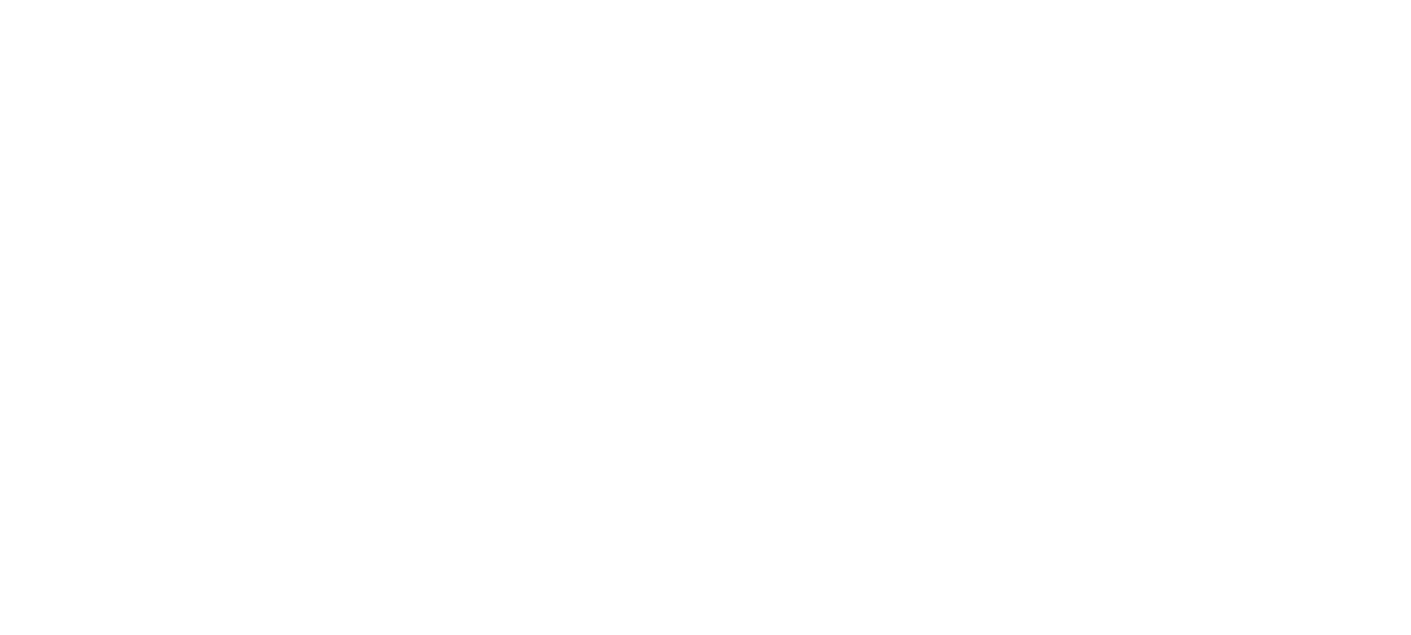 scroll, scrollTop: 0, scrollLeft: 0, axis: both 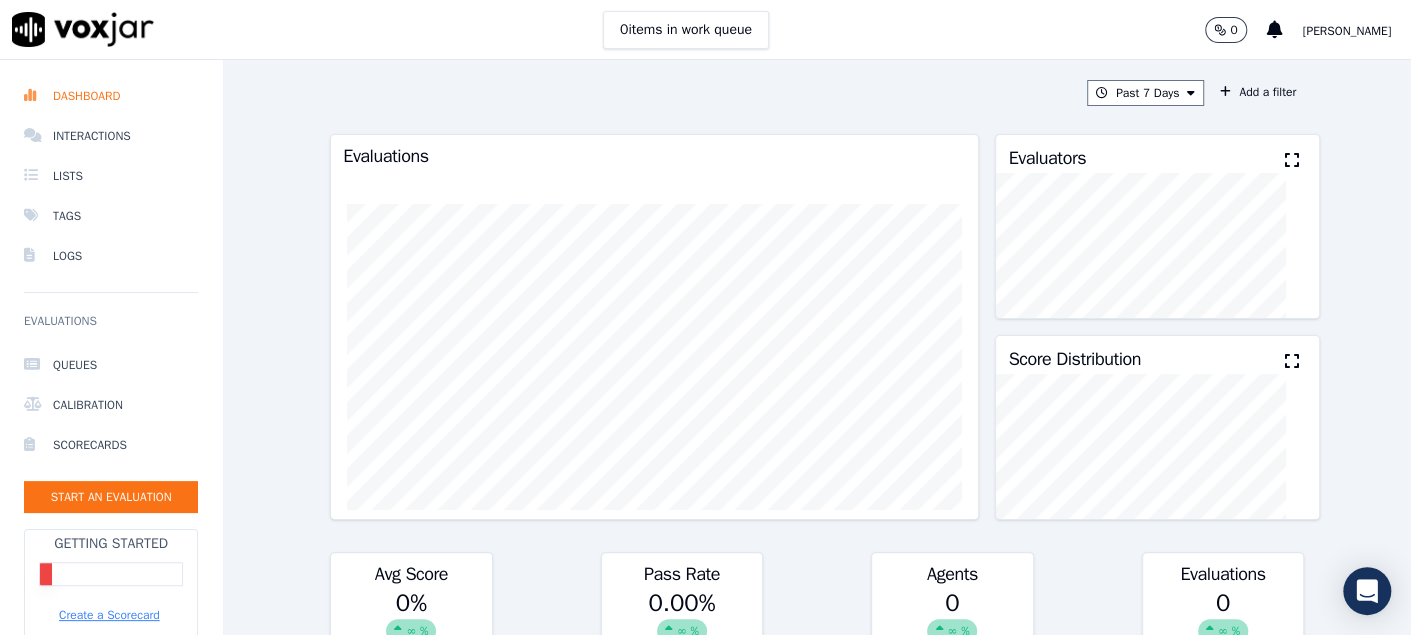 click 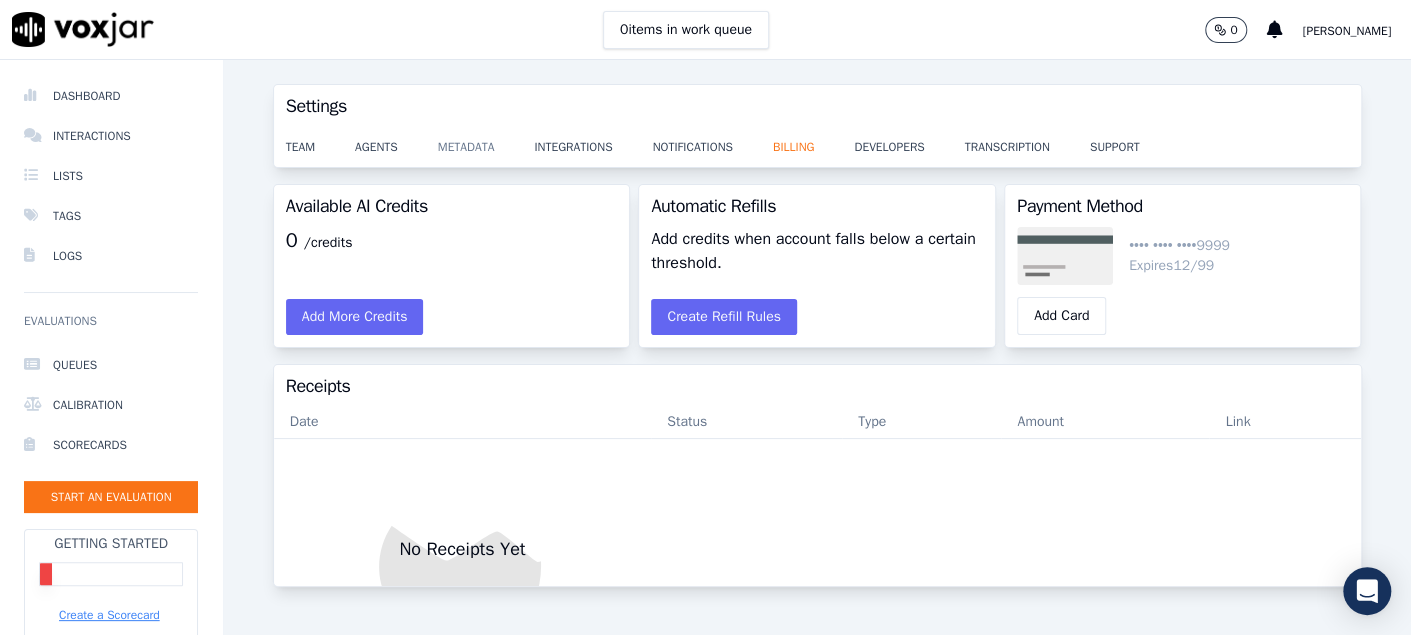 click on "metadata" at bounding box center [486, 141] 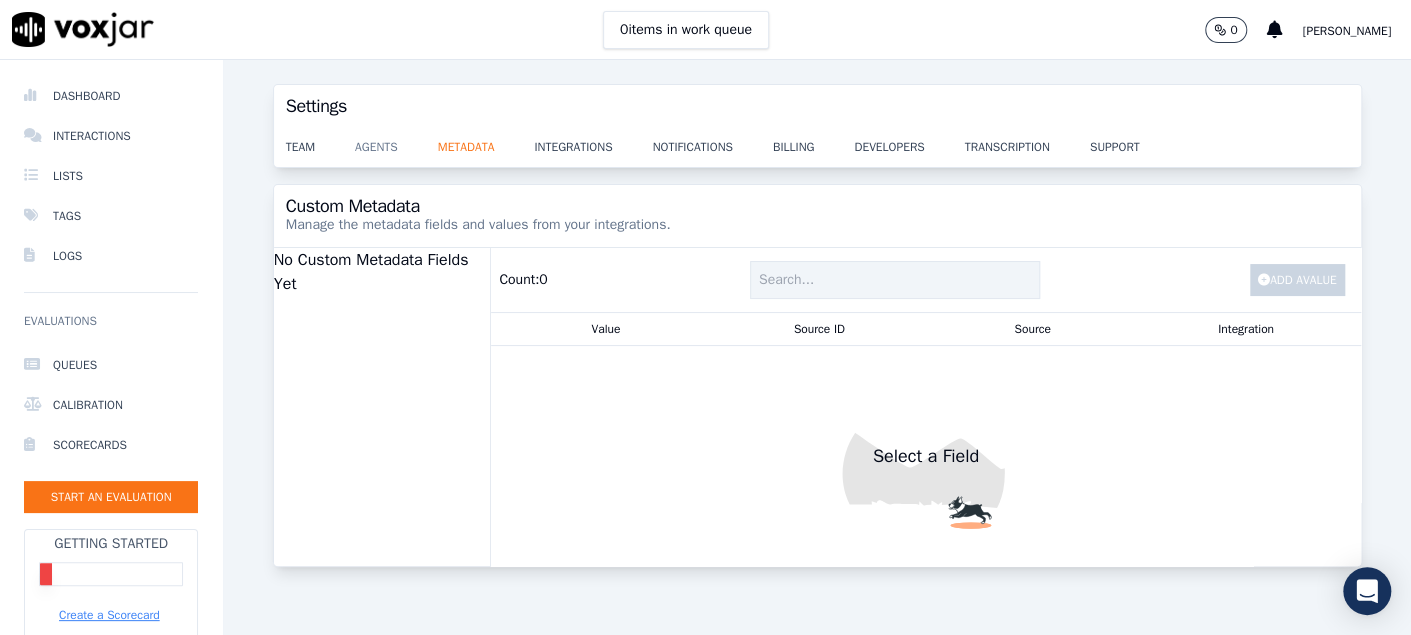 click on "agents" at bounding box center (396, 141) 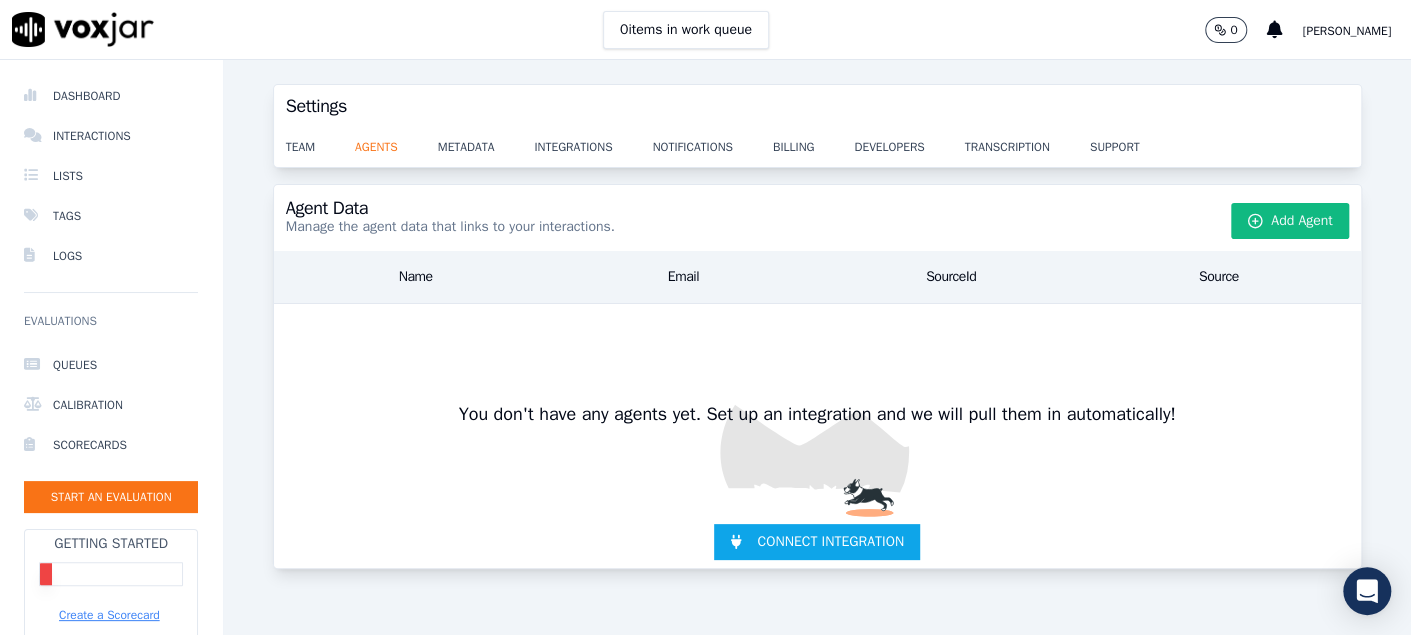 scroll, scrollTop: 15, scrollLeft: 0, axis: vertical 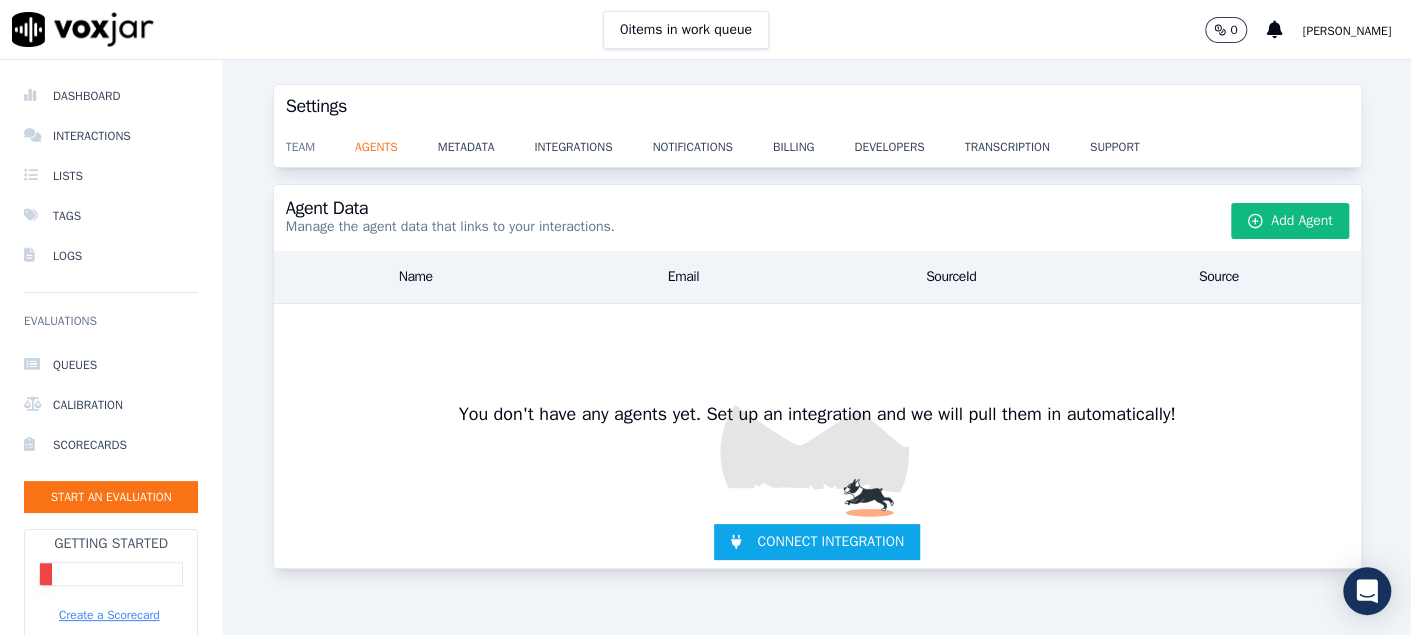 click on "team" at bounding box center (320, 141) 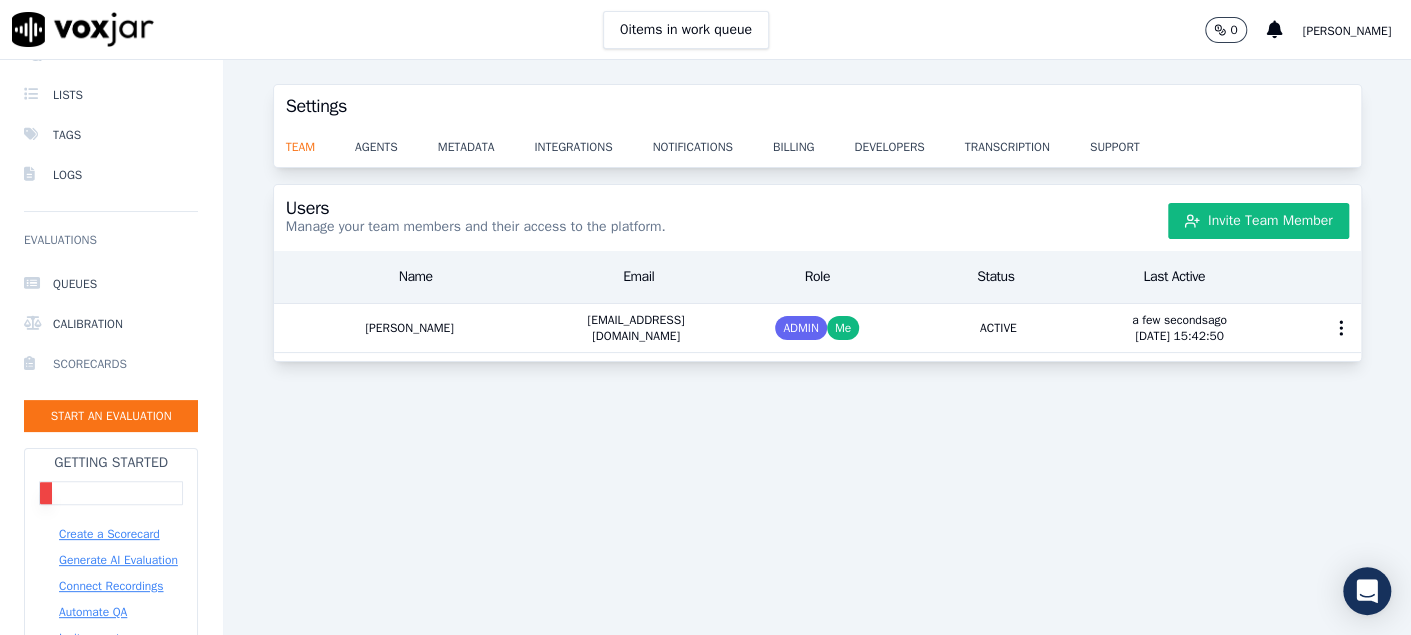 scroll, scrollTop: 200, scrollLeft: 0, axis: vertical 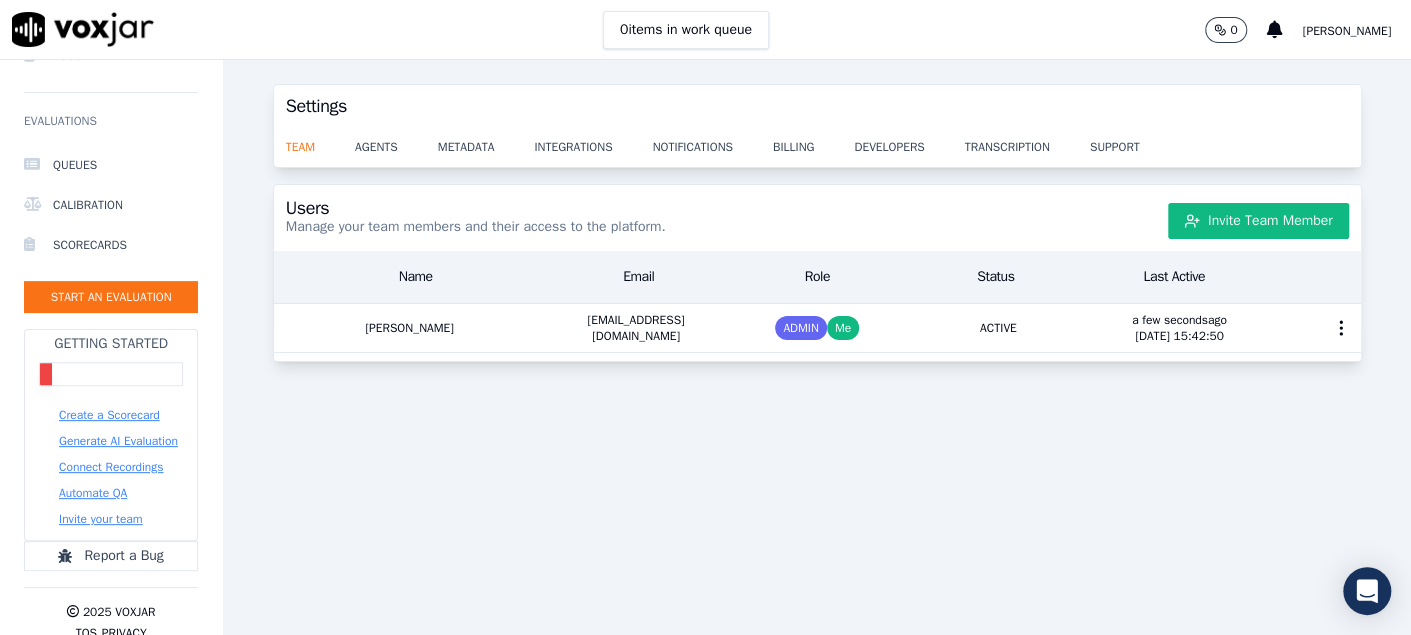 click on "Create a Scorecard" at bounding box center (109, 415) 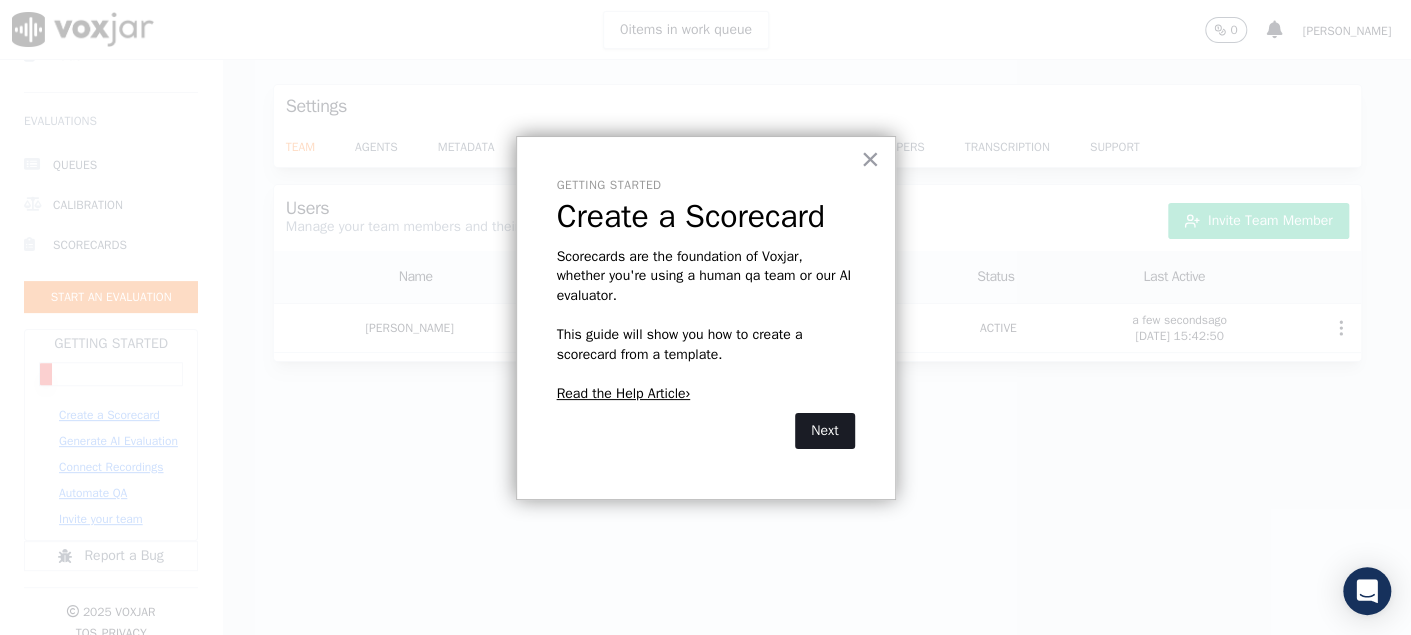 click on "Next" at bounding box center (824, 431) 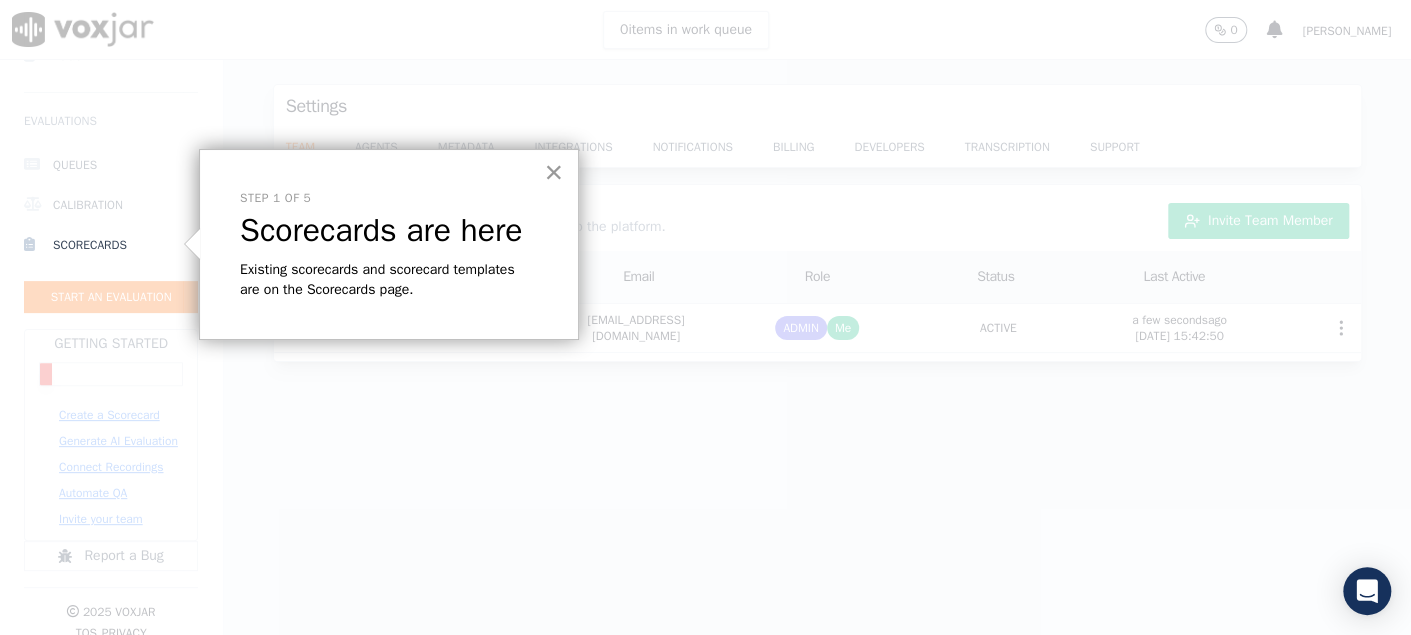 click on "×" at bounding box center [553, 172] 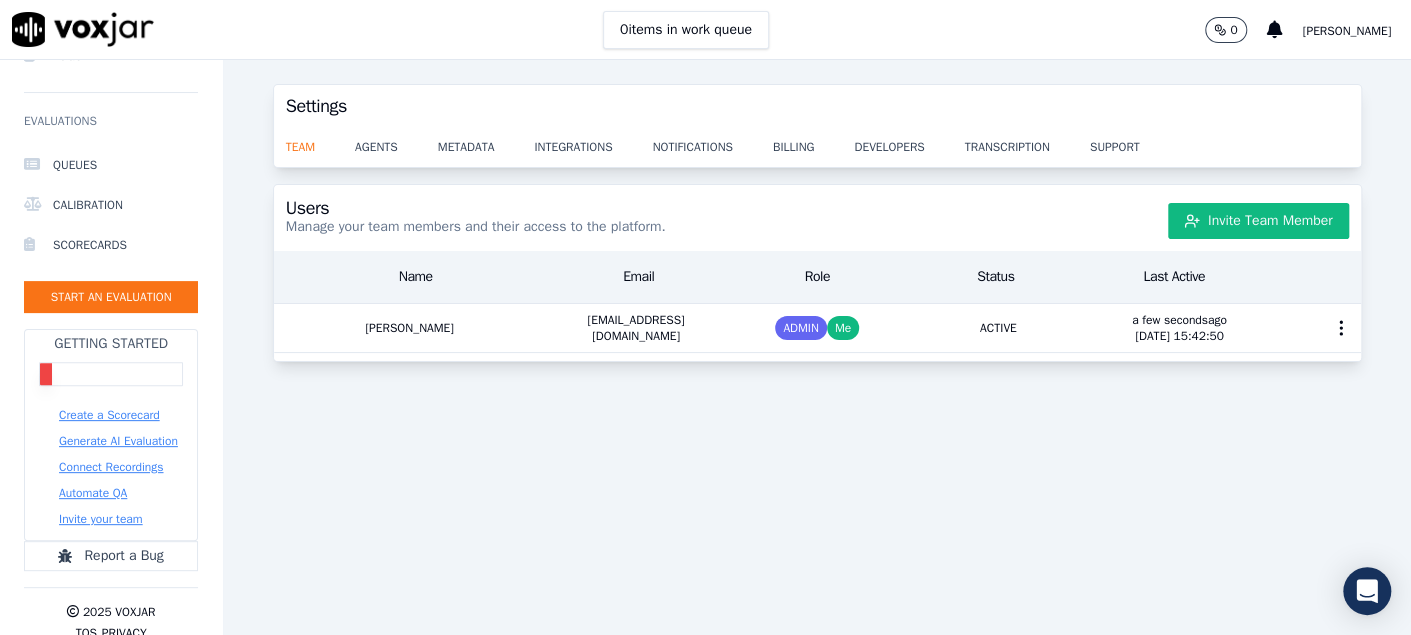 click on "Create a Scorecard" at bounding box center (109, 415) 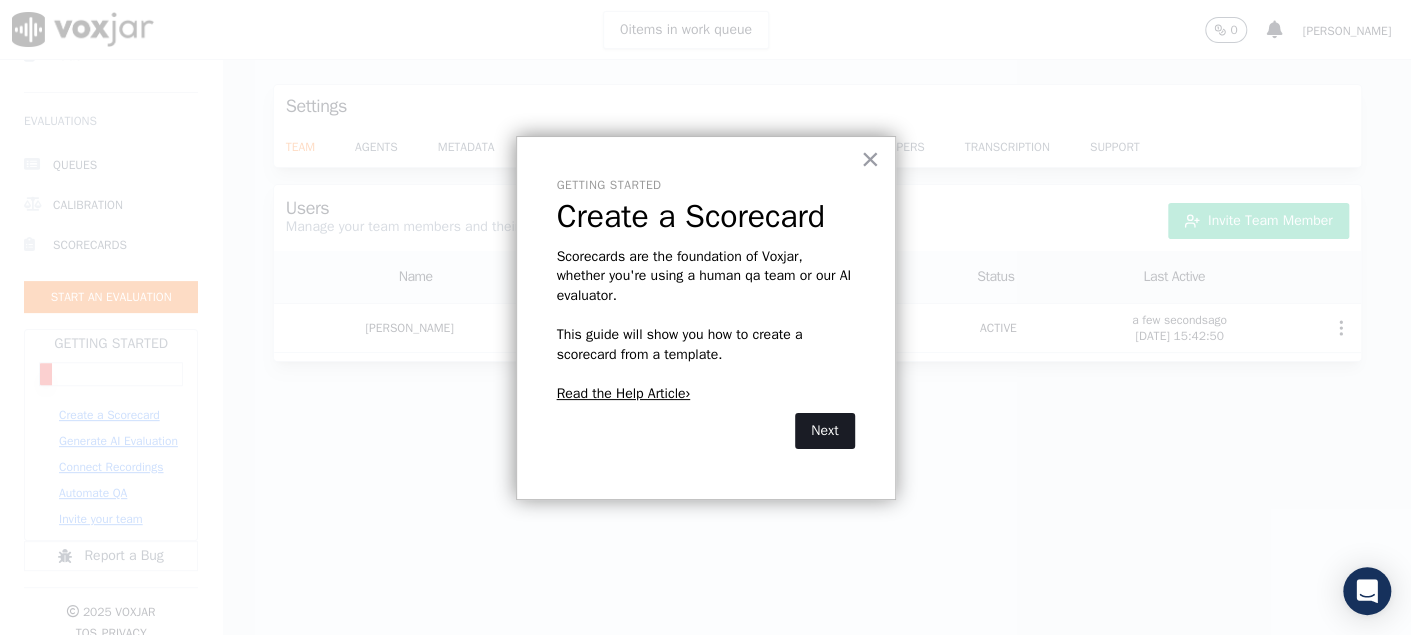 click on "Next" at bounding box center (824, 431) 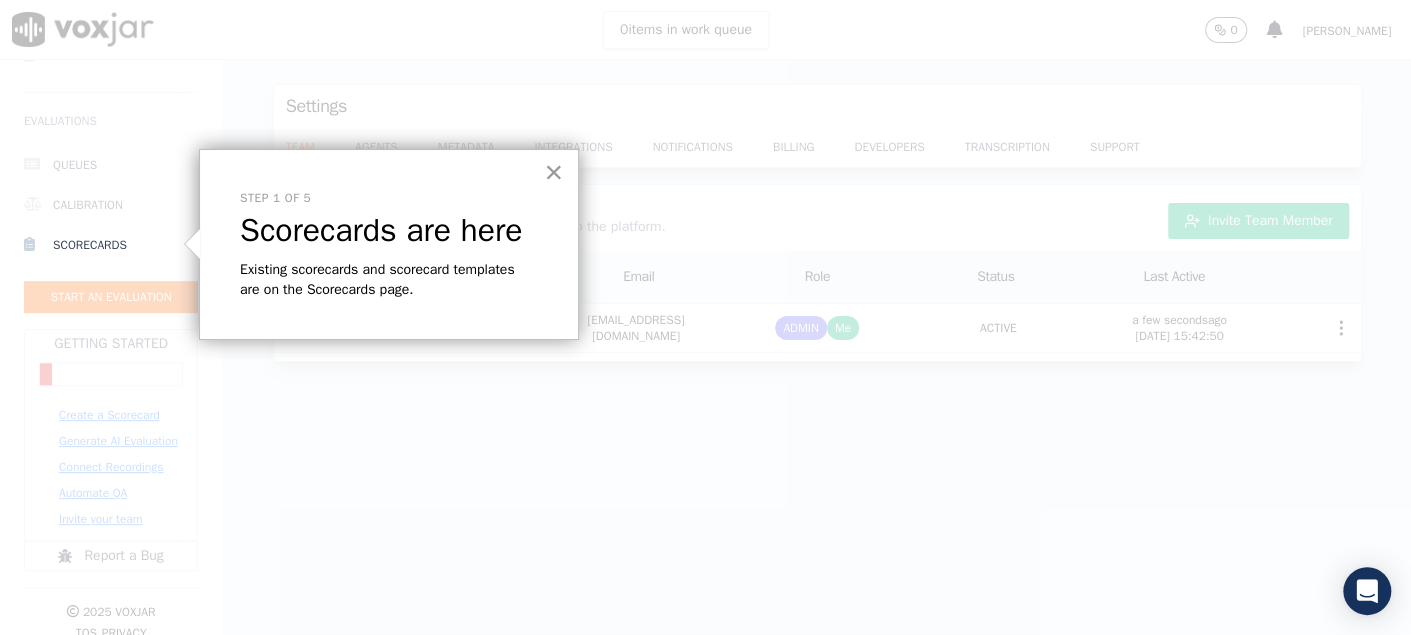 click on "×" at bounding box center (553, 172) 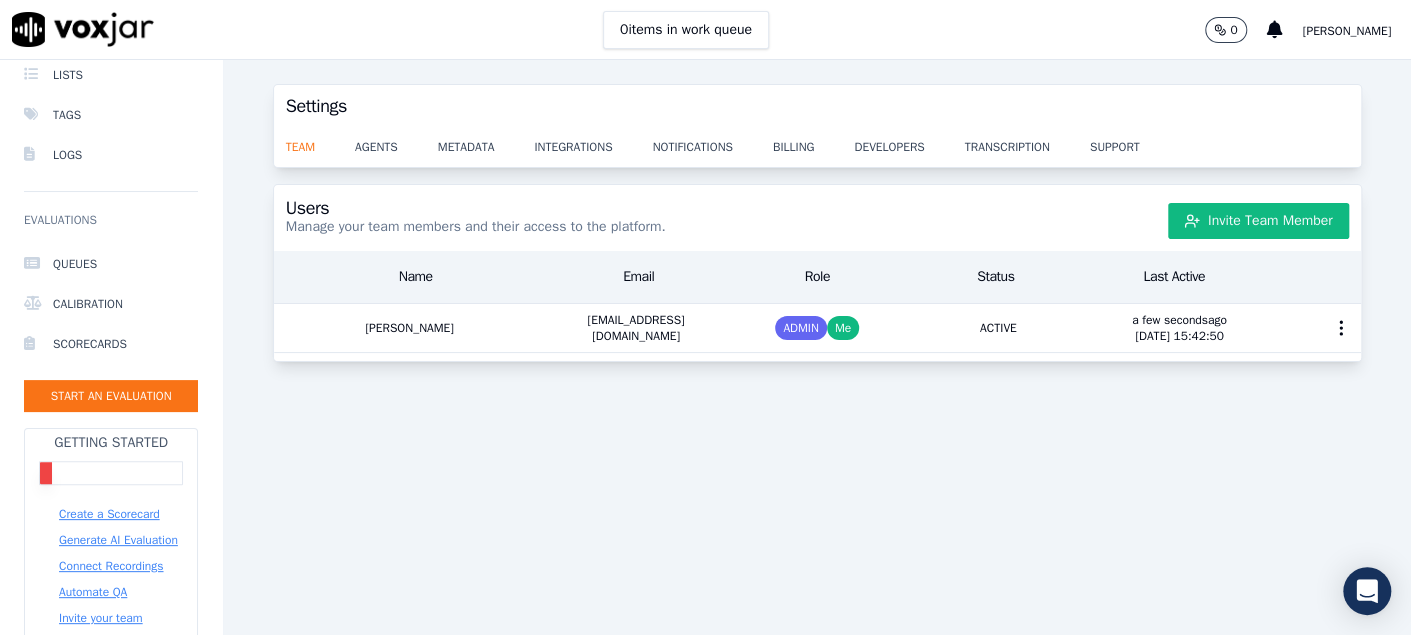 scroll, scrollTop: 0, scrollLeft: 0, axis: both 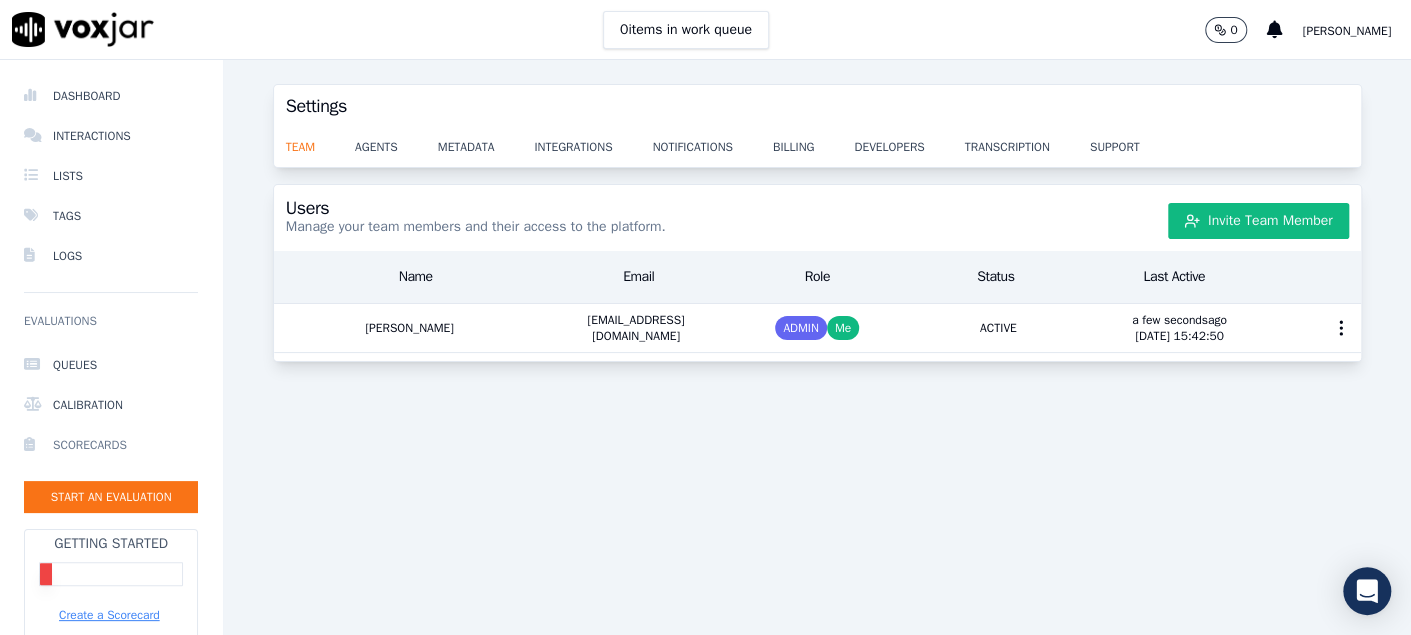 click on "Scorecards" at bounding box center [111, 445] 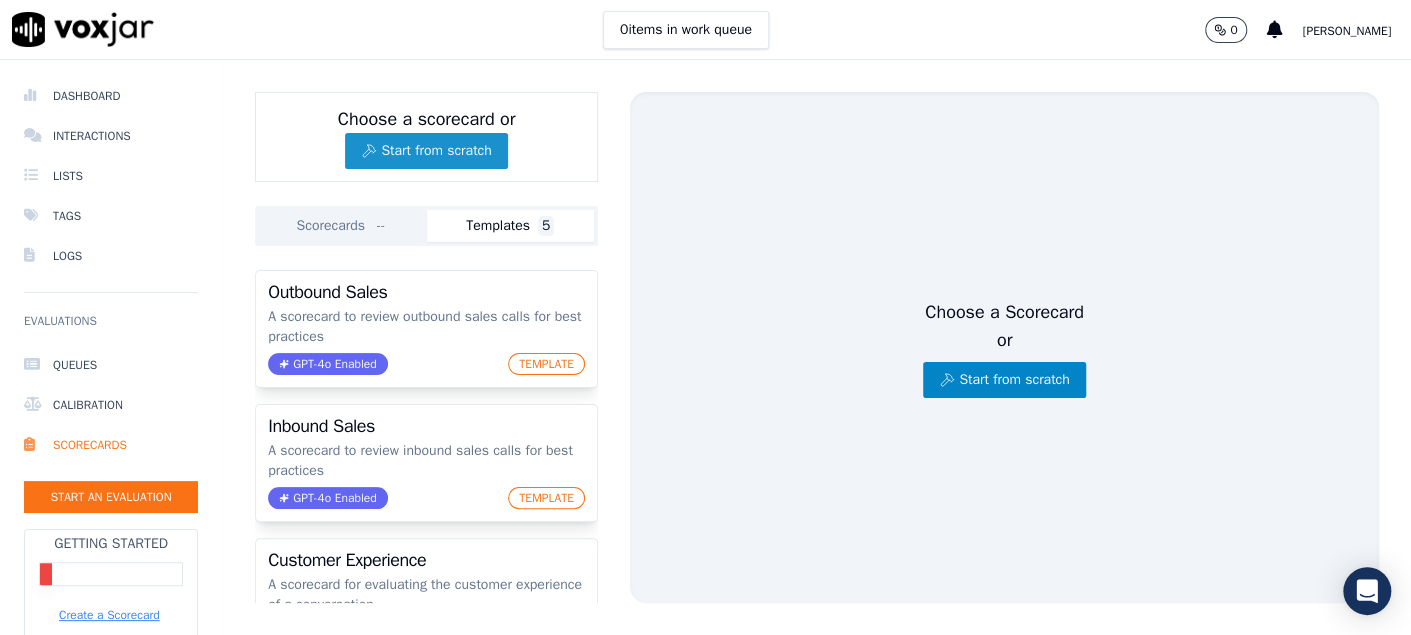 click on "Start from scratch" at bounding box center (426, 151) 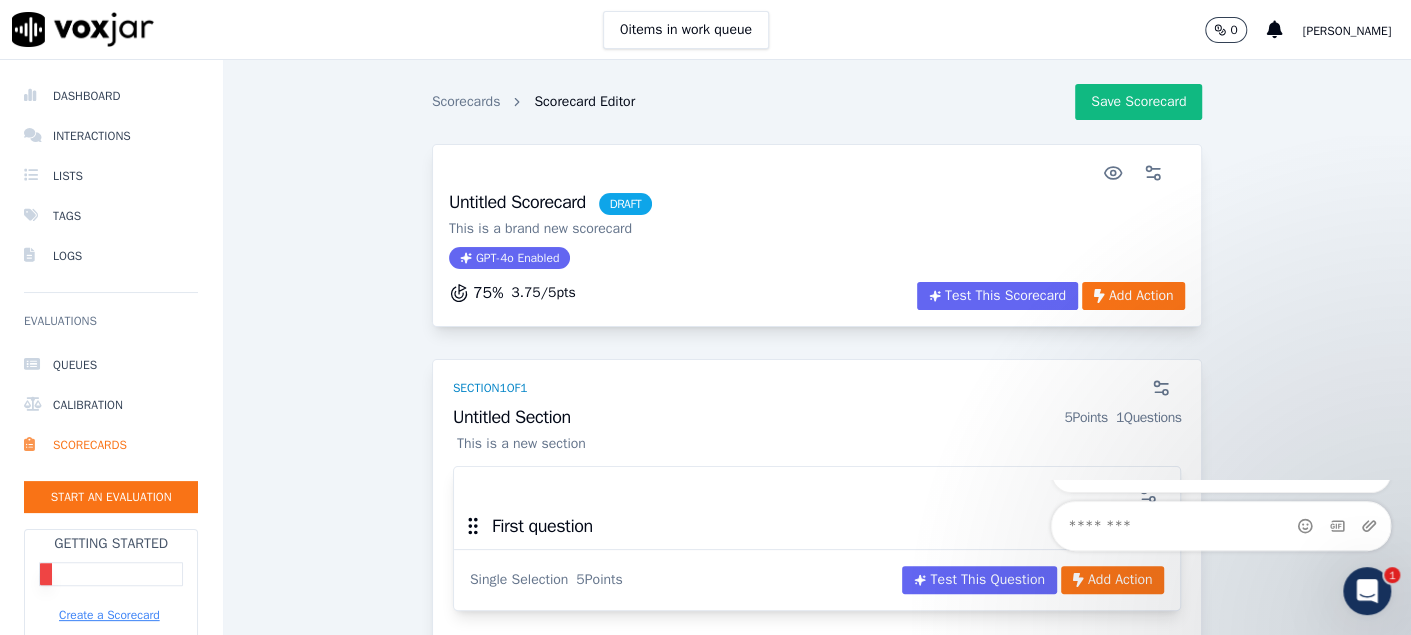 scroll, scrollTop: 0, scrollLeft: 0, axis: both 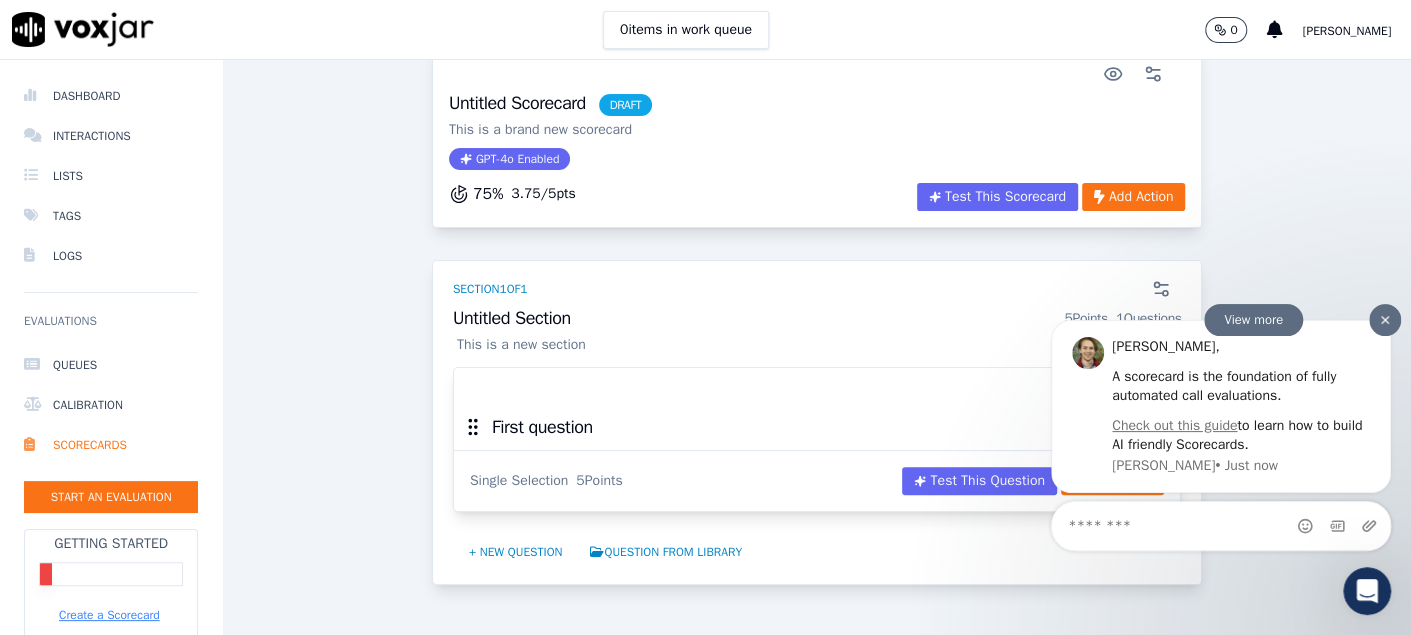 click at bounding box center (1385, 319) 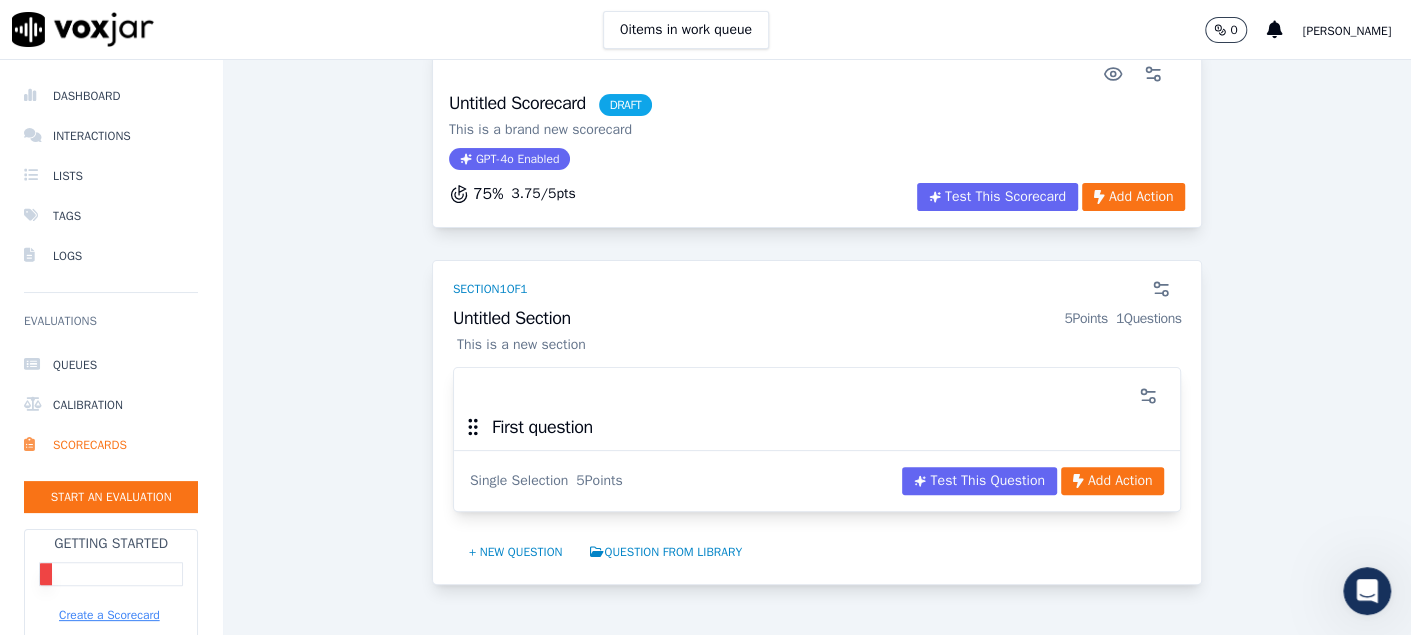 click on "First question" at bounding box center (817, 433) 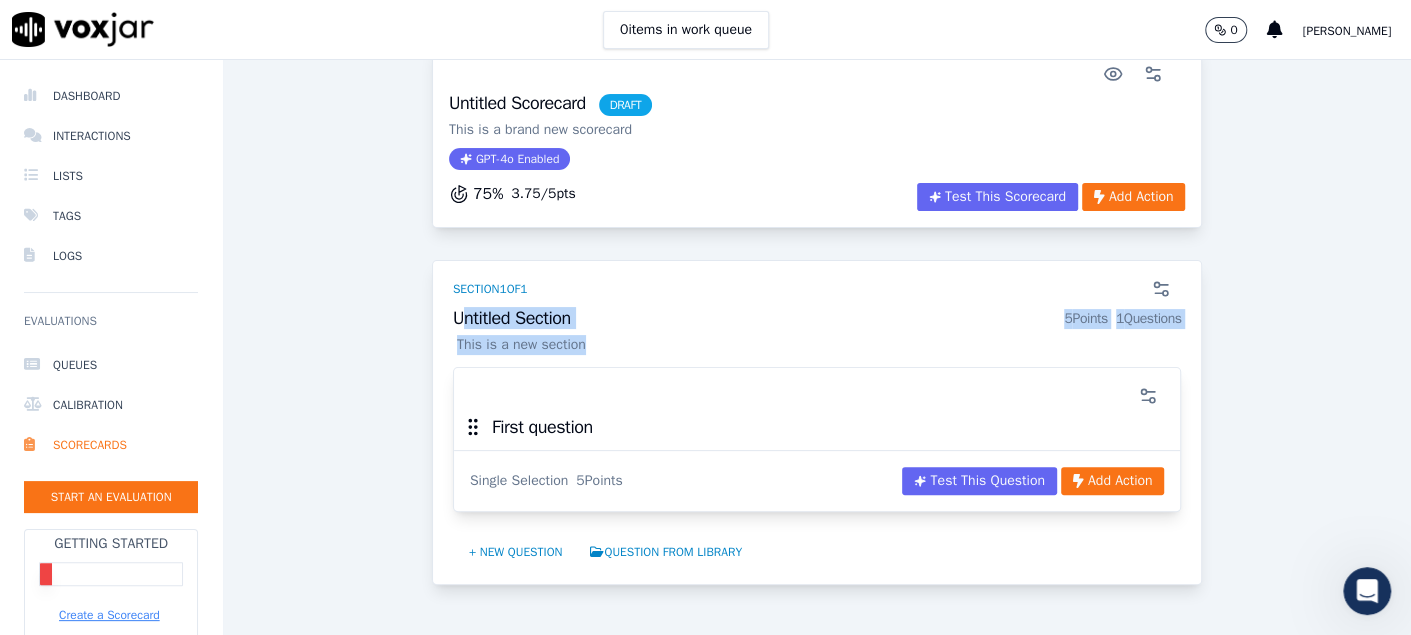 drag, startPoint x: 452, startPoint y: 312, endPoint x: 661, endPoint y: 331, distance: 209.86186 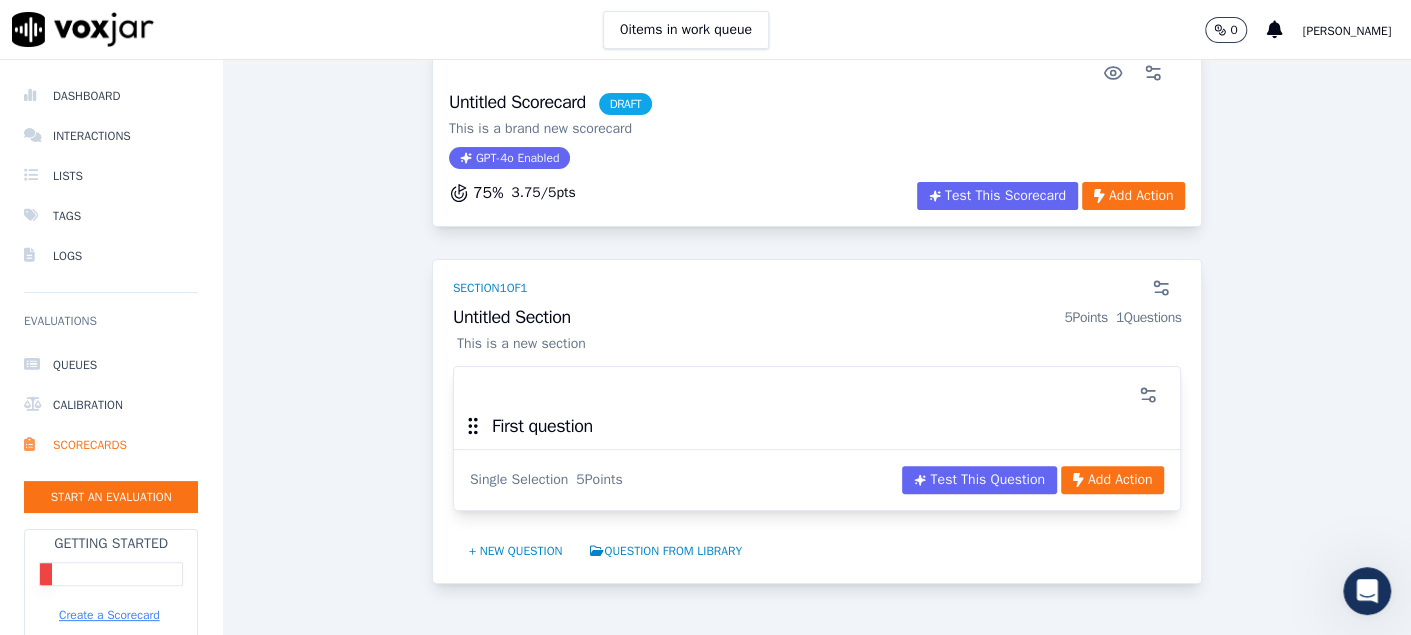 scroll, scrollTop: 99, scrollLeft: 0, axis: vertical 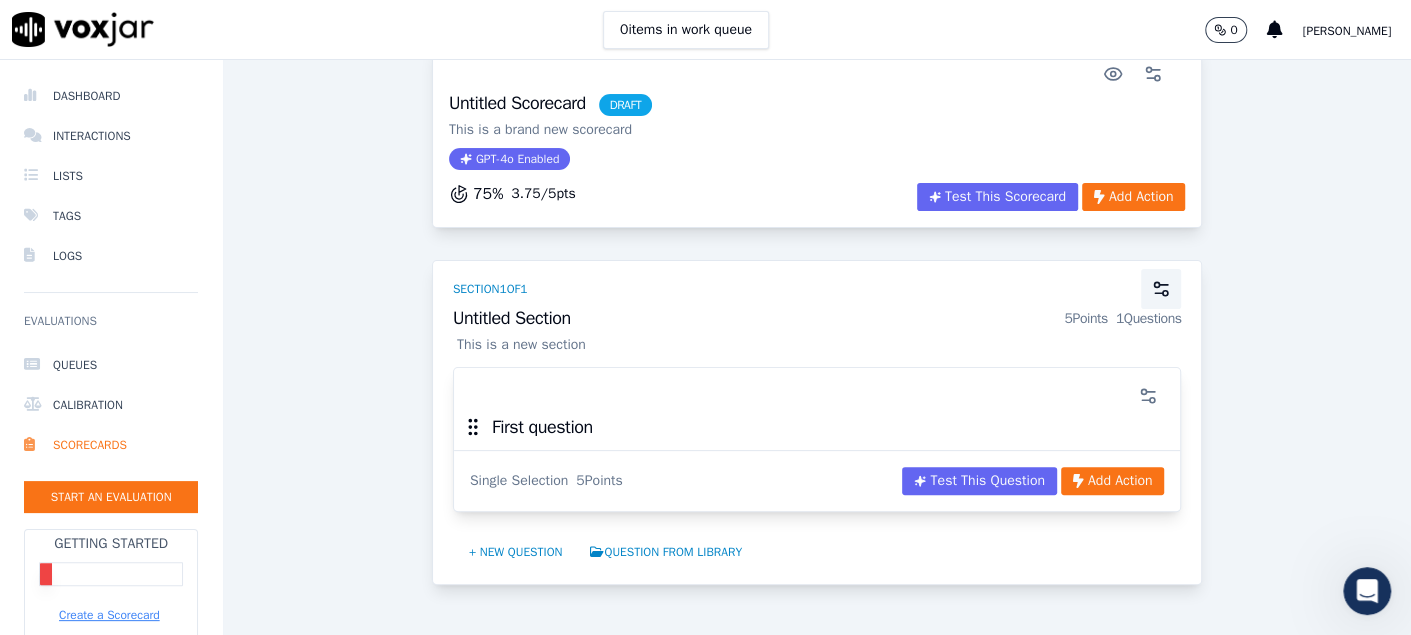click 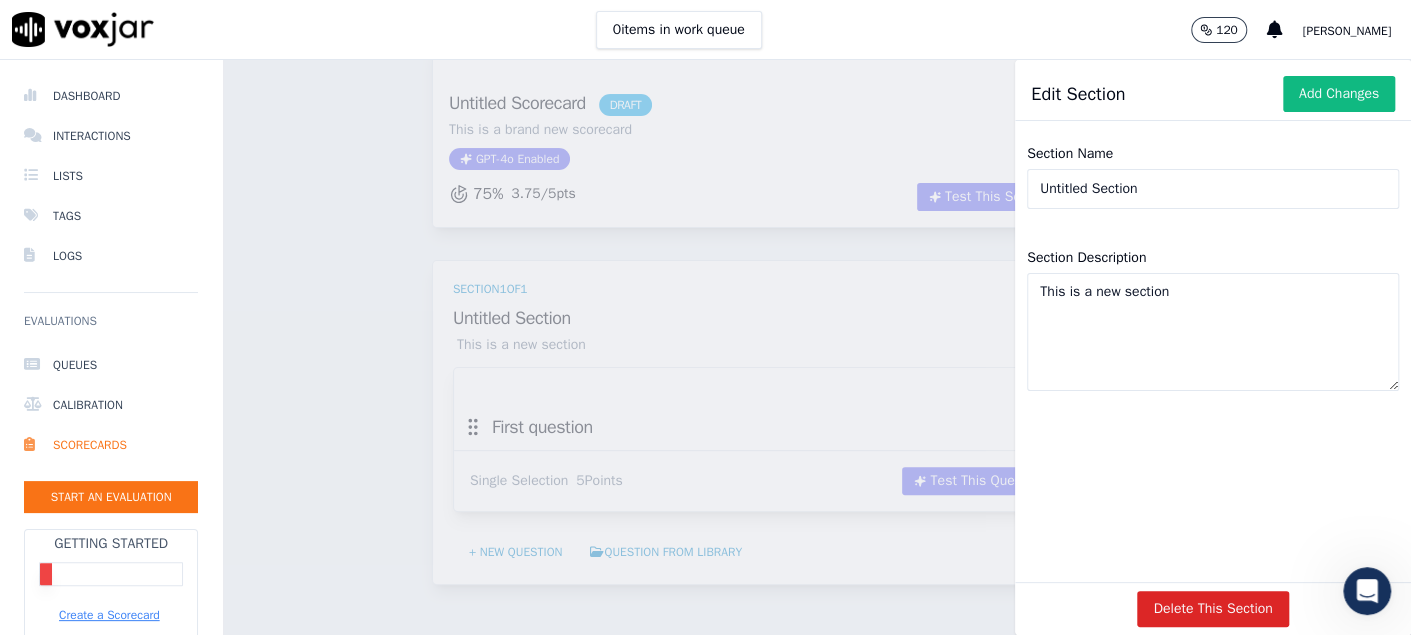 drag, startPoint x: 1106, startPoint y: 179, endPoint x: 915, endPoint y: 157, distance: 192.26285 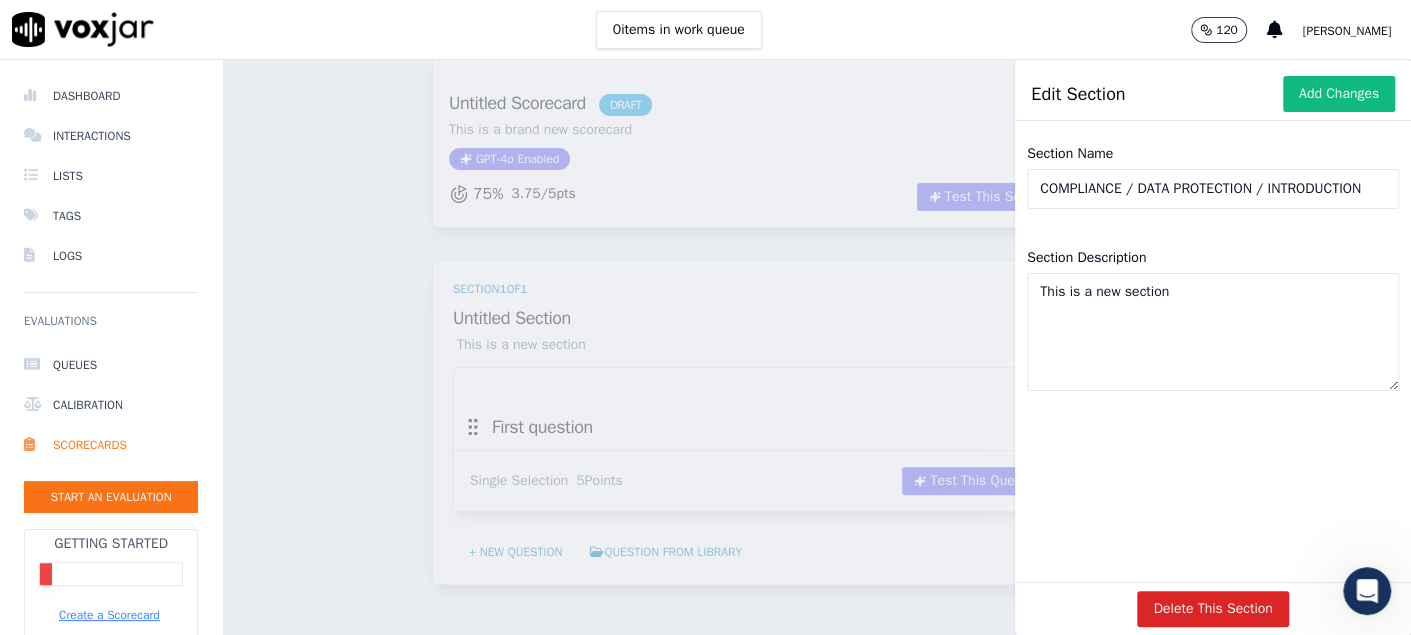 scroll, scrollTop: 0, scrollLeft: 22, axis: horizontal 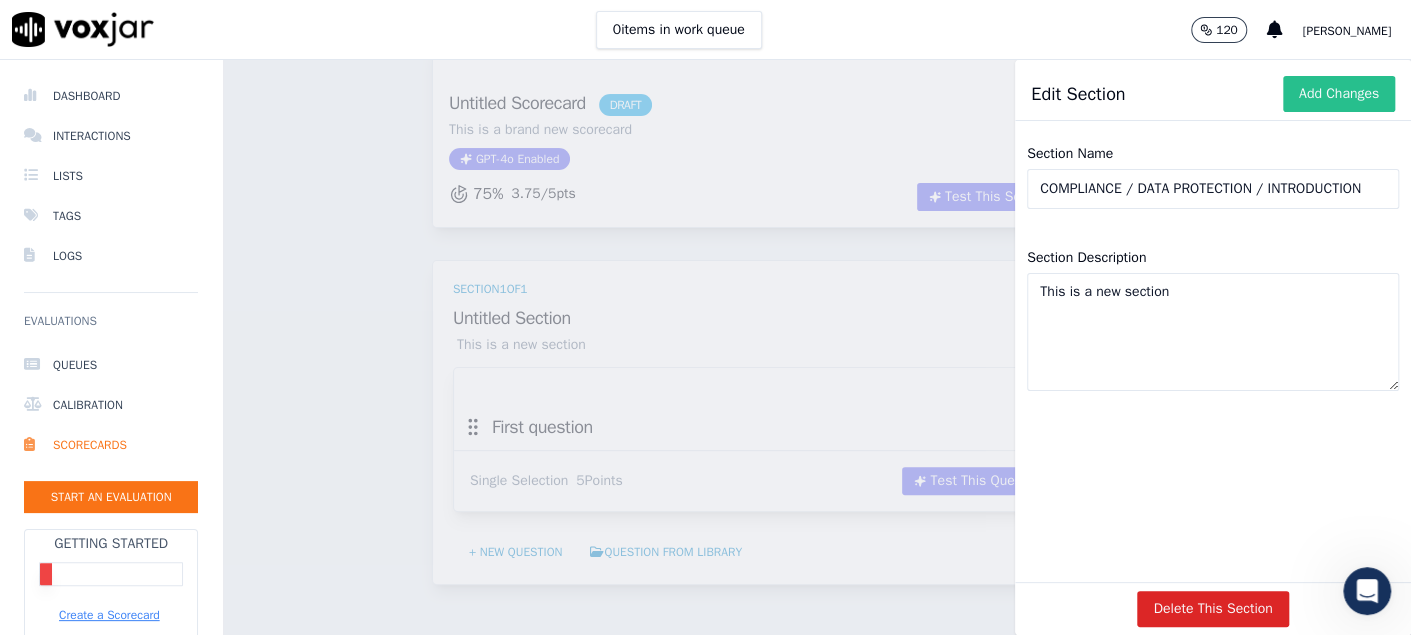 type on "COMPLIANCE / DATA PROTECTION / INTRODUCTION" 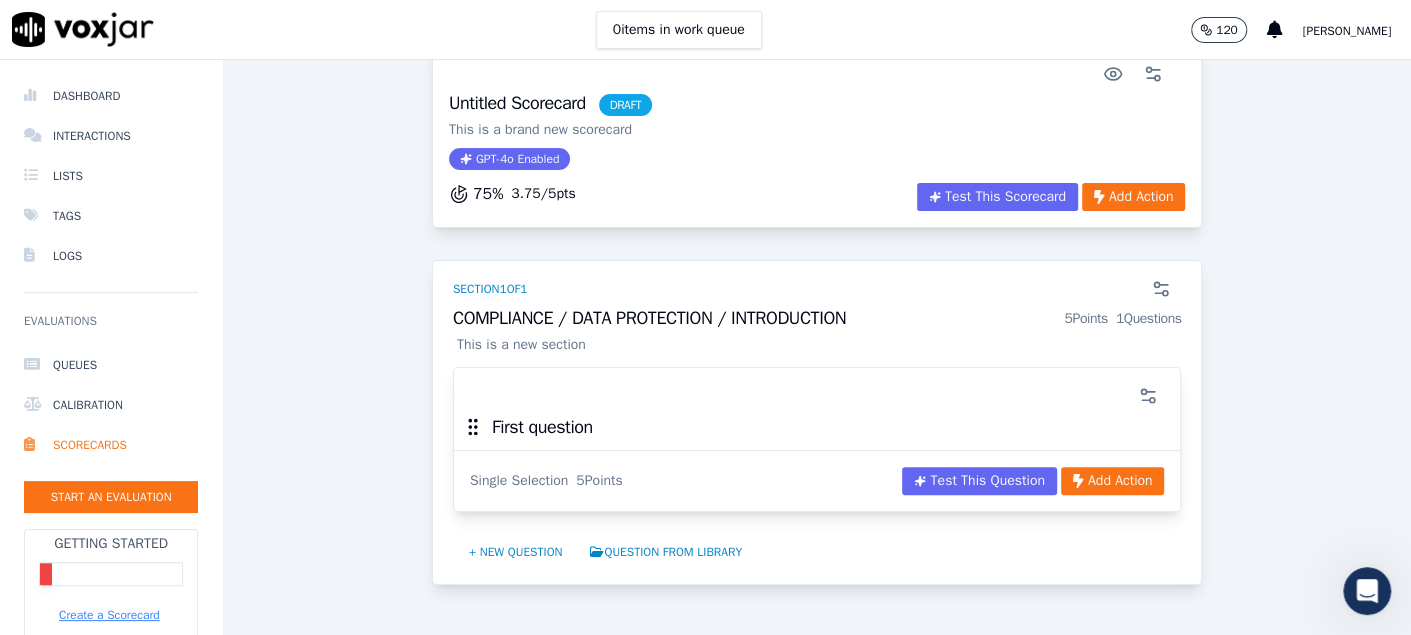 click on "First question" at bounding box center [542, 427] 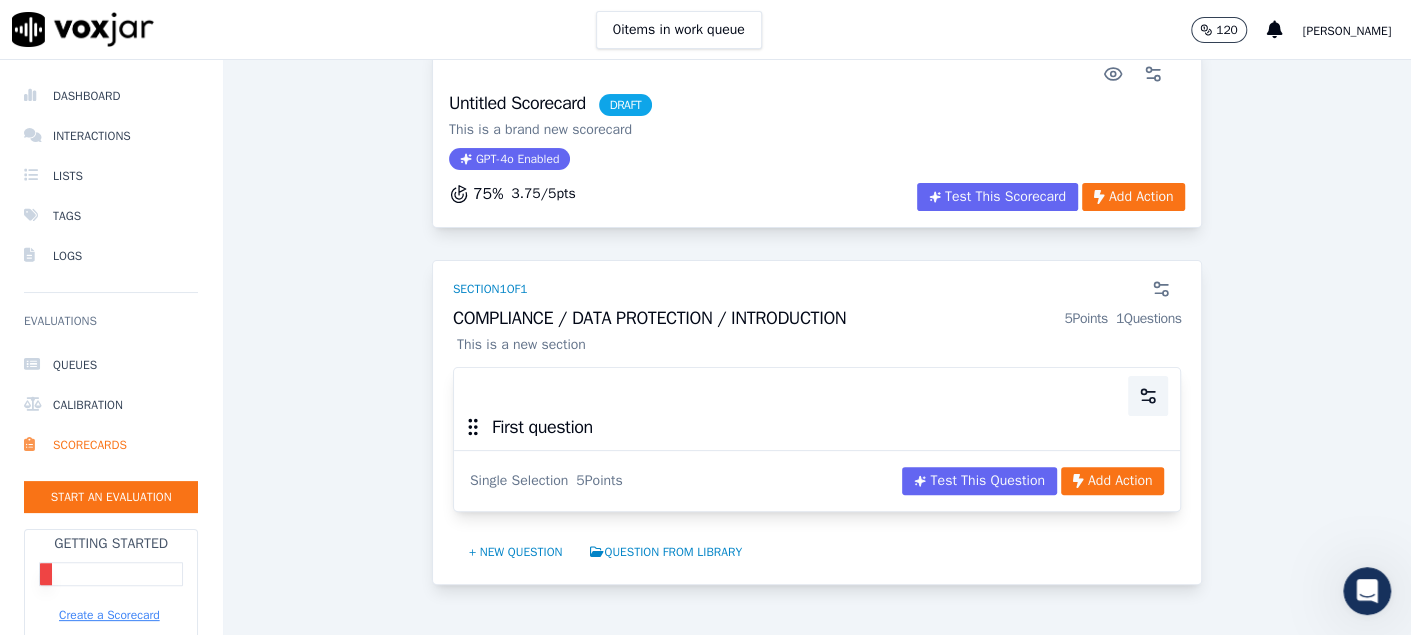 click 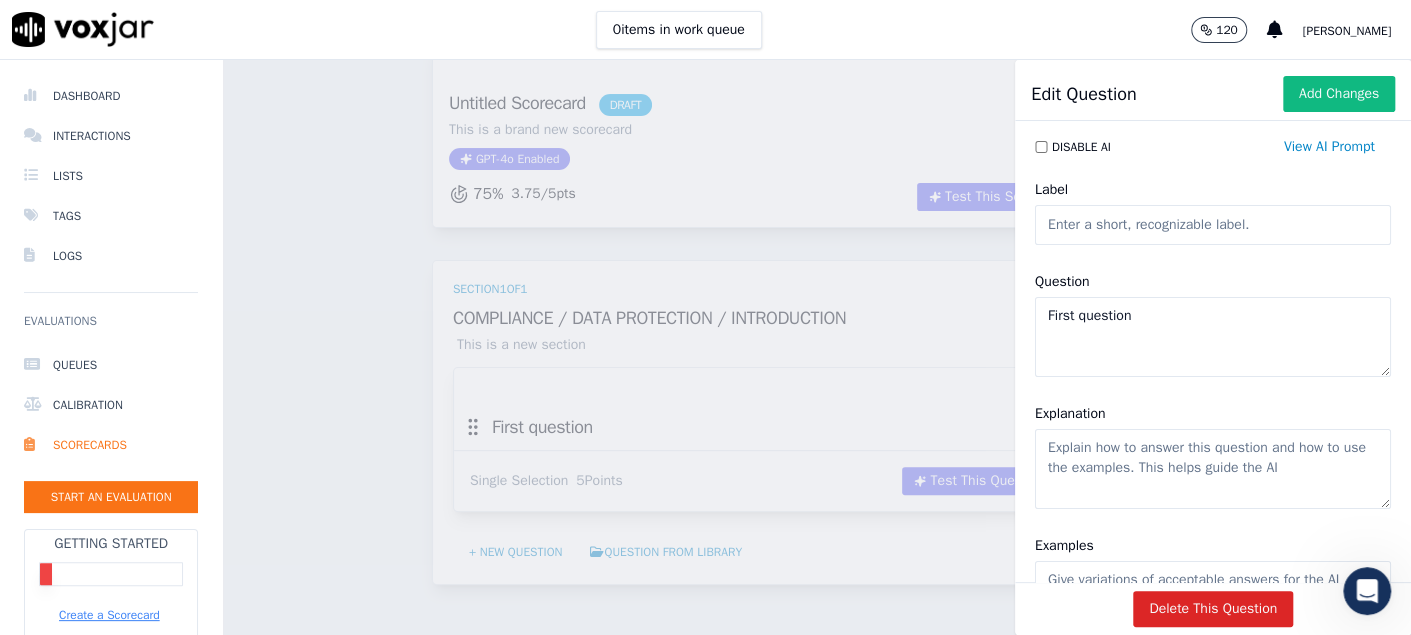 drag, startPoint x: 1241, startPoint y: 227, endPoint x: 974, endPoint y: 191, distance: 269.41605 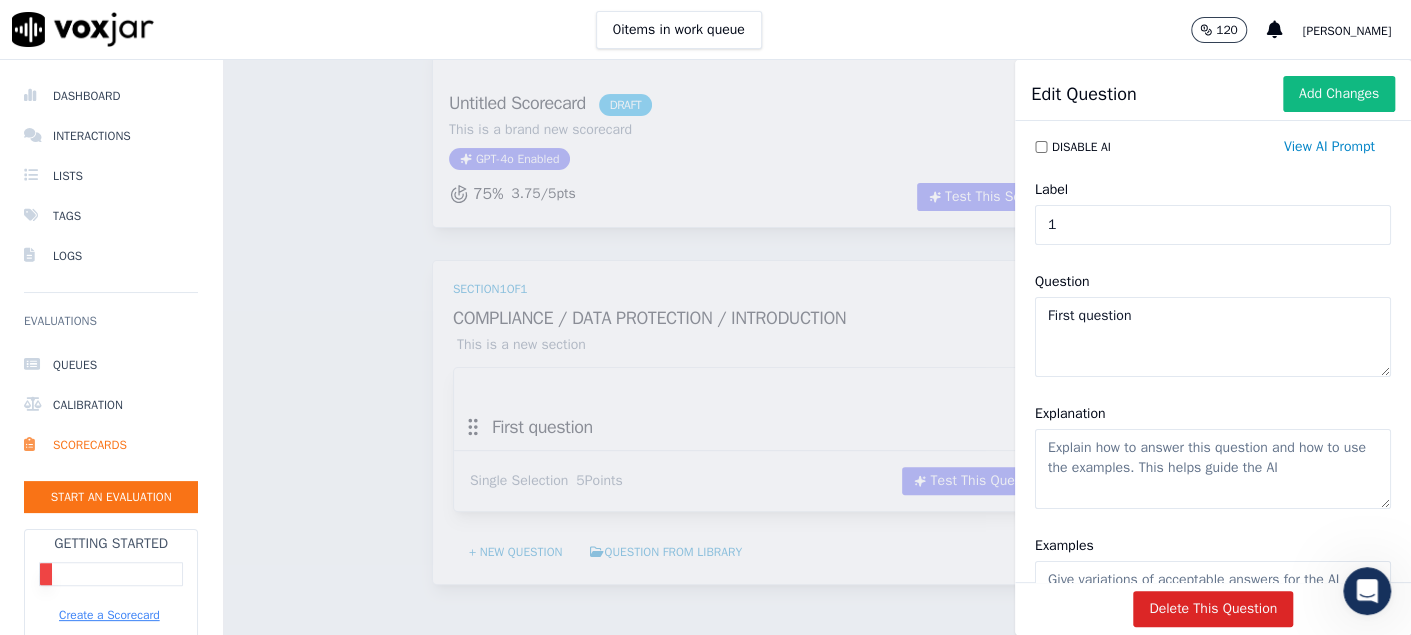 type on "1" 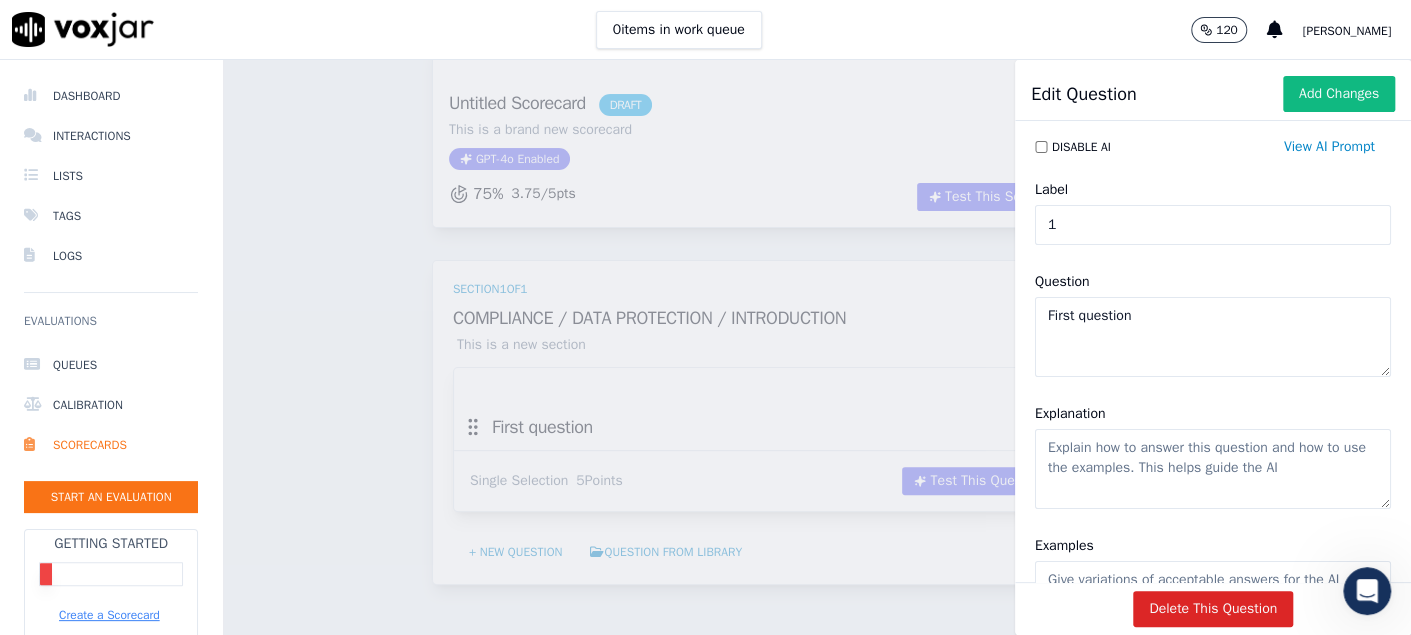 drag, startPoint x: 1302, startPoint y: 463, endPoint x: 869, endPoint y: 378, distance: 441.2641 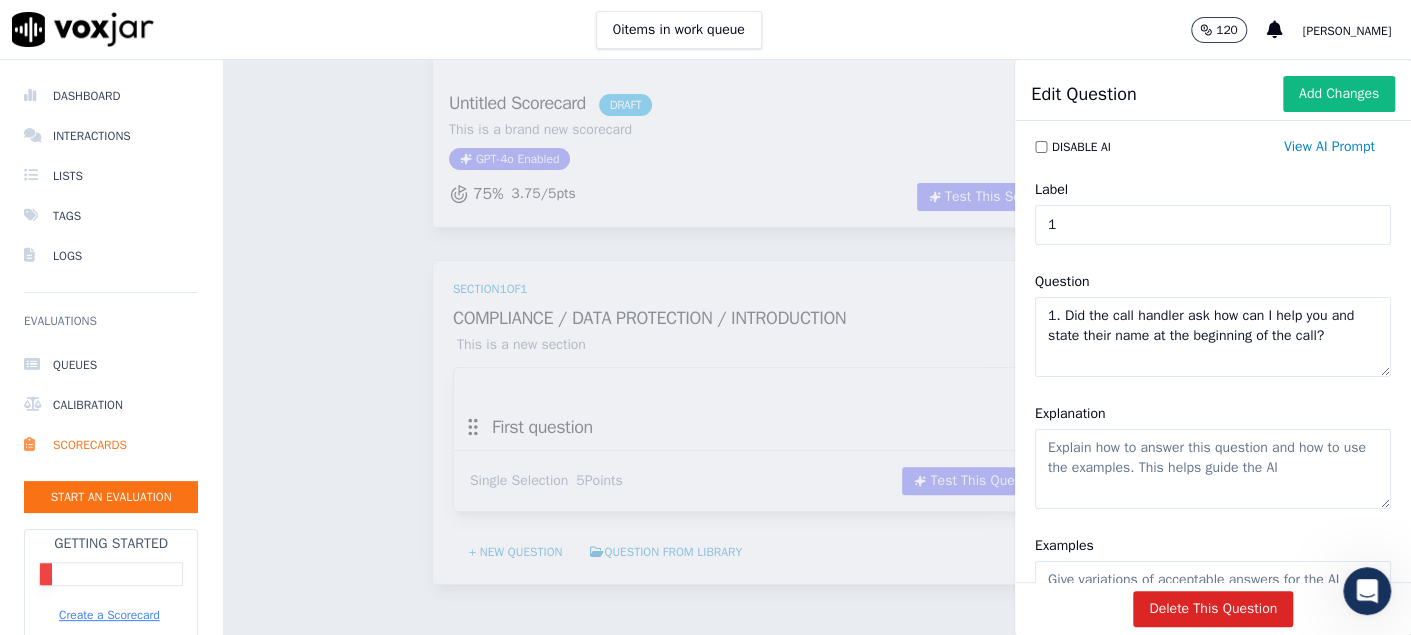 drag, startPoint x: 1042, startPoint y: 314, endPoint x: 878, endPoint y: 290, distance: 165.7468 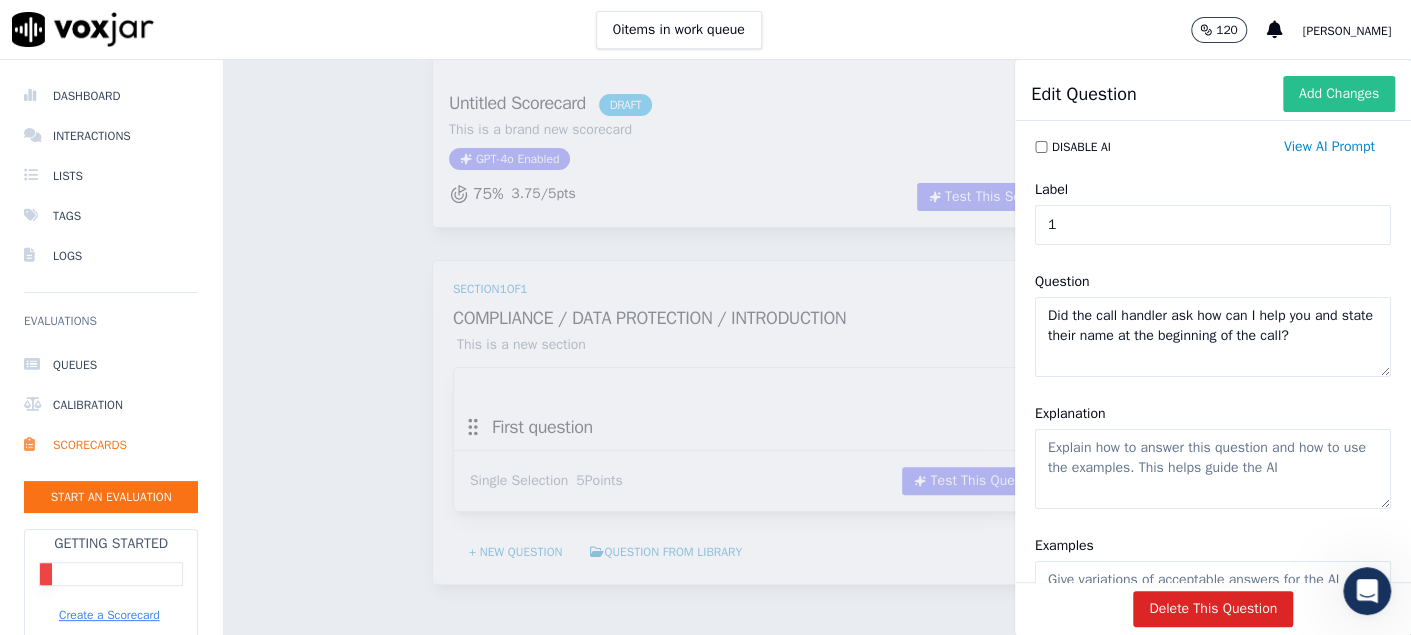 type on "Did the call handler ask how can I help you and state their name at the beginning of the call?" 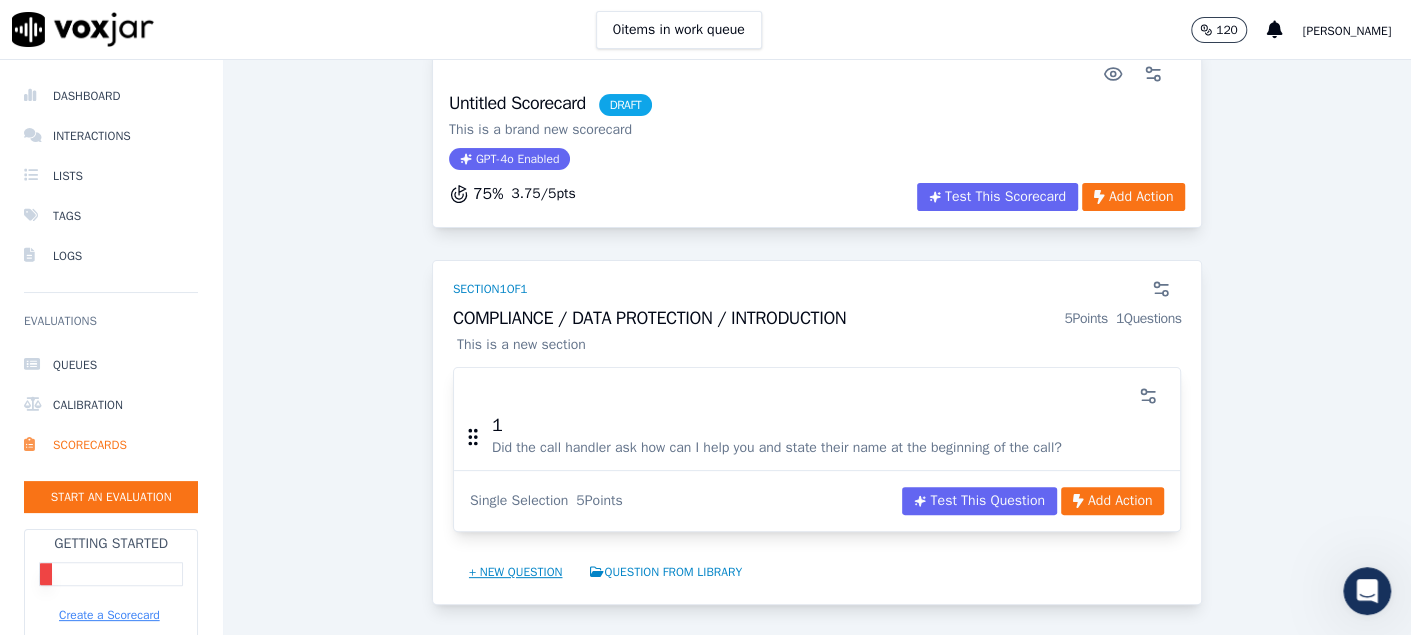 click on "+ New question" at bounding box center [516, 572] 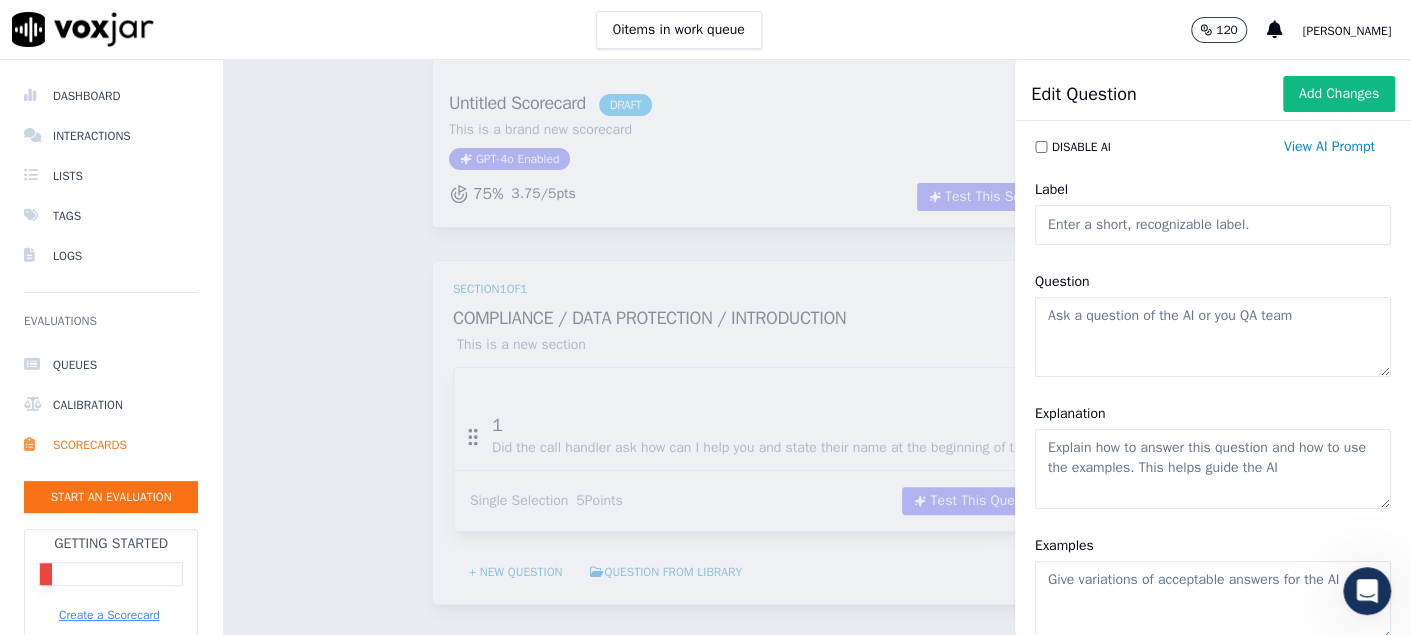 click on "Label" 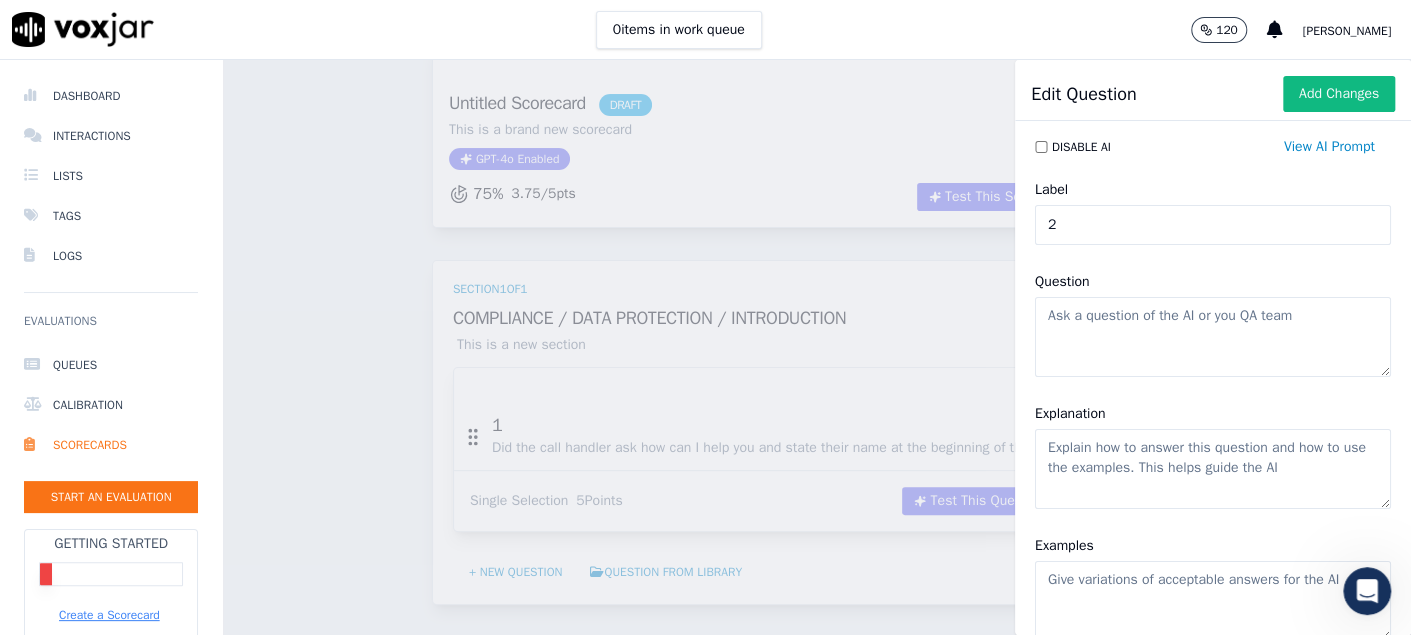 type on "2" 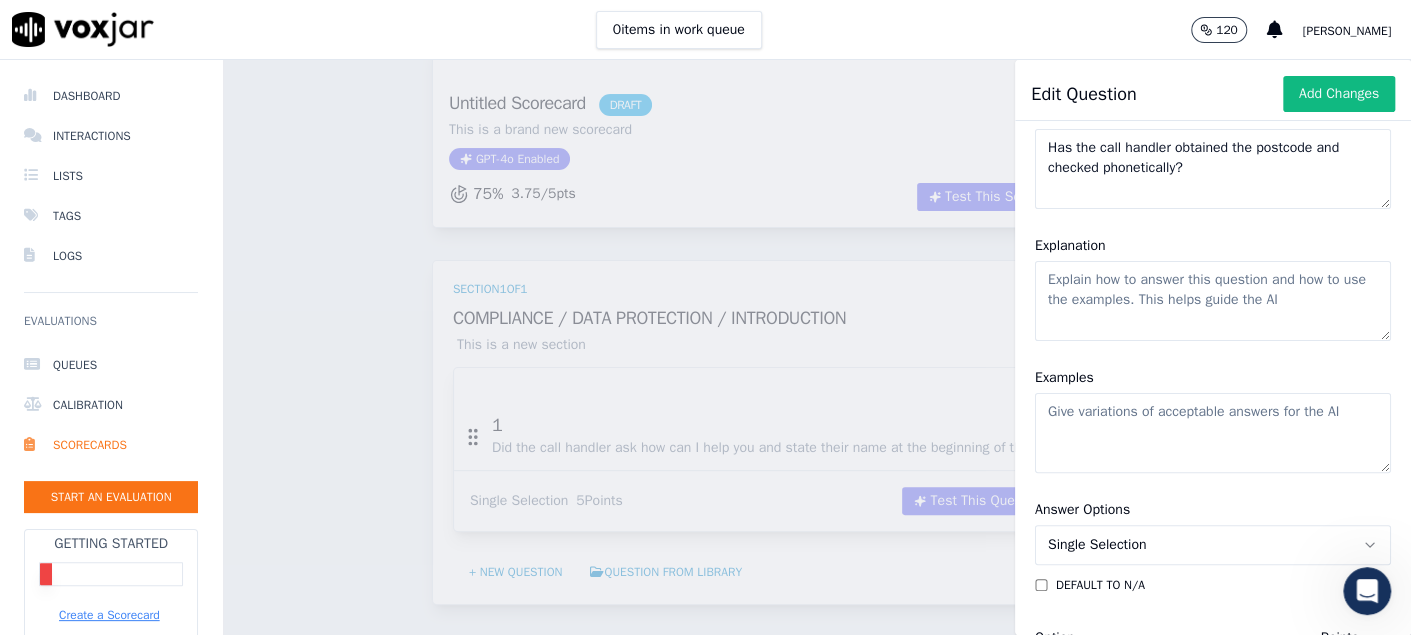 scroll, scrollTop: 200, scrollLeft: 0, axis: vertical 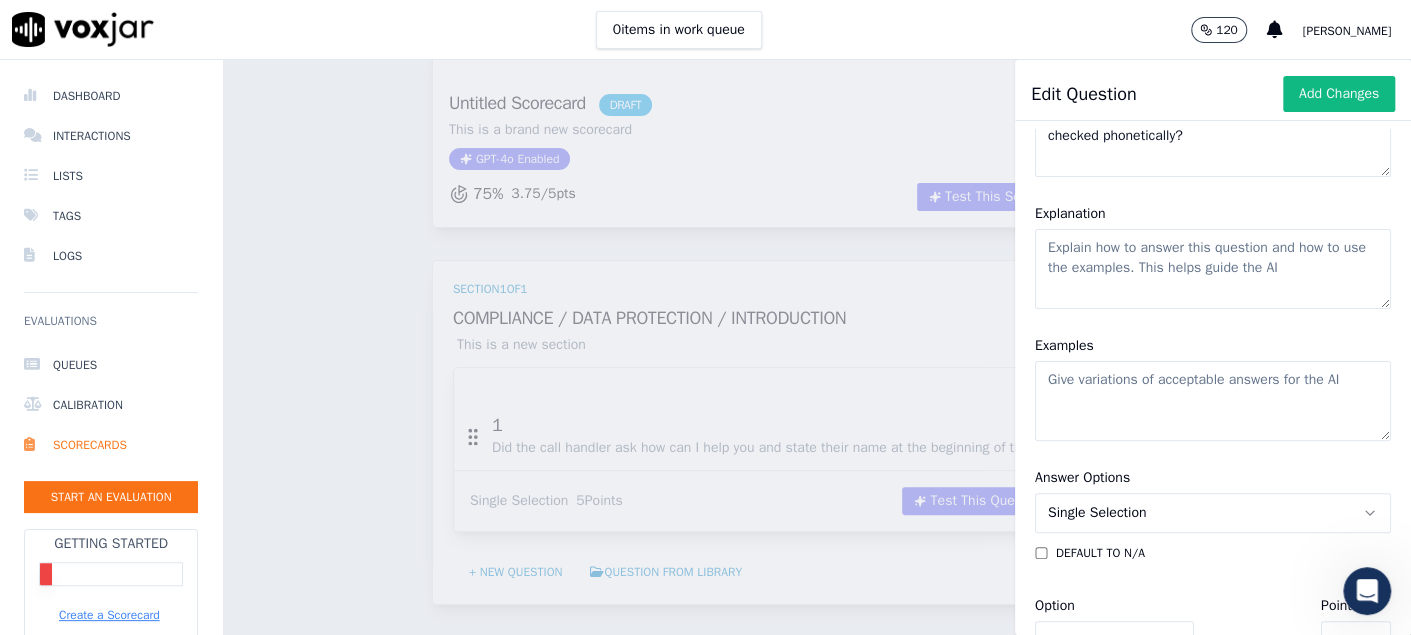 type on "Has the call handler obtained the postcode and checked phonetically?" 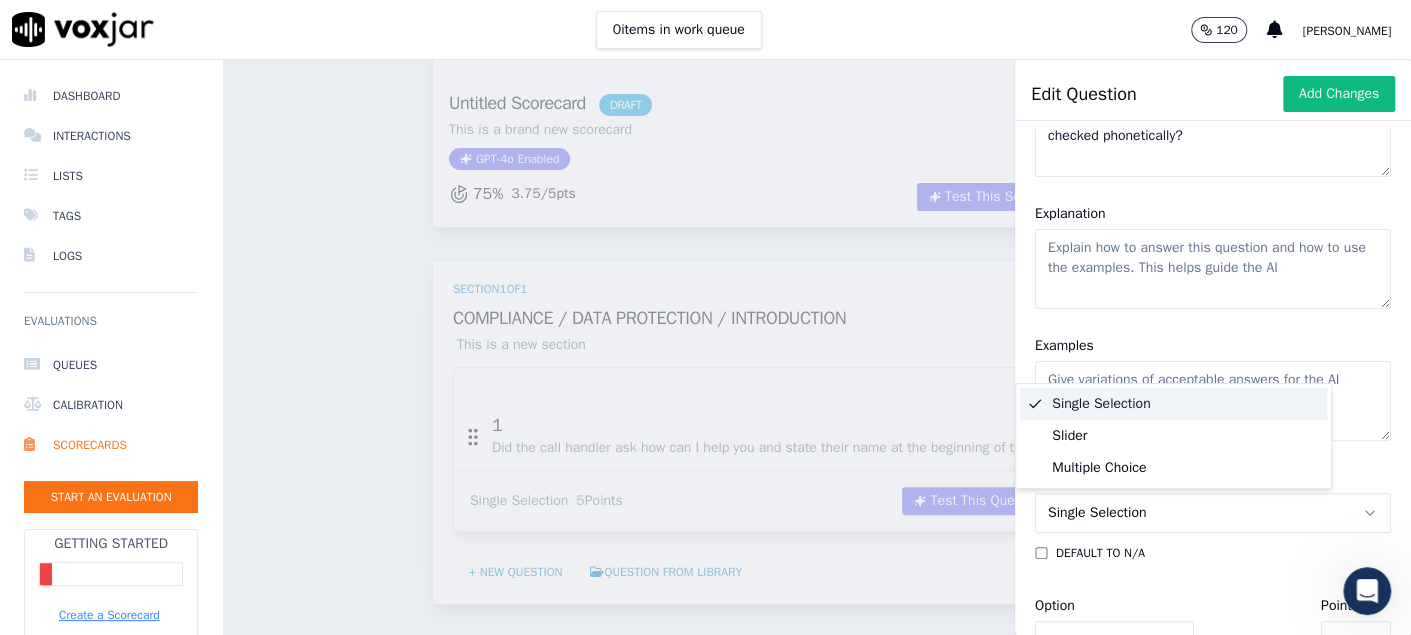 click on "default to N/A" at bounding box center [1213, 553] 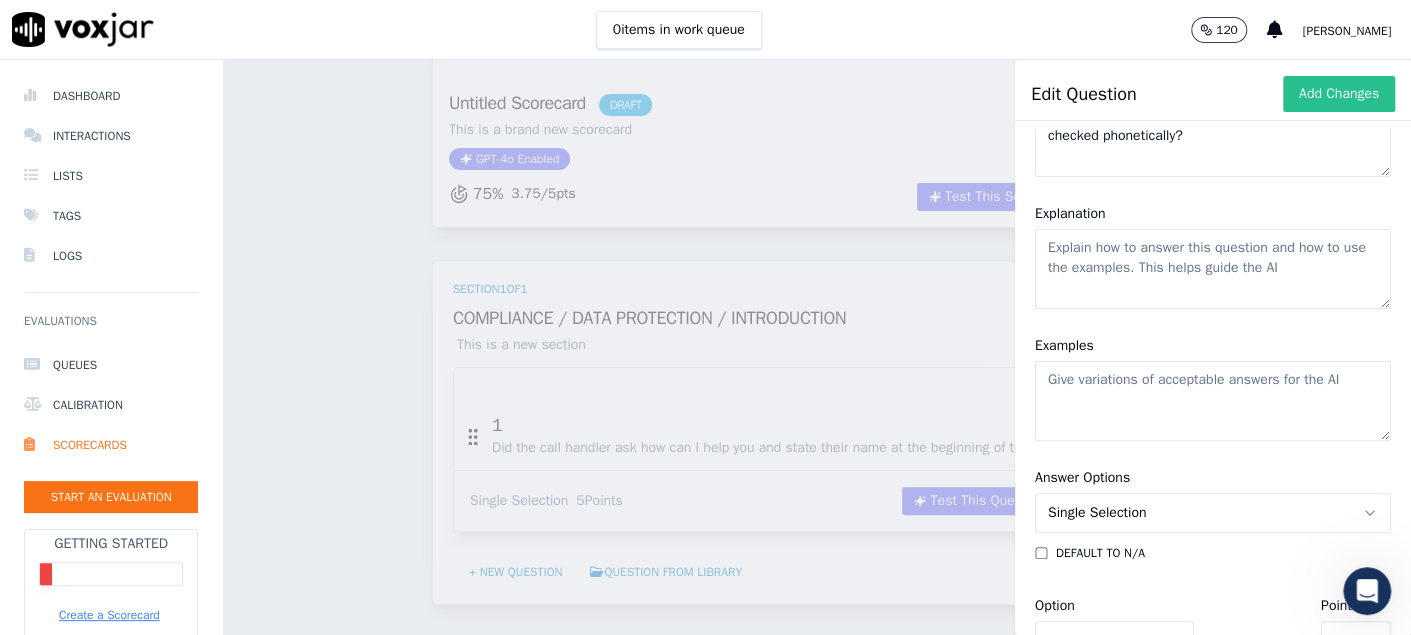 click on "Add Changes" at bounding box center [1339, 94] 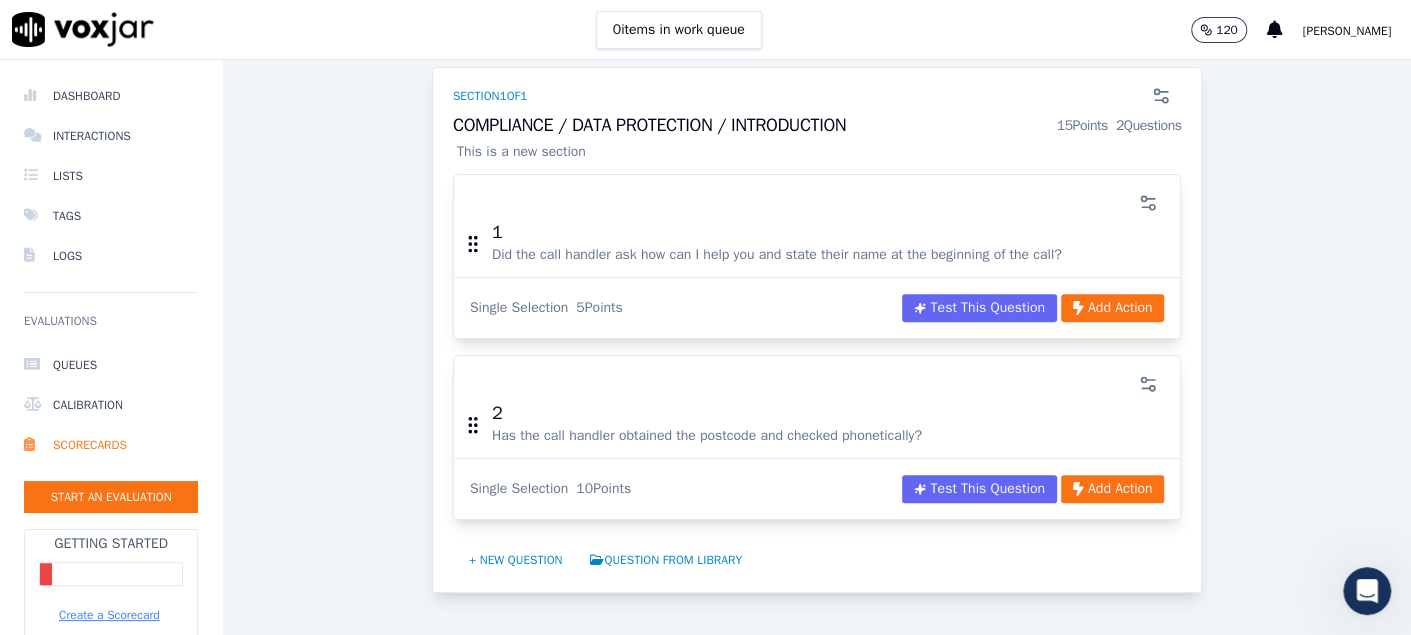 scroll, scrollTop: 300, scrollLeft: 0, axis: vertical 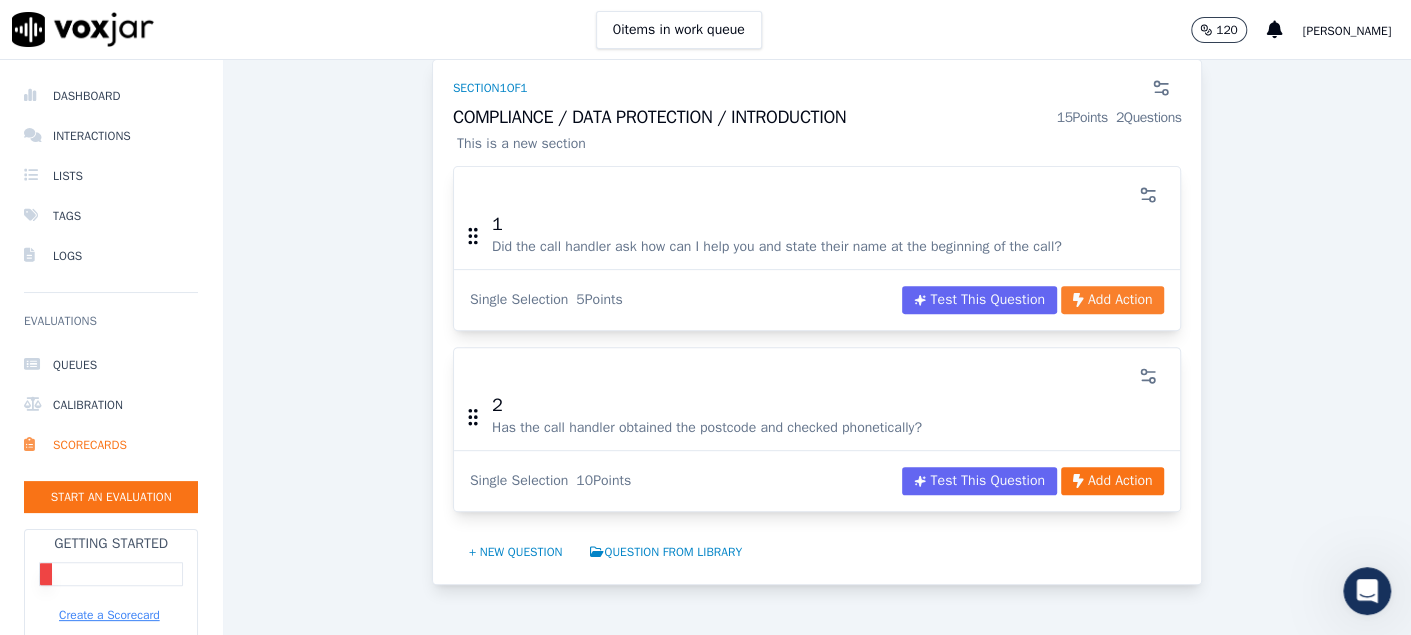 click on "Add Action" 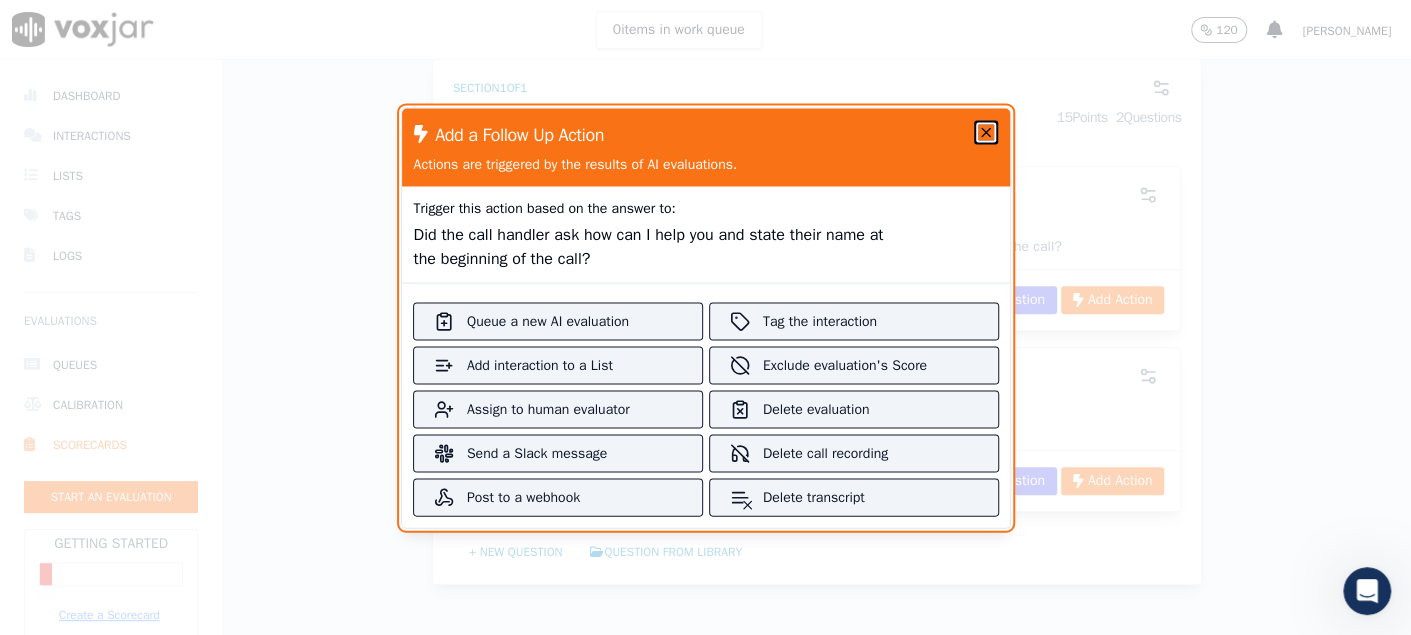 click 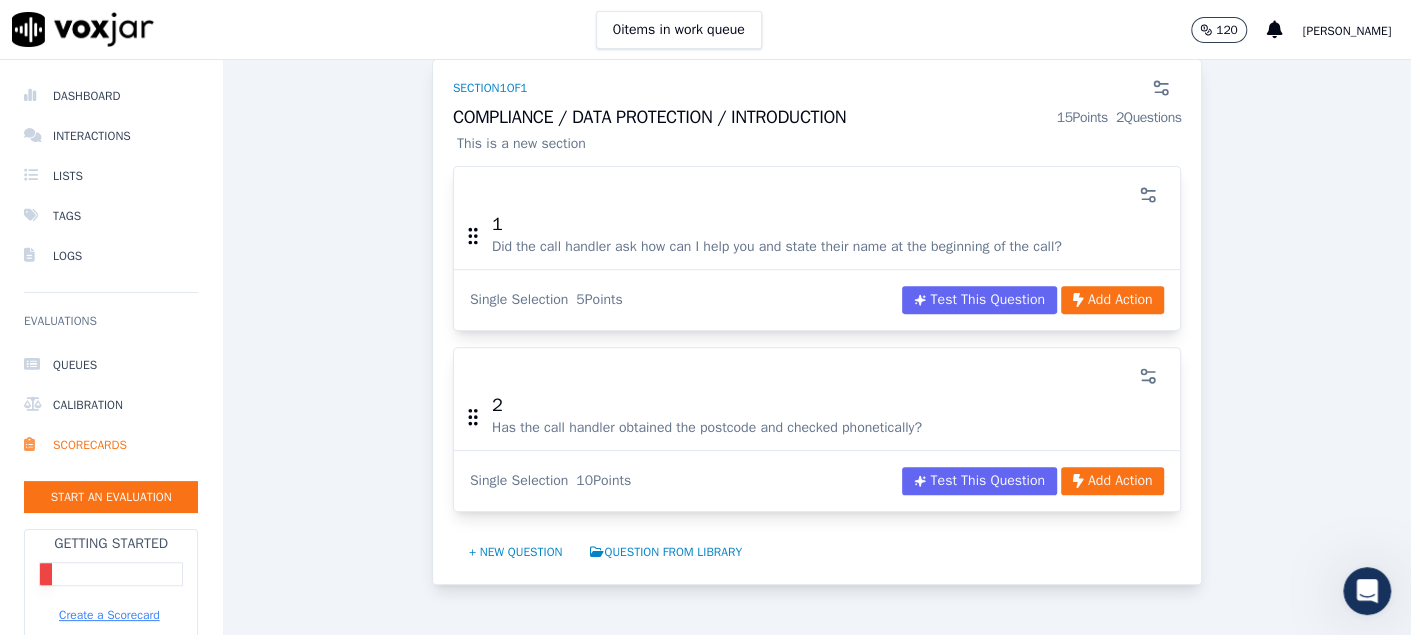scroll, scrollTop: 0, scrollLeft: 0, axis: both 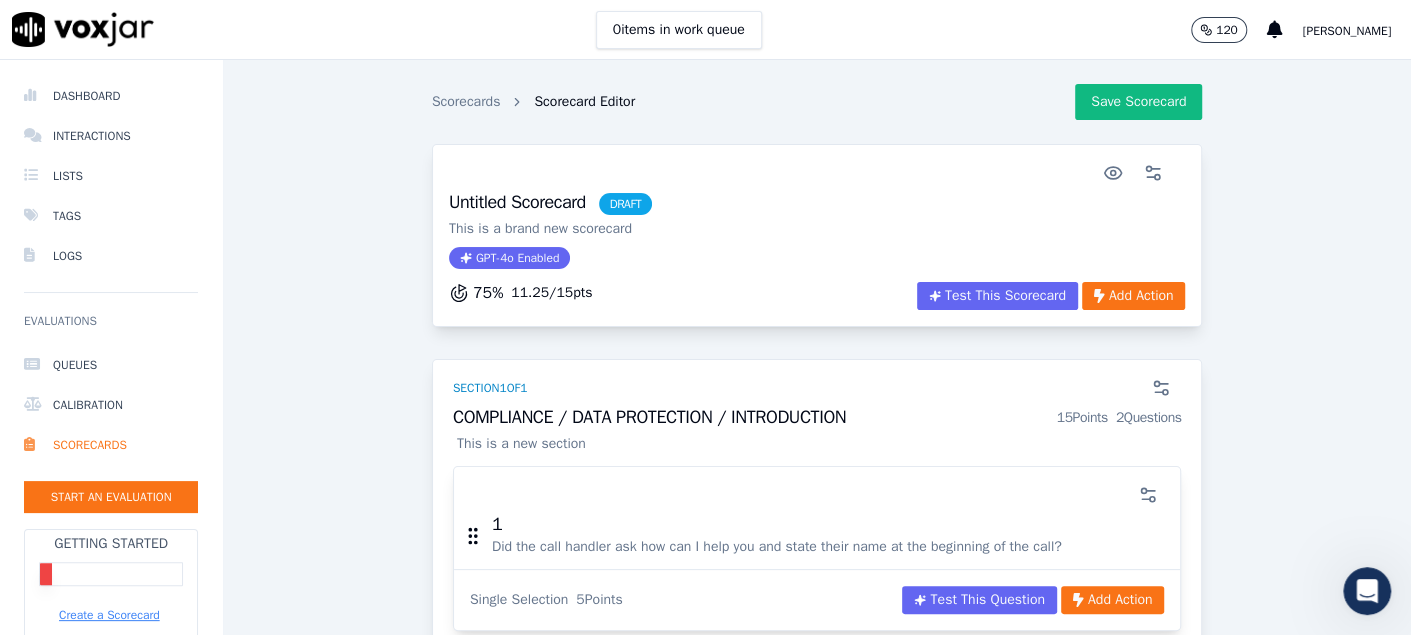 click on "Scorecard Editor" at bounding box center [584, 102] 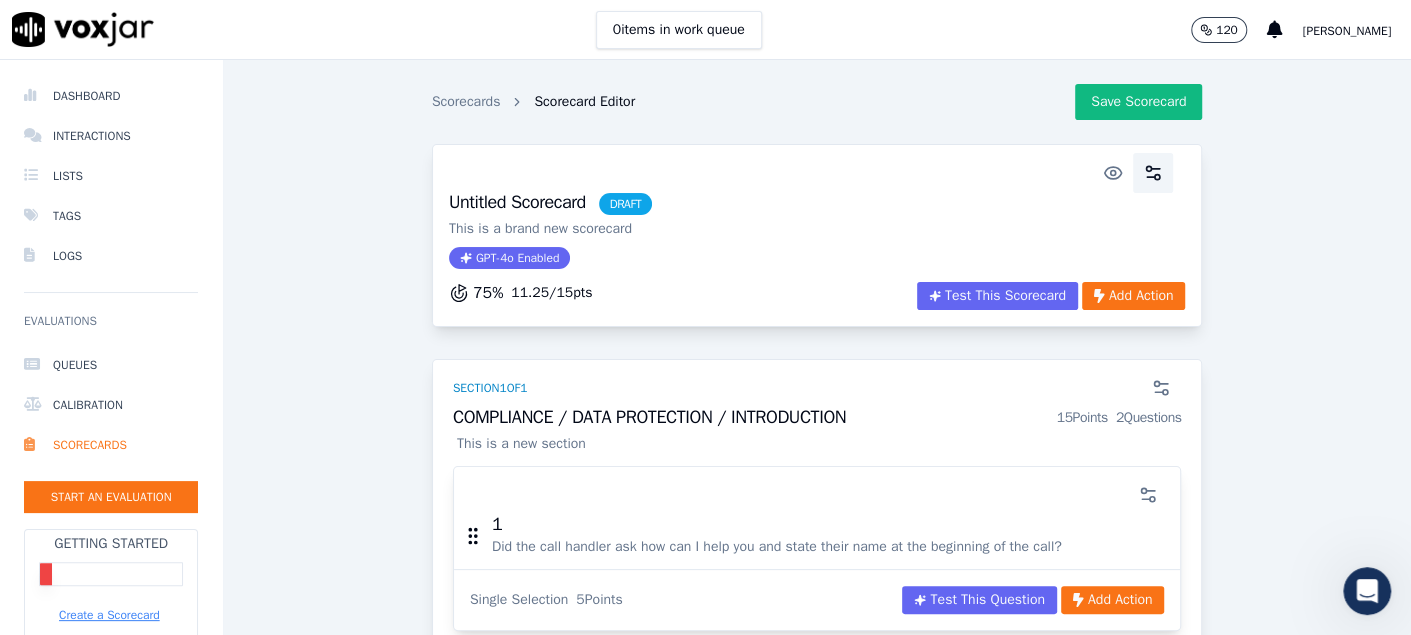 click 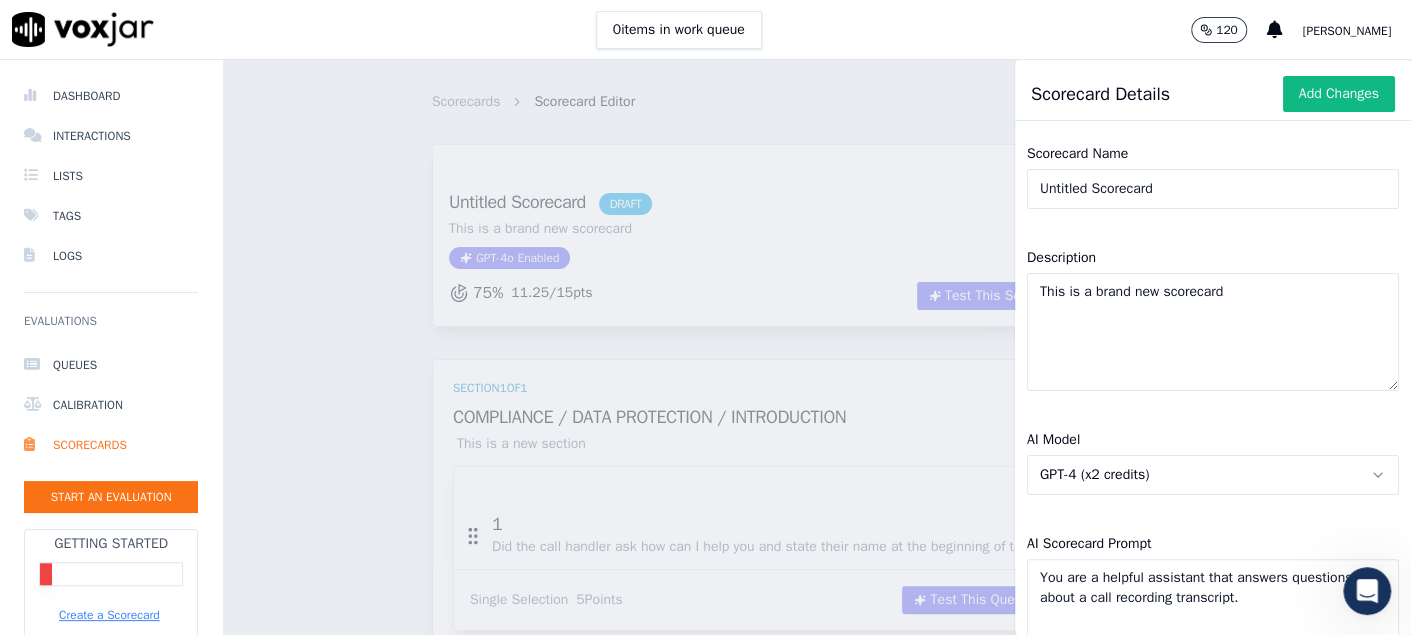 drag, startPoint x: 1181, startPoint y: 186, endPoint x: 474, endPoint y: 127, distance: 709.4575 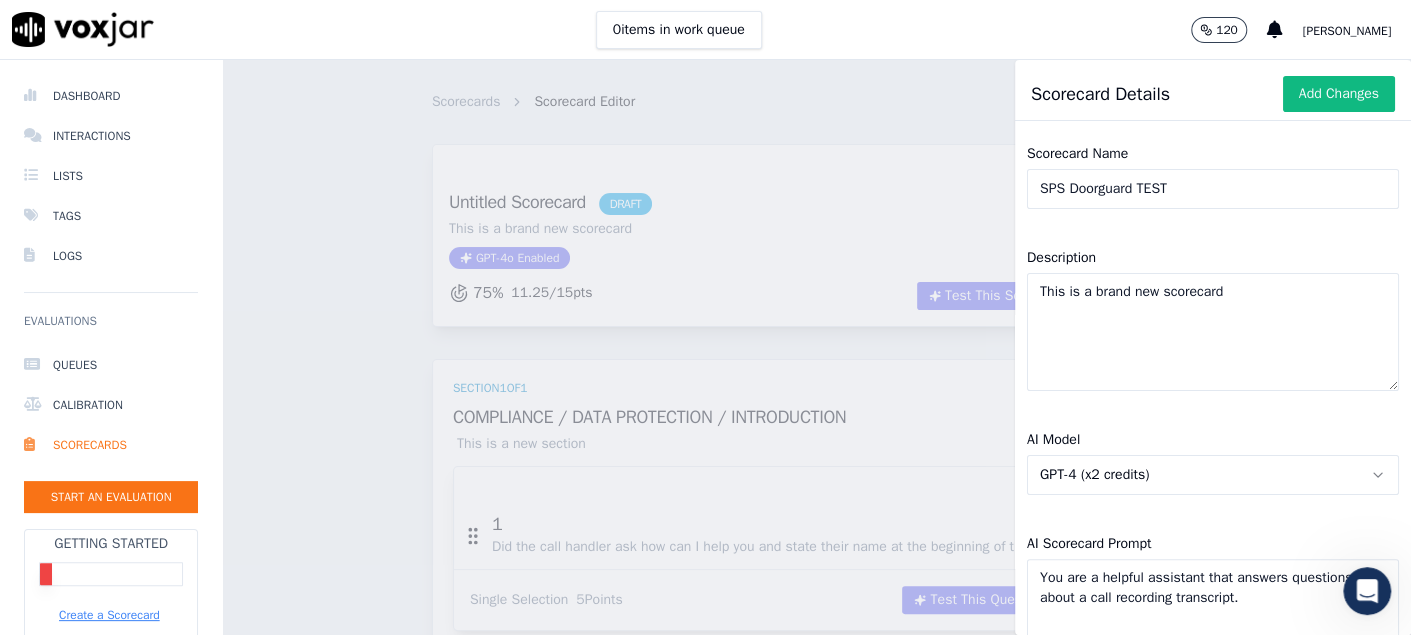 type on "SPS Doorguard TEST" 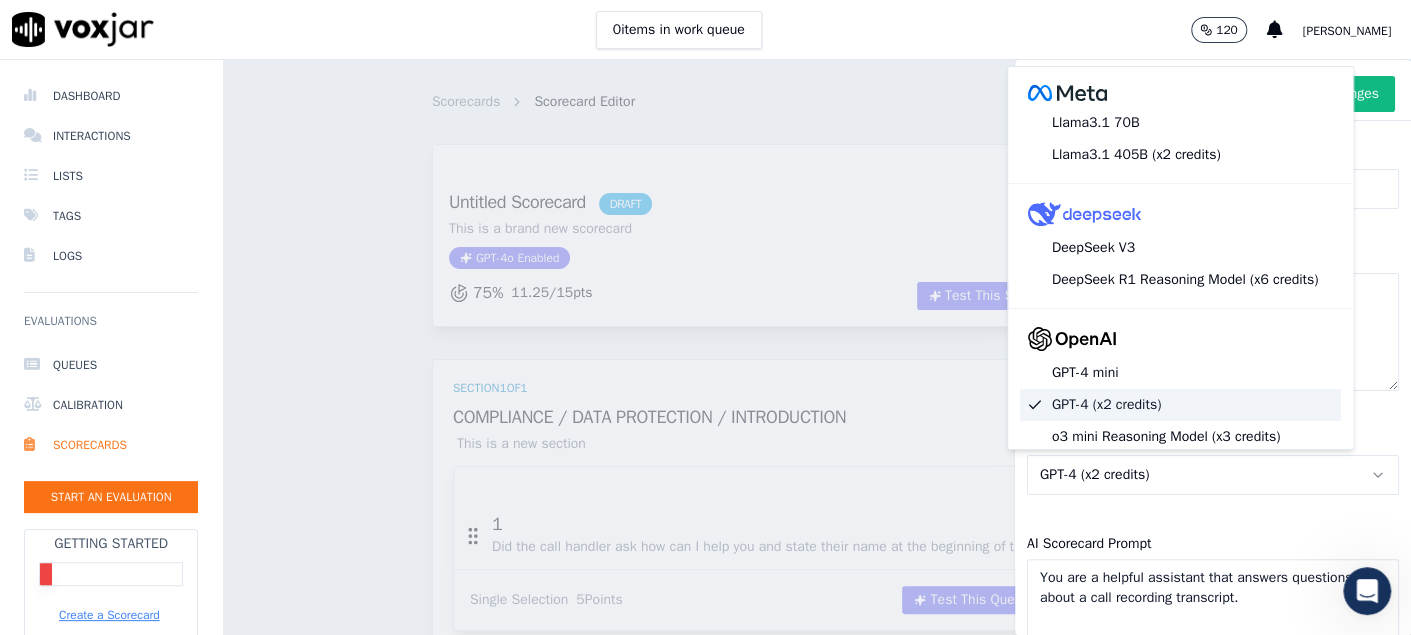 click on "GPT-4 (x2 credits)" 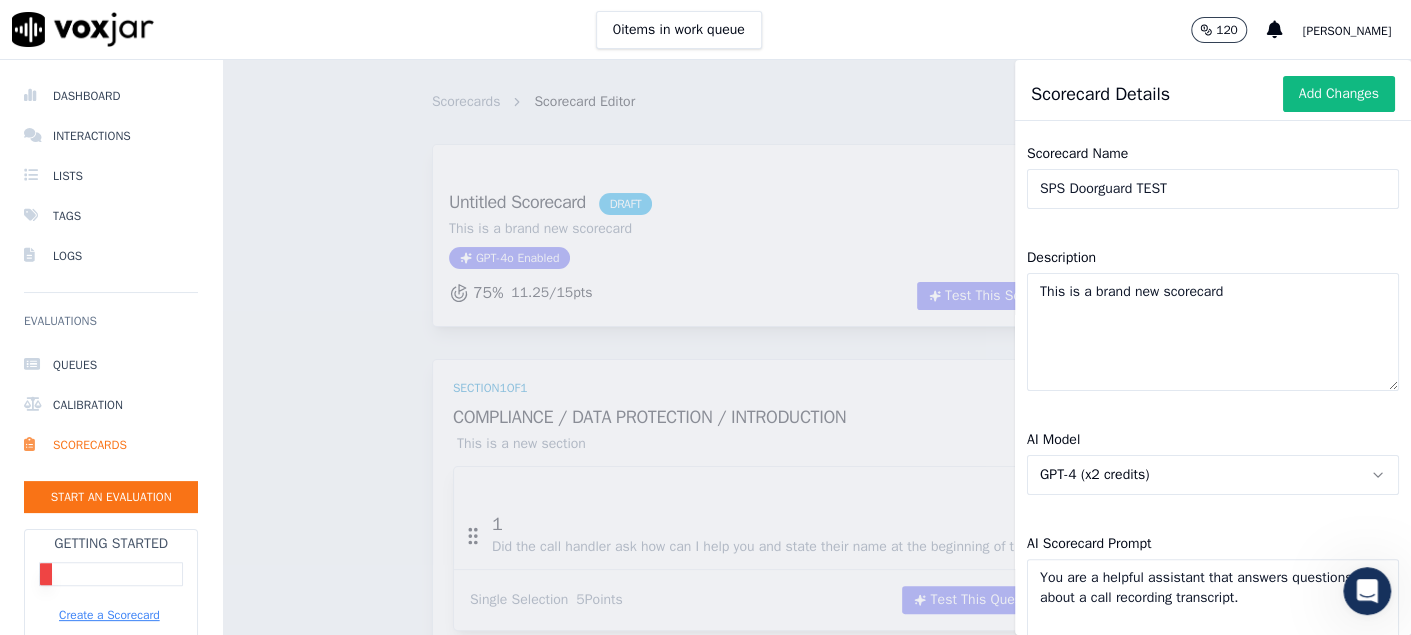 click on "GPT-4 (x2 credits)" 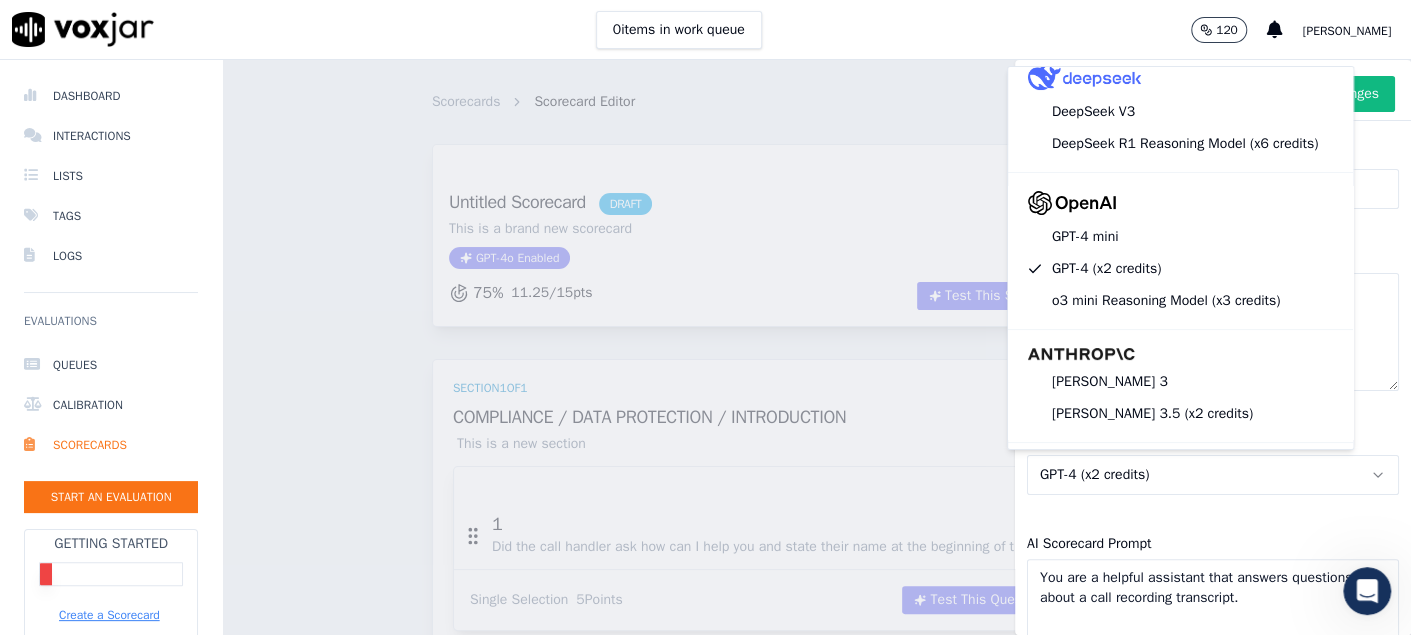 scroll, scrollTop: 159, scrollLeft: 0, axis: vertical 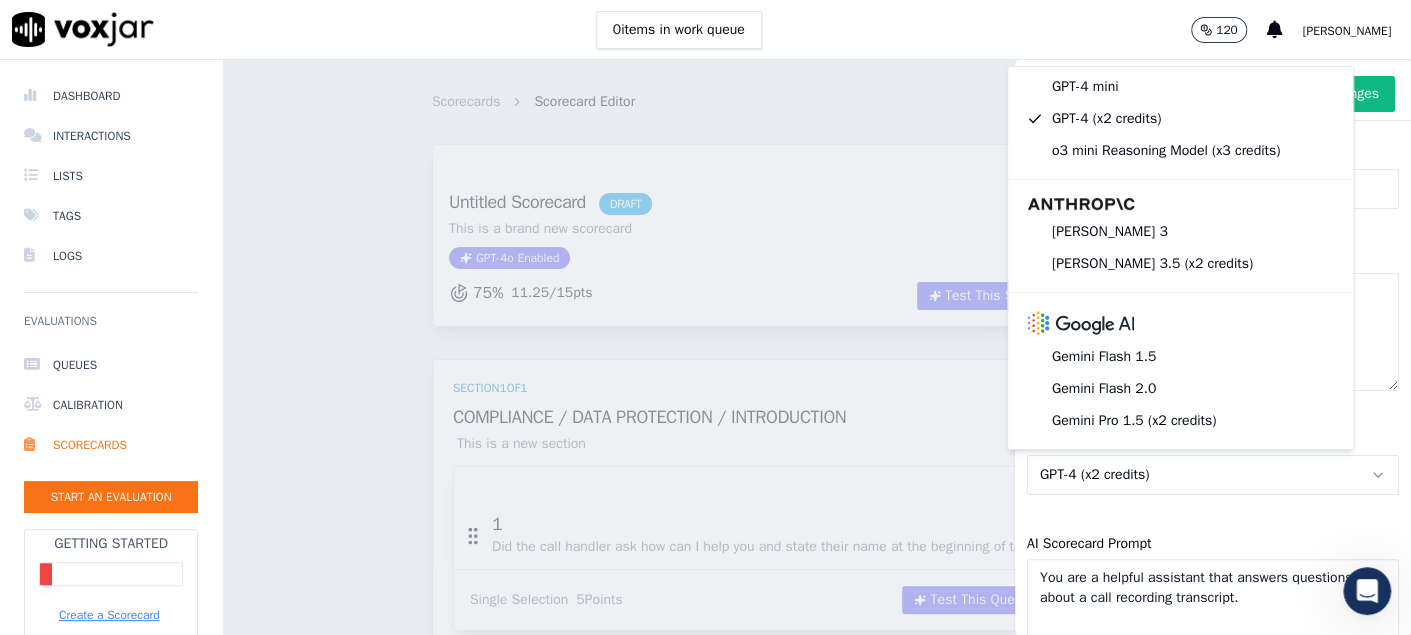 click on "AI Scorecard Prompt   You are a helpful assistant that answers questions about a call recording transcript." at bounding box center (1213, 604) 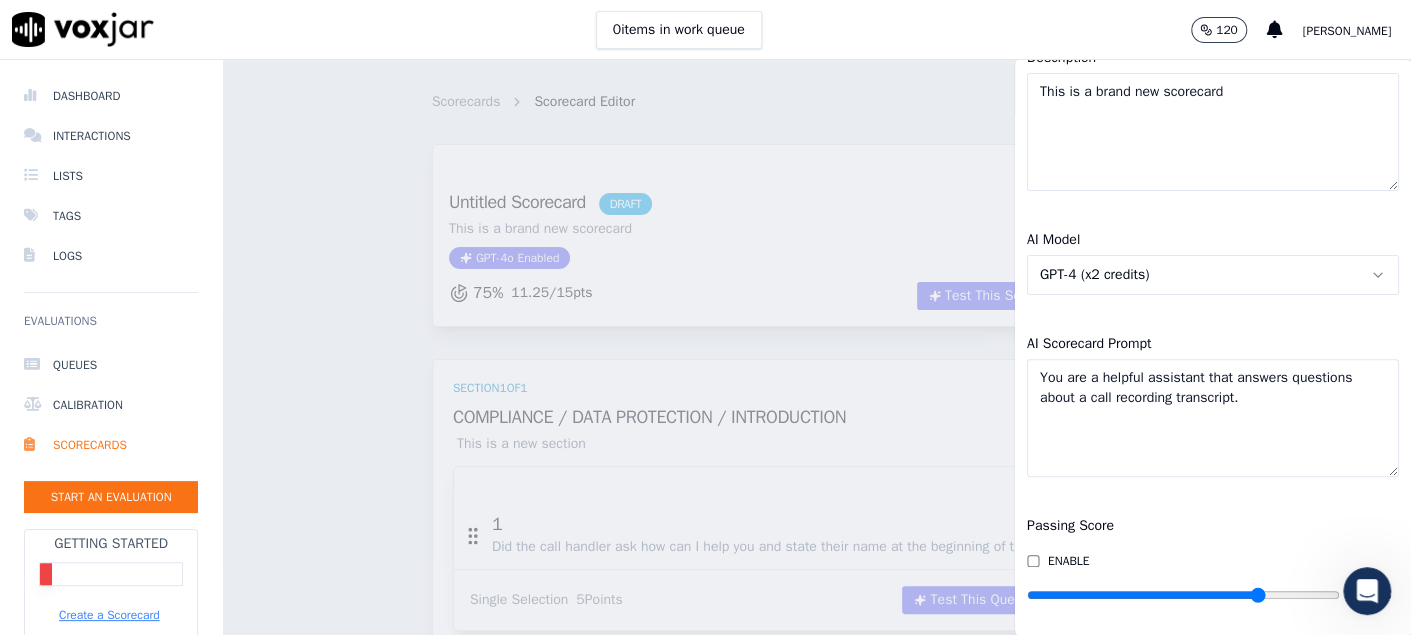 scroll, scrollTop: 267, scrollLeft: 0, axis: vertical 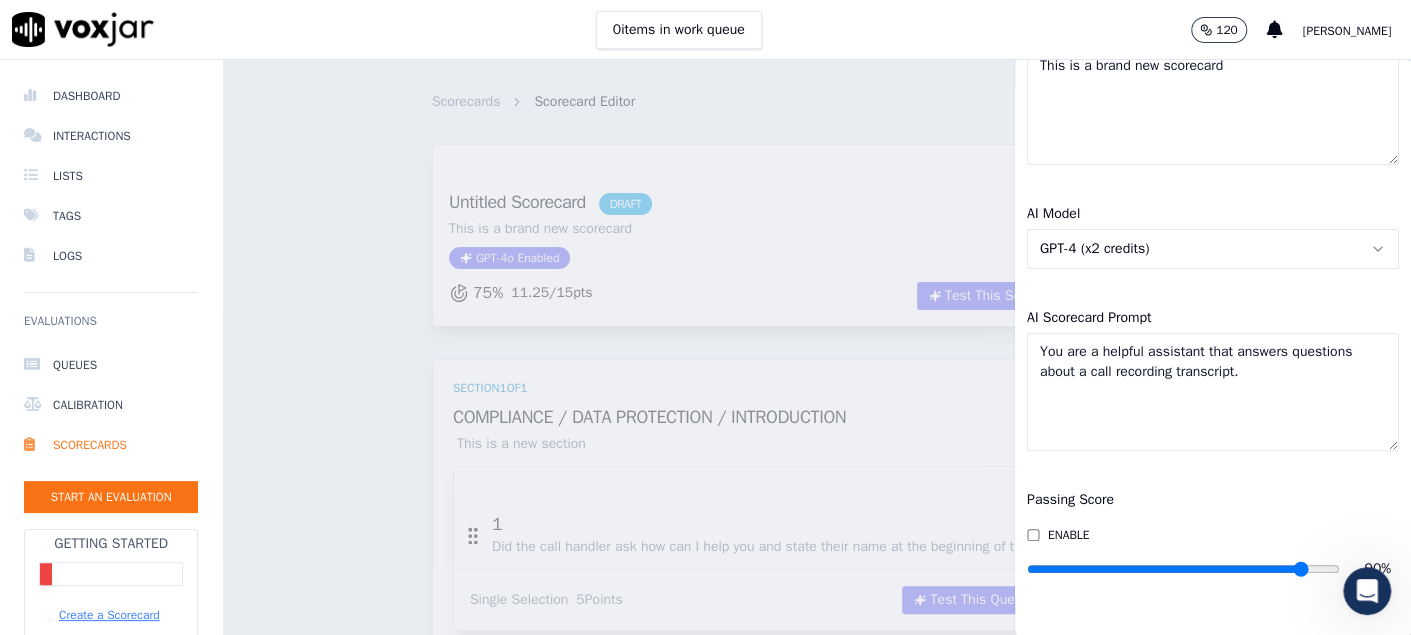 drag, startPoint x: 1220, startPoint y: 526, endPoint x: 1259, endPoint y: 532, distance: 39.45884 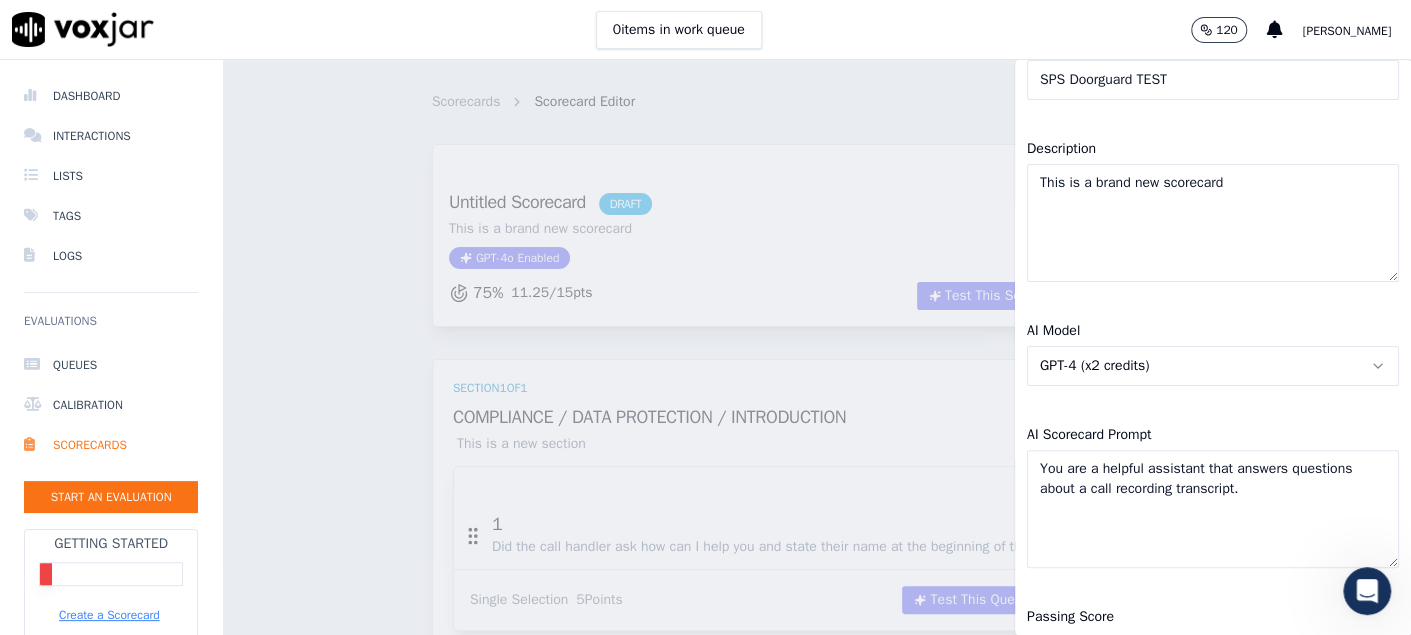 scroll, scrollTop: 0, scrollLeft: 0, axis: both 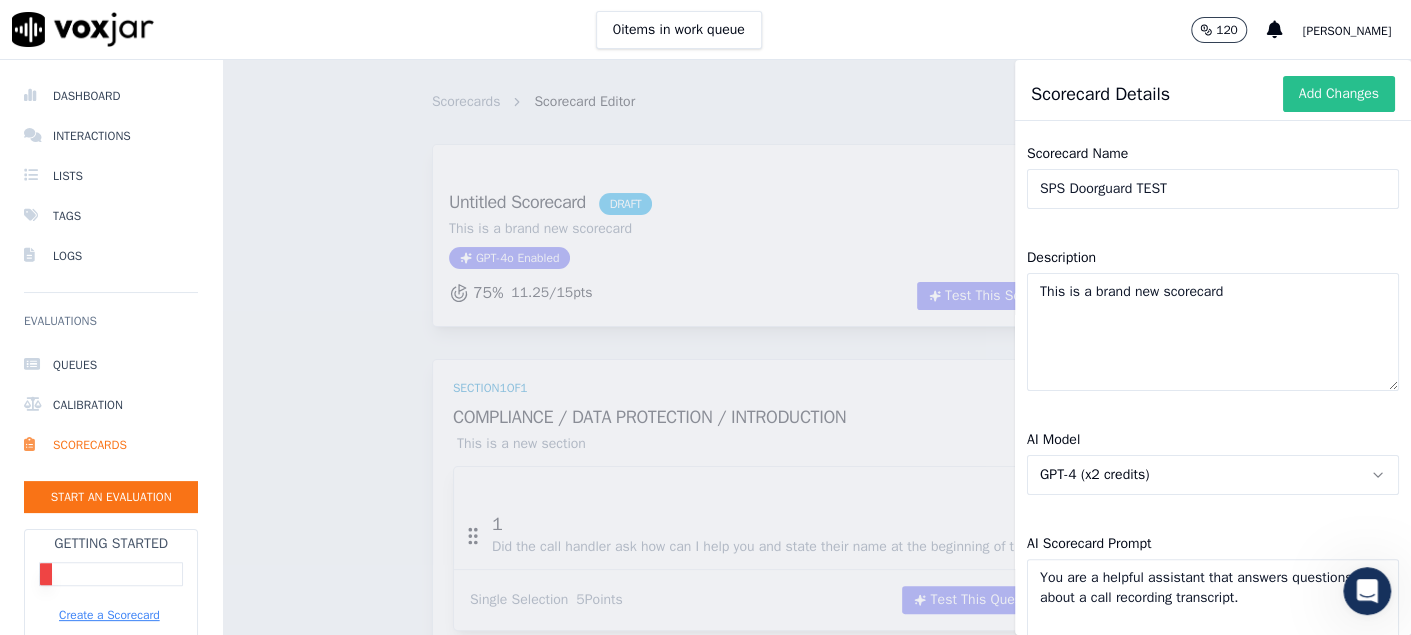 click on "Add Changes" at bounding box center [1339, 94] 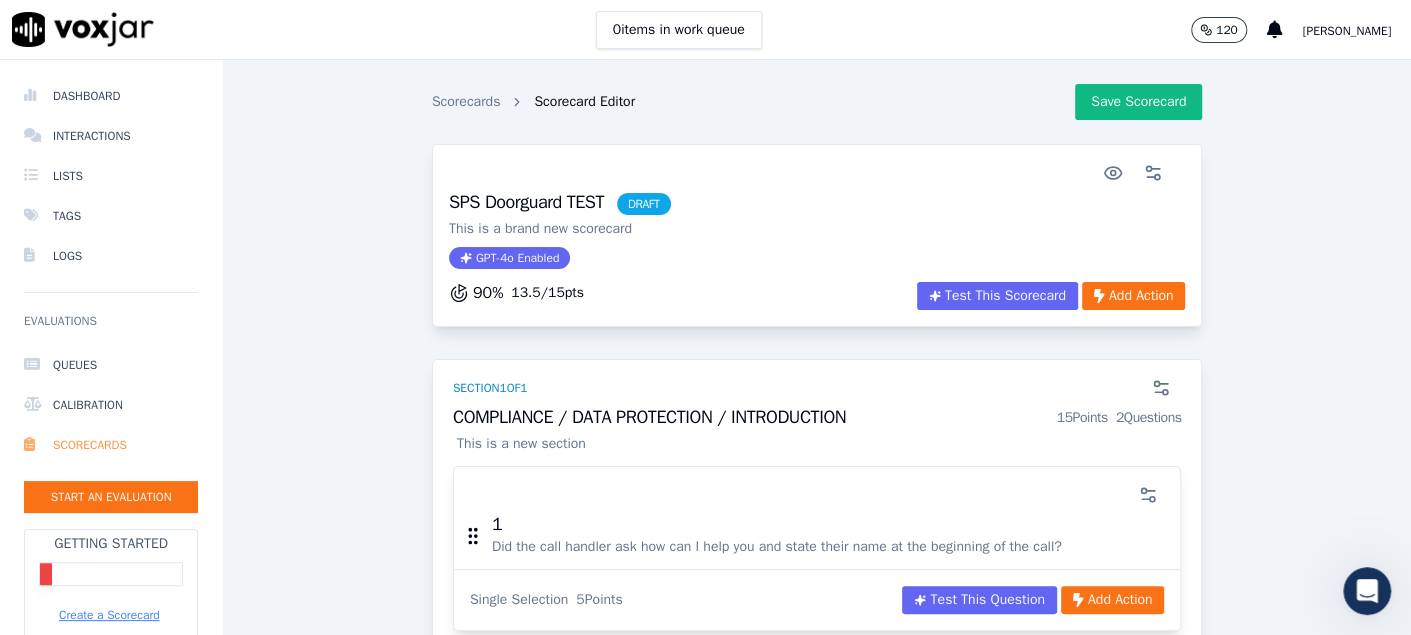click on "Scorecards" at bounding box center (111, 445) 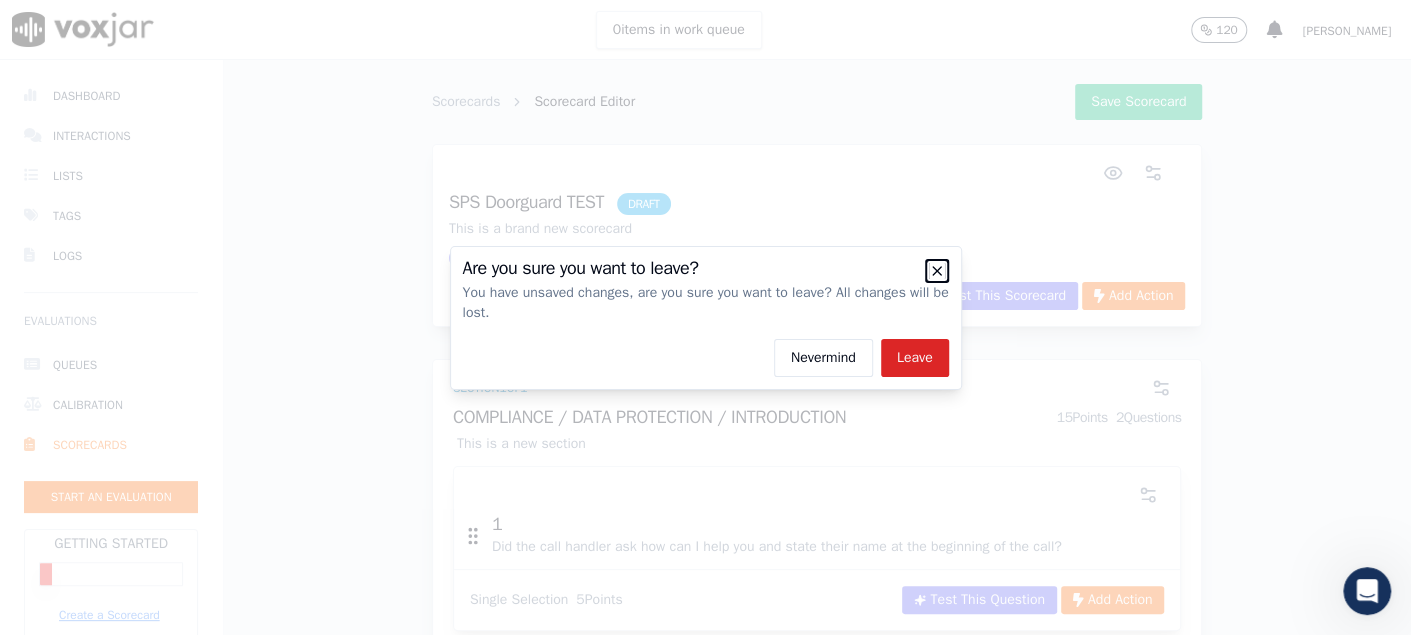 click 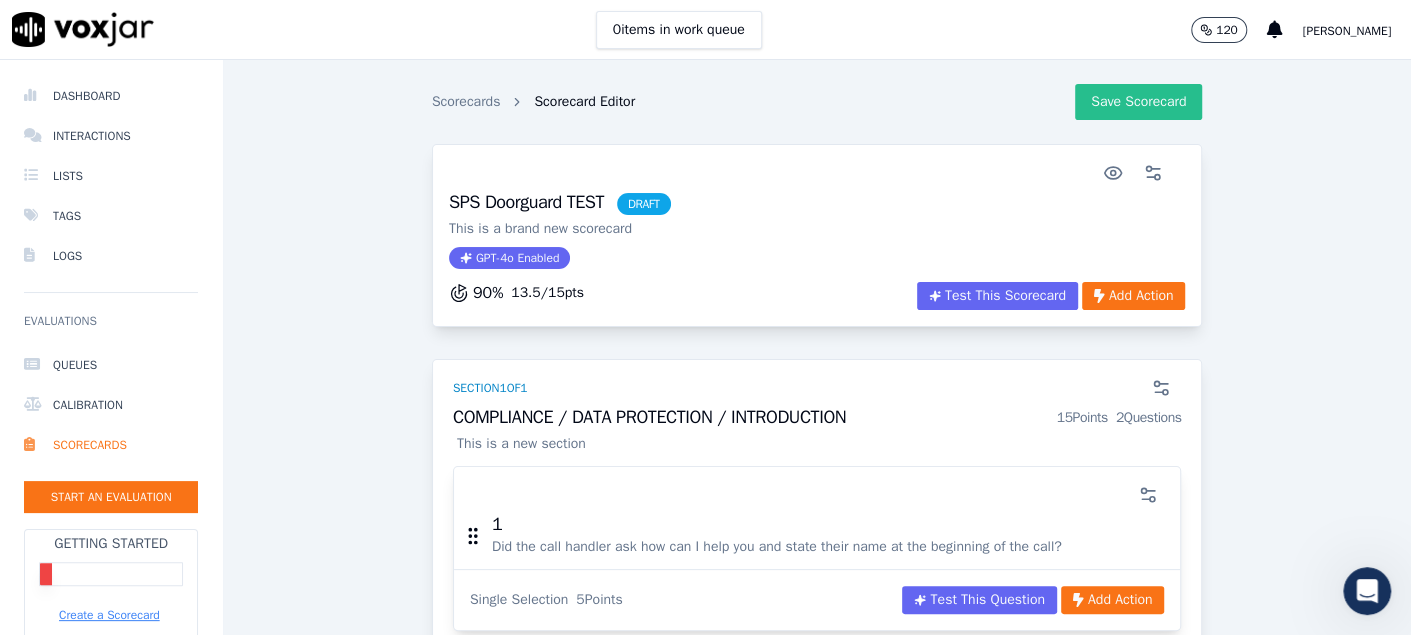 click on "Save Scorecard" at bounding box center (1138, 102) 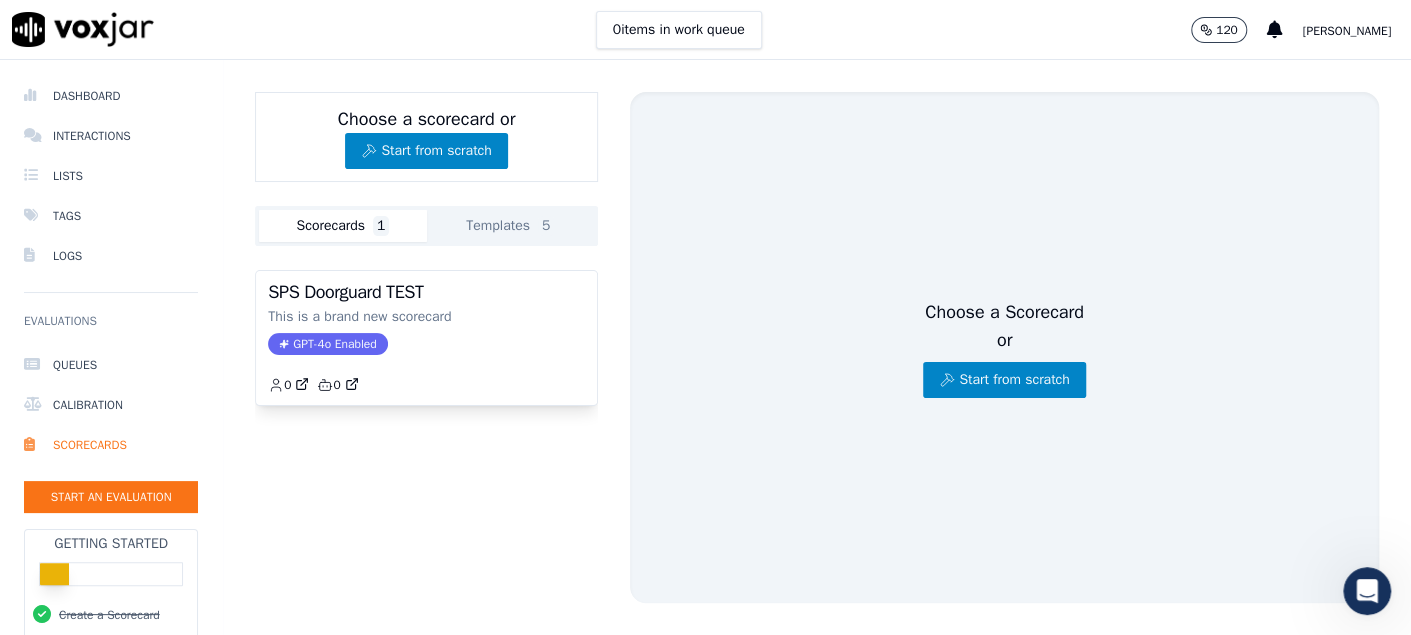 click on "Templates  5" 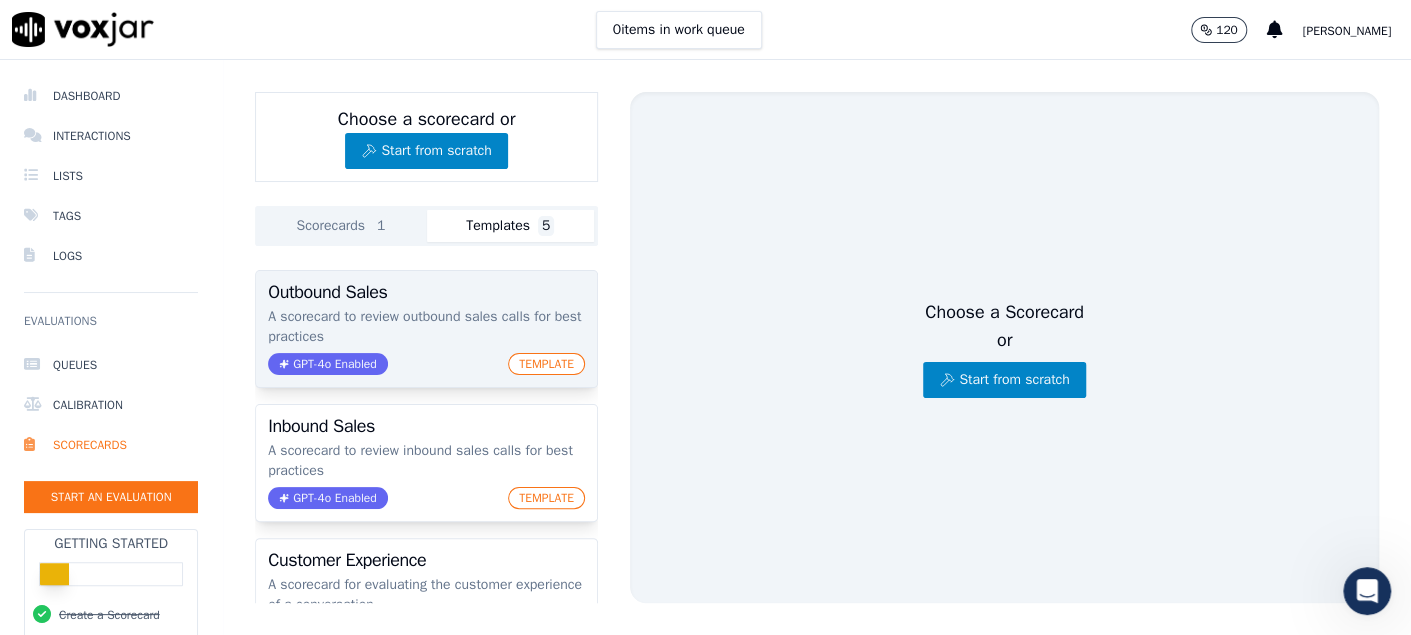 scroll, scrollTop: 99, scrollLeft: 0, axis: vertical 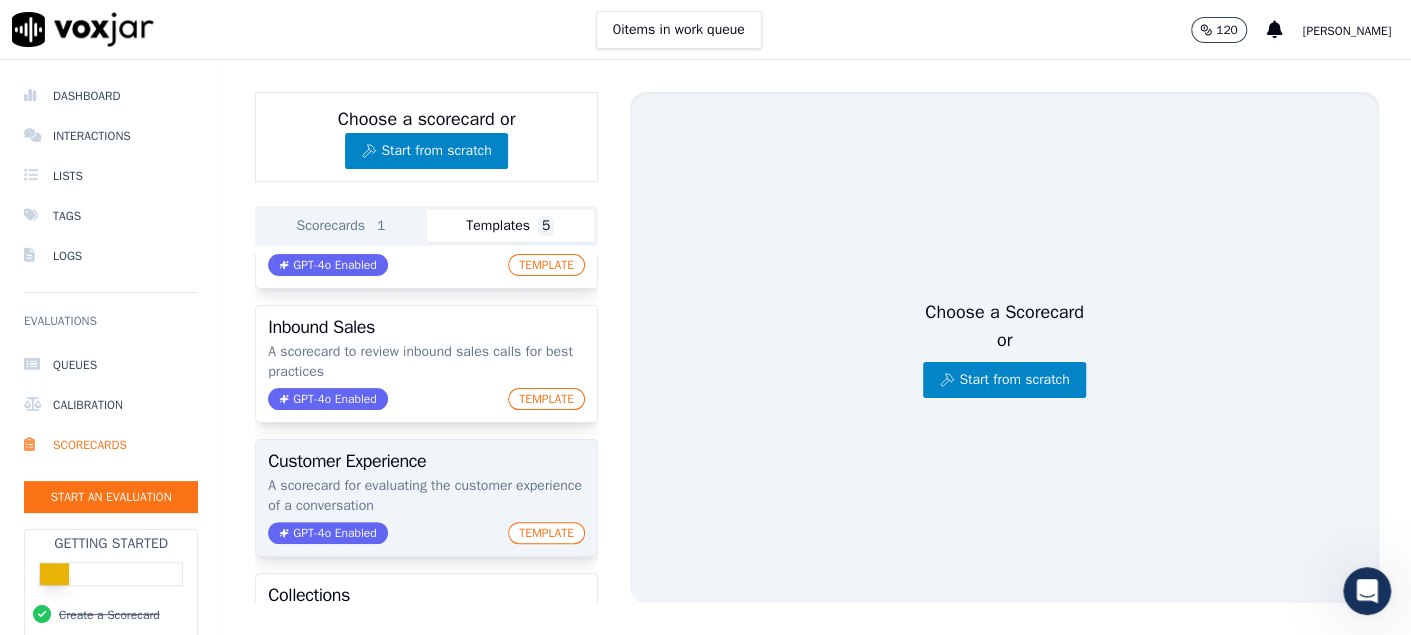 click on "A scorecard for evaluating the customer experience of a conversation" 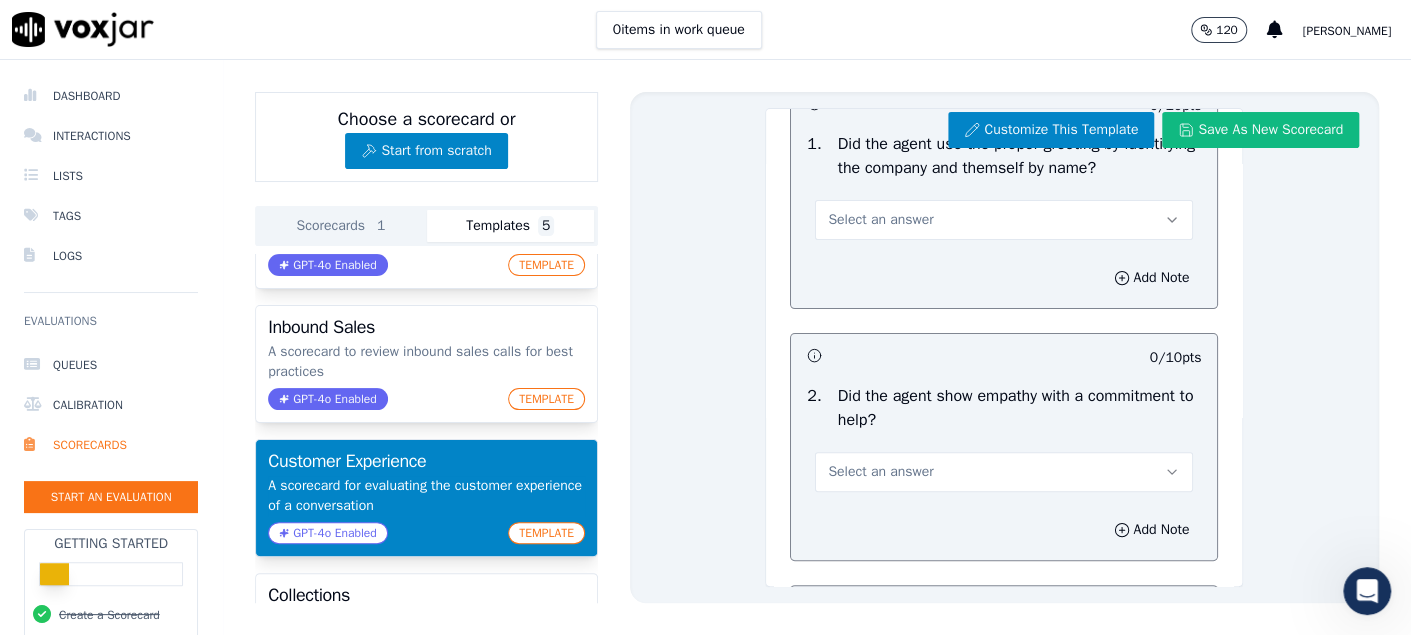 scroll, scrollTop: 99, scrollLeft: 0, axis: vertical 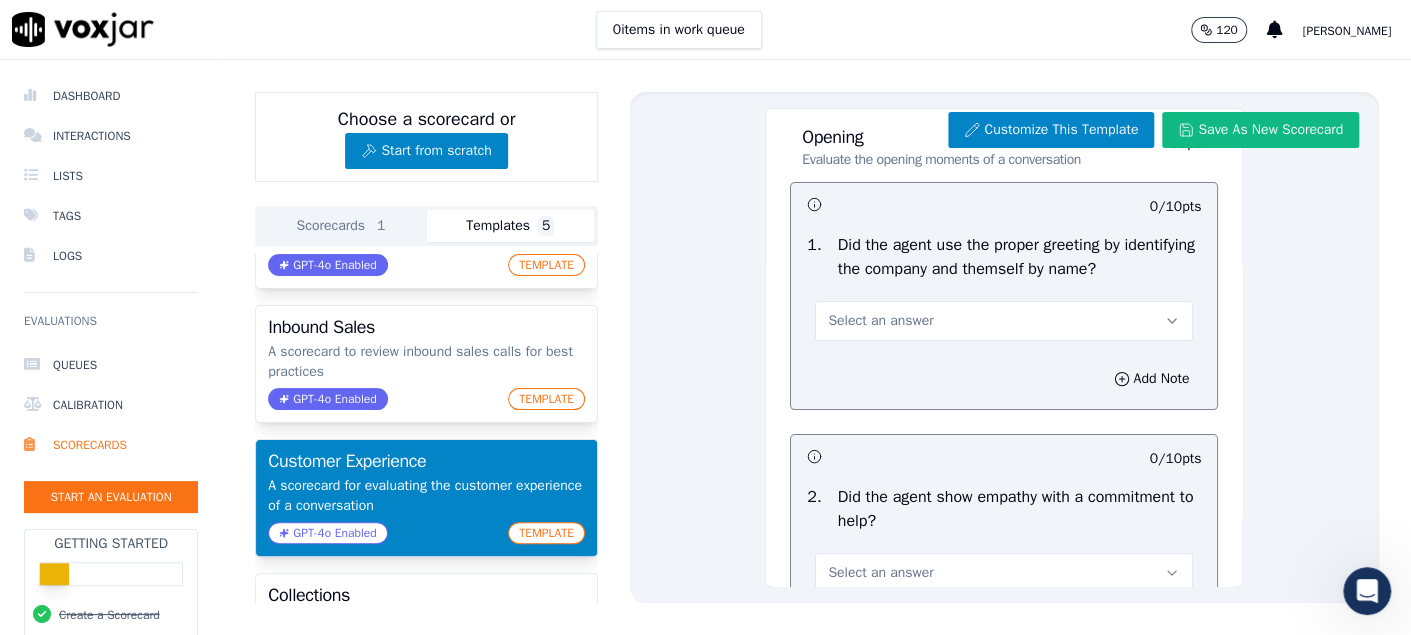 click on "Select an answer" at bounding box center [880, 321] 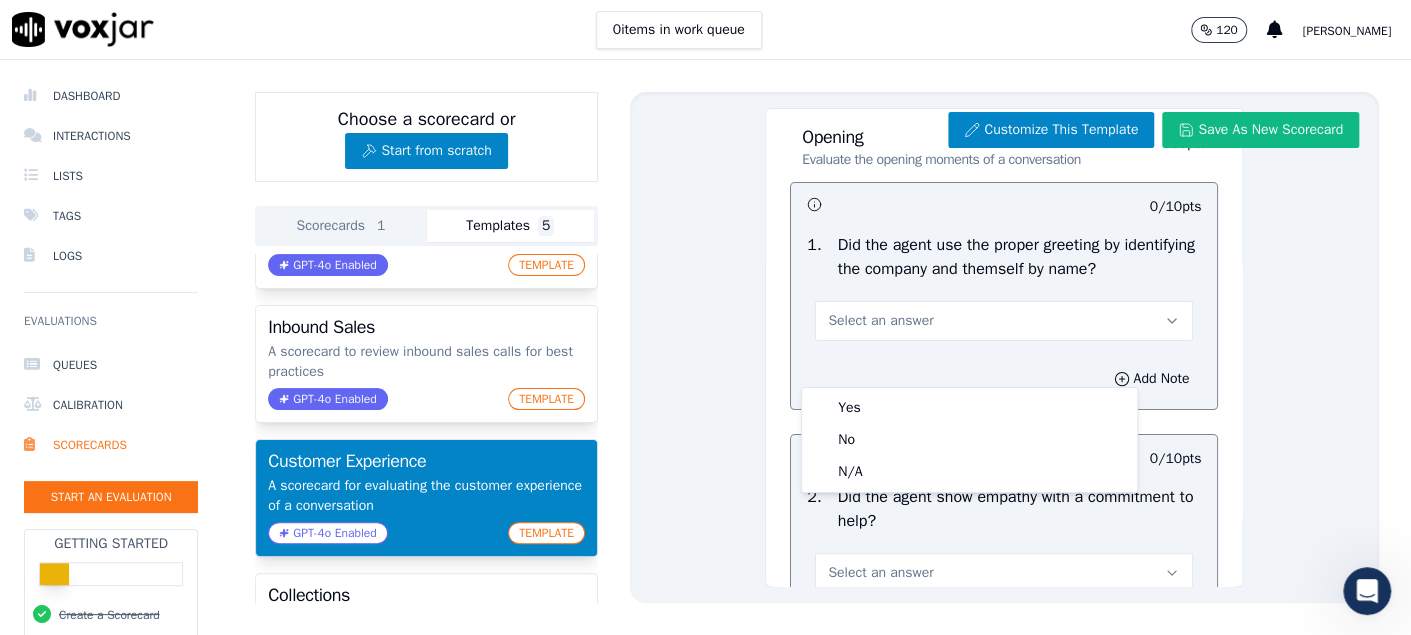 click on "Select an answer" at bounding box center (880, 321) 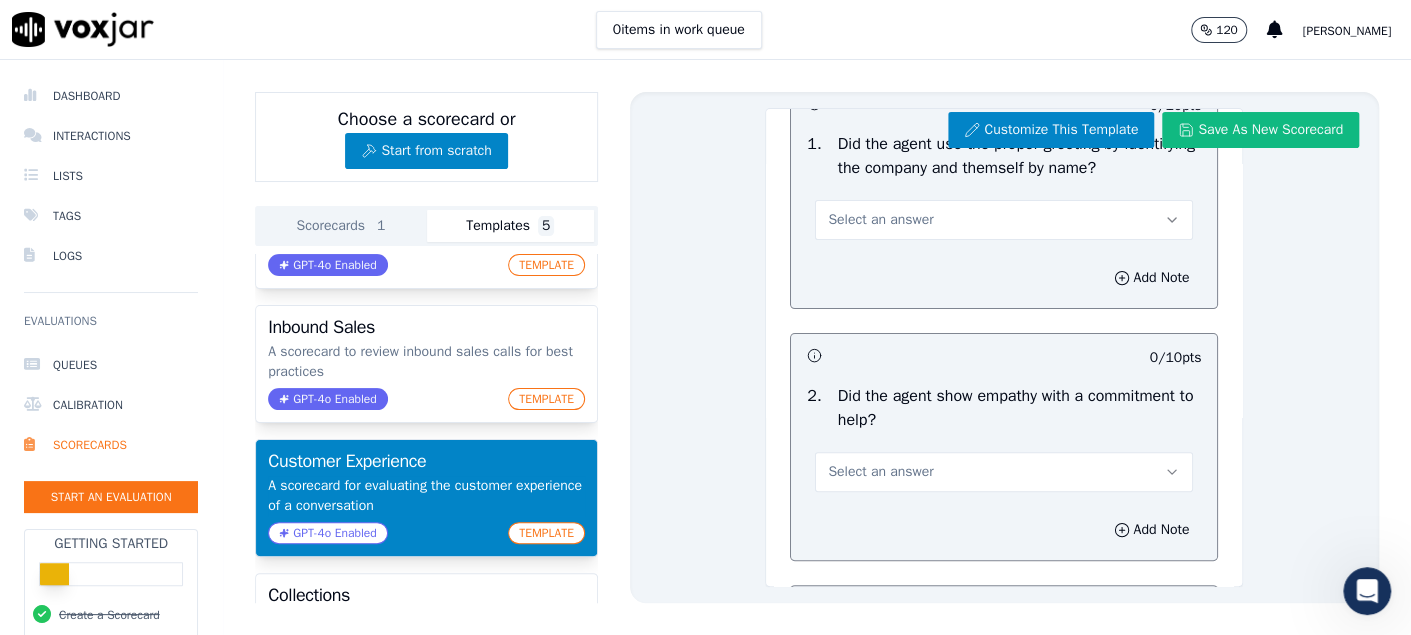 scroll, scrollTop: 99, scrollLeft: 0, axis: vertical 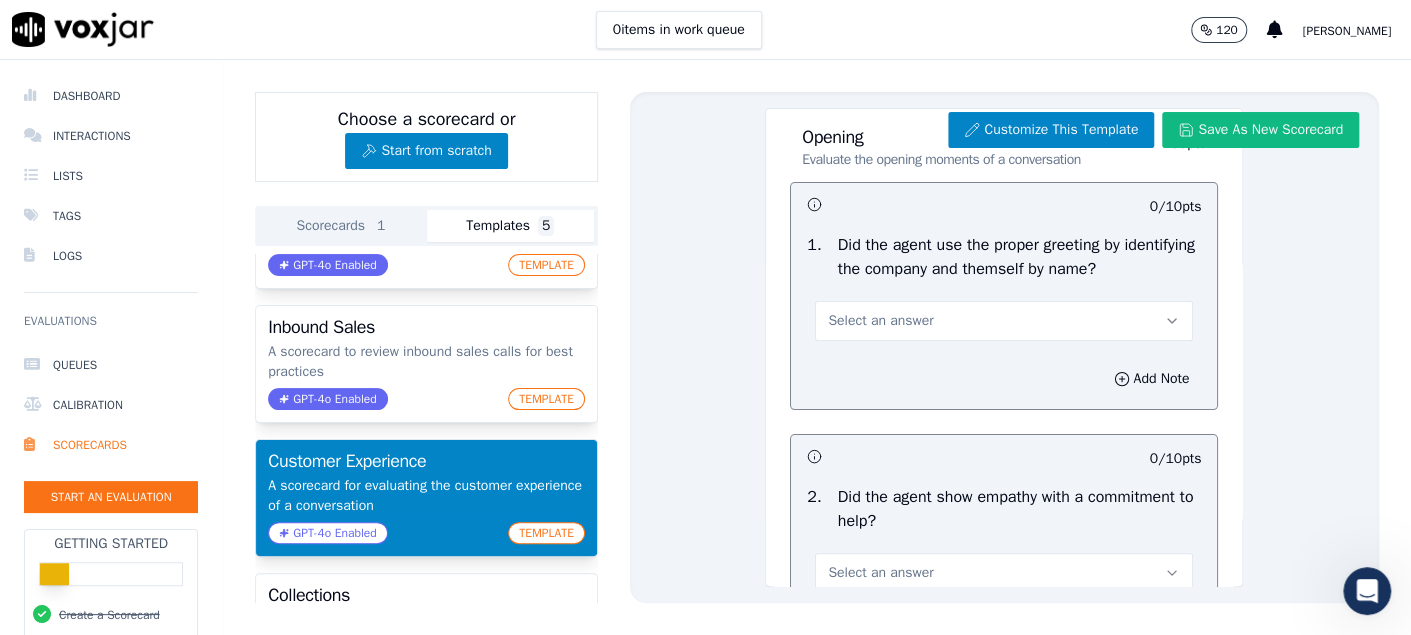 click at bounding box center (816, 204) 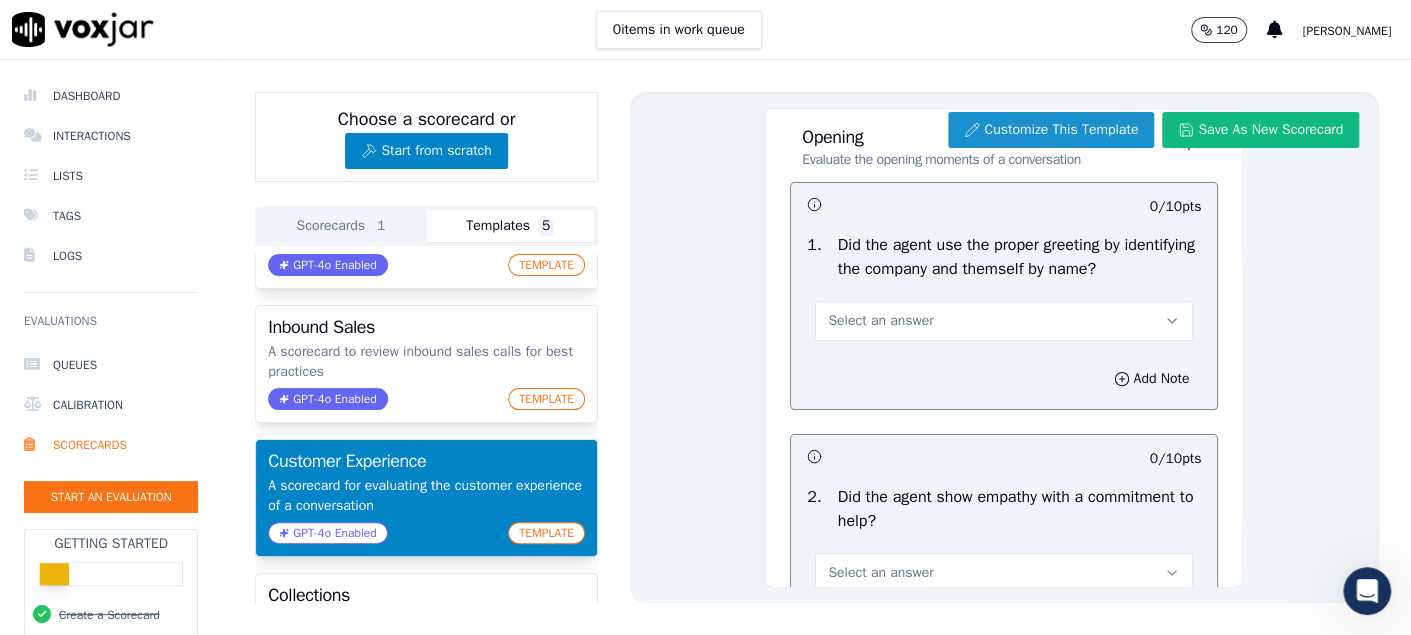 click on "Customize This Template" at bounding box center [1051, 130] 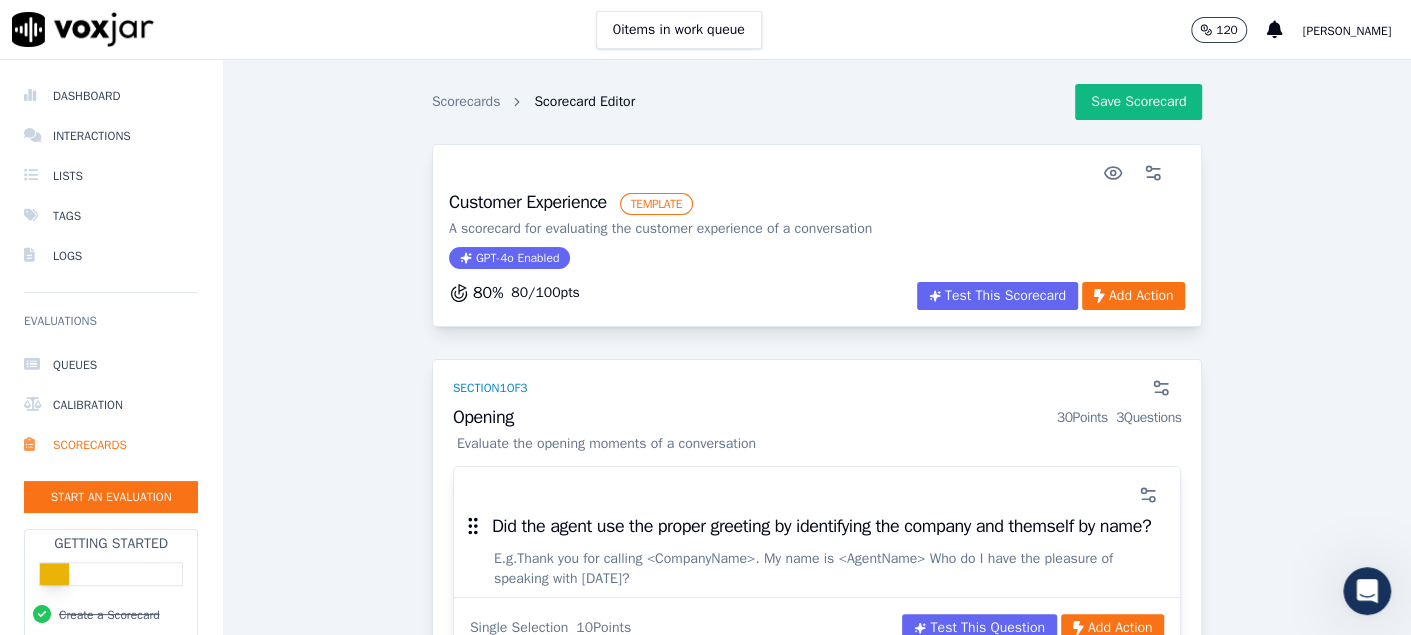scroll, scrollTop: 99, scrollLeft: 0, axis: vertical 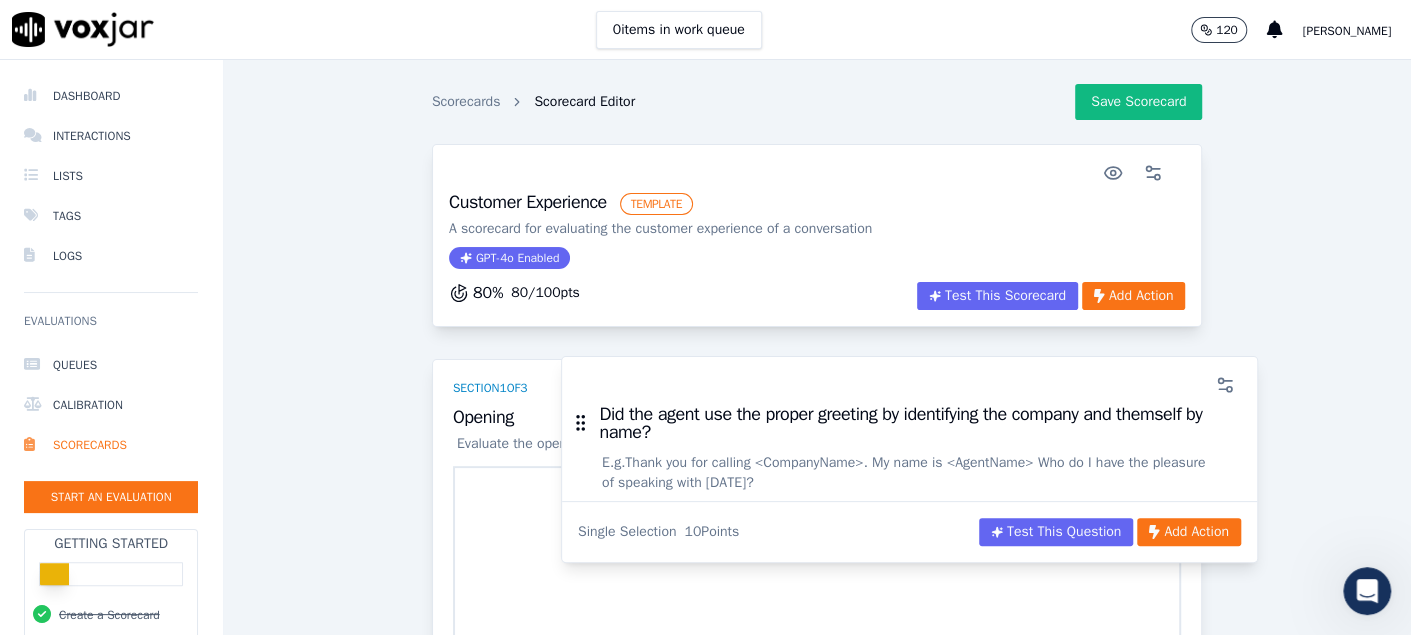 drag, startPoint x: 703, startPoint y: 488, endPoint x: 818, endPoint y: 480, distance: 115.27792 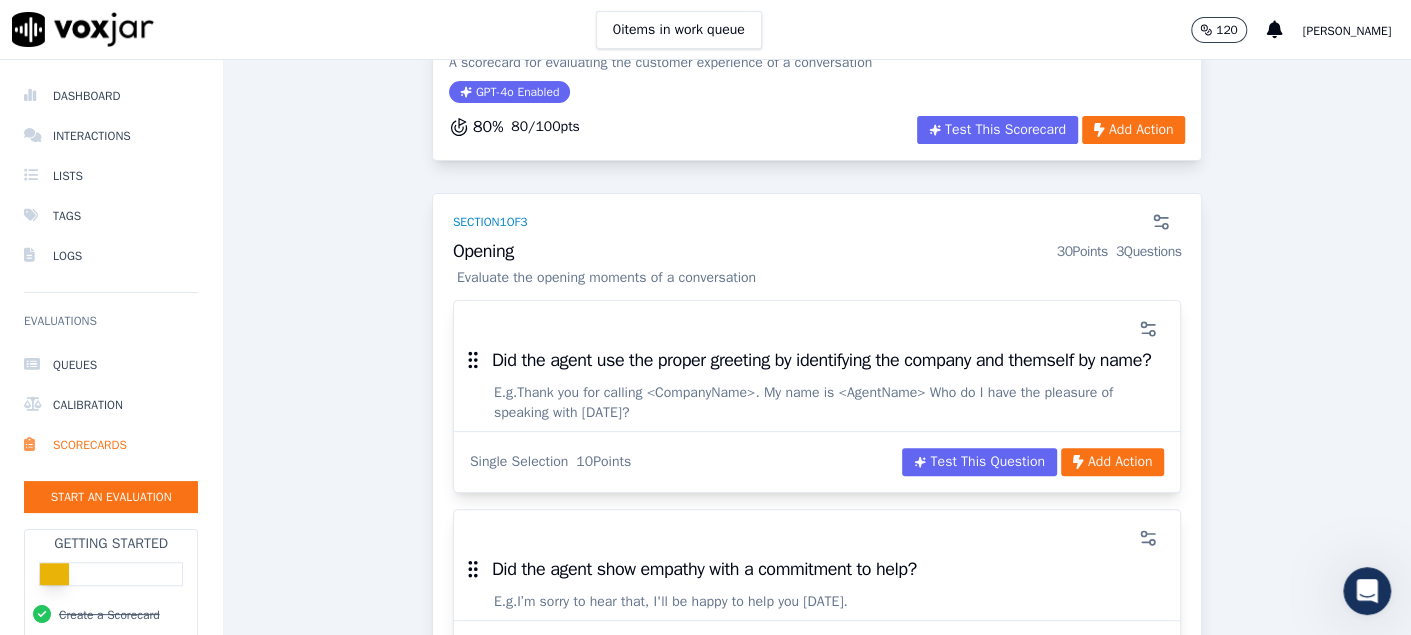 scroll, scrollTop: 200, scrollLeft: 0, axis: vertical 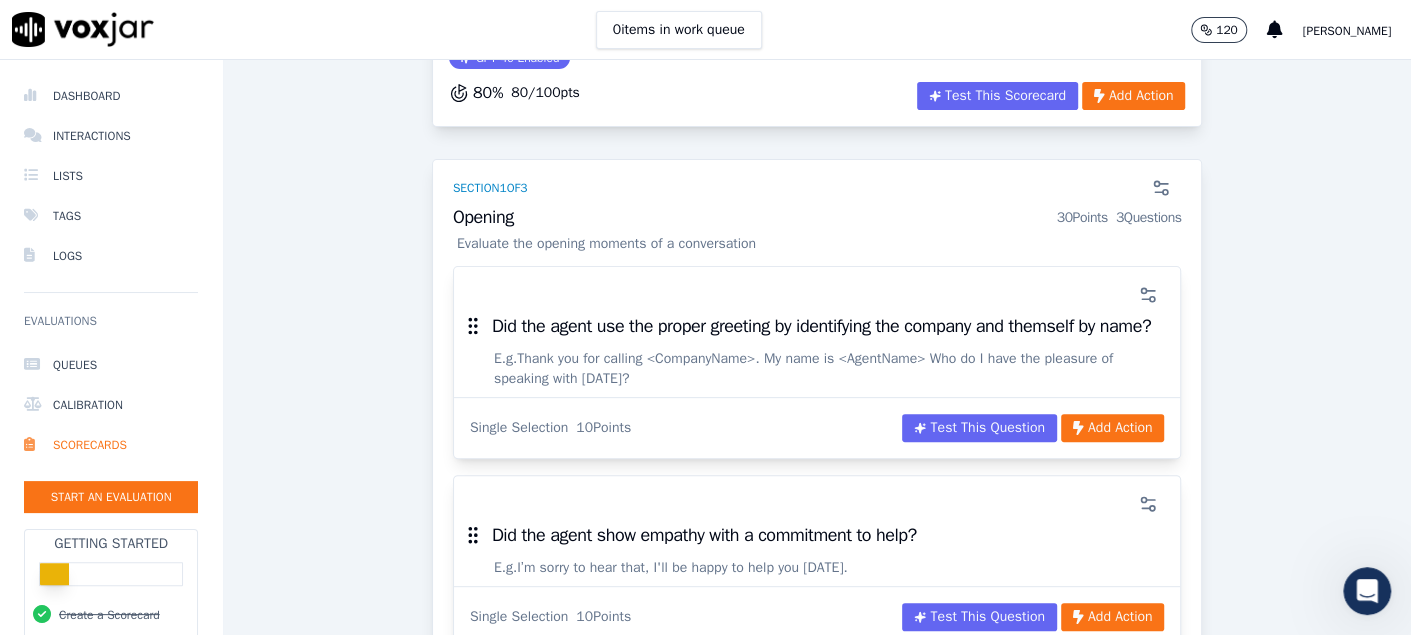 click on "E.g.  Thank you for calling <CompanyName>.  My name is <AgentName> Who do I have the pleasure of speaking with today?" at bounding box center [817, 373] 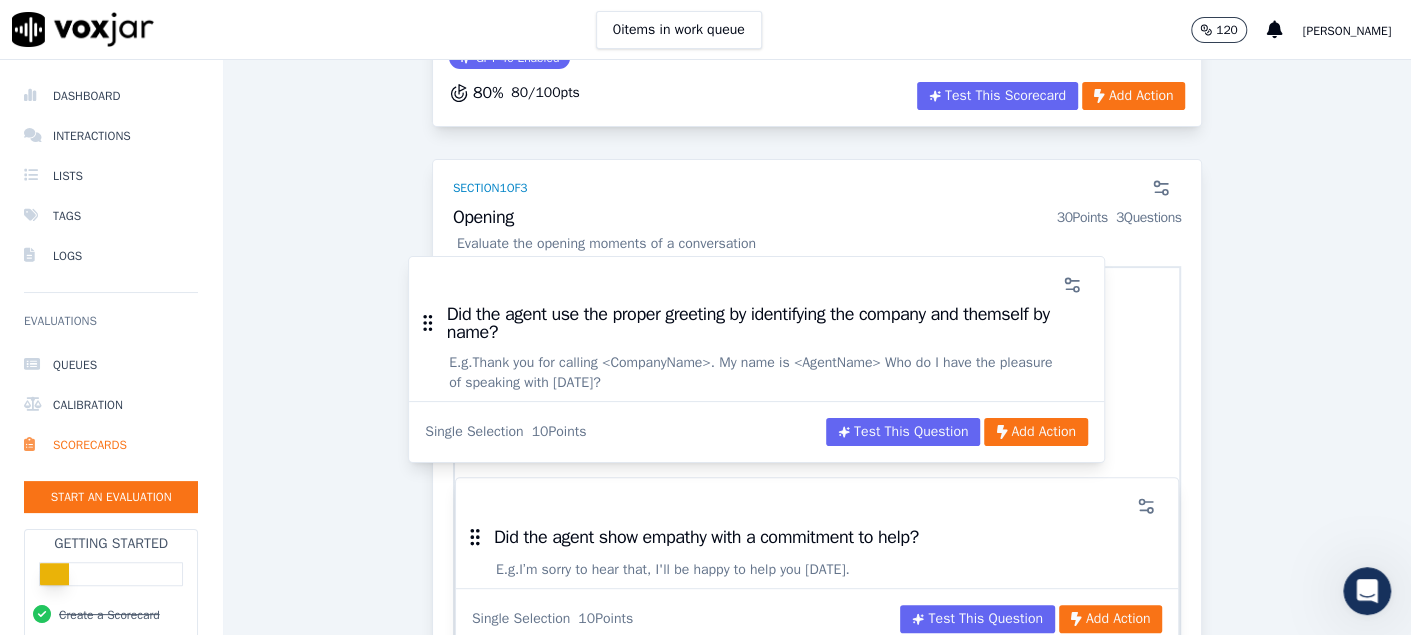 drag, startPoint x: 492, startPoint y: 368, endPoint x: 455, endPoint y: 361, distance: 37.65634 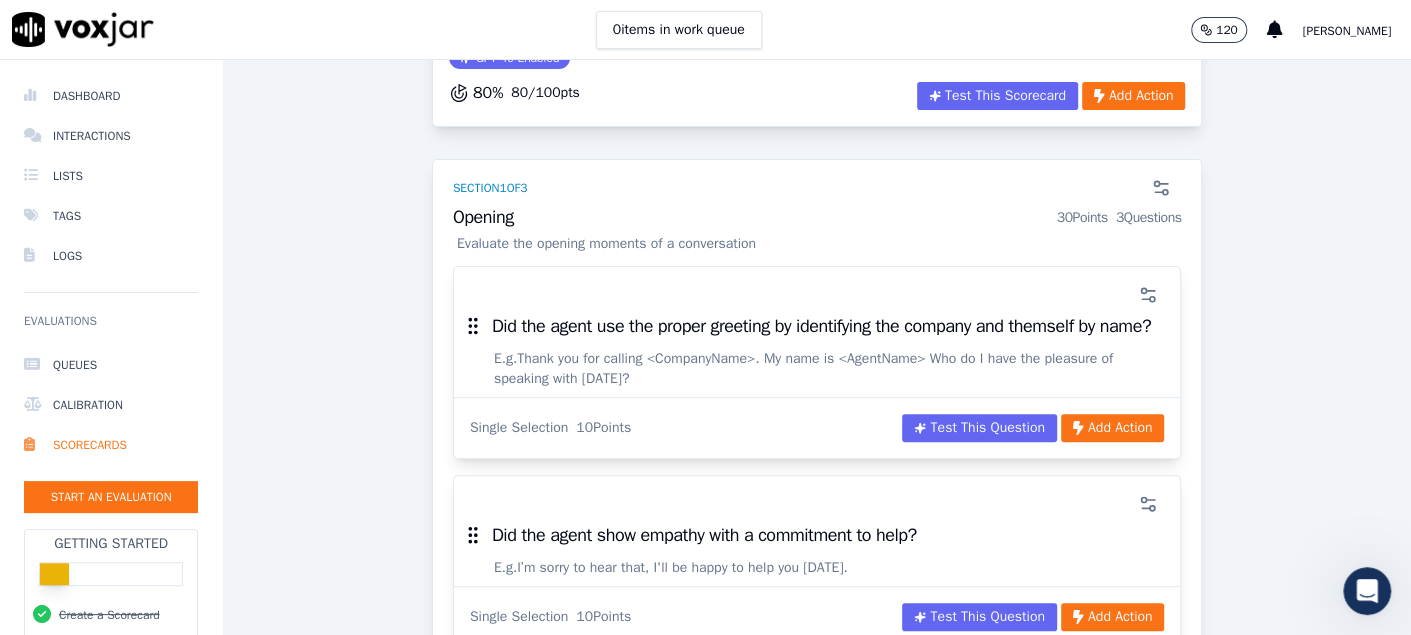click at bounding box center (817, 295) 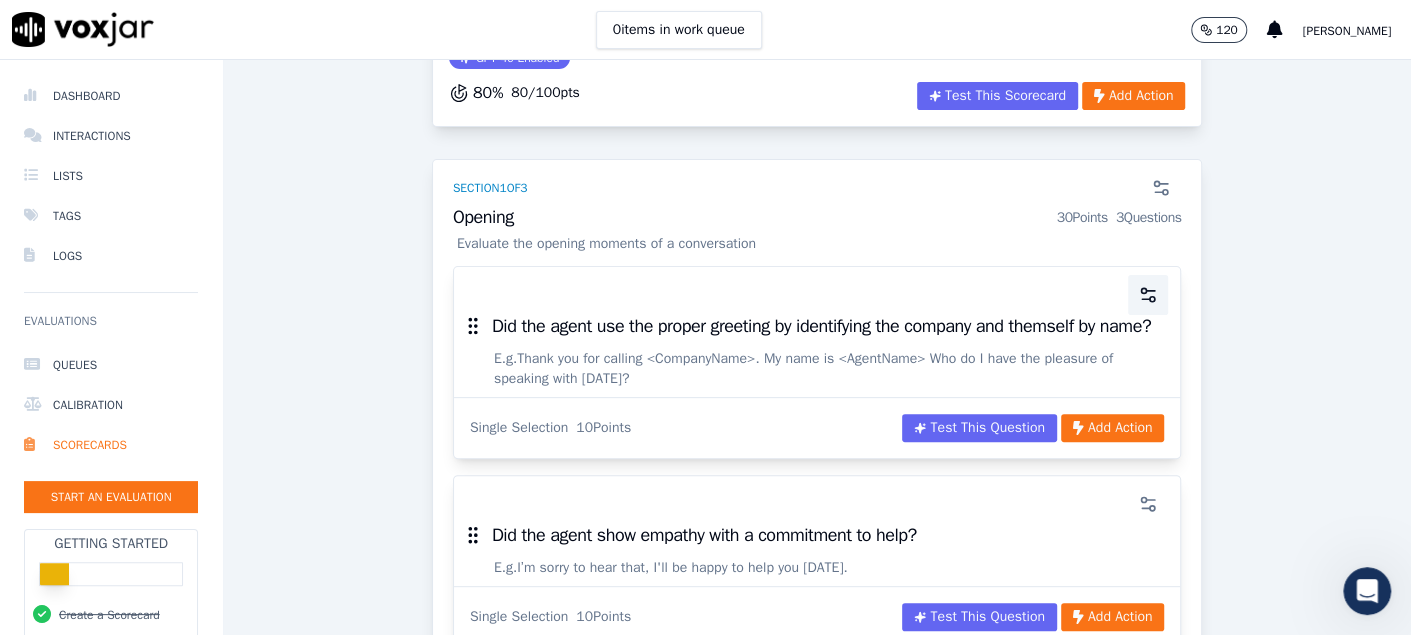 click 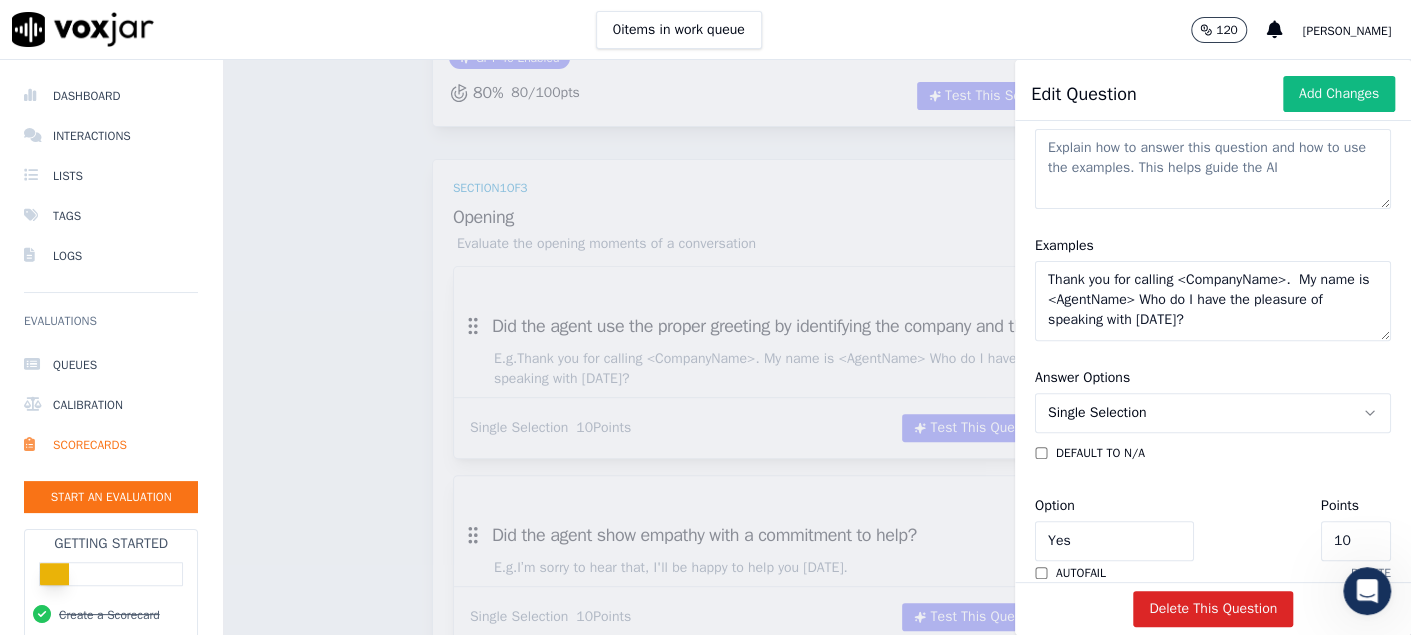 scroll, scrollTop: 200, scrollLeft: 0, axis: vertical 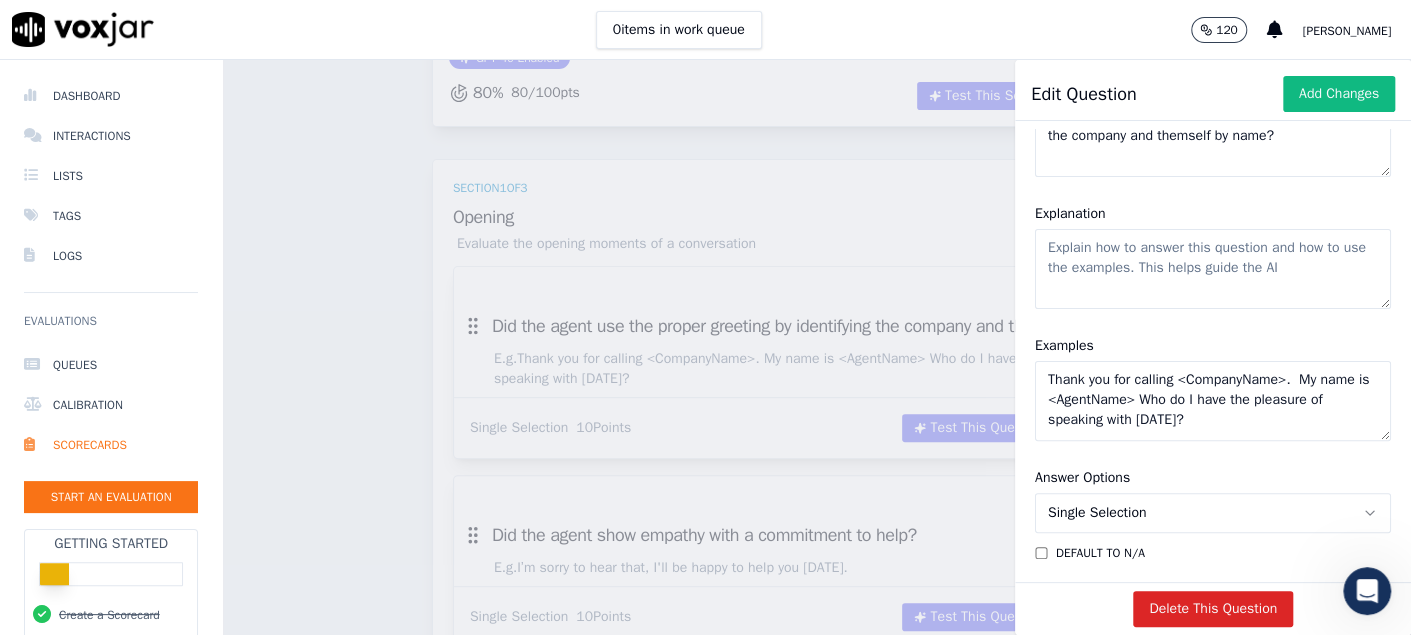 drag, startPoint x: 1028, startPoint y: 381, endPoint x: 1293, endPoint y: 454, distance: 274.87088 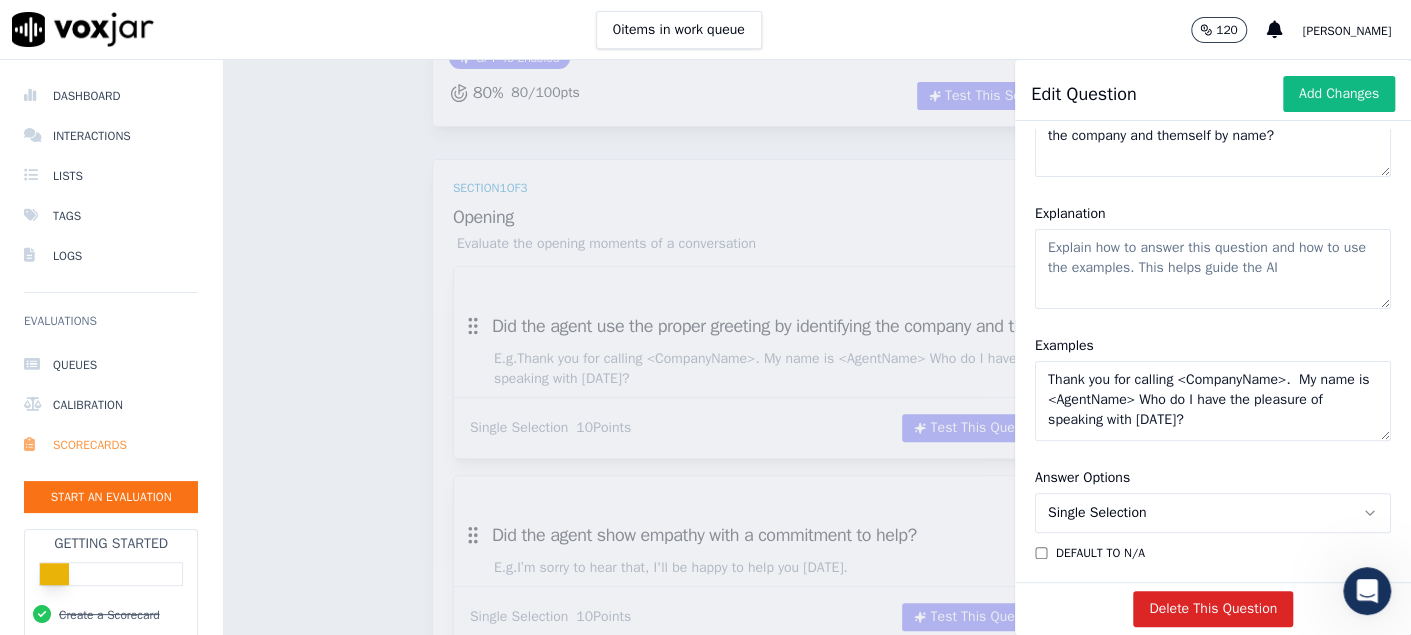 click on "Scorecards" at bounding box center [111, 445] 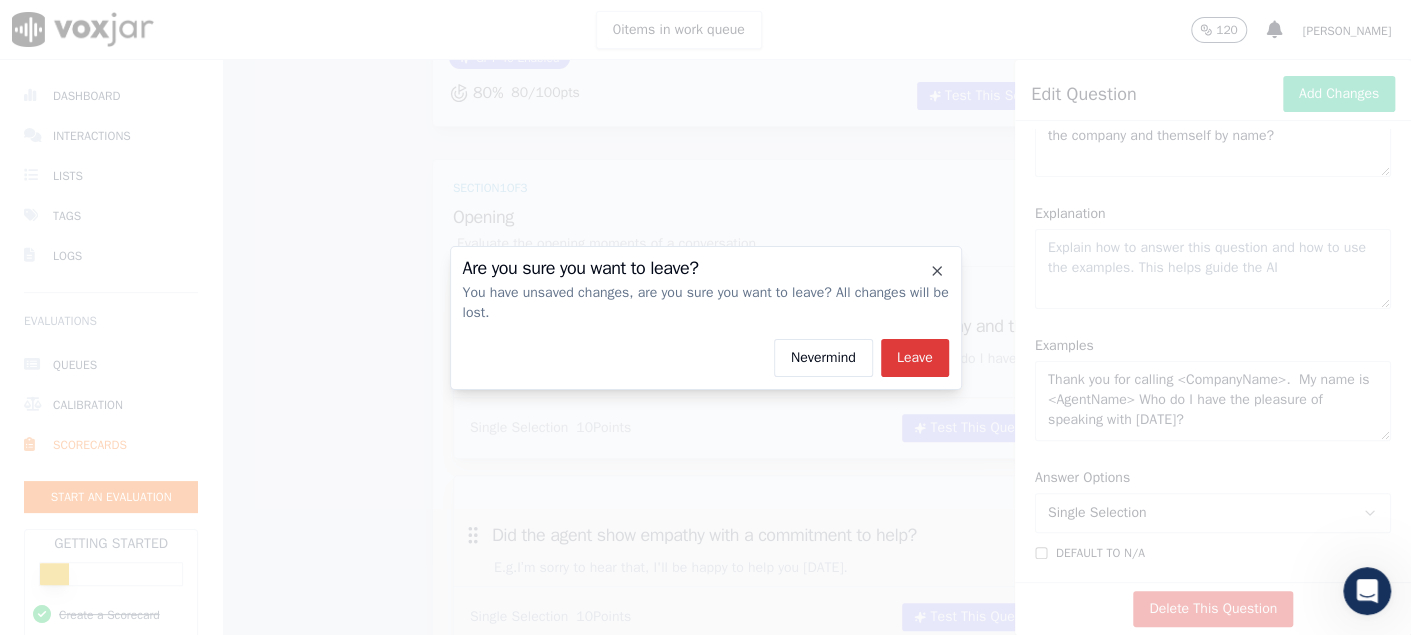 click on "Leave" 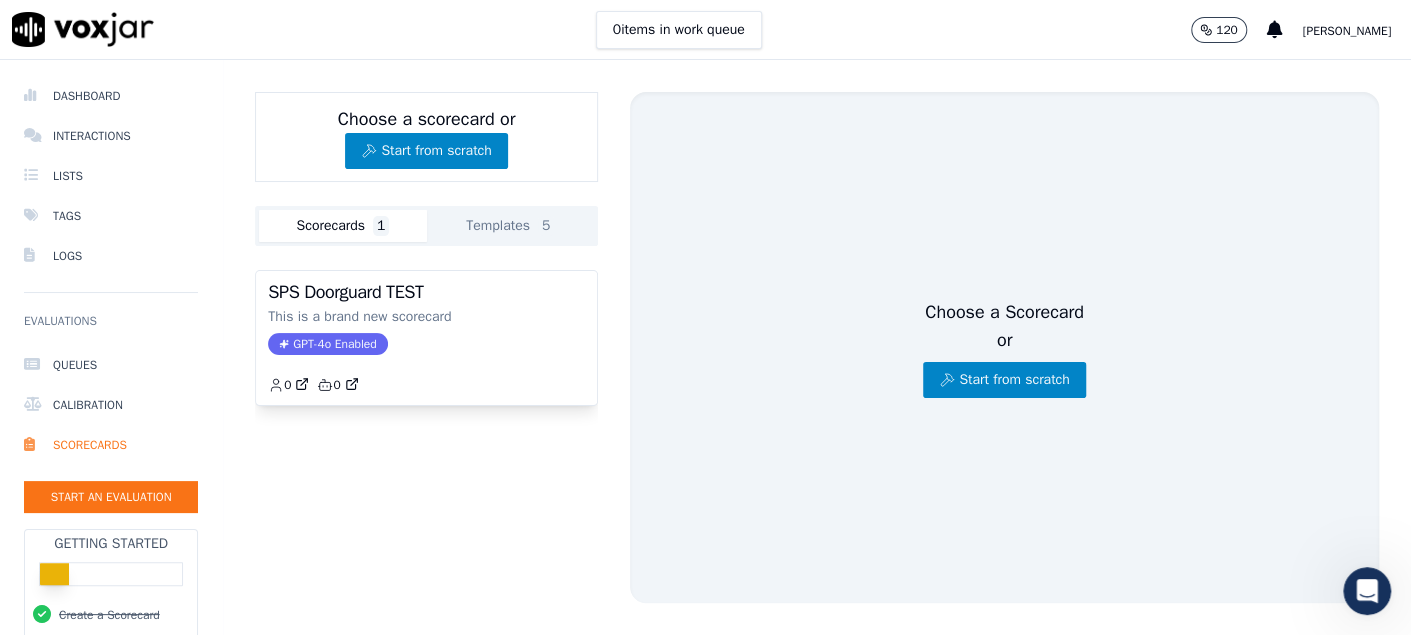 click on "Templates  5" 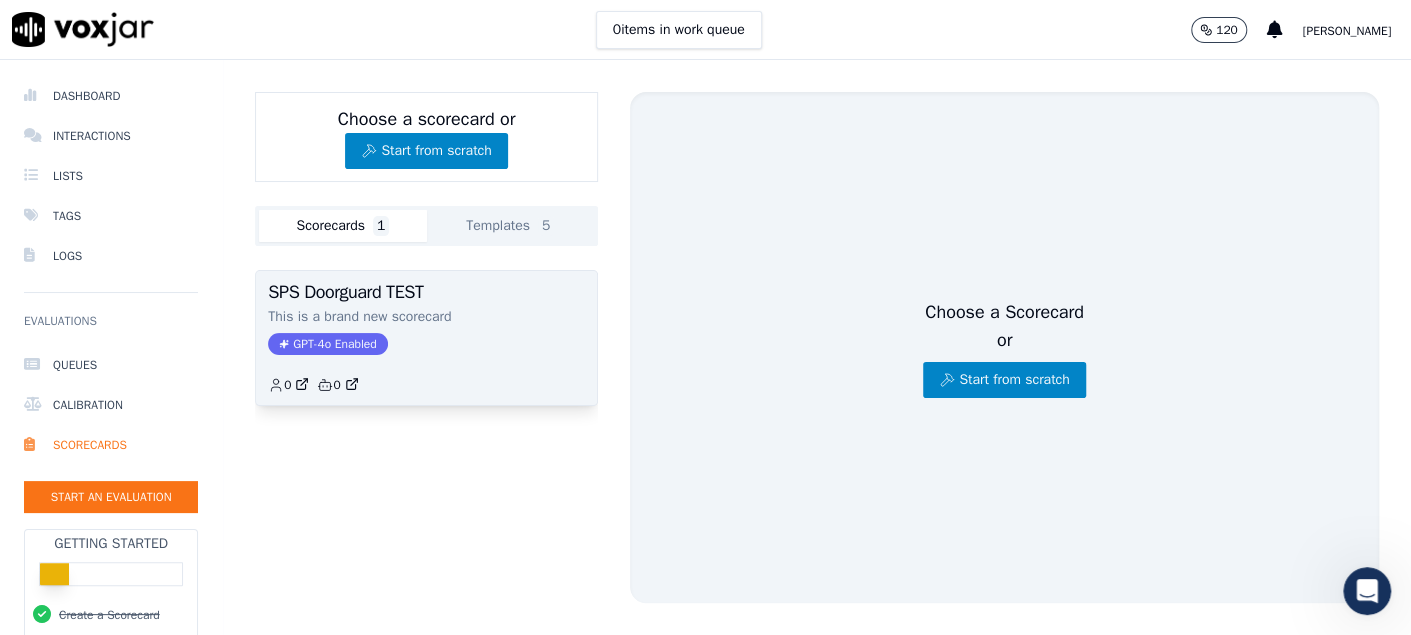 click on "SPS Doorguard TEST" at bounding box center [426, 292] 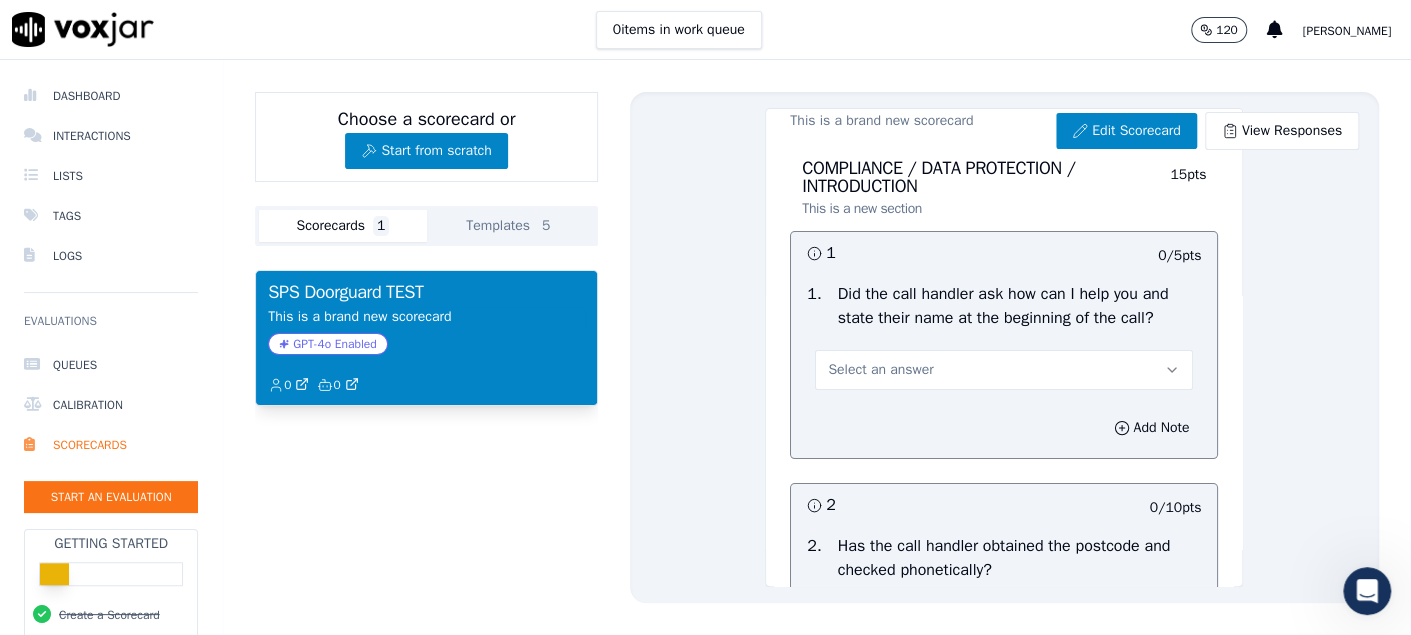 scroll, scrollTop: 36, scrollLeft: 0, axis: vertical 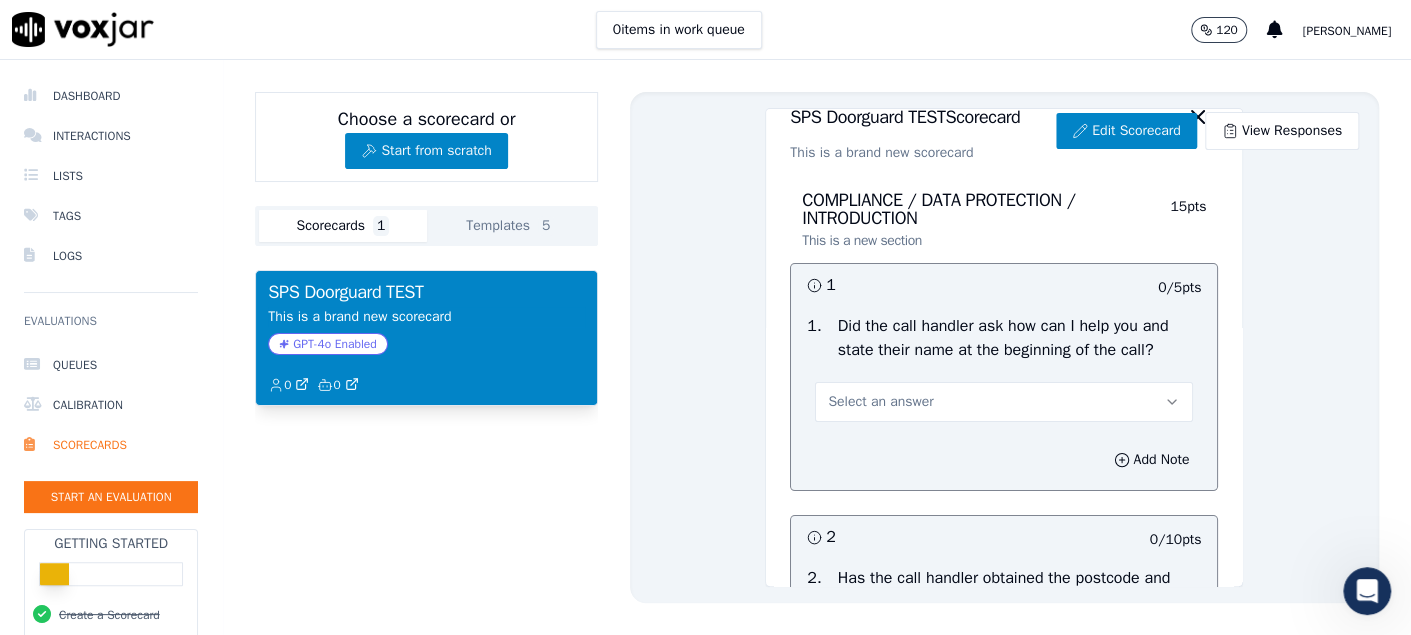 click on "Select an answer" at bounding box center [1004, 402] 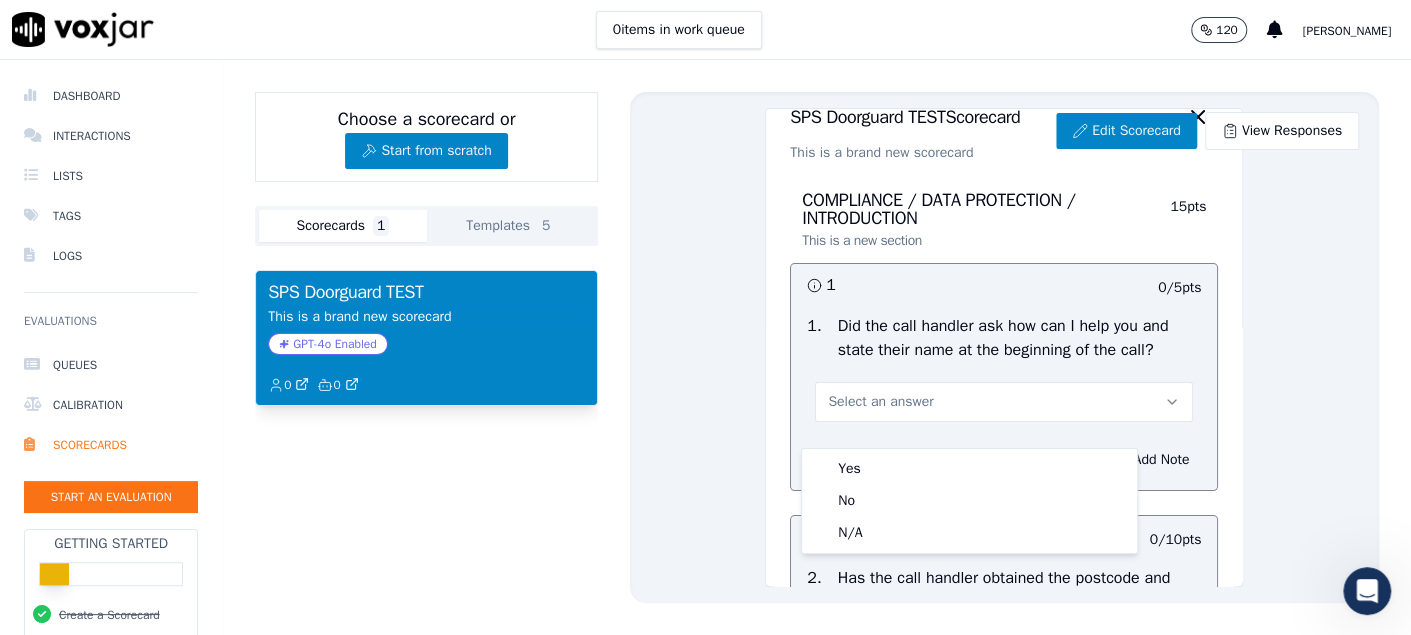 click on "Select an answer" at bounding box center (1004, 402) 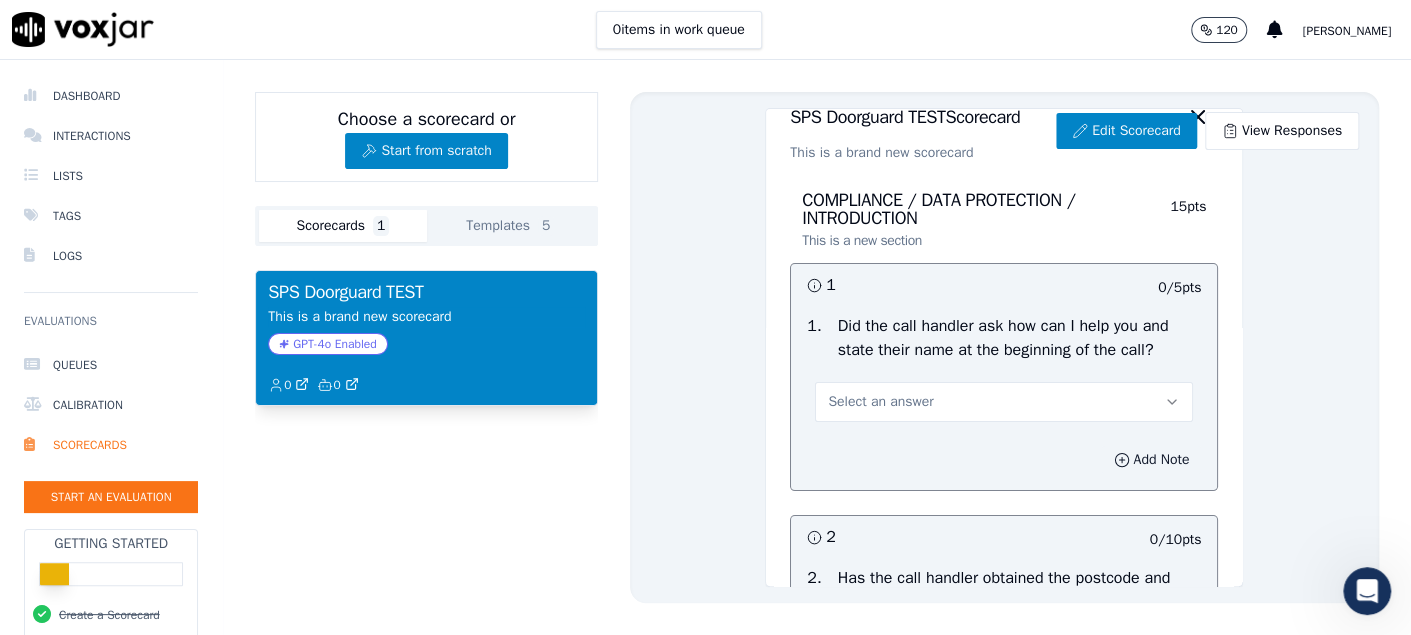type 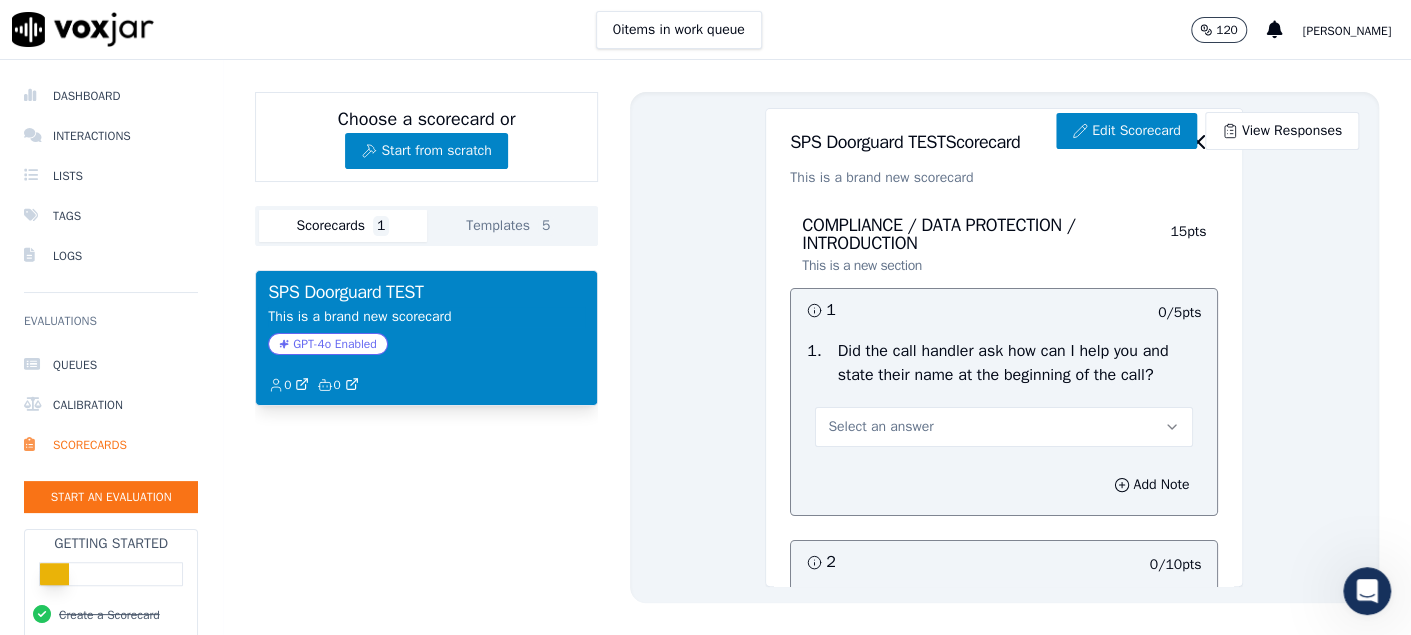 scroll, scrollTop: 0, scrollLeft: 0, axis: both 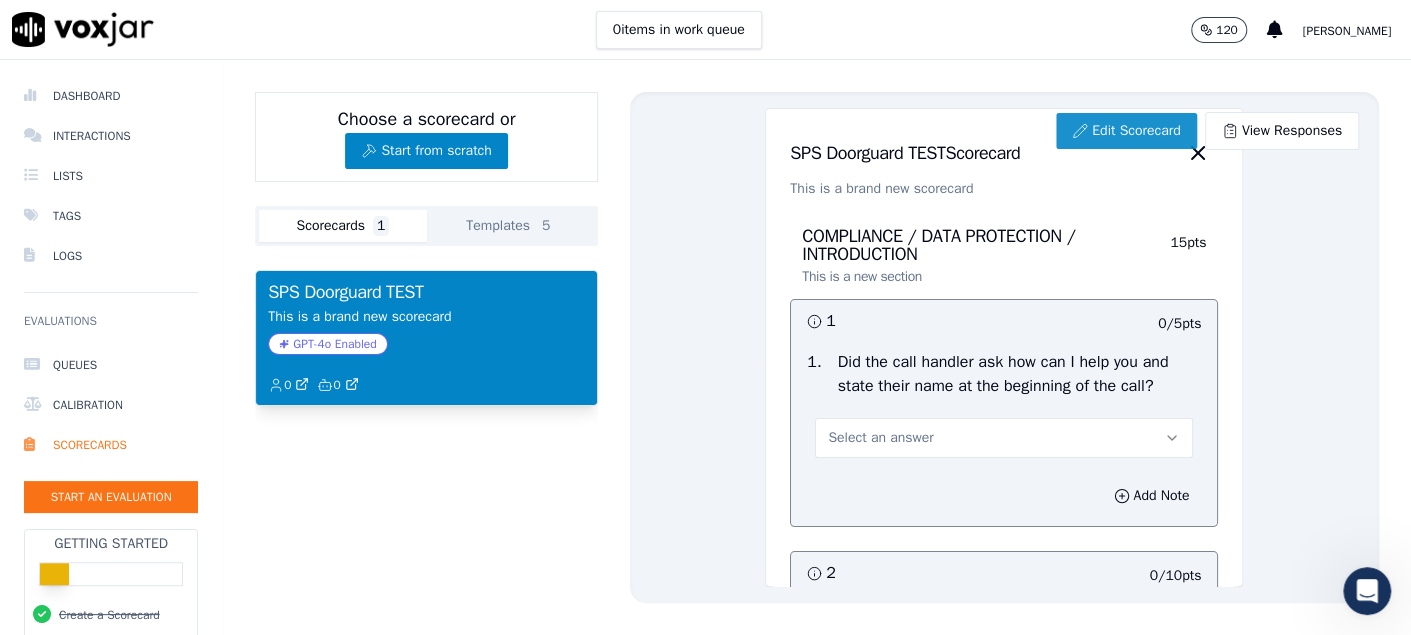click on "Edit Scorecard" at bounding box center (1126, 131) 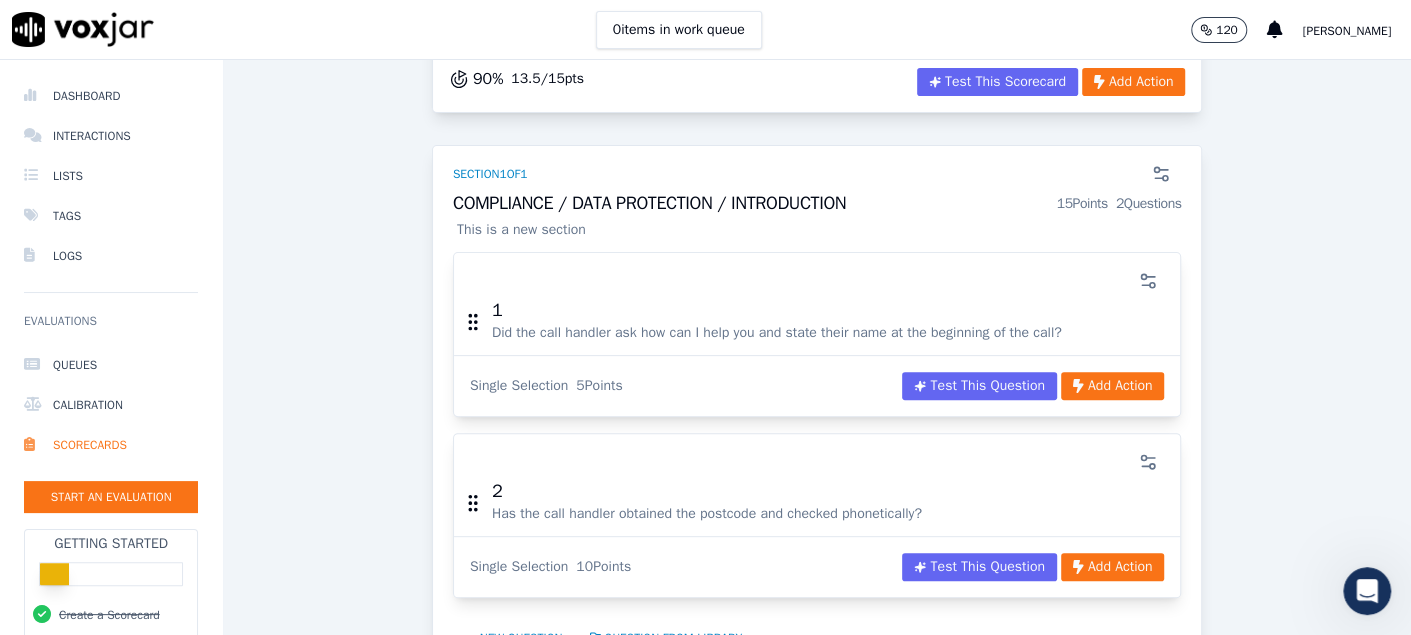 scroll, scrollTop: 200, scrollLeft: 0, axis: vertical 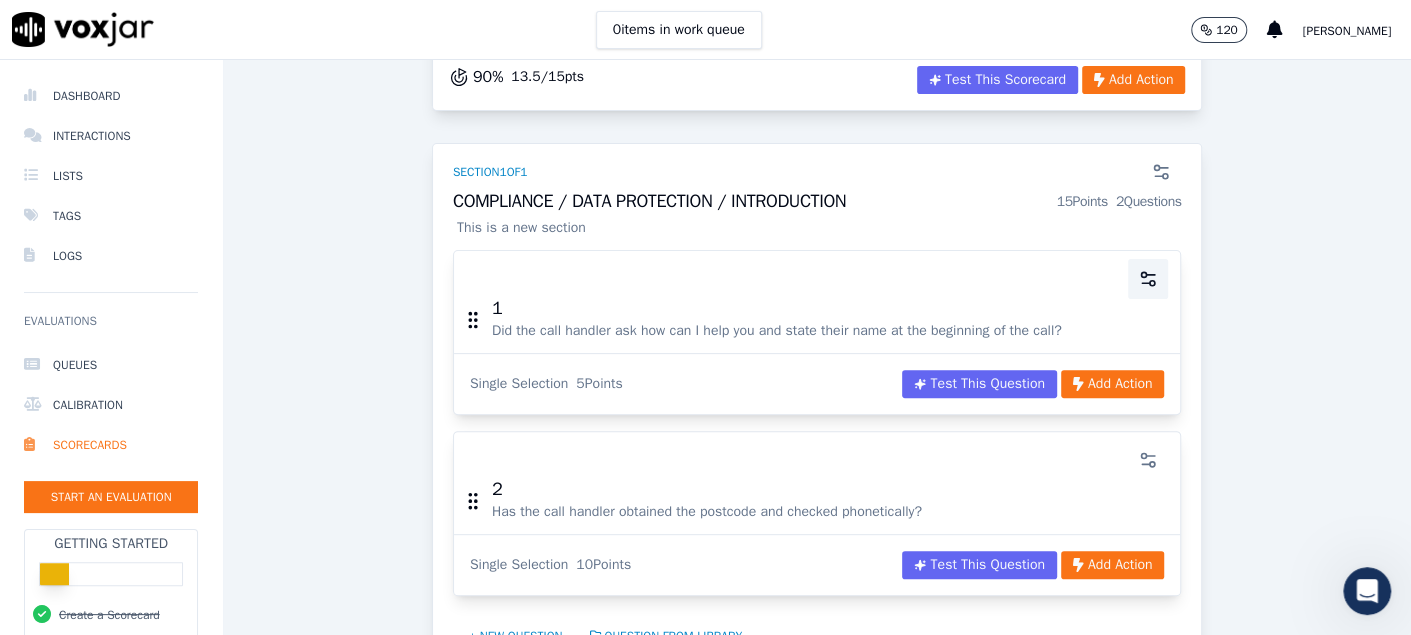 click 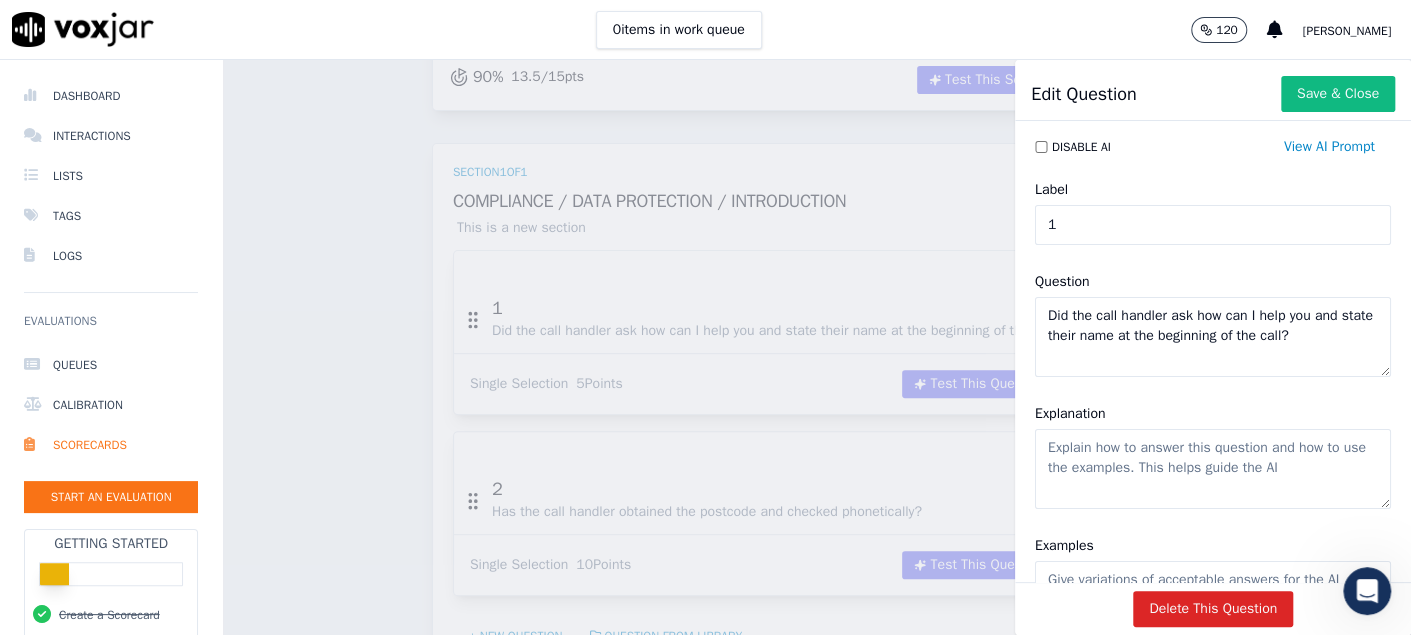 scroll, scrollTop: 200, scrollLeft: 0, axis: vertical 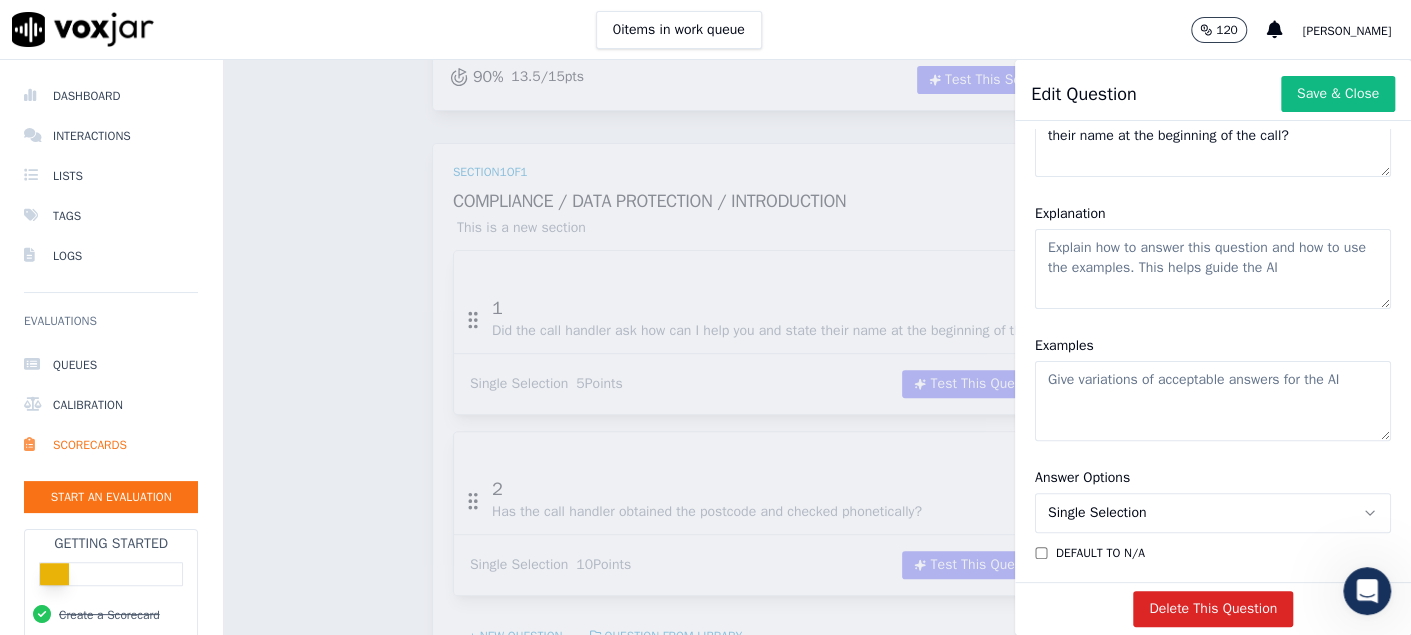 drag, startPoint x: 1079, startPoint y: 414, endPoint x: 1006, endPoint y: 379, distance: 80.95678 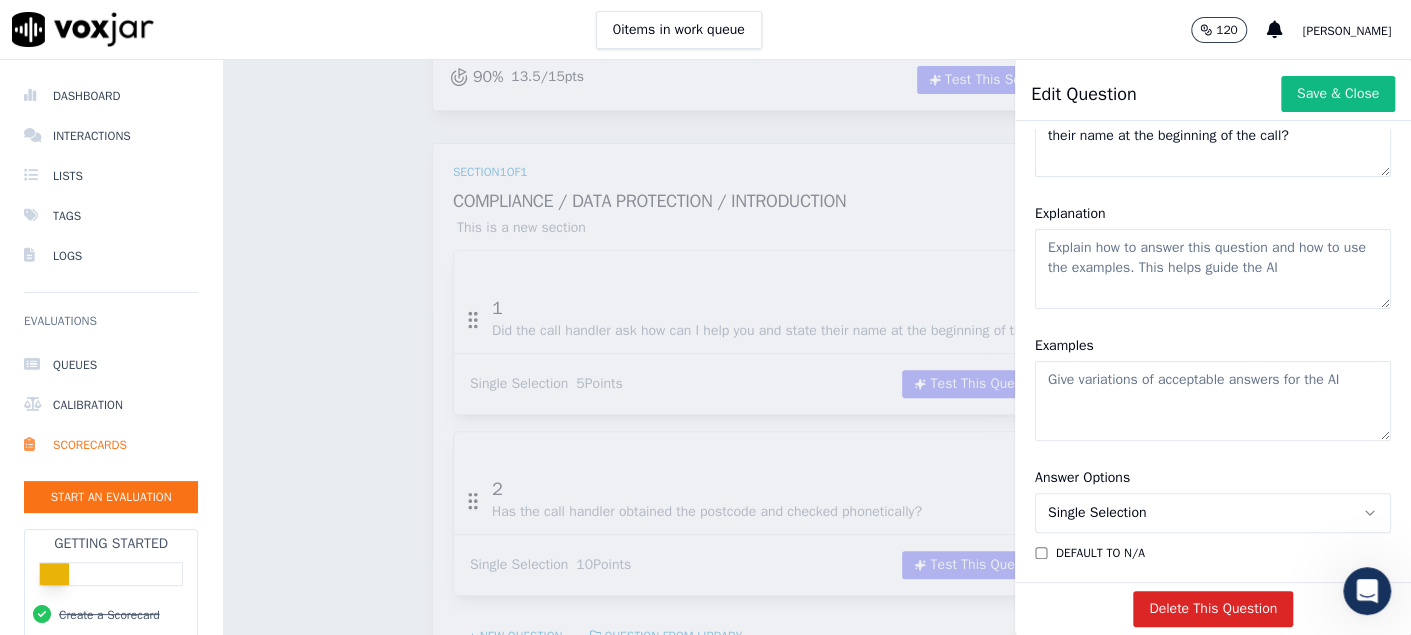 paste on "Thank you for calling <CompanyName>.  My name is <AgentName> Who do I have the pleasure of speaking with today?" 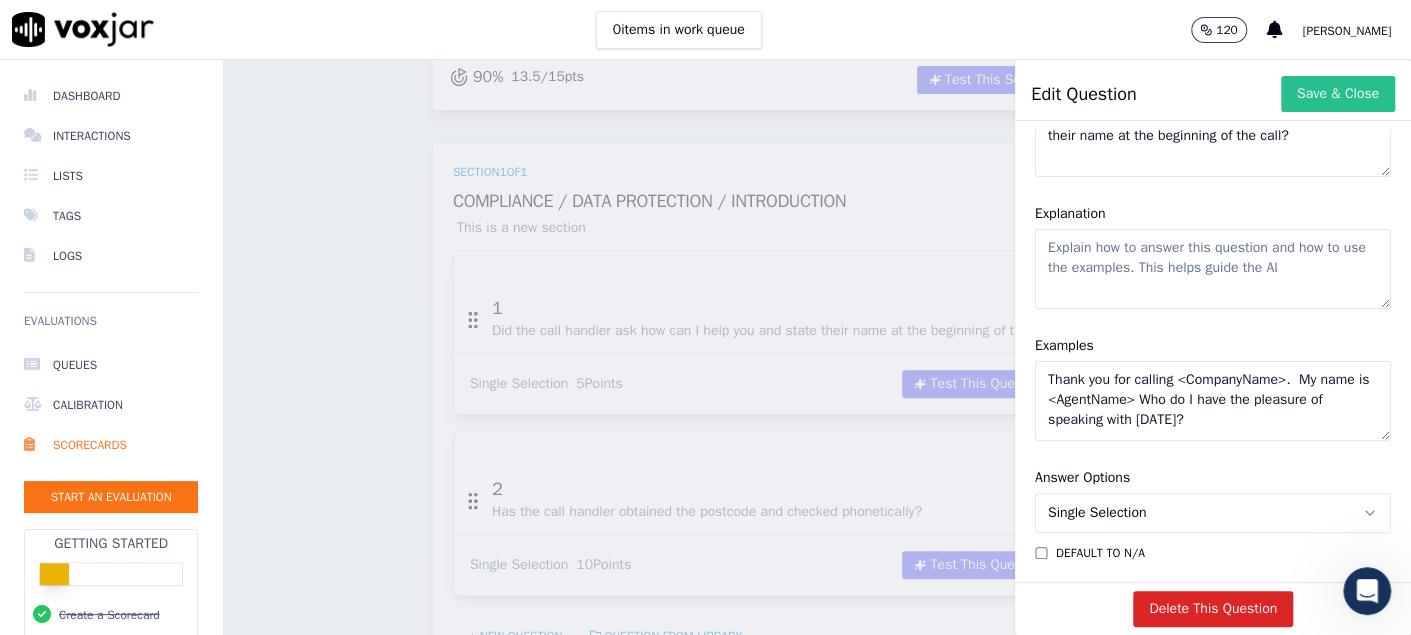 type on "Thank you for calling <CompanyName>.  My name is <AgentName> Who do I have the pleasure of speaking with today?" 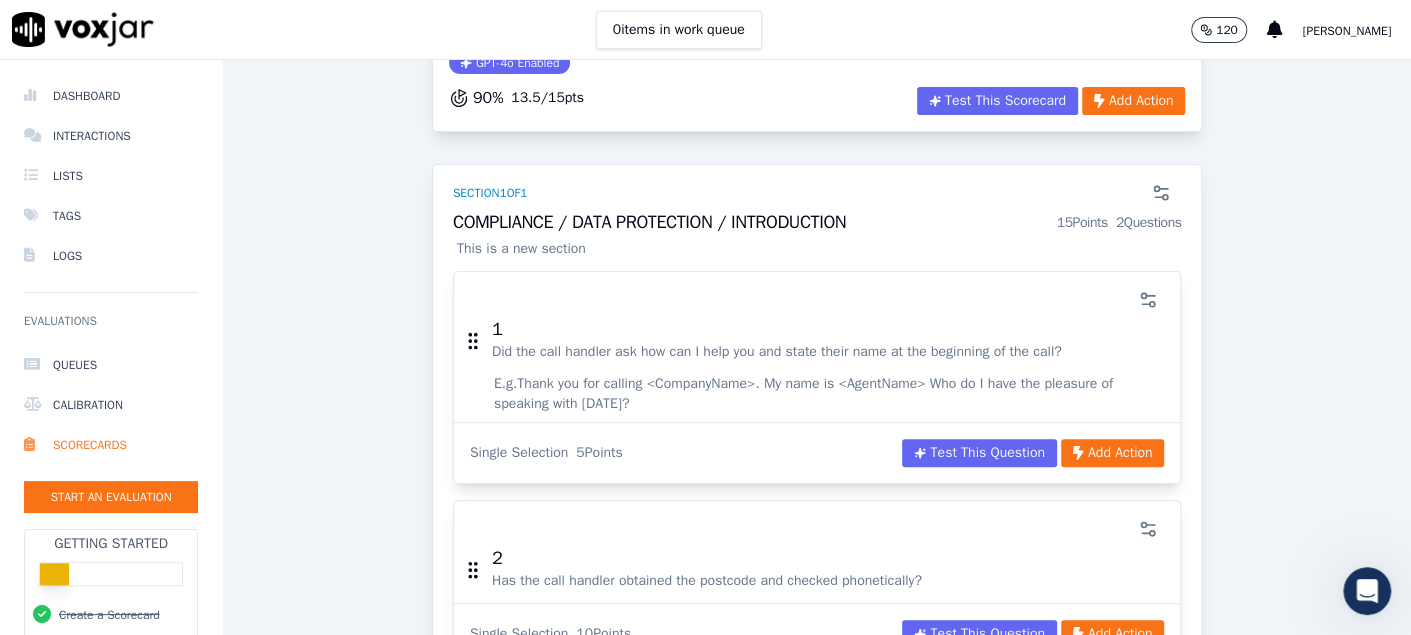 scroll, scrollTop: 99, scrollLeft: 0, axis: vertical 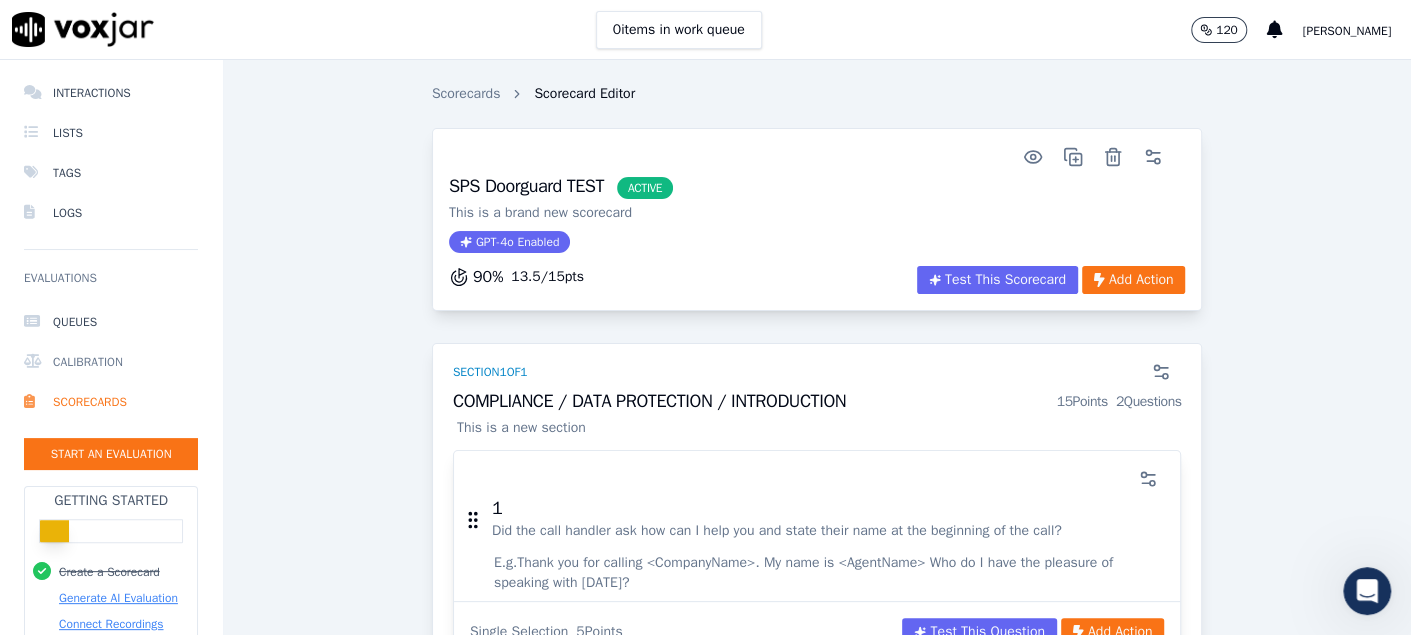 click on "Calibration" at bounding box center [111, 362] 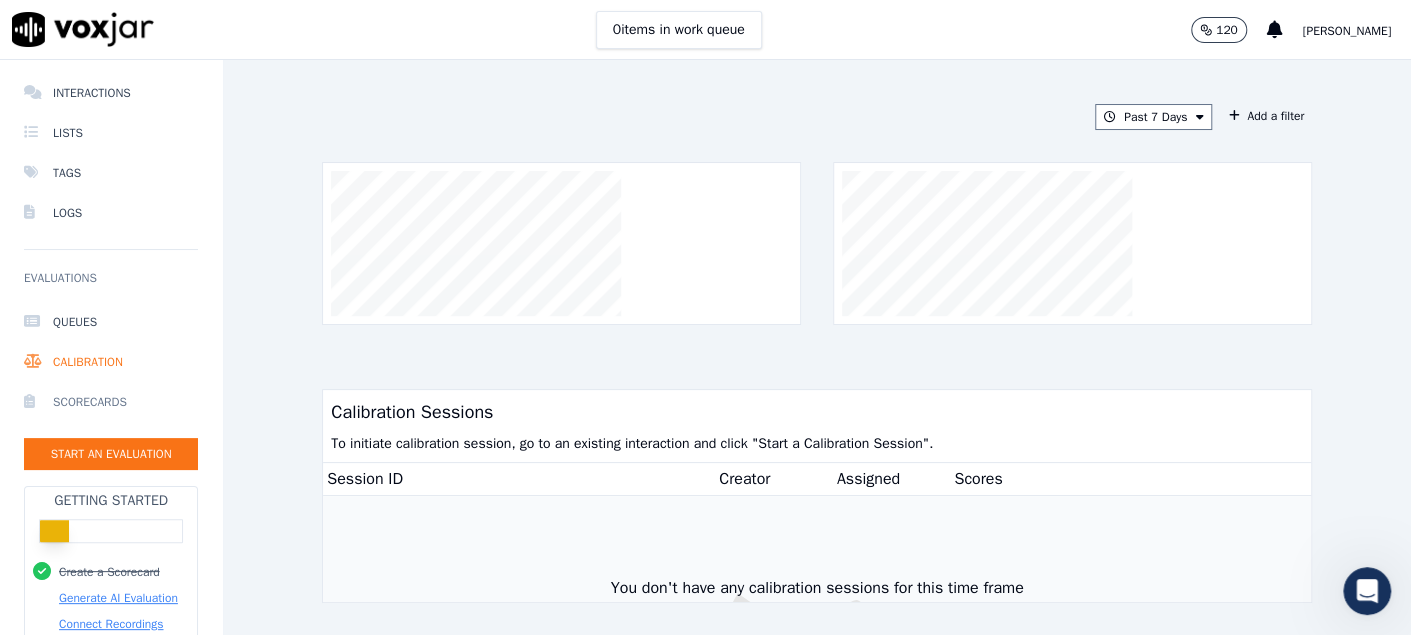 click on "Scorecards" at bounding box center (111, 402) 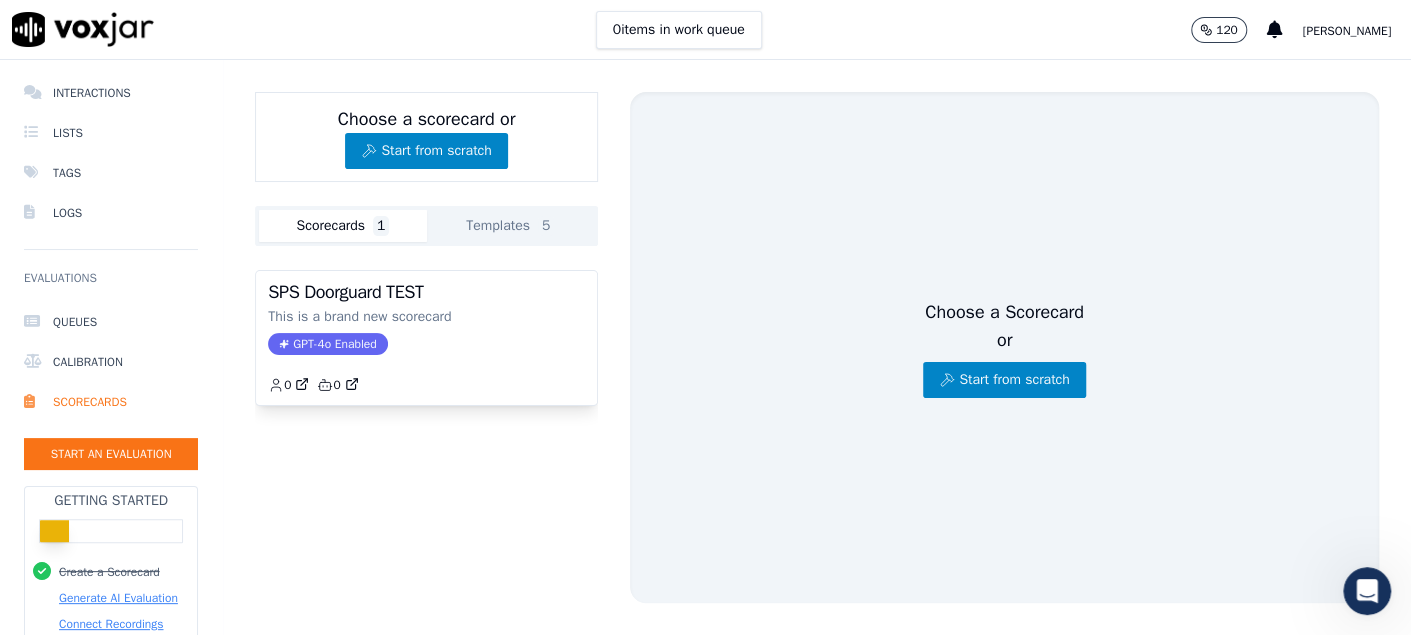 click on "[PERSON_NAME]" at bounding box center (1347, 31) 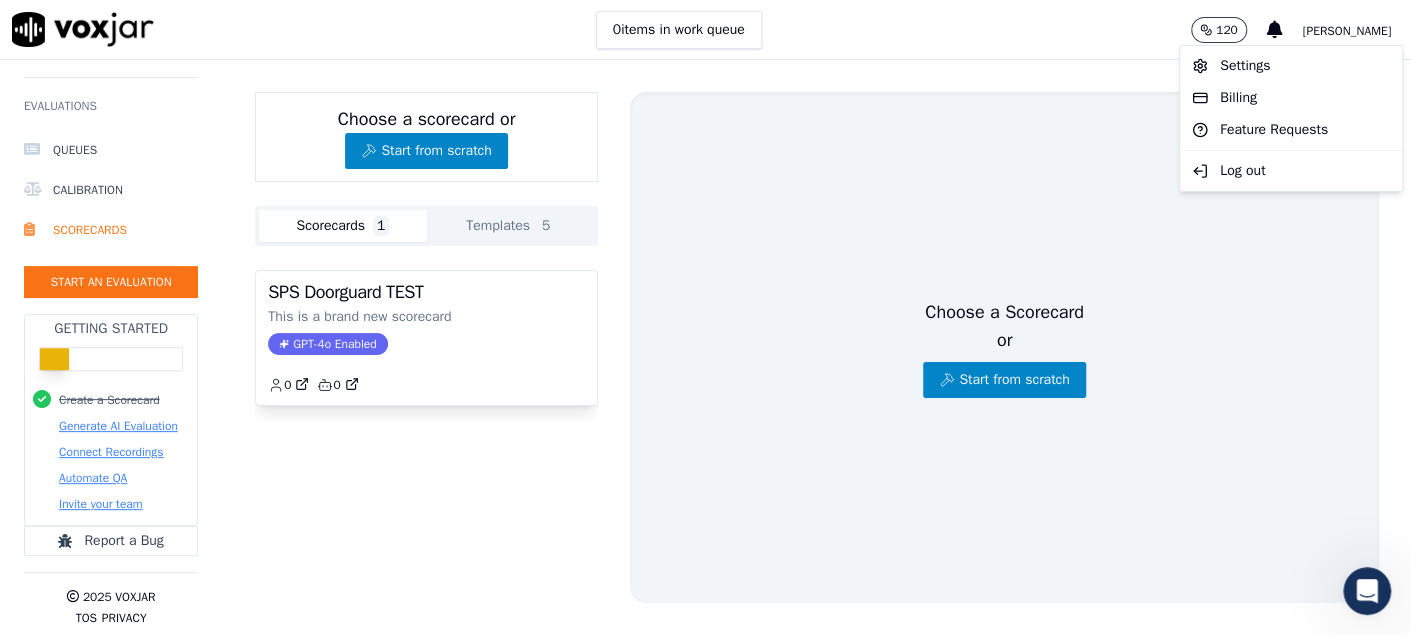 scroll, scrollTop: 242, scrollLeft: 0, axis: vertical 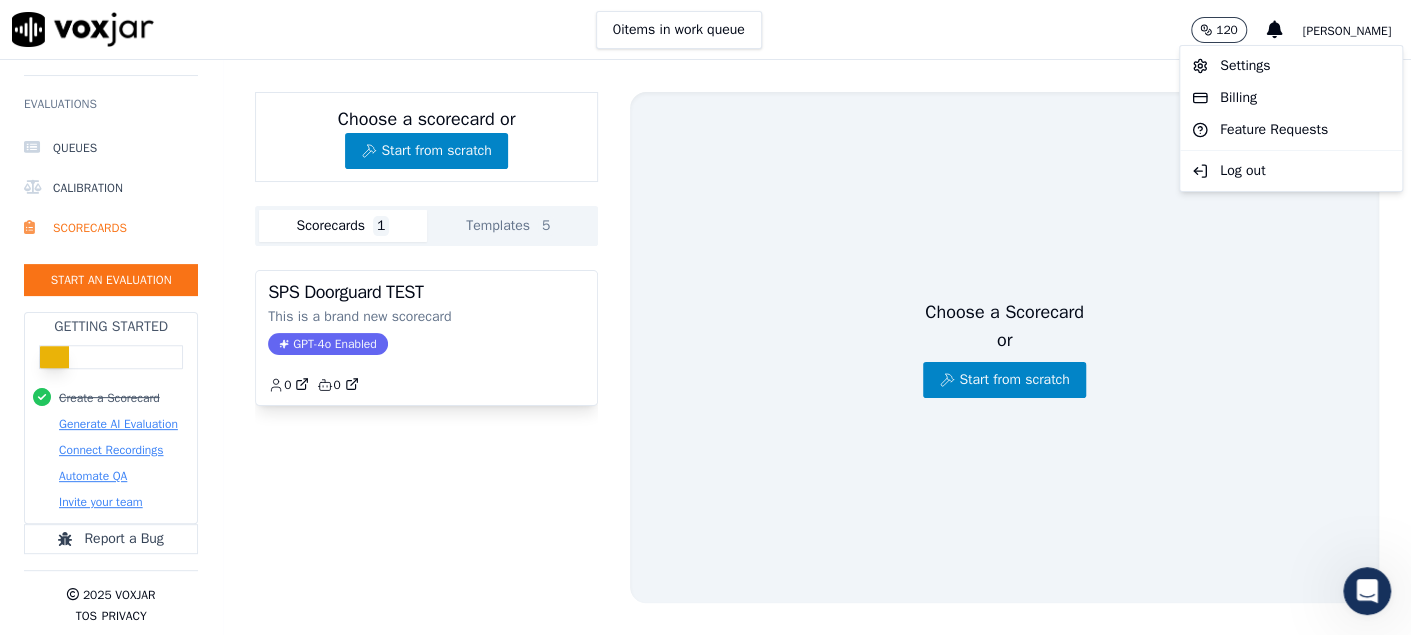 click on "Scorecards  1" at bounding box center (342, 226) 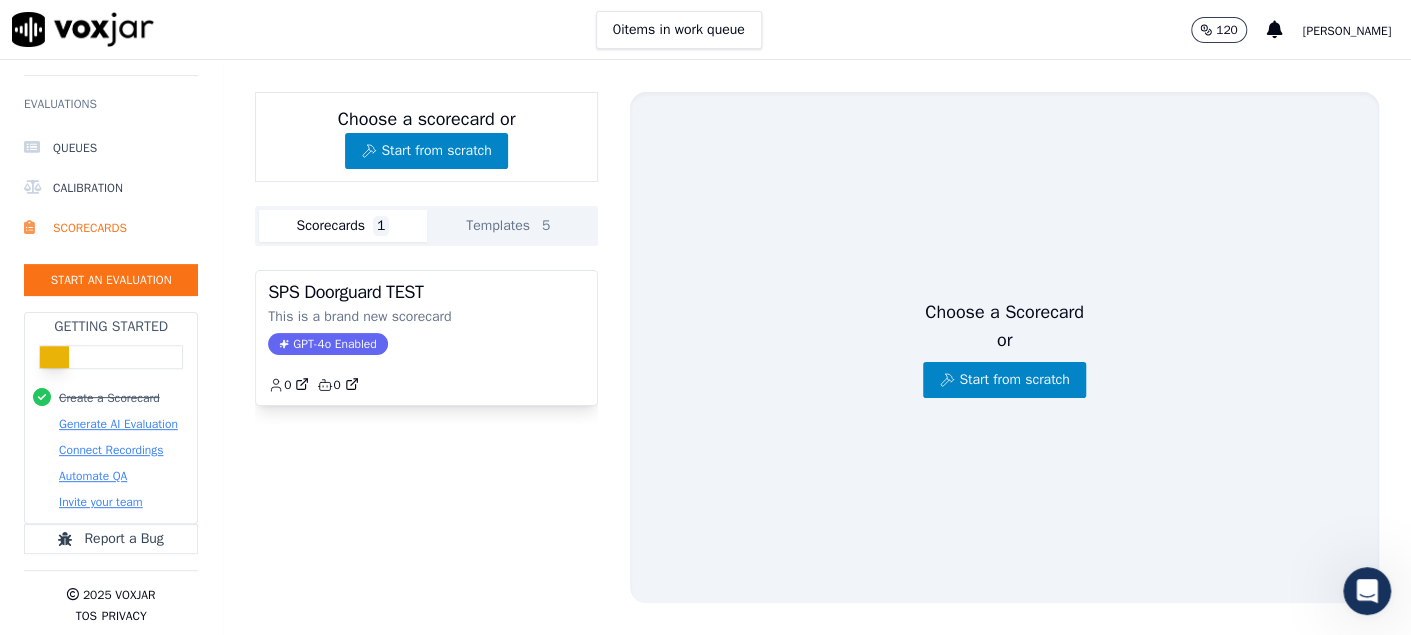 click on "Scorecards  1" at bounding box center [342, 226] 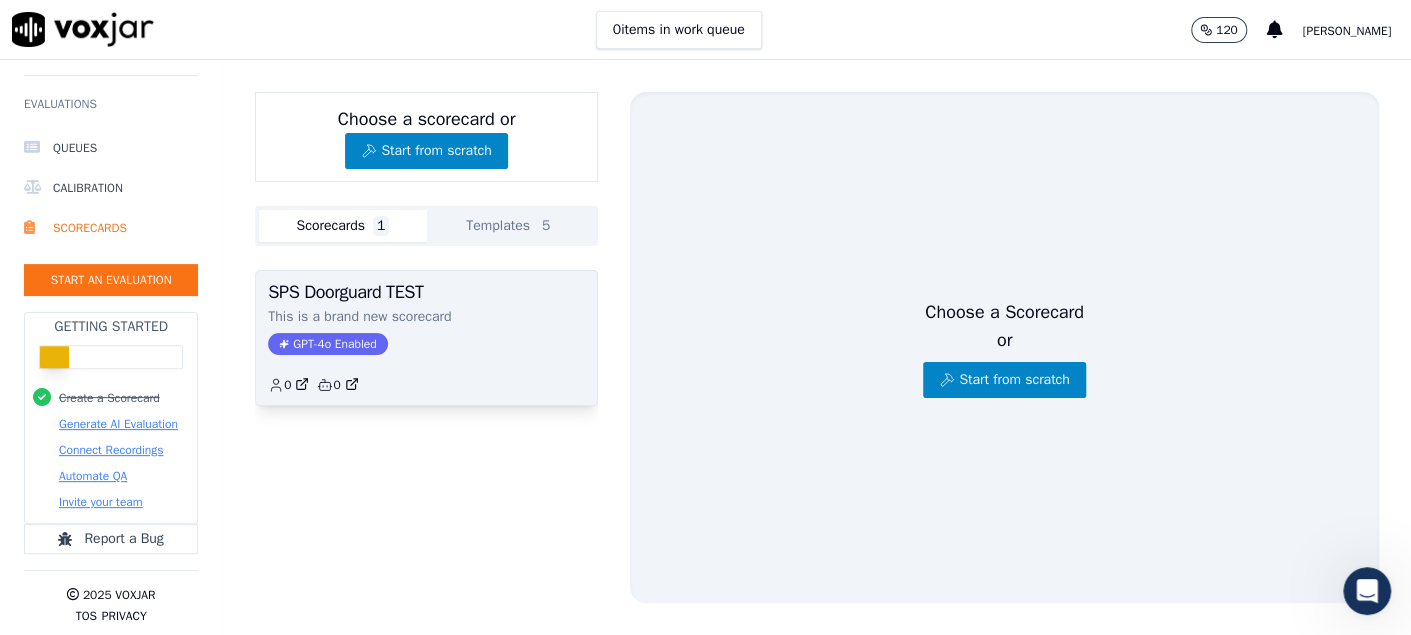 click on "SPS Doorguard TEST" at bounding box center [426, 292] 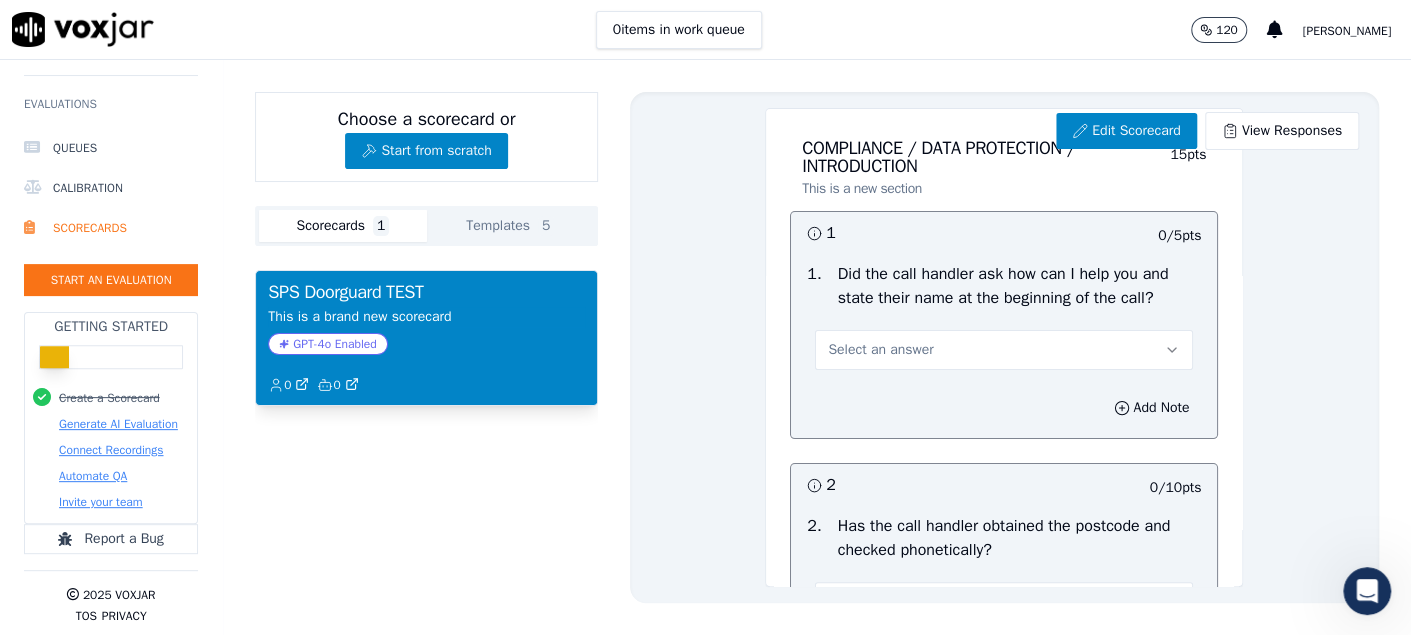 scroll, scrollTop: 0, scrollLeft: 0, axis: both 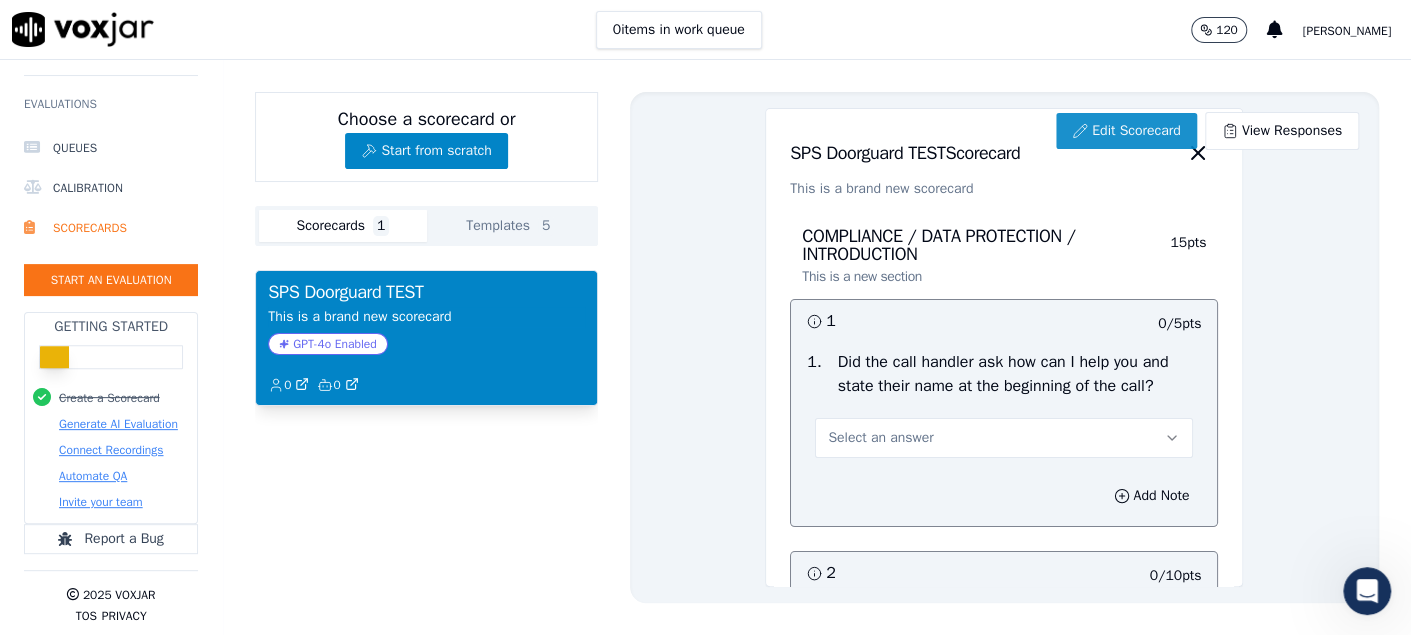 click on "Edit Scorecard" at bounding box center [1126, 131] 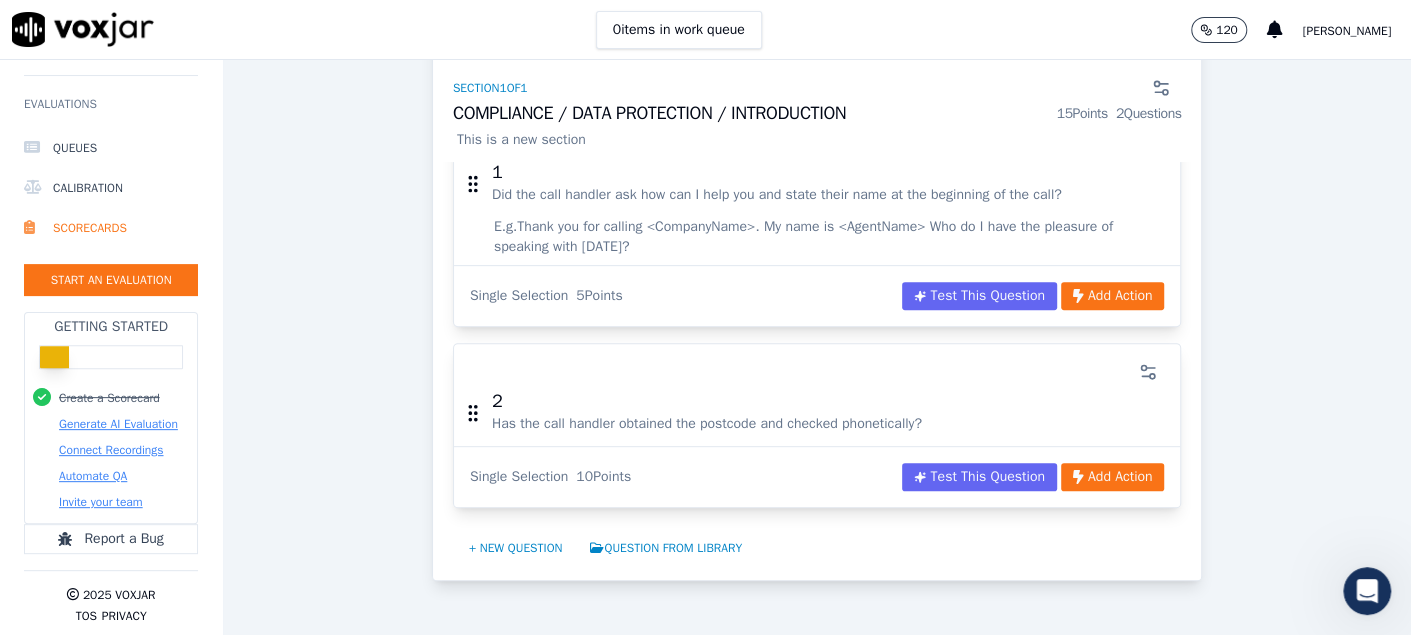 scroll, scrollTop: 399, scrollLeft: 0, axis: vertical 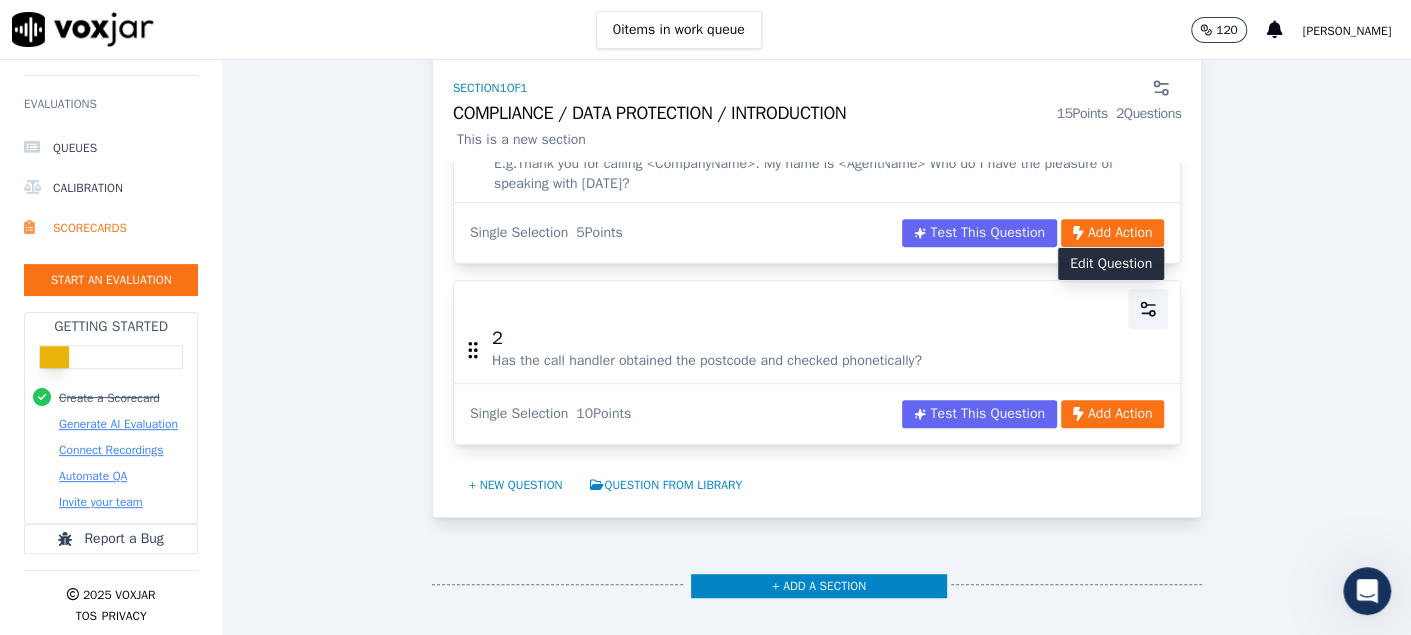 click 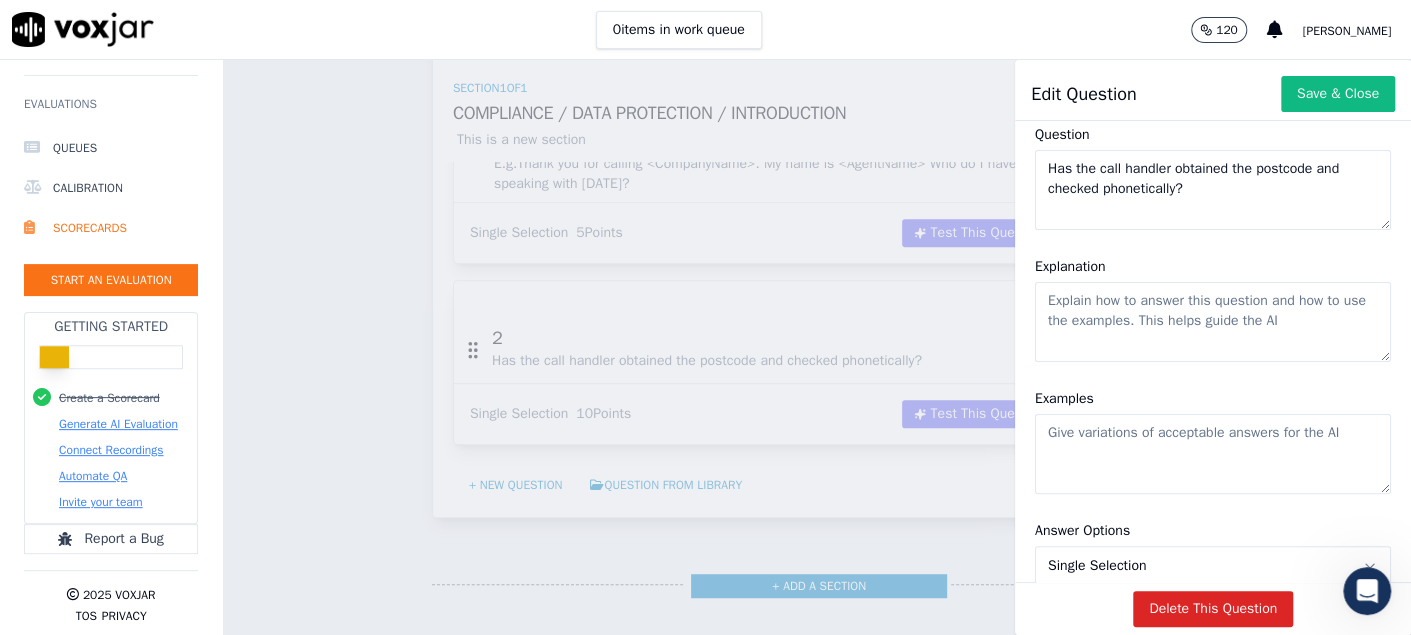 scroll, scrollTop: 399, scrollLeft: 0, axis: vertical 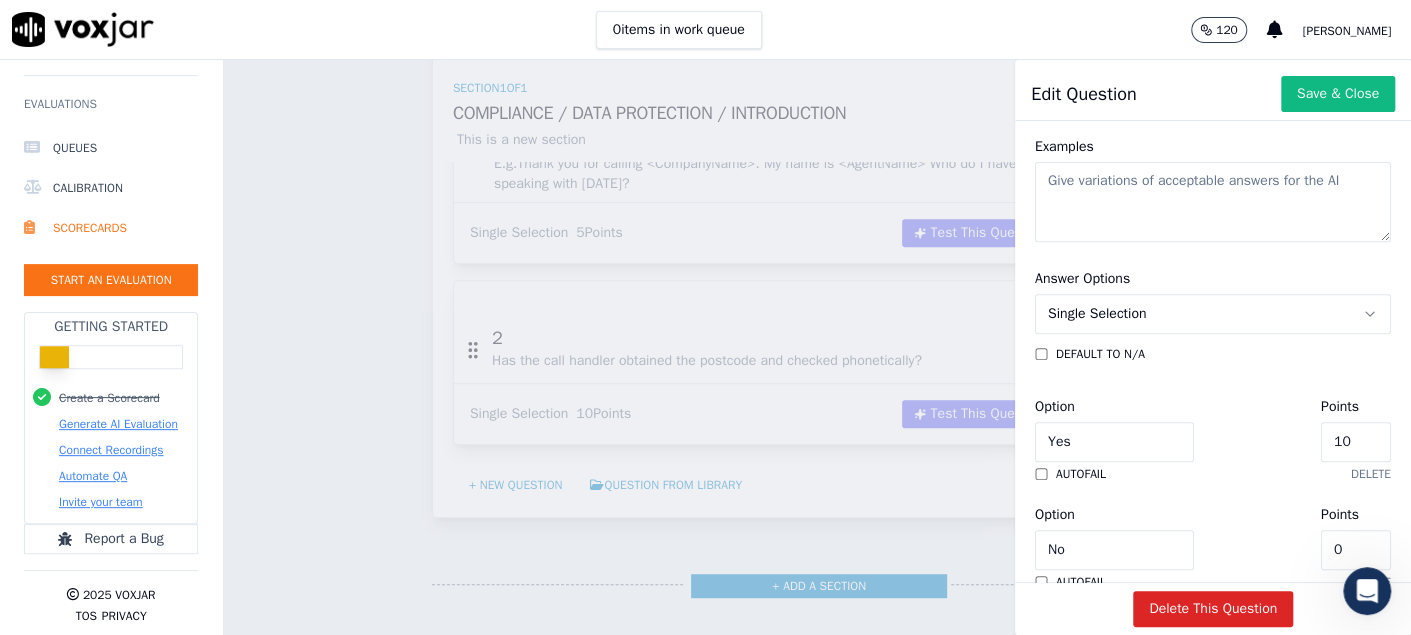 click on "Single Selection" at bounding box center [1097, 314] 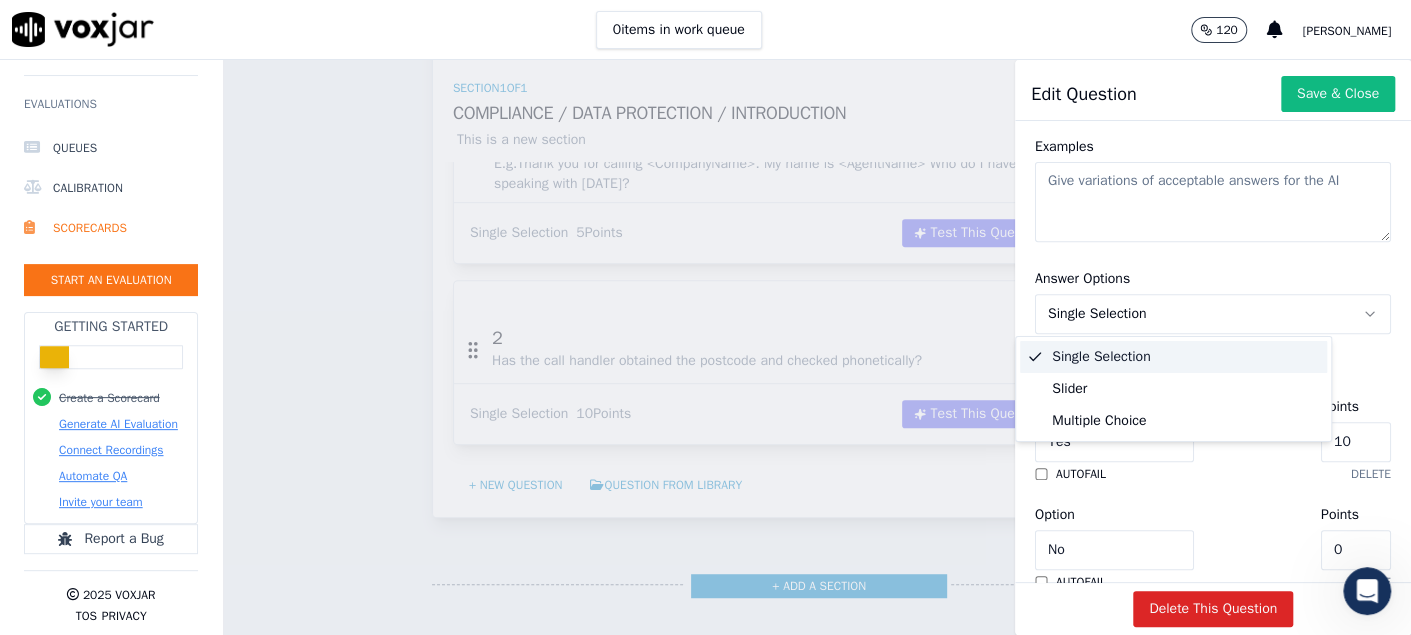 click on "Single Selection" 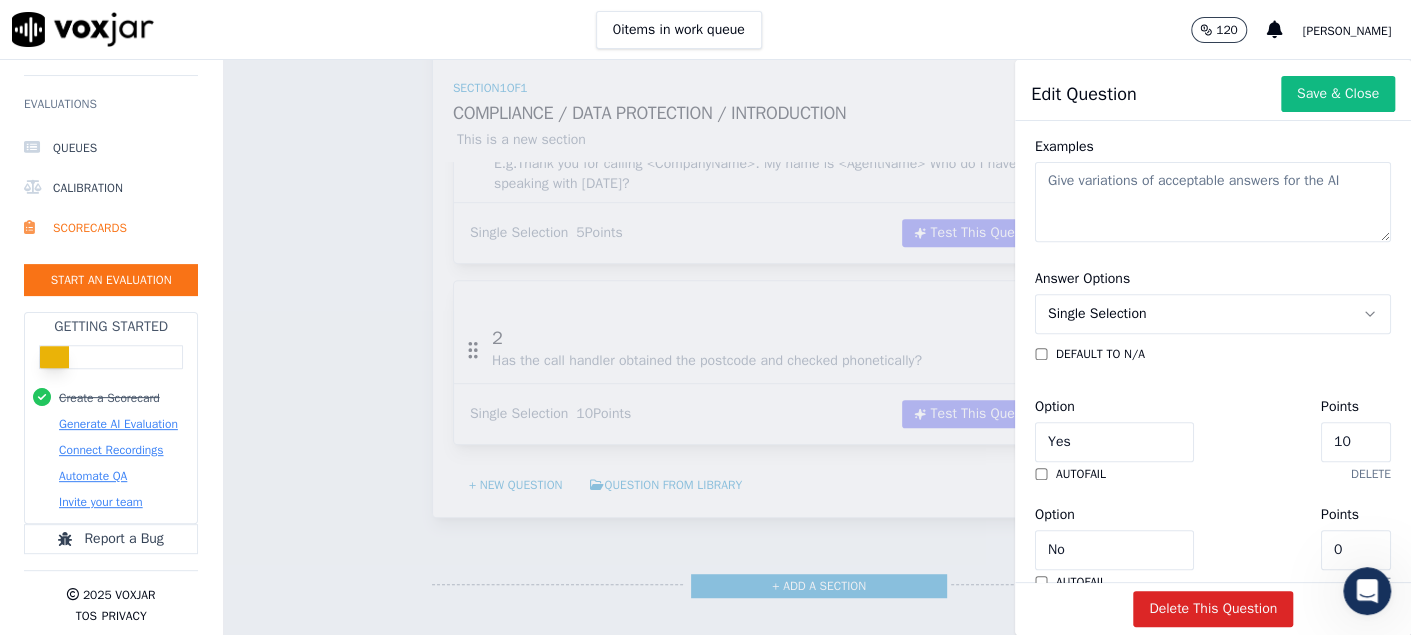 drag, startPoint x: 1277, startPoint y: 432, endPoint x: 1163, endPoint y: 427, distance: 114.1096 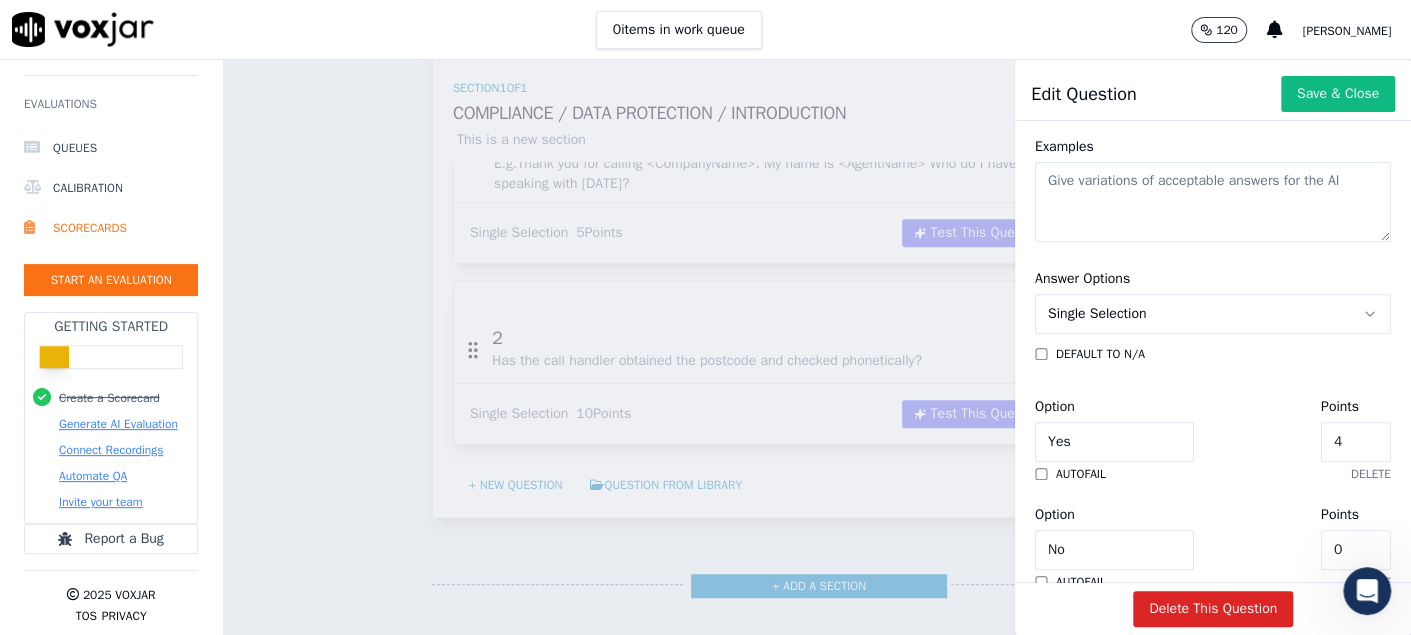 drag, startPoint x: 1270, startPoint y: 440, endPoint x: 1185, endPoint y: 435, distance: 85.146935 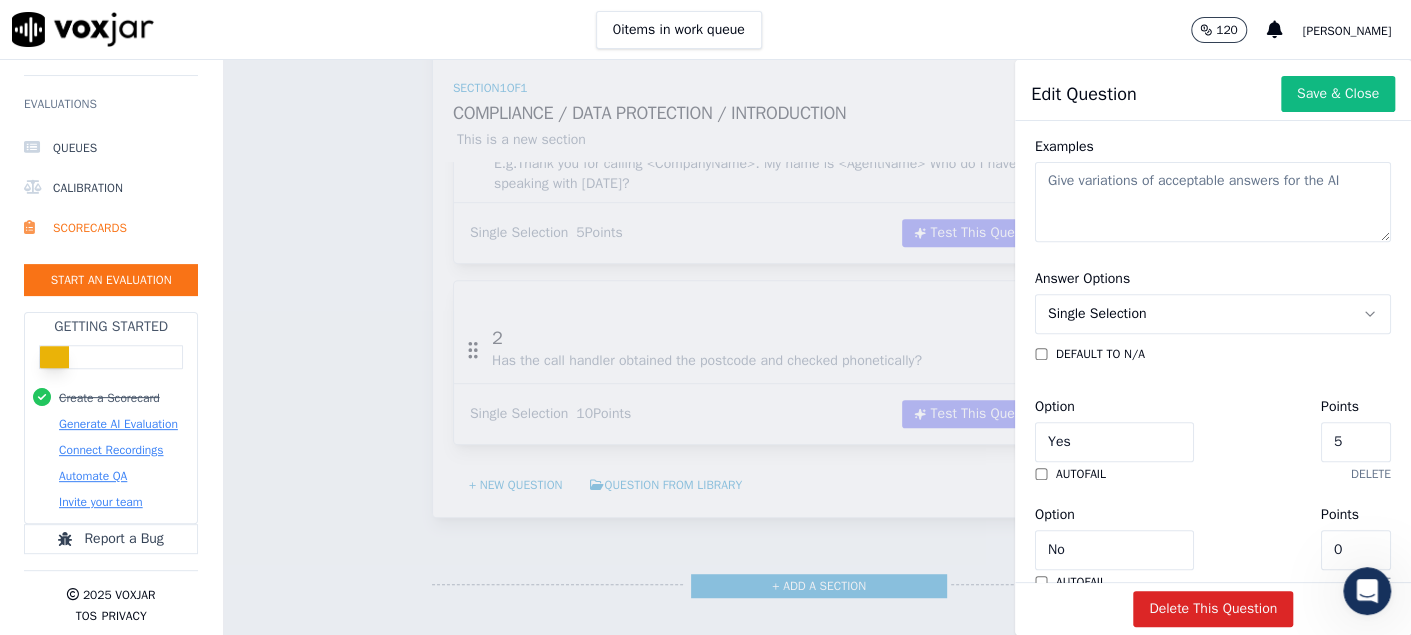 click on "default to N/A   Option   Yes   Points   5     autofail   delete   Option   No   Points   0     autofail   delete     + Add option" at bounding box center (1213, 496) 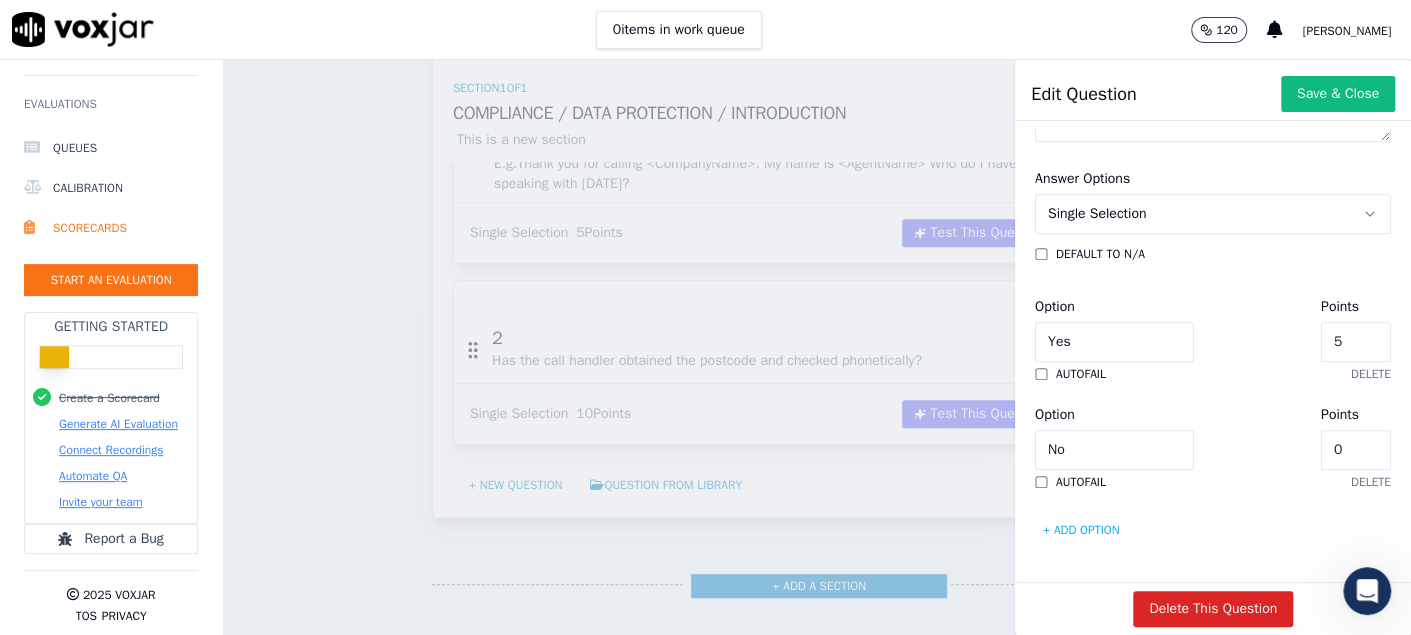 scroll, scrollTop: 556, scrollLeft: 0, axis: vertical 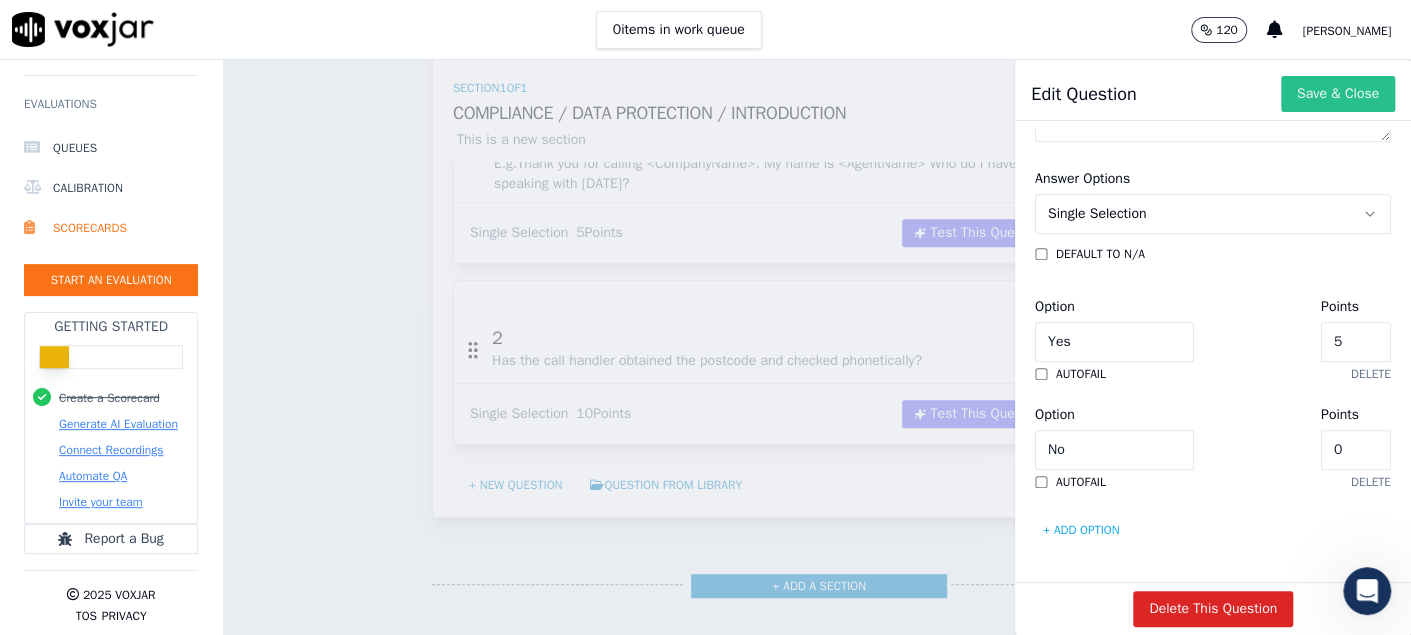 click on "Save & Close" at bounding box center [1338, 94] 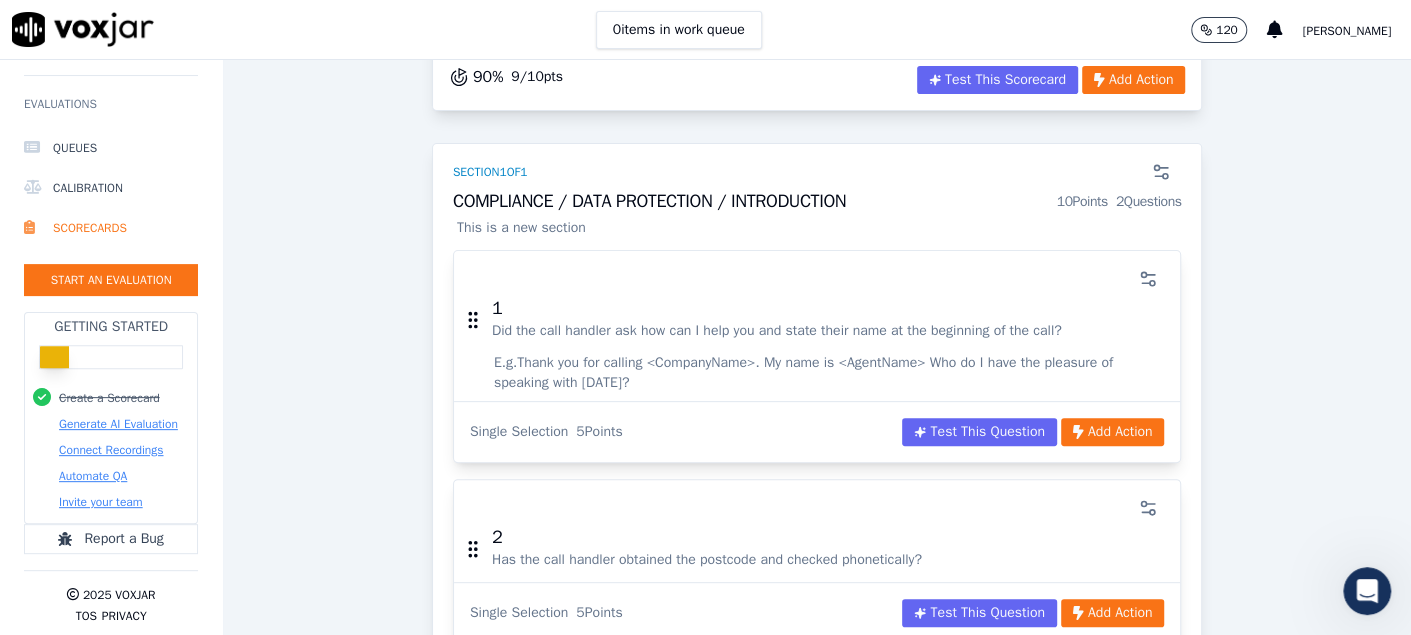 scroll, scrollTop: 300, scrollLeft: 0, axis: vertical 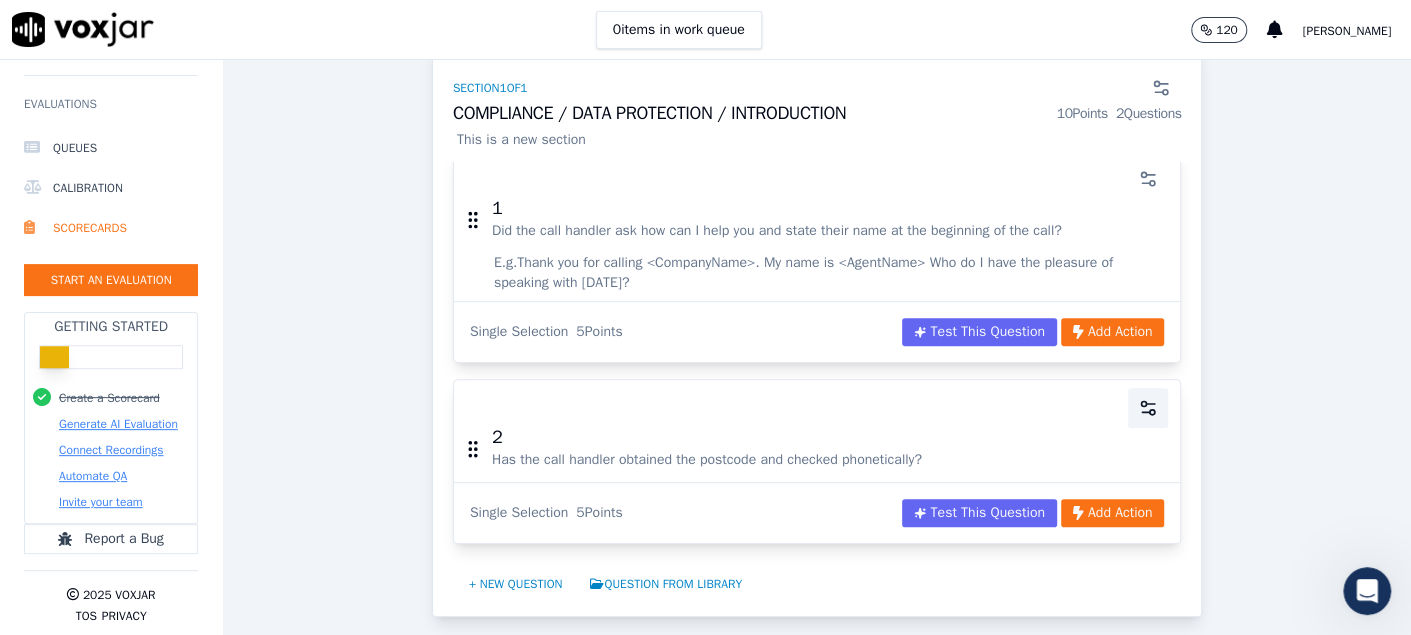 click 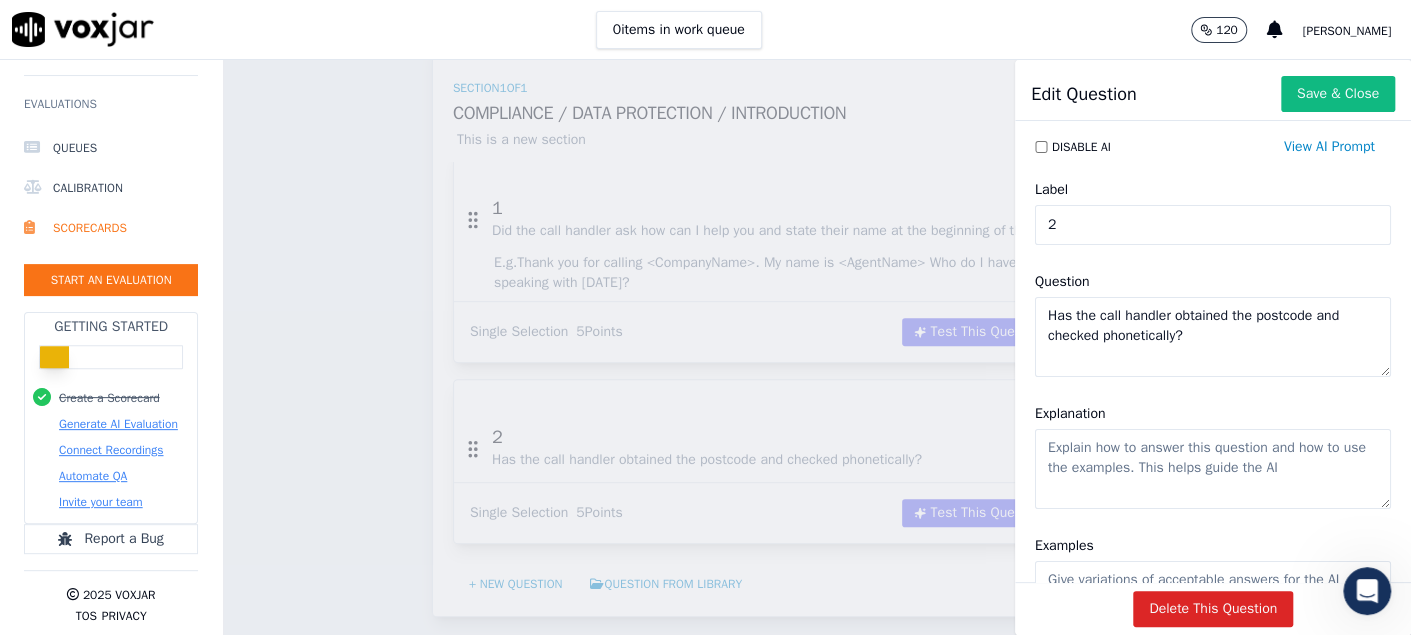 scroll, scrollTop: 99, scrollLeft: 0, axis: vertical 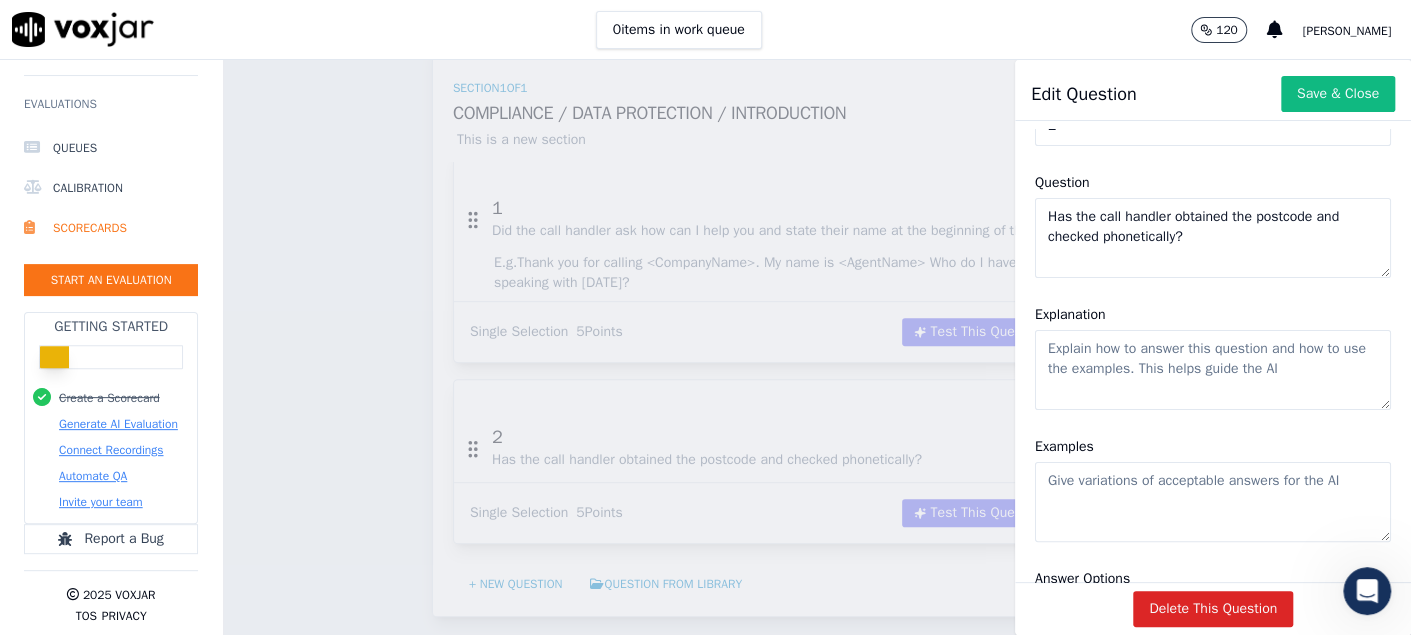 click on "Explanation" 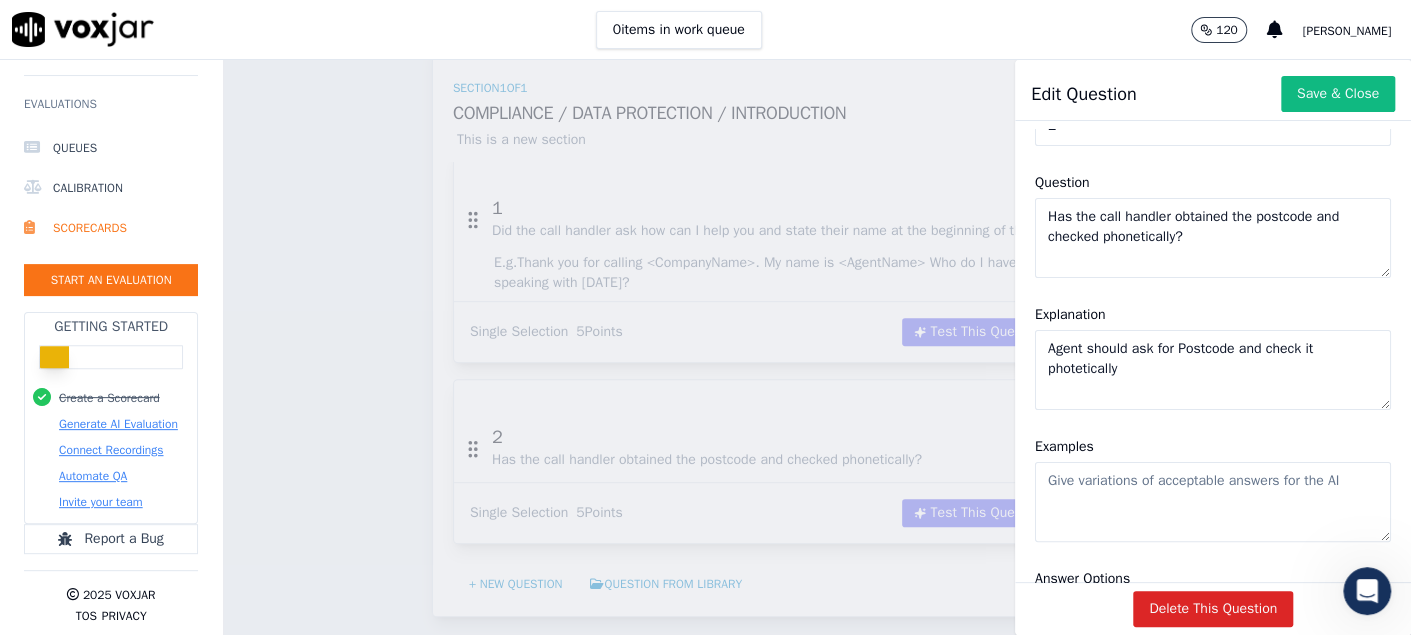 type on "Agent should ask for Postcode and check it photetically" 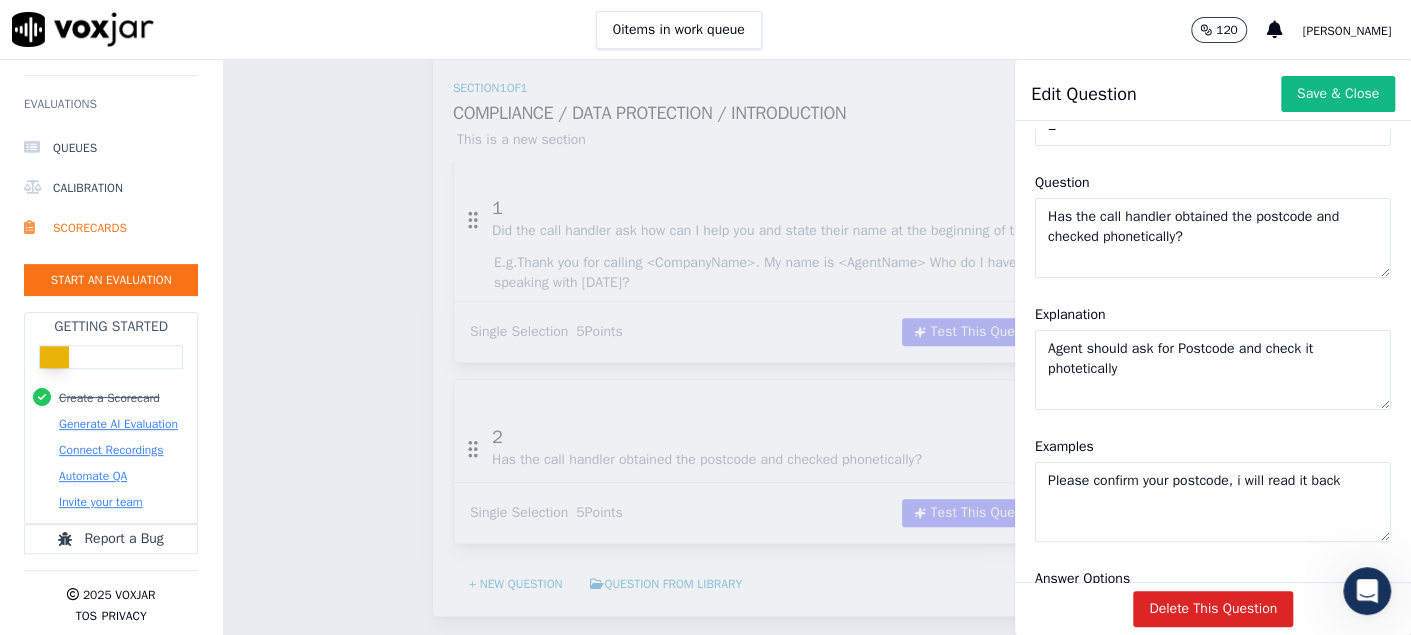 type on "Please confirm your postcode, i will read it back" 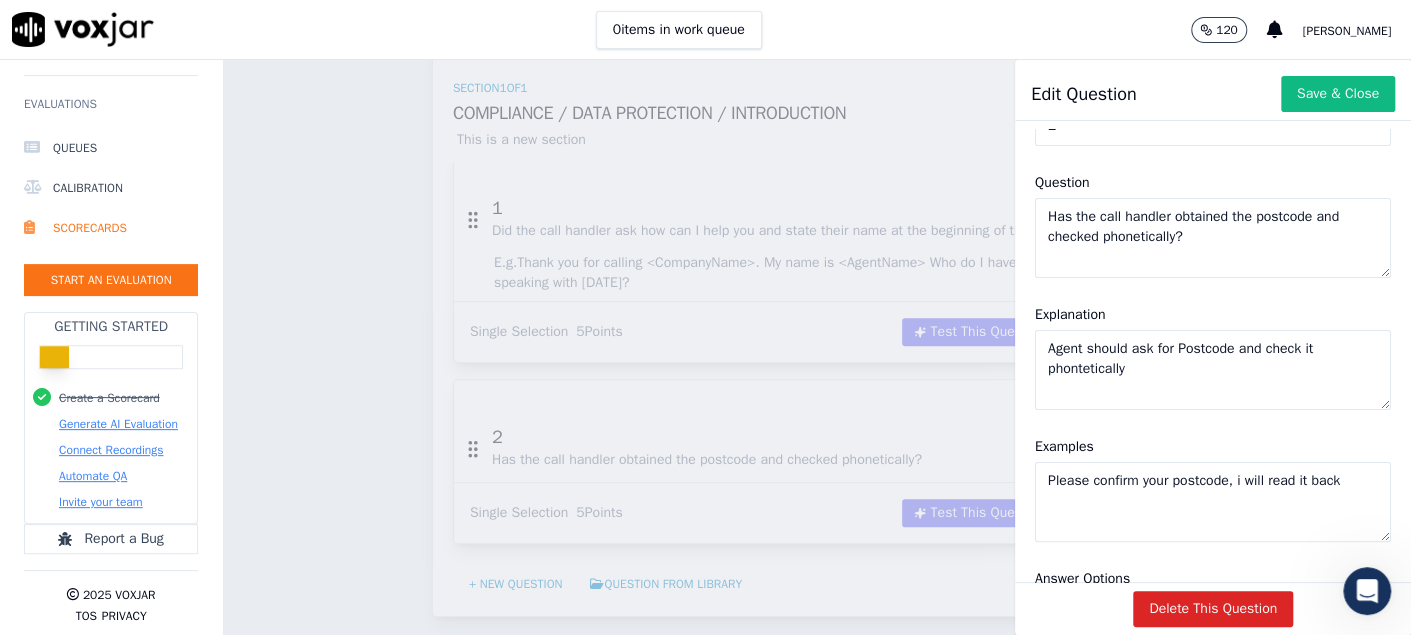 type on "Agent should ask for Postcode and check it phontetically" 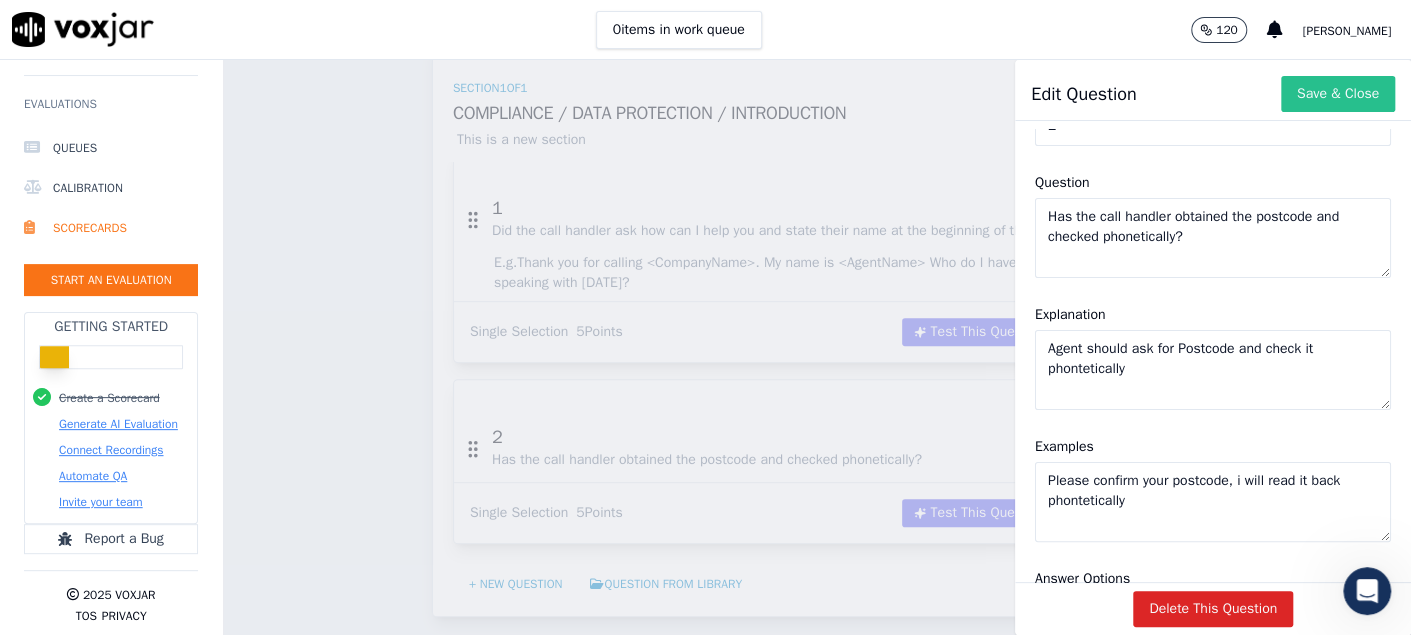 type on "Please confirm your postcode, i will read it back phontetically" 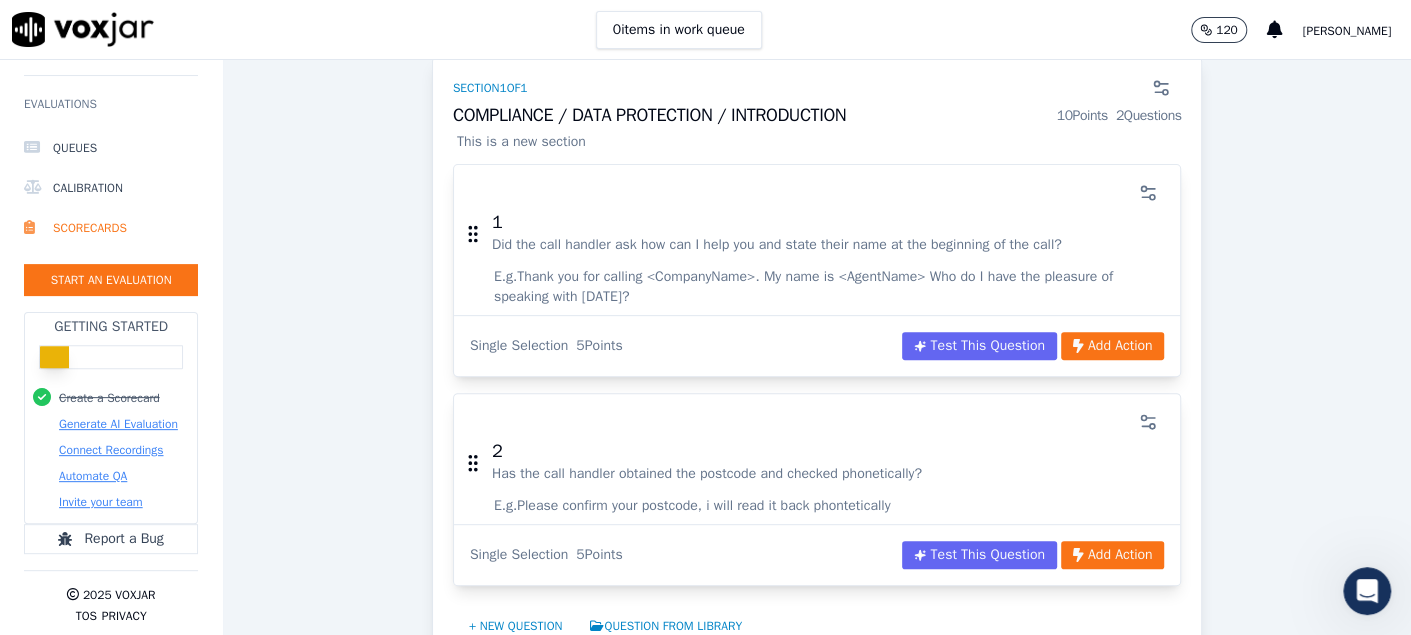scroll, scrollTop: 399, scrollLeft: 0, axis: vertical 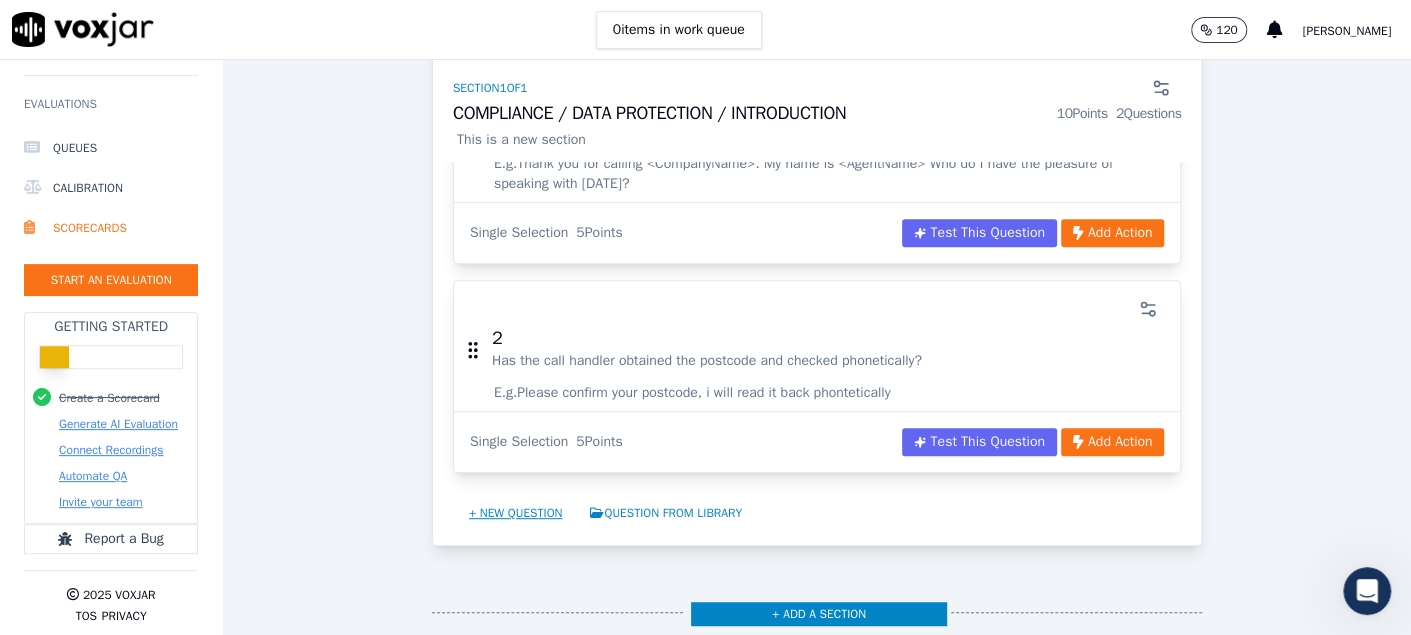 click on "+ New question" at bounding box center (516, 513) 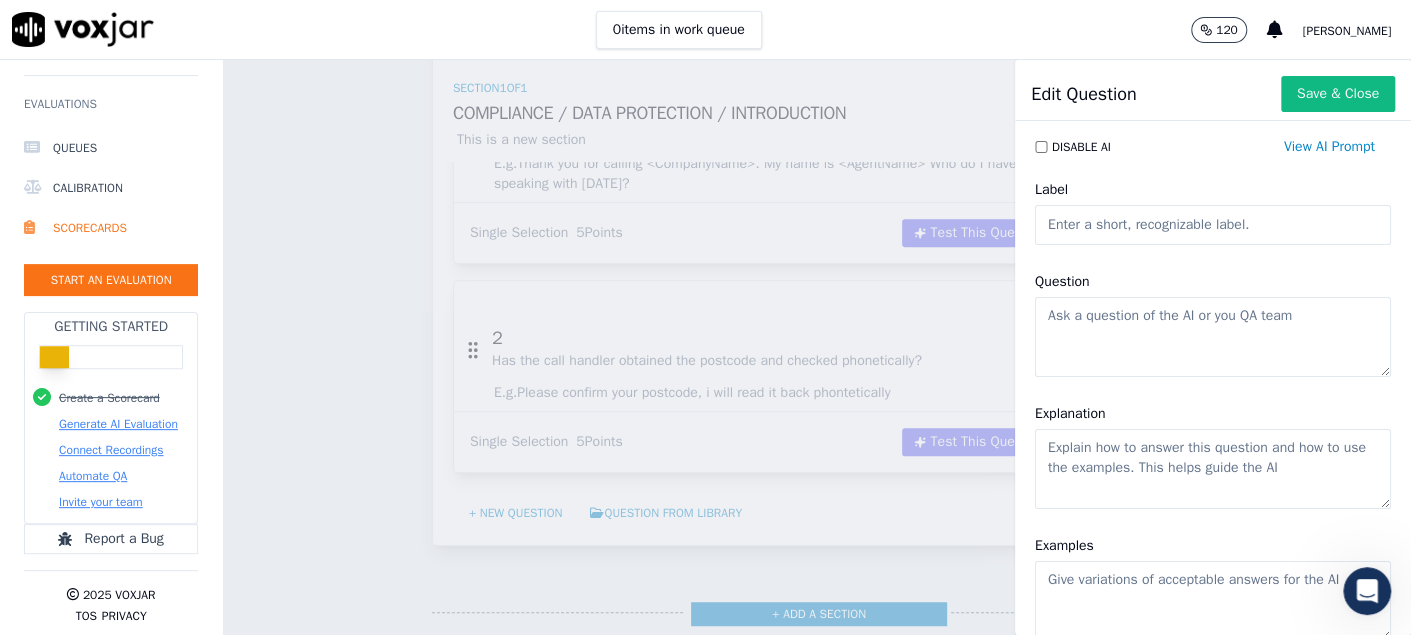 click on "Label" 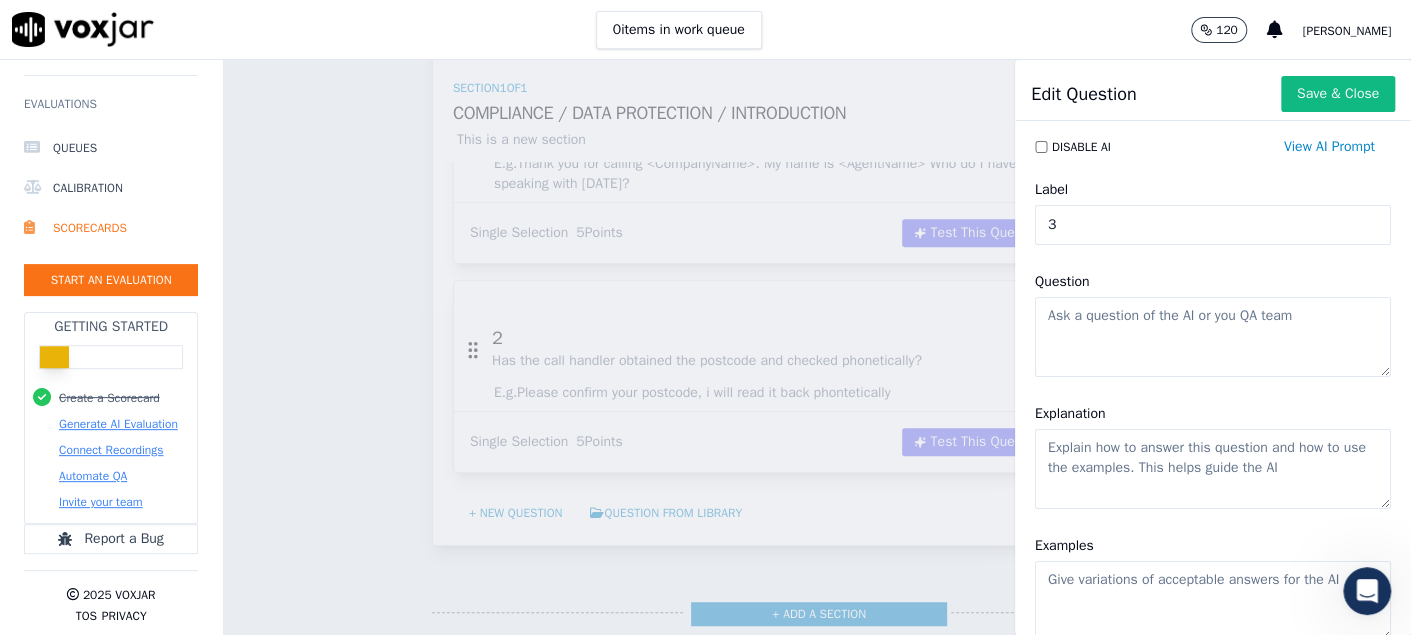 type on "3" 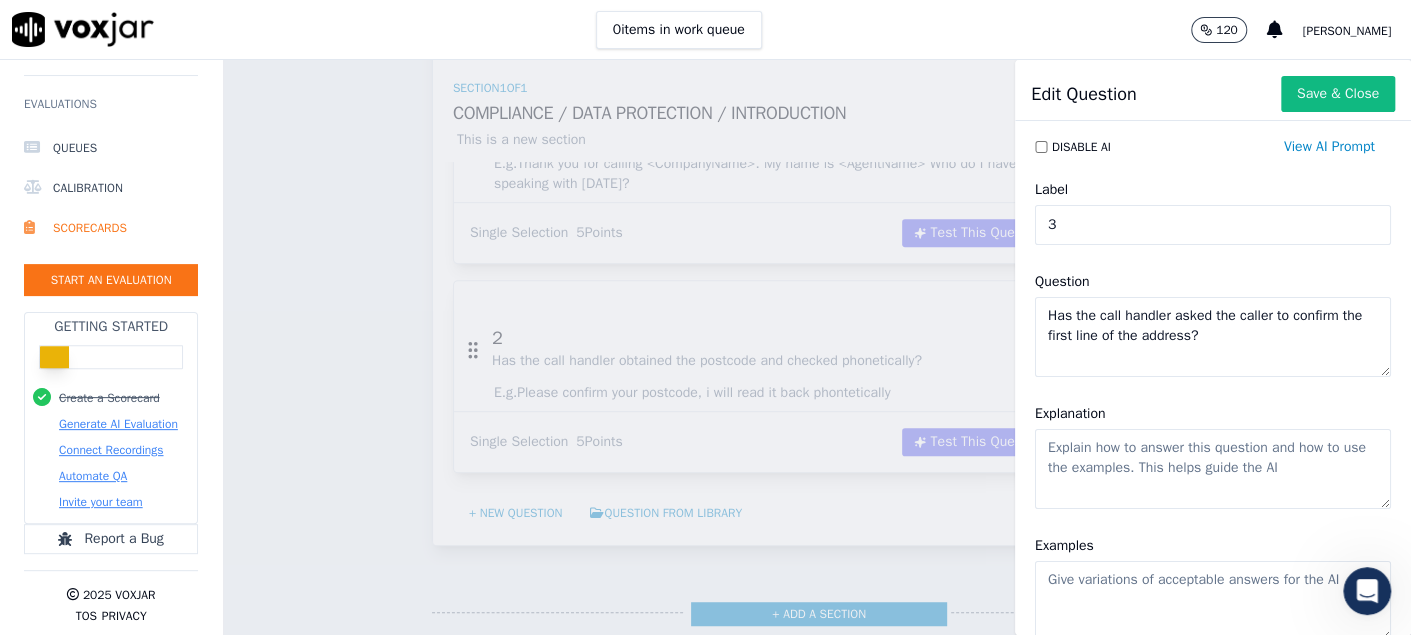 type on "Has the call handler asked the caller to confirm the first line of the address?" 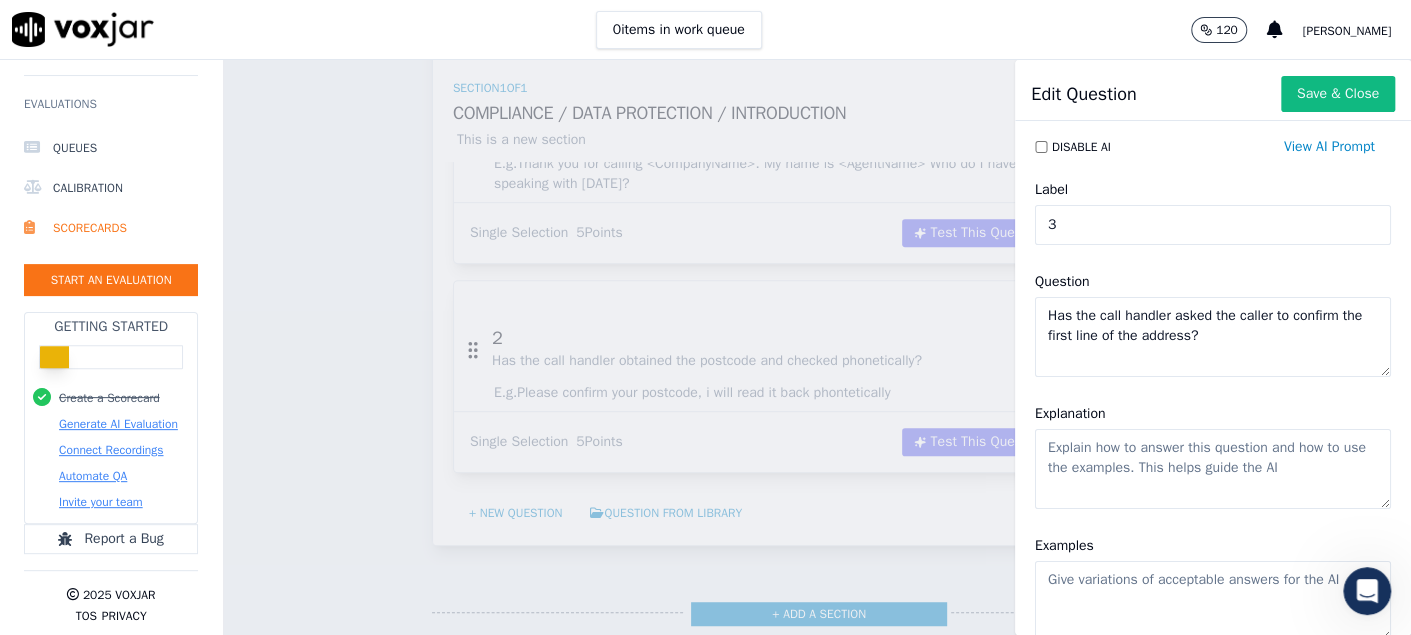 click on "Explanation" 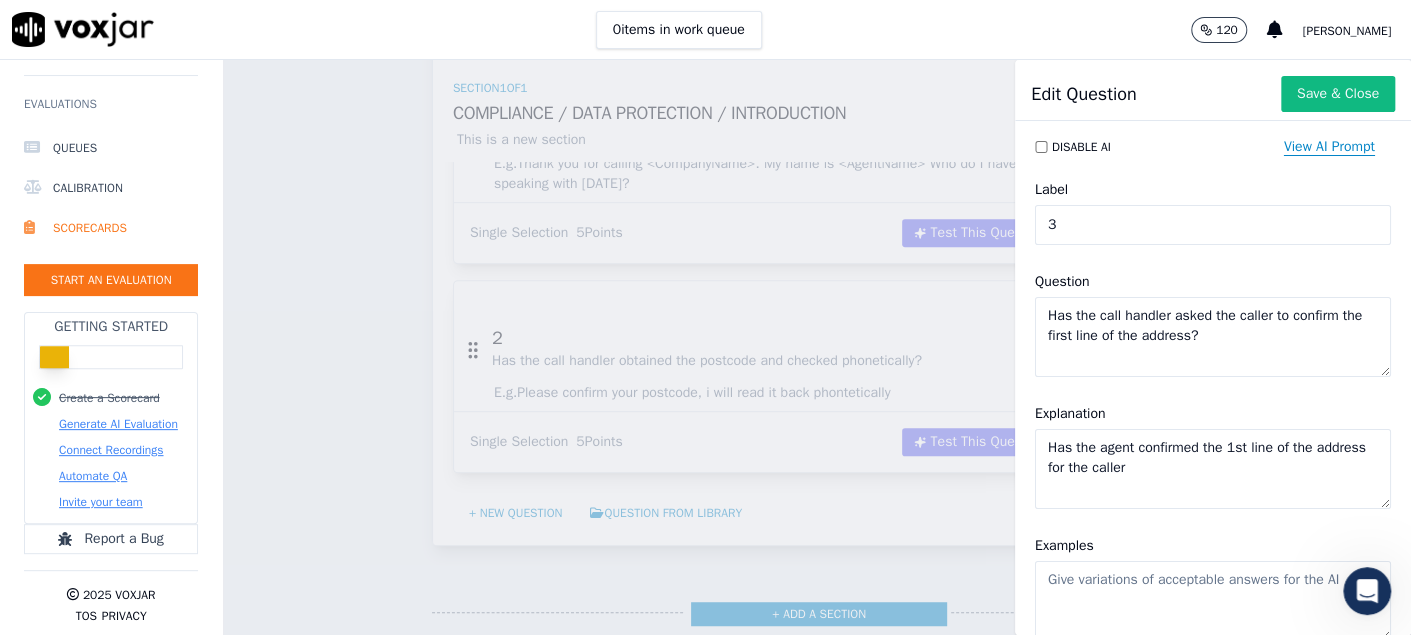 type on "Has the agent confirmed the 1st line of the address for the caller" 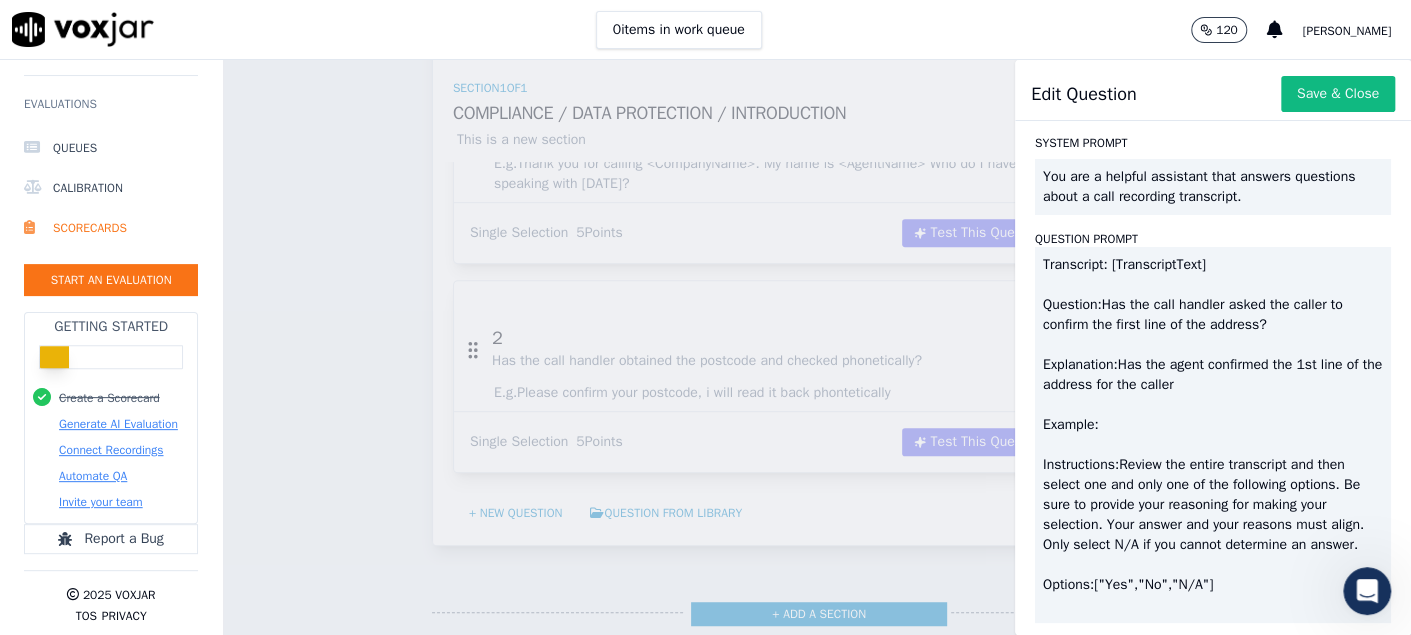 scroll, scrollTop: 0, scrollLeft: 0, axis: both 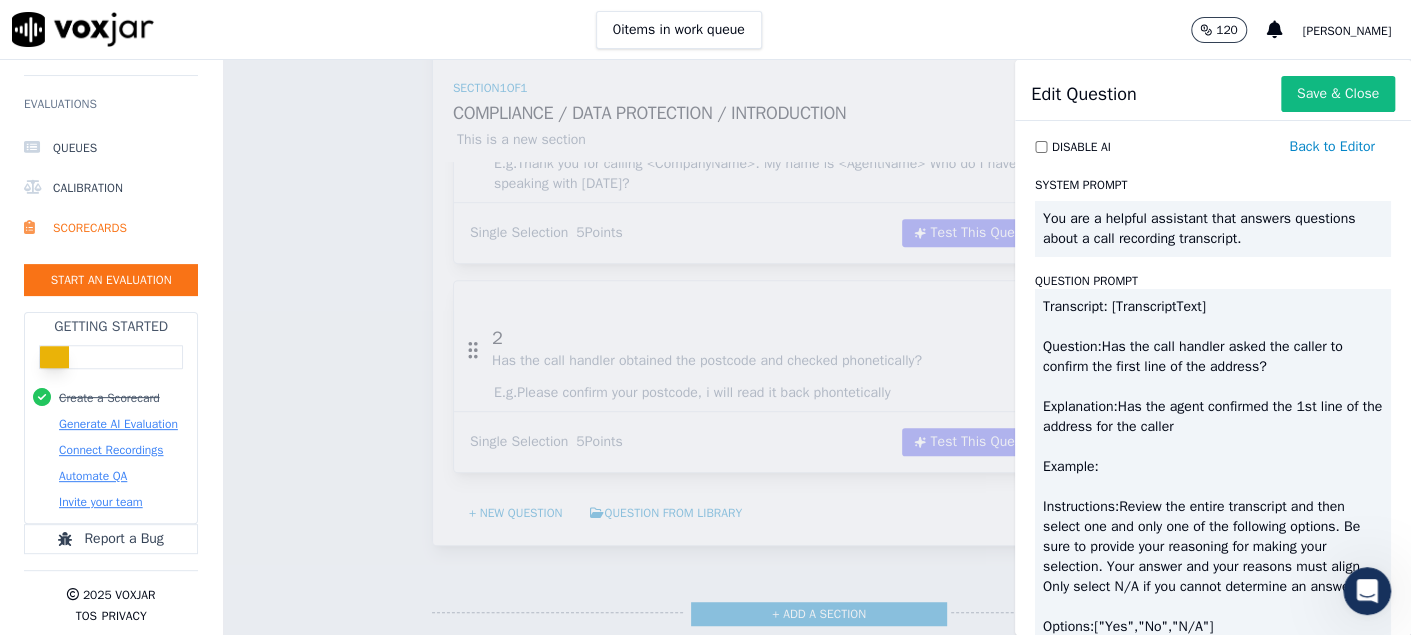 click on "Save & Close" at bounding box center (1338, 94) 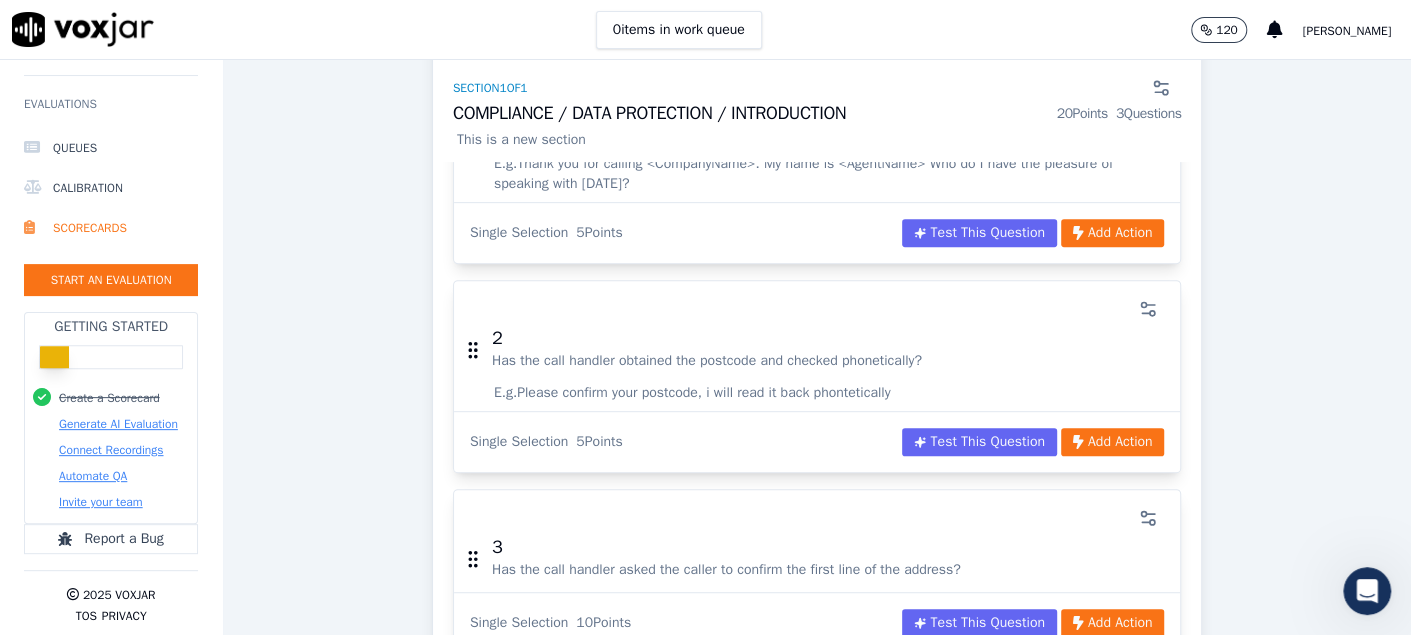 scroll, scrollTop: 200, scrollLeft: 0, axis: vertical 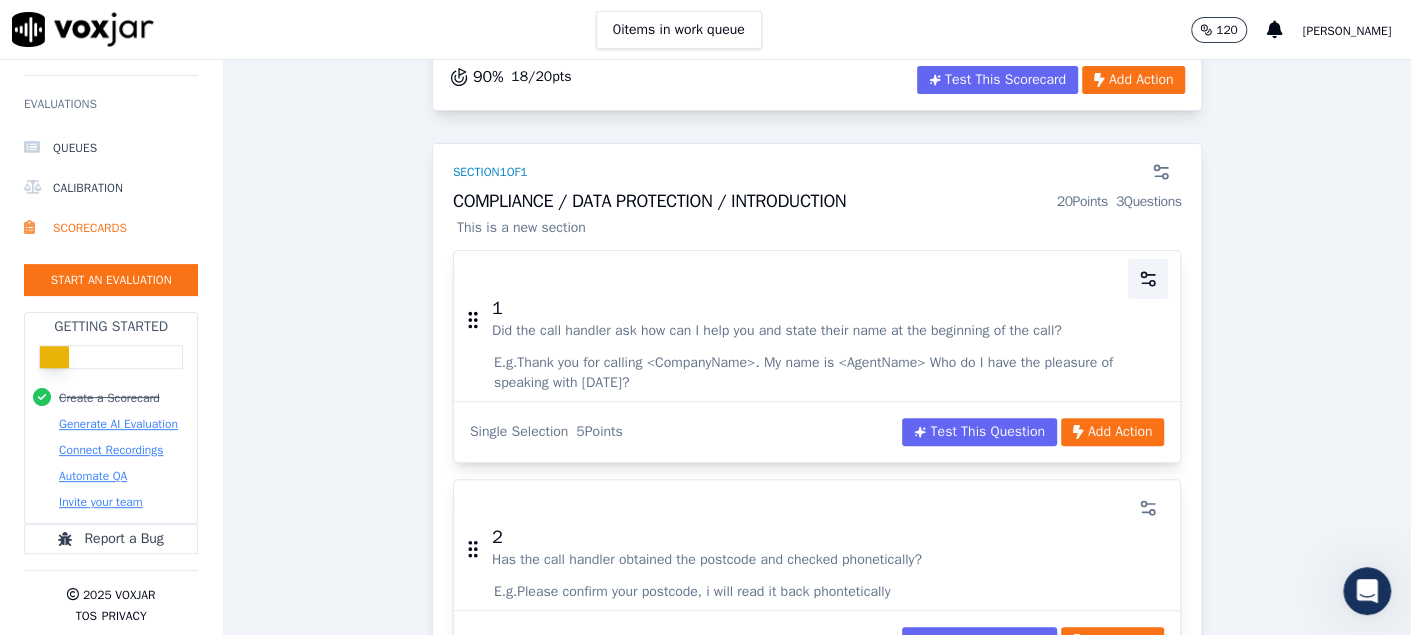 click 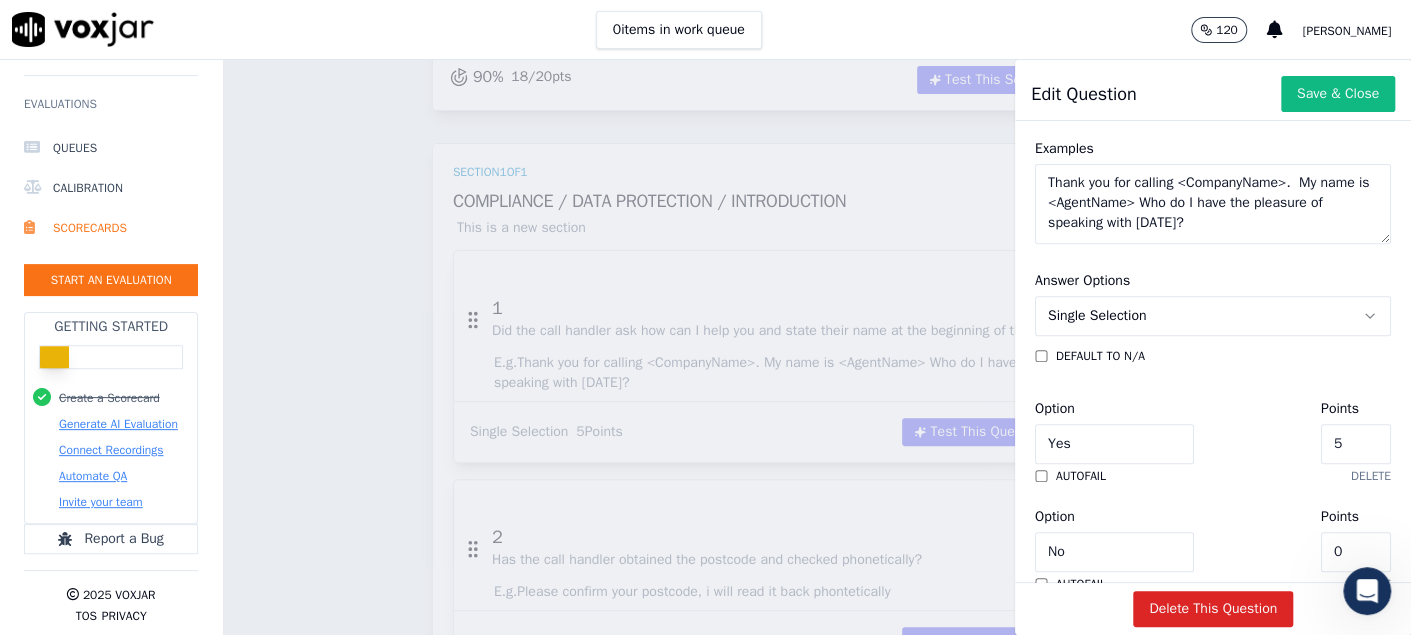 scroll, scrollTop: 399, scrollLeft: 0, axis: vertical 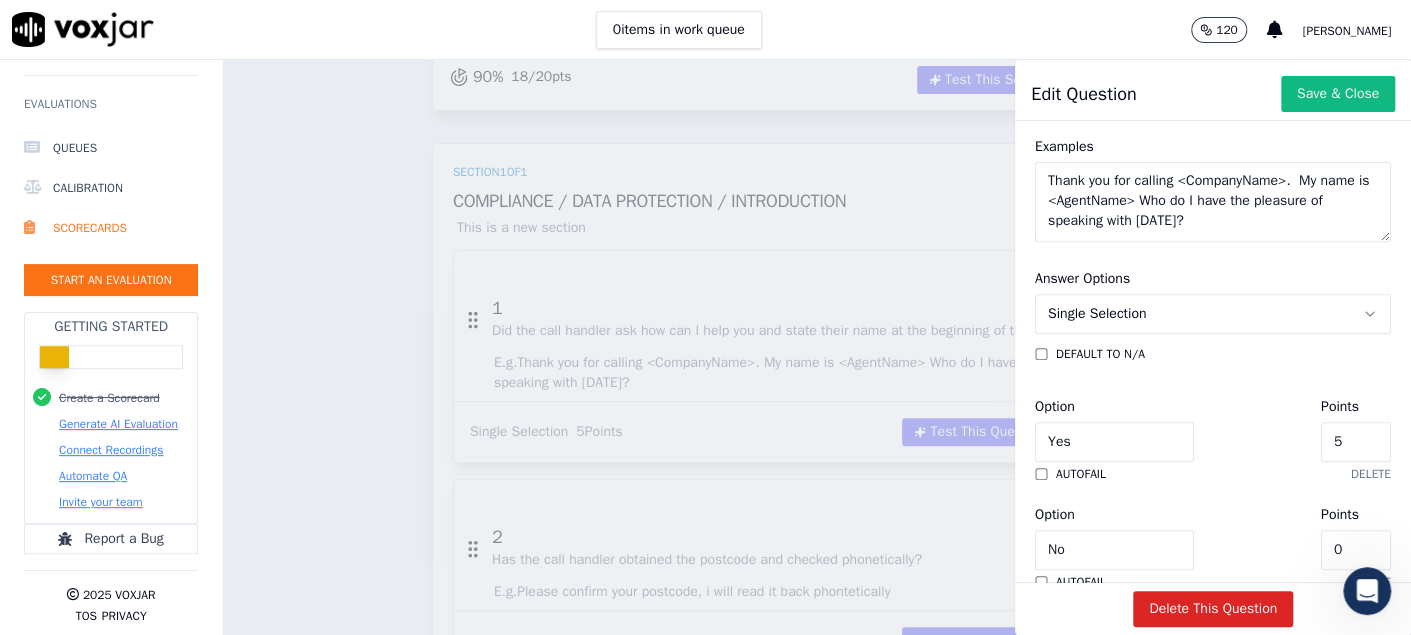 click on "Save & Close" at bounding box center (1338, 94) 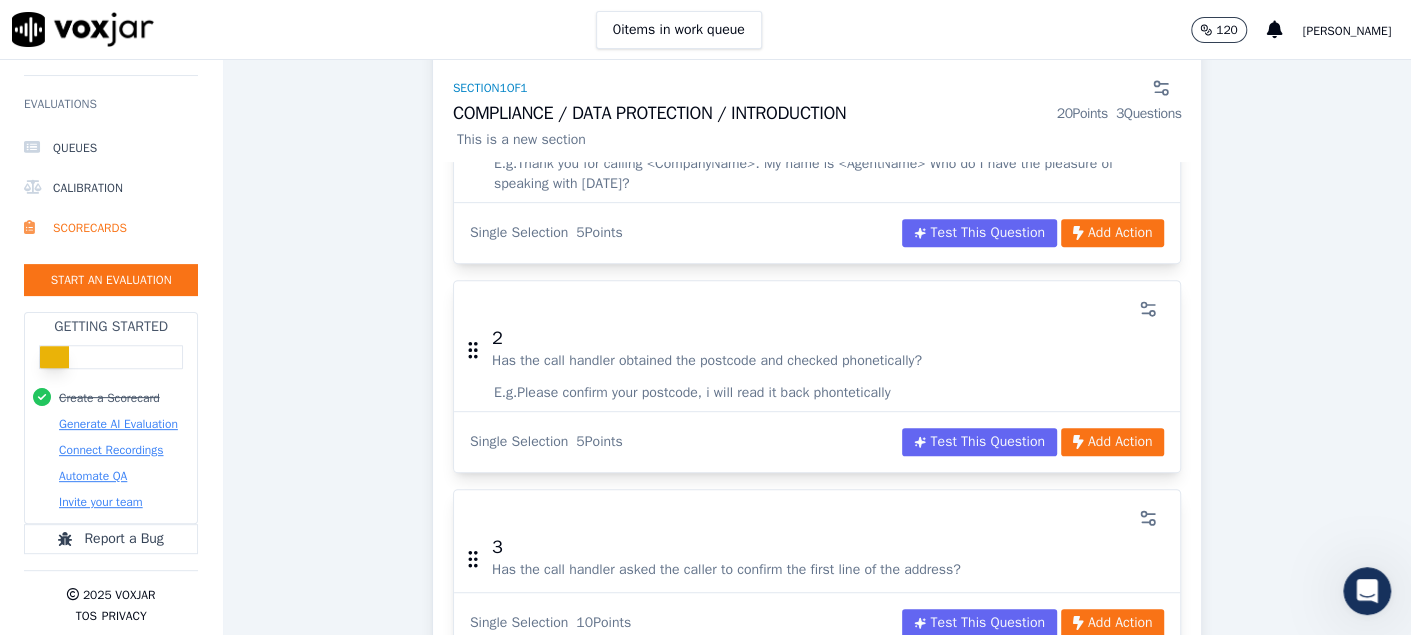scroll, scrollTop: 600, scrollLeft: 0, axis: vertical 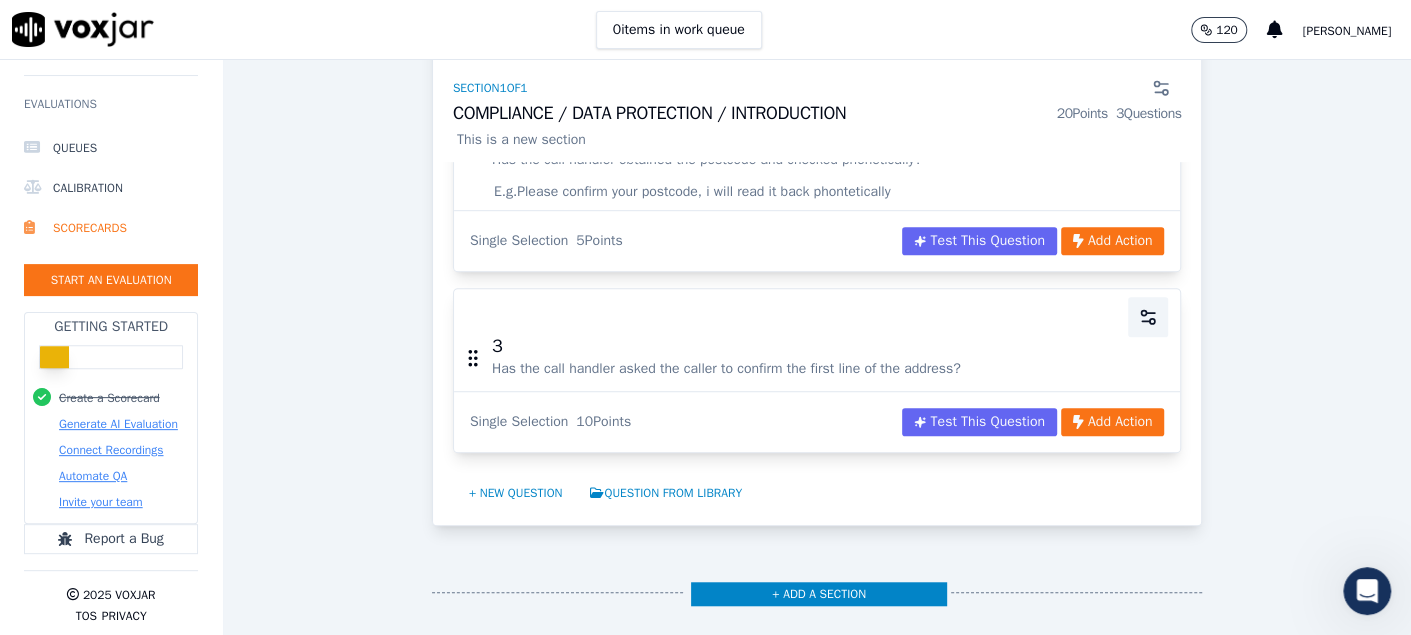 click 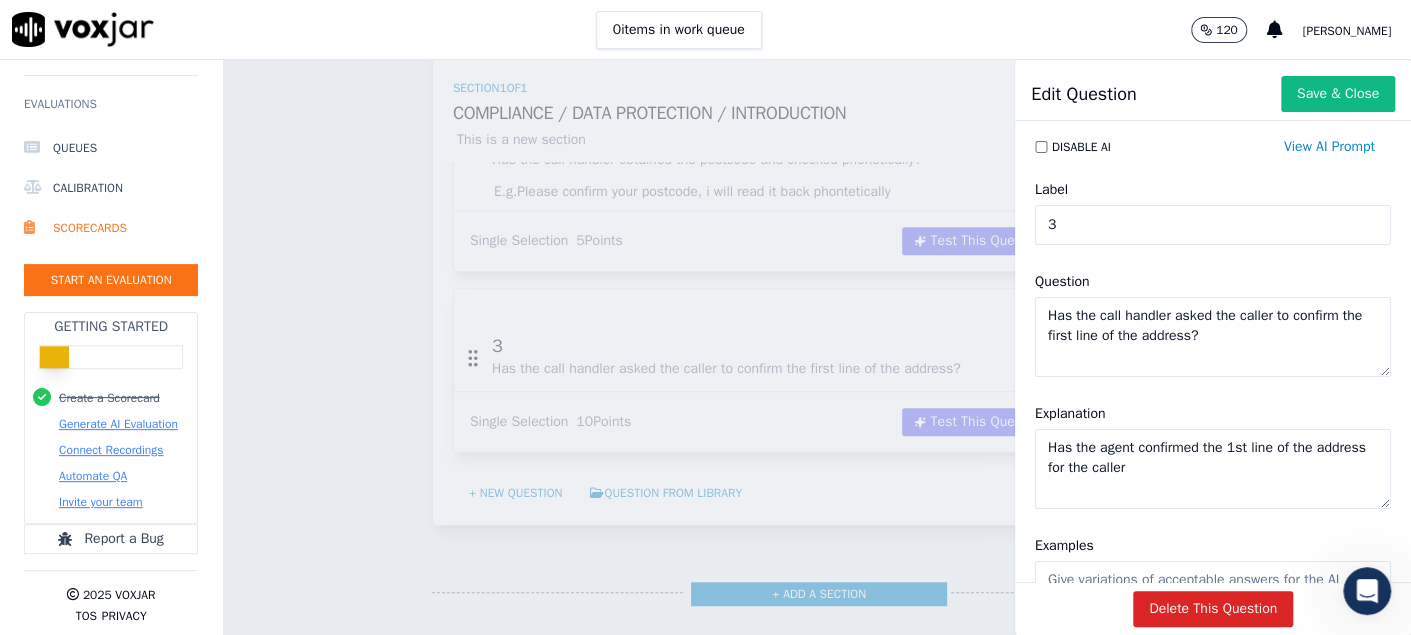 scroll, scrollTop: 200, scrollLeft: 0, axis: vertical 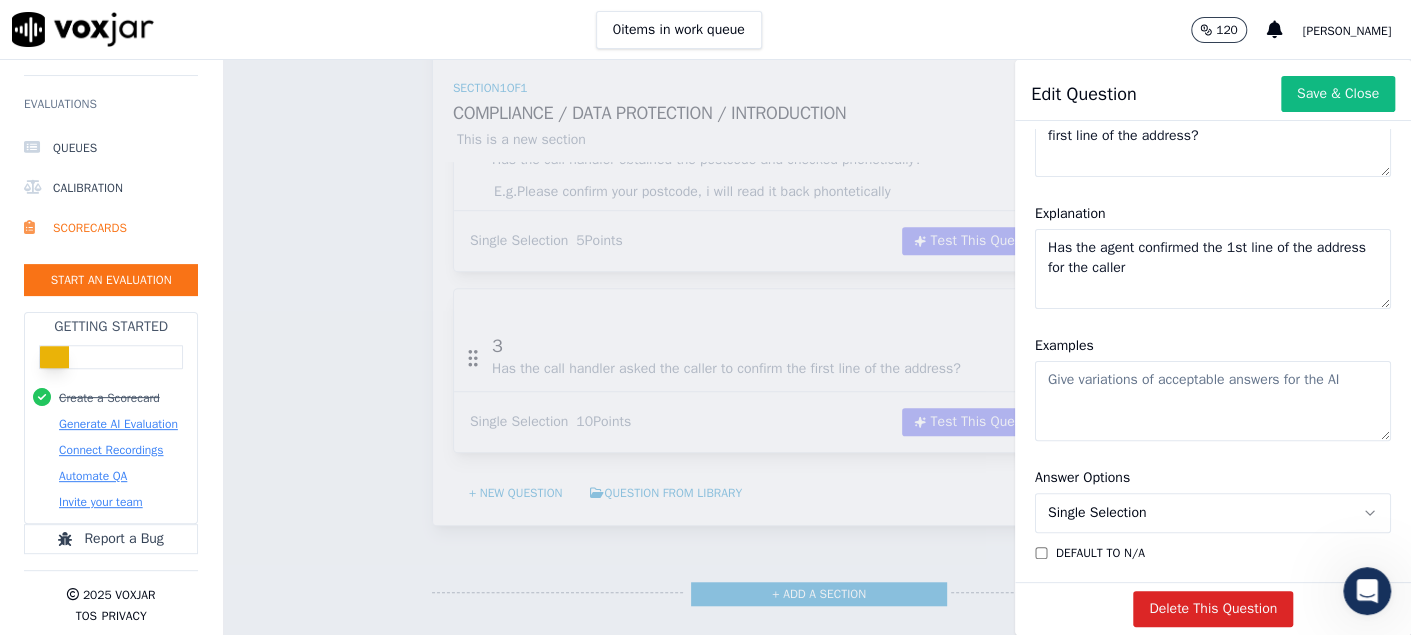 drag, startPoint x: 1078, startPoint y: 405, endPoint x: 987, endPoint y: 366, distance: 99.00505 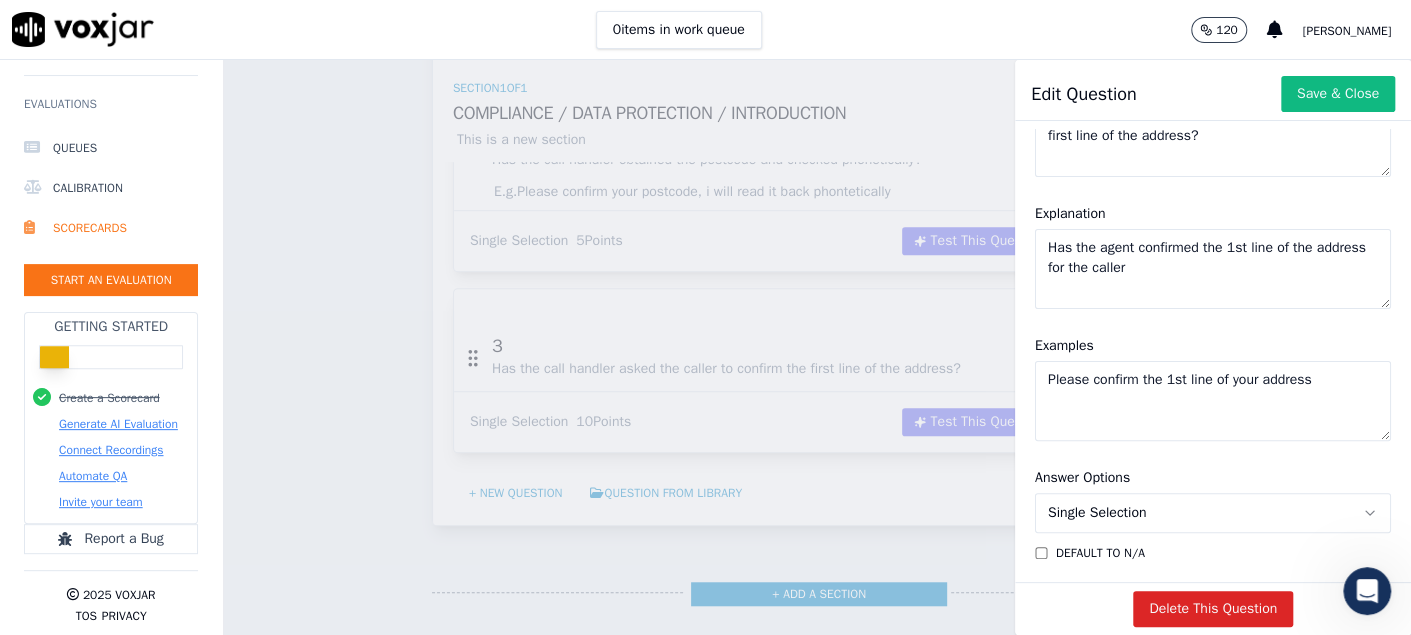 type on "Please confirm the 1st line of your address" 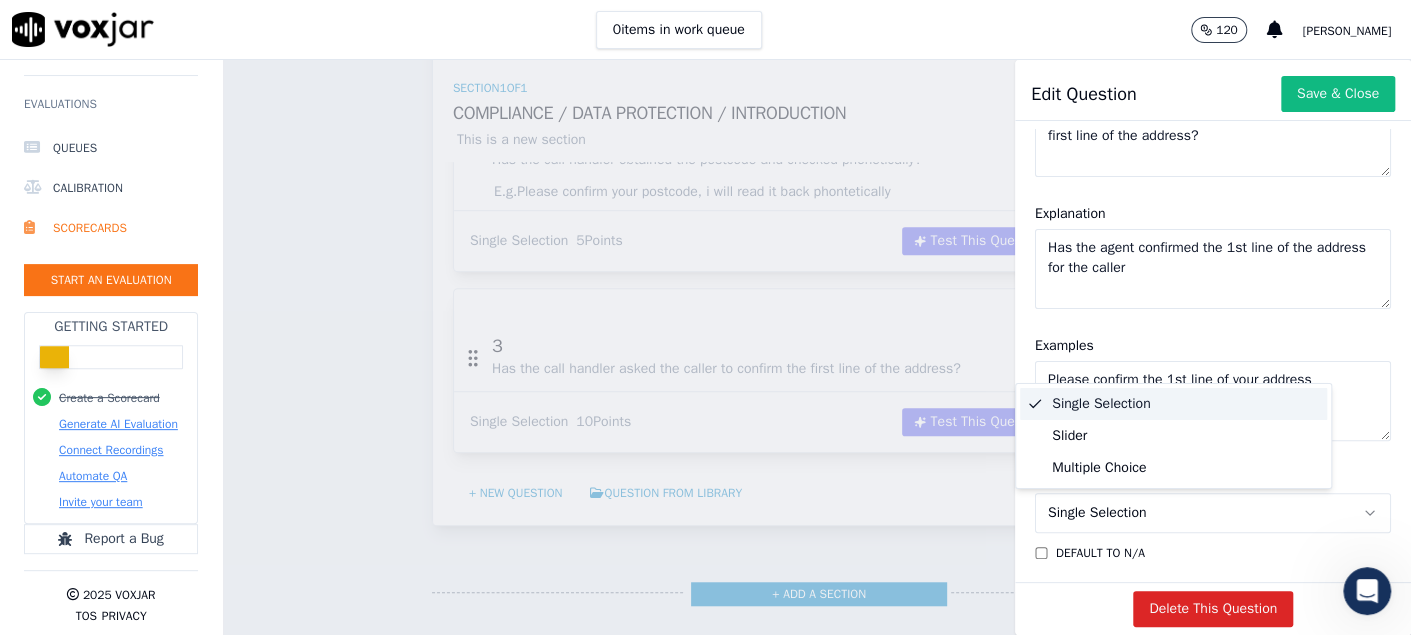 click on "Delete This Question" at bounding box center [1213, 608] 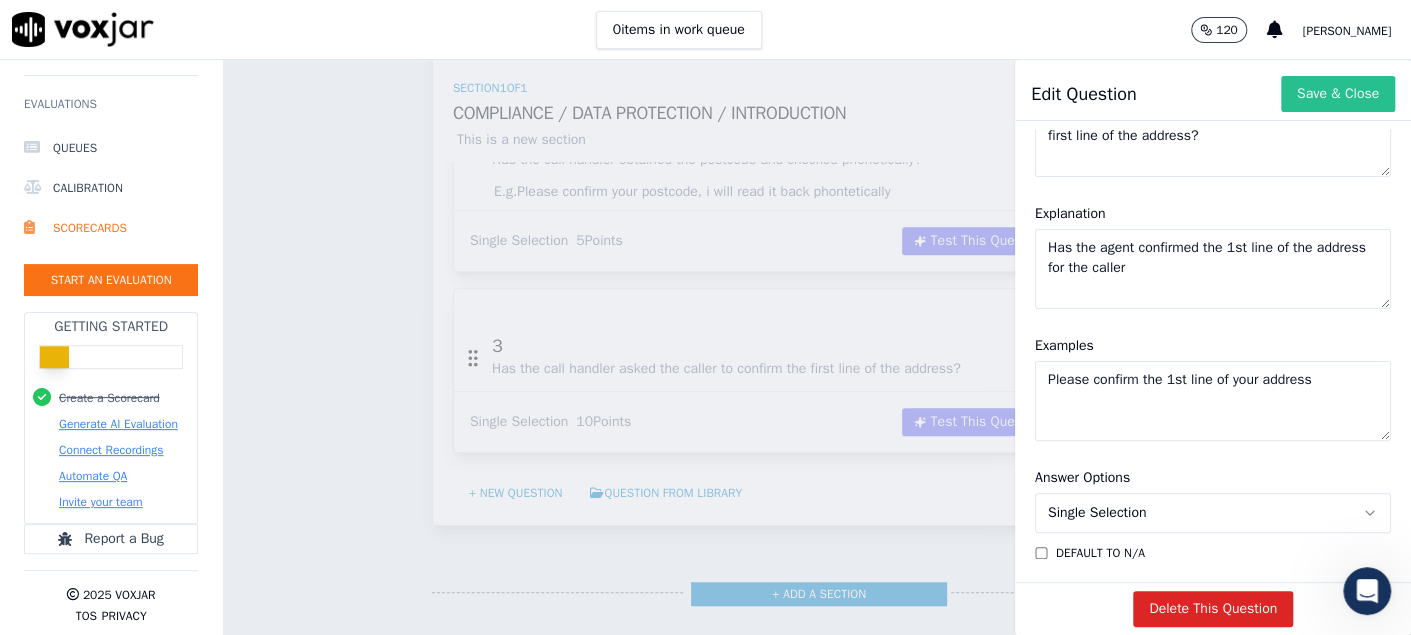 click on "Save & Close" at bounding box center [1338, 94] 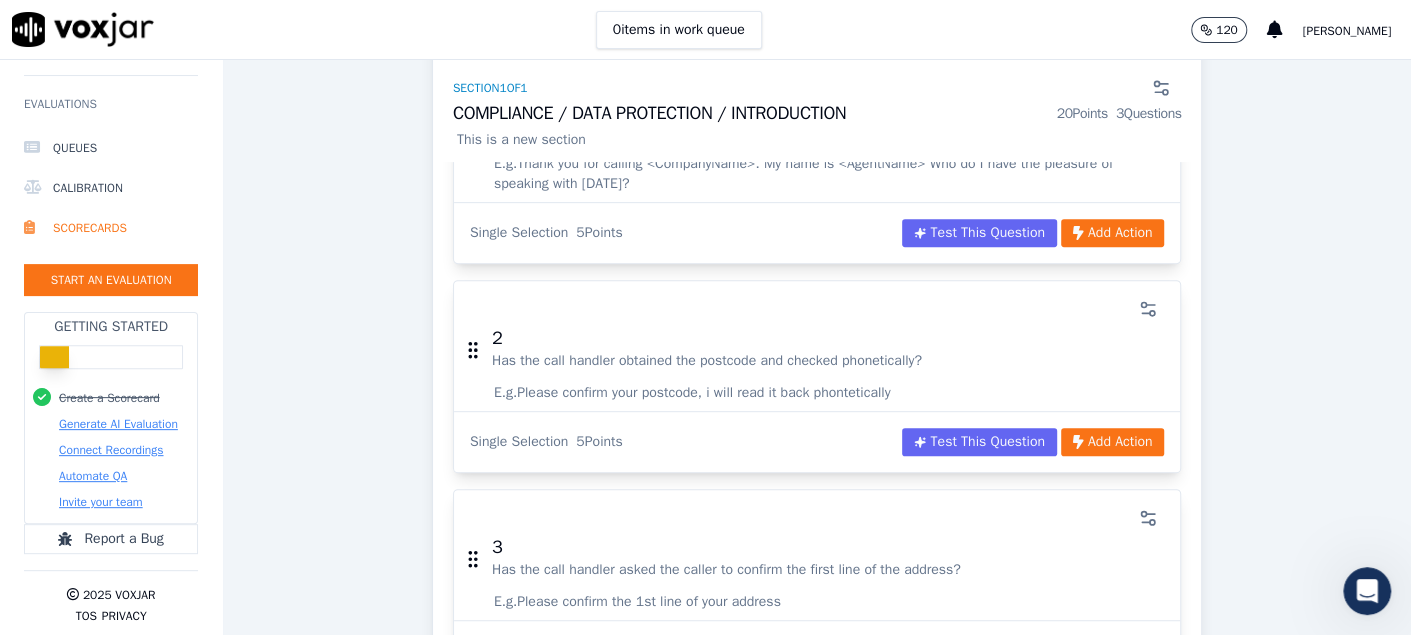 scroll, scrollTop: 499, scrollLeft: 0, axis: vertical 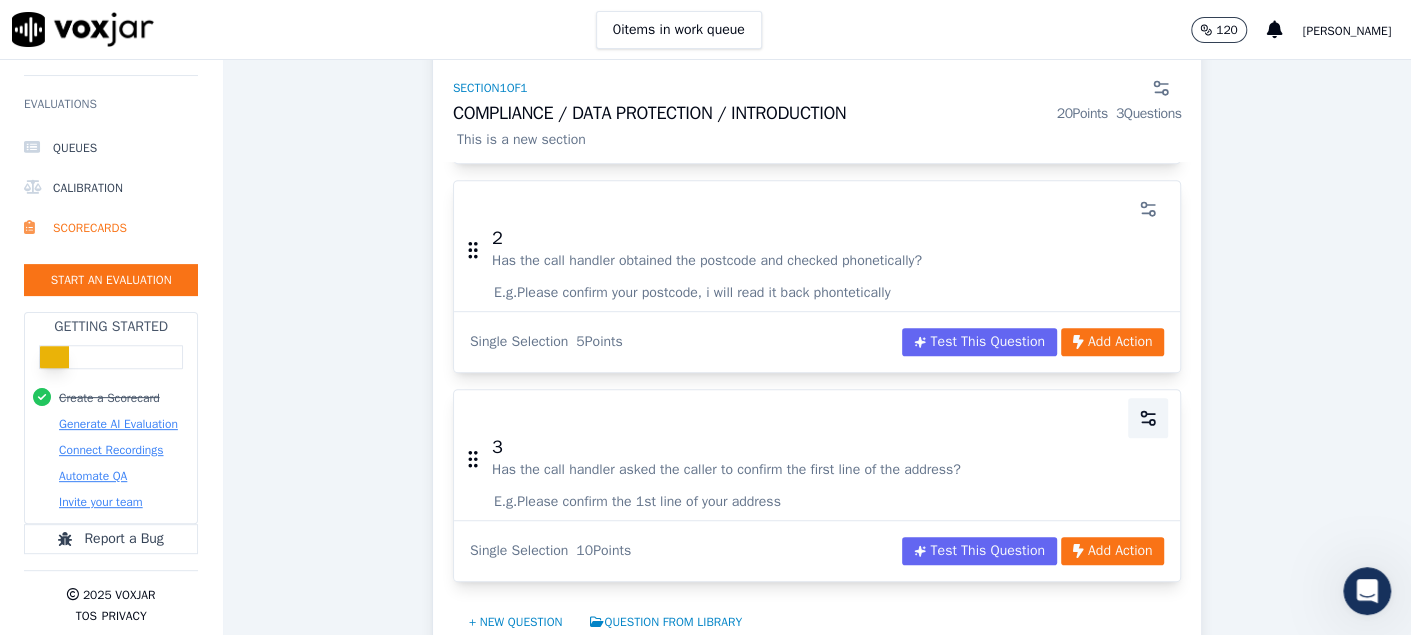click 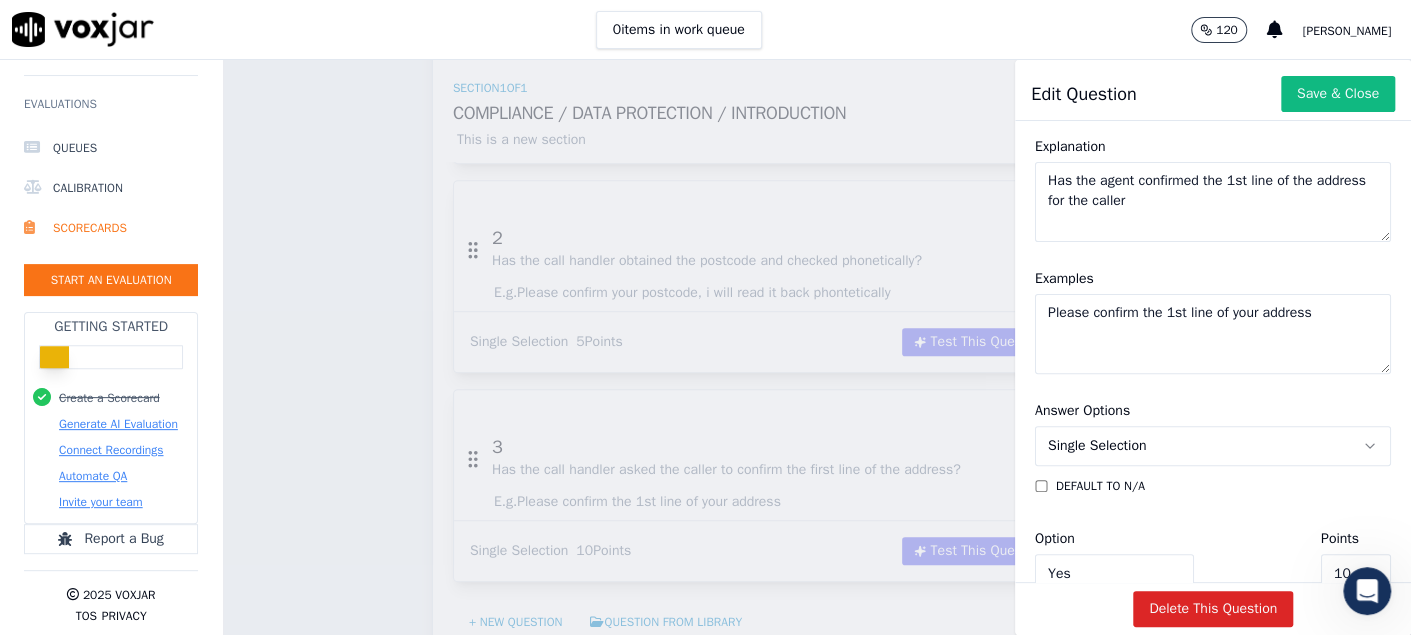 scroll, scrollTop: 399, scrollLeft: 0, axis: vertical 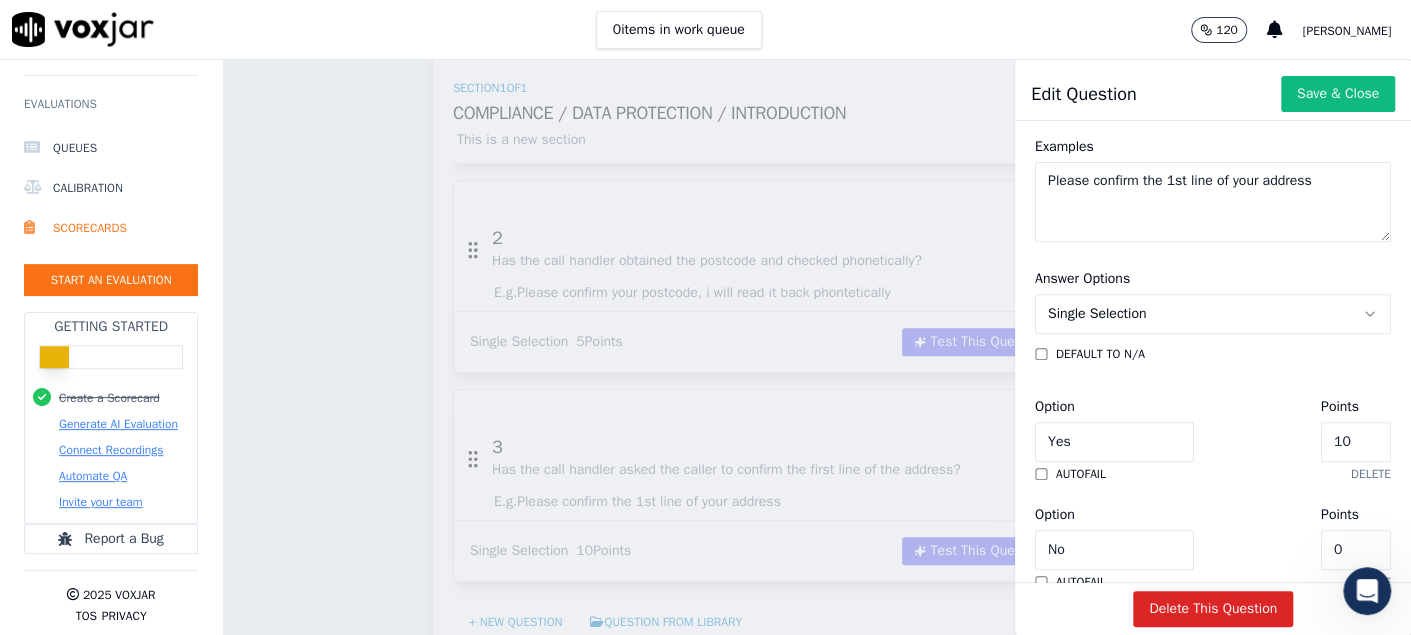 drag, startPoint x: 1282, startPoint y: 433, endPoint x: 1145, endPoint y: 425, distance: 137.23338 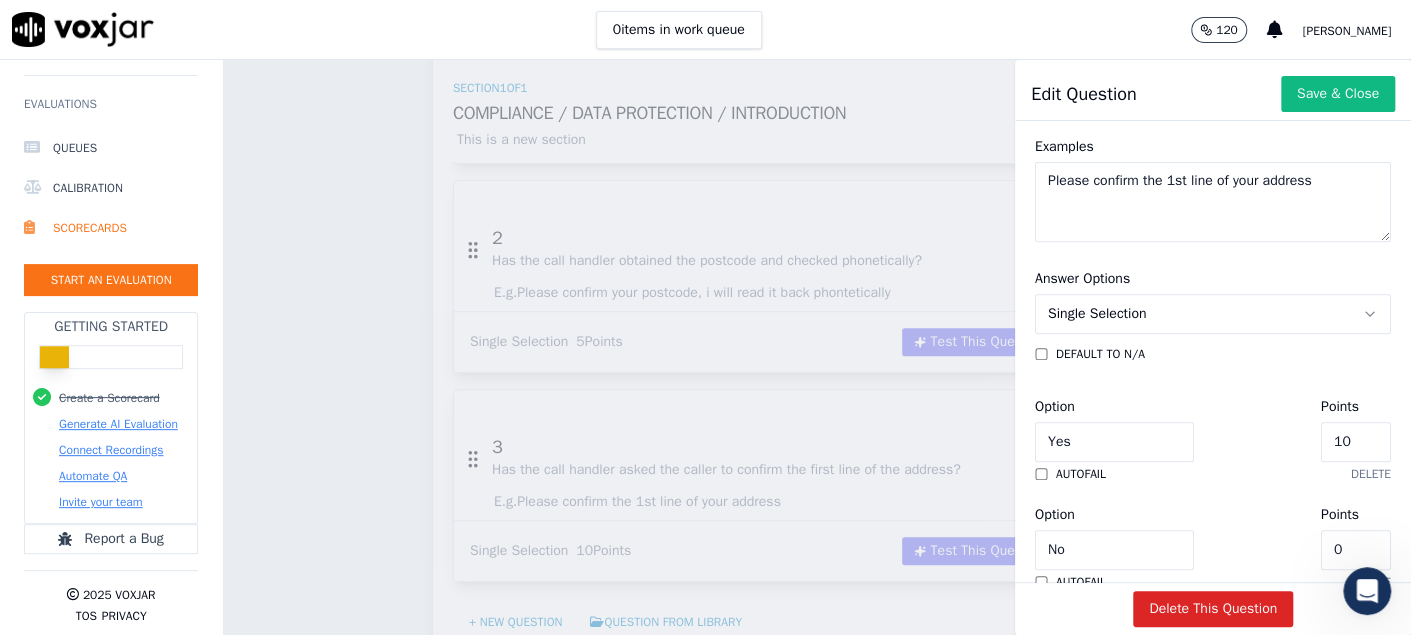 type on "5" 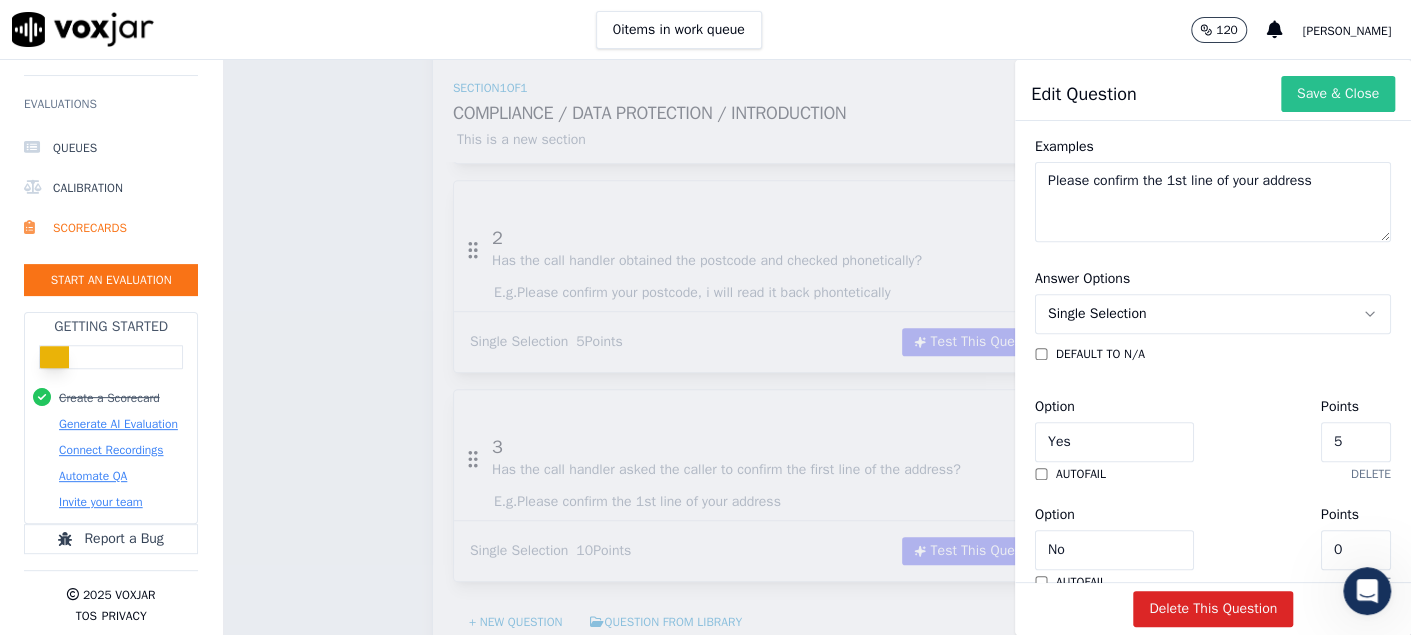 click on "Save & Close" at bounding box center [1338, 94] 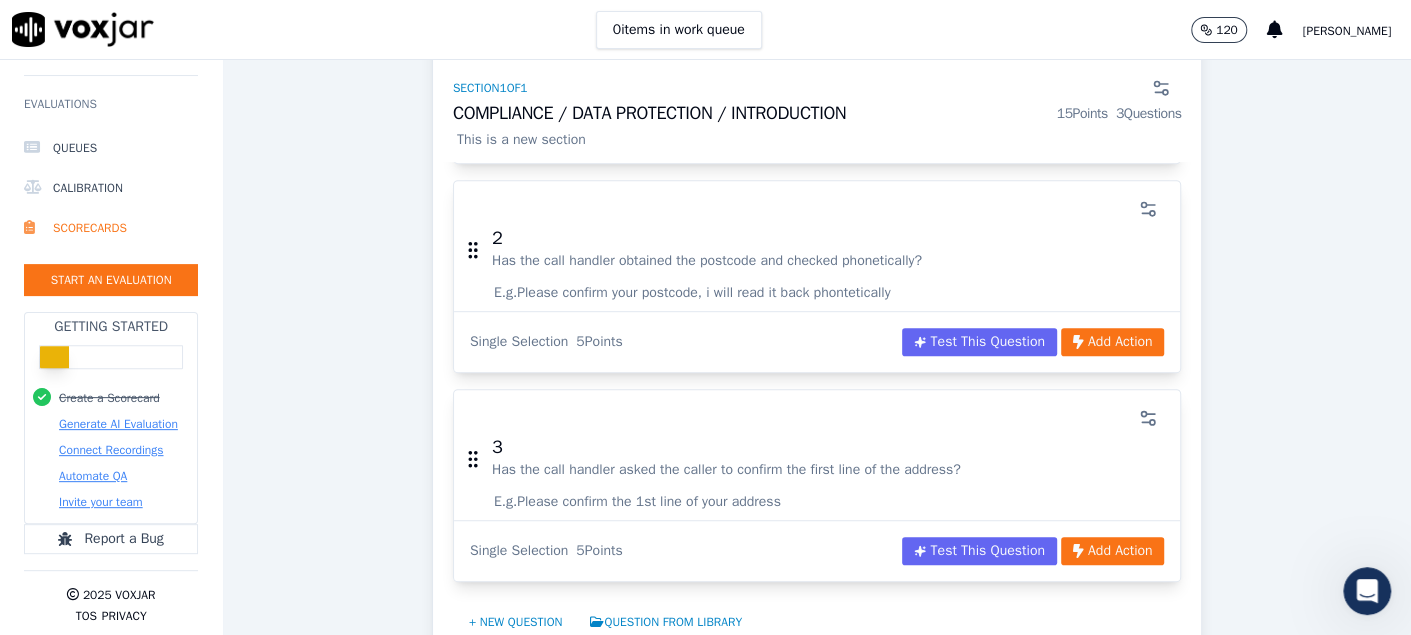 click on "E.g.  Please confirm the 1st line of your address" at bounding box center (637, 502) 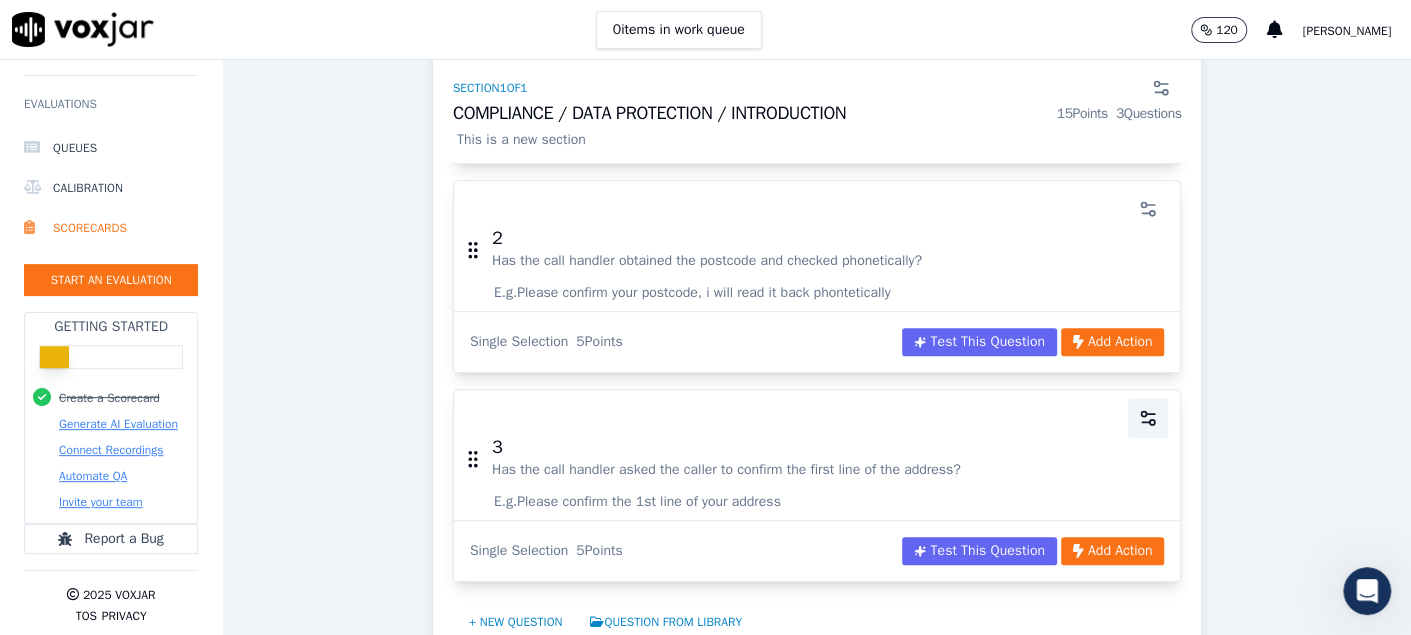 click 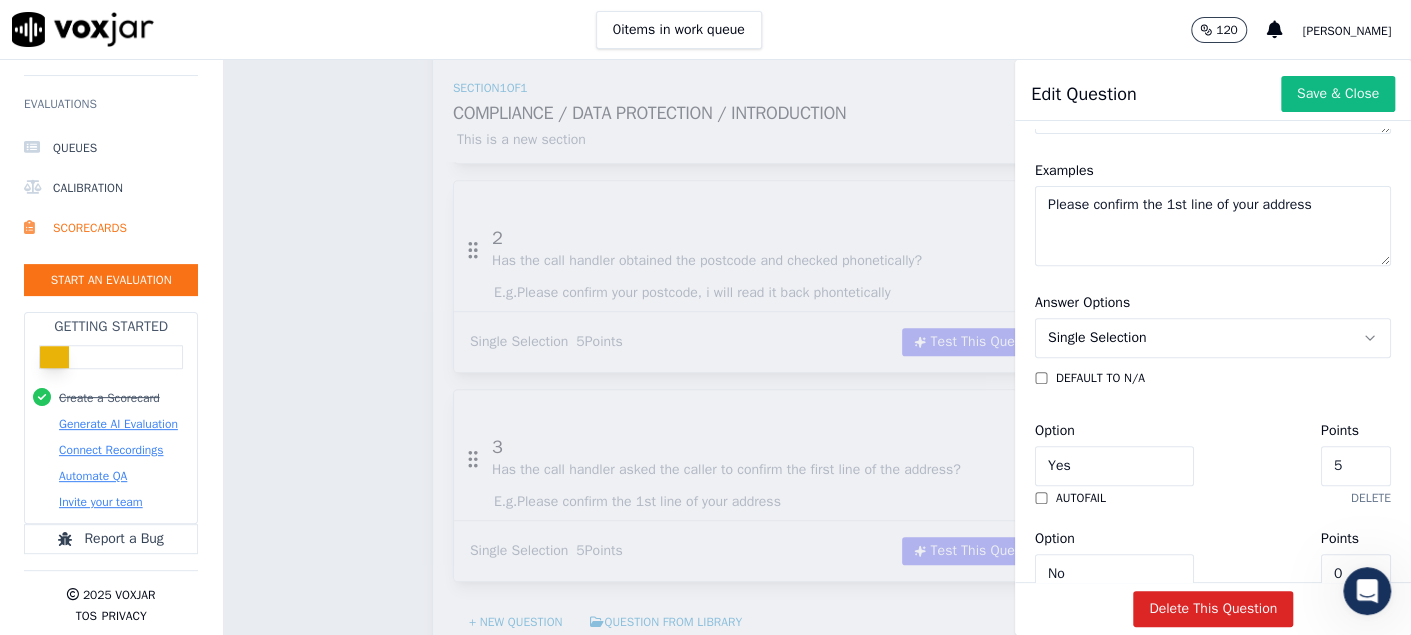 scroll, scrollTop: 399, scrollLeft: 0, axis: vertical 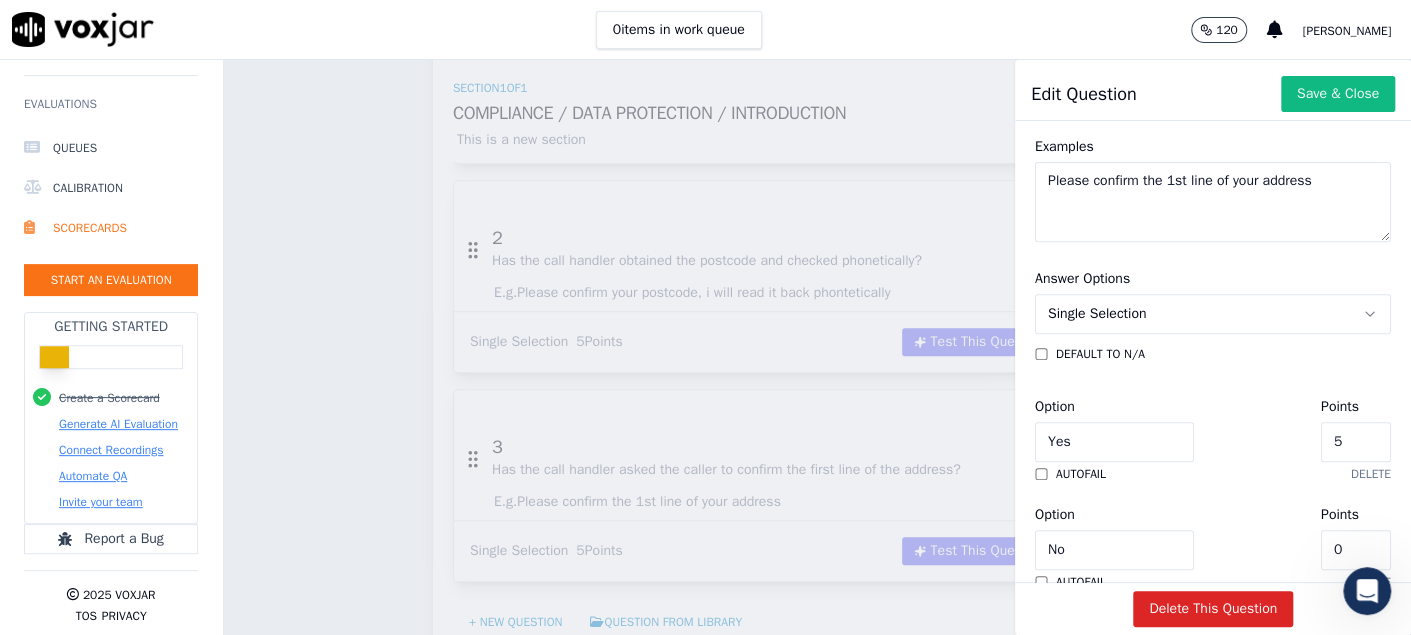 click on "Yes" 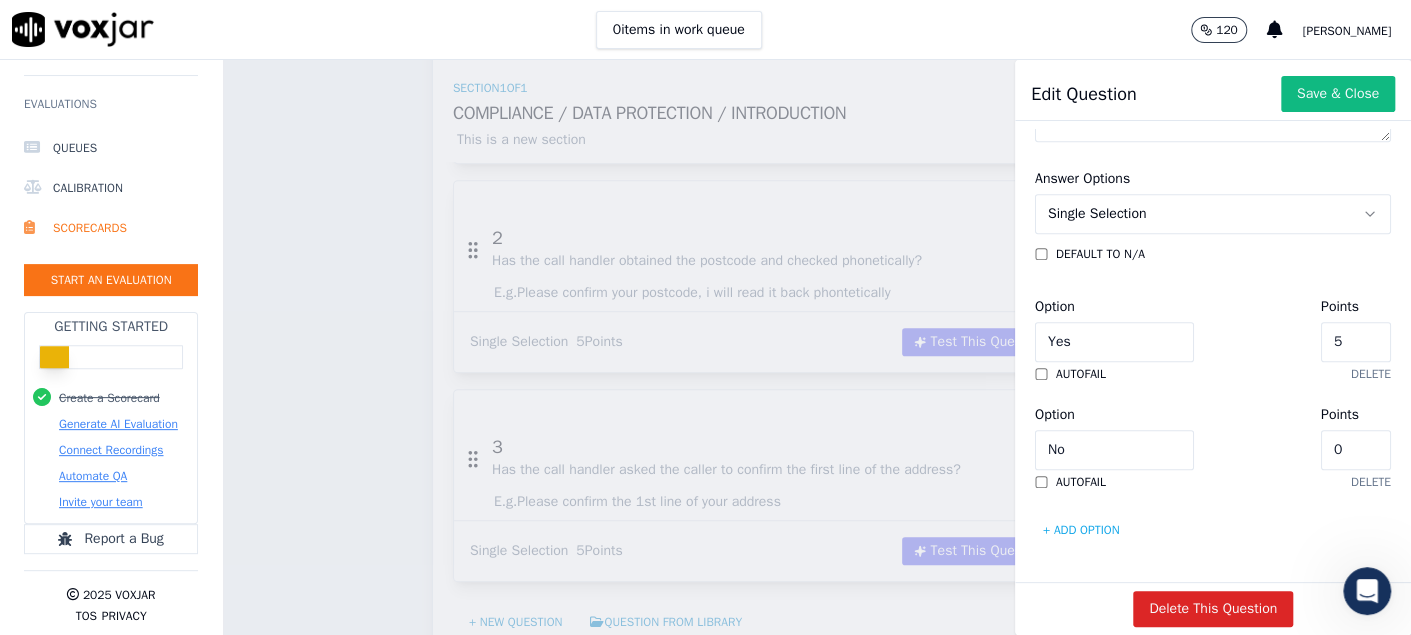 scroll, scrollTop: 556, scrollLeft: 0, axis: vertical 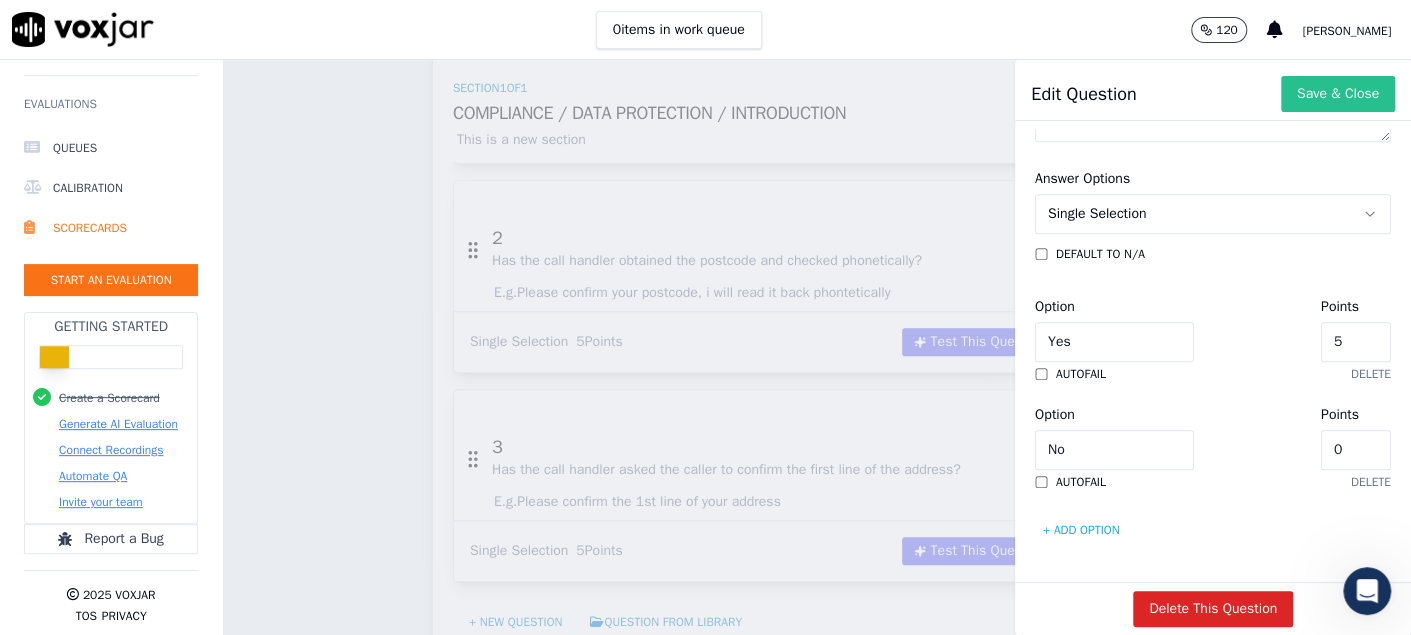 click on "Save & Close" at bounding box center (1338, 94) 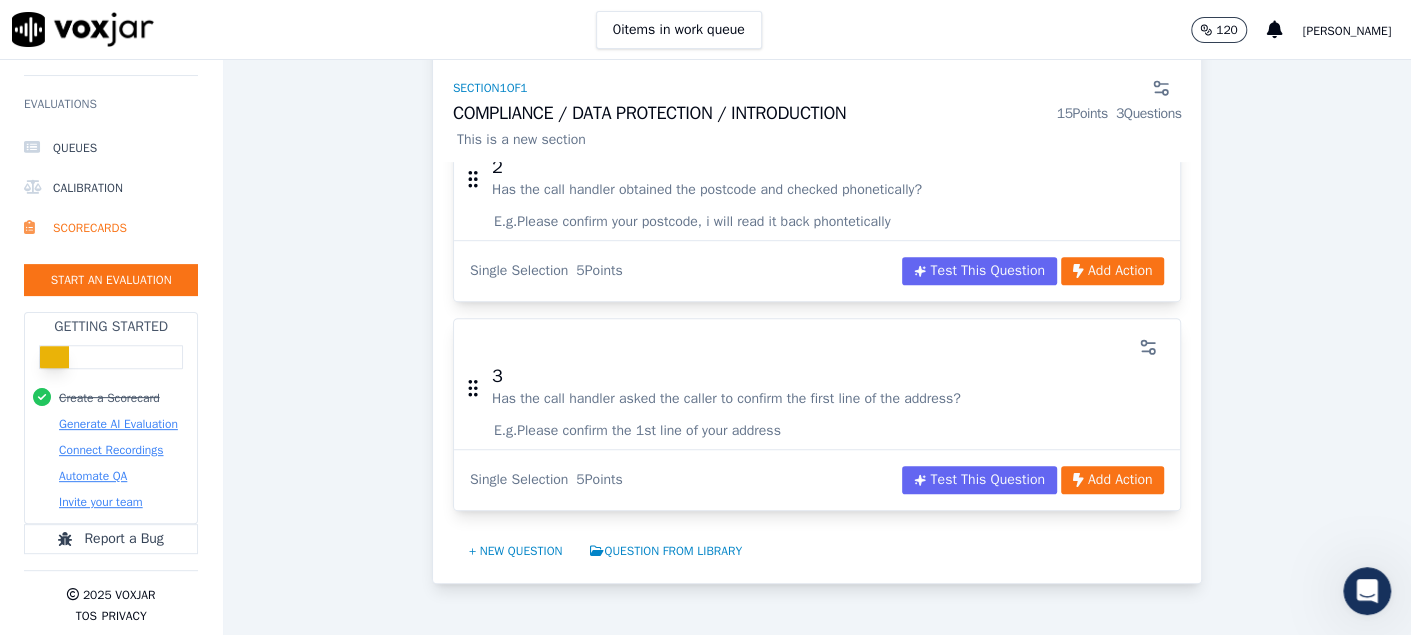 scroll, scrollTop: 600, scrollLeft: 0, axis: vertical 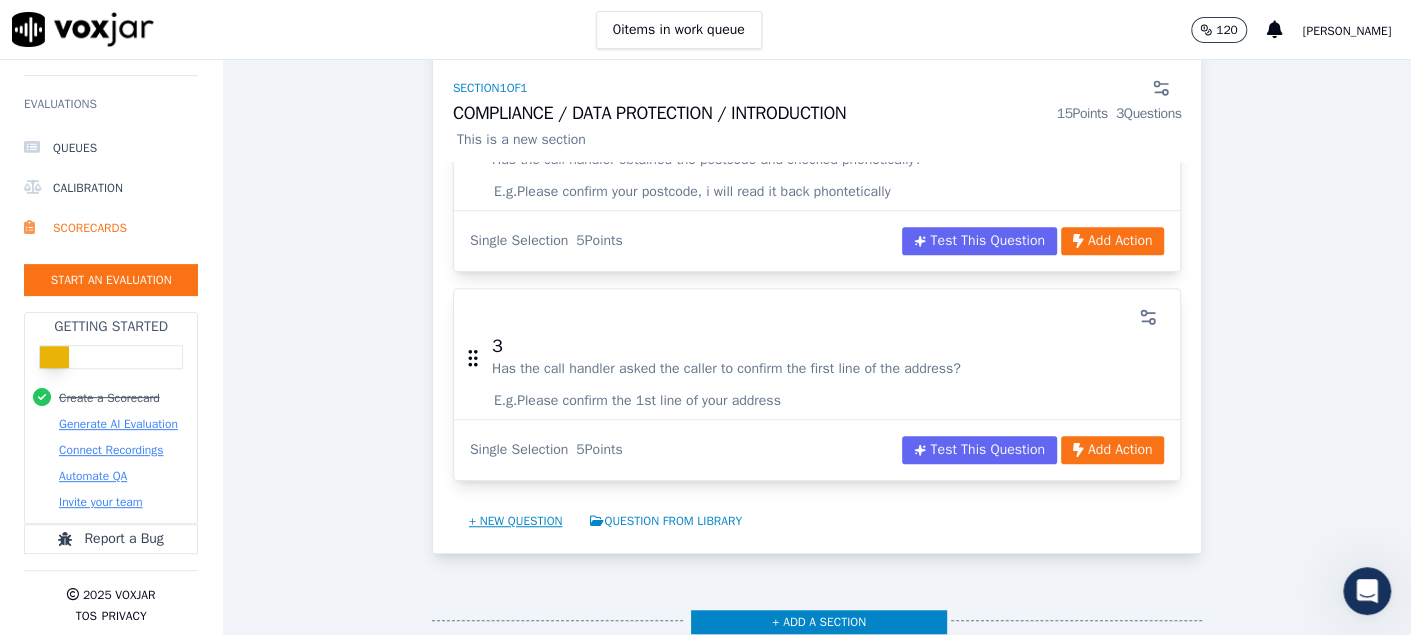 click on "+ New question" at bounding box center (516, 521) 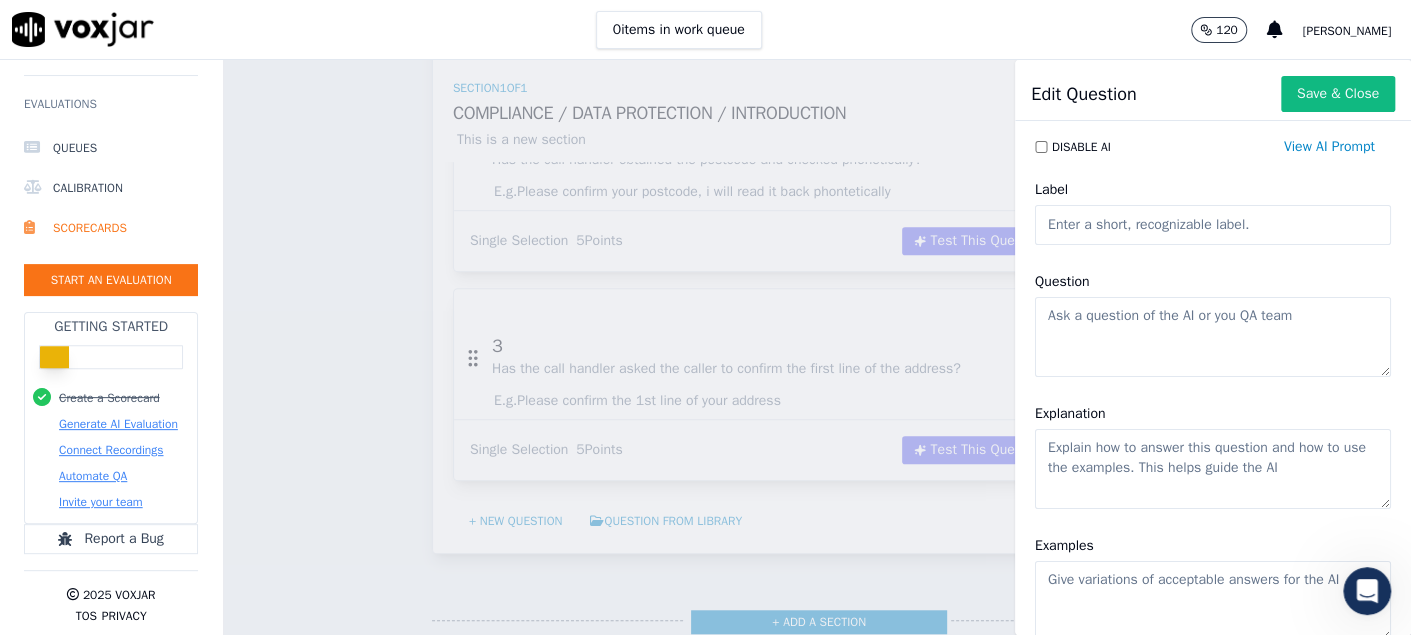 click on "Label" 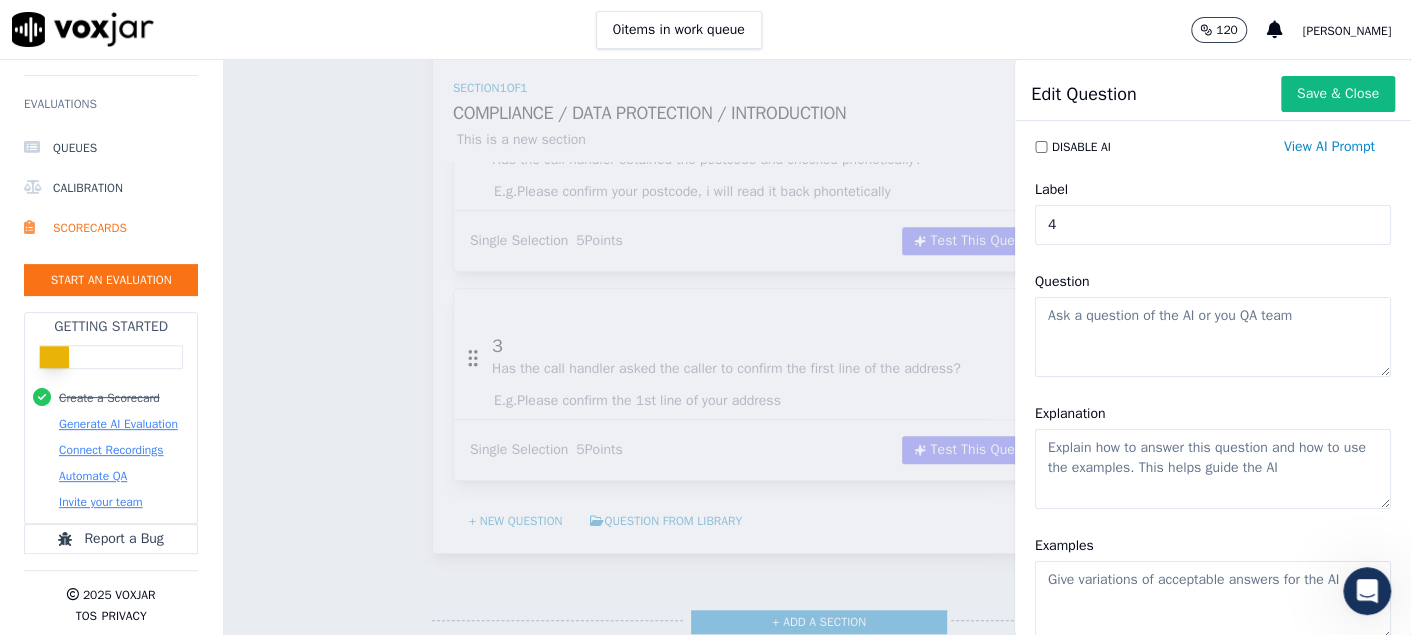 type on "4" 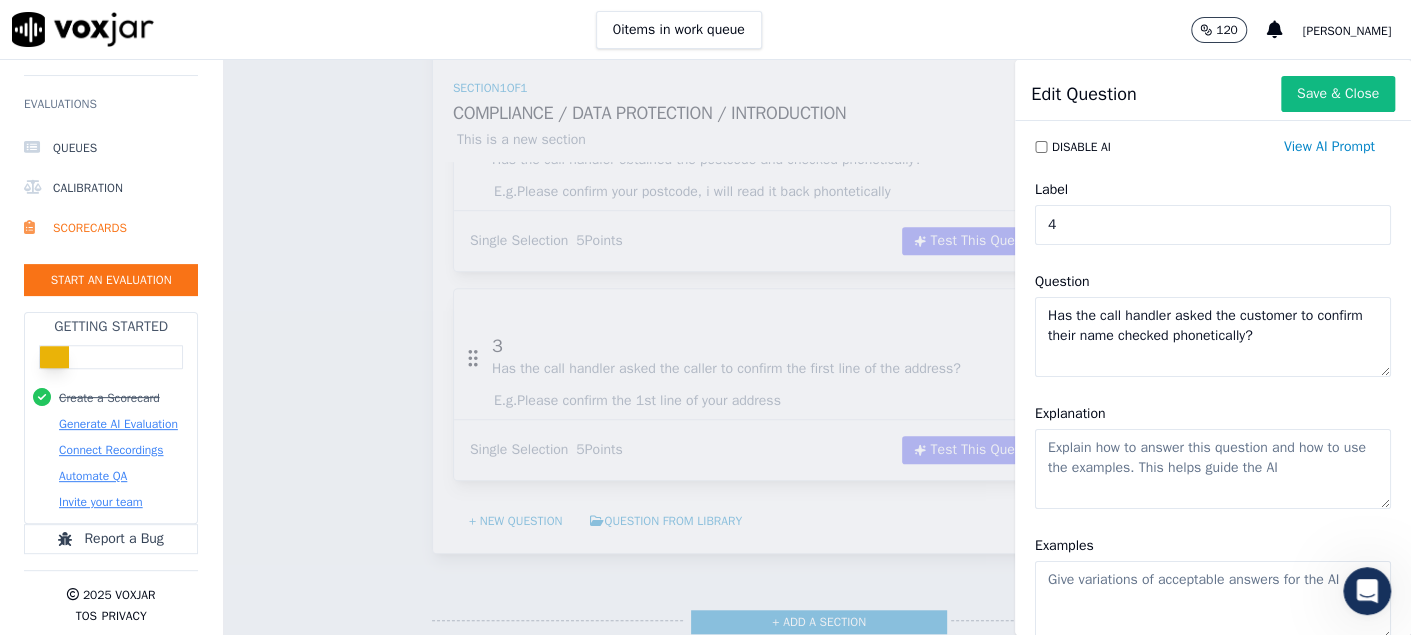 type on "Has the call handler asked the customer to confirm their name checked phonetically?" 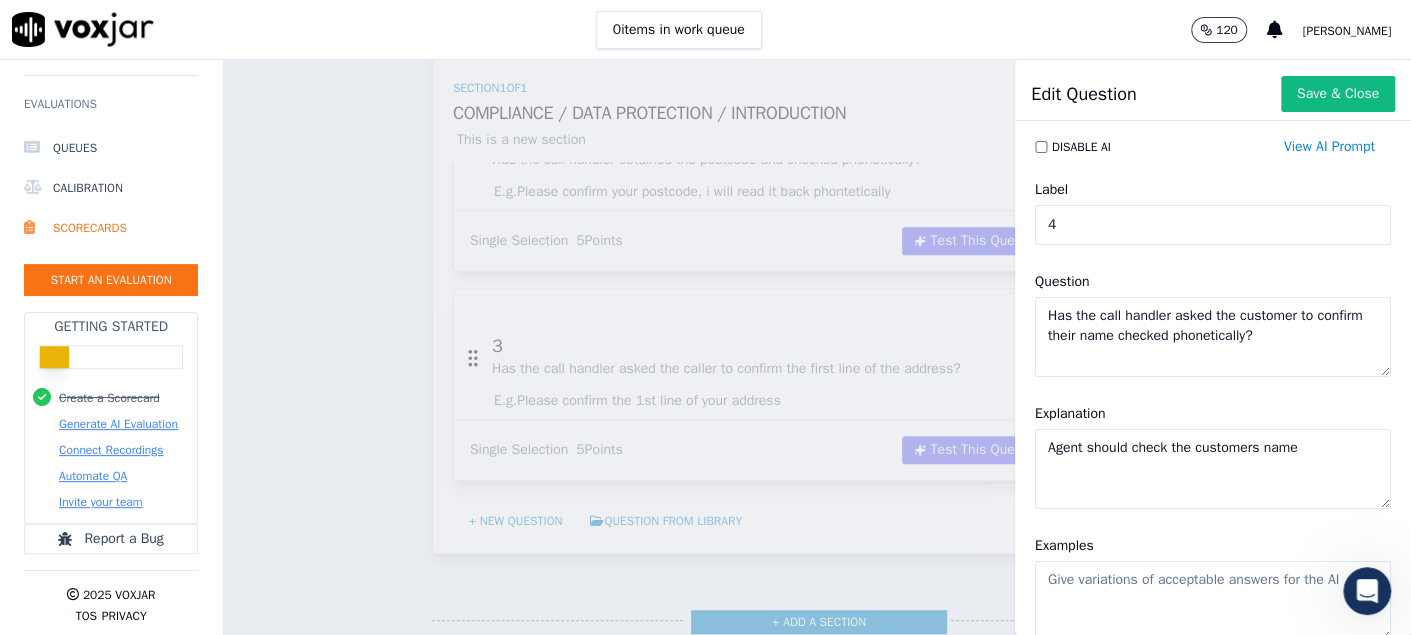 click on "Has the call handler asked the customer to confirm their name checked phonetically?" 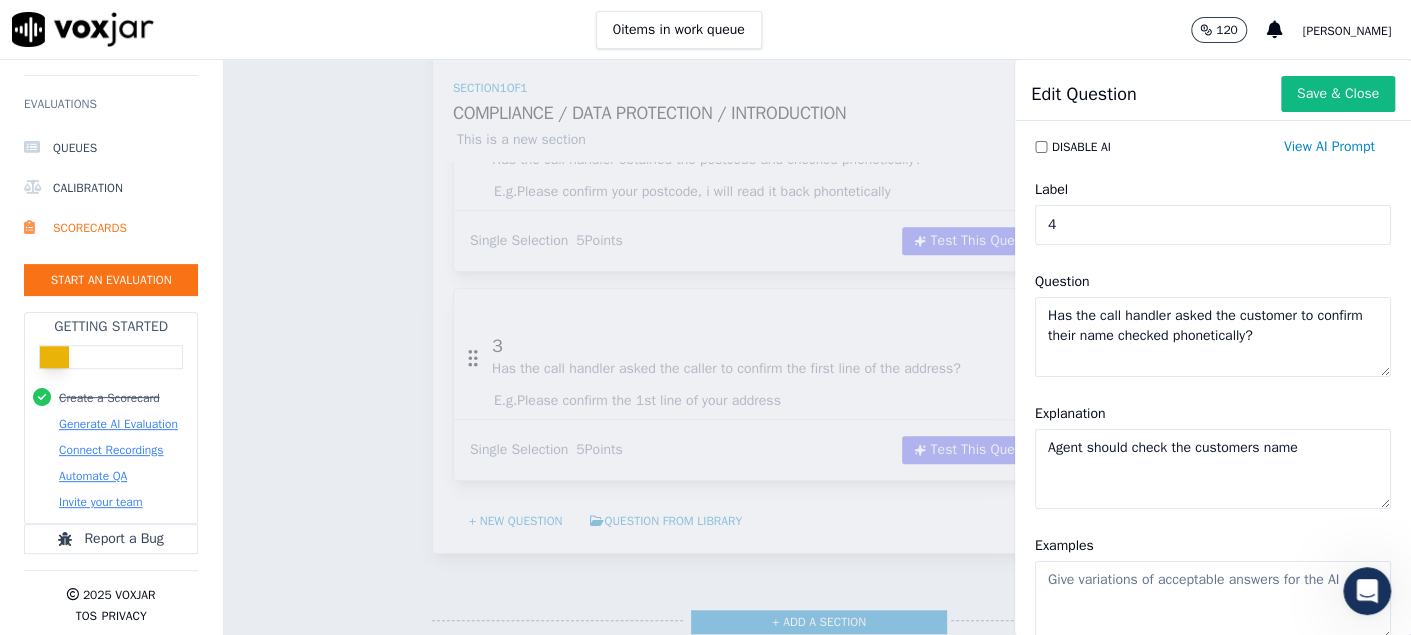 drag, startPoint x: 1205, startPoint y: 334, endPoint x: 1278, endPoint y: 334, distance: 73 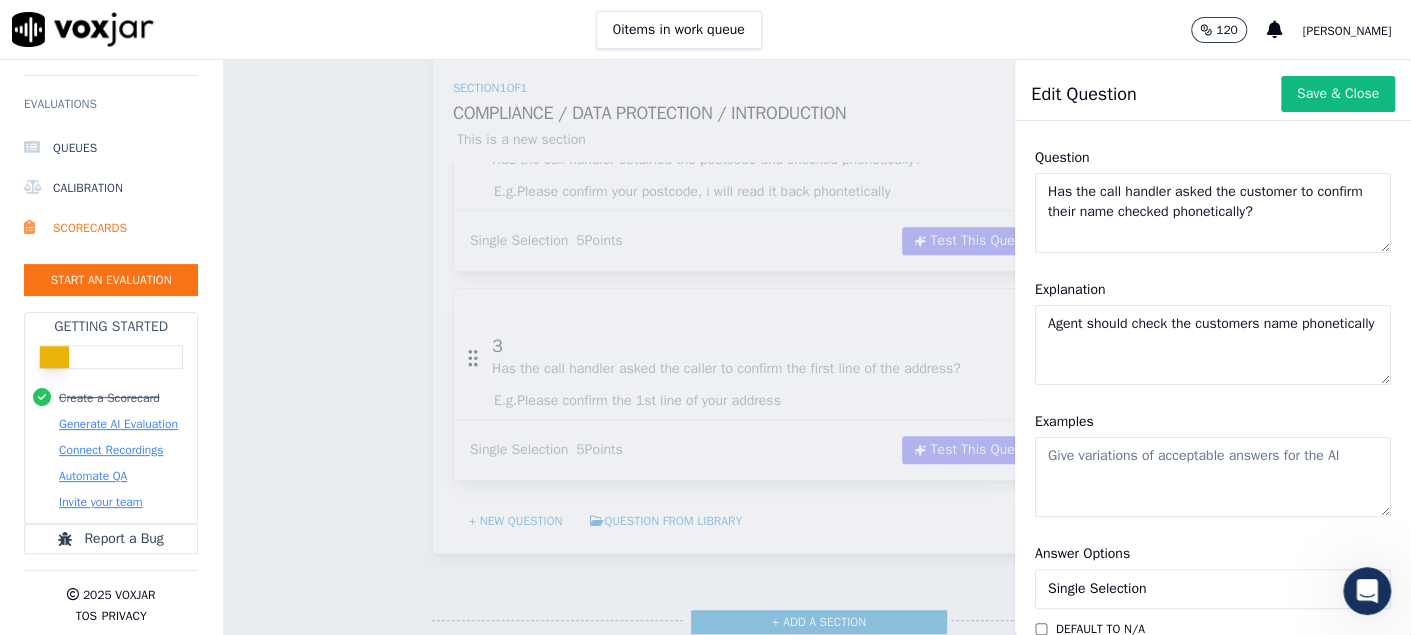scroll, scrollTop: 300, scrollLeft: 0, axis: vertical 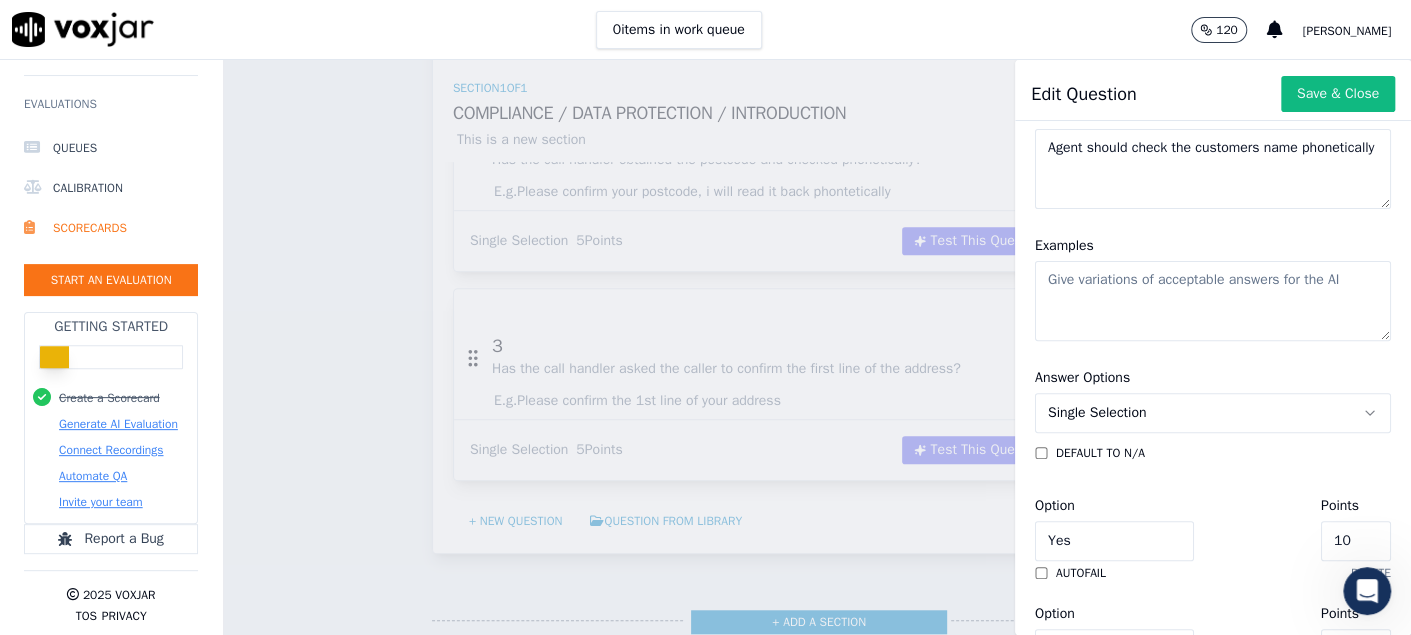 type on "Agent should check the customers name phonetically" 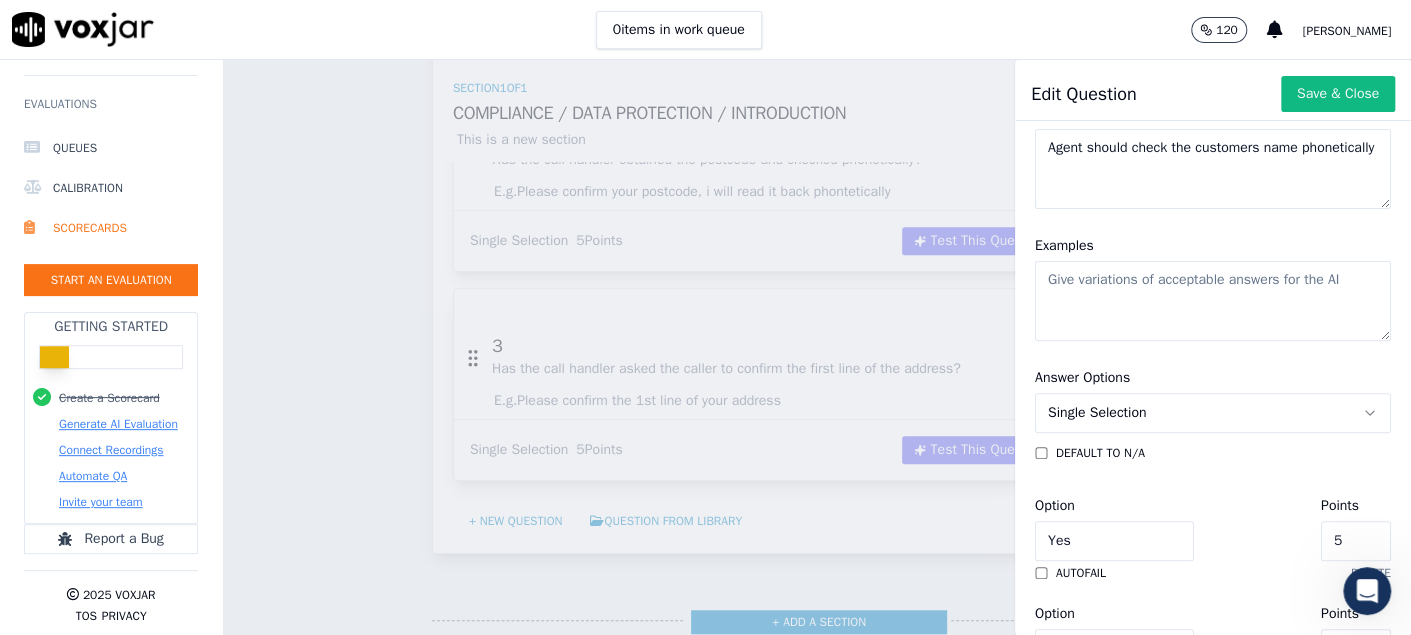 click on "Examples" 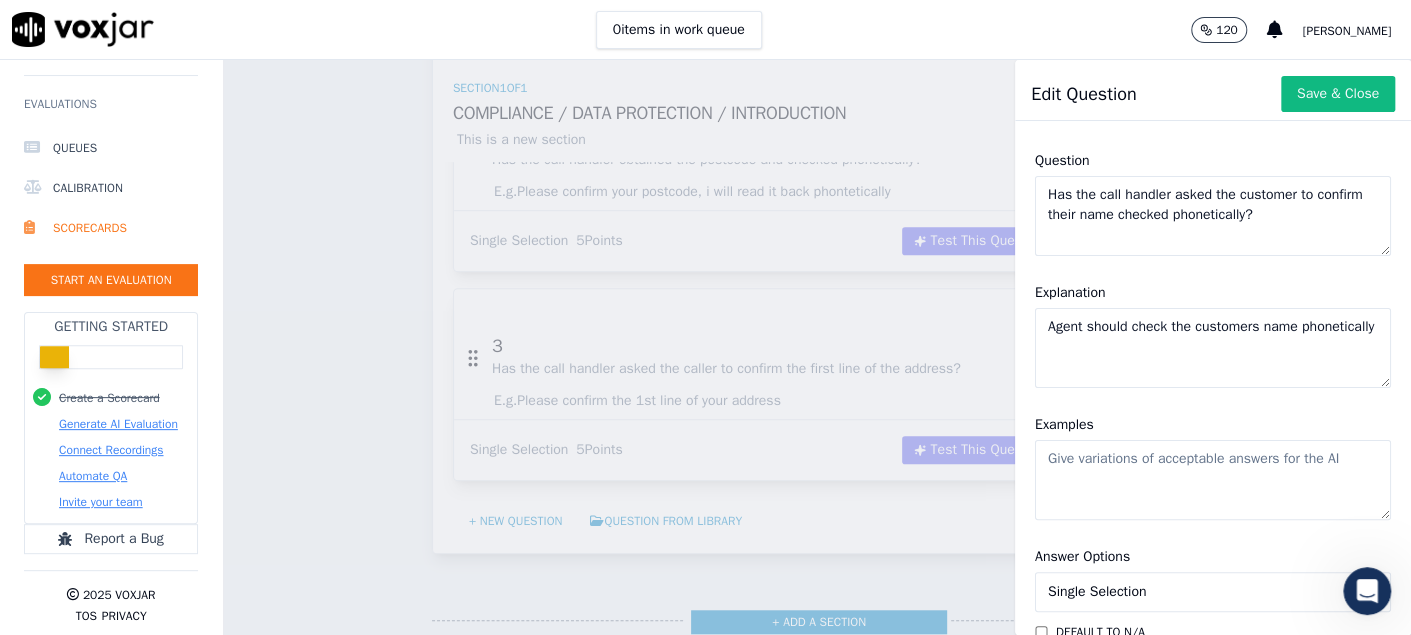 scroll, scrollTop: 99, scrollLeft: 0, axis: vertical 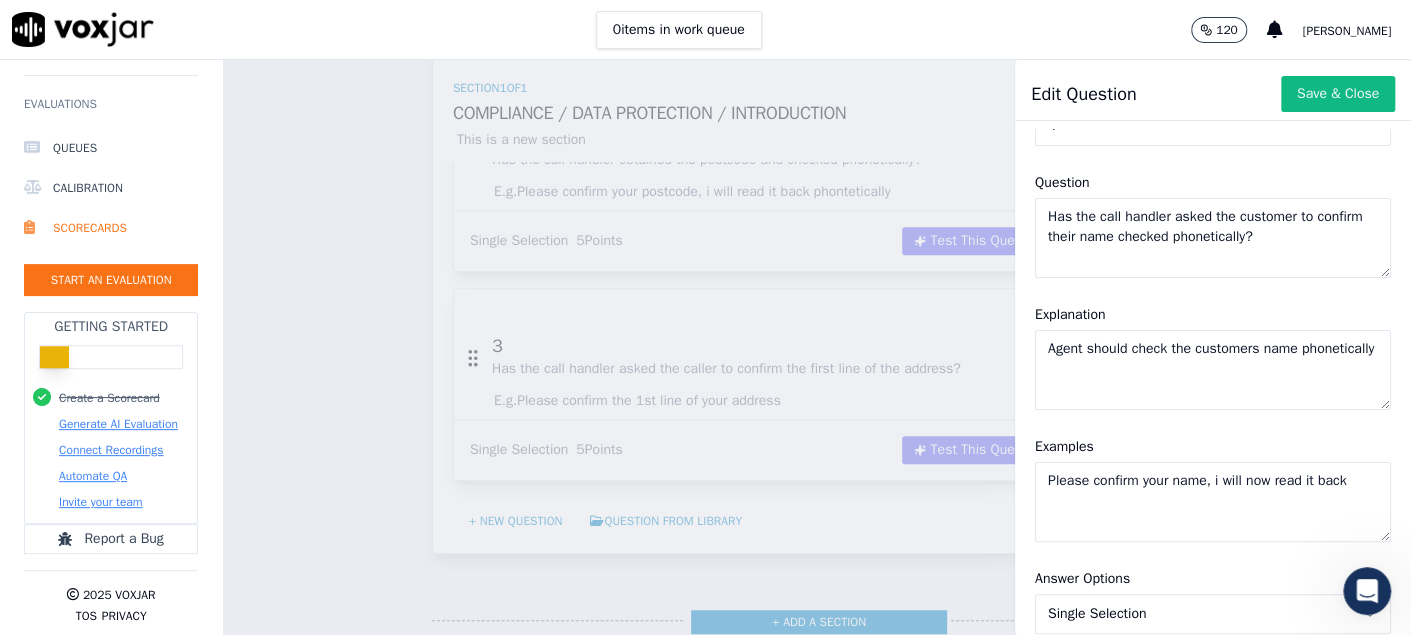 drag, startPoint x: 1118, startPoint y: 373, endPoint x: 1012, endPoint y: 369, distance: 106.07545 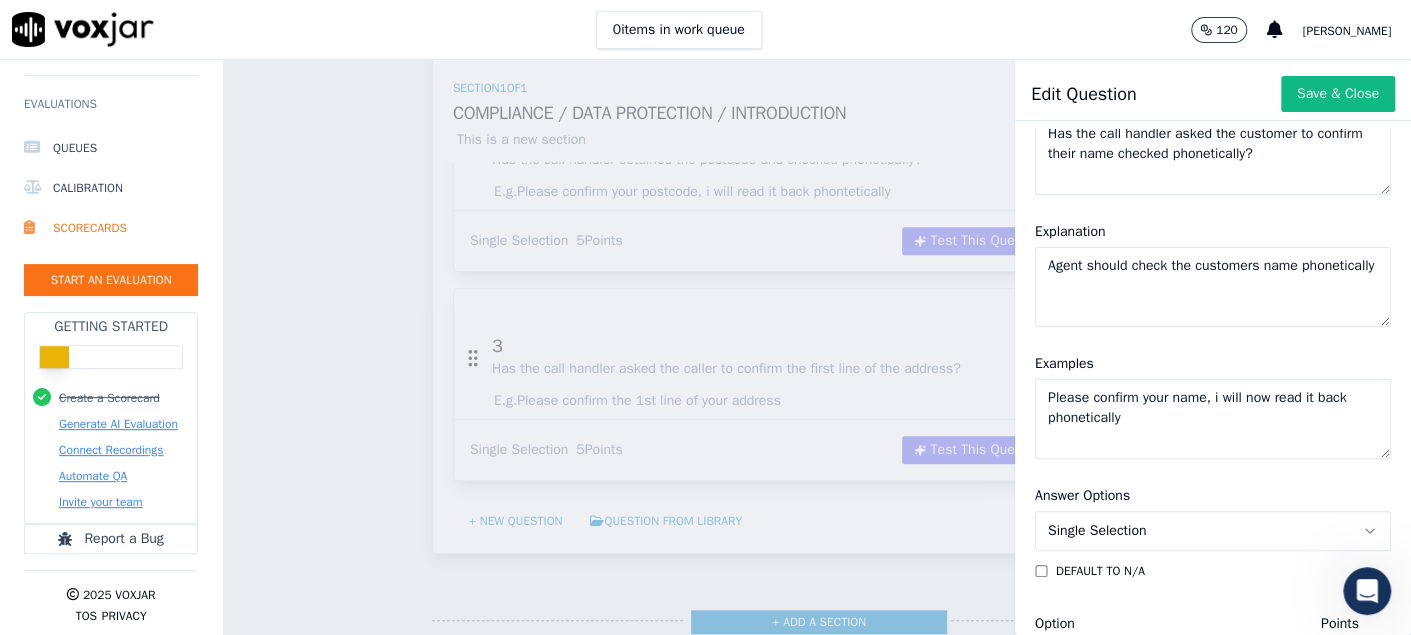 scroll, scrollTop: 300, scrollLeft: 0, axis: vertical 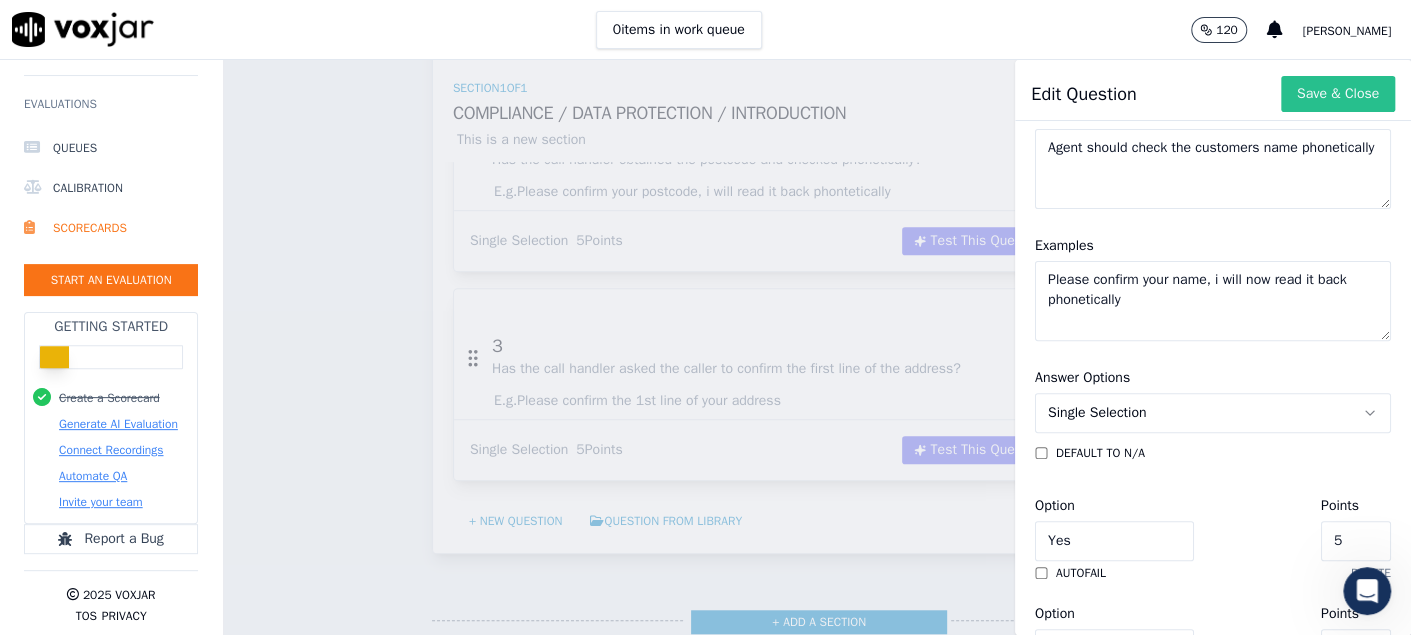 type on "Please confirm your name, i will now read it back phonetically" 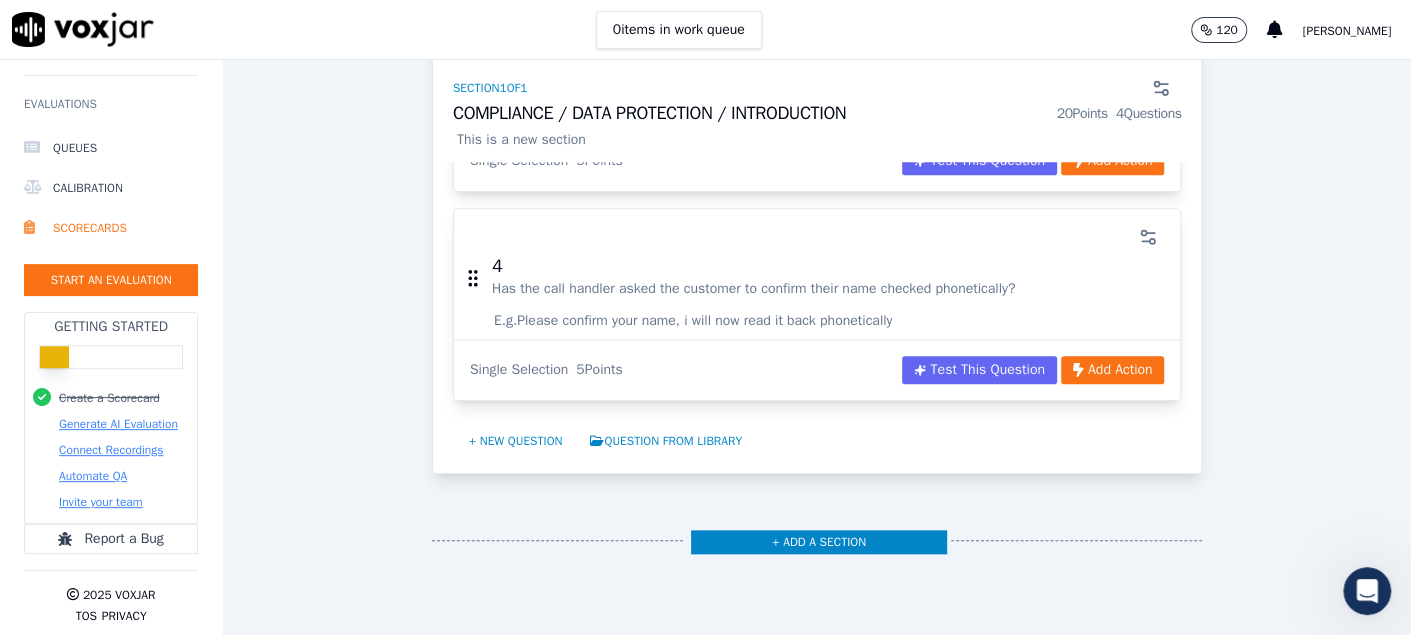 scroll, scrollTop: 899, scrollLeft: 0, axis: vertical 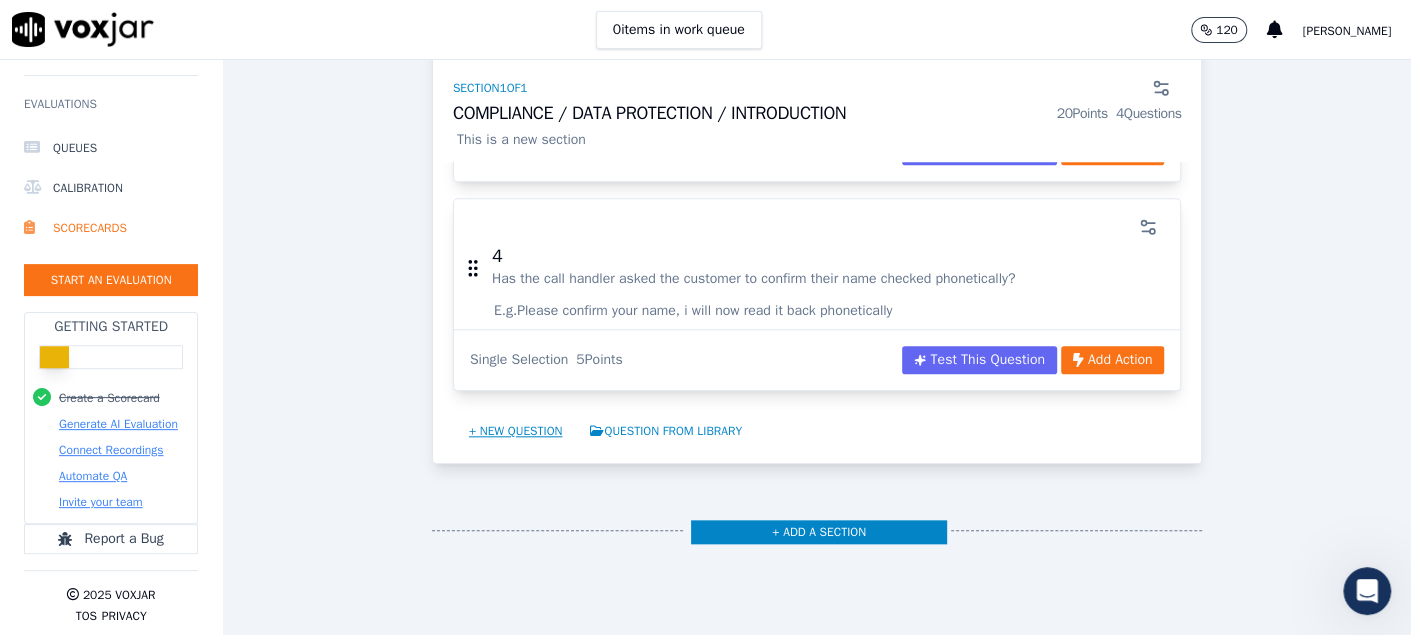 click on "+ New question" at bounding box center (516, 431) 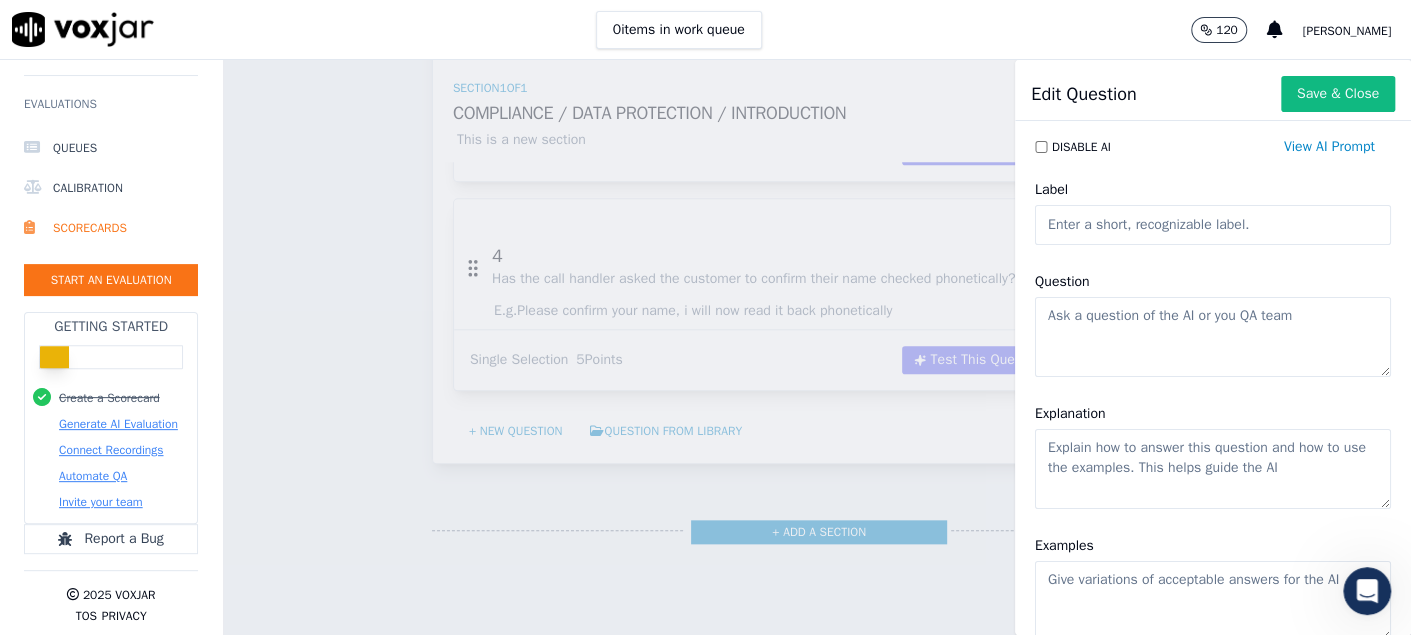 click on "Label" 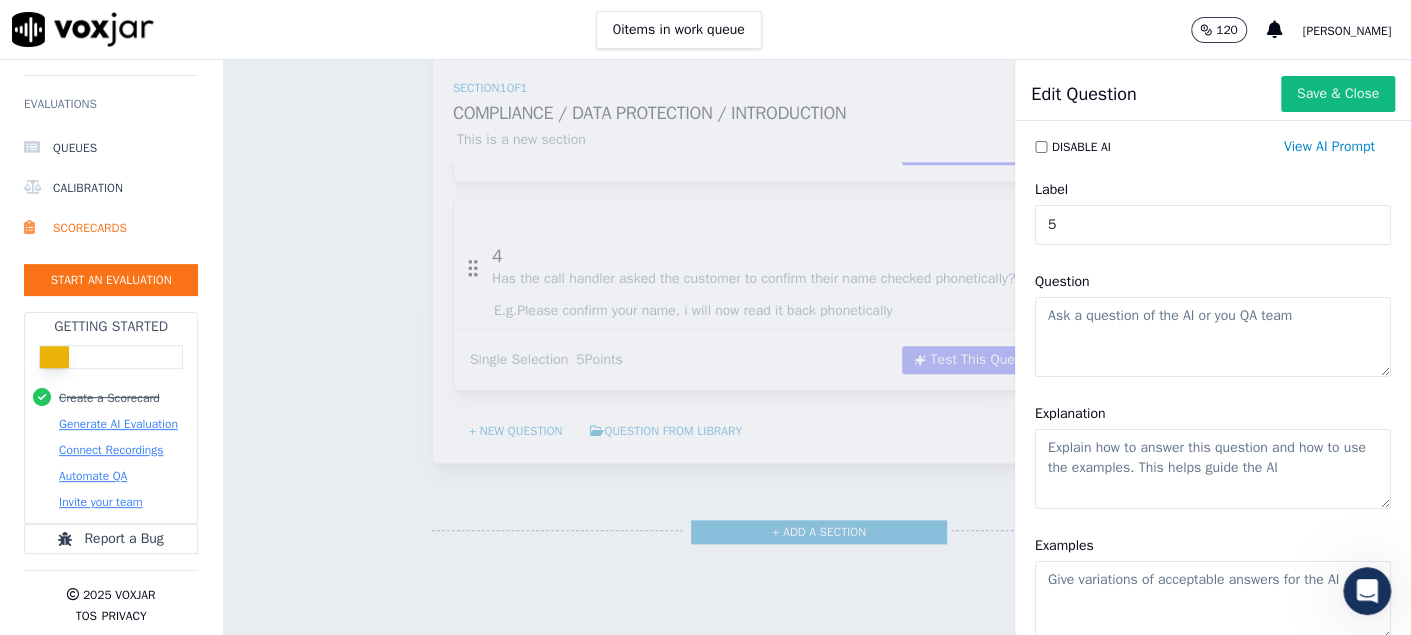 type on "5" 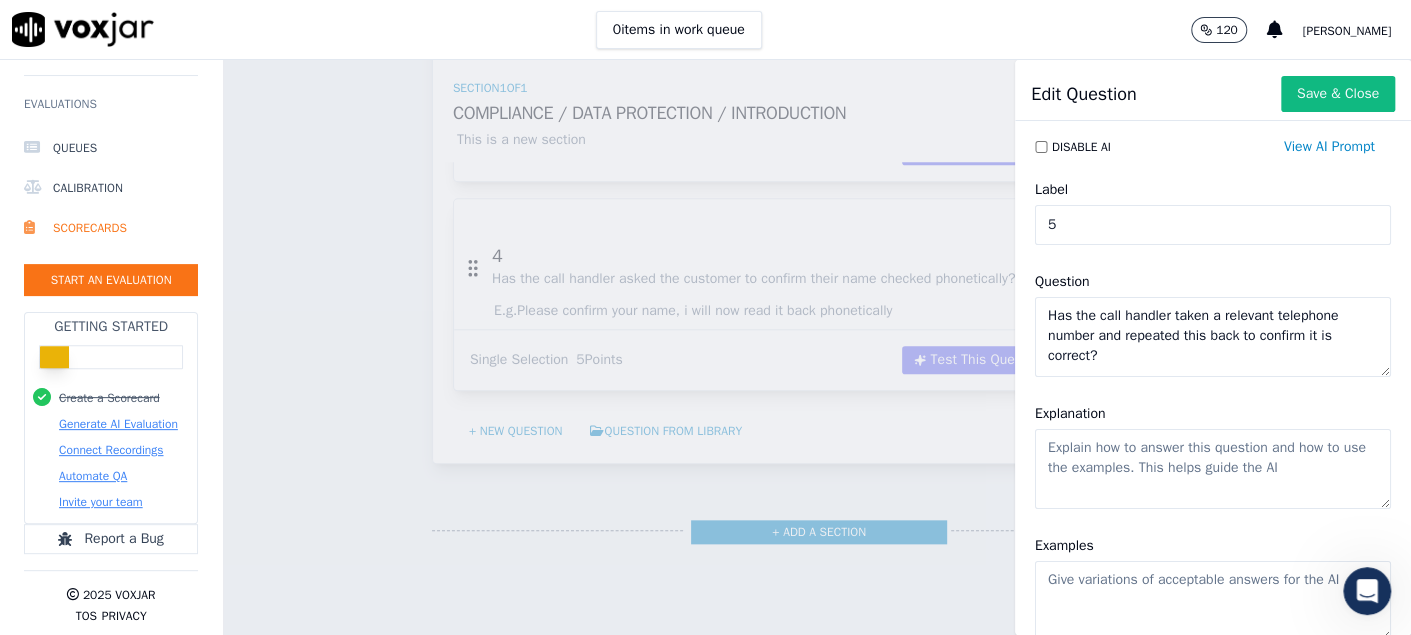 type on "Has the call handler taken a relevant telephone number and repeated this back to confirm it is correct?" 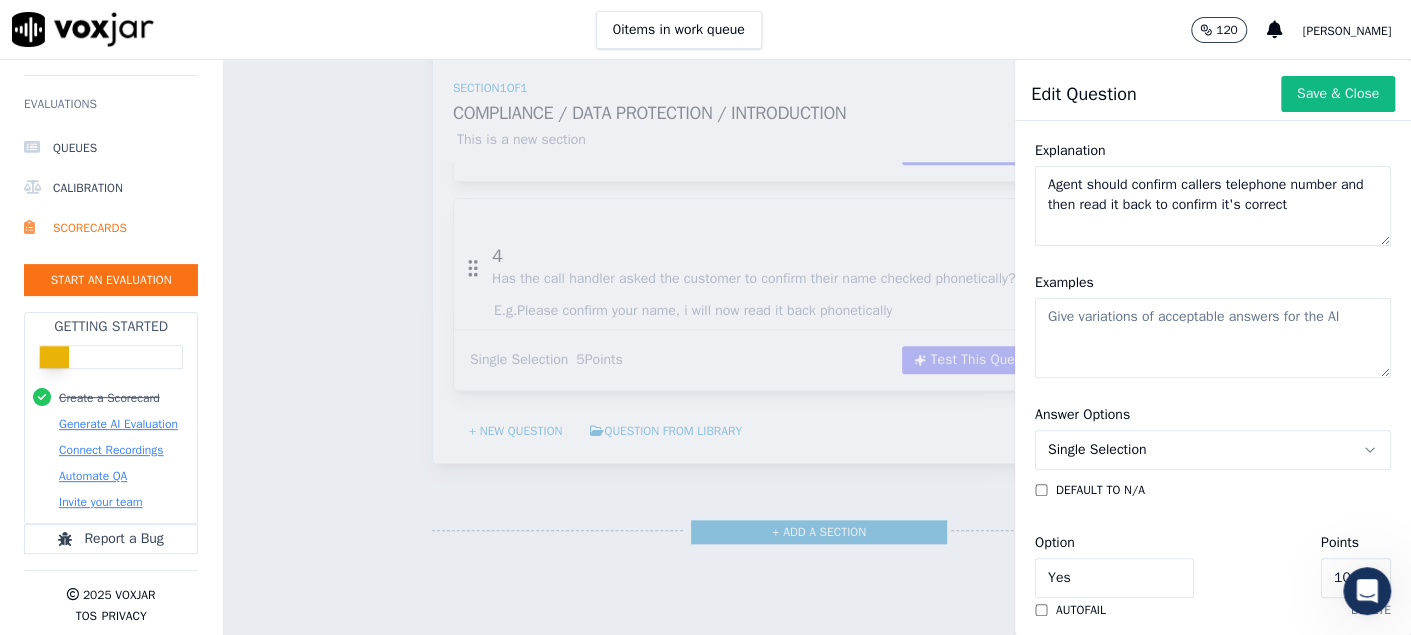 scroll, scrollTop: 300, scrollLeft: 0, axis: vertical 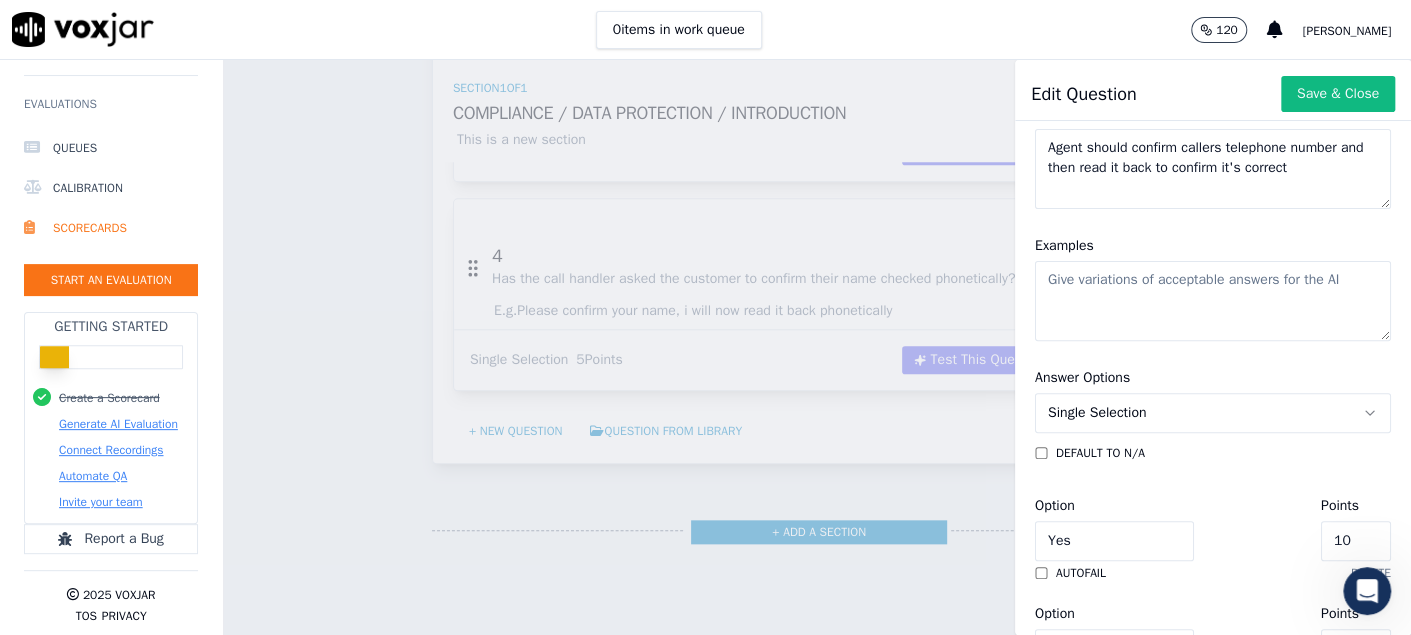 type on "Agent should confirm callers telephone number and then read it back to confirm it's correct" 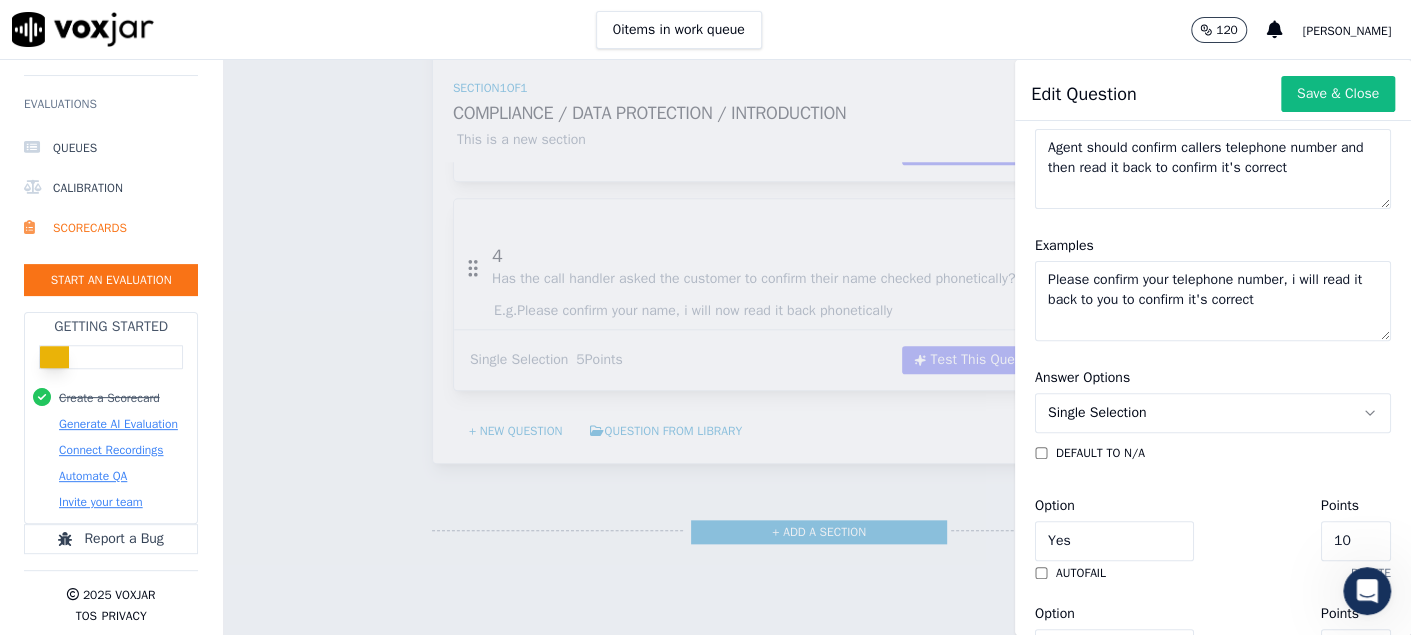 type on "Please confirm your telephone number, i will read it back to you to confirm it's correct" 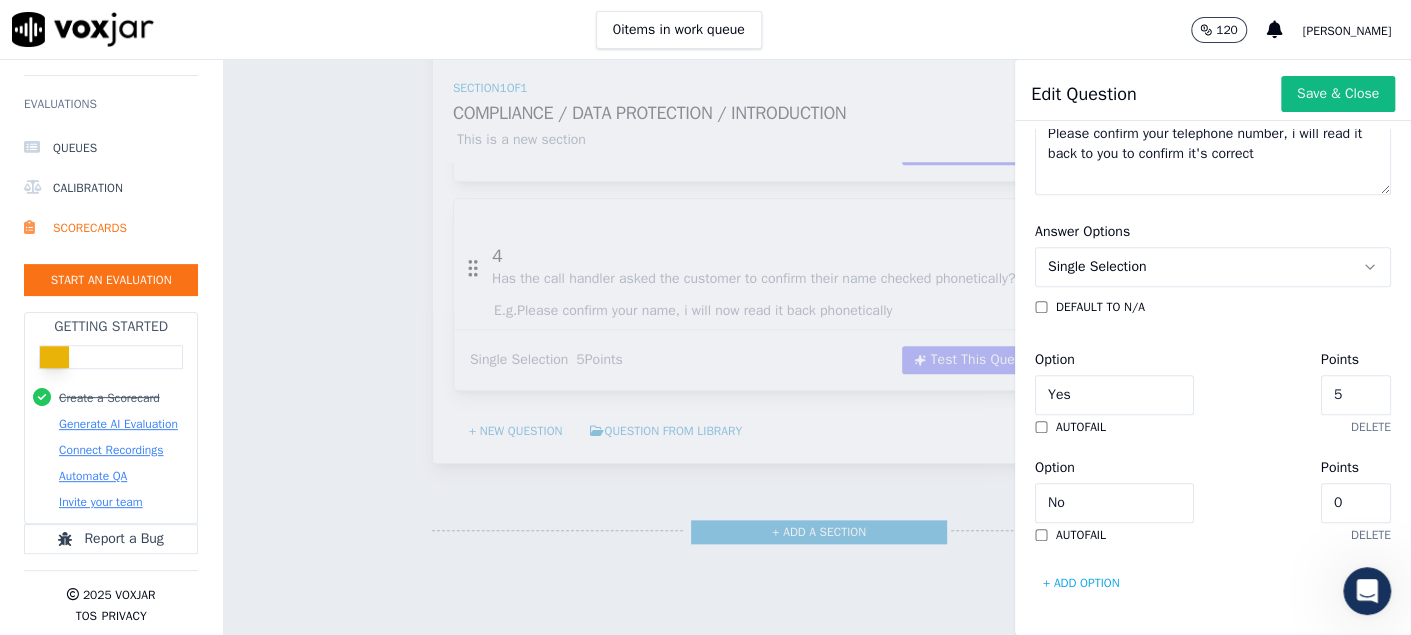 scroll, scrollTop: 503, scrollLeft: 0, axis: vertical 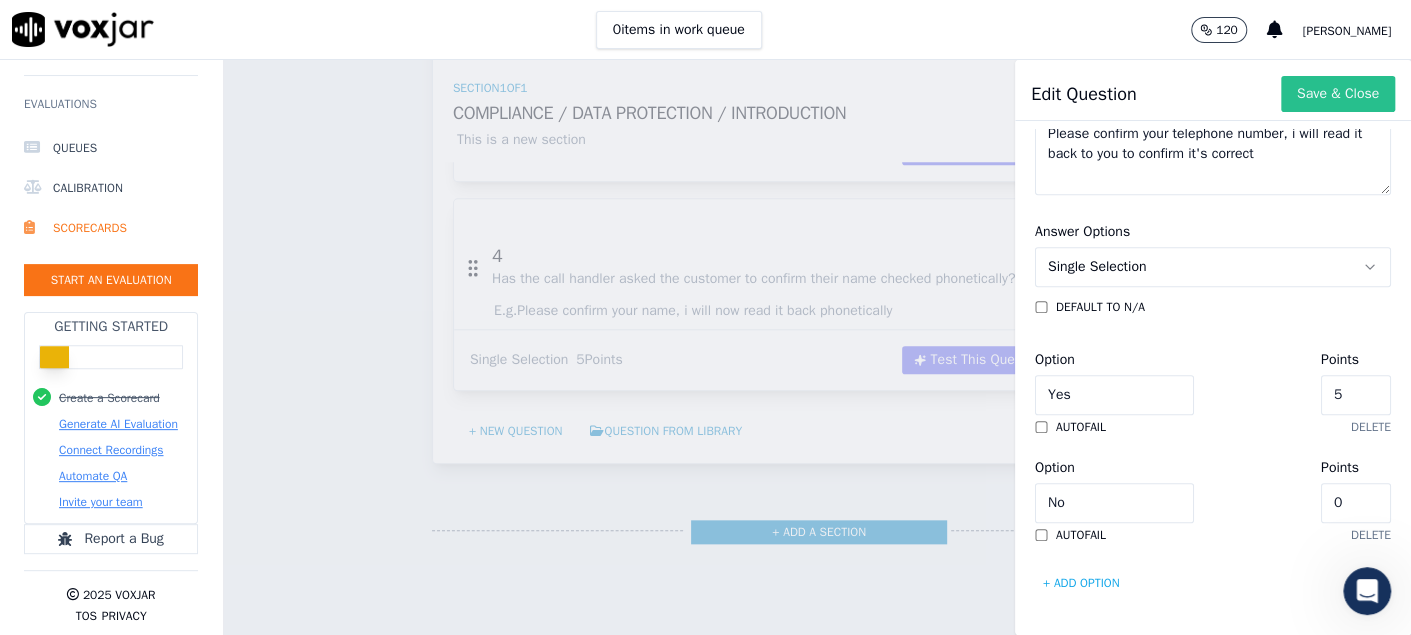 click on "Save & Close" at bounding box center (1338, 94) 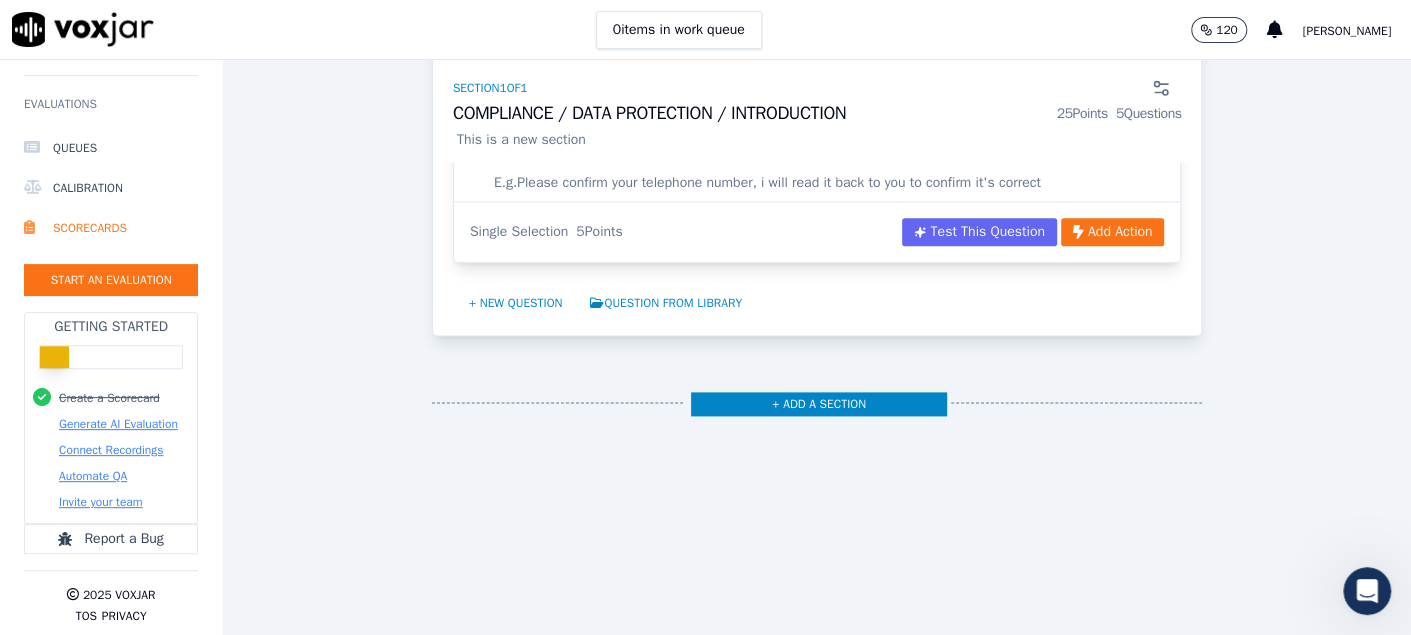 scroll, scrollTop: 1270, scrollLeft: 0, axis: vertical 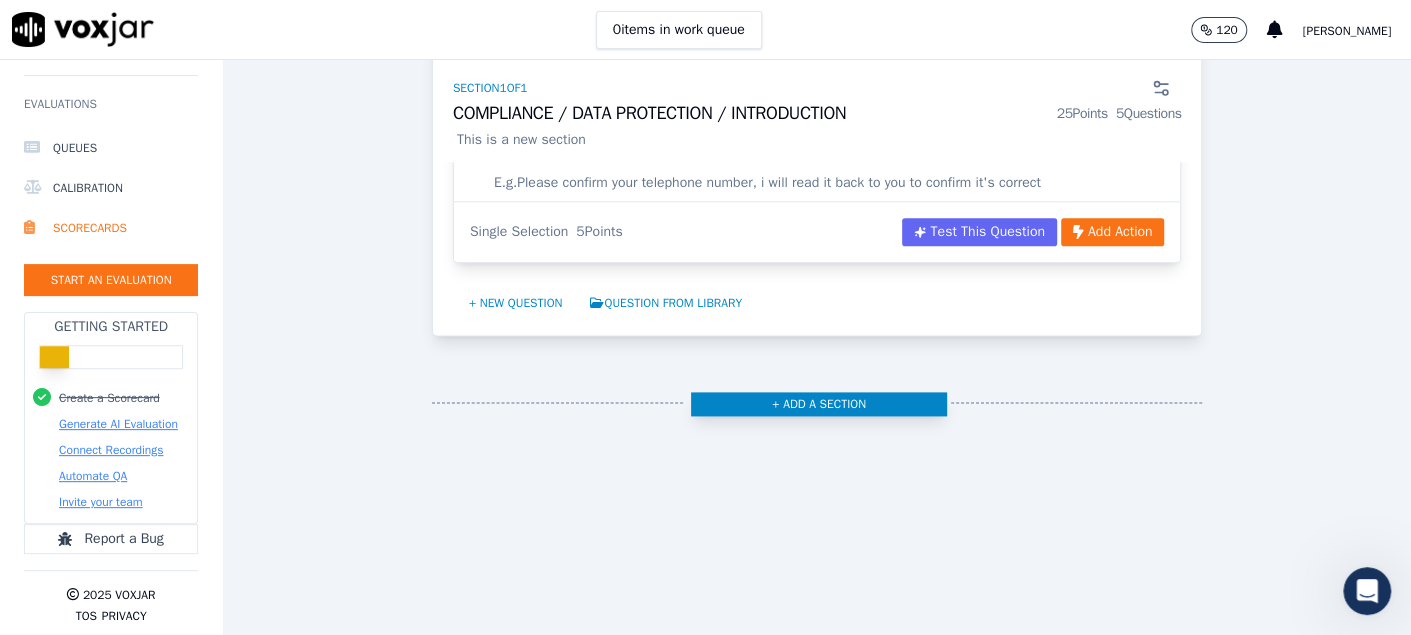 click on "+ Add a section" at bounding box center [819, 404] 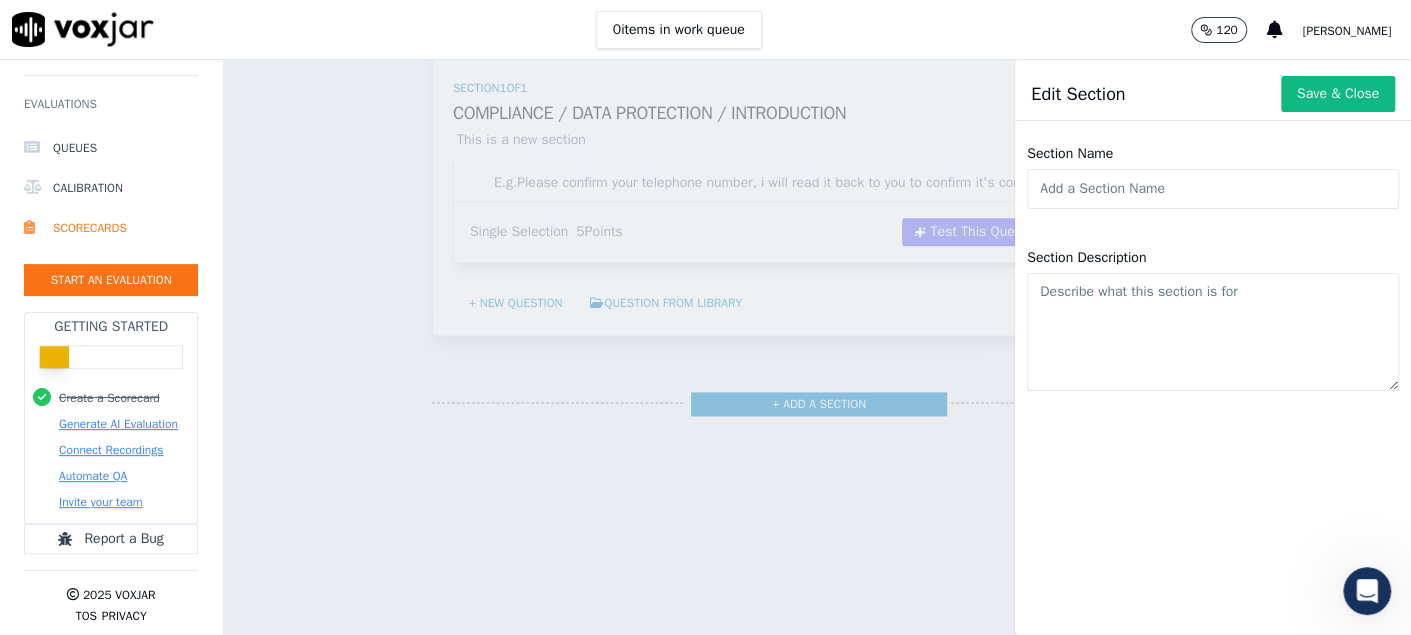 click on "Section Name" 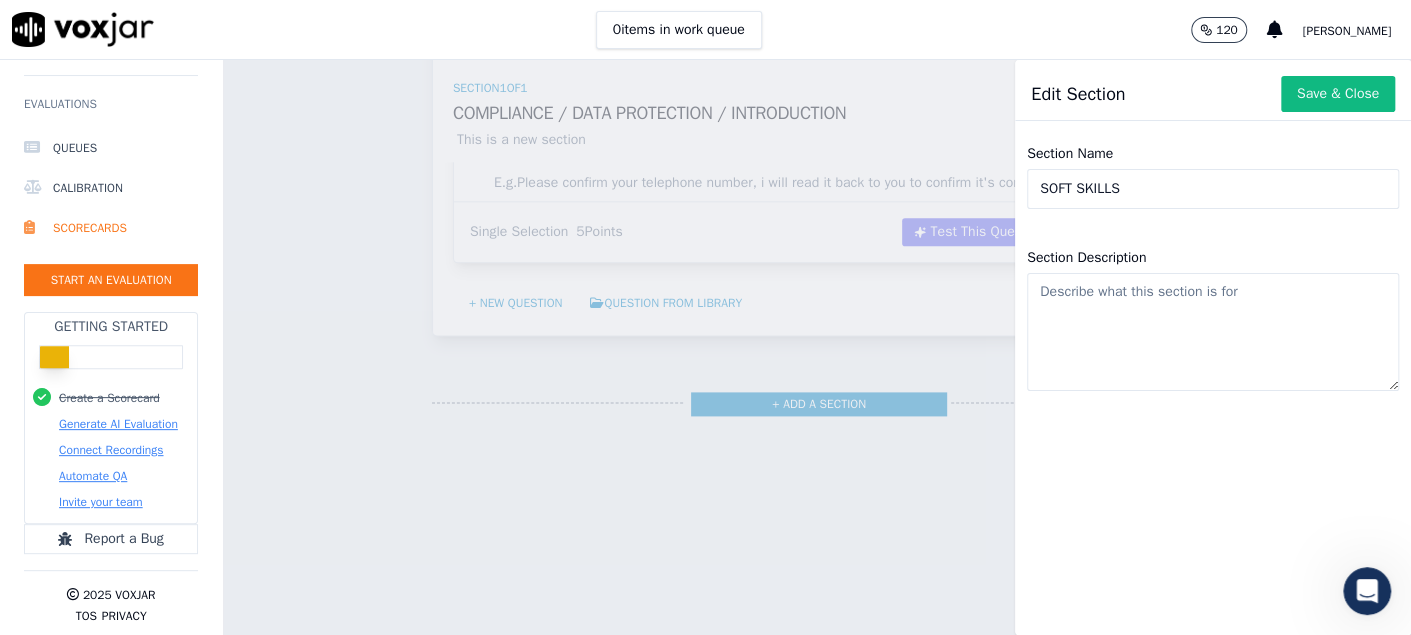 type on "SOFT SKILLS" 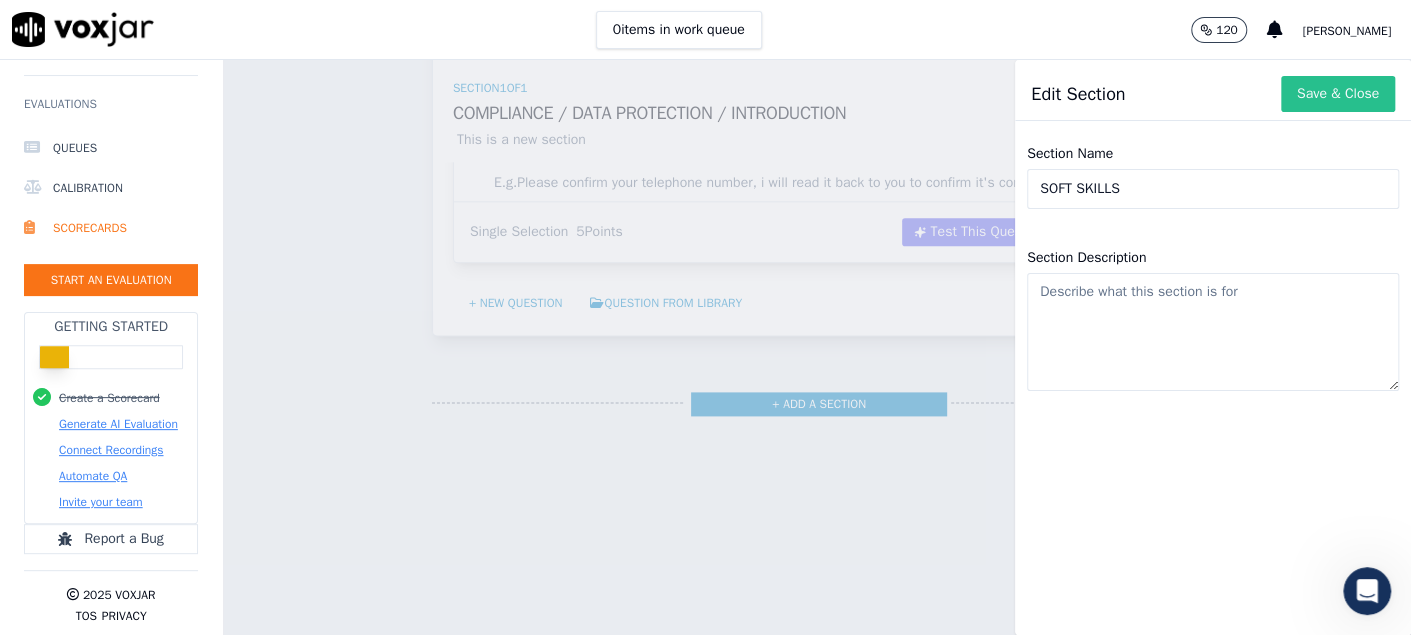 click on "Save & Close" at bounding box center (1338, 94) 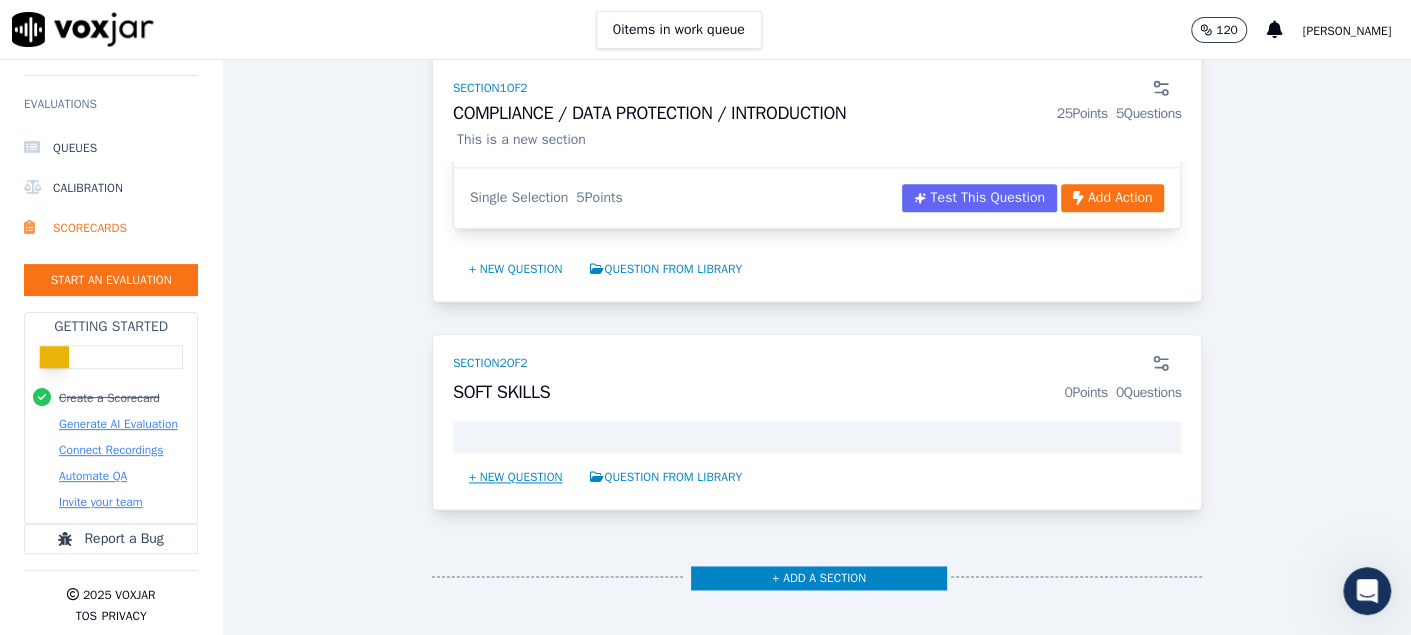 click on "+ New question" at bounding box center [516, 477] 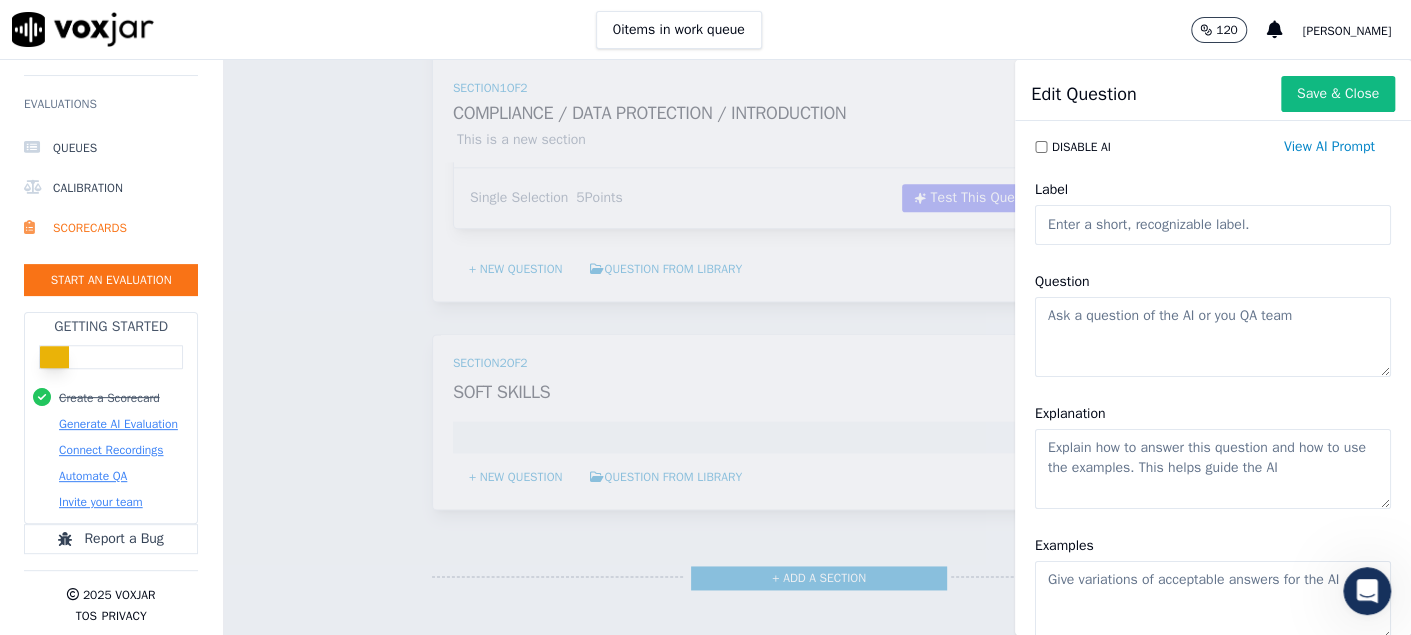 click on "Label" 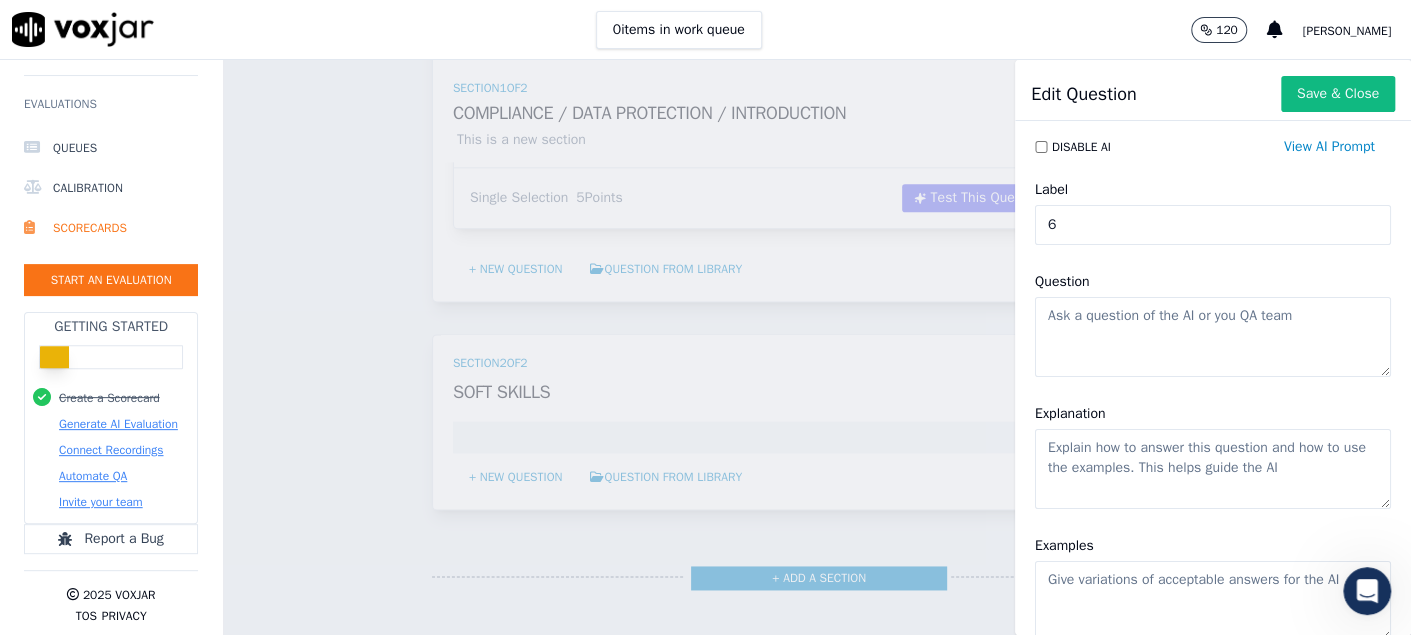 type on "6" 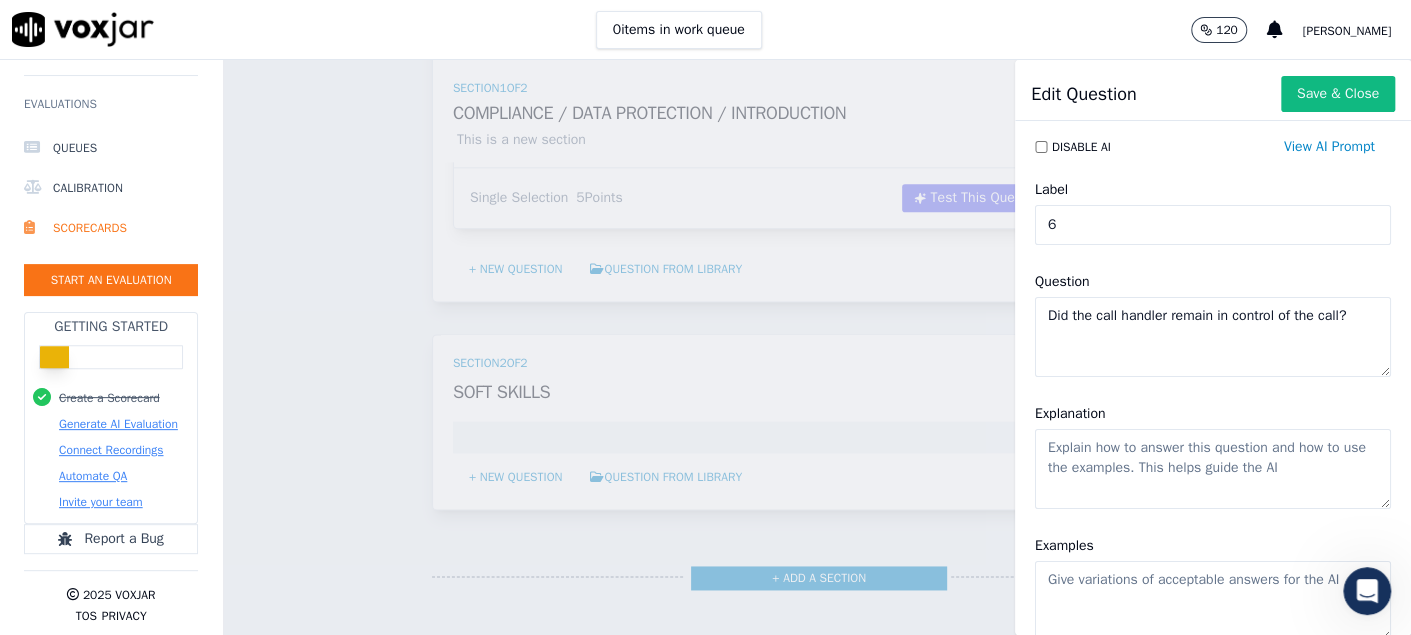 type on "Did the call handler remain in control of the call?" 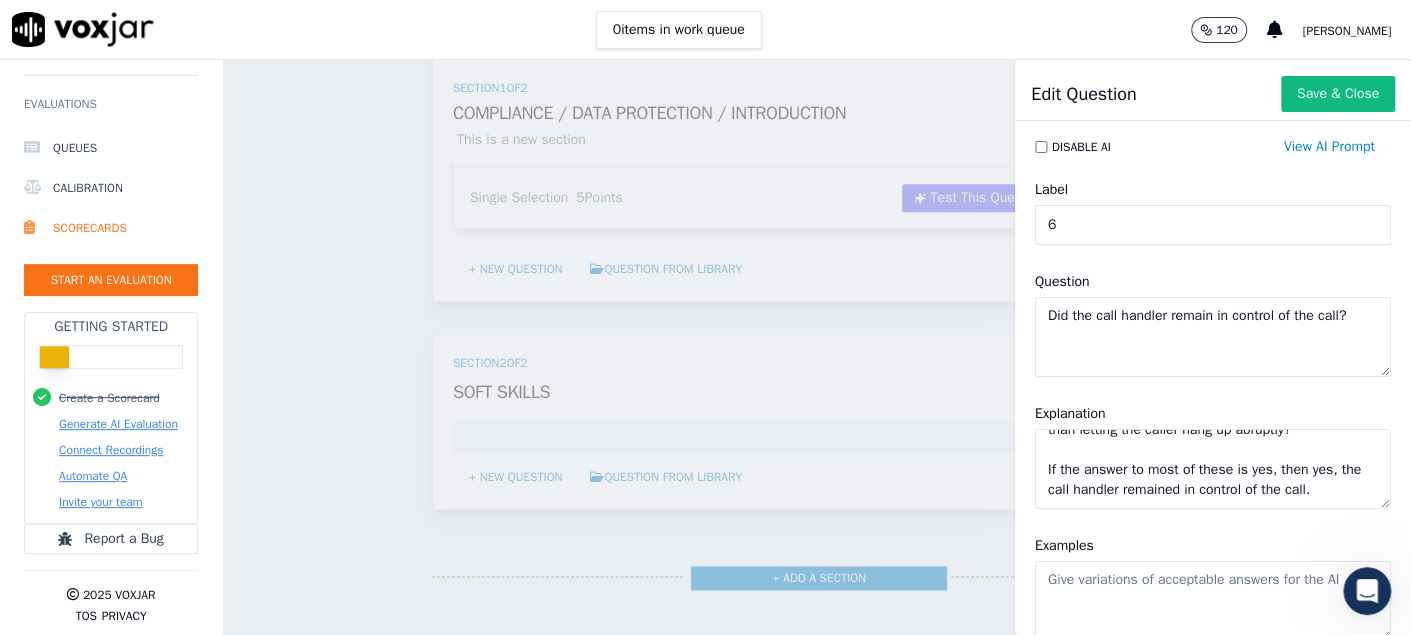 scroll, scrollTop: 677, scrollLeft: 0, axis: vertical 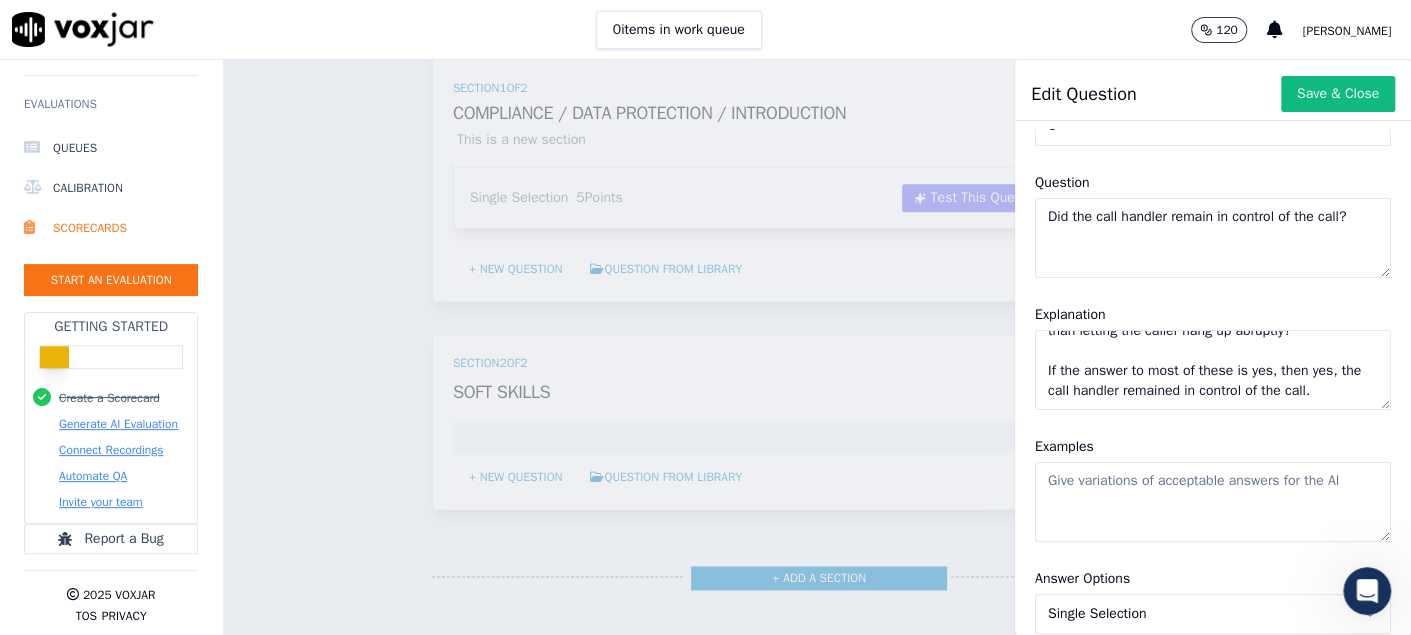 type on "To determine whether the call handler remained in control of the call, you would typically assess a few key factors. Here are some questions to help evaluate that:
Did the call handler guide the conversation?
Did they ask clear, purposeful questions?
Did they avoid letting the caller dominate or derail the conversation?
Did they manage the caller’s emotions?
Did they stay calm, polite, and assertive, especially if the caller was upset or aggressive?
Did they follow protocol?
Did they use appropriate scripts or procedures?
Did they gather all required information before ending the call?
Did they bring the call to a proper close?
Was the caller informed of the next steps?
Did the handler wrap up the call appropriately, rather than letting the caller hang up abruptly?
If the answer to most of these is yes, then yes, the call handler remained in control of the call." 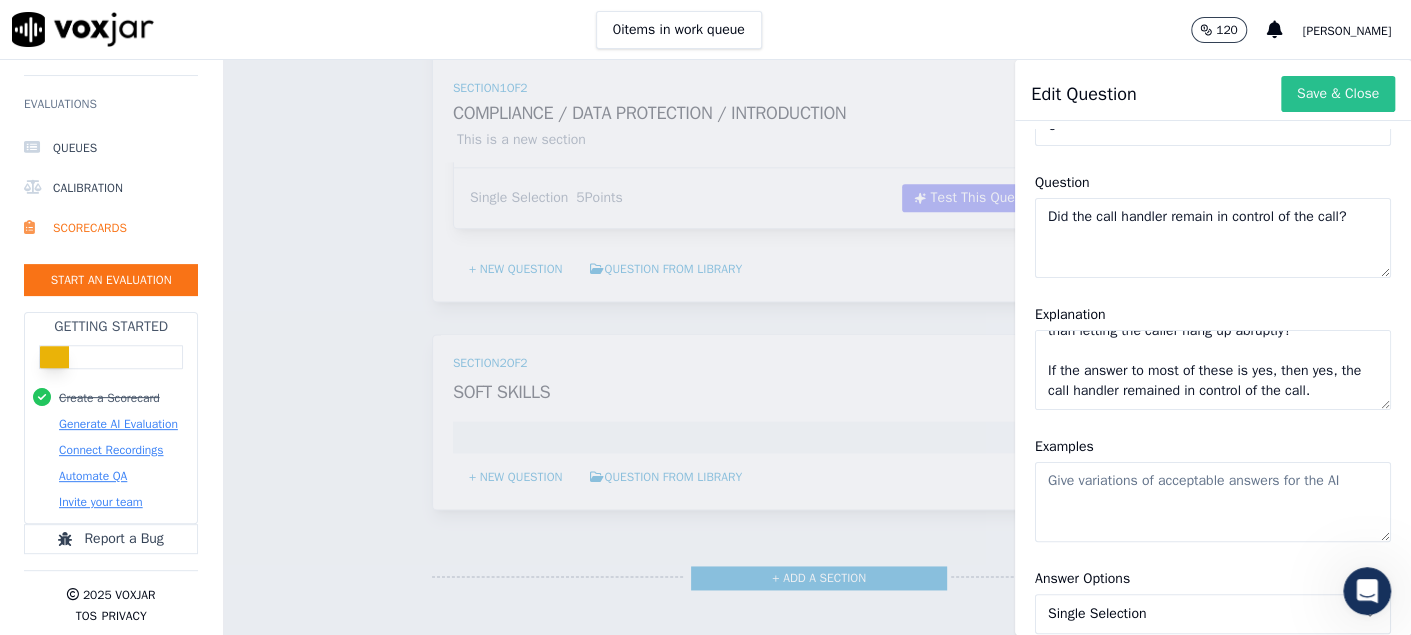 click on "Save & Close" at bounding box center (1338, 94) 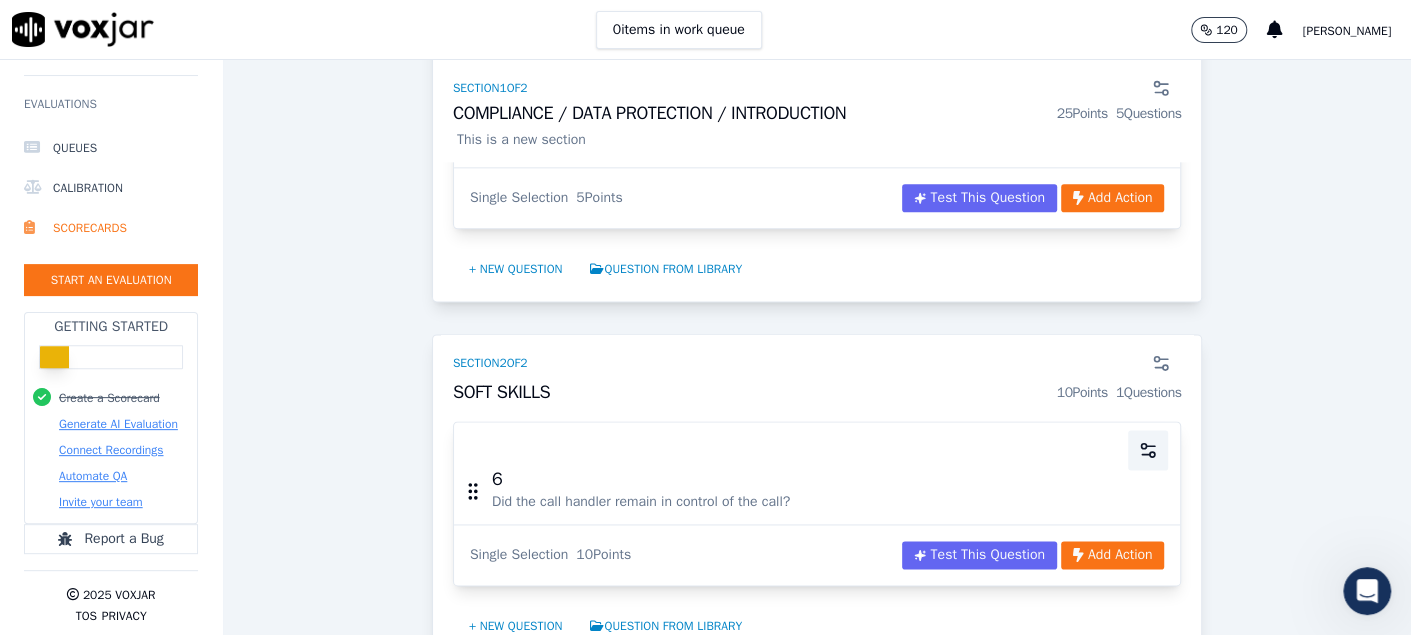 click 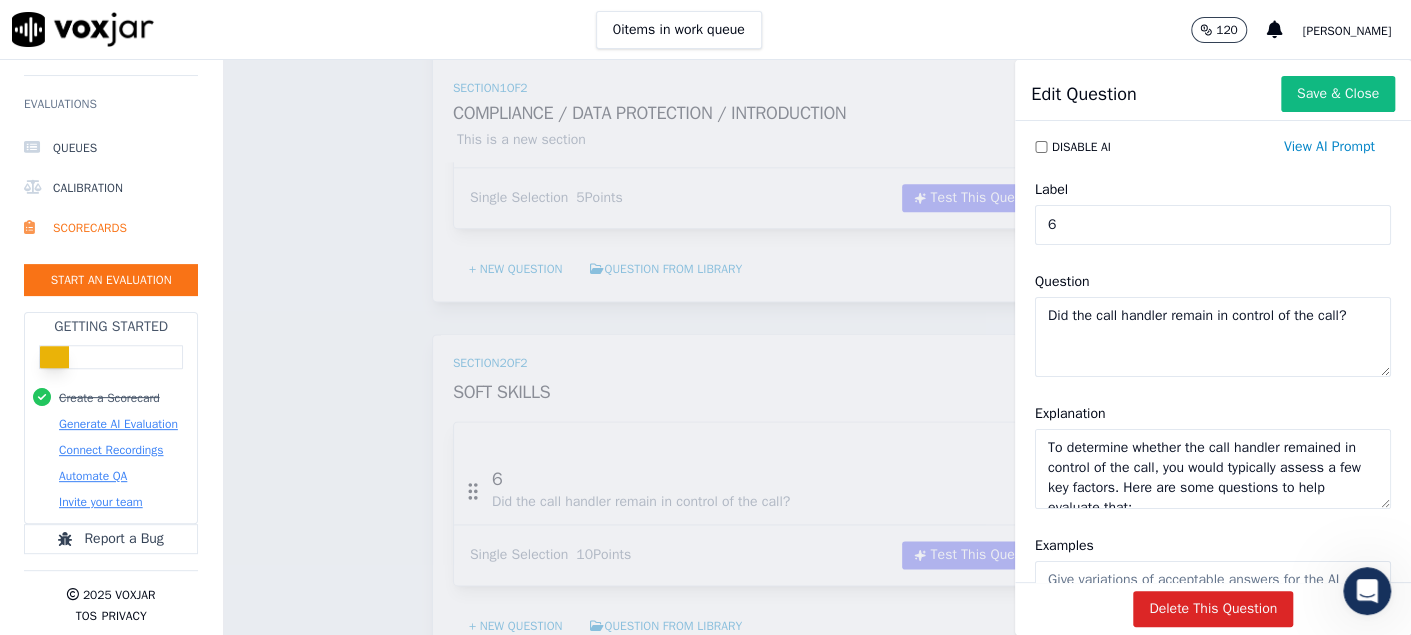 scroll, scrollTop: 399, scrollLeft: 0, axis: vertical 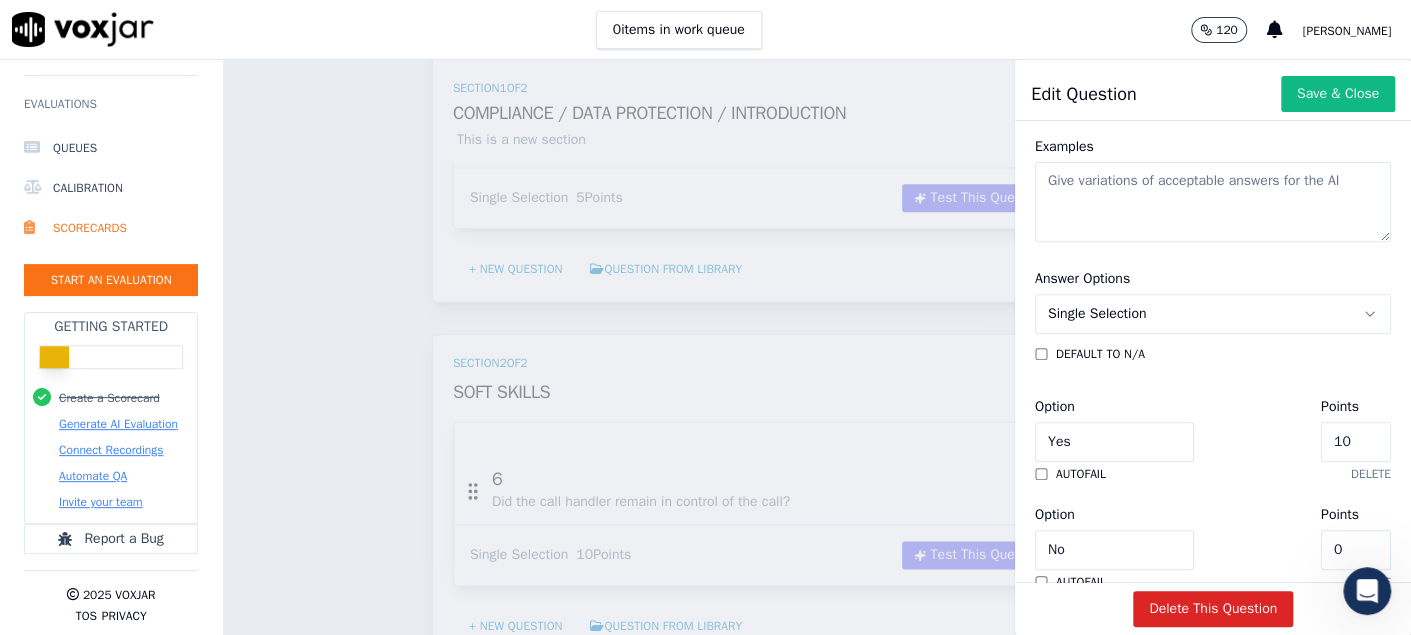 drag, startPoint x: 1296, startPoint y: 443, endPoint x: 1142, endPoint y: 428, distance: 154.72879 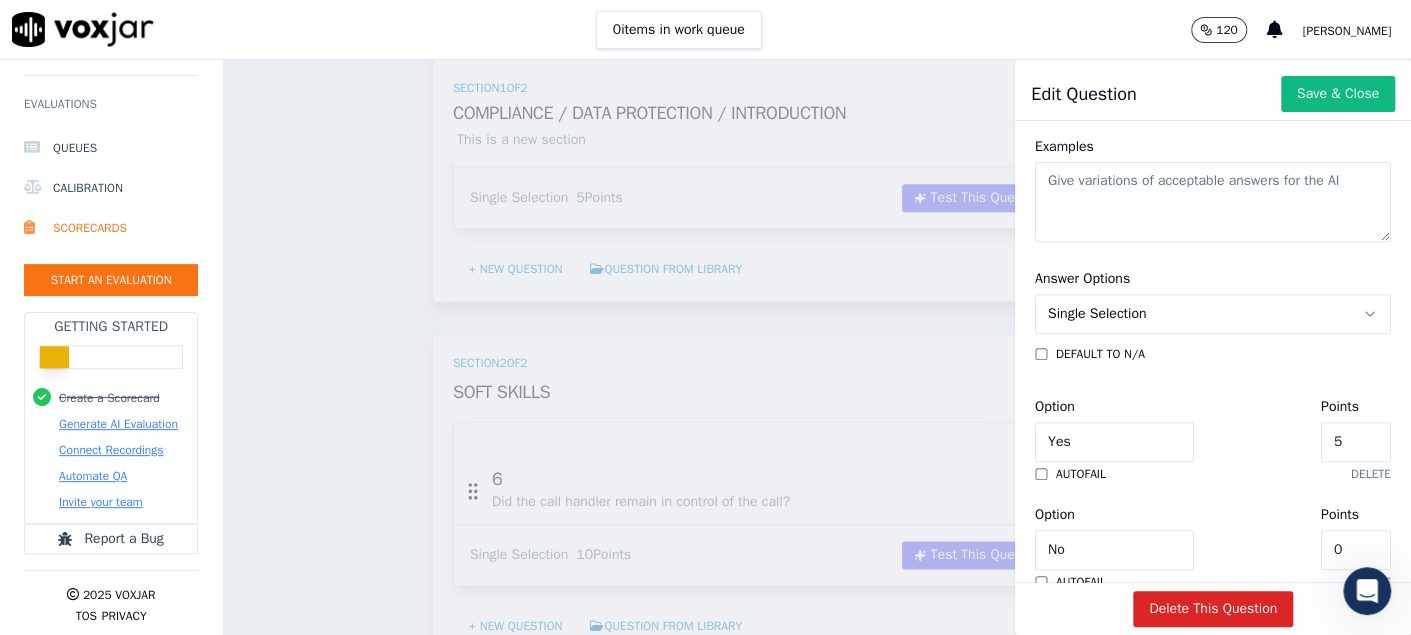 click on "Single Selection" 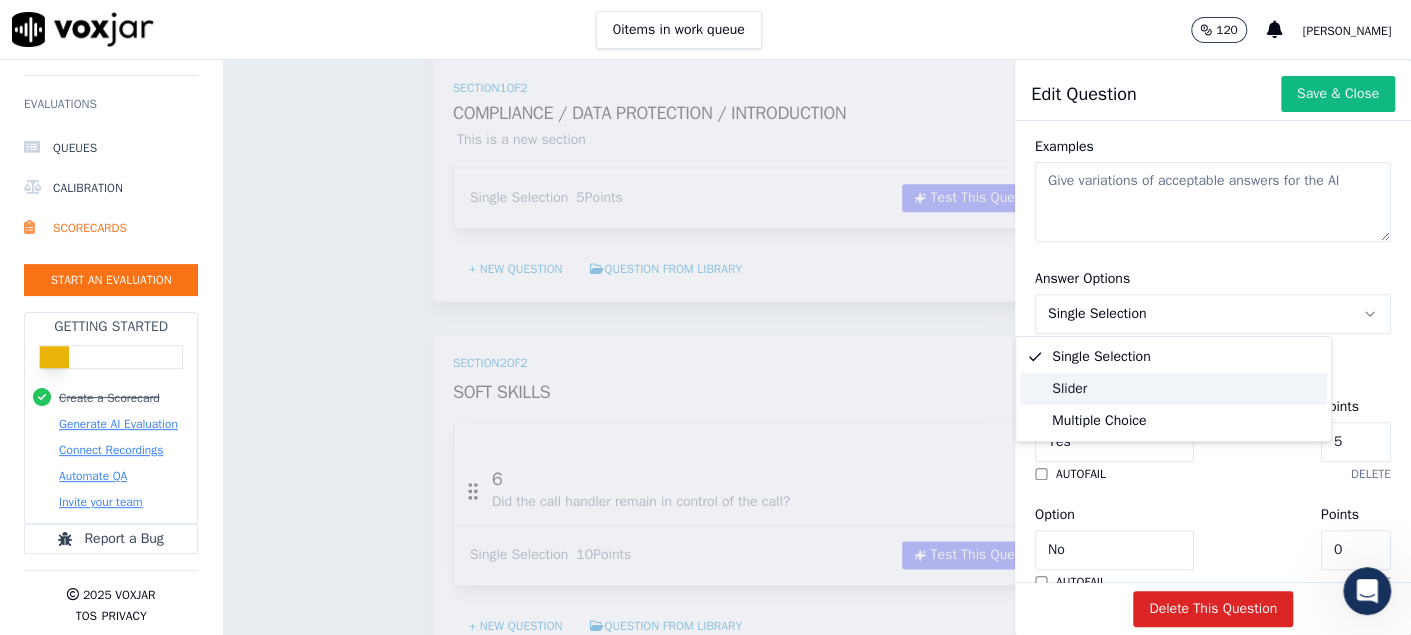 click on "Slider" 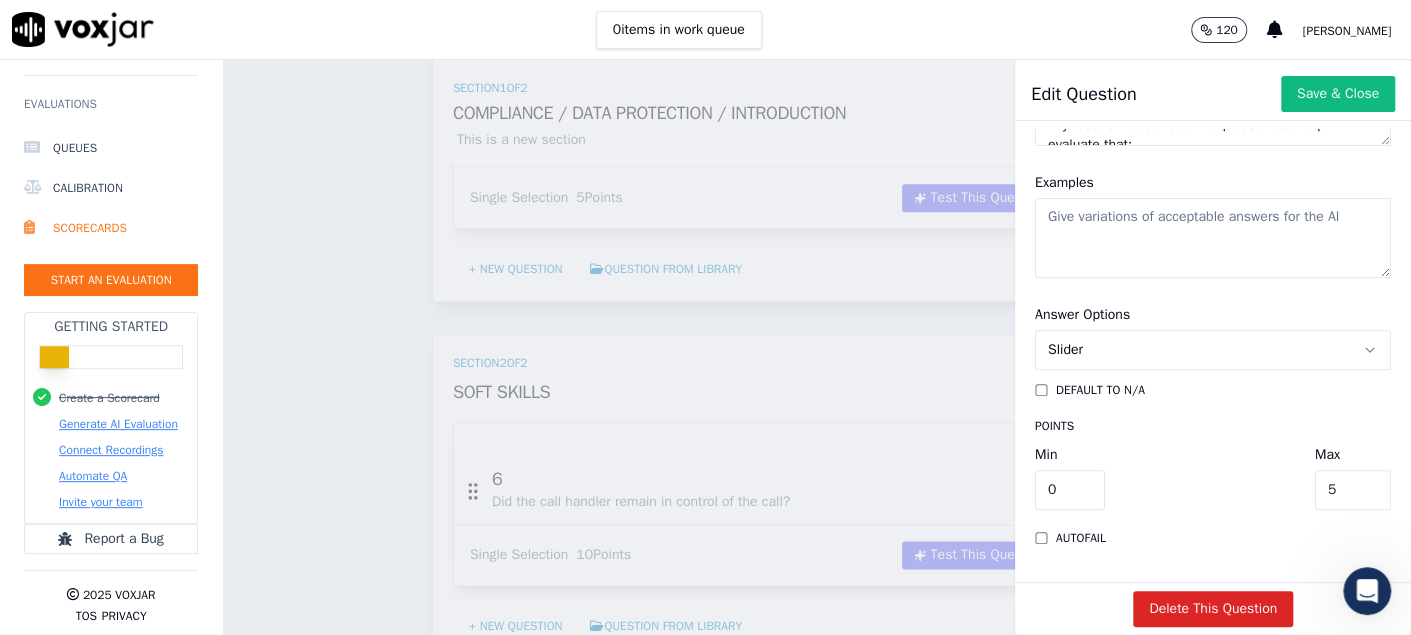 scroll, scrollTop: 420, scrollLeft: 0, axis: vertical 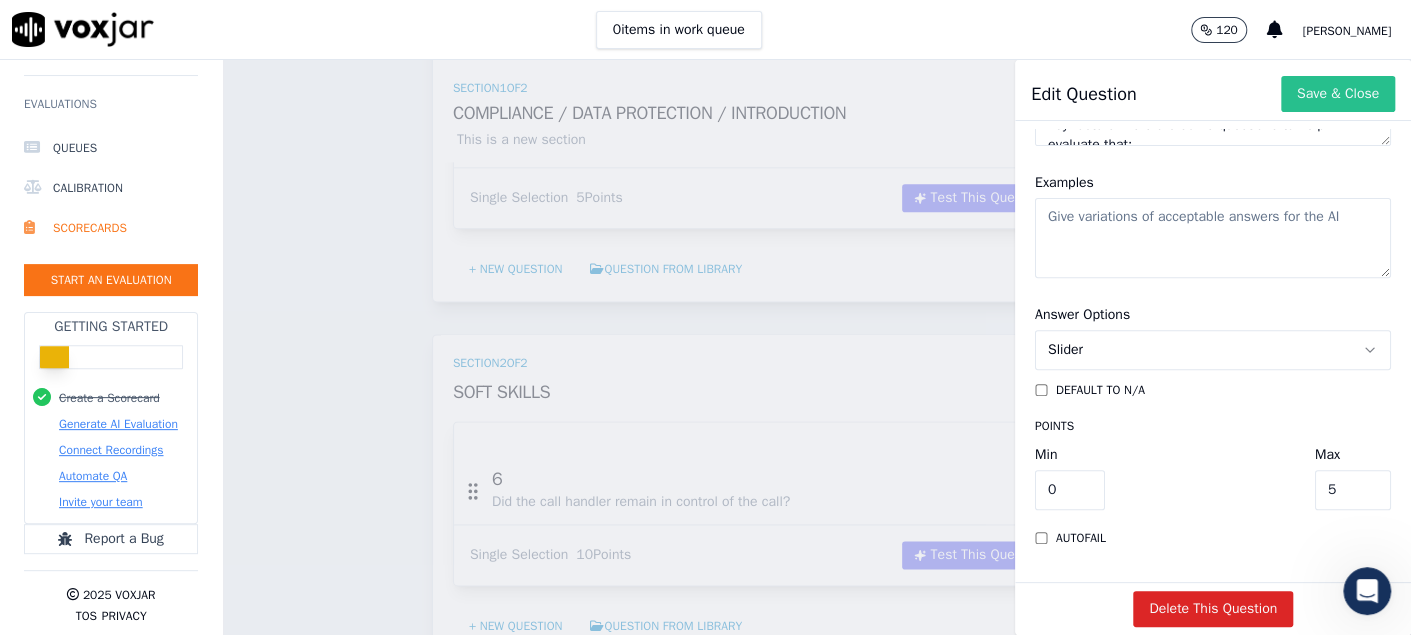 click on "Save & Close" at bounding box center [1338, 94] 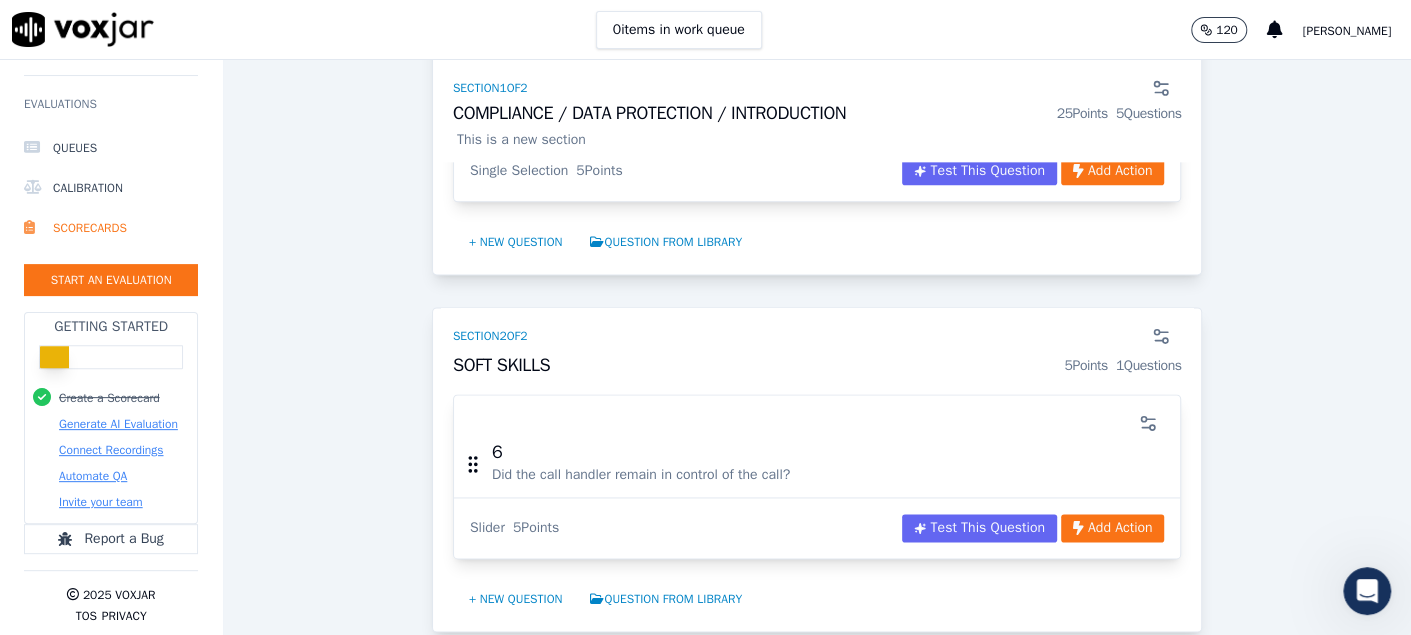 scroll, scrollTop: 1470, scrollLeft: 0, axis: vertical 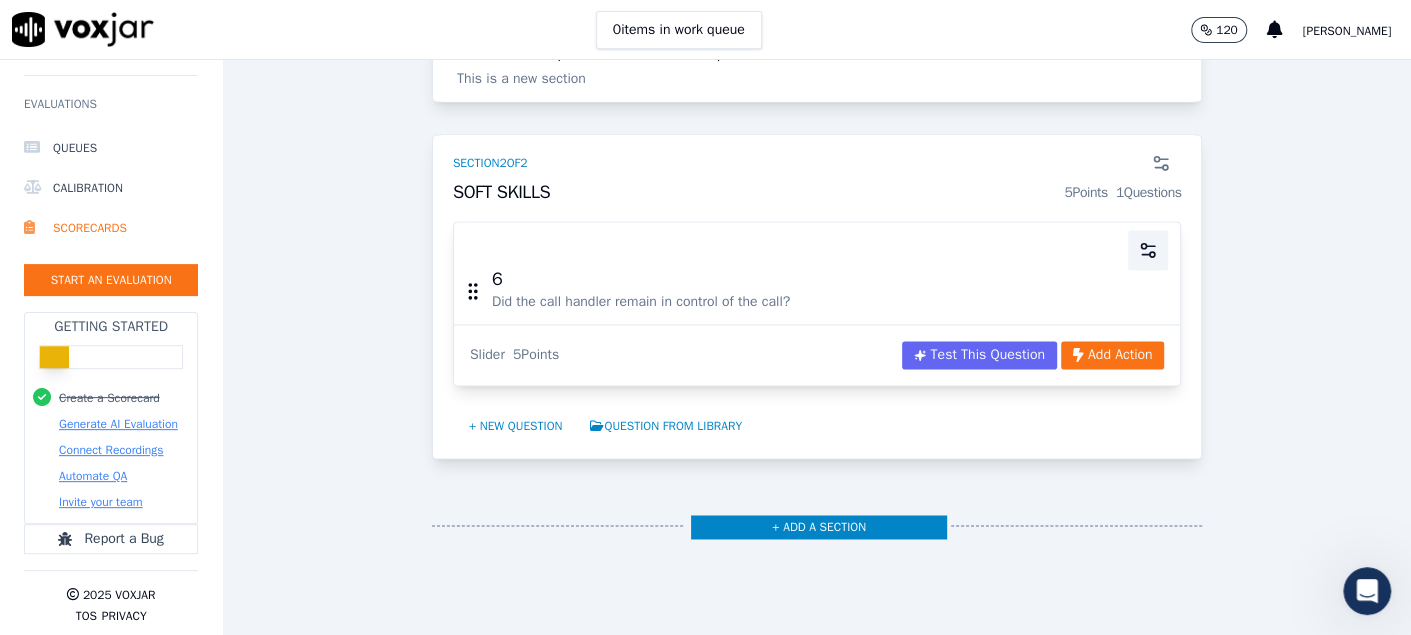 click 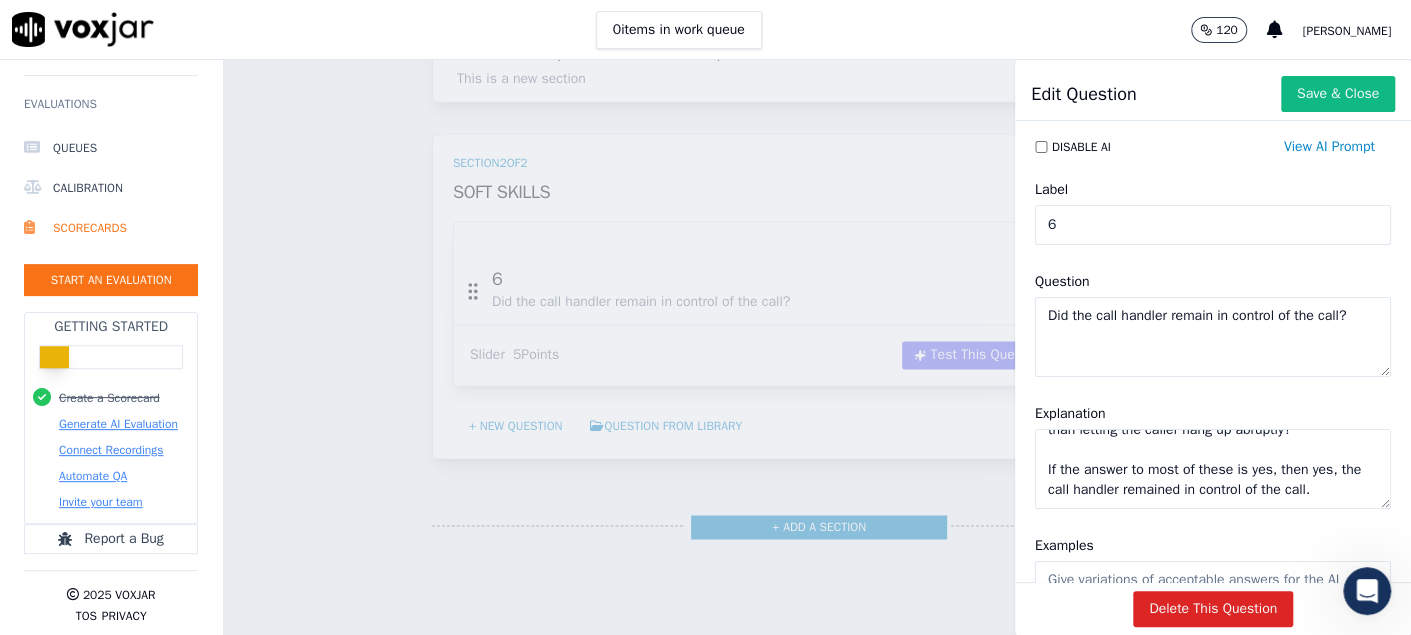 scroll, scrollTop: 677, scrollLeft: 0, axis: vertical 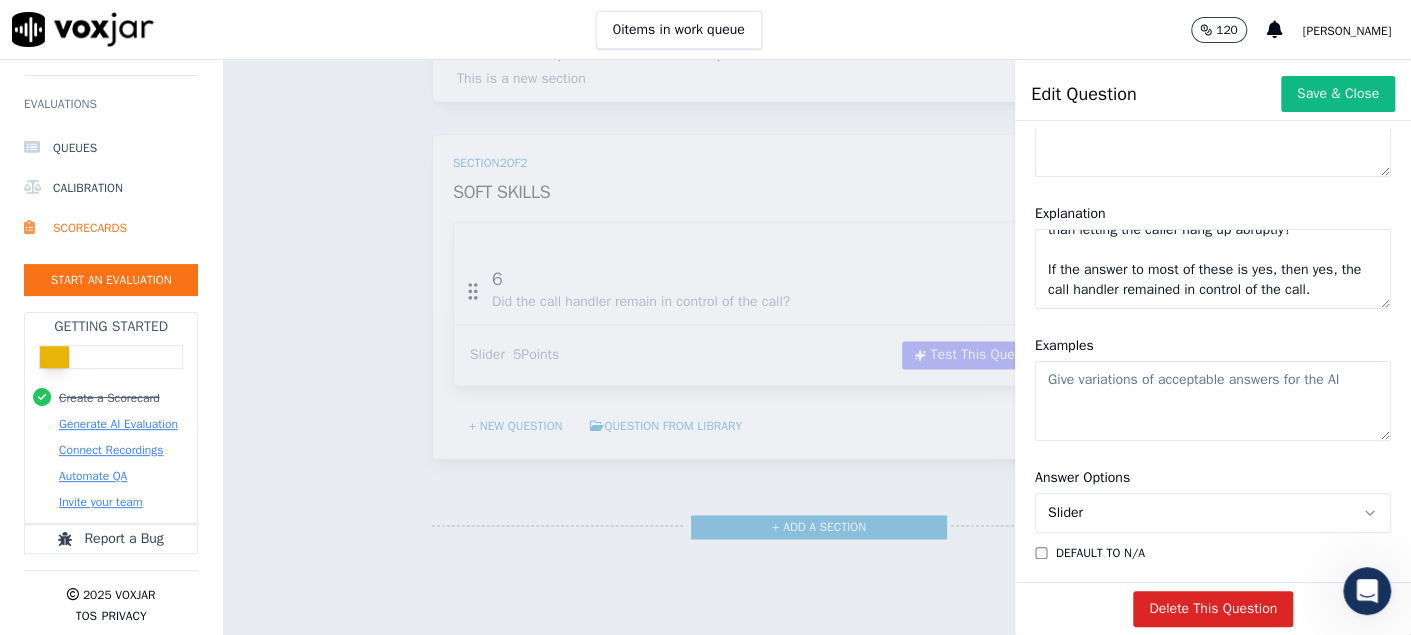 drag, startPoint x: 1111, startPoint y: 404, endPoint x: 990, endPoint y: 359, distance: 129.09686 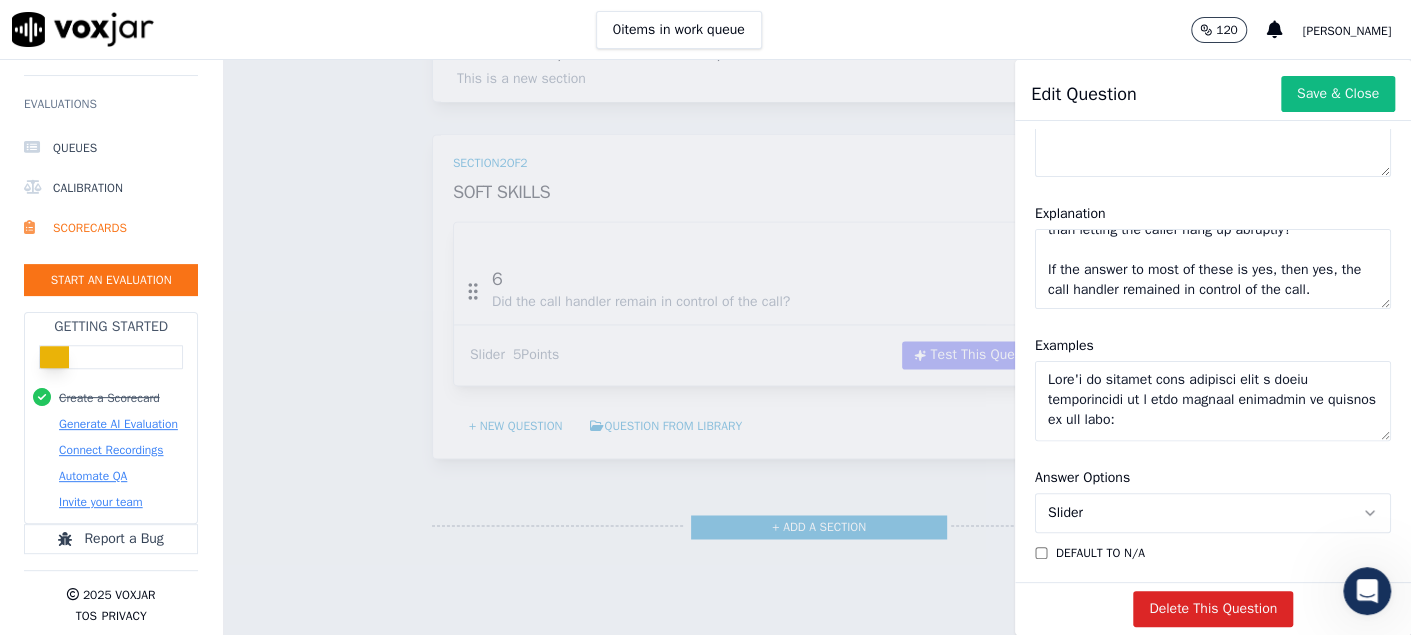 scroll, scrollTop: 1668, scrollLeft: 0, axis: vertical 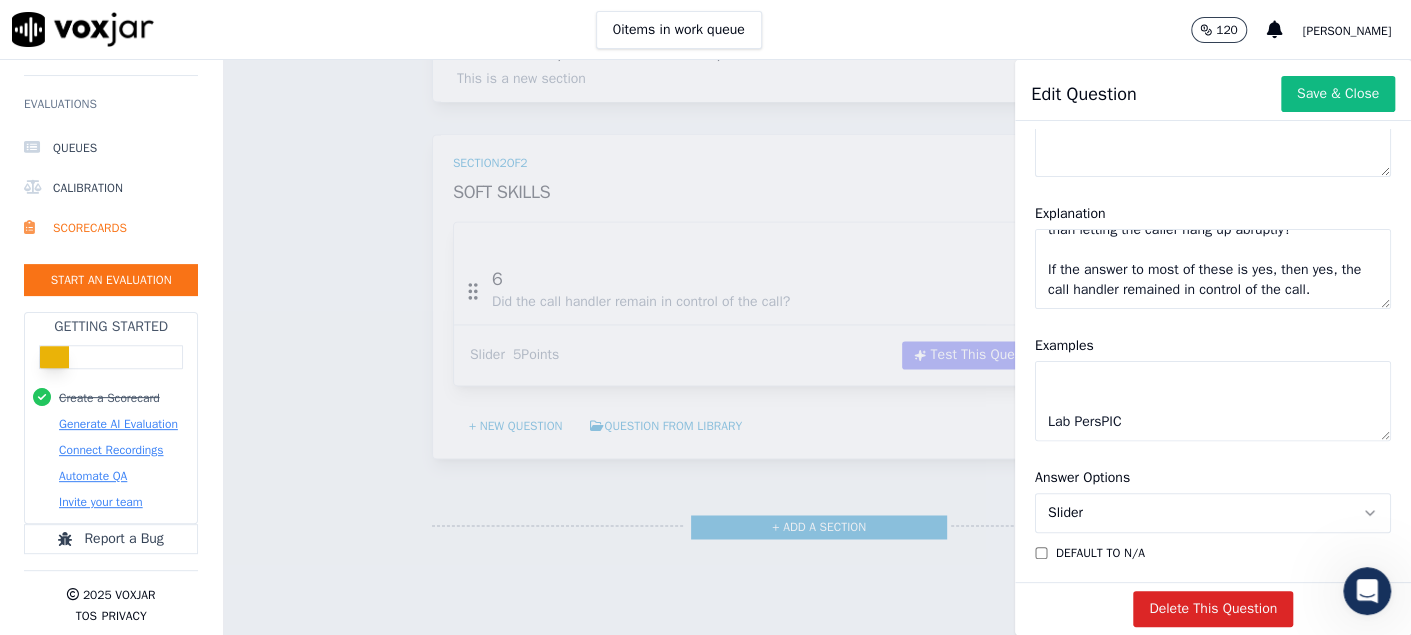 drag, startPoint x: 1143, startPoint y: 415, endPoint x: 977, endPoint y: 415, distance: 166 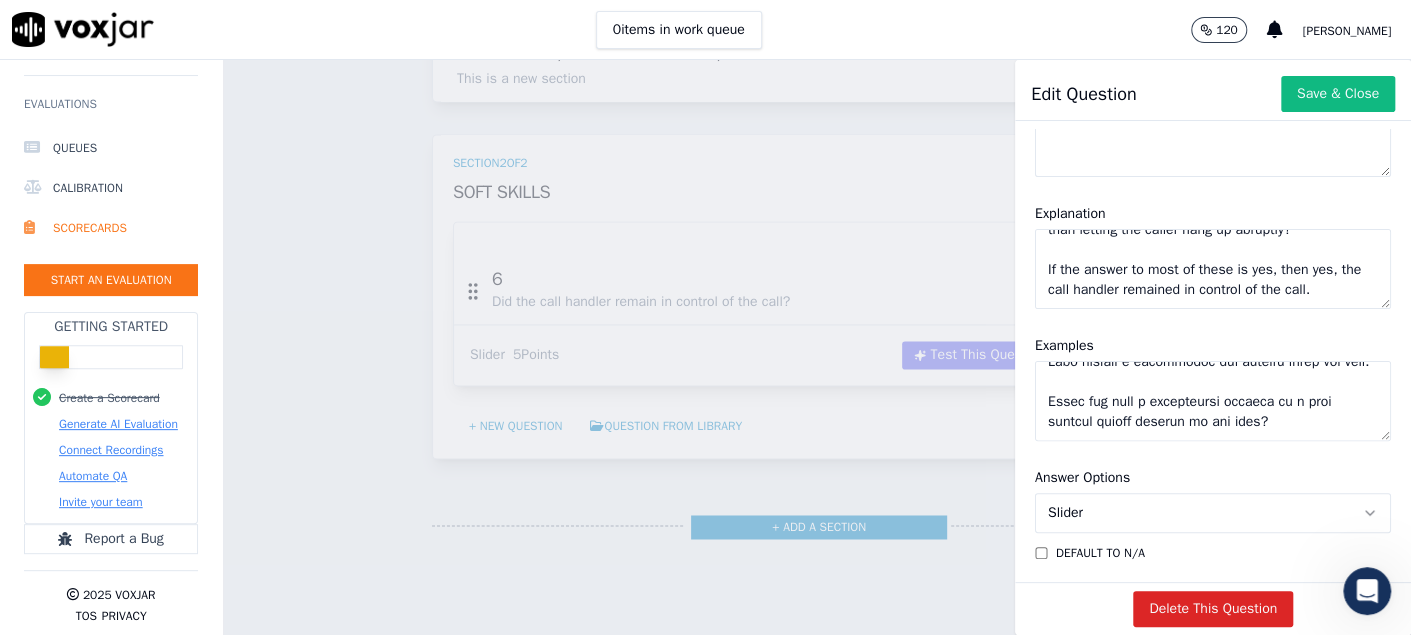 scroll, scrollTop: 1577, scrollLeft: 0, axis: vertical 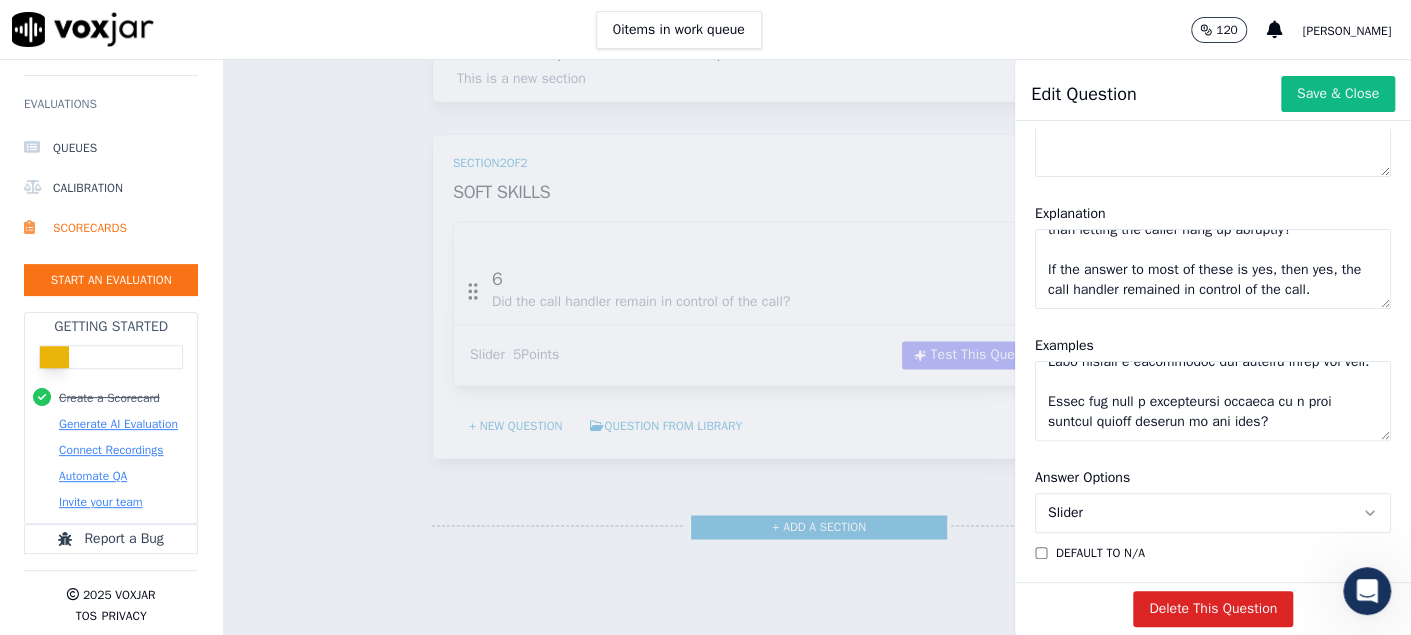 drag, startPoint x: 1020, startPoint y: 381, endPoint x: 1247, endPoint y: 400, distance: 227.79376 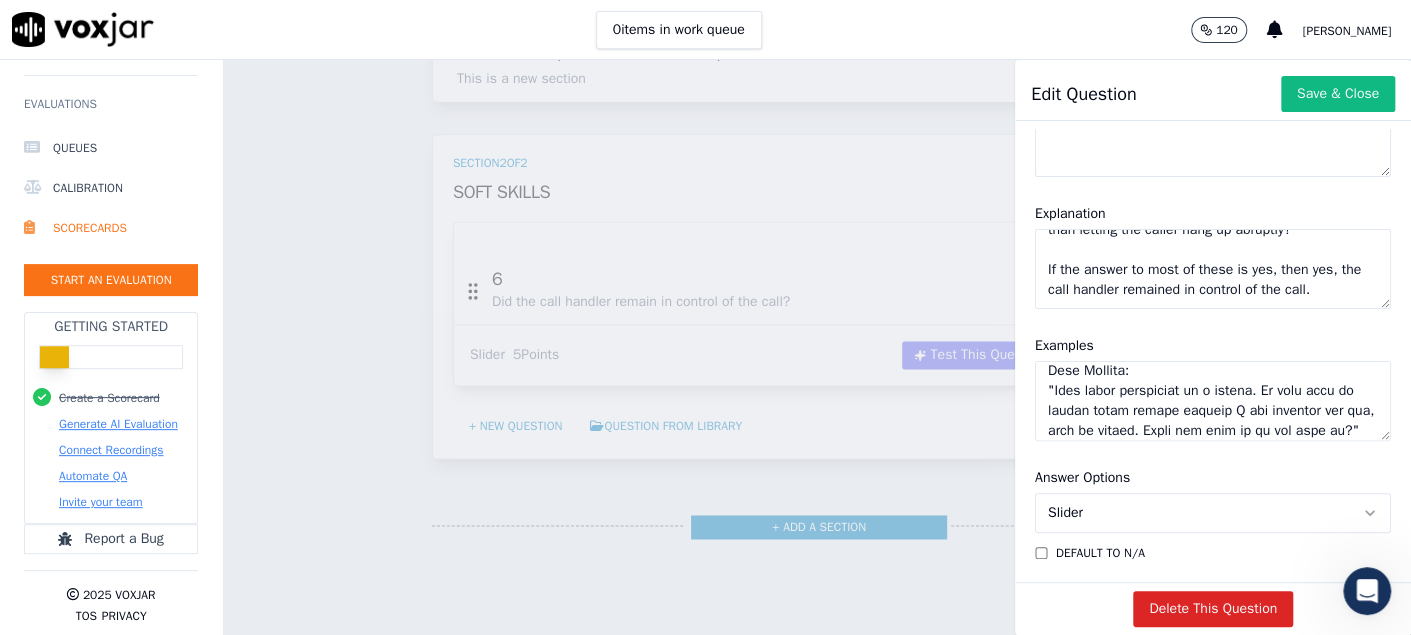 scroll, scrollTop: 757, scrollLeft: 0, axis: vertical 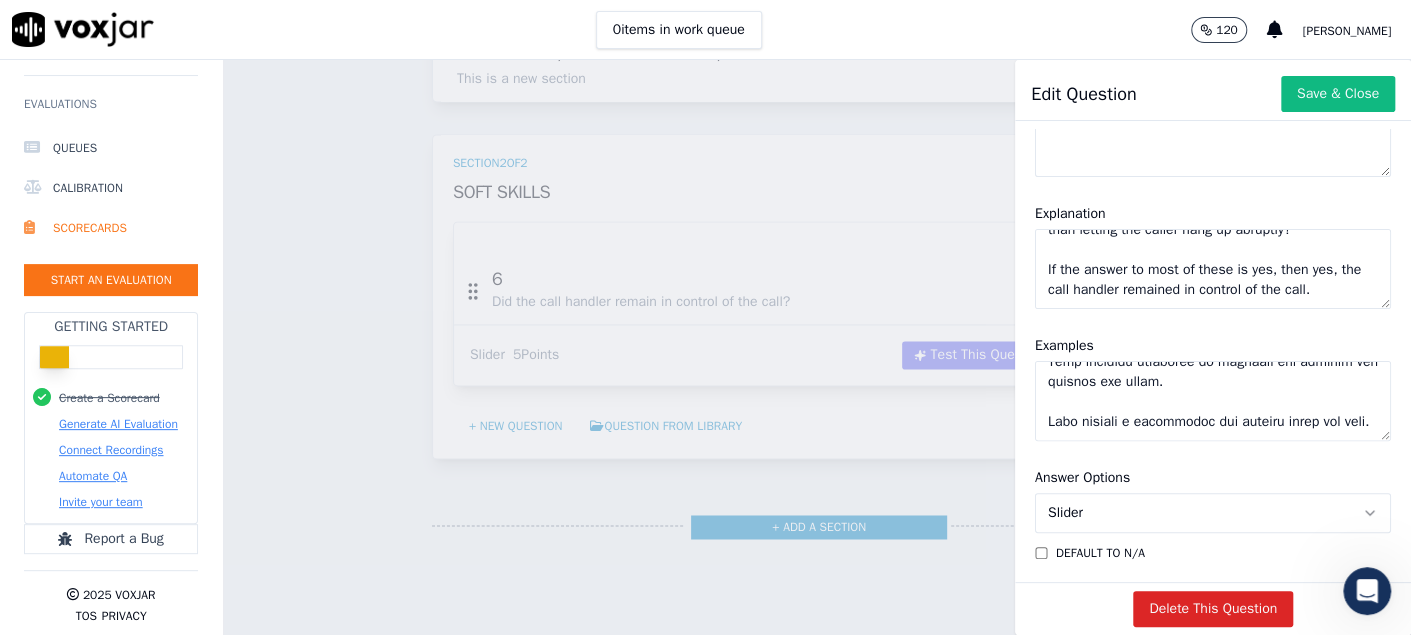 paste on "Here’s a contrasting example where the call handler loses control of the call.
Scenario: Same situation — a customer calls a utility company about a high electricity bill.
Caller:
"This bill is ridiculous! I’ve never been charged this much in my life! What are you people doing—robbing us blind?"
Call Handler (Defensive):
"Well, we only charge based on what you use. If the bill is high, it’s because your usage was high."
Caller:
"Are you serious? I haven’t changed a thing! I know you're just overcharging everyone these days!"
Call Handler (Agitated):
"That’s not true. If you think it's wrong, you can go check your meter or file a complaint."
Caller:
"You’re not helping at all. What kind of service is this?"
Call Handler (Irritated):
"Look, if you don’t have your account number, there’s not much I can do. Maybe try calling back when you’re ready."
Caller:
"This is unbelievable. I want to speak to your supervisor!"
Call Handler:
"Fine. Hold on."
Why this call shows the handler lost control:
Poor emot..." 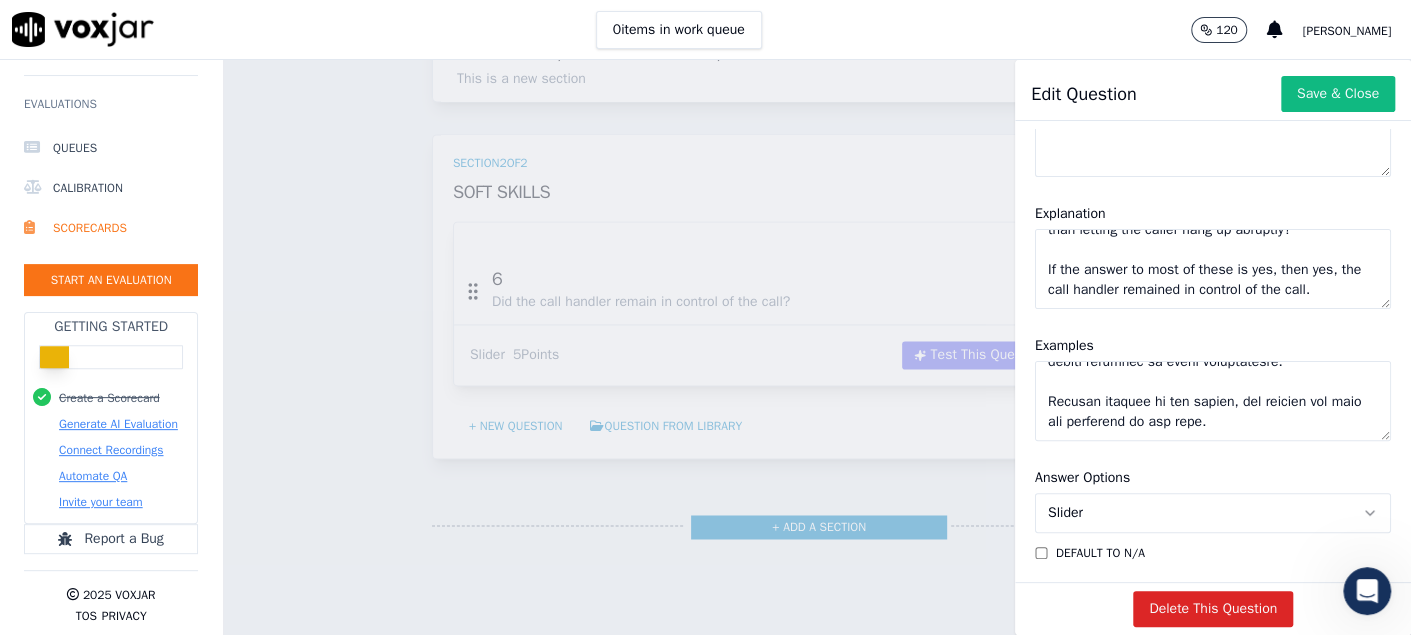 scroll, scrollTop: 2677, scrollLeft: 0, axis: vertical 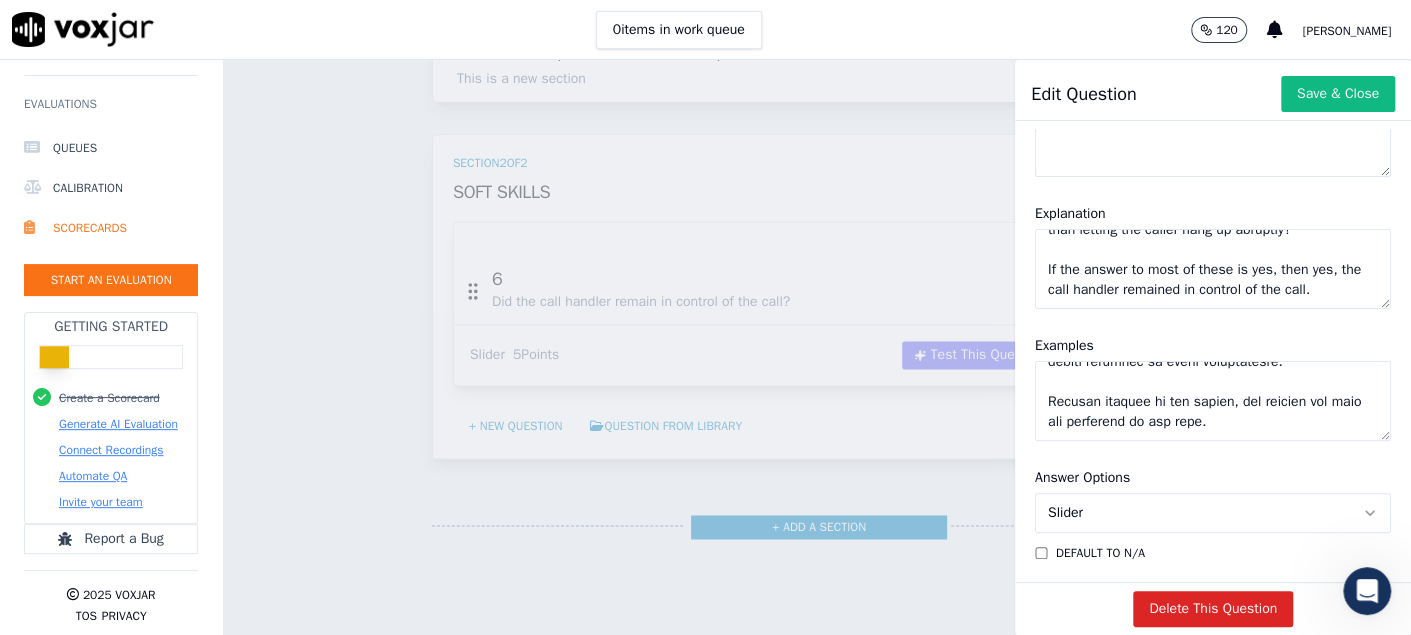 type on "Here's an example call scenario with a clear illustration of a call handler remaining in control of the call:
Scenario: A customer calls a utility company, upset about an unexpectedly high electricity bill.
Caller:
"This bill is ridiculous! I’ve never been charged this much in my life! What are you people doing—robbing us blind?"
Call Handler (Calm, professional):
"I understand that you're frustrated, and I’m here to help you look into this. Let’s go over the bill together and see what may have caused the increase. Could I start by confirming your account number, please?"
Caller:
"I don’t even have it in front of me. This is just outrageous!"
Call Handler (Maintains direction):
"I can definitely help without the account number—let’s try verifying your address and postcode instead. That way I can pull up the correct information."
(The caller complies and provides the details.)
Call Handler:
"Thank you. I see that your usage spiked in the last two months. Has anything changed at home recently—new app..." 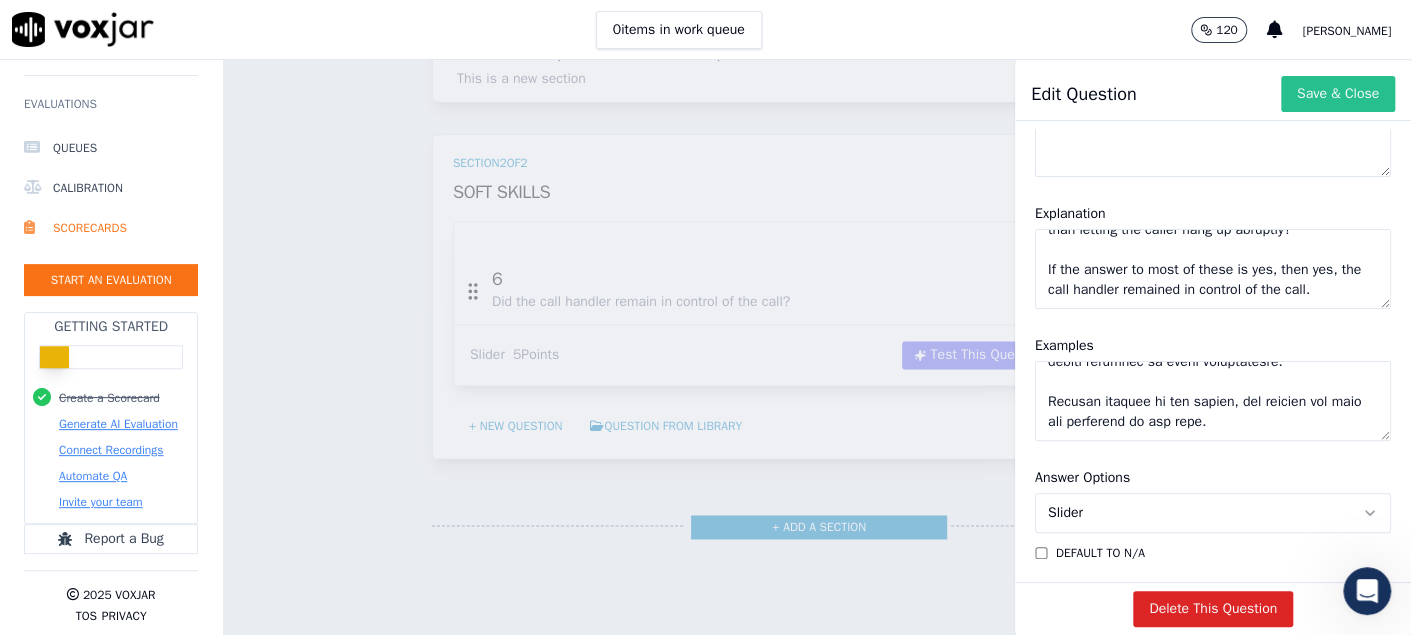 click on "Save & Close" at bounding box center (1338, 94) 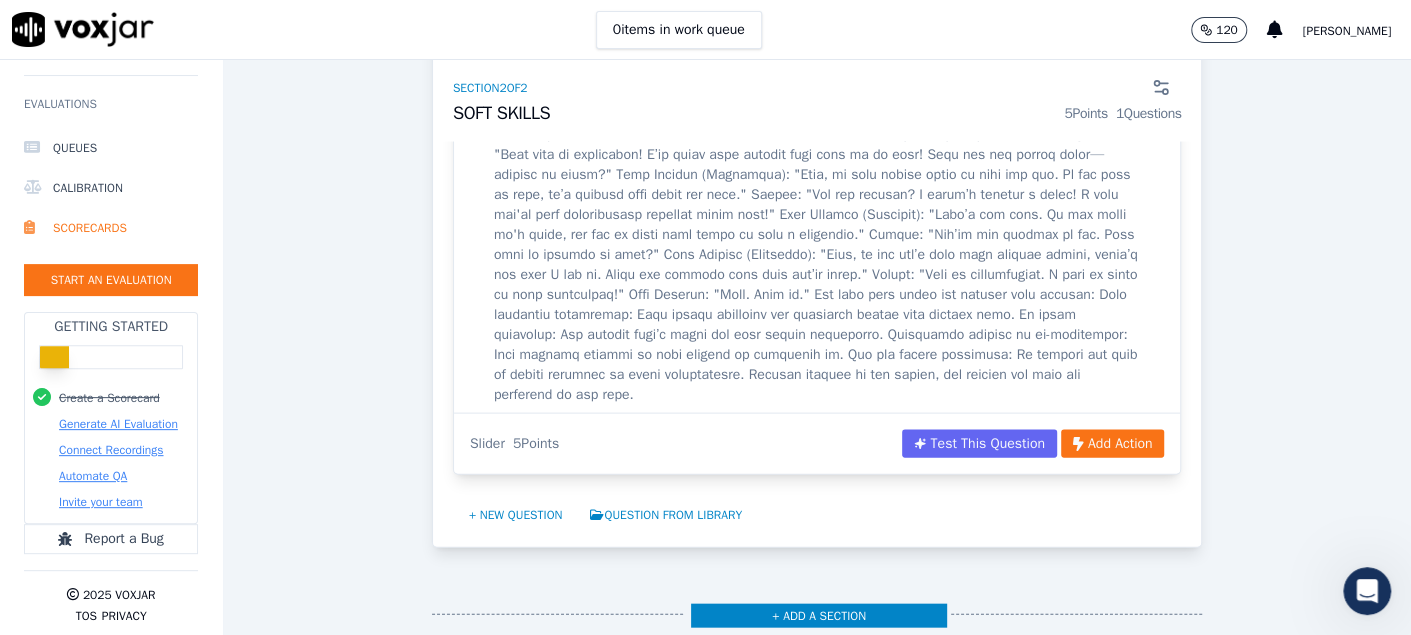 scroll, scrollTop: 2070, scrollLeft: 0, axis: vertical 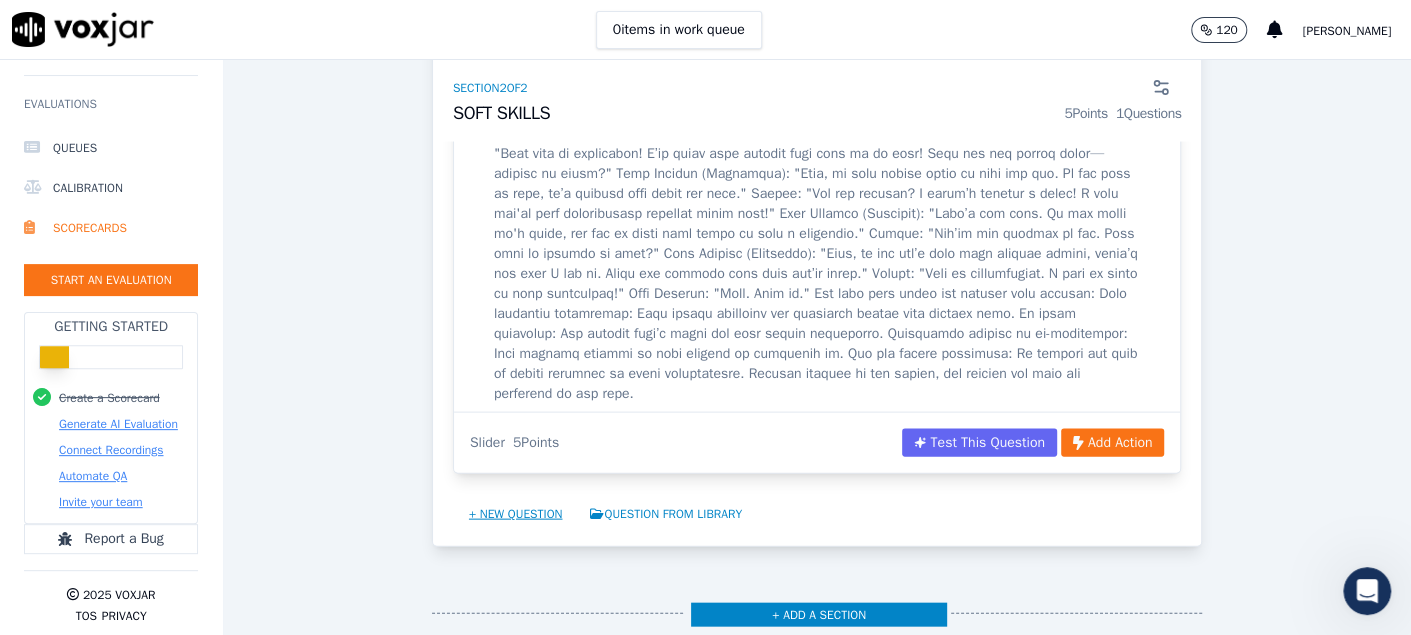 click on "+ New question" at bounding box center (516, 514) 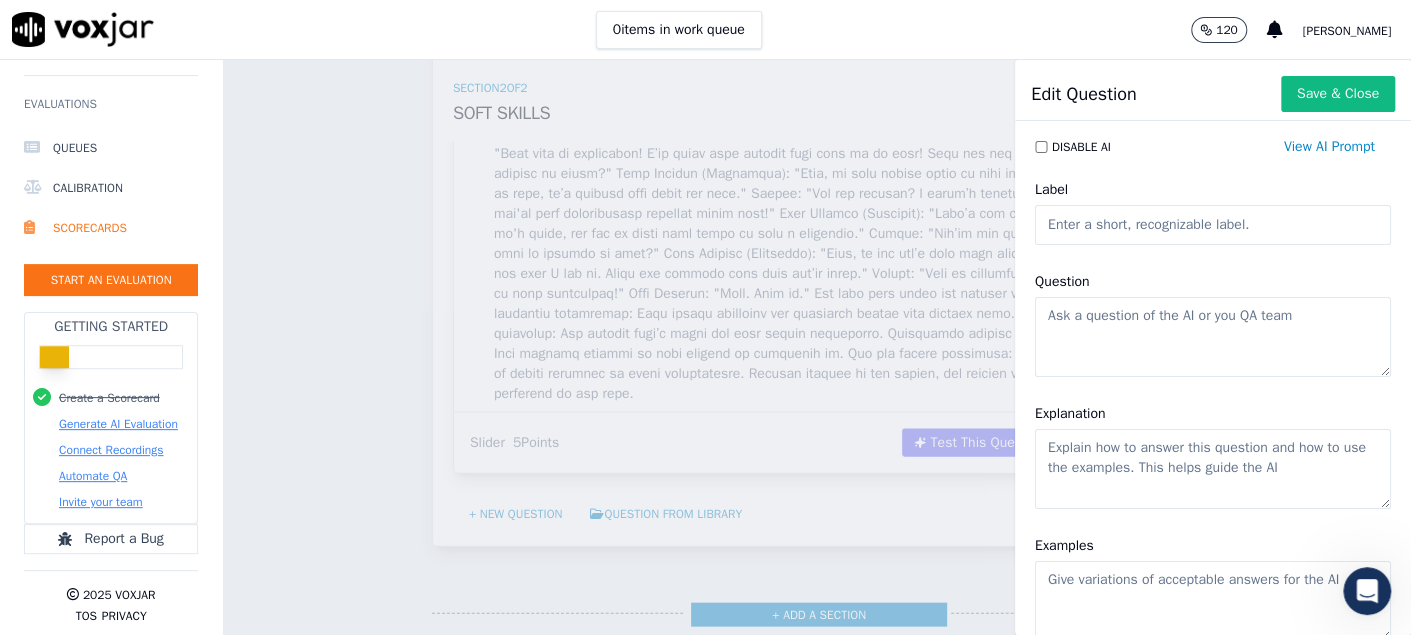 click on "Label" 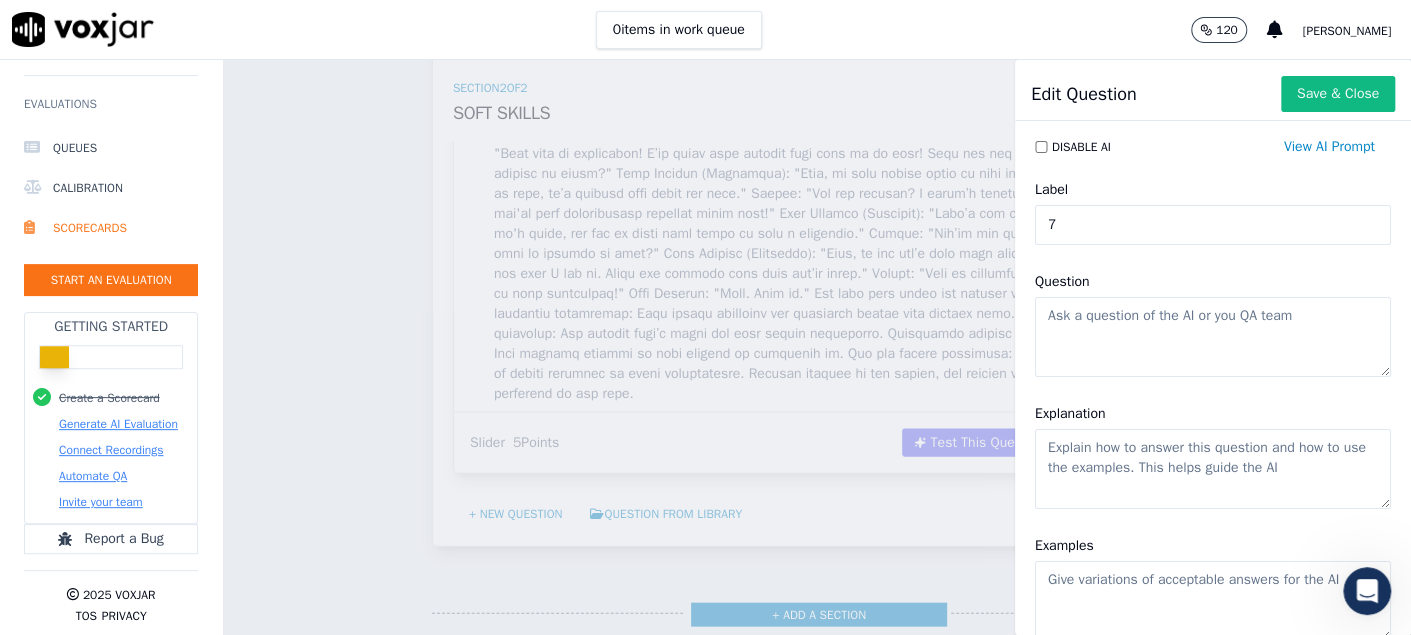 type on "7" 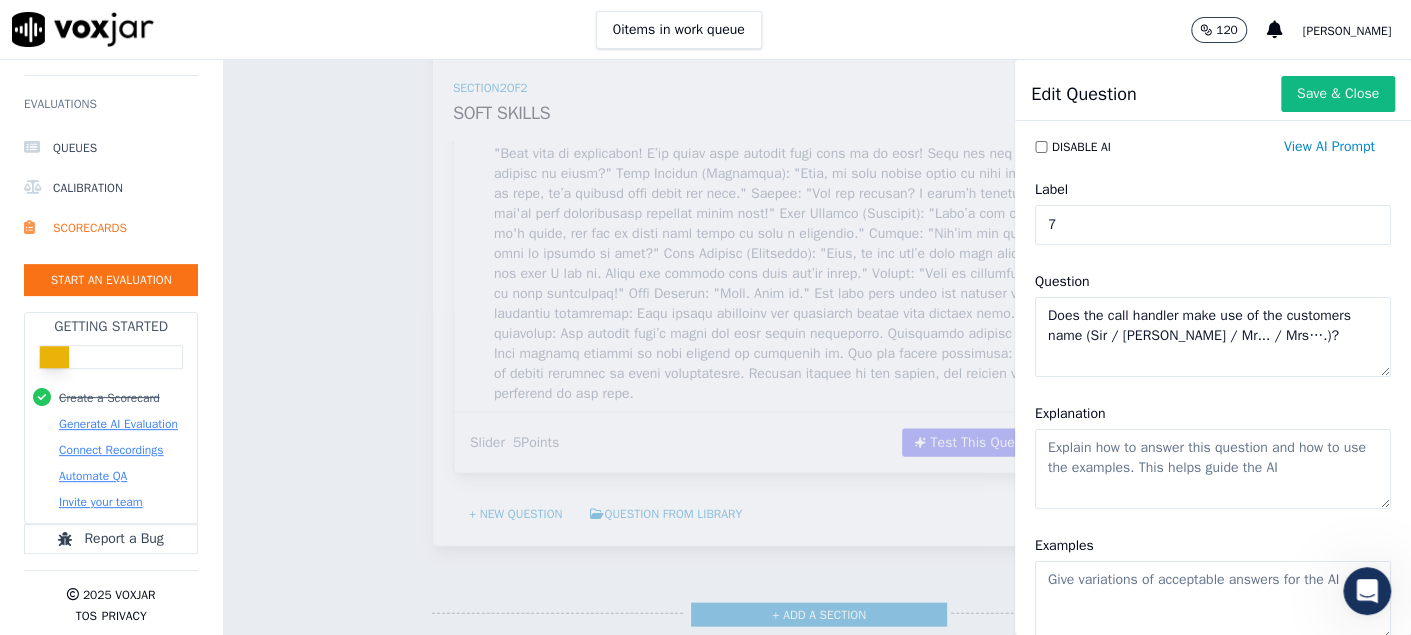 type on "Does the call handler make use of the customers name (Sir / [PERSON_NAME] / Mr... / Mrs….)?" 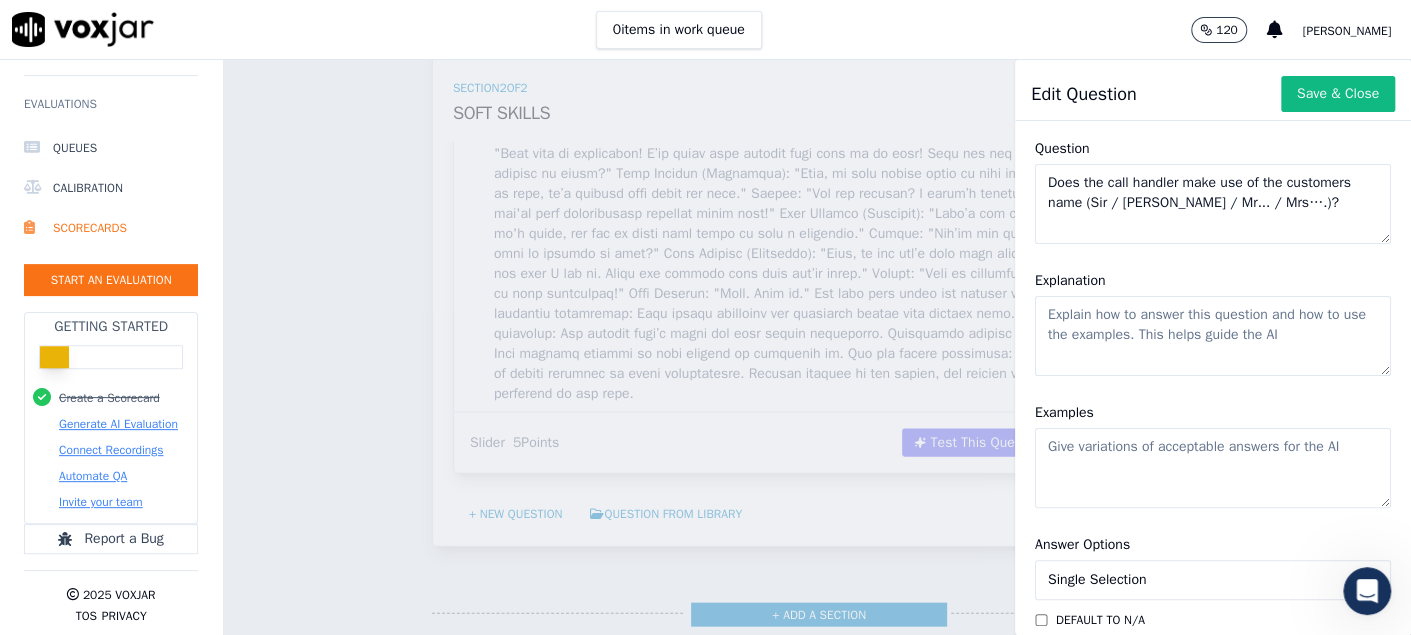 scroll, scrollTop: 99, scrollLeft: 0, axis: vertical 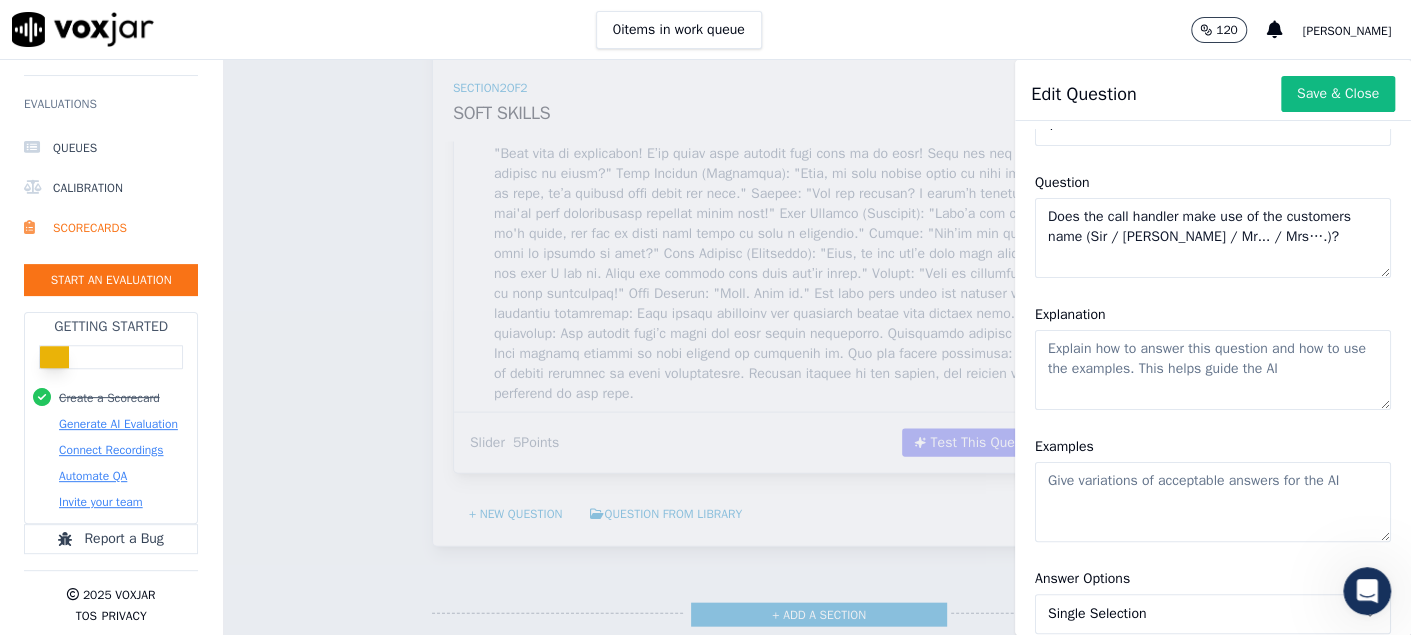 drag, startPoint x: 1032, startPoint y: 472, endPoint x: 1008, endPoint y: 452, distance: 31.241 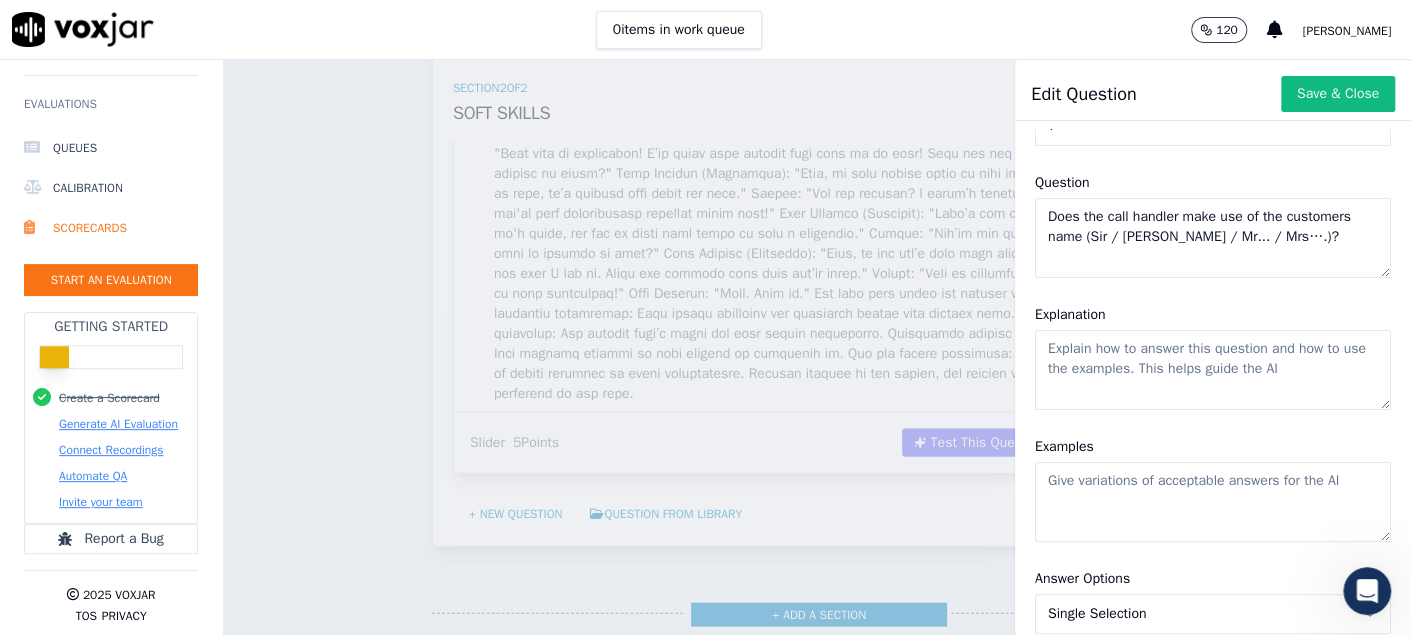 click on "Explanation" 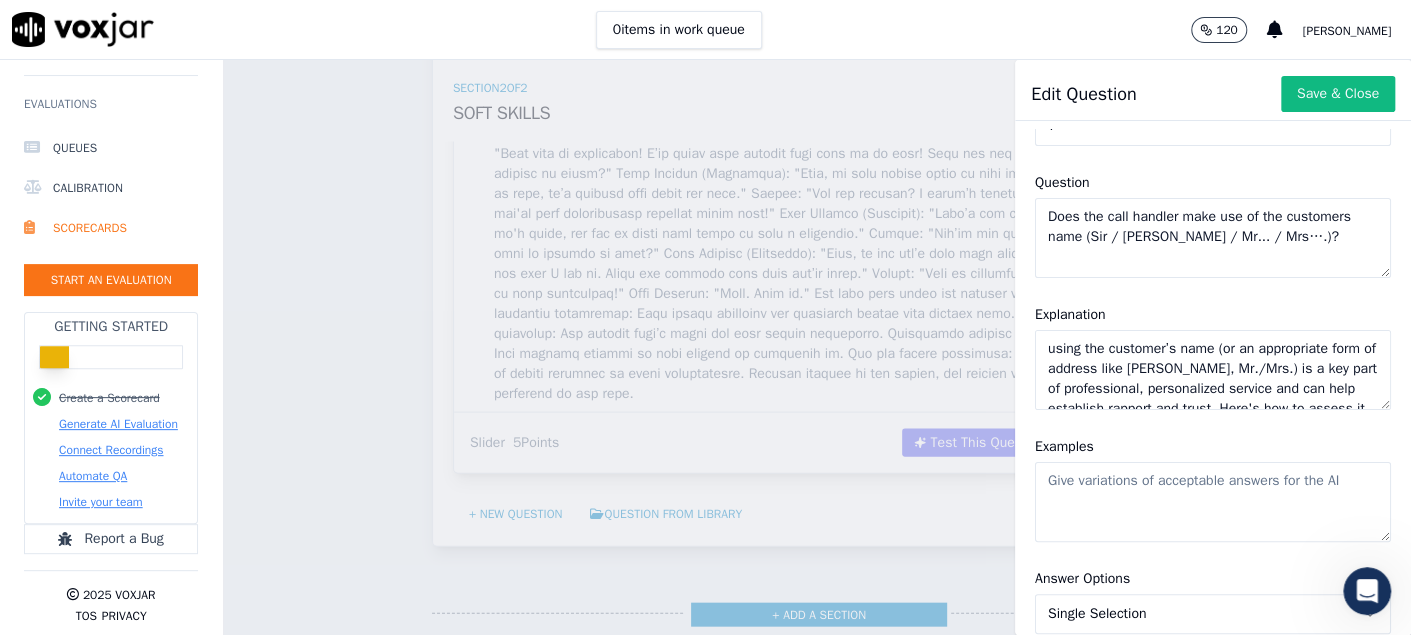 scroll, scrollTop: 48, scrollLeft: 0, axis: vertical 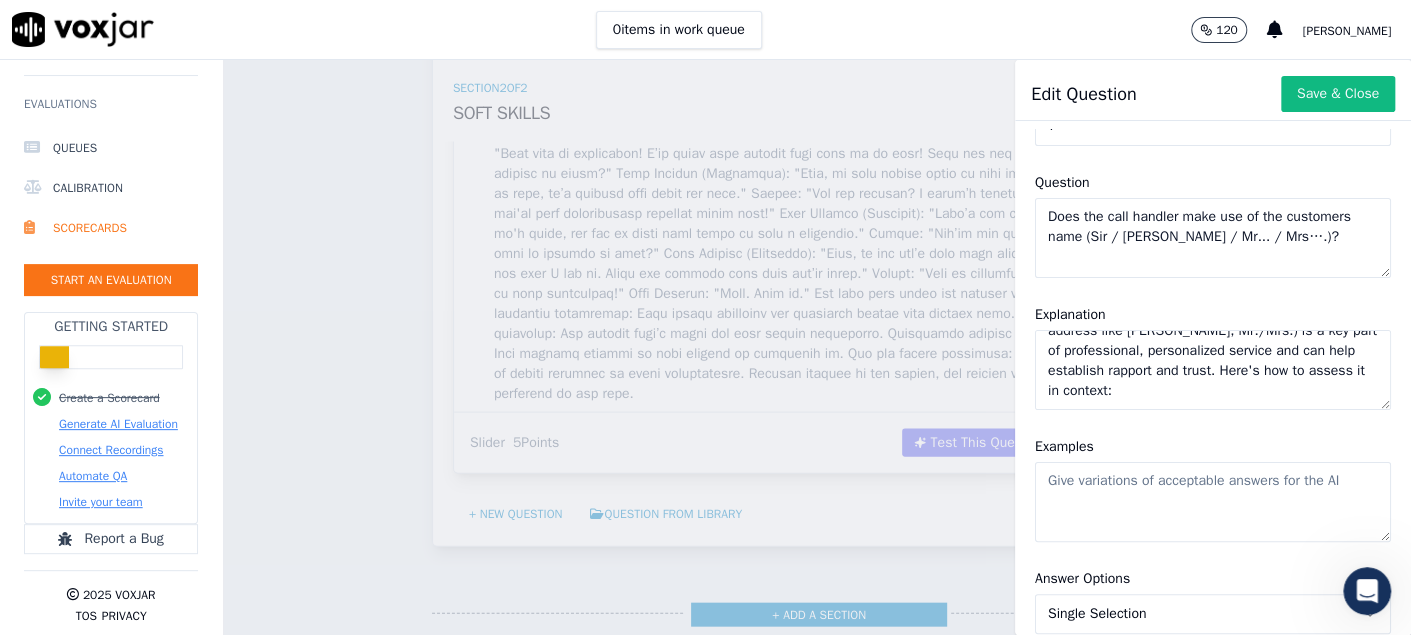 type on "using the customer’s name (or an appropriate form of address like Sir, Madam, Mr./Mrs.) is a key part of professional, personalized service and can help establish rapport and trust. Here's how to assess it in context:" 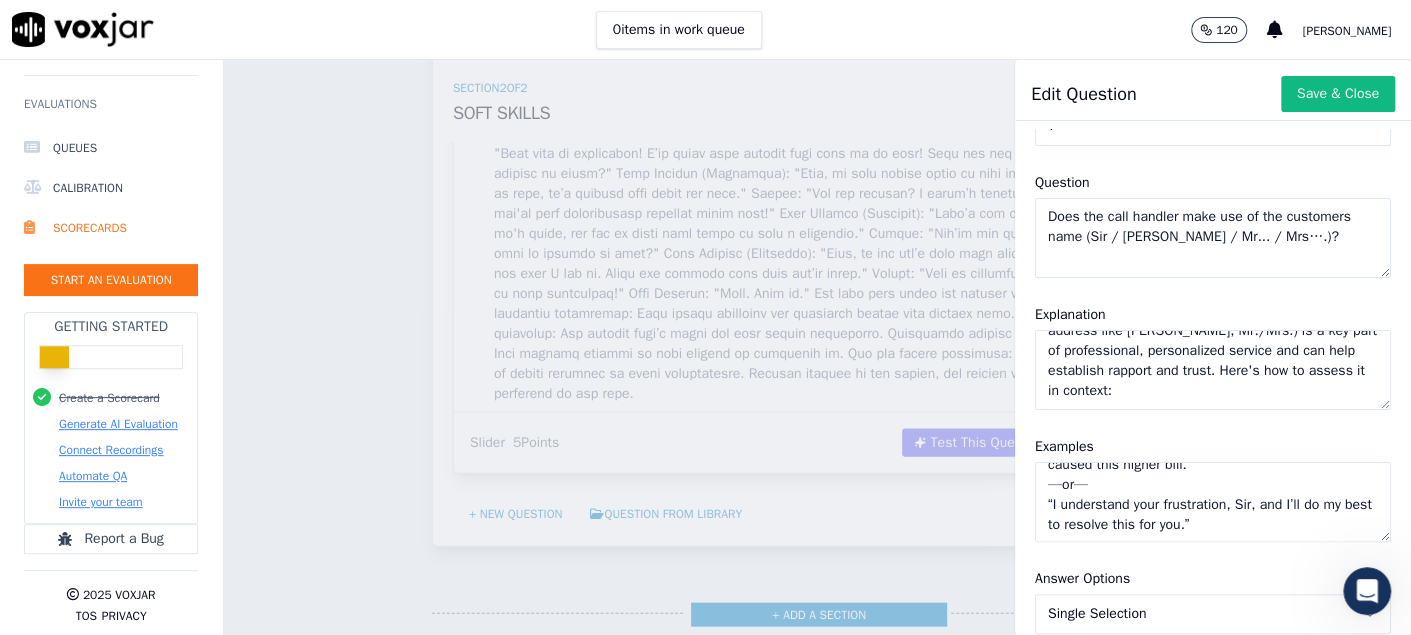 scroll, scrollTop: 57, scrollLeft: 0, axis: vertical 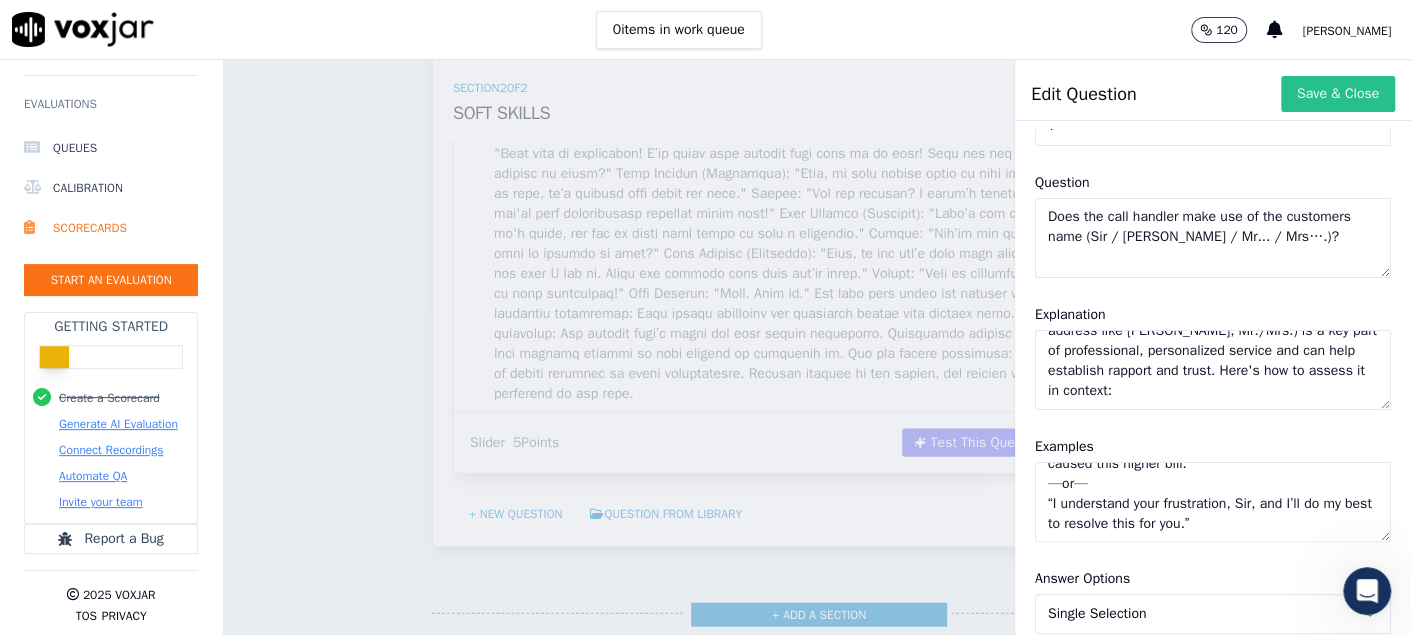 type on "“Thank you for verifying your details, Mr. Patel. Let me explain what might have caused this higher bill.”
—or—
“I understand your frustration, Sir, and I’ll do my best to resolve this for you.”" 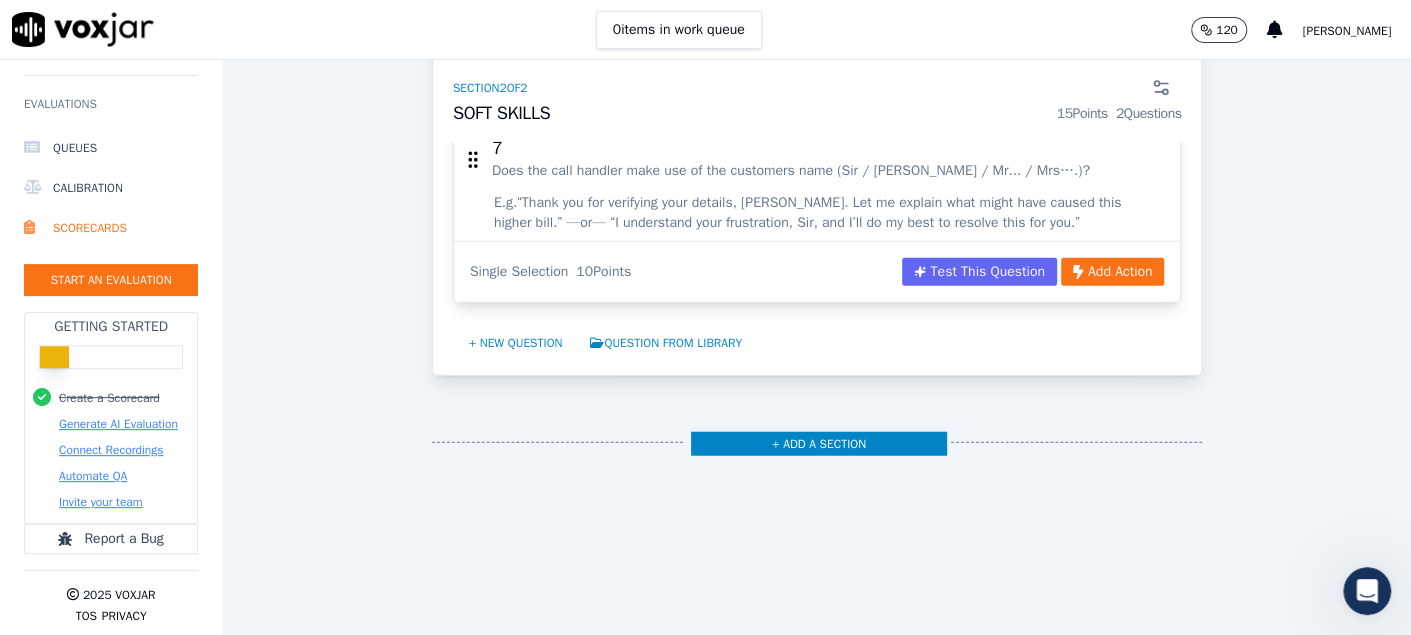 scroll, scrollTop: 2370, scrollLeft: 0, axis: vertical 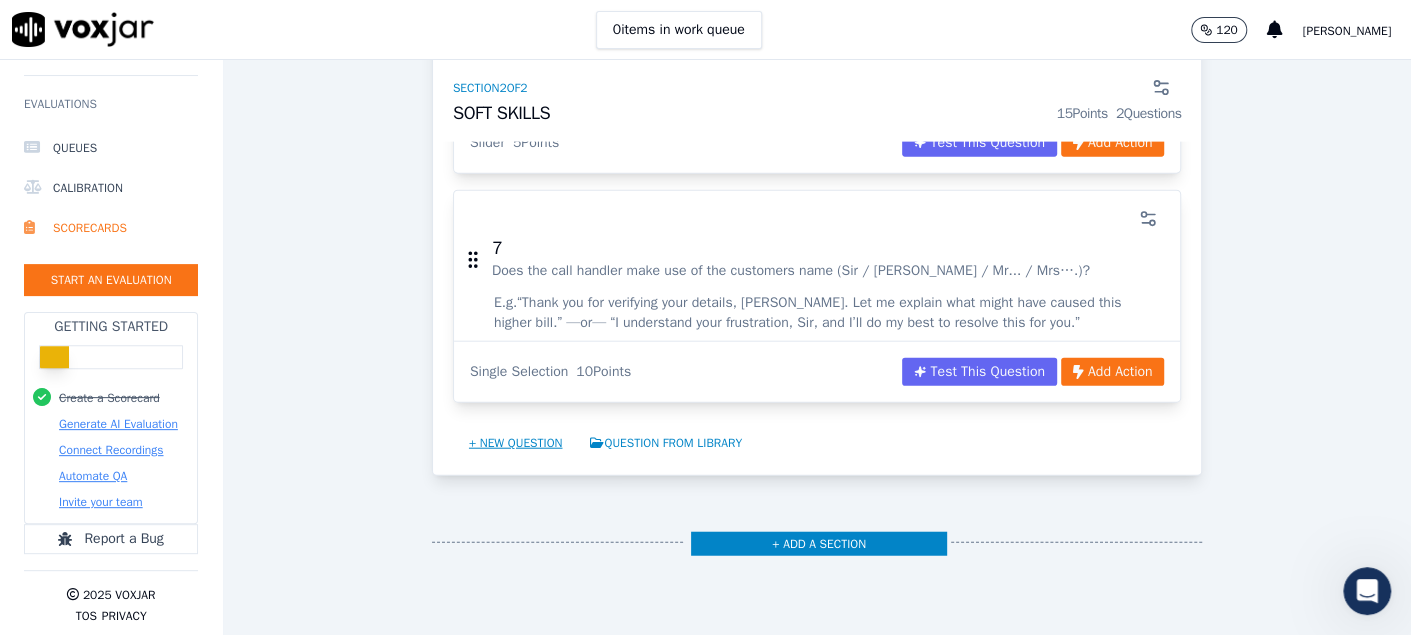 click on "+ New question" at bounding box center (516, 443) 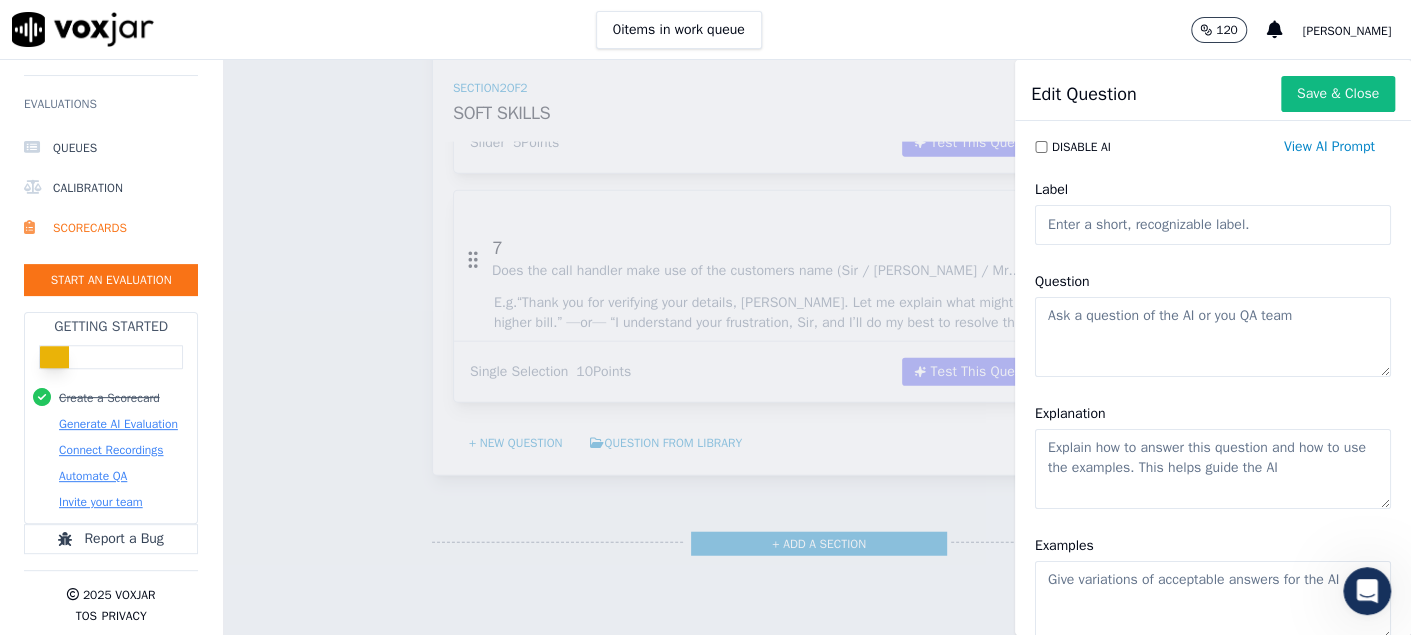 click on "Label" 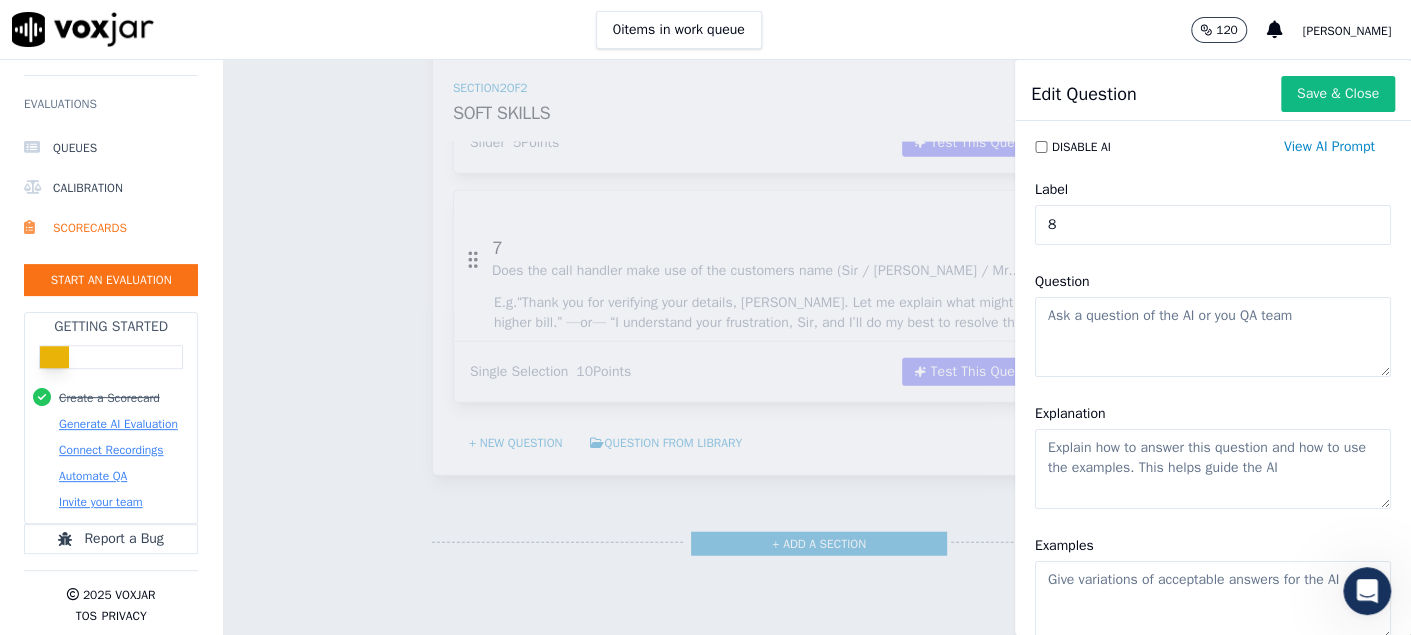 type on "8" 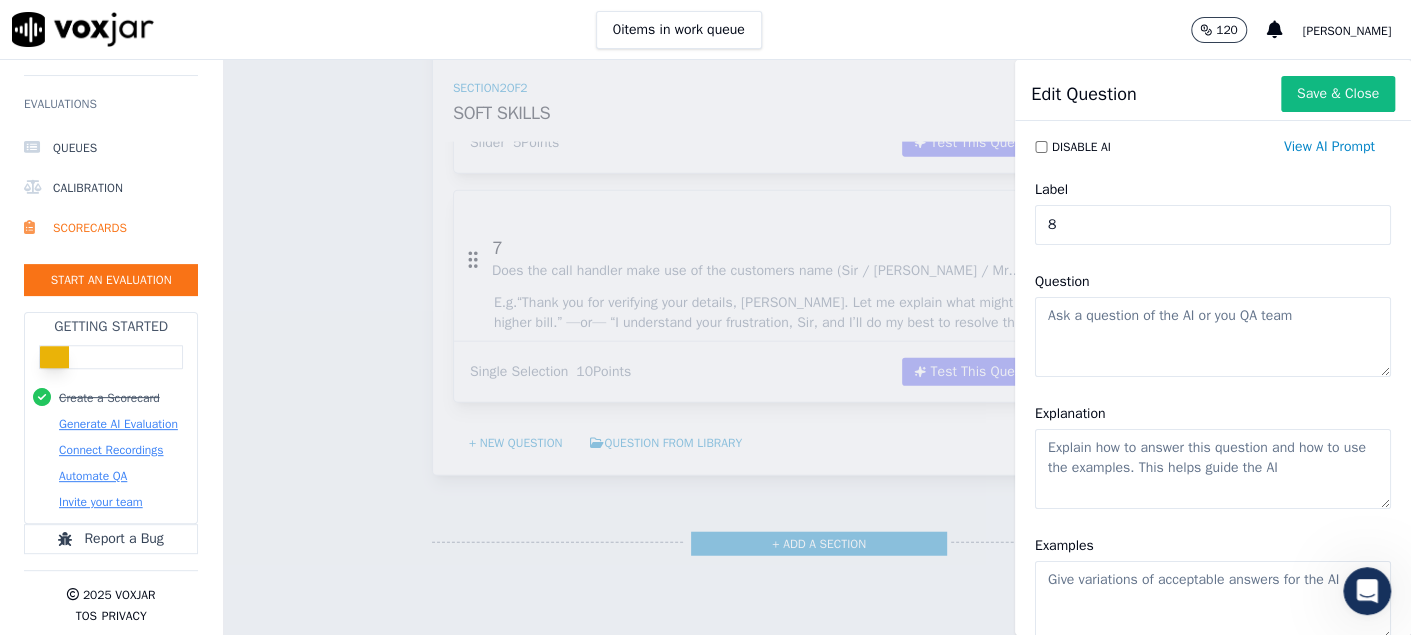 paste on "Was the call handler polite throughout the call - Did they use the words please / thank you?" 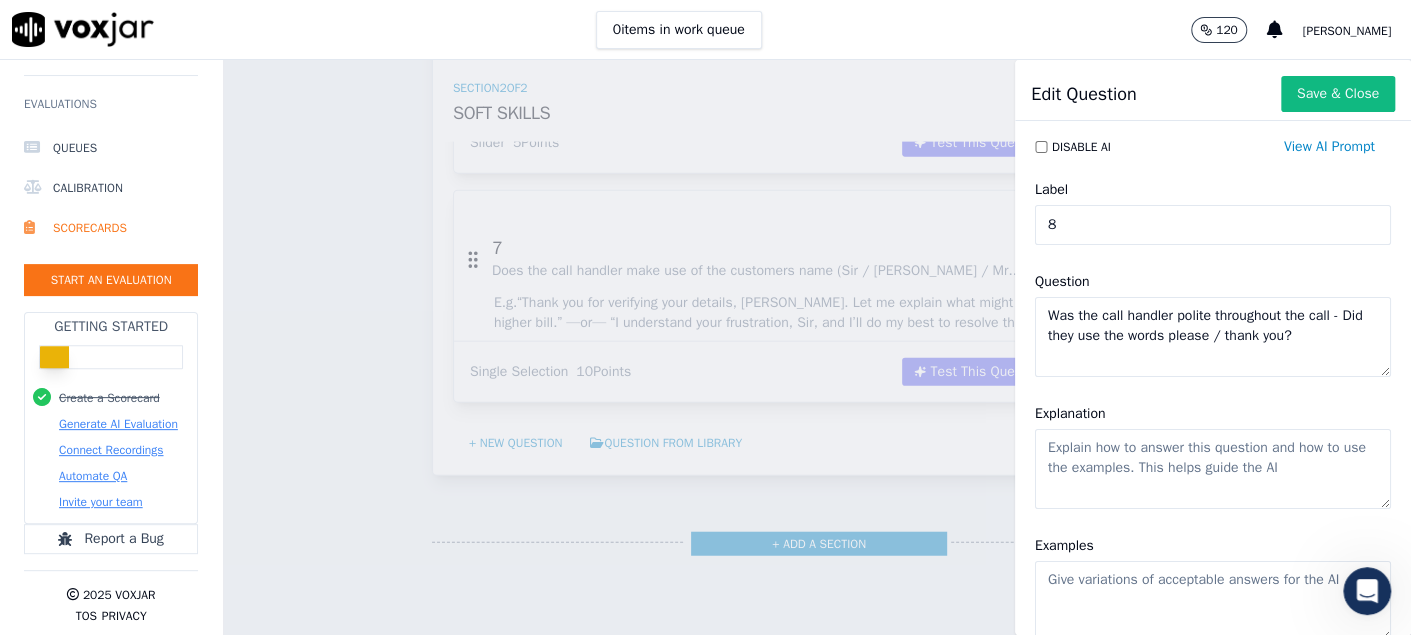 drag, startPoint x: 1313, startPoint y: 346, endPoint x: 733, endPoint y: 247, distance: 588.3885 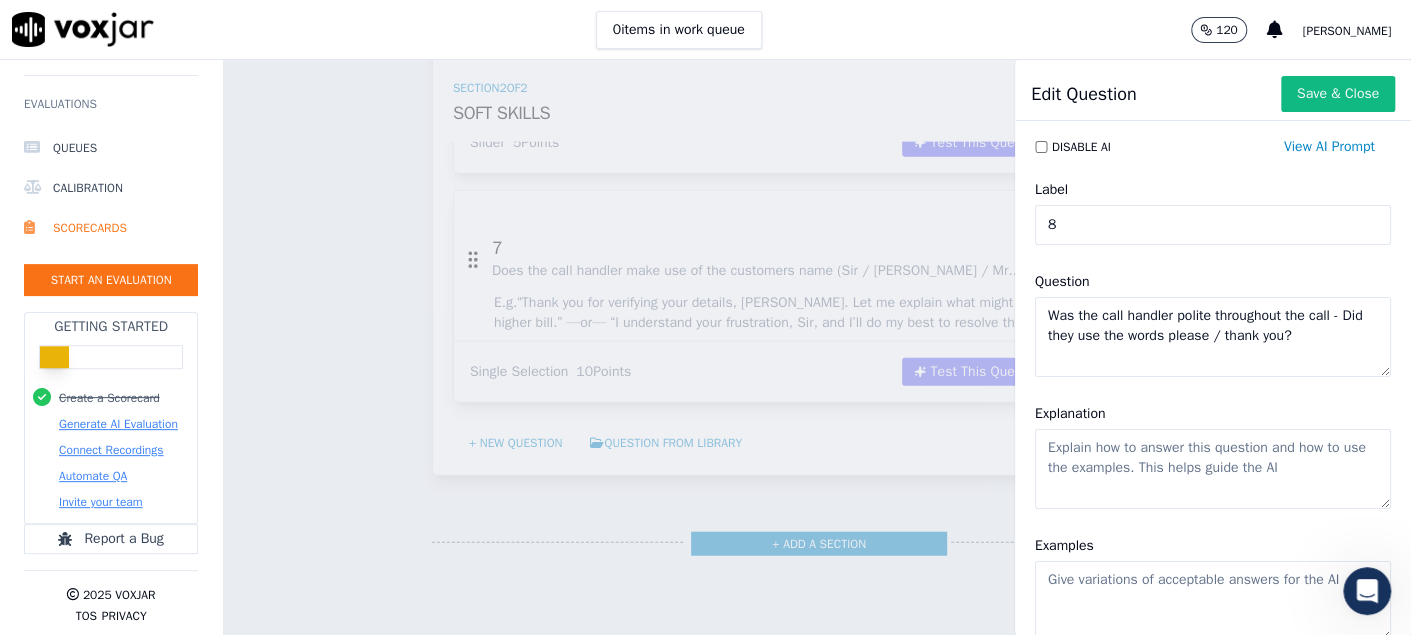 type on "Was the call handler polite throughout the call - Did they use the words please / thank you?" 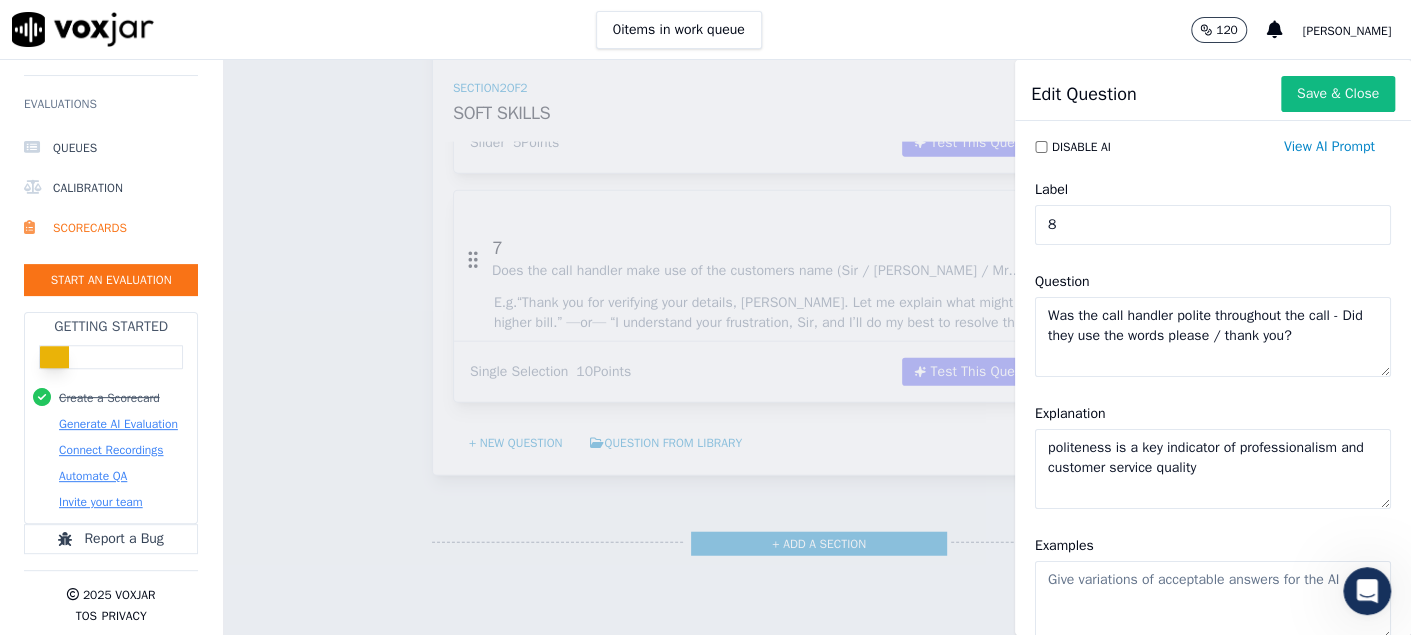 type on "politeness is a key indicator of professionalism and customer service quality" 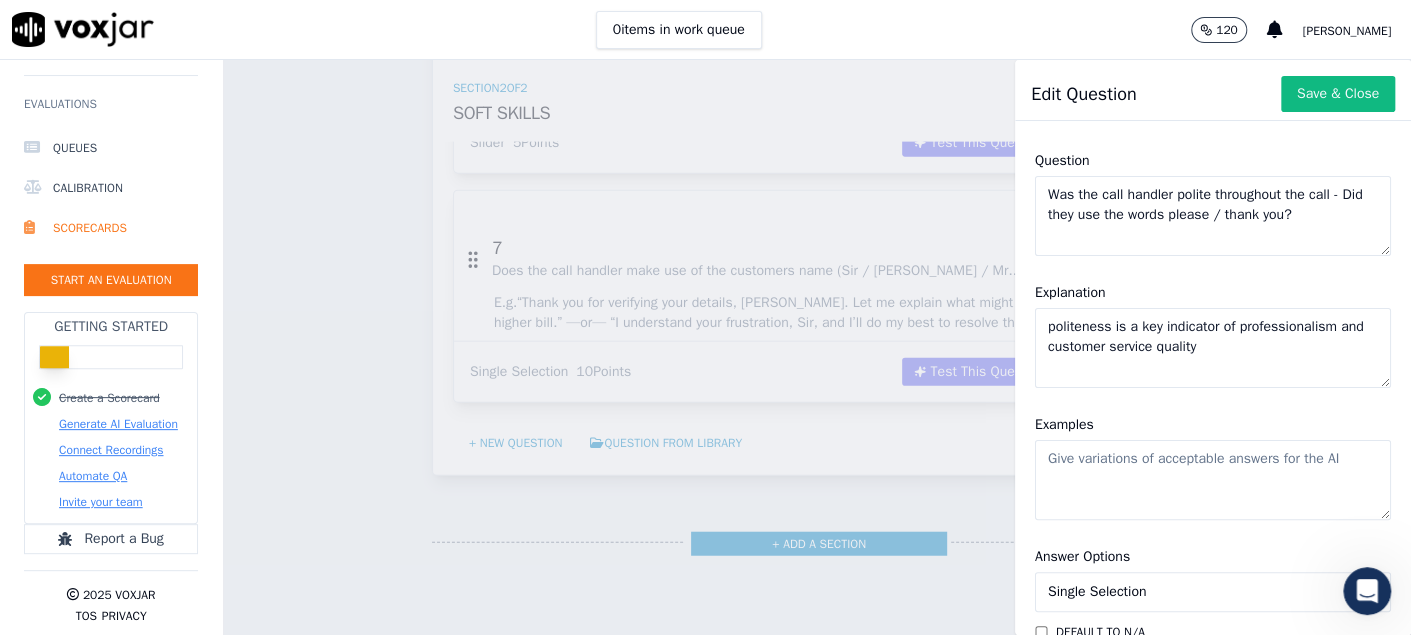 scroll, scrollTop: 200, scrollLeft: 0, axis: vertical 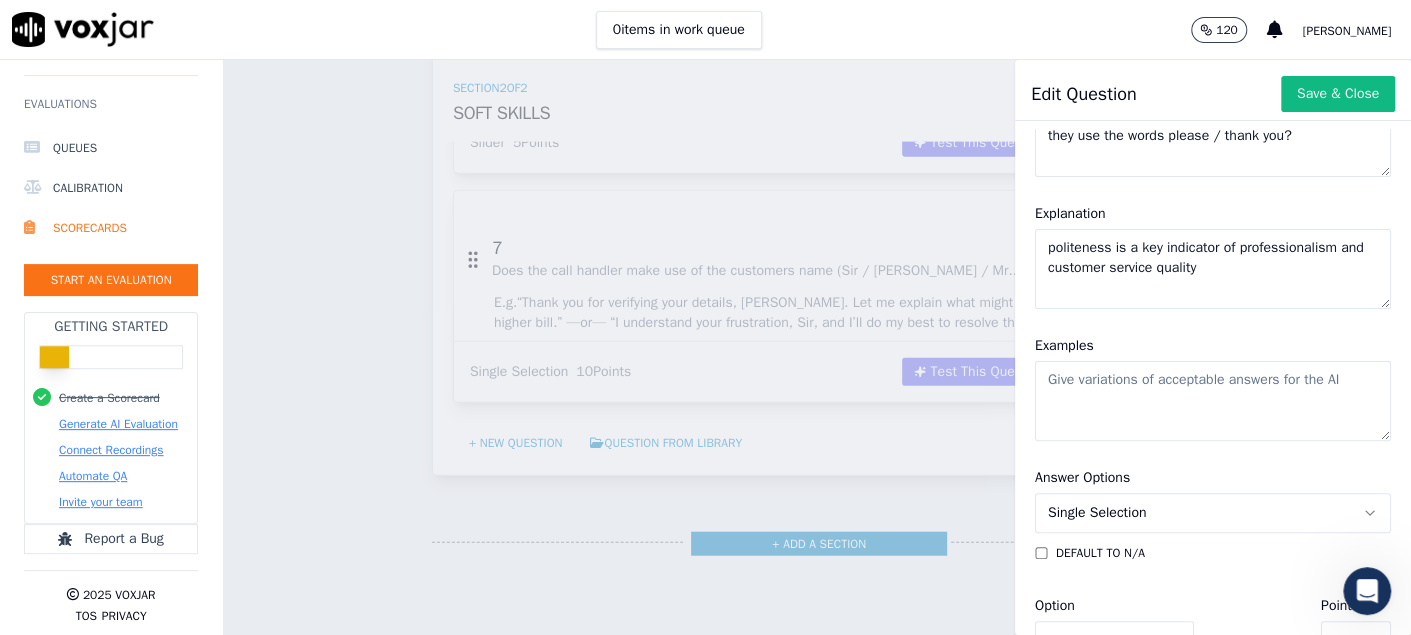 drag, startPoint x: 1103, startPoint y: 424, endPoint x: 986, endPoint y: 361, distance: 132.8834 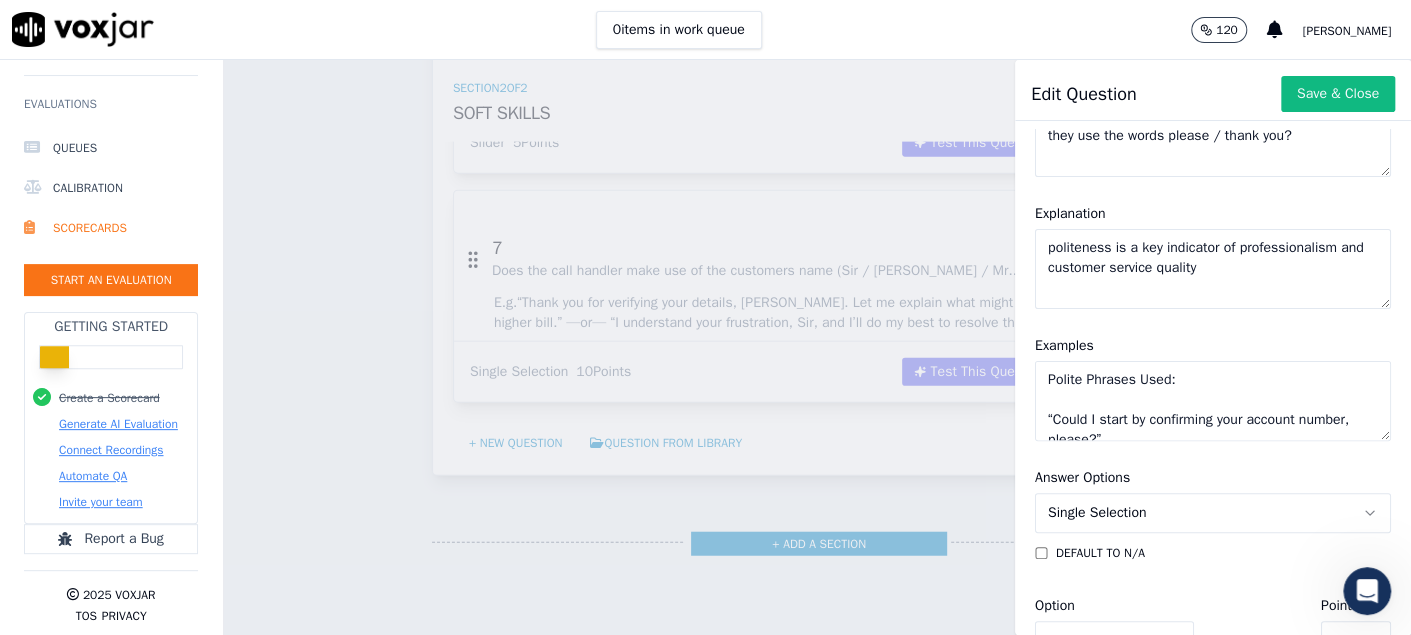 scroll, scrollTop: 369, scrollLeft: 0, axis: vertical 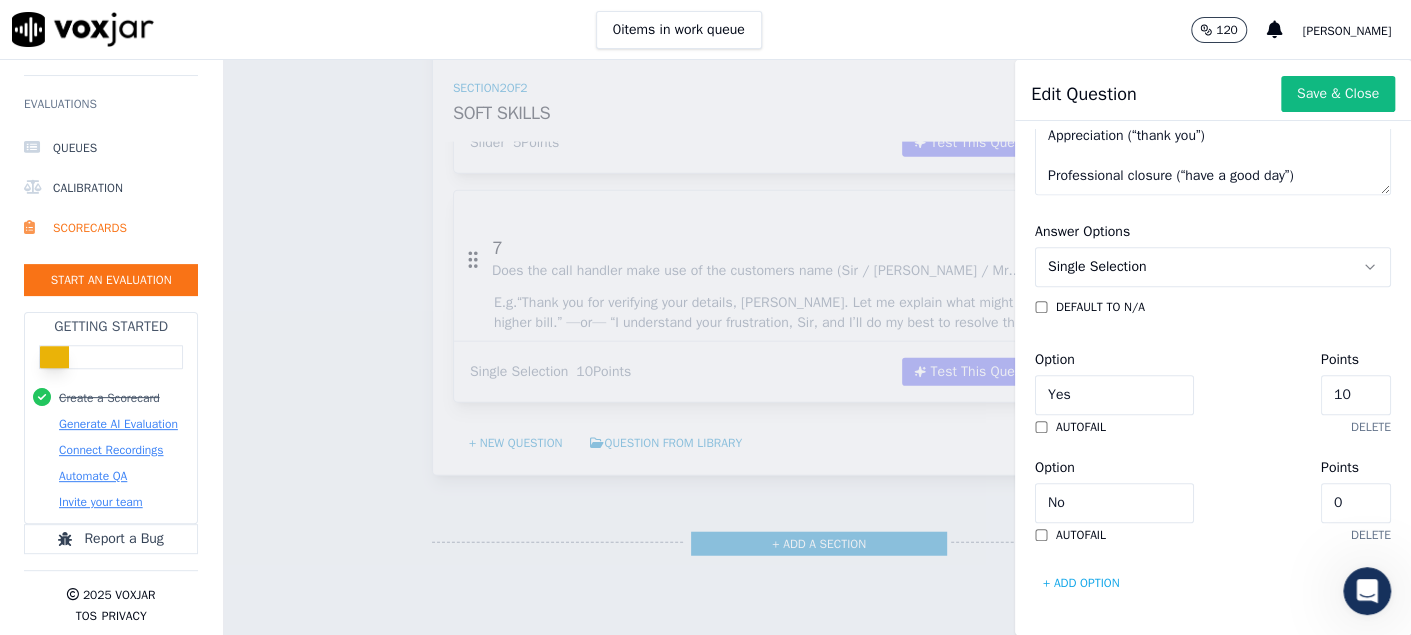 type on "Polite Phrases Used:
“Could I start by confirming your account number, please?”
“Thank you. I see that your usage spiked...”
“Would you like me to set that up?”
“Is there anything else I can help you with today?”
“Thank you for calling, and have a good day.”
These show:
Courtesy in requests (“please”)
Appreciation (“thank you”)
Professional closure (“have a good day”)" 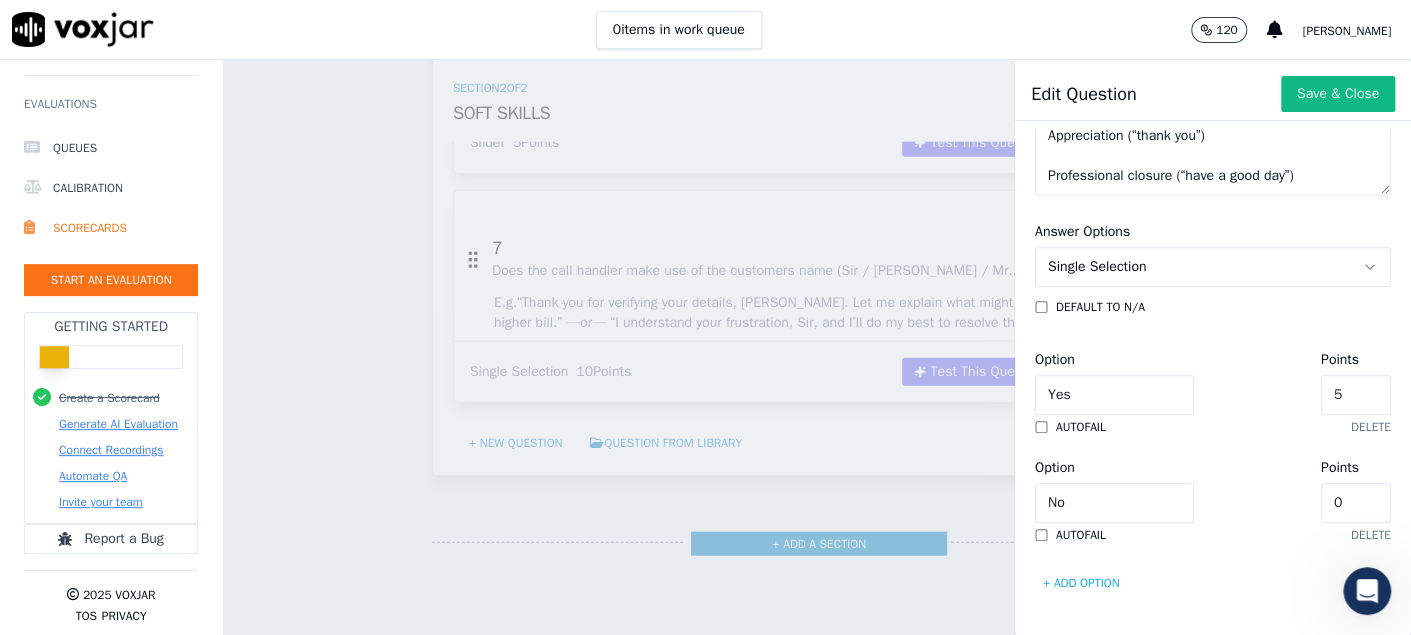 click on "Single Selection" at bounding box center (1097, 267) 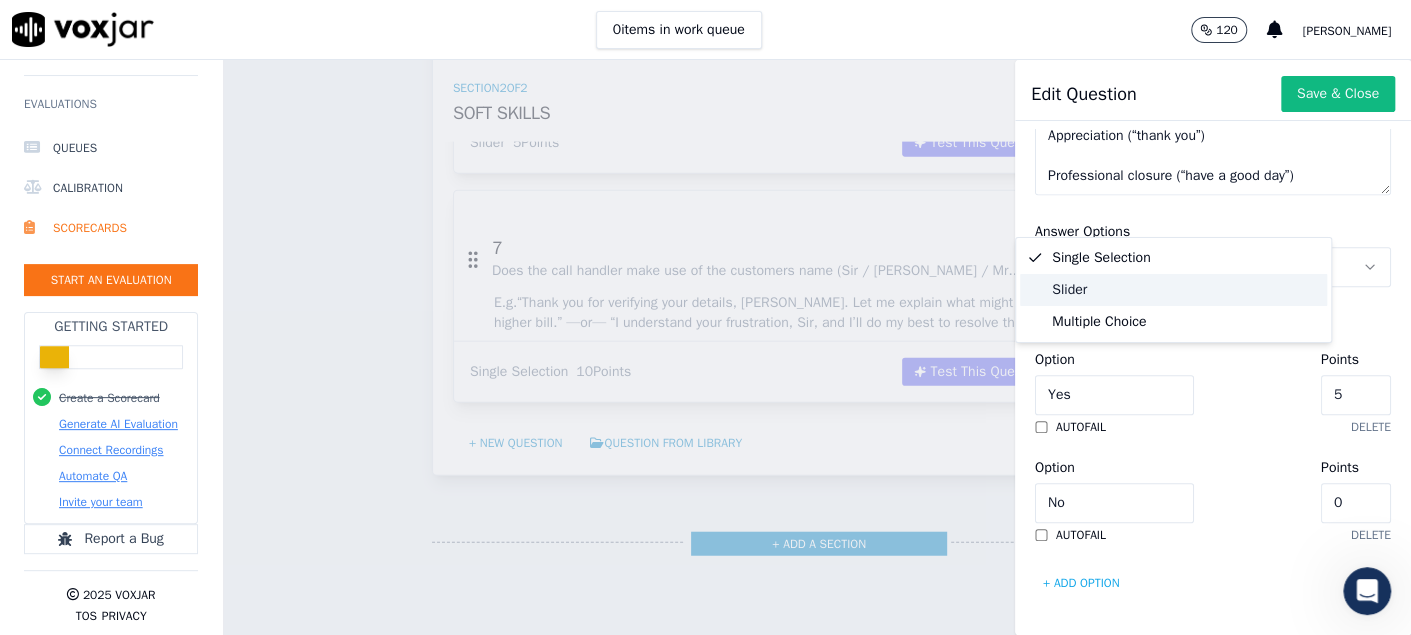 click on "Slider" 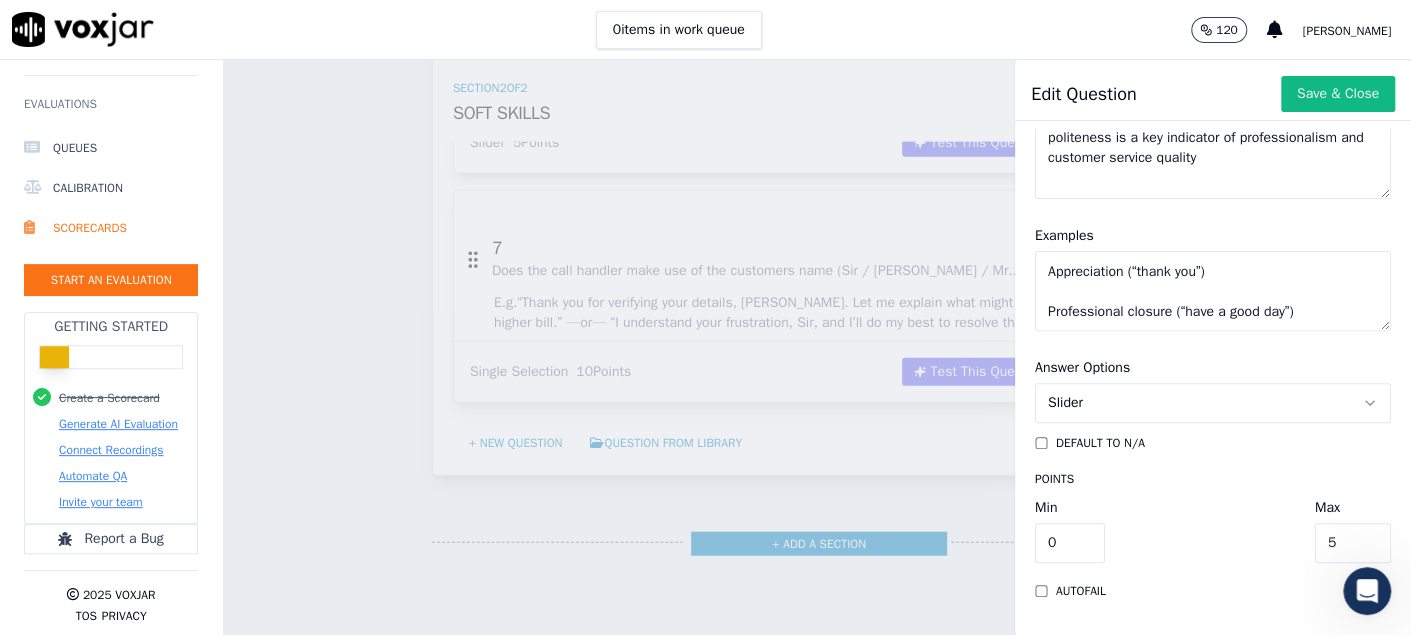 scroll, scrollTop: 367, scrollLeft: 0, axis: vertical 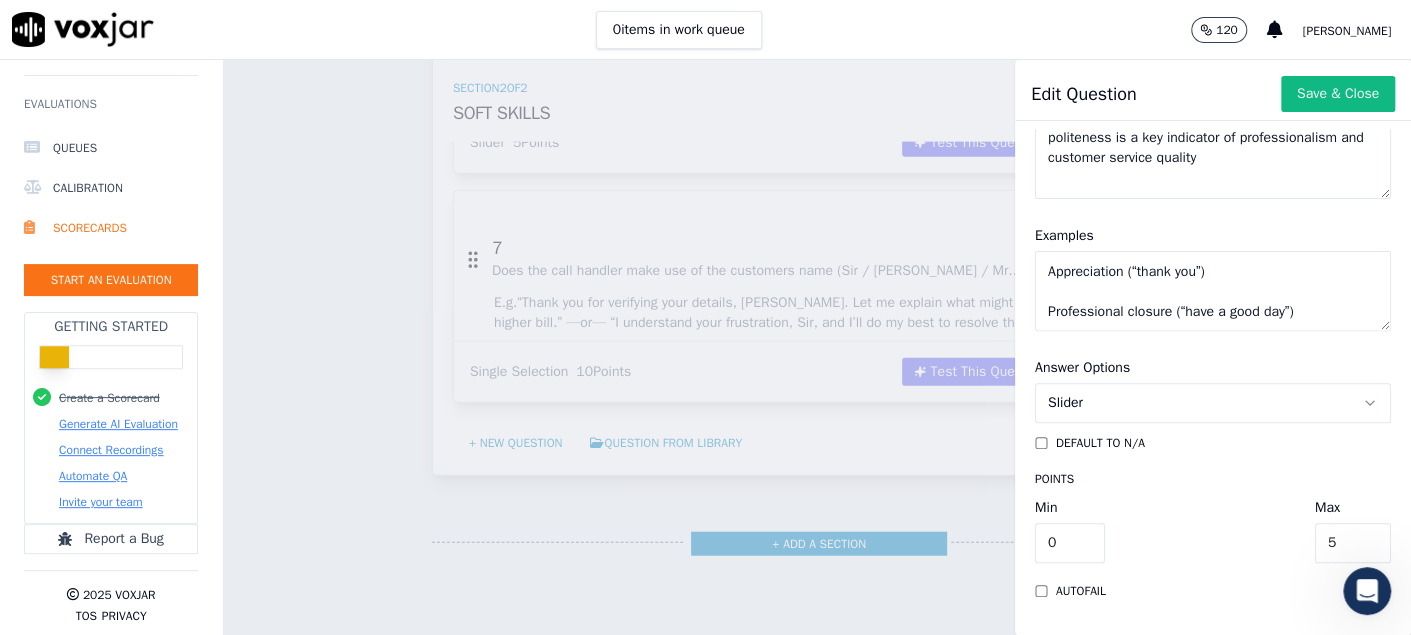 click on "Polite Phrases Used:
“Could I start by confirming your account number, please?”
“Thank you. I see that your usage spiked...”
“Would you like me to set that up?”
“Is there anything else I can help you with today?”
“Thank you for calling, and have a good day.”
These show:
Courtesy in requests (“please”)
Appreciation (“thank you”)
Professional closure (“have a good day”)" 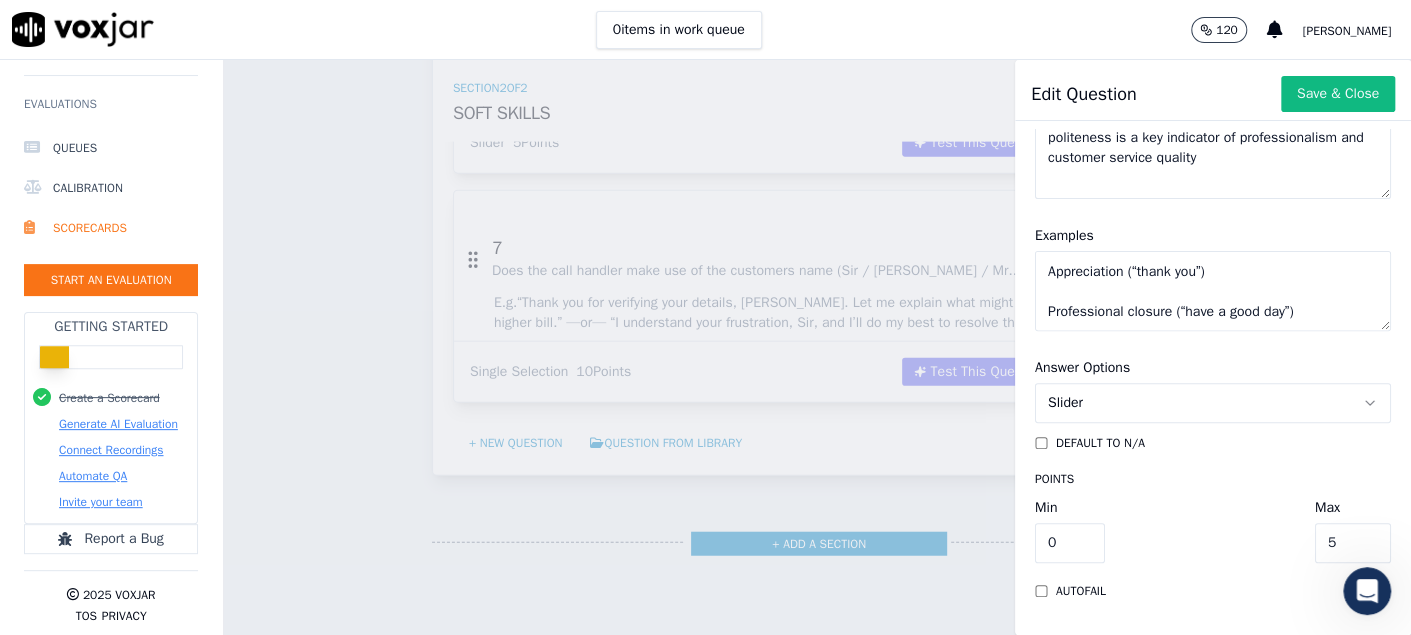 paste on "In contrast – the poor example lacked politeness:
No “please” or “thank you” at all
Tone was defensive and abrupt: “That’s not true.” / “Maybe try calling back when you’re ready.”
No effort to reassure or appreciate the caller" 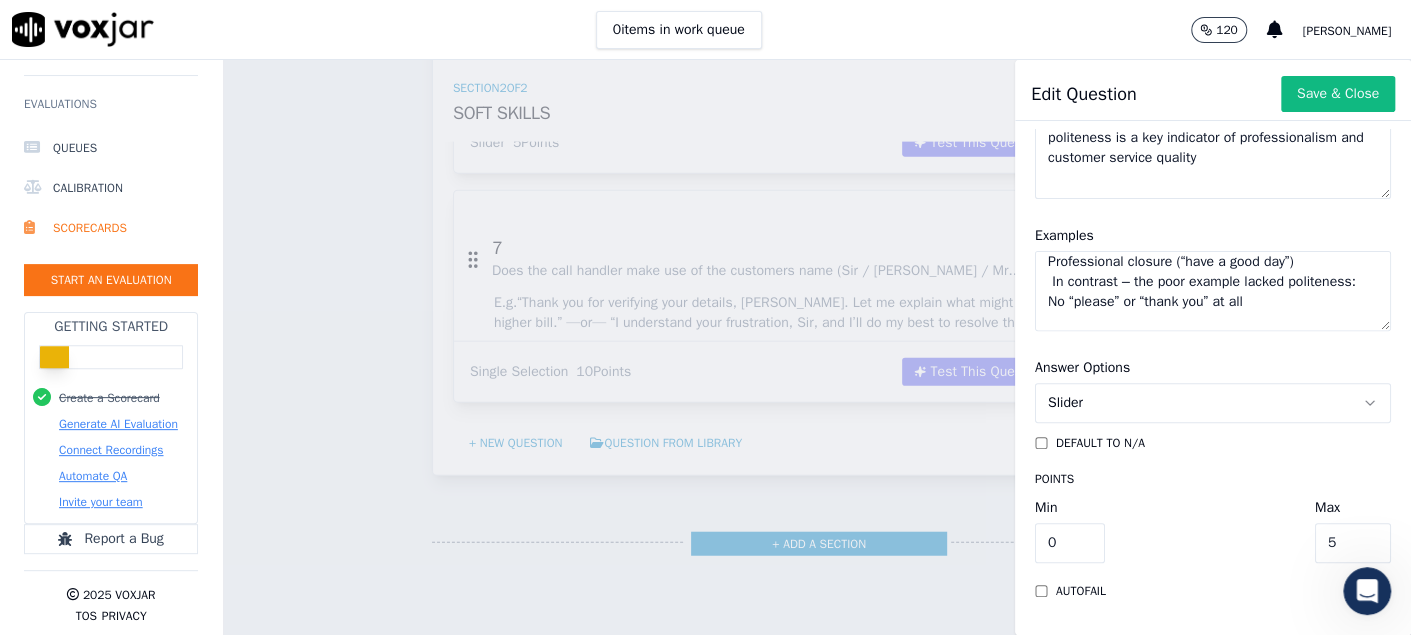 scroll, scrollTop: 548, scrollLeft: 0, axis: vertical 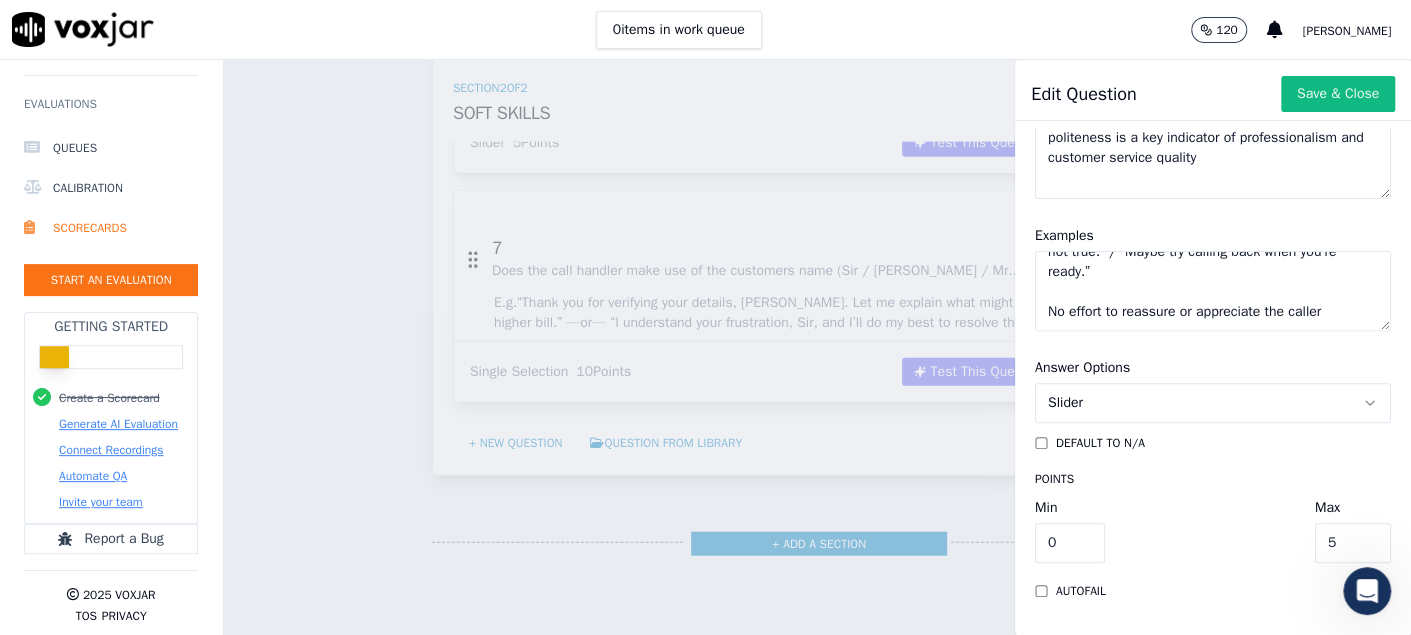type on "Polite Phrases Used:
“Could I start by confirming your account number, please?”
“Thank you. I see that your usage spiked...”
“Would you like me to set that up?”
“Is there anything else I can help you with today?”
“Thank you for calling, and have a good day.”
These show:
Courtesy in requests (“please”)
Appreciation (“thank you”)
Professional closure (“have a good day”)
In contrast – the poor example lacked politeness:
No “please” or “thank you” at all
Tone was defensive and abrupt: “That’s not true.” / “Maybe try calling back when you’re ready.”
No effort to reassure or appreciate the caller" 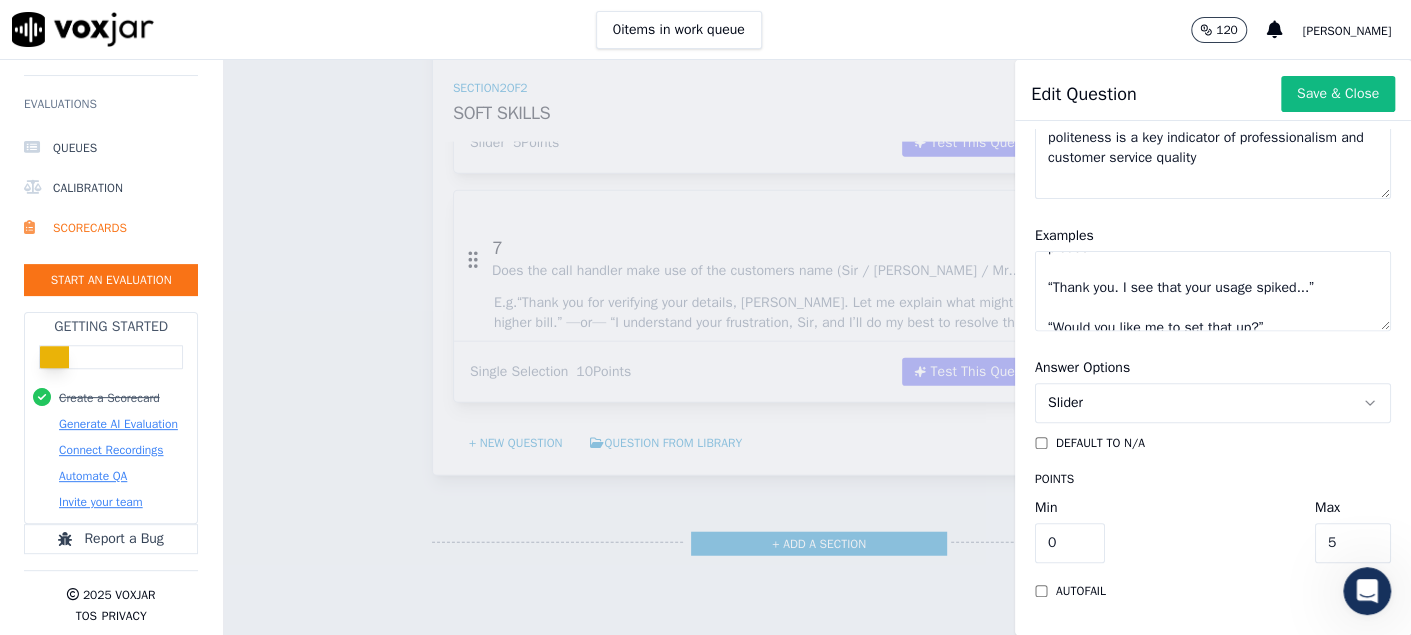scroll, scrollTop: 0, scrollLeft: 0, axis: both 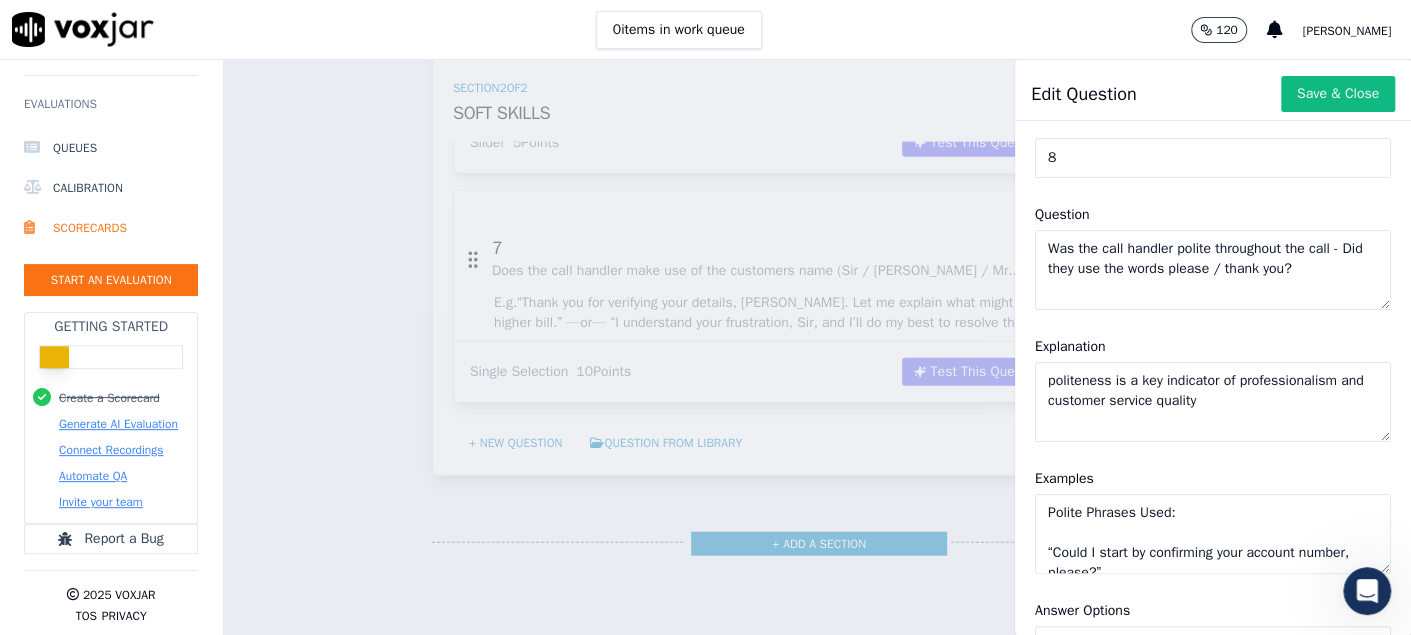 click on "Was the call handler polite throughout the call - Did they use the words please / thank you?" 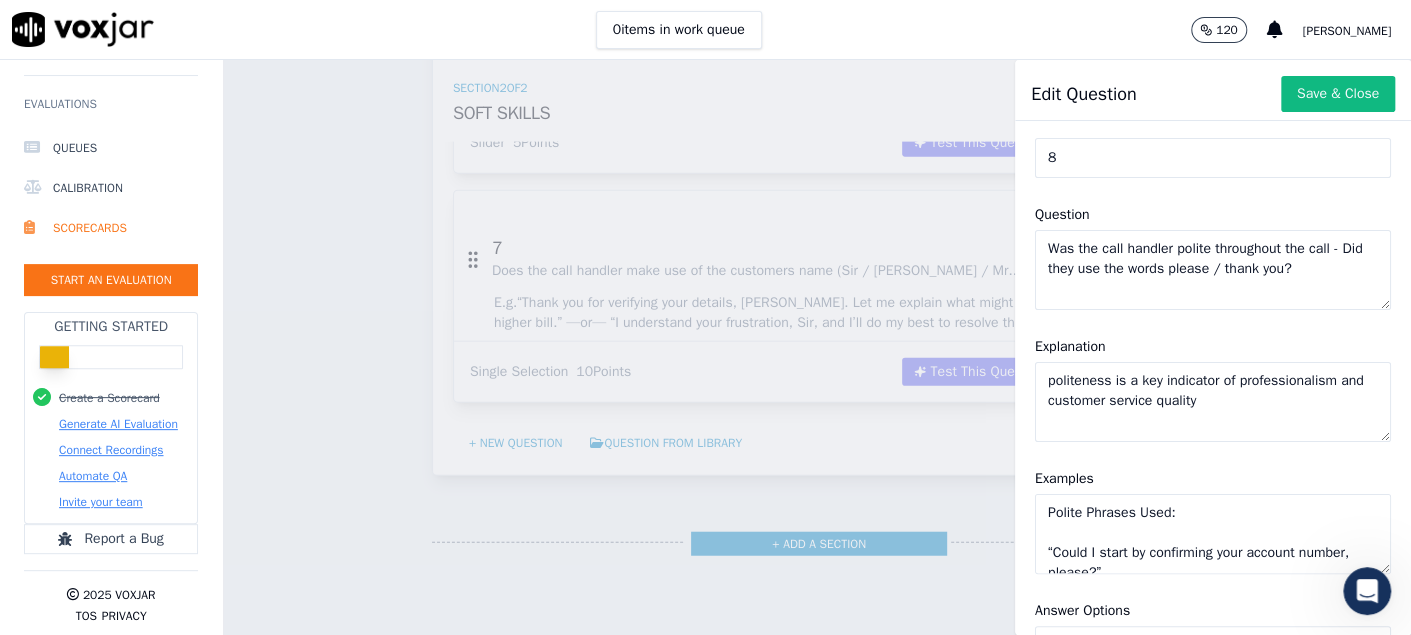 click on "politeness is a key indicator of professionalism and customer service quality" 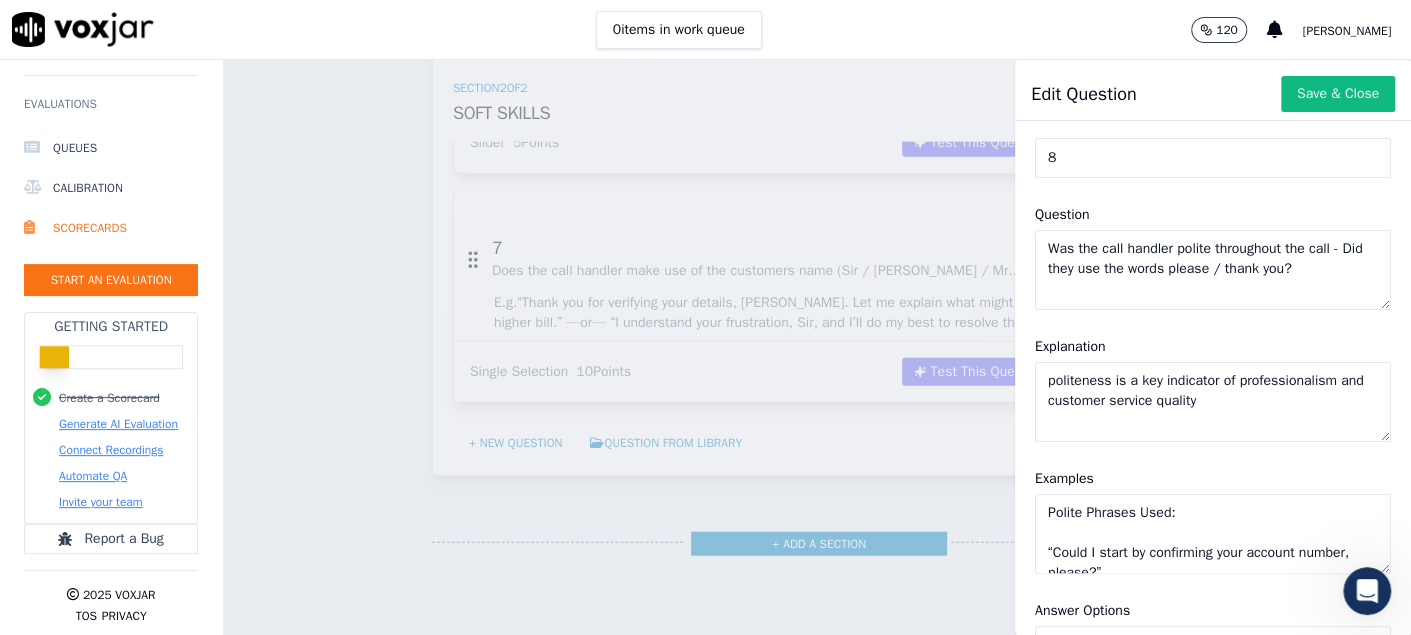 paste on "Using "please" and "thank you" helps:
Build trust and cooperation
De-escalate emotional situations
Reflect well on the company or organization" 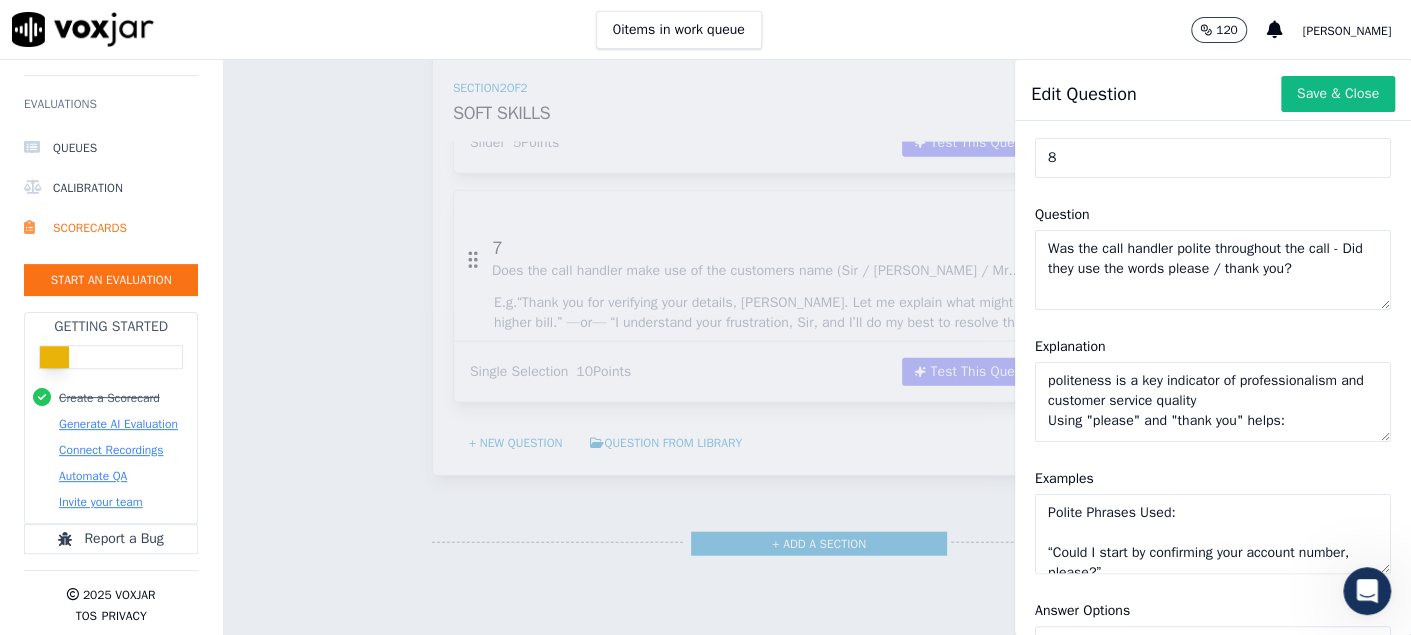 scroll, scrollTop: 108, scrollLeft: 0, axis: vertical 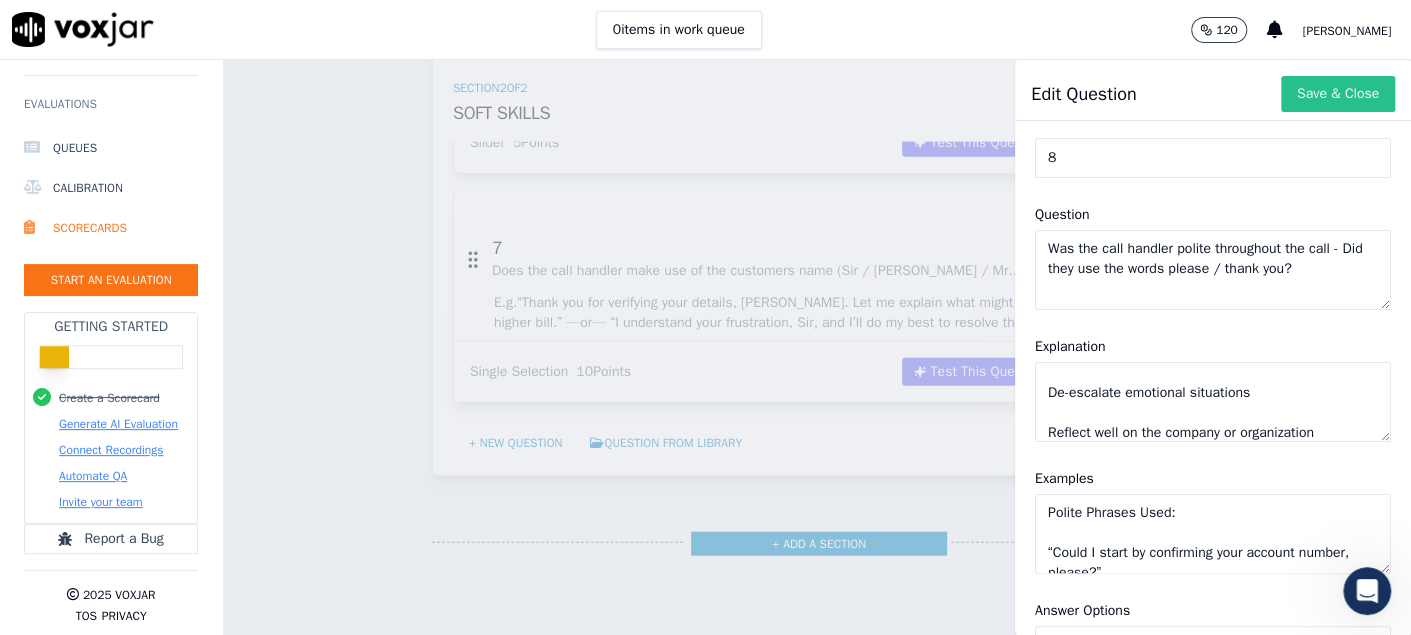 type on "politeness is a key indicator of professionalism and customer service quality
Using "please" and "thank you" helps:
Build trust and cooperation
De-escalate emotional situations
Reflect well on the company or organization" 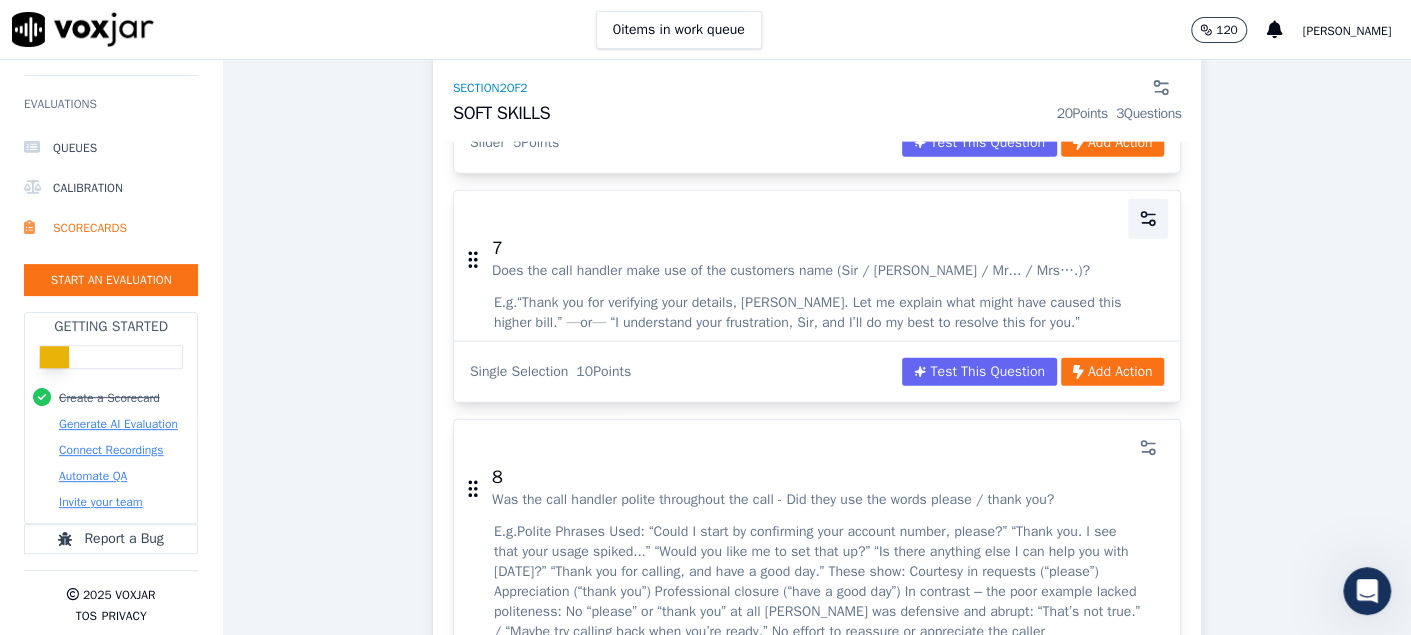 click 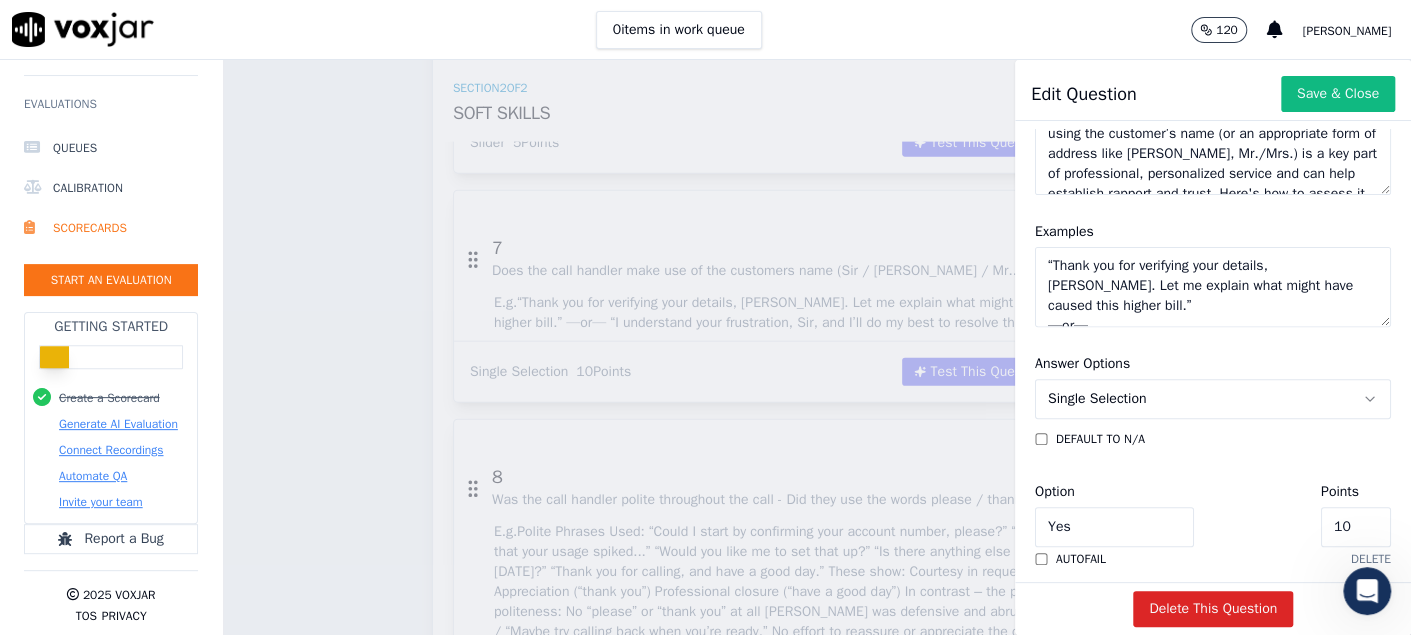 scroll, scrollTop: 499, scrollLeft: 0, axis: vertical 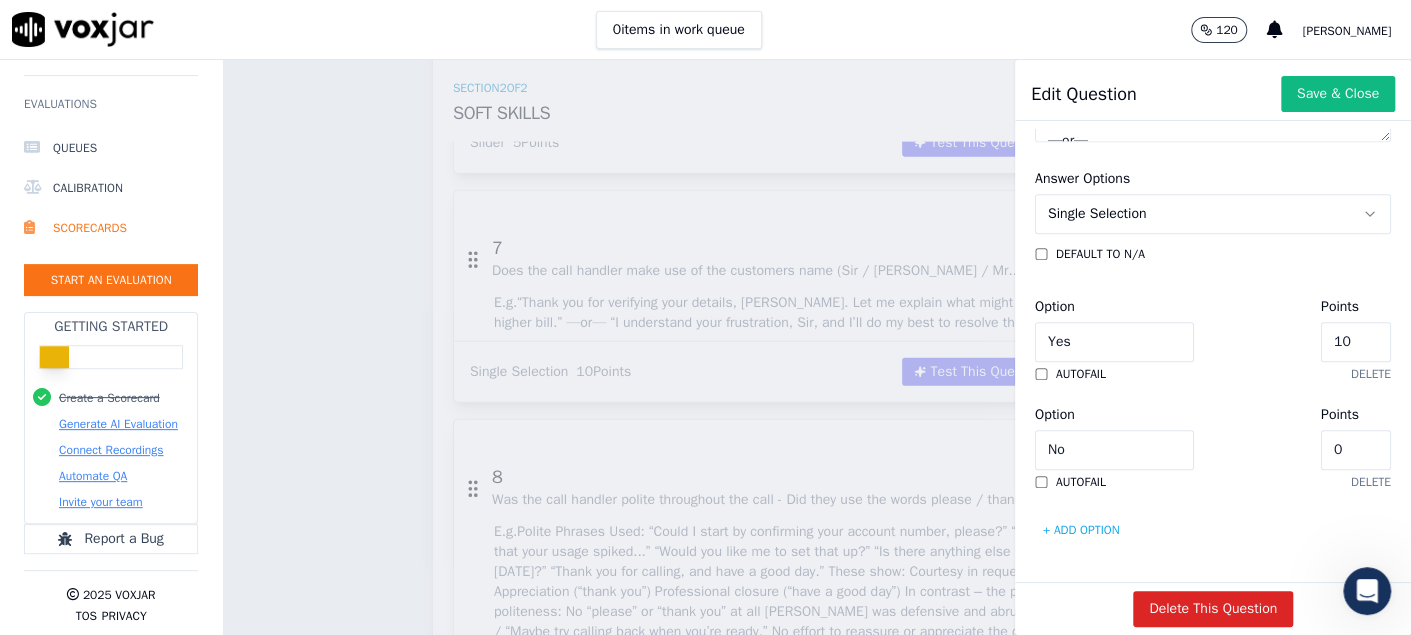 drag, startPoint x: 1282, startPoint y: 339, endPoint x: 1213, endPoint y: 333, distance: 69.260376 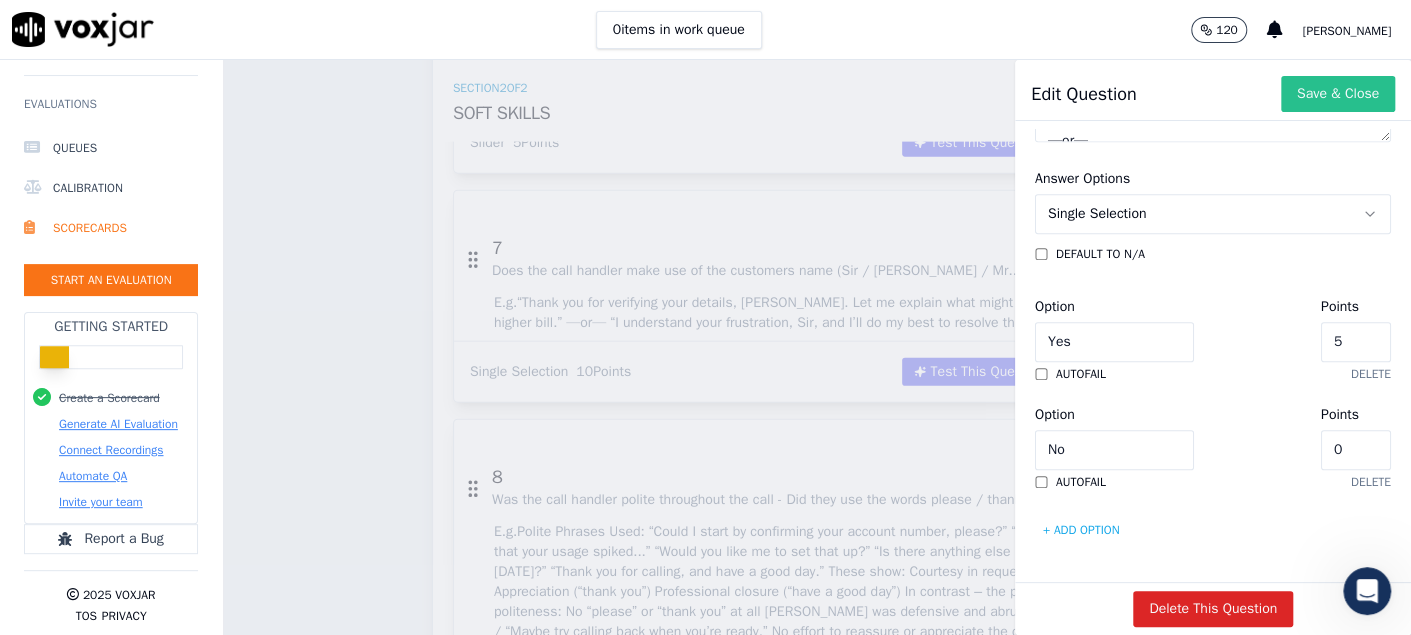 click on "Save & Close" at bounding box center [1338, 94] 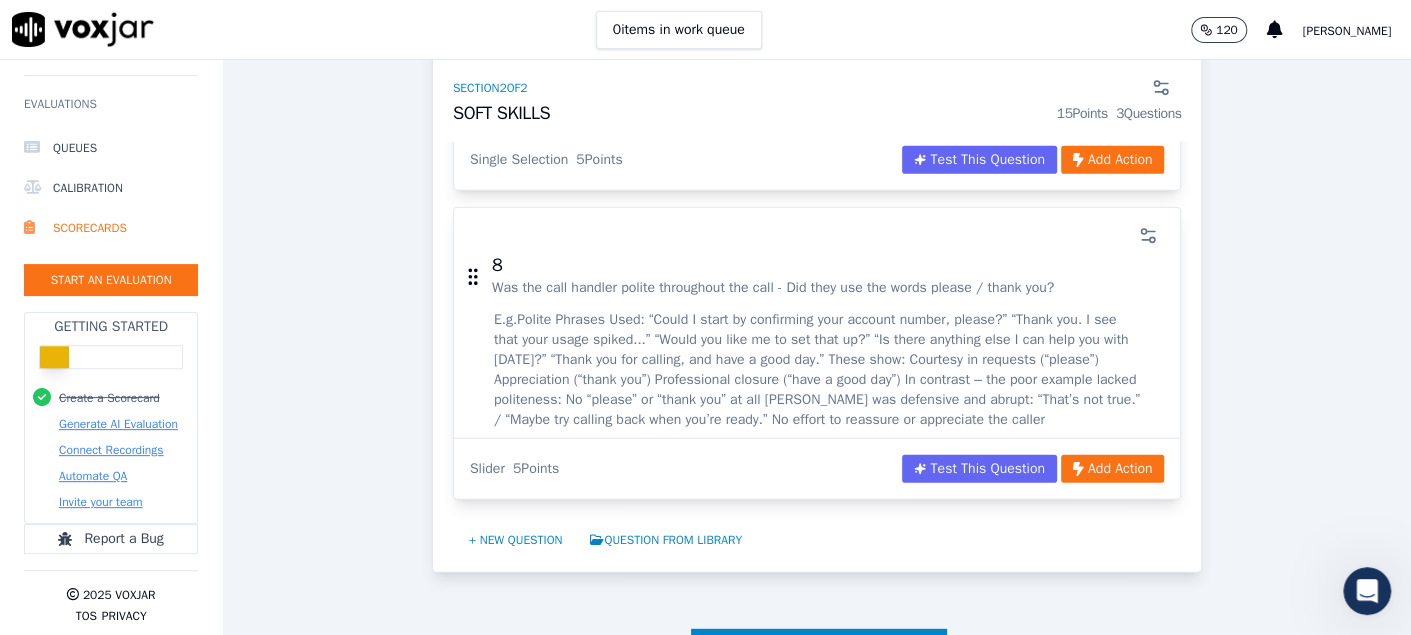 scroll, scrollTop: 2700, scrollLeft: 0, axis: vertical 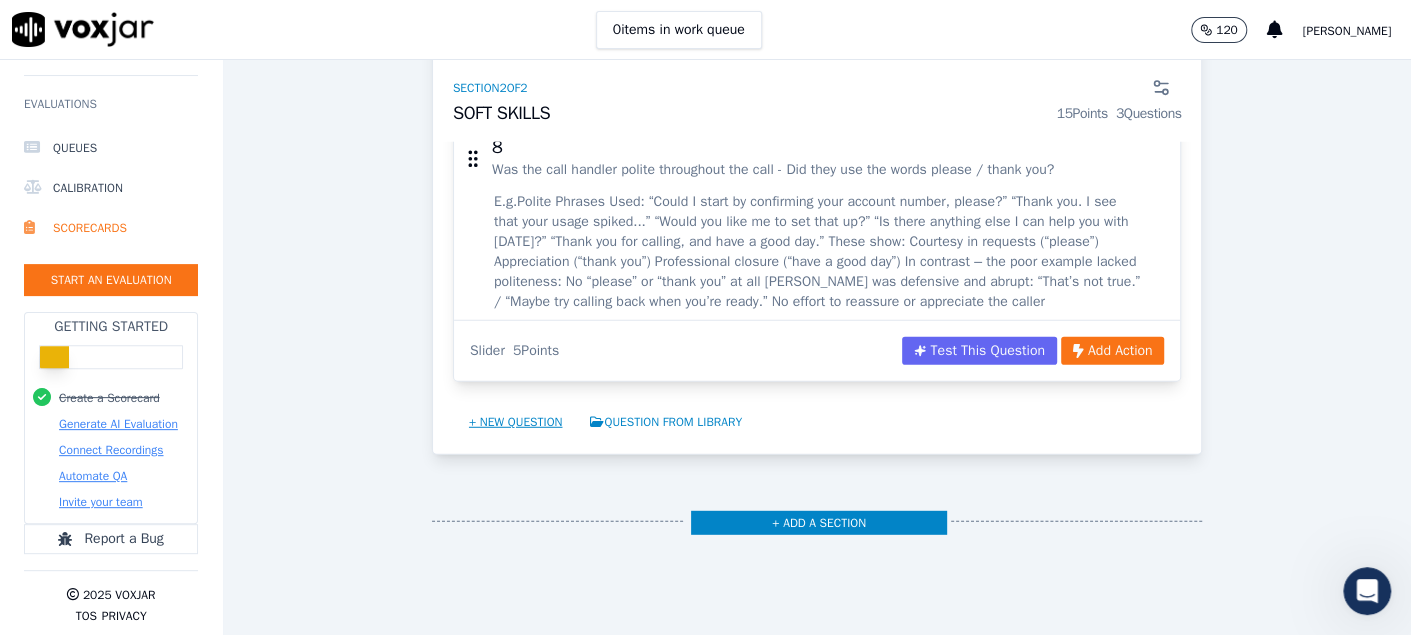 click on "+ New question" at bounding box center (516, 422) 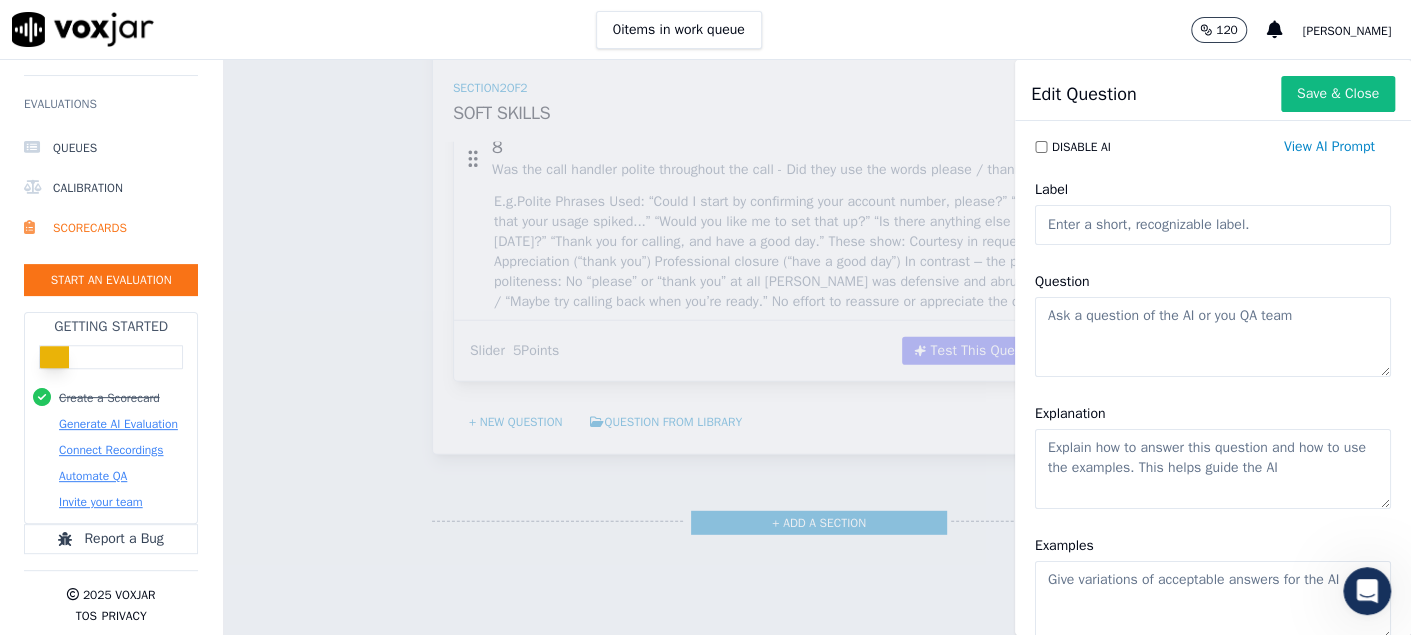 click on "Label" 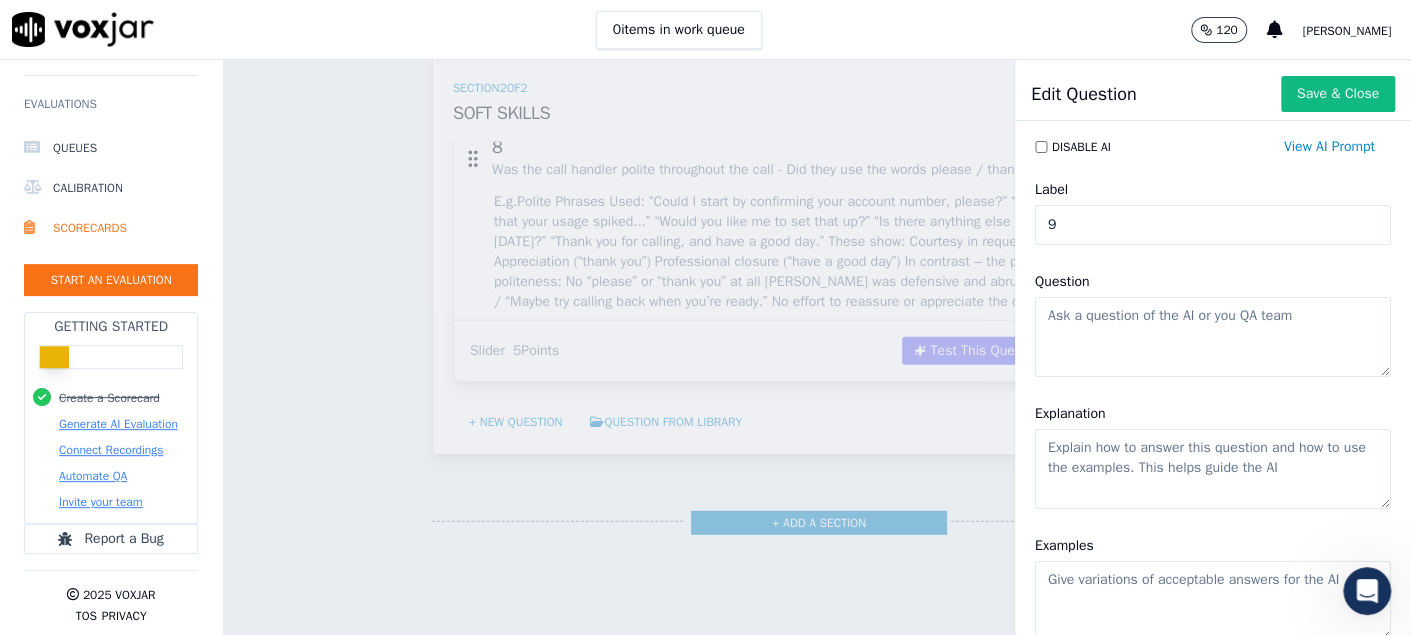 type on "9" 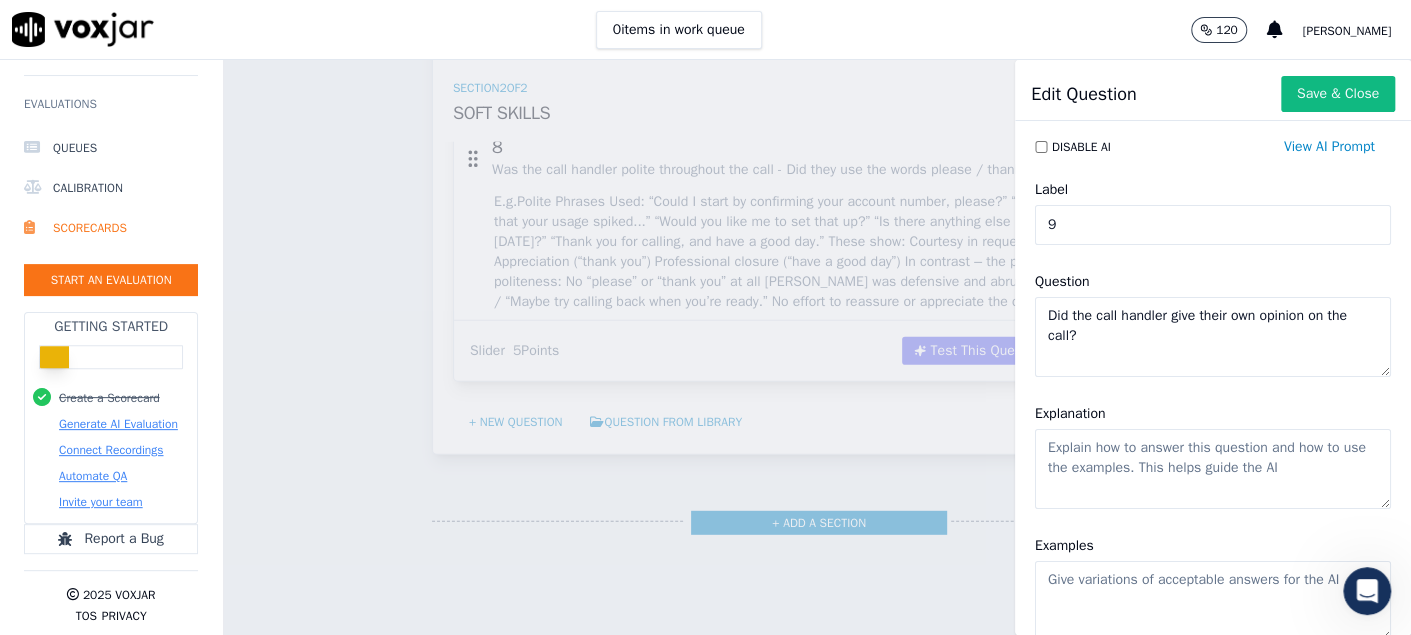 drag, startPoint x: 1100, startPoint y: 322, endPoint x: 1094, endPoint y: 353, distance: 31.575306 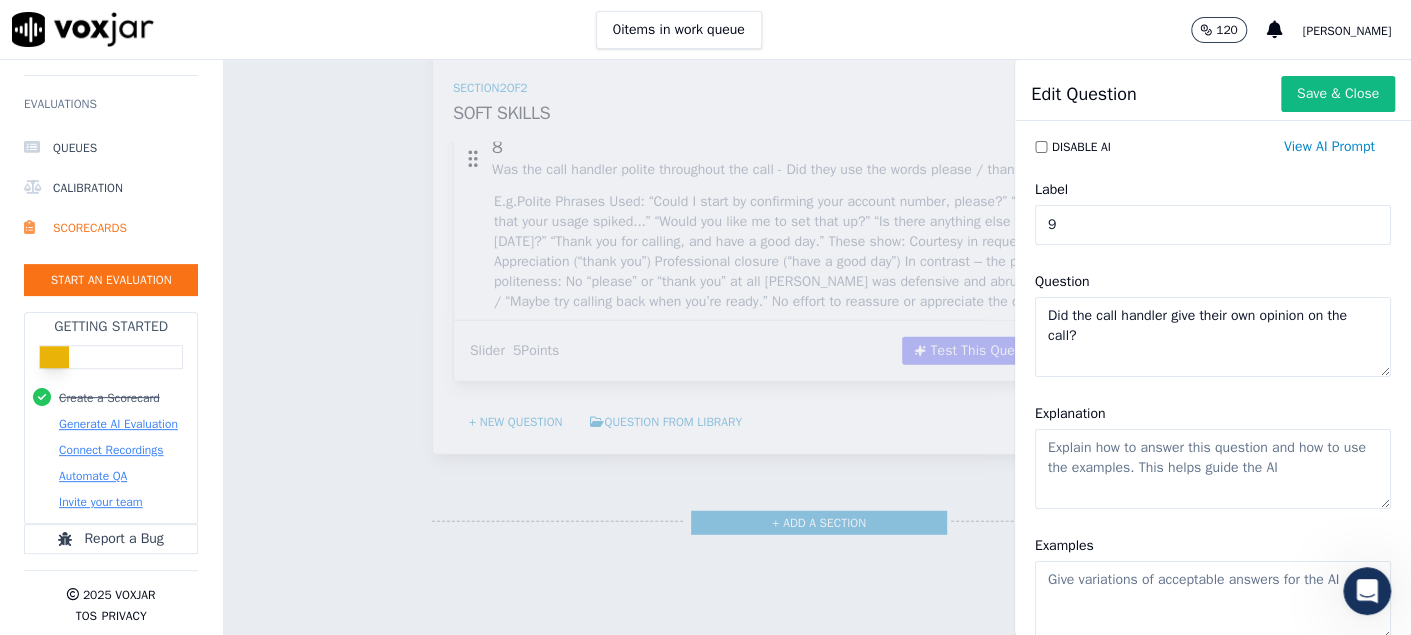 type on "Did the call handler give their own opinion on the call?" 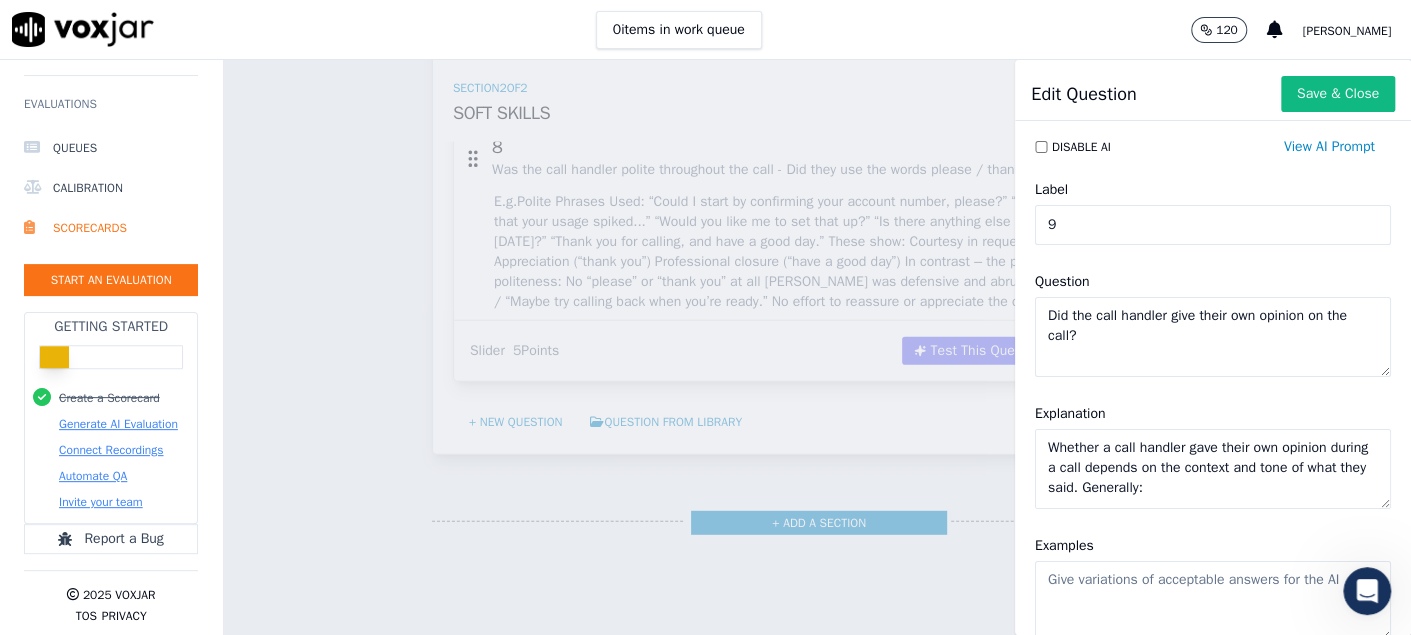 scroll, scrollTop: 188, scrollLeft: 0, axis: vertical 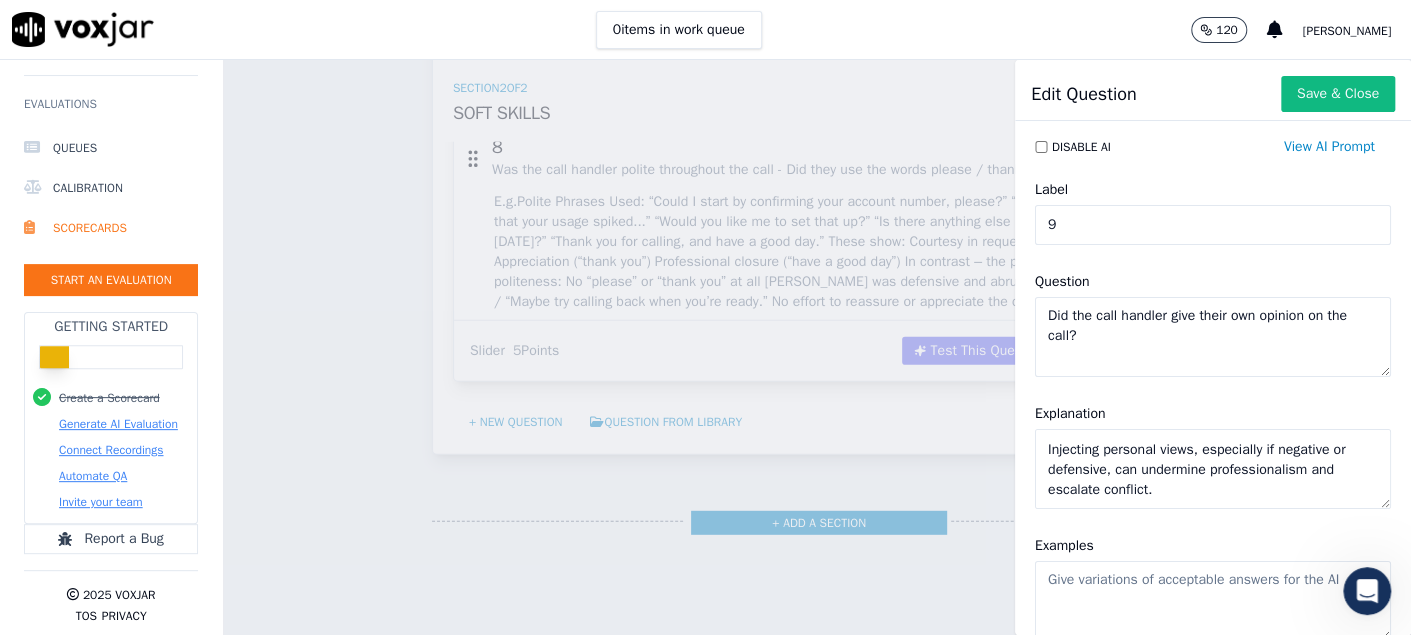 type on "Whether a call handler gave their own opinion during a call depends on the context and tone of what they said. Generally:
Professional call handlers should avoid offering personal opinions unless it supports the customer’s experience in a neutral, empathetic way.
Injecting personal views, especially if negative or defensive, can undermine professionalism and escalate conflict." 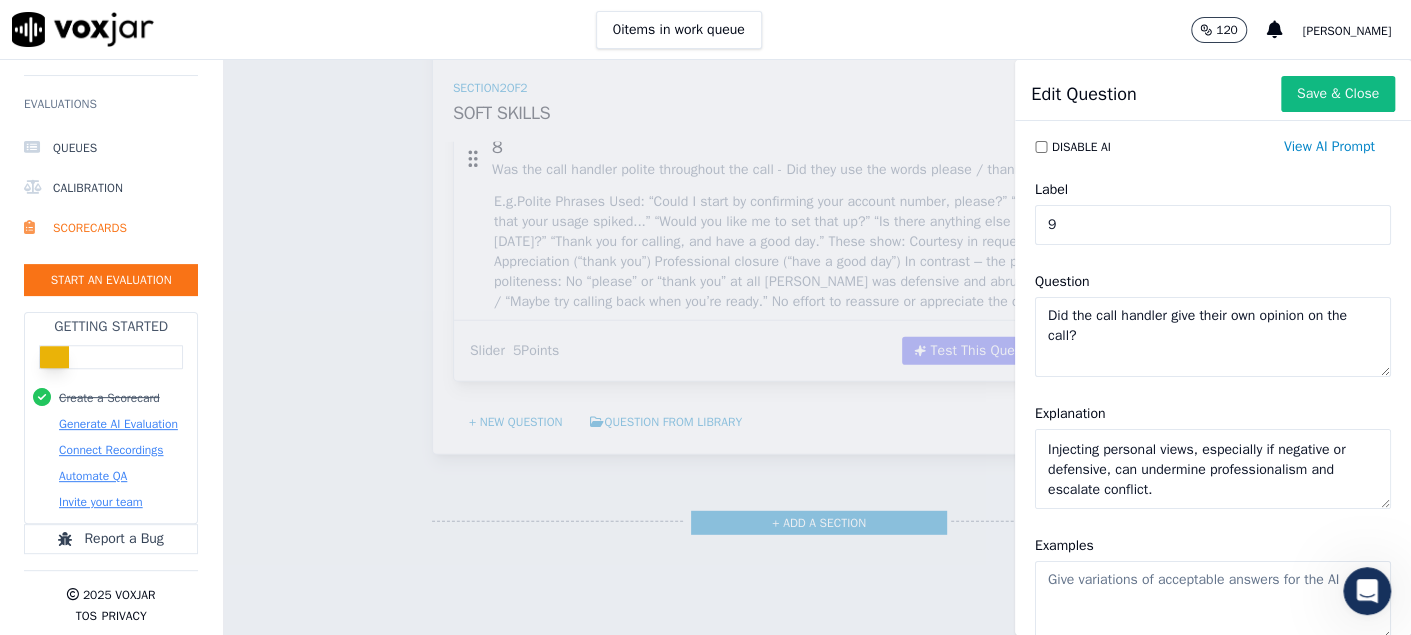 click on "Examples" 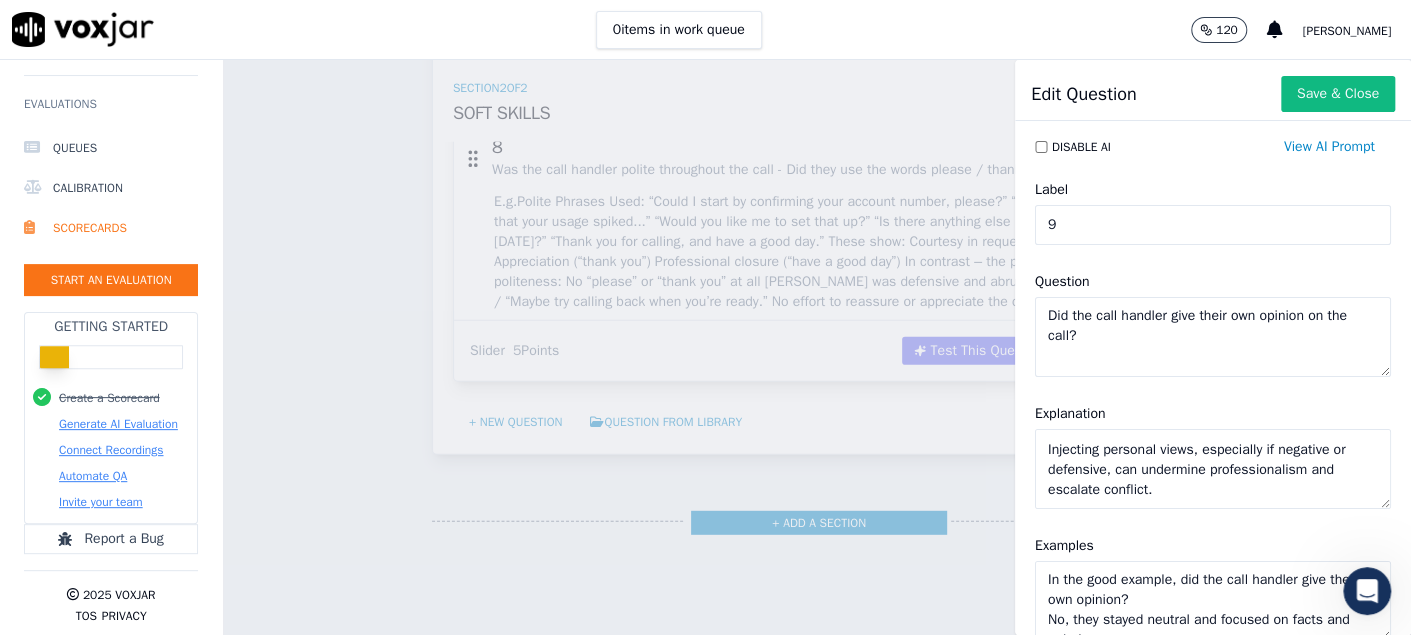 scroll, scrollTop: 209, scrollLeft: 0, axis: vertical 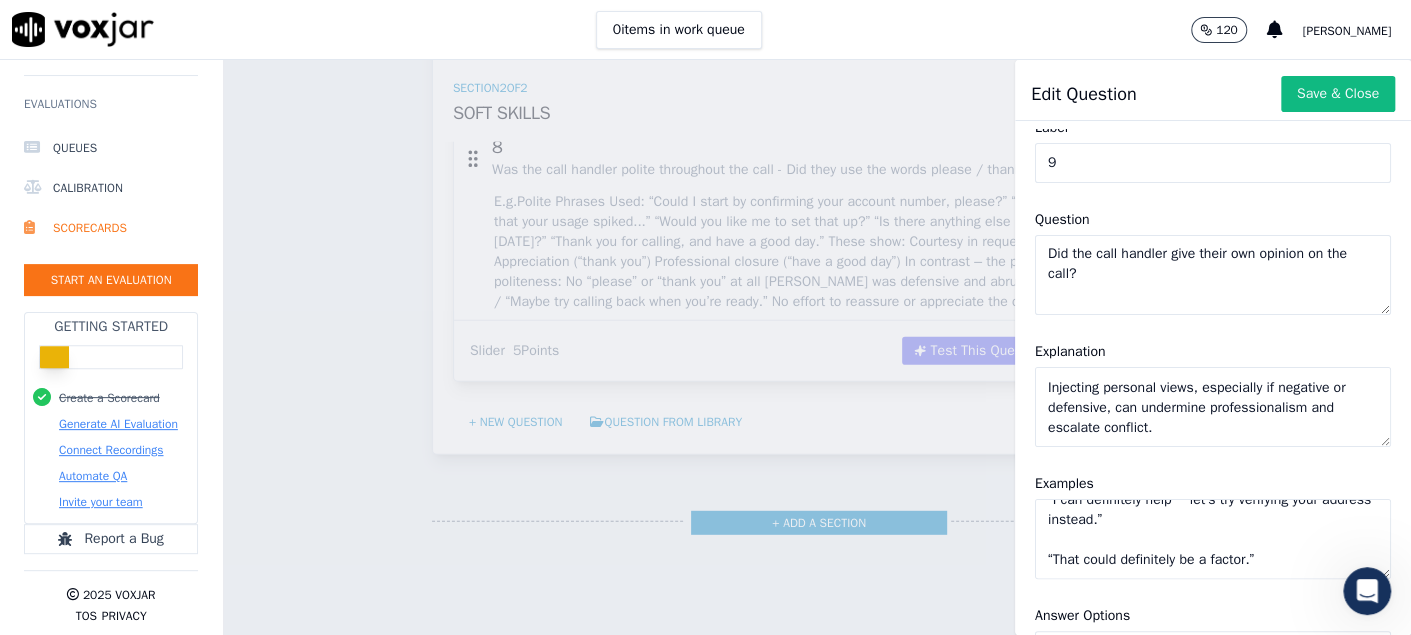 paste on "In the poor example, did the call handler give their own opinion?
Yes, and inappropriately.
Example lines:
“Well, we only charge based on what you use.”
“That’s not true.”
“If you think it’s wrong, go check your meter.”" 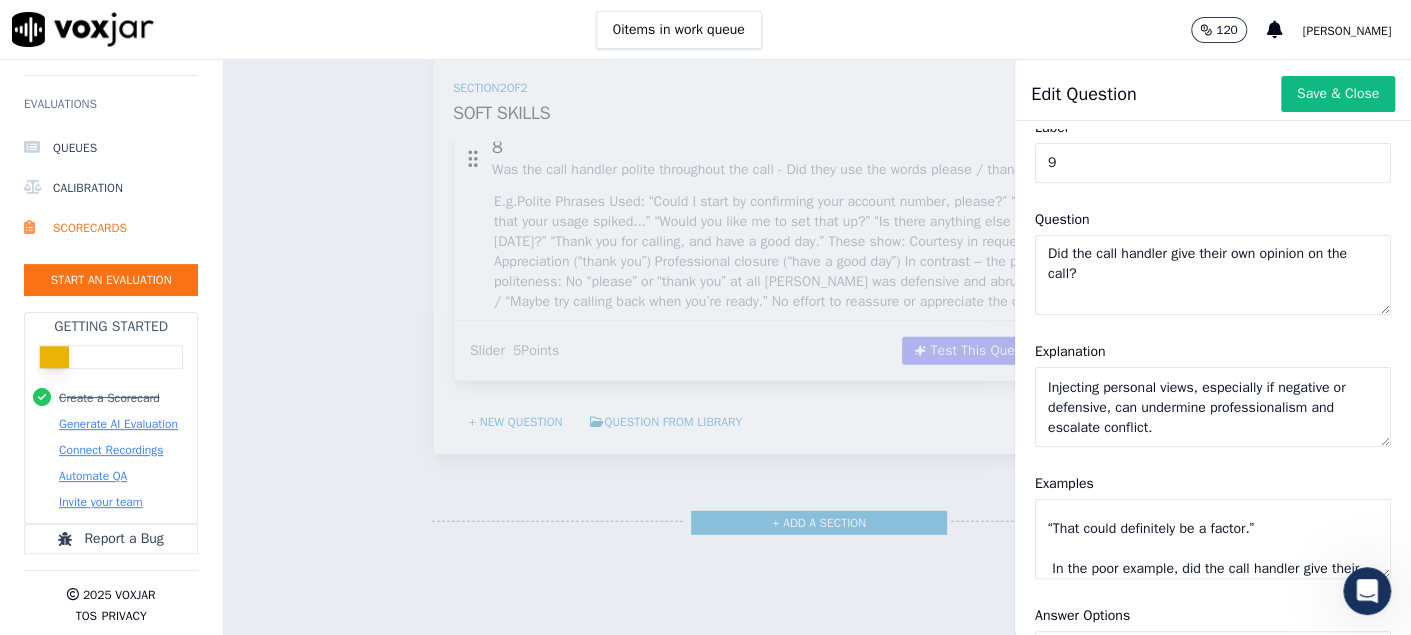 scroll, scrollTop: 489, scrollLeft: 0, axis: vertical 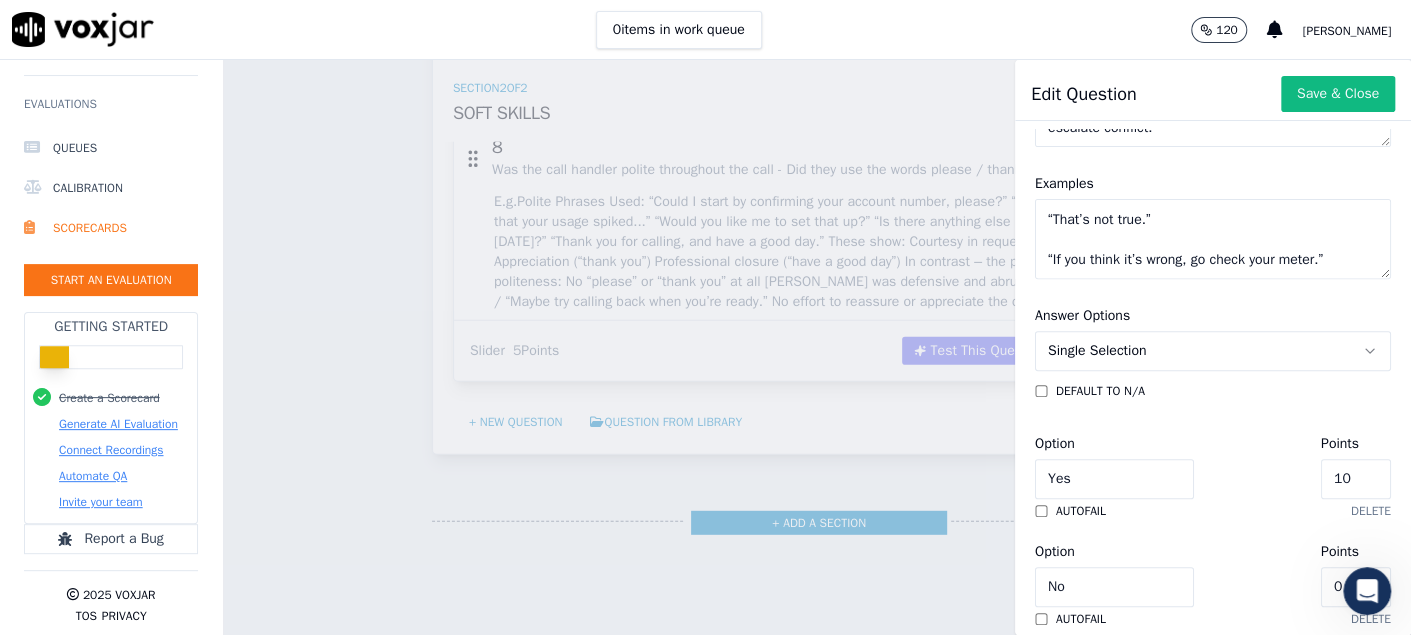 type on "In the good example, did the call handler give their own opinion?
No, they stayed neutral and focused on facts and solutions.
Example lines:
“Let’s go over the bill together and see what may have caused the increase.”
“I can definitely help… let’s try verifying your address instead.”
“That could definitely be a factor.”
In the poor example, did the call handler give their own opinion?
Yes, and inappropriately.
Example lines:
“Well, we only charge based on what you use.”
“That’s not true.”
“If you think it’s wrong, go check your meter.”" 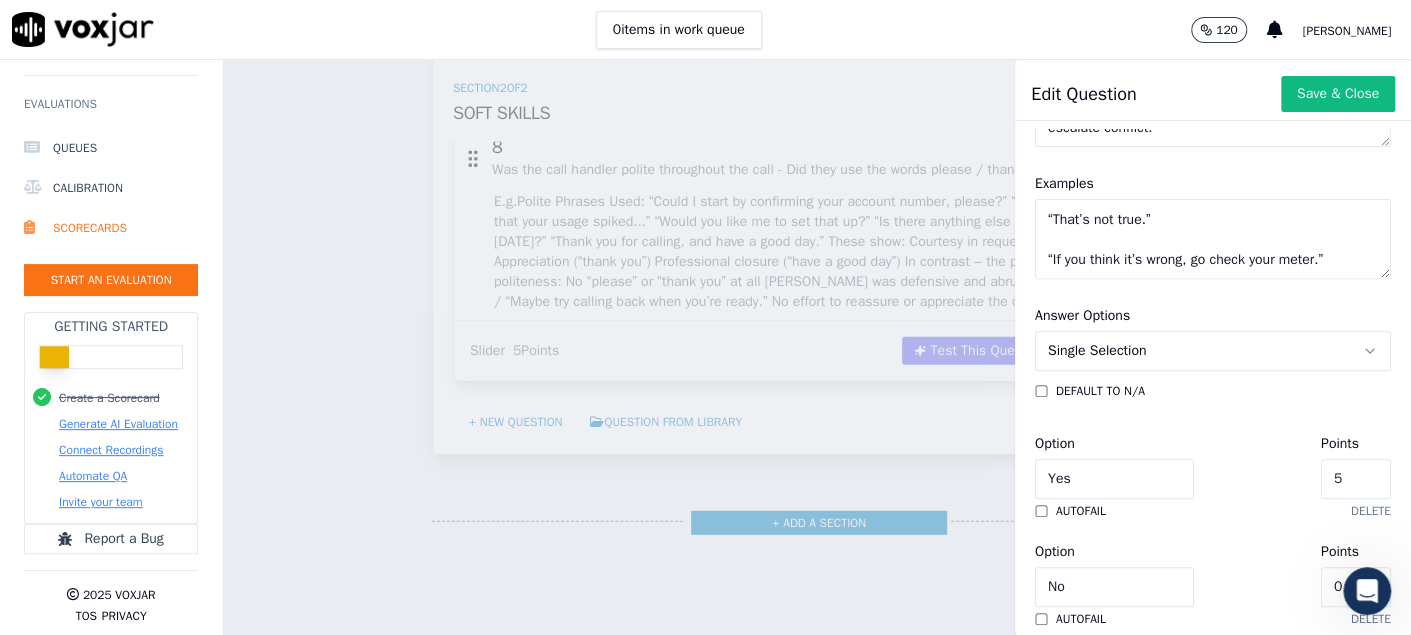 scroll, scrollTop: 462, scrollLeft: 0, axis: vertical 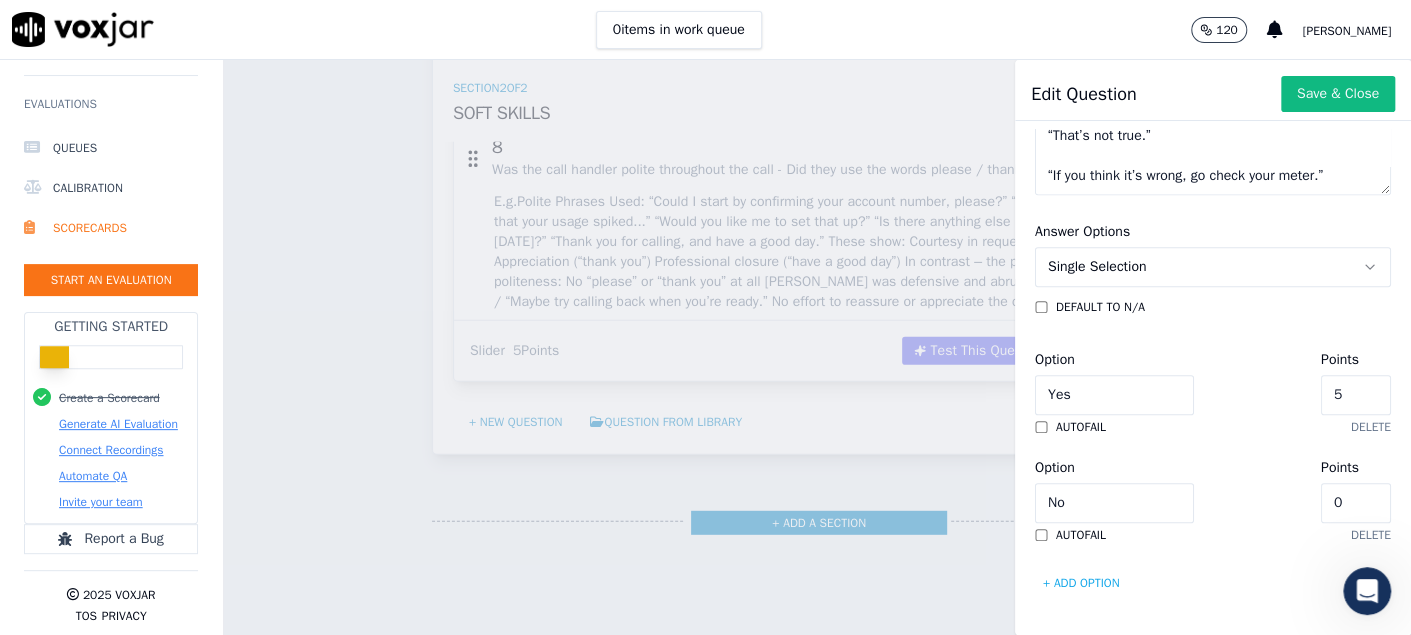 click on "Single Selection" at bounding box center [1097, 267] 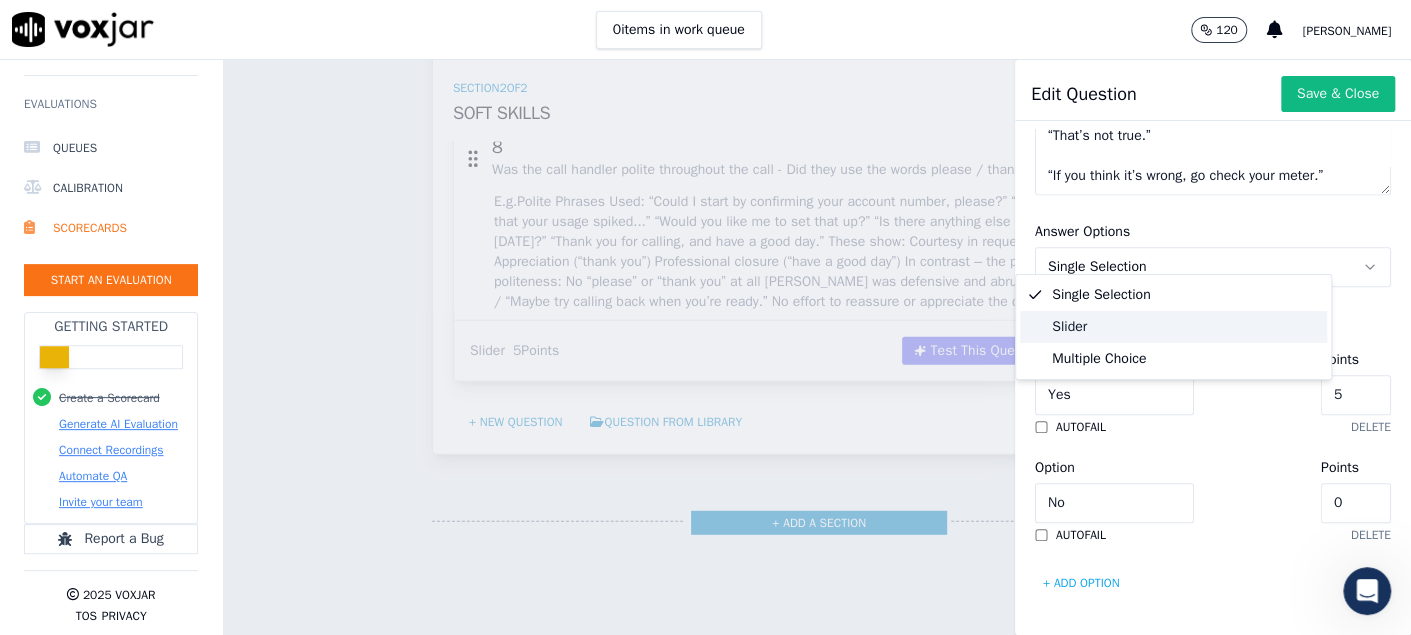 click on "Slider" 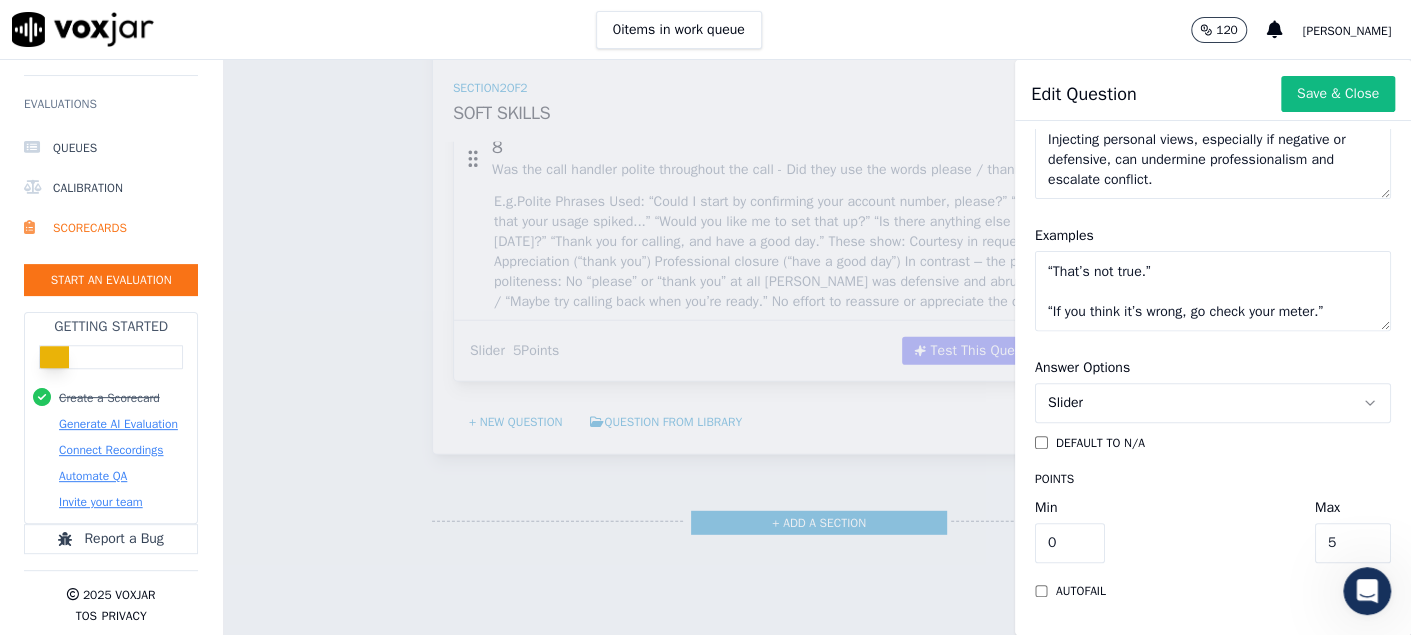 scroll, scrollTop: 367, scrollLeft: 0, axis: vertical 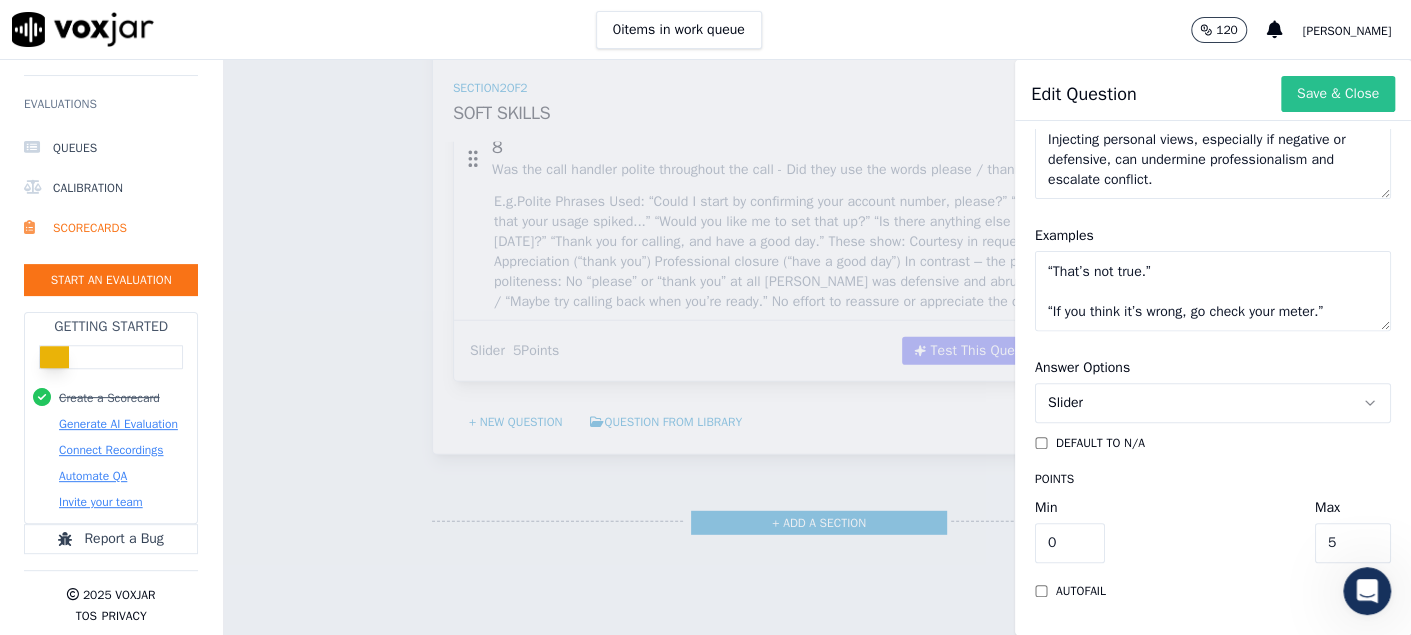 click on "Save & Close" at bounding box center (1338, 94) 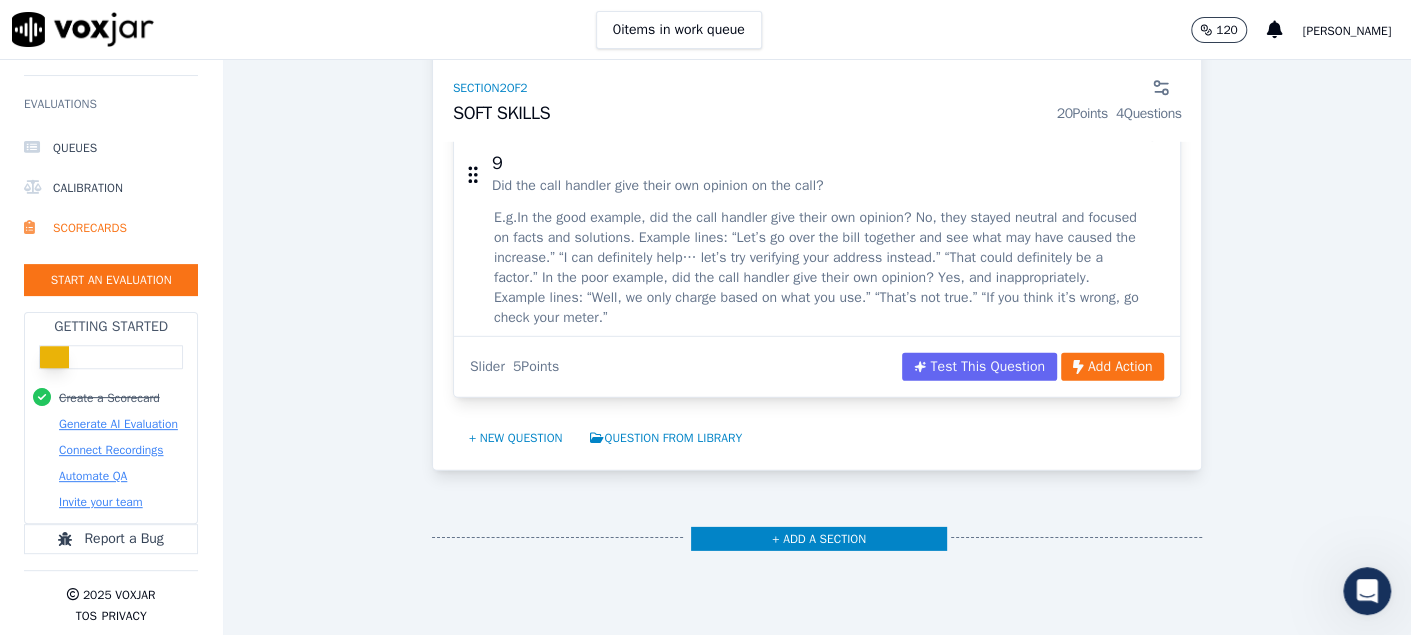 scroll, scrollTop: 3000, scrollLeft: 0, axis: vertical 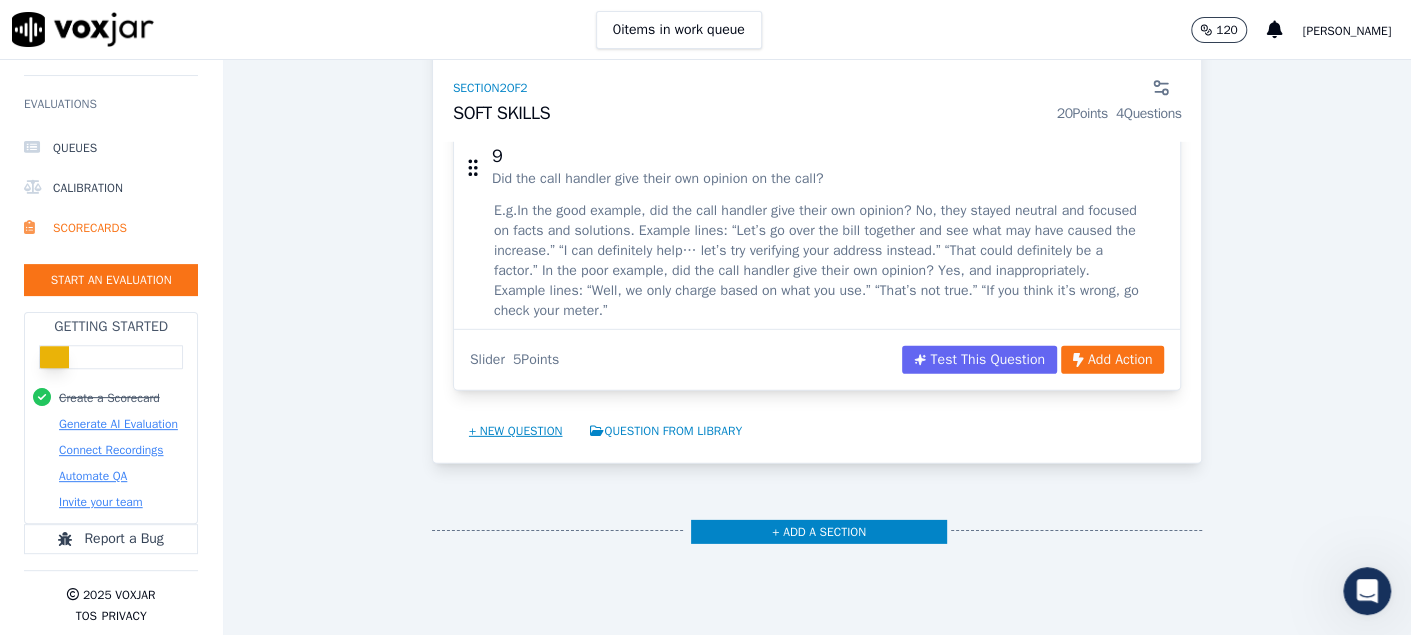click on "+ New question" at bounding box center (516, 431) 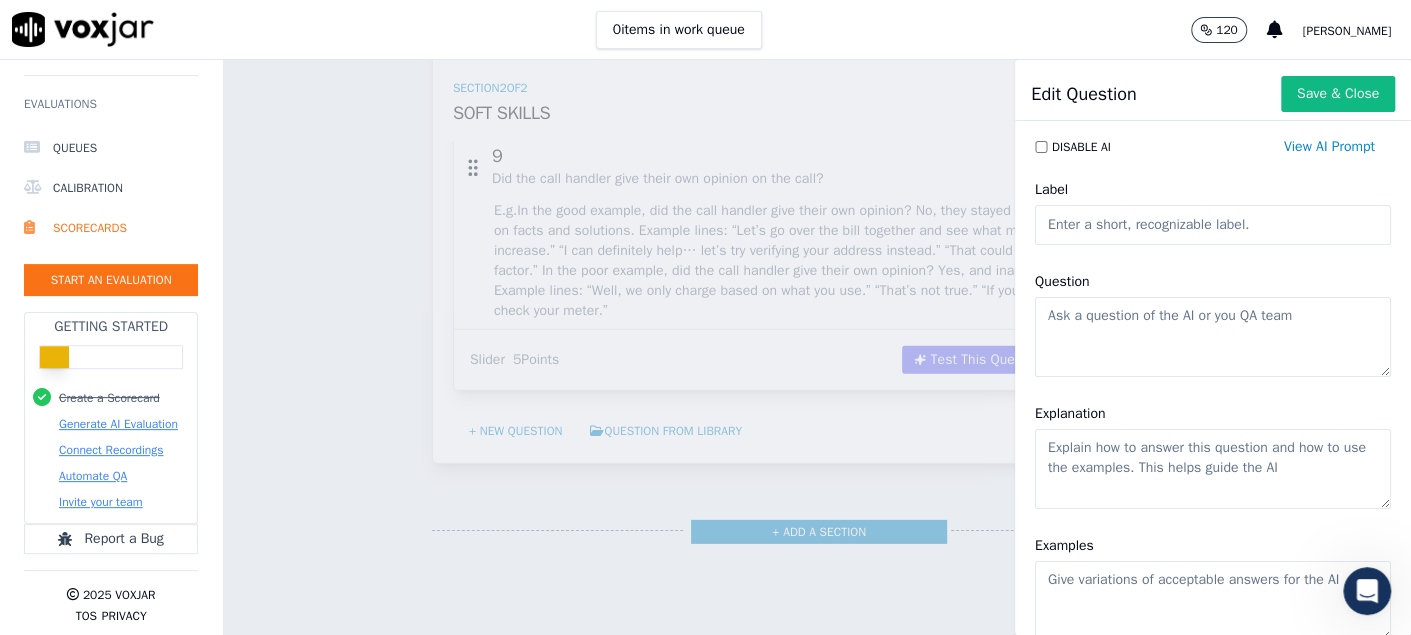 click on "Label" 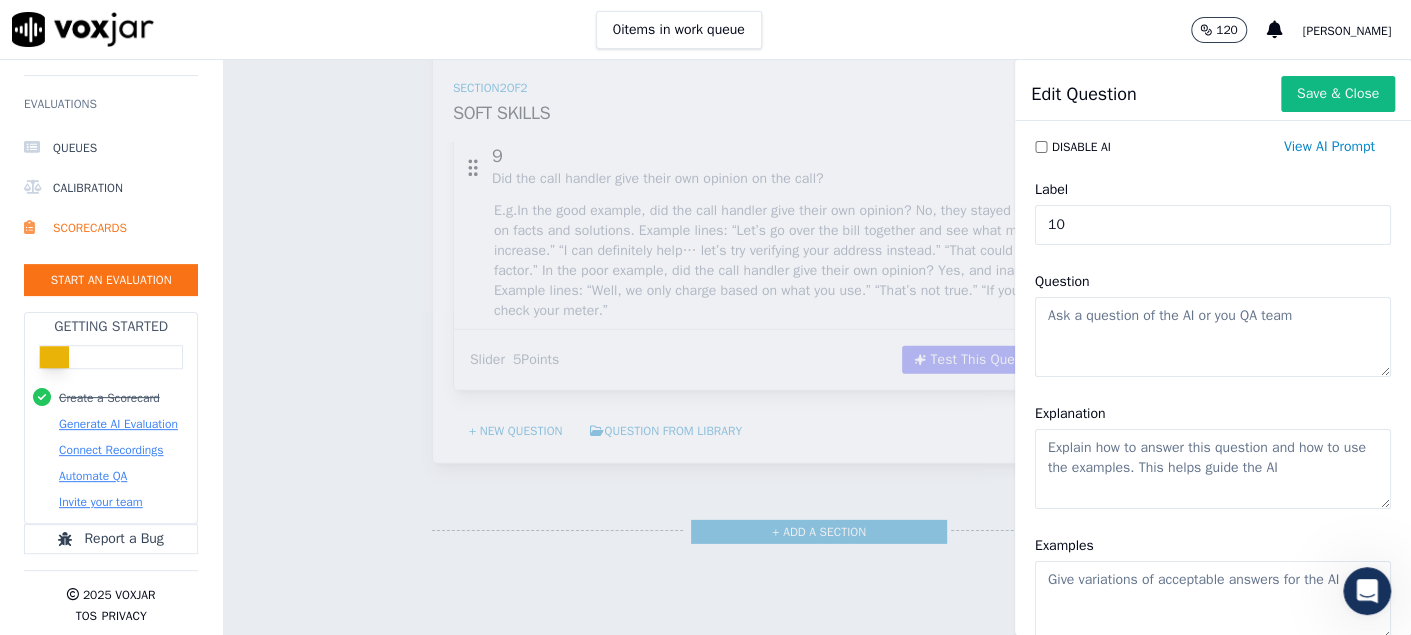 type on "10" 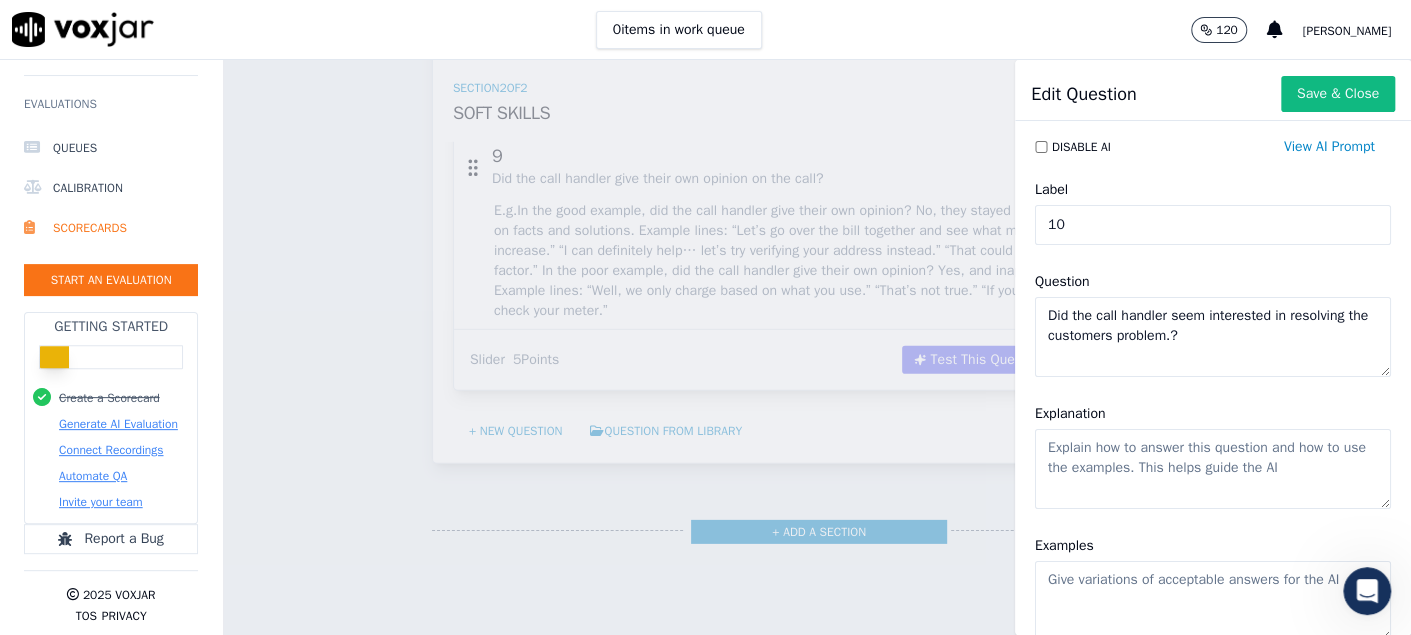 type on "Did the call handler seem interested in resolving the customers problem.?" 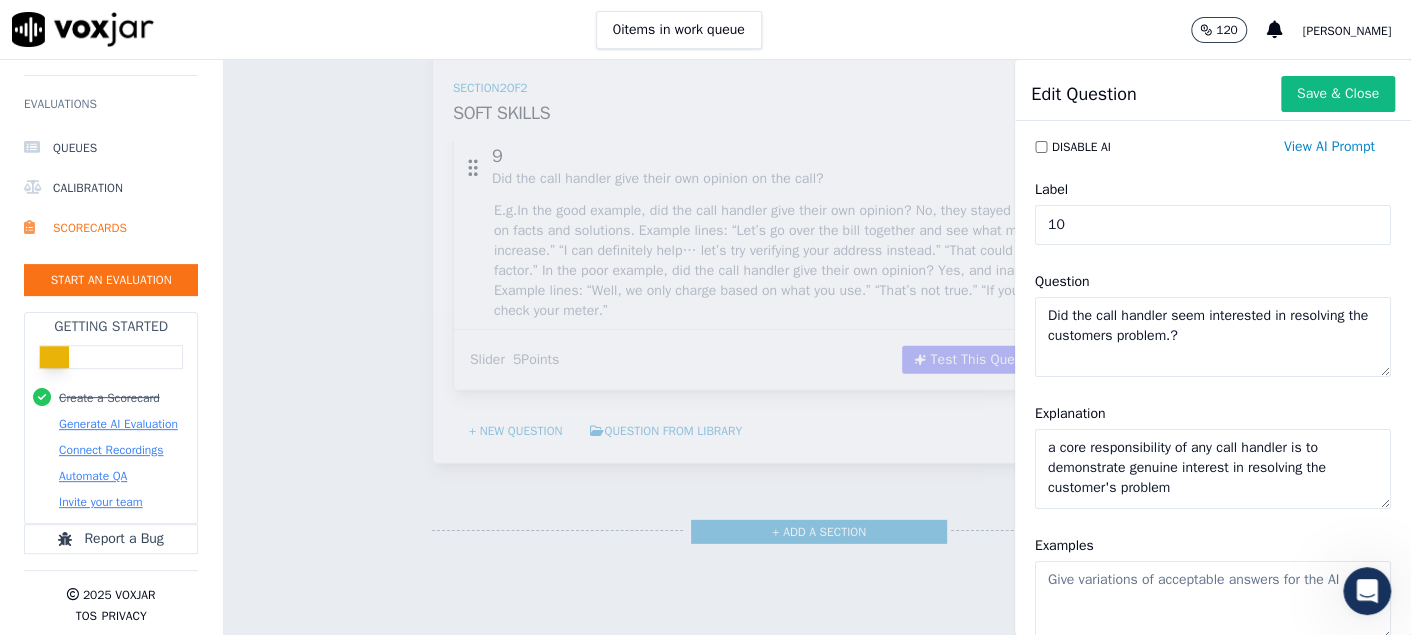 type on "a core responsibility of any call handler is to demonstrate genuine interest in resolving the customer's problem" 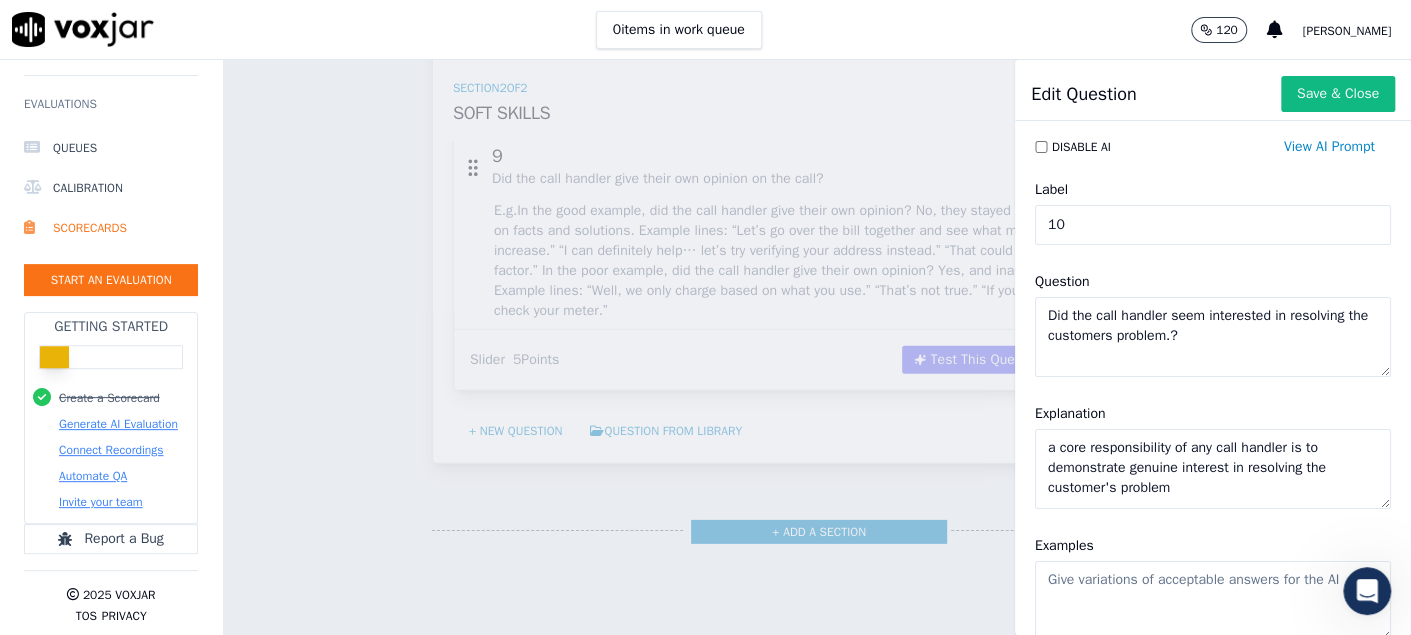 scroll, scrollTop: 200, scrollLeft: 0, axis: vertical 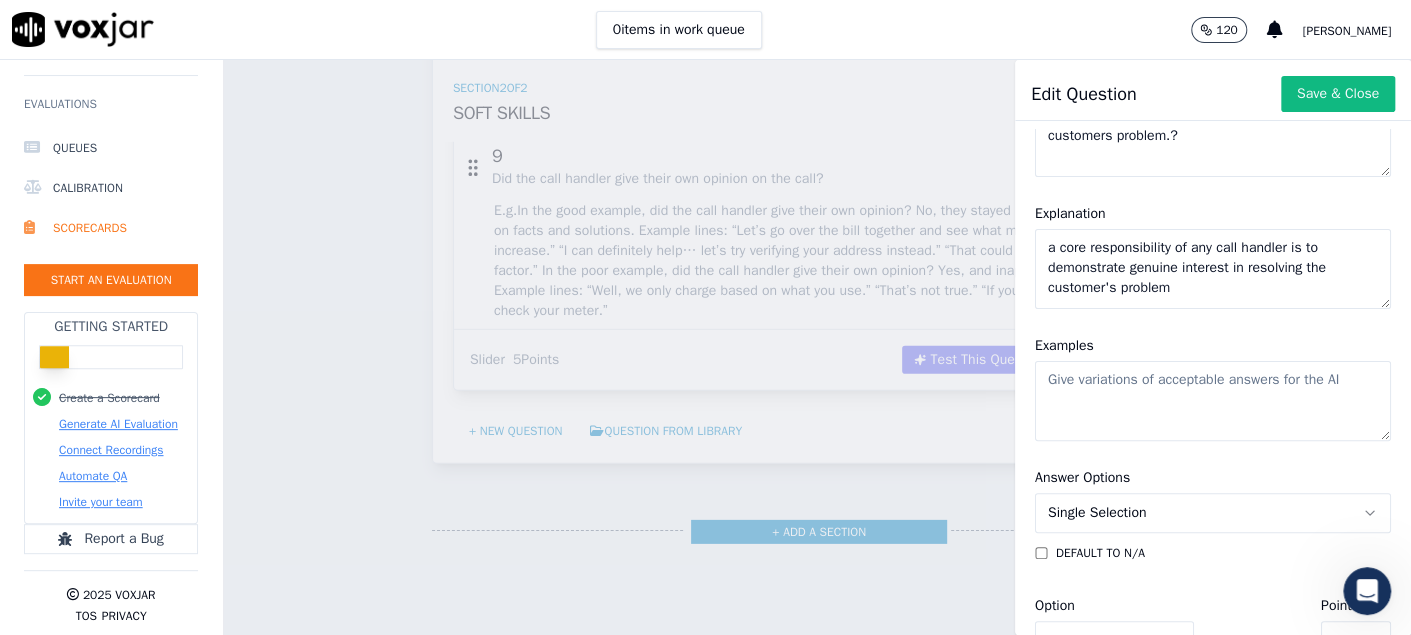 click on "Examples" 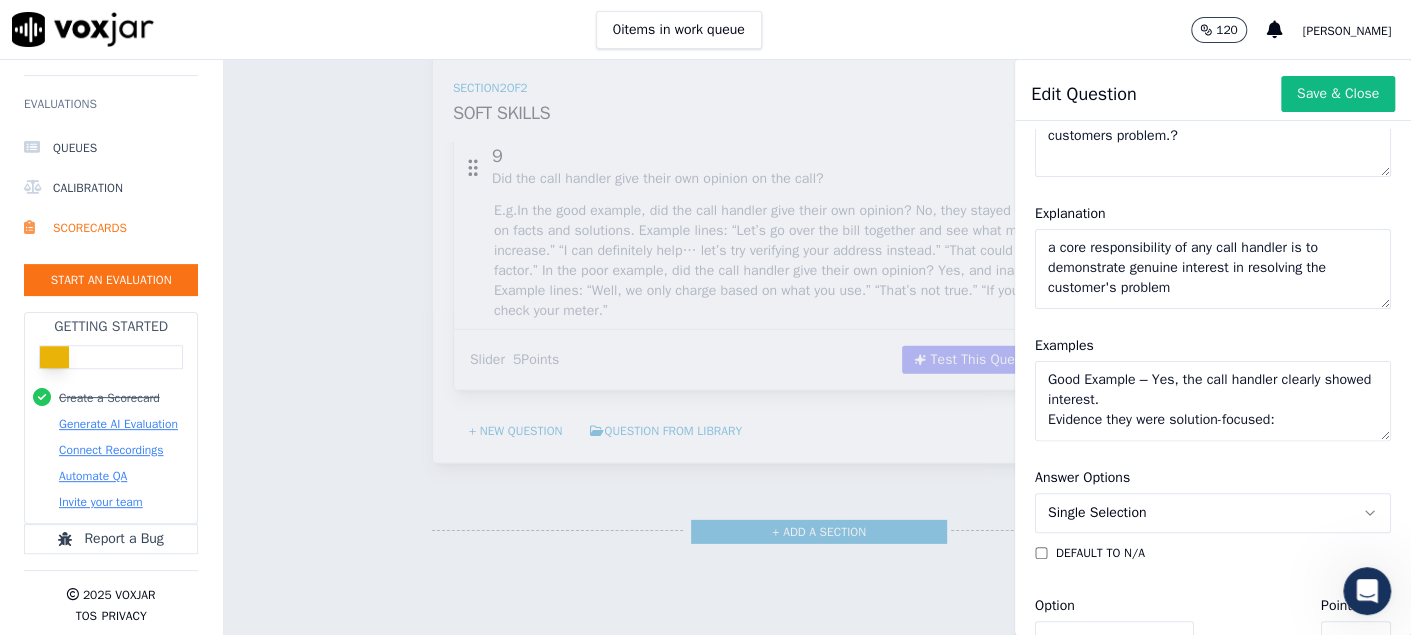 scroll, scrollTop: 329, scrollLeft: 0, axis: vertical 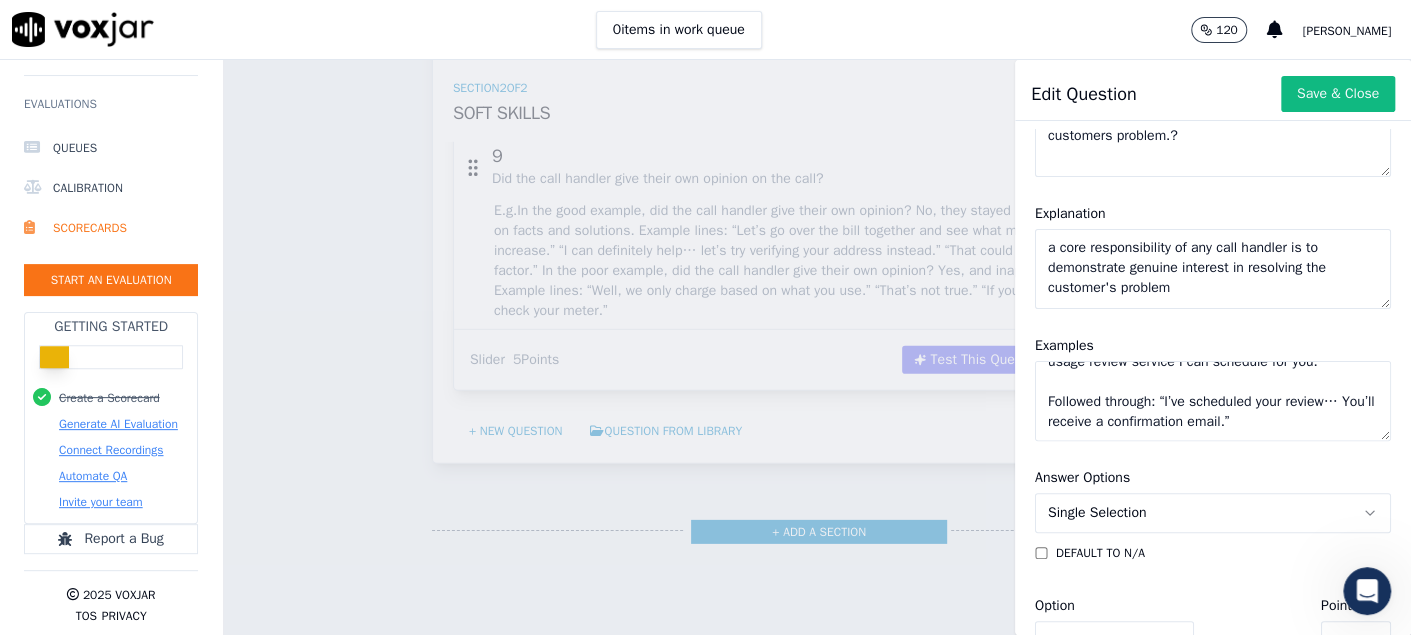 paste on "Poor Example – No, the call handler did not seem interested.
Red flags:
Gave short, dismissive responses: “We only charge based on what you use.”
Shifted responsibility to the customer: “Go check your meter.”
Showed no effort to investigate or offer alternatives.
Ended with “Maybe try calling back when you’re ready” — clearly avoiding the issue.
❌ This tone suggests disinterest, defensiveness, and a lack of customer care." 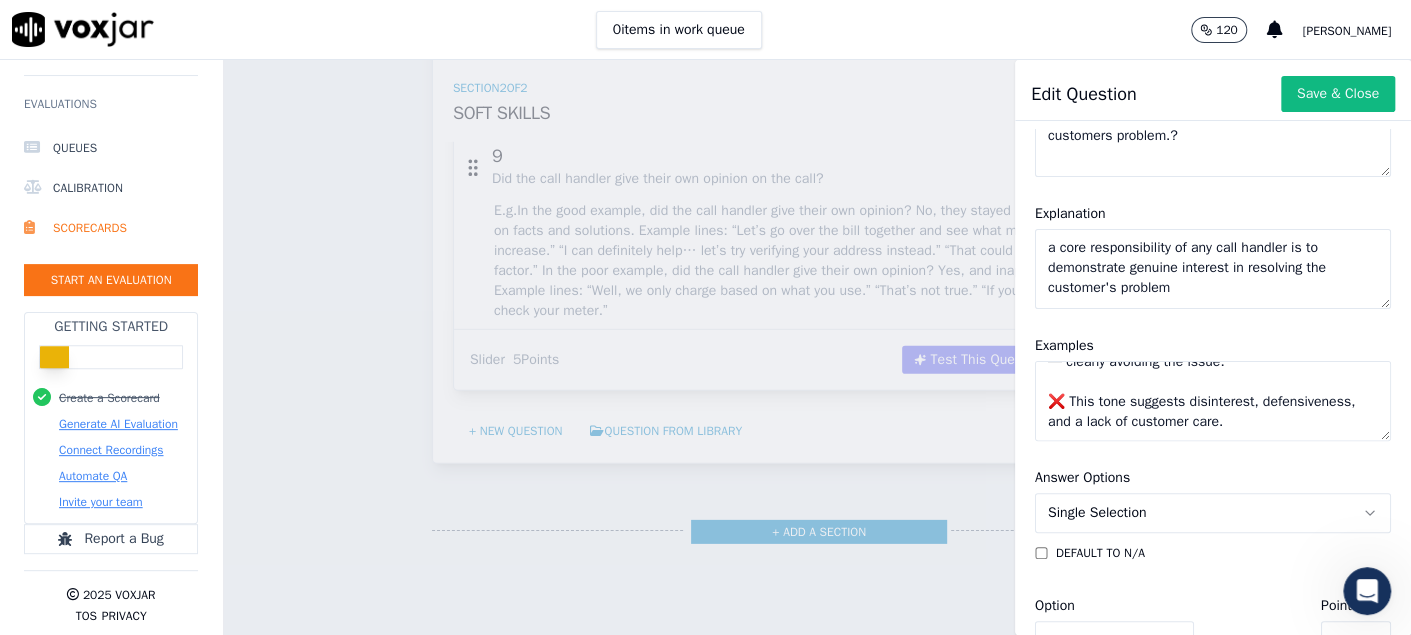 scroll, scrollTop: 757, scrollLeft: 0, axis: vertical 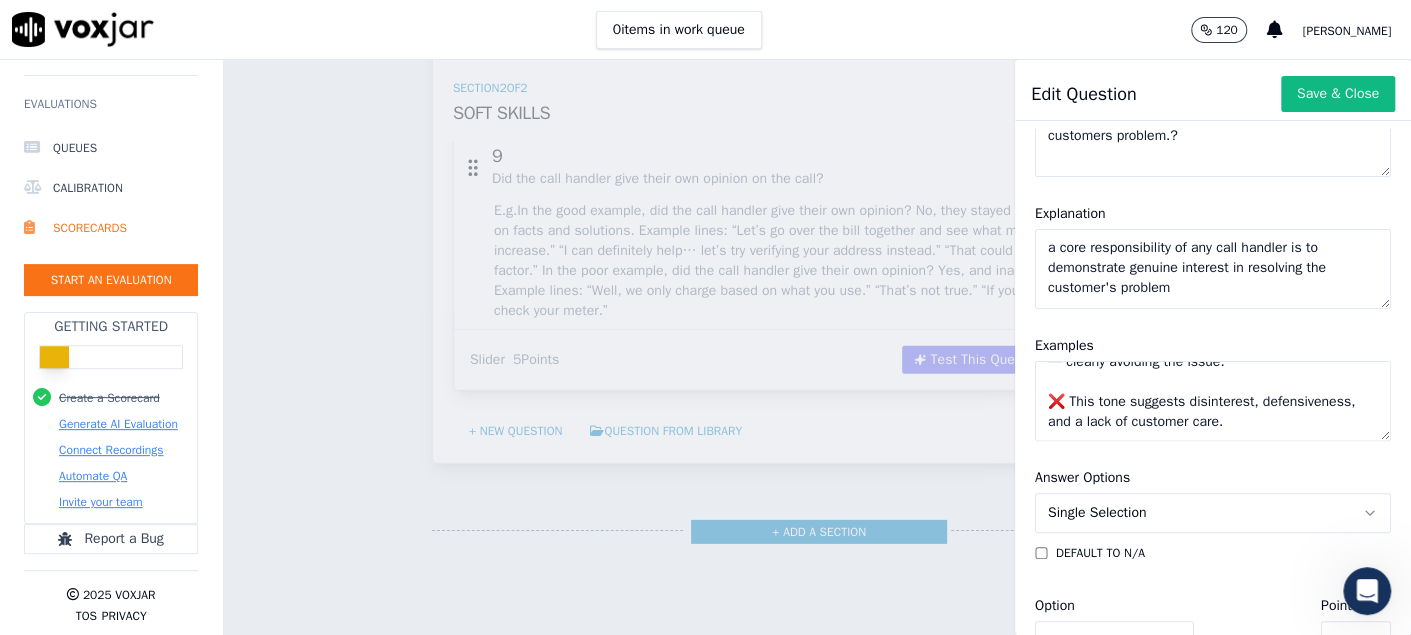 click on "Good Example – Yes, the call handler clearly showed interest.
Evidence they were solution-focused:
Listened actively: “Let’s go over the bill together and see what may have caused the increase.”
Asked guiding questions: “Has anything changed at home recently?”
Explained the issue clearly: “I see that your usage spiked in the last two months…”
Offered helpful solutions: “We also have an energy usage review service I can schedule for you.”
Followed through: “I’ve scheduled your review… You’ll receive a confirmation email.”
Poor Example – No, the call handler did not seem interested.
Red flags:
Gave short, dismissive responses: “We only charge based on what you use.”
Shifted responsibility to the customer: “Go check your meter.”
Showed no effort to investigate or offer alternatives.
Ended with “Maybe try calling back when you’re ready” — clearly avoiding the issue.
❌ This tone suggests disinterest, defensiveness, and a lack of customer care." 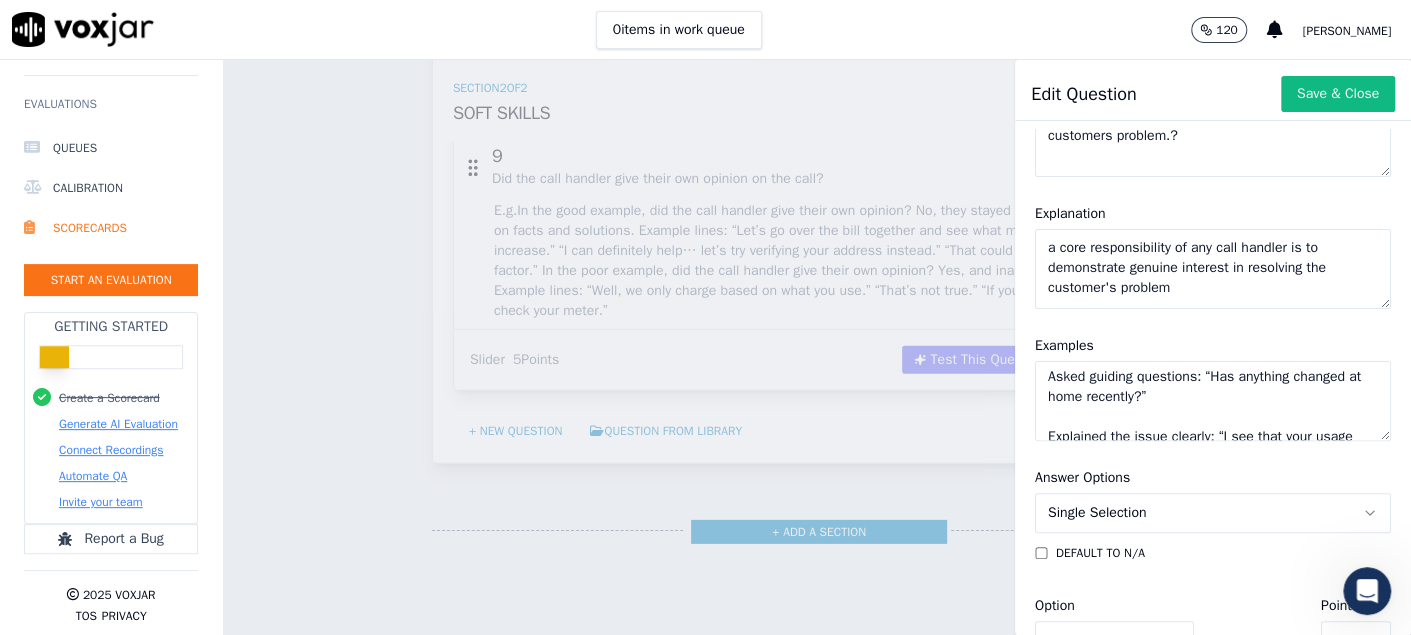 scroll, scrollTop: 248, scrollLeft: 0, axis: vertical 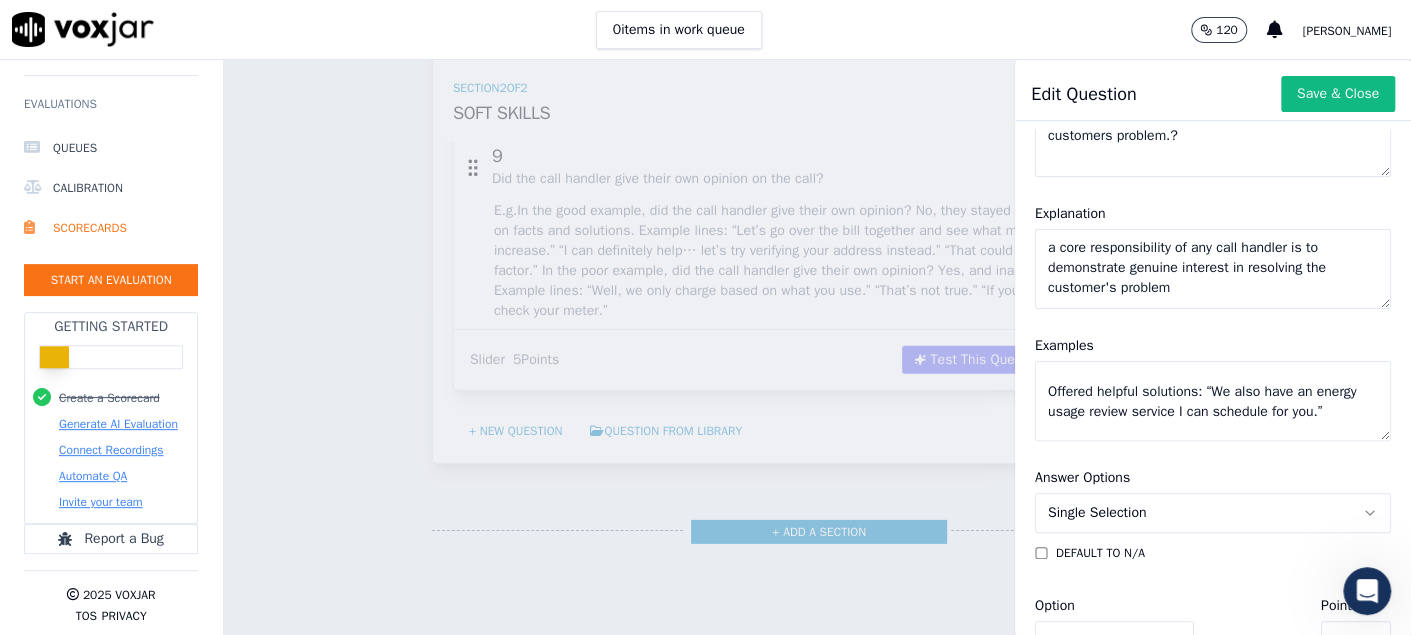 type on "Good Example – Yes, the call handler clearly showed interest.
Evidence they were solution-focused:
Listened actively: “Let’s go over the bill together and see what may have caused the increase.”
Asked guiding questions: “Has anything changed at home recently?”
Explained the issue clearly: “I see that your usage spiked in the last two months…”
Offered helpful solutions: “We also have an energy usage review service I can schedule for you.”
Followed through: “I’ve scheduled your review… You’ll receive a confirmation email.”
Poor Example – No, the call handler did not seem interested.
Red flags:
Gave short, dismissive responses: “We only charge based on what you use.”
Shifted responsibility to the customer: “Go check your meter.”
Showed no effort to investigate or offer alternatives.
Ended with “Maybe try calling back when you’re ready” — clearly avoiding the issue.
This tone suggests disinterest, defensiveness, and a lack of customer care." 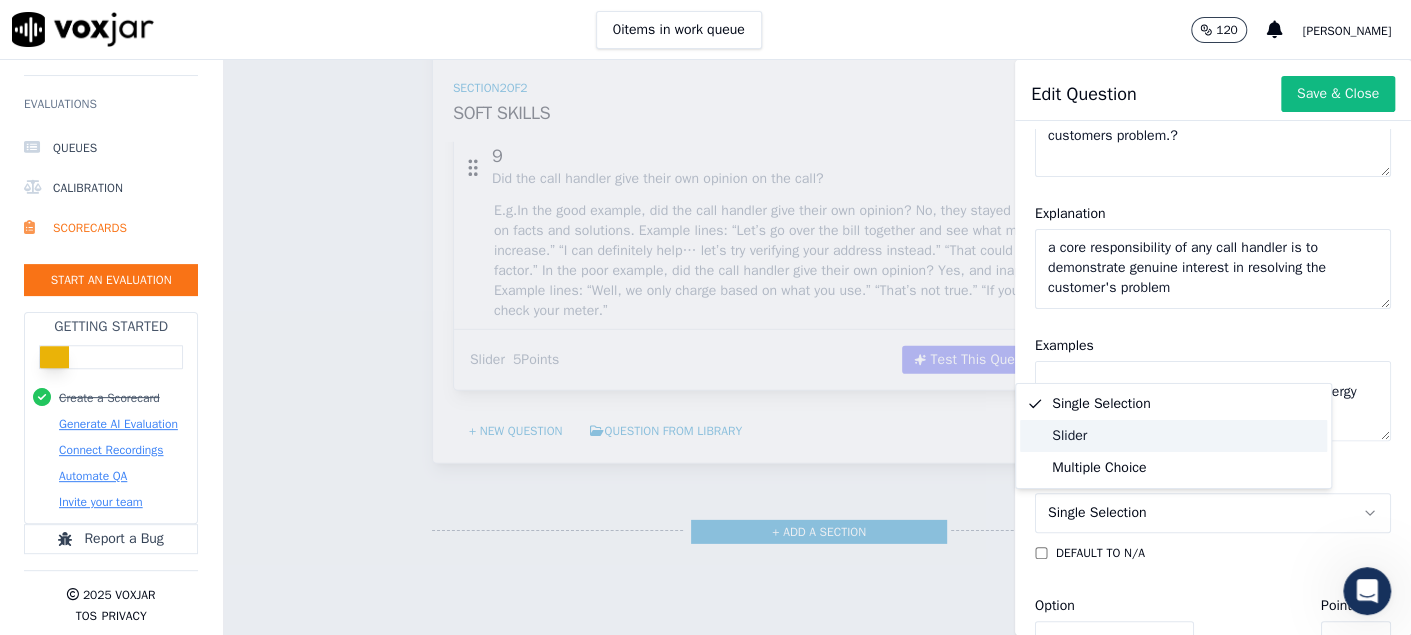 click on "Slider" 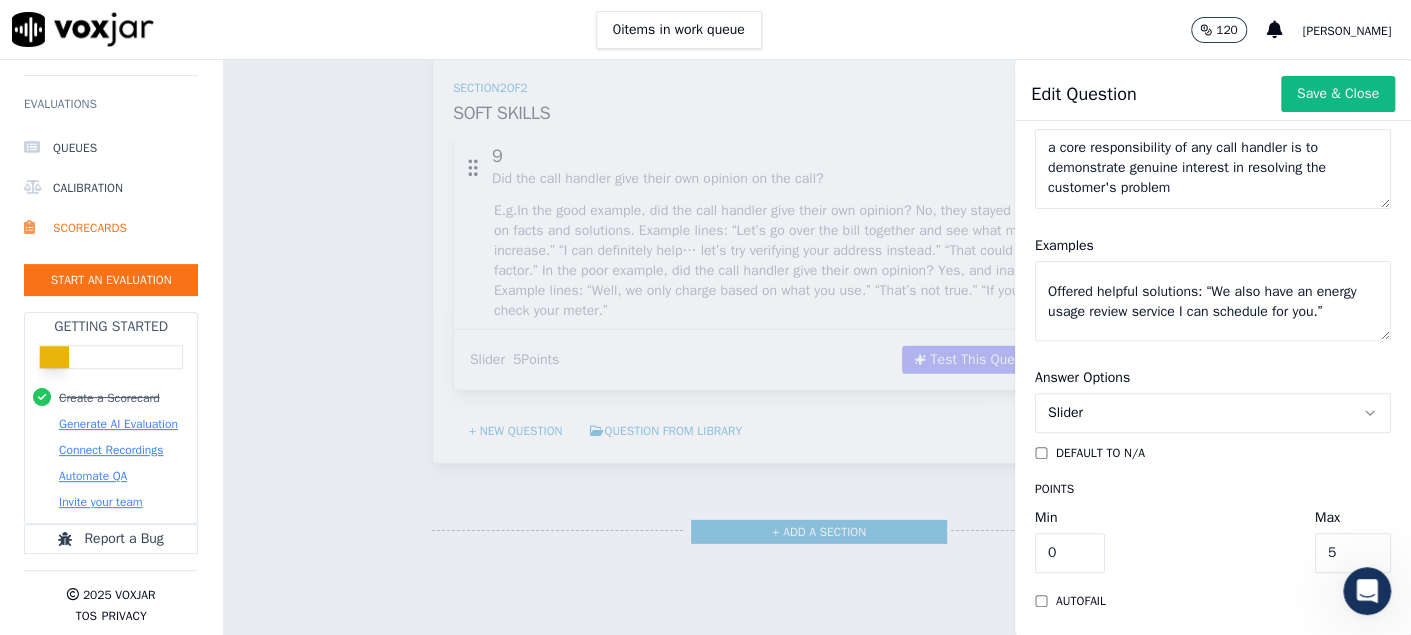 scroll, scrollTop: 367, scrollLeft: 0, axis: vertical 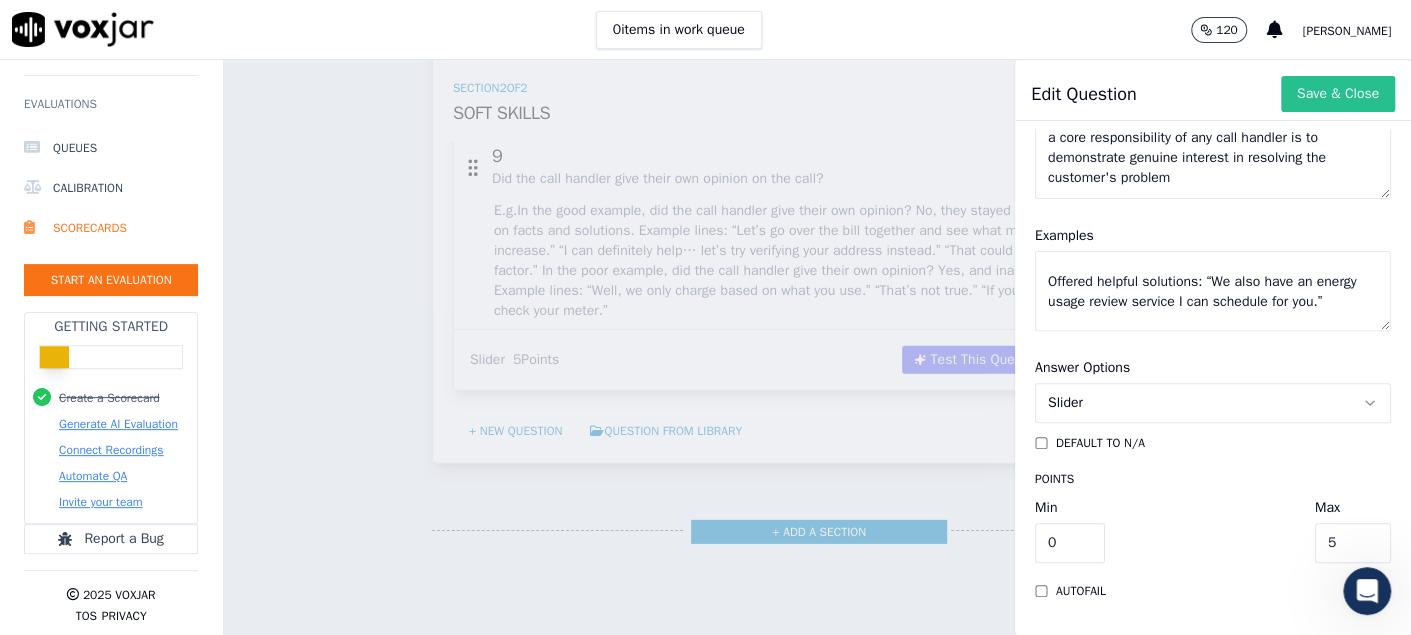 click on "Save & Close" at bounding box center [1338, 94] 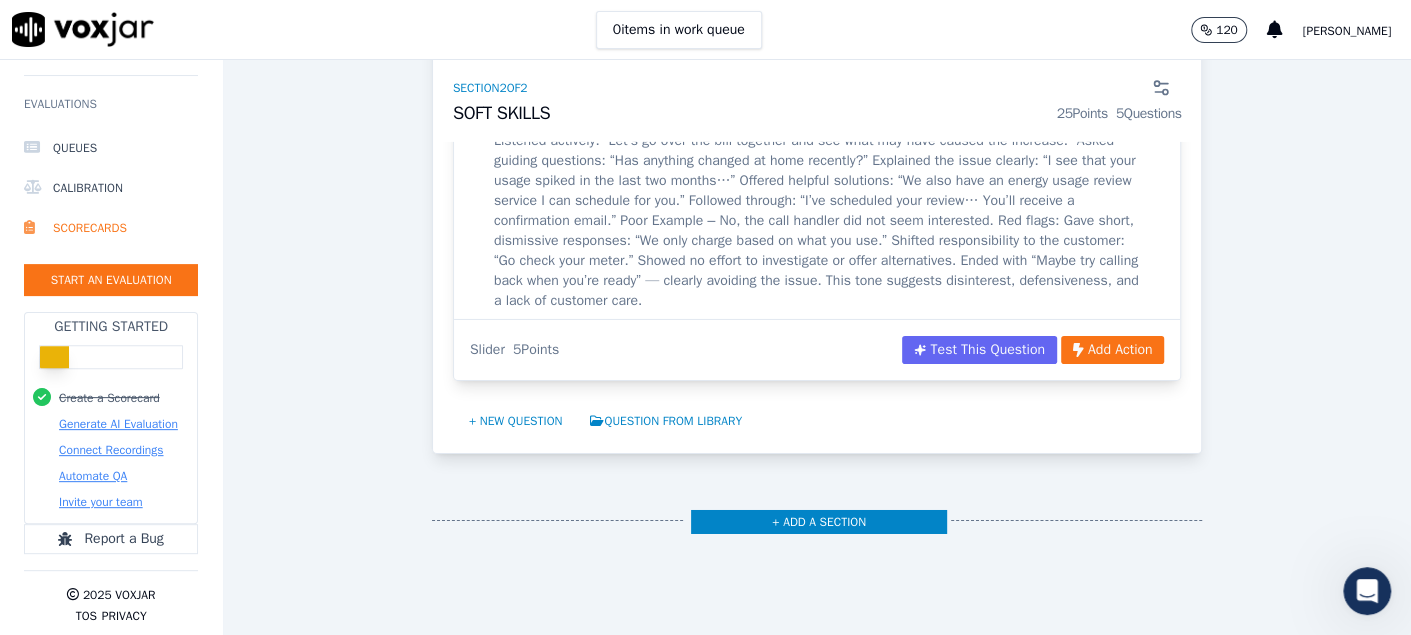 scroll, scrollTop: 3400, scrollLeft: 0, axis: vertical 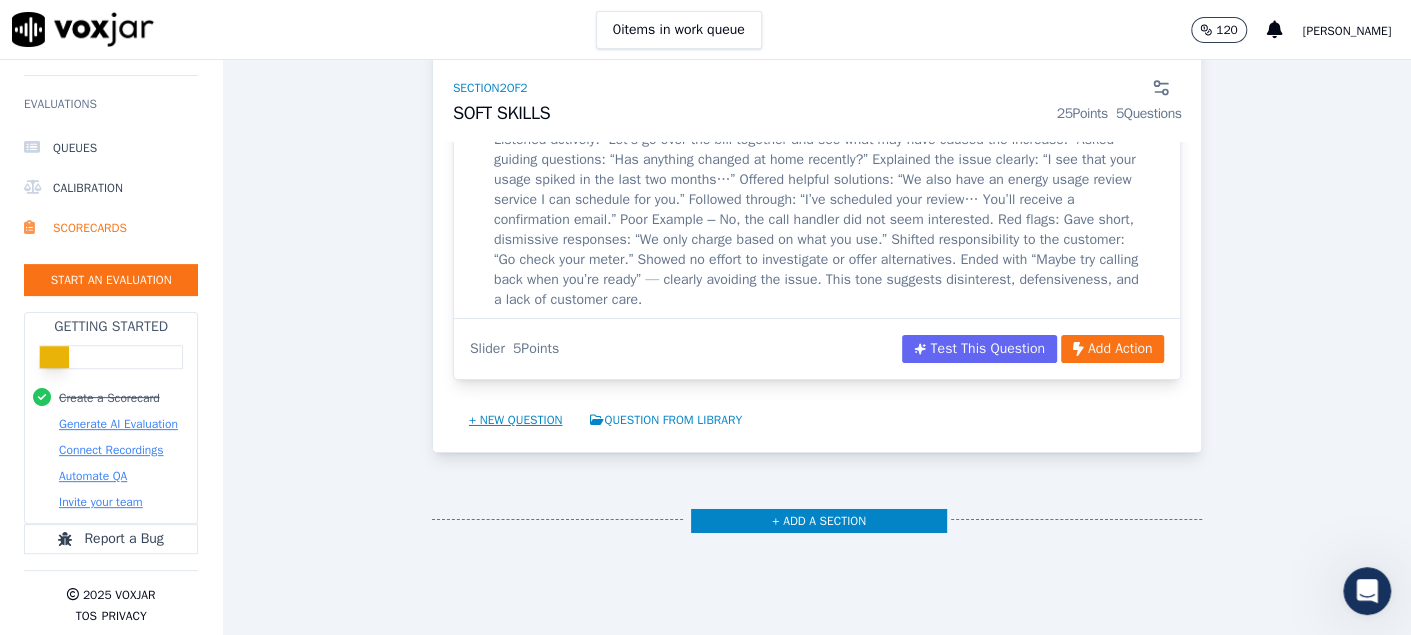 click on "+ New question" at bounding box center (516, 420) 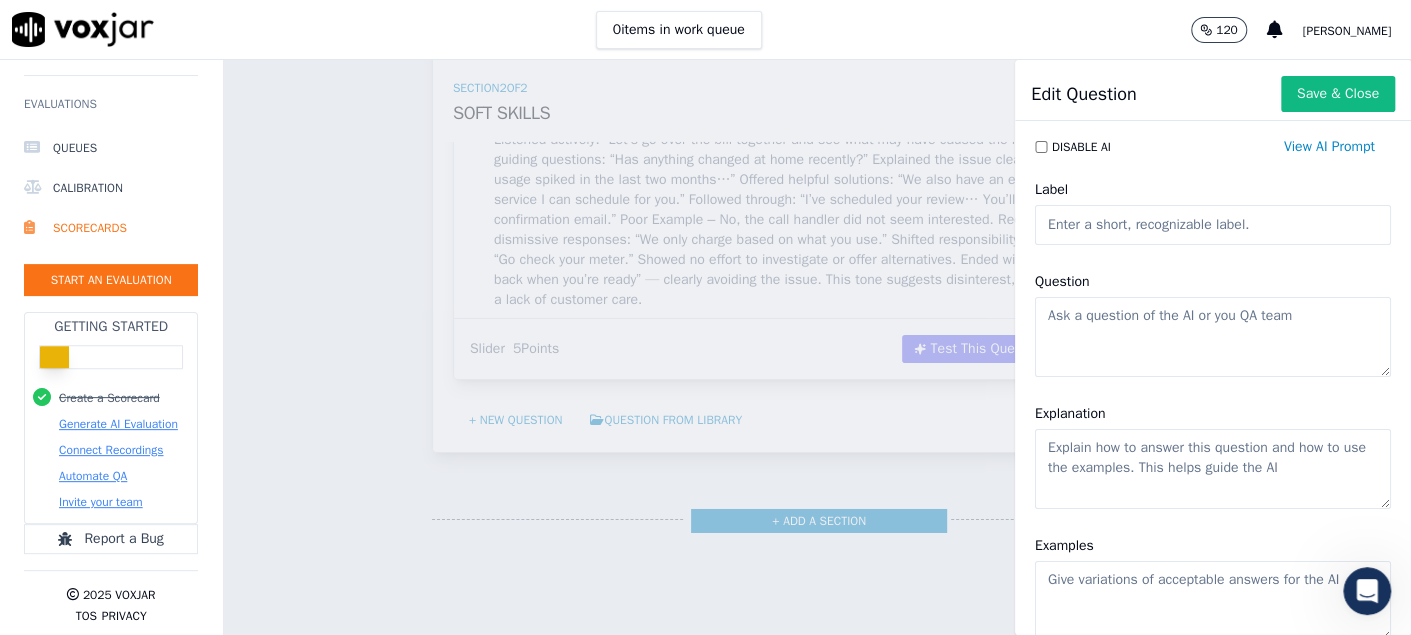 click on "Label" 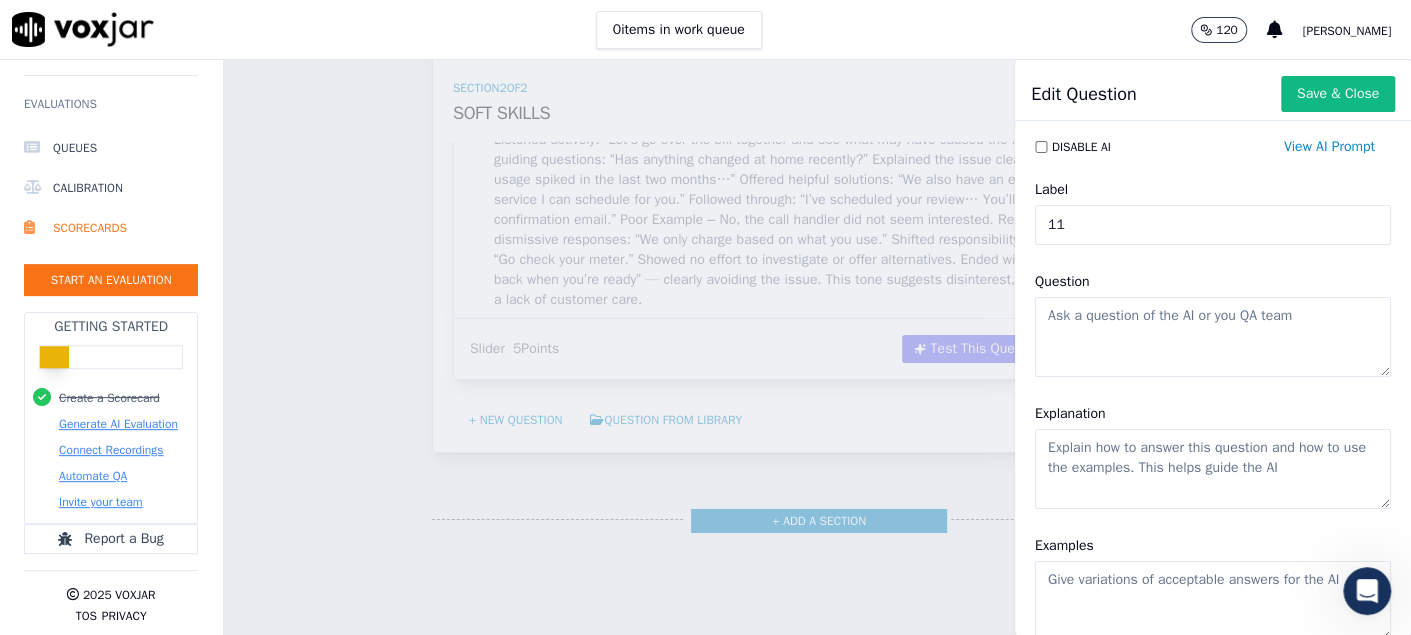 type on "11" 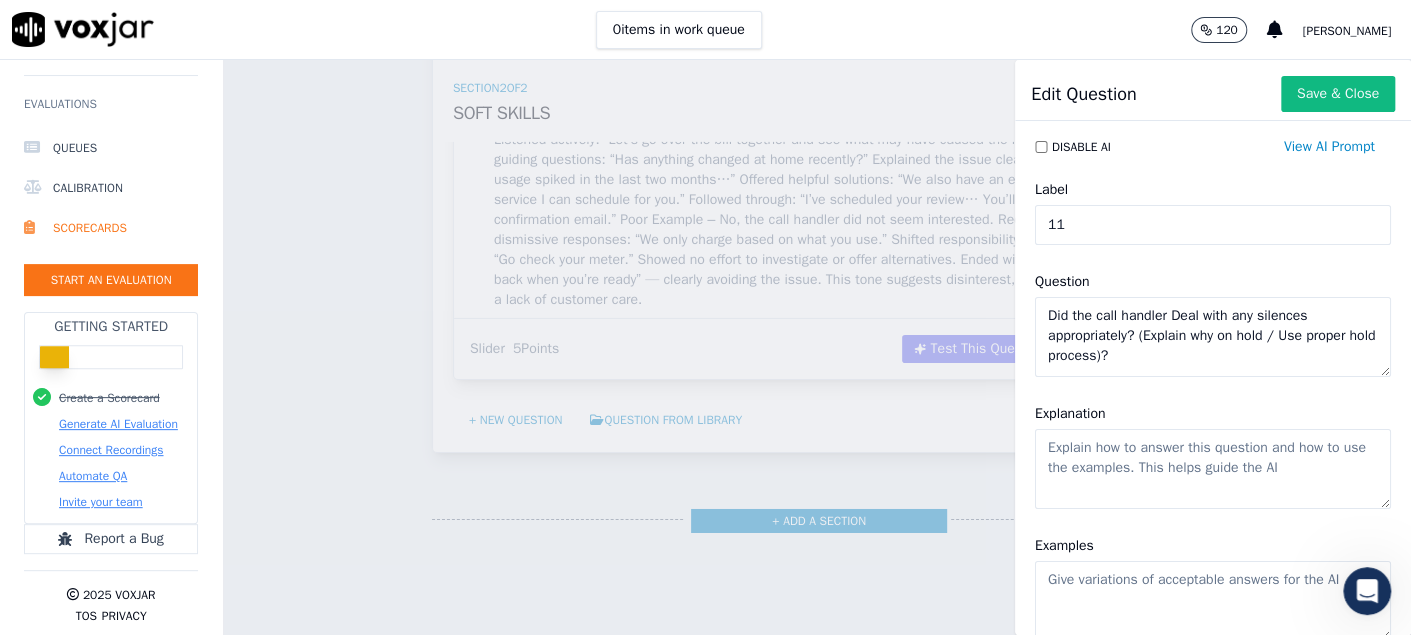 drag, startPoint x: 1181, startPoint y: 360, endPoint x: 942, endPoint y: 281, distance: 251.7181 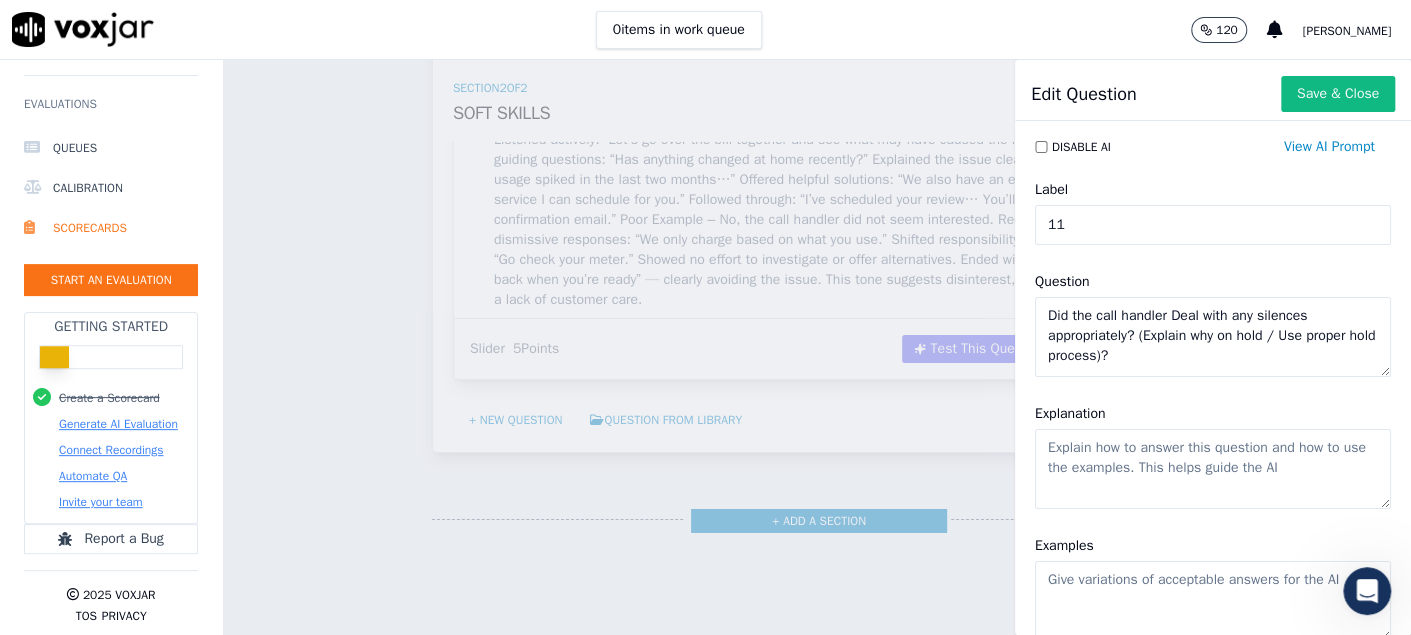 type on "Did the call handler Deal with any silences appropriately? (Explain why on hold / Use proper hold process)?" 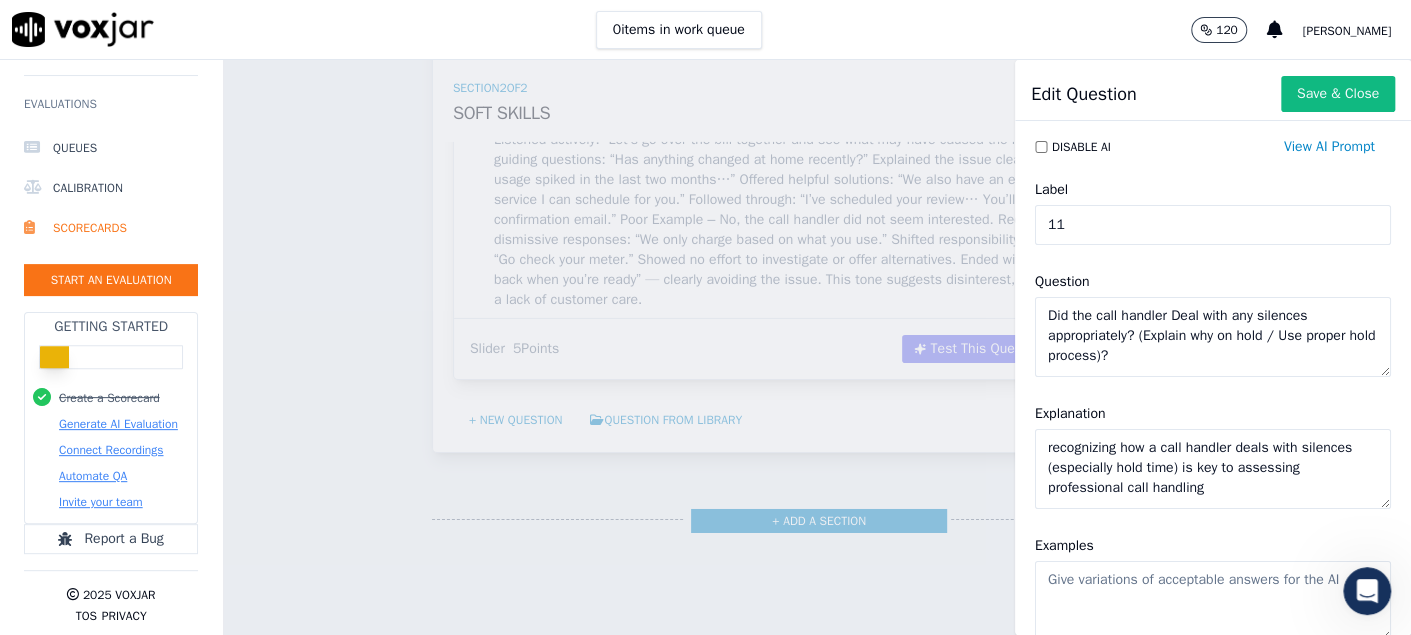 type on "recognizing how a call handler deals with silences (especially hold time) is key to assessing professional call handling" 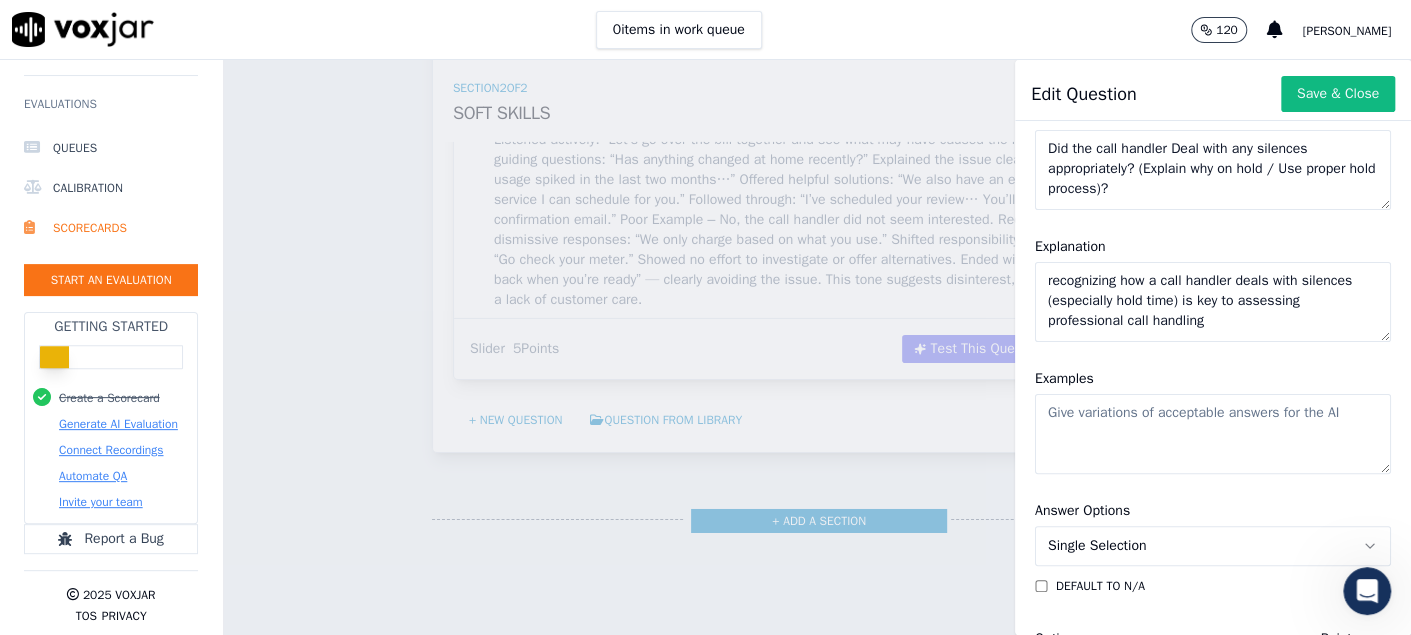 scroll, scrollTop: 200, scrollLeft: 0, axis: vertical 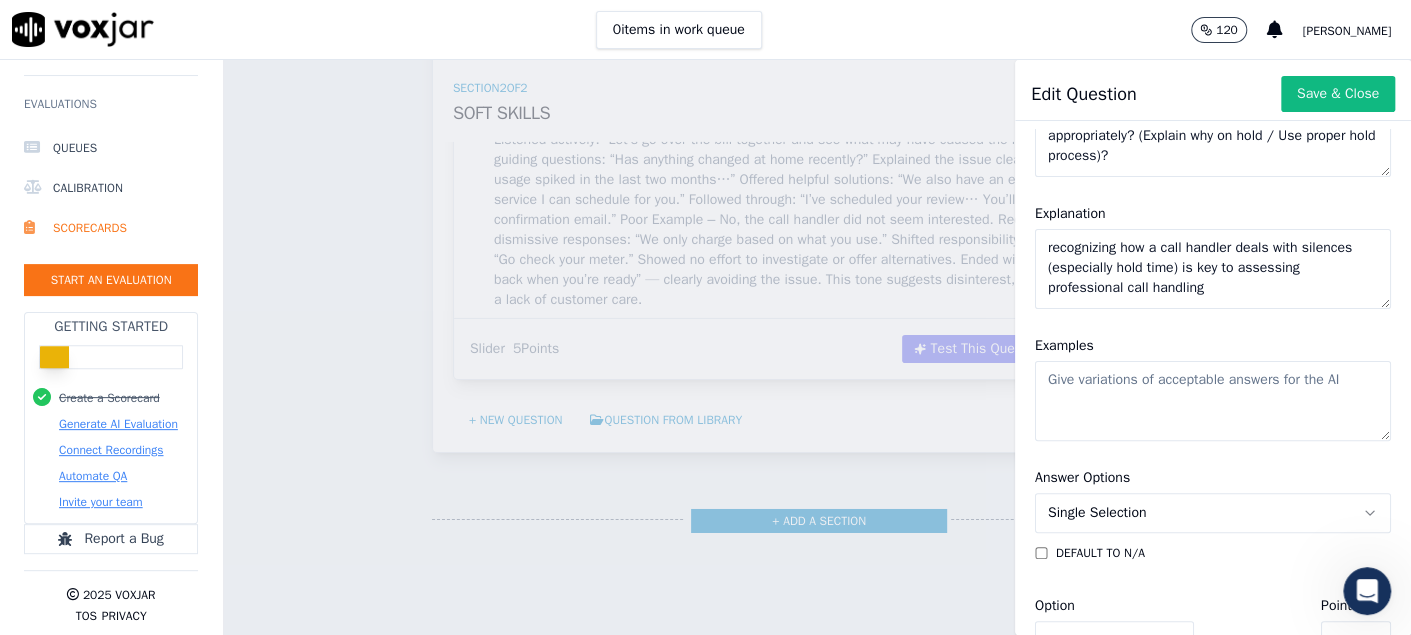 click on "Examples" 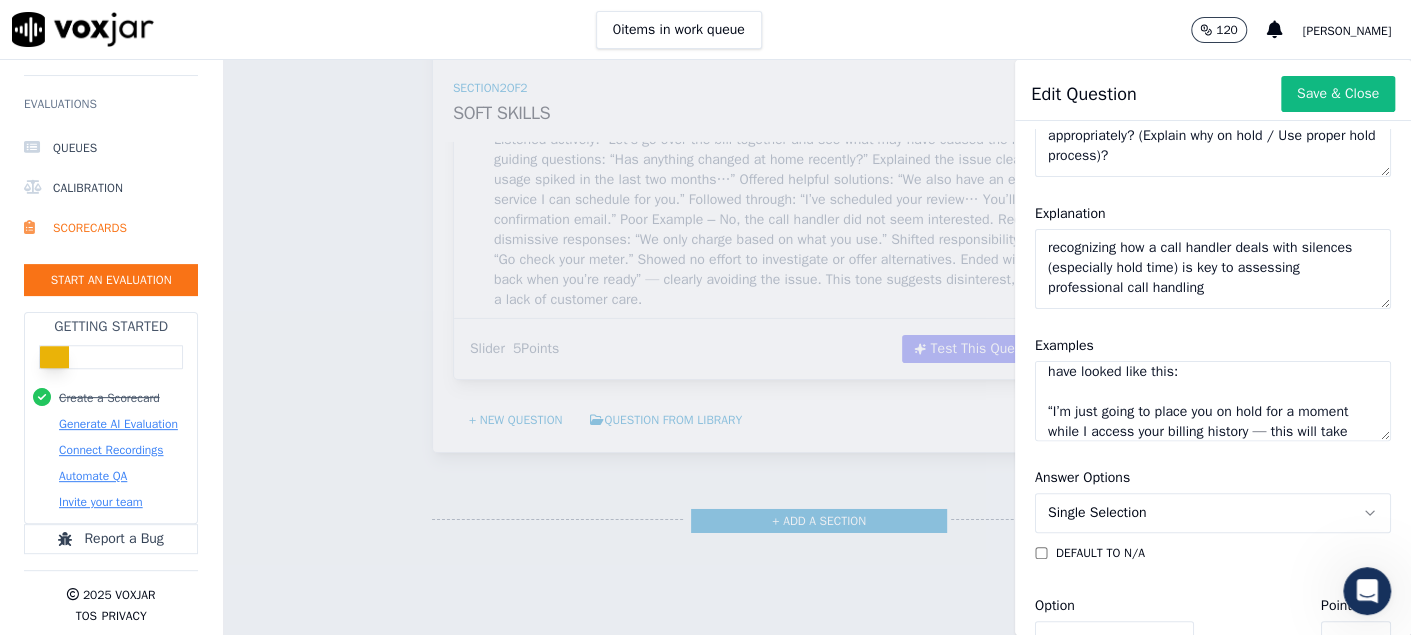 scroll, scrollTop: 0, scrollLeft: 0, axis: both 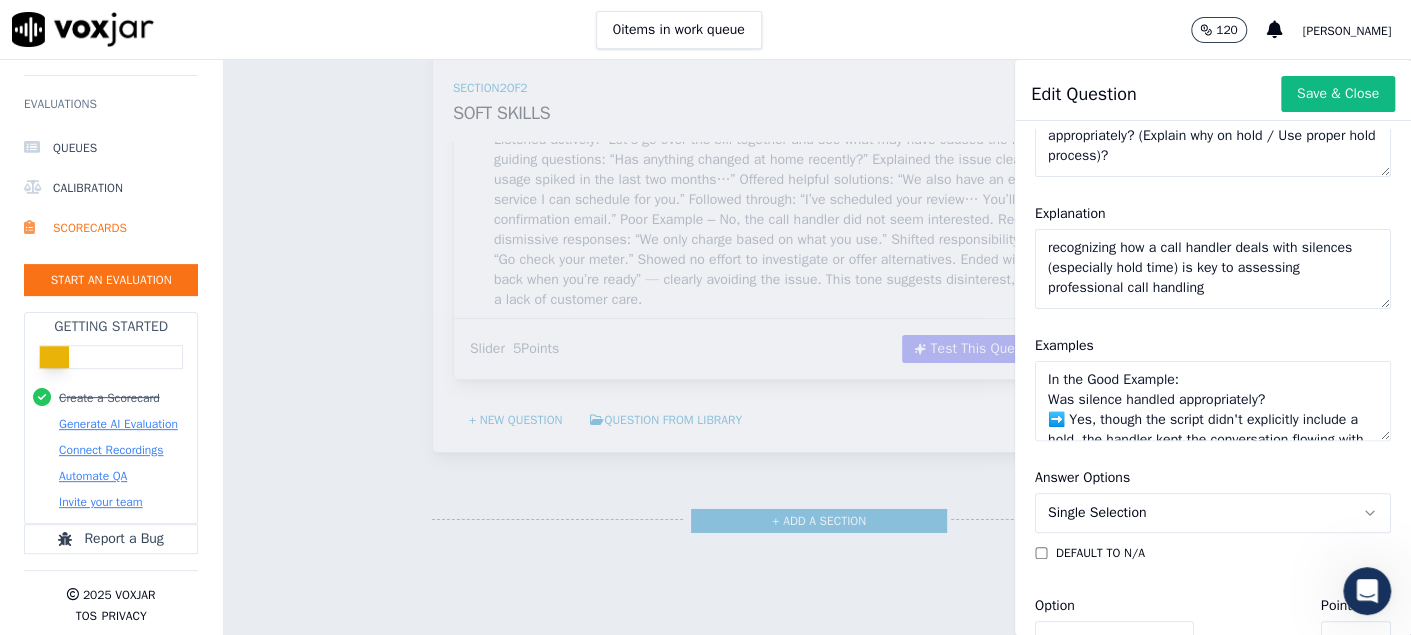 click on "In the Good Example:
Was silence handled appropriately?
➡ Yes, though the script didn't explicitly include a hold, the handler kept the conversation flowing with clear communication and did not allow awkward or unexplained silences.
If a hold had occurred, the correct process would have looked like this:
“I’m just going to place you on hold for a moment while I access your billing history — this will take about 1–2 minutes. Is that okay?”
(After returning)
“Thank you for holding — I’ve pulled up your usage for the past two months...”
✅ This kind of approach shows:
Transparency
Respect for the caller’s time
Control over the call flow" 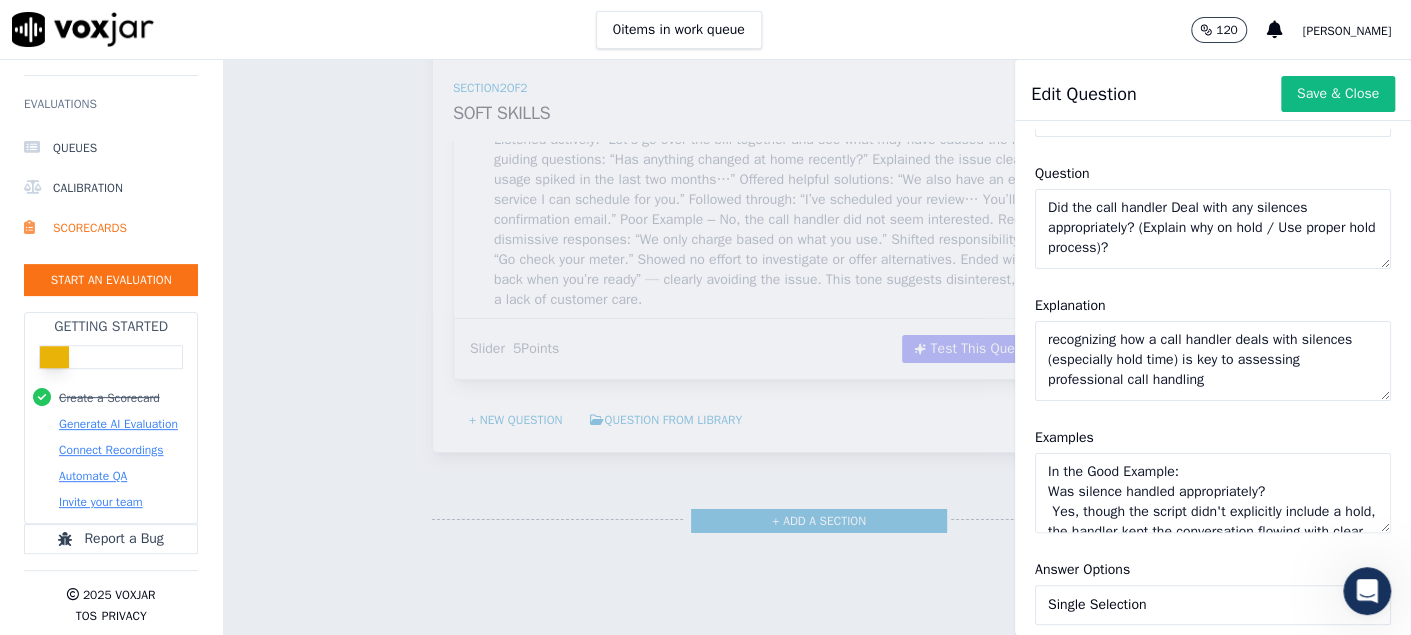 scroll, scrollTop: 200, scrollLeft: 0, axis: vertical 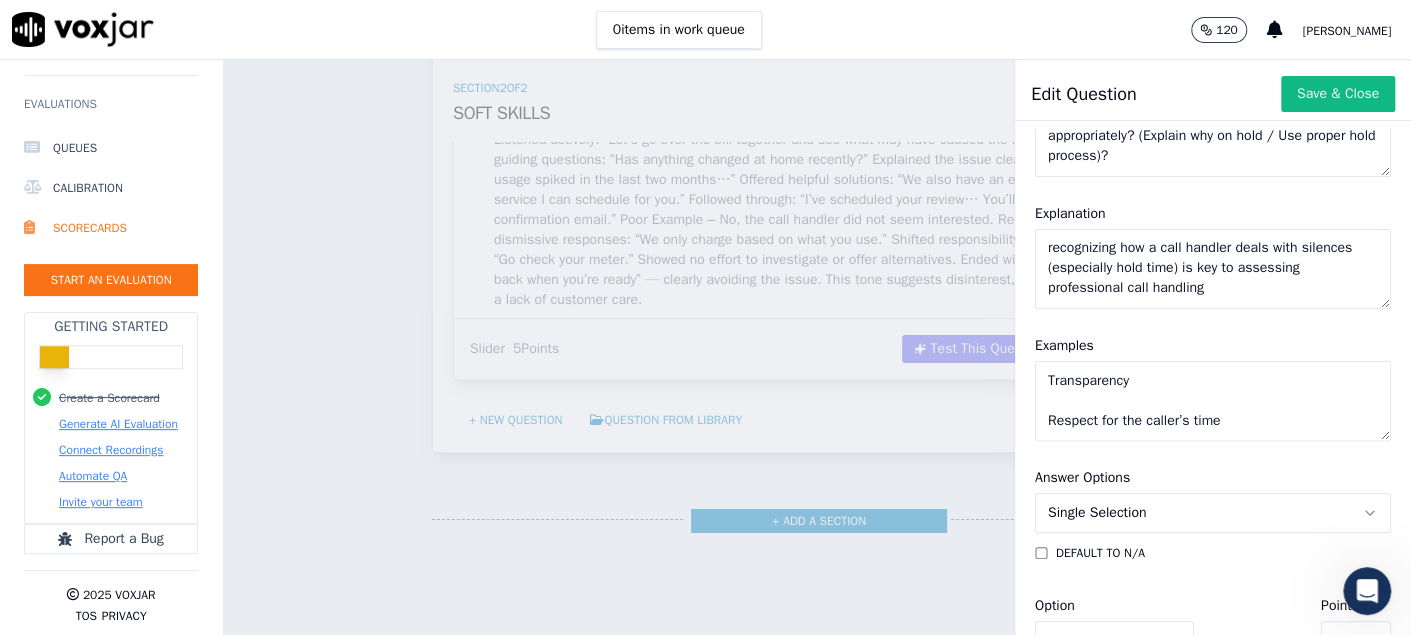 click on "In the Good Example:
Was silence handled appropriately?
Yes, though the script didn't explicitly include a hold, the handler kept the conversation flowing with clear communication and did not allow awkward or unexplained silences.
If a hold had occurred, the correct process would have looked like this:
“I’m just going to place you on hold for a moment while I access your billing history — this will take about 1–2 minutes. Is that okay?”
(After returning)
“Thank you for holding — I’ve pulled up your usage for the past two months...”
✅ This kind of approach shows:
Transparency
Respect for the caller’s time
Control over the call flow" 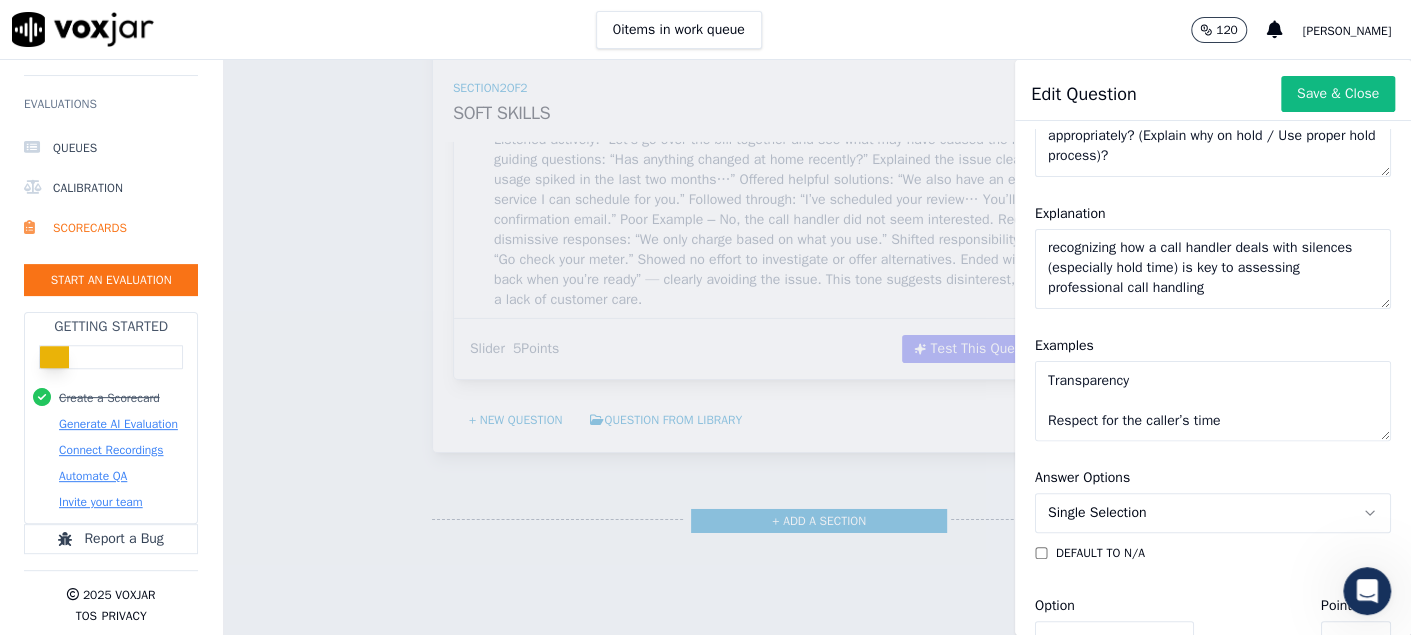 scroll, scrollTop: 477, scrollLeft: 0, axis: vertical 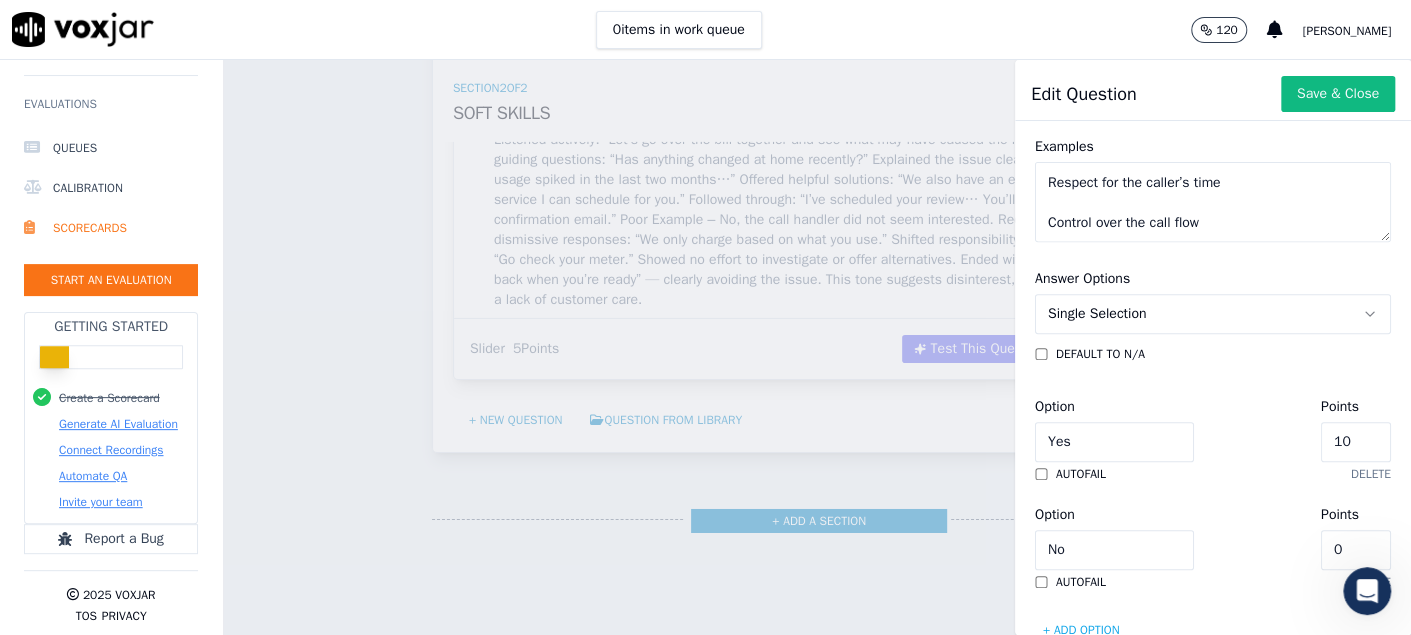 click on "In the Good Example:
Was silence handled appropriately?
Yes, though the script didn't explicitly include a hold, the handler kept the conversation flowing with clear communication and did not allow awkward or unexplained silences.
If a hold had occurred, the correct process would have looked like this:
“I’m just going to place you on hold for a moment while I access your billing history — this will take about 1–2 minutes. Is that okay?”
(After returning)
“Thank you for holding — I’ve pulled up your usage for the past two months...”
This kind of approach shows:
Transparency
Respect for the caller’s time
Control over the call flow" 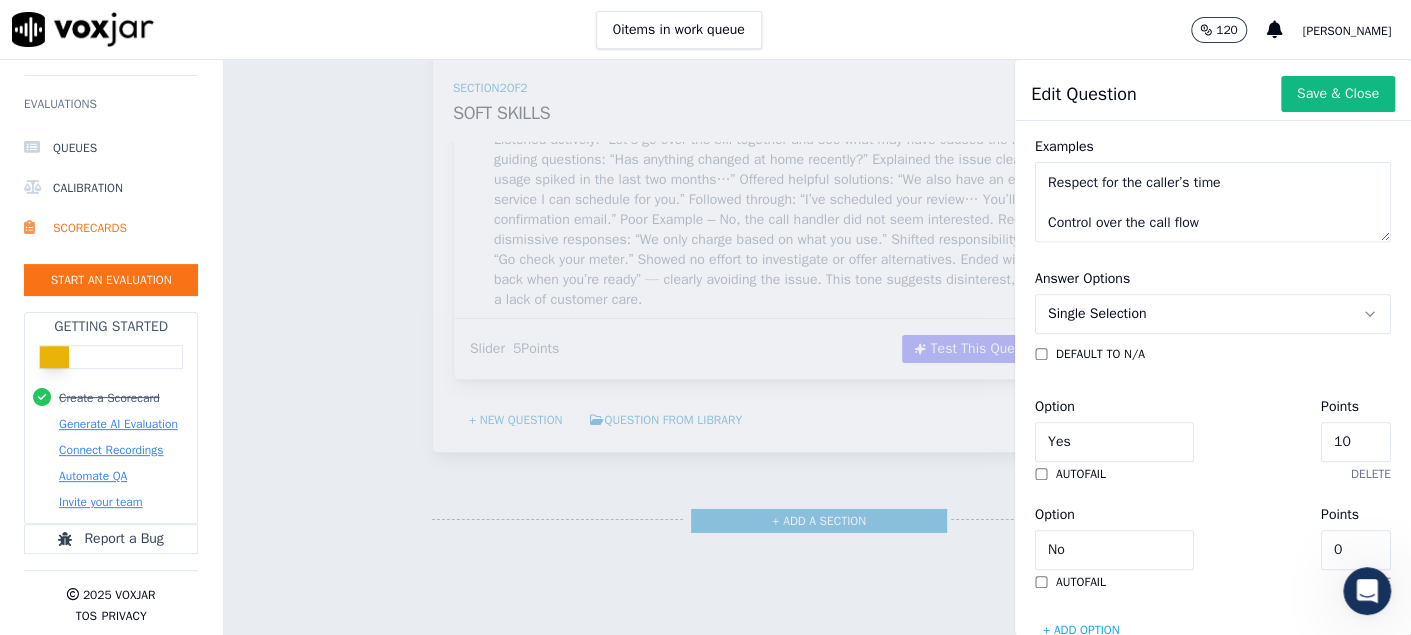 click on "In the Good Example:
Was silence handled appropriately?
Yes, though the script didn't explicitly include a hold, the handler kept the conversation flowing with clear communication and did not allow awkward or unexplained silences.
If a hold had occurred, the correct process would have looked like this:
“I’m just going to place you on hold for a moment while I access your billing history — this will take about 1–2 minutes. Is that okay?”
(After returning)
“Thank you for holding — I’ve pulled up your usage for the past two months...”
This kind of approach shows:
Transparency
Respect for the caller’s time
Control over the call flow" 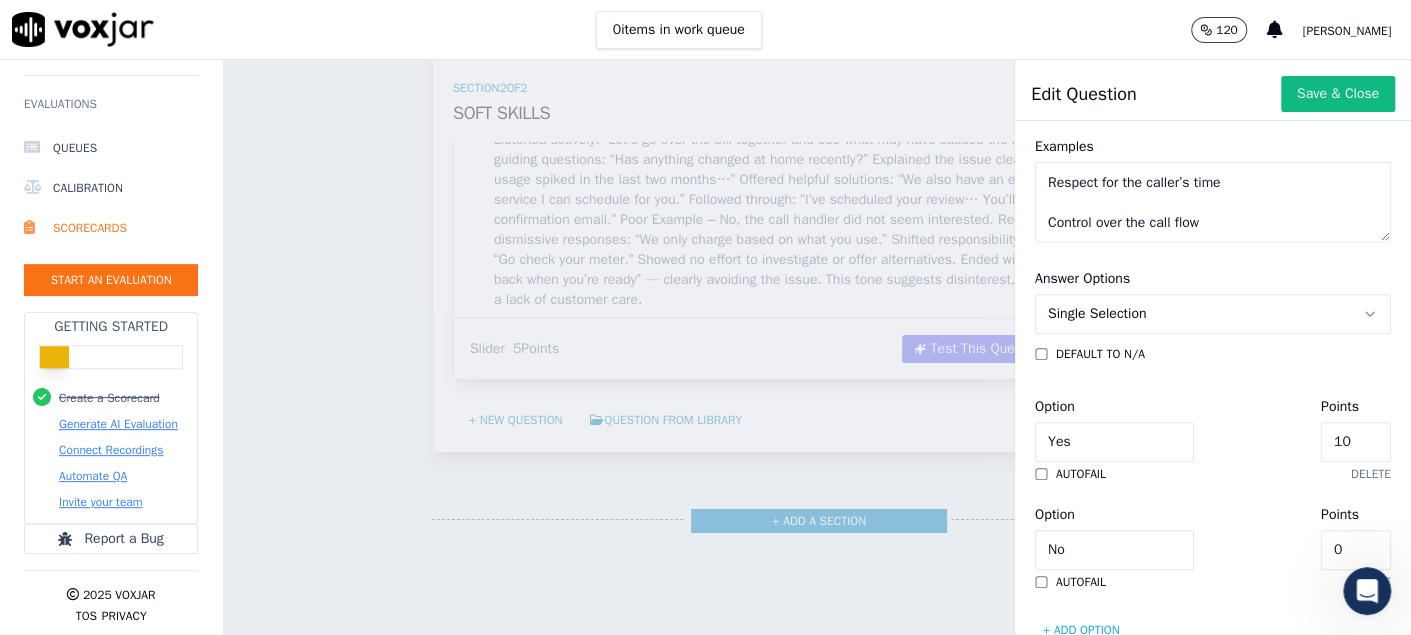 scroll, scrollTop: 509, scrollLeft: 0, axis: vertical 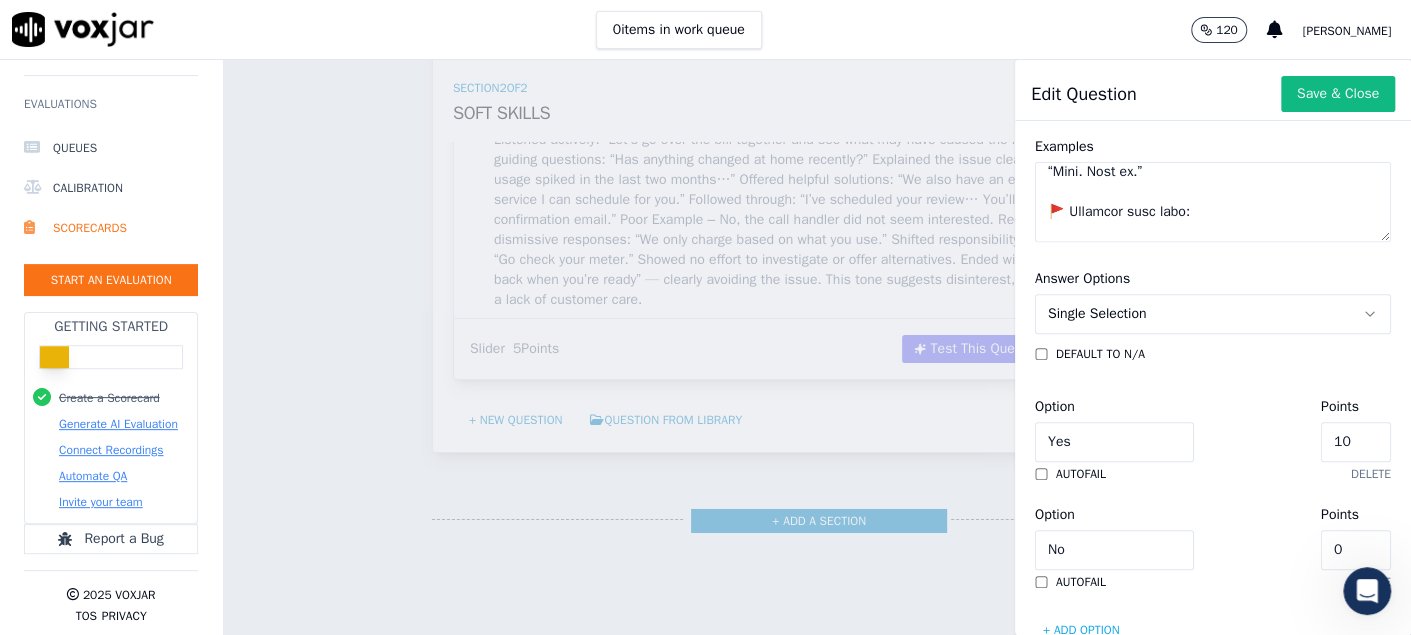 click on "Examples" 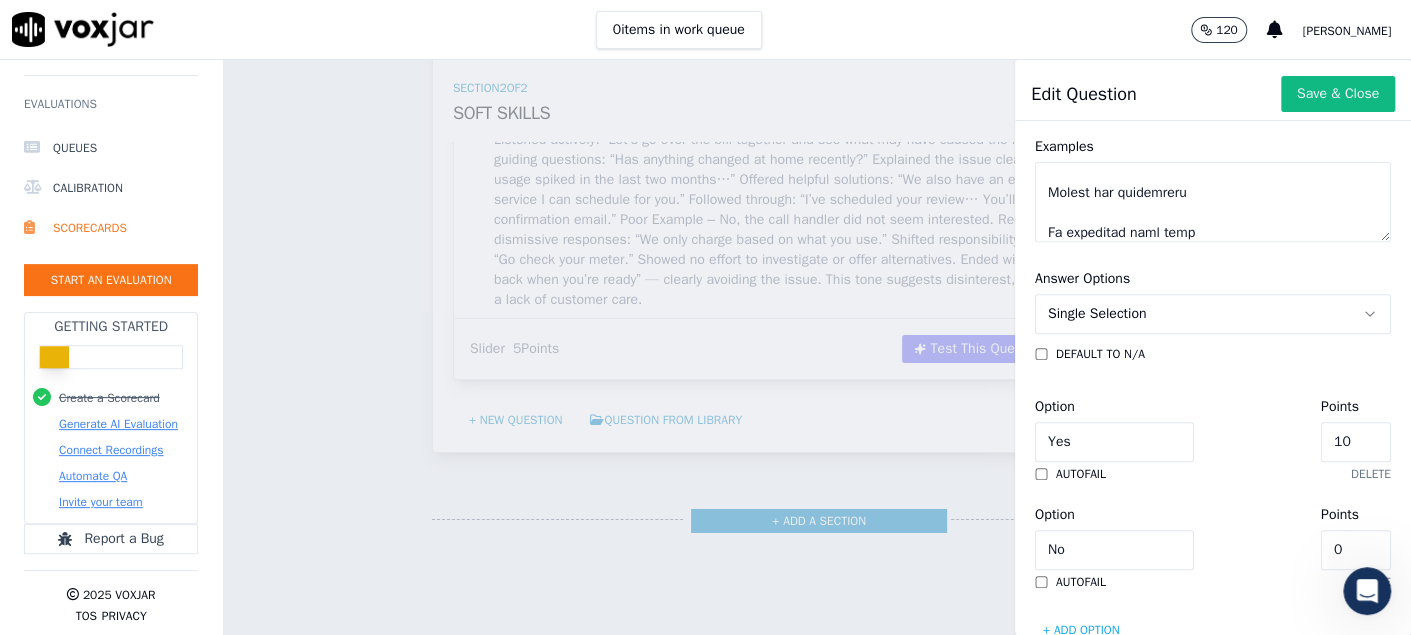 scroll, scrollTop: 808, scrollLeft: 0, axis: vertical 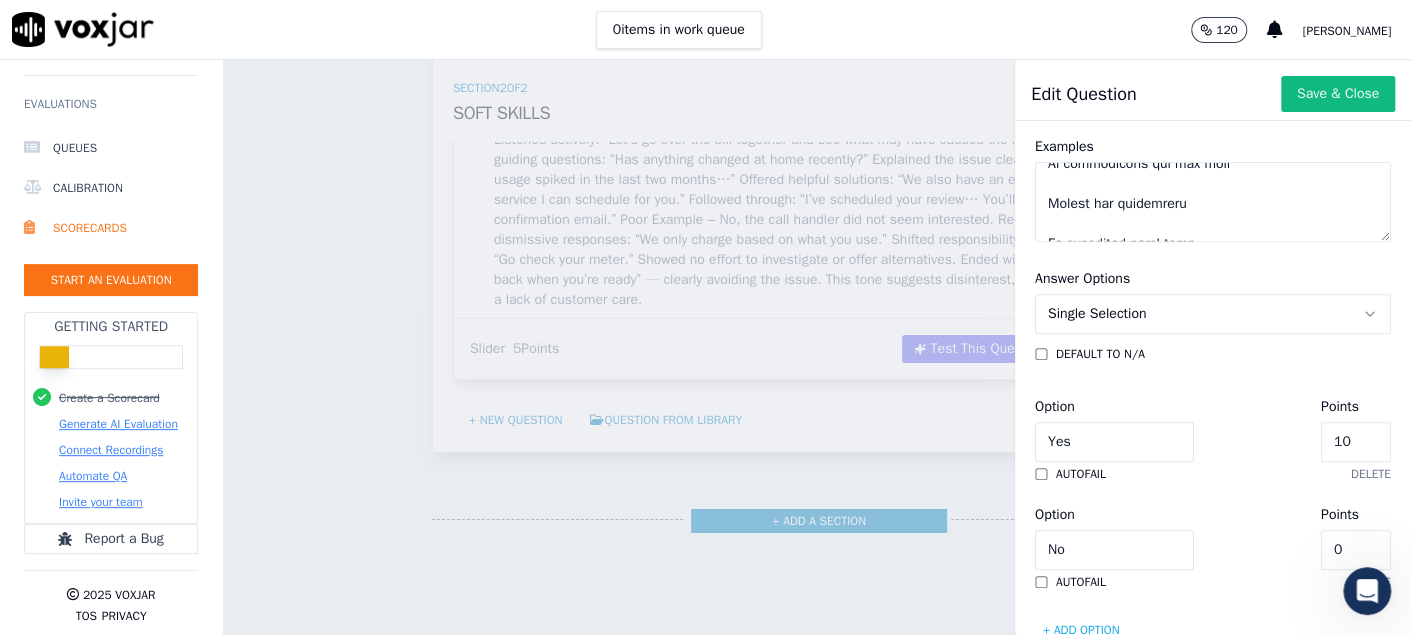 click on "Examples" 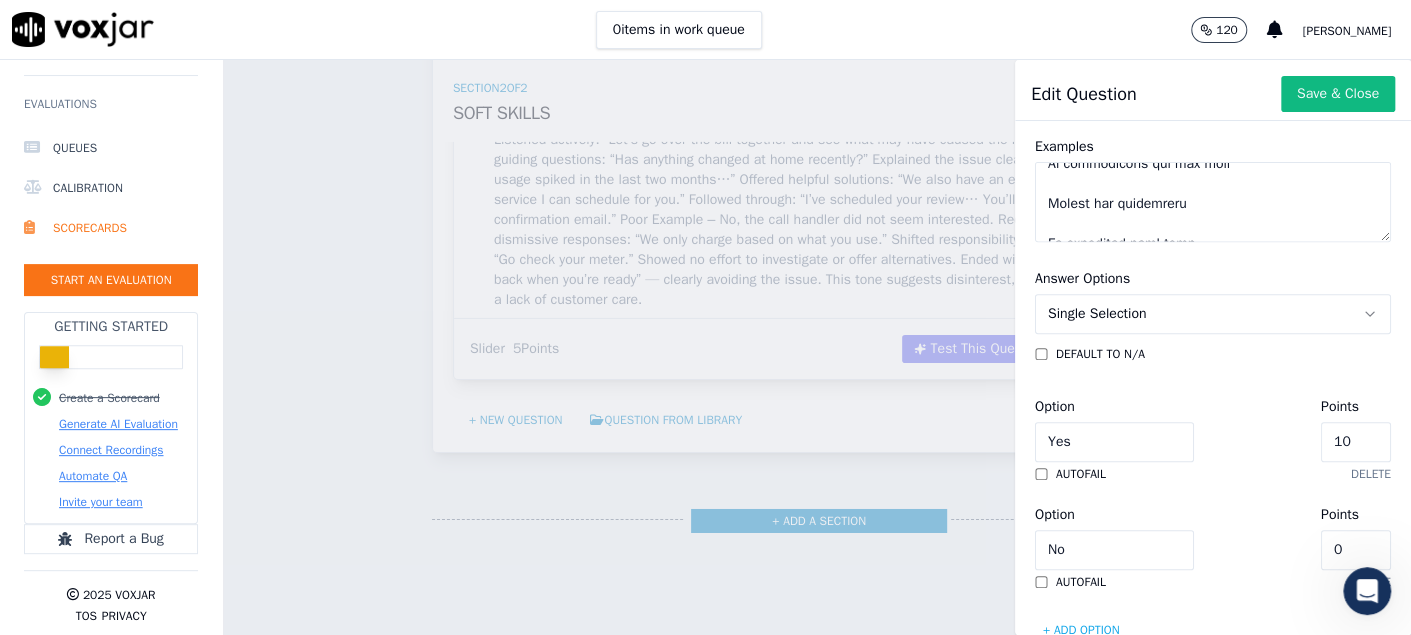 scroll, scrollTop: 687, scrollLeft: 0, axis: vertical 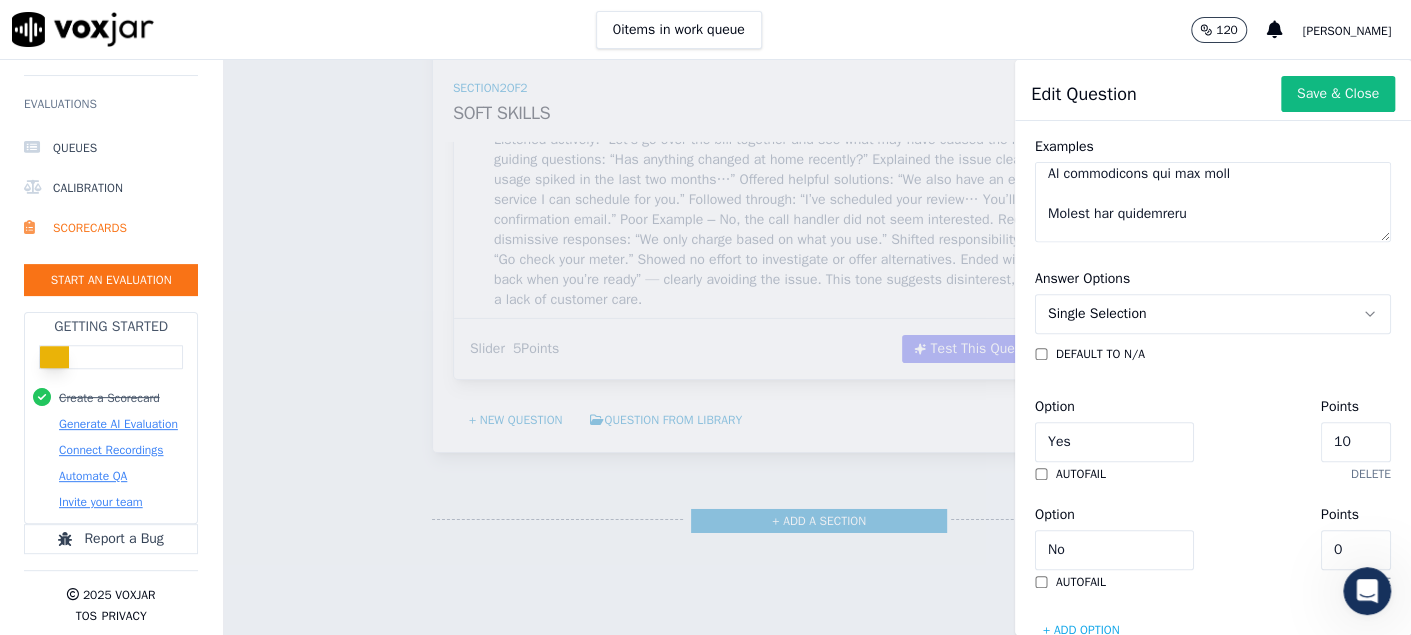 click on "Examples" 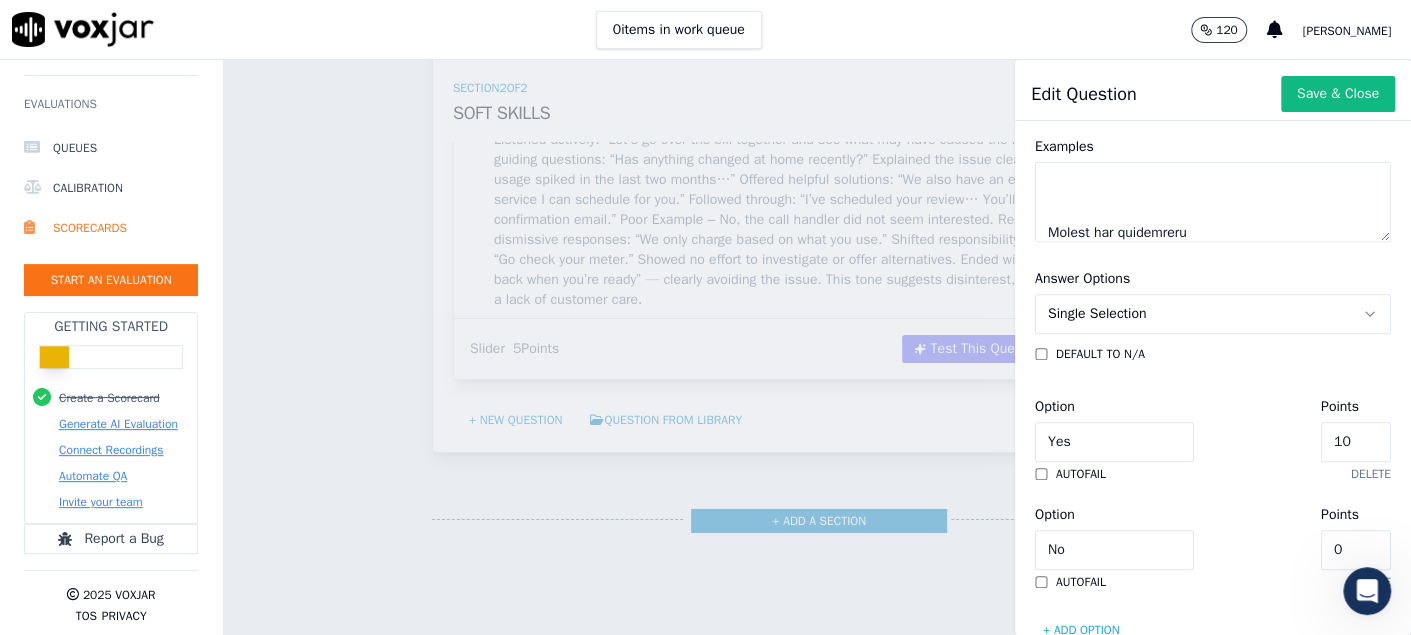 paste on "Best Practices for Handling Silence or Holds:
Ask permission or give notice
“Would you mind if I put you on hold while I check that for you?”
Explain the reason for the hold
“I need to speak with our billing team to get a clear answer.”
Give an estimated time
“This will take about a minute or two.”
Thank them after
“Thanks for holding. I’ve spoken with the team, and here’s what we found.”" 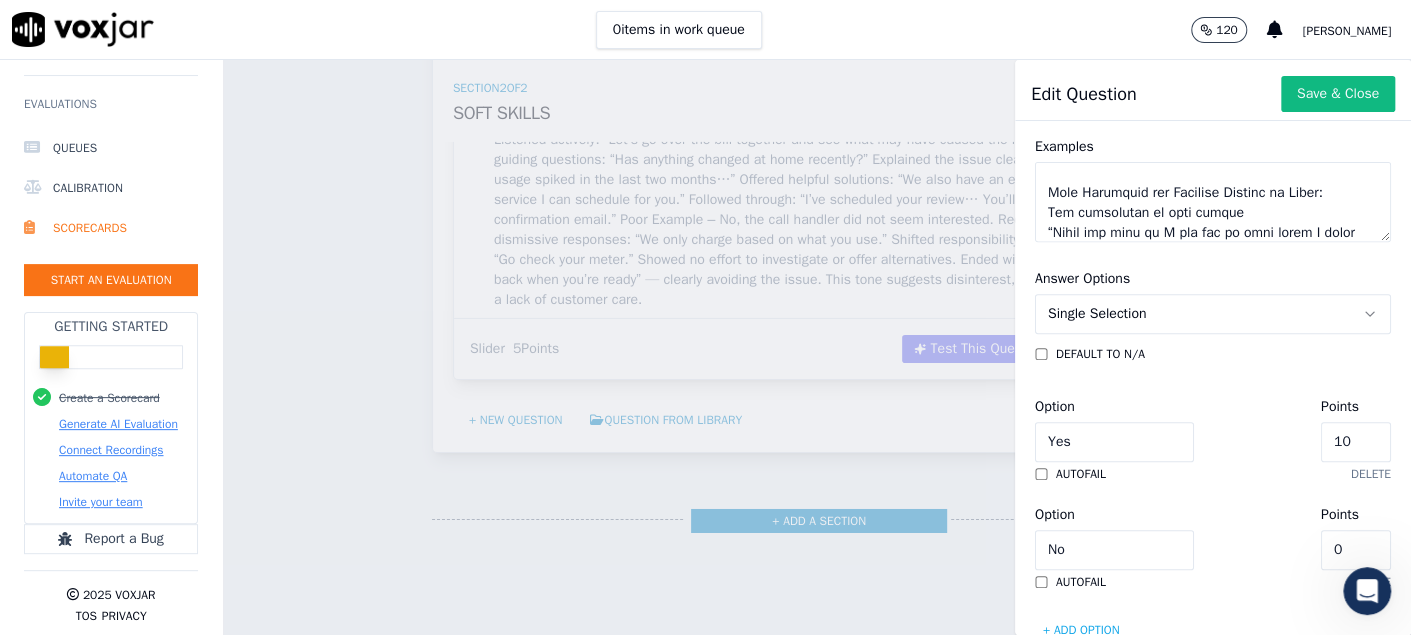 scroll, scrollTop: 989, scrollLeft: 0, axis: vertical 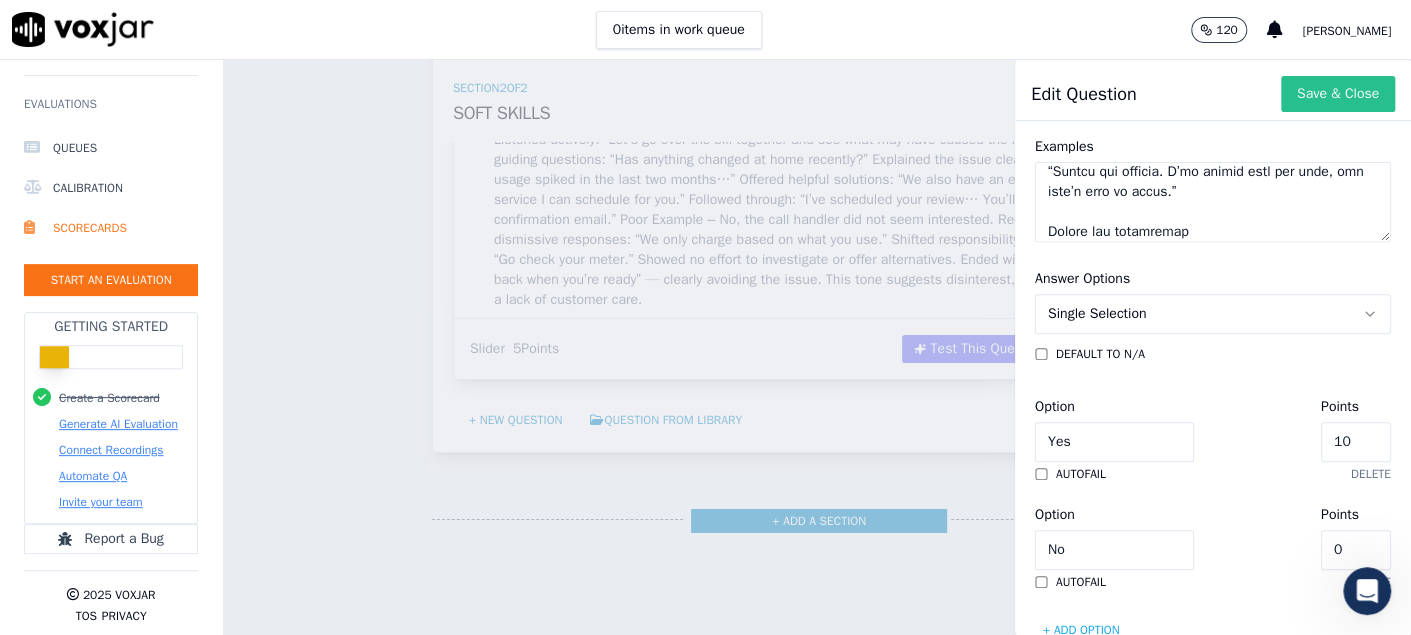 type on "In the Good Example:
Was silence handled appropriately?
Yes, though the script didn't explicitly include a hold, the handler kept the conversation flowing with clear communication and did not allow awkward or unexplained silences.
If a hold had occurred, the correct process would have looked like this:
“I’m just going to place you on hold for a moment while I access your billing history — this will take about 1–2 minutes. Is that okay?”
(After returning)
“Thank you for holding — I’ve pulled up your usage for the past two months...”
This kind of approach shows:
Transparency
Respect for the caller’s time
Control over the call flow
In the Poor Example:
Was silence handled appropriately?
No — the handler ended with:
“Fine. Hold on.”
Problems with this:
No explanation for the hold
Best Practices for Handling Silence or Holds:
Ask permission or give notice
“Would you mind if I put you on hold while I check that for you?”
Explain the reason for the hold
“I need to speak with our billing team to ge..." 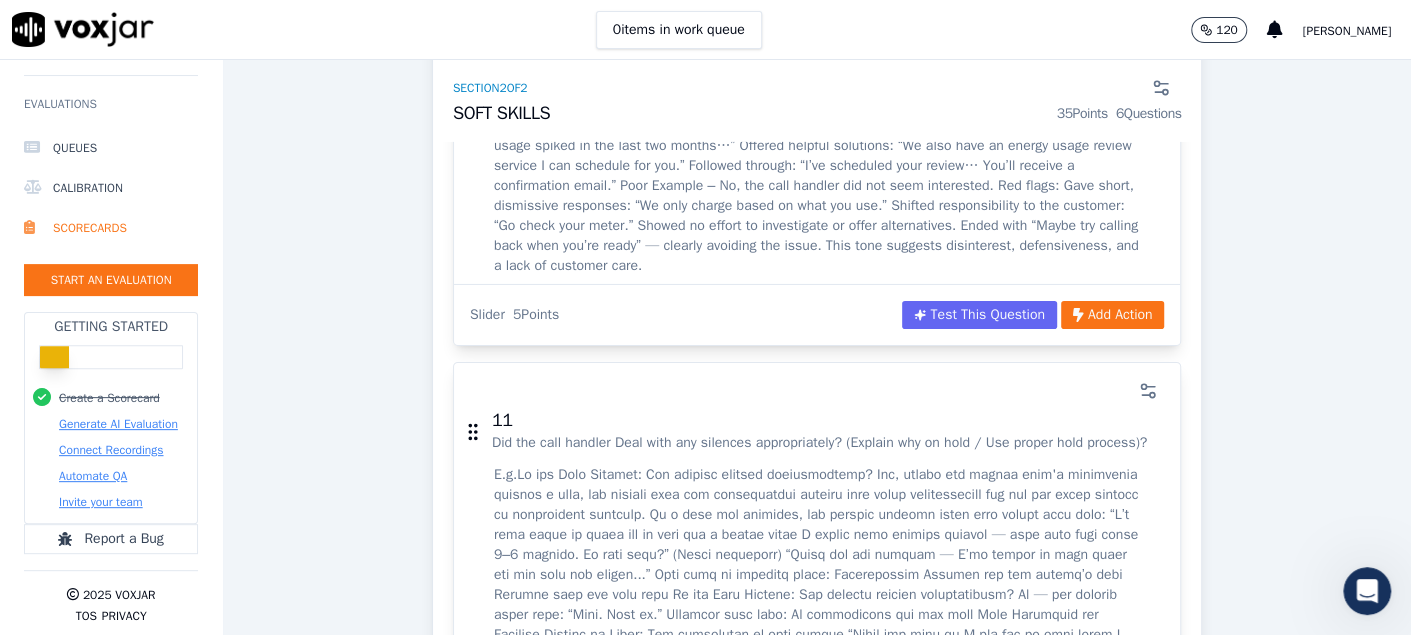 scroll, scrollTop: 3400, scrollLeft: 0, axis: vertical 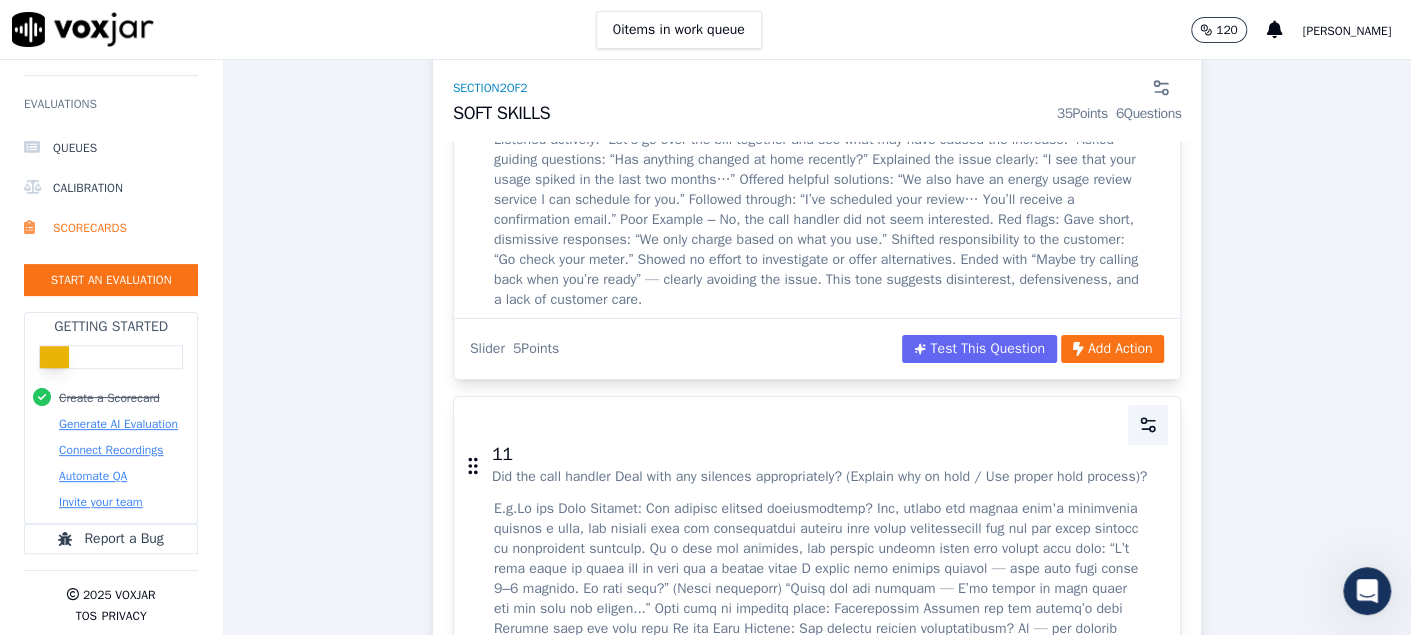 click 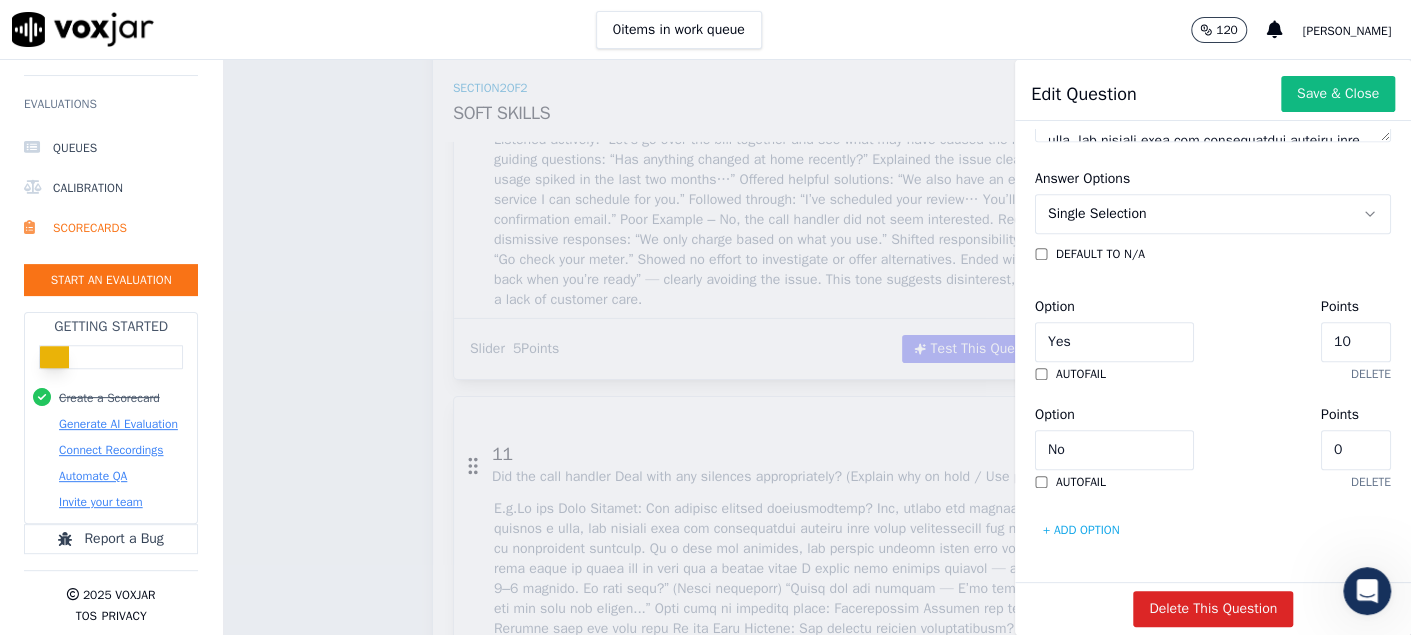 scroll, scrollTop: 556, scrollLeft: 0, axis: vertical 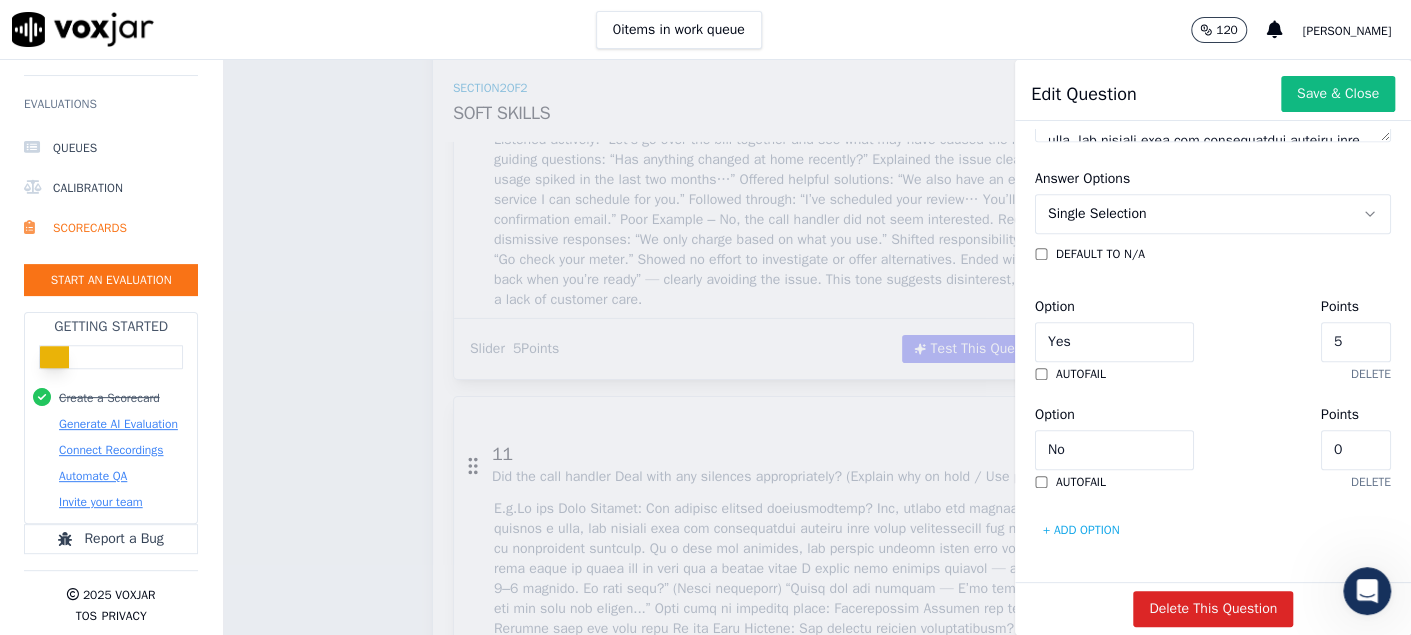 click on "Yes" 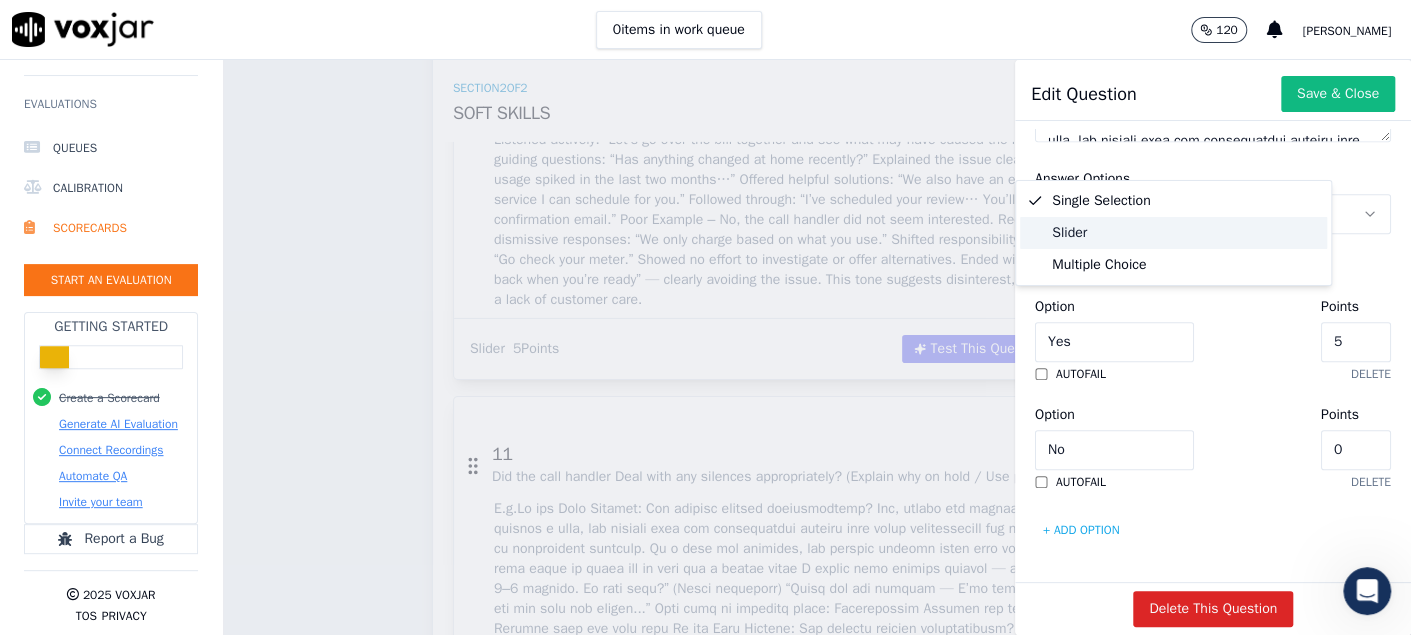 click on "Slider" 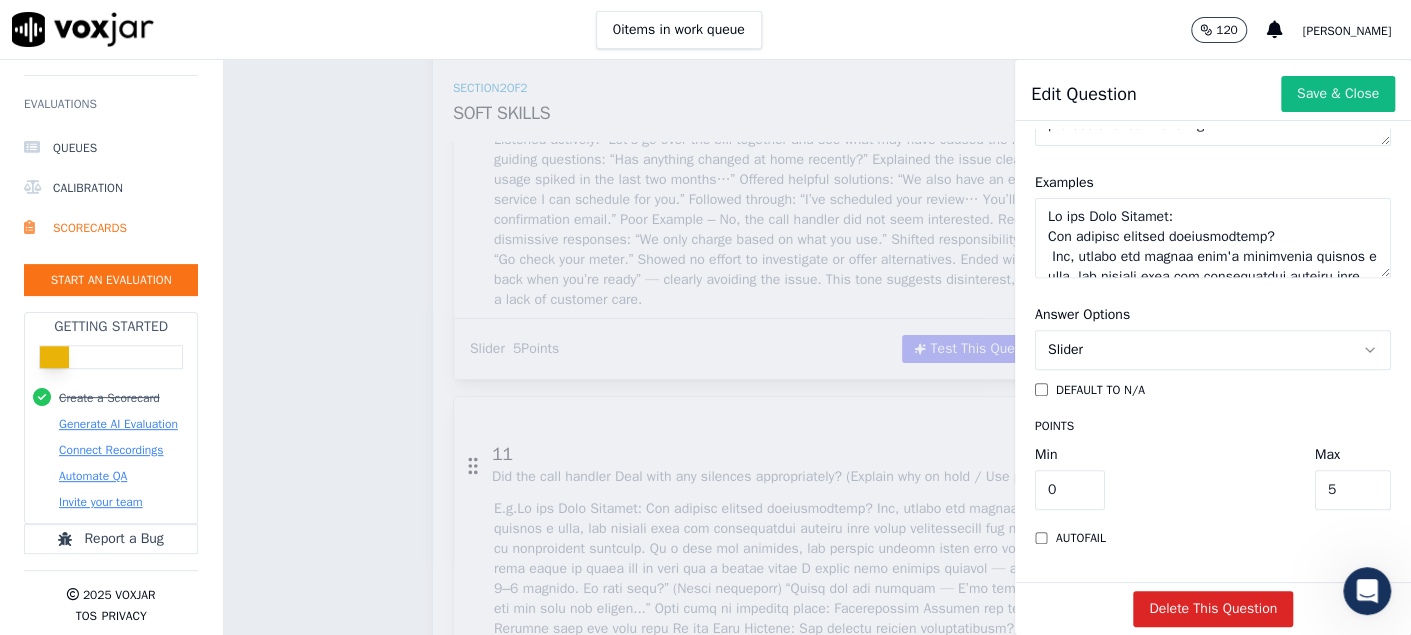 scroll, scrollTop: 420, scrollLeft: 0, axis: vertical 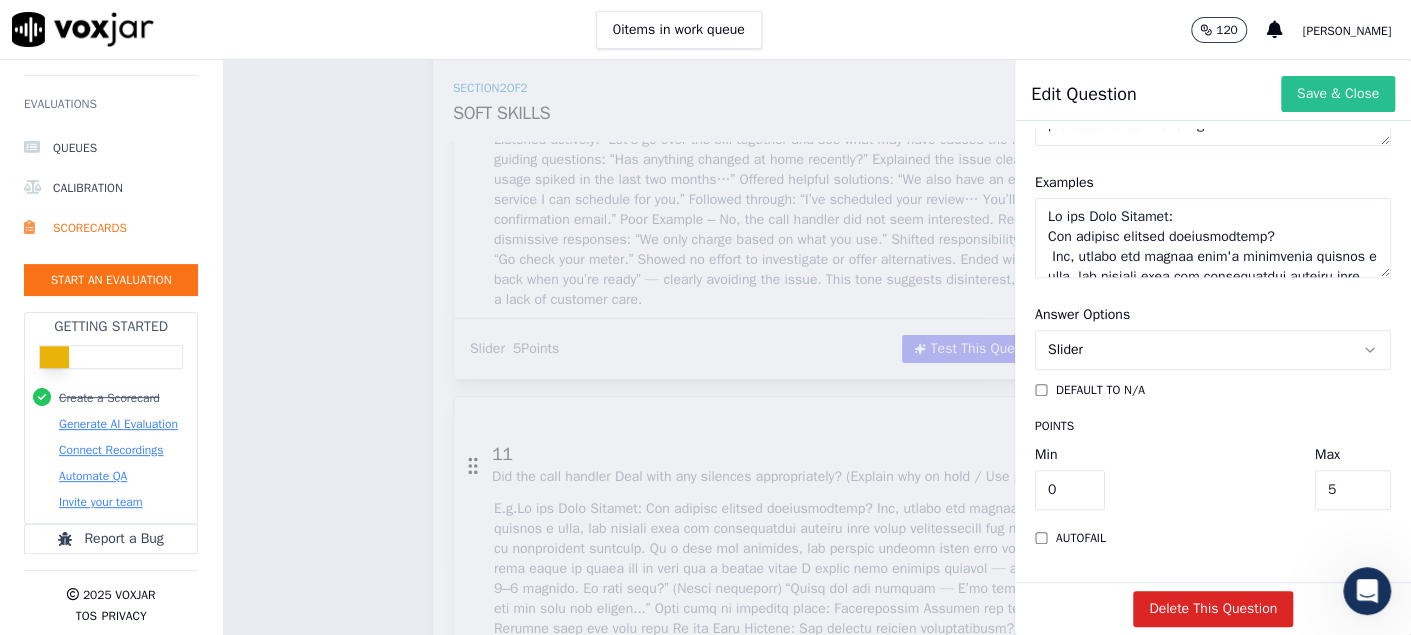 click on "Save & Close" at bounding box center (1338, 94) 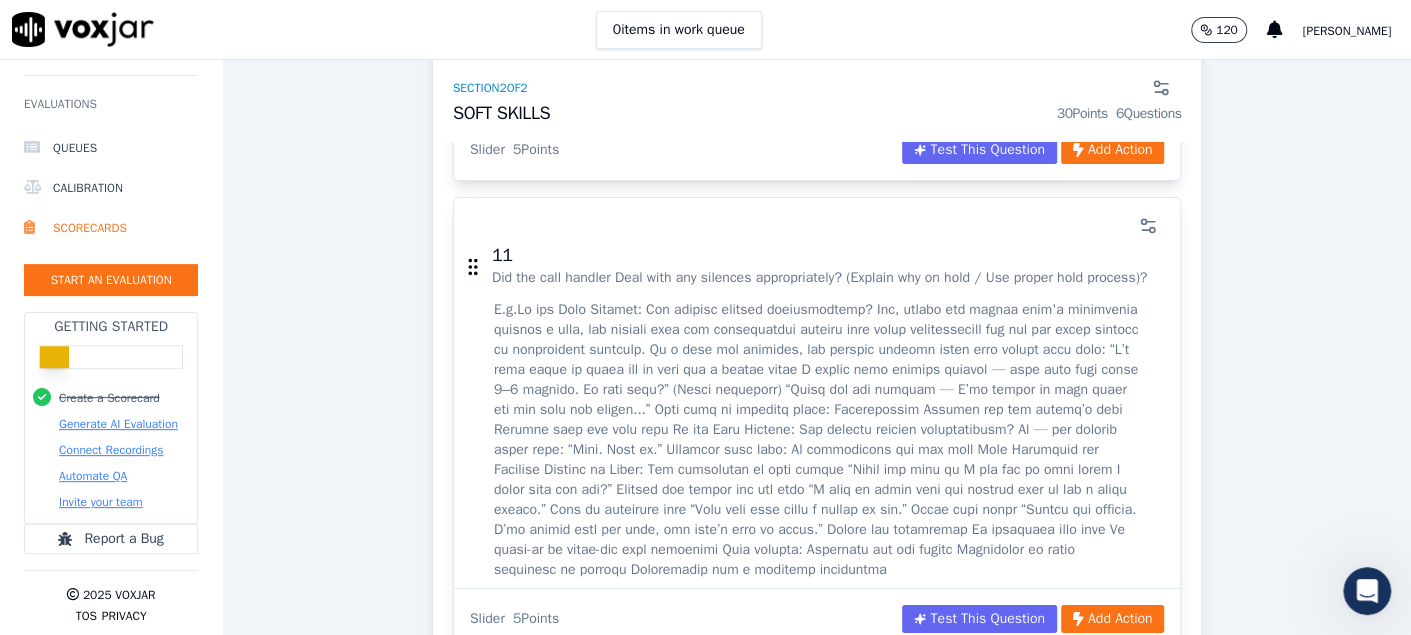scroll, scrollTop: 3900, scrollLeft: 0, axis: vertical 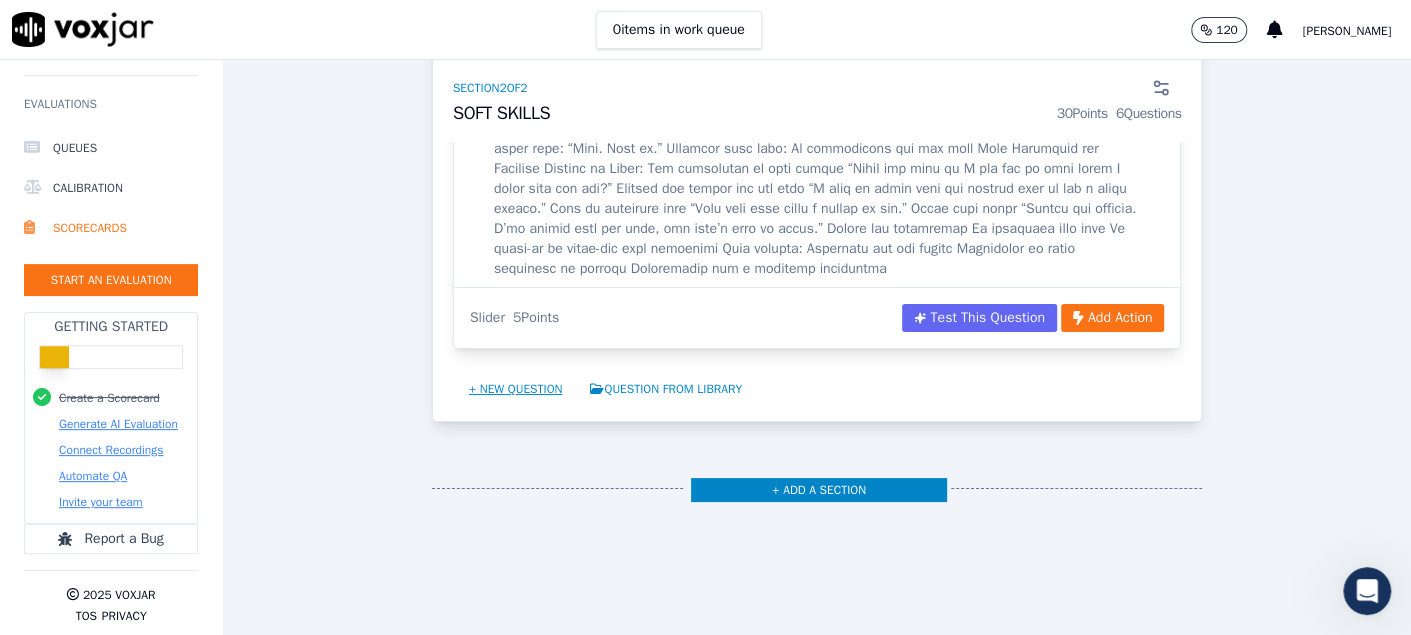 click on "+ New question" at bounding box center (516, 389) 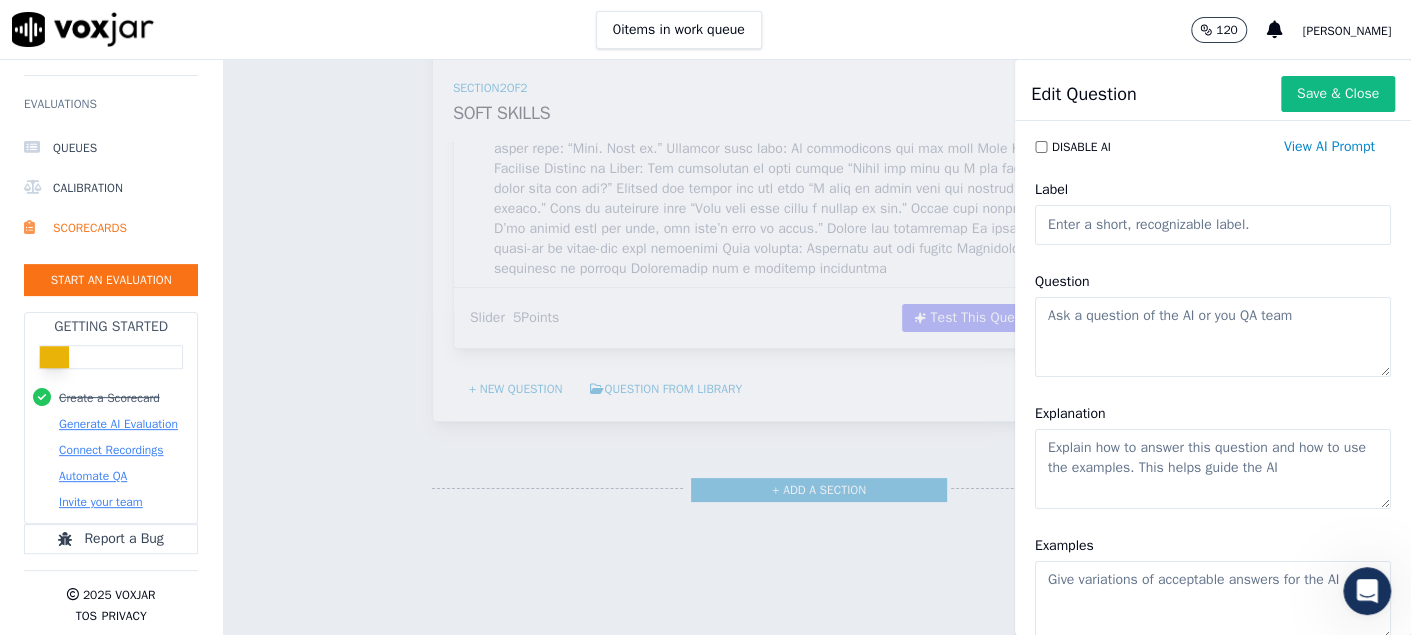 click on "Label" 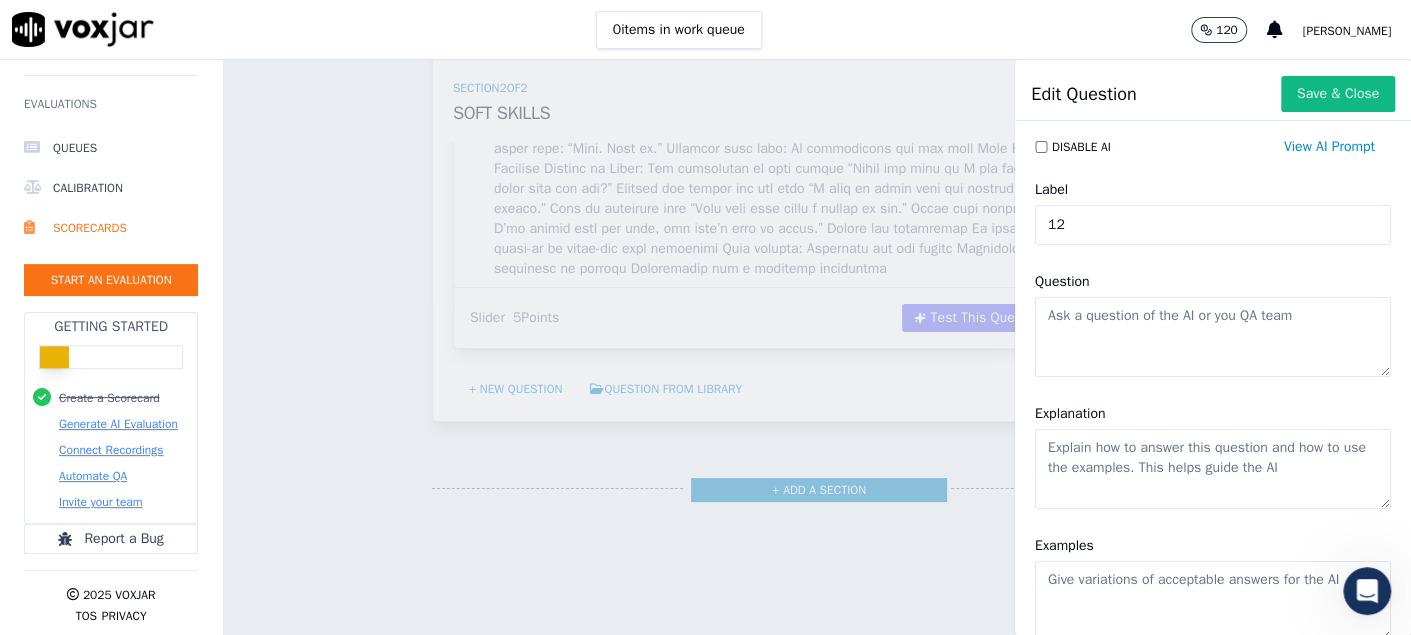 type on "12" 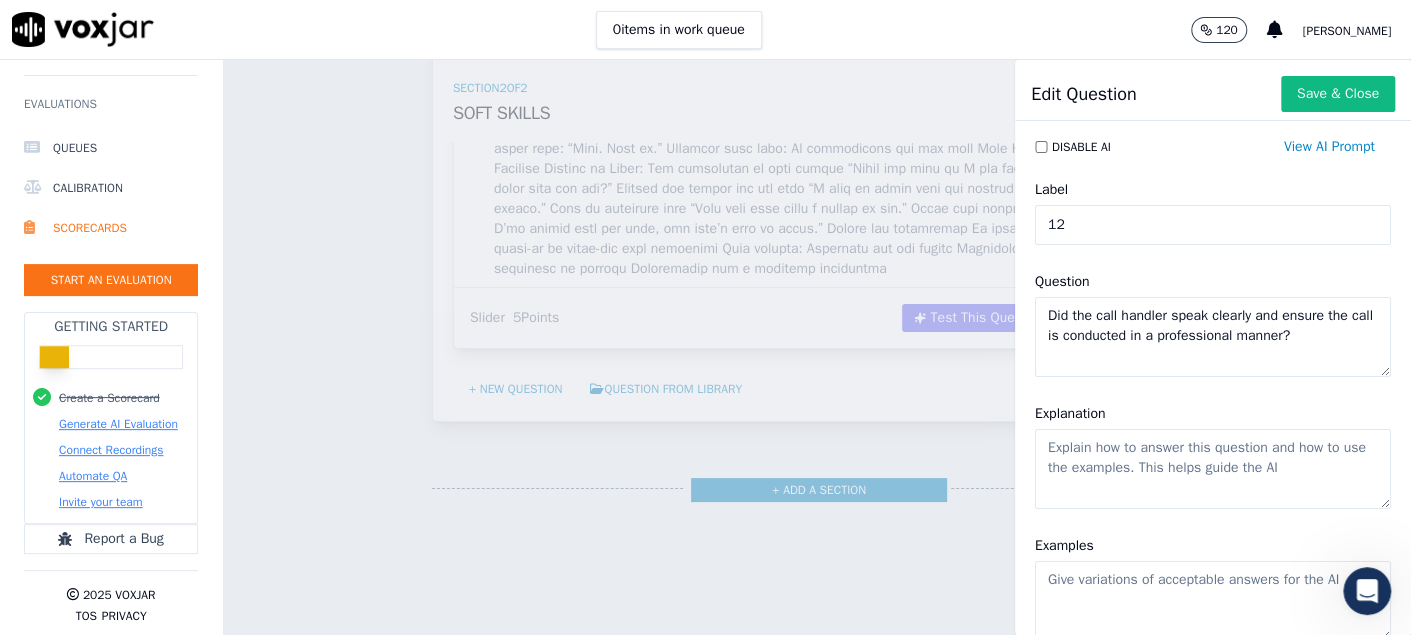 type on "Did the call handler speak clearly and ensure the call is conducted in a professional manner?" 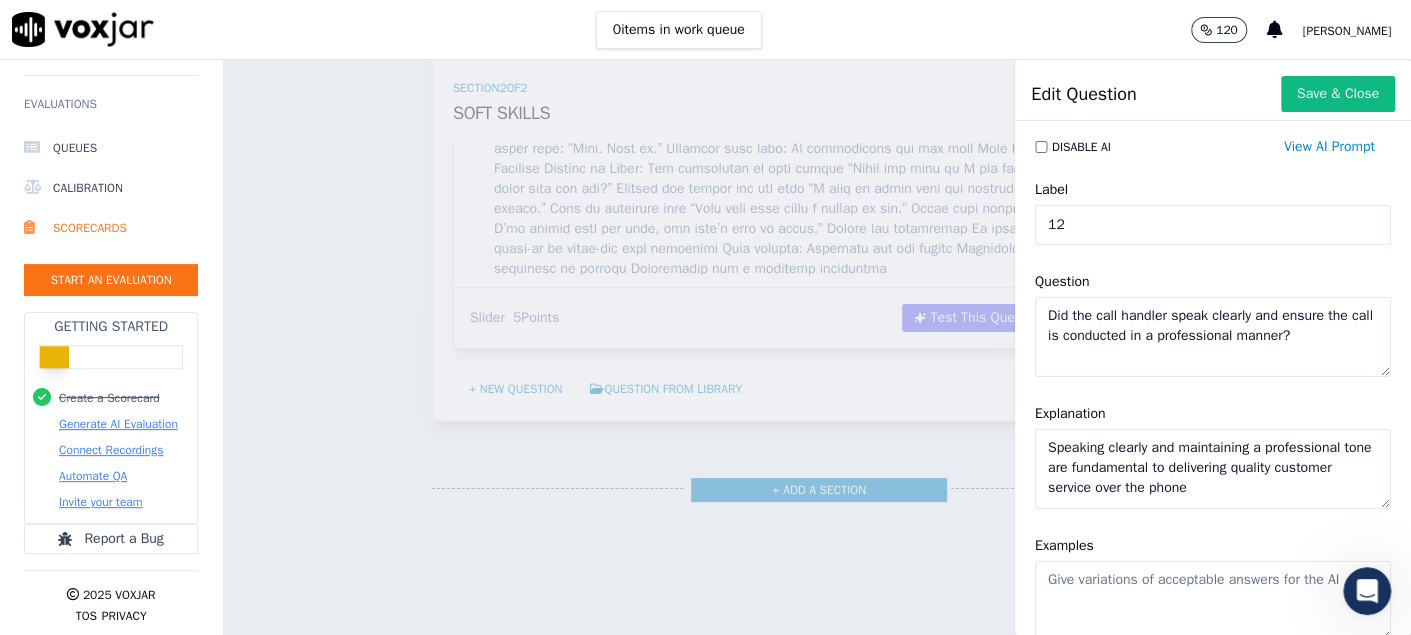scroll, scrollTop: 8, scrollLeft: 0, axis: vertical 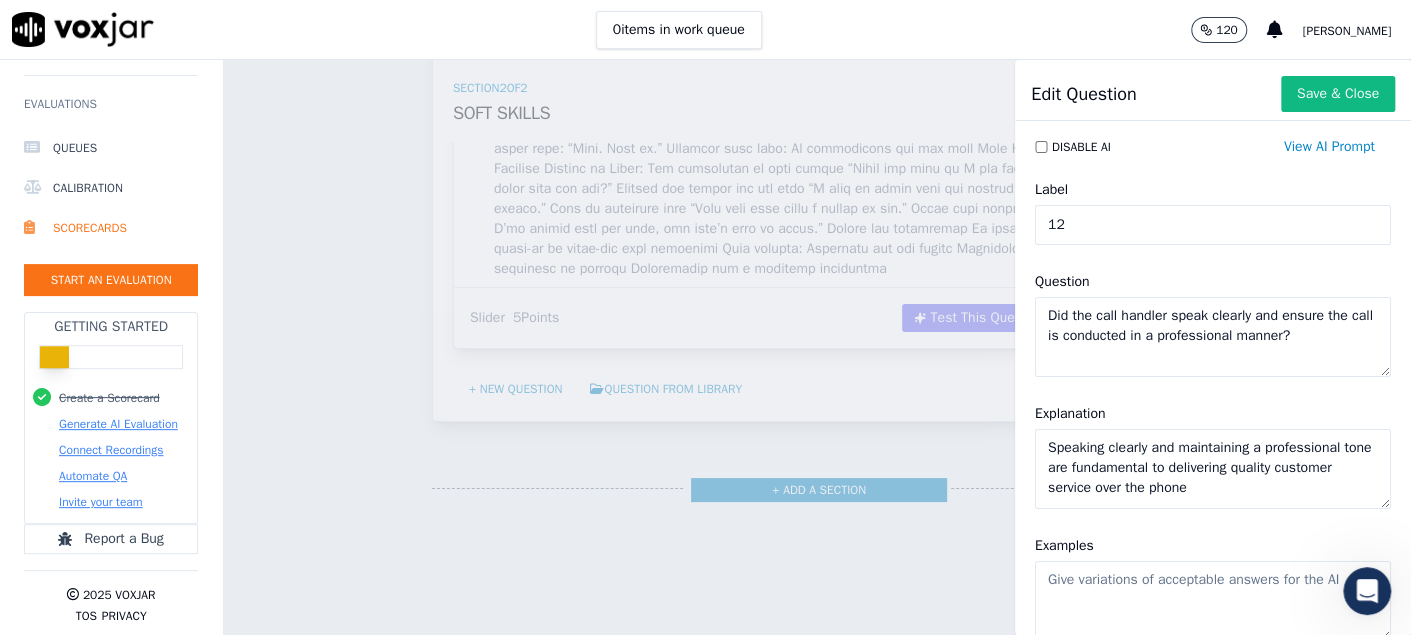 type on "Speaking clearly and maintaining a professional tone are fundamental to delivering quality customer service over the phone" 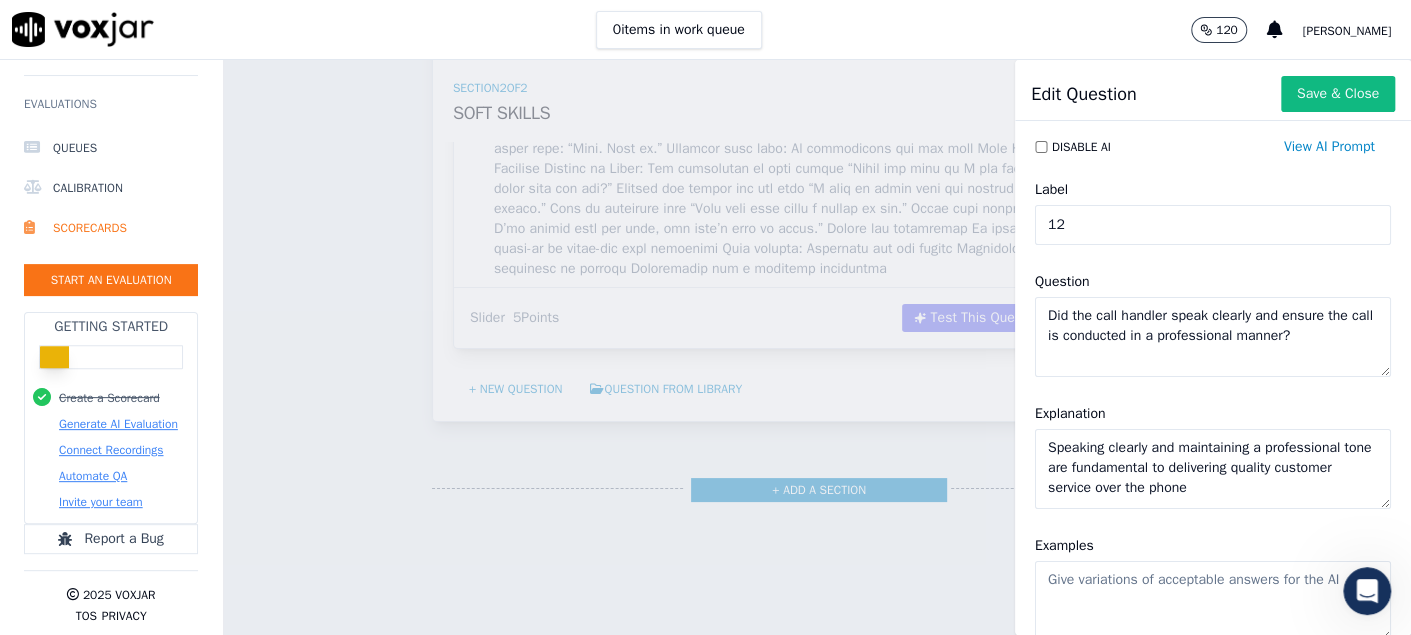 scroll, scrollTop: 300, scrollLeft: 0, axis: vertical 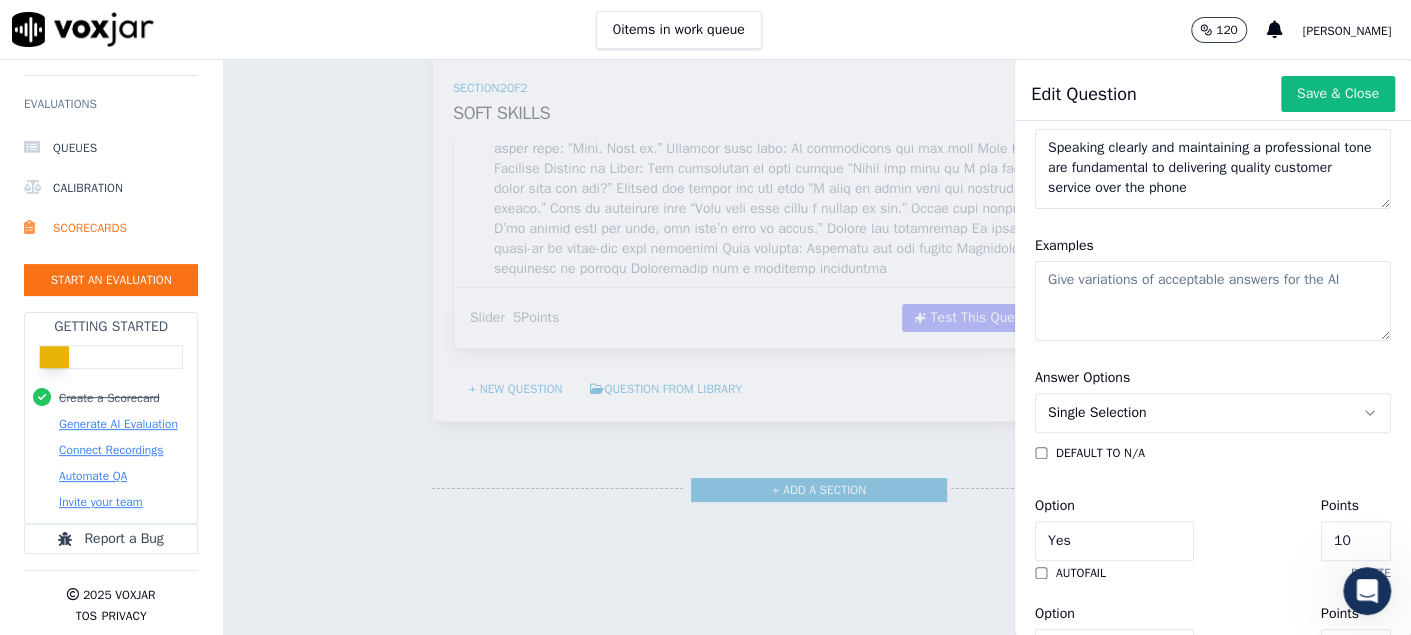 click on "Examples" 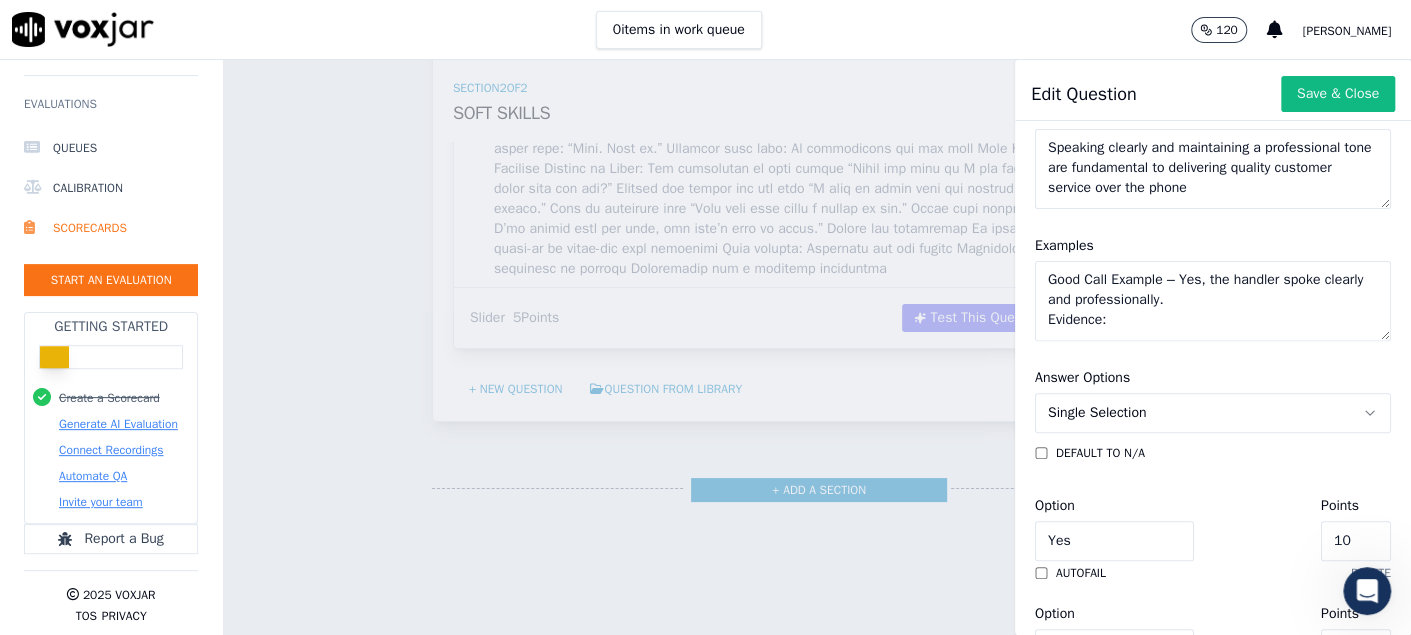 scroll, scrollTop: 209, scrollLeft: 0, axis: vertical 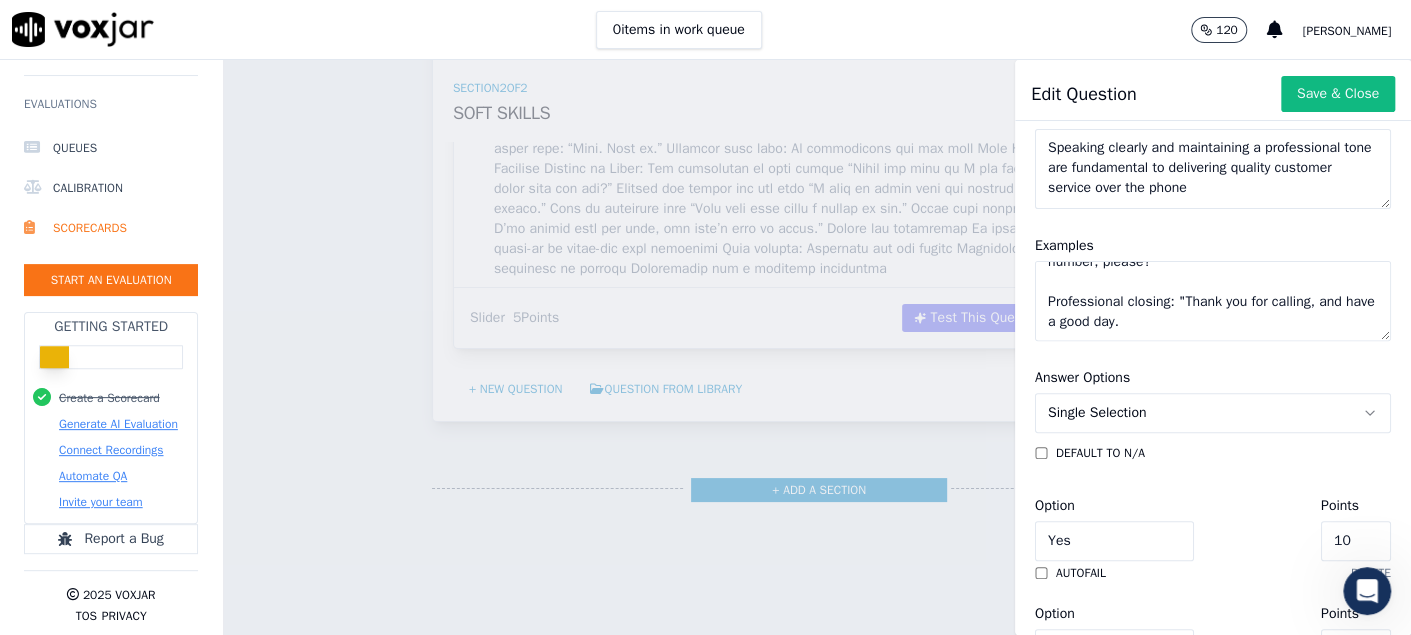 click on "Good Call Example – Yes, the handler spoke clearly and professionally.
Evidence:
Calm, neutral tone: "I understand that you're frustrated, and I’m here to help you look into this."
Clear, structured responses: "Let’s go over the bill together... Could I start by confirming your account number, please?"
Professional closing: "Thank you for calling, and have a good day." 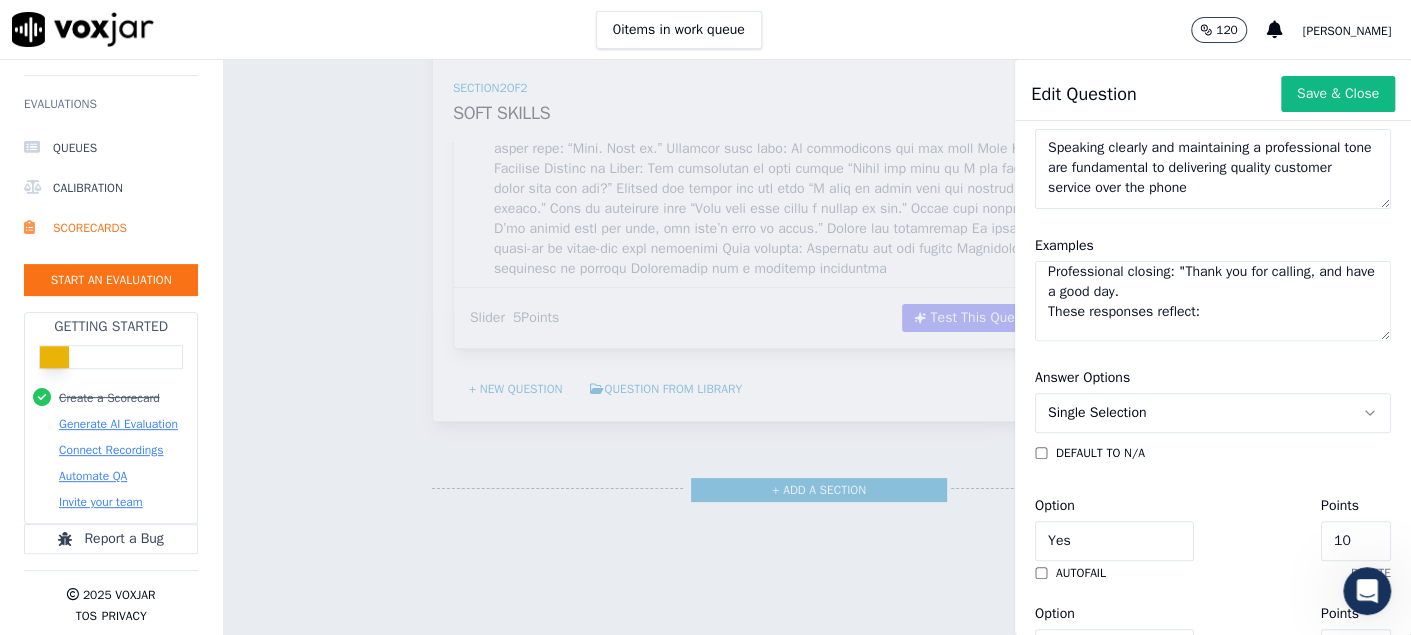 scroll, scrollTop: 449, scrollLeft: 0, axis: vertical 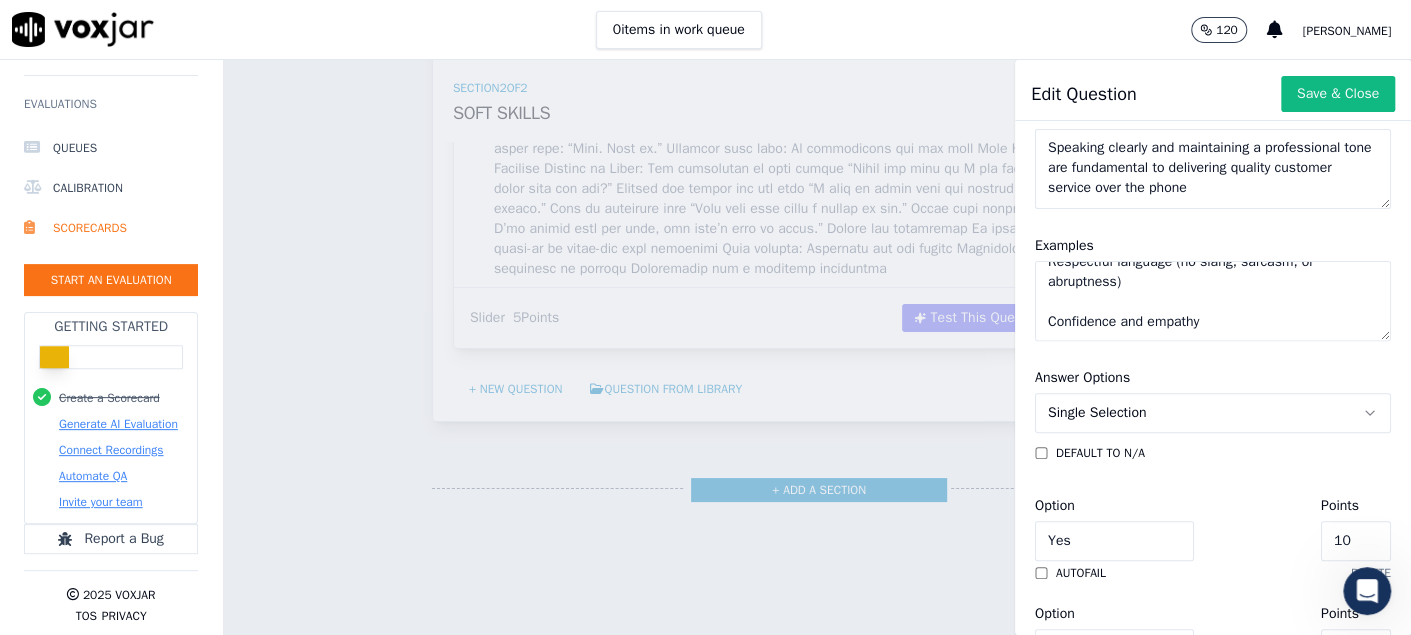 click on "Good Call Example – Yes, the handler spoke clearly and professionally.
Evidence:
Calm, neutral tone: "I understand that you're frustrated, and I’m here to help you look into this."
Clear, structured responses: "Let’s go over the bill together... Could I start by confirming your account number, please?"
Professional closing: "Thank you for calling, and have a good day.
These responses reflect:
Clear articulation (no rambling or mumbling)
Controlled pacing (not too fast or rushed)
Respectful language (no slang, sarcasm, or abruptness)
Confidence and empathy" 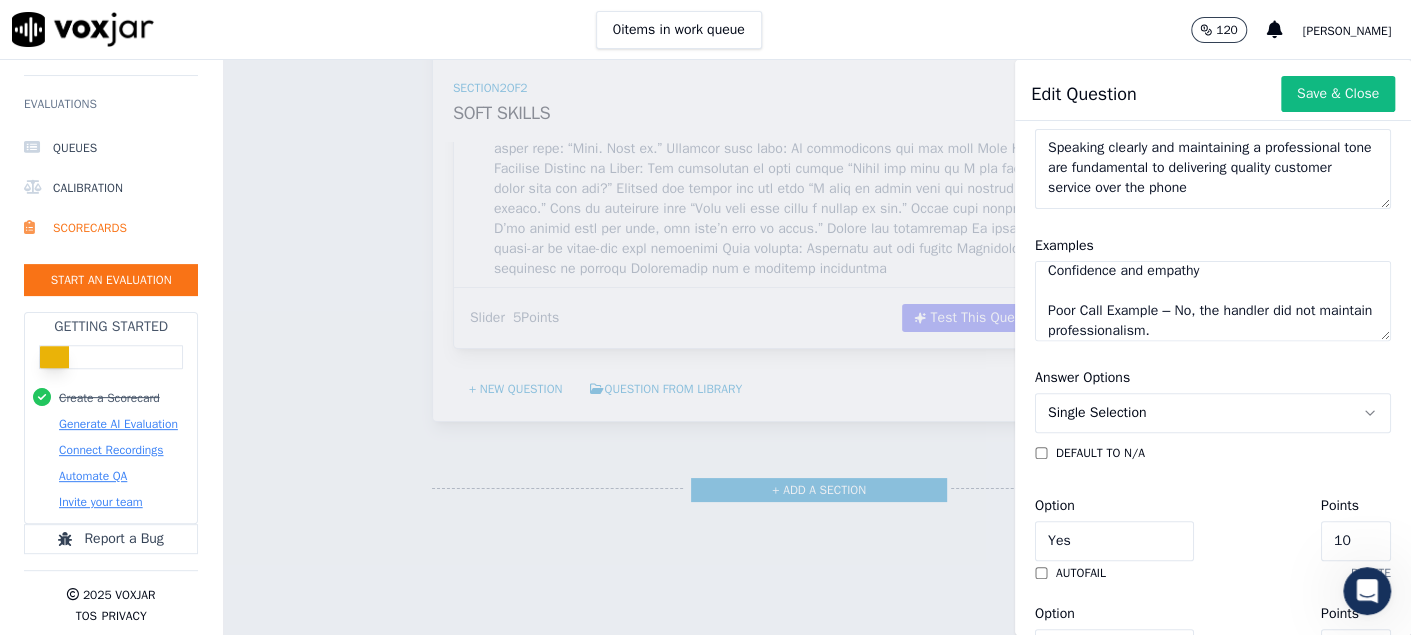 scroll, scrollTop: 689, scrollLeft: 0, axis: vertical 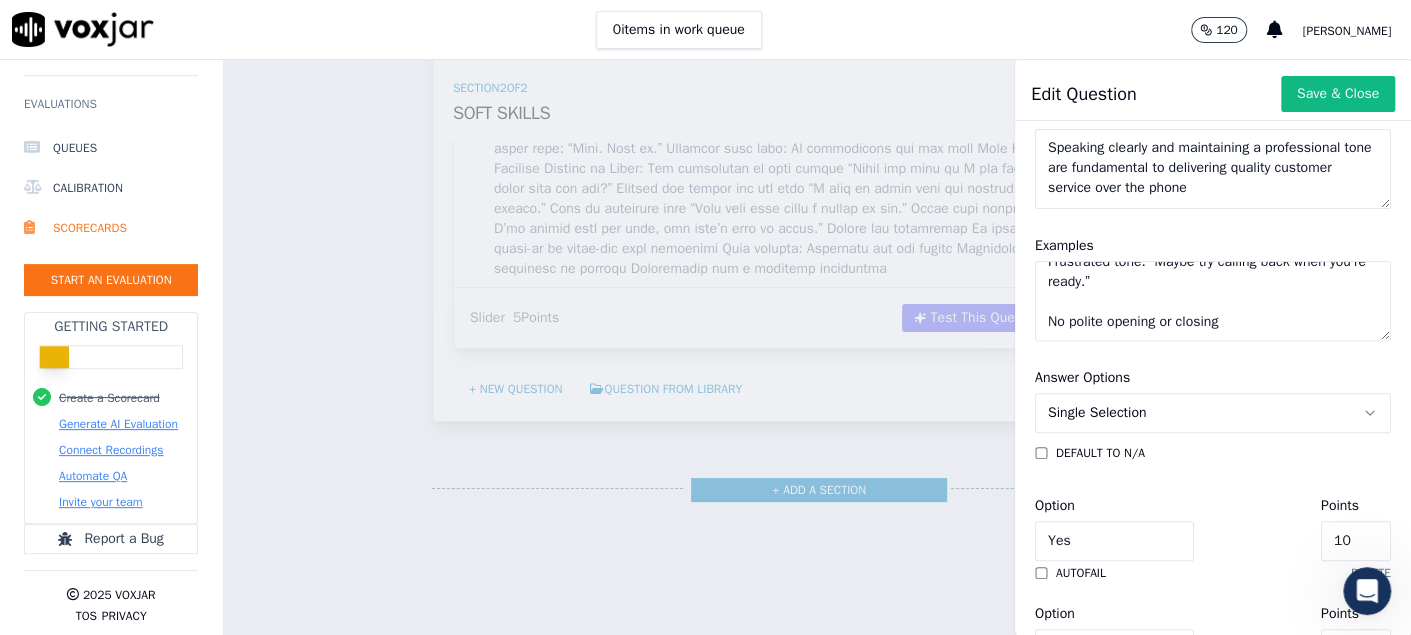 paste on "These issues suggest:
Poor call etiquette
Lack of clarity in communication
A tone that may sound argumentative or disinterested
Unprofessional demeanor" 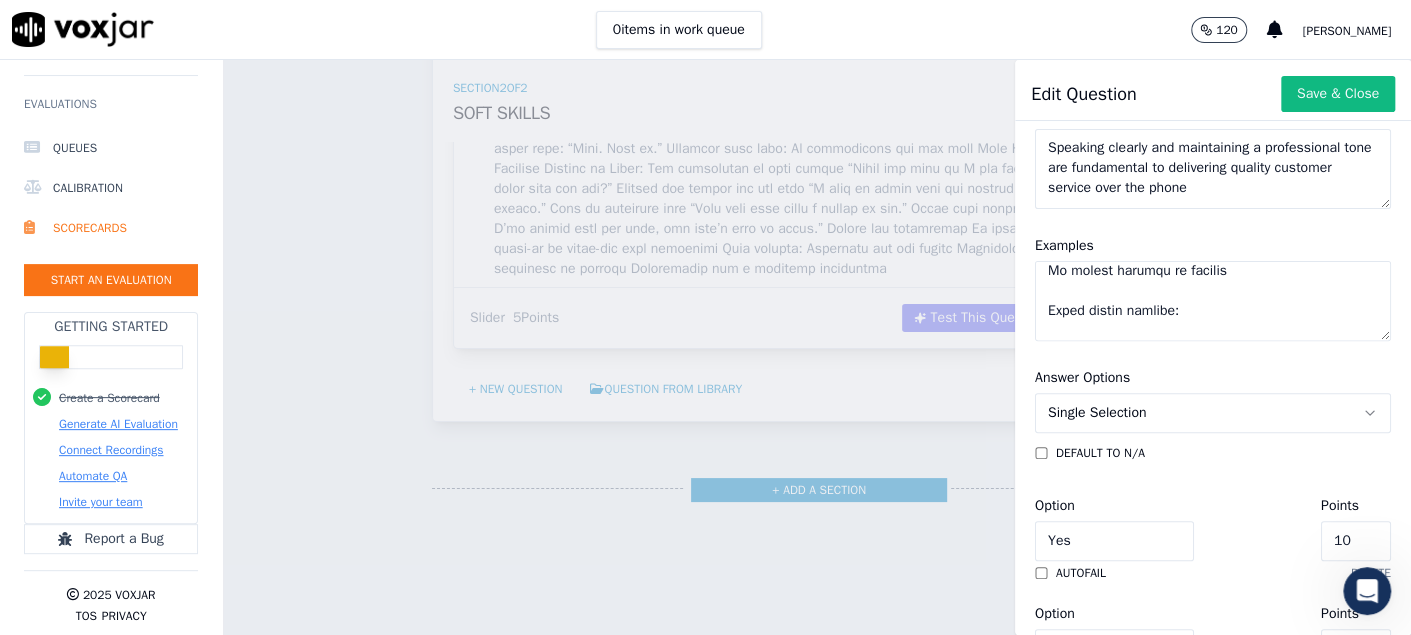 scroll, scrollTop: 909, scrollLeft: 0, axis: vertical 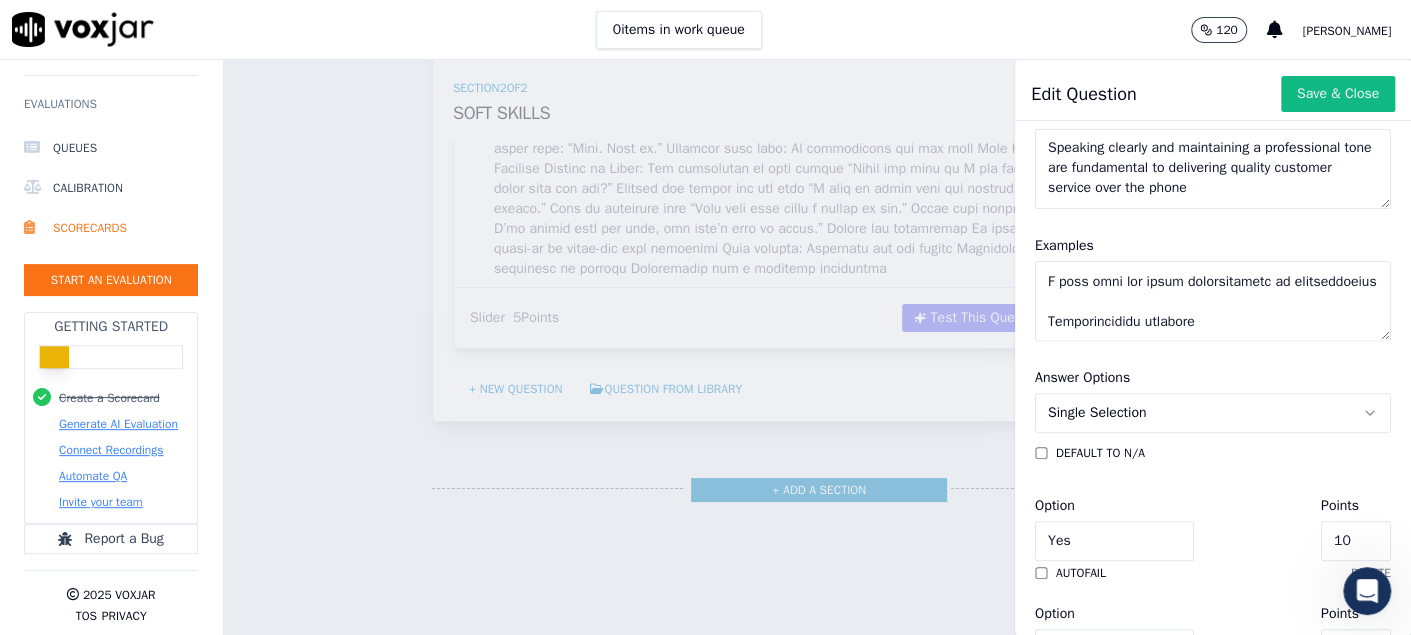 type on "Good Call Example – Yes, the handler spoke clearly and professionally.
Evidence:
Calm, neutral tone: "I understand that you're frustrated, and I’m here to help you look into this."
Clear, structured responses: "Let’s go over the bill together... Could I start by confirming your account number, please?"
Professional closing: "Thank you for calling, and have a good day.
These responses reflect:
Clear articulation (no rambling or mumbling)
Controlled pacing (not too fast or rushed)
Respectful language (no slang, sarcasm, or abruptness)
Confidence and empathy
Poor Call Example – No, the handler did not maintain professionalism.
Problems:
Defensive language: “Well, we only charge based on what you use.”
Abrupt commands: “Go check your meter.”
Frustrated tone: “Maybe try calling back when you’re ready.”
No polite opening or closing
These issues suggest:
Poor call etiquette
Lack of clarity in communication
A tone that may sound argumentative or disinterested
Unprofessional demeanor..." 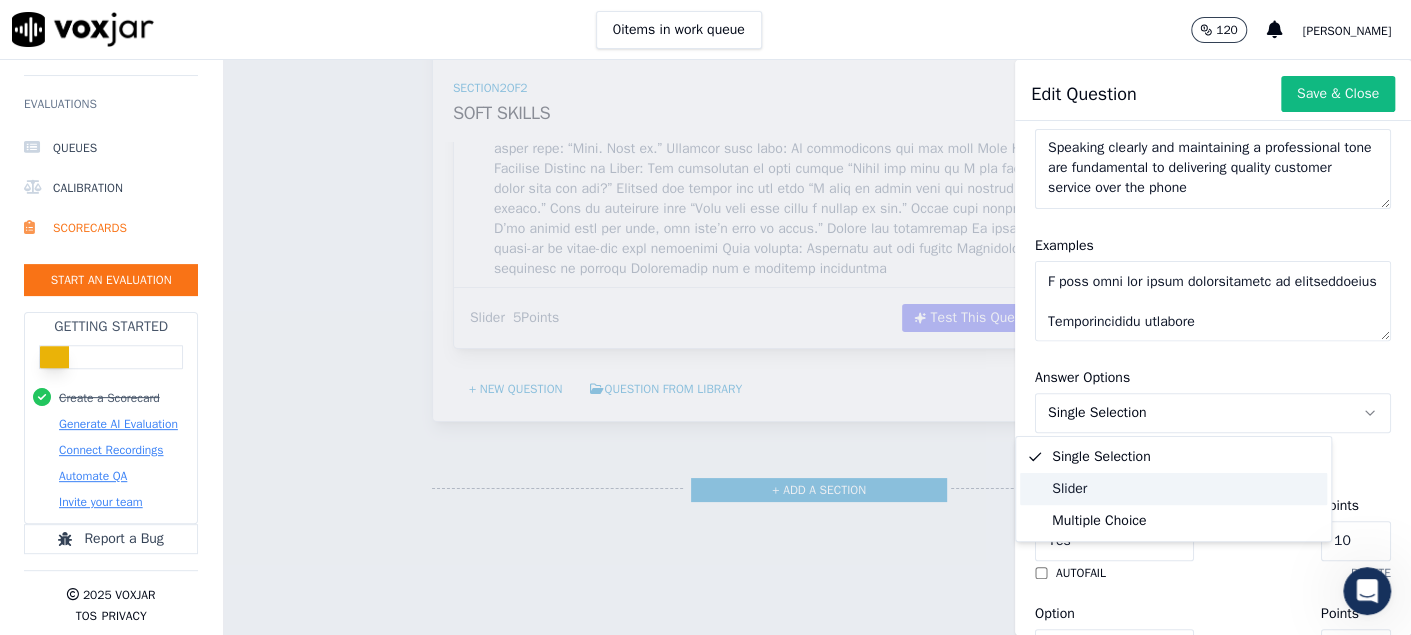 click on "Slider" 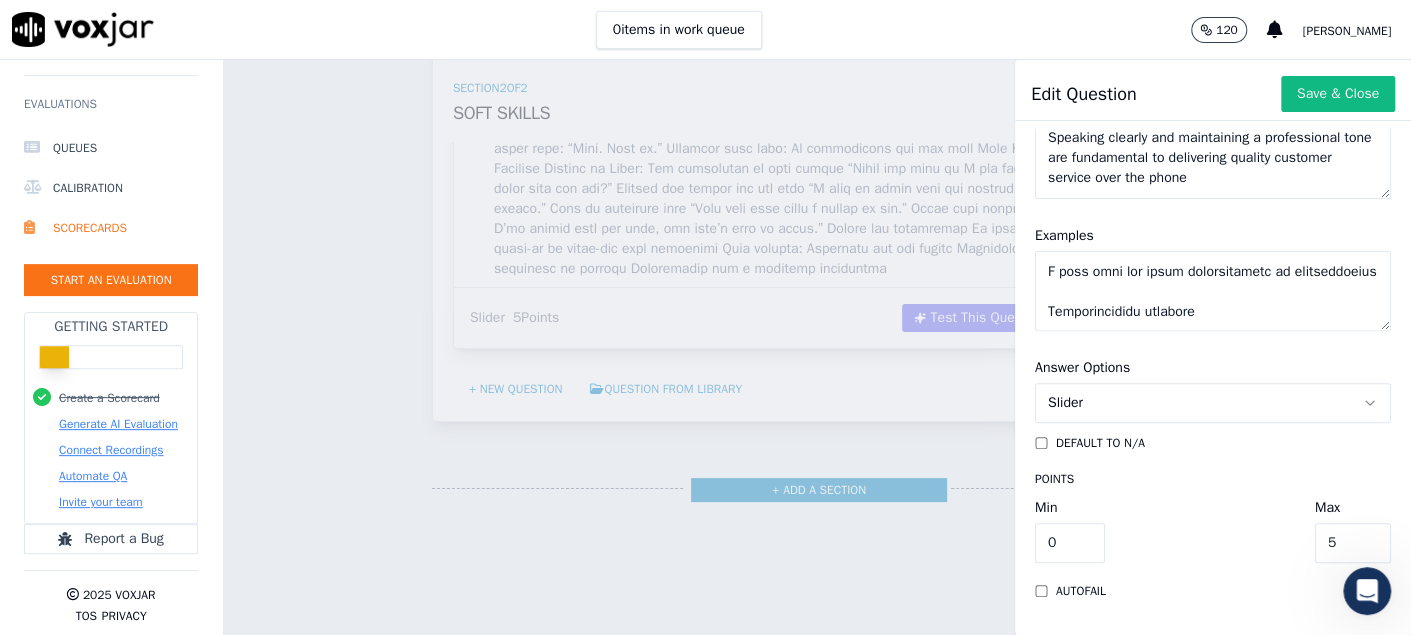 scroll, scrollTop: 367, scrollLeft: 0, axis: vertical 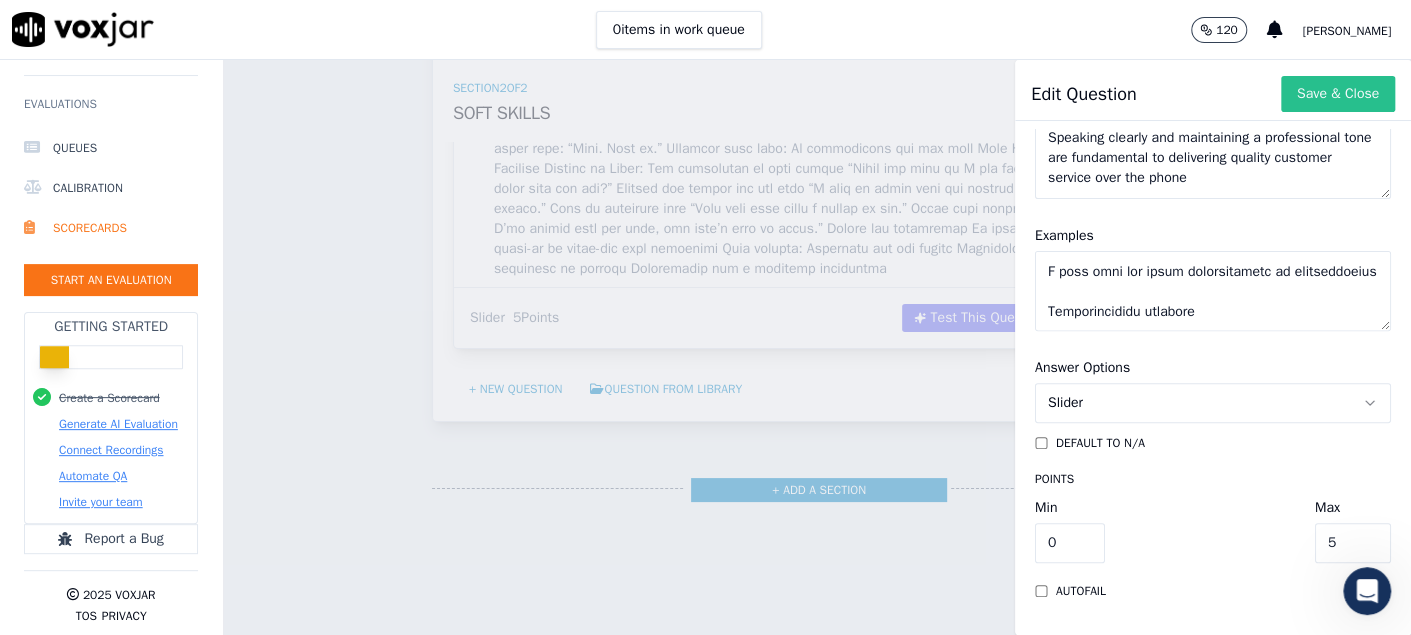 click on "Save & Close" at bounding box center [1338, 94] 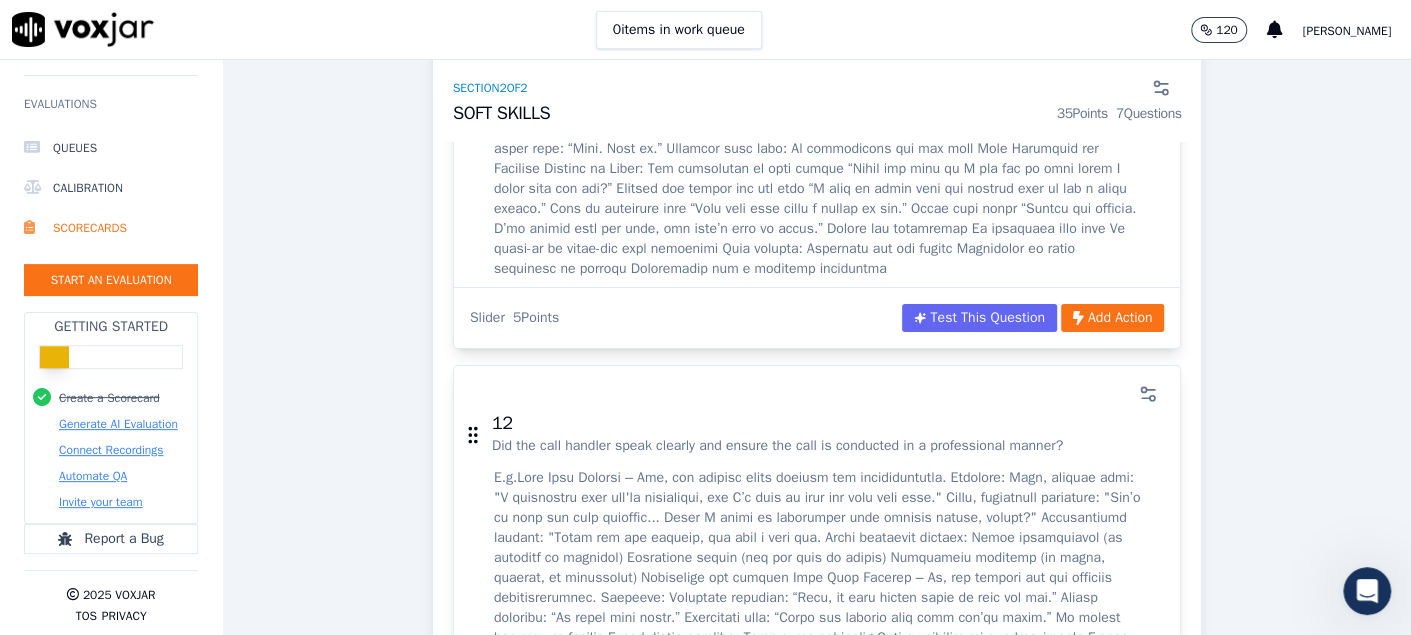 scroll, scrollTop: 4300, scrollLeft: 0, axis: vertical 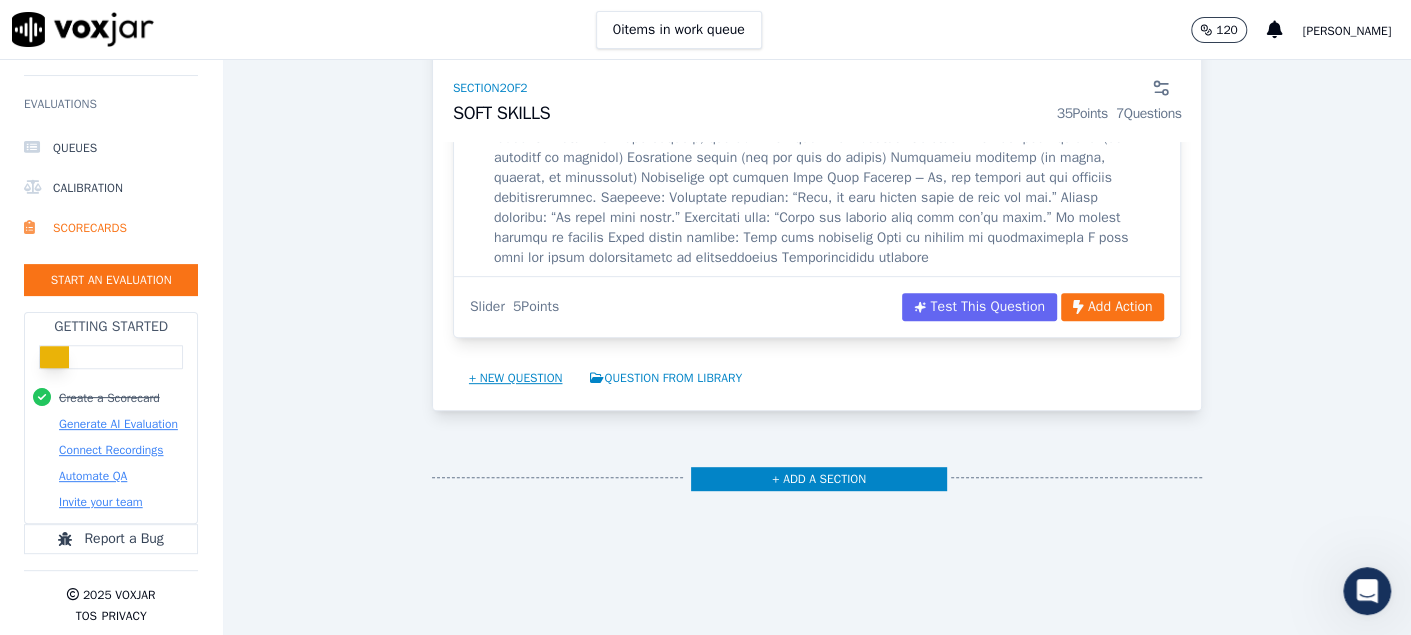 click on "+ New question" at bounding box center [516, 378] 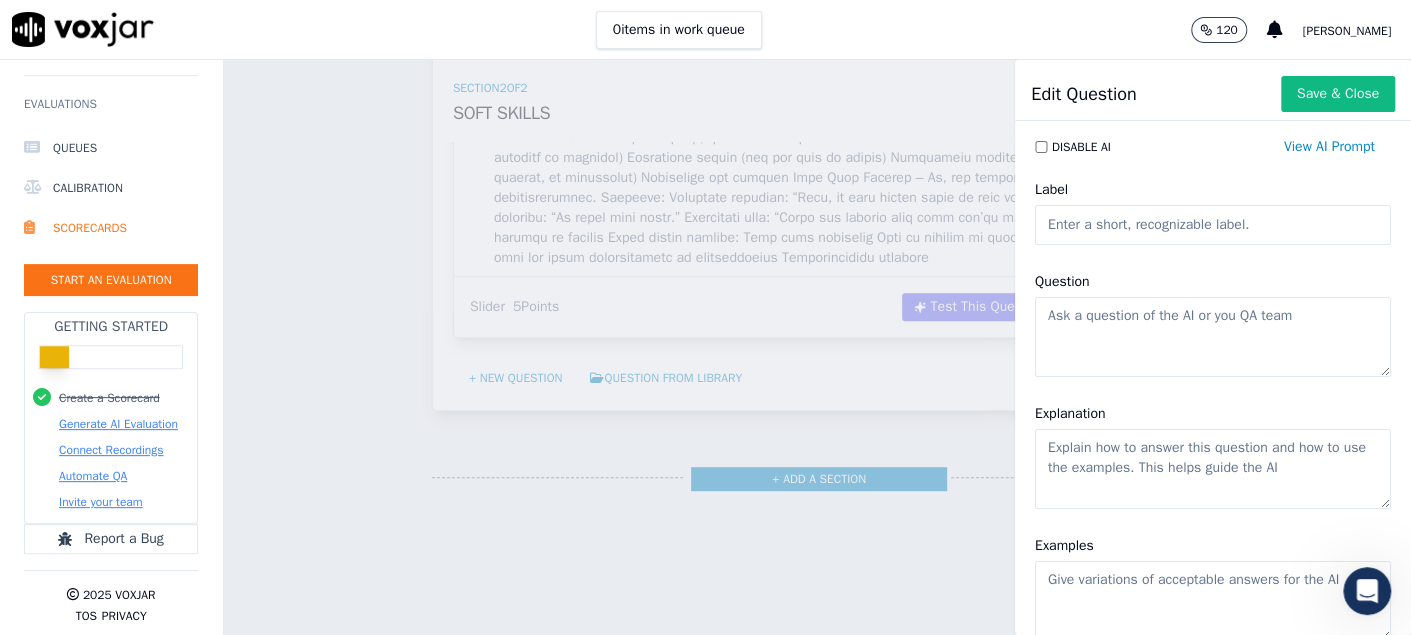 click on "Label" 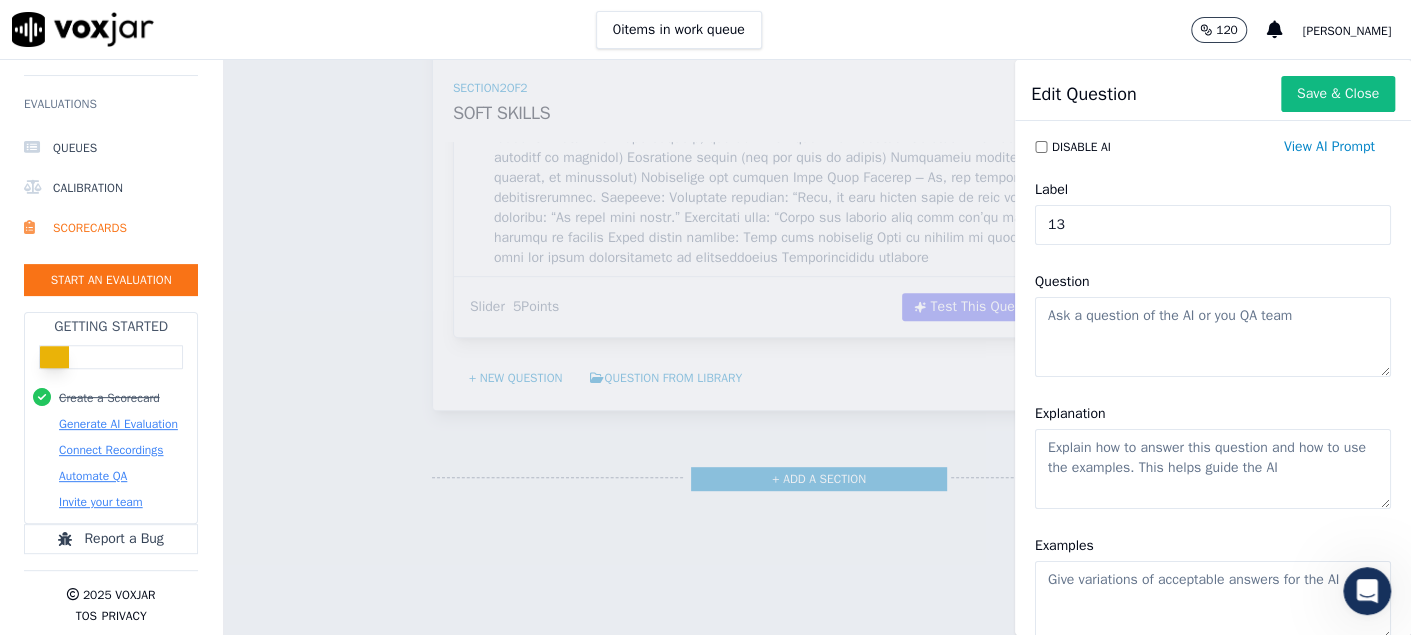type on "13" 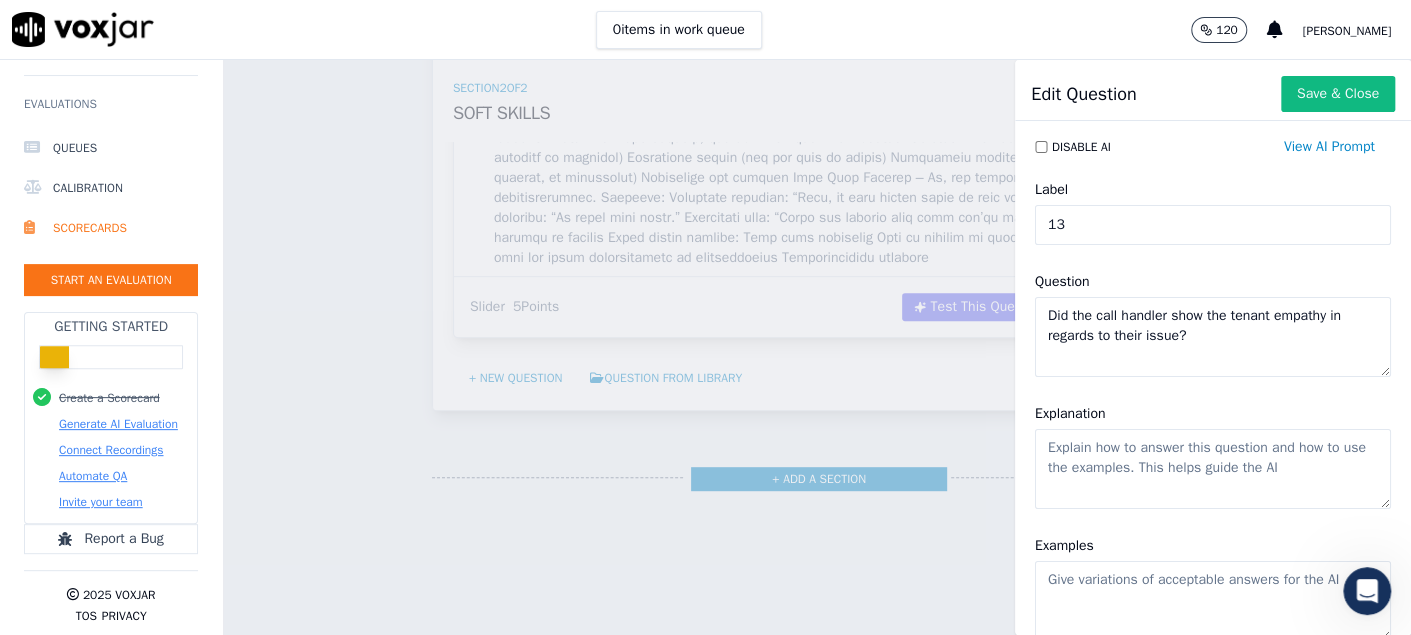 type on "Did the call handler show the tenant empathy in regards to their issue?" 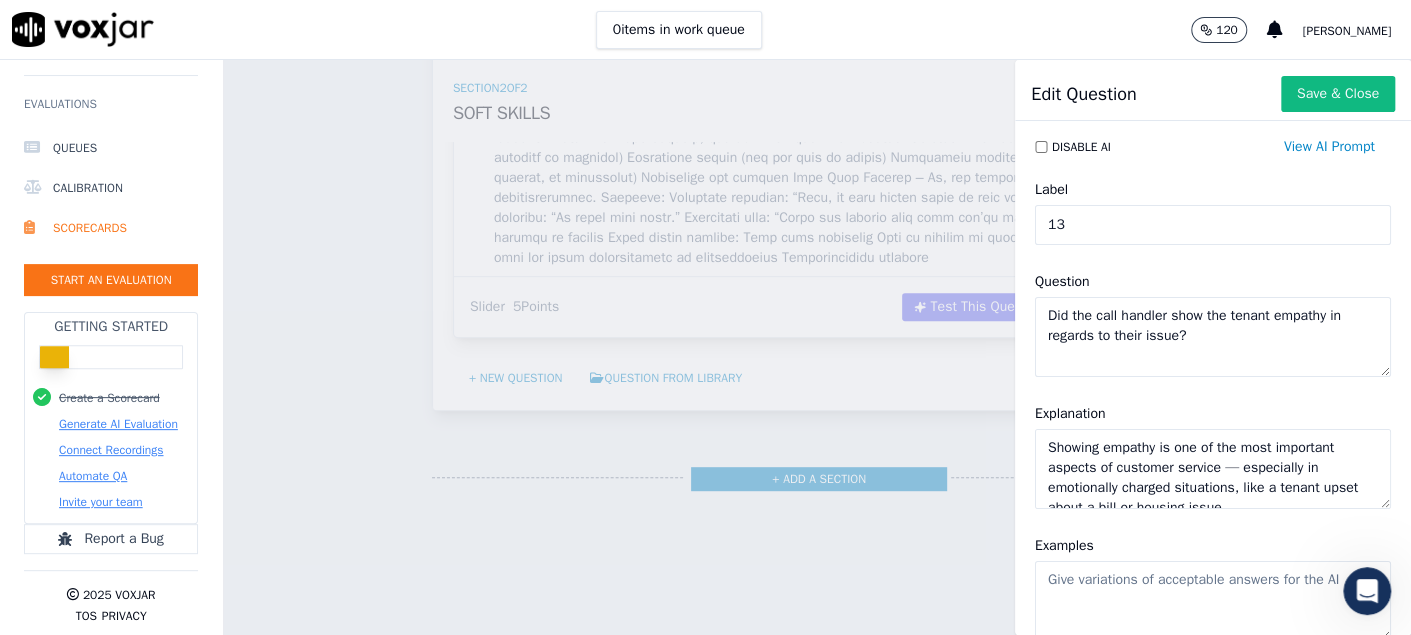 scroll, scrollTop: 28, scrollLeft: 0, axis: vertical 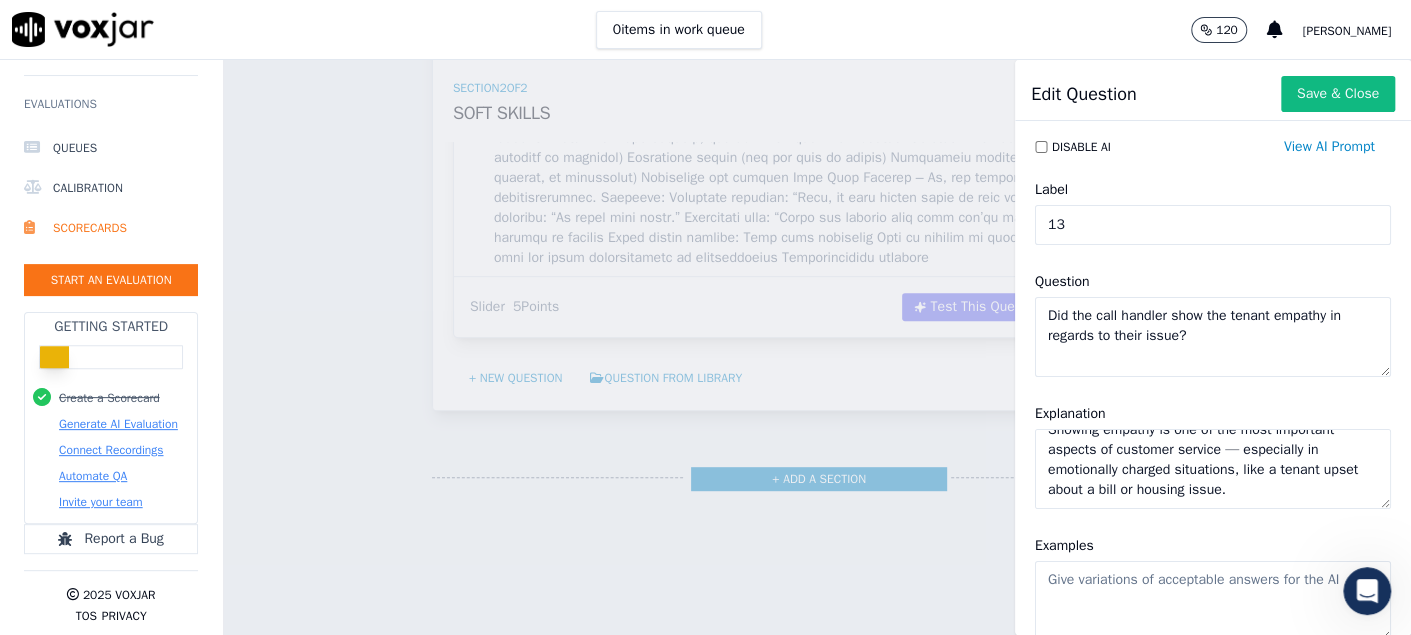 type on "Showing empathy is one of the most important aspects of customer service — especially in emotionally charged situations, like a tenant upset about a bill or housing issue." 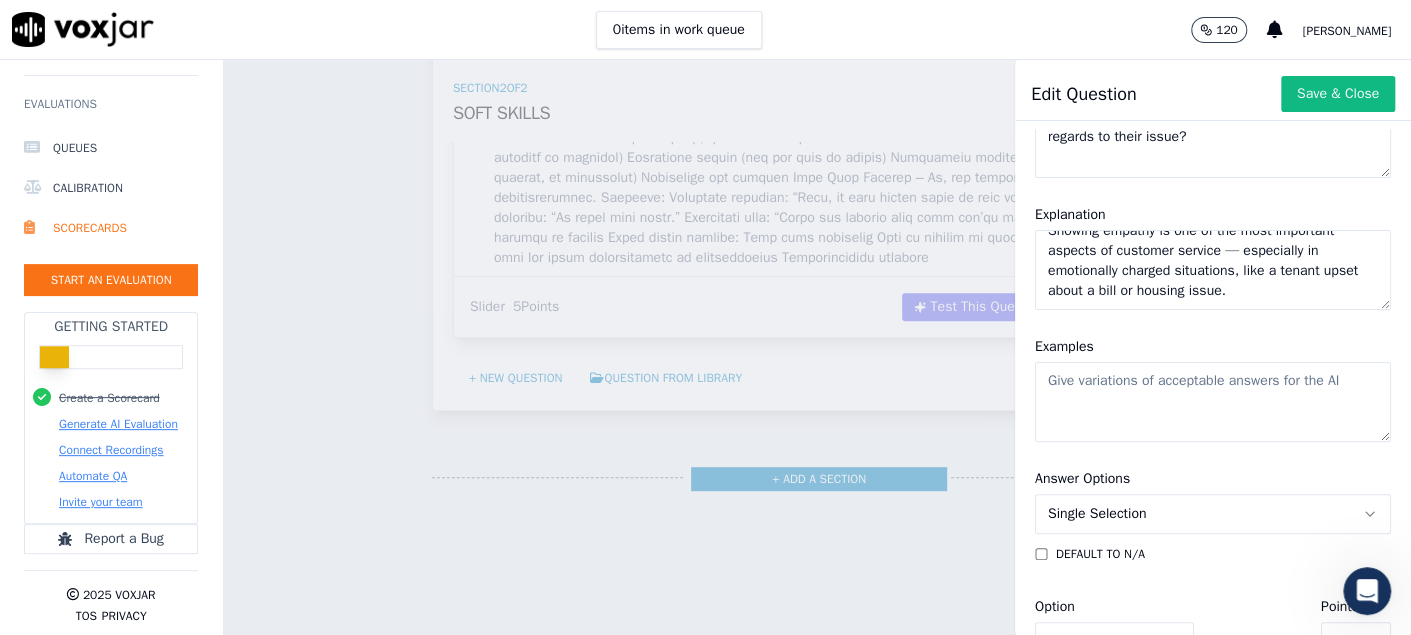 scroll, scrollTop: 200, scrollLeft: 0, axis: vertical 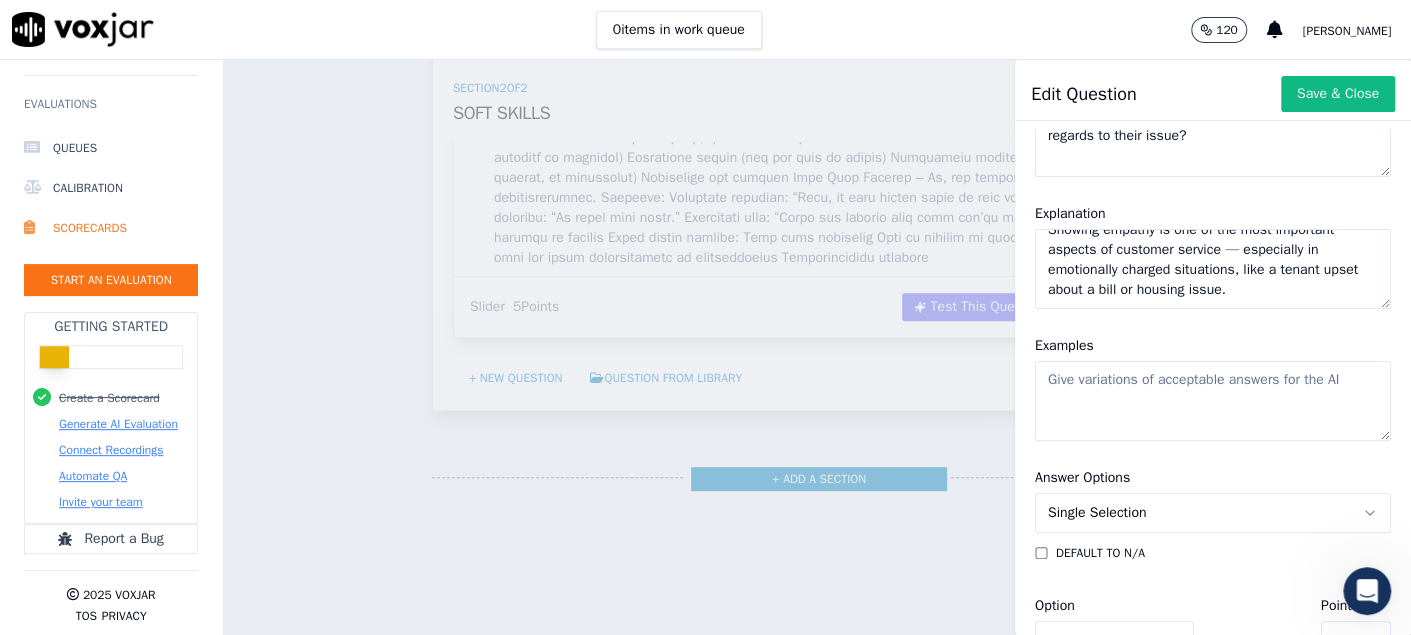 click on "Examples" 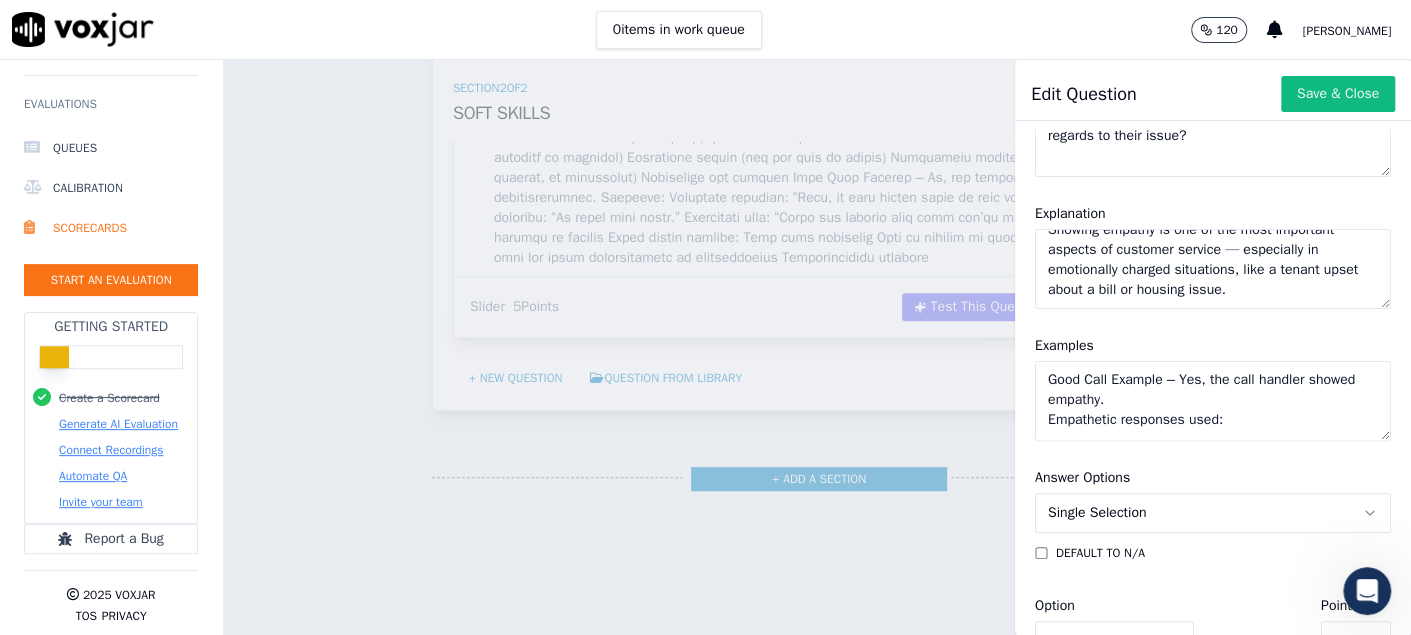 scroll, scrollTop: 148, scrollLeft: 0, axis: vertical 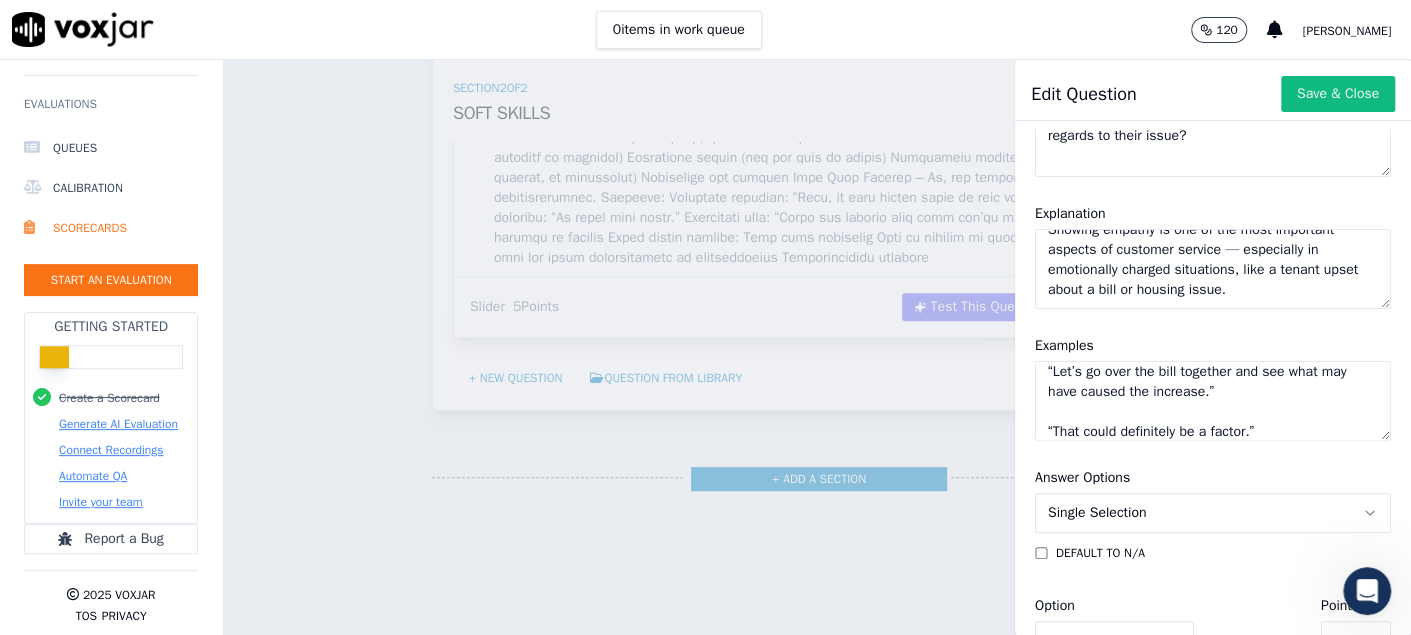 click on "Good Call Example – Yes, the call handler showed empathy.
Empathetic responses used:
“I understand that you're frustrated, and I’m here to help you look into this.”
“Let’s go over the bill together and see what may have caused the increase.”
“That could definitely be a factor.”" 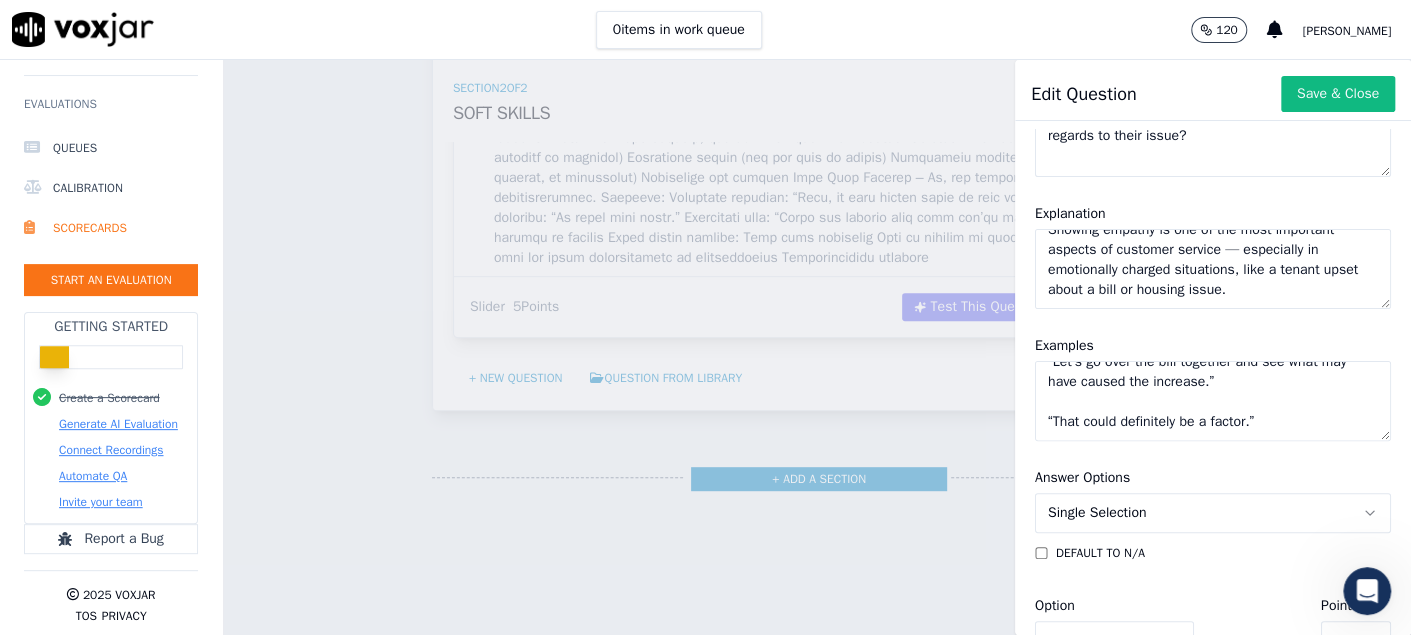 paste on "These responses show:
Acknowledgement of the tenant’s feelings
Reassurance that their concern is valid
A calm and helpful attitude that builds trust
Even though the call handler didn’t say “I’m sorry you’re experiencing this” directly, their tone and word choice conveyed understanding and care." 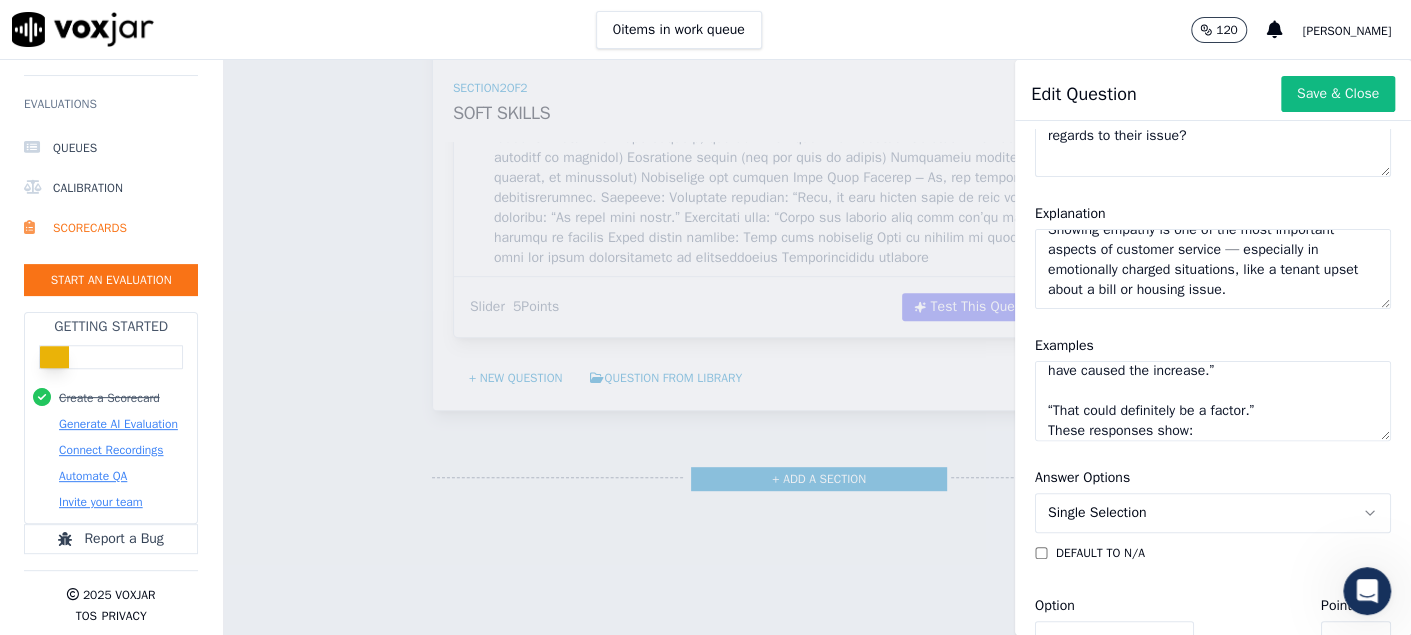 scroll, scrollTop: 388, scrollLeft: 0, axis: vertical 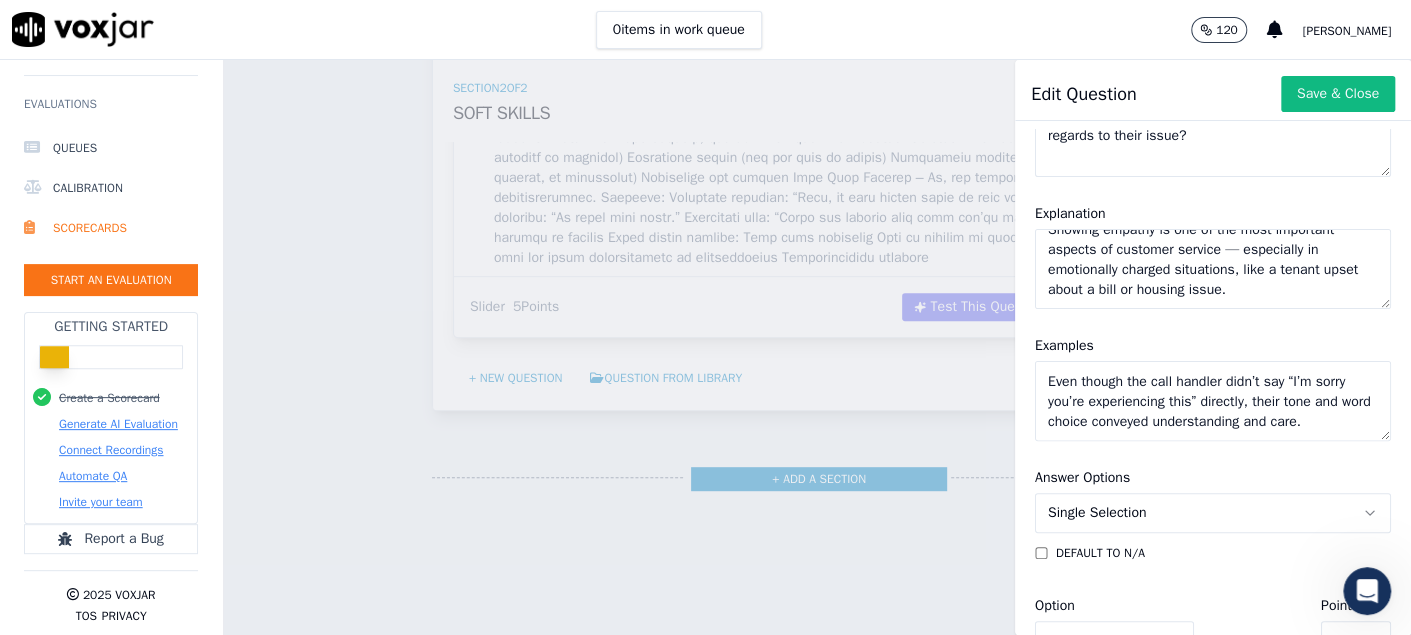 paste on "Even though the call handler didn’t say “I’m sorry you’re experiencing this” directly, their tone and word choice conveyed understanding and care." 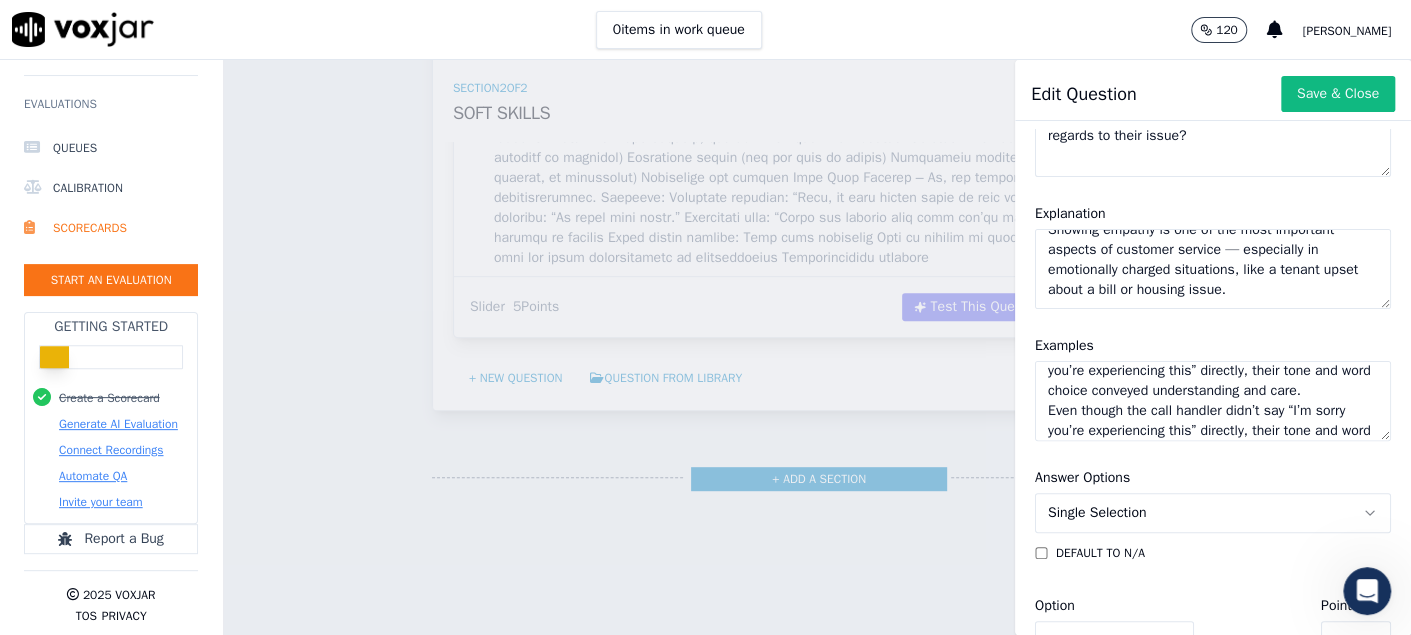 scroll, scrollTop: 468, scrollLeft: 0, axis: vertical 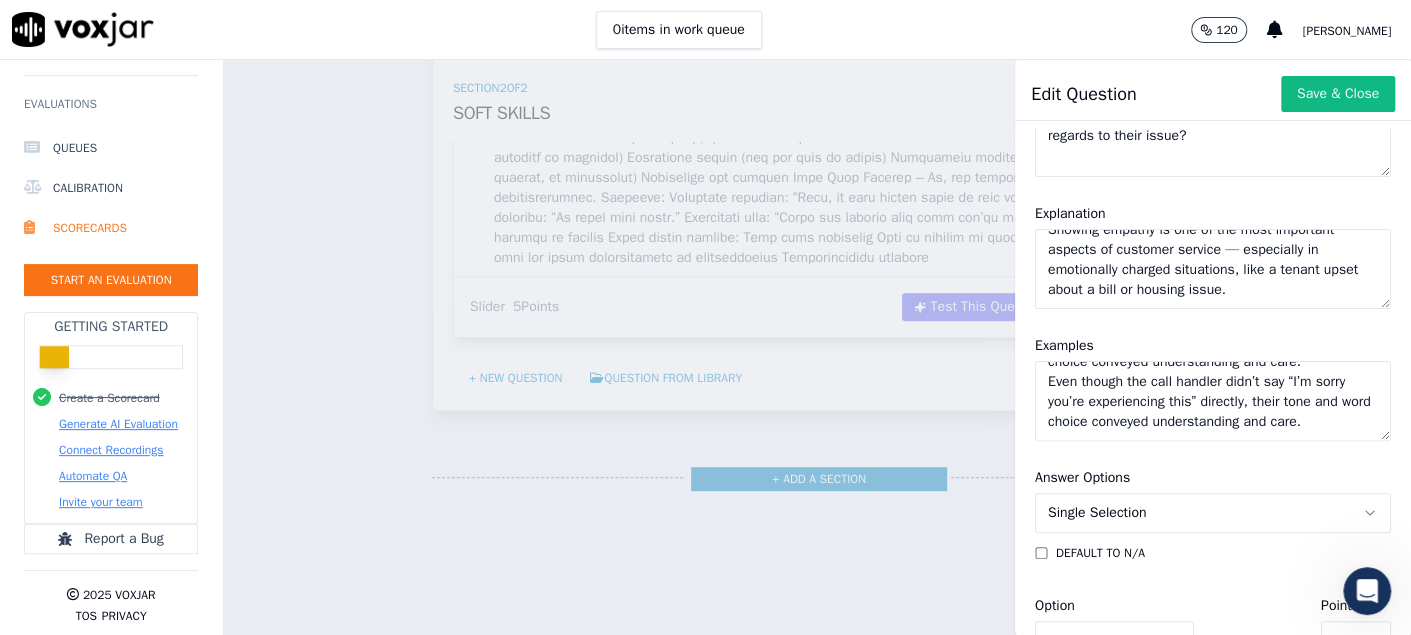 paste on "Poor Call Example – No, the call handler did not show empathy.
Problematic responses:
“Well, we only charge based on what you use.”
“That’s not true.”
“Maybe try calling back when you’re ready.”" 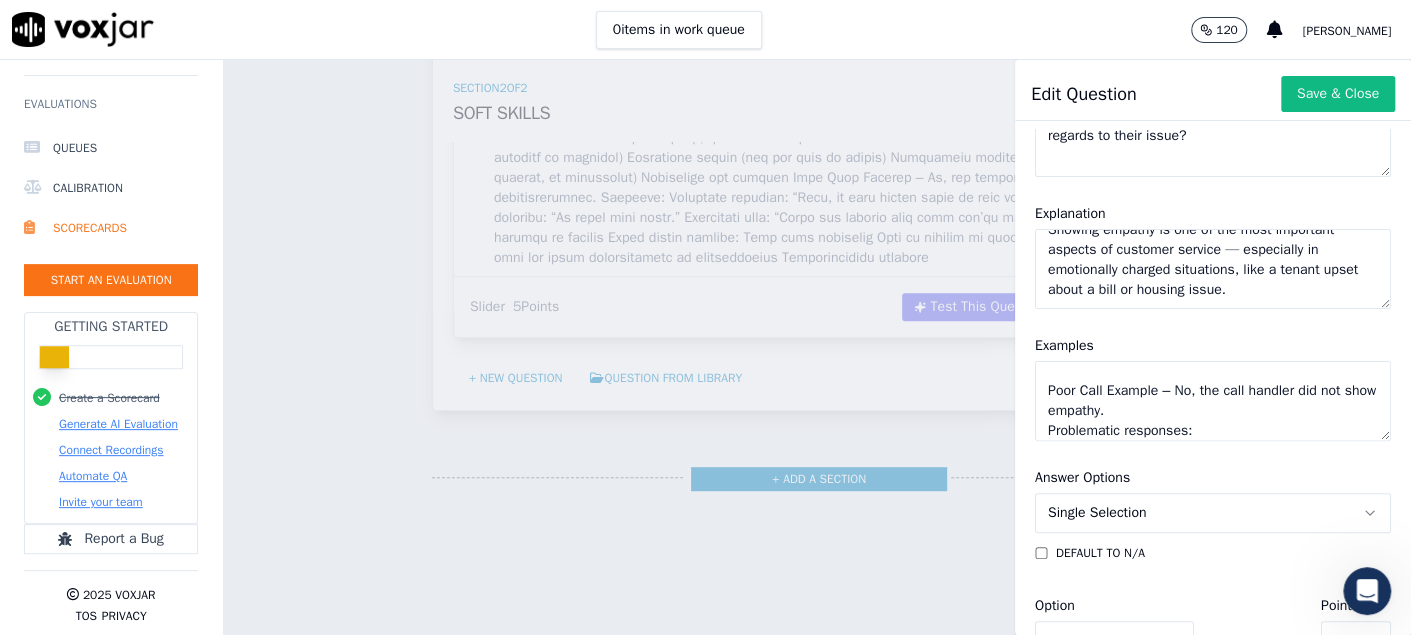 scroll, scrollTop: 689, scrollLeft: 0, axis: vertical 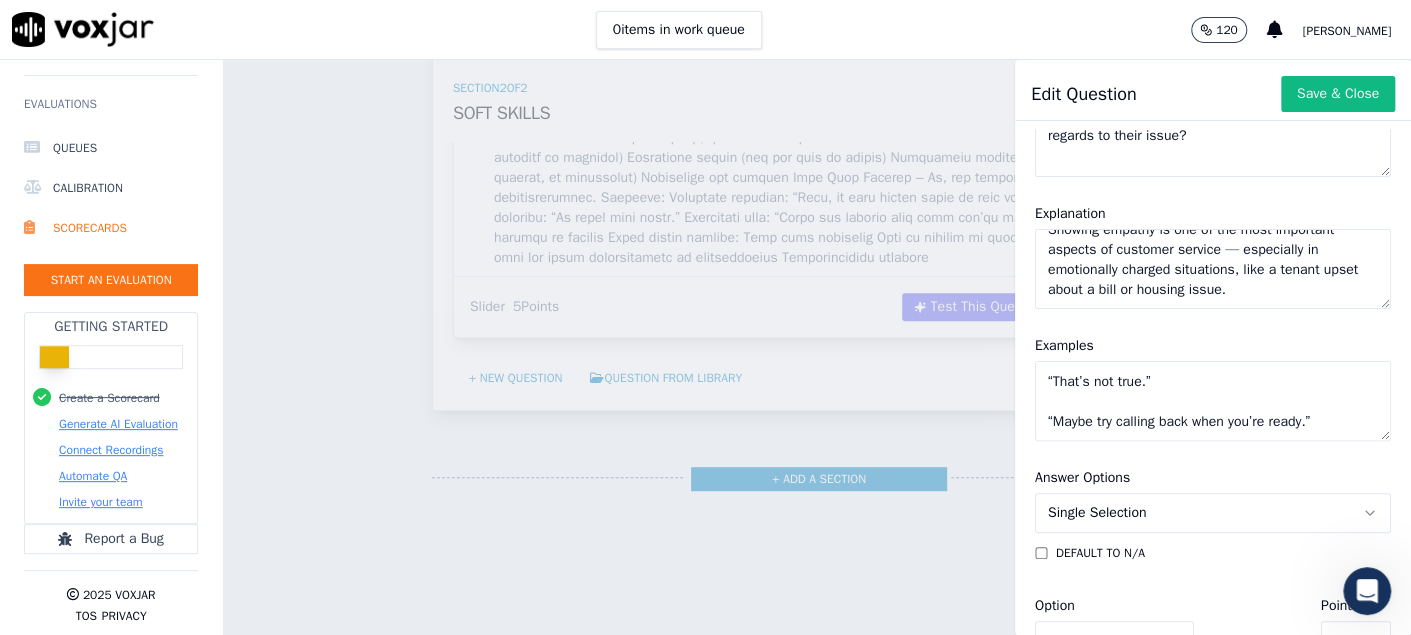 paste on "These responses reflect:
Dismissiveness
Defensiveness
A failure to acknowledge the tenant’s frustration
There was no attempt to understand the tenant’s perspective or to calm the situation — which made it worse." 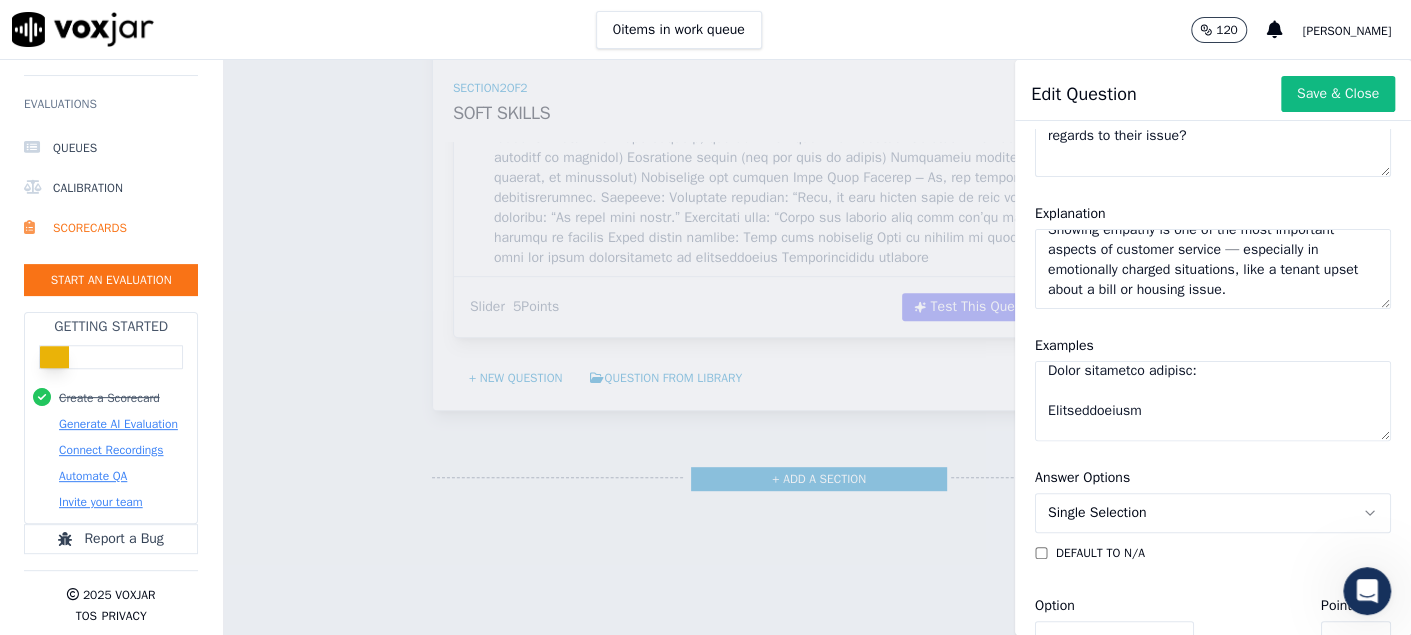 scroll, scrollTop: 948, scrollLeft: 0, axis: vertical 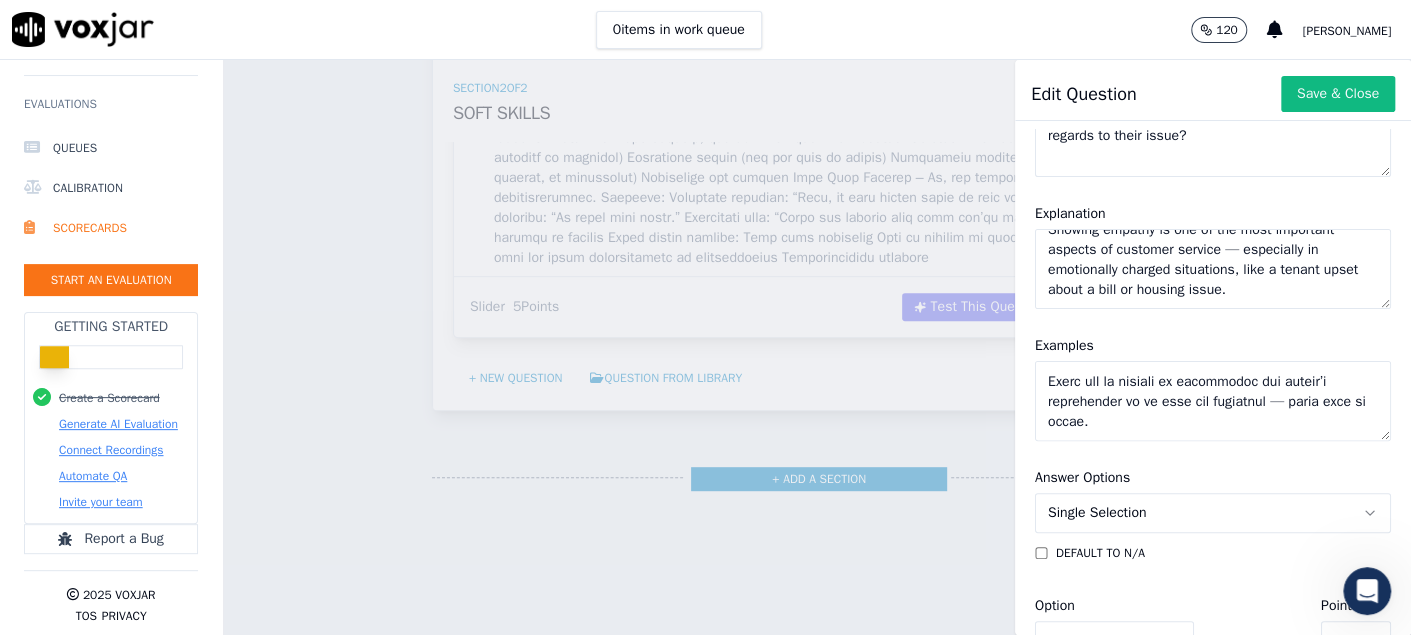 type on "Good Call Example – Yes, the call handler showed empathy.
Empathetic responses used:
“I understand that you're frustrated, and I’m here to help you look into this.”
“Let’s go over the bill together and see what may have caused the increase.”
“That could definitely be a factor.”
These responses show:
Acknowledgement of the tenant’s feelings
Reassurance that their concern is valid
A calm and helpful attitude that builds trust
Even though the call handler didn’t say “I’m sorry you’re experiencing this” directly, their tone and word choice conveyed understanding and care.
Even though the call handler didn’t say “I’m sorry you’re experiencing this” directly, their tone and word choice conveyed understanding and care.
Poor Call Example – No, the call handler did not show empathy.
Problematic responses:
“Well, we only charge based on what you use.”
“That’s not true.”
“Maybe try calling back when you’re ready.”
These responses reflect:
Dismissiveness
Defensiveness
A failure to acknowledge the tenant..." 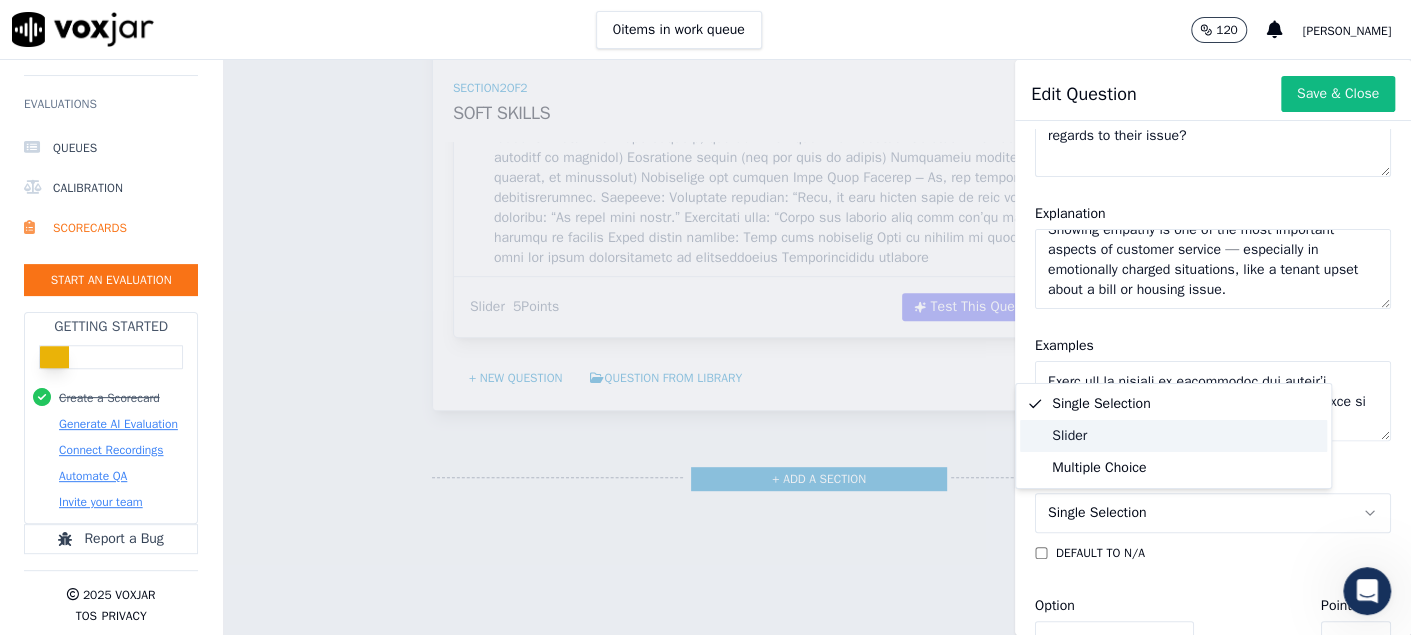 click on "Slider" 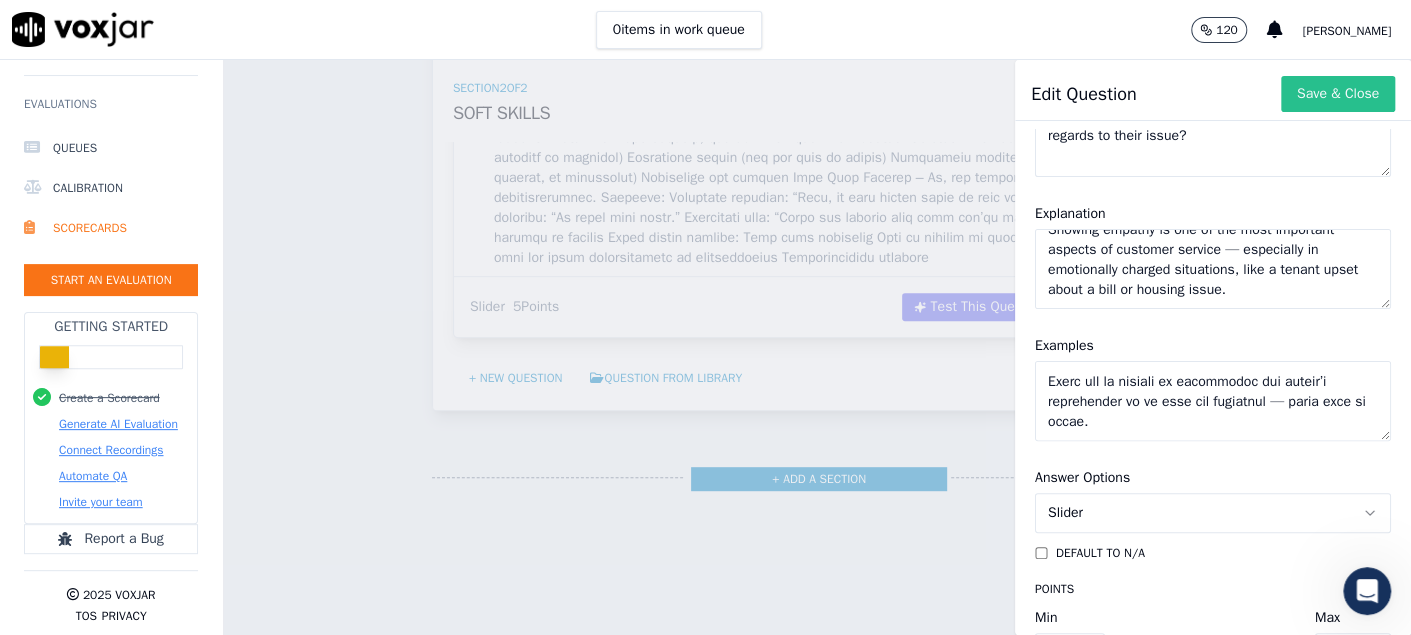 click on "Save & Close" at bounding box center (1338, 94) 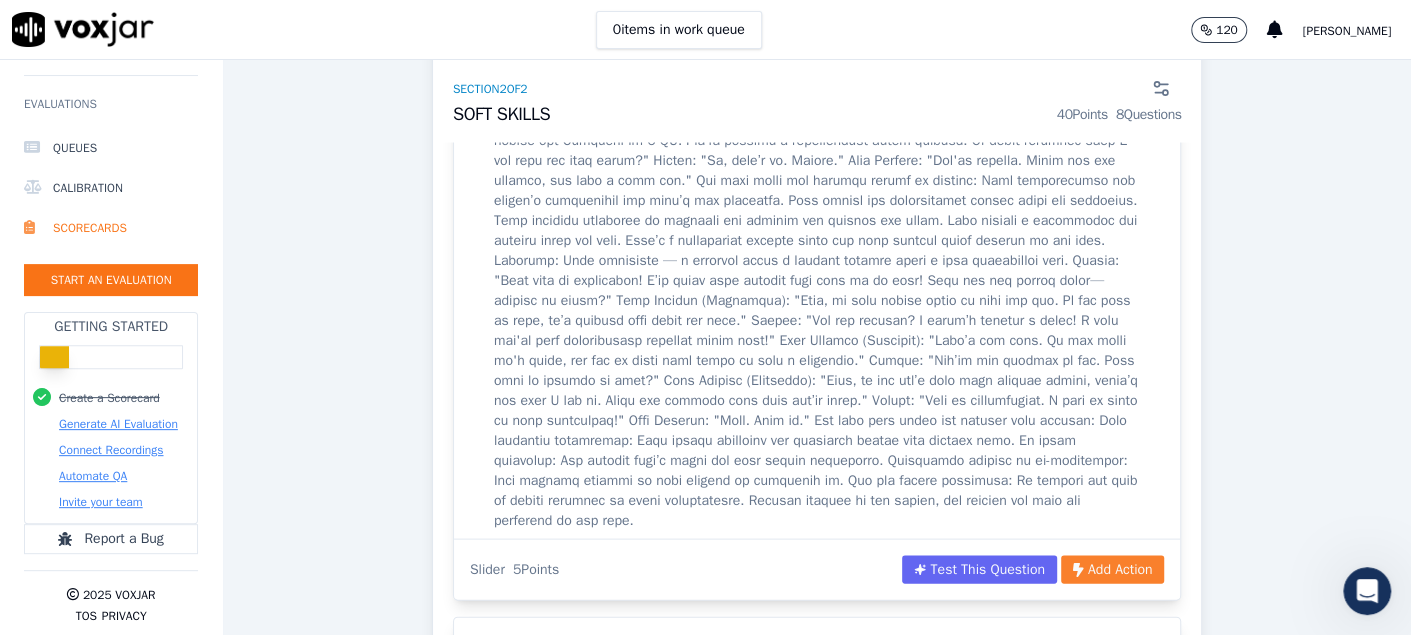 scroll, scrollTop: 2099, scrollLeft: 0, axis: vertical 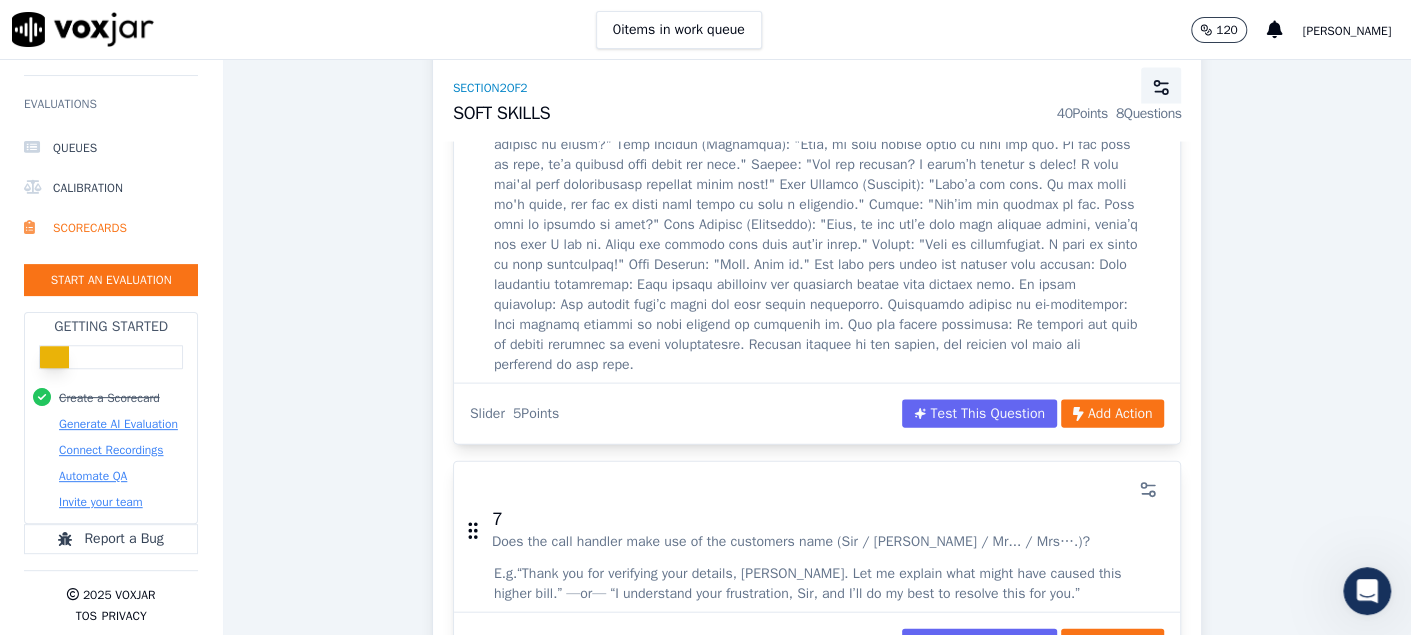 click 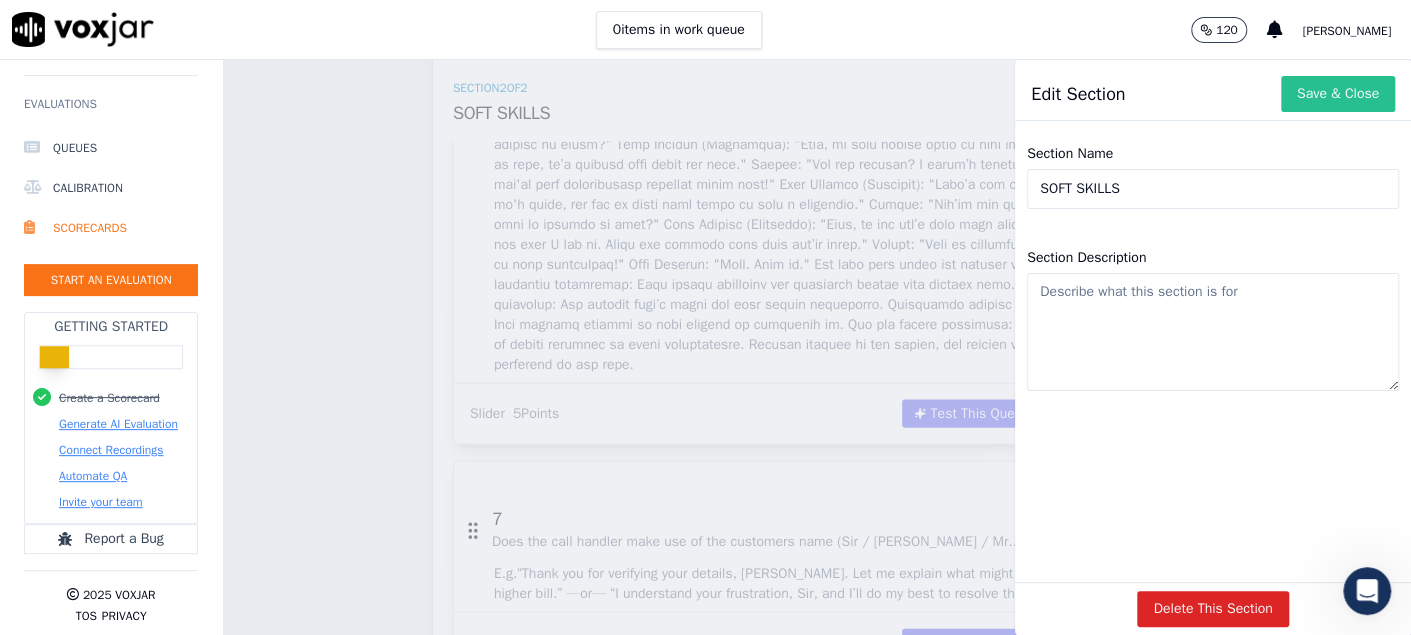 click on "Save & Close" at bounding box center [1338, 94] 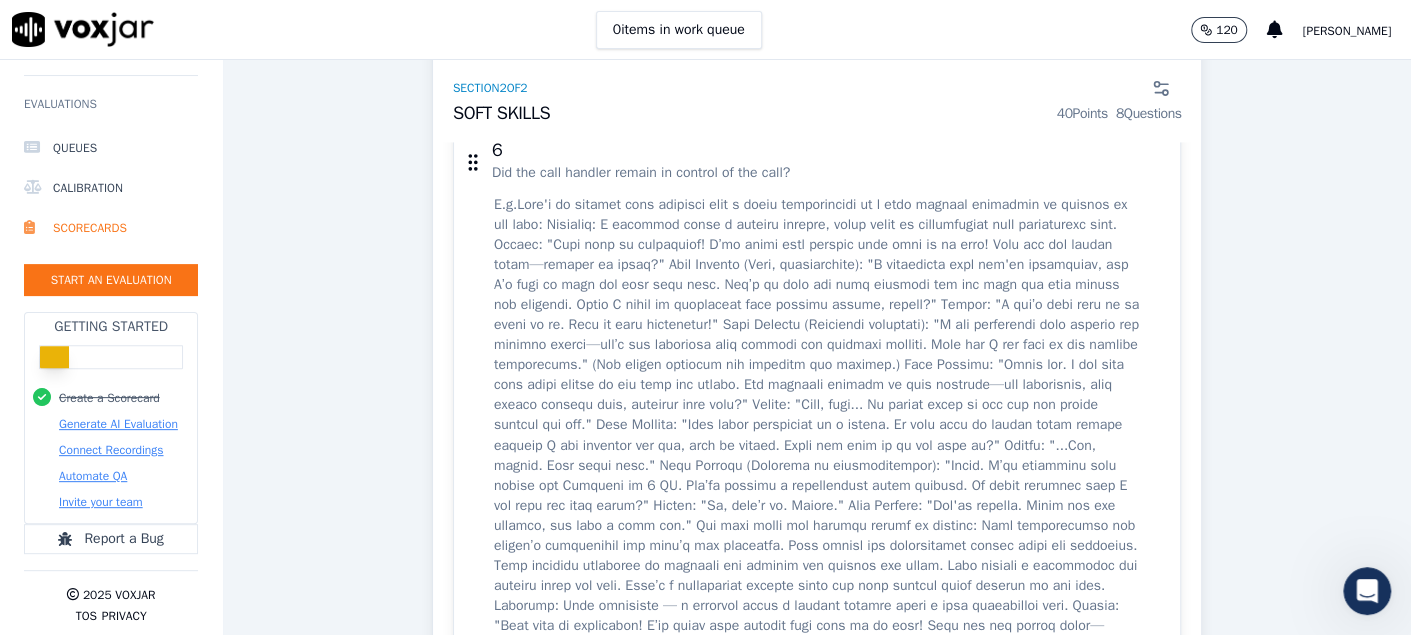 scroll, scrollTop: 1400, scrollLeft: 0, axis: vertical 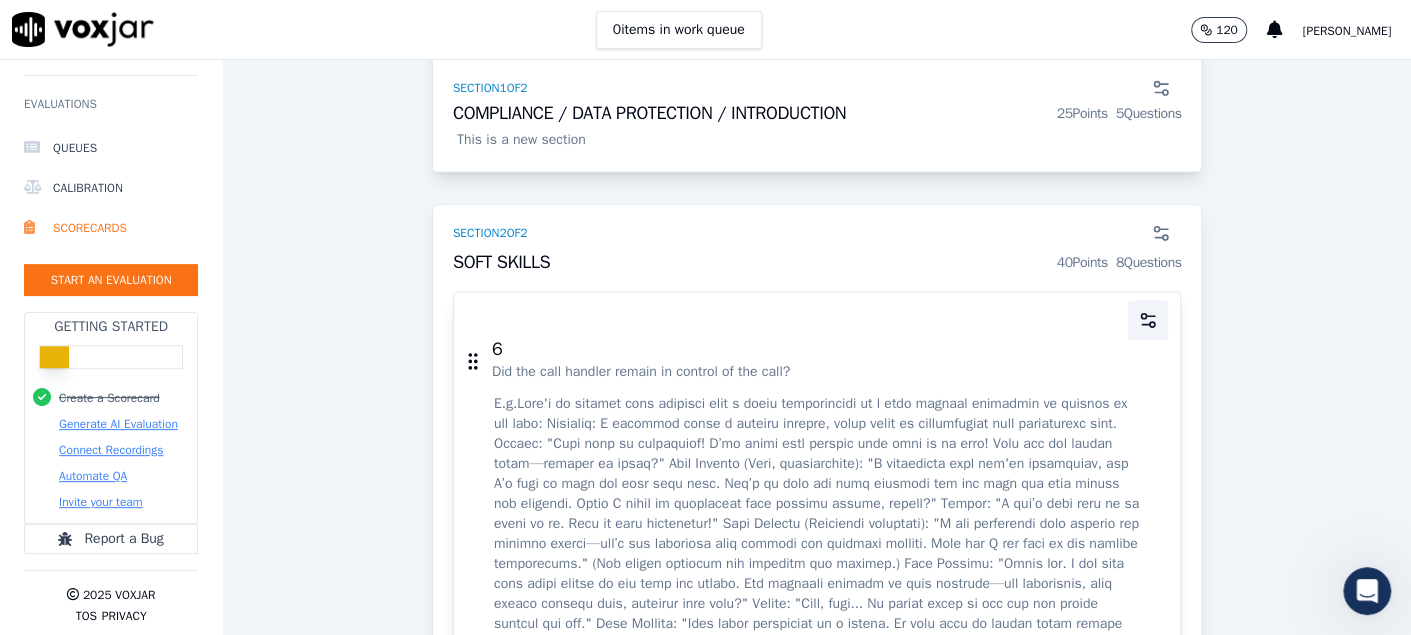 click 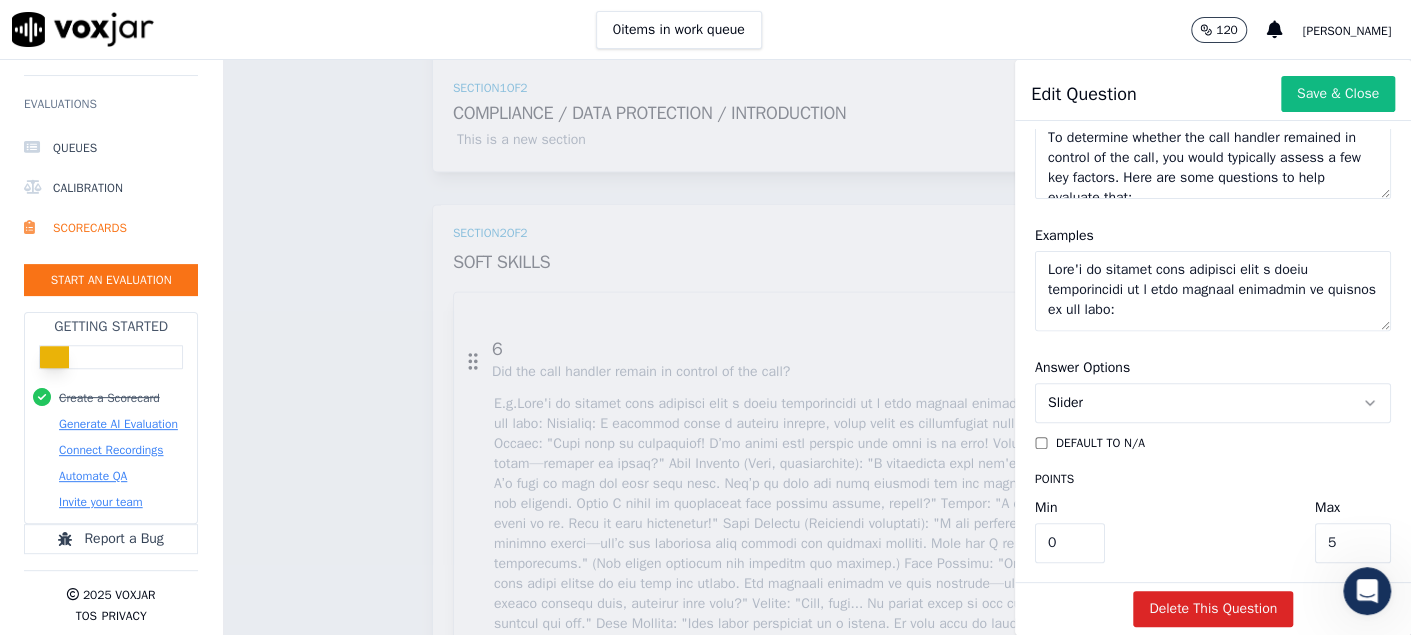 scroll, scrollTop: 420, scrollLeft: 0, axis: vertical 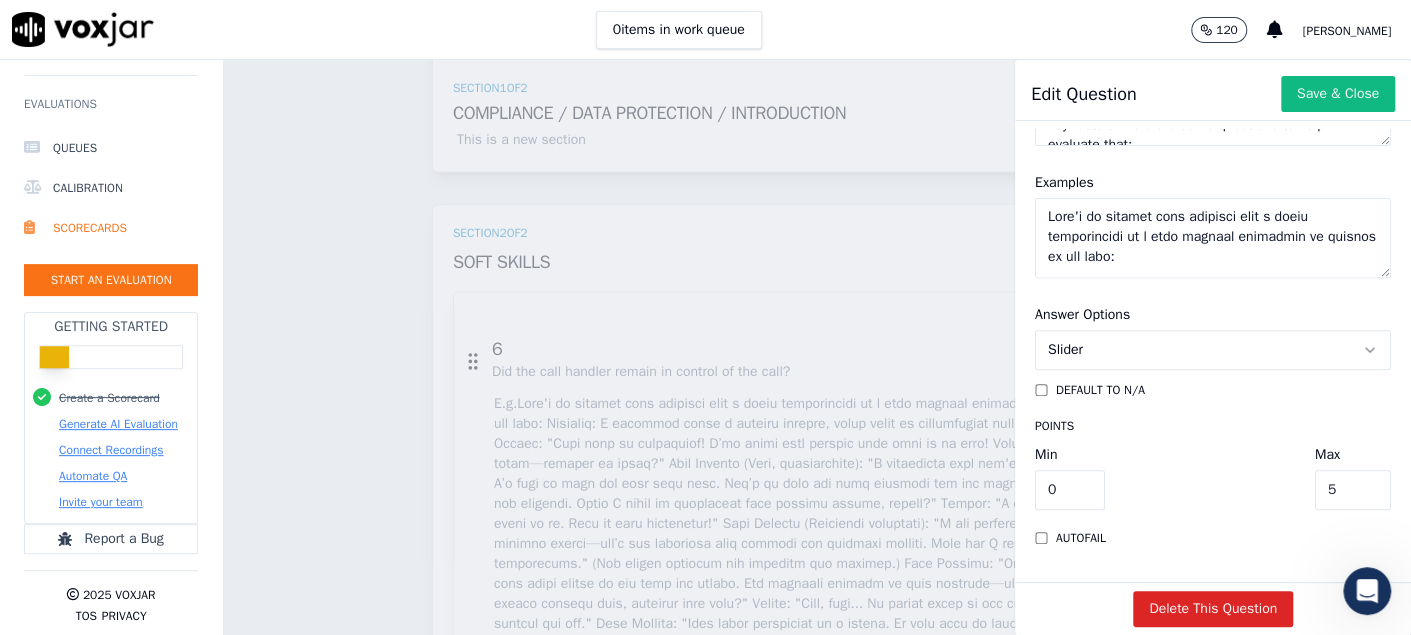drag, startPoint x: 1268, startPoint y: 433, endPoint x: 1195, endPoint y: 419, distance: 74.330345 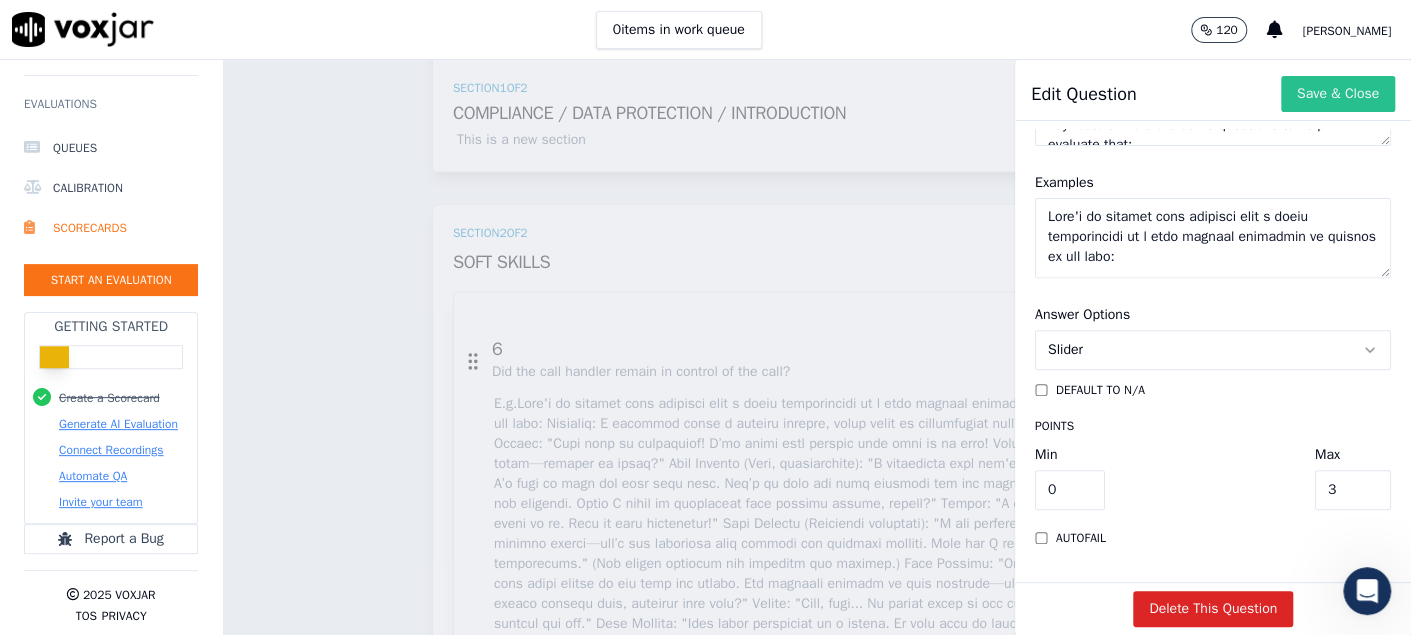 type on "3" 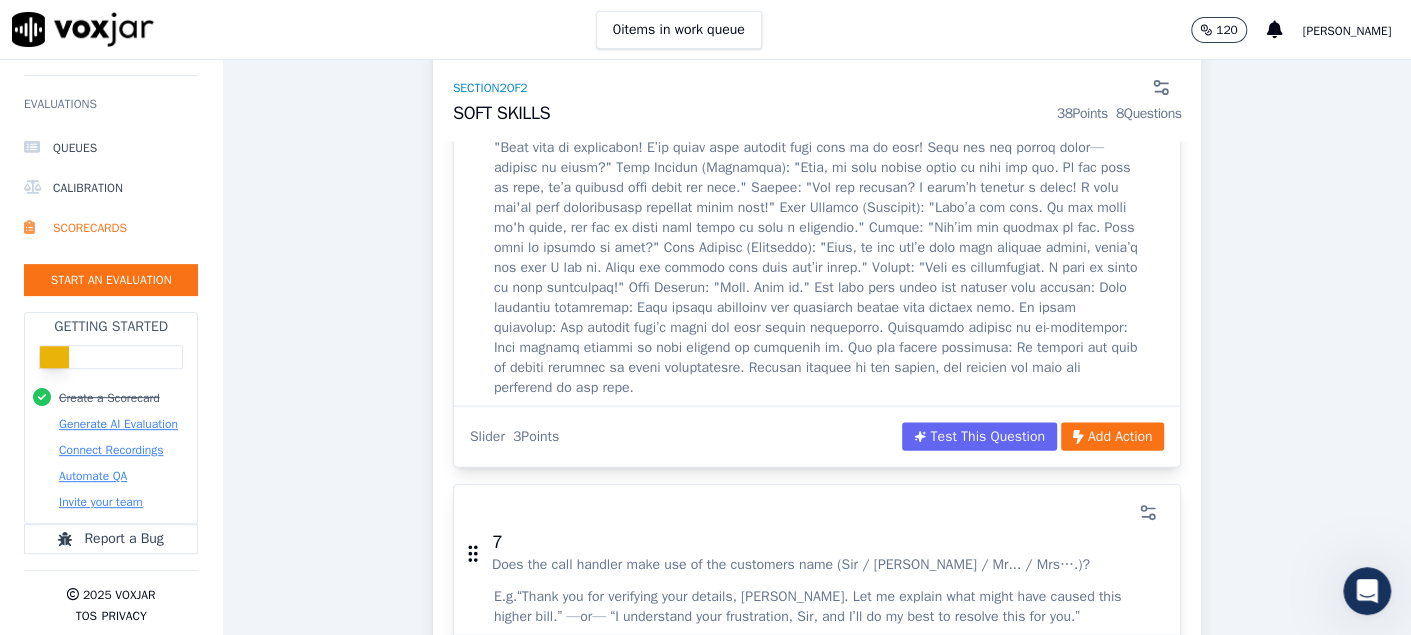 scroll, scrollTop: 2200, scrollLeft: 0, axis: vertical 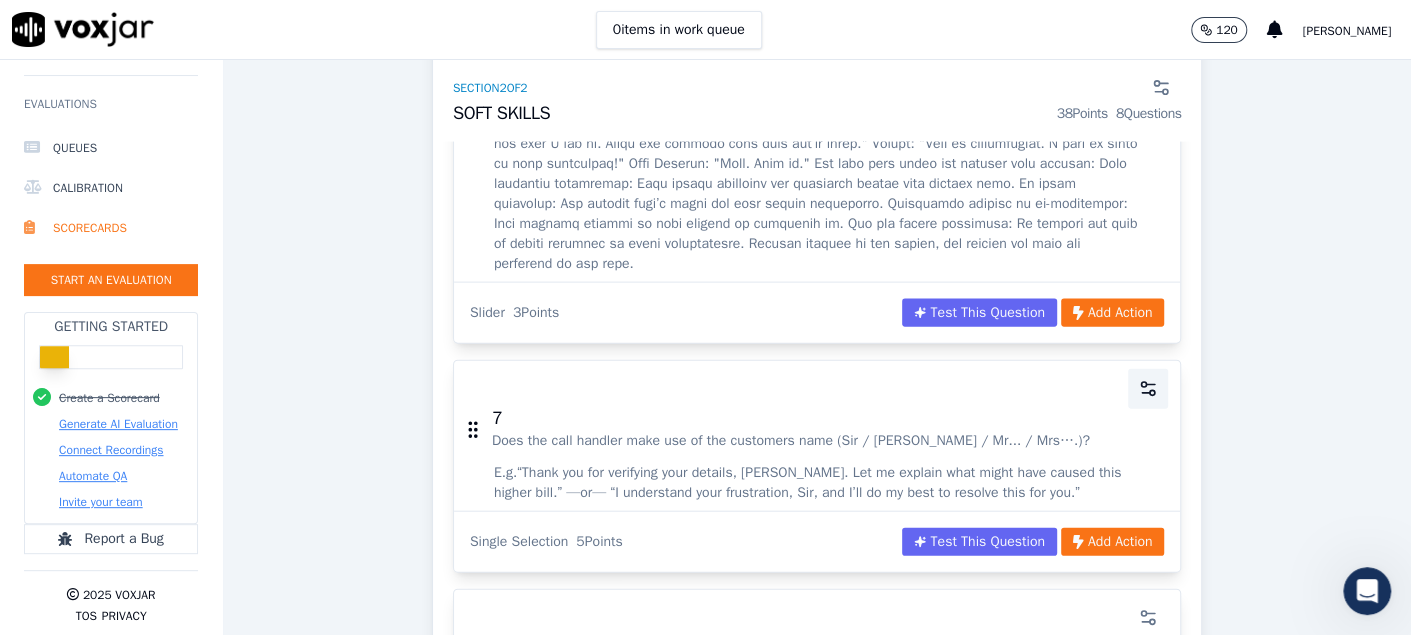 click 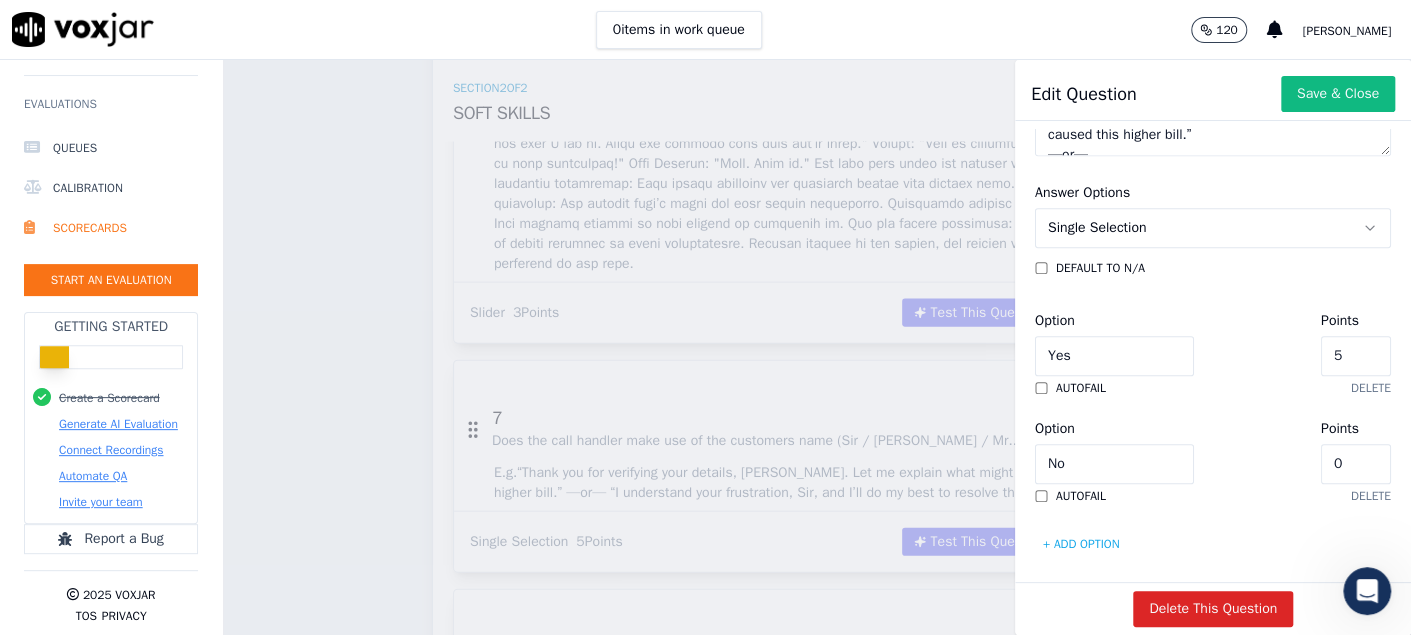 scroll, scrollTop: 556, scrollLeft: 0, axis: vertical 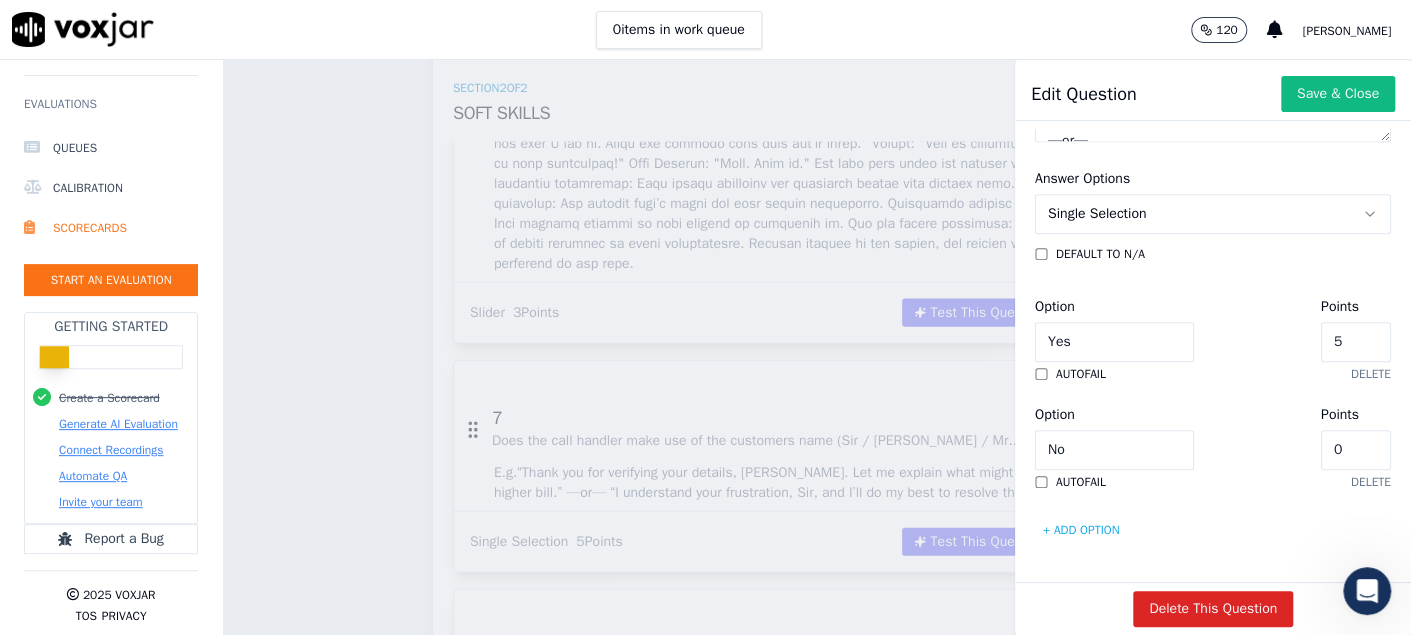 drag, startPoint x: 1279, startPoint y: 289, endPoint x: 1156, endPoint y: 274, distance: 123.911255 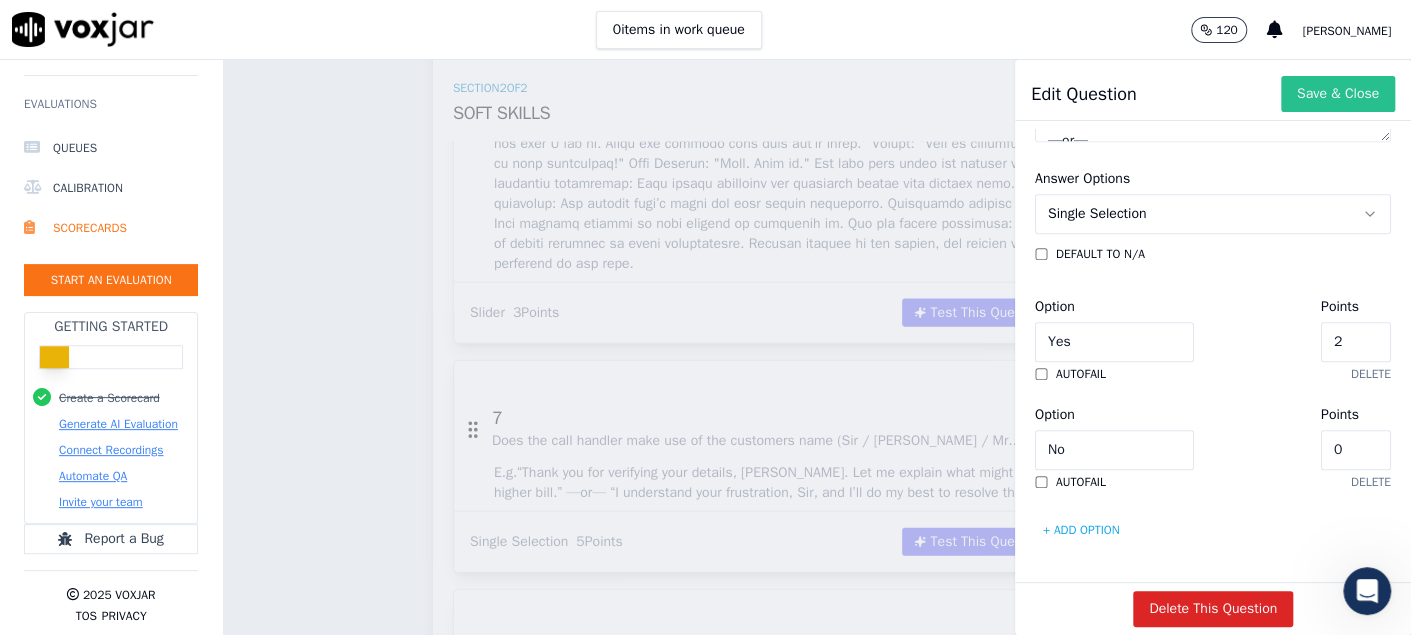 click on "Save & Close" at bounding box center [1338, 94] 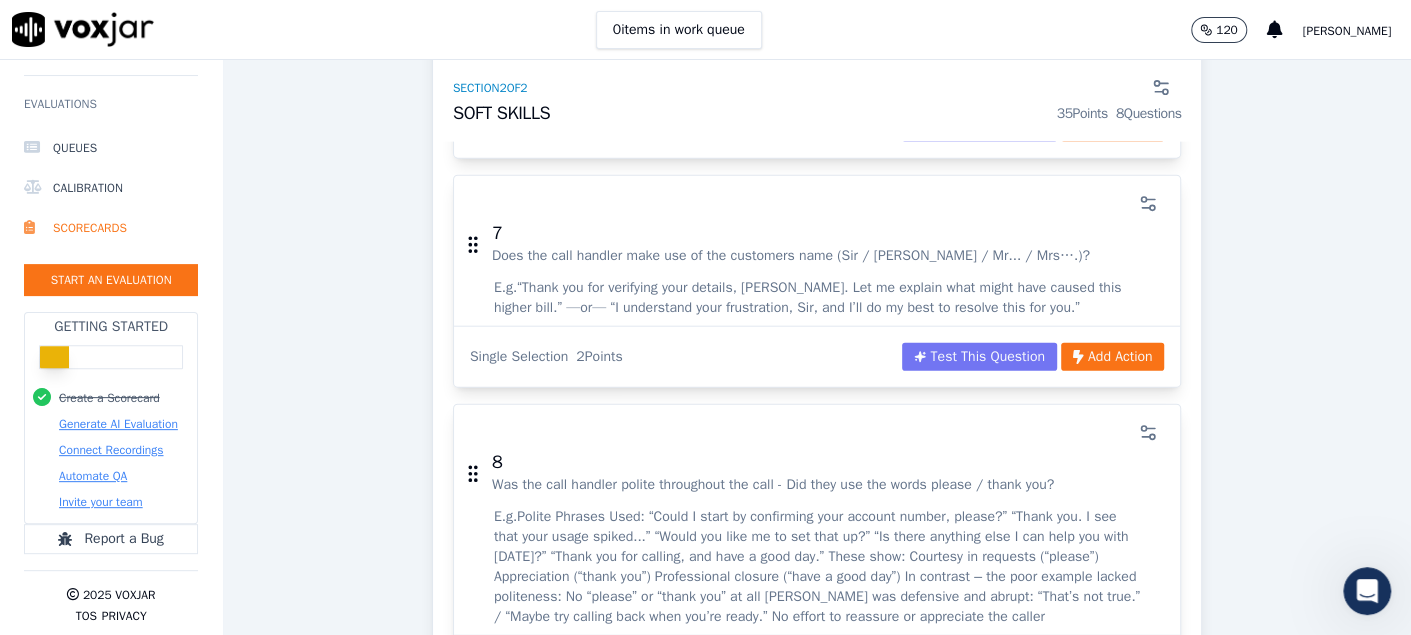 scroll, scrollTop: 2499, scrollLeft: 0, axis: vertical 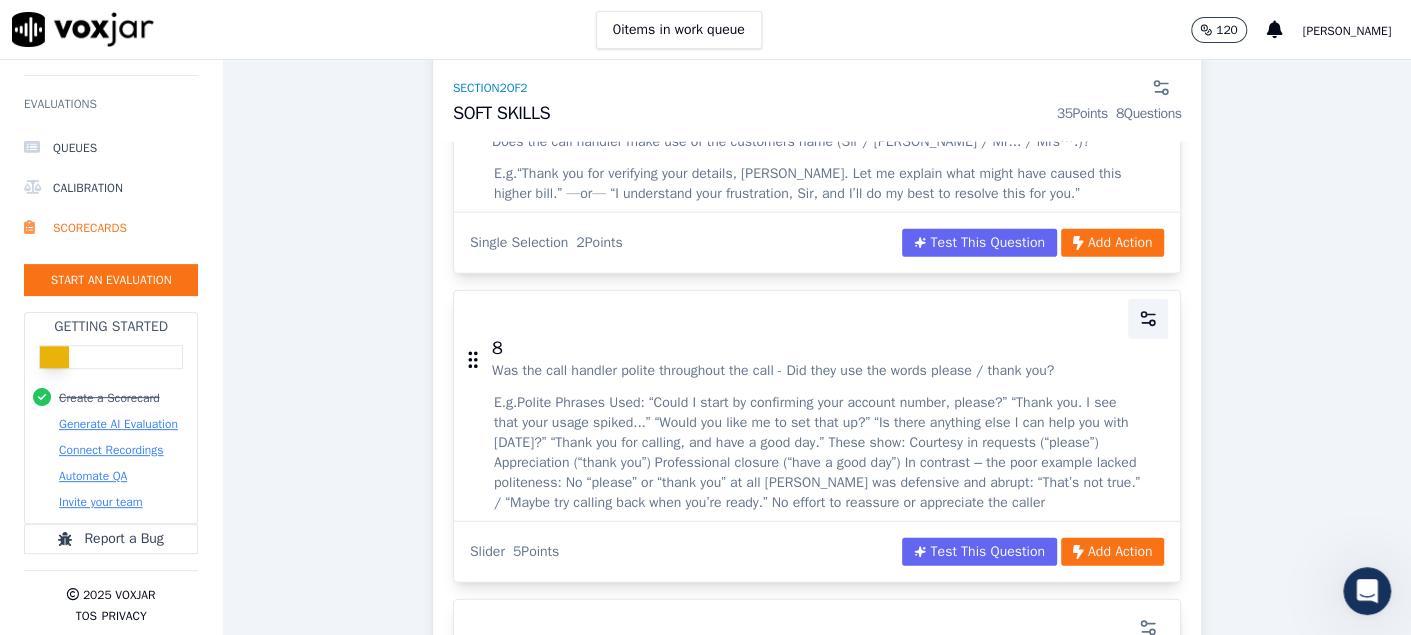 click 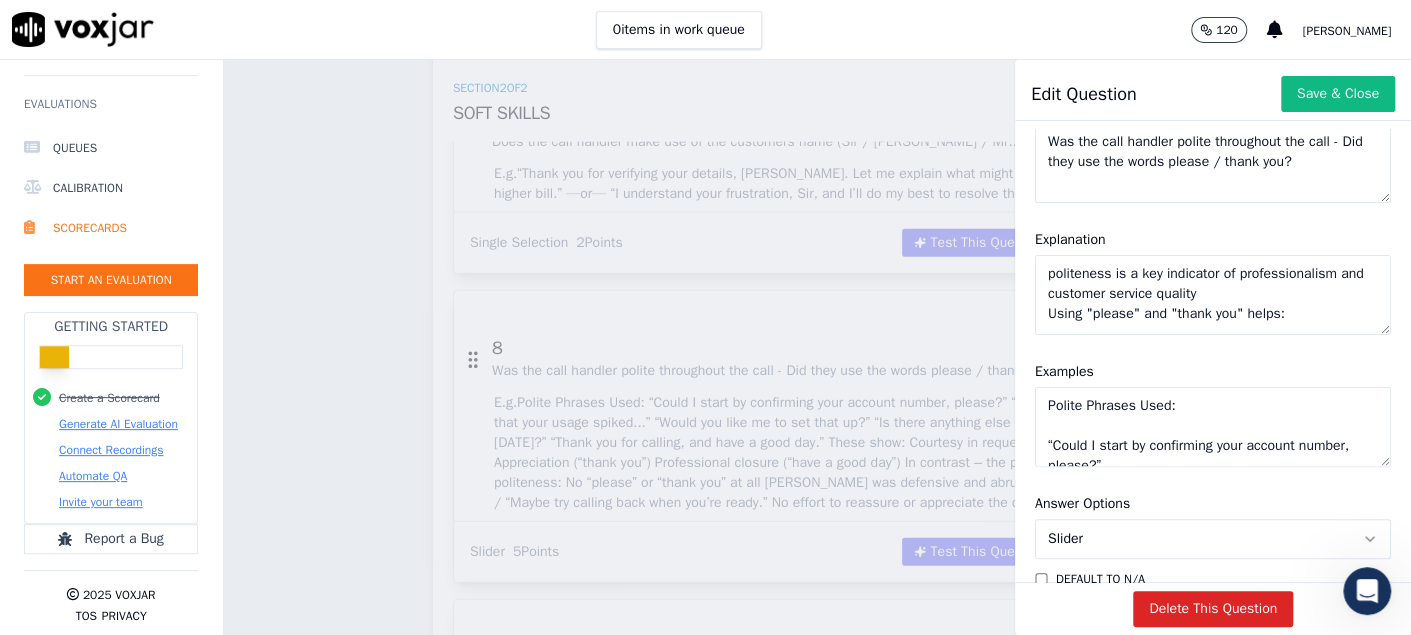 scroll, scrollTop: 420, scrollLeft: 0, axis: vertical 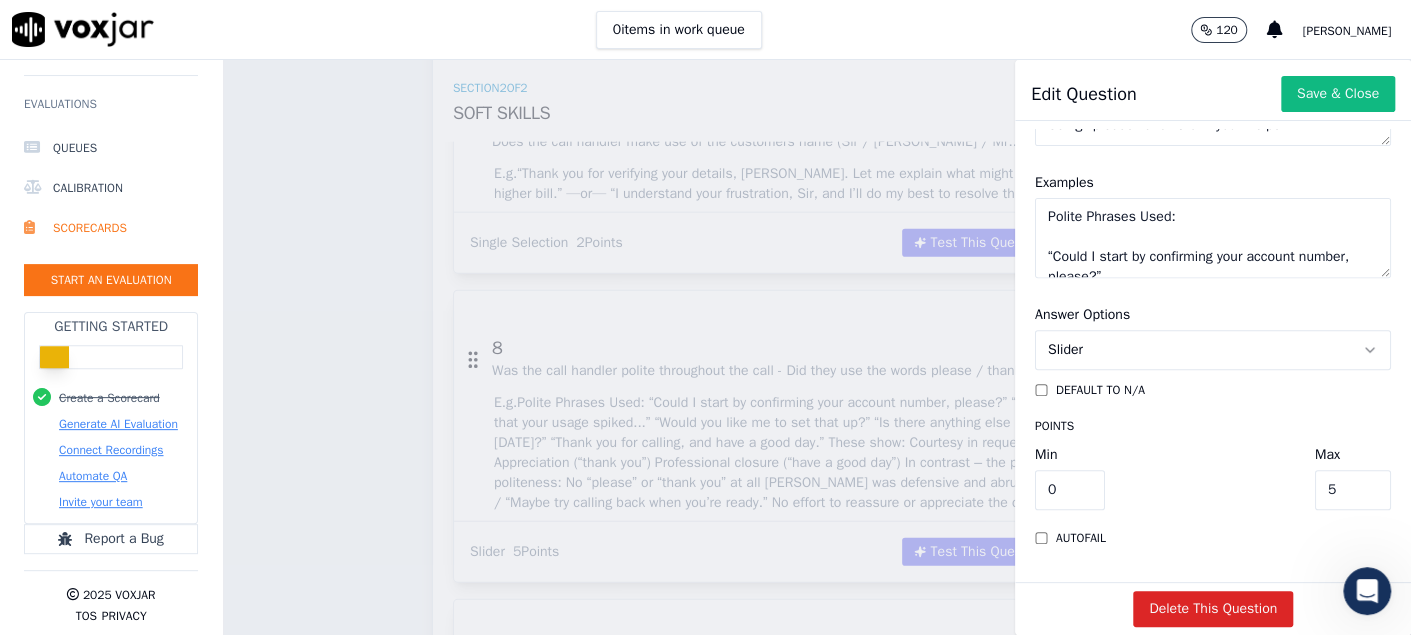 drag, startPoint x: 1263, startPoint y: 437, endPoint x: 1140, endPoint y: 433, distance: 123.065025 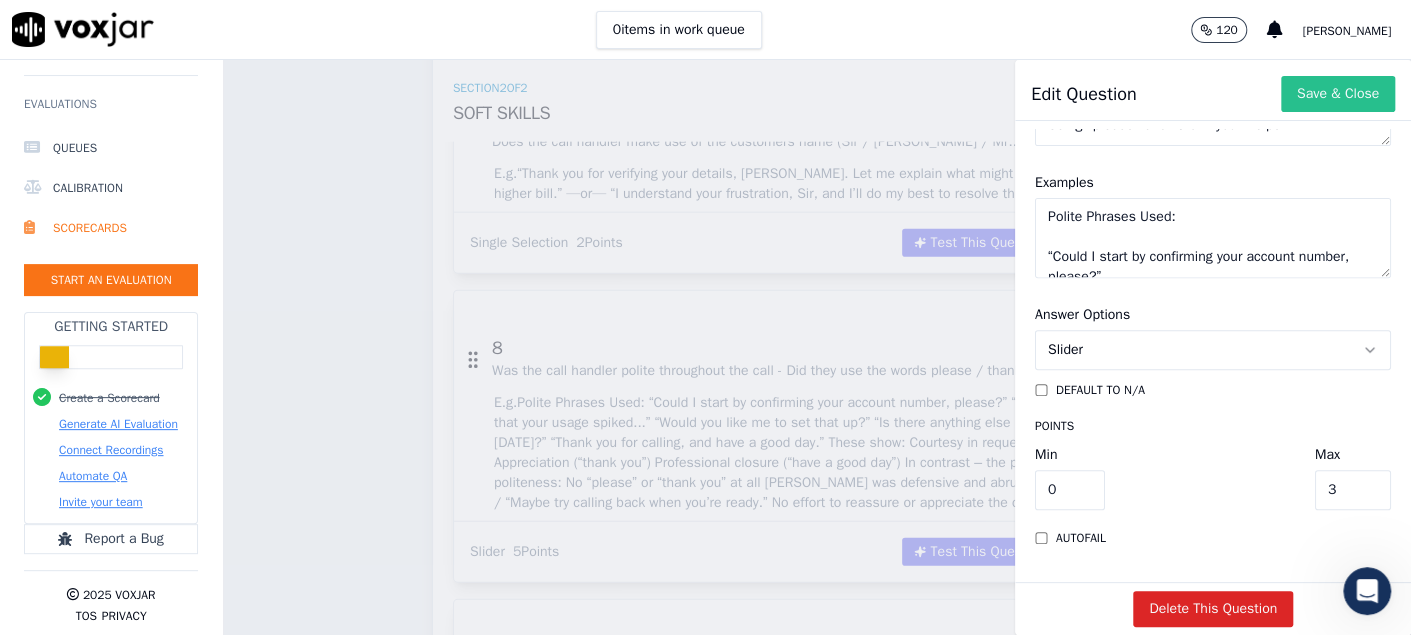 type on "3" 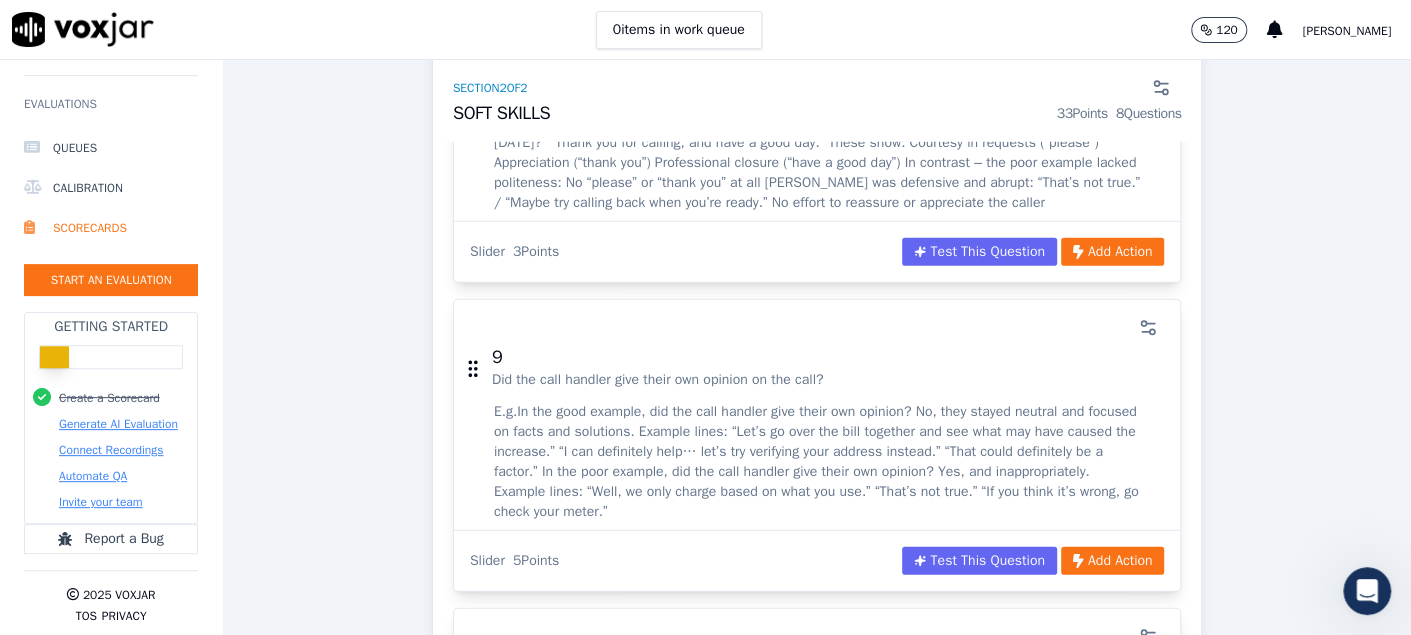 scroll, scrollTop: 2899, scrollLeft: 0, axis: vertical 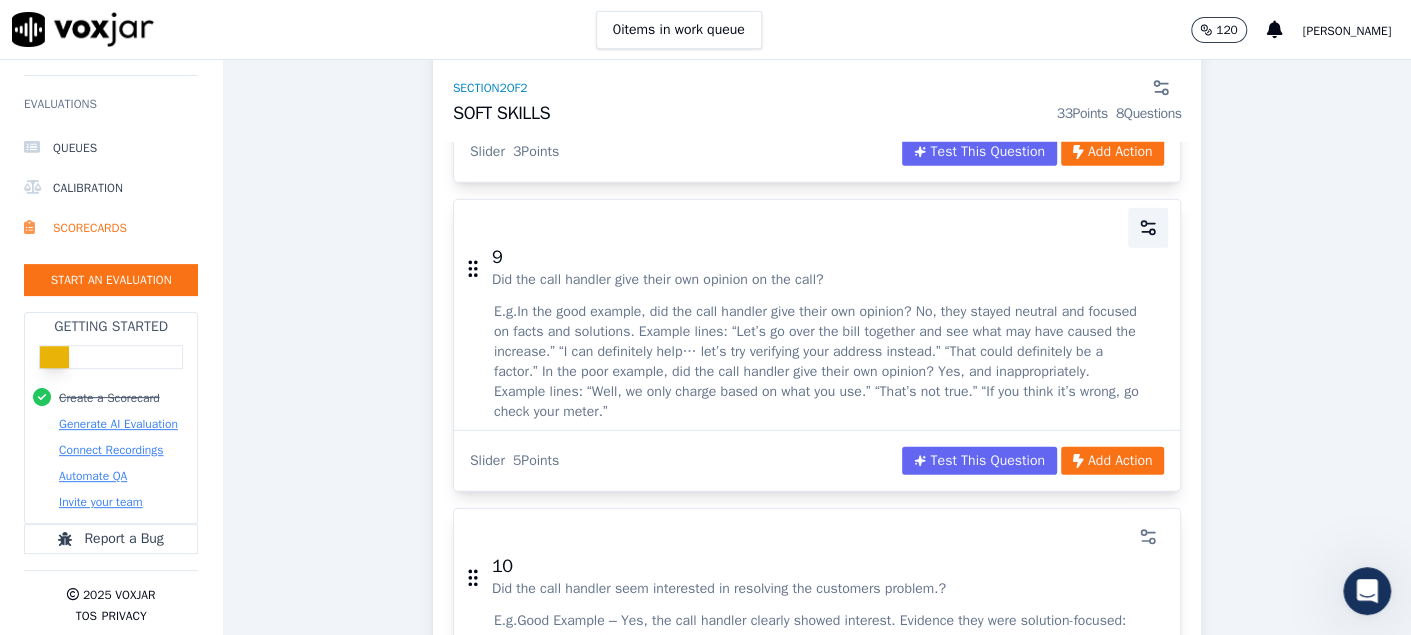 click 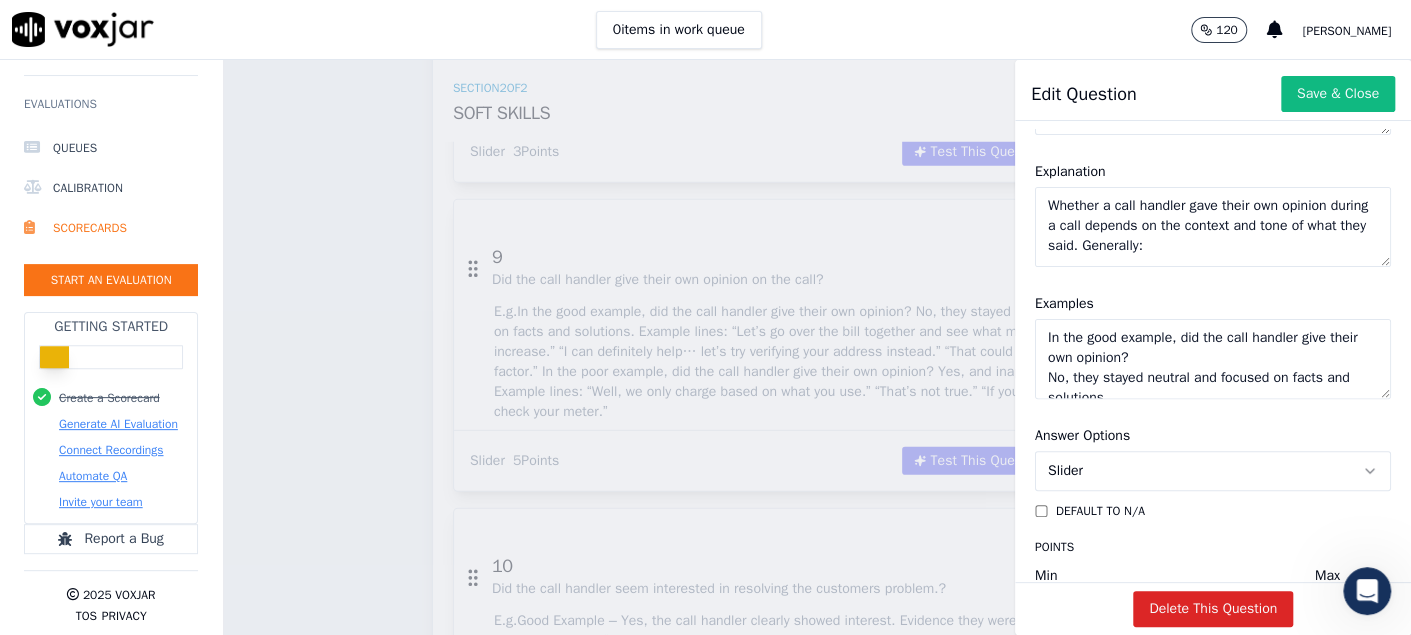 scroll, scrollTop: 420, scrollLeft: 0, axis: vertical 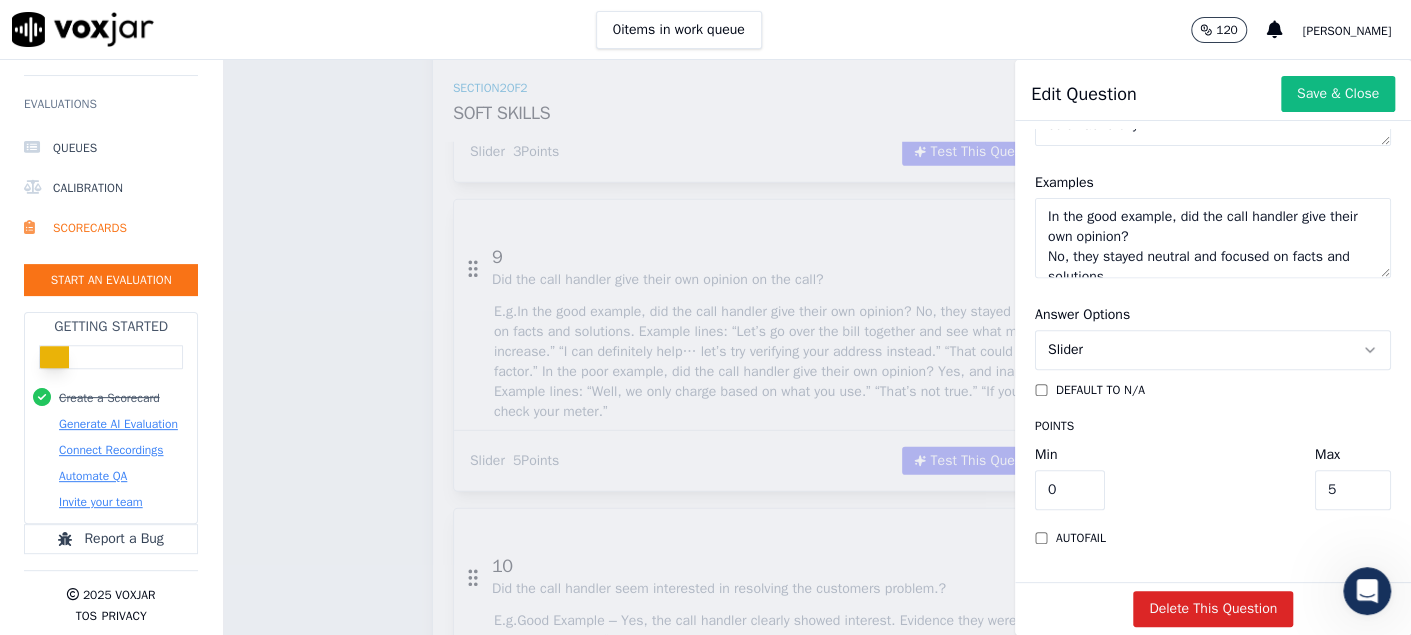 drag, startPoint x: 1270, startPoint y: 431, endPoint x: 1189, endPoint y: 427, distance: 81.09871 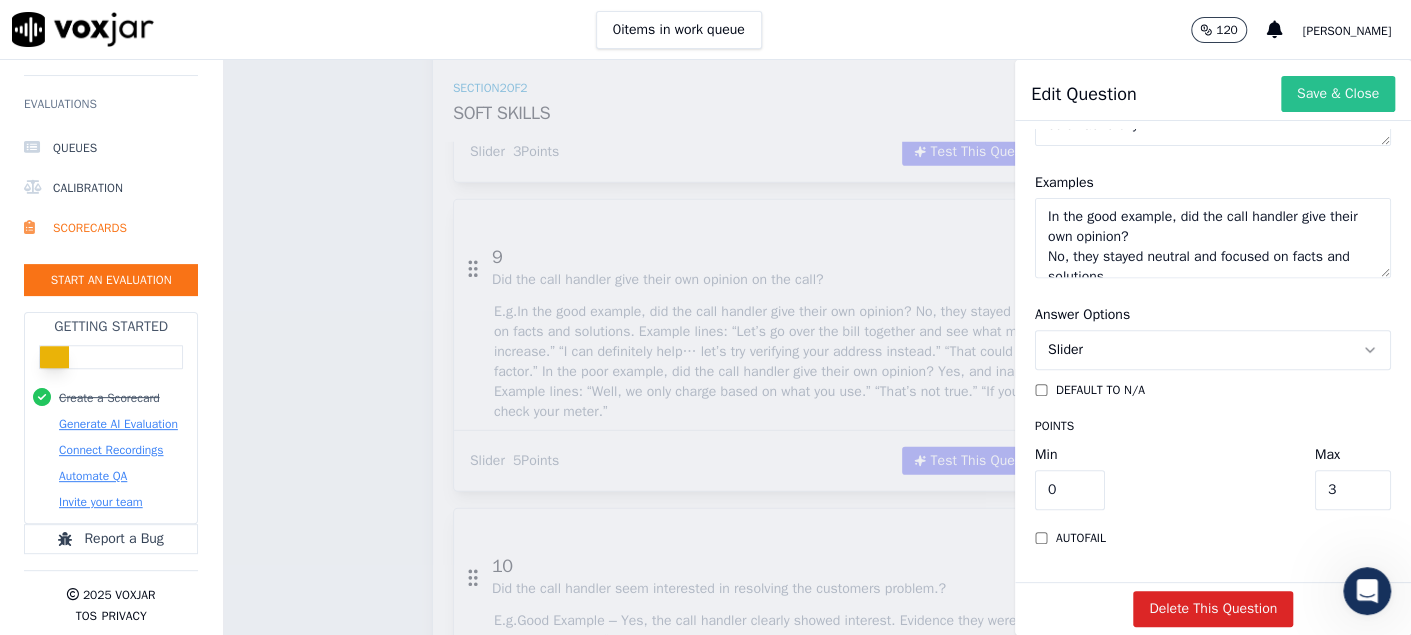 type on "3" 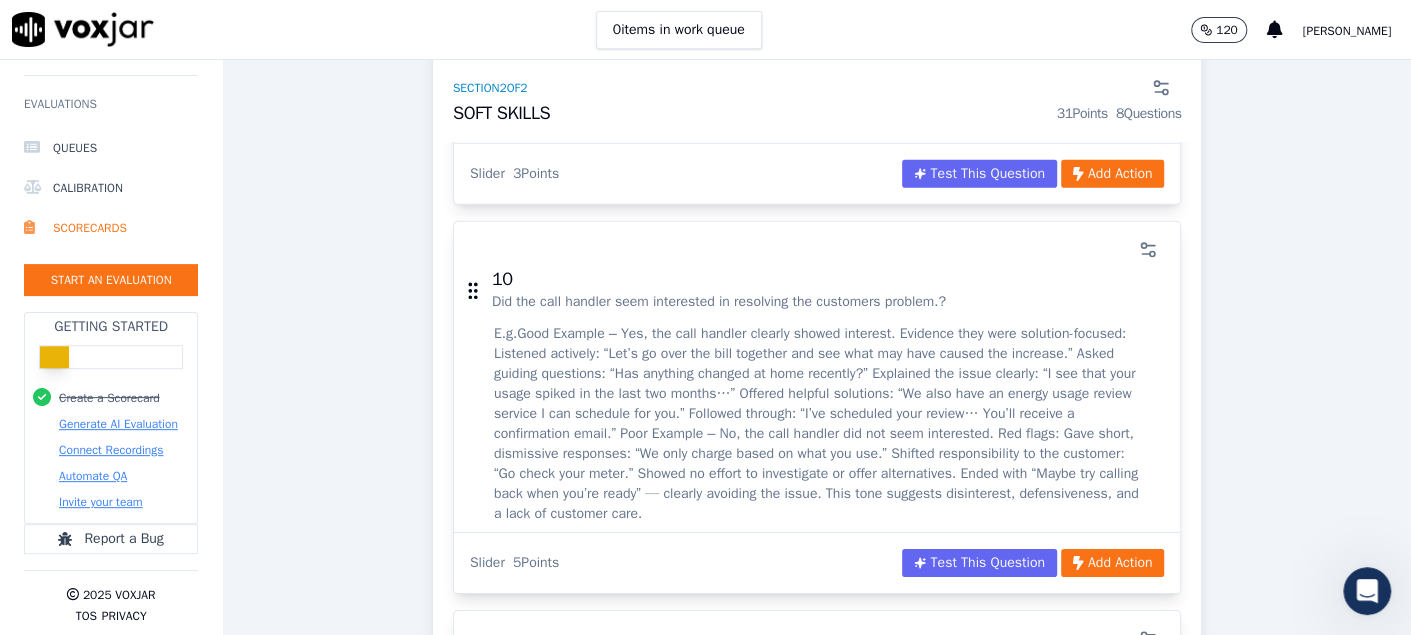 scroll, scrollTop: 3199, scrollLeft: 0, axis: vertical 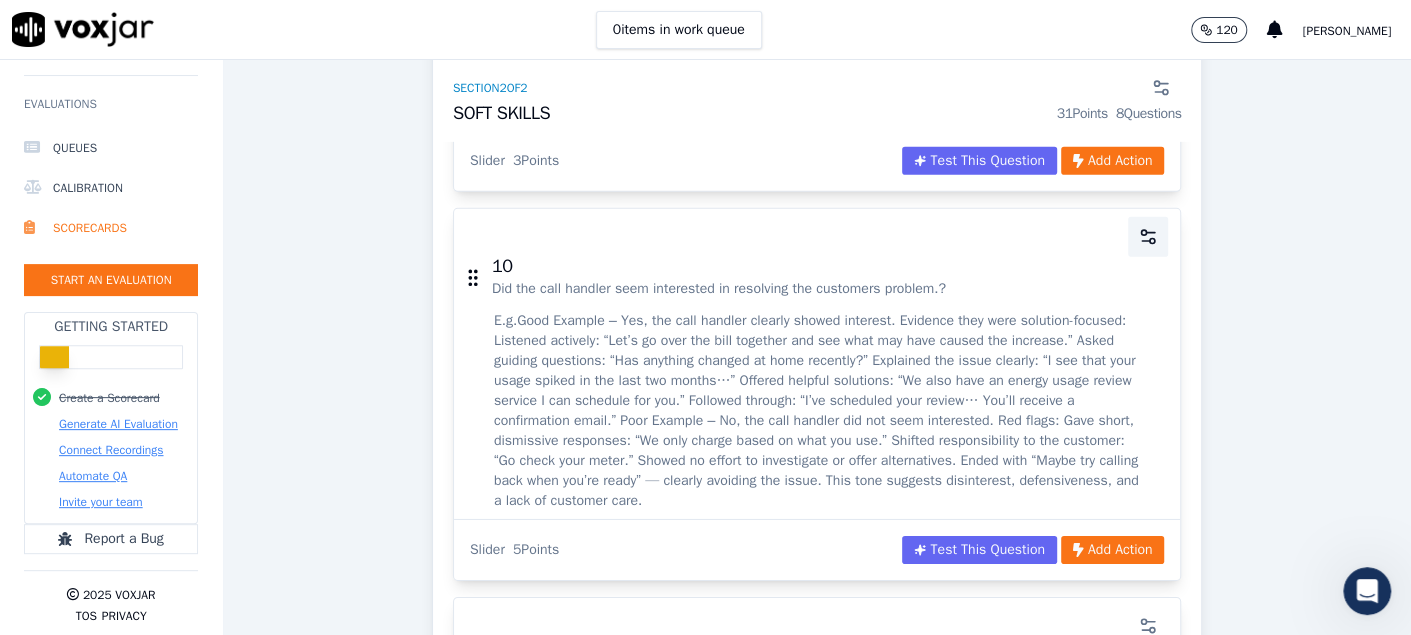 click 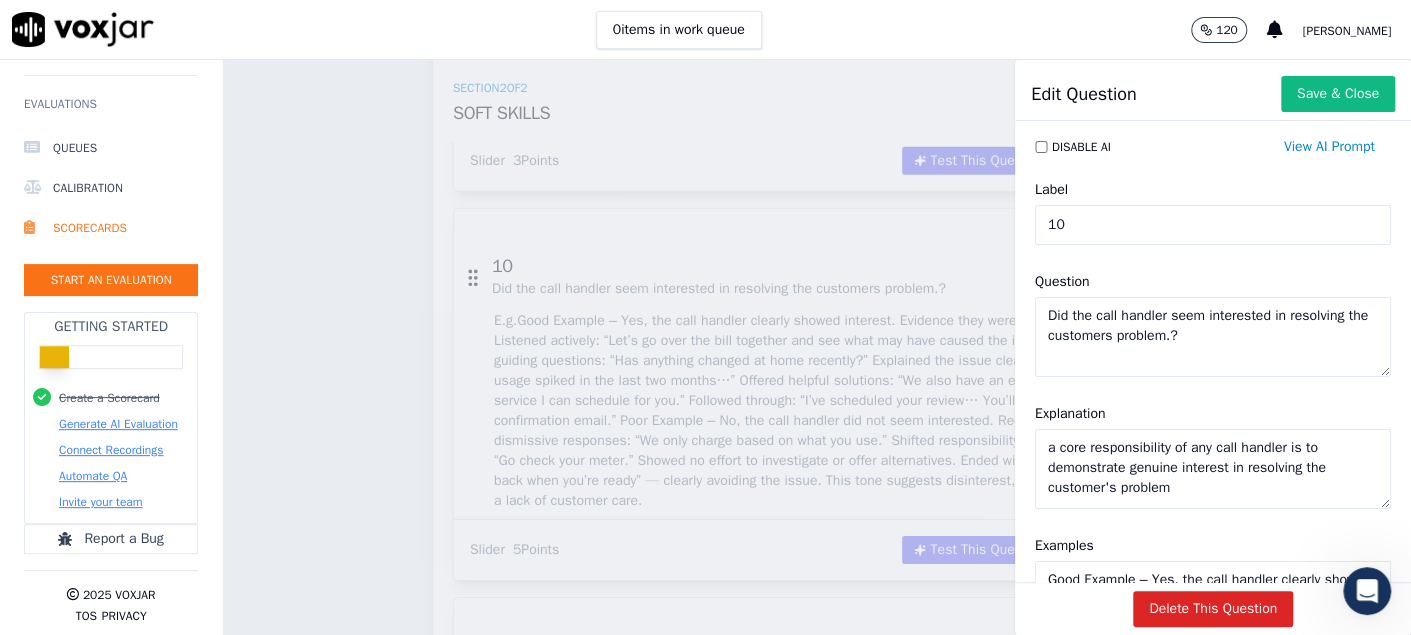 scroll, scrollTop: 420, scrollLeft: 0, axis: vertical 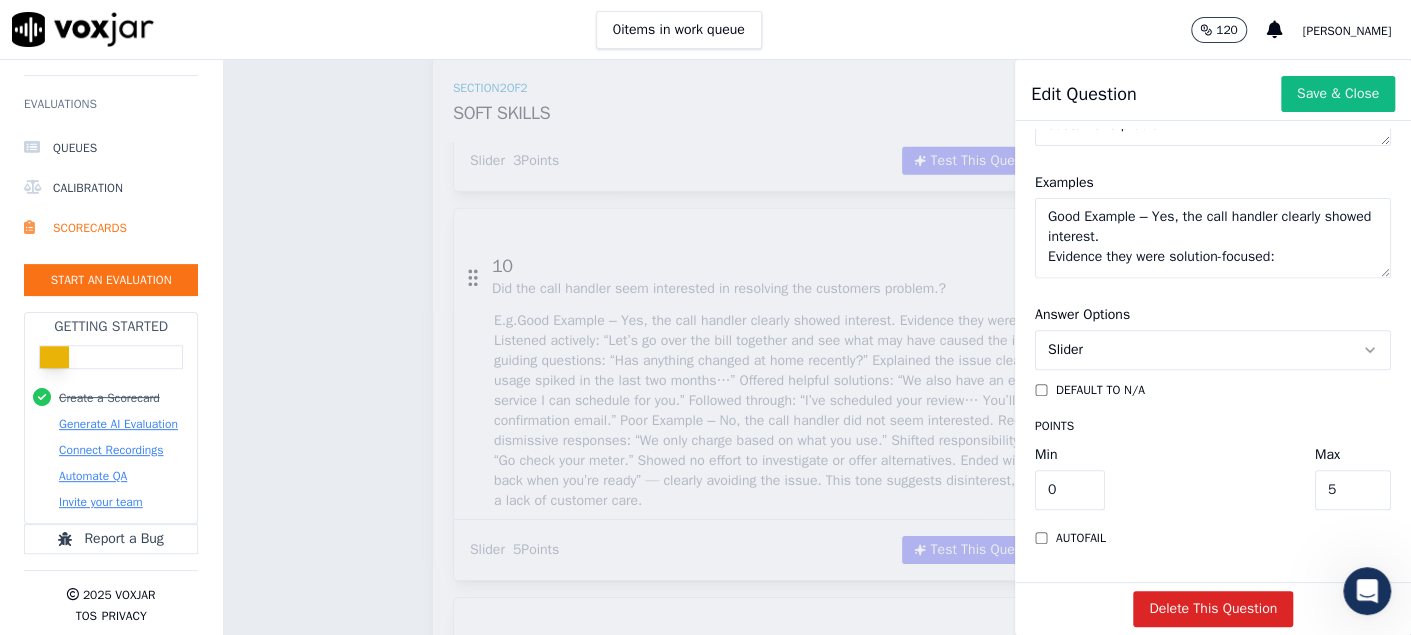 drag, startPoint x: 1274, startPoint y: 428, endPoint x: 1155, endPoint y: 425, distance: 119.03781 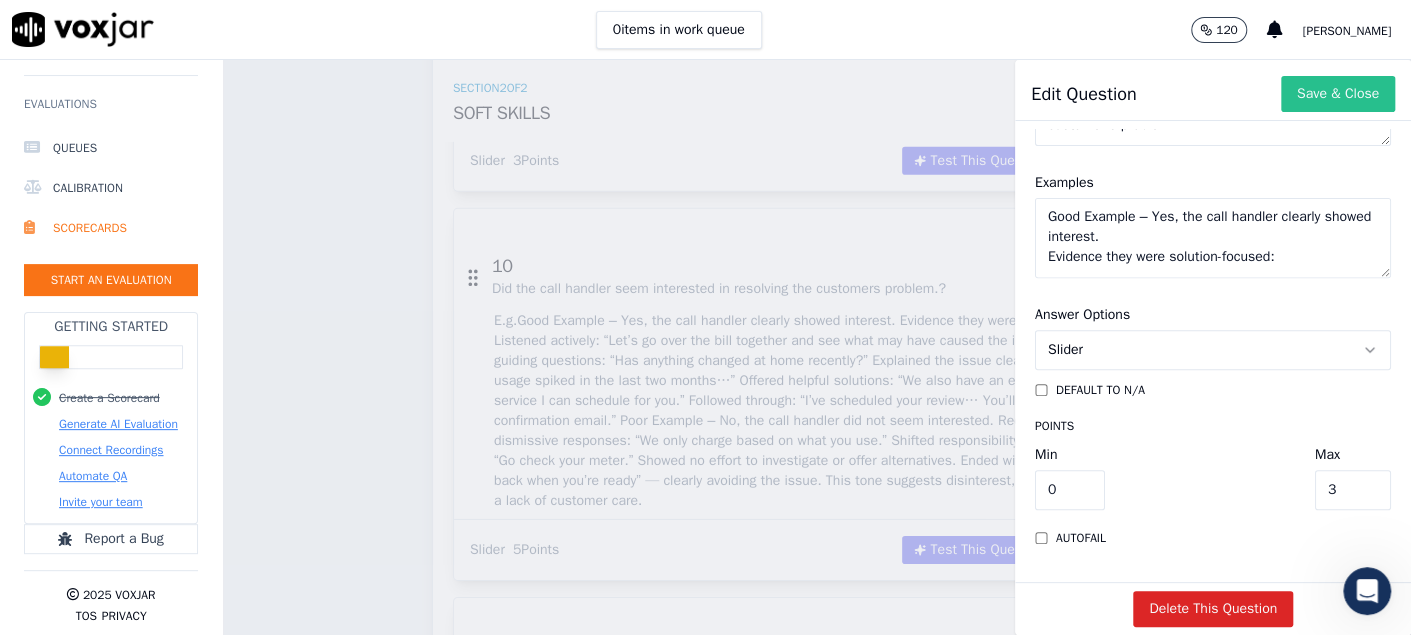 type on "3" 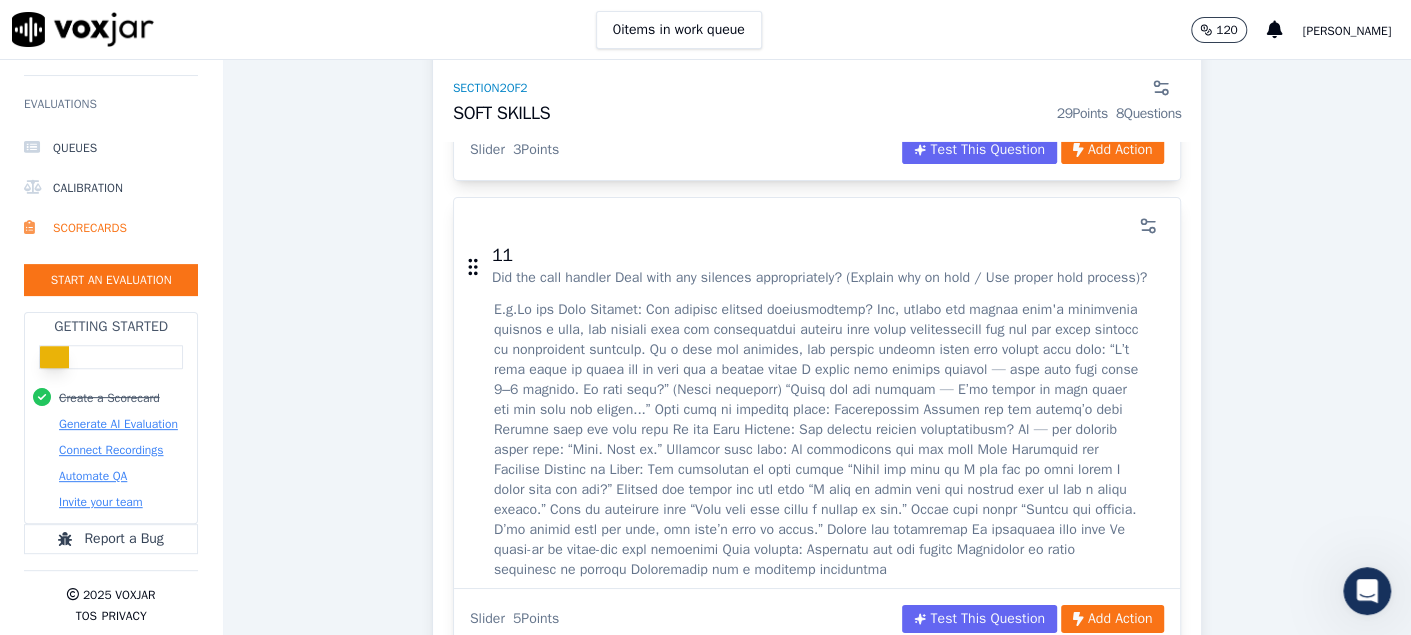 scroll, scrollTop: 3699, scrollLeft: 0, axis: vertical 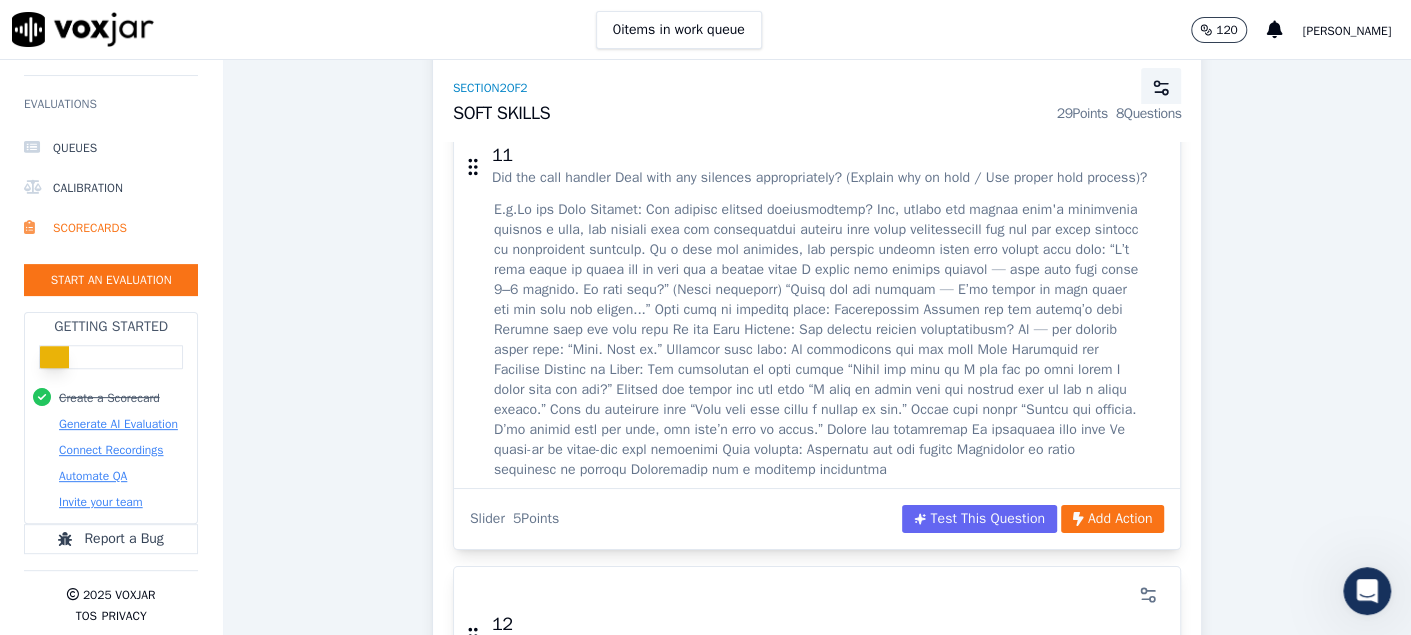 click 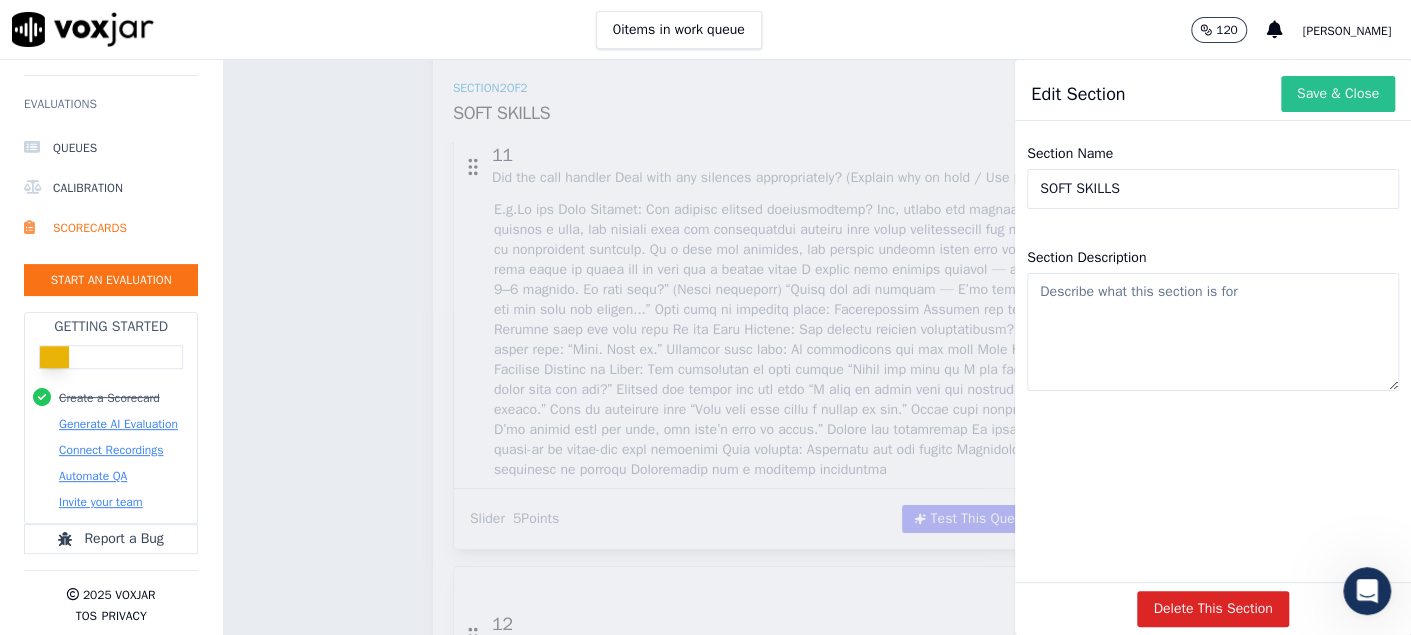 click on "Save & Close" at bounding box center (1338, 94) 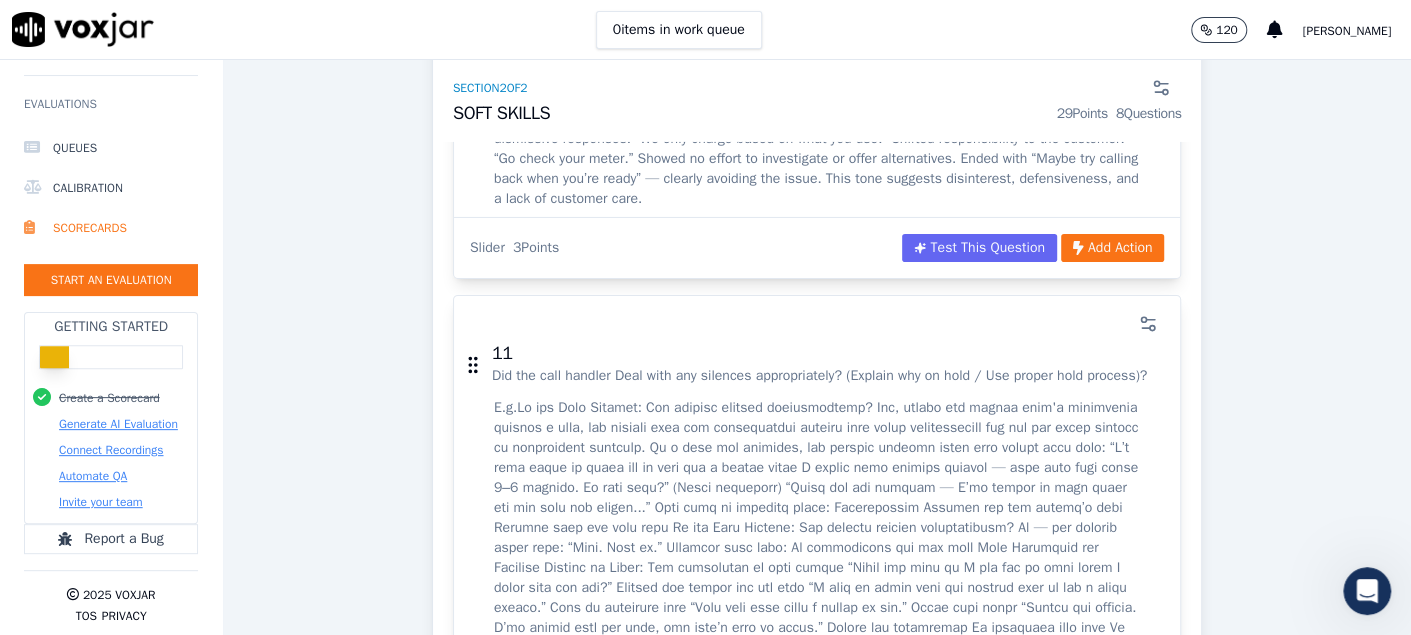 scroll, scrollTop: 3500, scrollLeft: 0, axis: vertical 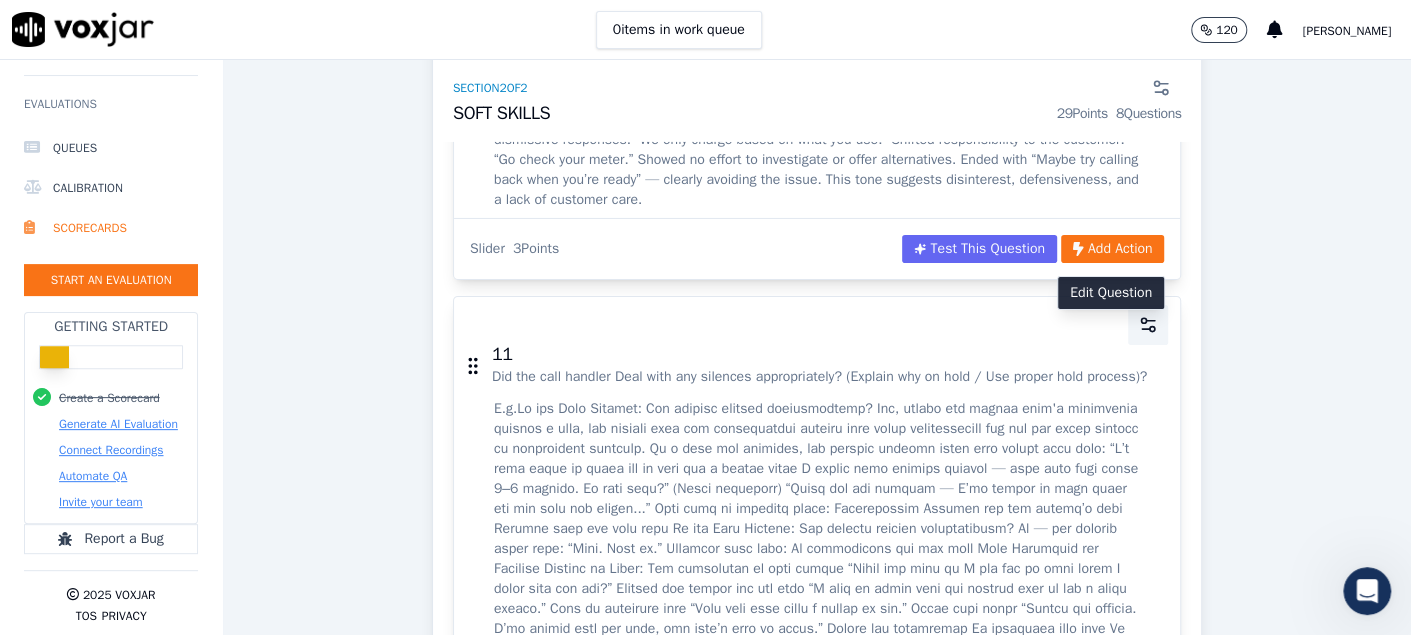 click 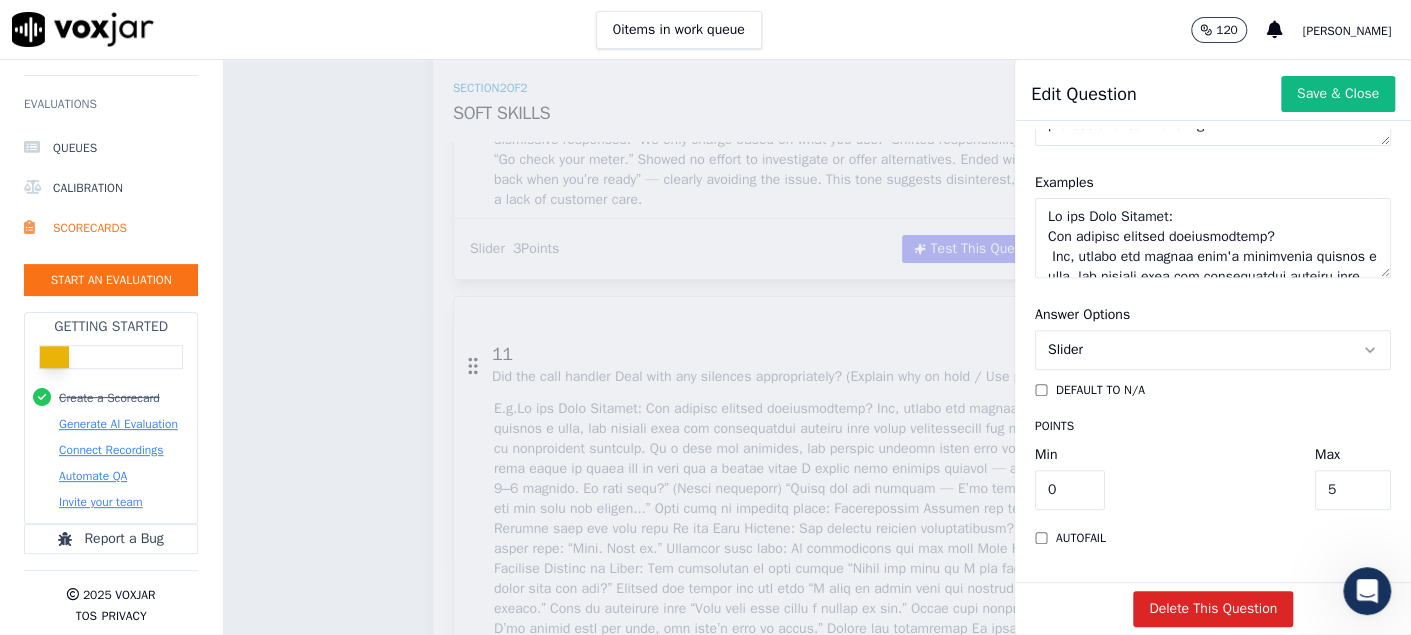scroll, scrollTop: 420, scrollLeft: 0, axis: vertical 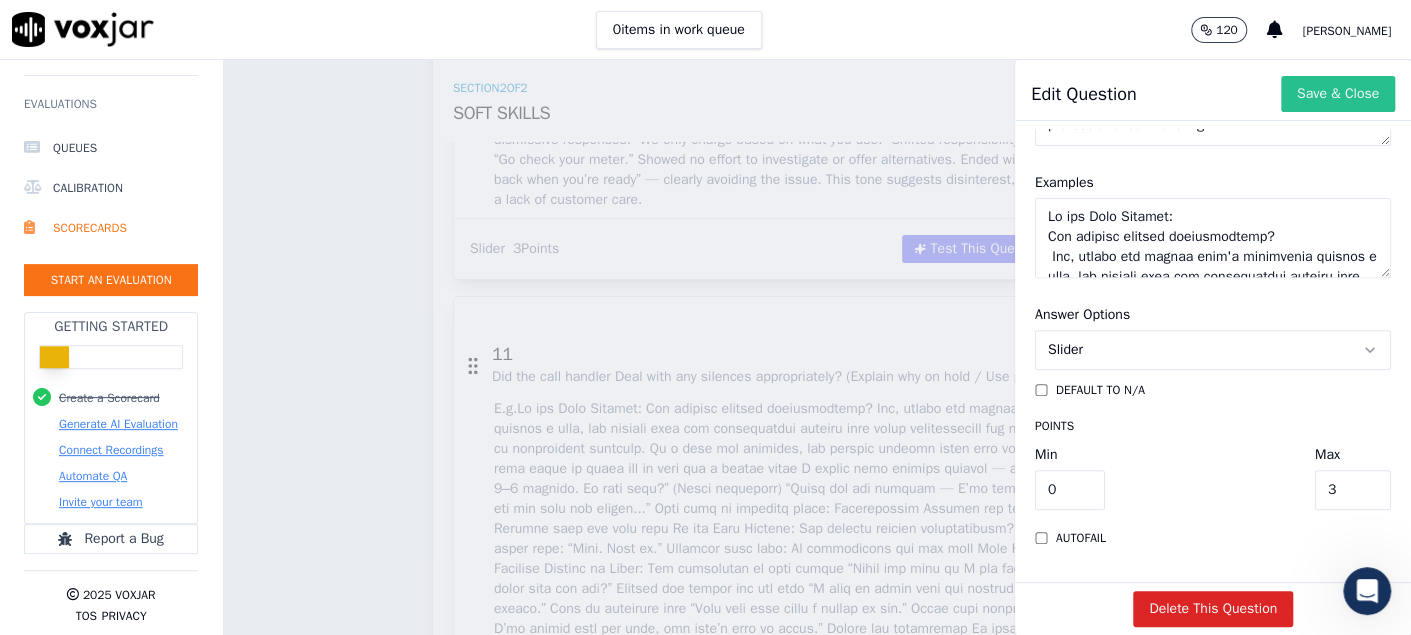type on "3" 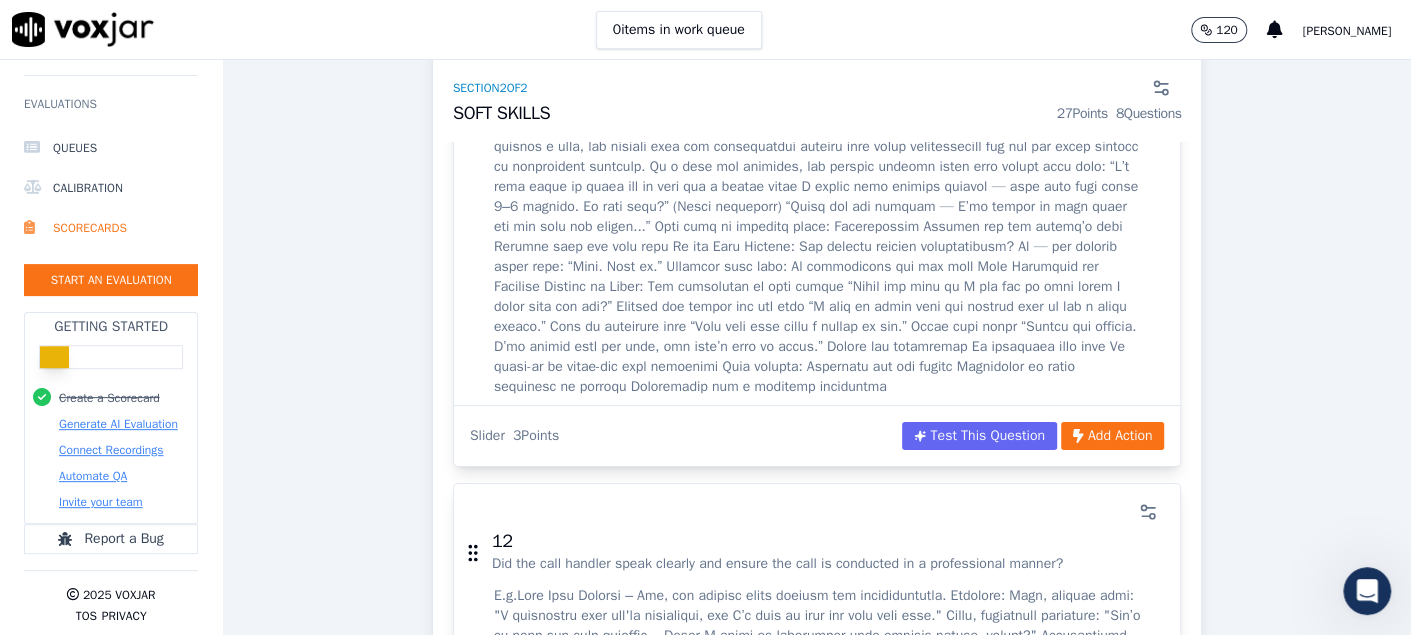 scroll, scrollTop: 3999, scrollLeft: 0, axis: vertical 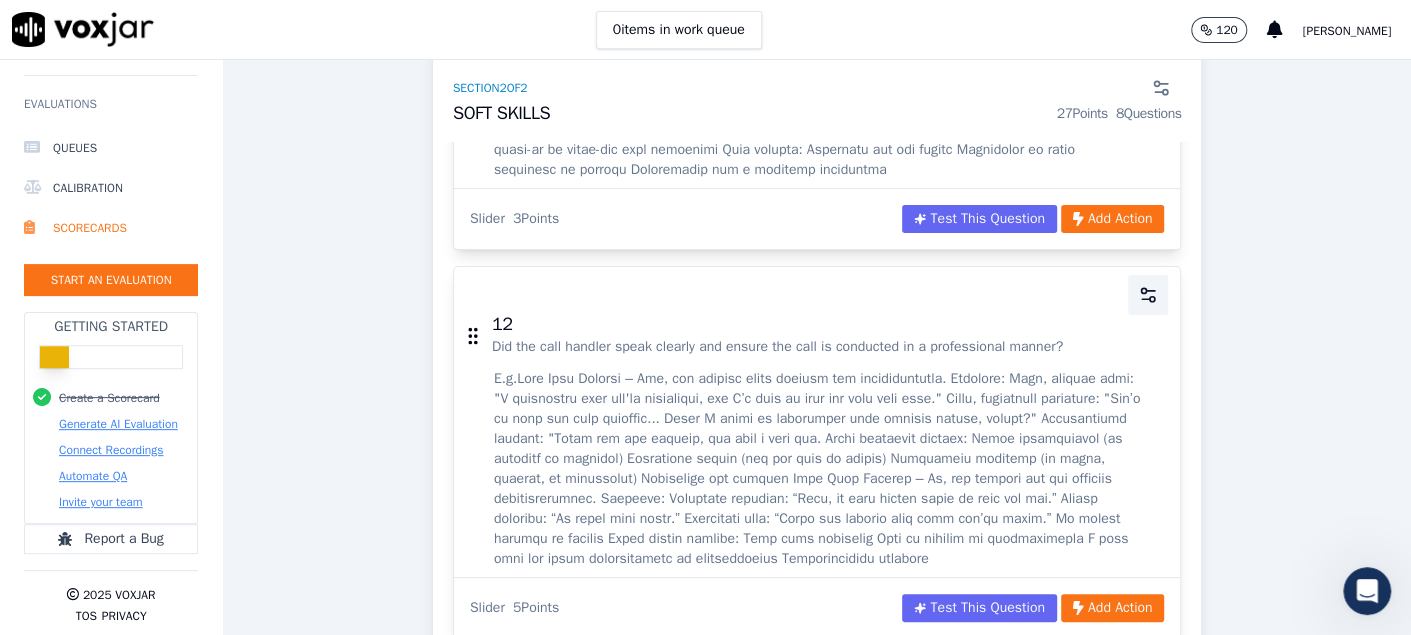 click 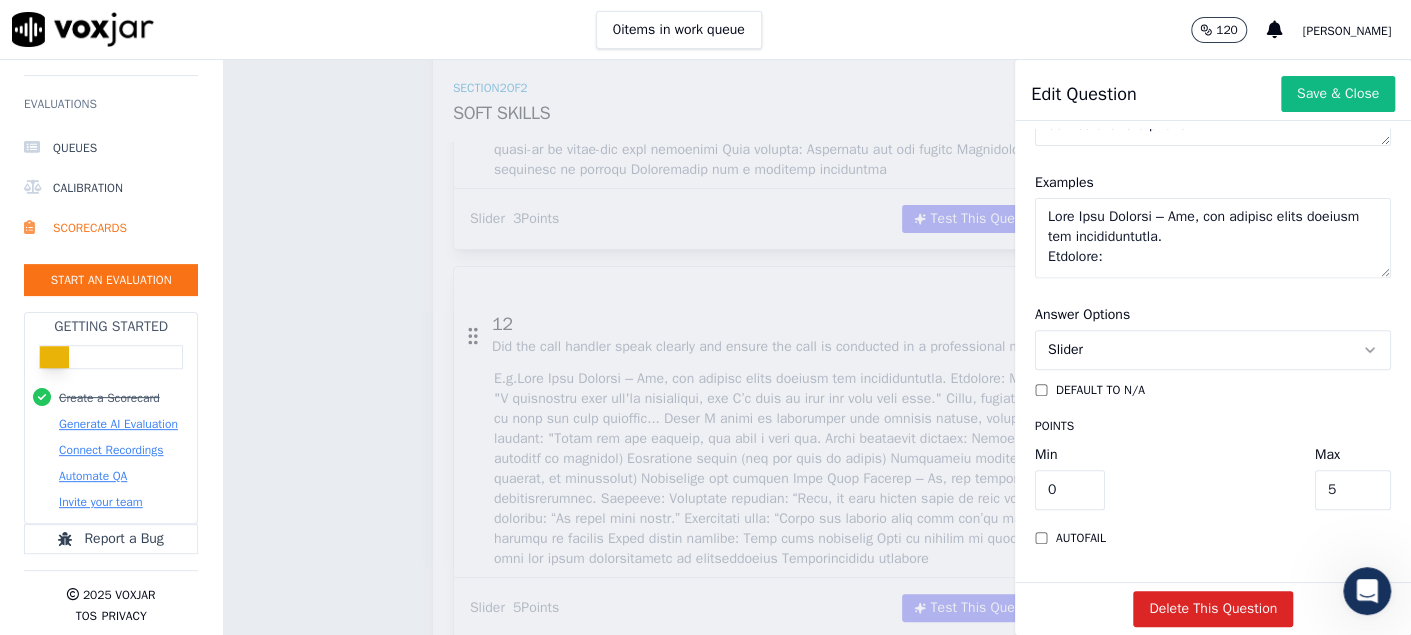 scroll, scrollTop: 399, scrollLeft: 0, axis: vertical 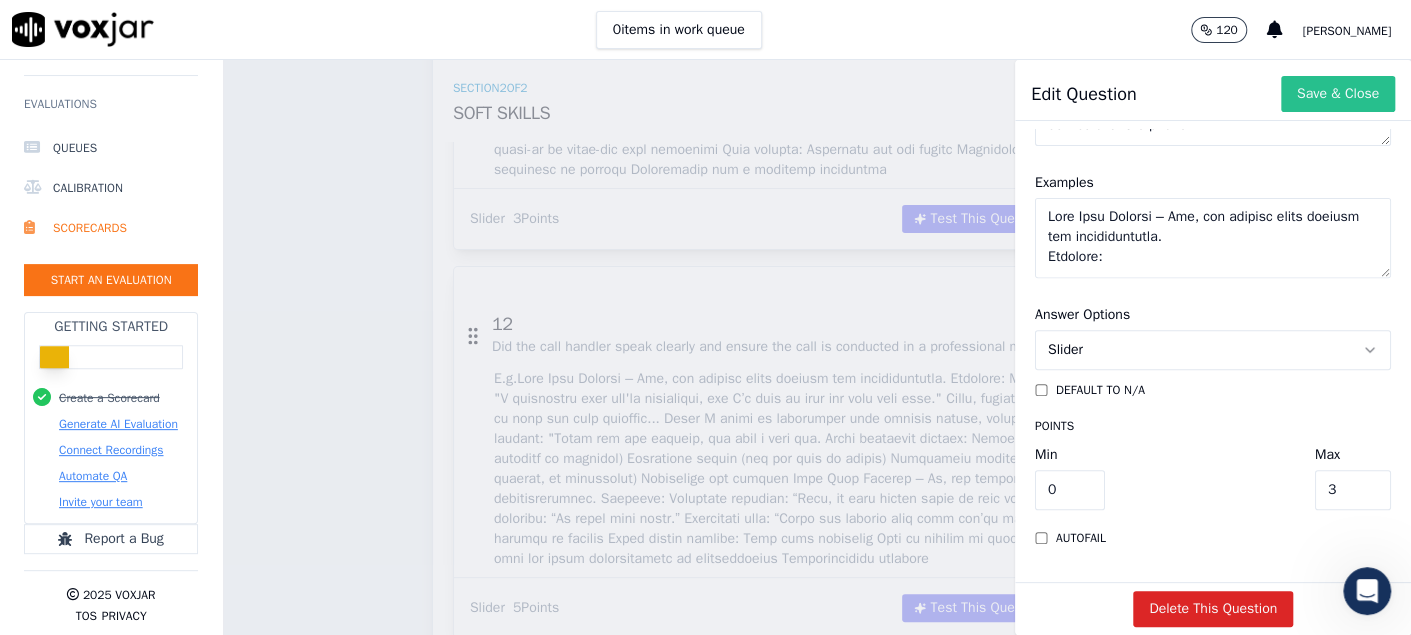 type on "3" 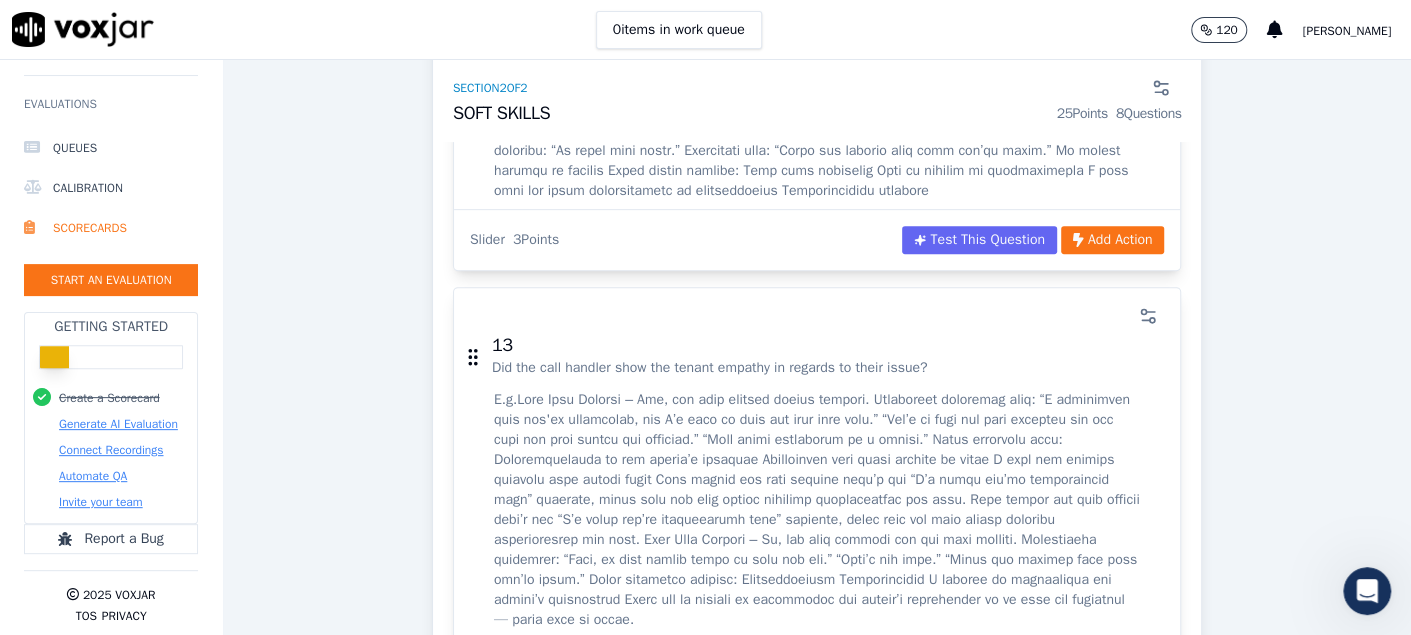 scroll, scrollTop: 4400, scrollLeft: 0, axis: vertical 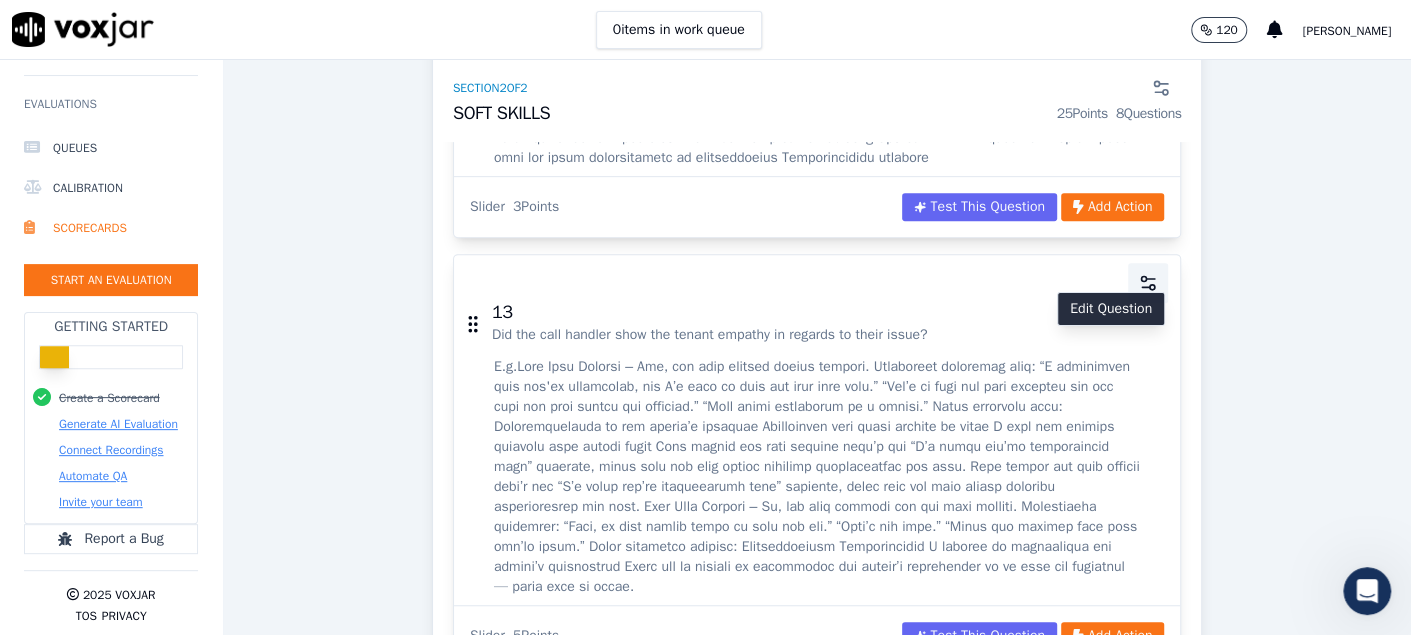 click 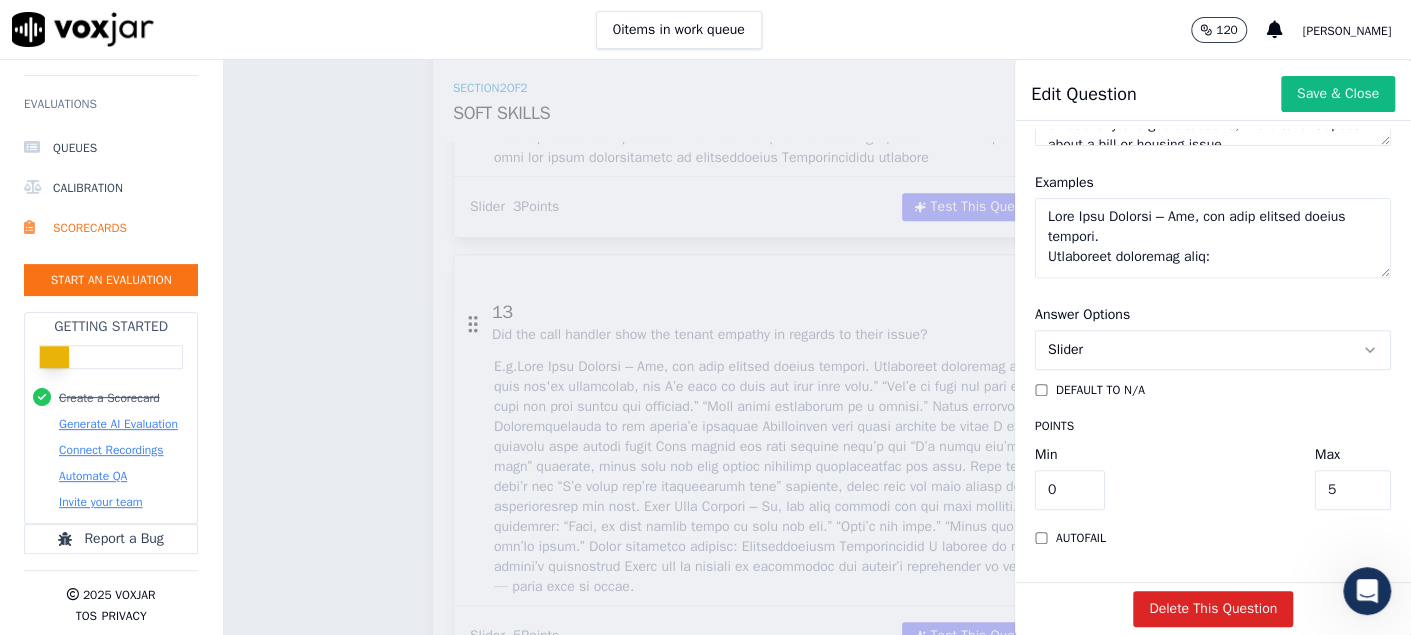 scroll, scrollTop: 420, scrollLeft: 0, axis: vertical 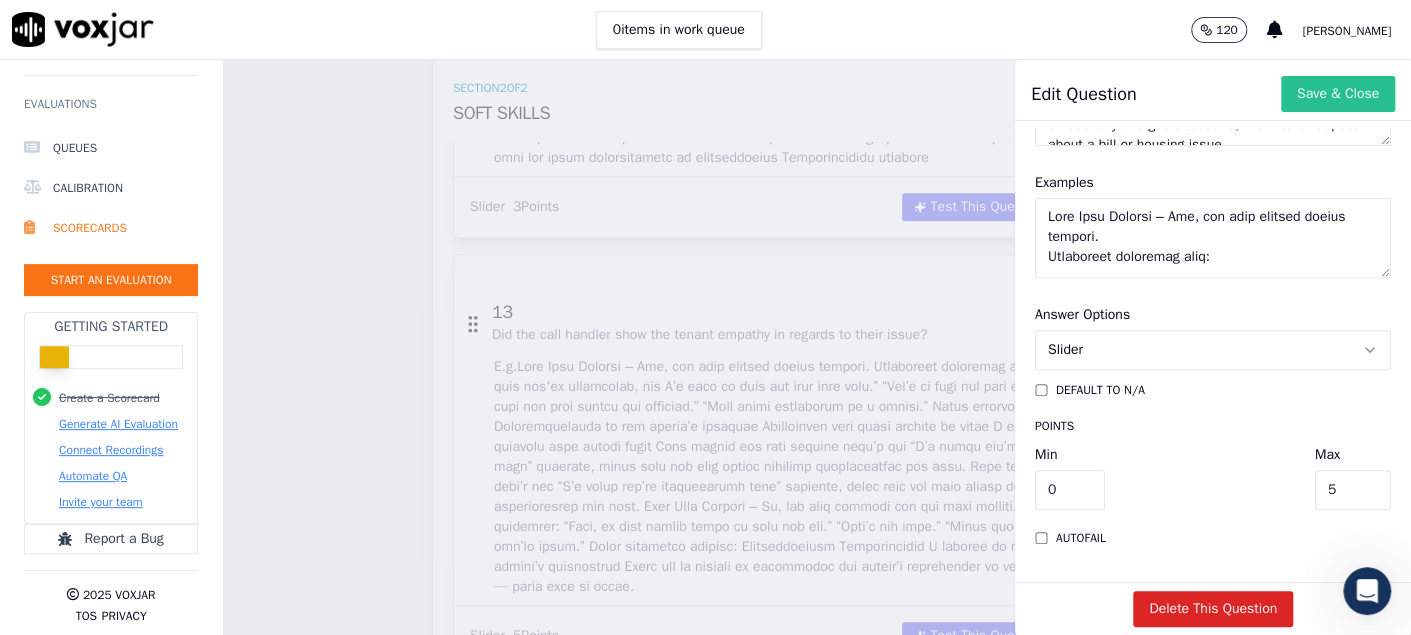 click on "Save & Close" at bounding box center (1338, 94) 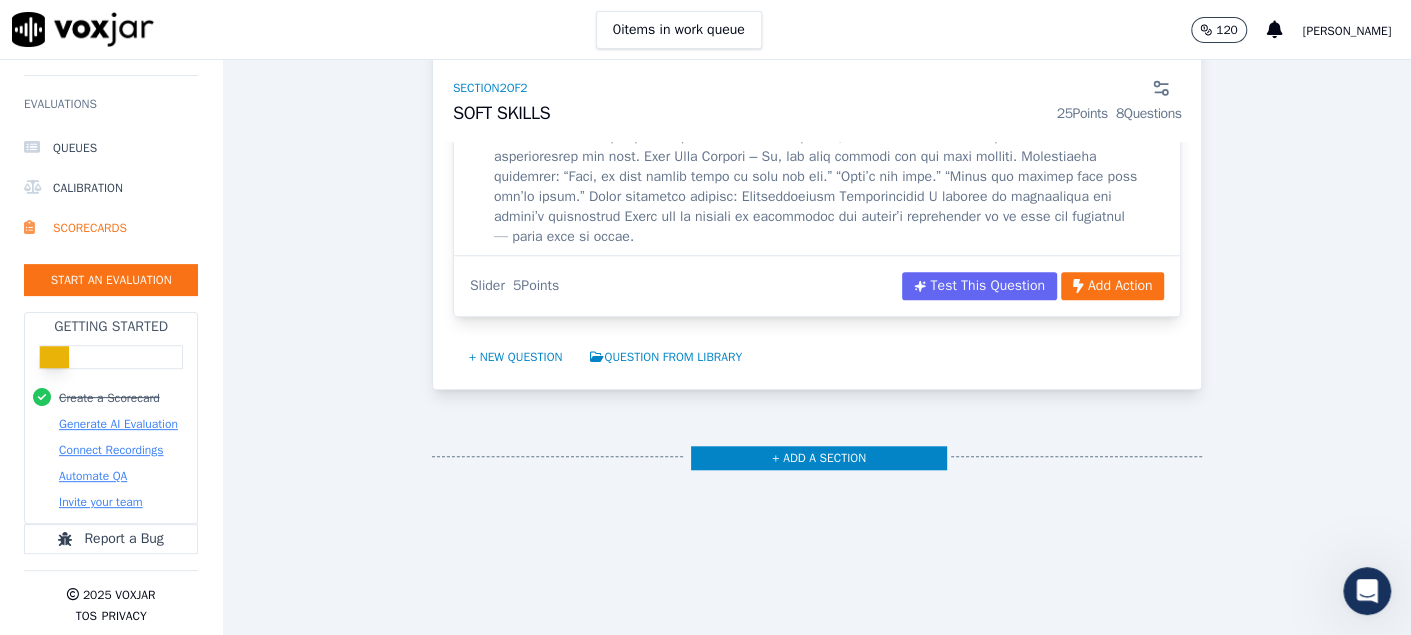 scroll, scrollTop: 4910, scrollLeft: 0, axis: vertical 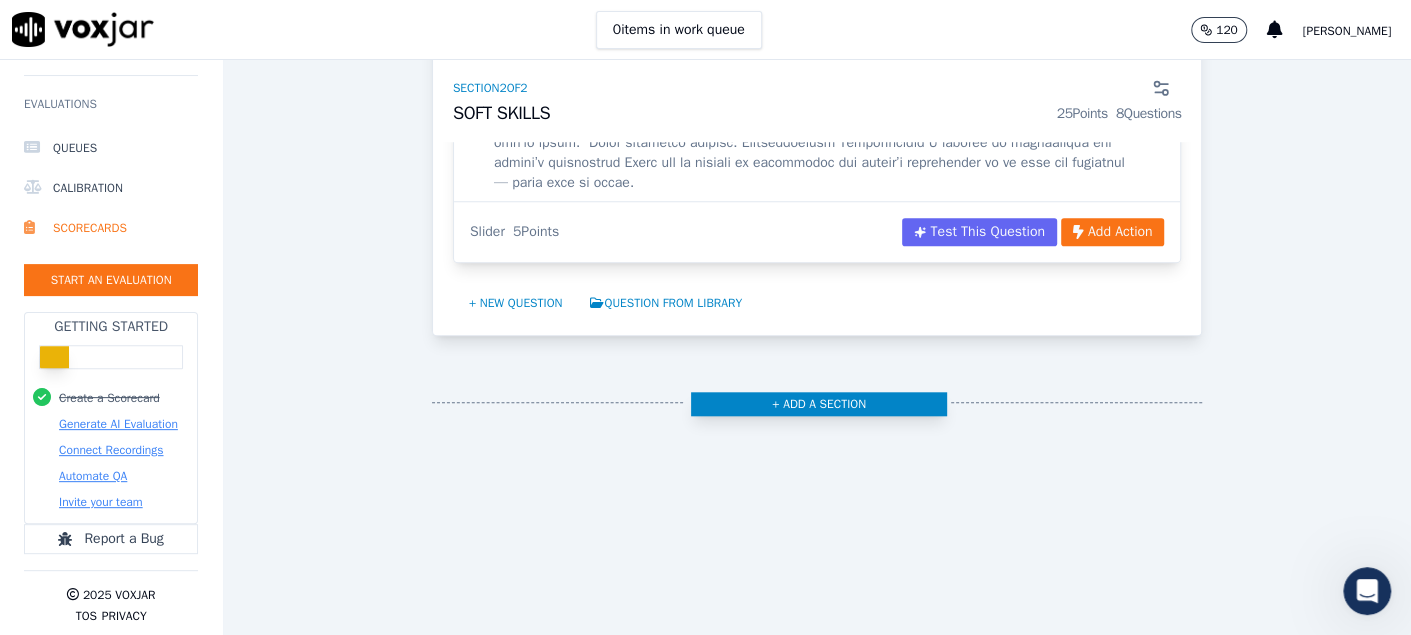 click on "+ Add a section" at bounding box center (819, 404) 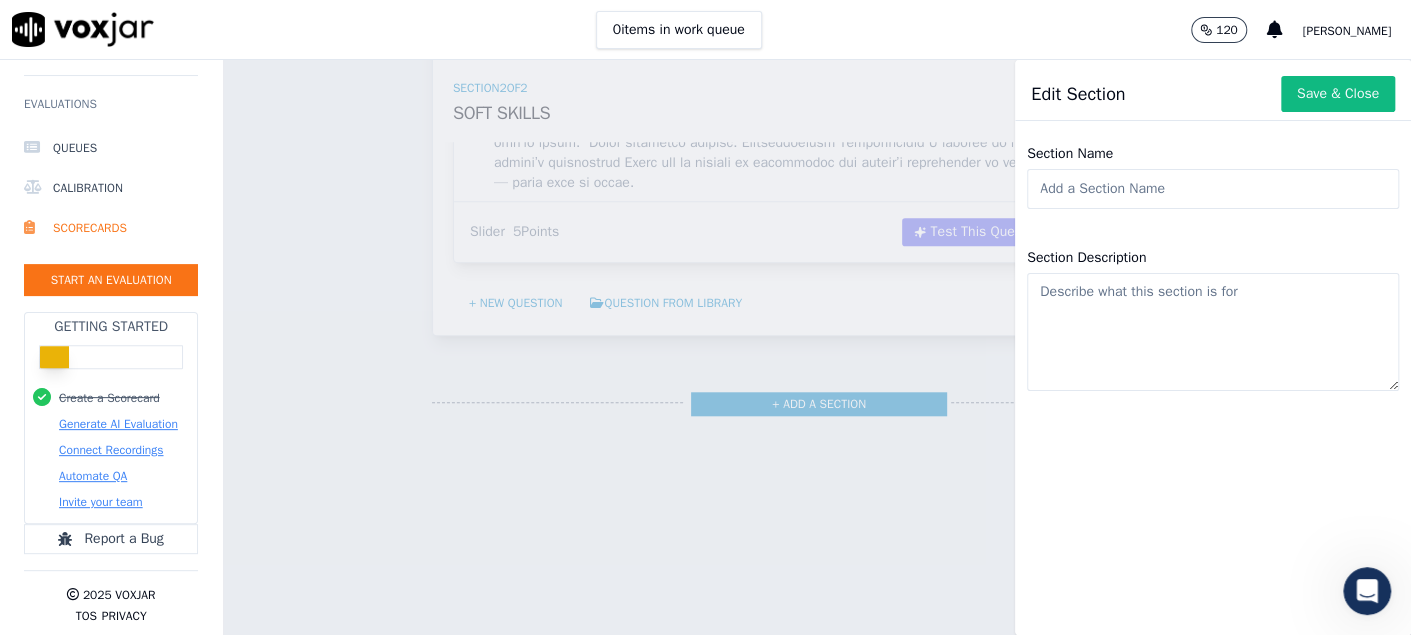 click on "Section Name" 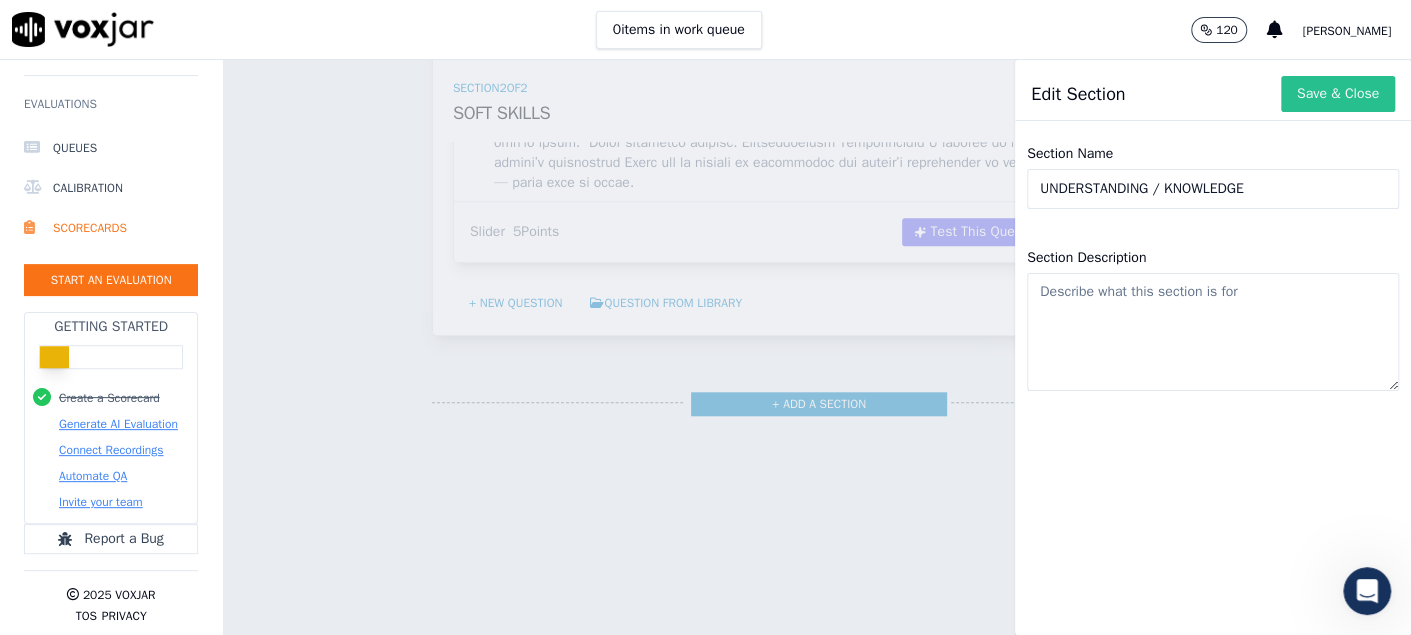 type on "UNDERSTANDING / KNOWLEDGE" 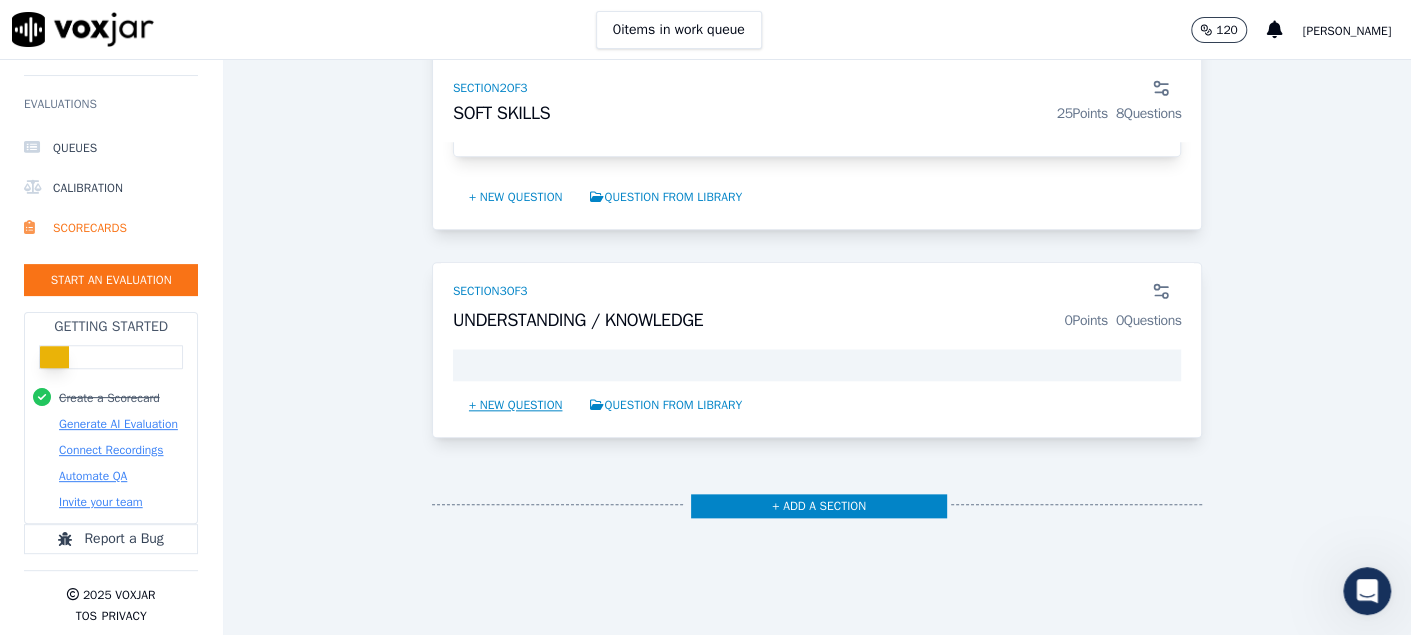 click on "+ New question" at bounding box center [516, 405] 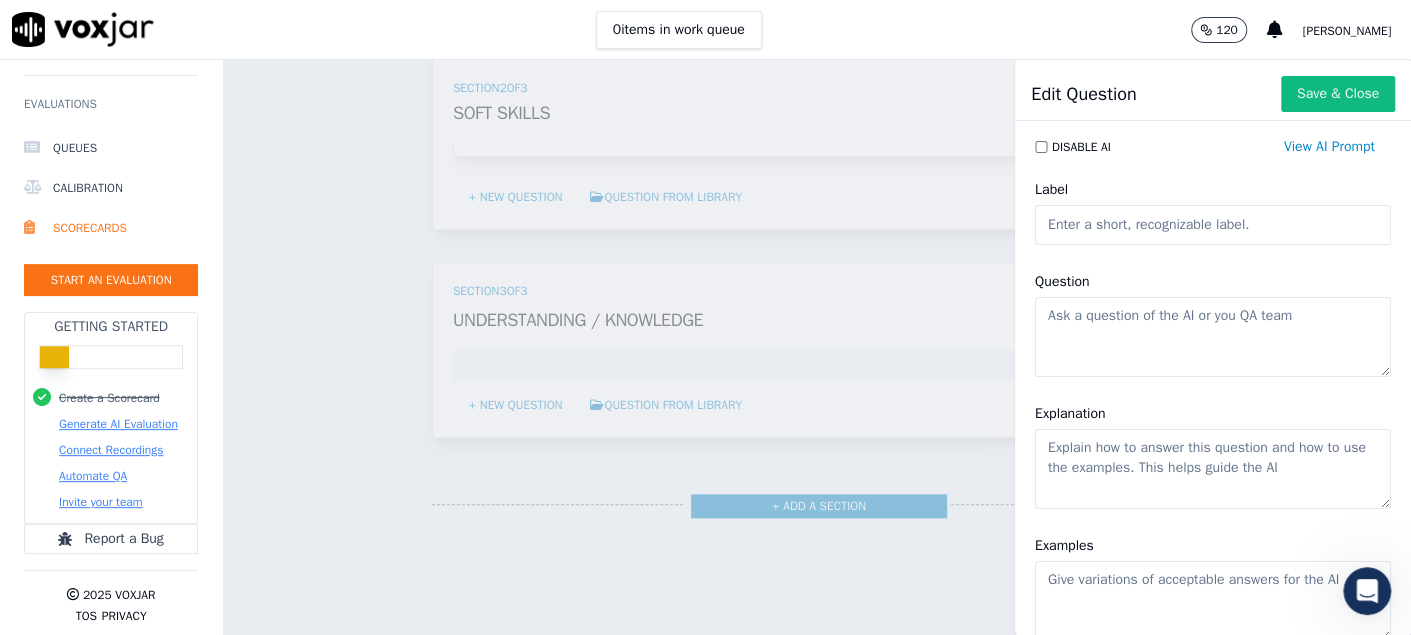 click on "Label" 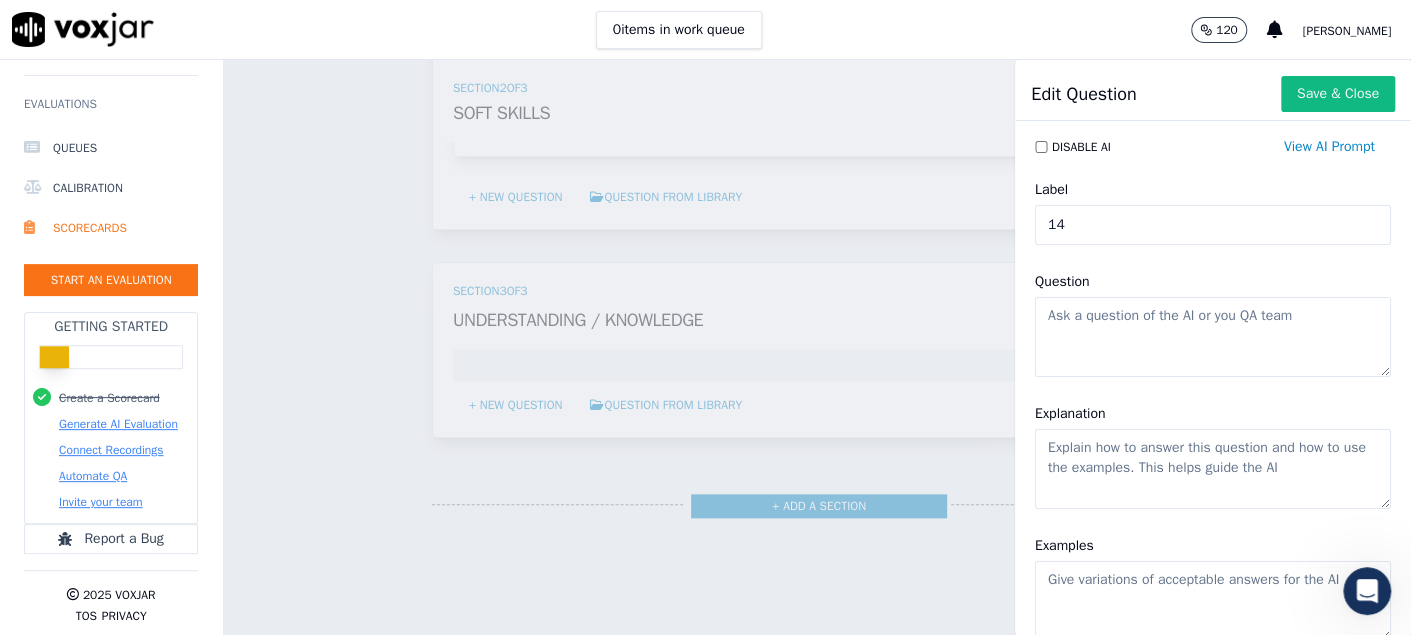 type on "14" 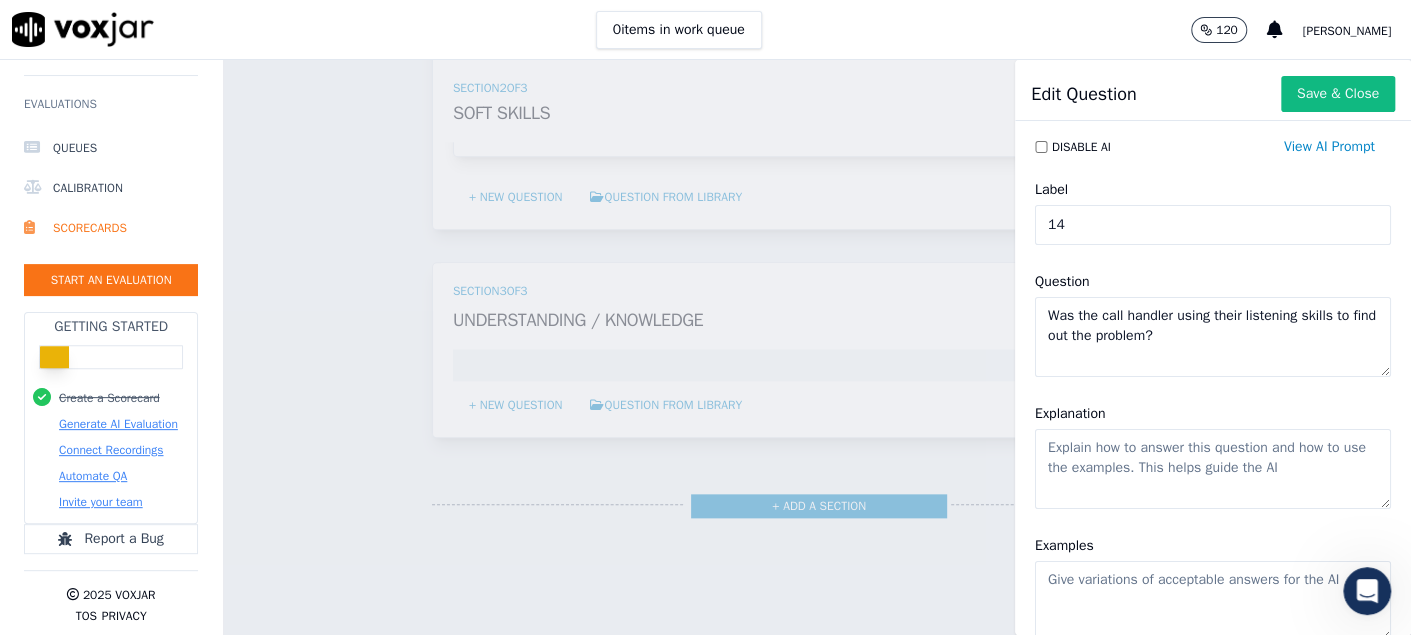 drag, startPoint x: 1202, startPoint y: 333, endPoint x: 817, endPoint y: 232, distance: 398.02765 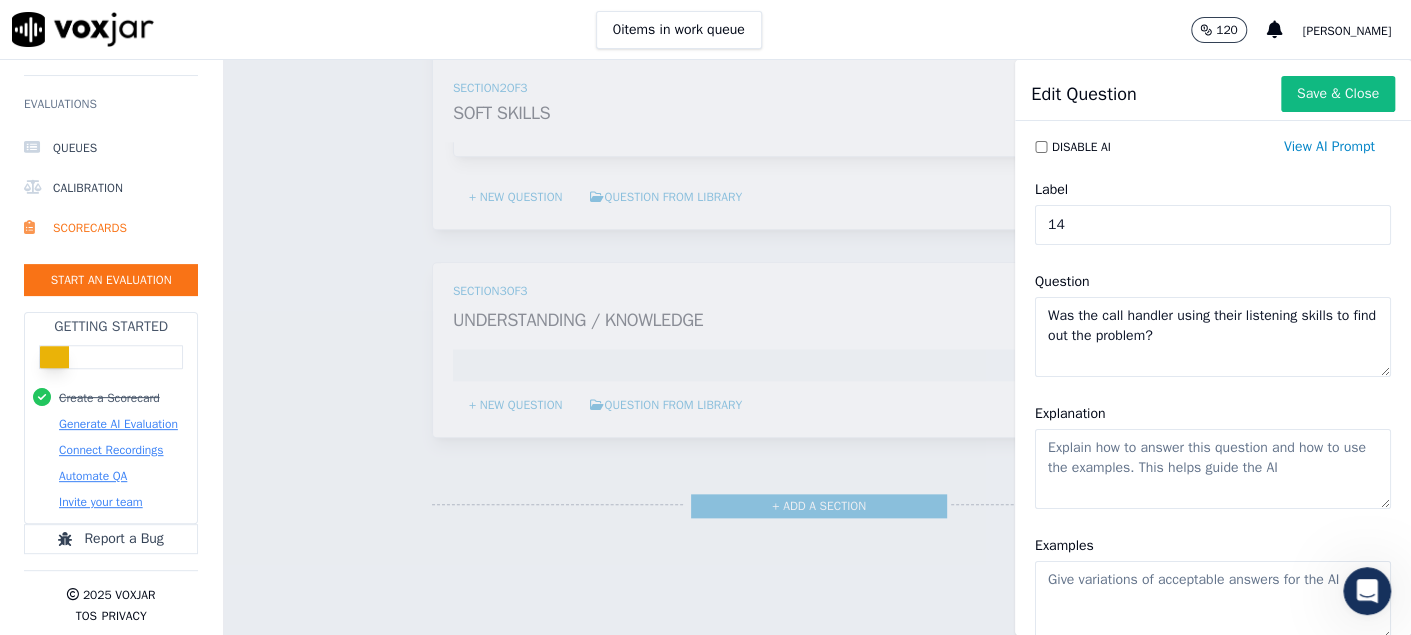 click on "Explanation" 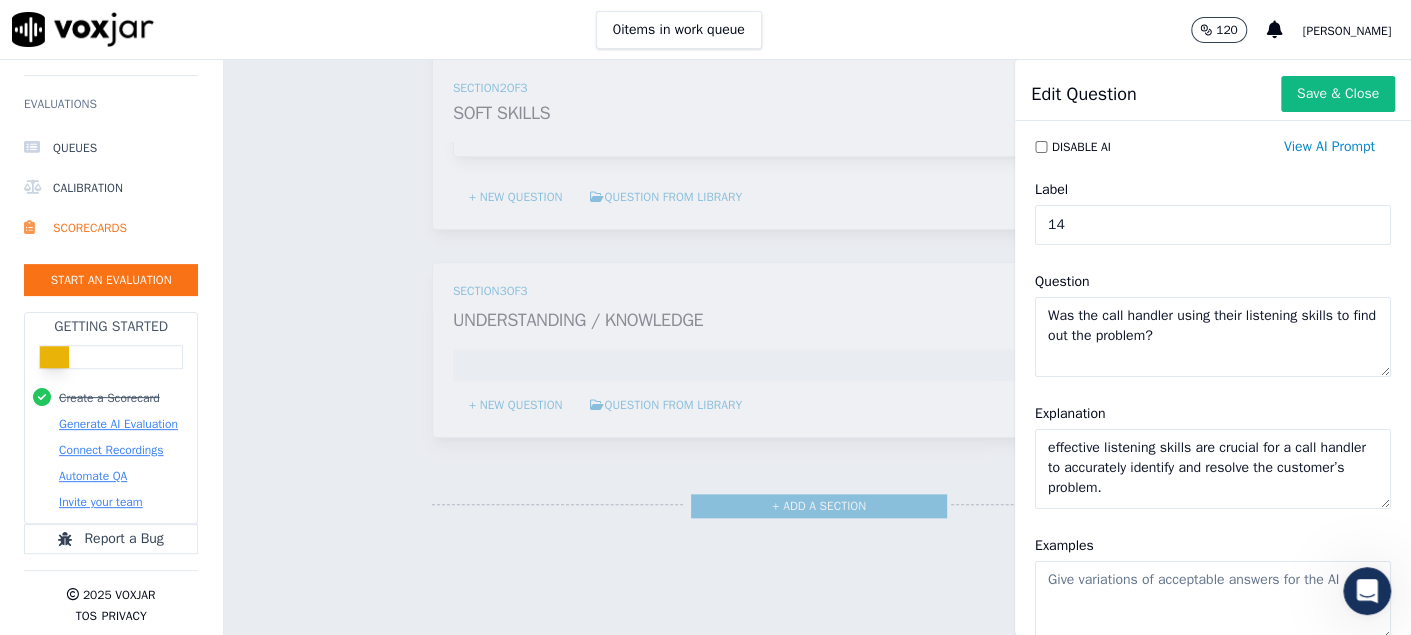 type on "effective listening skills are crucial for a call handler to accurately identify and resolve the customer’s problem." 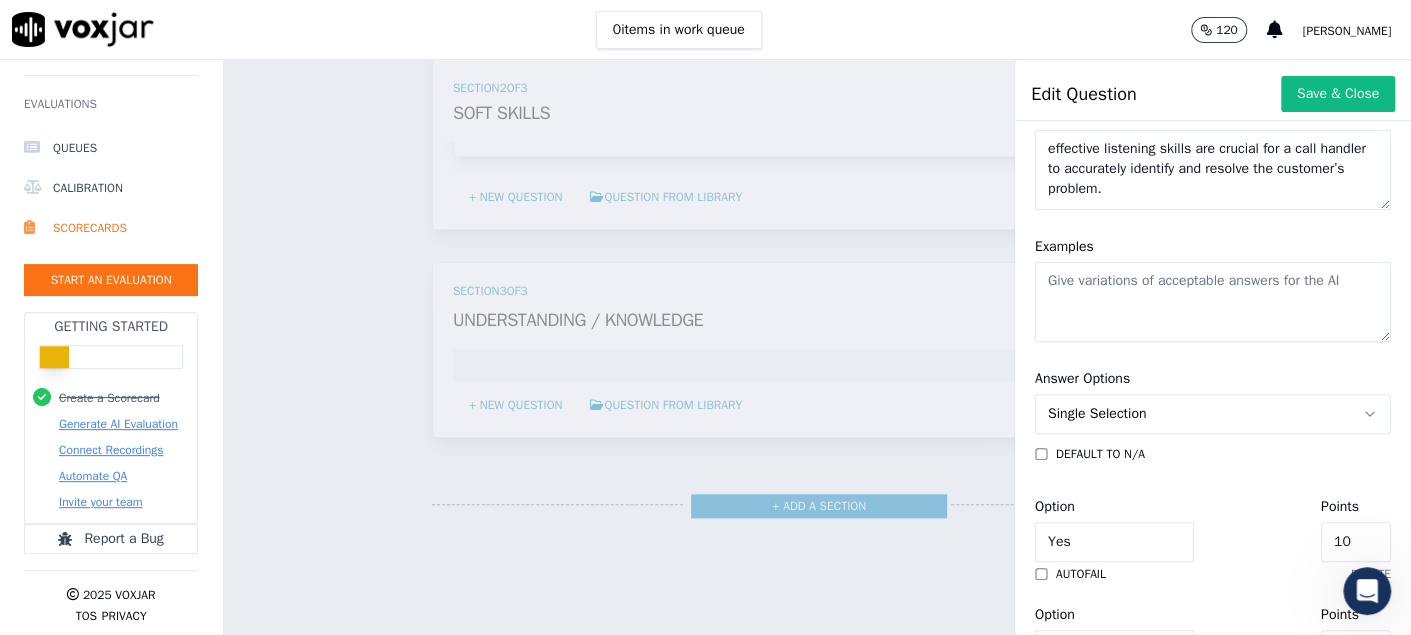 scroll, scrollTop: 300, scrollLeft: 0, axis: vertical 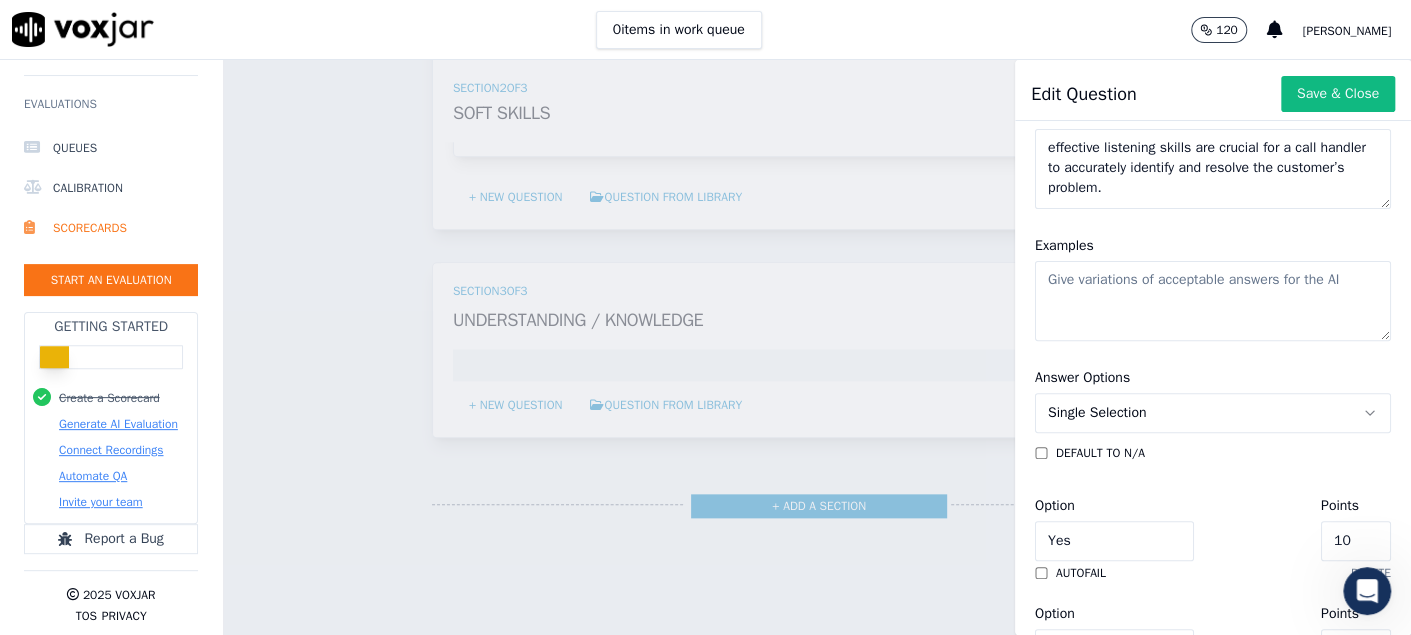 click on "Examples" 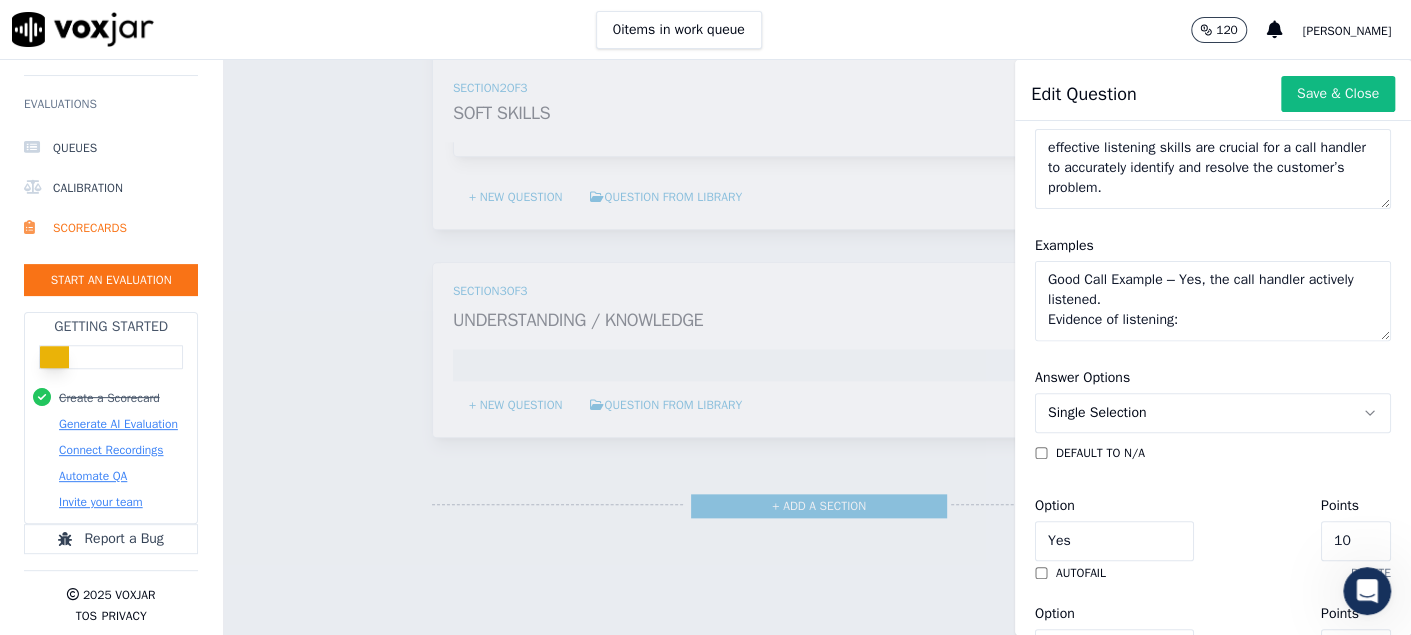 scroll, scrollTop: 289, scrollLeft: 0, axis: vertical 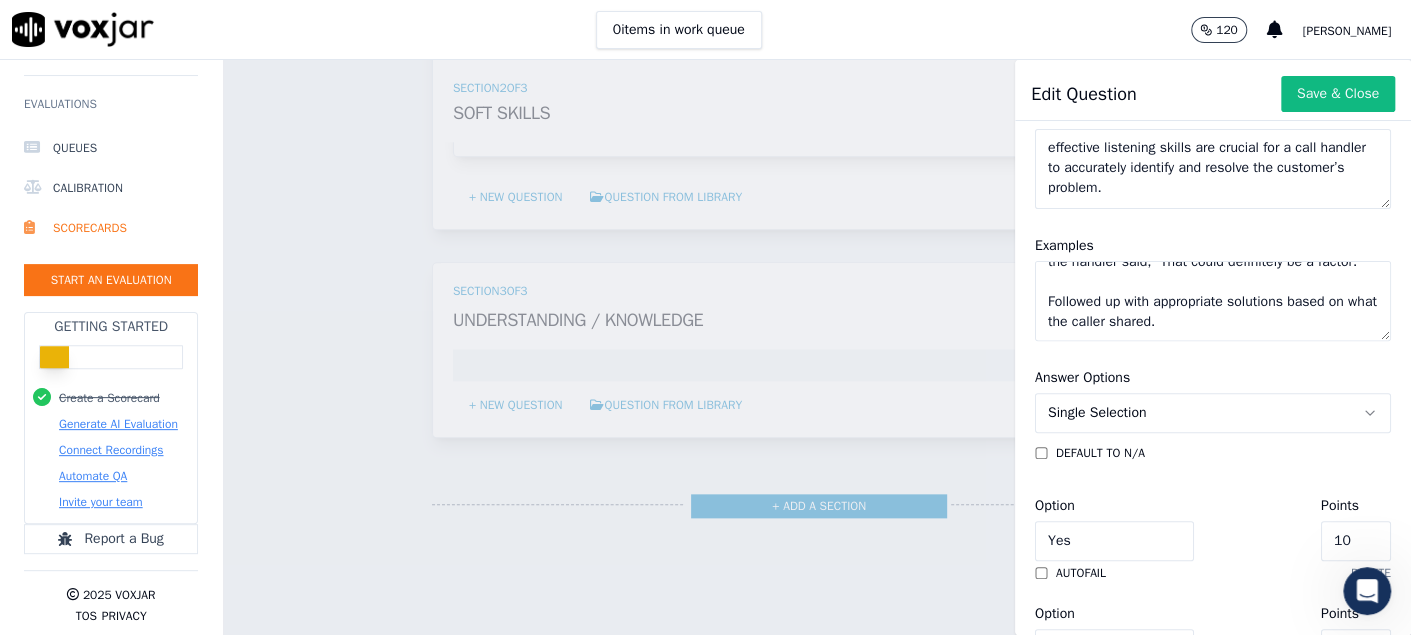 click on "Good Call Example – Yes, the call handler actively listened.
Evidence of listening:
Asked relevant, clarifying questions:
“Could I start by confirming your account number, please?”
“Has anything changed at home recently—new appliances, more people staying over?”
Responded directly to information given by the caller:
When the caller mentioned their nephew moved in, the handler said, “That could definitely be a factor.”
Followed up with appropriate solutions based on what the caller shared." 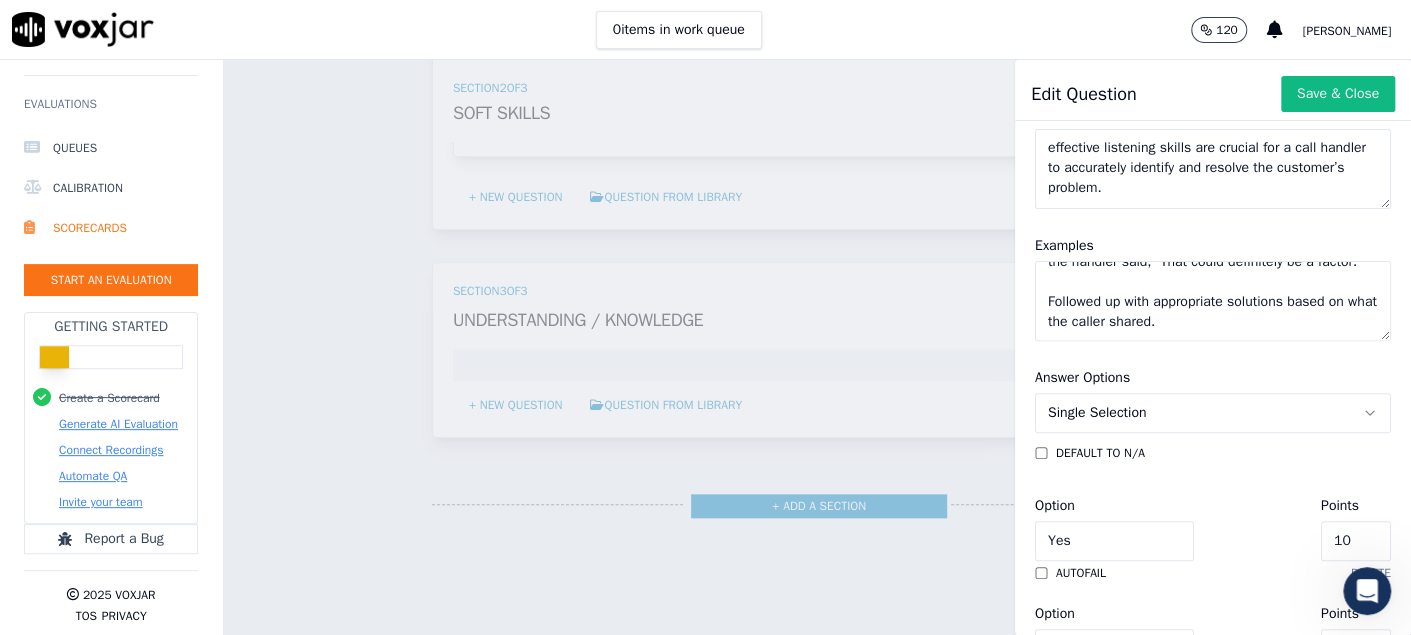 paste on "This shows the handler:
Paid attention
Understood the problem
Tailored the response accordingly" 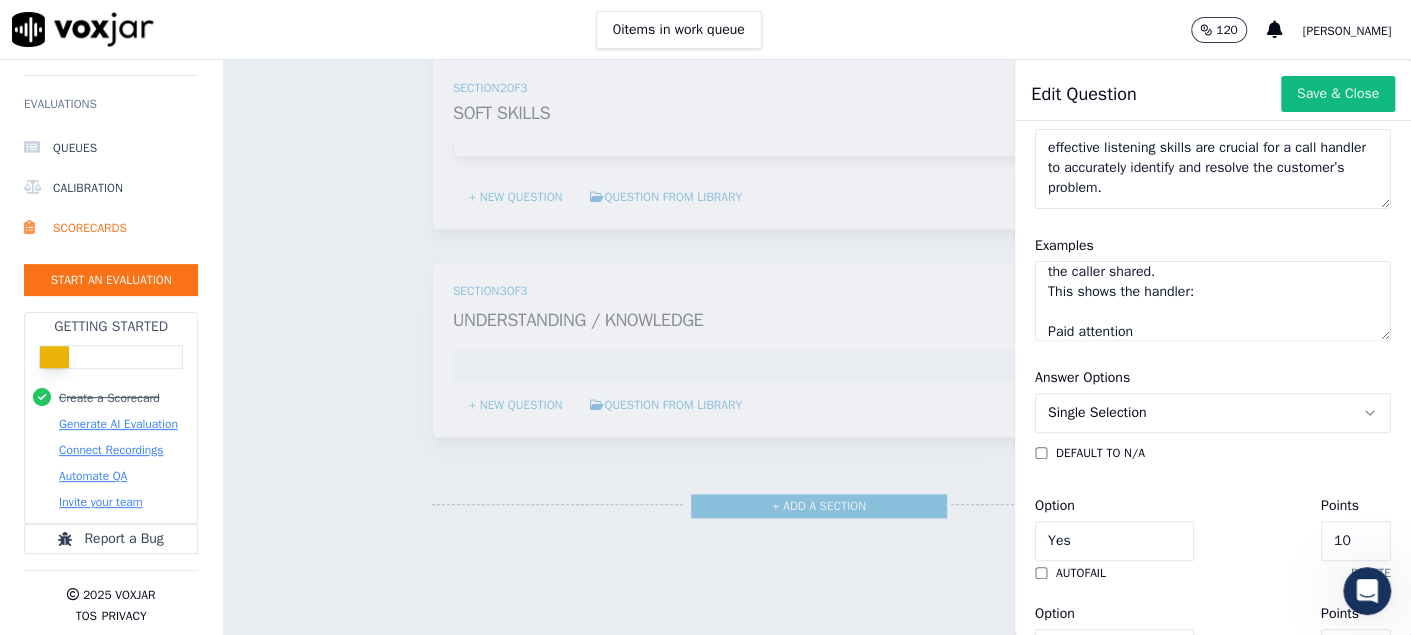 scroll, scrollTop: 429, scrollLeft: 0, axis: vertical 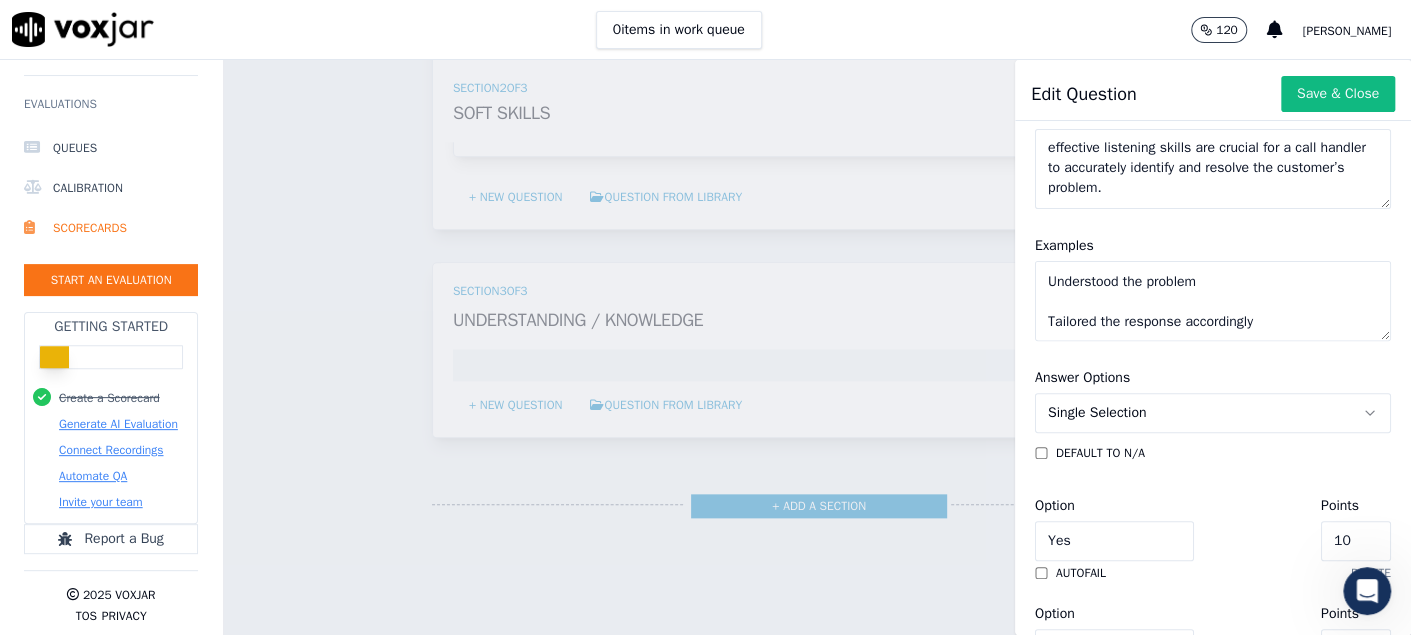 click on "Good Call Example – Yes, the call handler actively listened.
Evidence of listening:
Asked relevant, clarifying questions:
“Could I start by confirming your account number, please?”
“Has anything changed at home recently—new appliances, more people staying over?”
Responded directly to information given by the caller:
When the caller mentioned their nephew moved in, the handler said, “That could definitely be a factor.”
Followed up with appropriate solutions based on what the caller shared.
This shows the handler:
Paid attention
Understood the problem
Tailored the response accordingly" 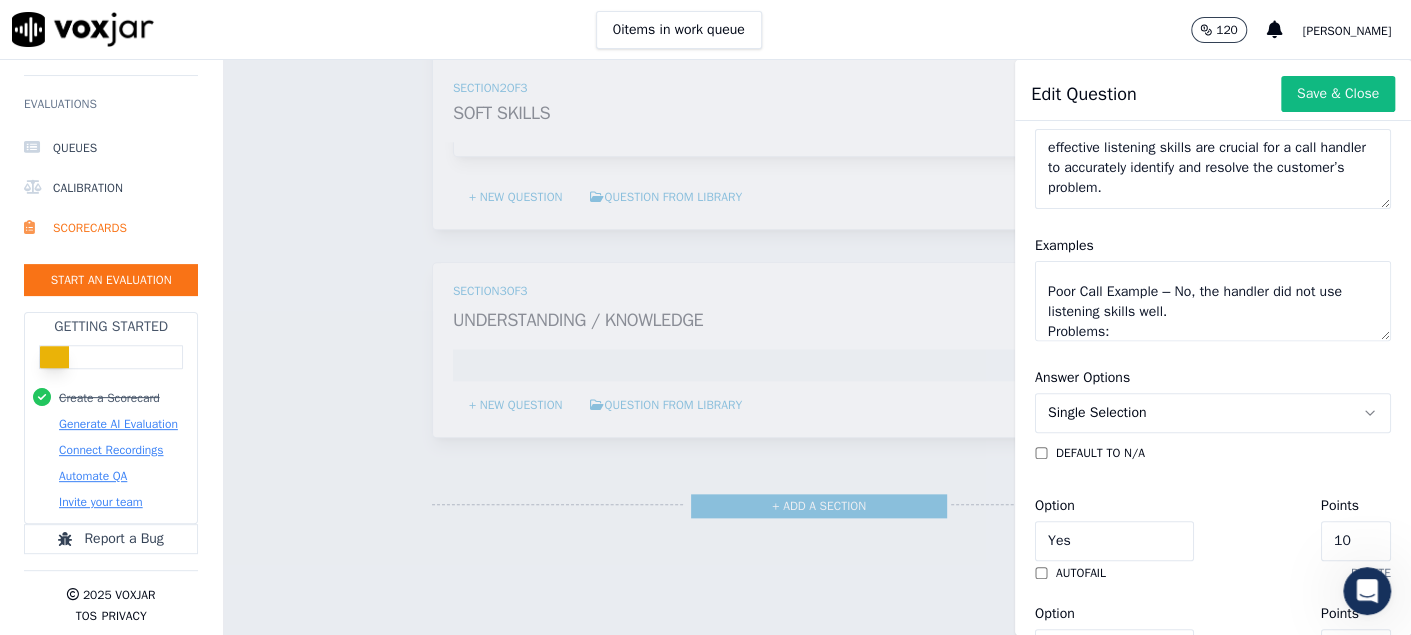 scroll, scrollTop: 708, scrollLeft: 0, axis: vertical 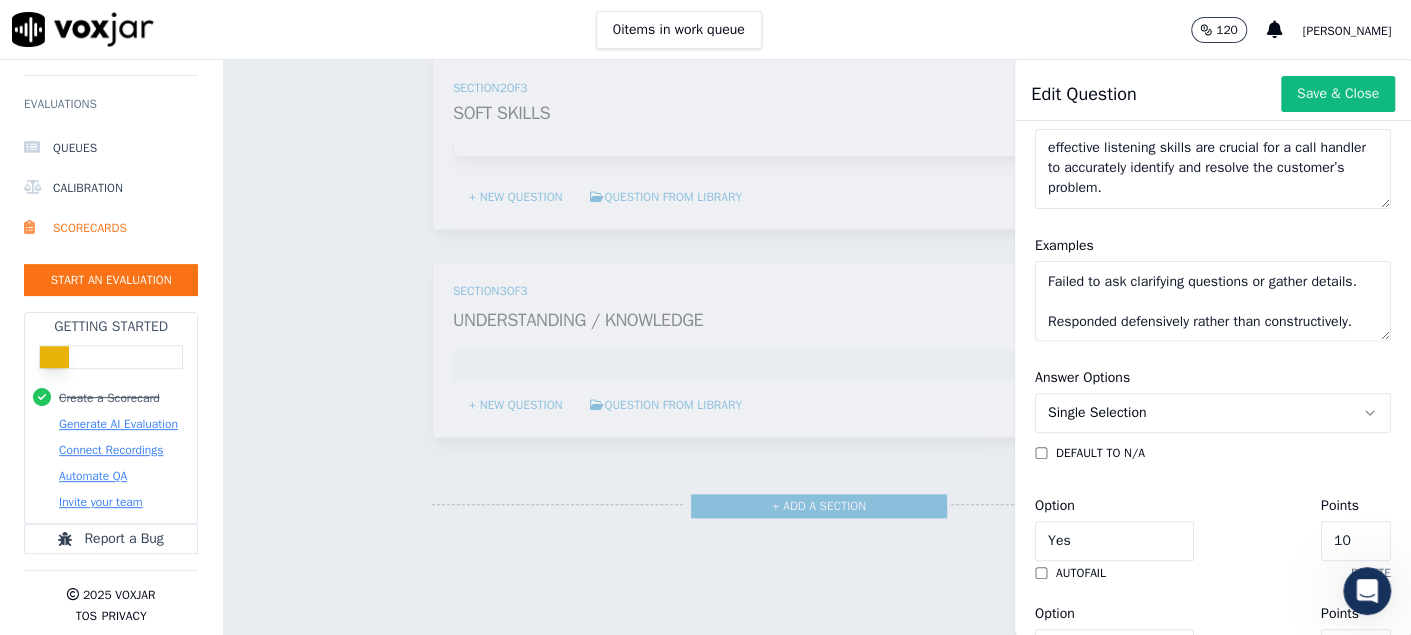click on "Good Call Example – Yes, the call handler actively listened.
Evidence of listening:
Asked relevant, clarifying questions:
“Could I start by confirming your account number, please?”
“Has anything changed at home recently—new appliances, more people staying over?”
Responded directly to information given by the caller:
When the caller mentioned their nephew moved in, the handler said, “That could definitely be a factor.”
Followed up with appropriate solutions based on what the caller shared.
This shows the handler:
Paid attention
Understood the problem
Tailored the response accordingly
Poor Call Example – No, the handler did not use listening skills well.
Problems:
Dismissed the caller’s frustration without probing:
“We only charge based on what you use.”
Failed to ask clarifying questions or gather details.
Responded defensively rather than constructively." 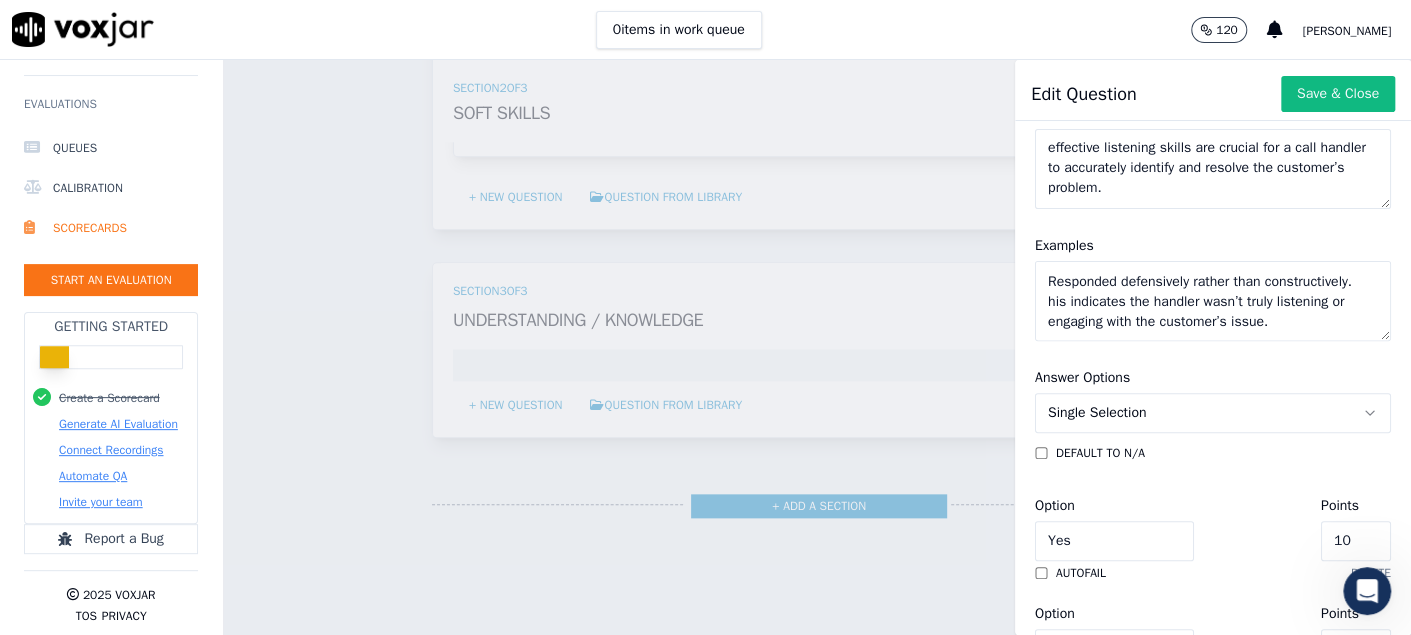 scroll, scrollTop: 769, scrollLeft: 0, axis: vertical 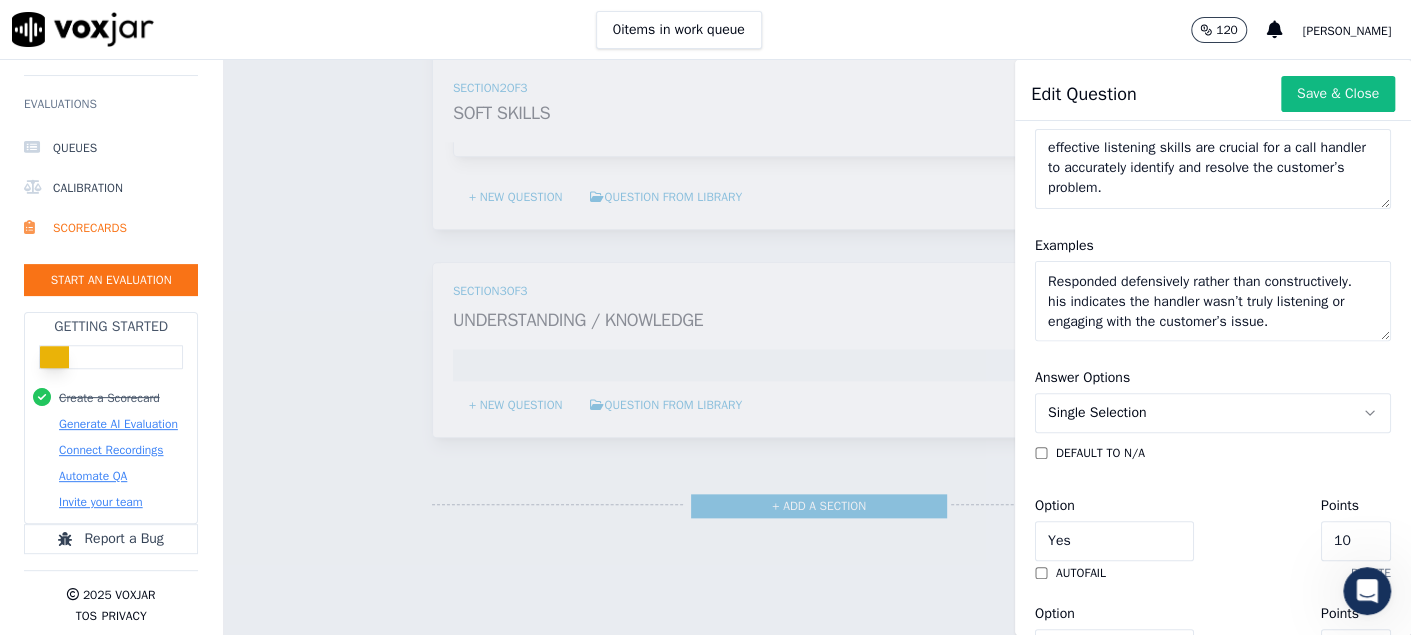 click on "Good Call Example – Yes, the call handler actively listened.
Evidence of listening:
Asked relevant, clarifying questions:
“Could I start by confirming your account number, please?”
“Has anything changed at home recently—new appliances, more people staying over?”
Responded directly to information given by the caller:
When the caller mentioned their nephew moved in, the handler said, “That could definitely be a factor.”
Followed up with appropriate solutions based on what the caller shared.
This shows the handler:
Paid attention
Understood the problem
Tailored the response accordingly
Poor Call Example – No, the handler did not use listening skills well.
Problems:
Dismissed the caller’s frustration without probing:
“We only charge based on what you use.”
Failed to ask clarifying questions or gather details.
Responded defensively rather than constructively.
his indicates the handler wasn’t truly listening or engaging with the customer’s issue." 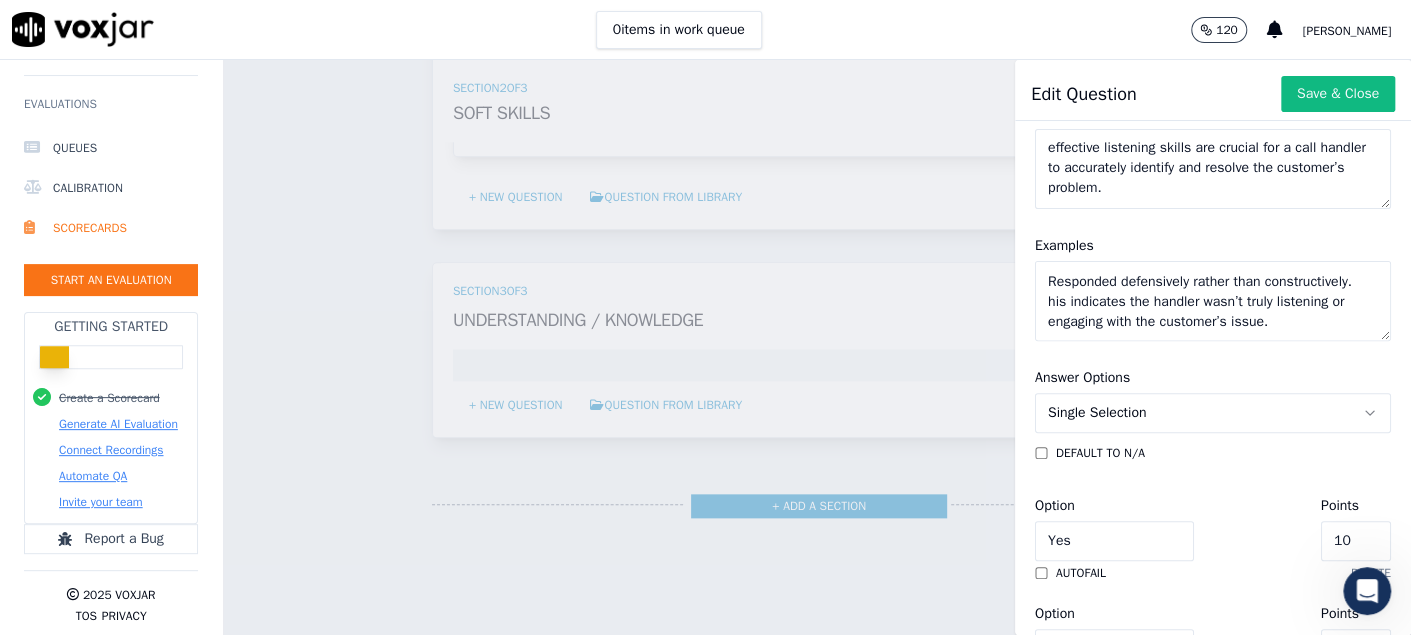 paste on "Why Listening Matters:
It helps uncover root causes instead of just surface complaints.
Builds rapport and trust.
Leads to more effective problem-solving." 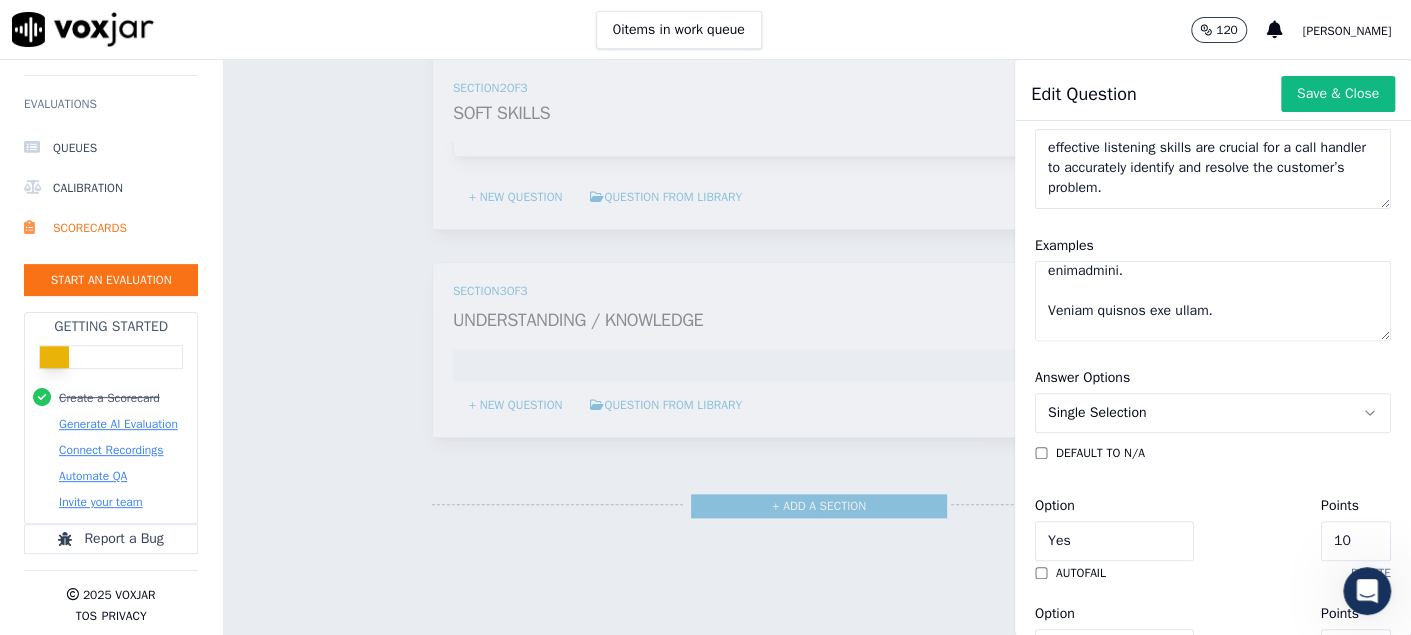 scroll, scrollTop: 929, scrollLeft: 0, axis: vertical 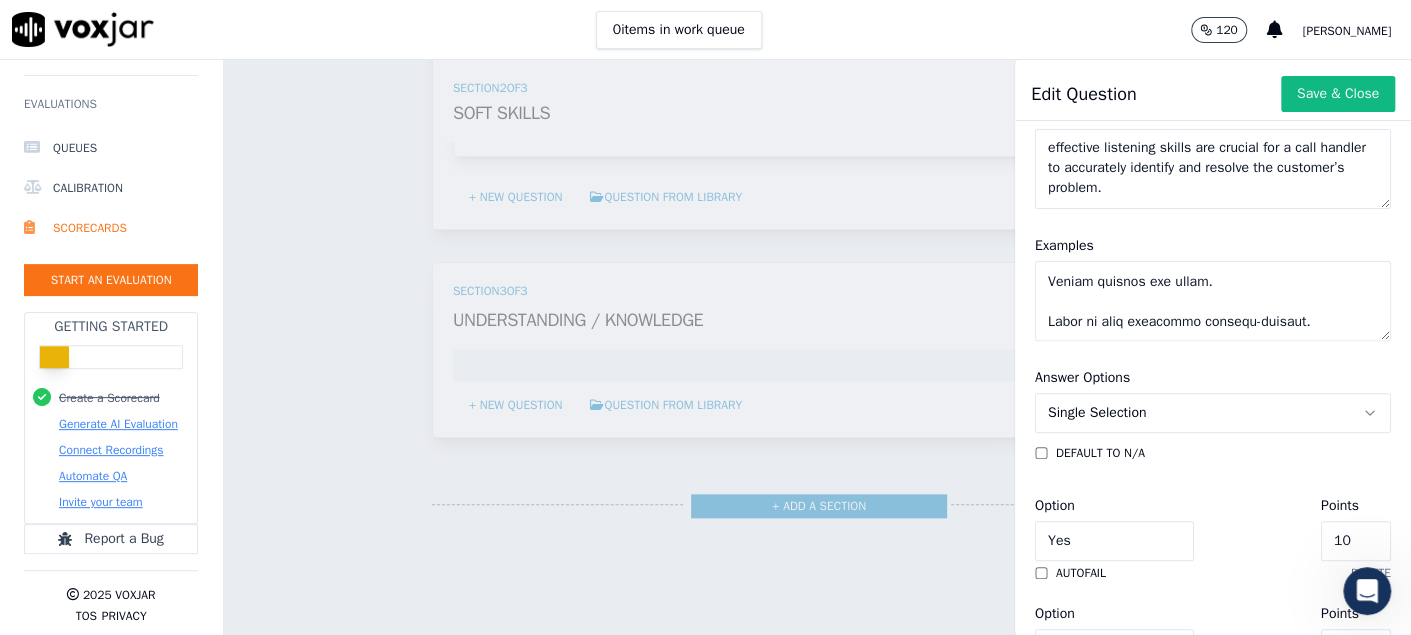 type on "Good Call Example – Yes, the call handler actively listened.
Evidence of listening:
Asked relevant, clarifying questions:
“Could I start by confirming your account number, please?”
“Has anything changed at home recently—new appliances, more people staying over?”
Responded directly to information given by the caller:
When the caller mentioned their nephew moved in, the handler said, “That could definitely be a factor.”
Followed up with appropriate solutions based on what the caller shared.
This shows the handler:
Paid attention
Understood the problem
Tailored the response accordingly
Poor Call Example – No, the handler did not use listening skills well.
Problems:
Dismissed the caller’s frustration without probing:
“We only charge based on what you use.”
Failed to ask clarifying questions or gather details.
Responded defensively rather than constructively.
his indicates the handler wasn’t truly listening or engaging with the customer’s issue.
Why Listening Matters:
It helps uncover root causes ins..." 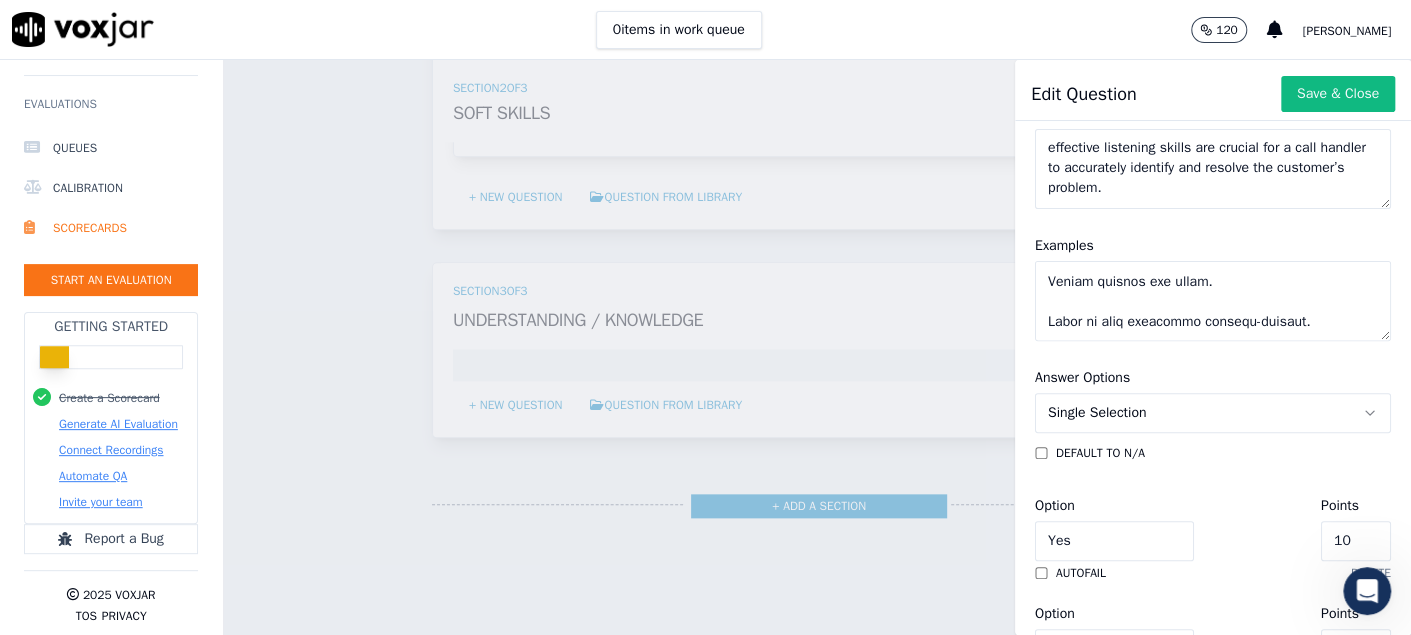 drag, startPoint x: 1302, startPoint y: 538, endPoint x: 1131, endPoint y: 524, distance: 171.57214 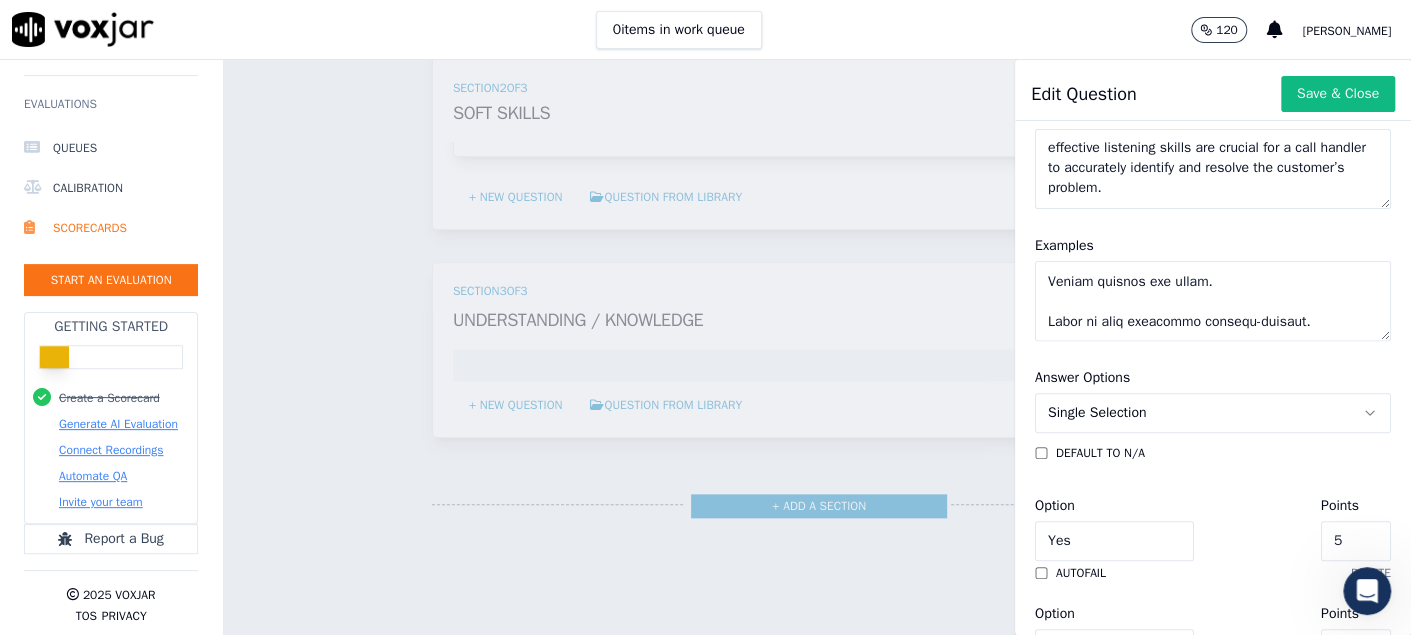 click on "Single Selection" 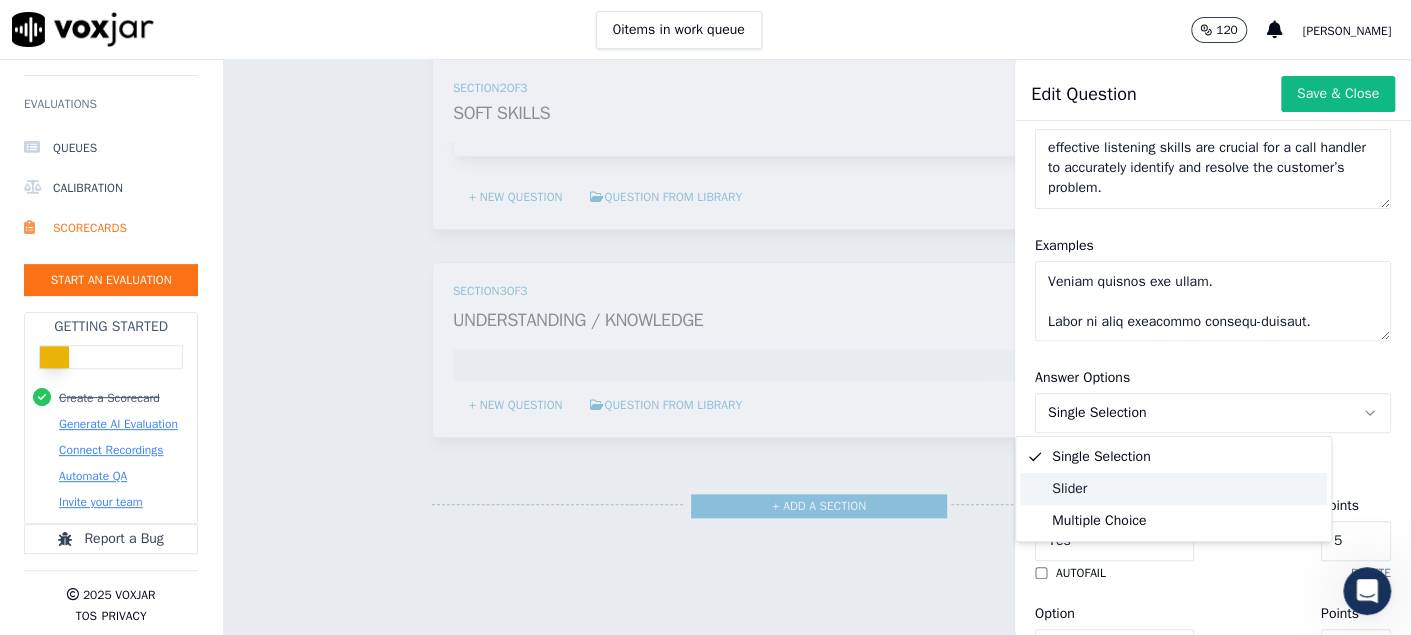 click on "Slider" 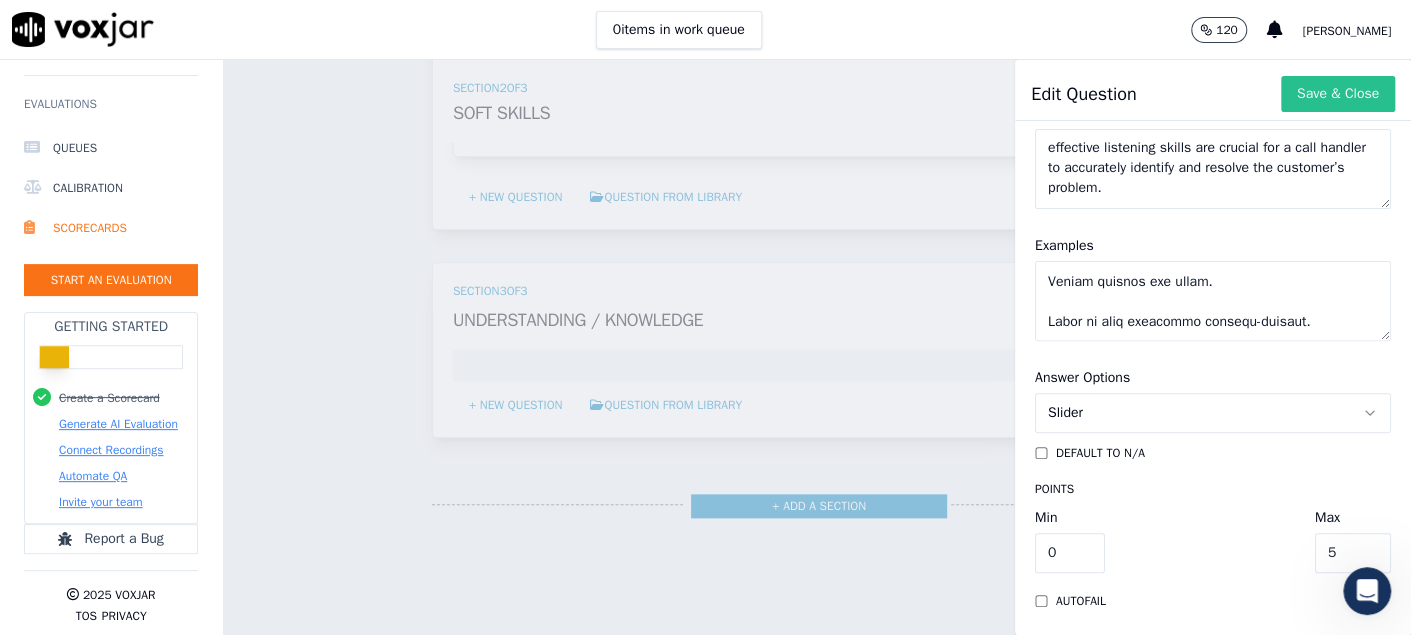 click on "Save & Close" at bounding box center [1338, 94] 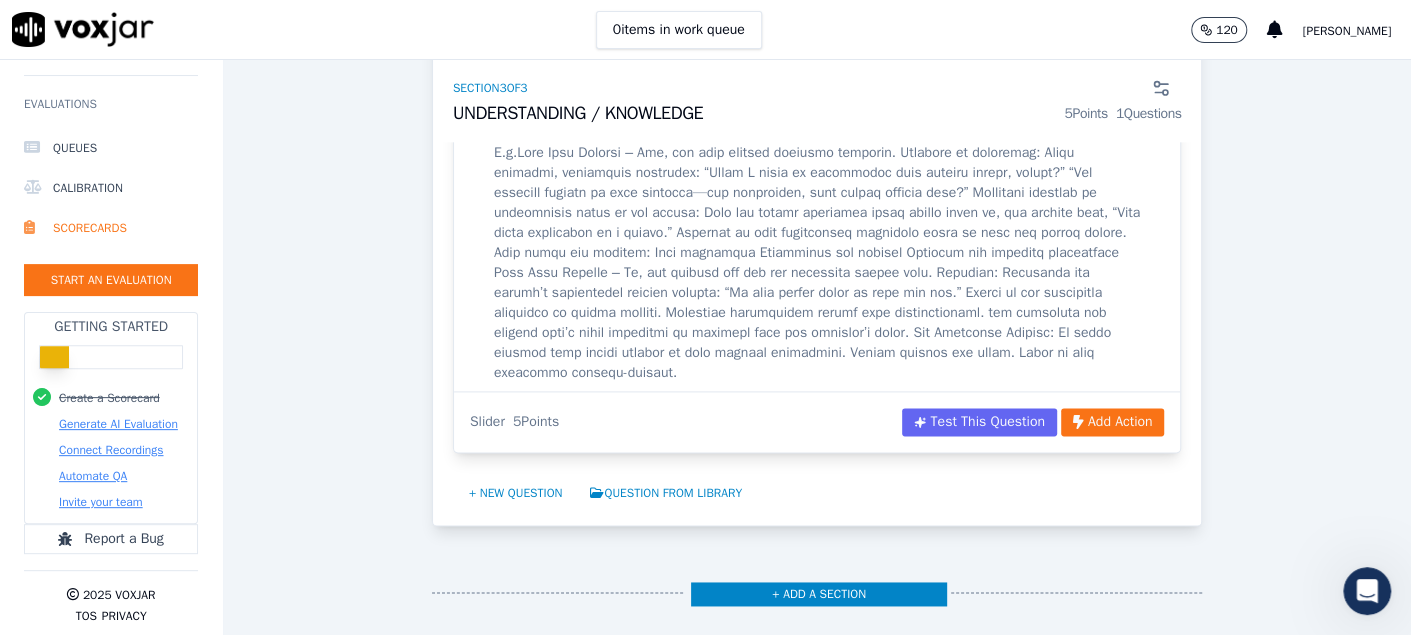 scroll, scrollTop: 5211, scrollLeft: 0, axis: vertical 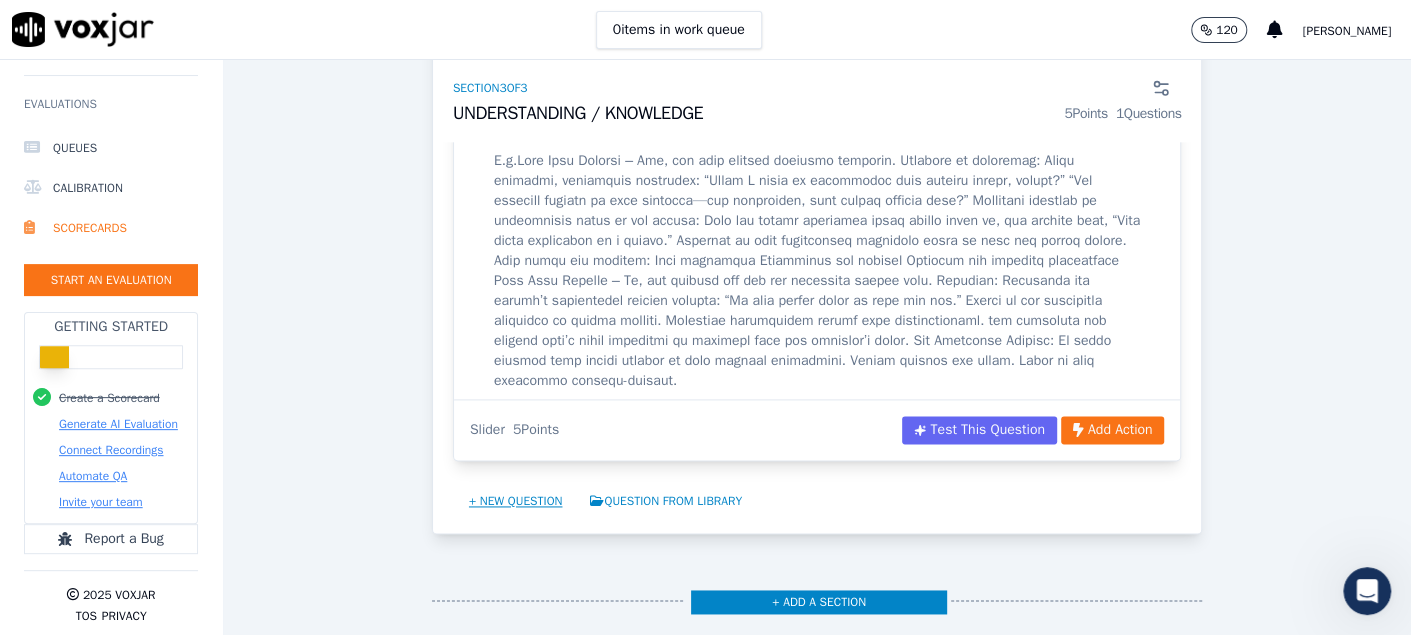 click on "+ New question" at bounding box center [516, 501] 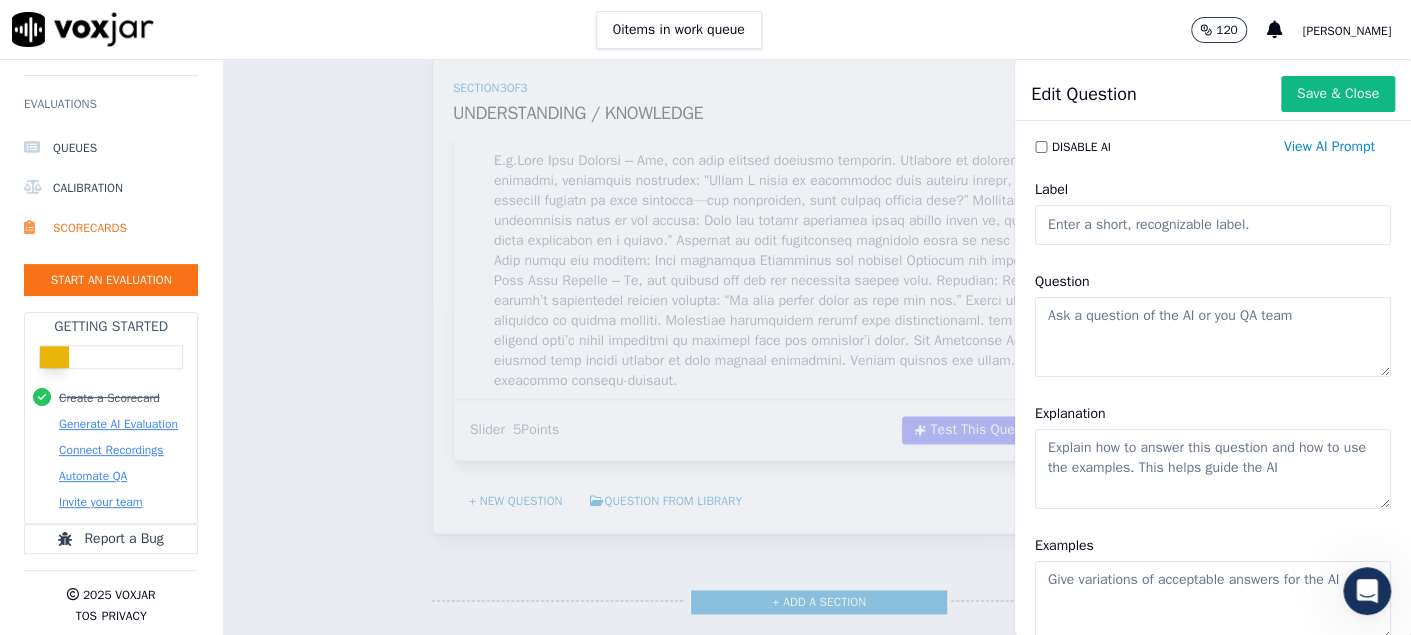 click on "Question" 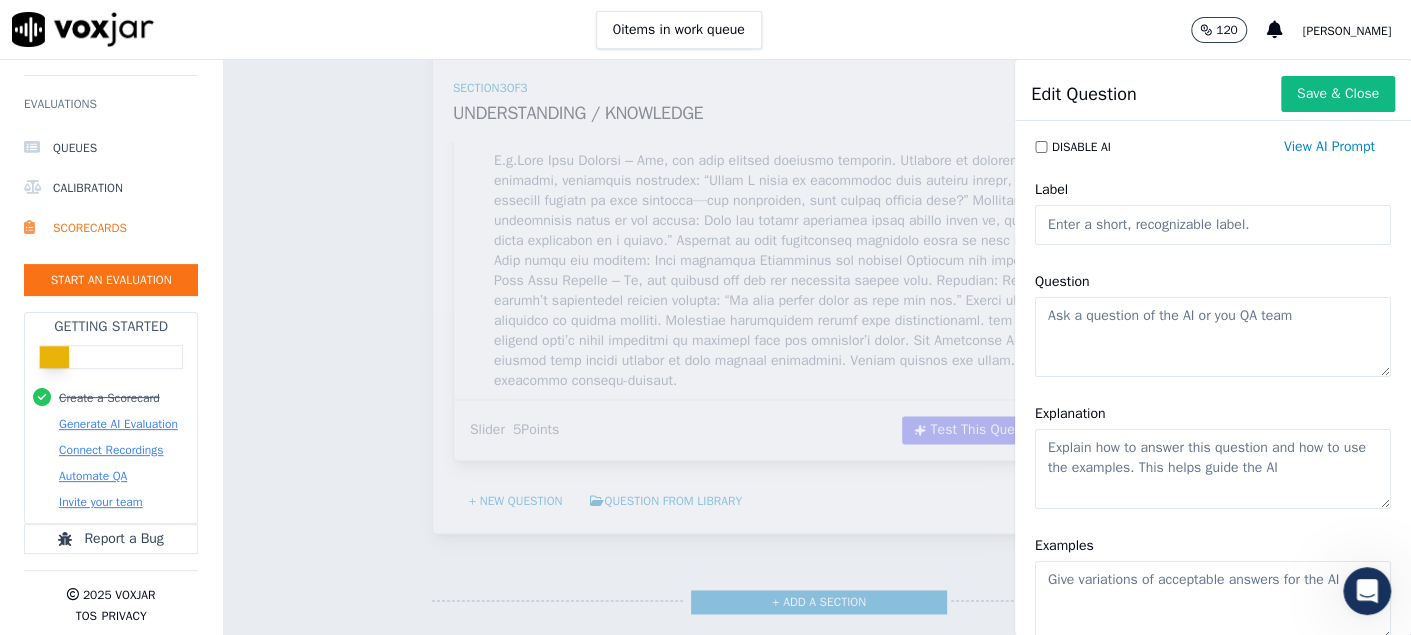 click on "Label" 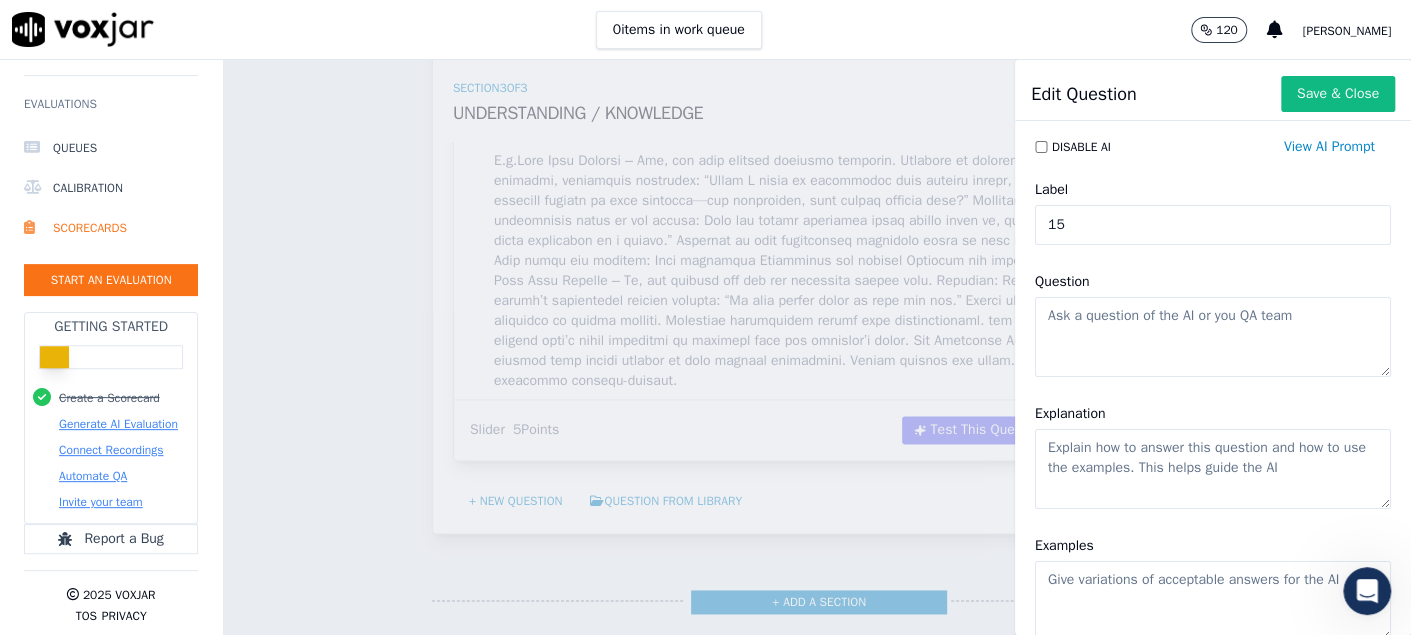 type on "15" 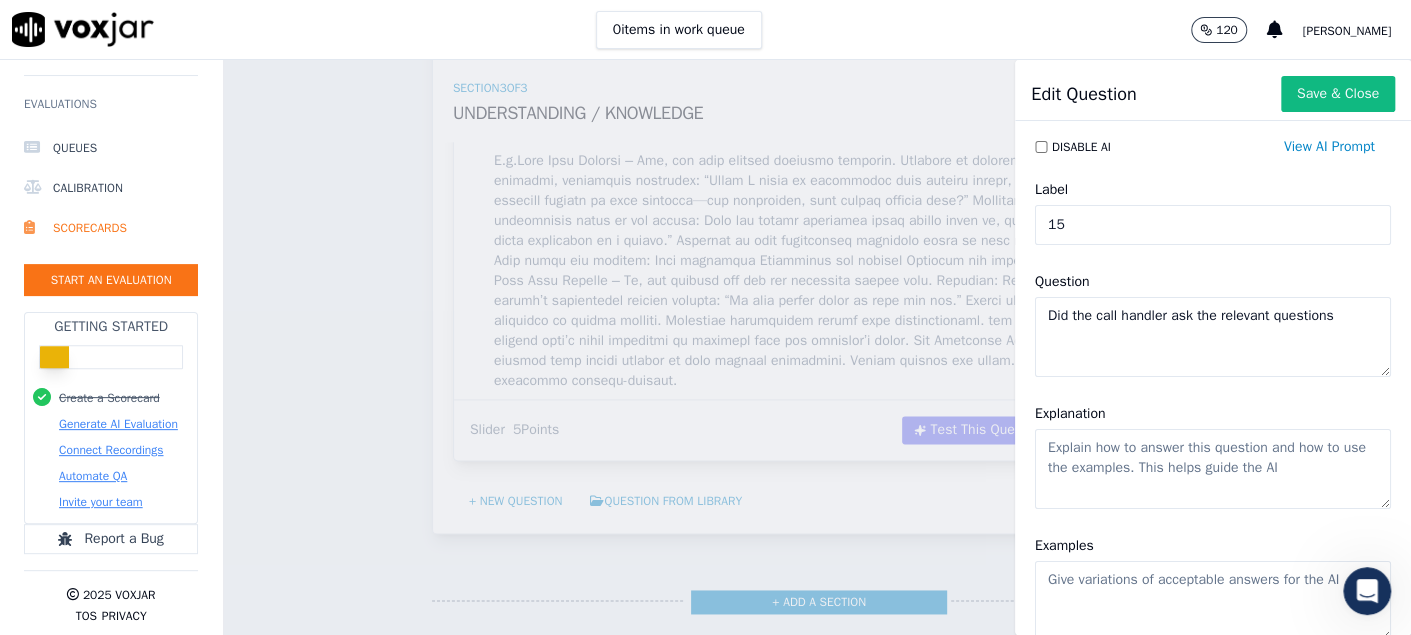 scroll, scrollTop: 200, scrollLeft: 0, axis: vertical 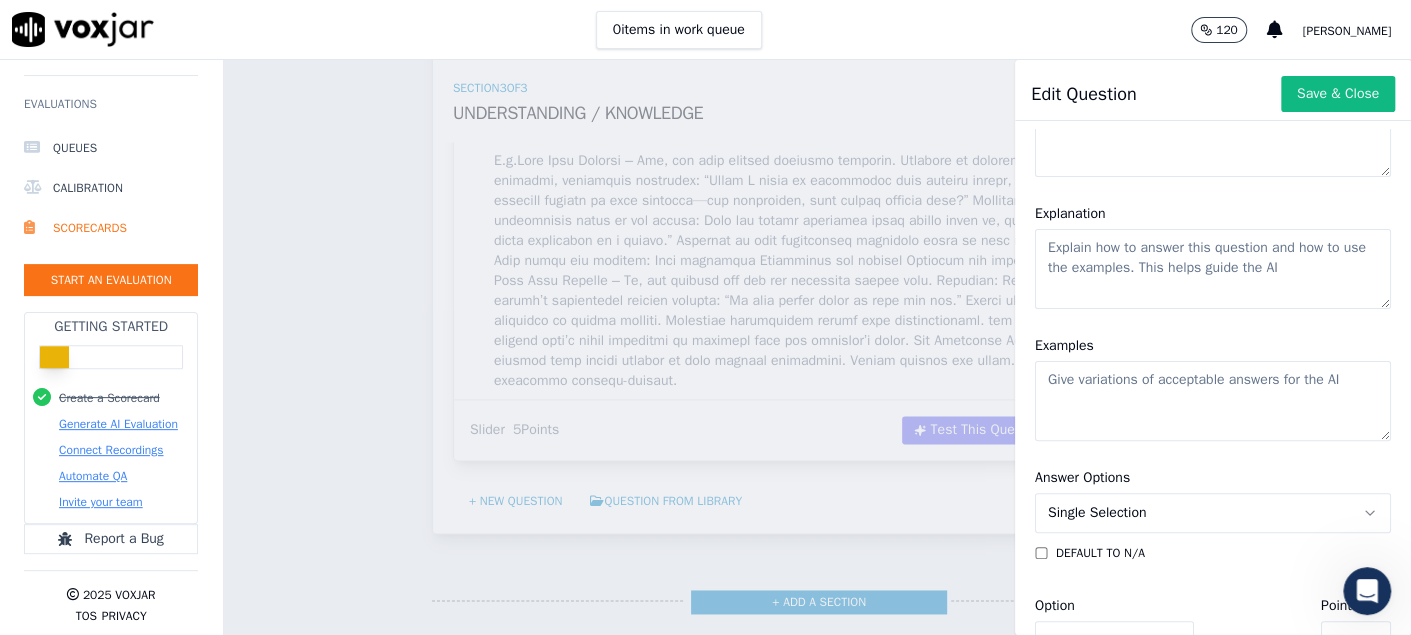 type on "Did the call handler ask the relevant questions" 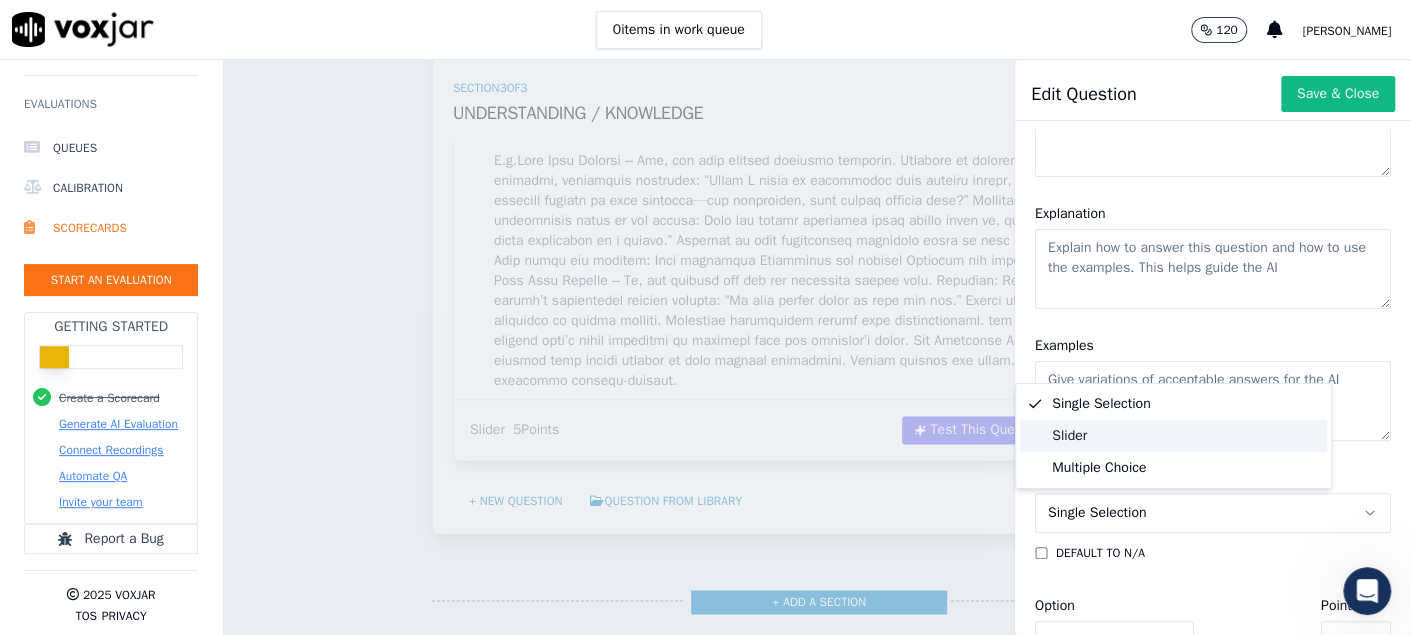 click on "Slider" 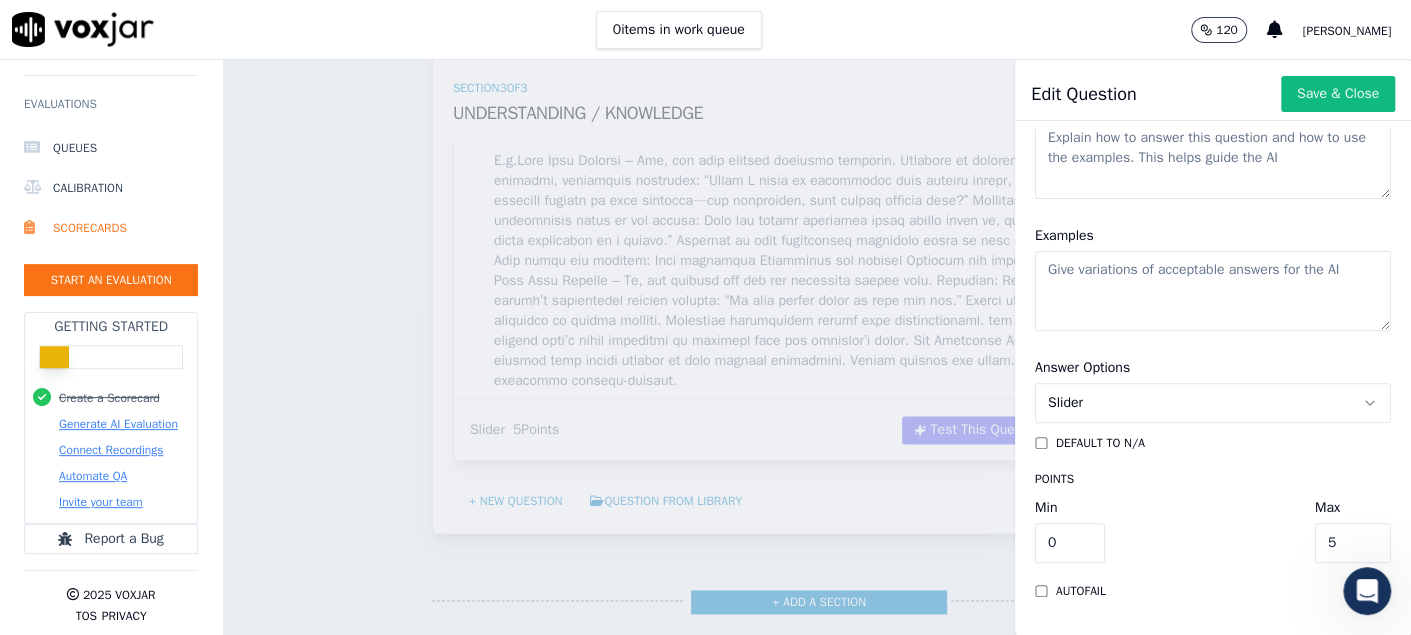 scroll, scrollTop: 367, scrollLeft: 0, axis: vertical 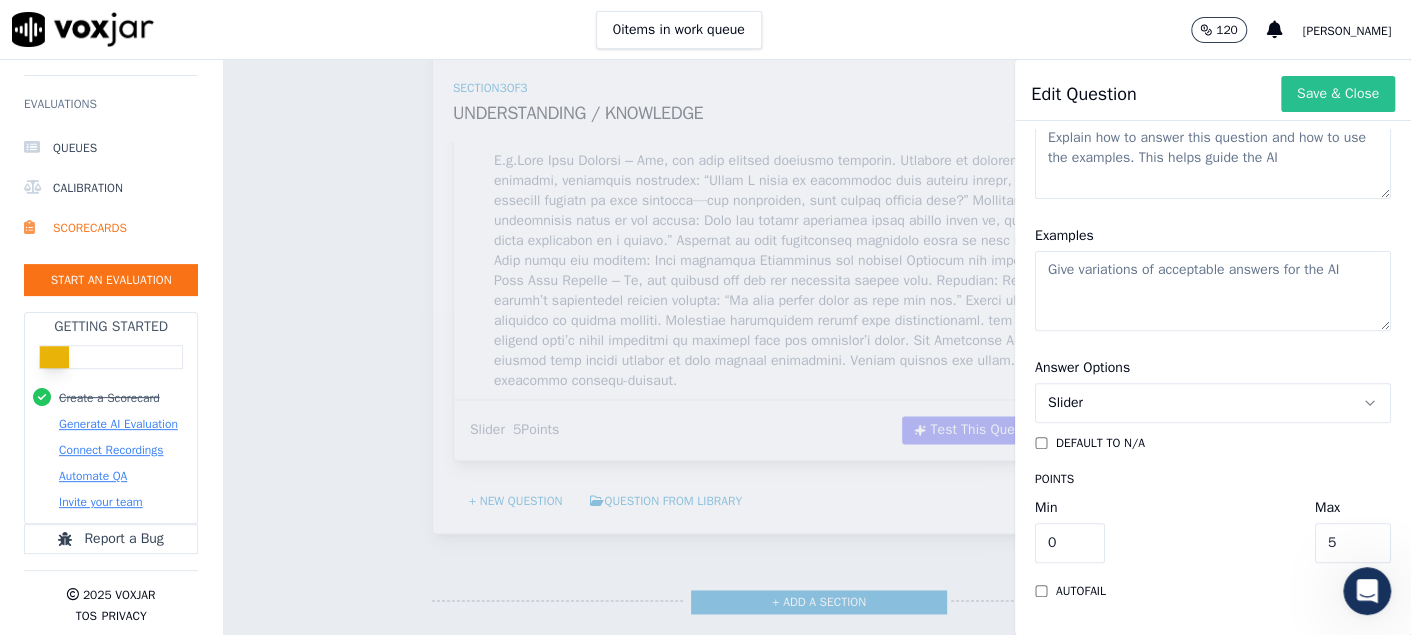 click on "Save & Close" at bounding box center [1338, 94] 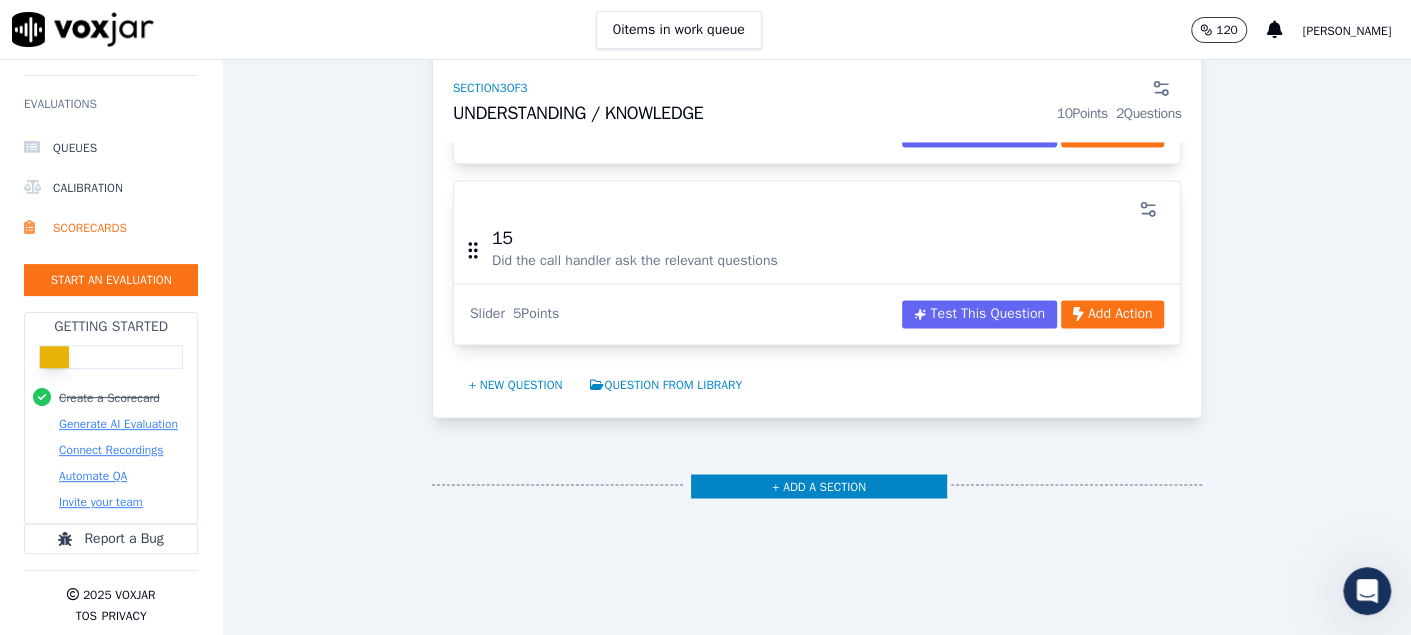 scroll, scrollTop: 5511, scrollLeft: 0, axis: vertical 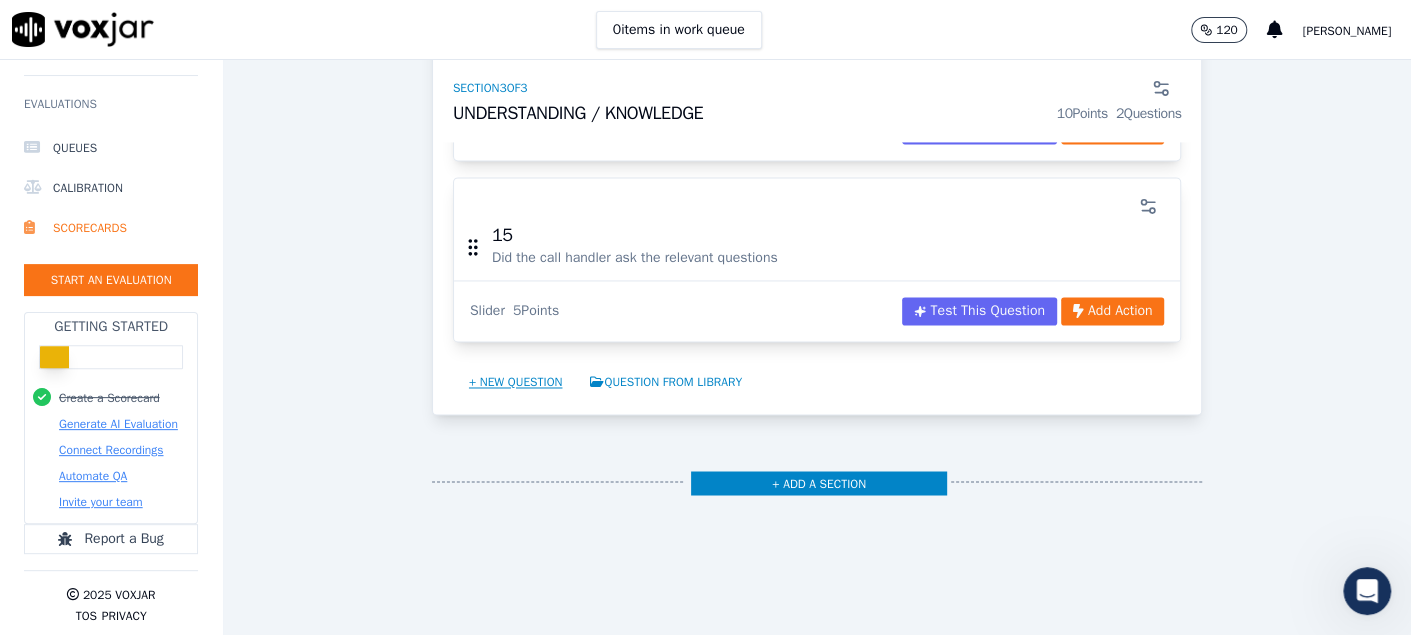 click on "+ New question" at bounding box center [516, 382] 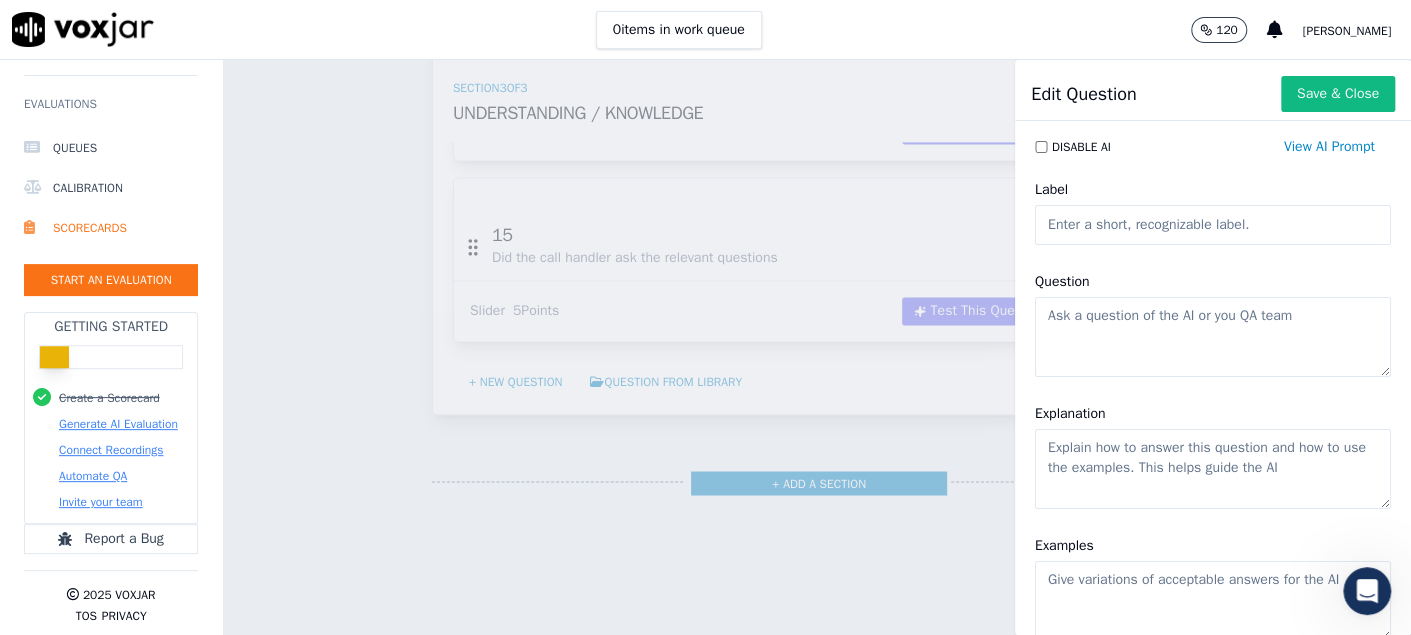 click on "Label" 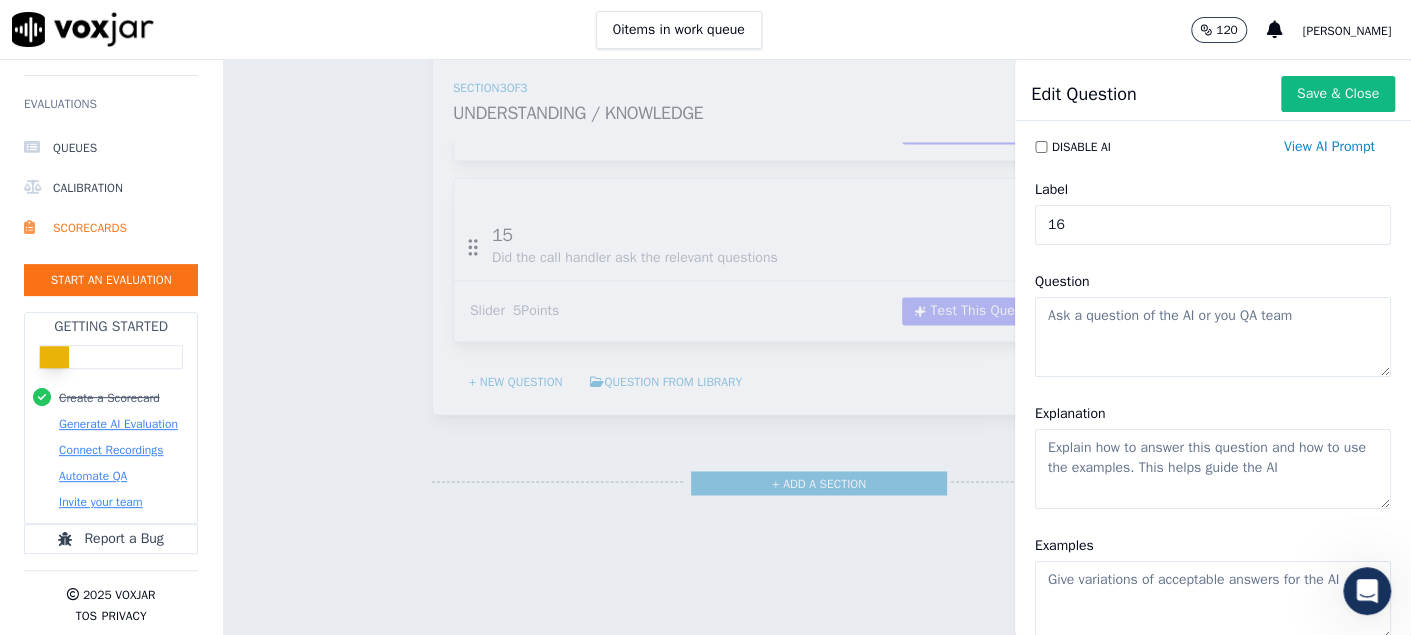 type on "16" 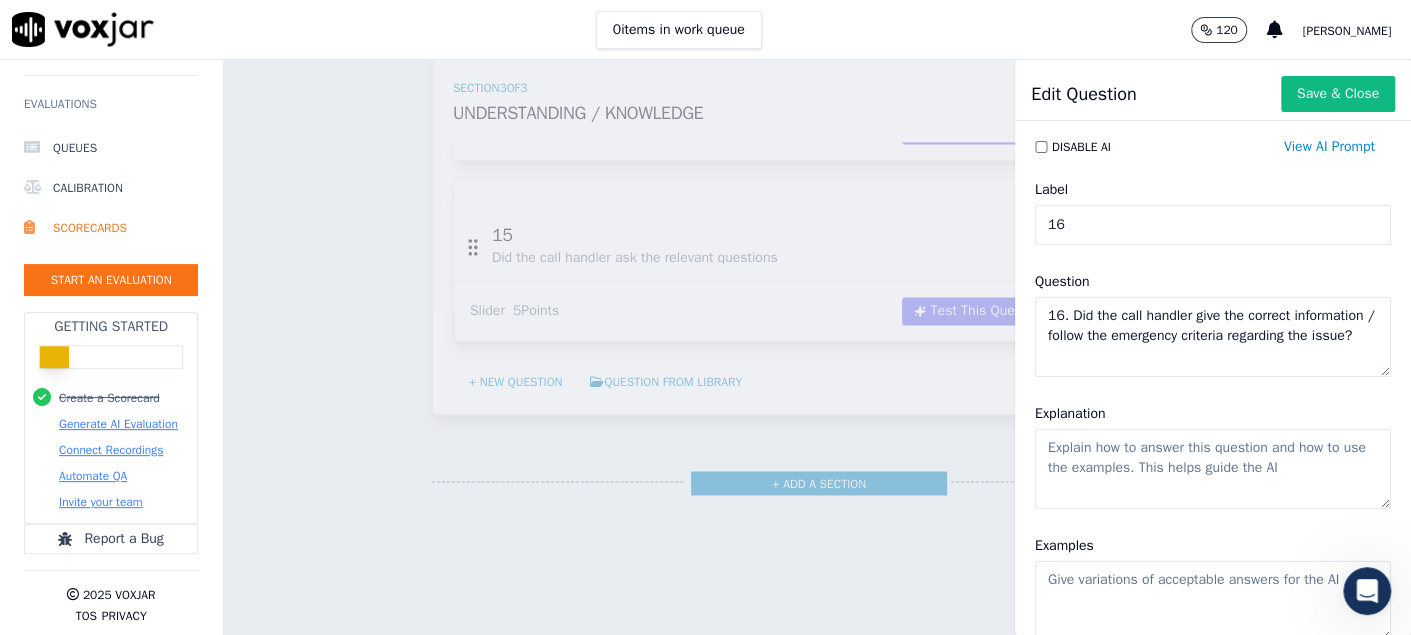scroll, scrollTop: 200, scrollLeft: 0, axis: vertical 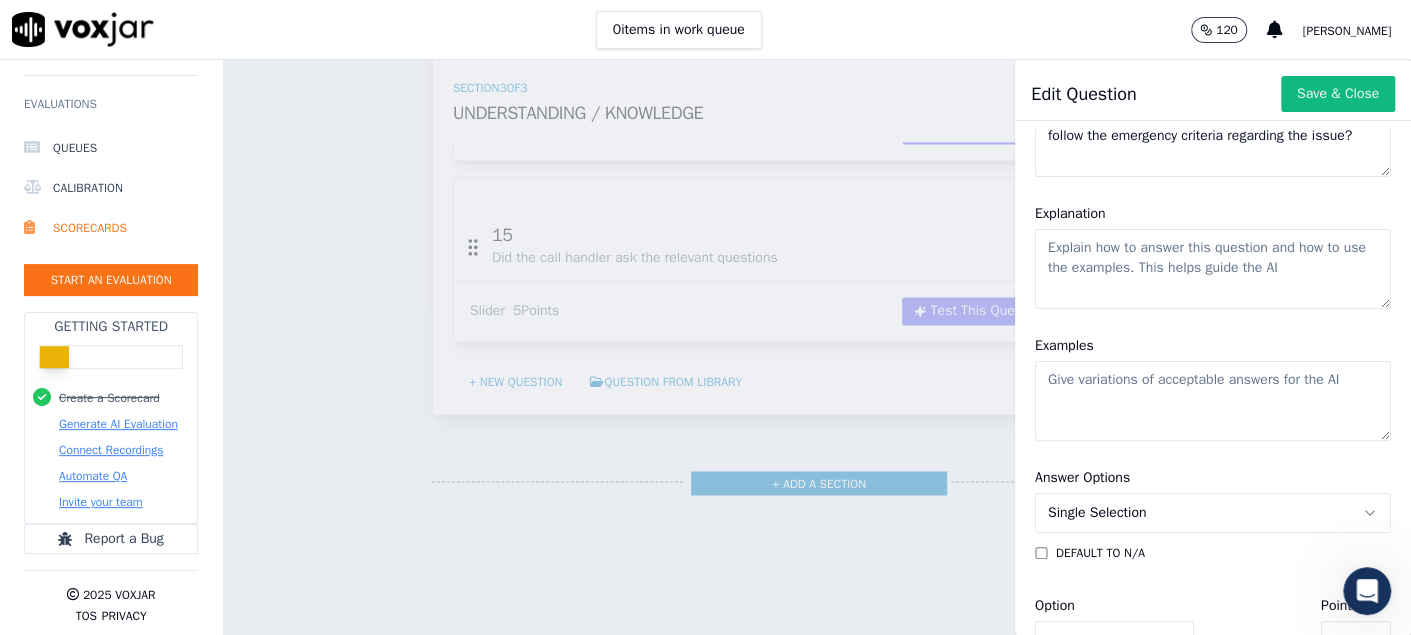 type on "16. Did the call handler give the correct information / follow the emergency criteria regarding the issue?" 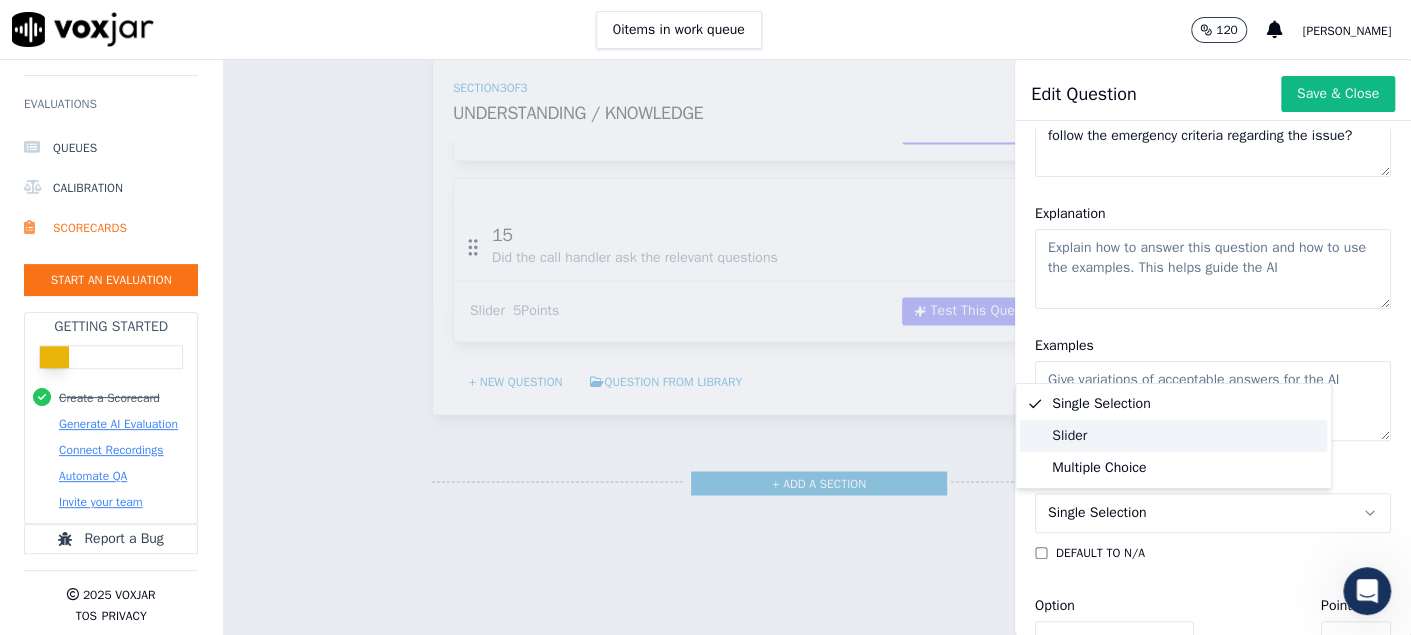 click on "Slider" 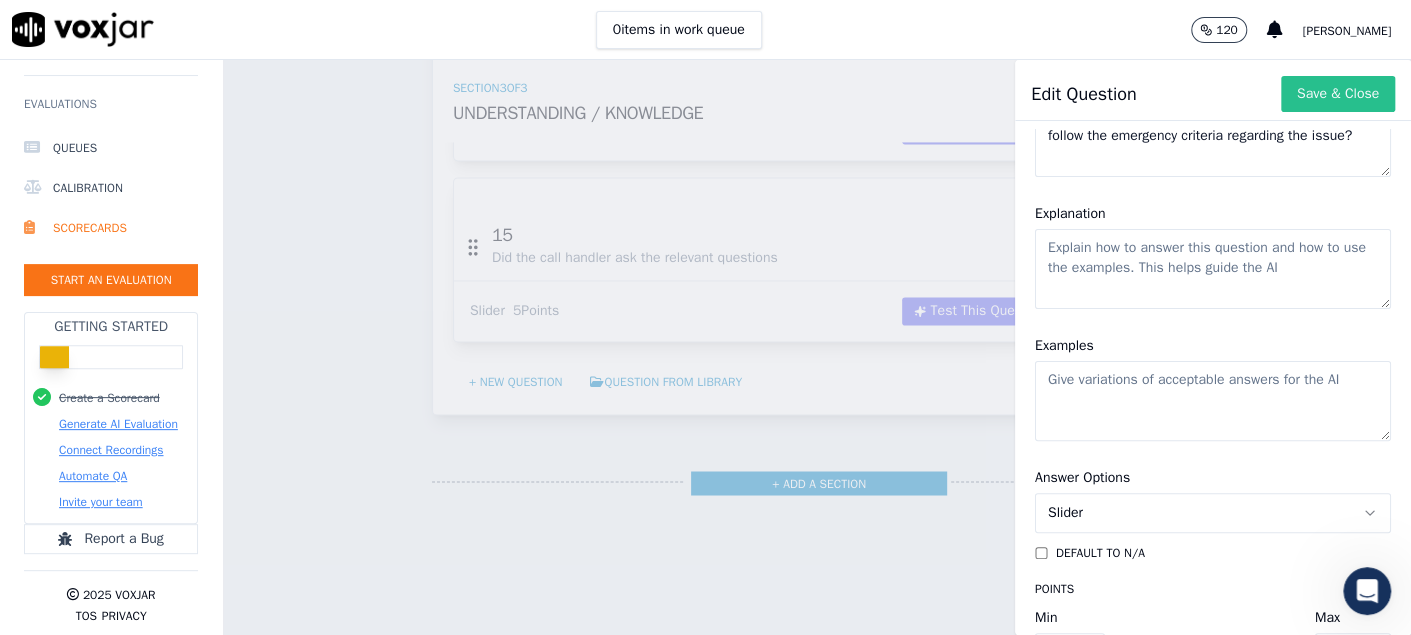 click on "Save & Close" at bounding box center (1338, 94) 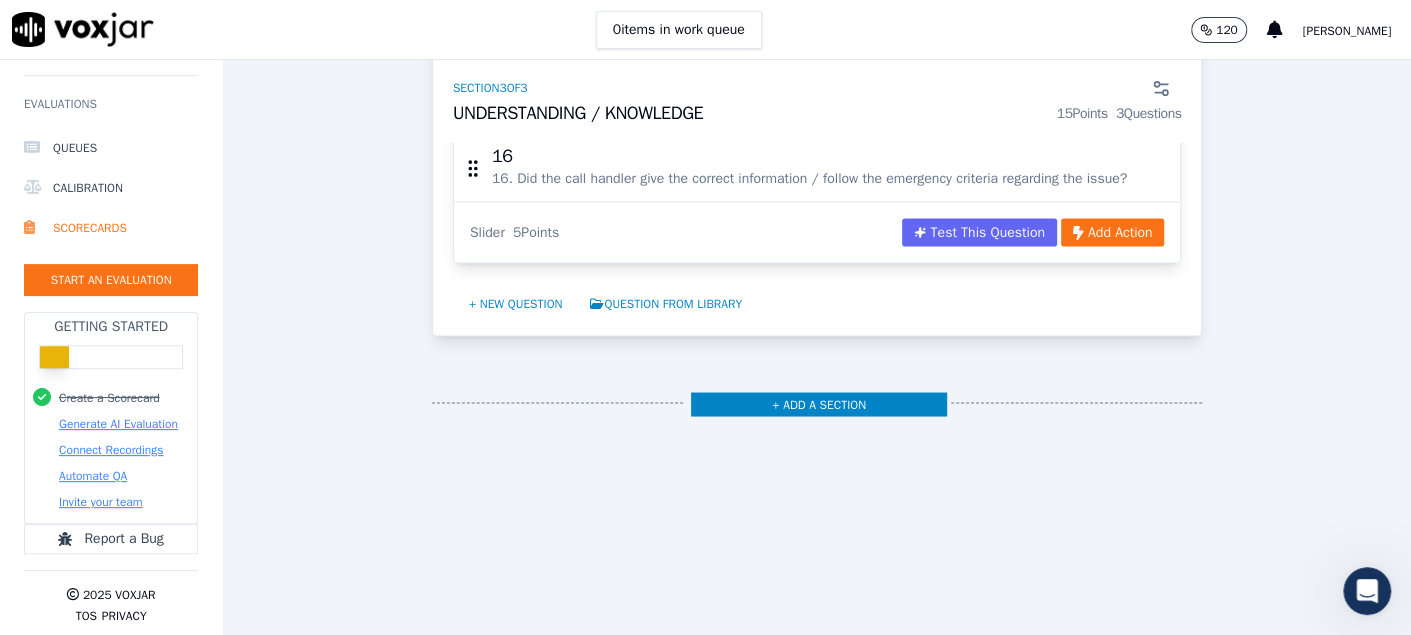 scroll, scrollTop: 5675, scrollLeft: 0, axis: vertical 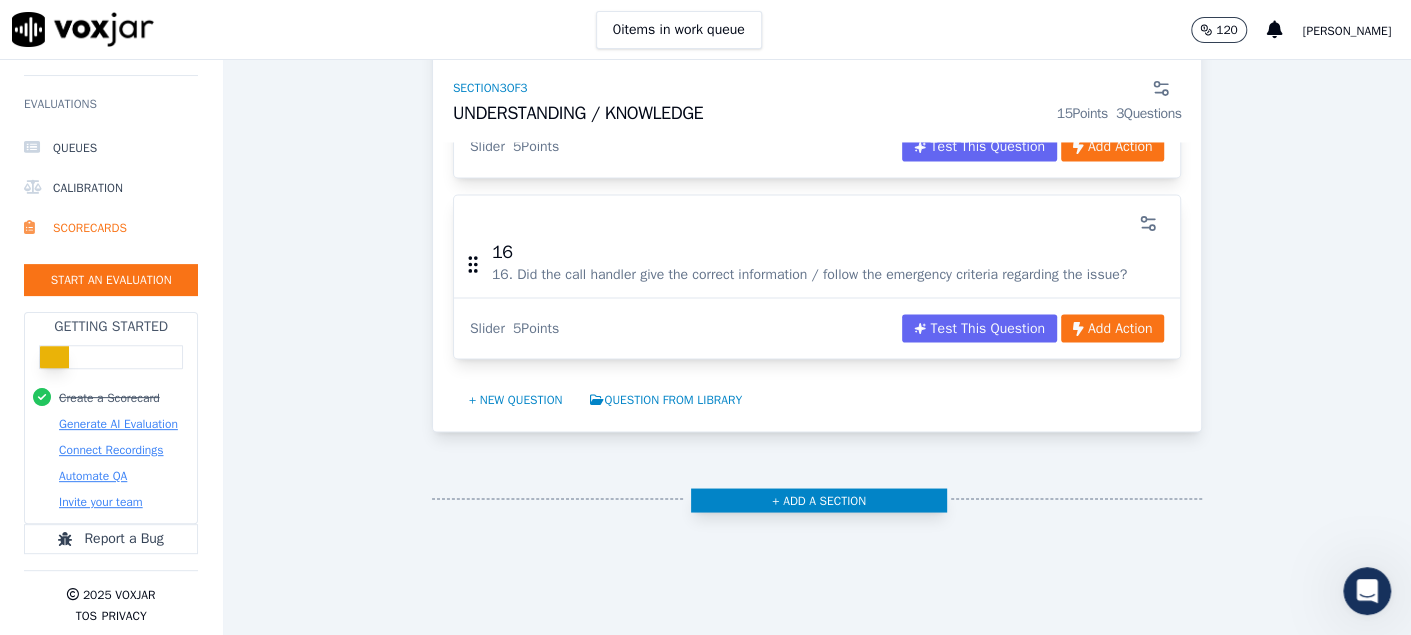 click on "+ Add a section" at bounding box center (819, 500) 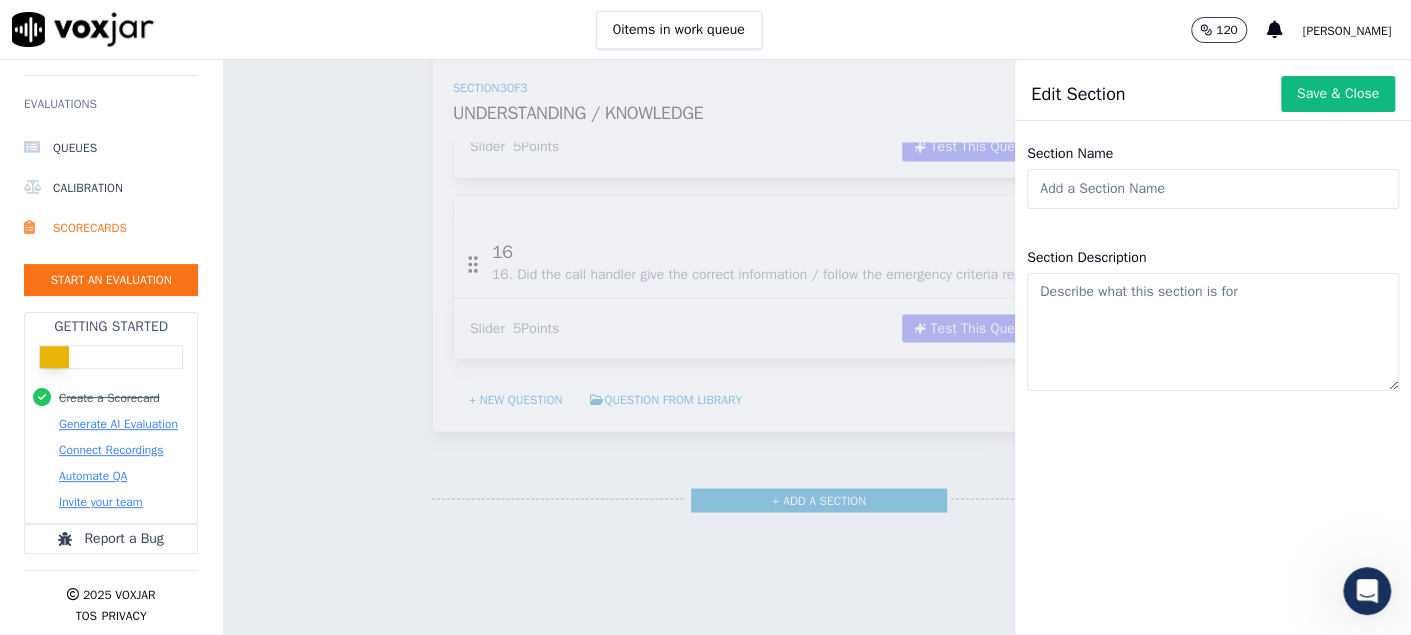 click on "Section Name" 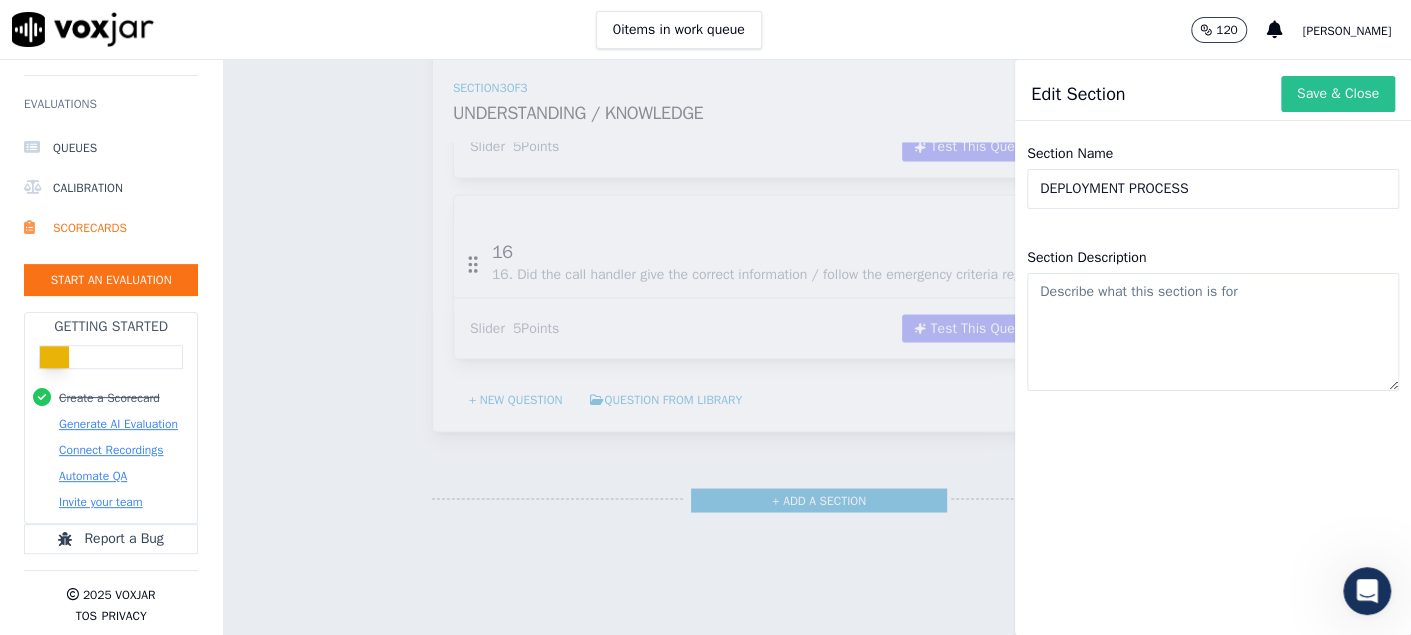 type on "DEPLOYMENT PROCESS" 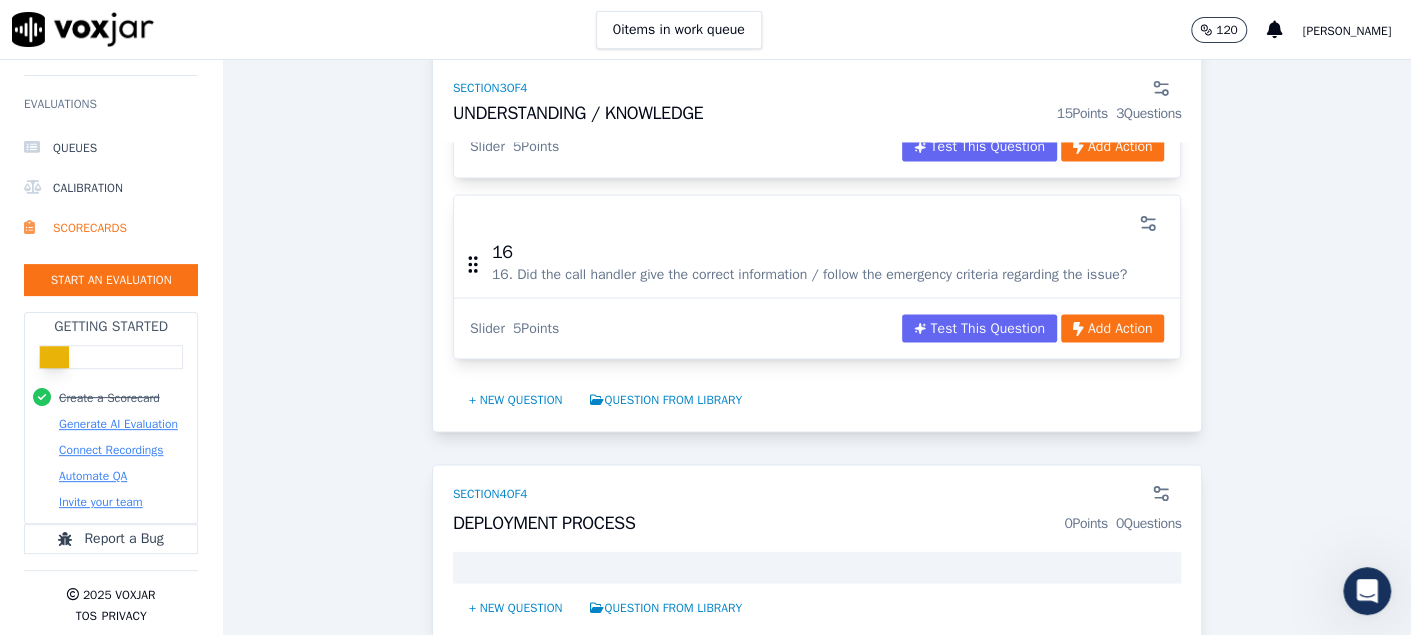 scroll, scrollTop: 5975, scrollLeft: 0, axis: vertical 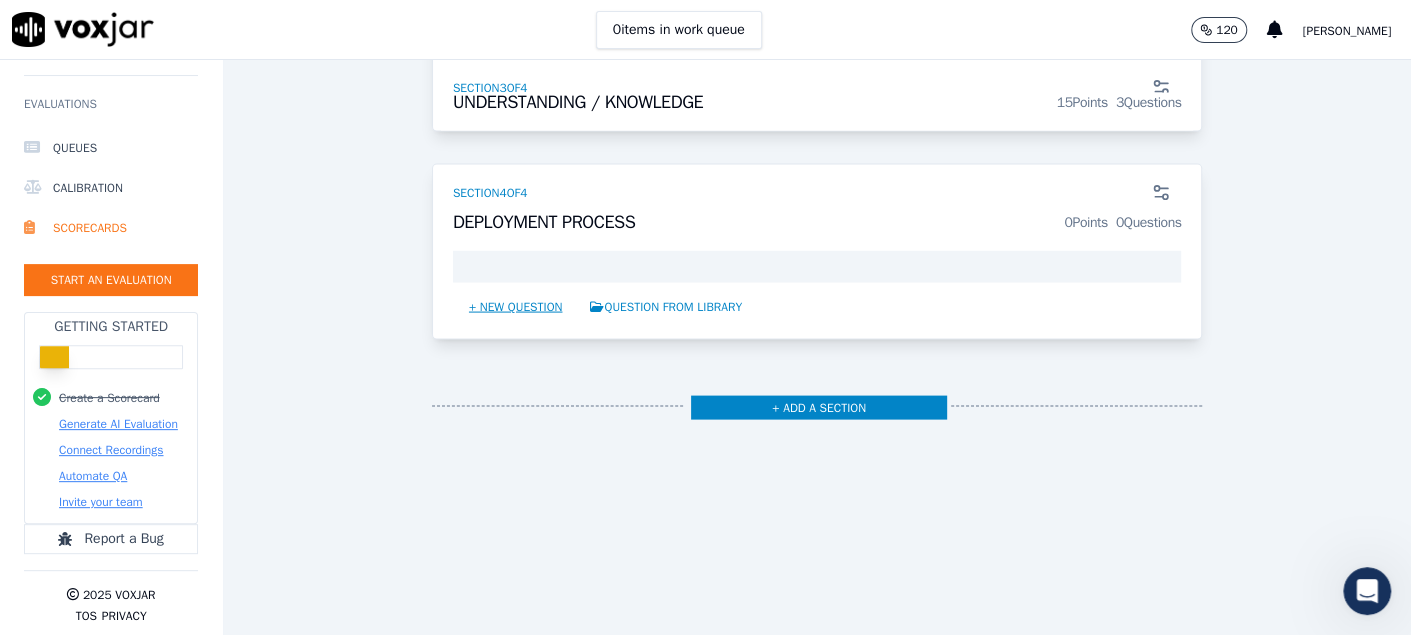 click on "+ New question" at bounding box center (516, 307) 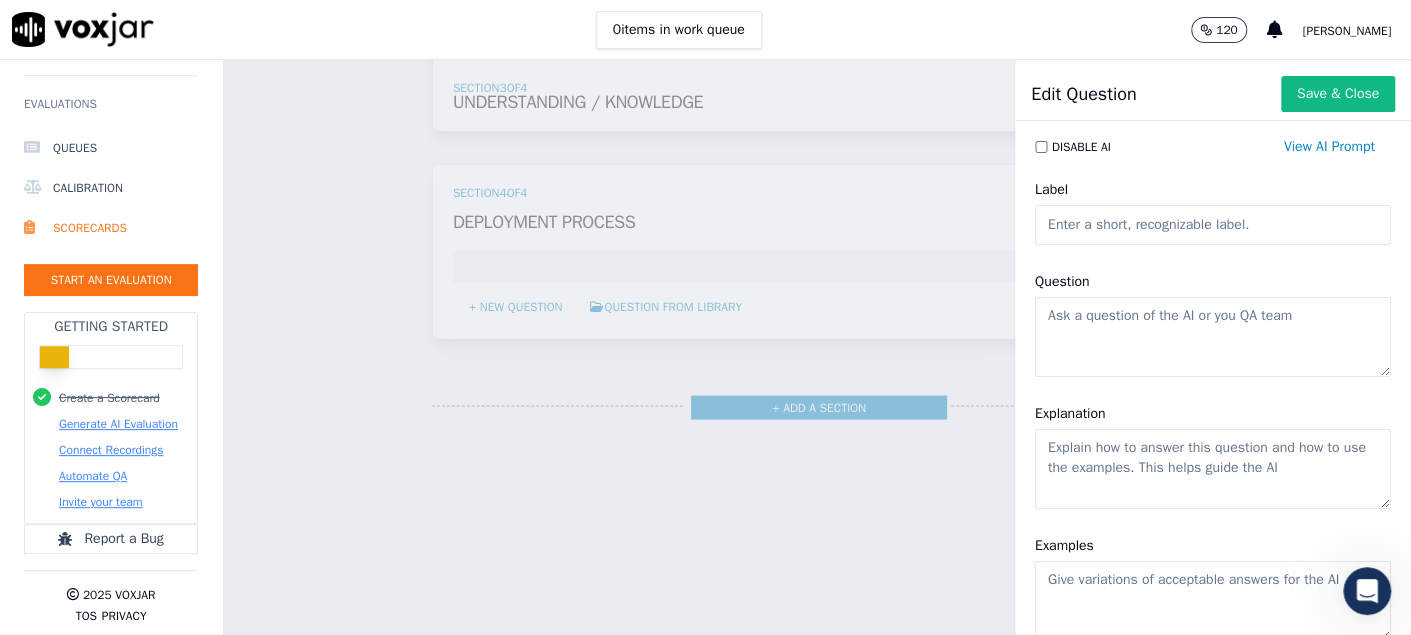 click on "Label" 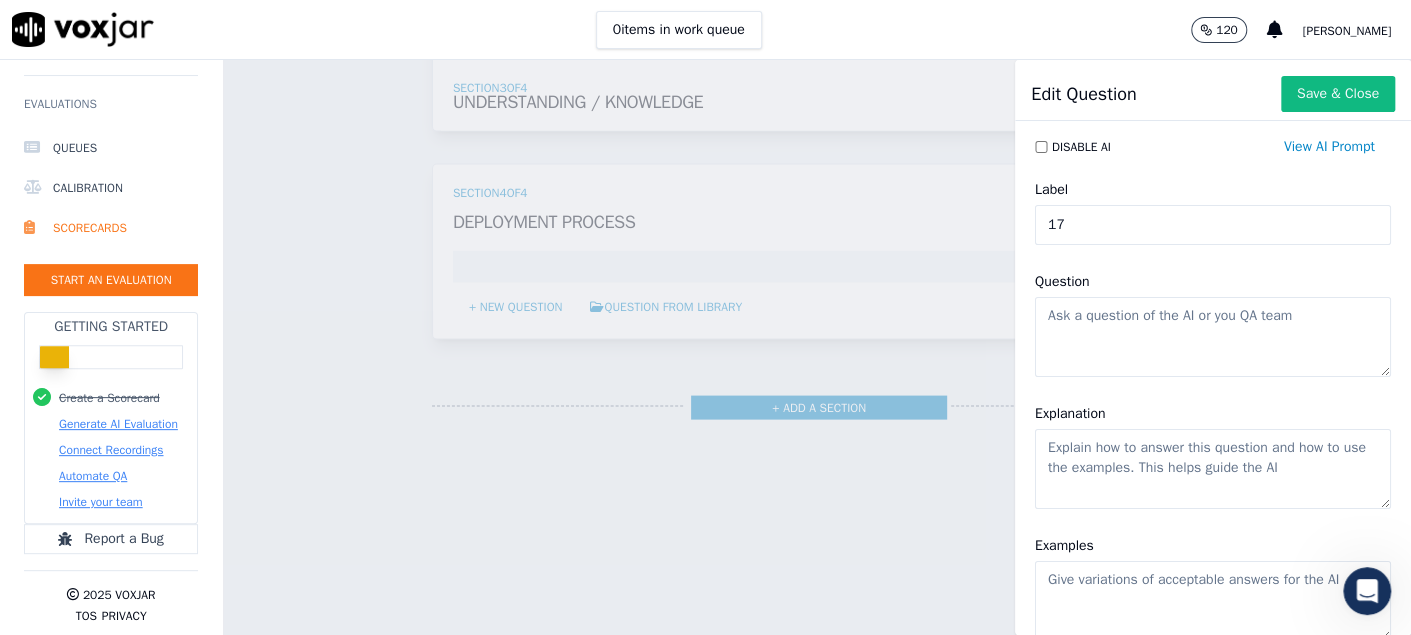 type on "17" 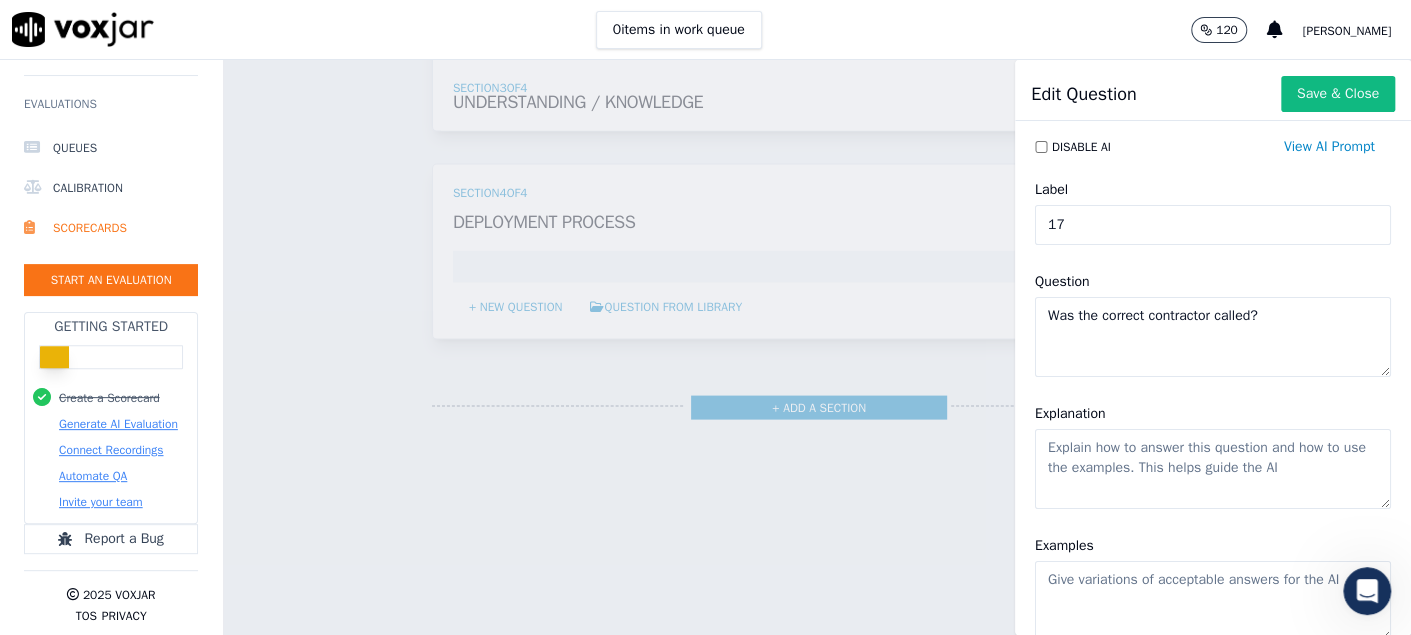 drag, startPoint x: 1260, startPoint y: 324, endPoint x: 868, endPoint y: 238, distance: 401.3228 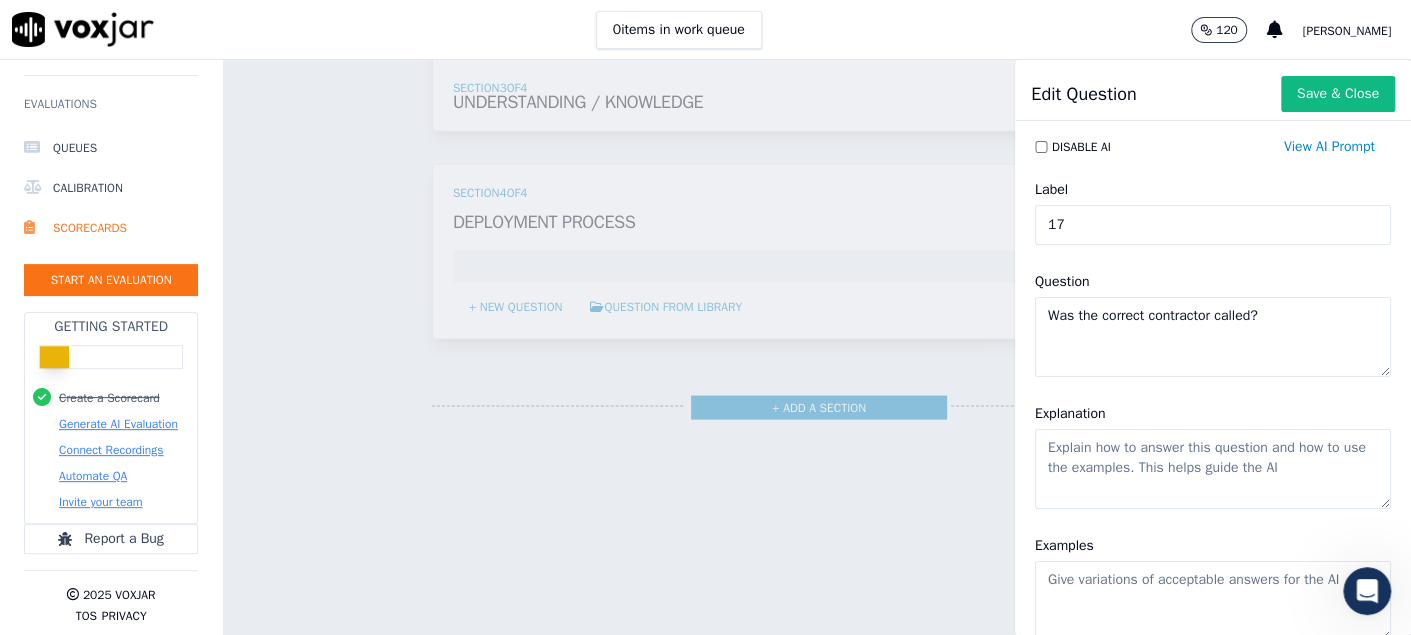 click on "Explanation" 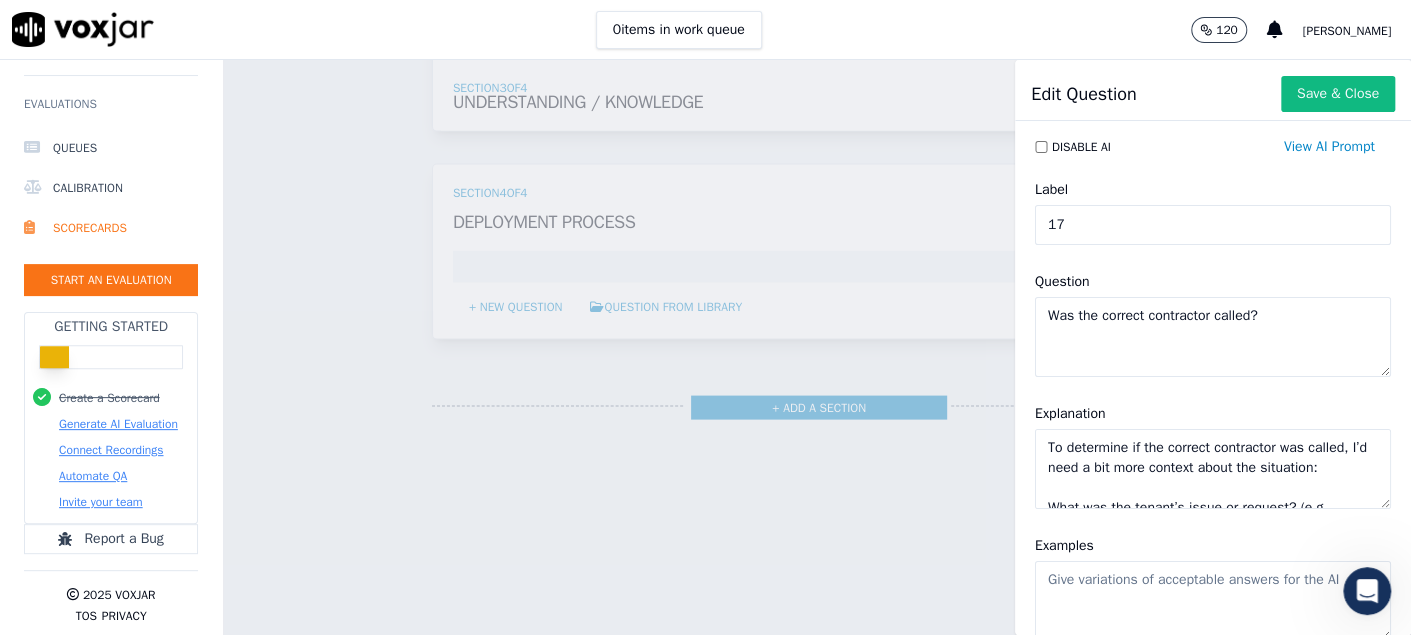 scroll, scrollTop: 148, scrollLeft: 0, axis: vertical 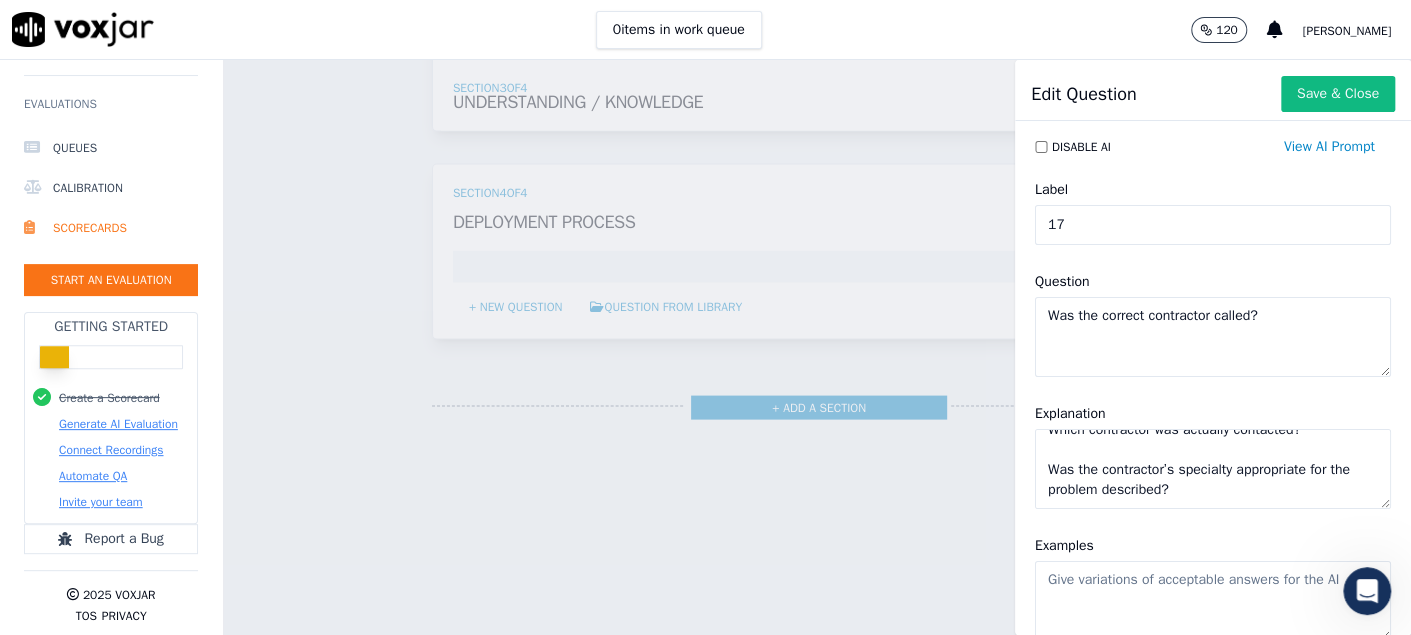 type on "To determine if the correct contractor was called, I’d need a bit more context about the situation:
What was the tenant’s issue or request? (e.g., plumbing, electrical, heating)
Which contractor was actually contacted?
Was the contractor’s specialty appropriate for the problem described?" 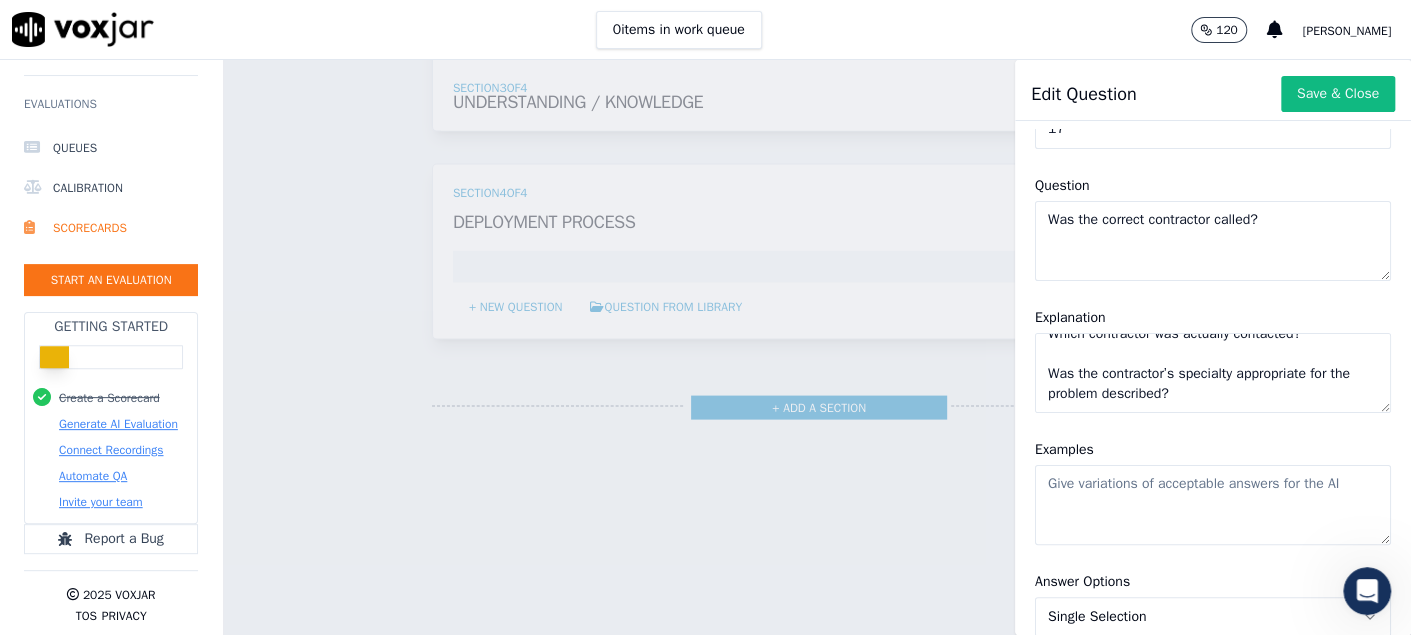 scroll, scrollTop: 200, scrollLeft: 0, axis: vertical 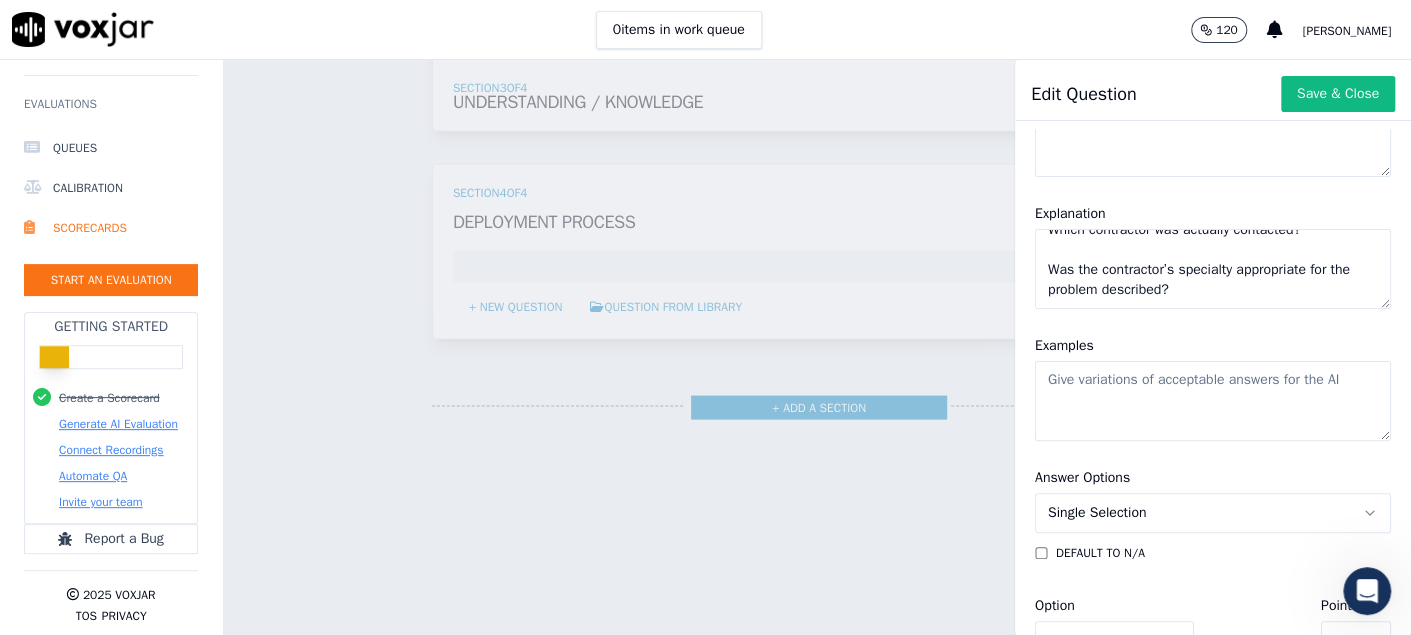 click on "Examples" 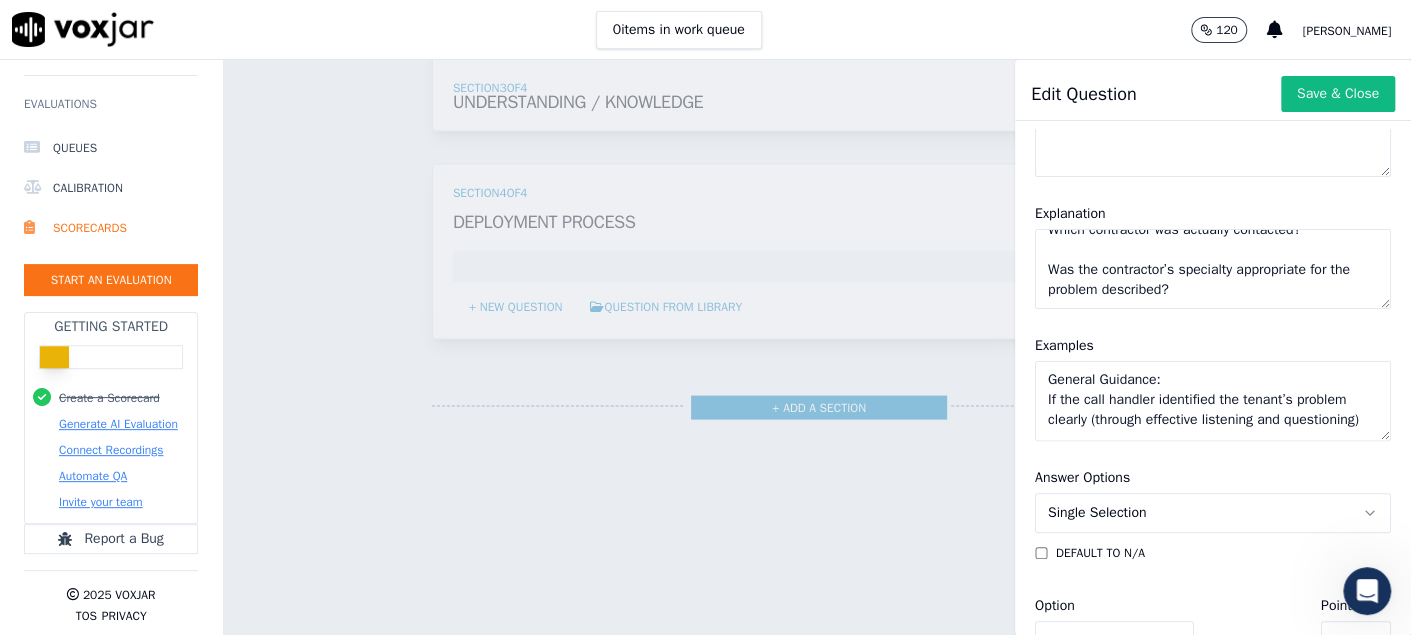 scroll, scrollTop: 109, scrollLeft: 0, axis: vertical 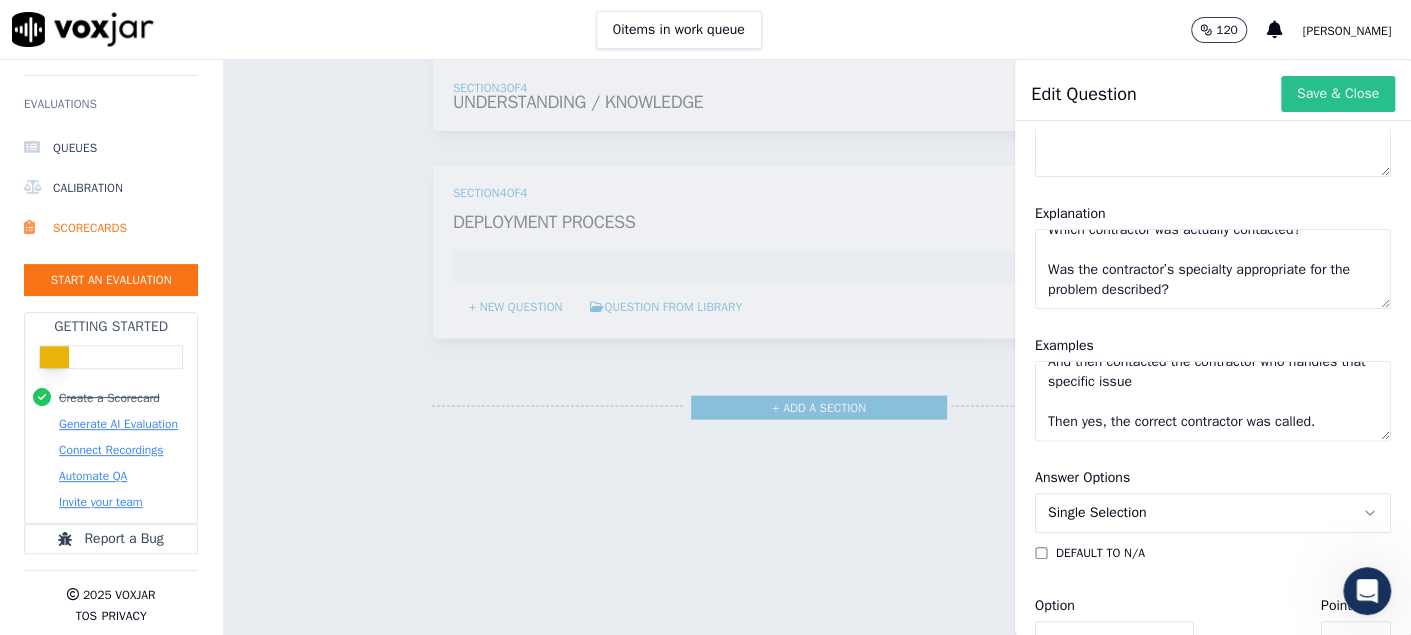 type on "General Guidance:
If the call handler identified the tenant’s problem clearly (through effective listening and questioning)
And then contacted the contractor who handles that specific issue
Then yes, the correct contractor was called." 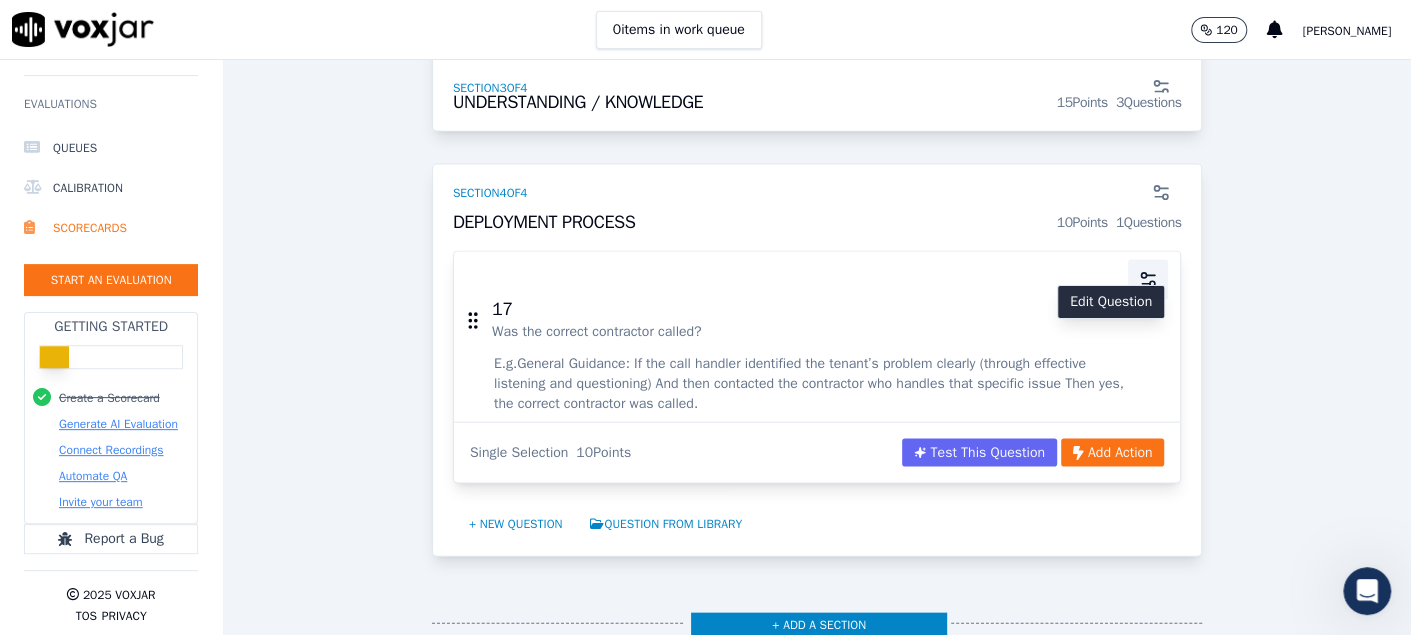 click 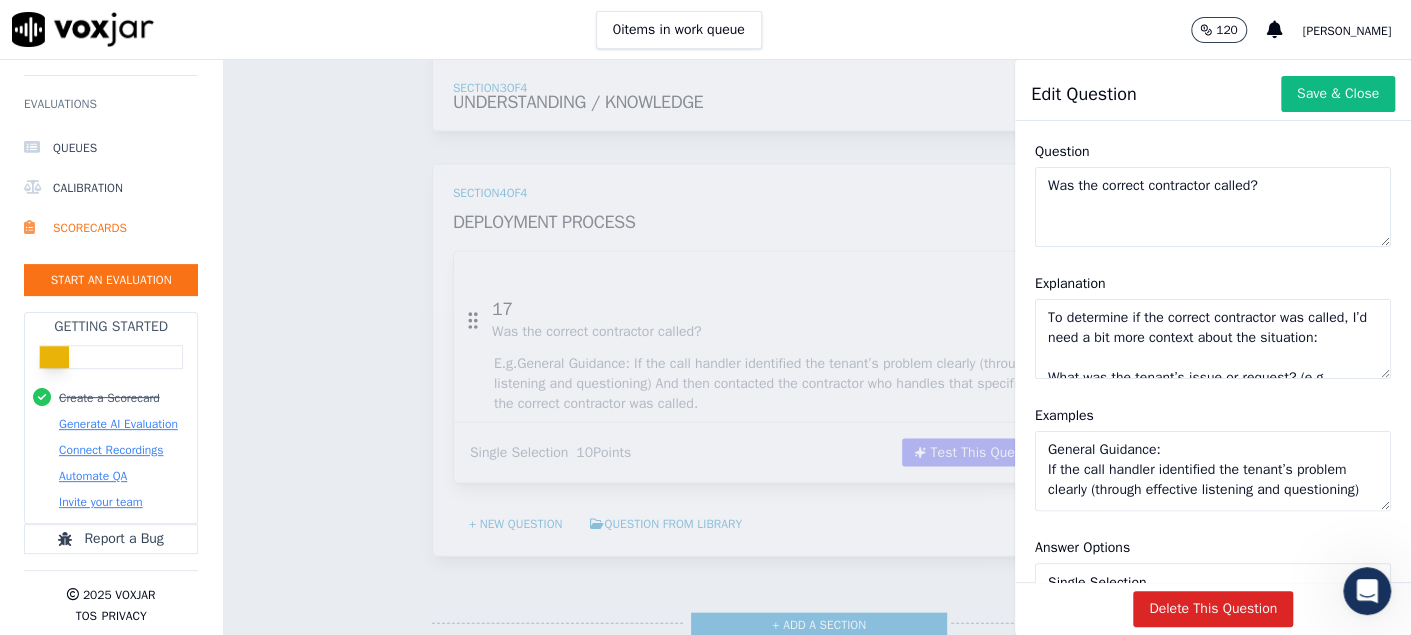 scroll, scrollTop: 399, scrollLeft: 0, axis: vertical 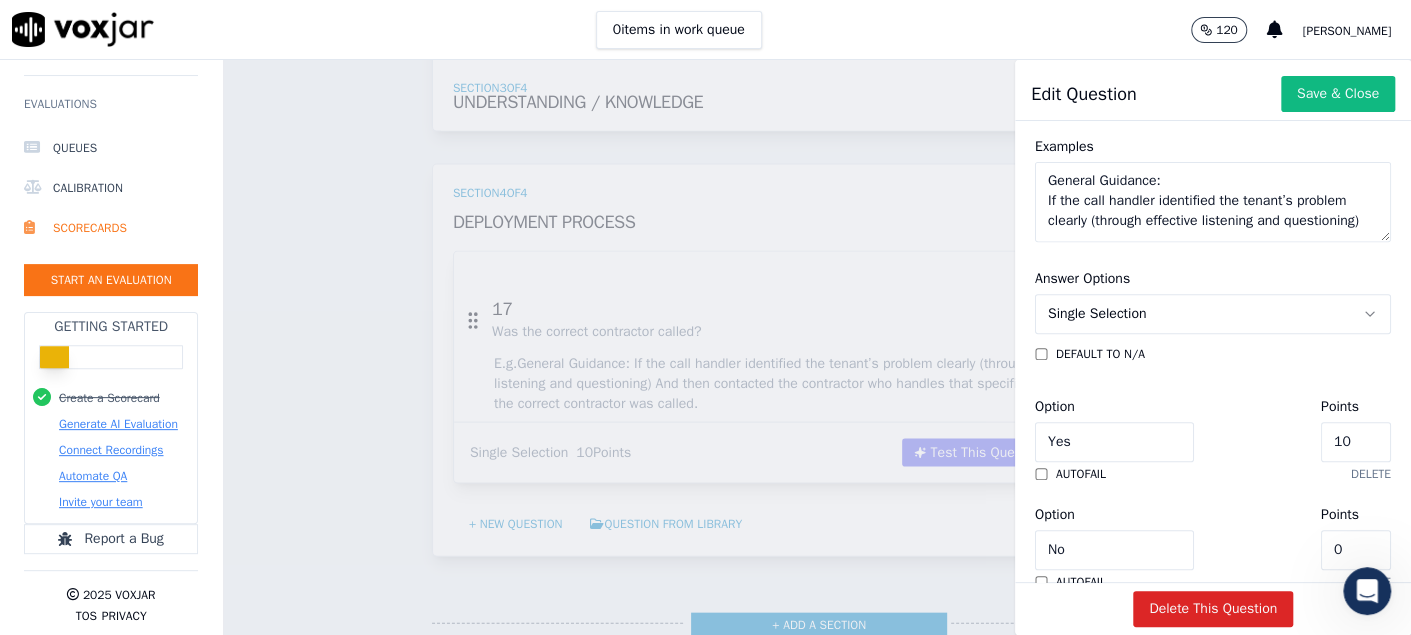 drag, startPoint x: 1273, startPoint y: 439, endPoint x: 1183, endPoint y: 442, distance: 90.04999 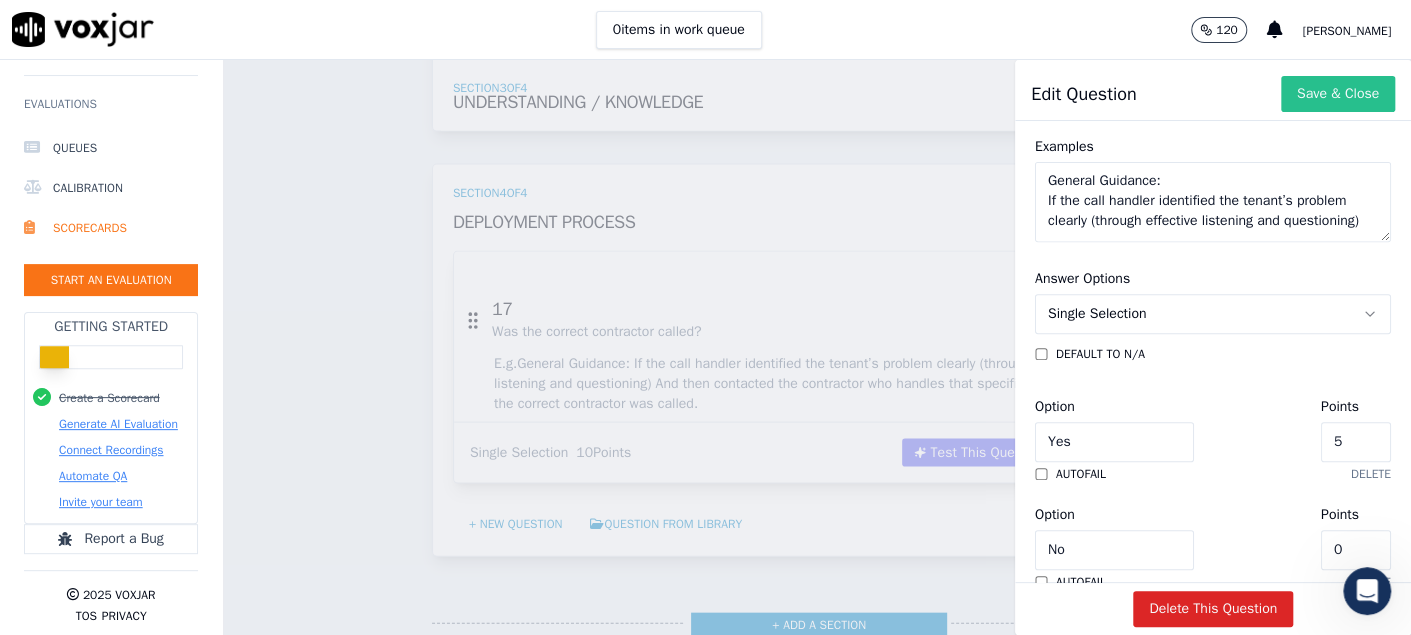 click on "Save & Close" at bounding box center (1338, 94) 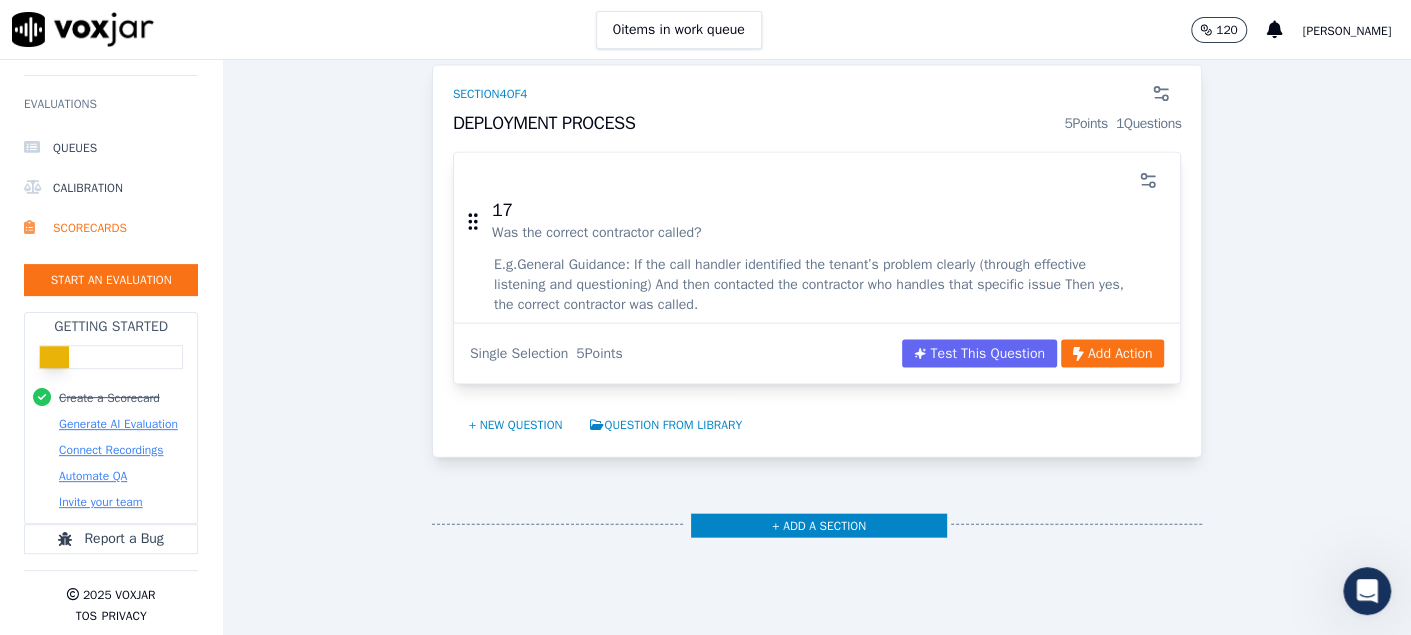 scroll, scrollTop: 6075, scrollLeft: 0, axis: vertical 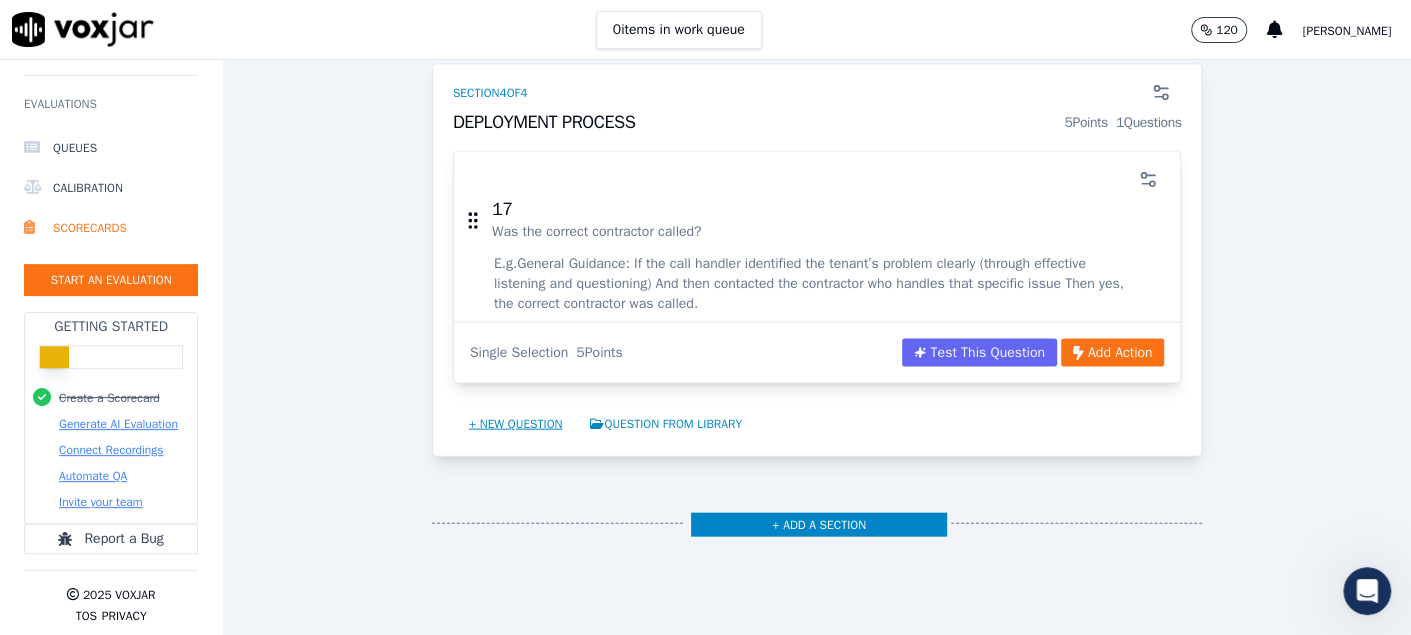 click on "+ New question" at bounding box center [516, 424] 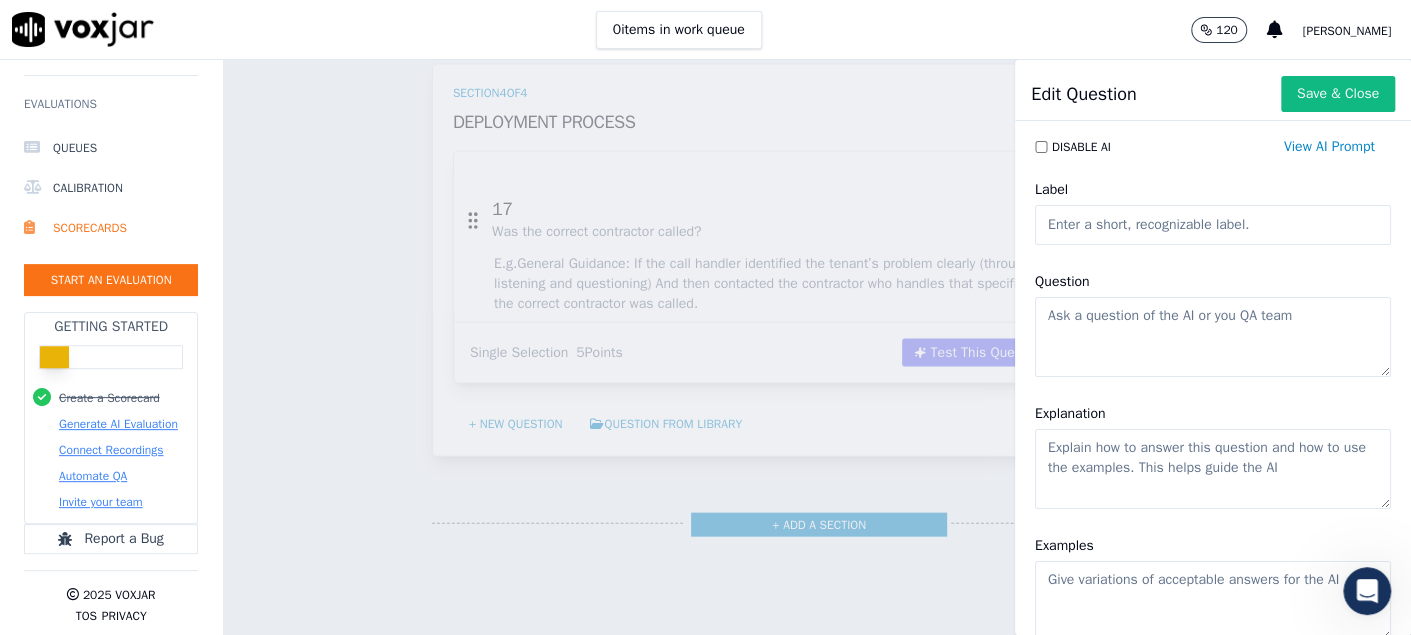 click on "Label" 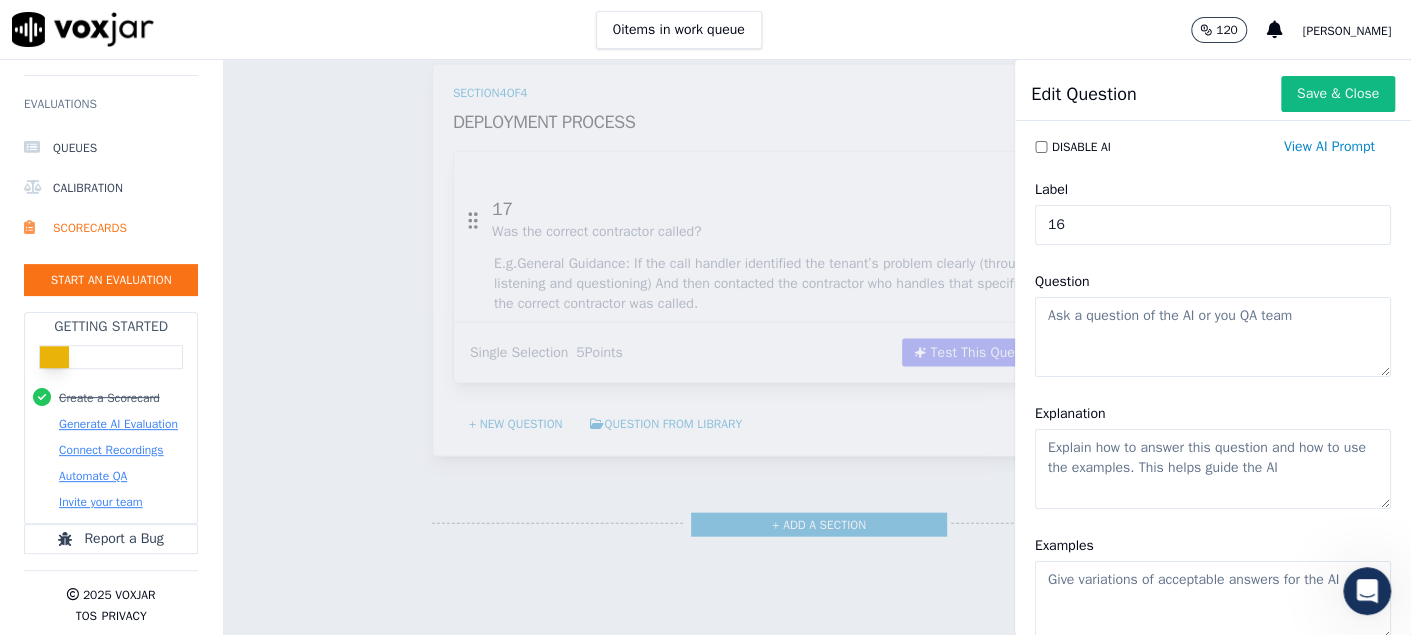 type on "16" 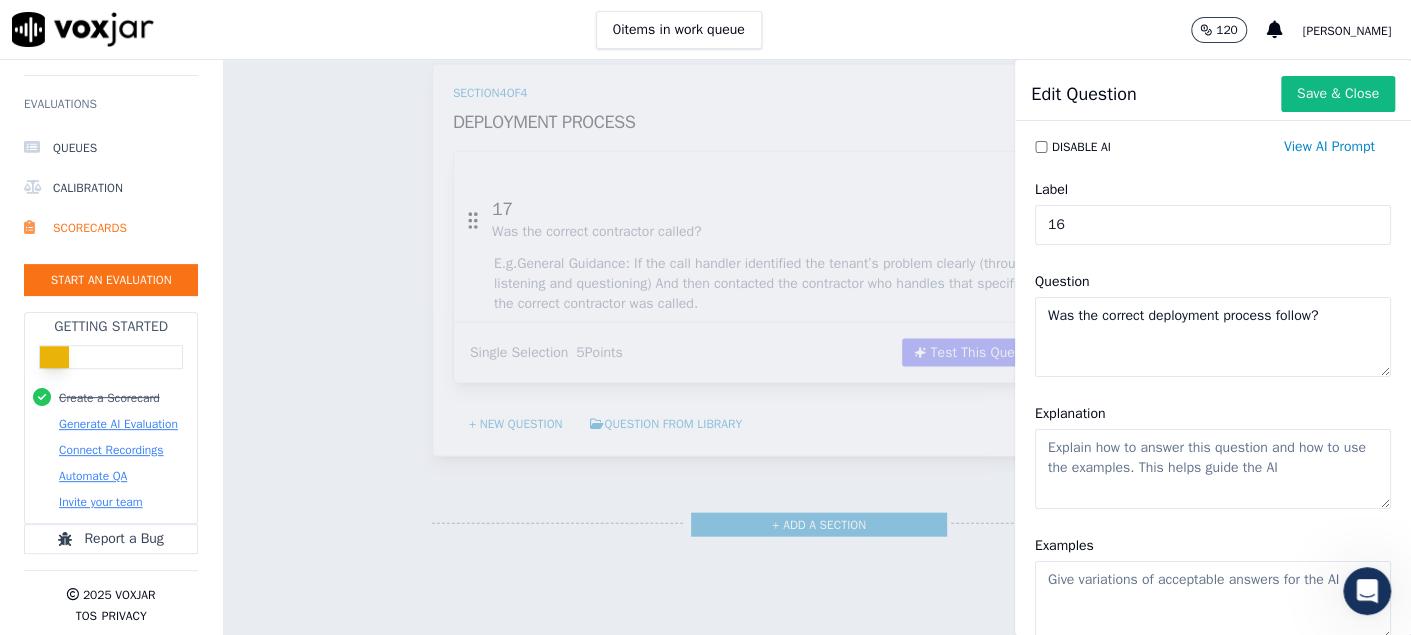 type on "Was the correct deployment process follow?" 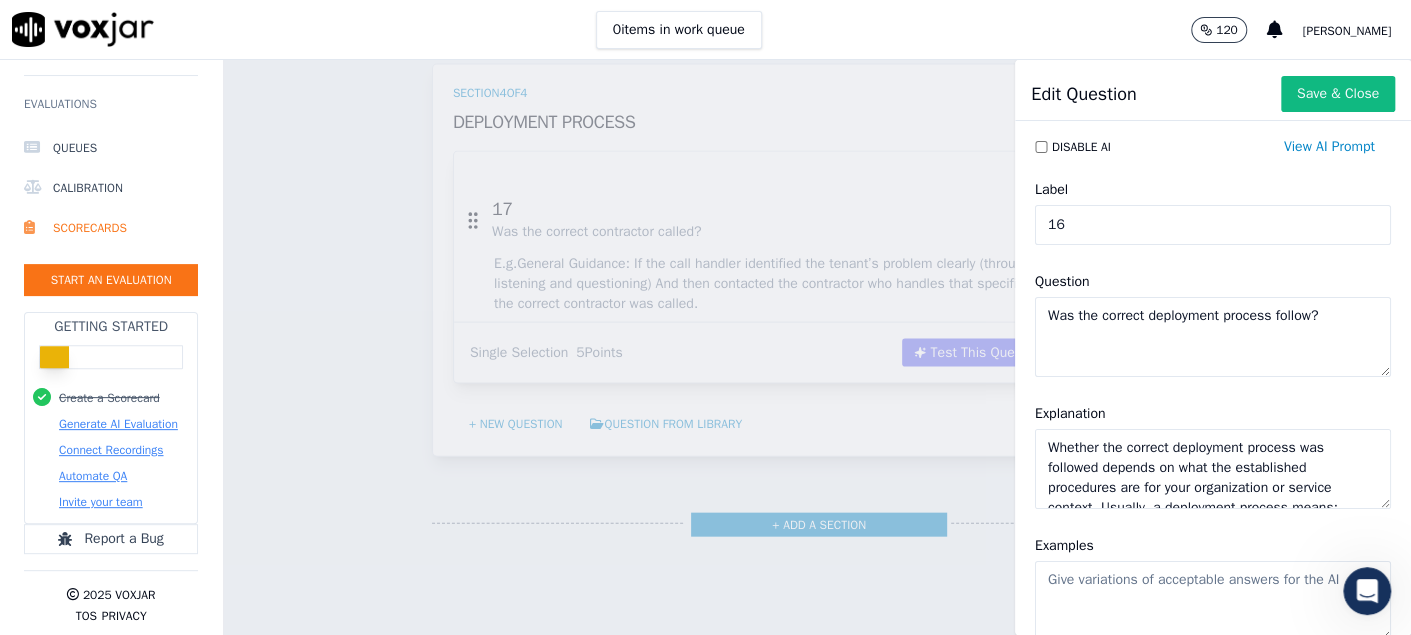 scroll, scrollTop: 288, scrollLeft: 0, axis: vertical 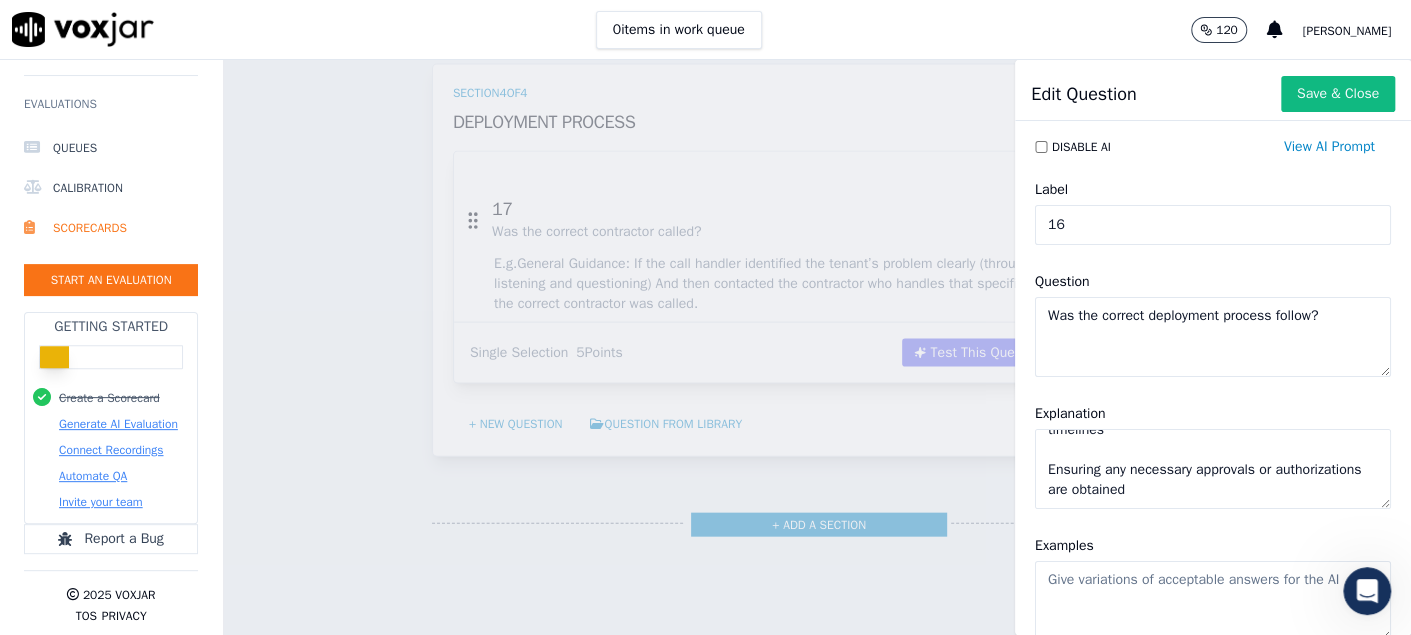 type on "Whether the correct deployment process was followed depends on what the established procedures are for your organization or service context. Usually, a deployment process means:
Identifying the tenant’s issue accurately
Logging the request properly in the system
Contacting the right contractor or service team promptly
Informing the tenant about next steps and expected timelines
Ensuring any necessary approvals or authorizations are obtained" 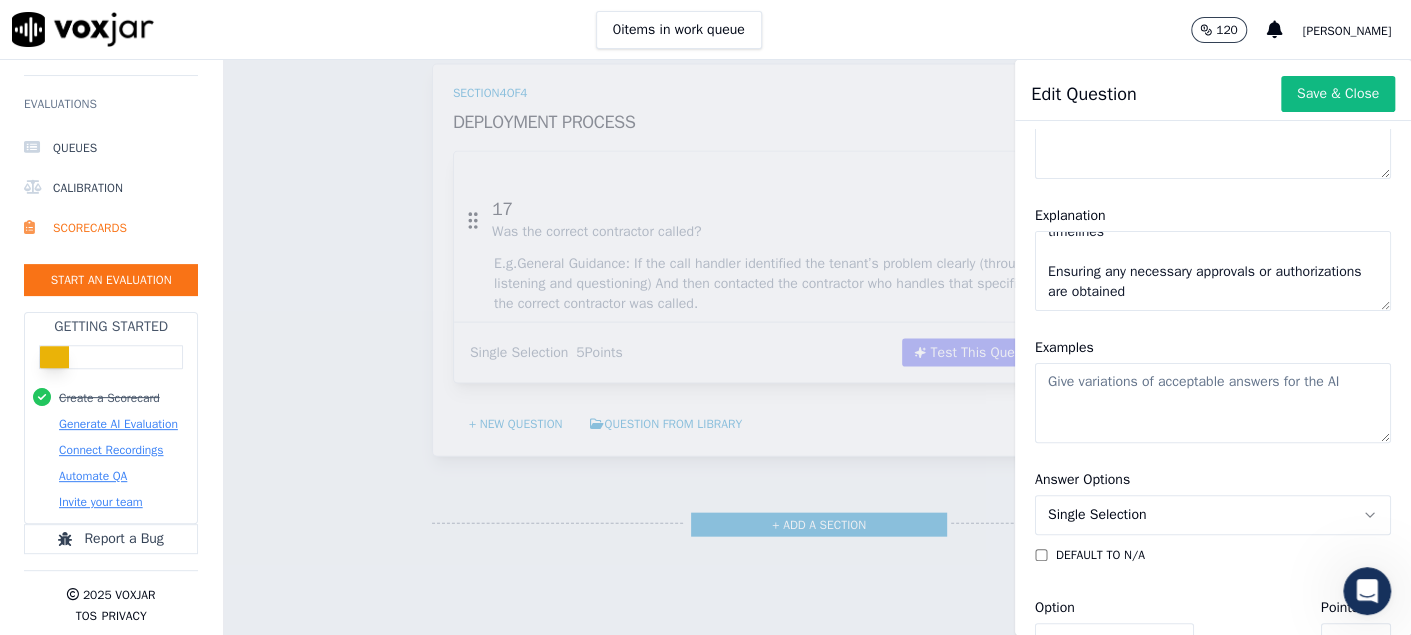 scroll, scrollTop: 200, scrollLeft: 0, axis: vertical 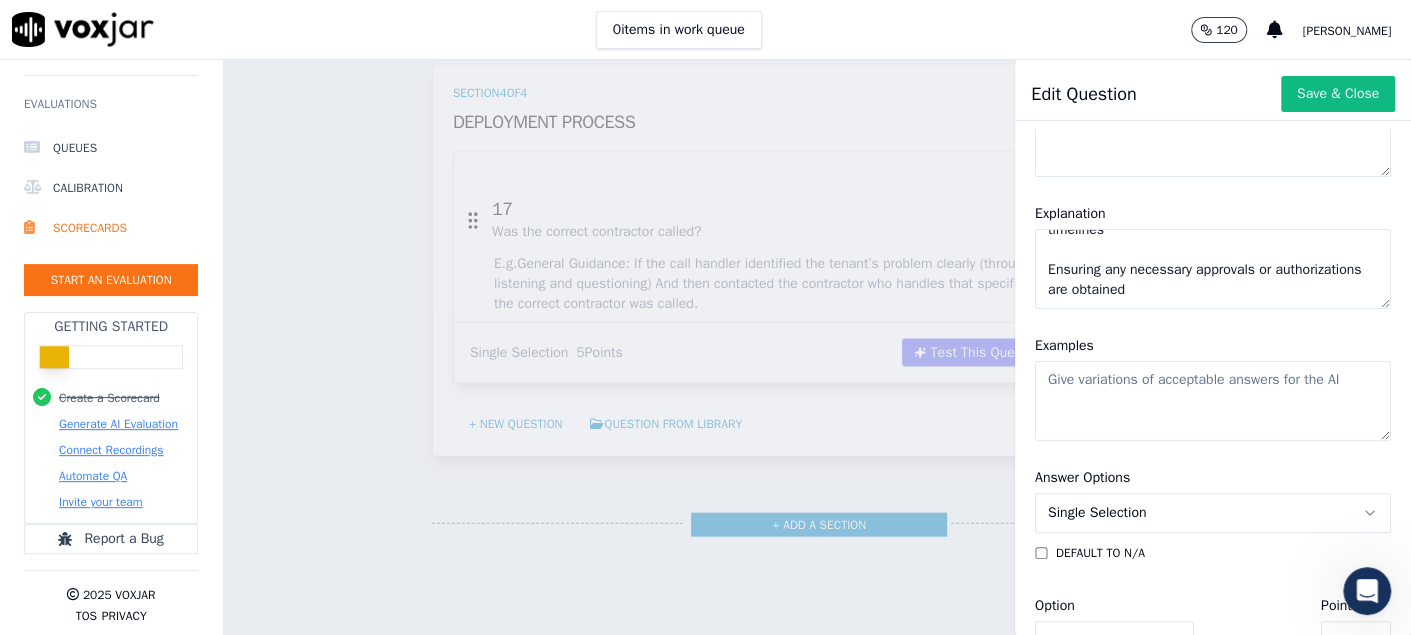 click on "Examples" 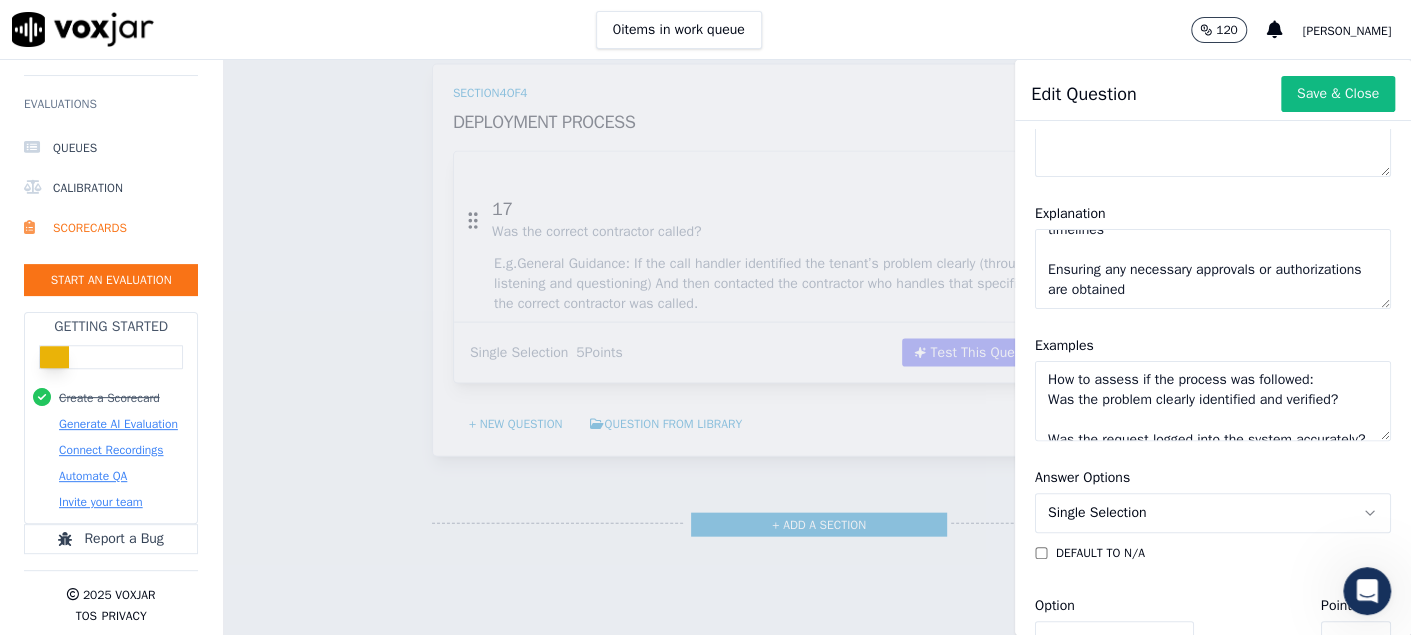 scroll, scrollTop: 228, scrollLeft: 0, axis: vertical 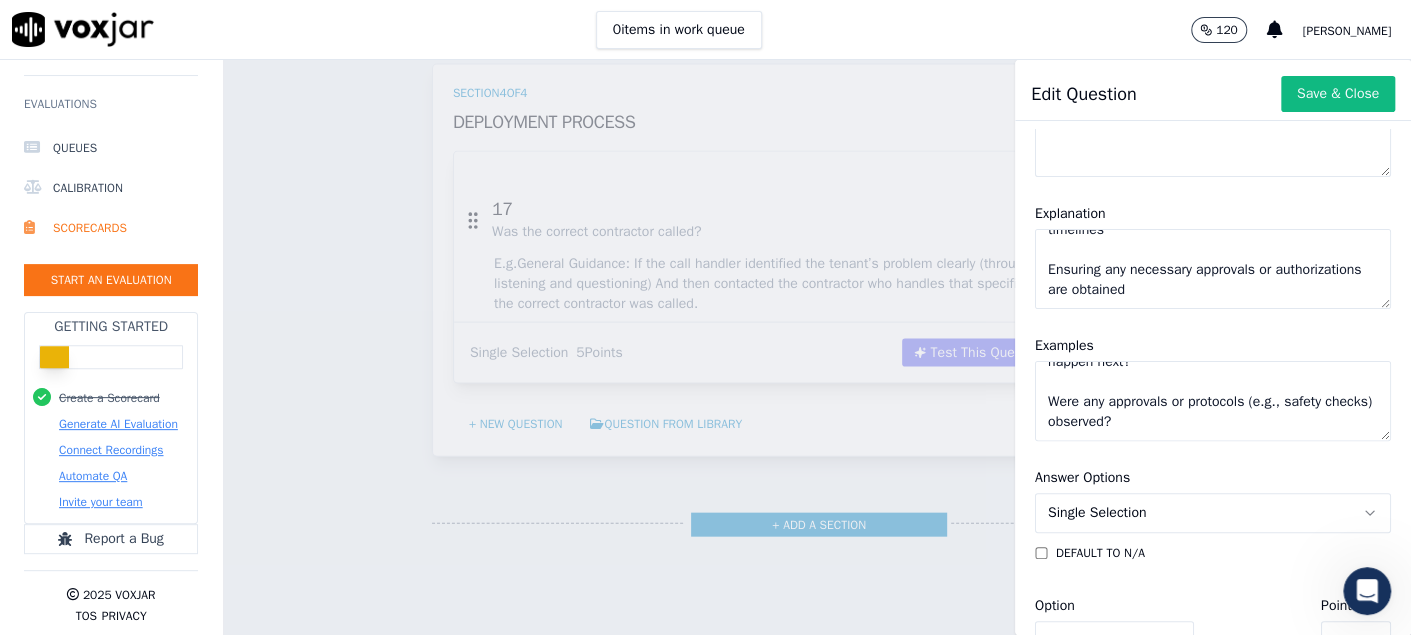 type on "How to assess if the process was followed:
Was the problem clearly identified and verified?
Was the request logged into the system accurately?
Was the appropriate contractor or technician contacted?
Did the call handler inform the tenant about what will happen next?
Were any approvals or protocols (e.g., safety checks) observed?" 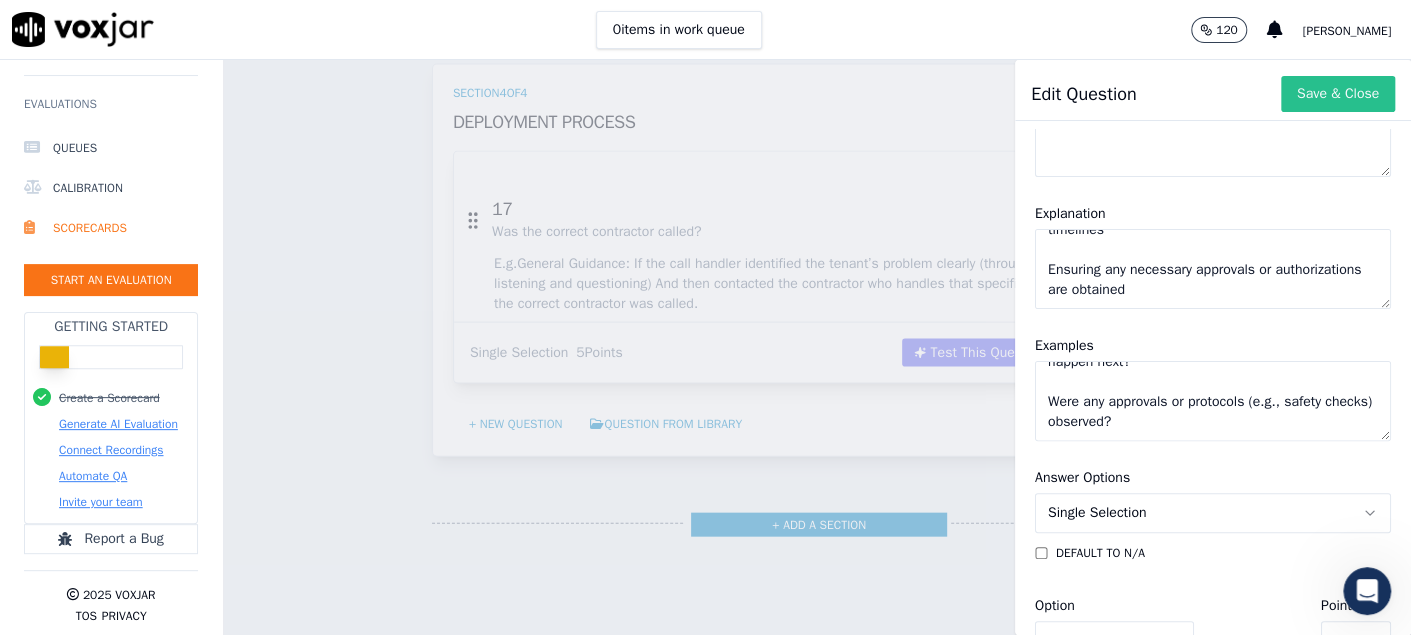click on "Save & Close" at bounding box center [1338, 94] 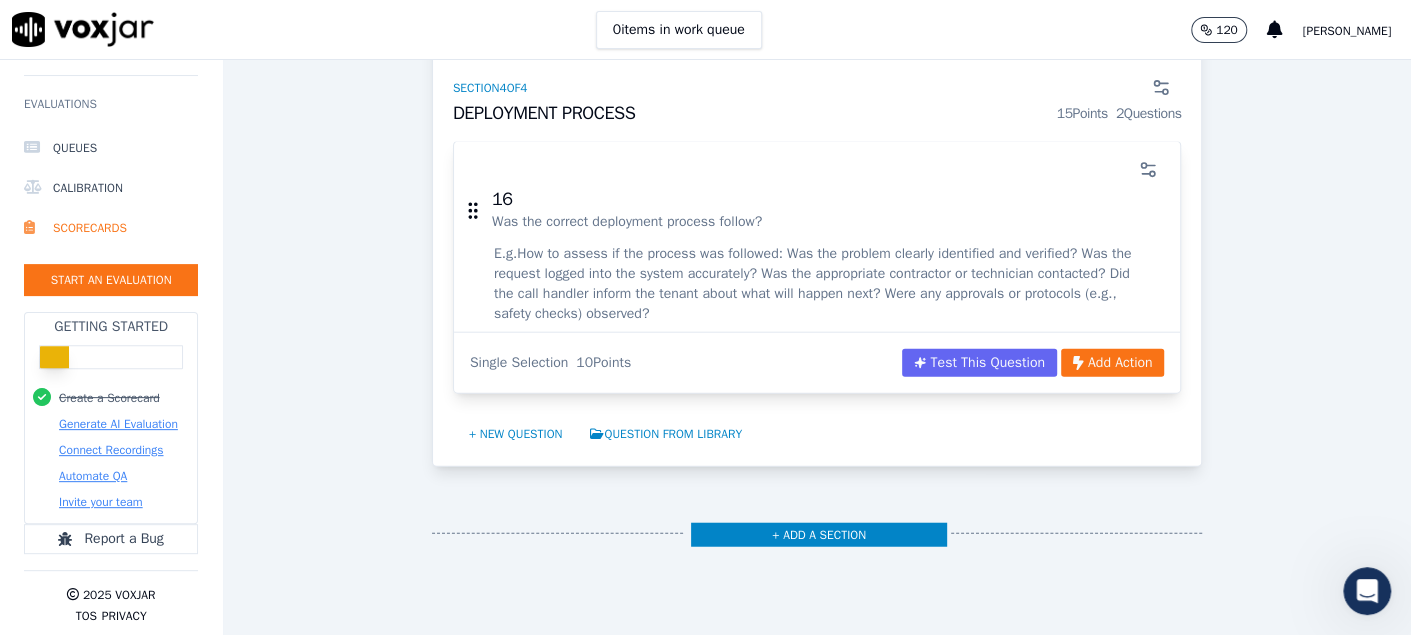 scroll, scrollTop: 6375, scrollLeft: 0, axis: vertical 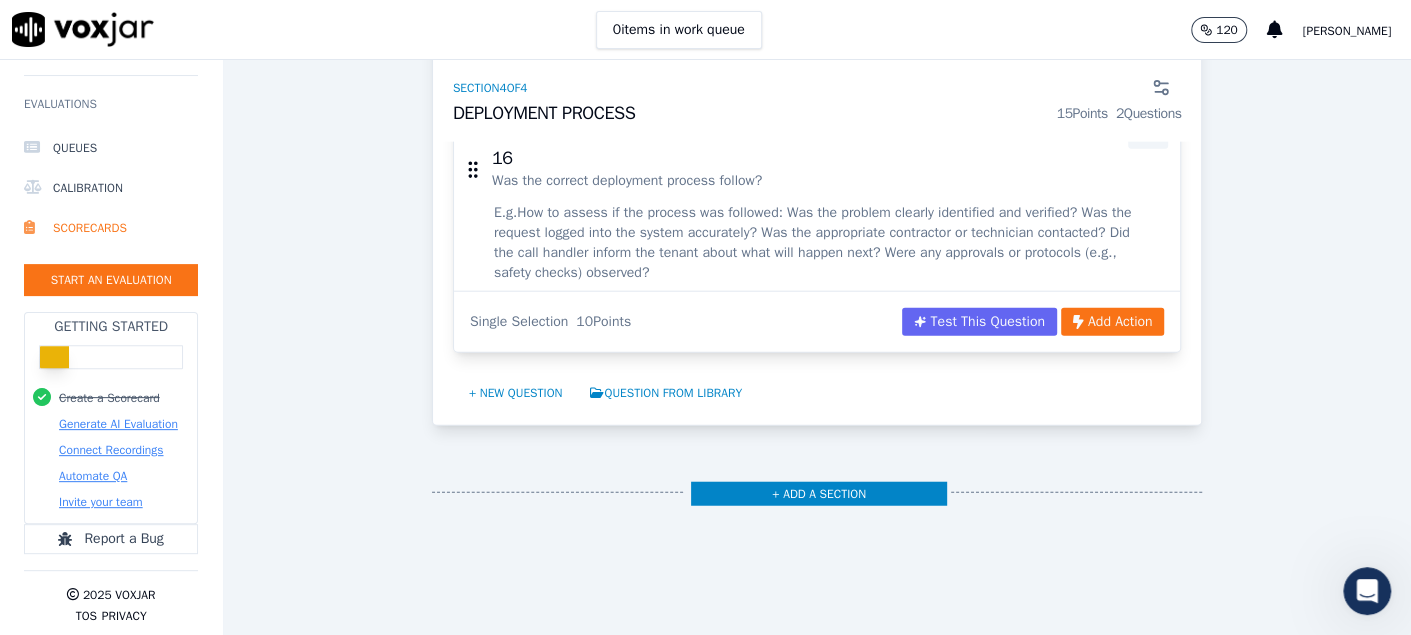 click 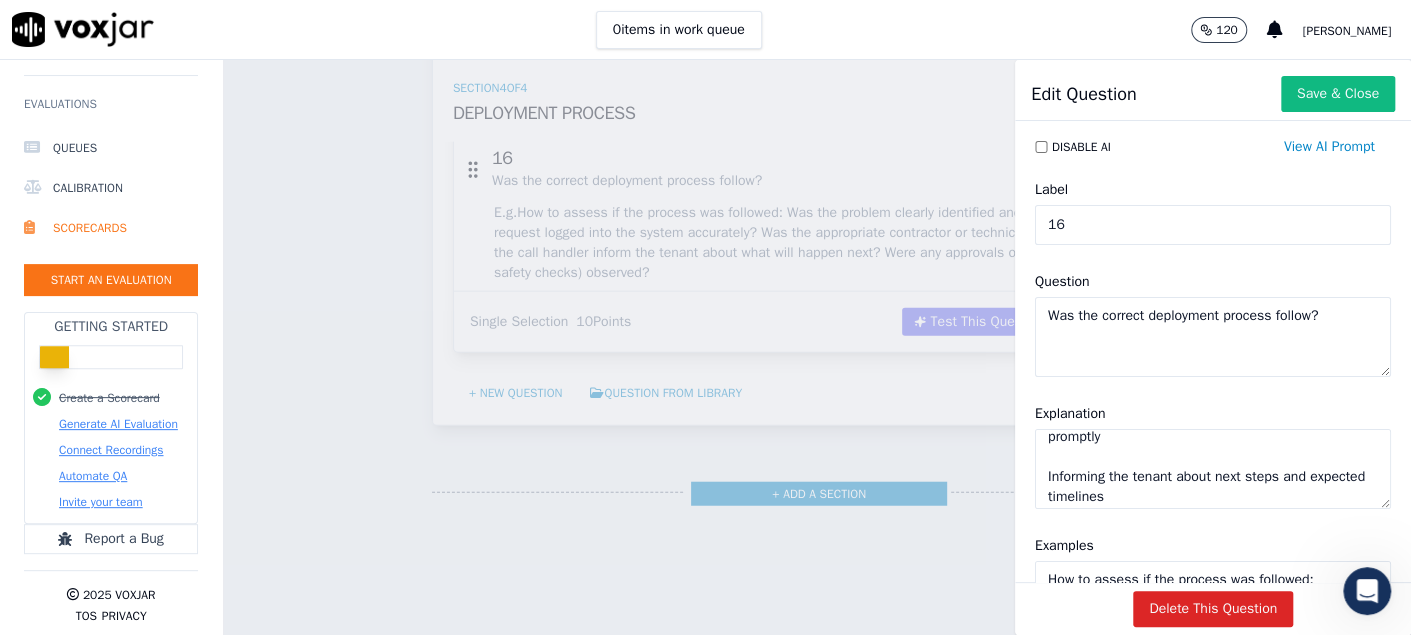 scroll, scrollTop: 297, scrollLeft: 0, axis: vertical 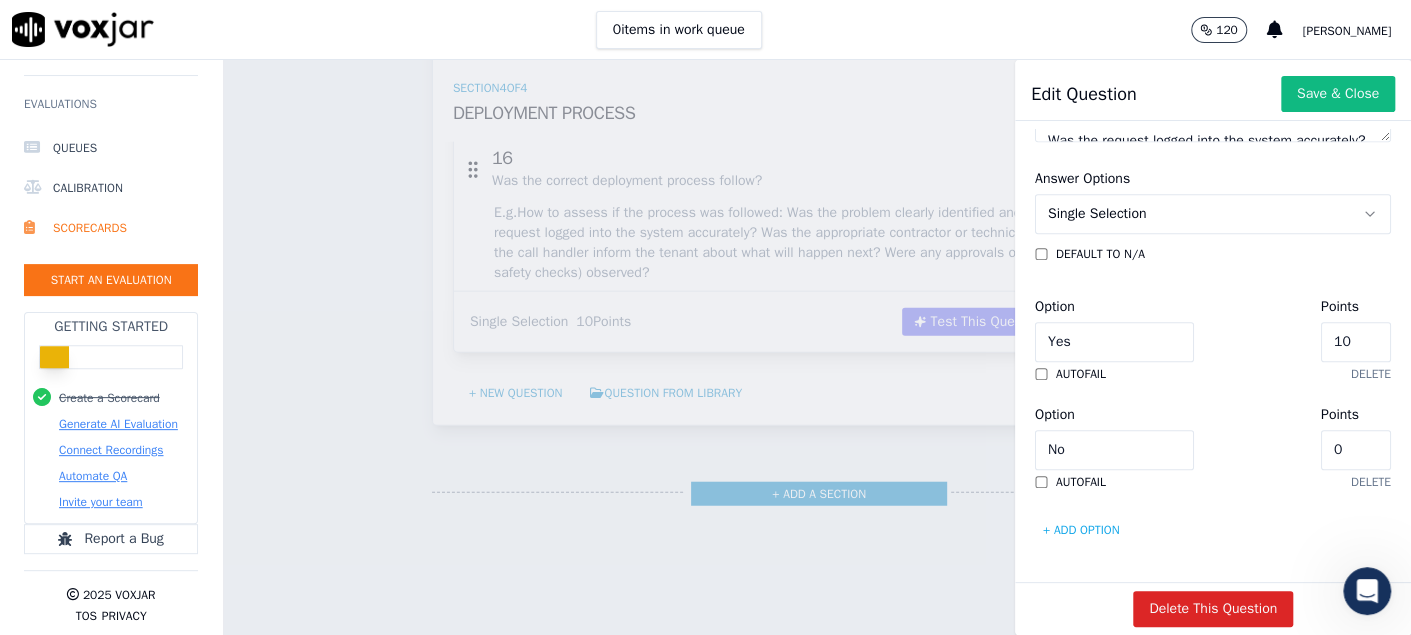 drag, startPoint x: 1282, startPoint y: 287, endPoint x: 1180, endPoint y: 280, distance: 102.239914 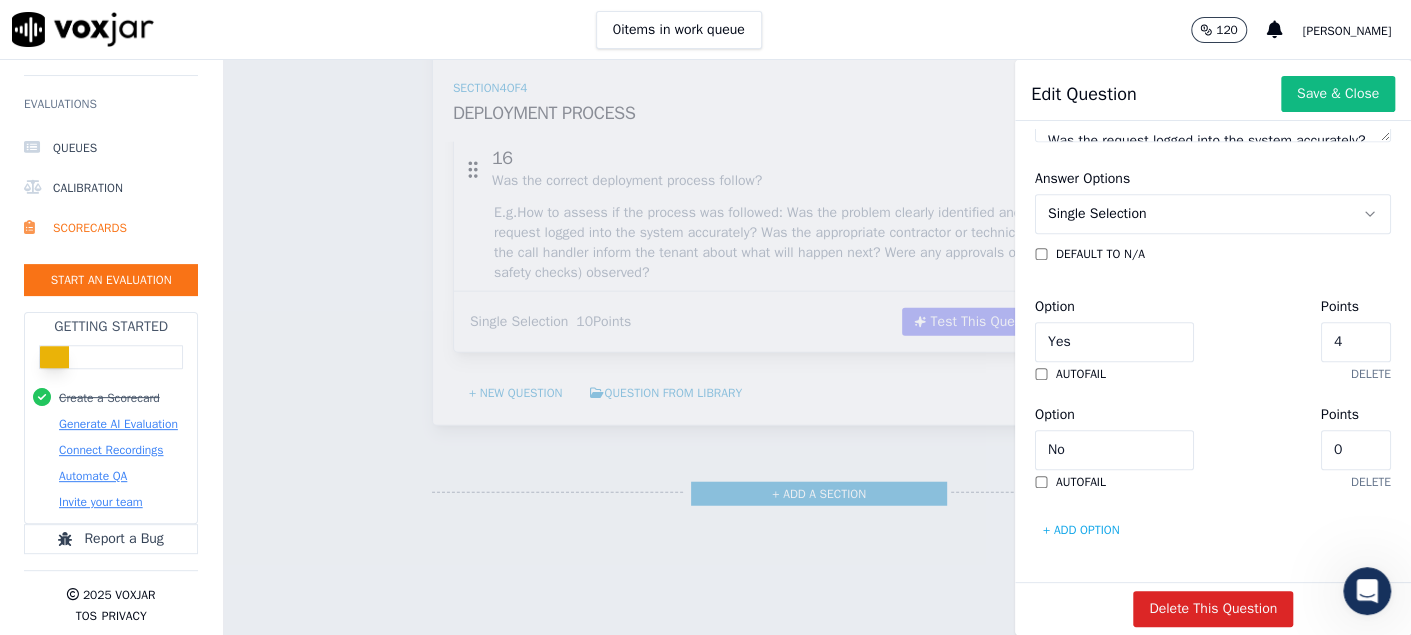 drag, startPoint x: 1268, startPoint y: 285, endPoint x: 1186, endPoint y: 279, distance: 82.219215 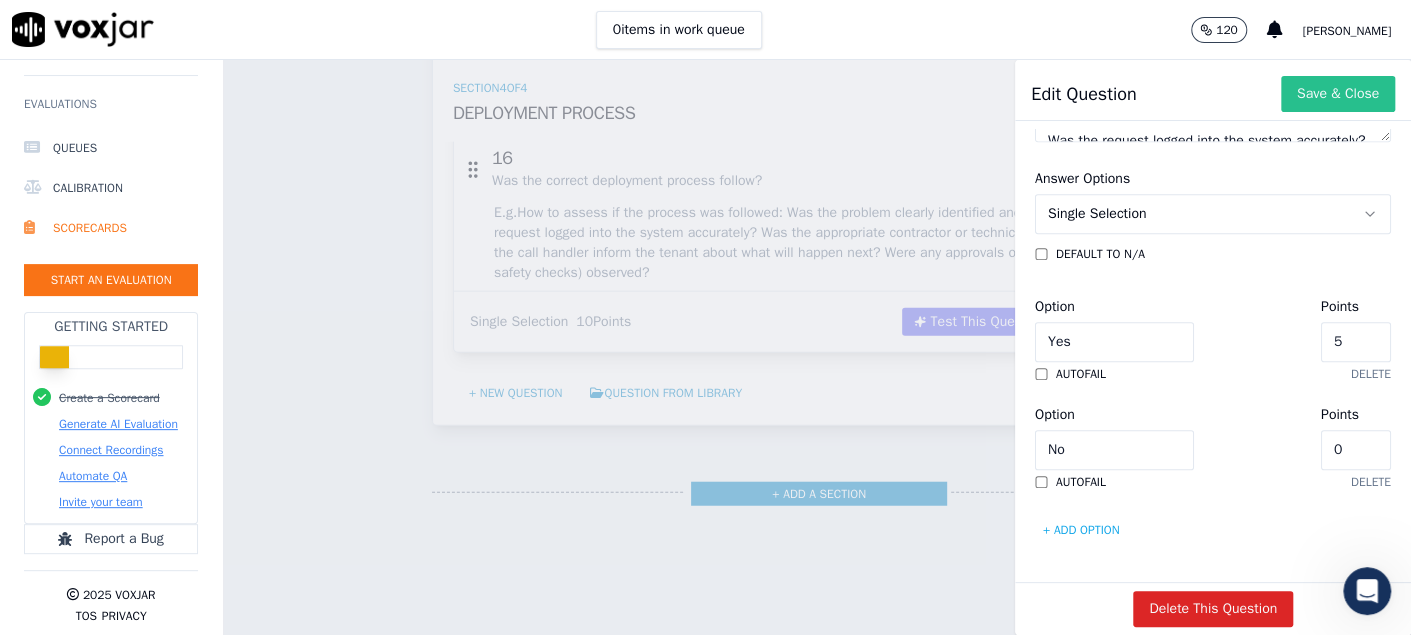 click on "Save & Close" at bounding box center (1338, 94) 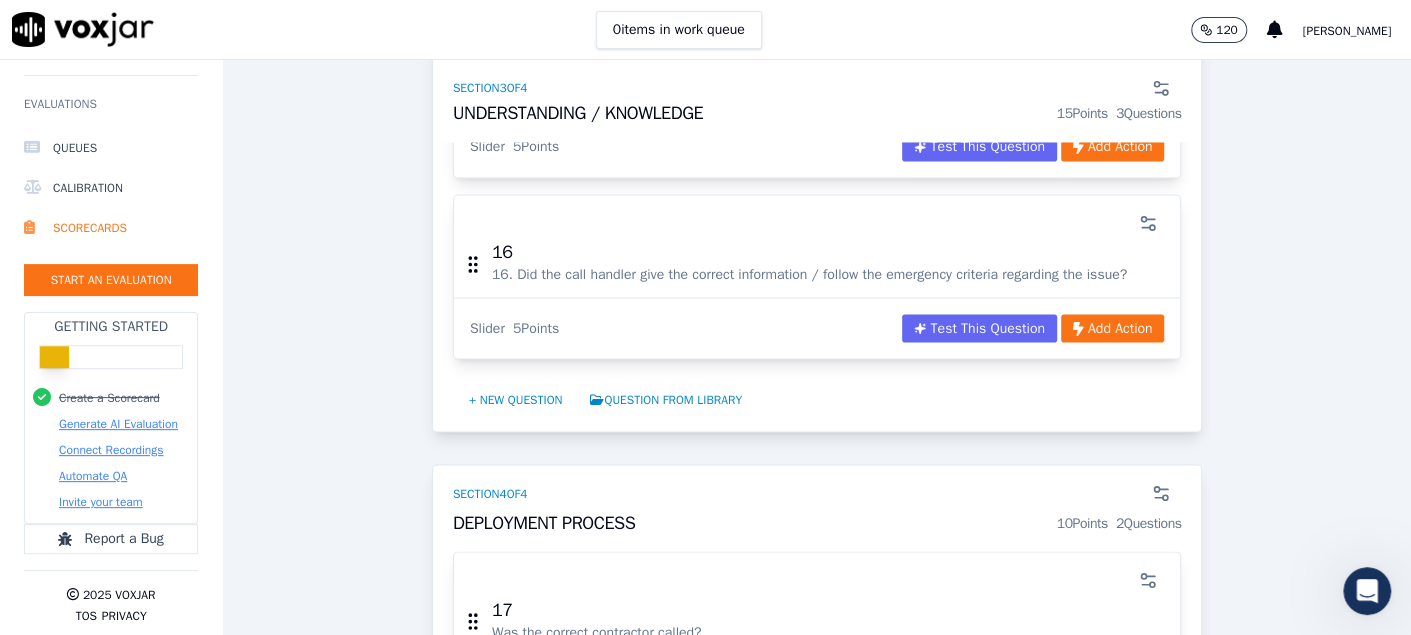 scroll, scrollTop: 5575, scrollLeft: 0, axis: vertical 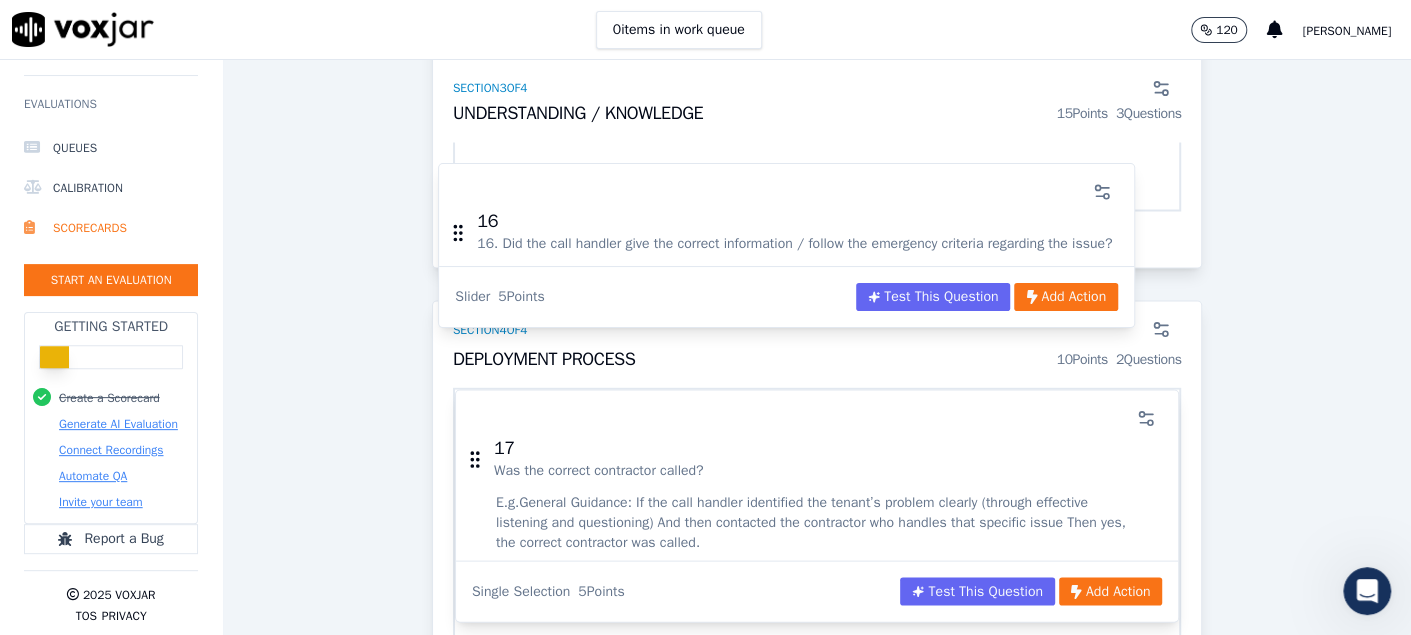 drag, startPoint x: 507, startPoint y: 434, endPoint x: 500, endPoint y: 239, distance: 195.1256 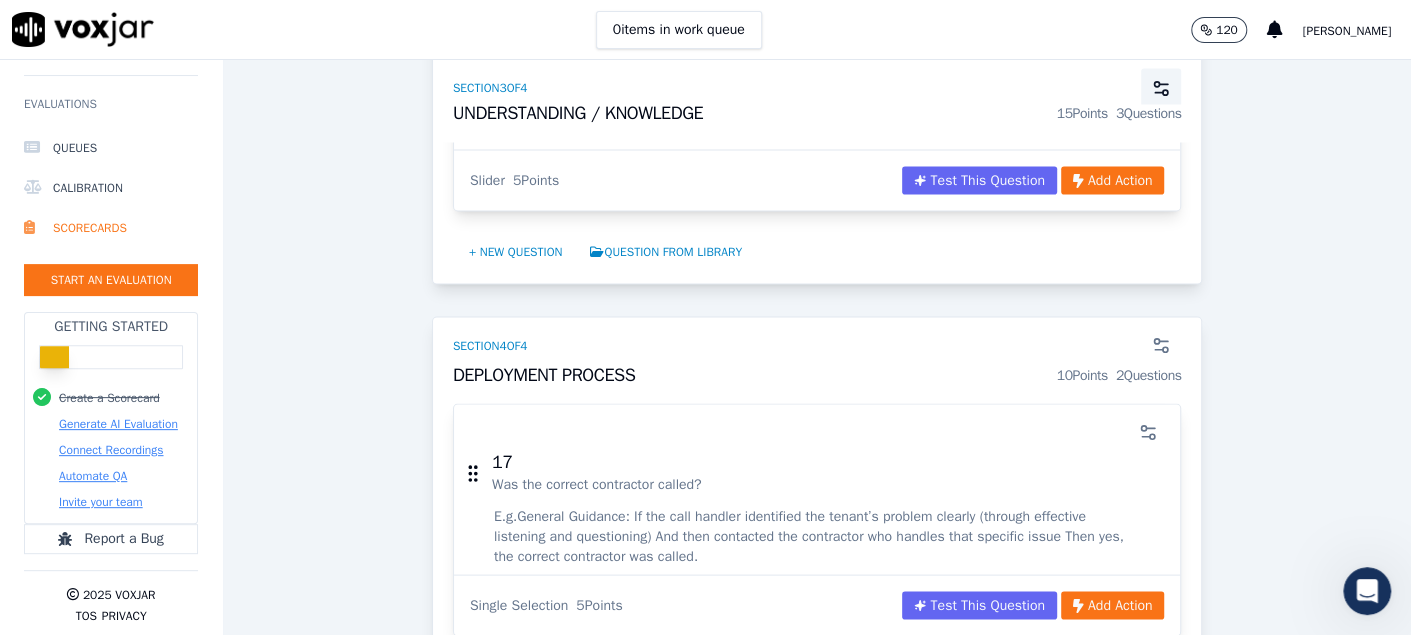click 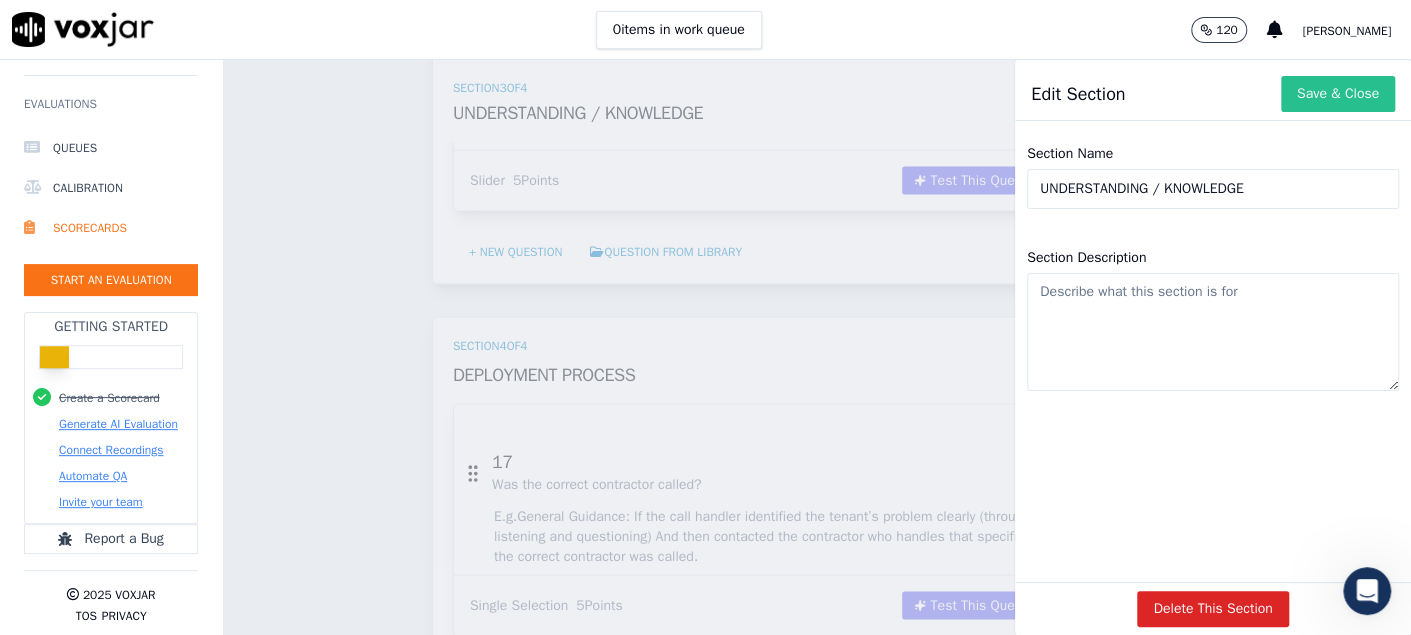 click on "Save & Close" at bounding box center (1338, 94) 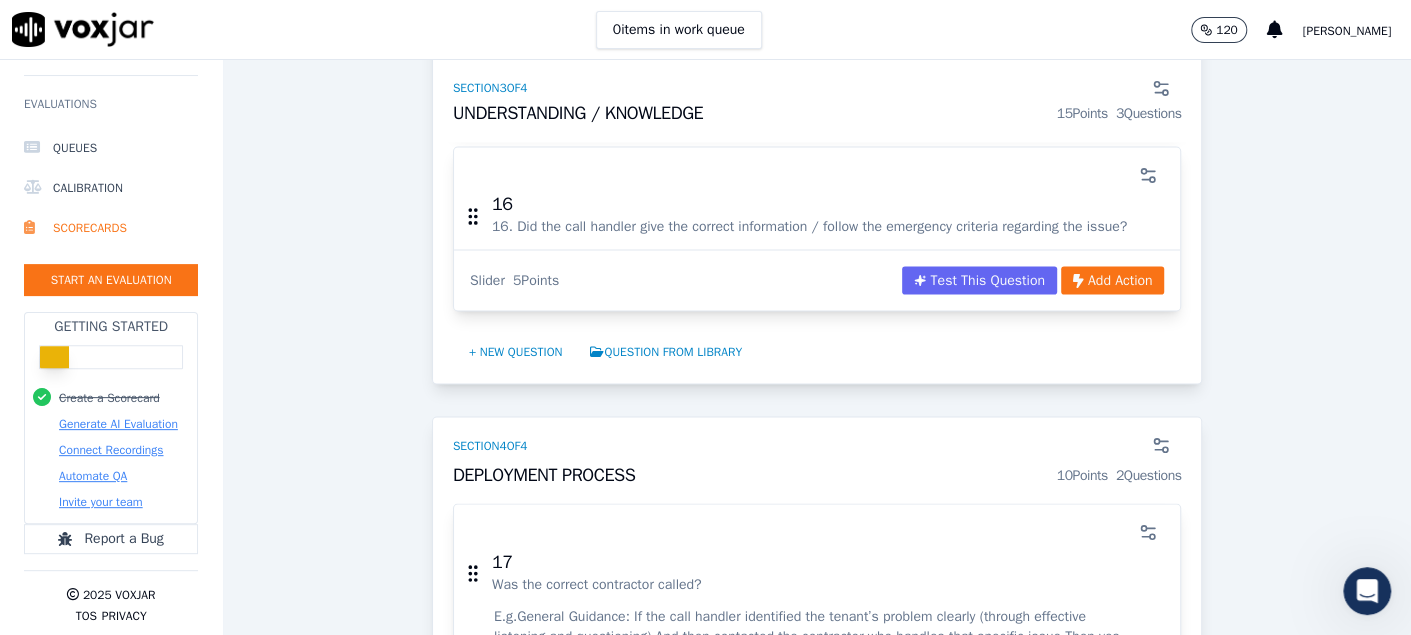 scroll, scrollTop: 5624, scrollLeft: 0, axis: vertical 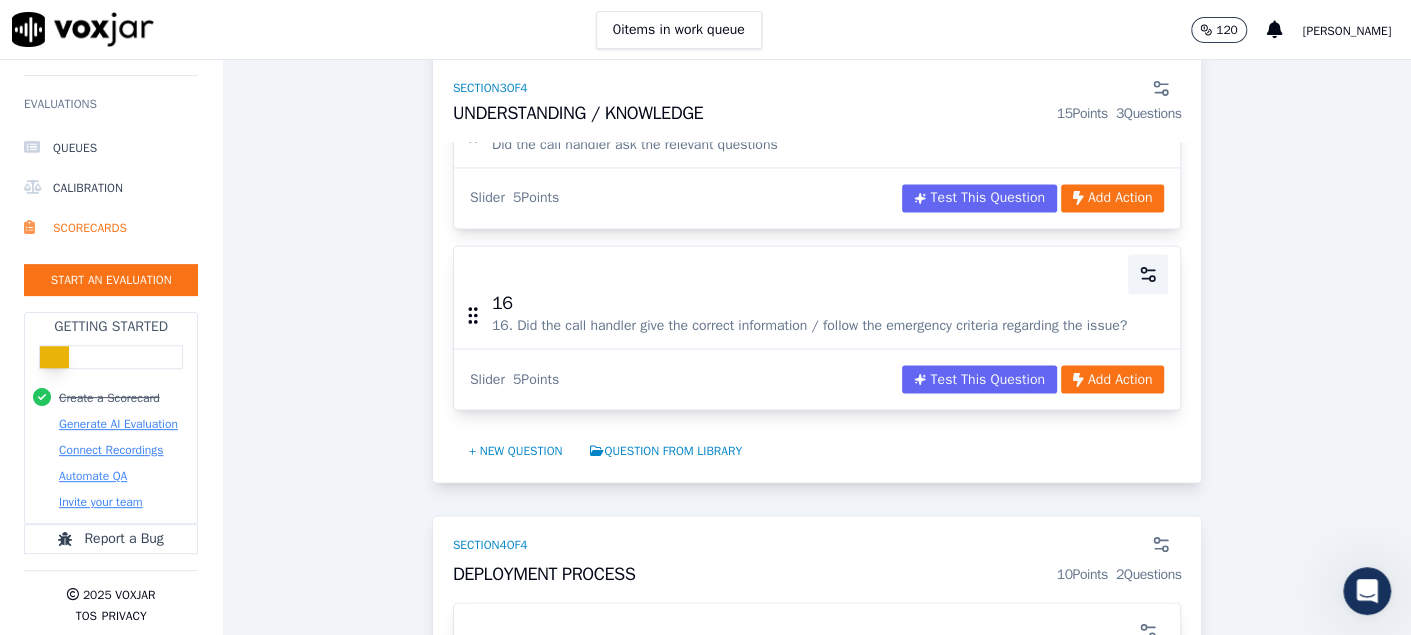 click 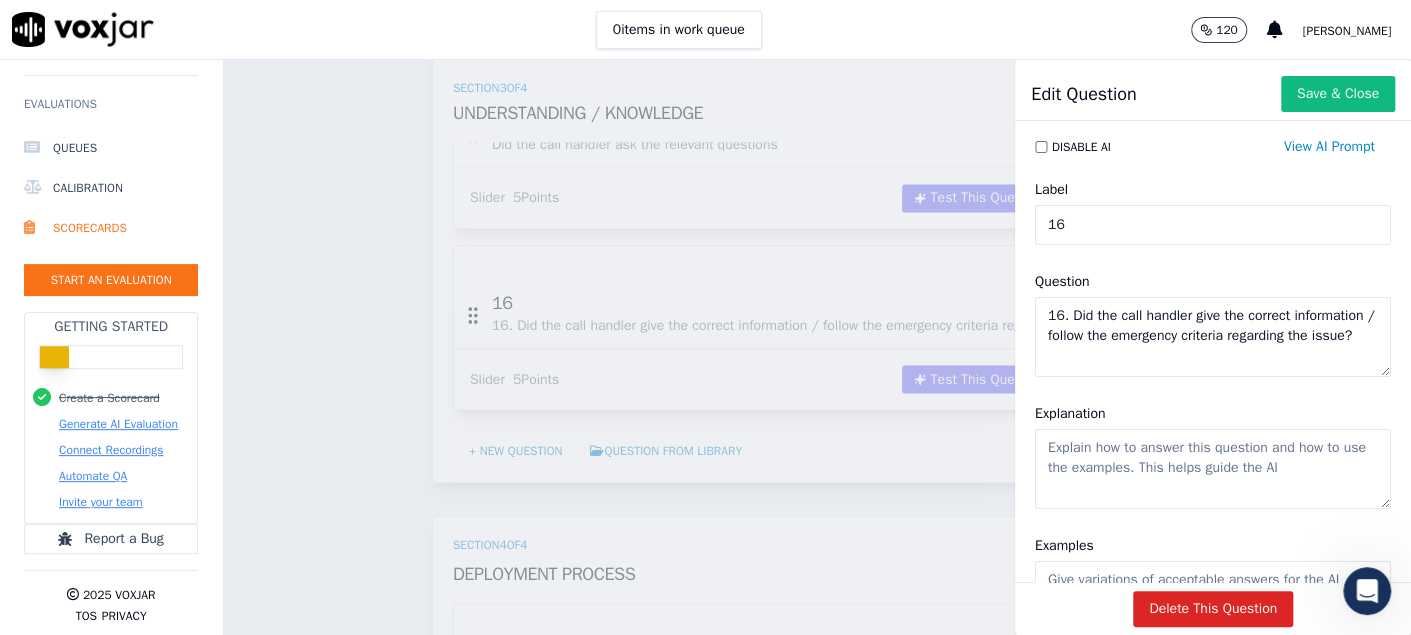 drag, startPoint x: 1166, startPoint y: 361, endPoint x: 1050, endPoint y: 300, distance: 131.06105 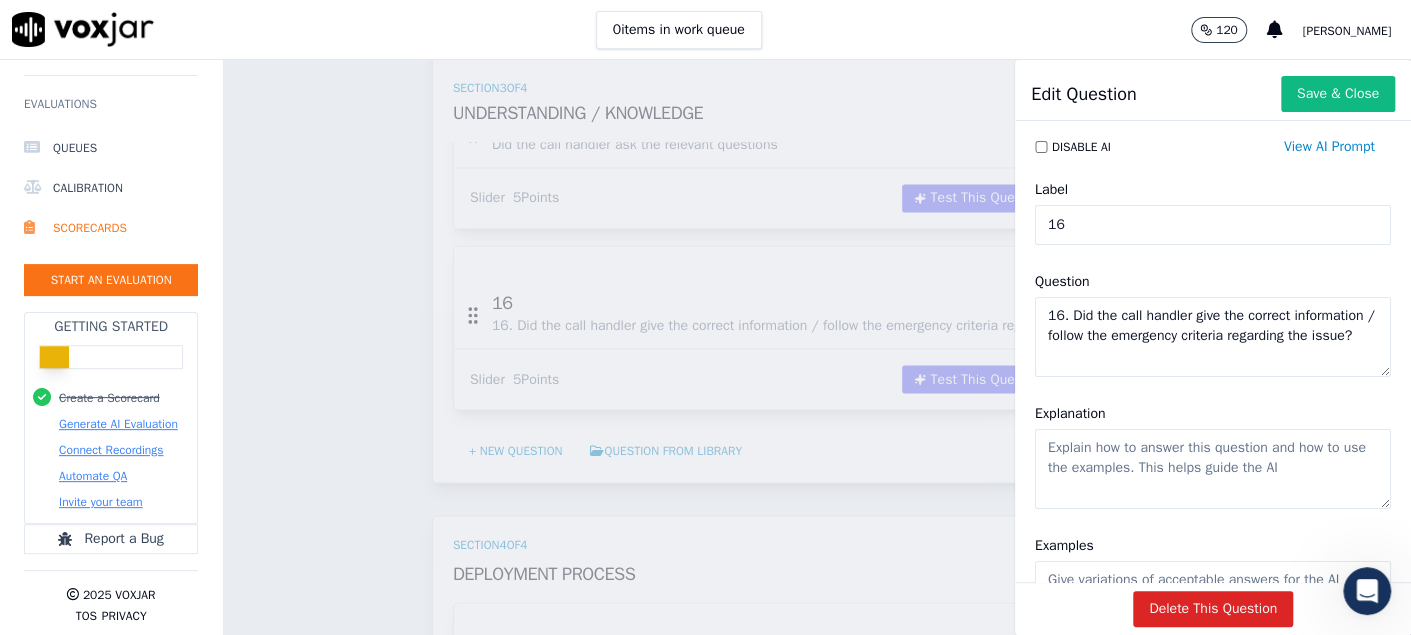 click on "Explanation" 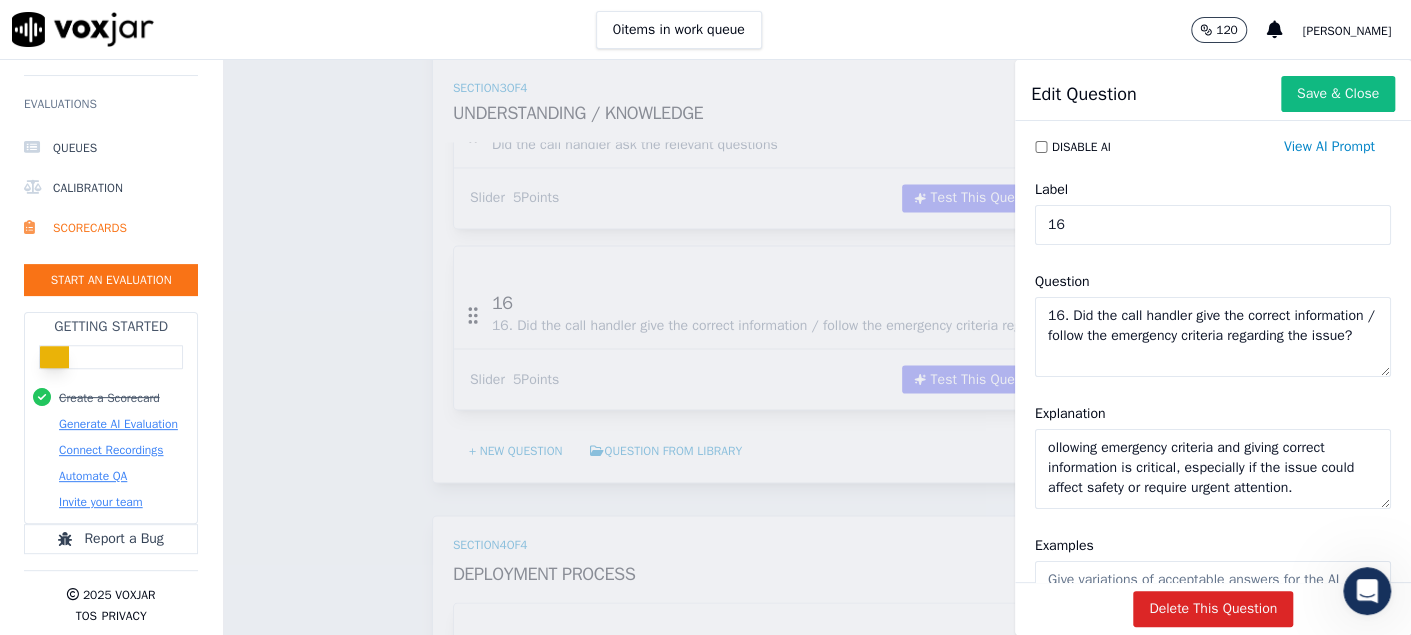 scroll, scrollTop: 48, scrollLeft: 0, axis: vertical 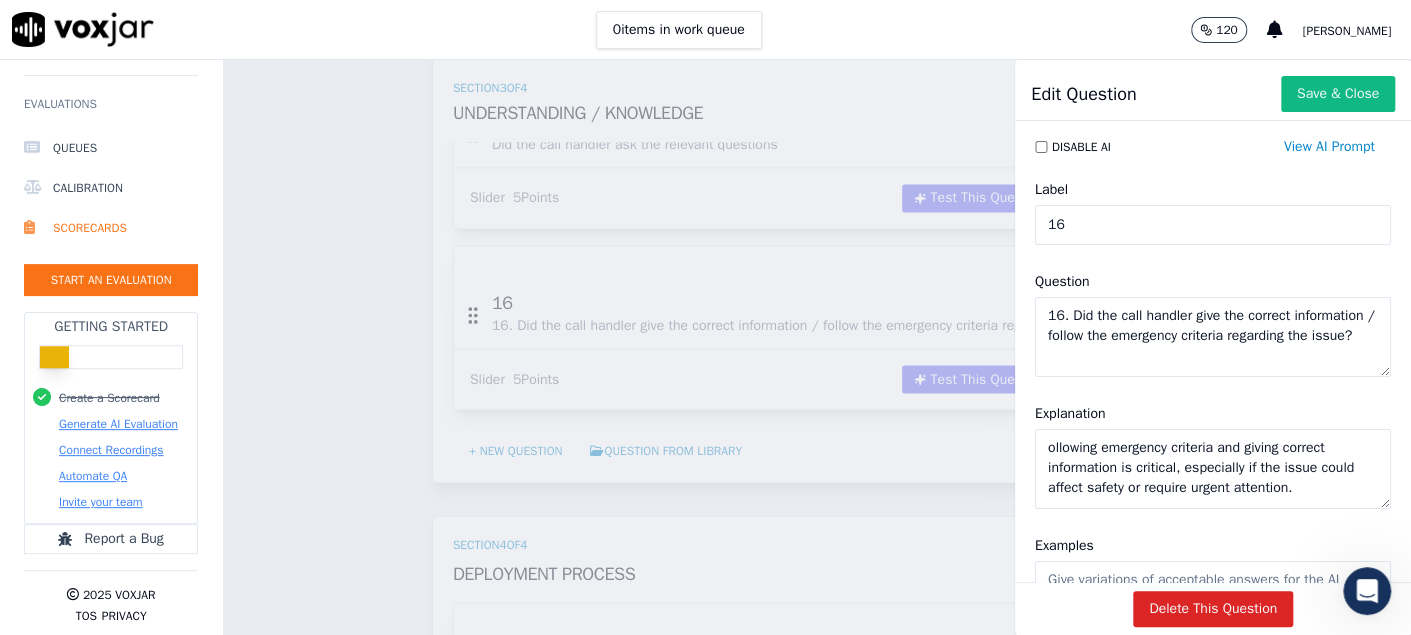 type on "ollowing emergency criteria and giving correct information is critical, especially if the issue could affect safety or require urgent attention." 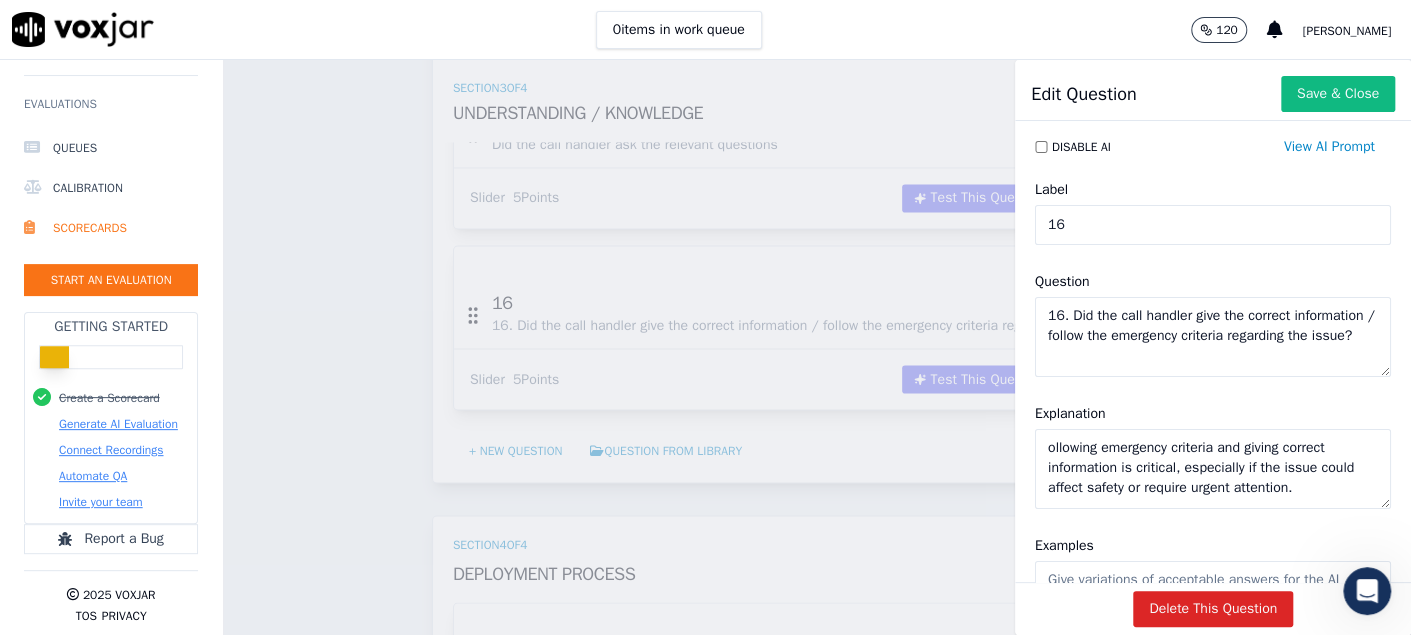 click on "ollowing emergency criteria and giving correct information is critical, especially if the issue could affect safety or require urgent attention." 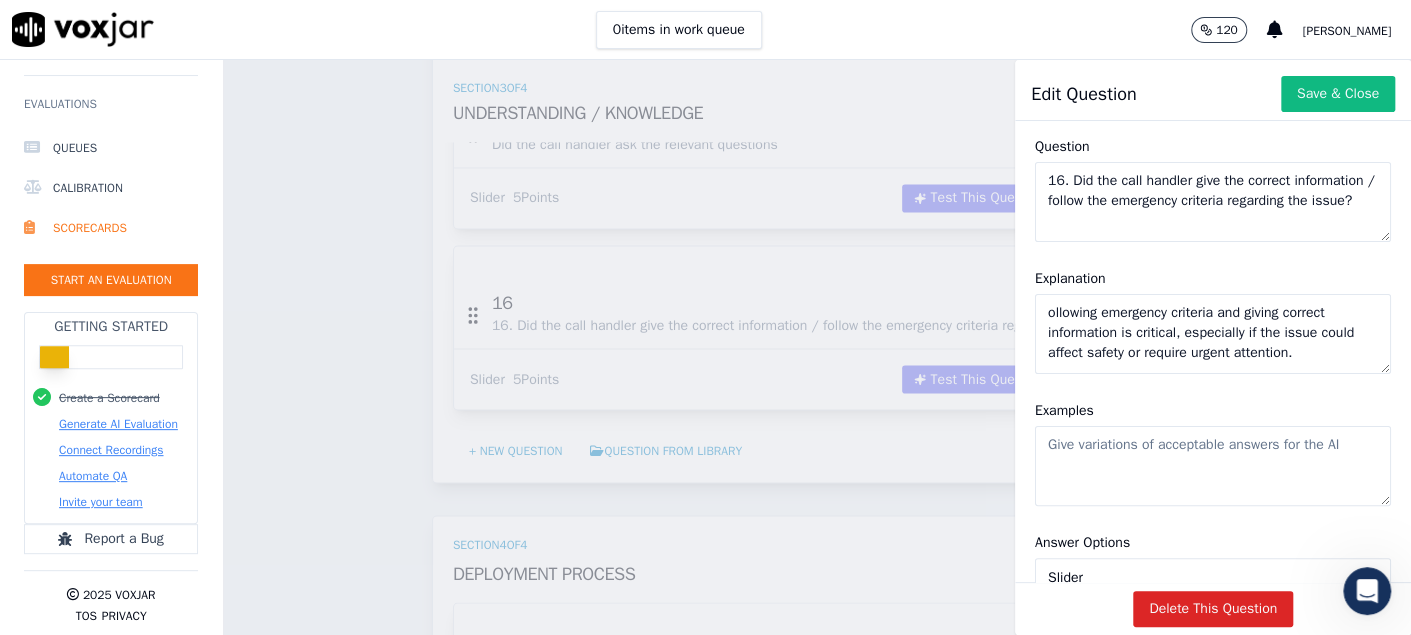 scroll, scrollTop: 163, scrollLeft: 0, axis: vertical 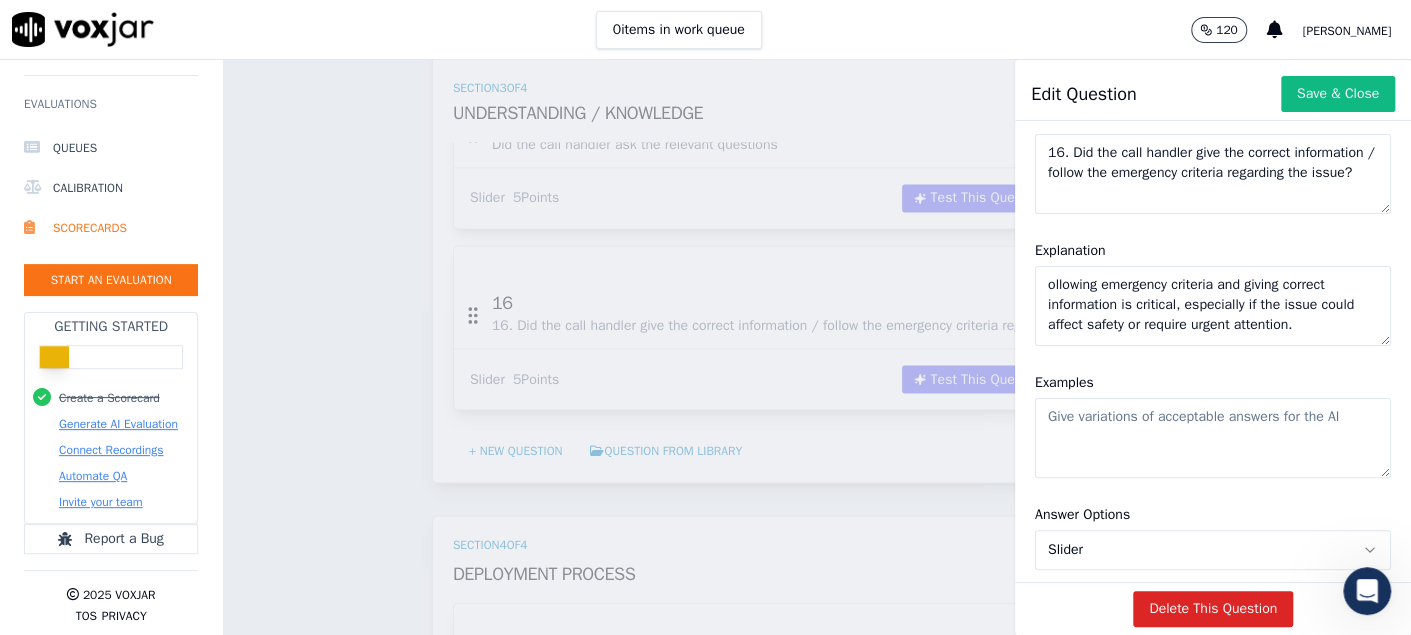 click on "Examples" 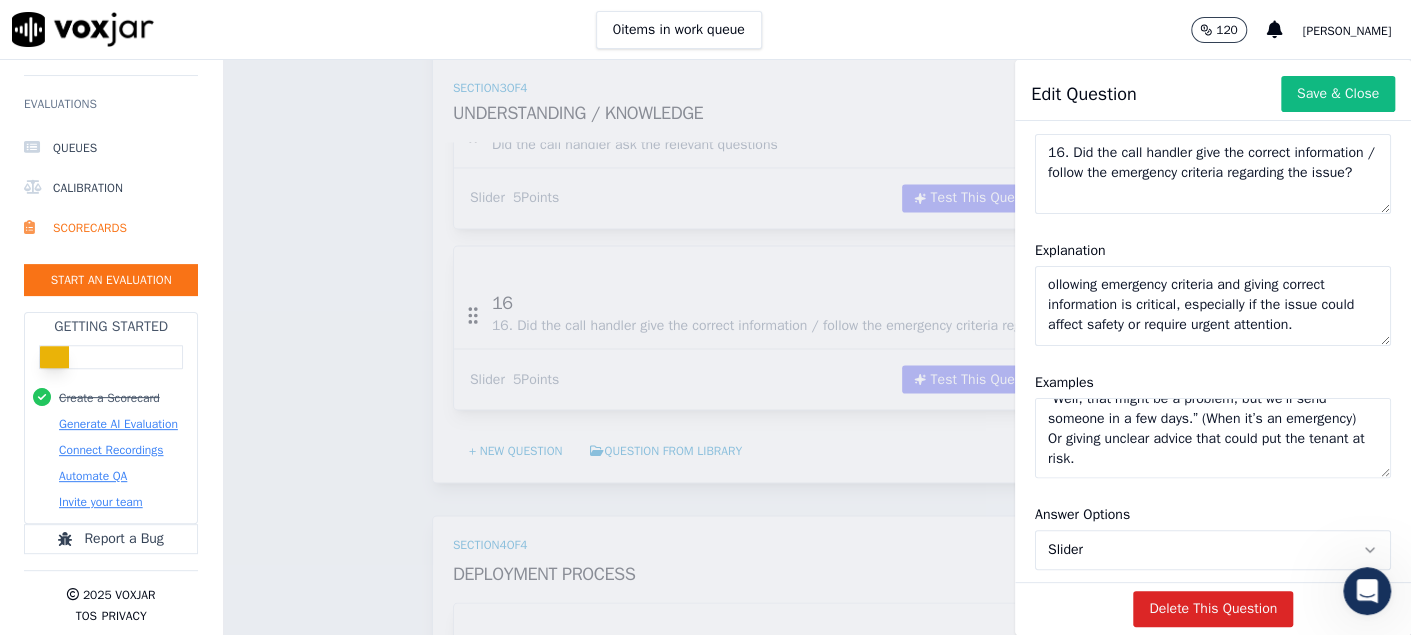 scroll, scrollTop: 817, scrollLeft: 0, axis: vertical 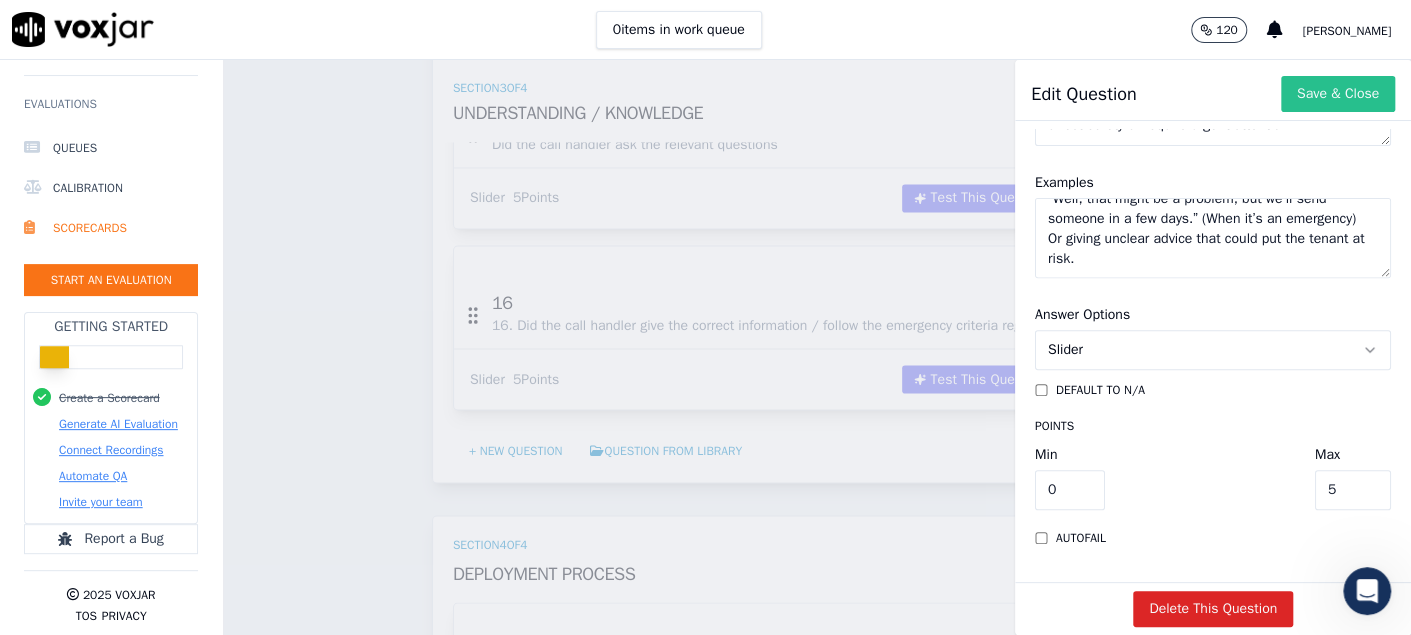 type on "How to evaluate this:
Did the call handler correctly identify if the issue was an emergency?
For example: gas leaks, flooding, no heating in extreme cold, electrical hazards typically qualify as emergencies.
Did they follow the organization's emergency protocols?
Prioritize immediate response
Dispatch emergency contractors or teams
Advise the tenant on safety steps to take right away
Escalate the call if necessary
Did they provide accurate, clear information?
Avoid speculation or misinformation
Give instructions that align with safety and company policy
Examples:
Correct handling:
“This sounds like a gas leak, which is an emergency. Please leave your property immediately and call the gas emergency number. I’m dispatching an emergency technician right now.”
Incorrect handling:
“Well, that might be a problem, but we’ll send someone in a few days.” (When it’s an emergency)
Or giving unclear advice that could put the tenant at risk." 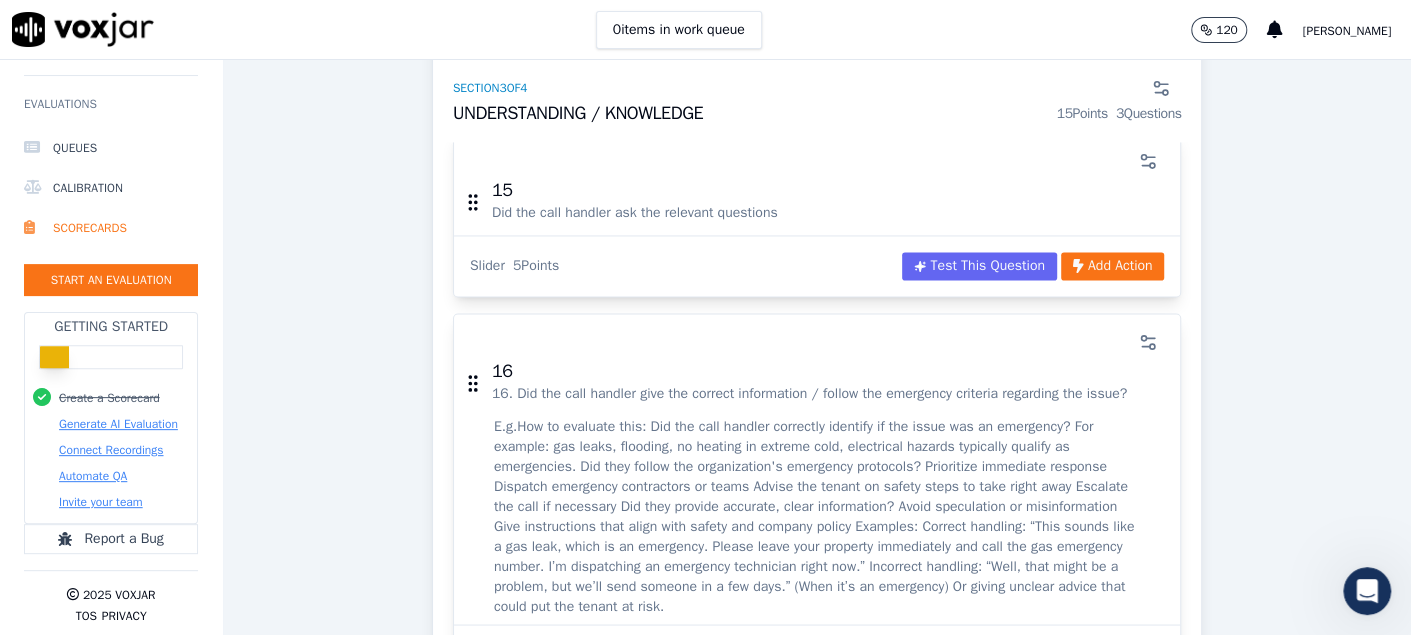 scroll, scrollTop: 5524, scrollLeft: 0, axis: vertical 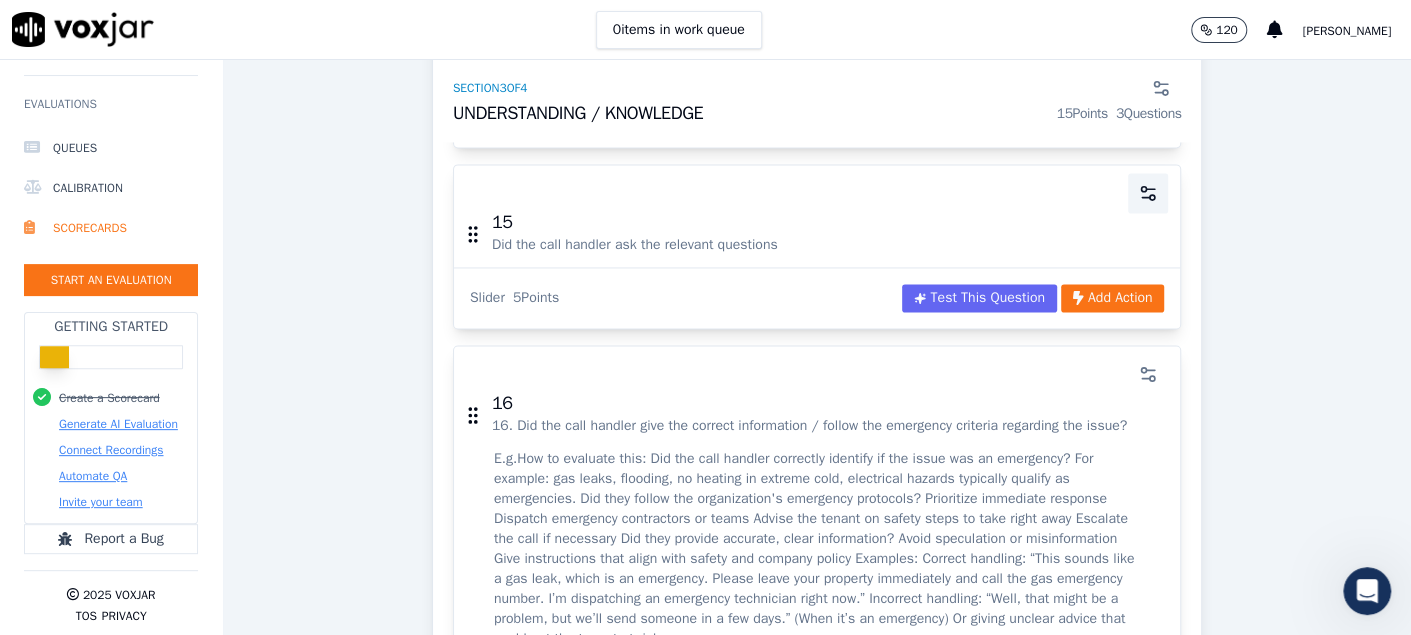 click 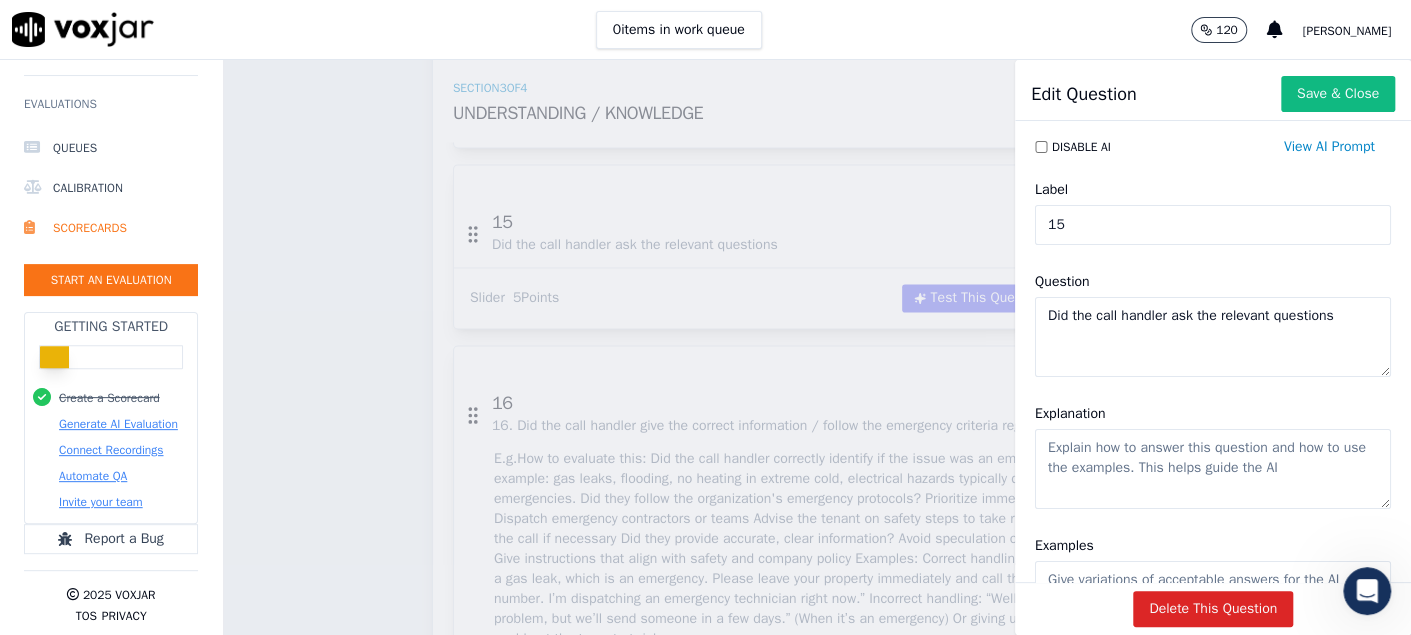 drag, startPoint x: 1317, startPoint y: 316, endPoint x: 646, endPoint y: 299, distance: 671.21533 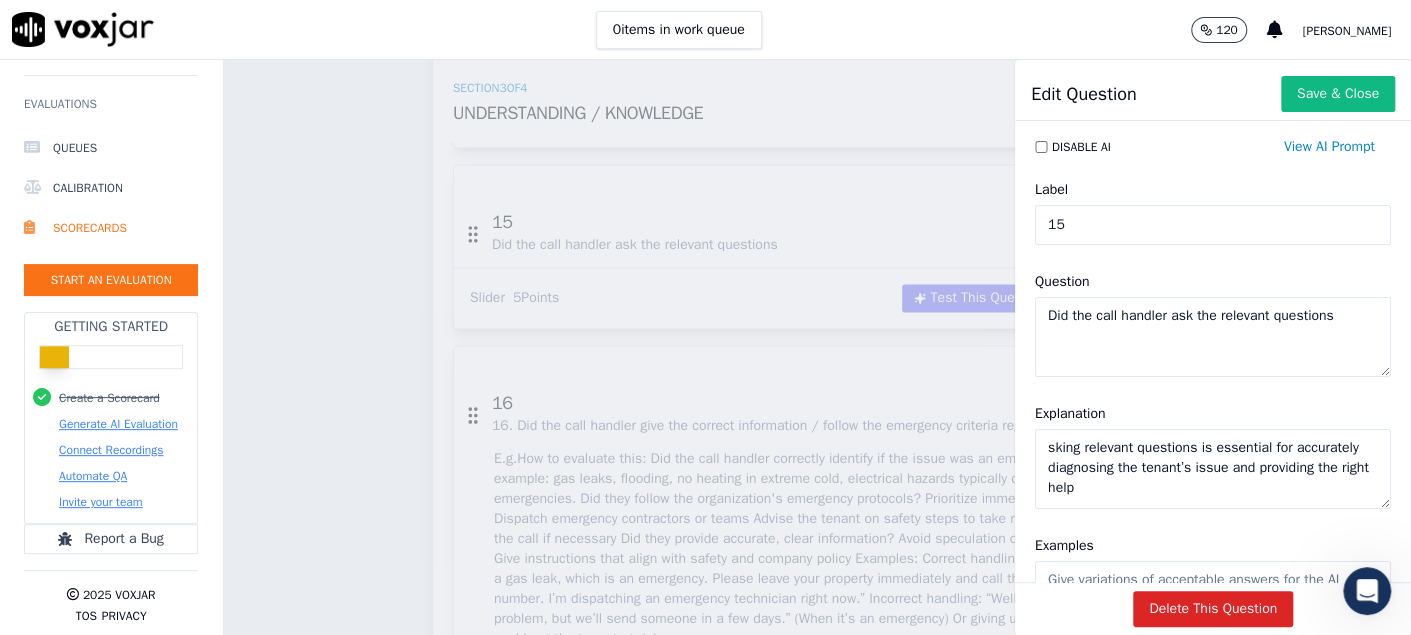 type on "sking relevant questions is essential for accurately diagnosing the tenant’s issue and providing the right help" 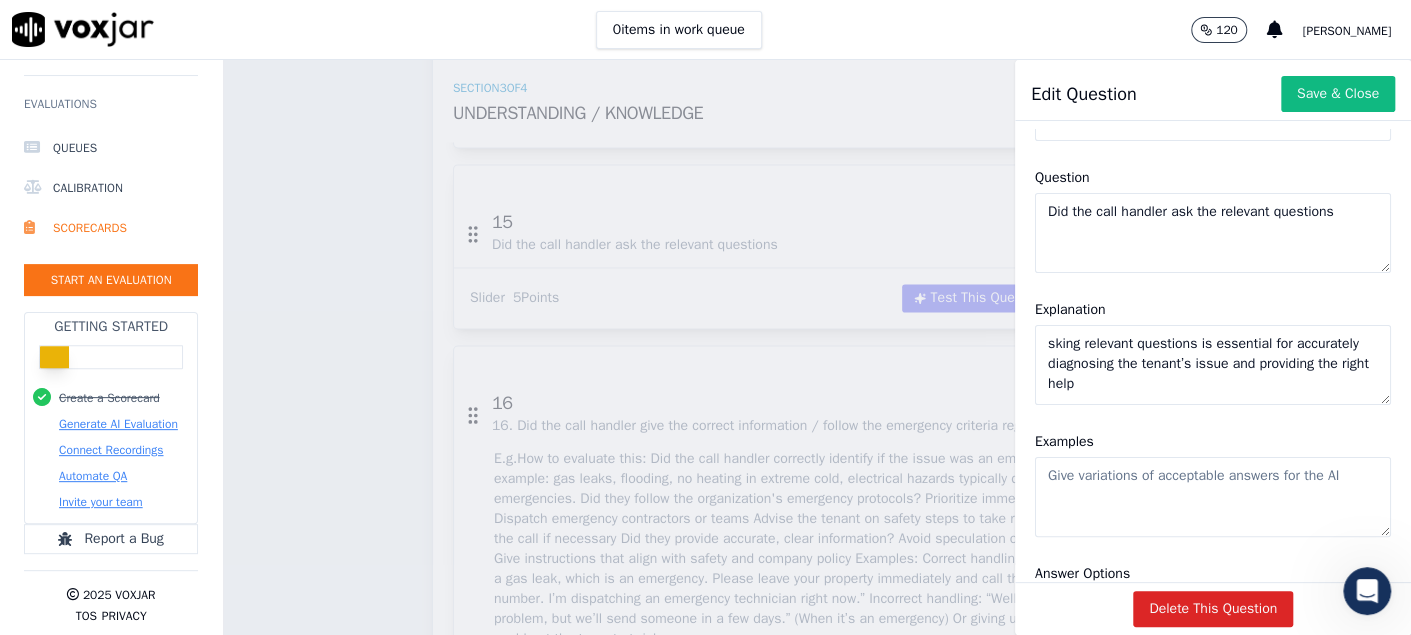 scroll, scrollTop: 300, scrollLeft: 0, axis: vertical 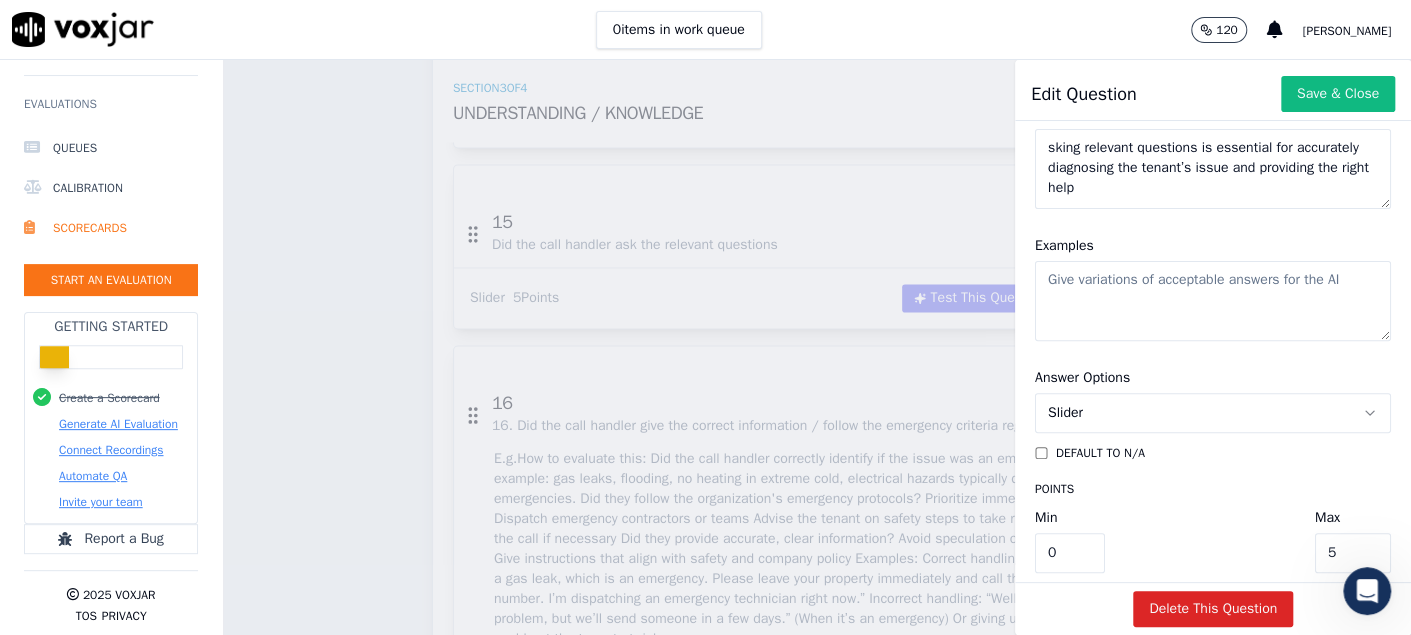 click on "Examples" 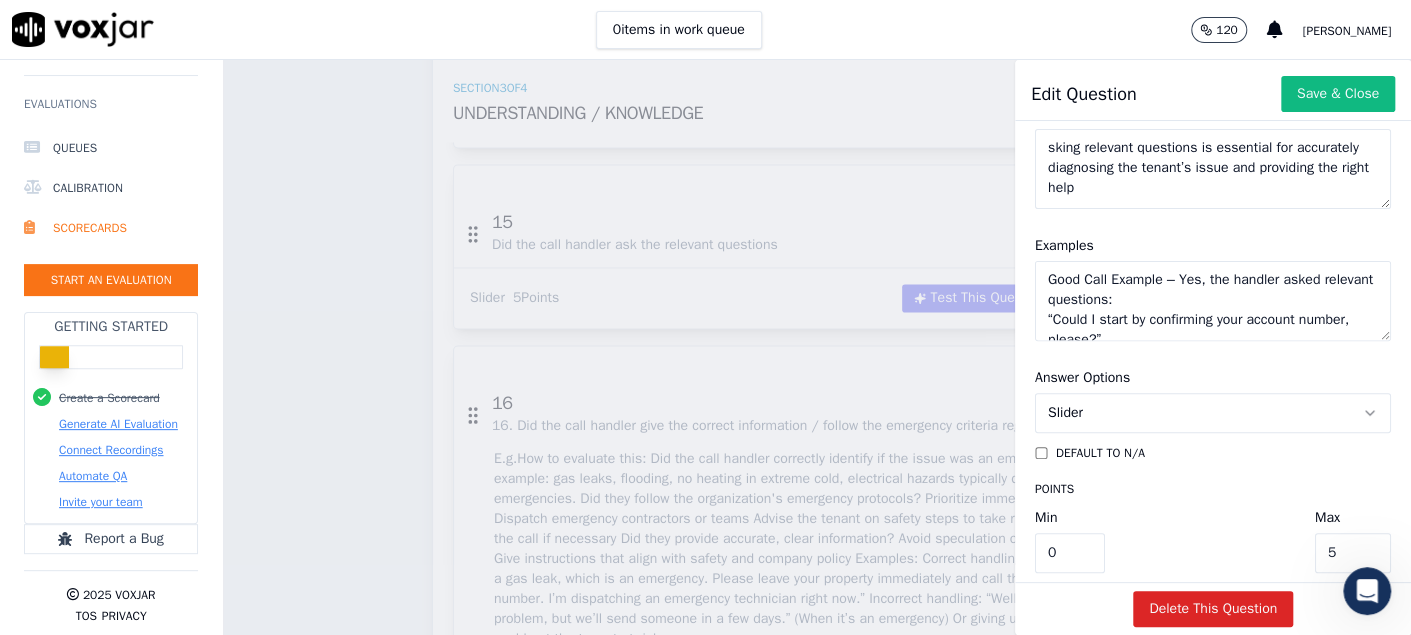 scroll, scrollTop: 409, scrollLeft: 0, axis: vertical 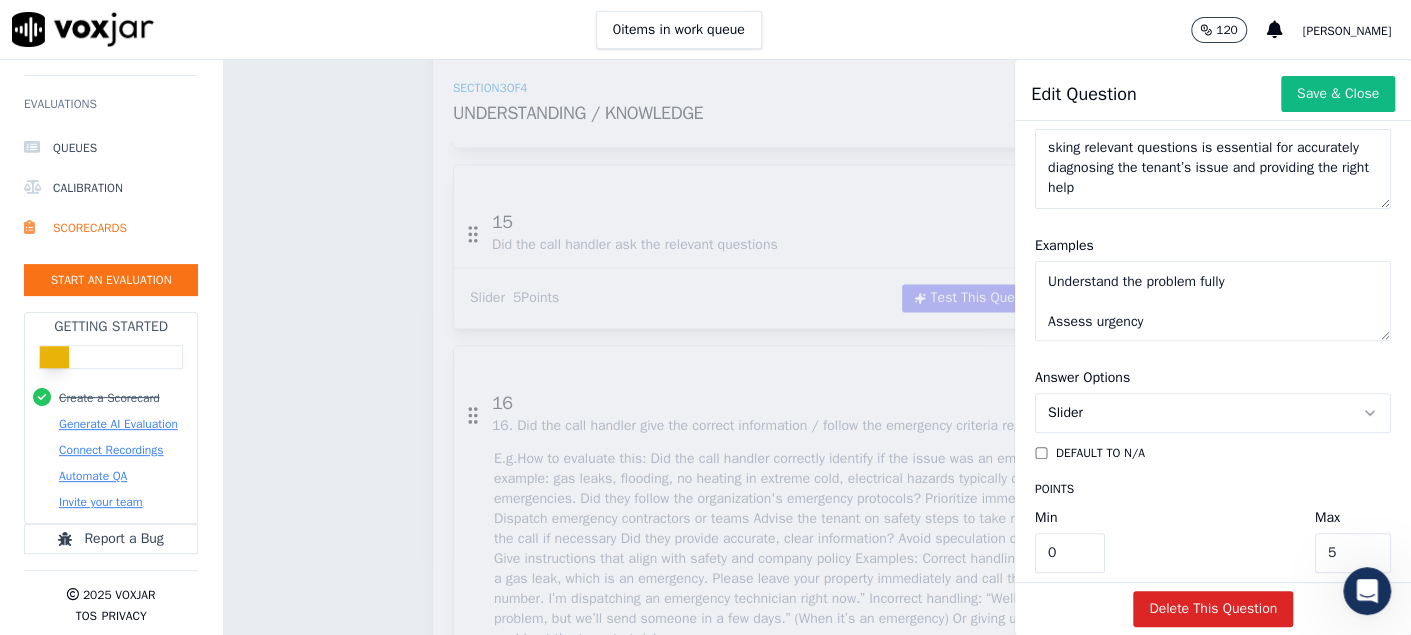 click on "Good Call Example – Yes, the handler asked relevant questions:
“Could I start by confirming your account number, please?”
“Has anything changed at home recently—new appliances, more people staying over?”
“Can you describe exactly what seems to be the problem with the heating?” (if applicable)
“When did you first notice the issue?”
“Is there any immediate danger or leak we should know about?”
These questions help to:
Verify the caller’s identity
Understand the problem fully
Assess urgency" 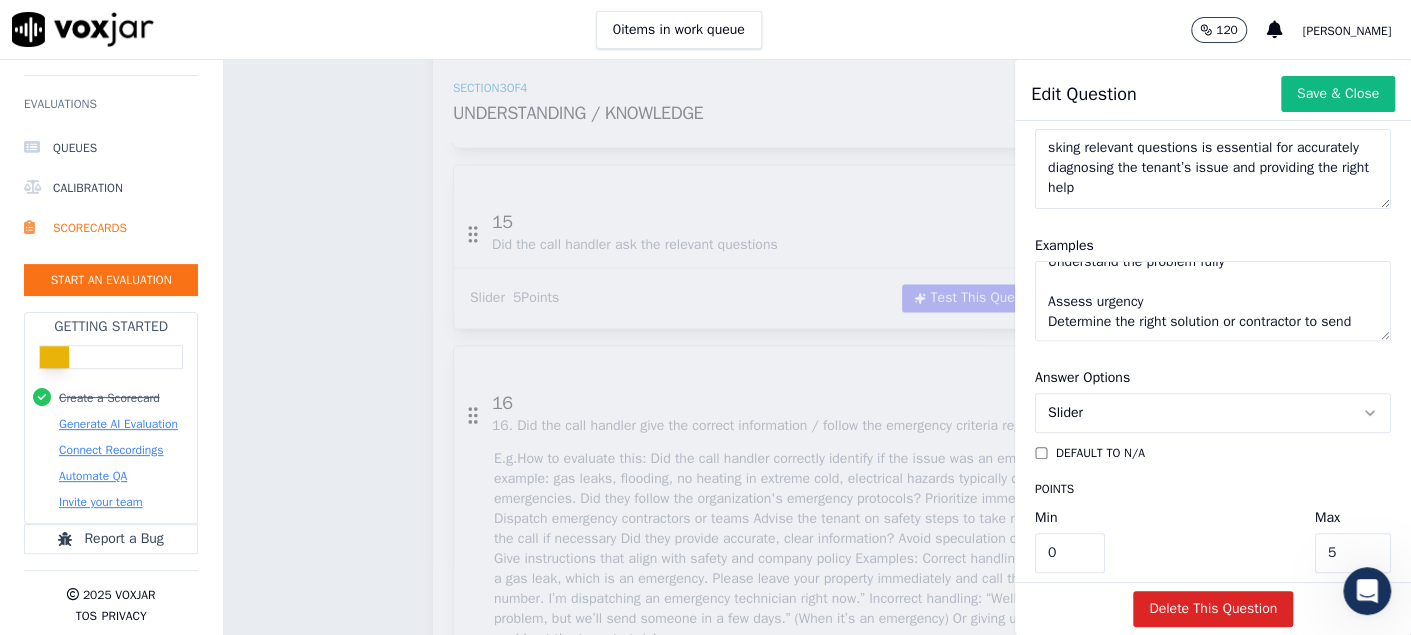scroll, scrollTop: 449, scrollLeft: 0, axis: vertical 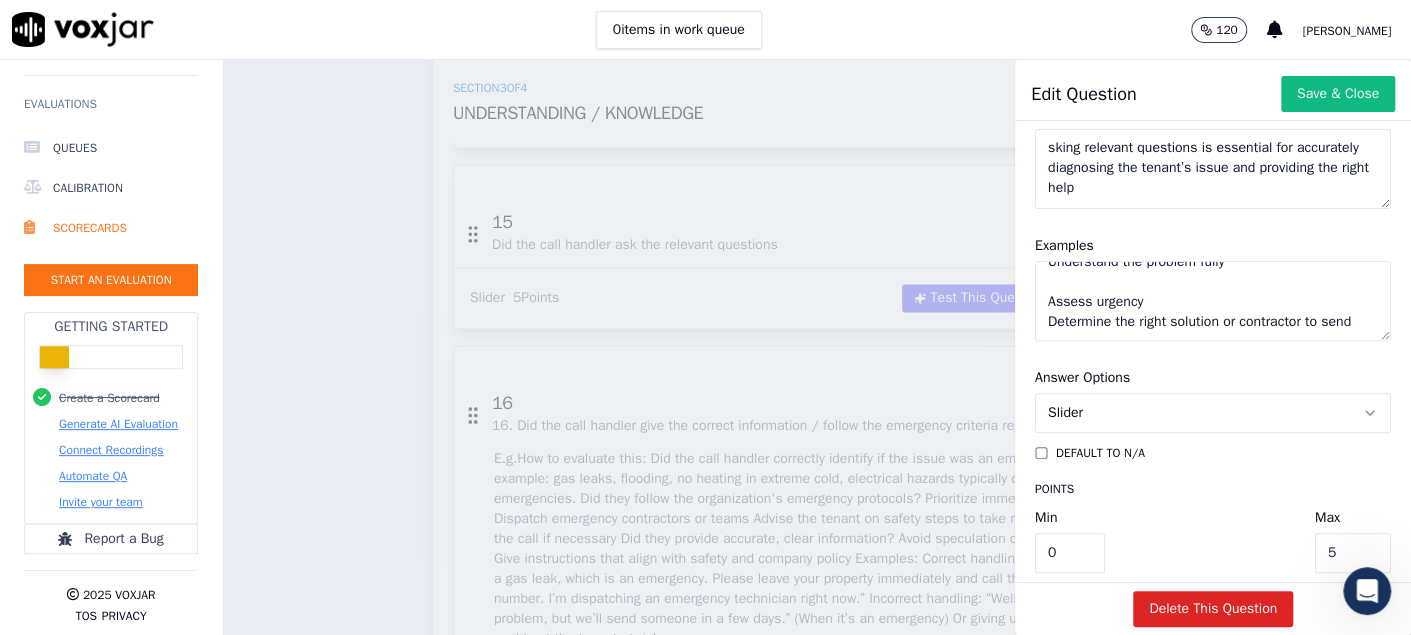 click on "Good Call Example – Yes, the handler asked relevant questions:
“Could I start by confirming your account number, please?”
“Has anything changed at home recently—new appliances, more people staying over?”
“Can you describe exactly what seems to be the problem with the heating?” (if applicable)
“When did you first notice the issue?”
“Is there any immediate danger or leak we should know about?”
These questions help to:
Verify the caller’s identity
Understand the problem fully
Assess urgency
Determine the right solution or contractor to send" 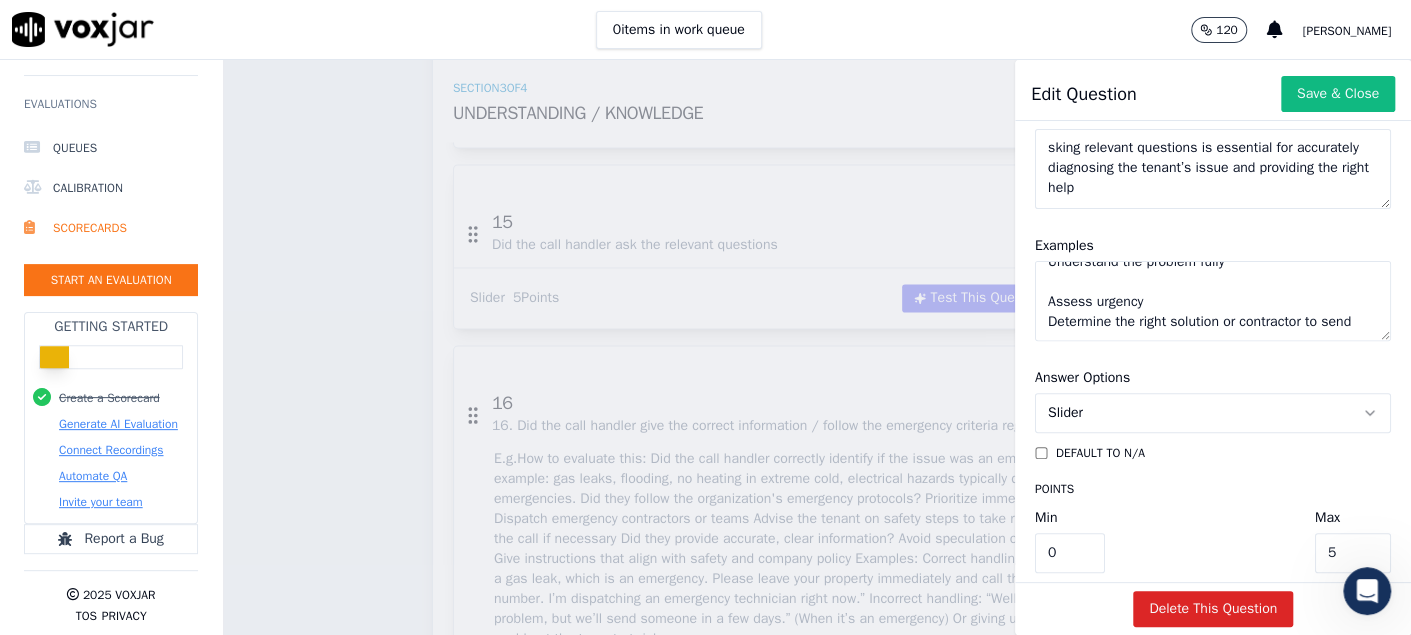 scroll, scrollTop: 489, scrollLeft: 0, axis: vertical 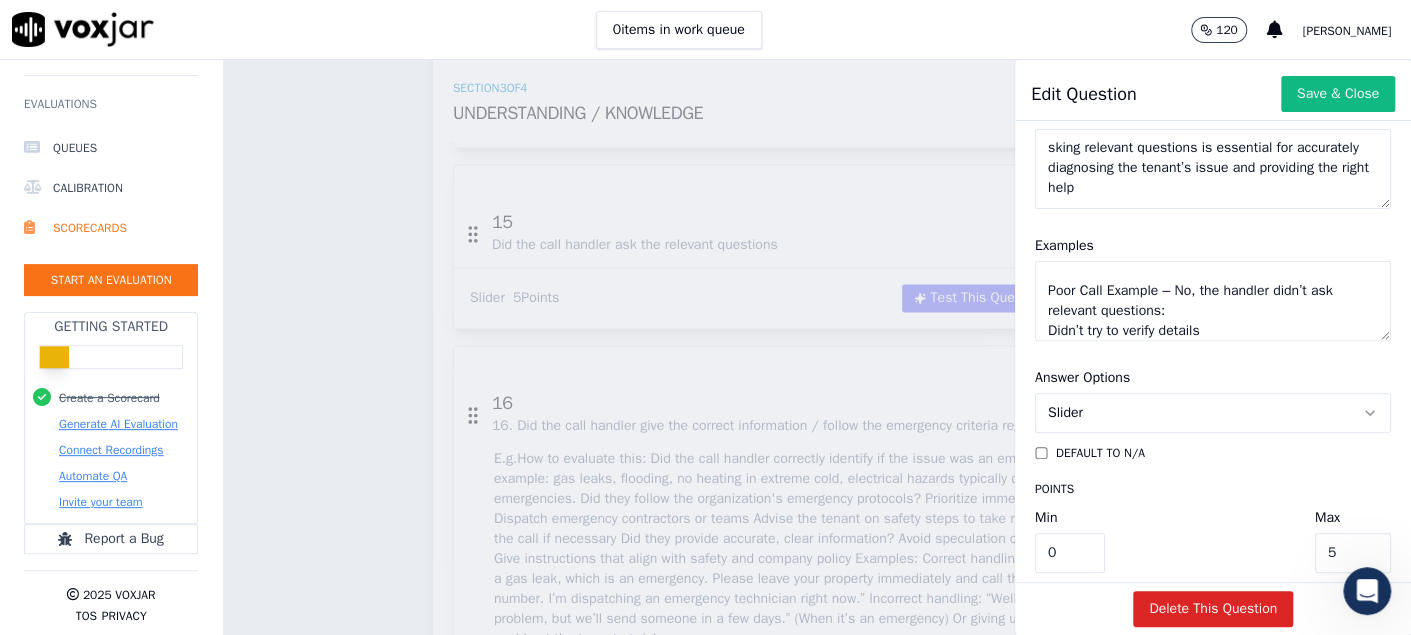 type on "Good Call Example – Yes, the handler asked relevant questions:
“Could I start by confirming your account number, please?”
“Has anything changed at home recently—new appliances, more people staying over?”
“Can you describe exactly what seems to be the problem with the heating?” (if applicable)
“When did you first notice the issue?”
“Is there any immediate danger or leak we should know about?”
These questions help to:
Verify the caller’s identity
Understand the problem fully
Assess urgency
Determine the right solution or contractor to send
Poor Call Example – No, the handler didn’t ask relevant questions:
Didn’t try to verify details
Gave curt answers without probing further
Failed to get important information about the problem
No questions about timing, severity, or potential hazards" 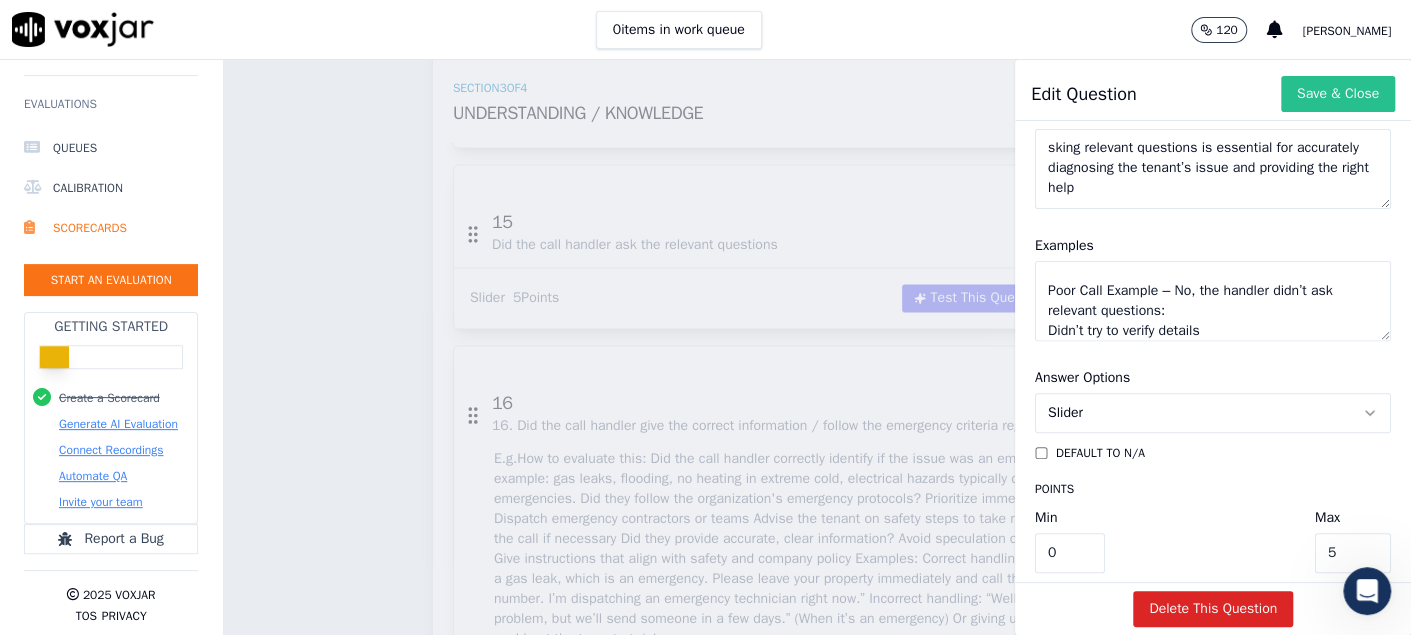 click on "Save & Close" at bounding box center (1338, 94) 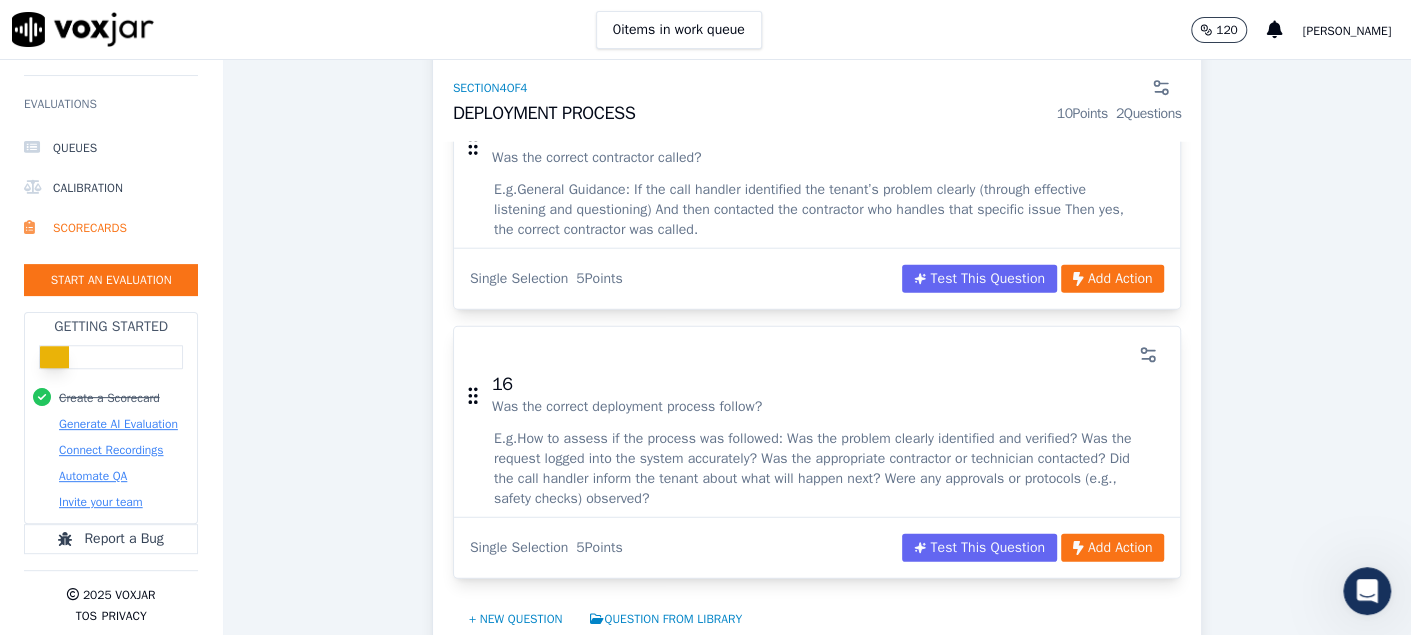 scroll, scrollTop: 6524, scrollLeft: 0, axis: vertical 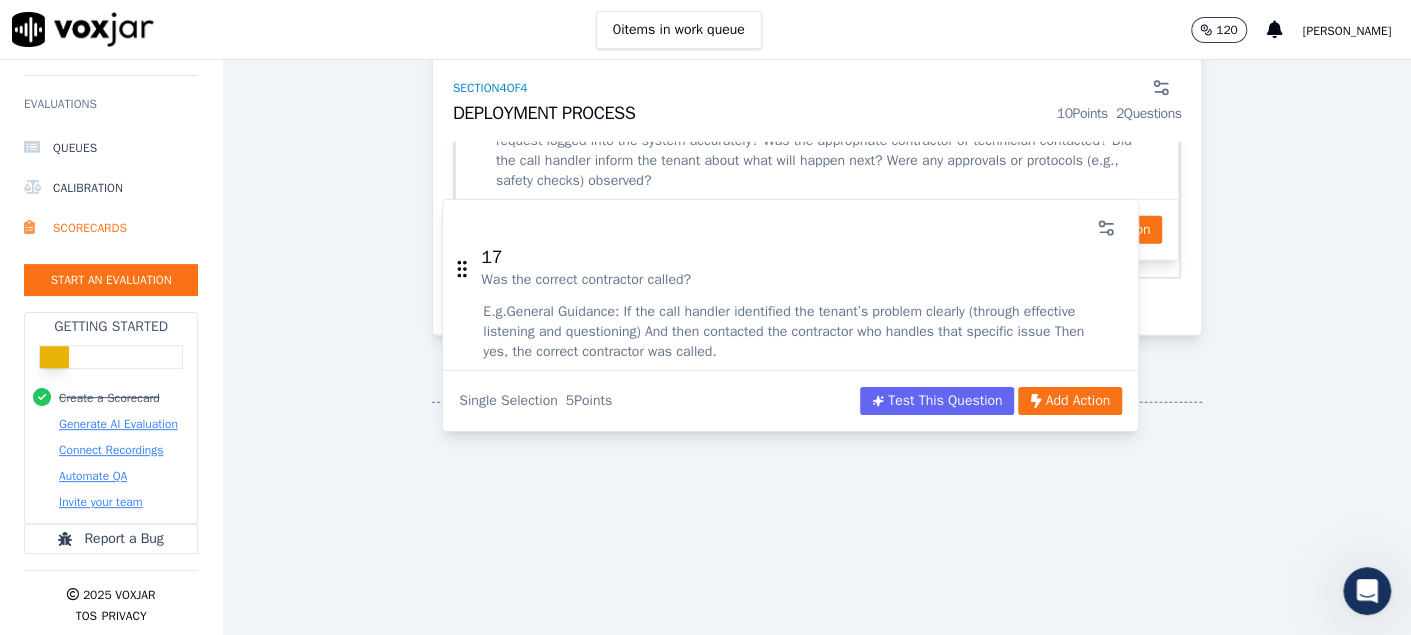 drag, startPoint x: 775, startPoint y: 245, endPoint x: 771, endPoint y: 284, distance: 39.20459 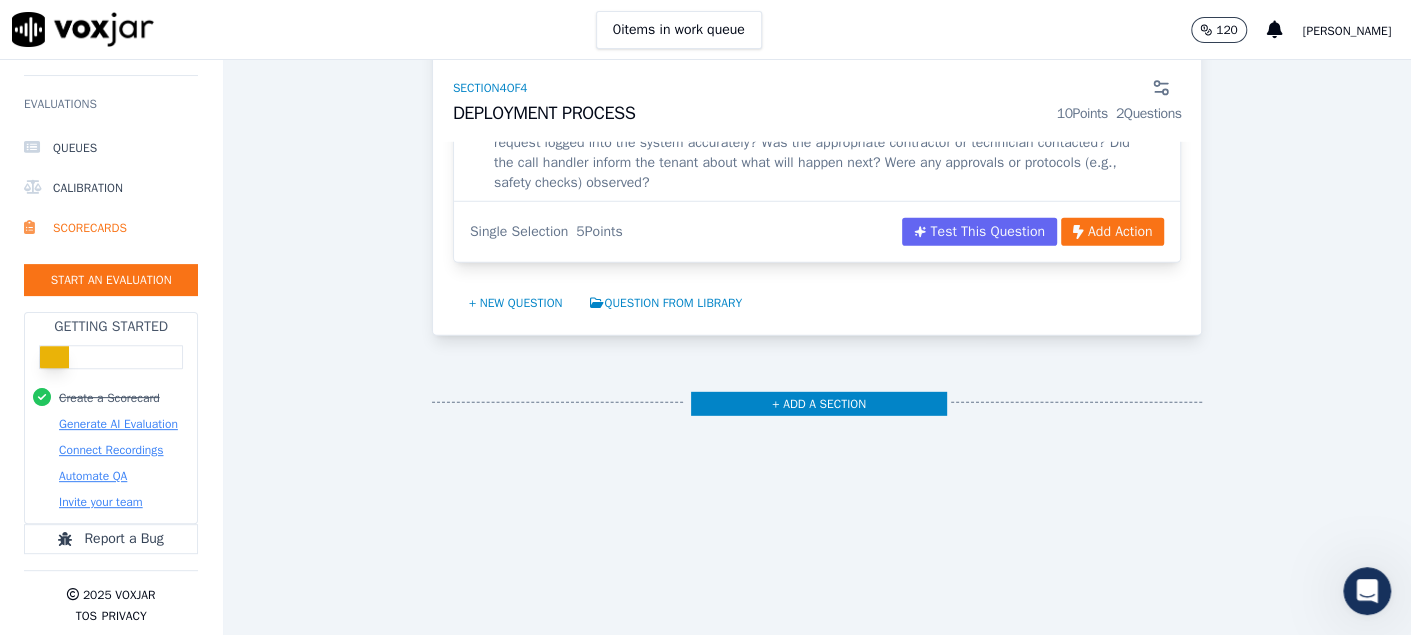 scroll, scrollTop: 6562, scrollLeft: 0, axis: vertical 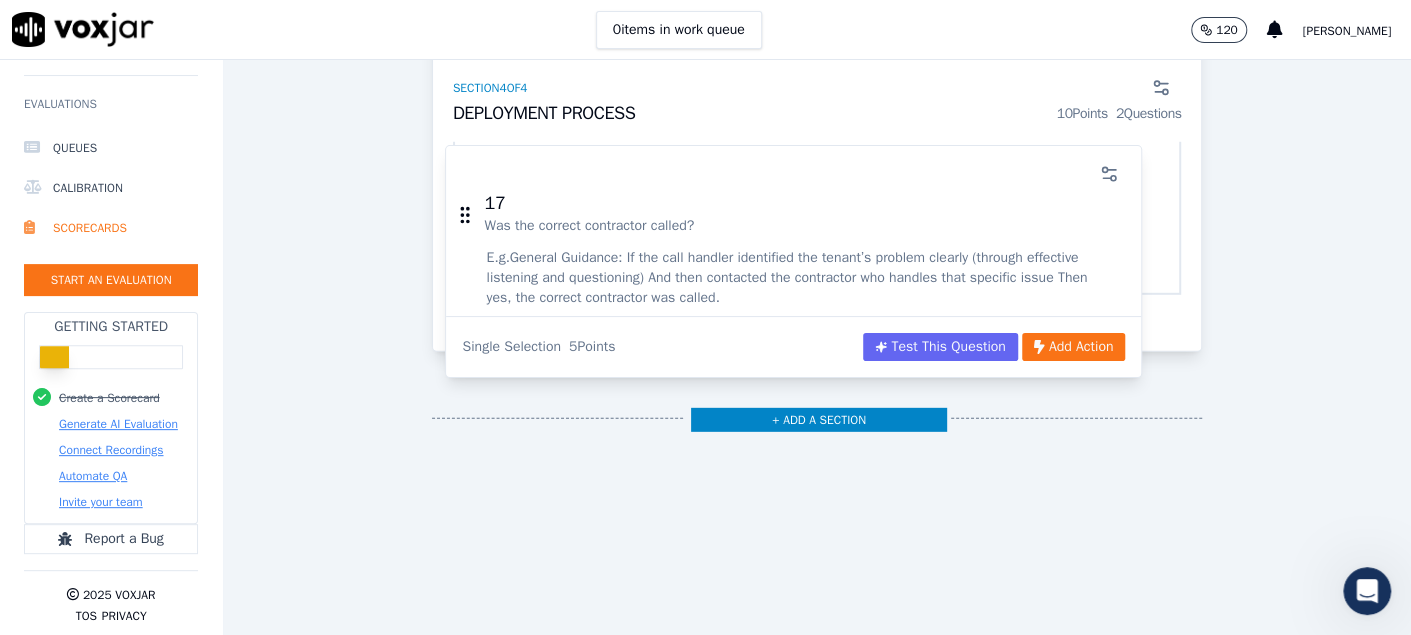 drag, startPoint x: 584, startPoint y: 167, endPoint x: 584, endPoint y: 191, distance: 24 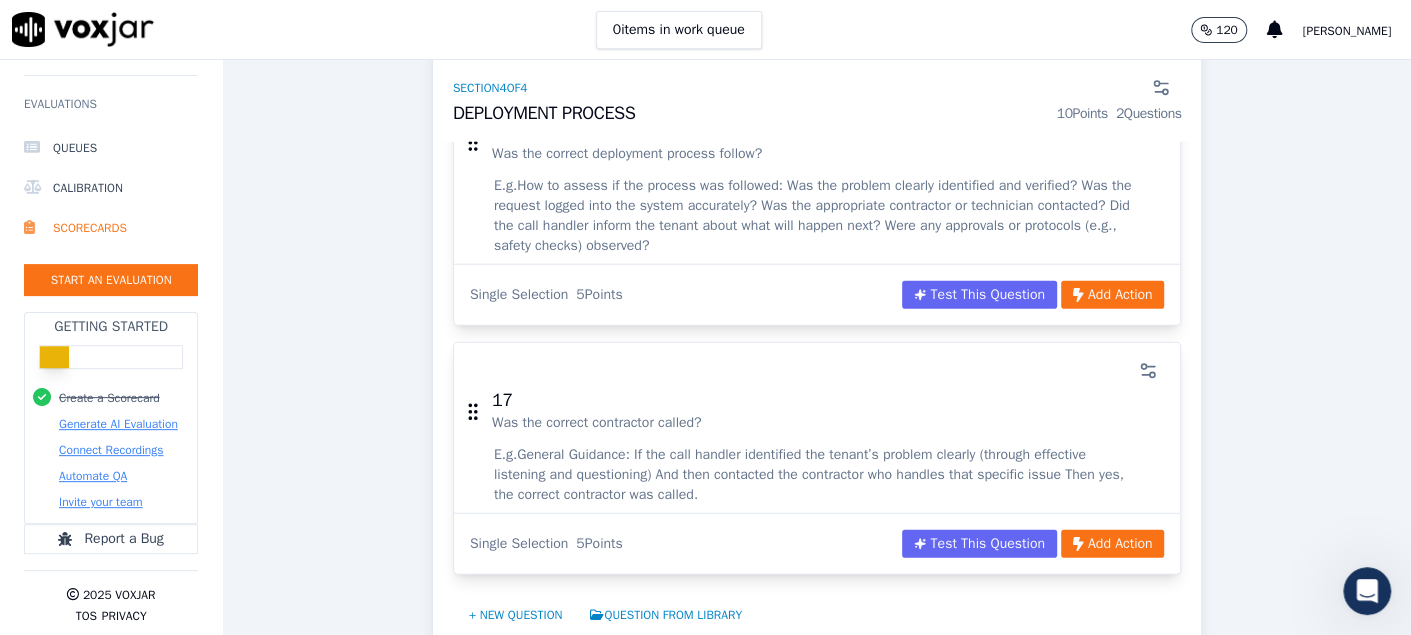 scroll, scrollTop: 6530, scrollLeft: 0, axis: vertical 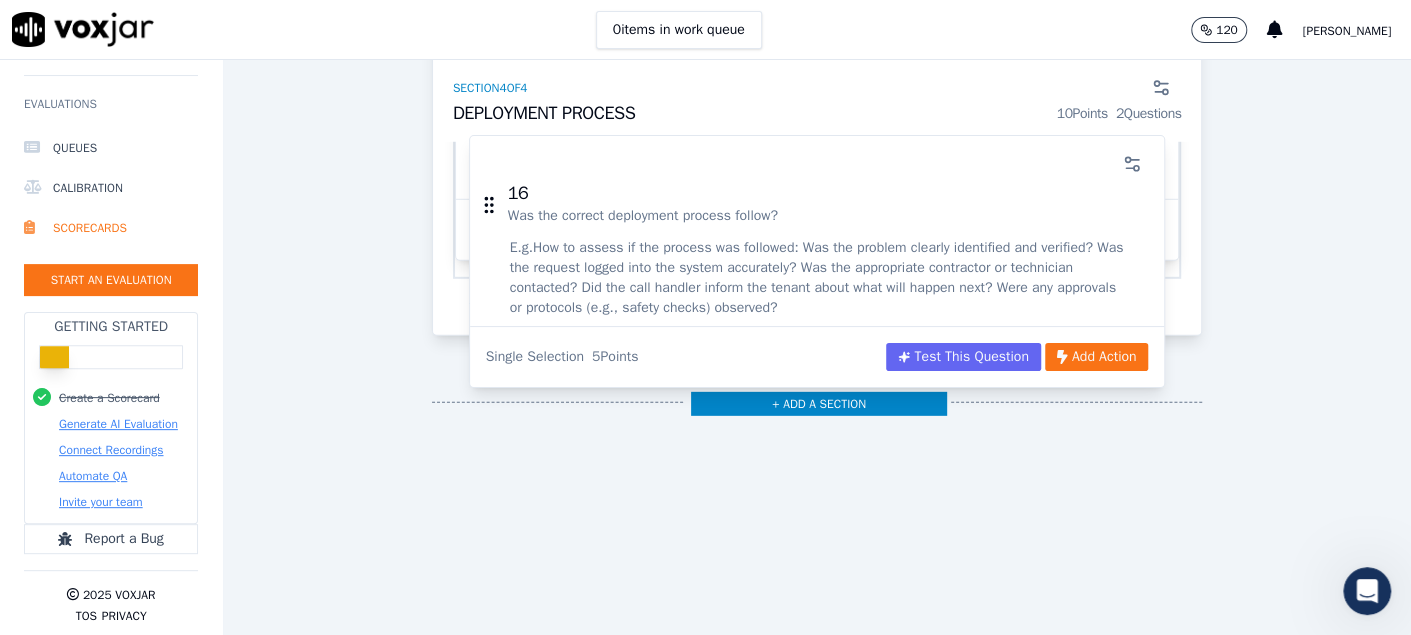 drag, startPoint x: 862, startPoint y: 240, endPoint x: 884, endPoint y: 221, distance: 29.068884 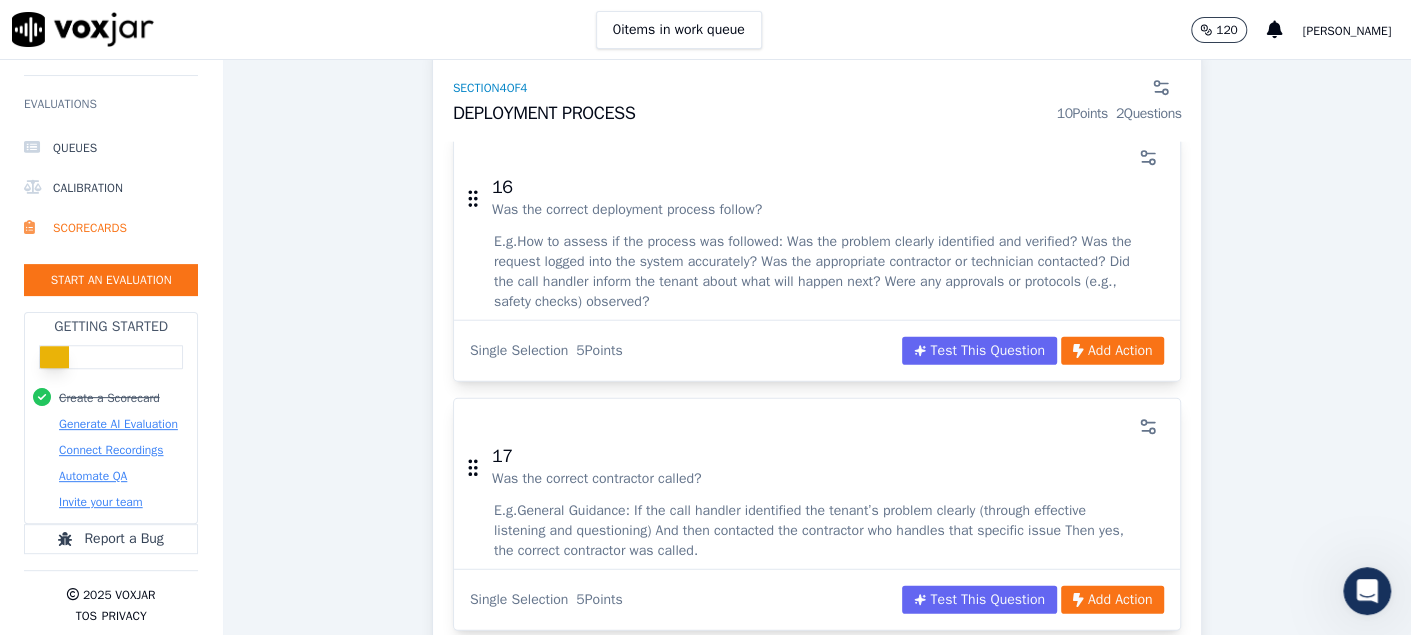 scroll, scrollTop: 6463, scrollLeft: 0, axis: vertical 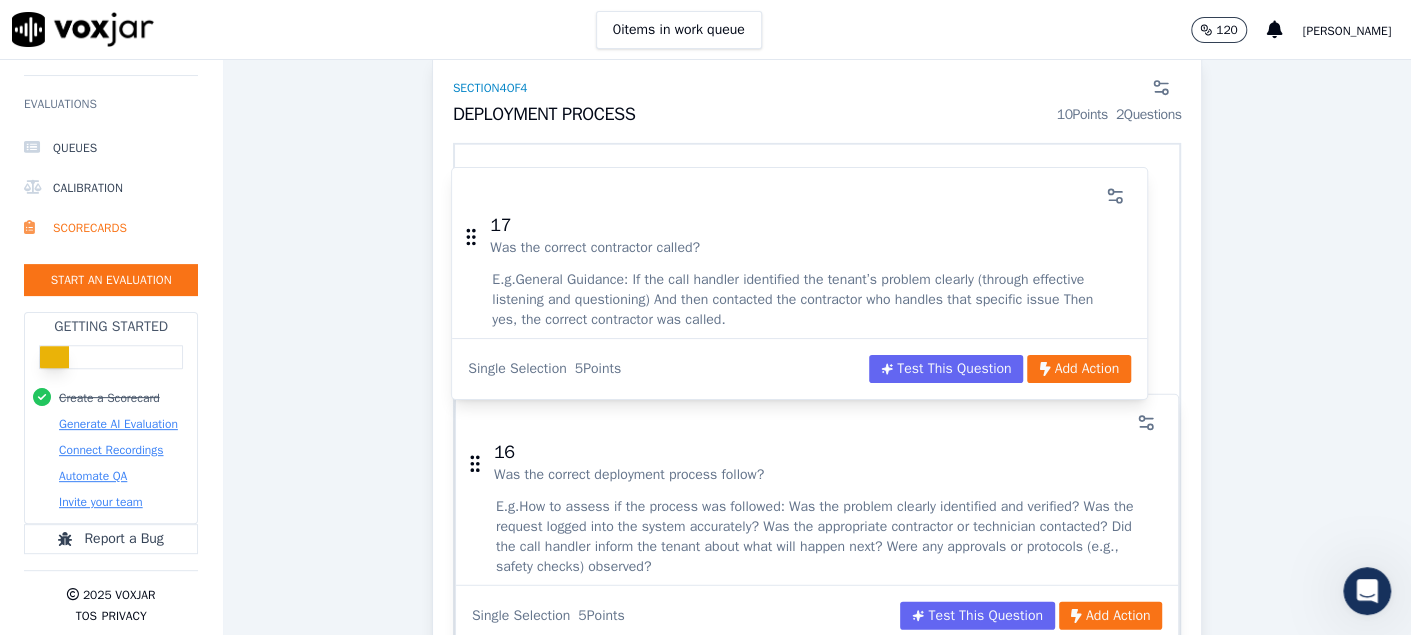drag, startPoint x: 764, startPoint y: 532, endPoint x: 769, endPoint y: 210, distance: 322.03882 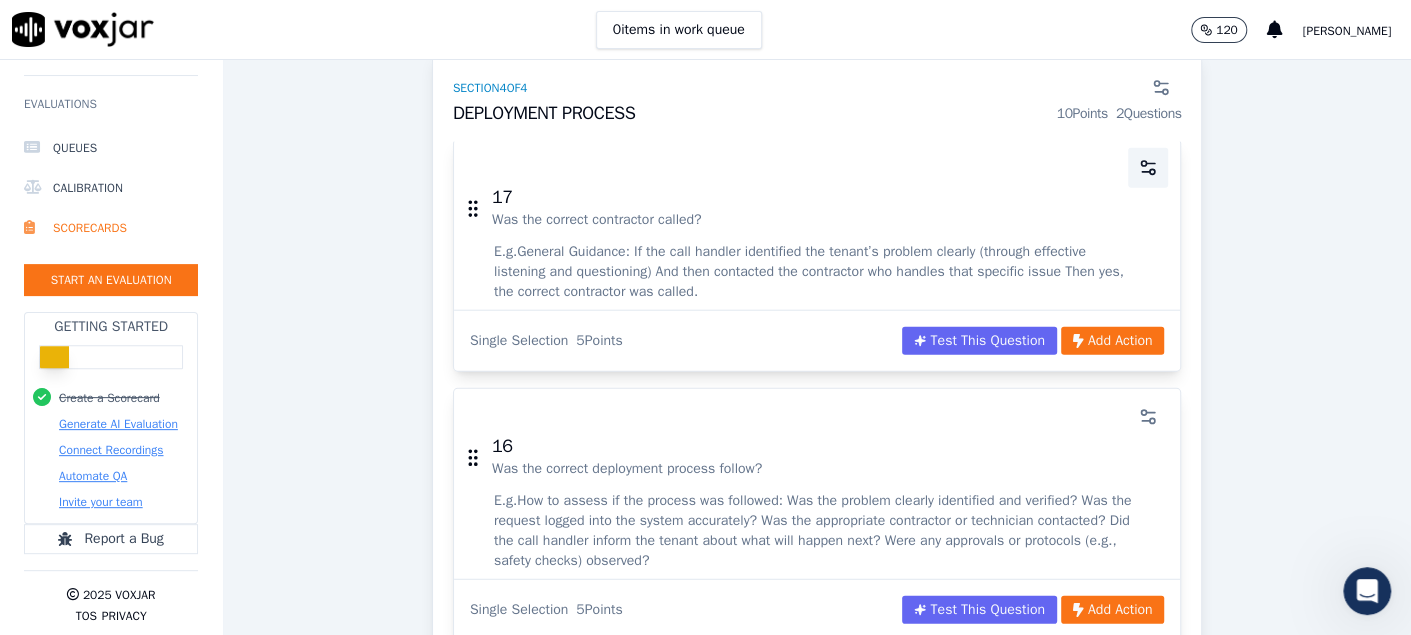 click 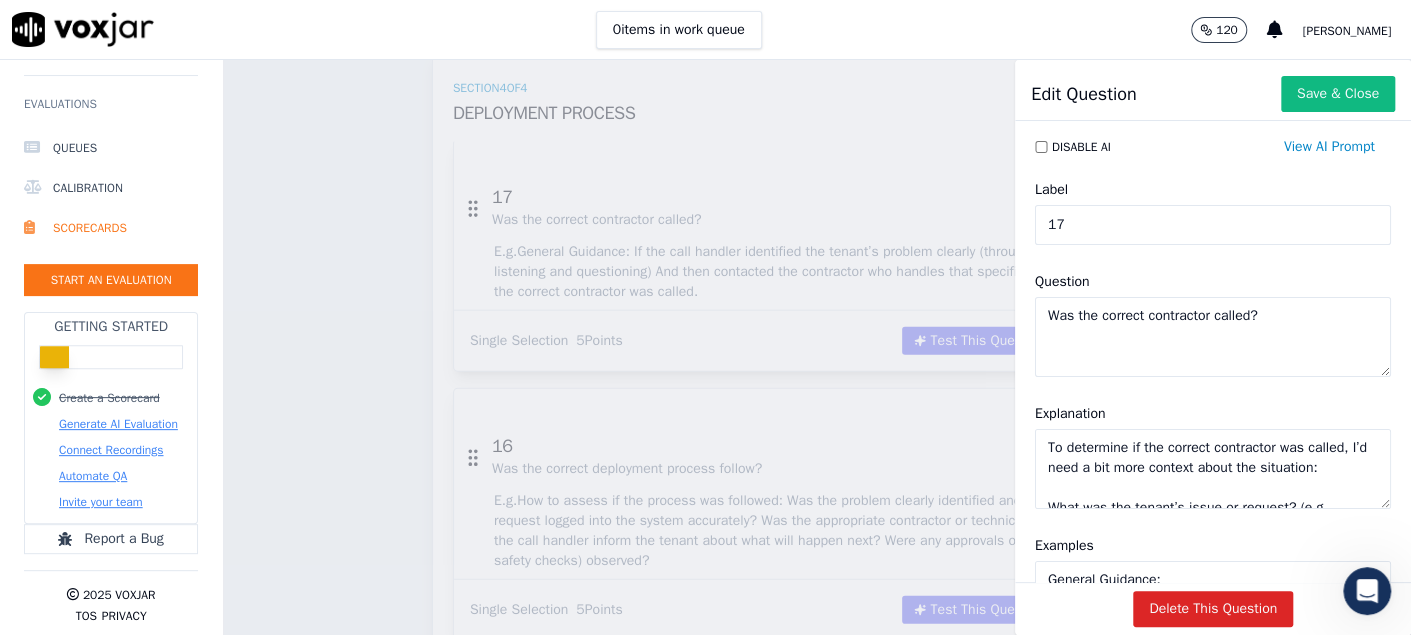 drag, startPoint x: 1036, startPoint y: 226, endPoint x: 1070, endPoint y: 226, distance: 34 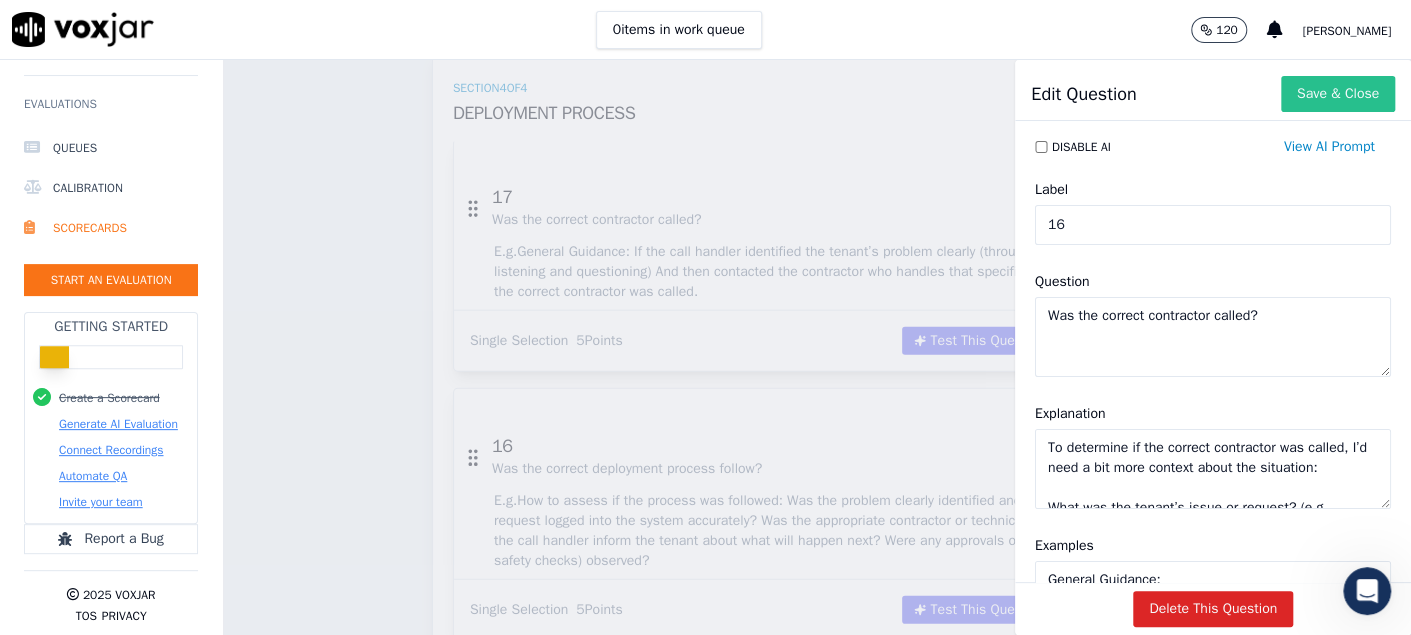 type on "16" 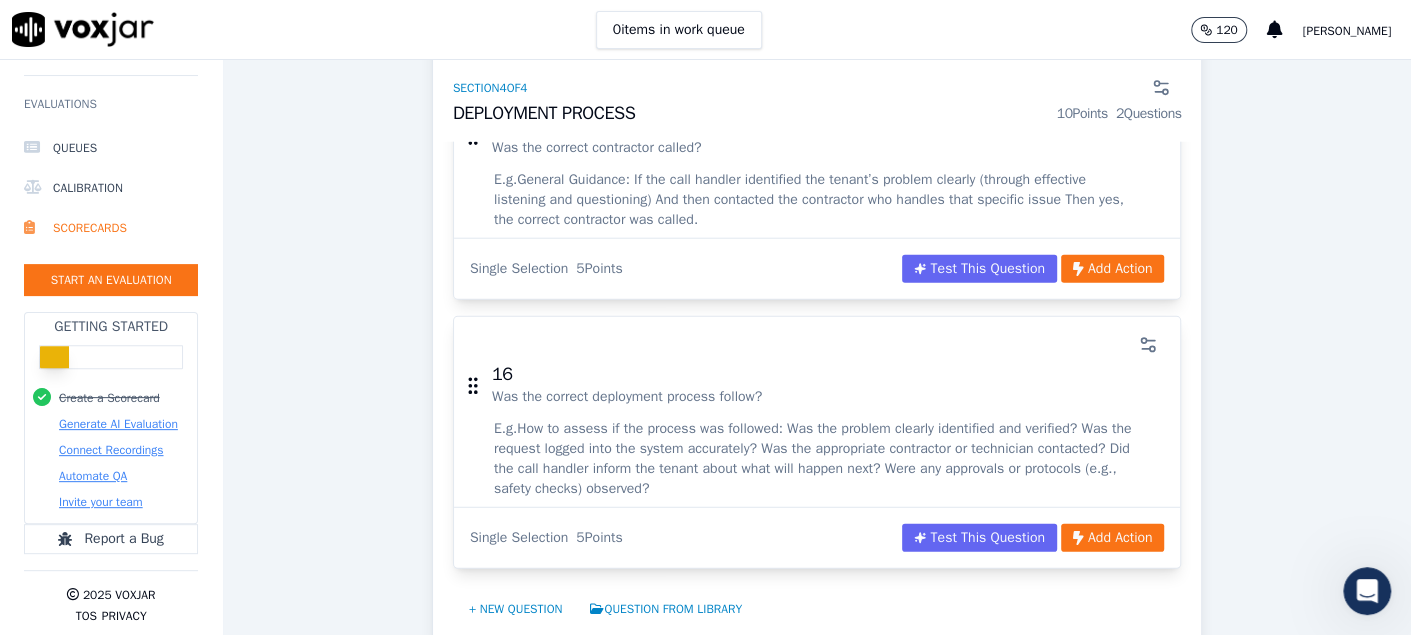 scroll, scrollTop: 6562, scrollLeft: 0, axis: vertical 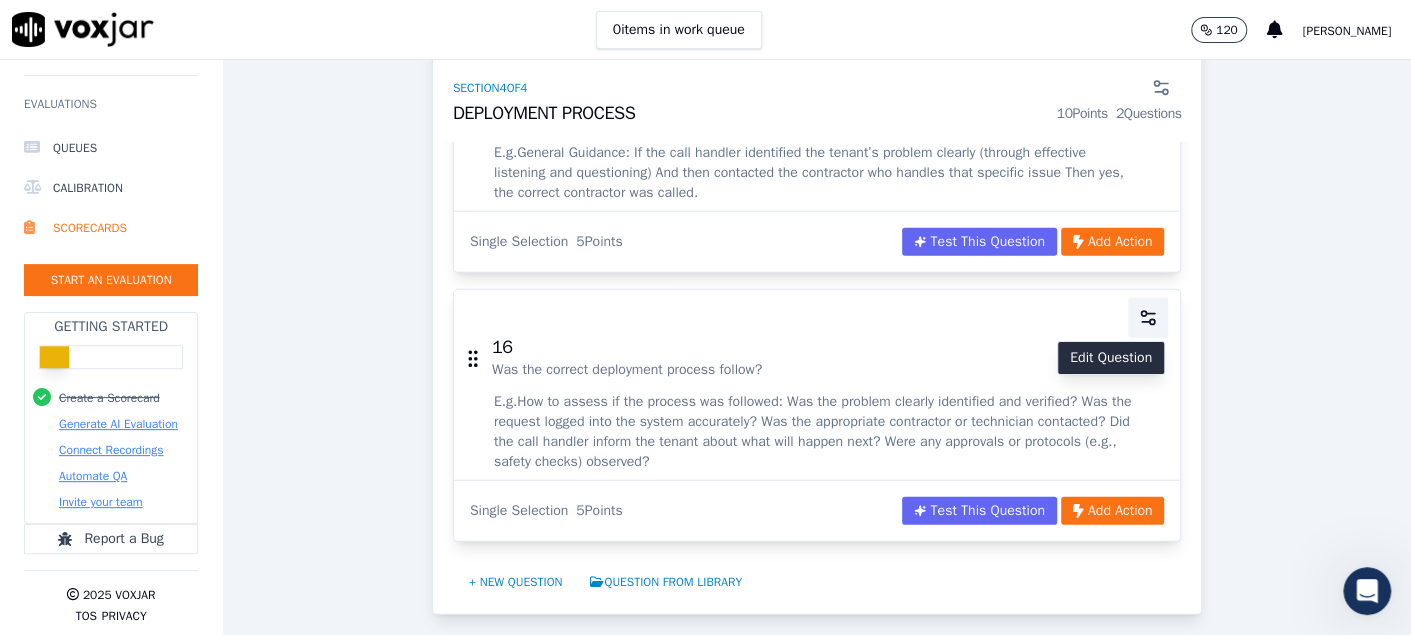 click 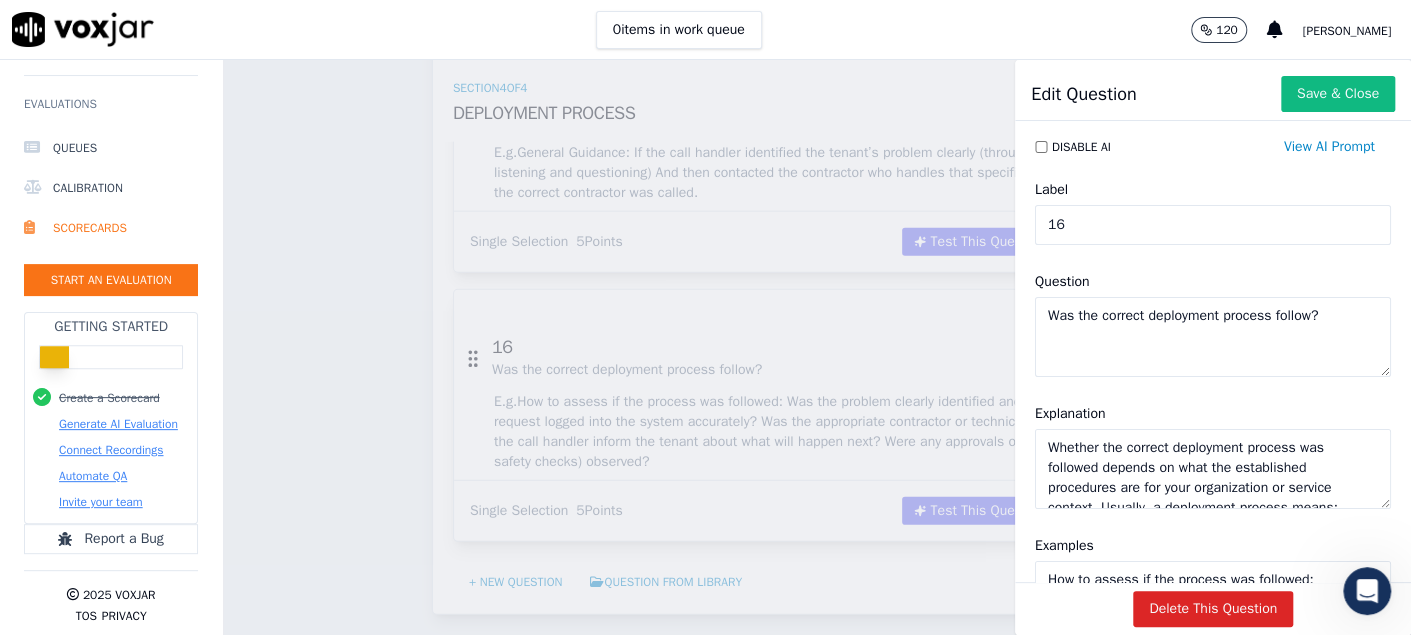 drag, startPoint x: 1037, startPoint y: 225, endPoint x: 1102, endPoint y: 231, distance: 65.27634 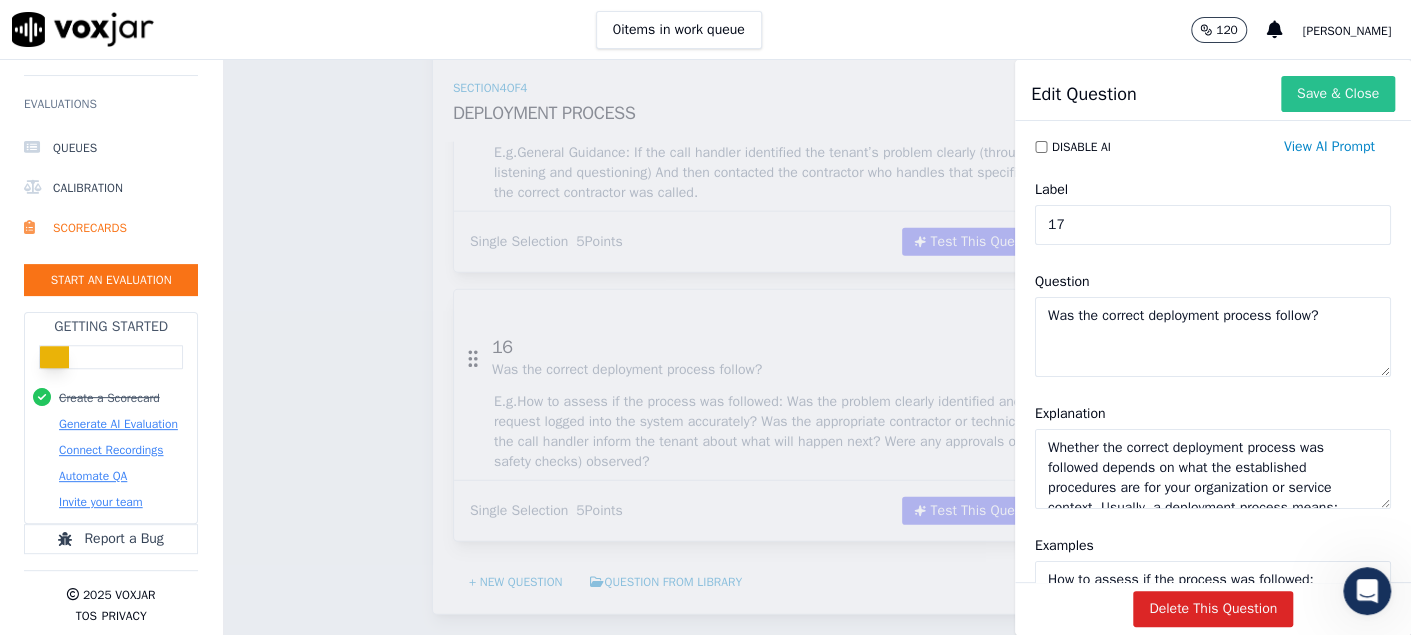 type on "17" 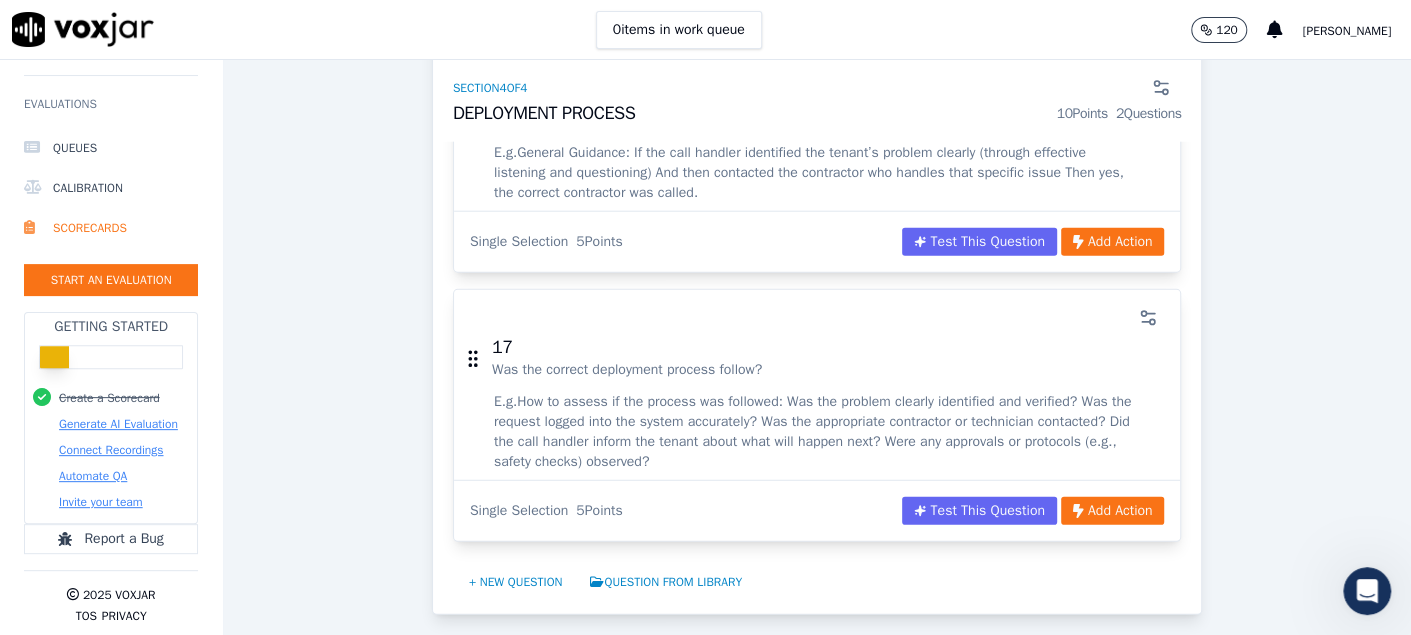scroll, scrollTop: 6863, scrollLeft: 0, axis: vertical 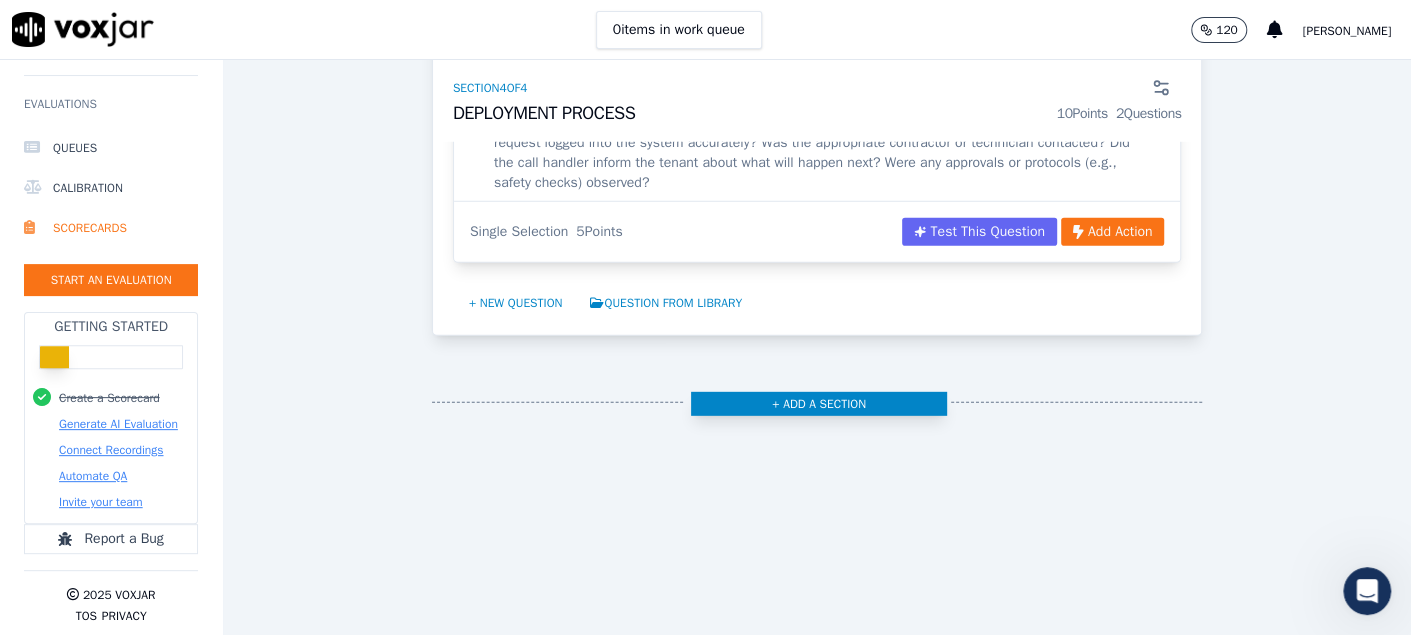 click on "+ Add a section" at bounding box center [819, 404] 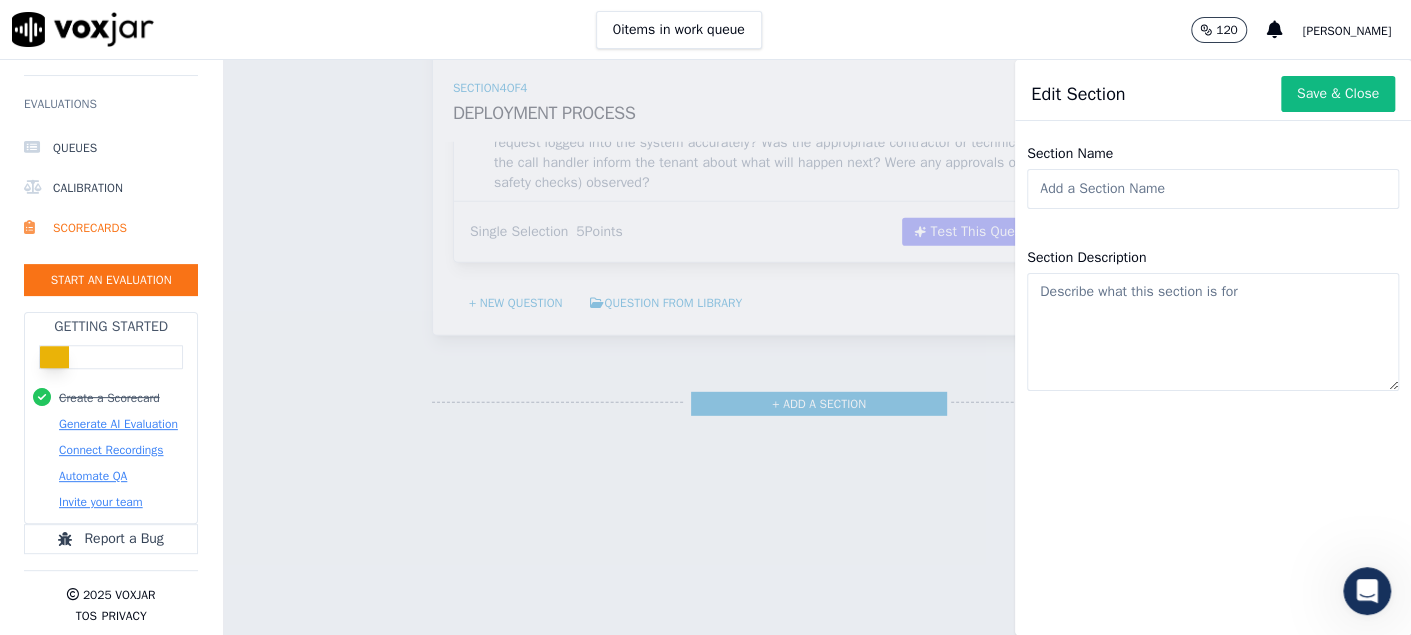 click on "Section Name" 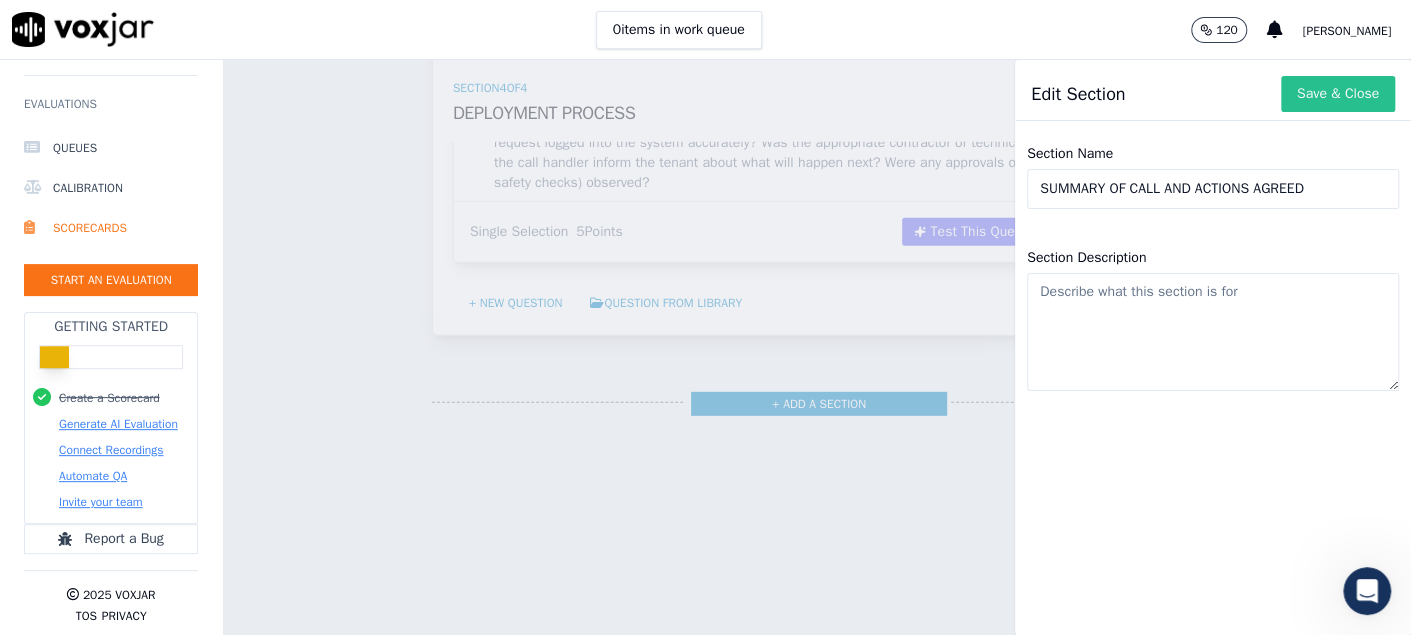 type on "SUMMARY OF CALL AND ACTIONS AGREED" 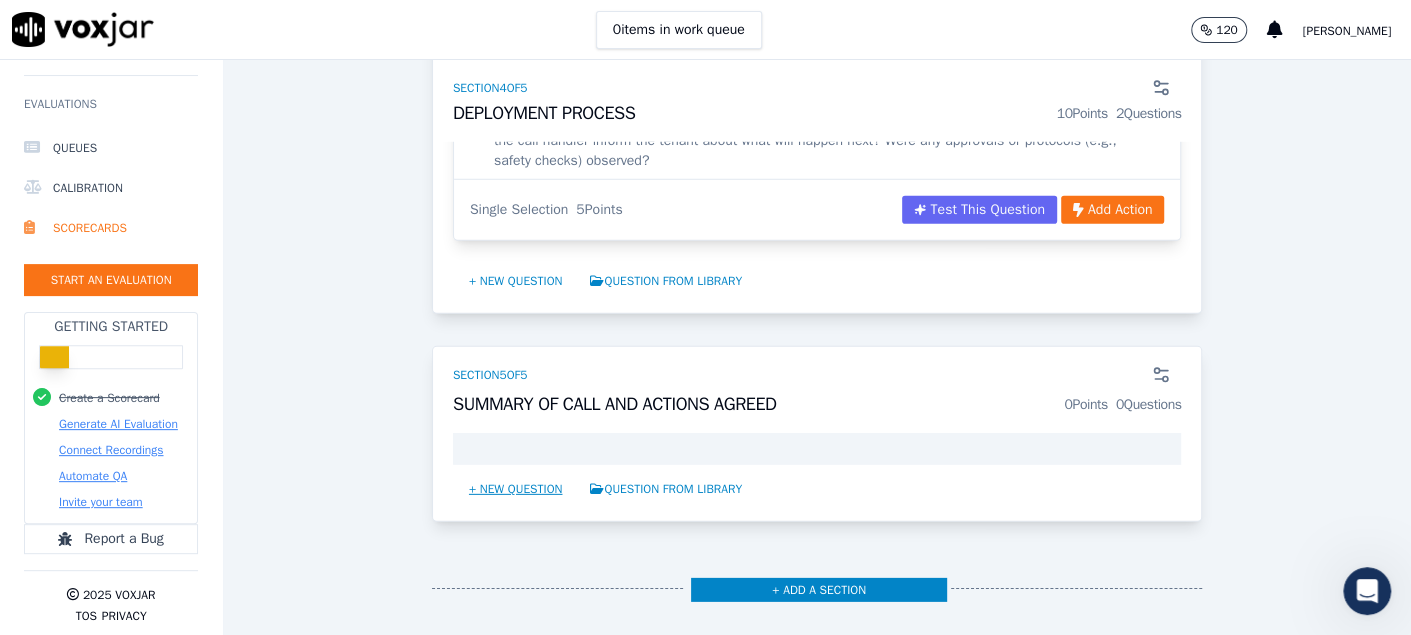 click on "+ New question" at bounding box center (516, 489) 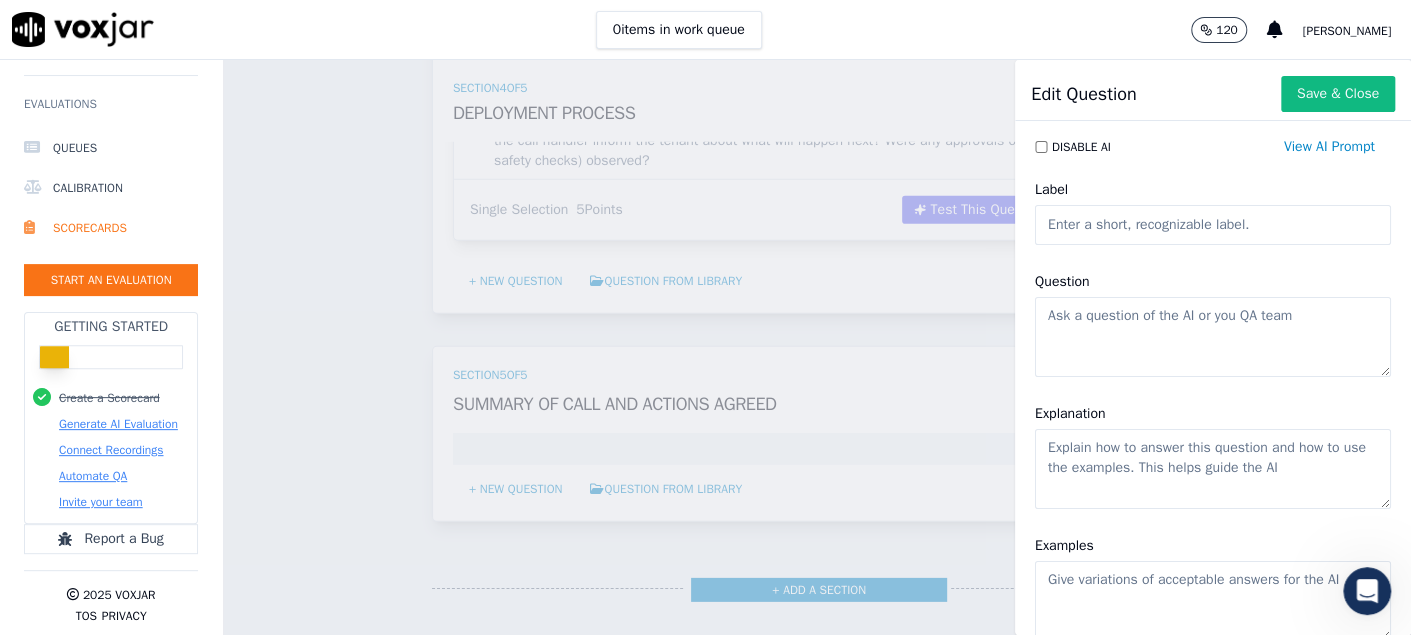 click on "Label" 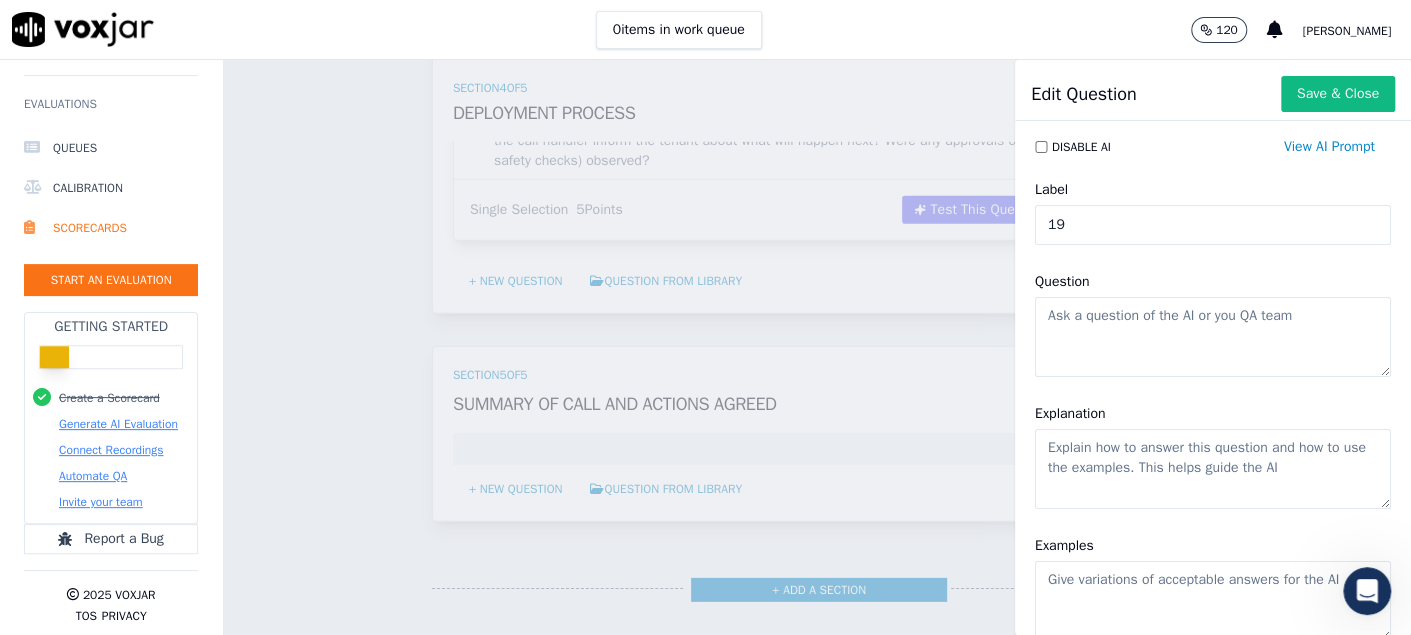 type on "19" 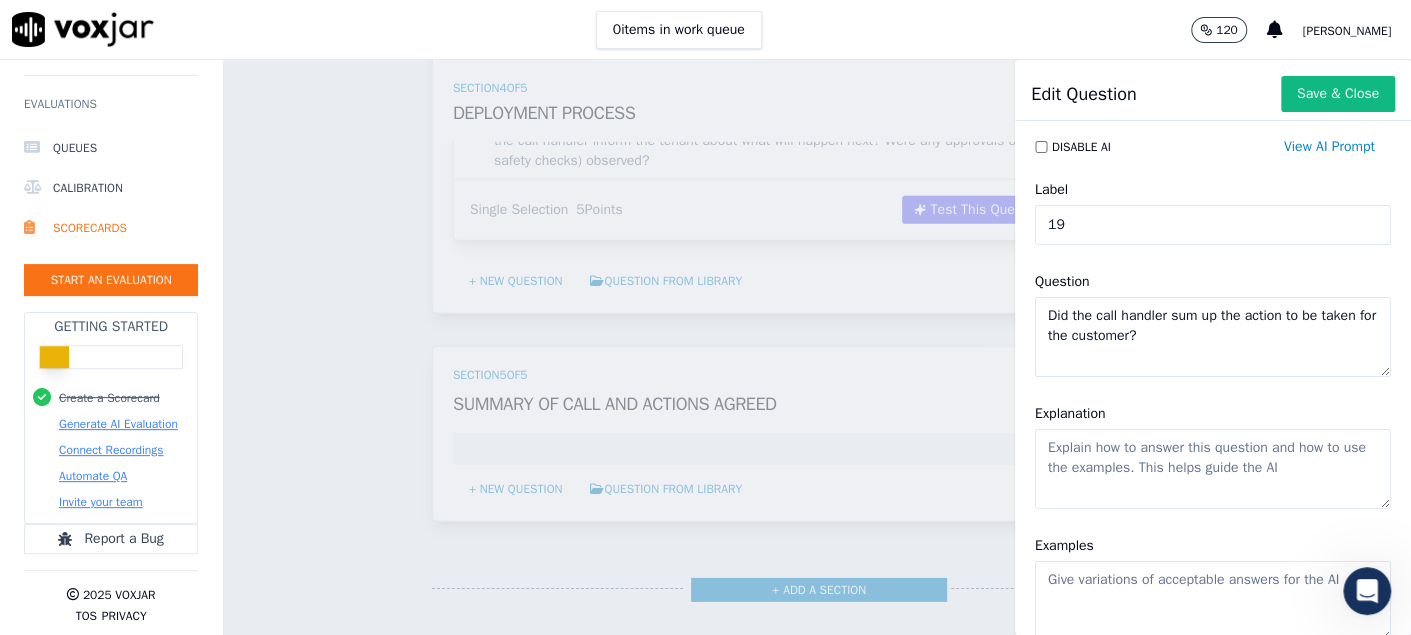 drag, startPoint x: 1249, startPoint y: 341, endPoint x: 742, endPoint y: 230, distance: 519.00867 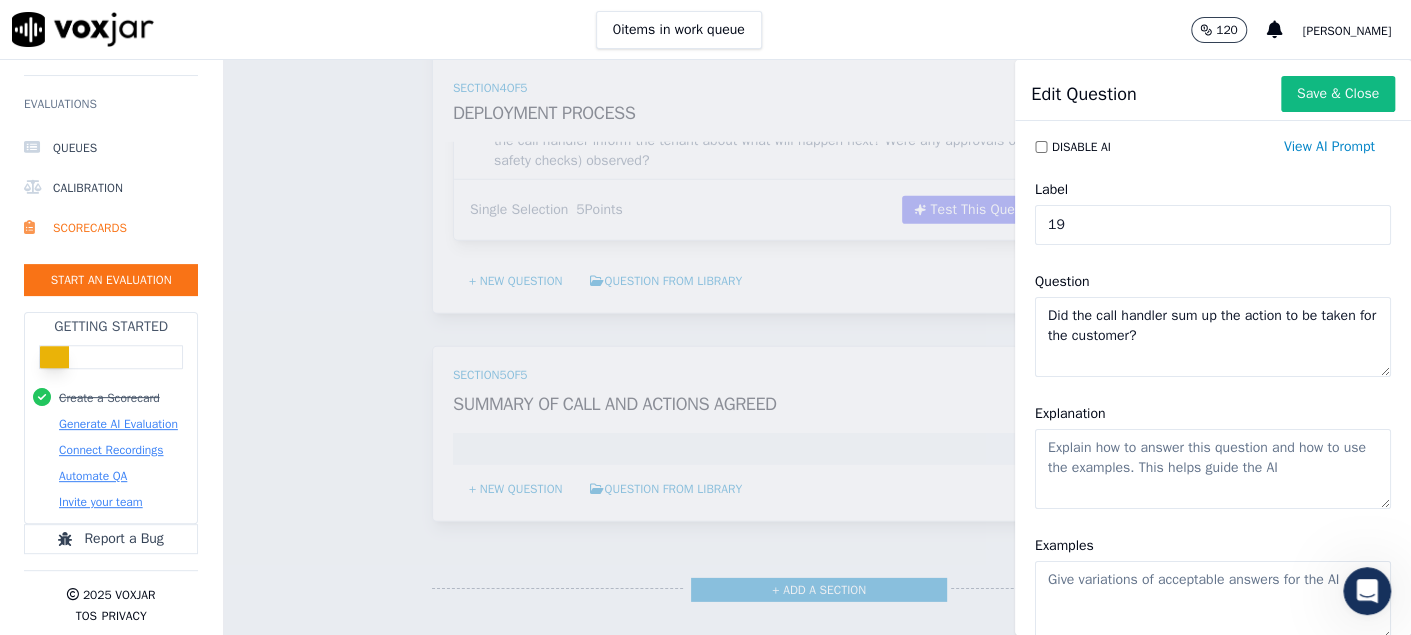 type on "Did the call handler sum up the action to be taken for the customer?" 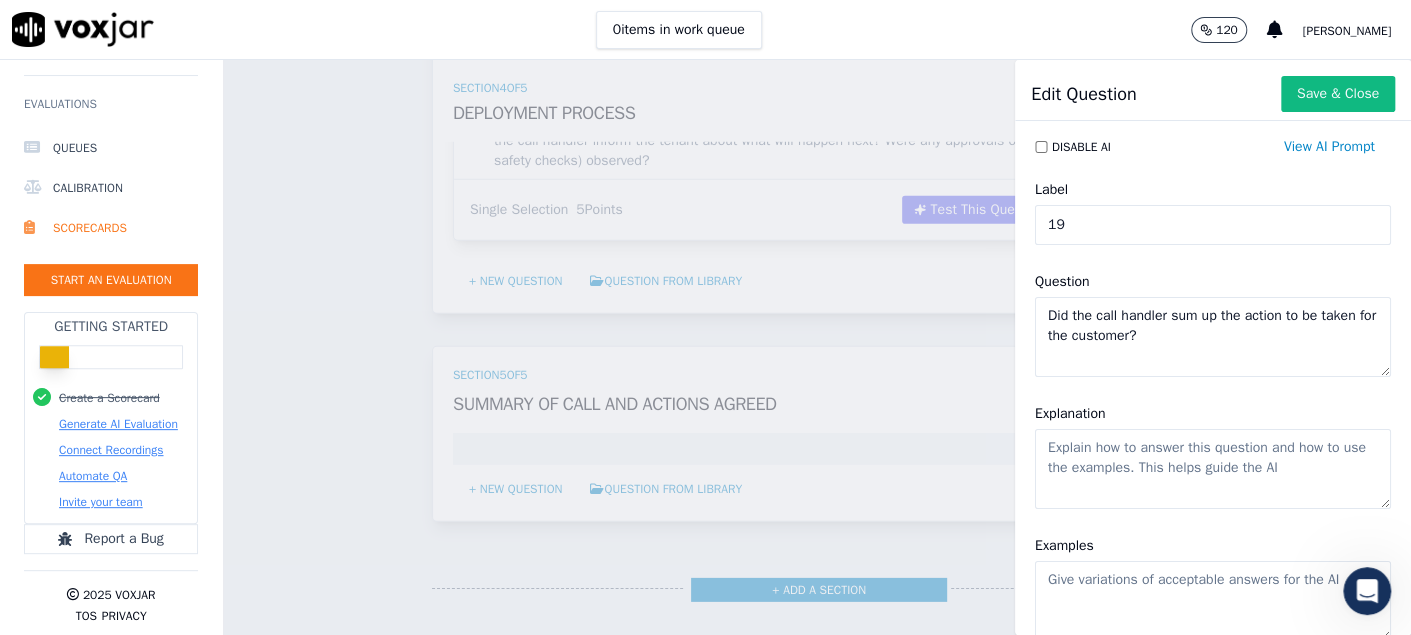 click on "Explanation" 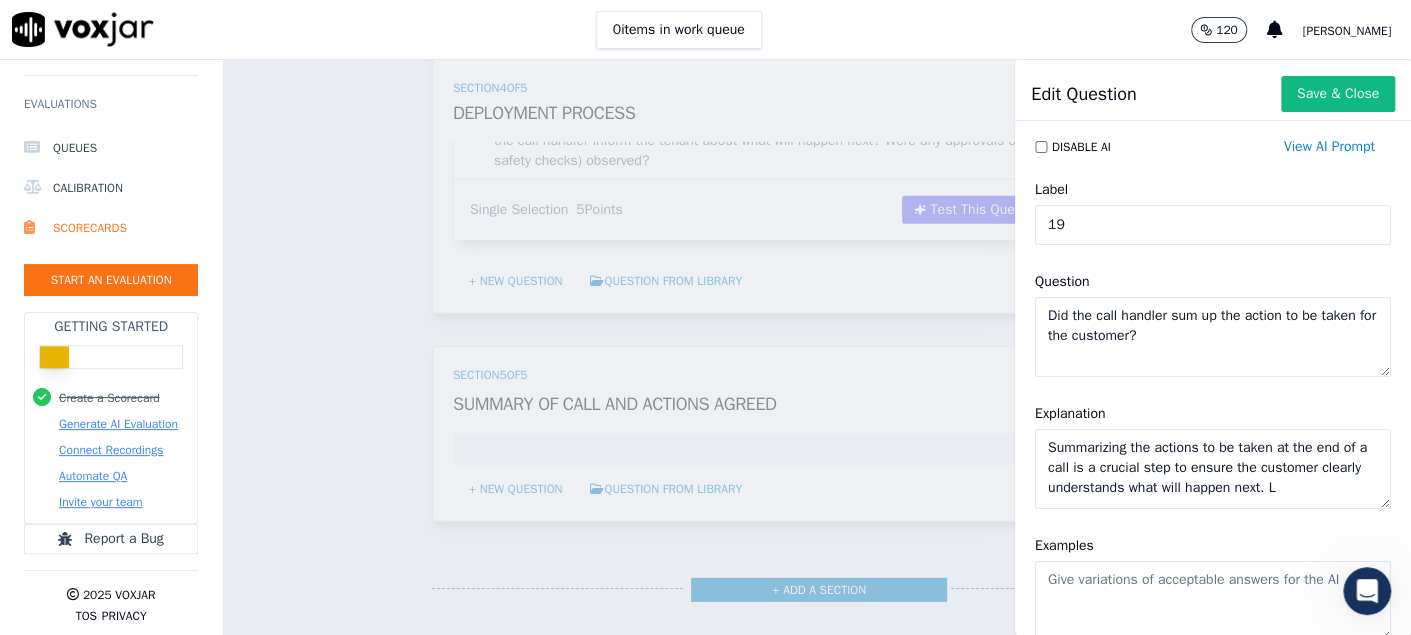 scroll, scrollTop: 8, scrollLeft: 0, axis: vertical 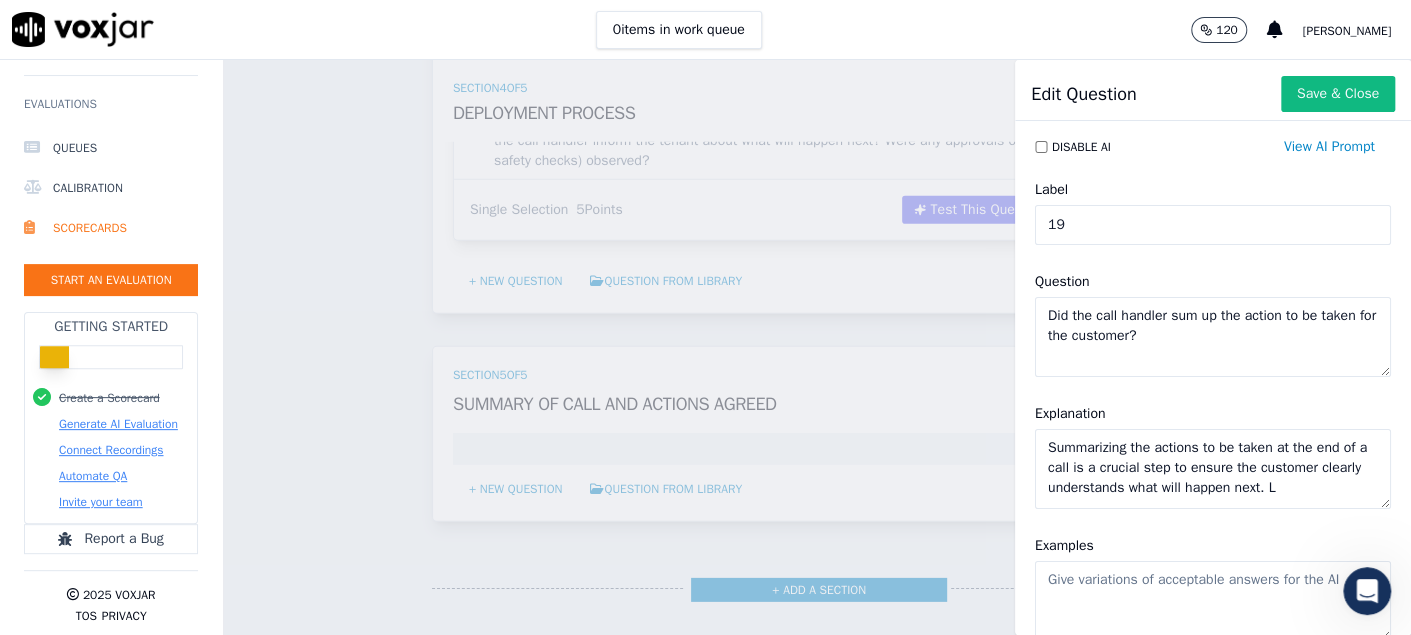 click on "Examples" 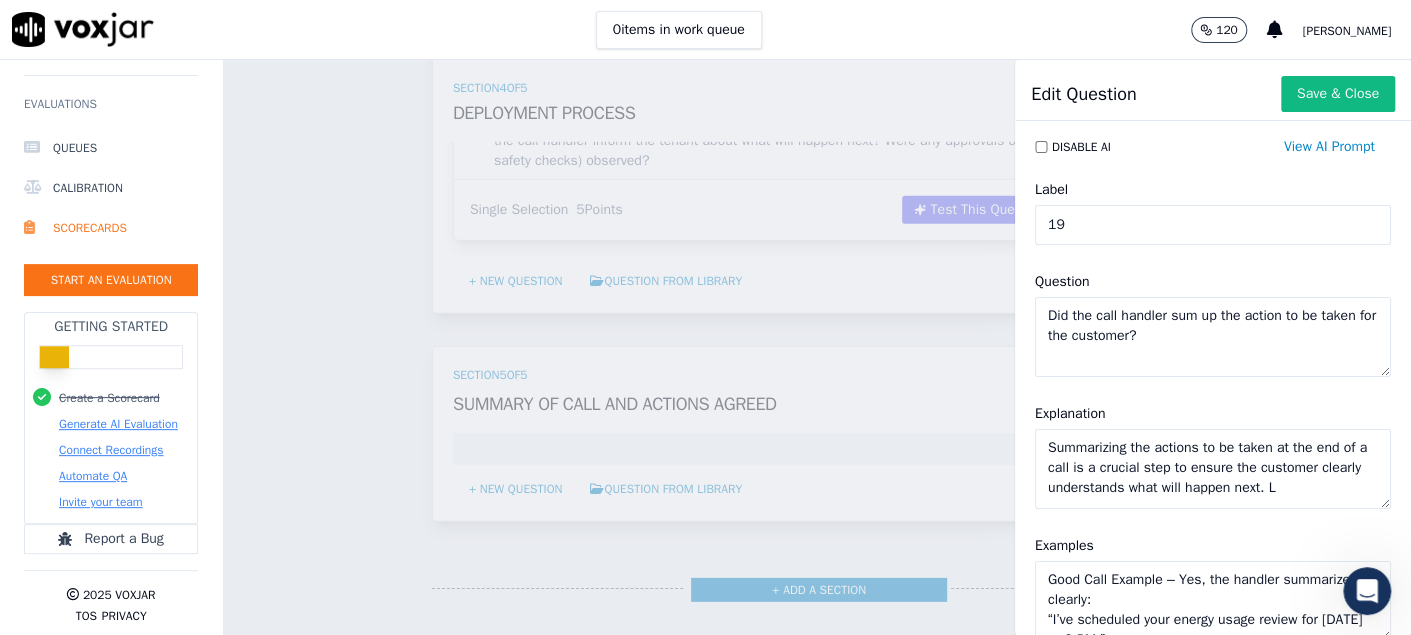 scroll, scrollTop: 308, scrollLeft: 0, axis: vertical 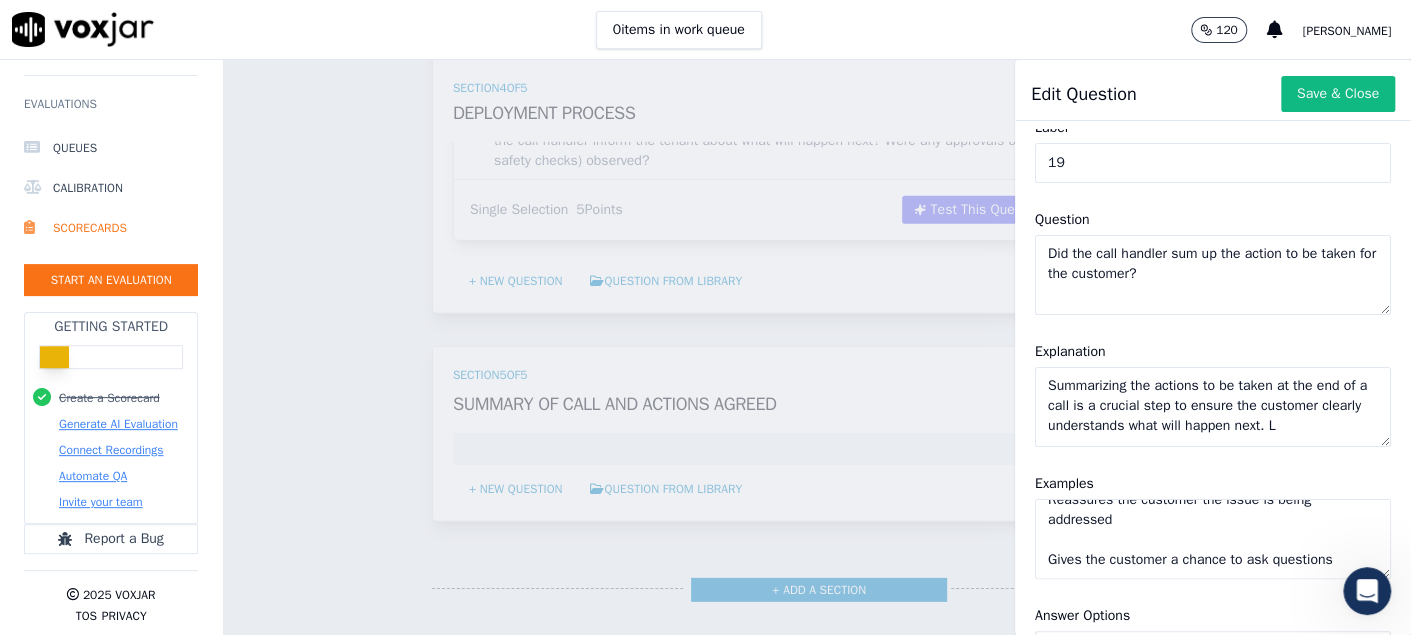 paste on "Poor Call Example – No clear summary:
The call handler ended abruptly without confirming any actions or next steps.
No reassurance or information about follow-up.
Left the customer unsure of what would happen." 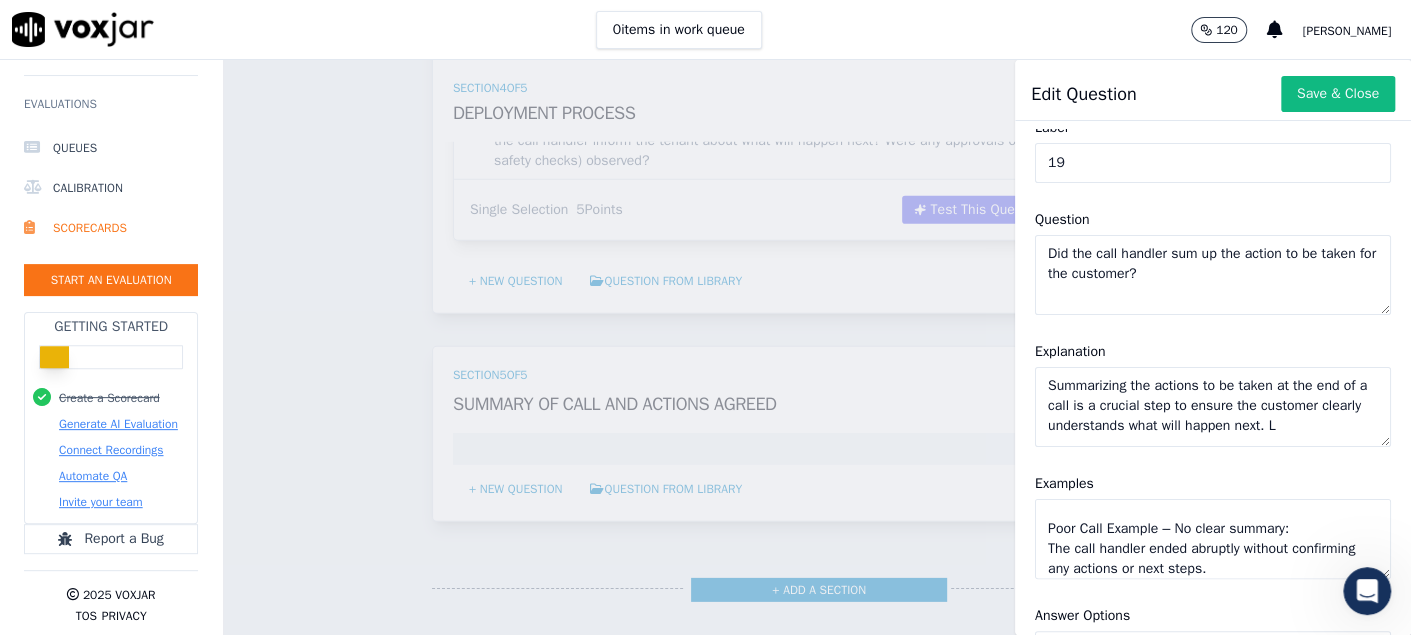 scroll, scrollTop: 509, scrollLeft: 0, axis: vertical 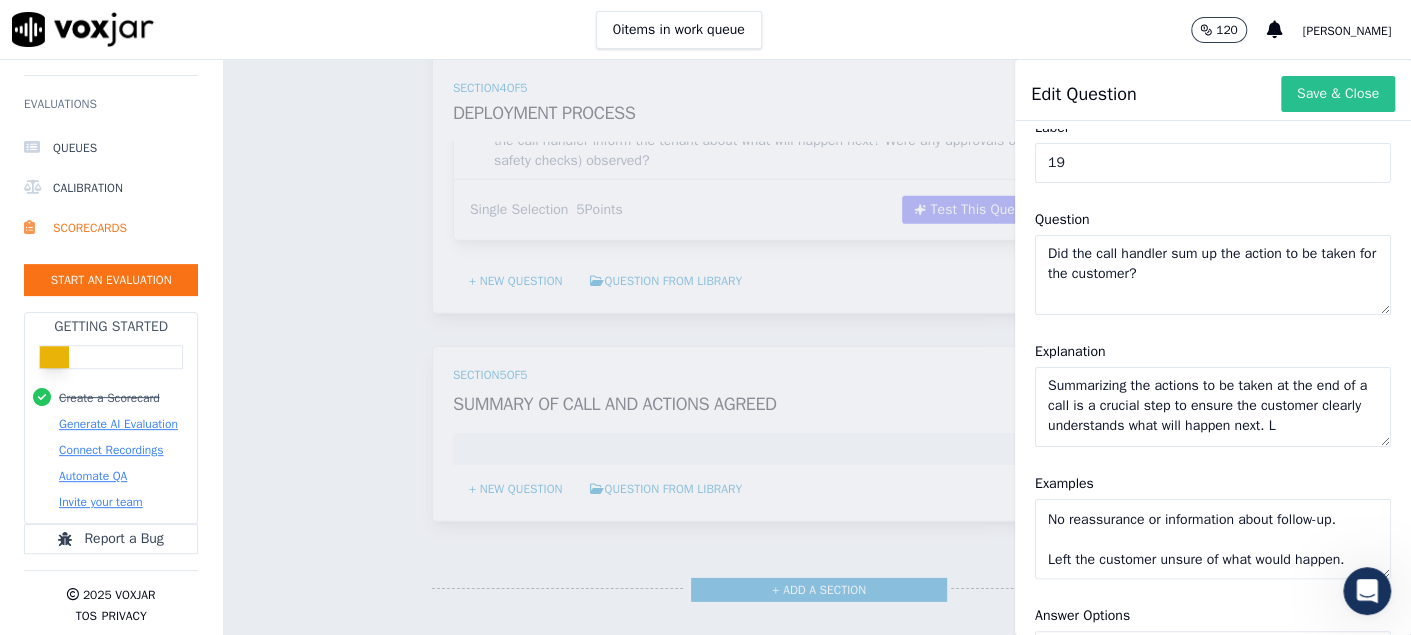 type on "Good Call Example – Yes, the handler summarized clearly:
“I’ve scheduled your energy usage review for Thursday at 2 PM.”
“You’ll receive a confirmation email shortly.”
“Is there anything else I can help you with today?”
This kind of summary:
Confirms next steps
Reassures the customer the issue is being addressed
Gives the customer a chance to ask questions
Poor Call Example – No clear summary:
The call handler ended abruptly without confirming any actions or next steps.
No reassurance or information about follow-up.
Left the customer unsure of what would happen." 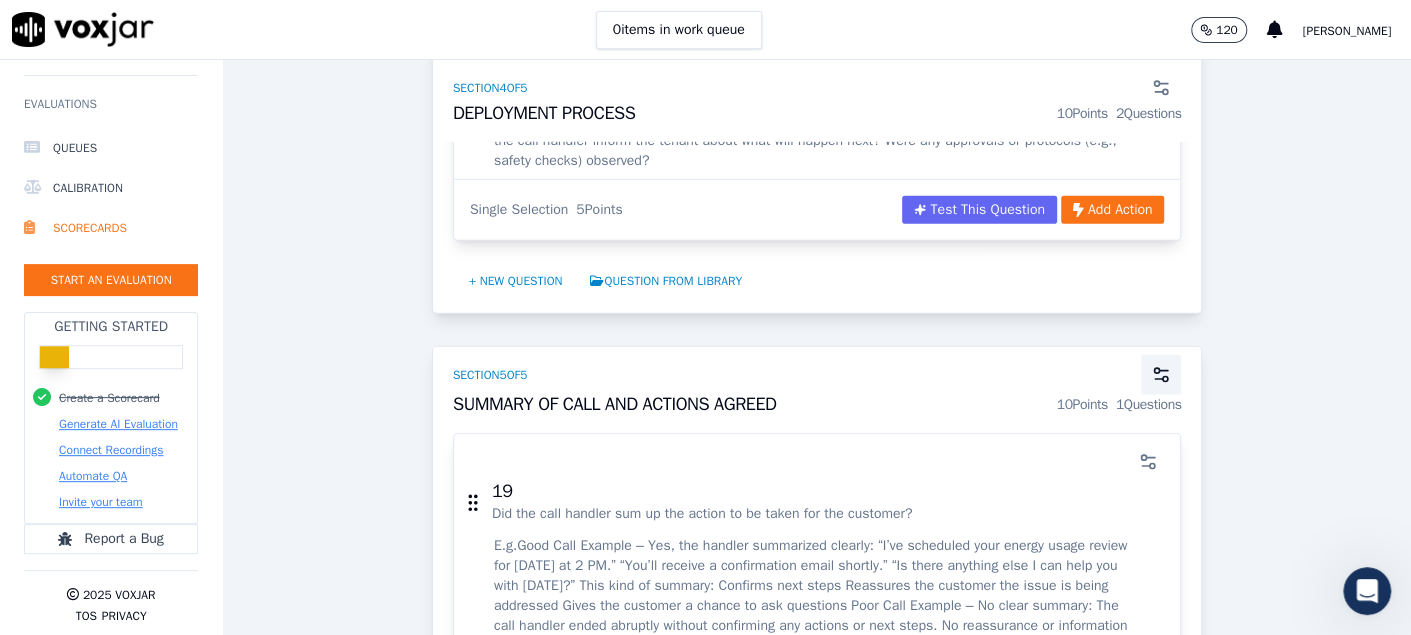 click 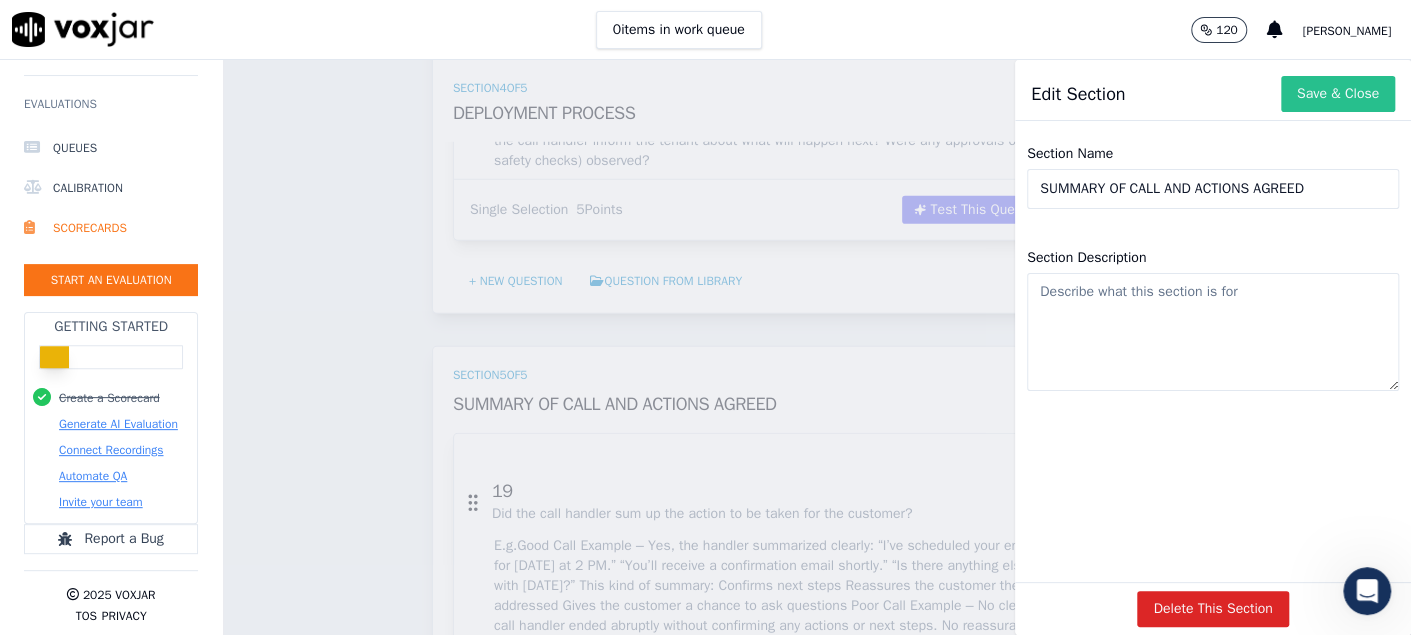 click on "Save & Close" at bounding box center (1338, 94) 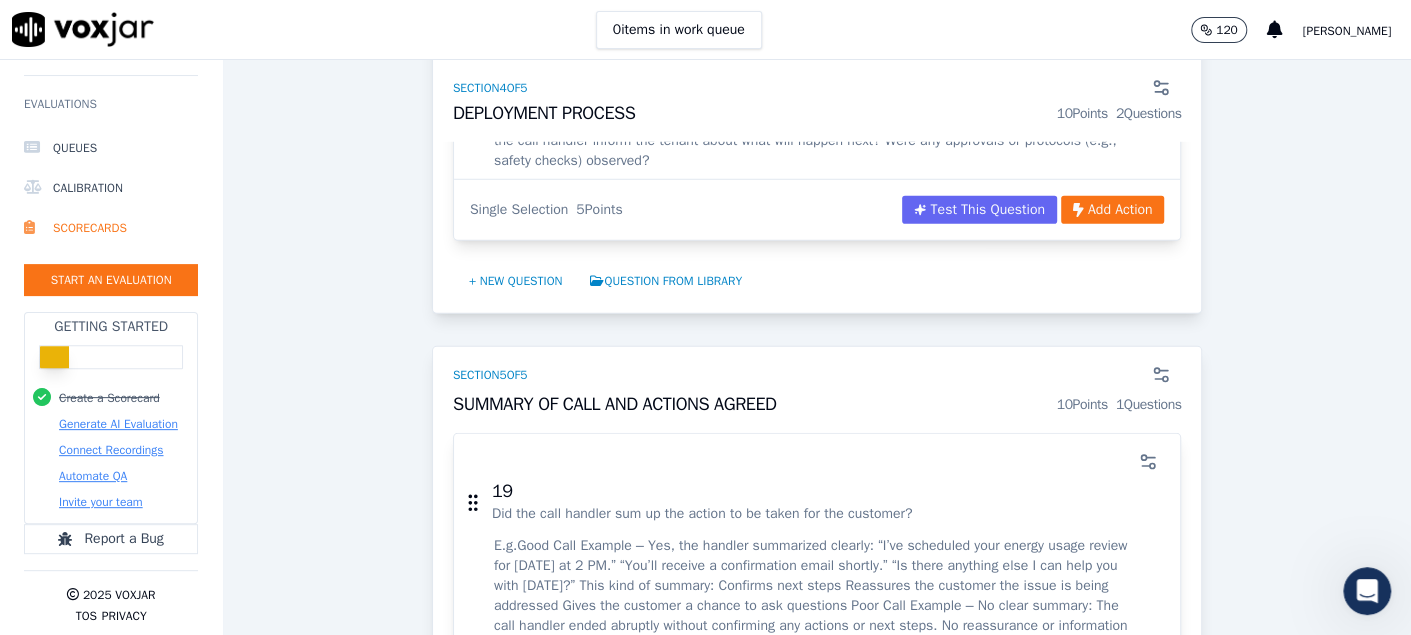 scroll, scrollTop: 7063, scrollLeft: 0, axis: vertical 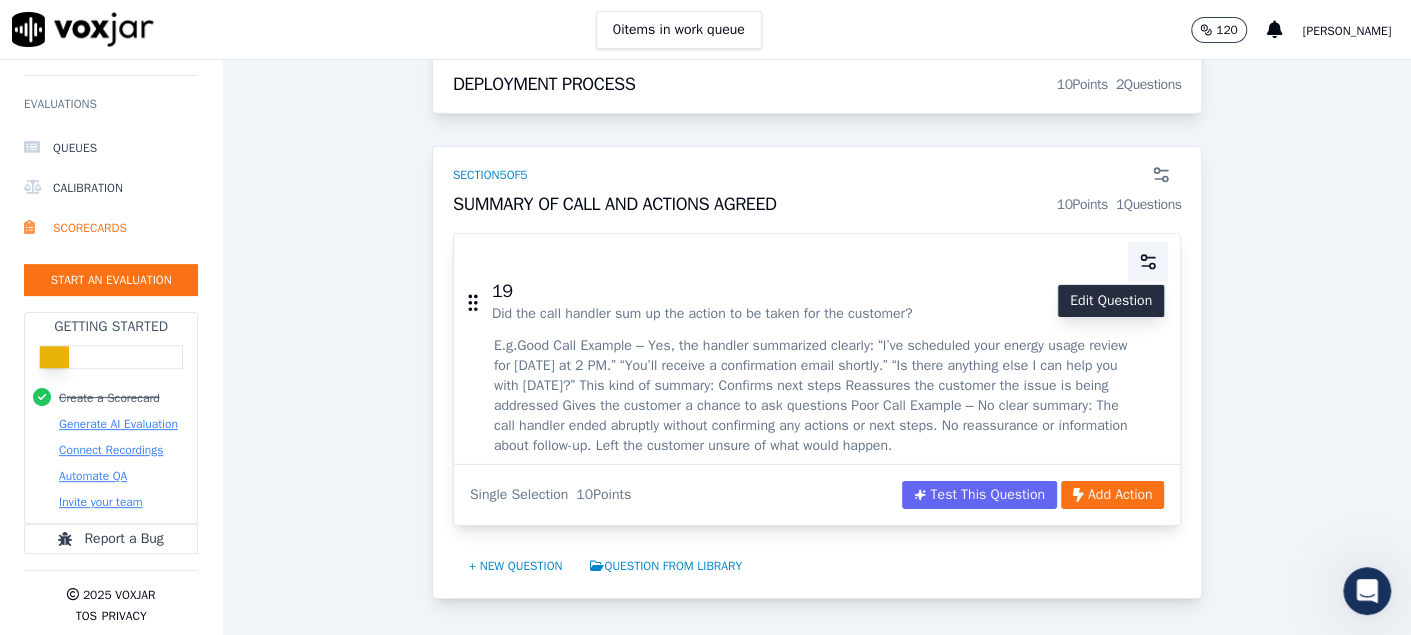 click 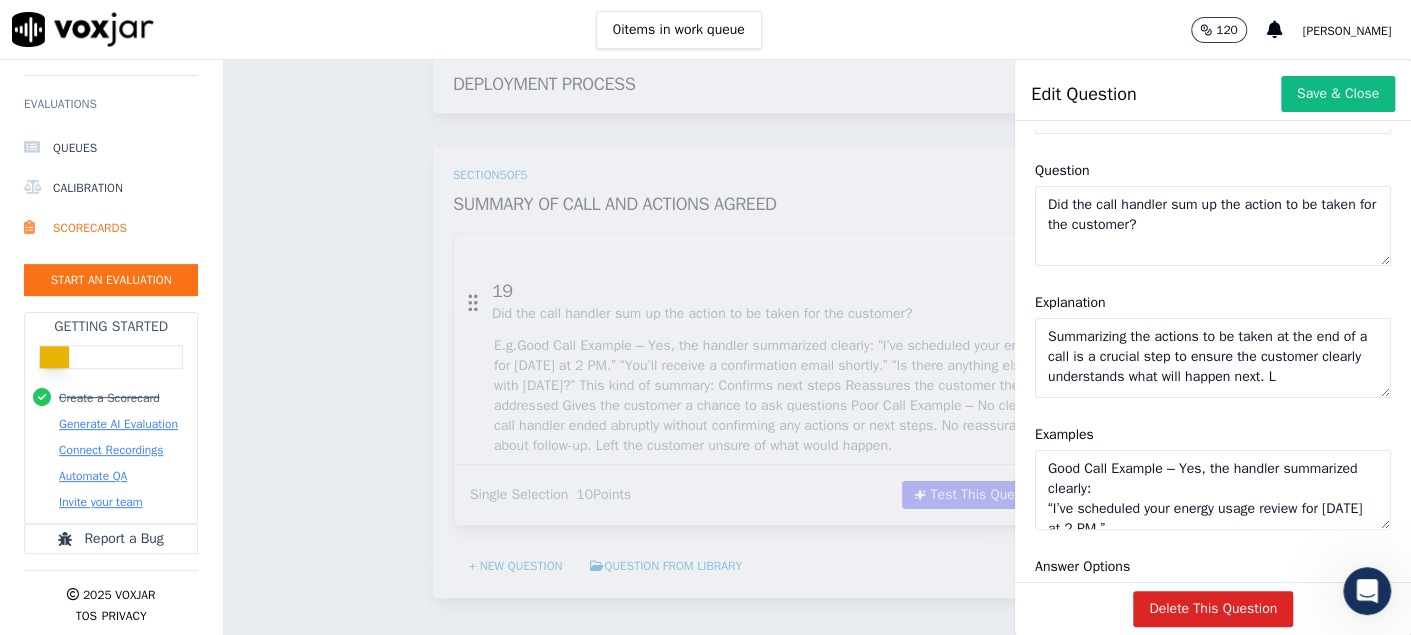 scroll, scrollTop: 300, scrollLeft: 0, axis: vertical 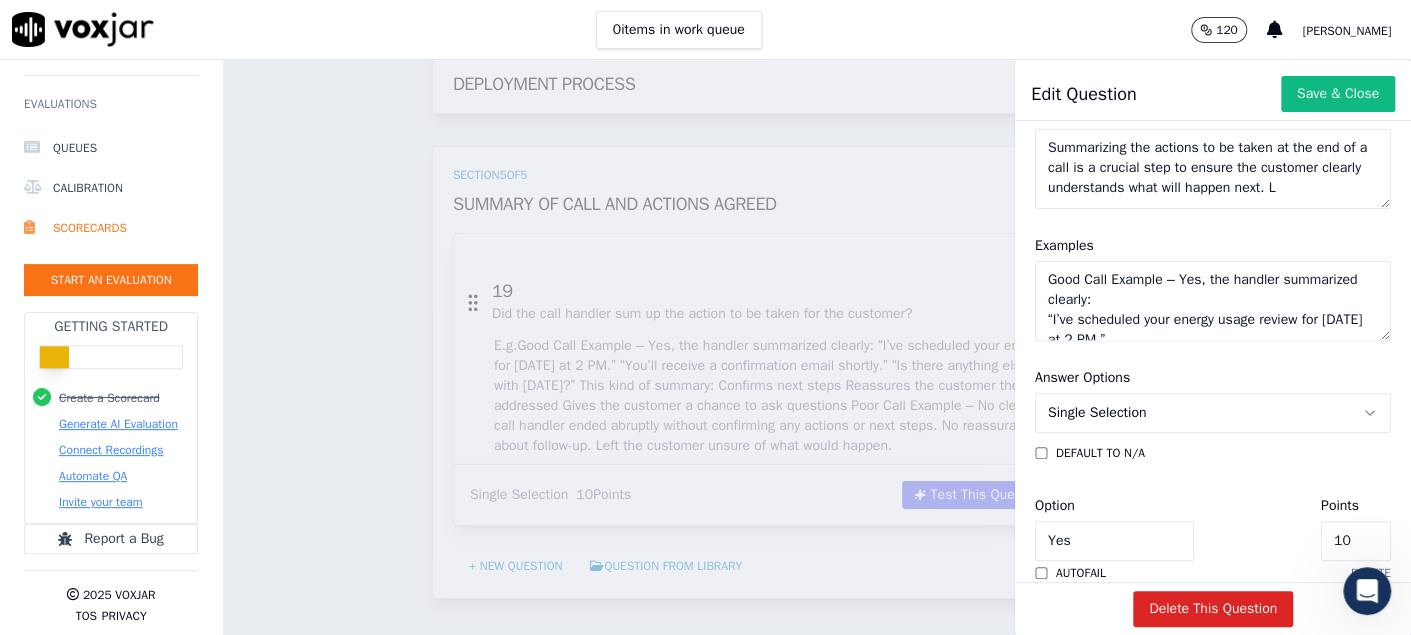 click on "Single Selection" 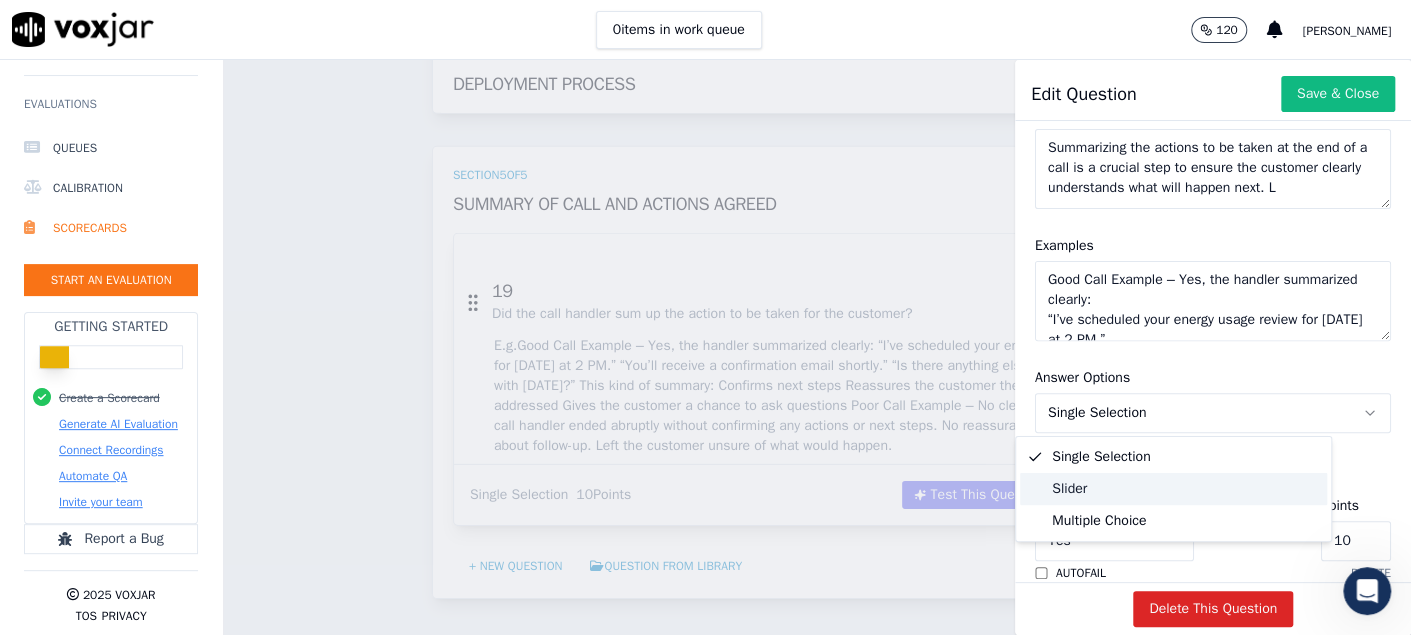 click on "Slider" 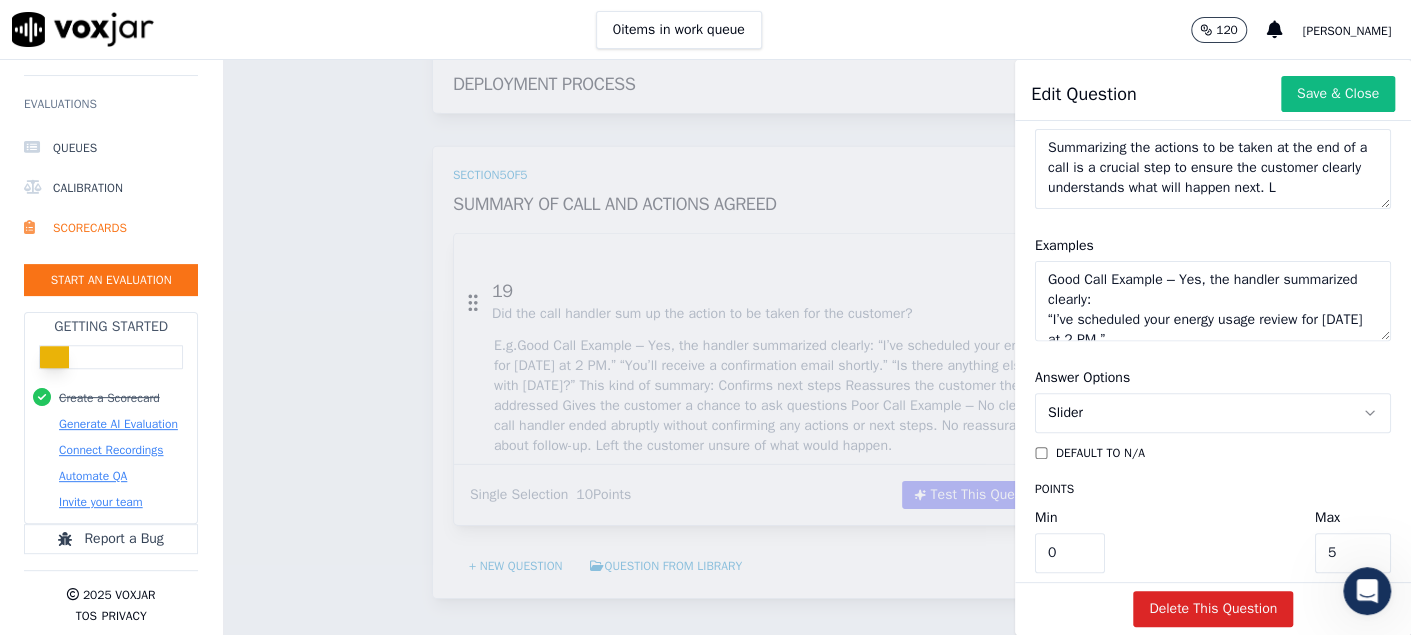 scroll, scrollTop: 420, scrollLeft: 0, axis: vertical 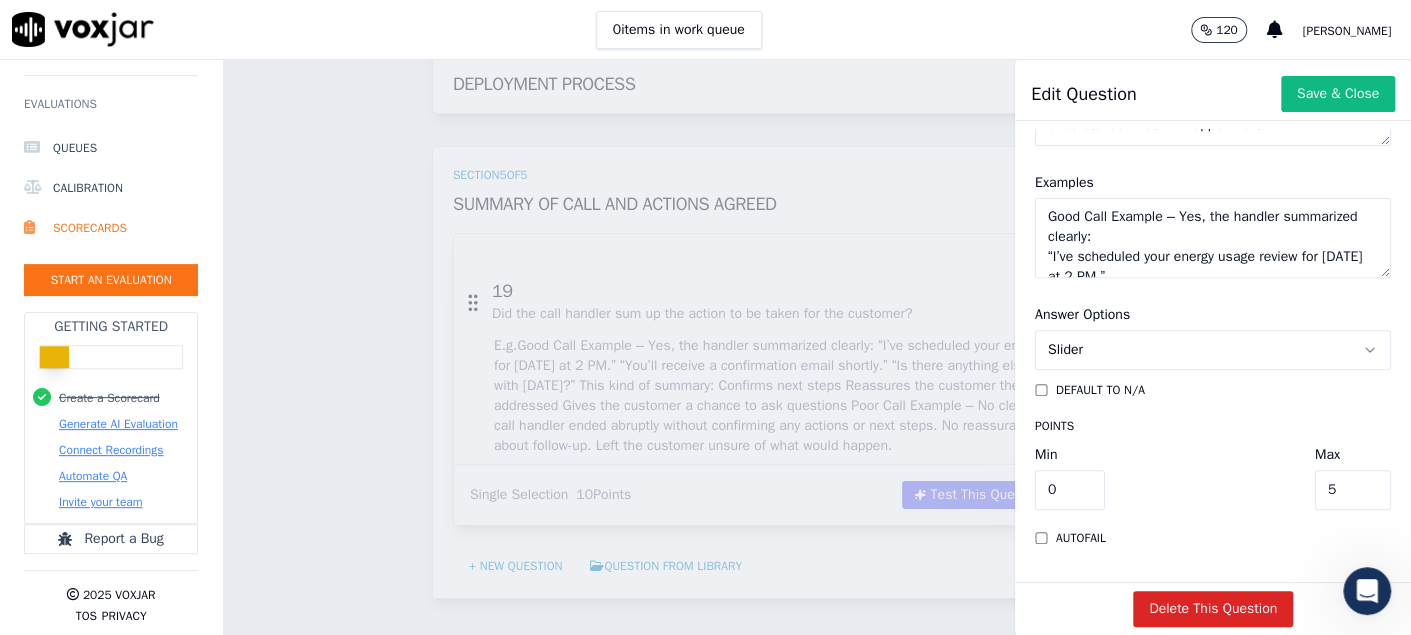 drag, startPoint x: 1268, startPoint y: 444, endPoint x: 1204, endPoint y: 429, distance: 65.734314 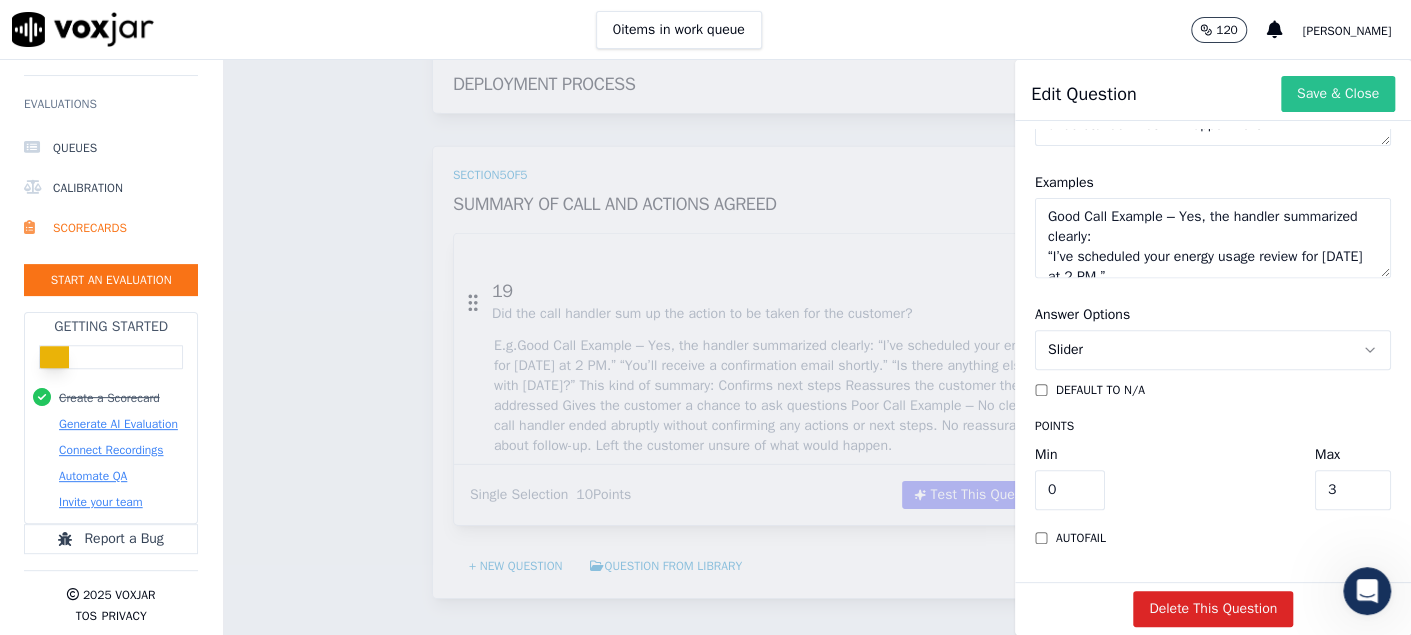 type on "3" 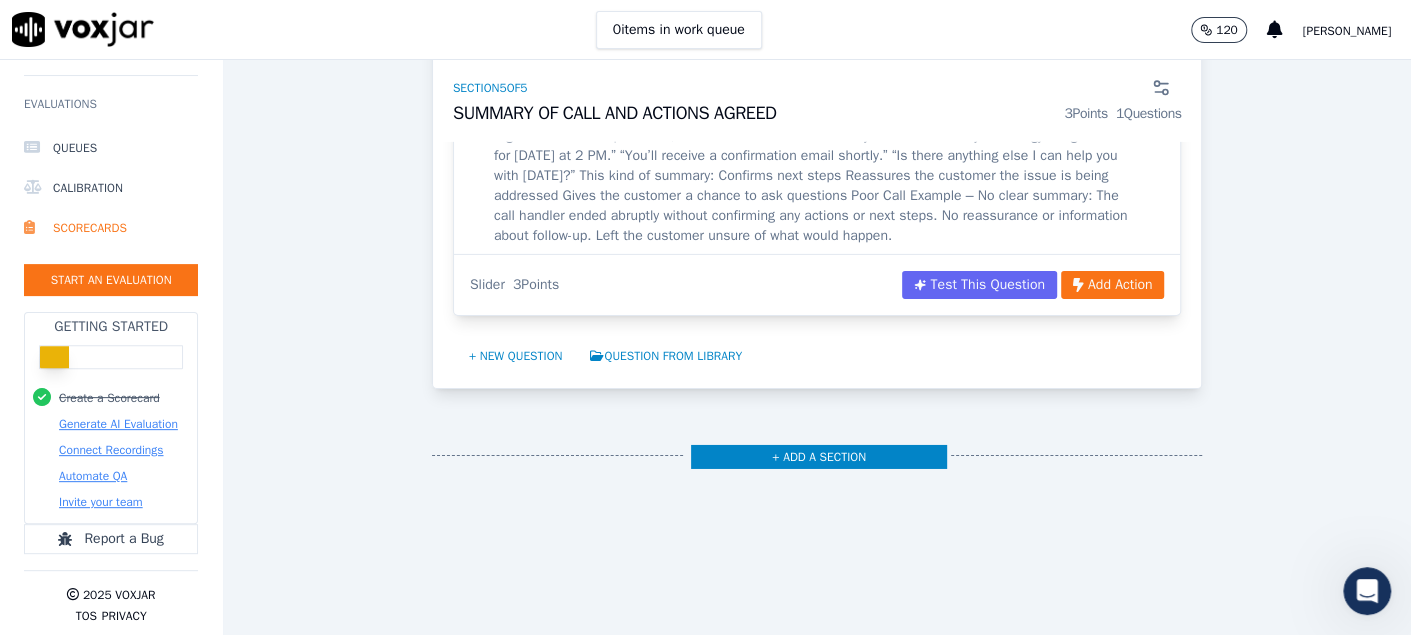 scroll, scrollTop: 7146, scrollLeft: 0, axis: vertical 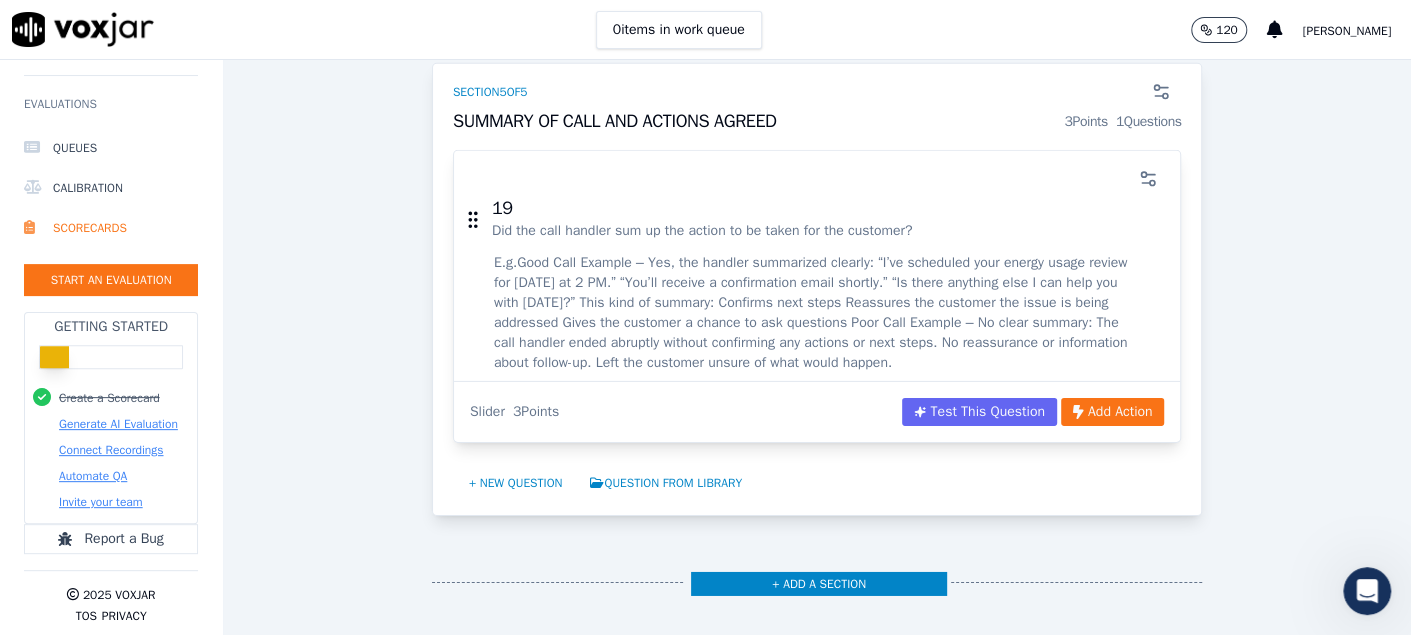 click on "19   Did the call handler sum up the action to be taken for the customer?   E.g.  Good Call Example – Yes, the handler summarized clearly:
“I’ve scheduled your energy usage review for Thursday at 2 PM.”
“You’ll receive a confirmation email shortly.”
“Is there anything else I can help you with today?”
This kind of summary:
Confirms next steps
Reassures the customer the issue is being addressed
Gives the customer a chance to ask questions
Poor Call Example – No clear summary:
The call handler ended abruptly without confirming any actions or next steps.
No reassurance or information about follow-up.
Left the customer unsure of what would happen.   Slider   3  Points
Test This Question
Add Action       + New question    Question from Library" at bounding box center [817, 332] 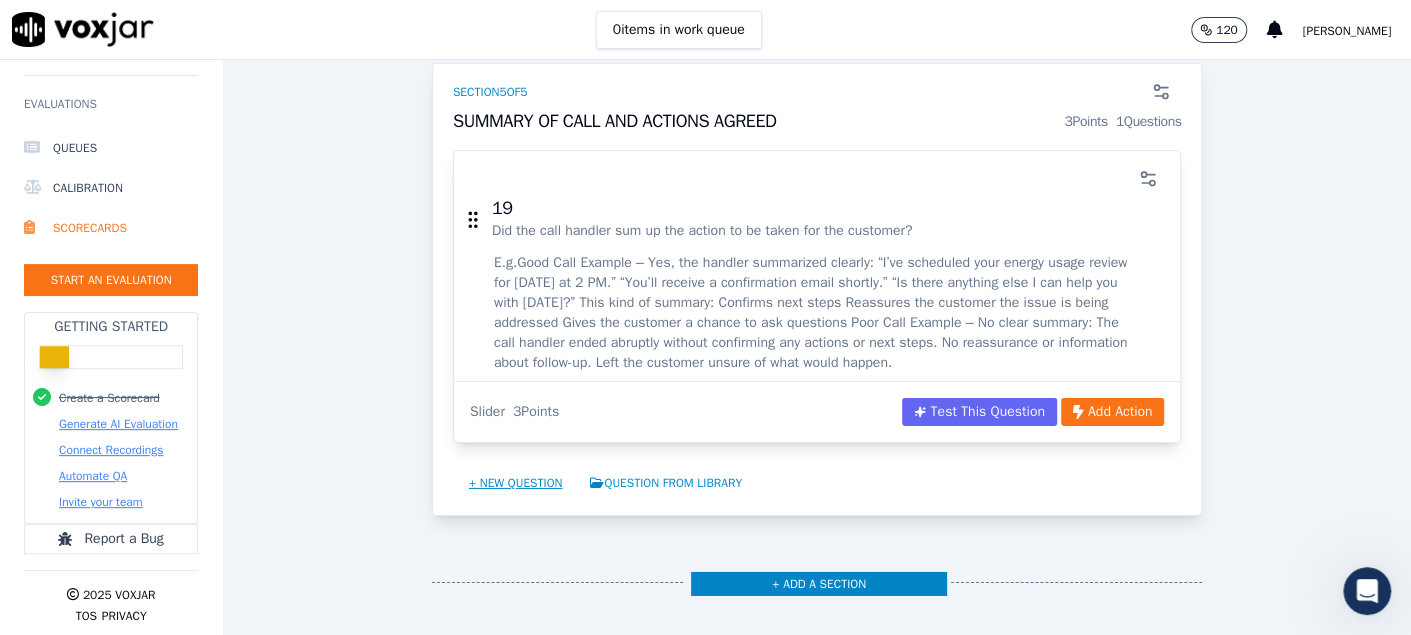 click on "+ New question" at bounding box center (516, 483) 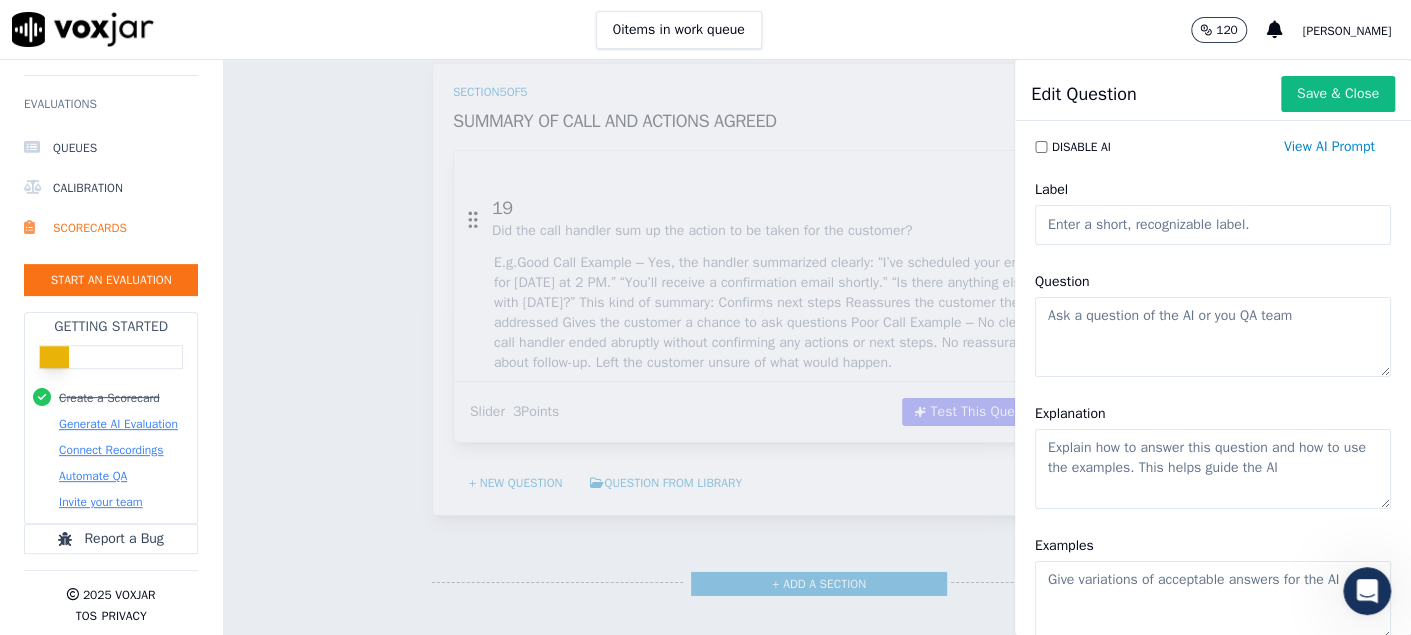 click on "Label" 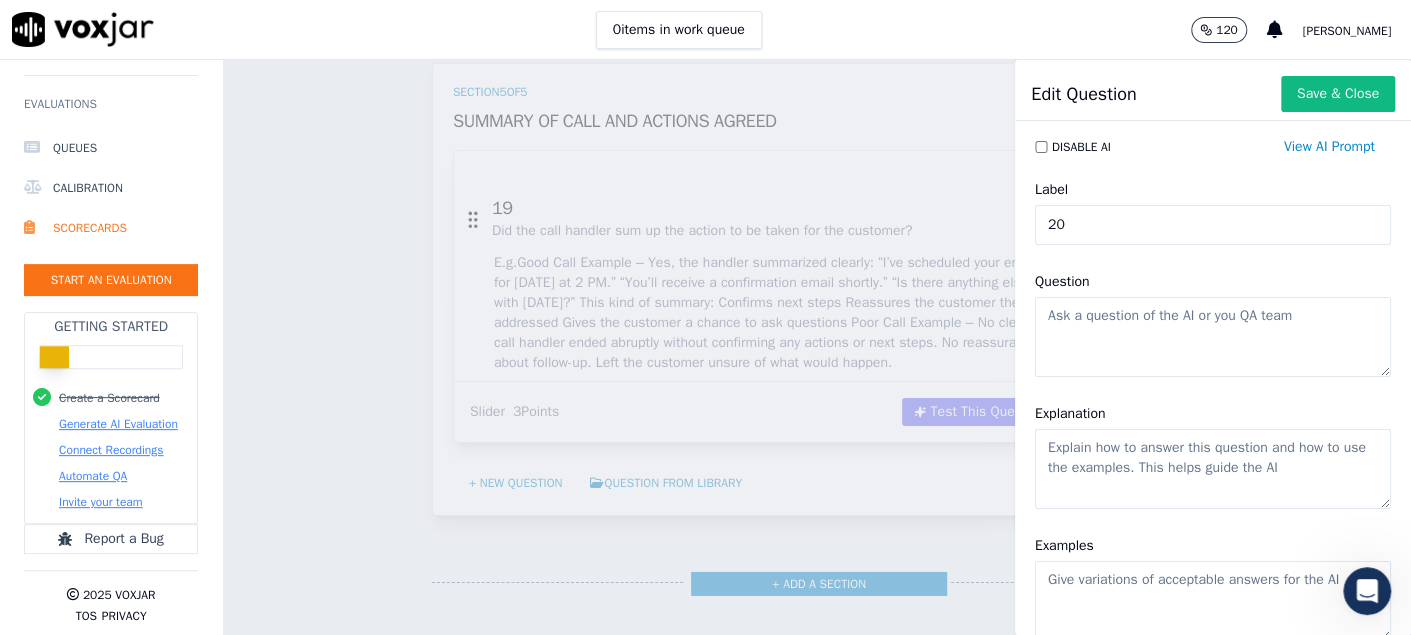 type on "20" 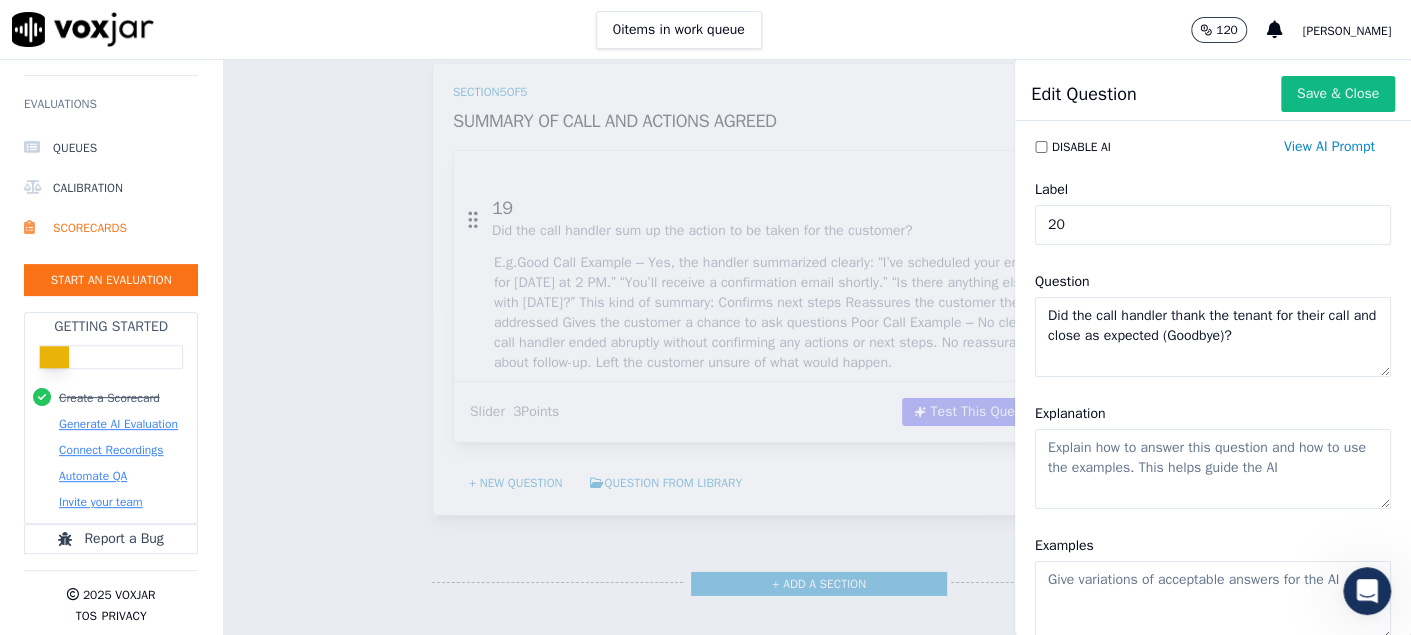 drag, startPoint x: 1272, startPoint y: 337, endPoint x: 893, endPoint y: 259, distance: 386.94315 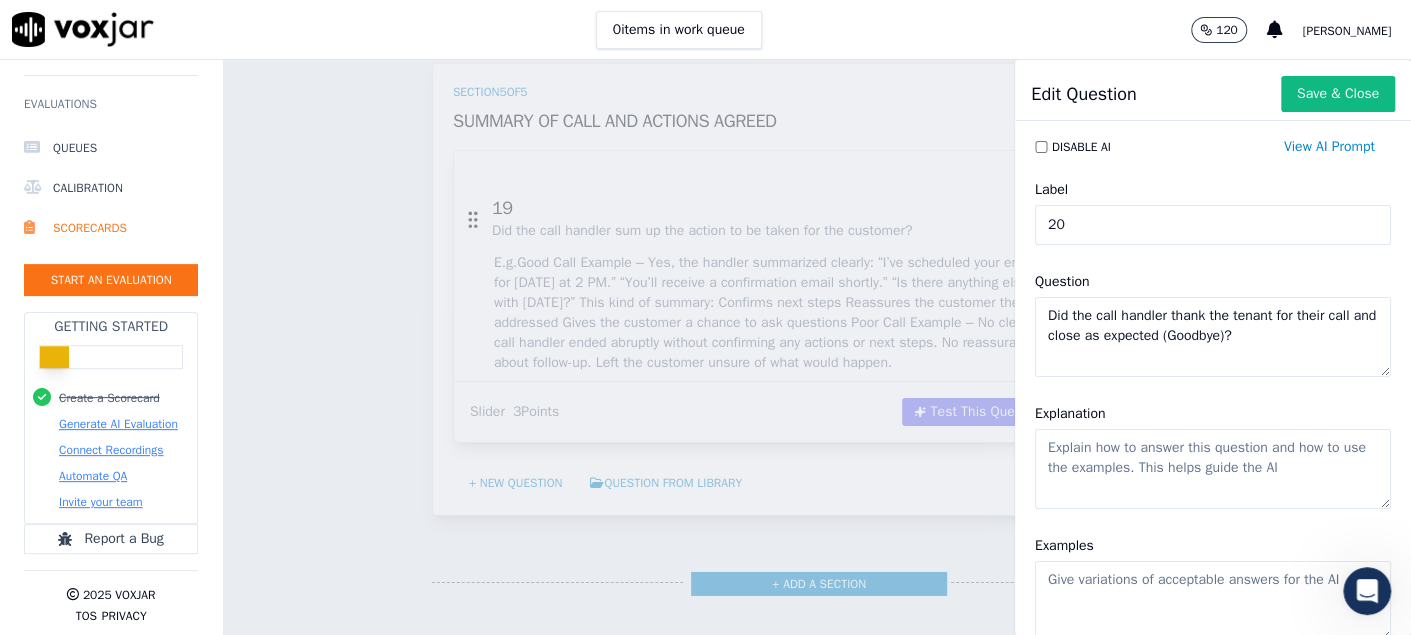 click on "Explanation" 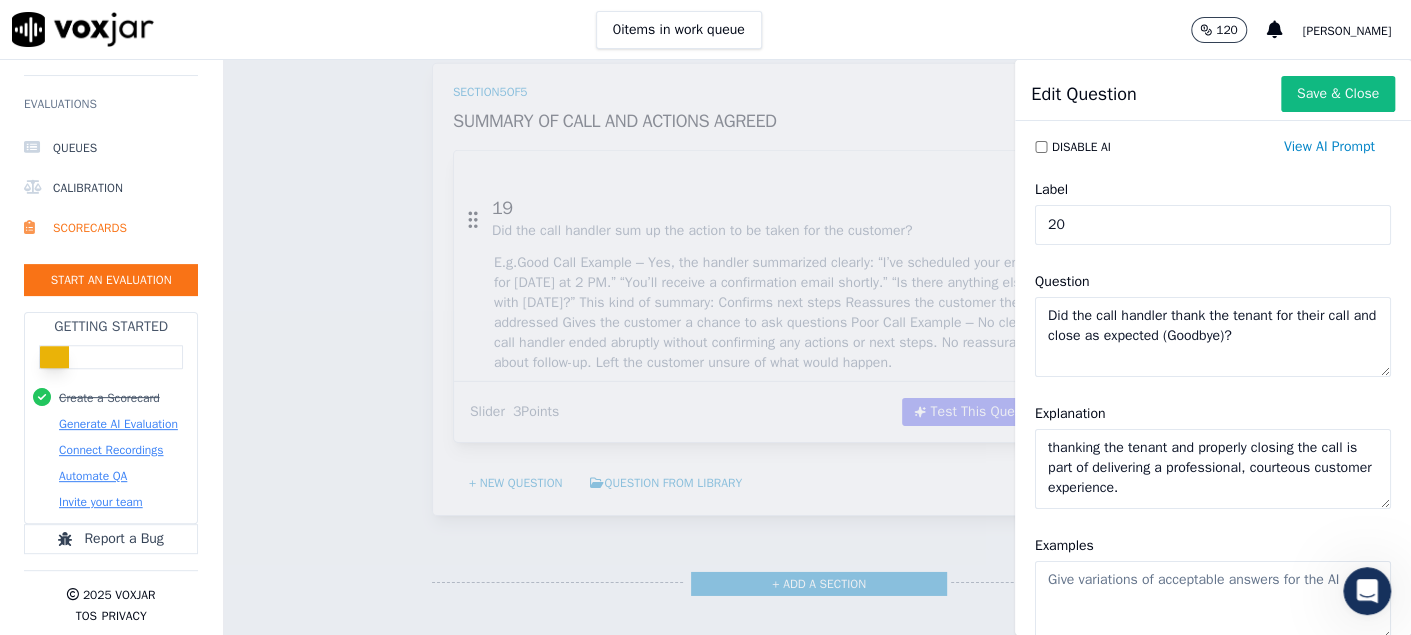type on "thanking the tenant and properly closing the call is part of delivering a professional, courteous customer experience." 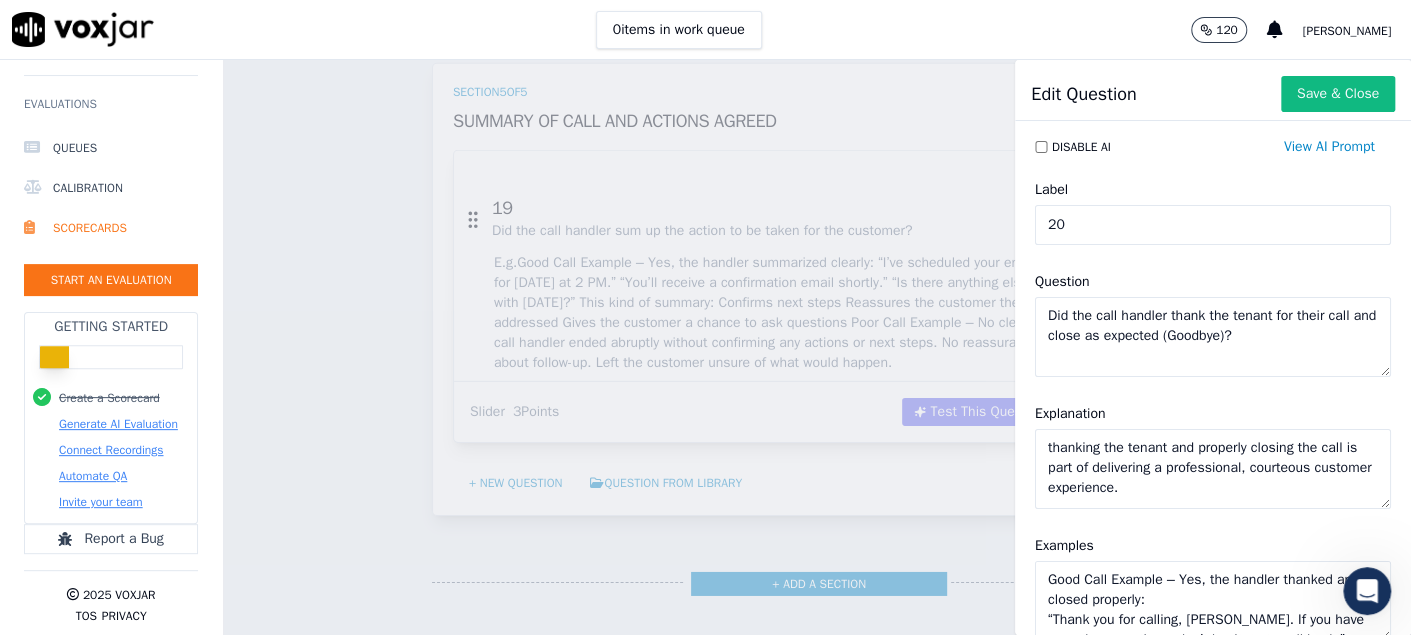 scroll, scrollTop: 129, scrollLeft: 0, axis: vertical 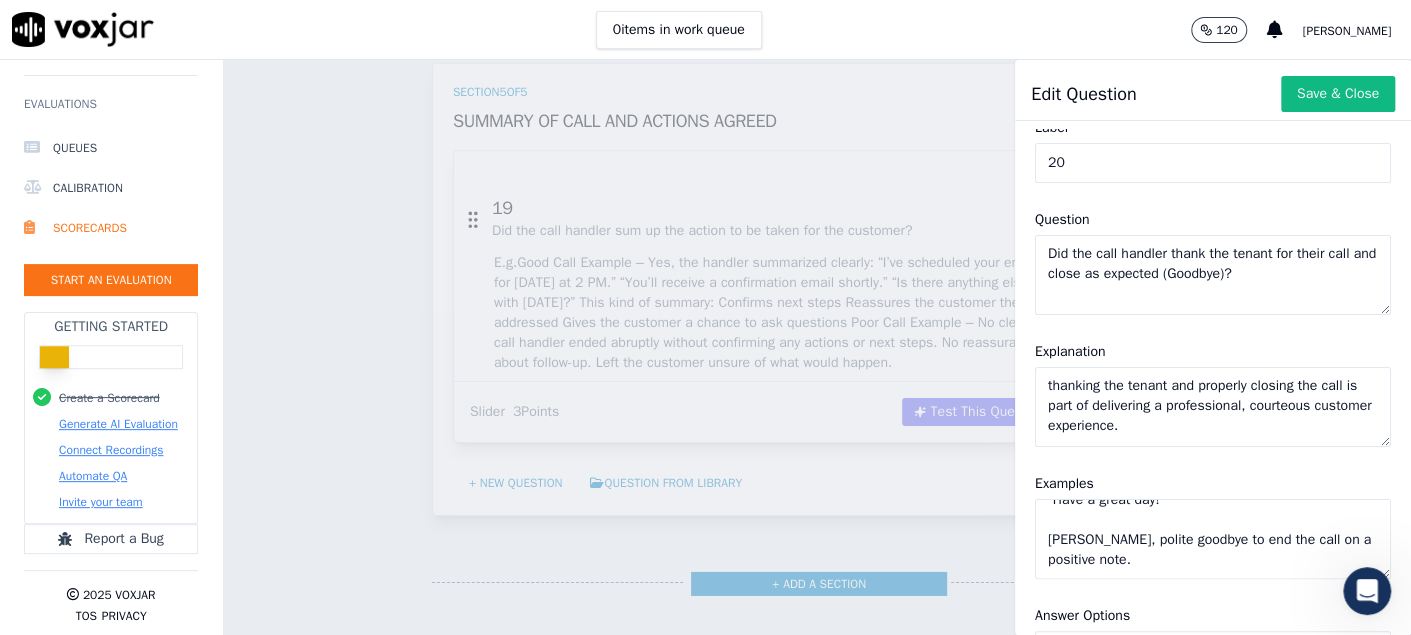 click on "Examples   Good Call Example – Yes, the handler thanked and closed properly:
“Thank you for calling, Mr. Smith. If you have any other questions, don’t hesitate to call back.”
“Have a great day!”
Clear, polite goodbye to end the call on a positive note." at bounding box center (1213, 525) 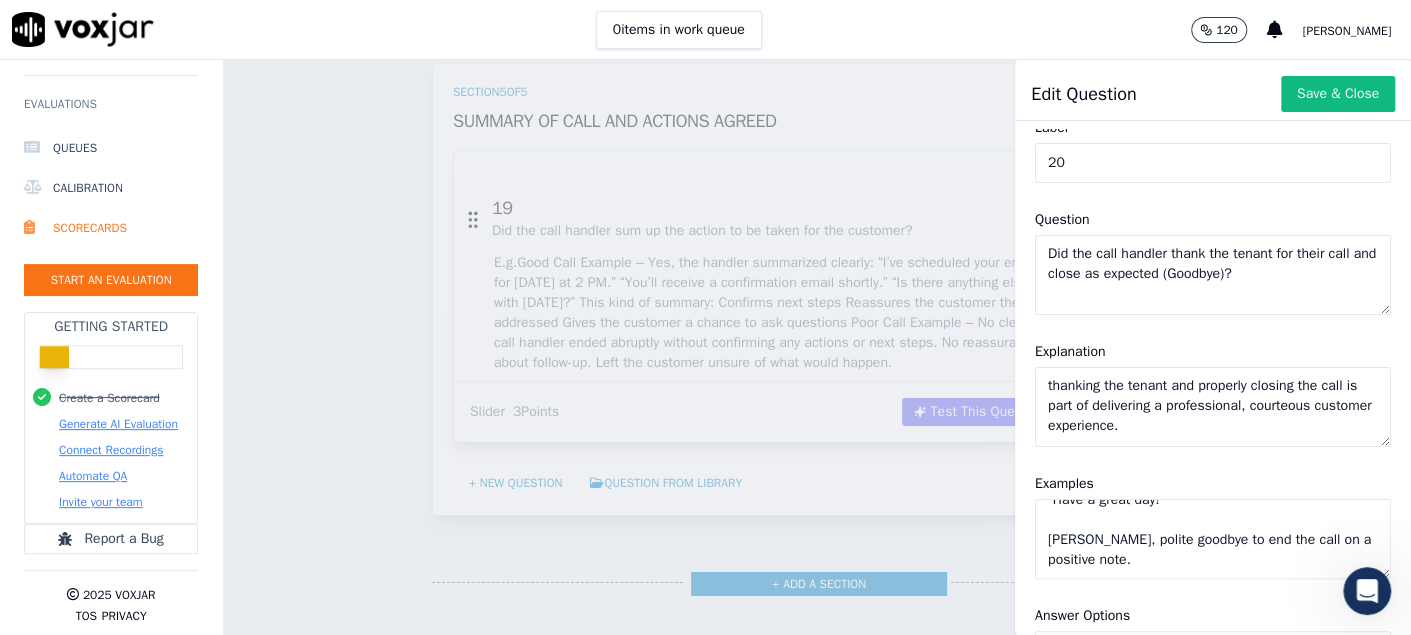 scroll, scrollTop: 169, scrollLeft: 0, axis: vertical 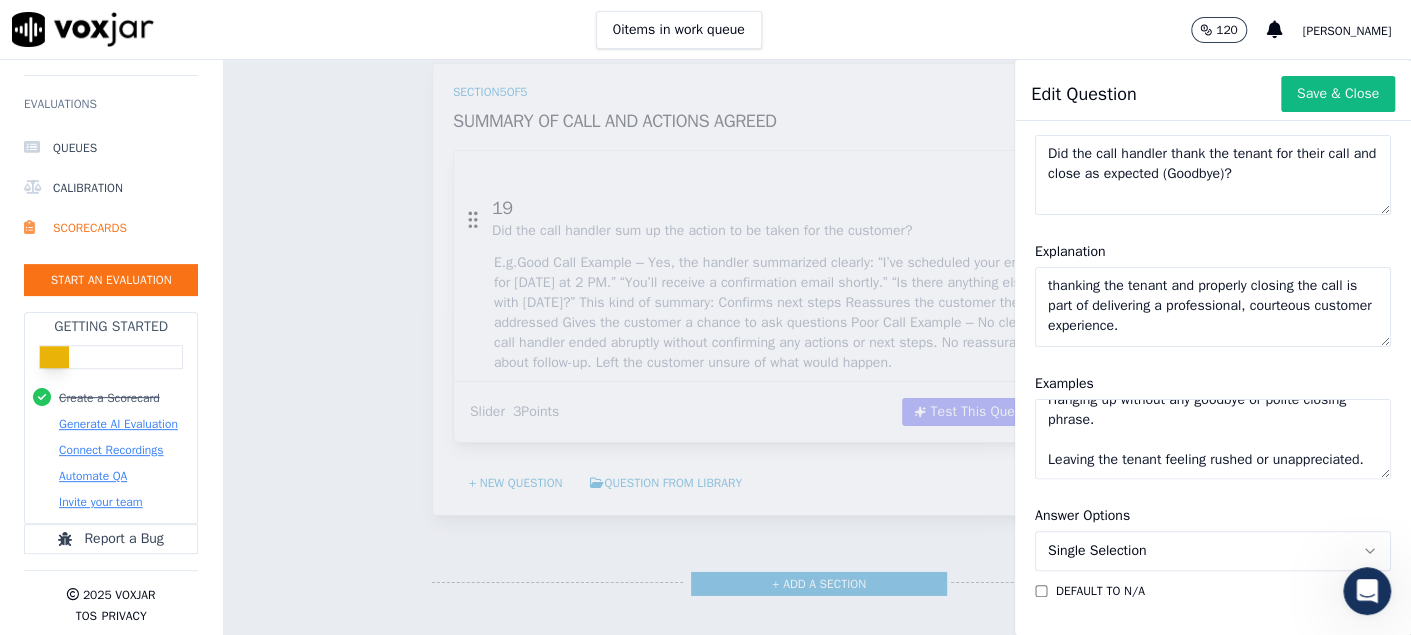 type on "Good Call Example – Yes, the handler thanked and closed properly:
“Thank you for calling, Mr. Smith. If you have any other questions, don’t hesitate to call back.”
“Have a great day!”
Clear, polite goodbye to end the call on a positive note.
Poor Call Example – No proper closing:
Abrupt or no thank you.
Hanging up without any goodbye or polite closing phrase.
Leaving the tenant feeling rushed or unappreciated." 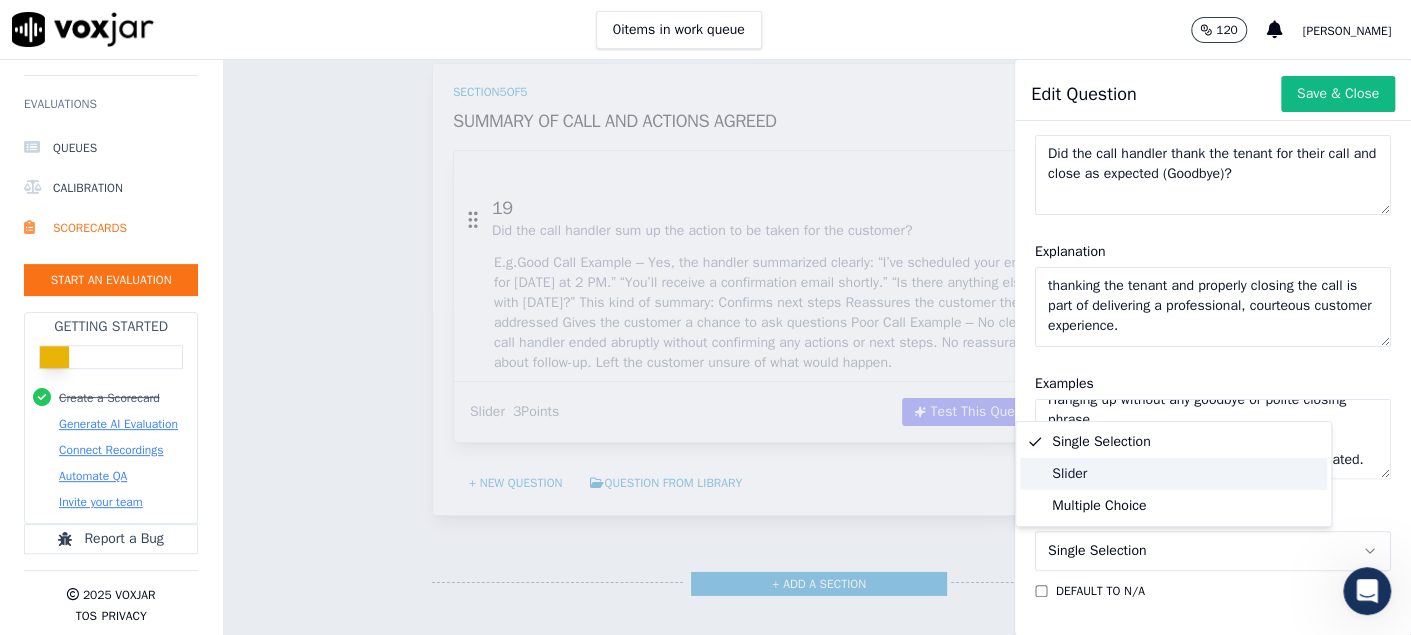 click on "Slider" 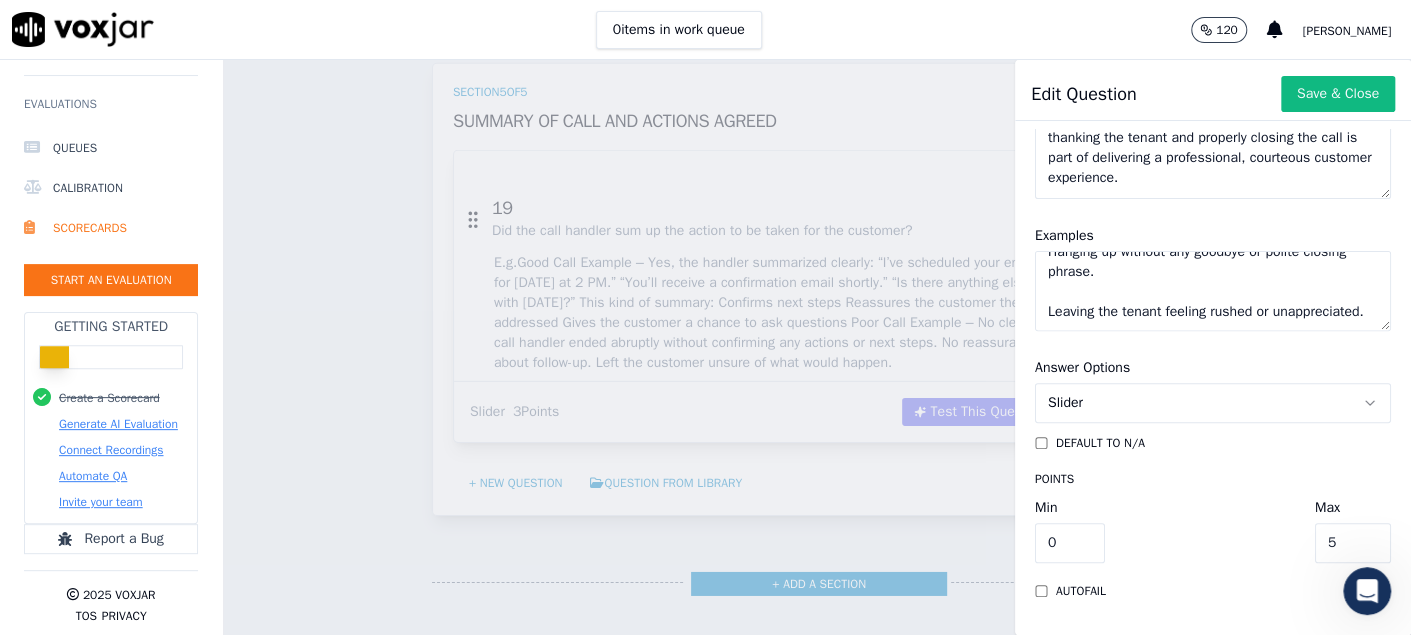 scroll, scrollTop: 367, scrollLeft: 0, axis: vertical 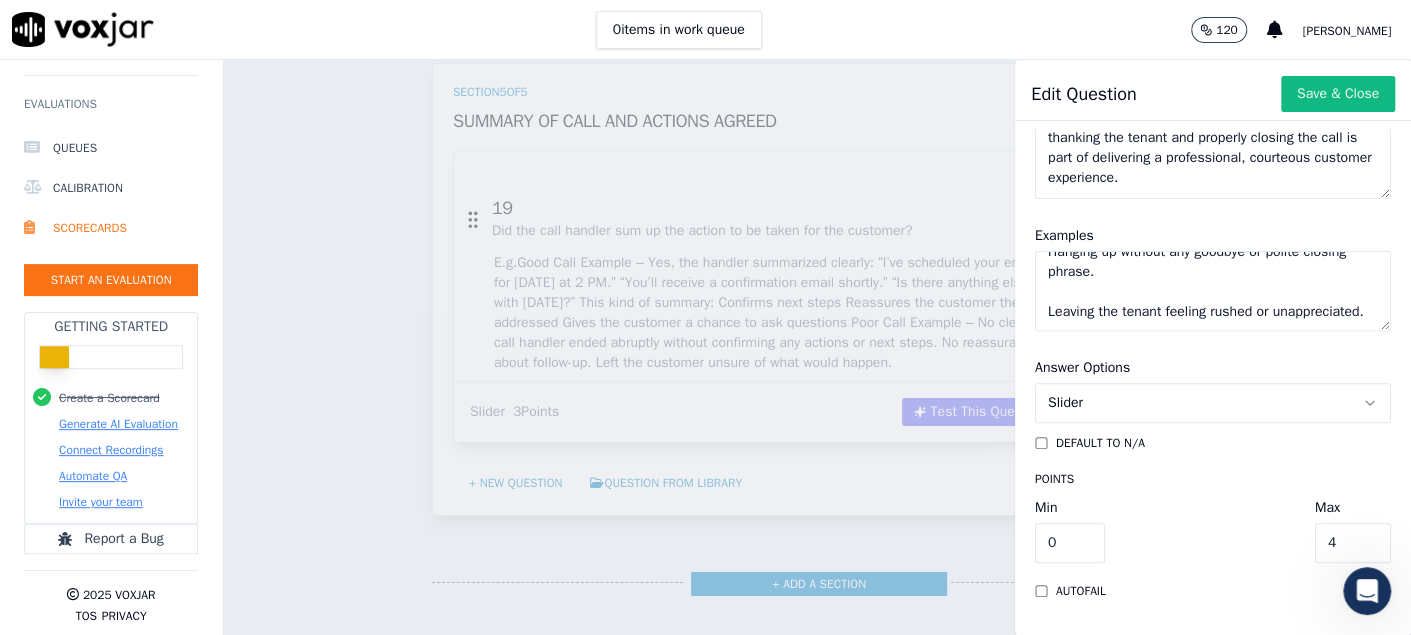 drag, startPoint x: 1263, startPoint y: 478, endPoint x: 1227, endPoint y: 480, distance: 36.05551 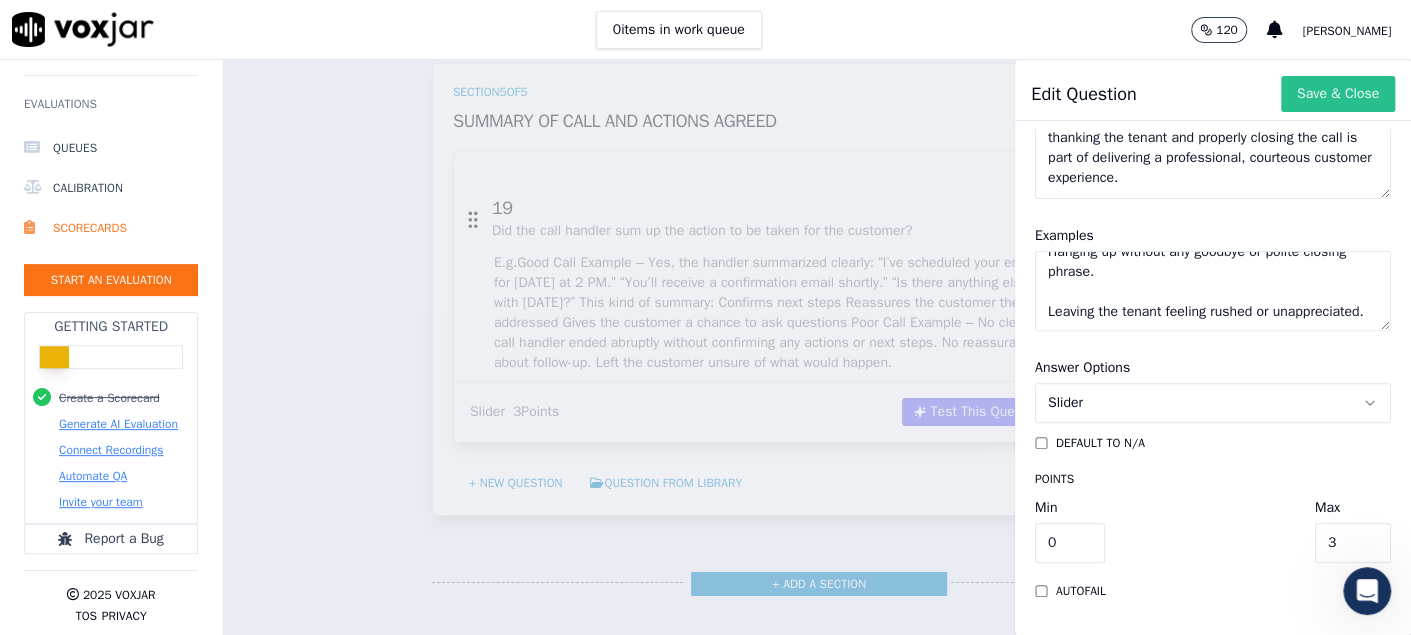 type on "3" 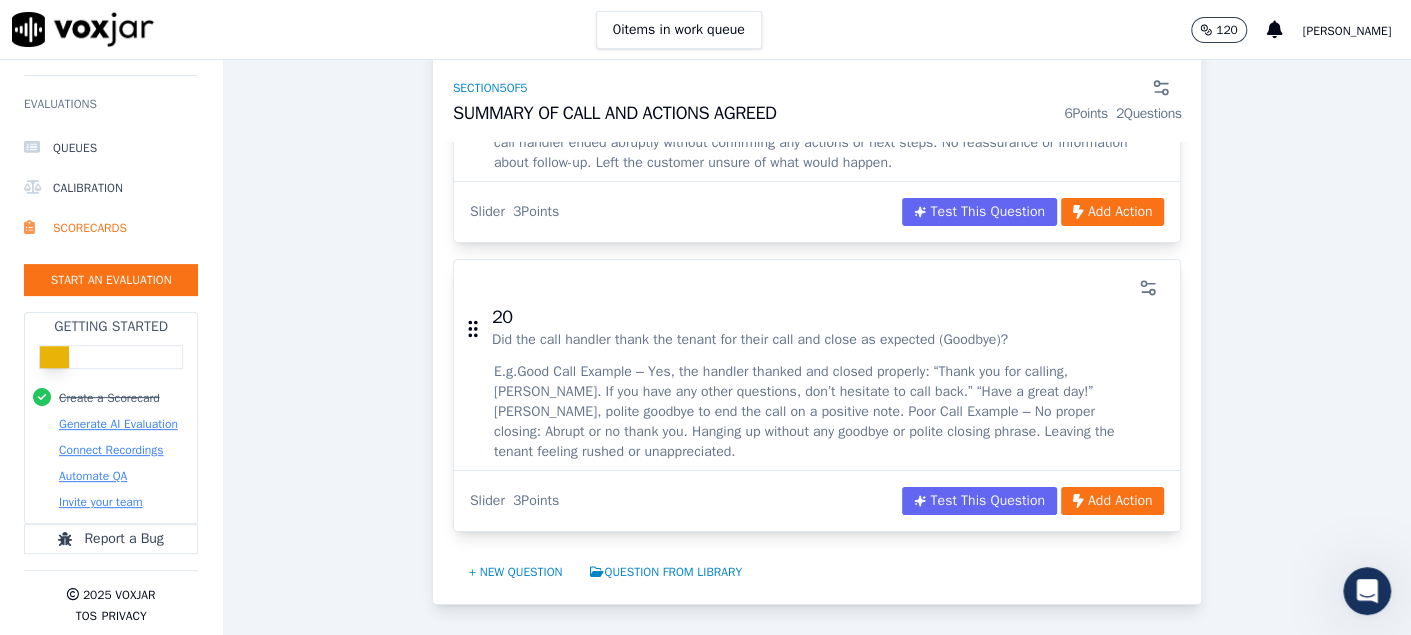 scroll, scrollTop: 7446, scrollLeft: 0, axis: vertical 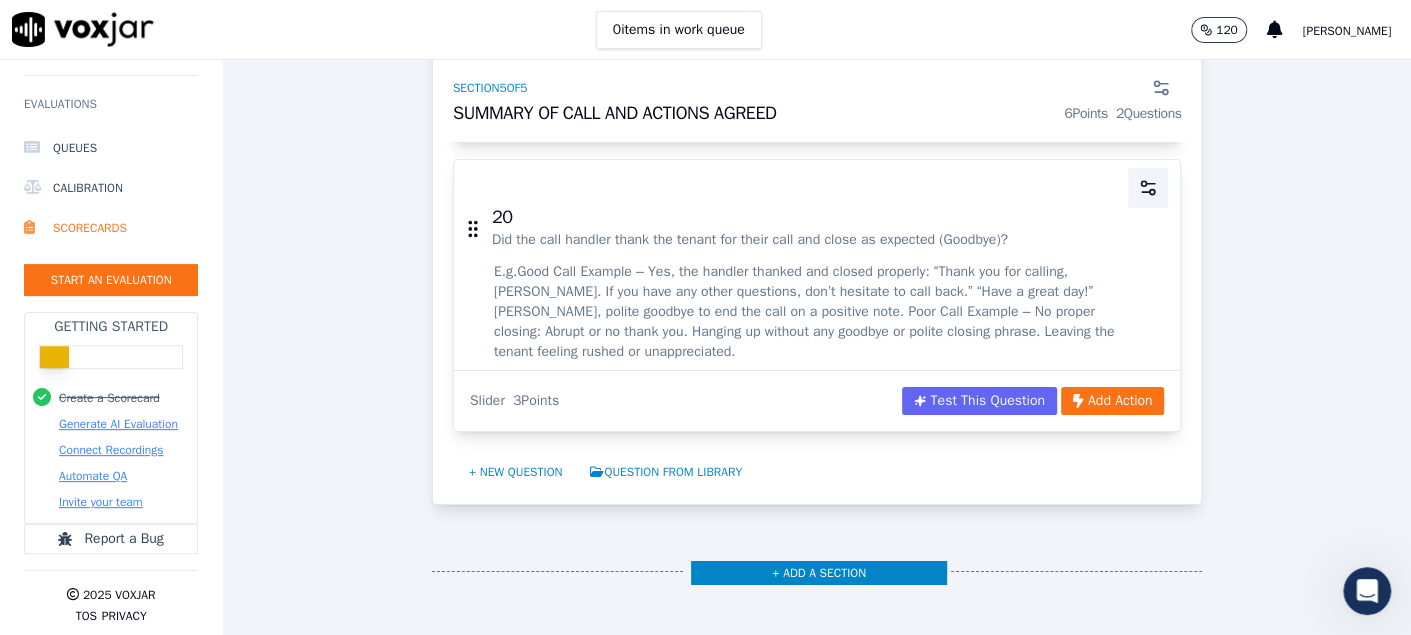 click 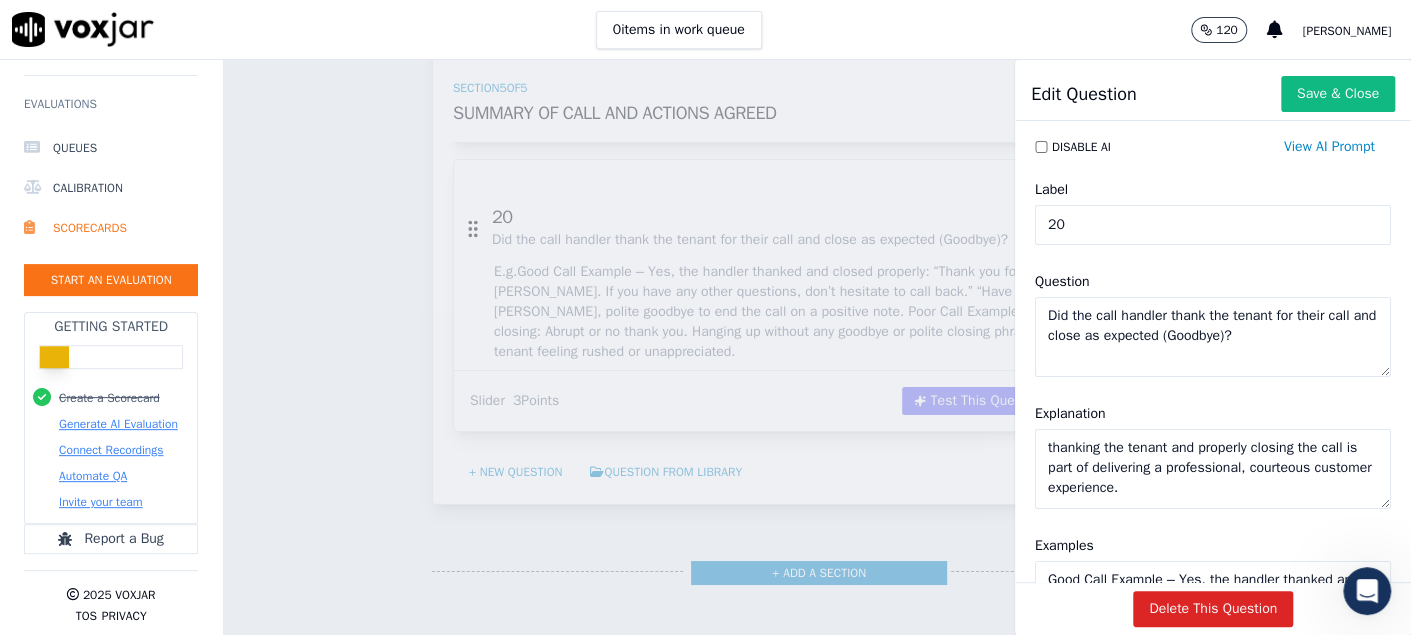 scroll, scrollTop: 420, scrollLeft: 0, axis: vertical 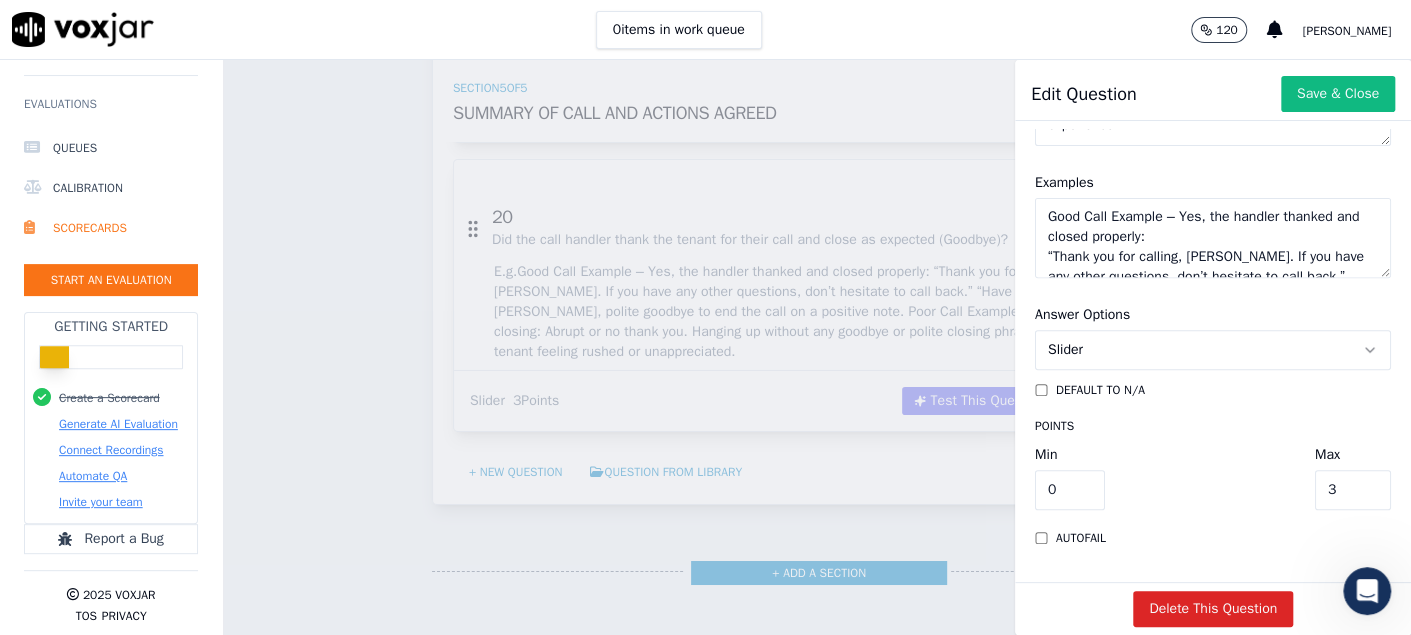 drag, startPoint x: 1257, startPoint y: 436, endPoint x: 1181, endPoint y: 438, distance: 76.02631 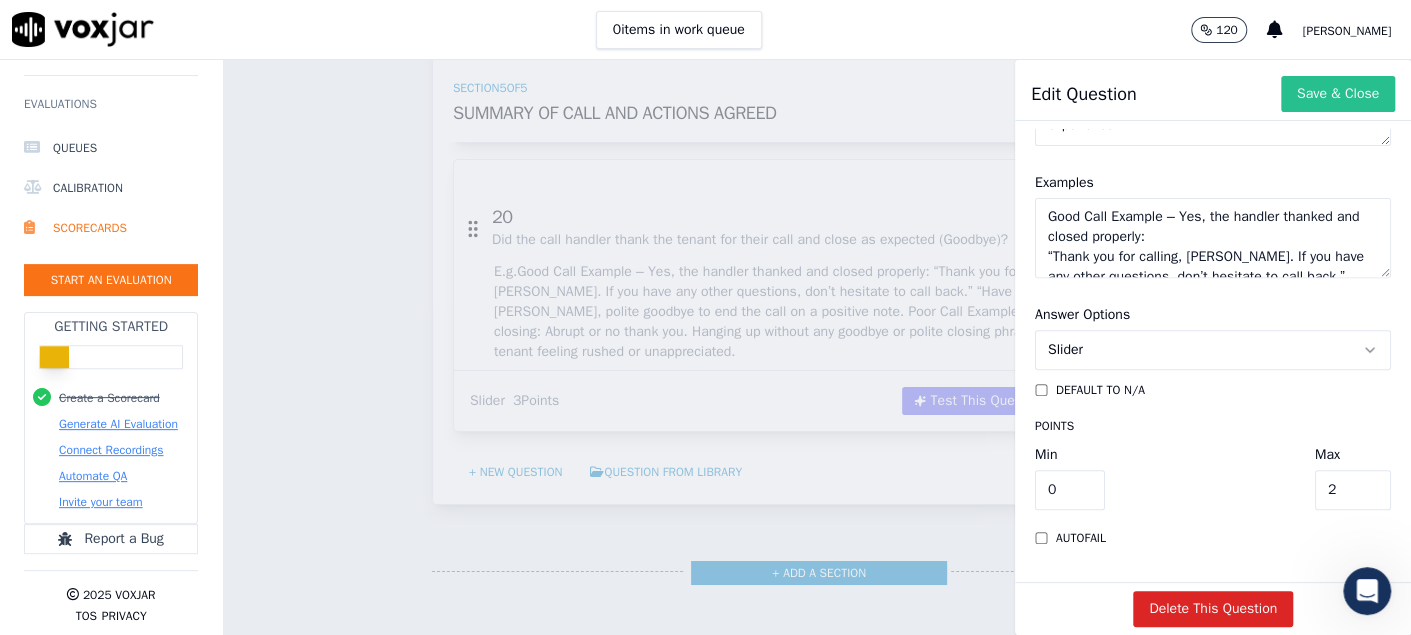 type on "2" 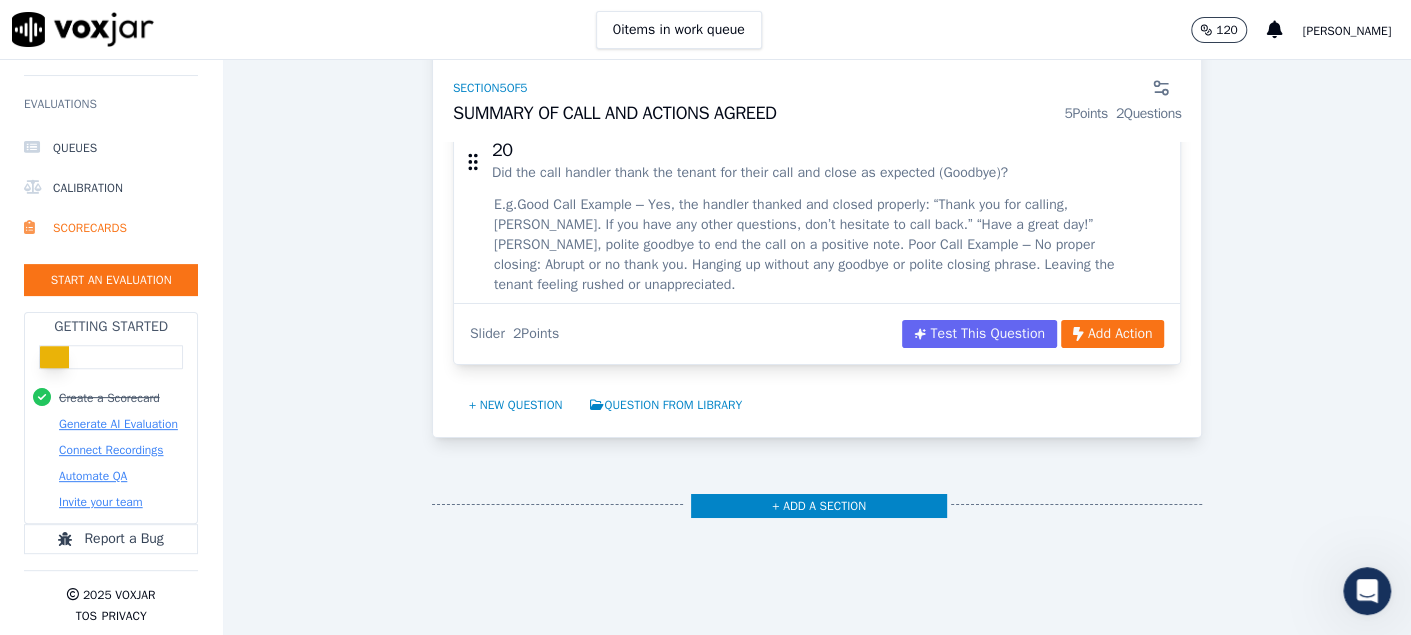 scroll, scrollTop: 7546, scrollLeft: 0, axis: vertical 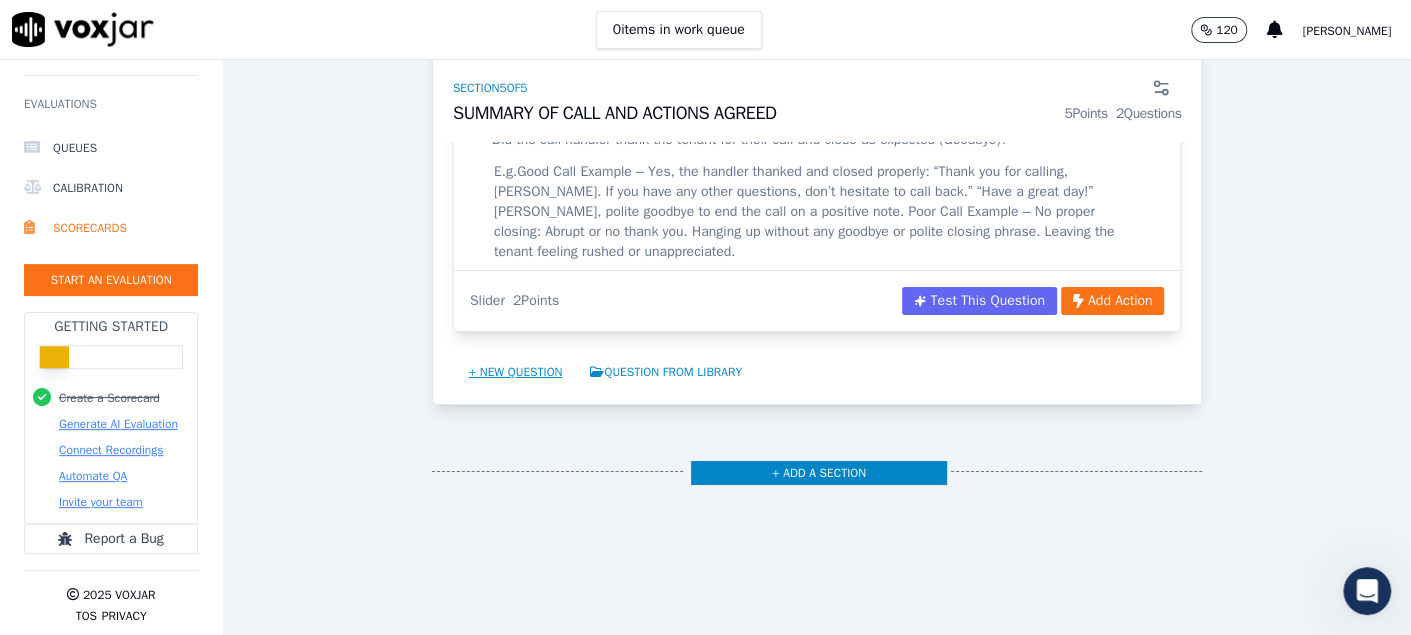 click on "+ New question" at bounding box center (516, 372) 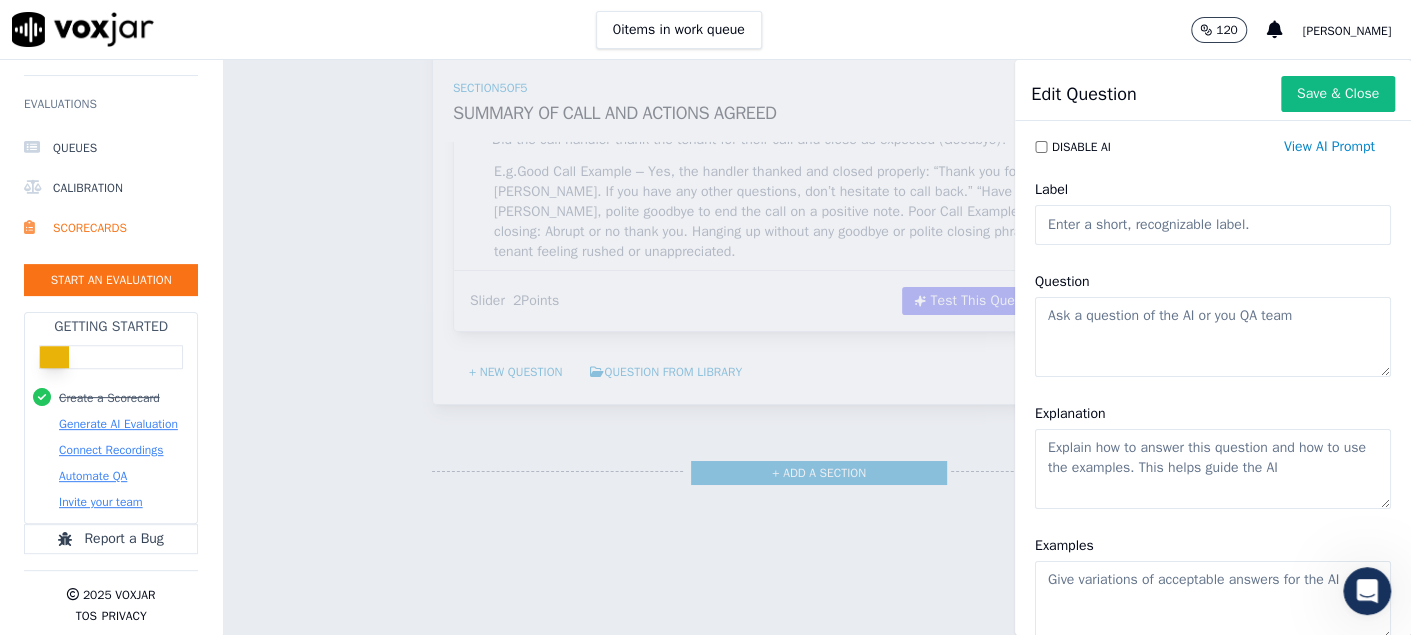 click on "Label" 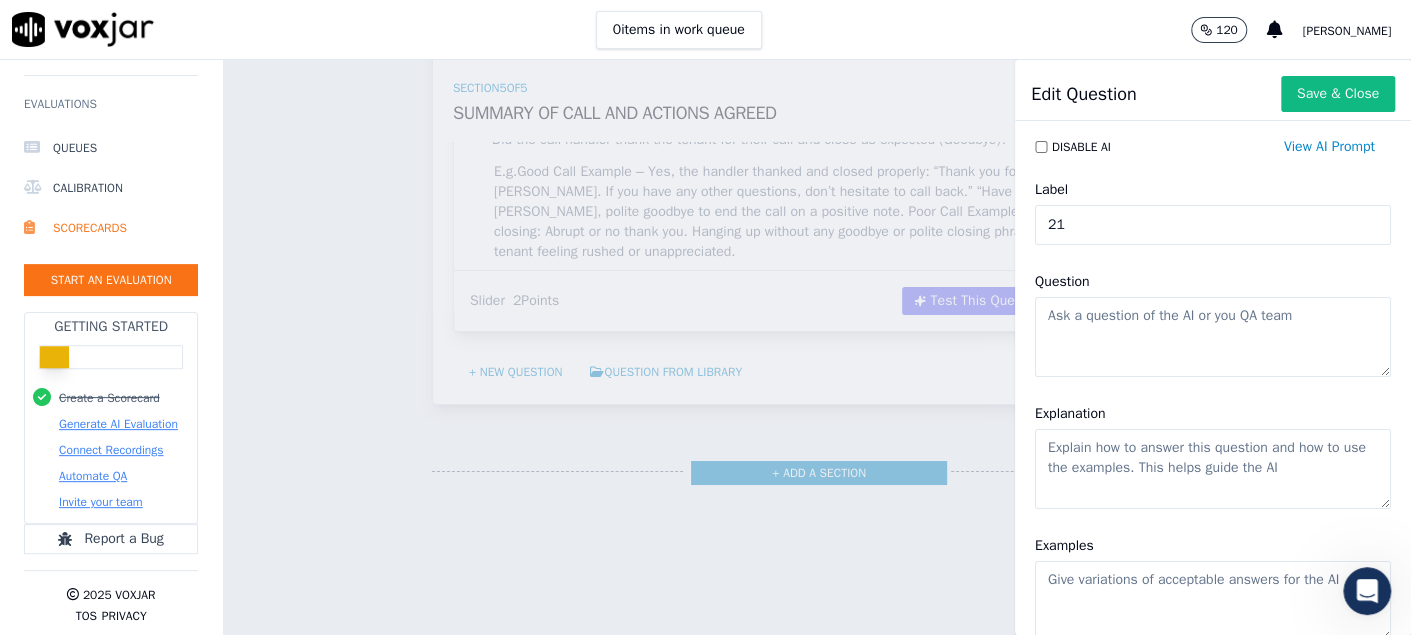 type on "21" 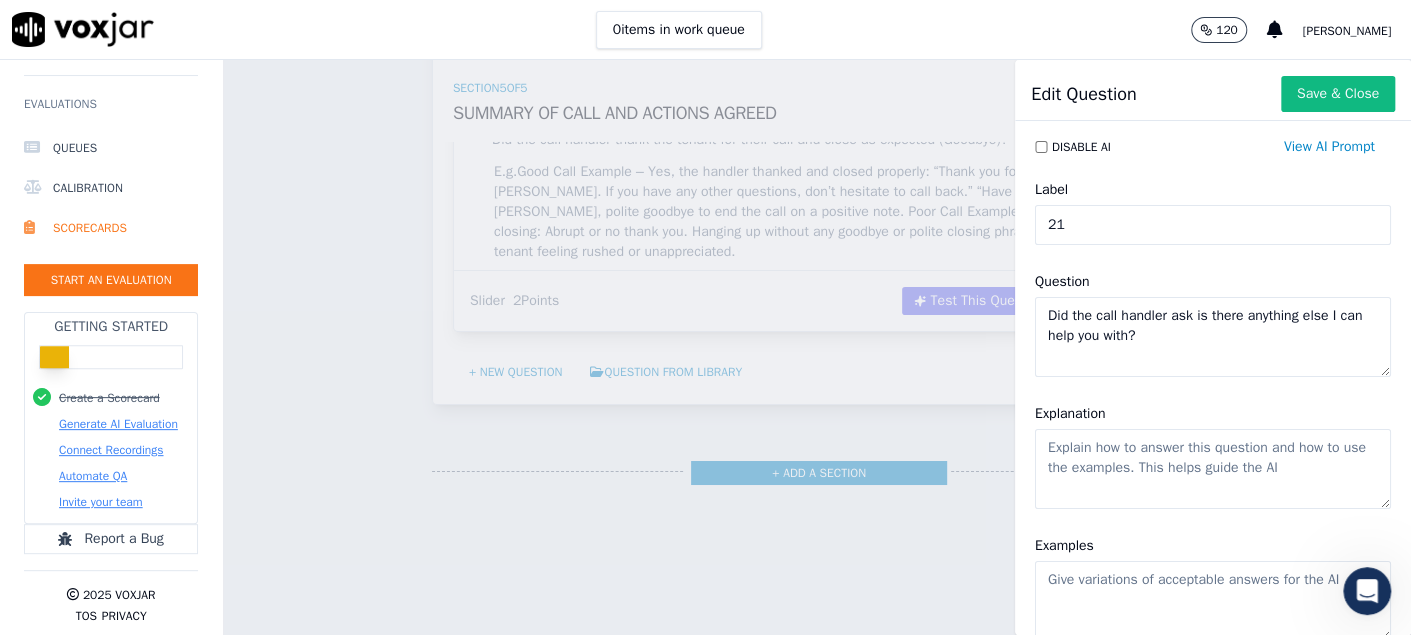 type on "Did the call handler ask is there anything else I can help you with?" 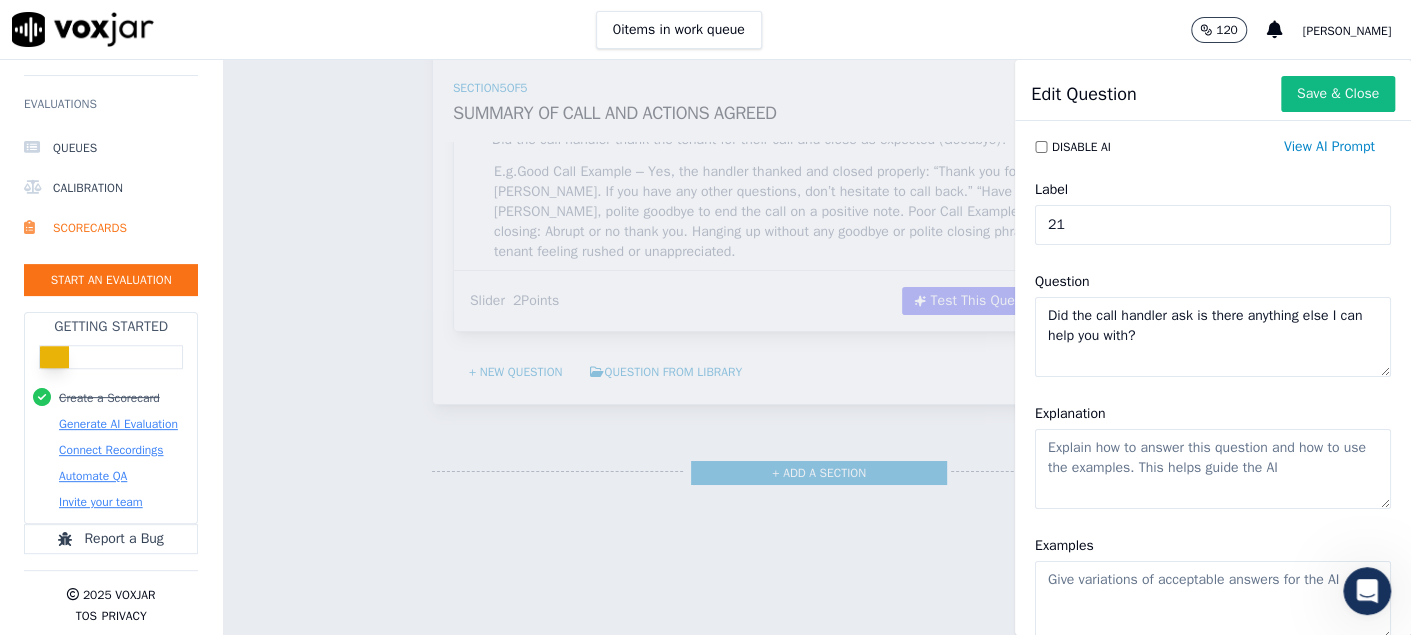 click on "Explanation" 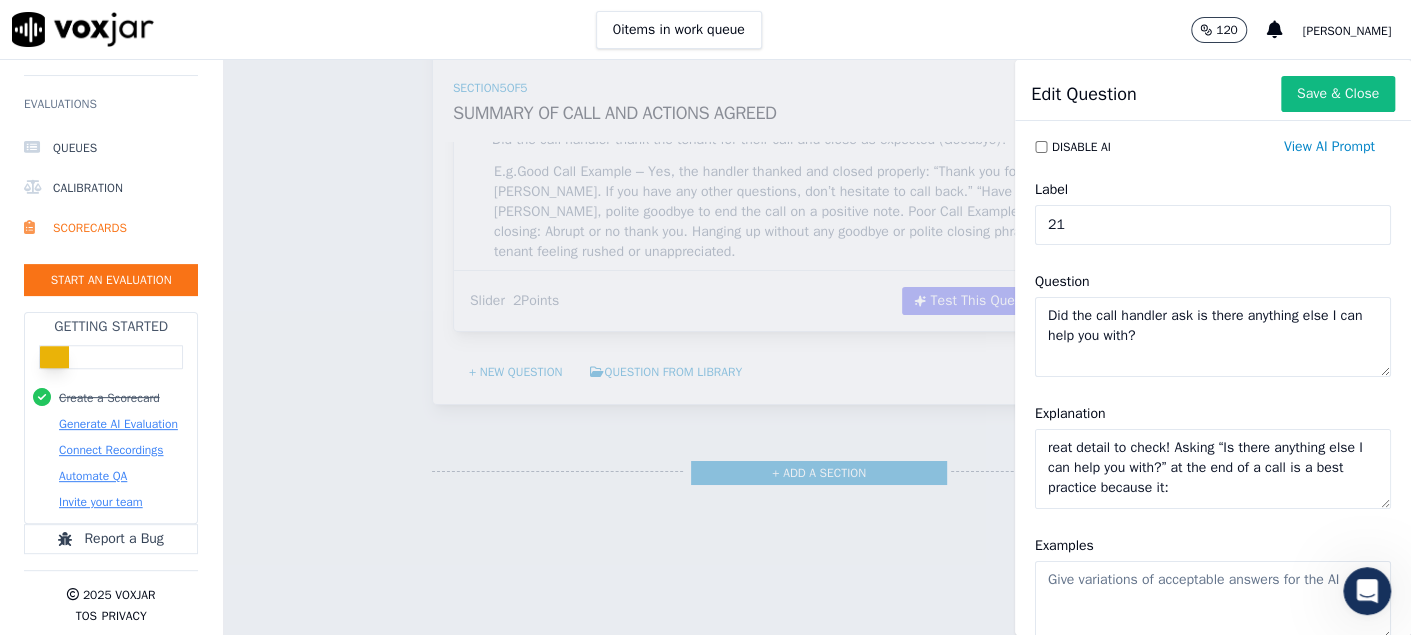 scroll, scrollTop: 168, scrollLeft: 0, axis: vertical 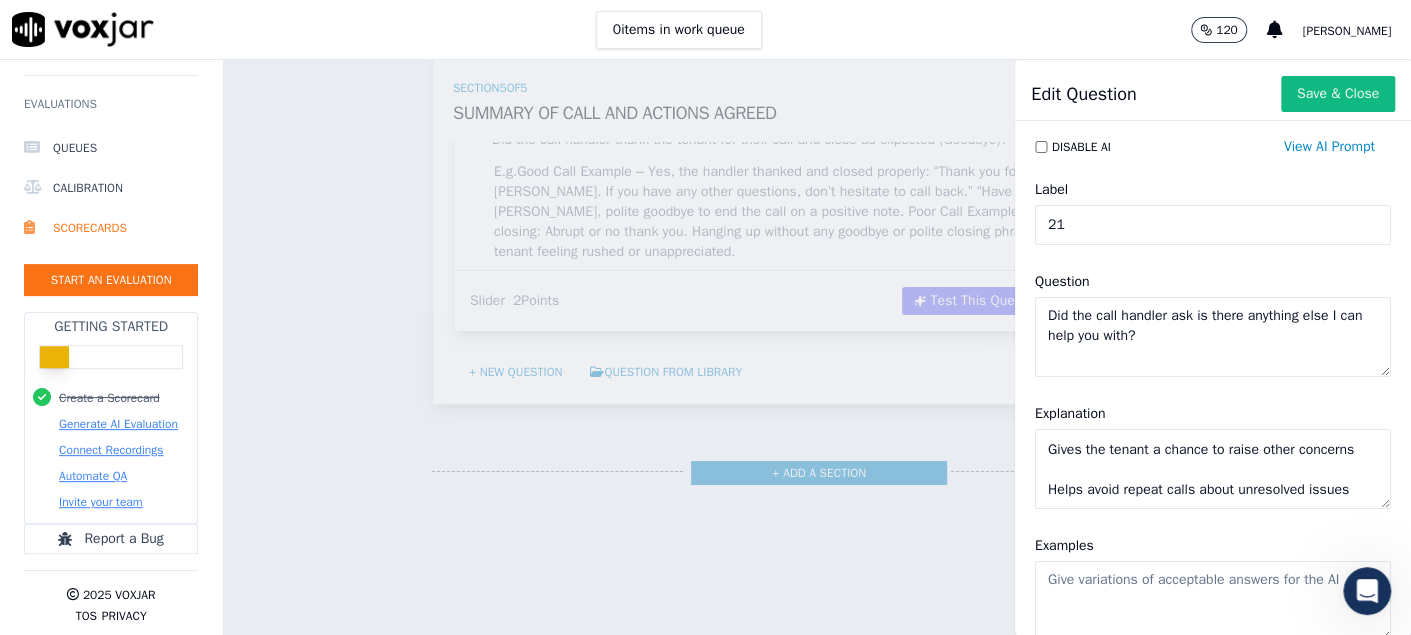 type on "reat detail to check! Asking “Is there anything else I can help you with?” at the end of a call is a best practice because it:
Shows the handler’s willingness to assist further
Gives the tenant a chance to raise other concerns
Helps avoid repeat calls about unresolved issues" 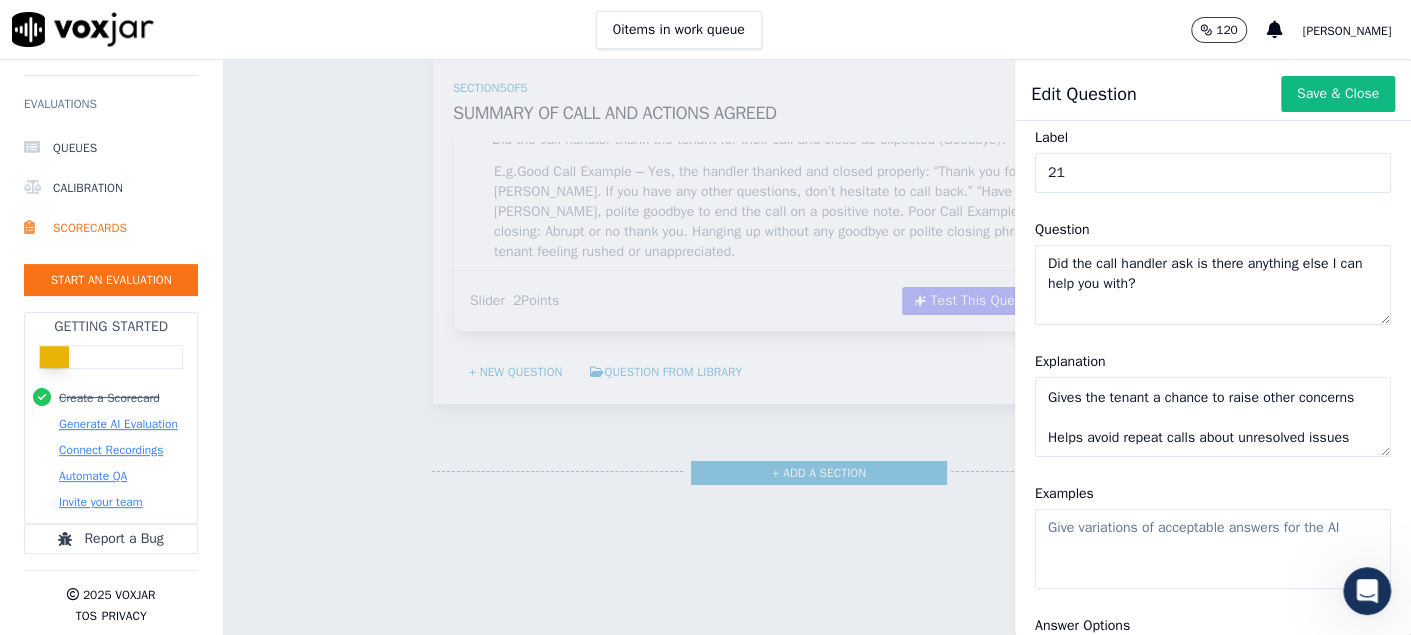 scroll, scrollTop: 99, scrollLeft: 0, axis: vertical 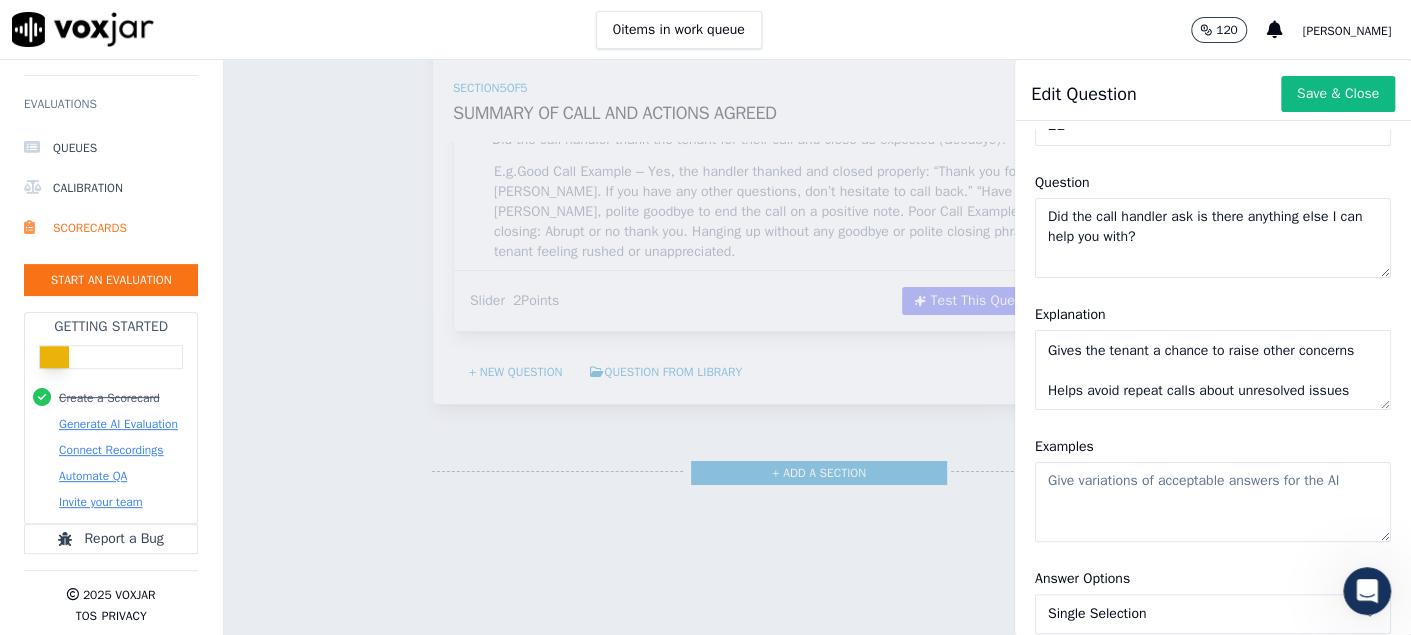 click on "Examples" 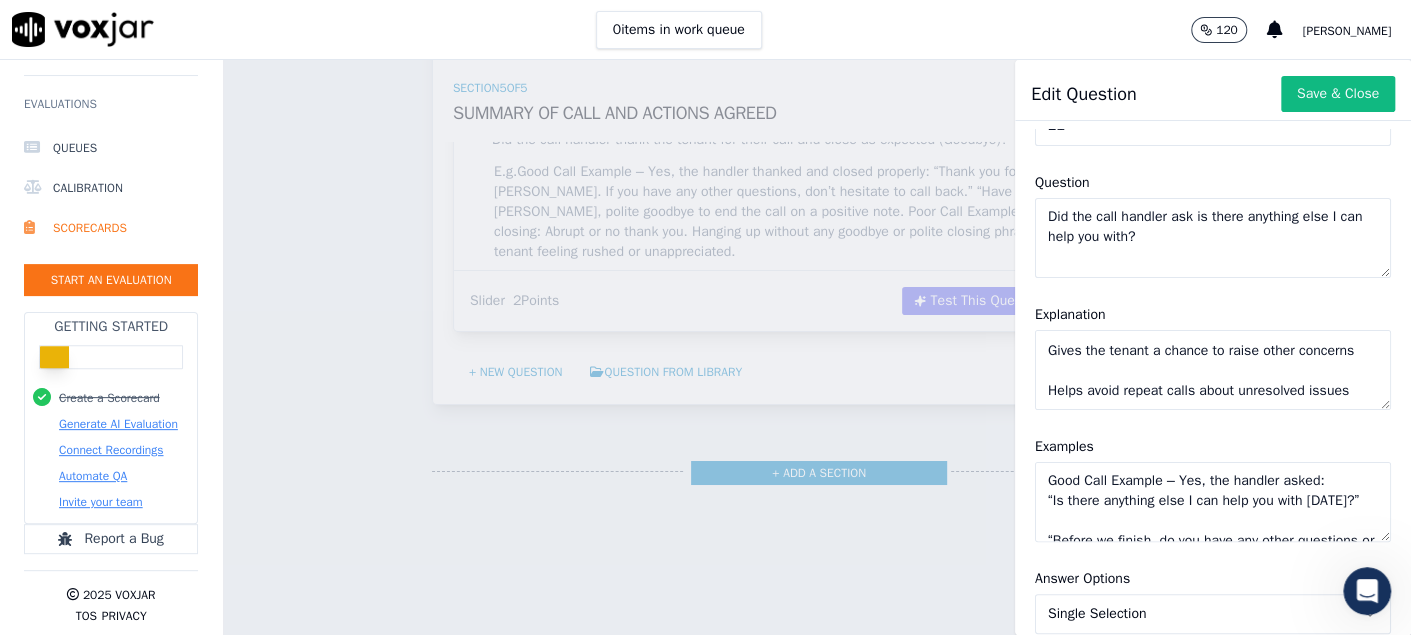 scroll, scrollTop: 89, scrollLeft: 0, axis: vertical 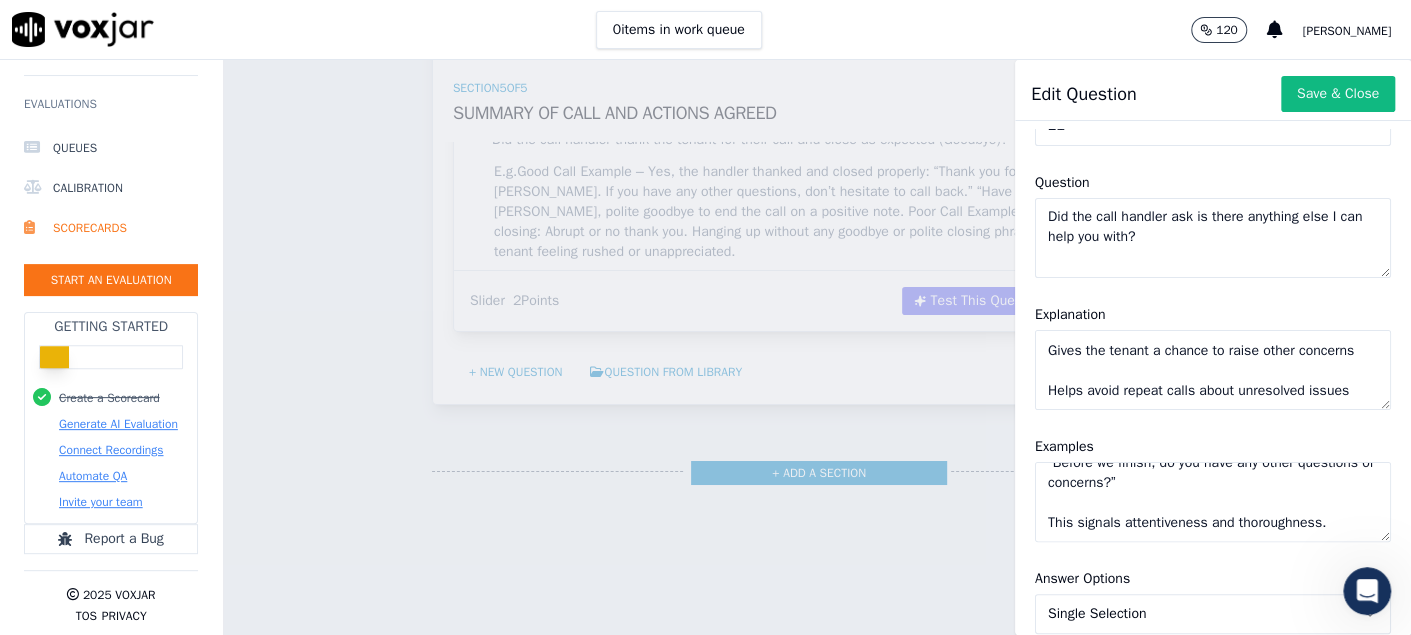paste on "Poor Call Example – No such question was asked:
The call ended abruptly without inviting further questions.
Missed opportunity to catch any additional issues or clarify concerns." 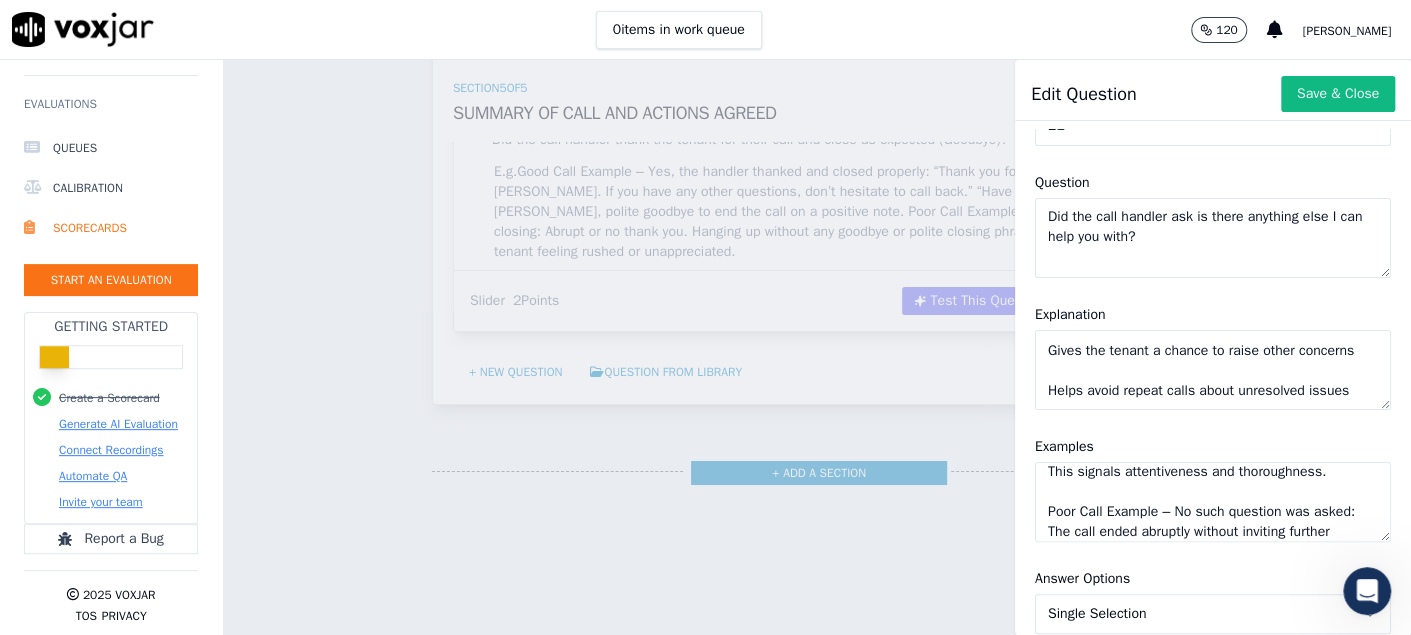 type on "Good Call Example – Yes, the handler asked:
“Is there anything else I can help you with today?”
“Before we finish, do you have any other questions or concerns?”
This signals attentiveness and thoroughness.
Poor Call Example – No such question was asked:
The call ended abruptly without inviting further questions.
Missed opportunity to catch any additional issues or clarify concerns." 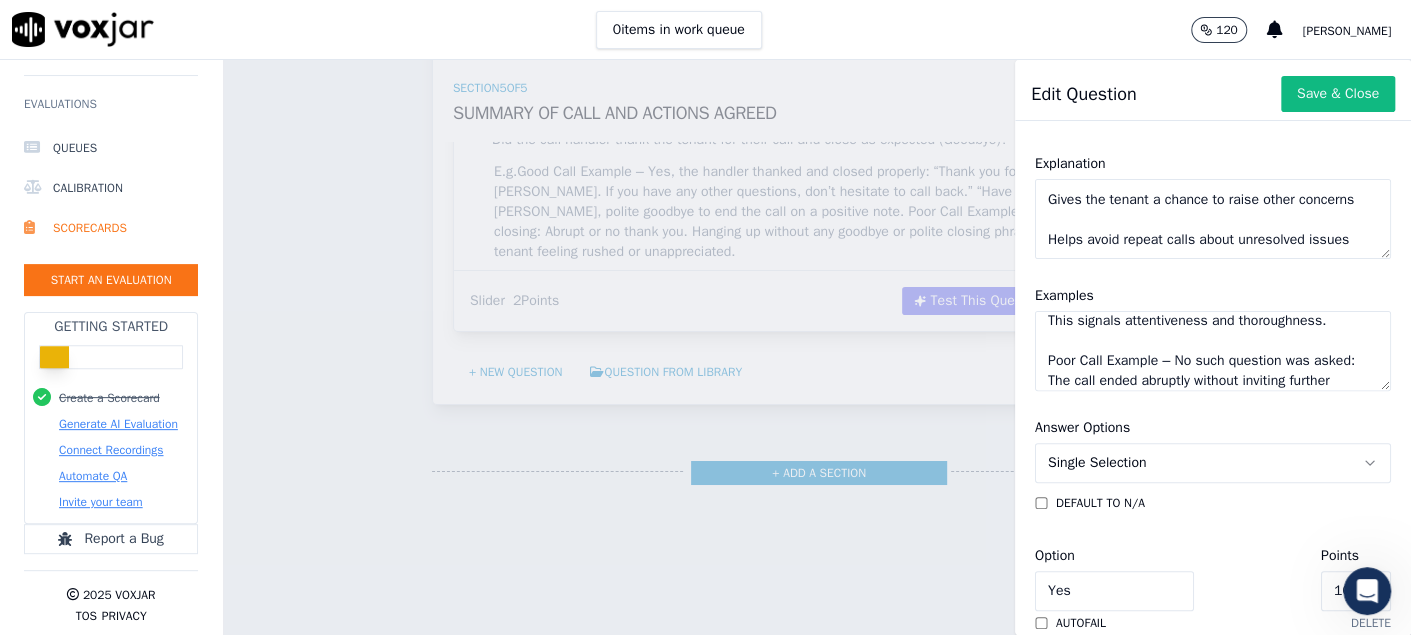 scroll, scrollTop: 499, scrollLeft: 0, axis: vertical 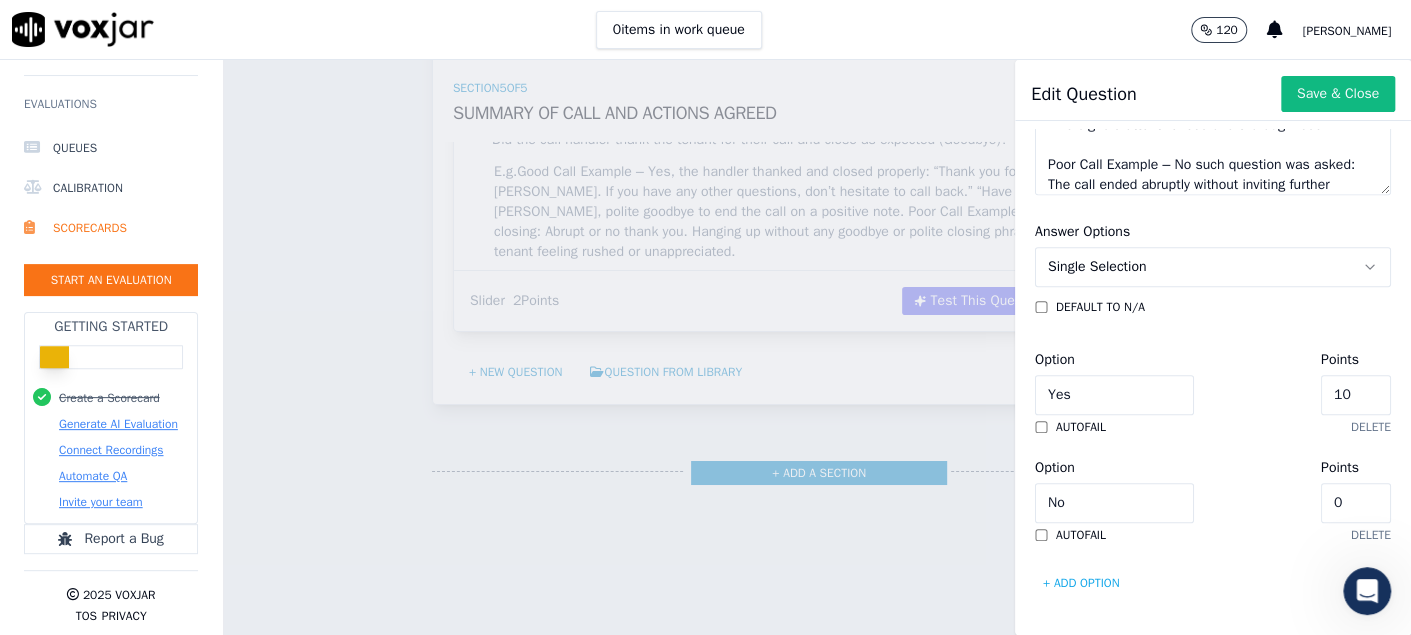 click on "Single Selection" at bounding box center [1097, 267] 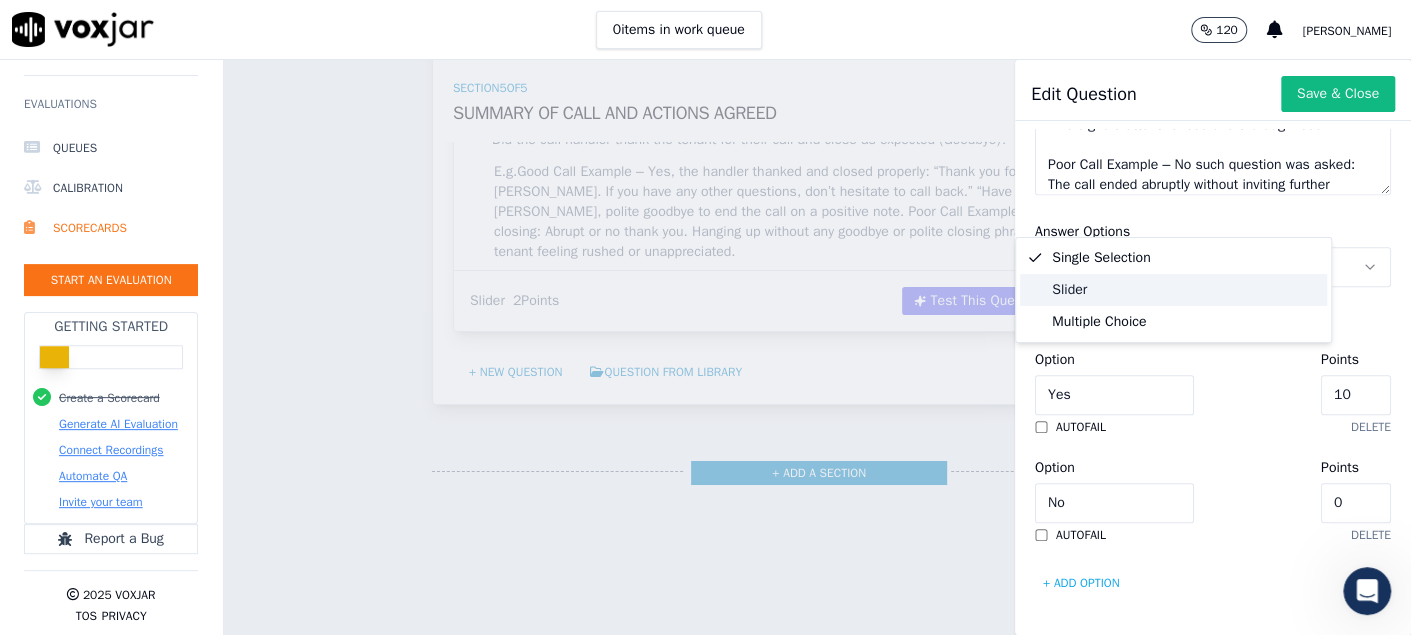 click on "Slider" 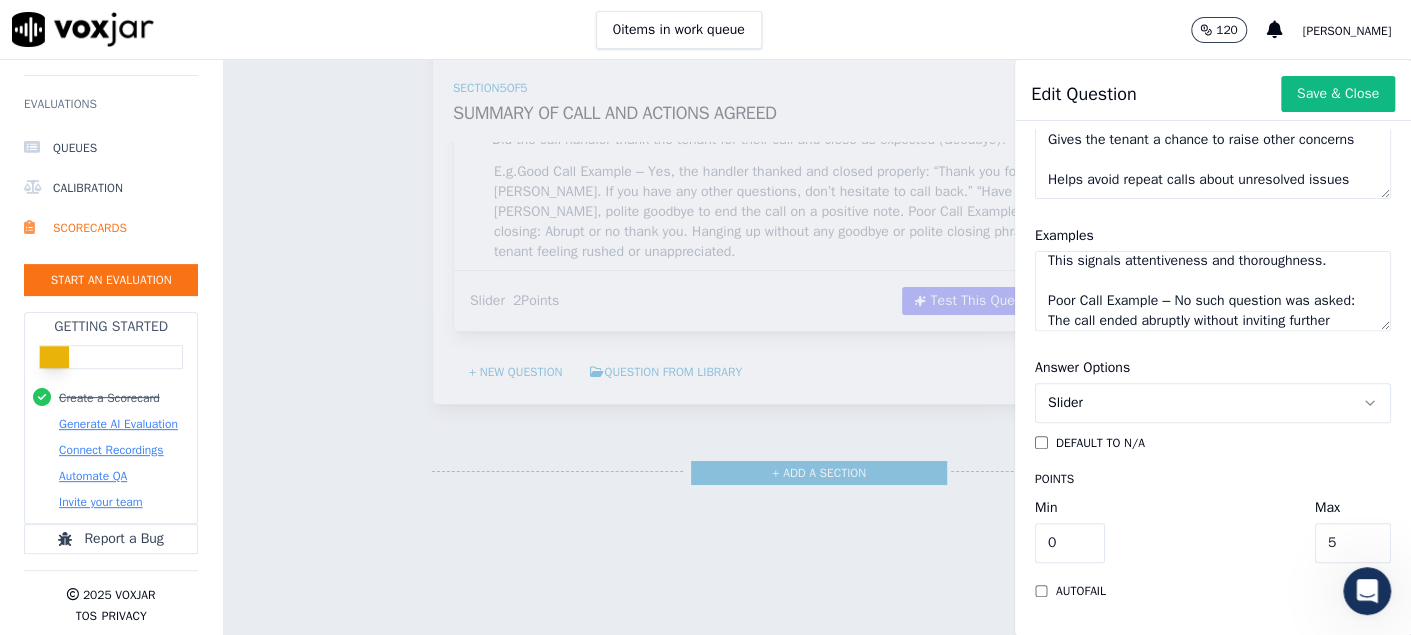 scroll, scrollTop: 367, scrollLeft: 0, axis: vertical 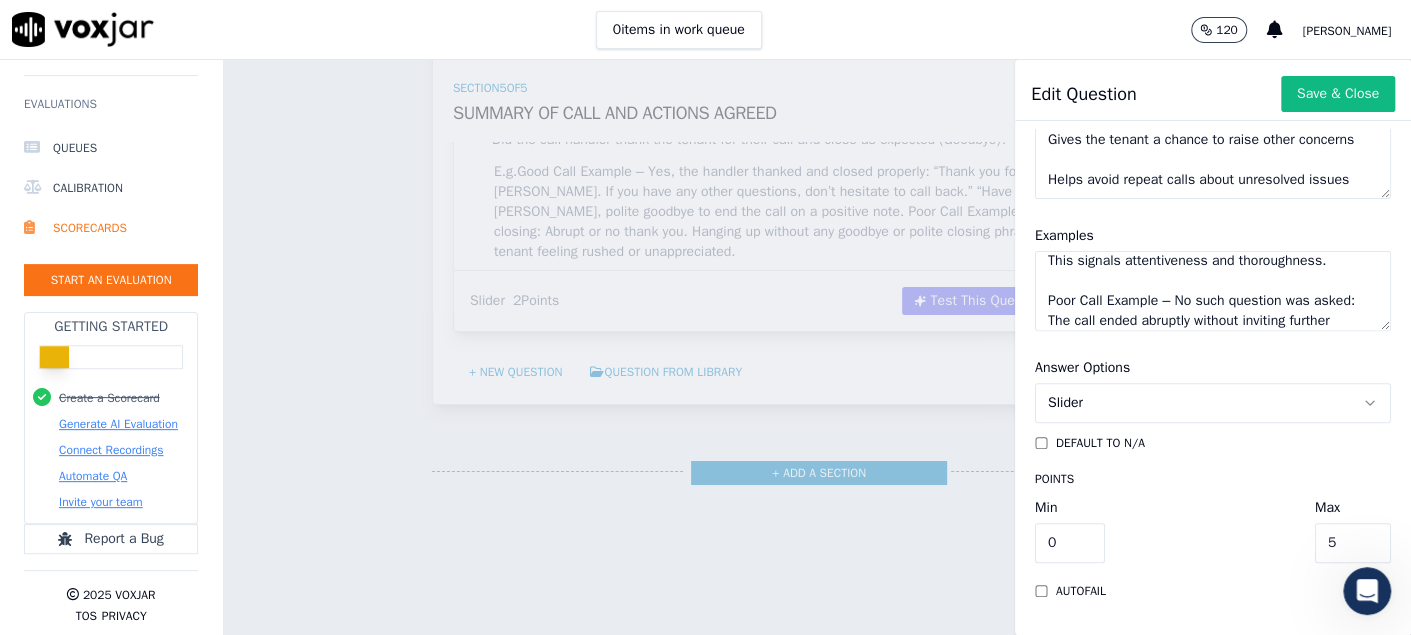 drag, startPoint x: 1261, startPoint y: 491, endPoint x: 1202, endPoint y: 490, distance: 59.008472 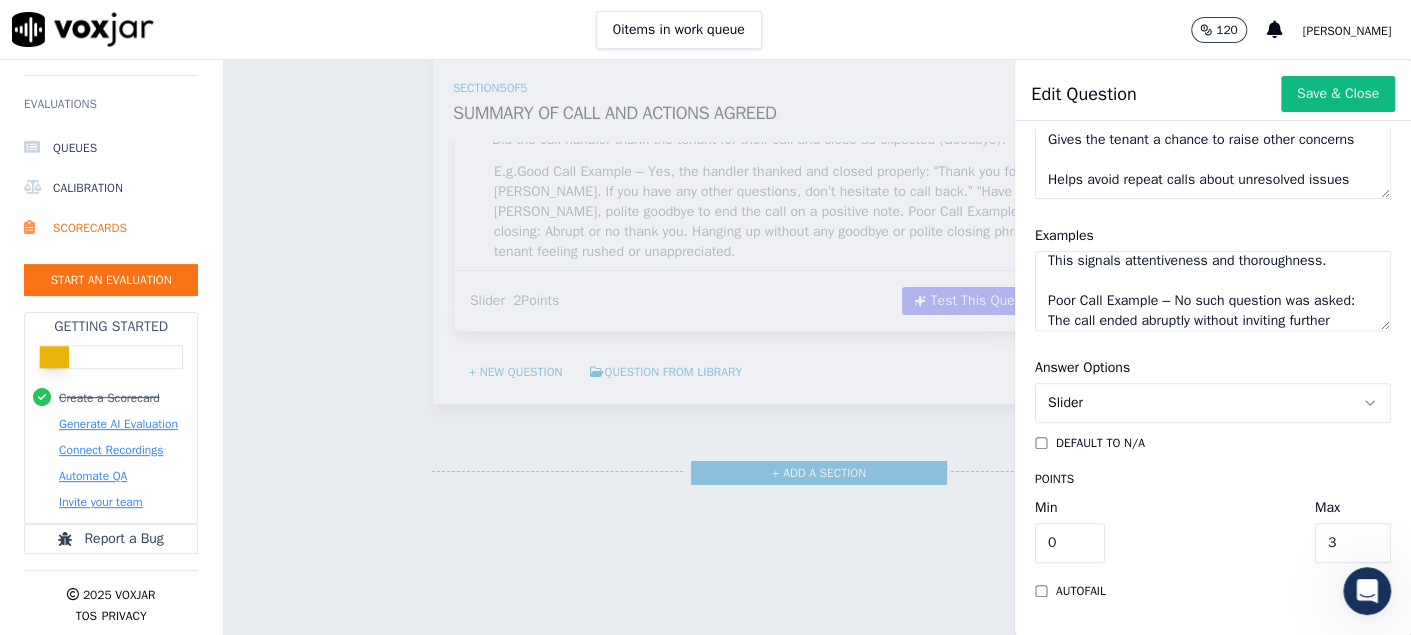 drag, startPoint x: 1260, startPoint y: 496, endPoint x: 1196, endPoint y: 494, distance: 64.03124 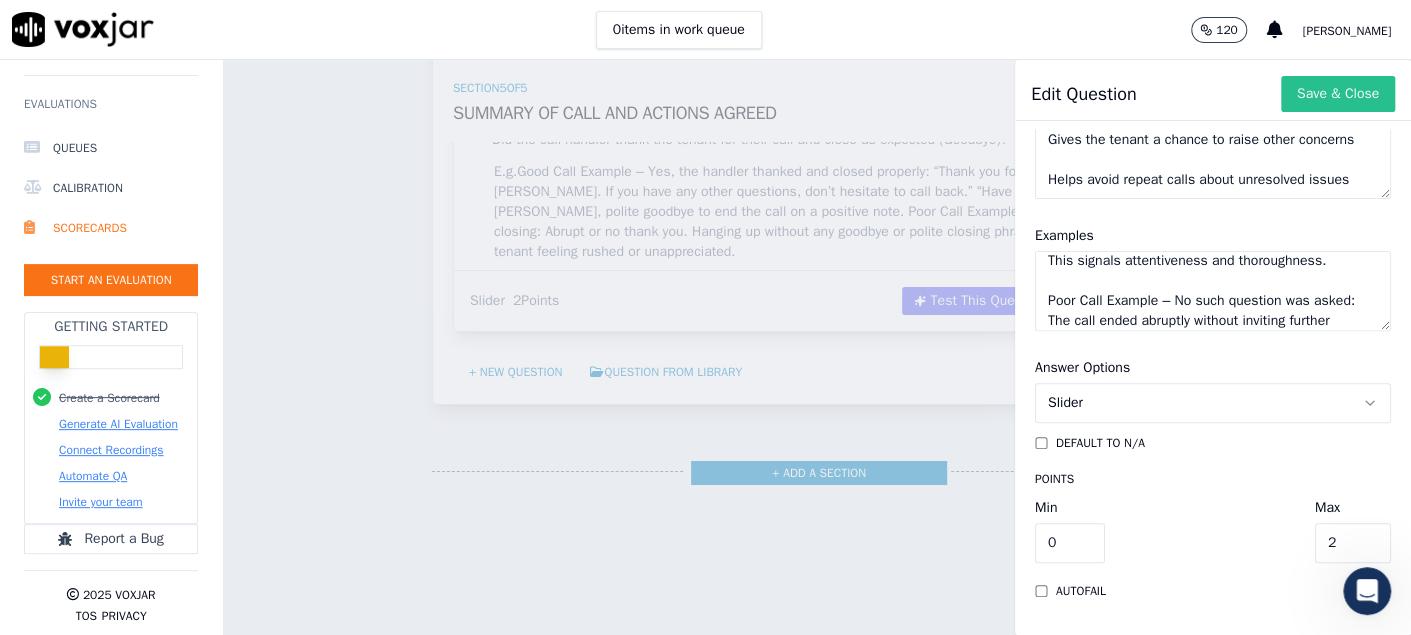 type on "2" 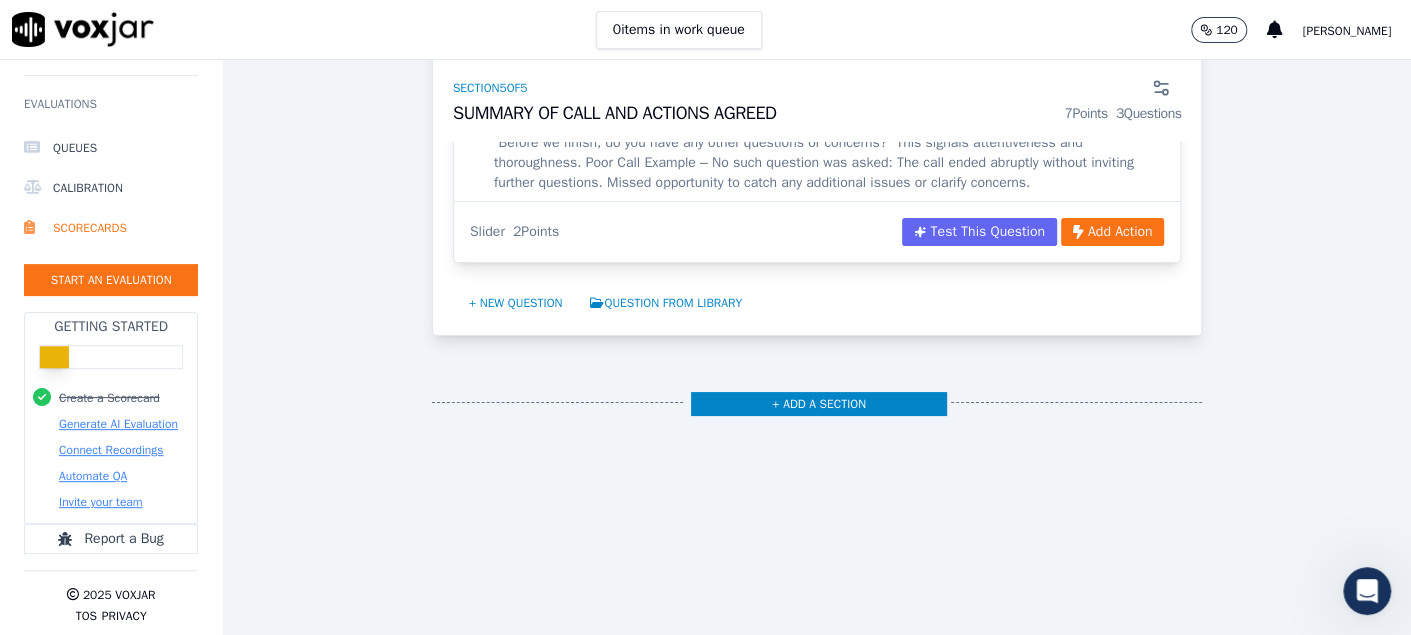 scroll, scrollTop: 7999, scrollLeft: 0, axis: vertical 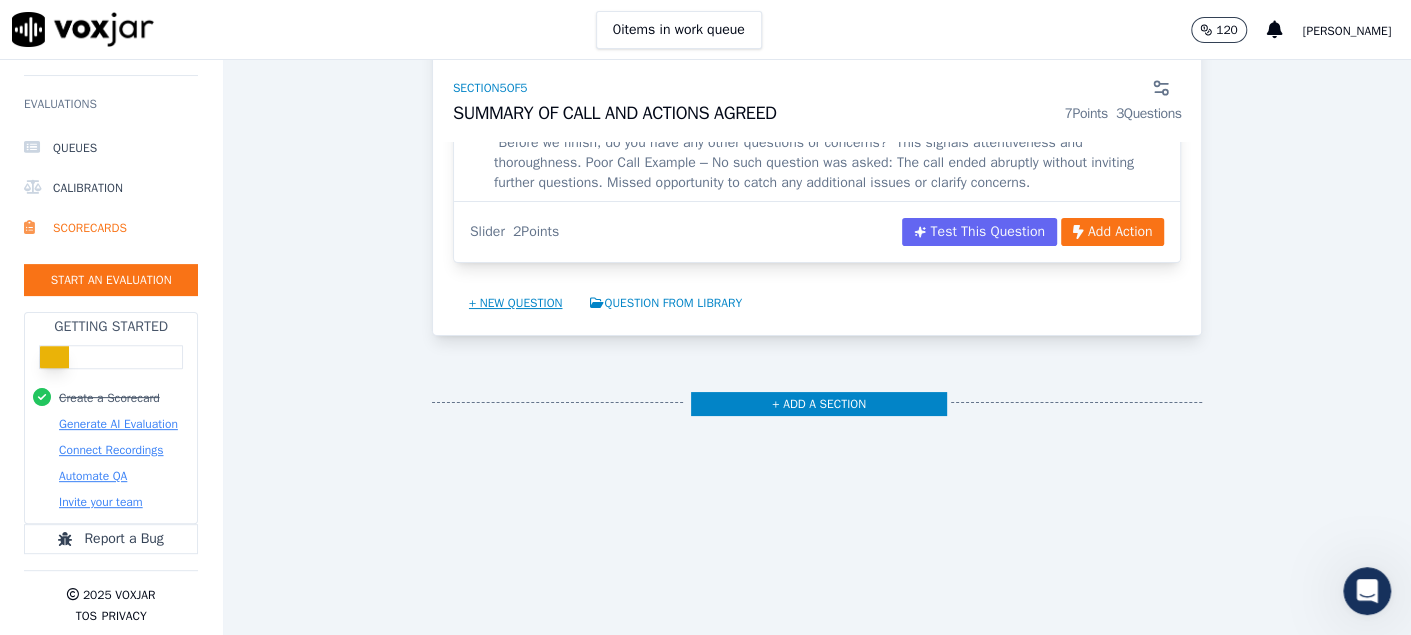 click on "+ New question" at bounding box center [516, 303] 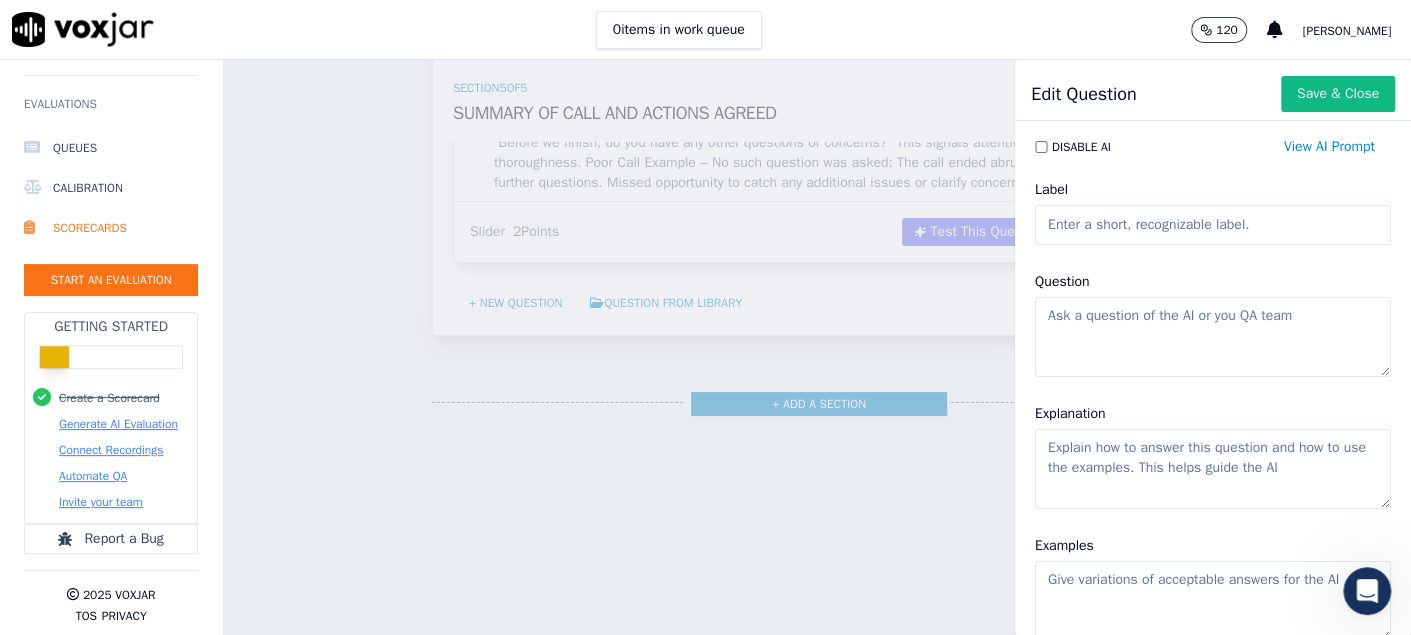 click on "Label" 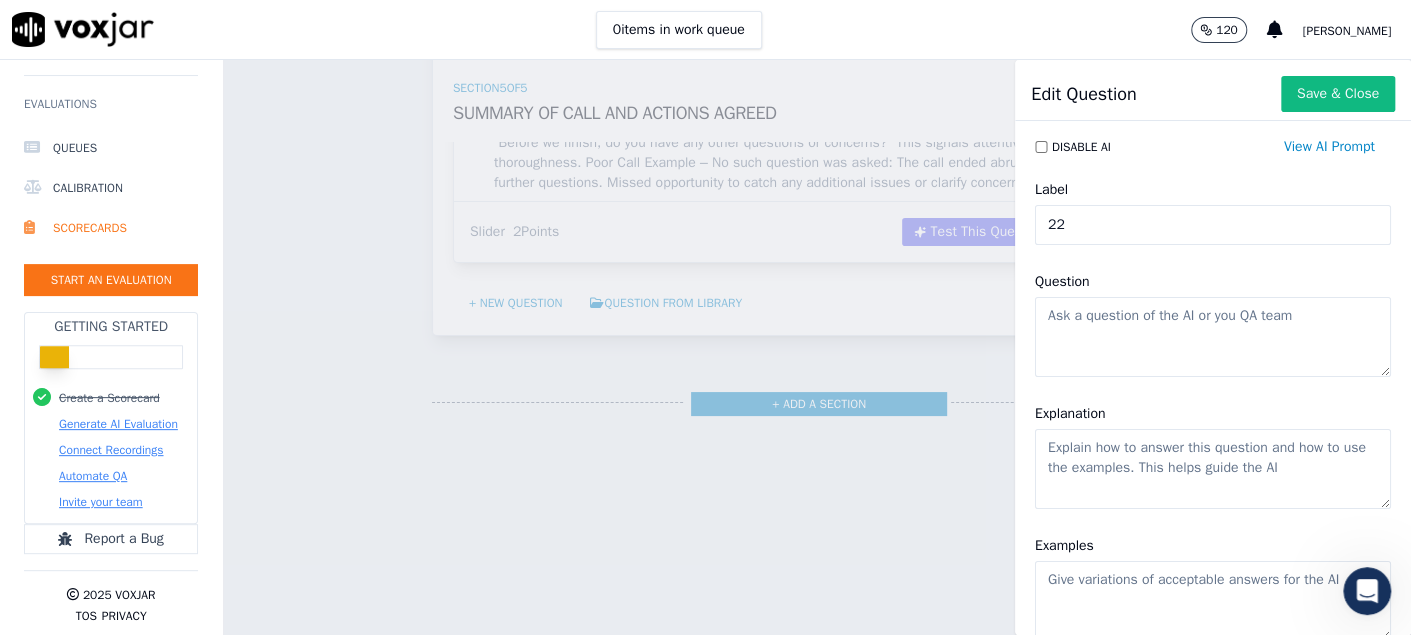 type on "22" 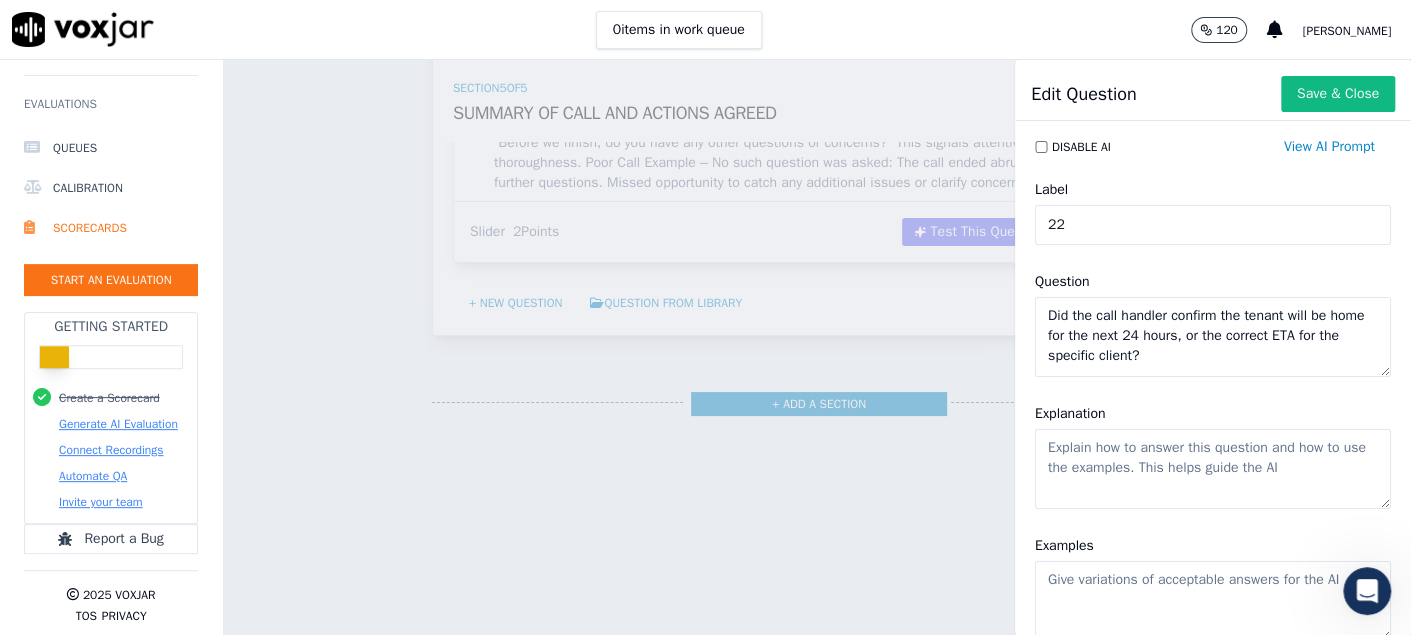 drag, startPoint x: 1191, startPoint y: 358, endPoint x: 897, endPoint y: 285, distance: 302.9274 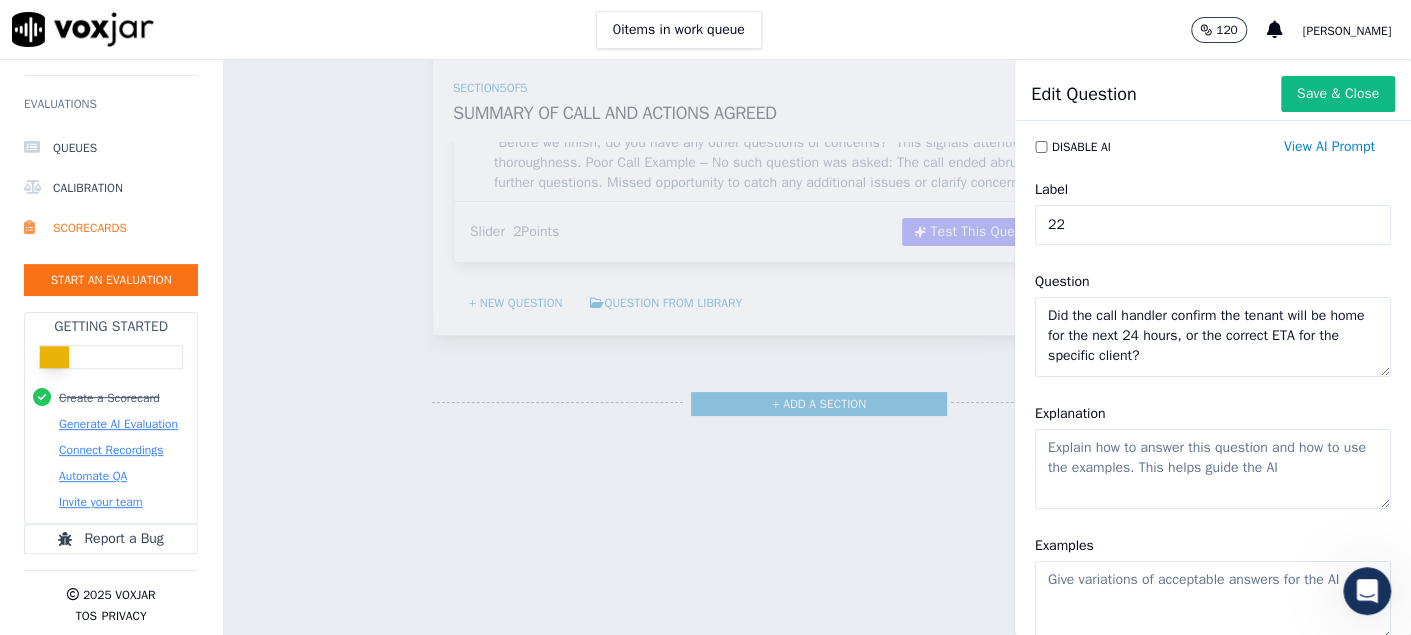 type on "Did the call handler confirm the tenant will be home for the next 24 hours, or the correct ETA for the specific client?" 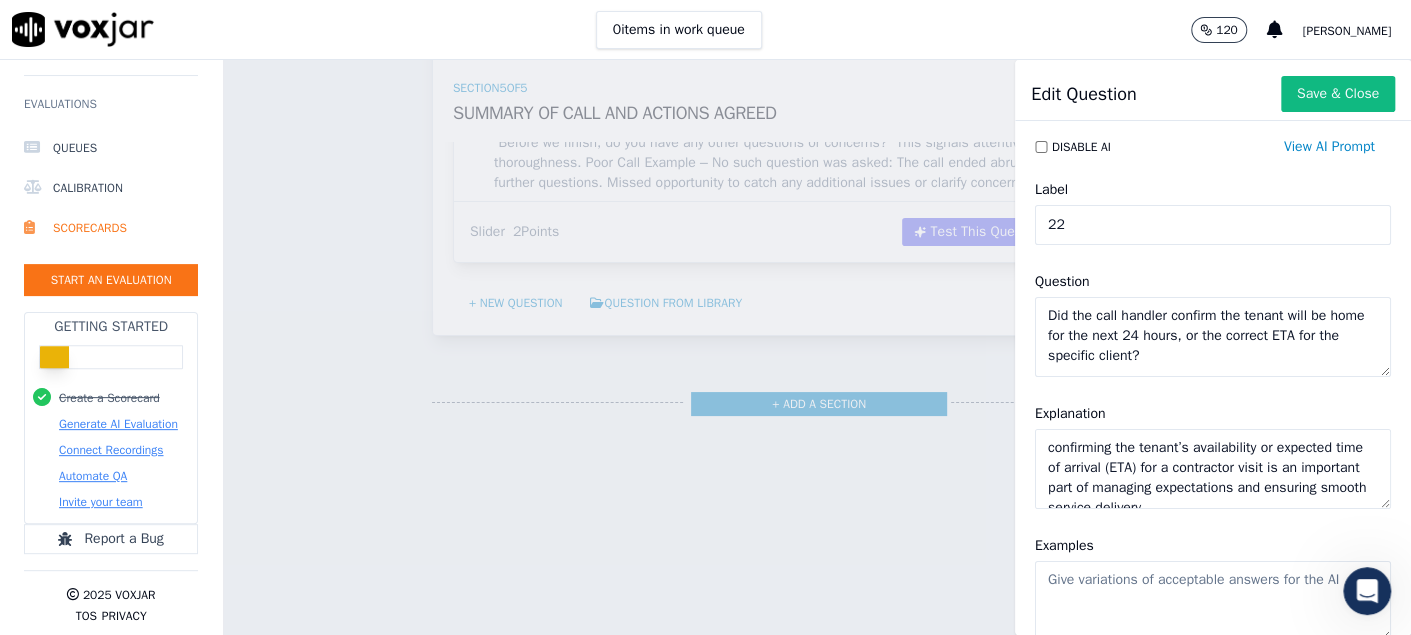 scroll, scrollTop: 28, scrollLeft: 0, axis: vertical 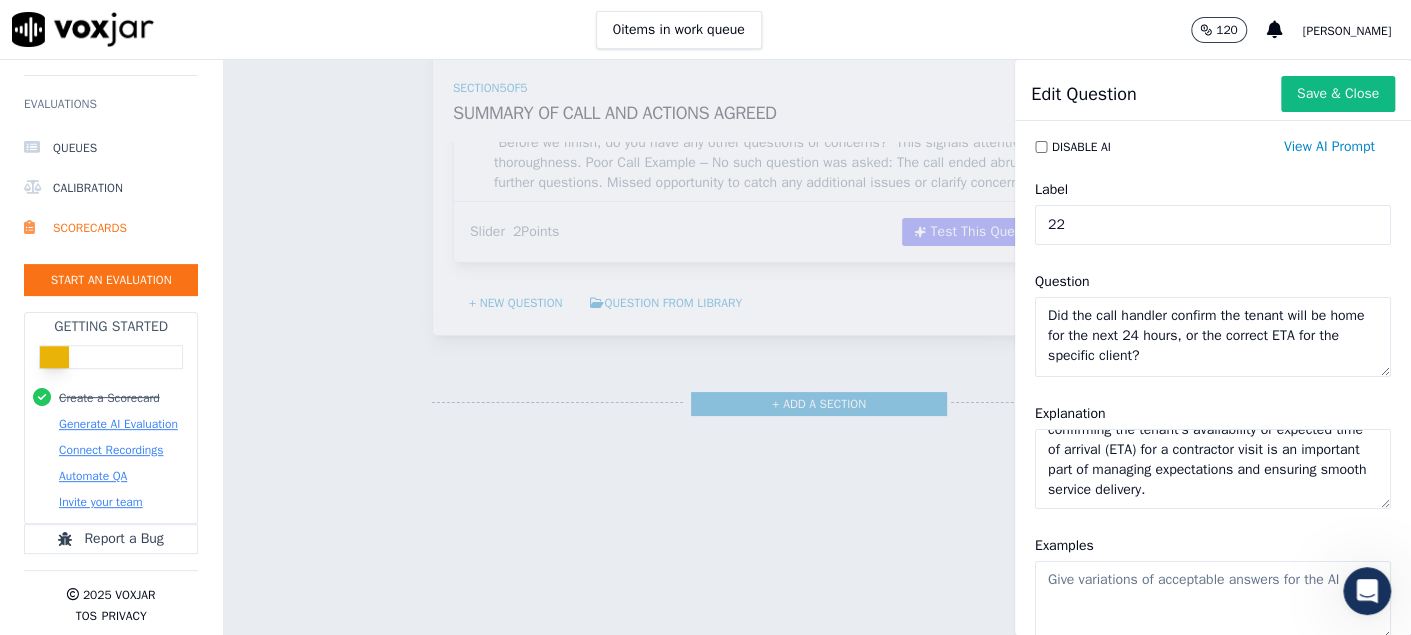 type on "confirming the tenant’s availability or expected time of arrival (ETA) for a contractor visit is an important part of managing expectations and ensuring smooth service delivery." 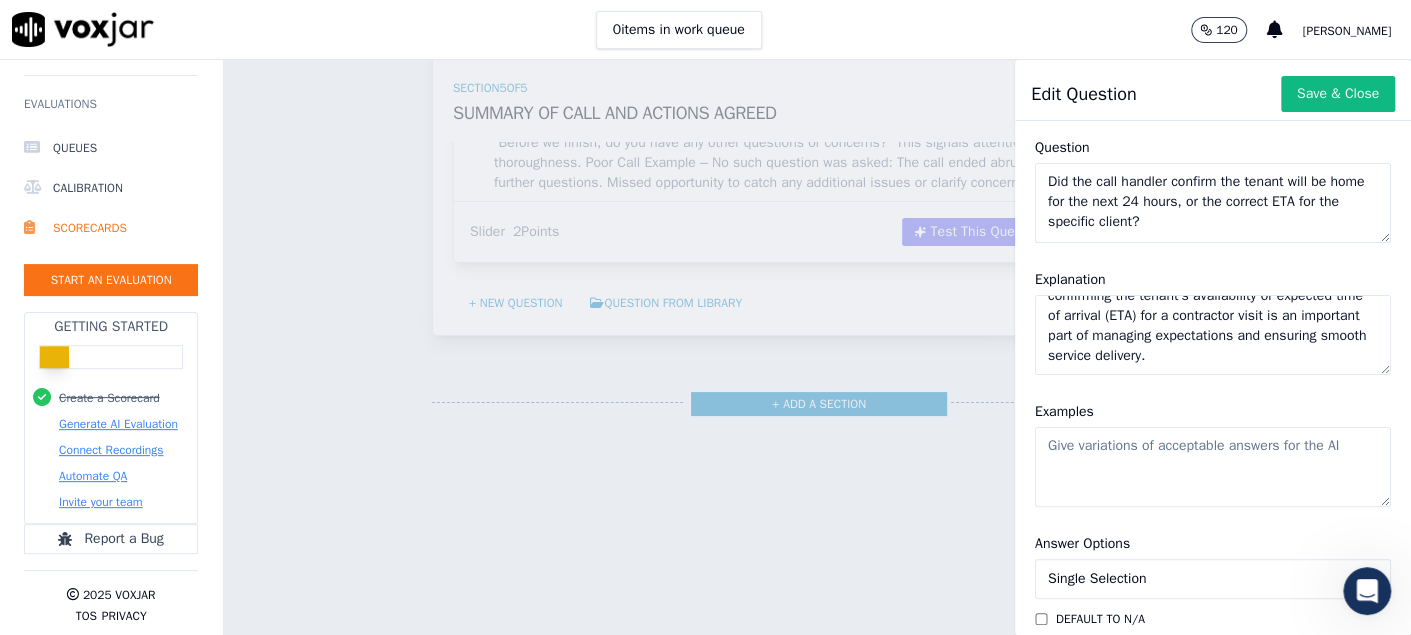 scroll, scrollTop: 300, scrollLeft: 0, axis: vertical 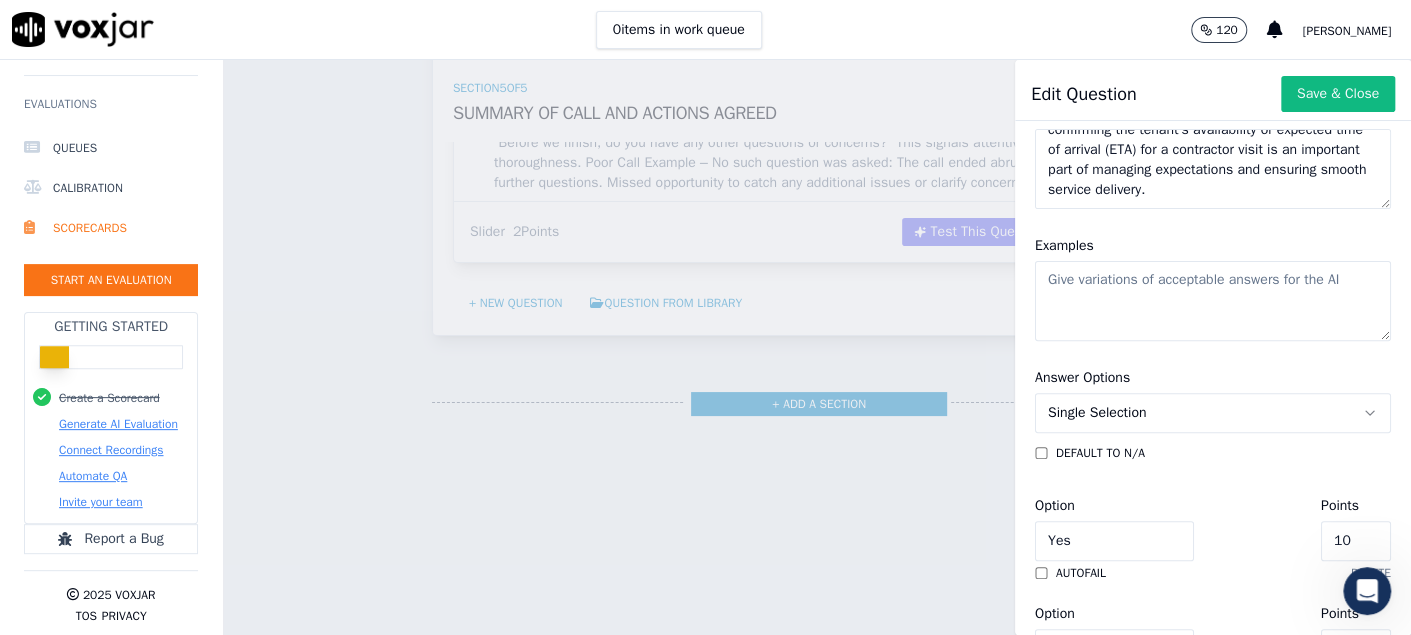 click on "Examples" 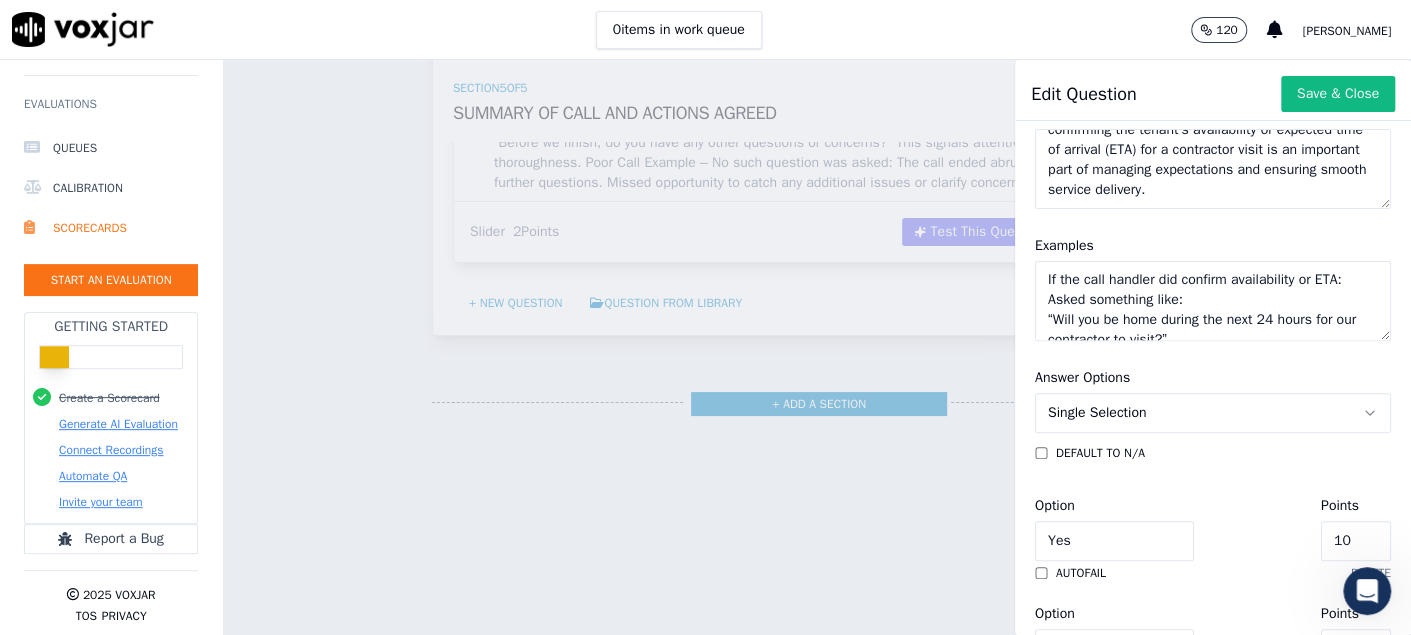 scroll, scrollTop: 169, scrollLeft: 0, axis: vertical 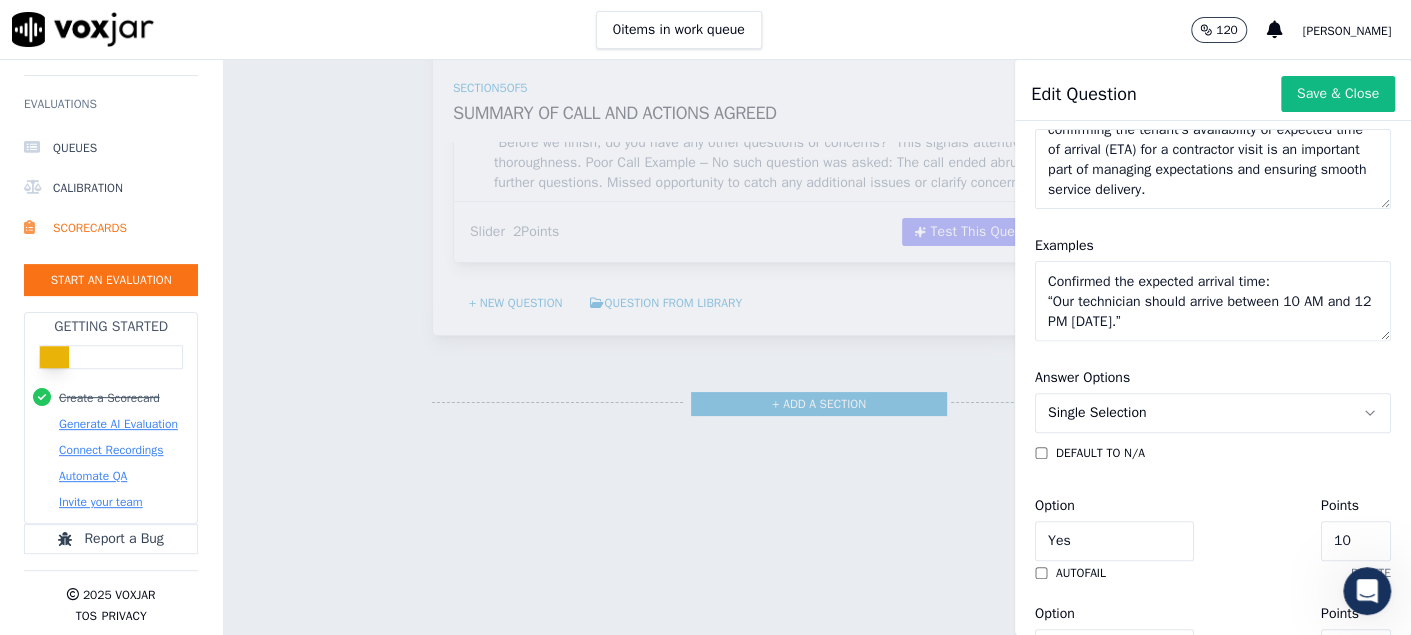 paste on "If the call handler did NOT confirm this:
No check on tenant availability or preferred timeslot
Risk of tenant missing the appointment or confusion over timing
Poor communication leading to frustration" 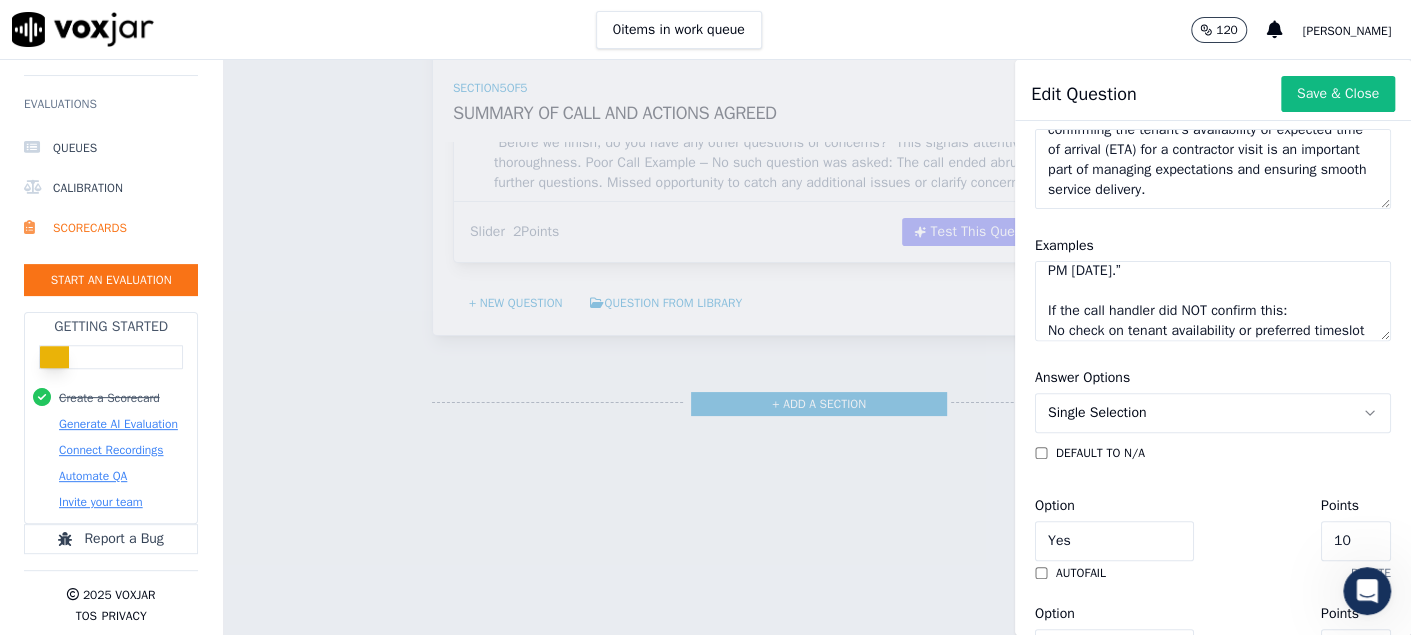 type on "If the call handler did confirm availability or ETA:
Asked something like:
“Will you be home during the next 24 hours for our contractor to visit?”
or
“Can you please confirm a convenient time window when you’ll be available?”
Confirmed the expected arrival time:
“Our technician should arrive between 10 AM and 12 PM tomorrow.”
If the call handler did NOT confirm this:
No check on tenant availability or preferred timeslot
Risk of tenant missing the appointment or confusion over timing
Poor communication leading to frustration" 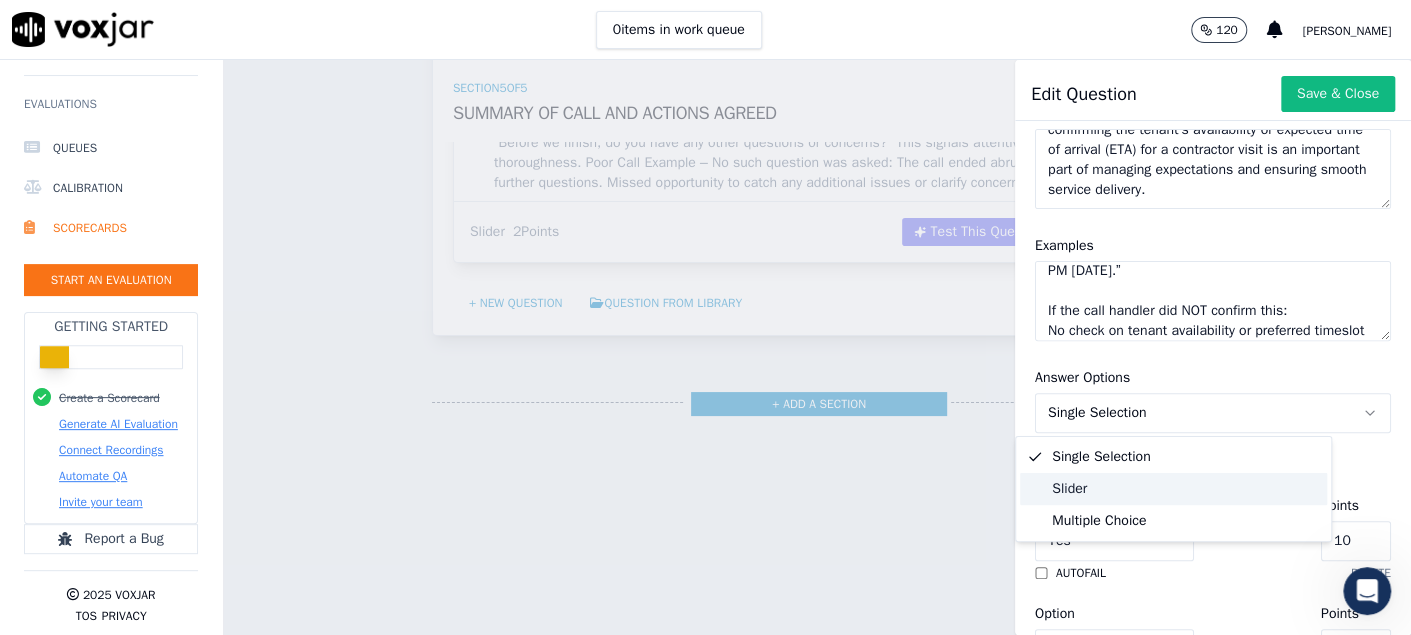 click on "Slider" 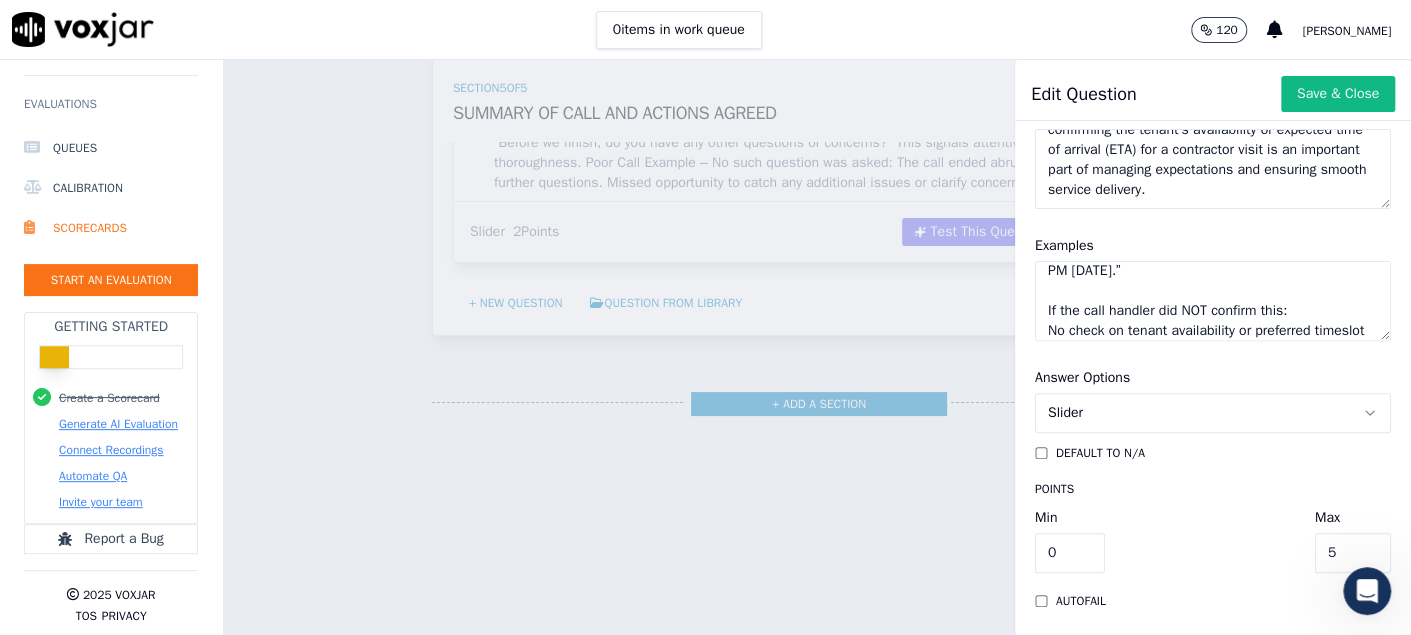 drag, startPoint x: 1268, startPoint y: 560, endPoint x: 1210, endPoint y: 557, distance: 58.077534 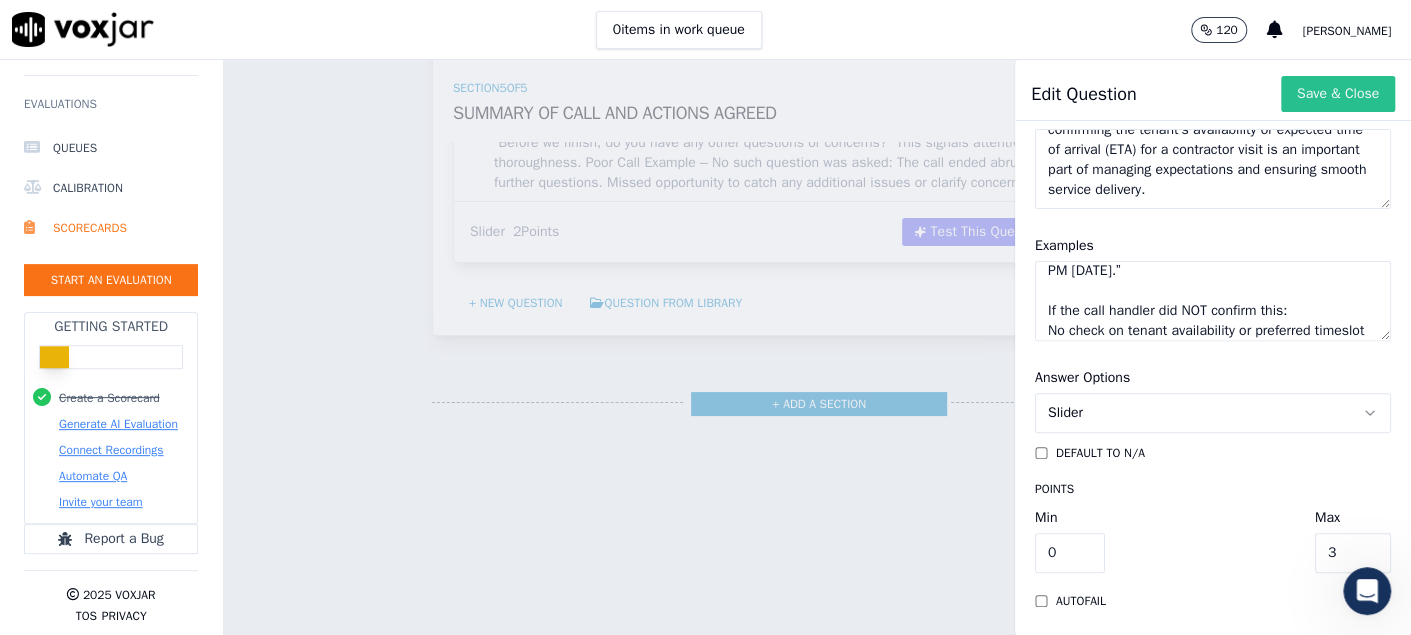 type on "3" 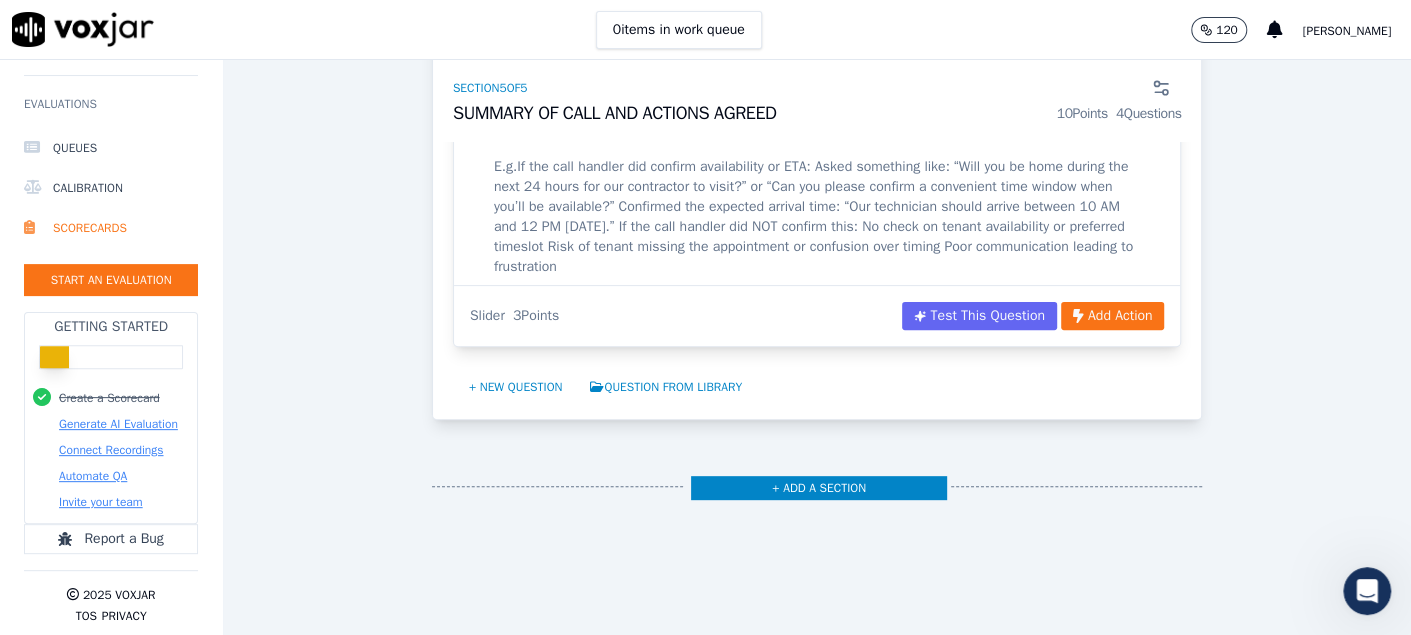 scroll, scrollTop: 8300, scrollLeft: 0, axis: vertical 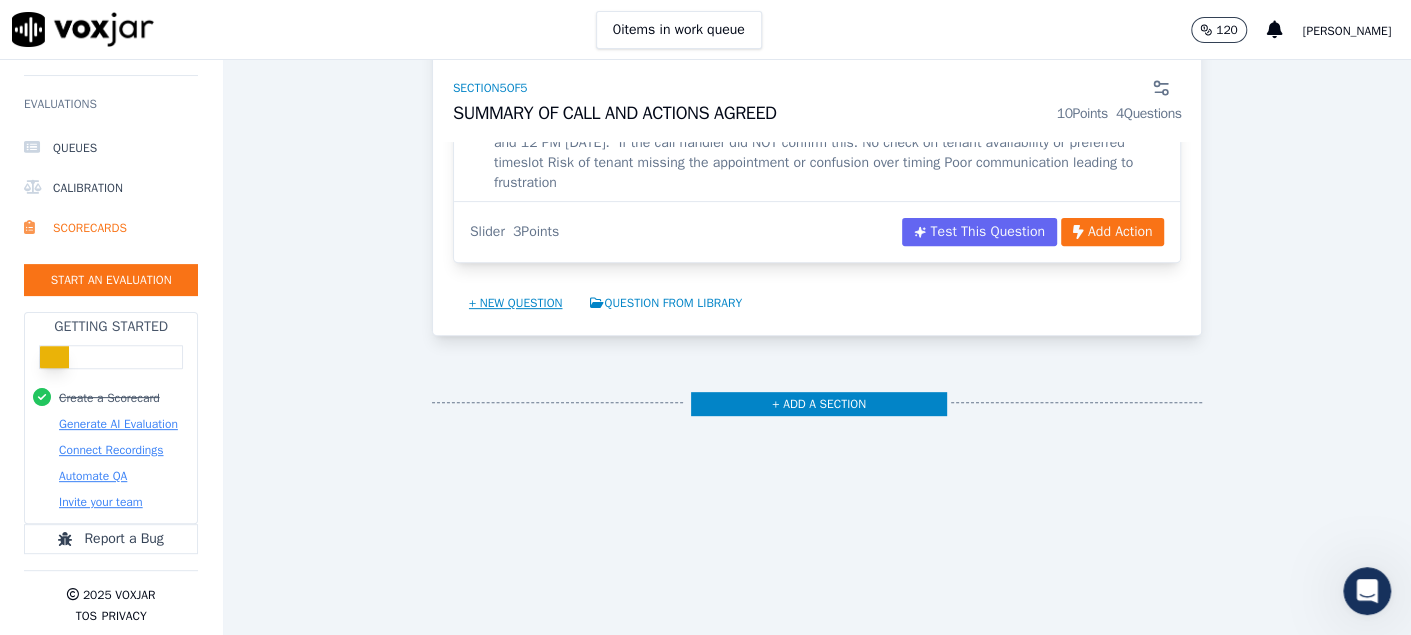 click on "+ New question" at bounding box center (516, 303) 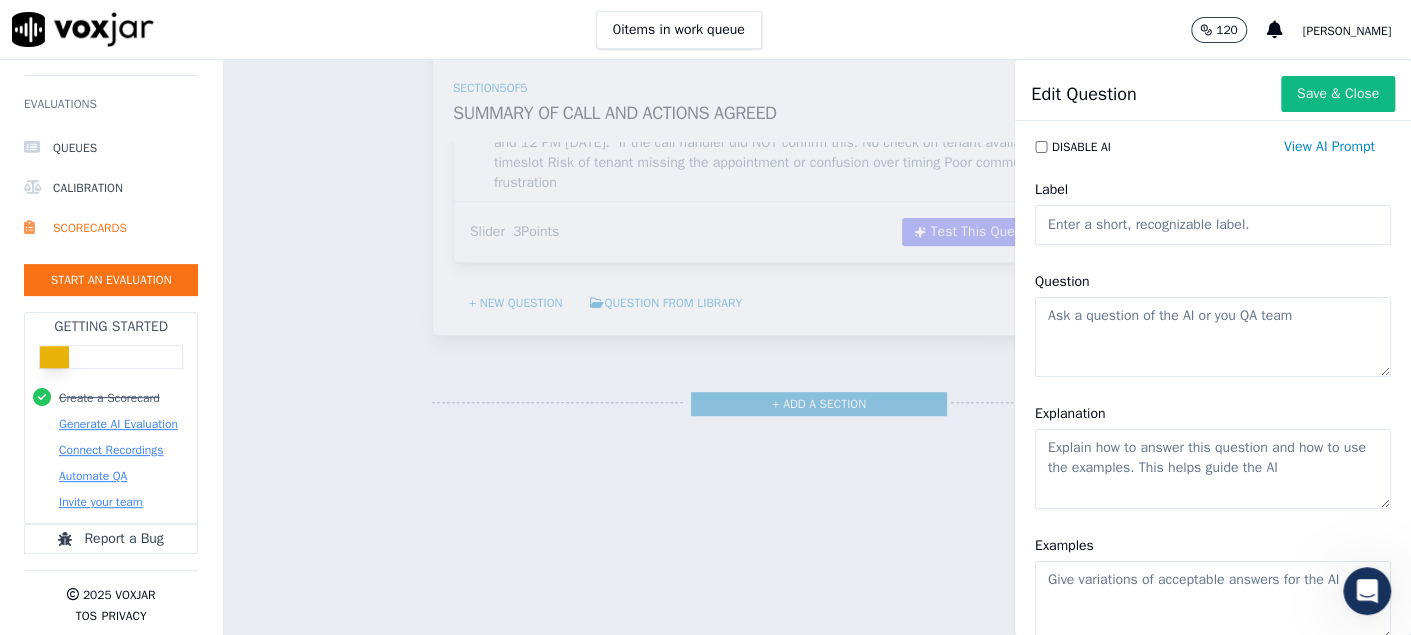 click on "Label" 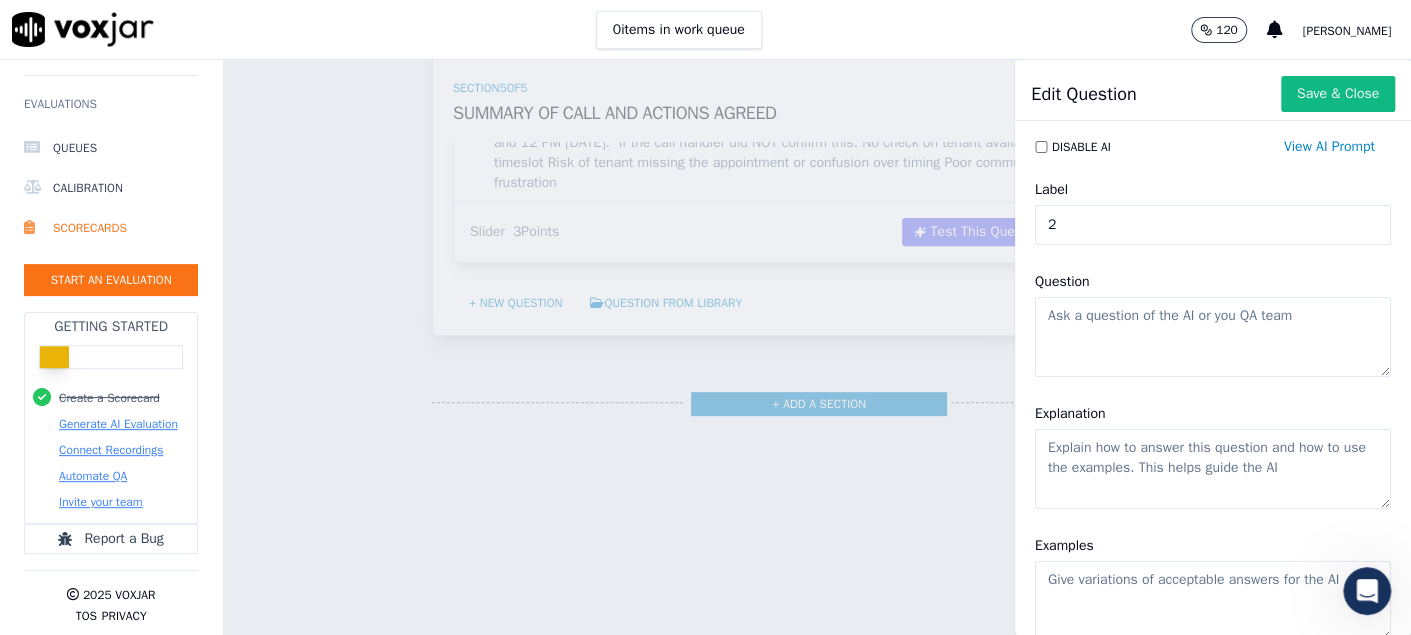 type on "2" 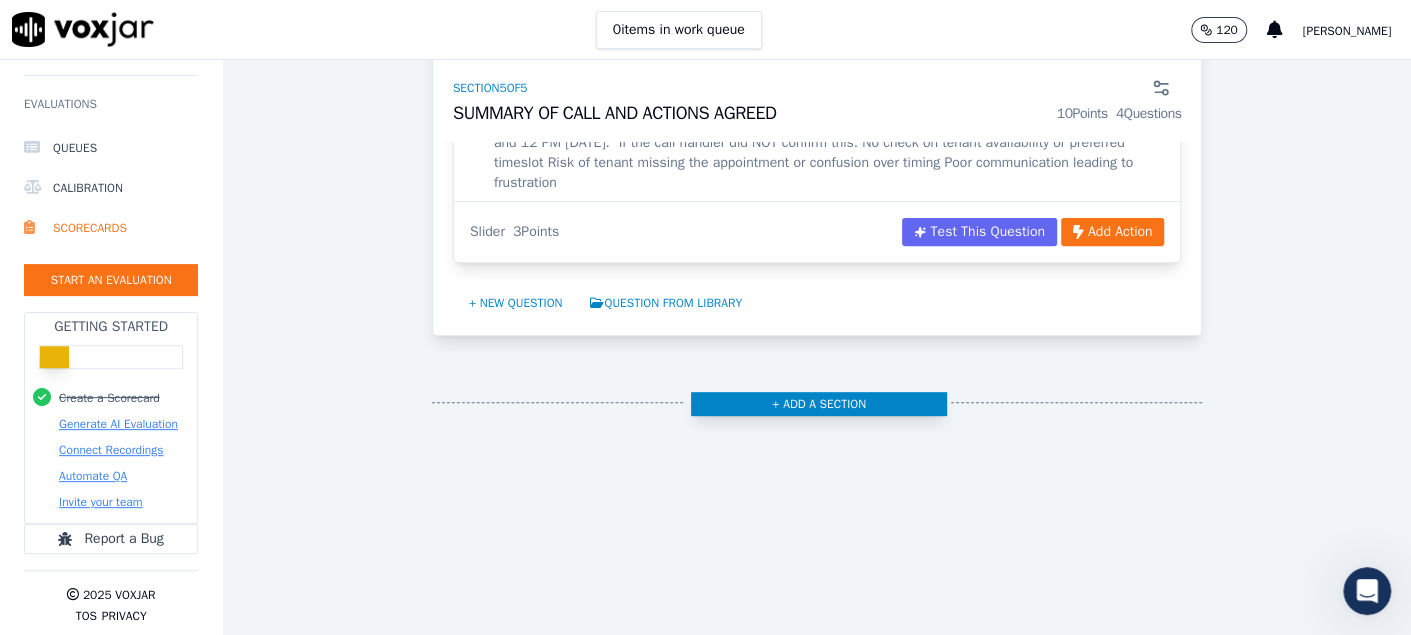 click on "+ Add a section" at bounding box center (819, 404) 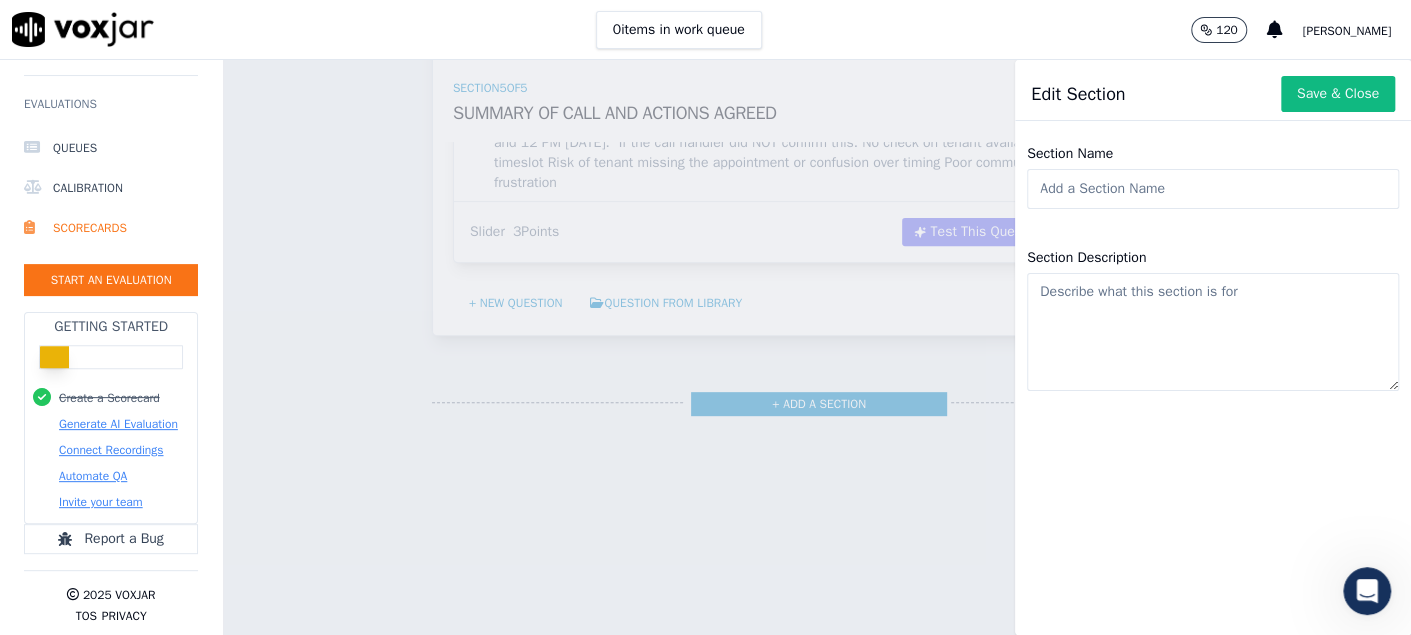 click on "Section Name" 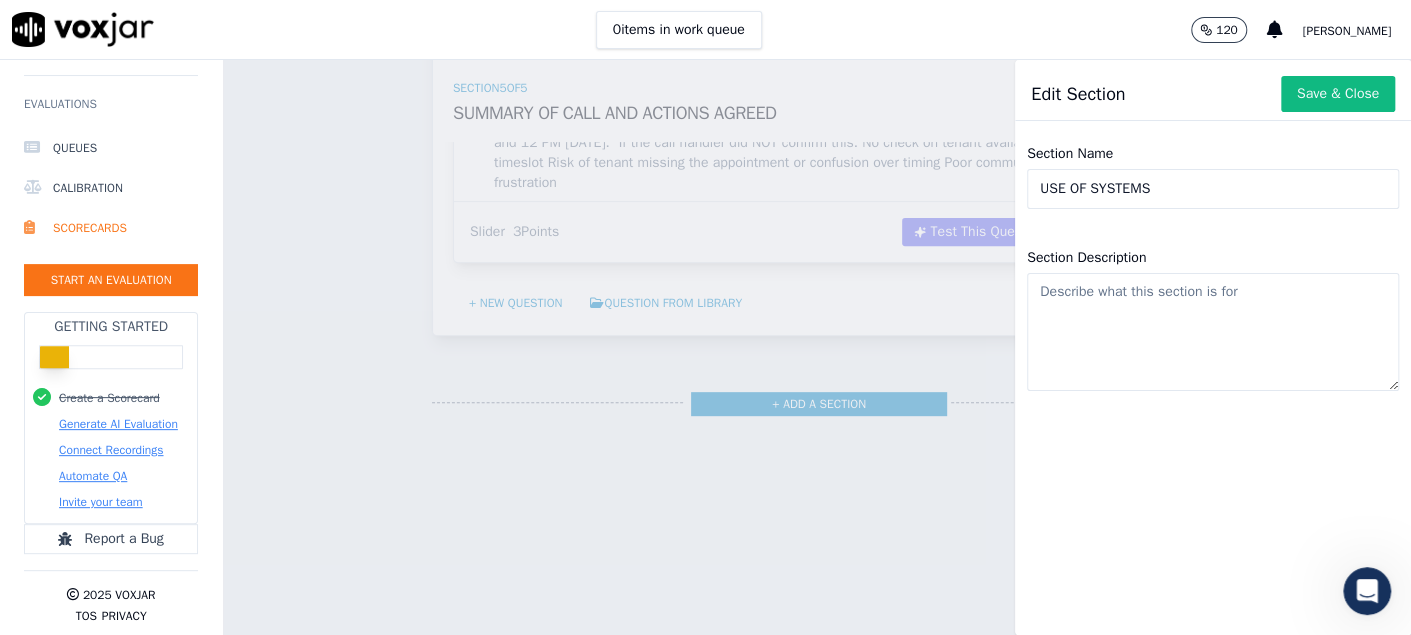 type on "USE OF SYSTEMS" 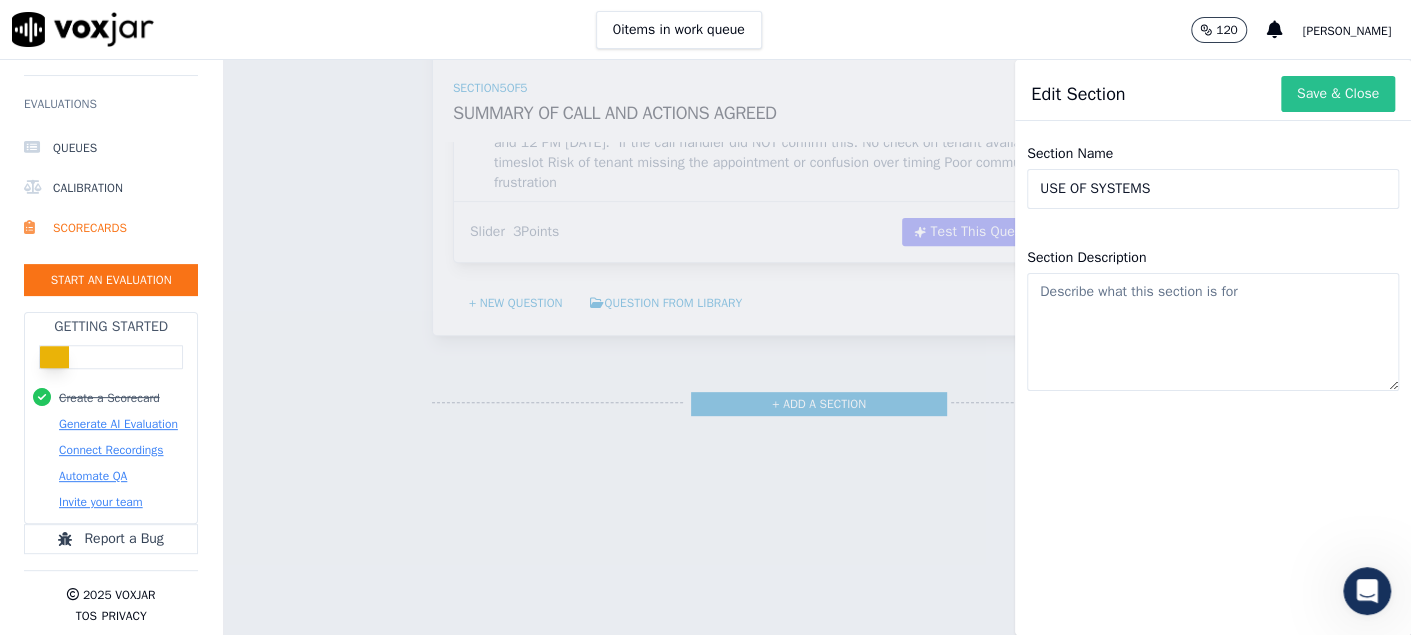 click on "Save & Close" at bounding box center [1338, 94] 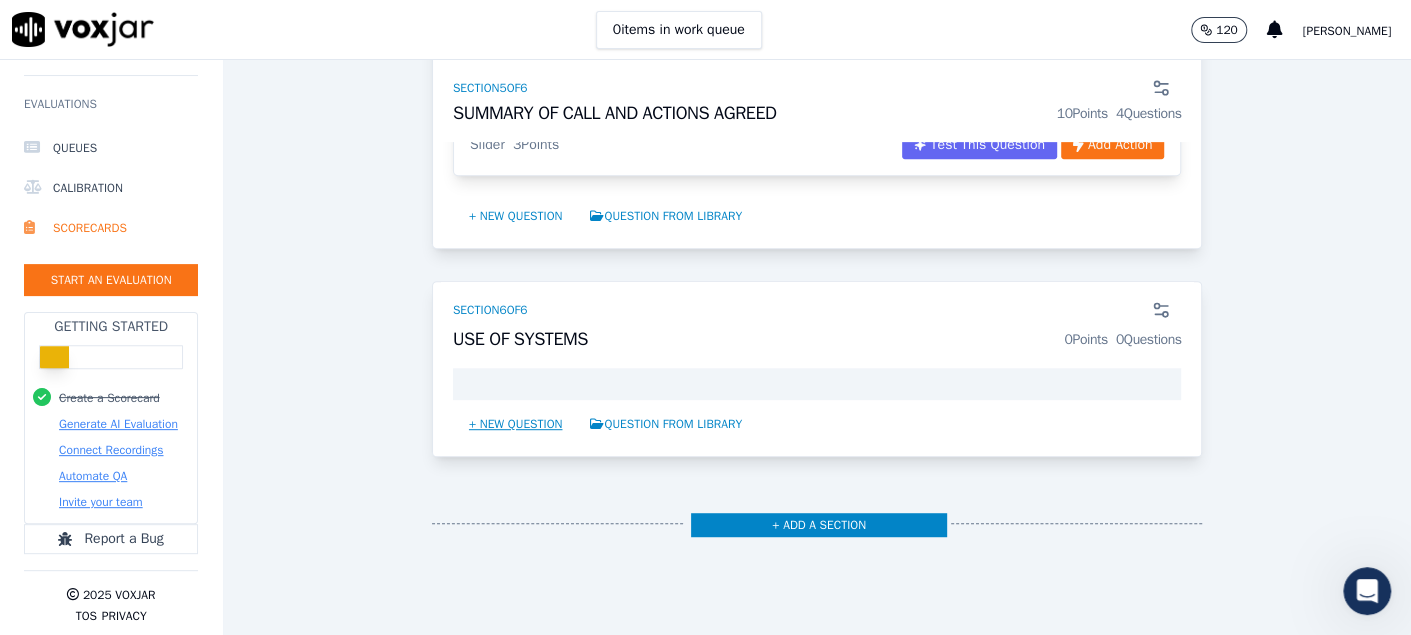 click on "+ New question" at bounding box center [516, 424] 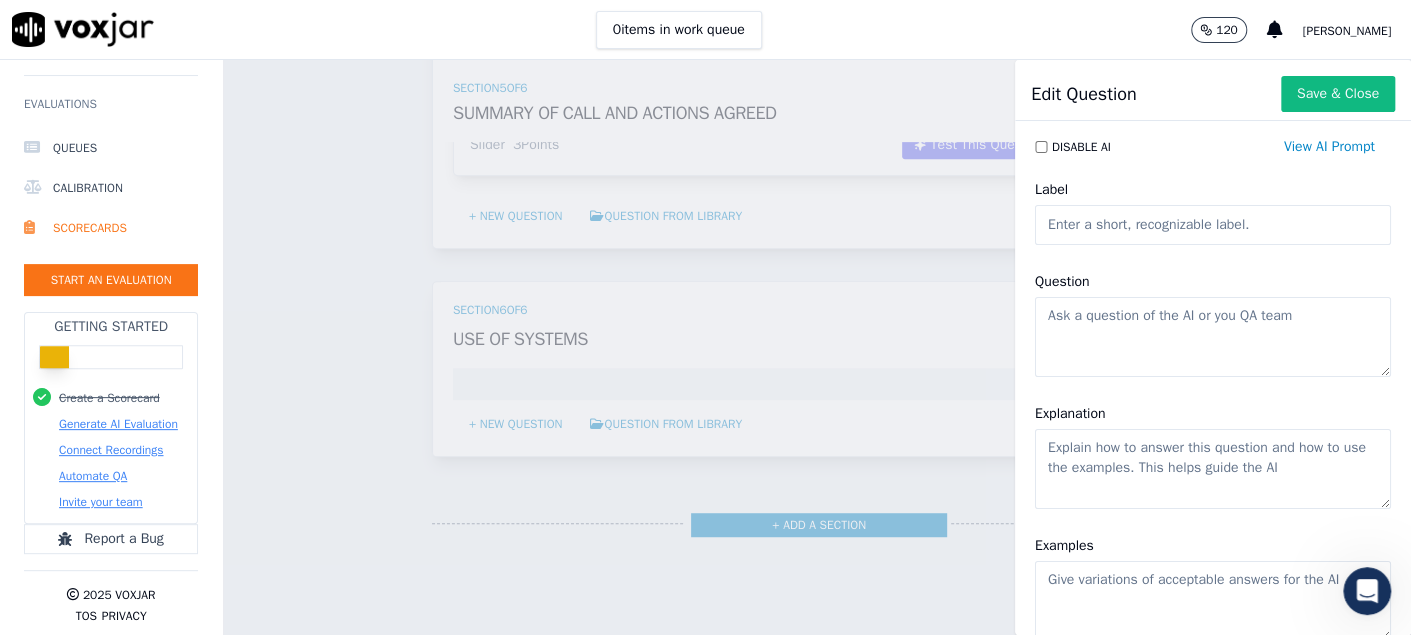 click on "Label" 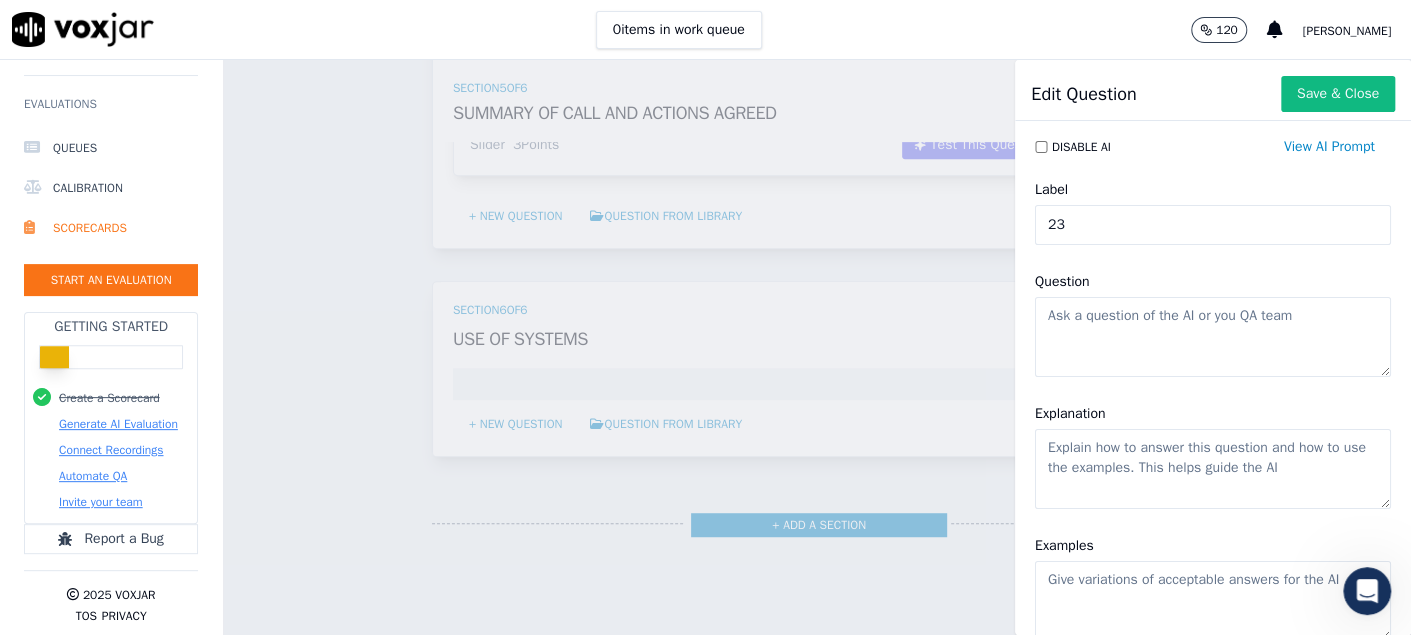 type on "23" 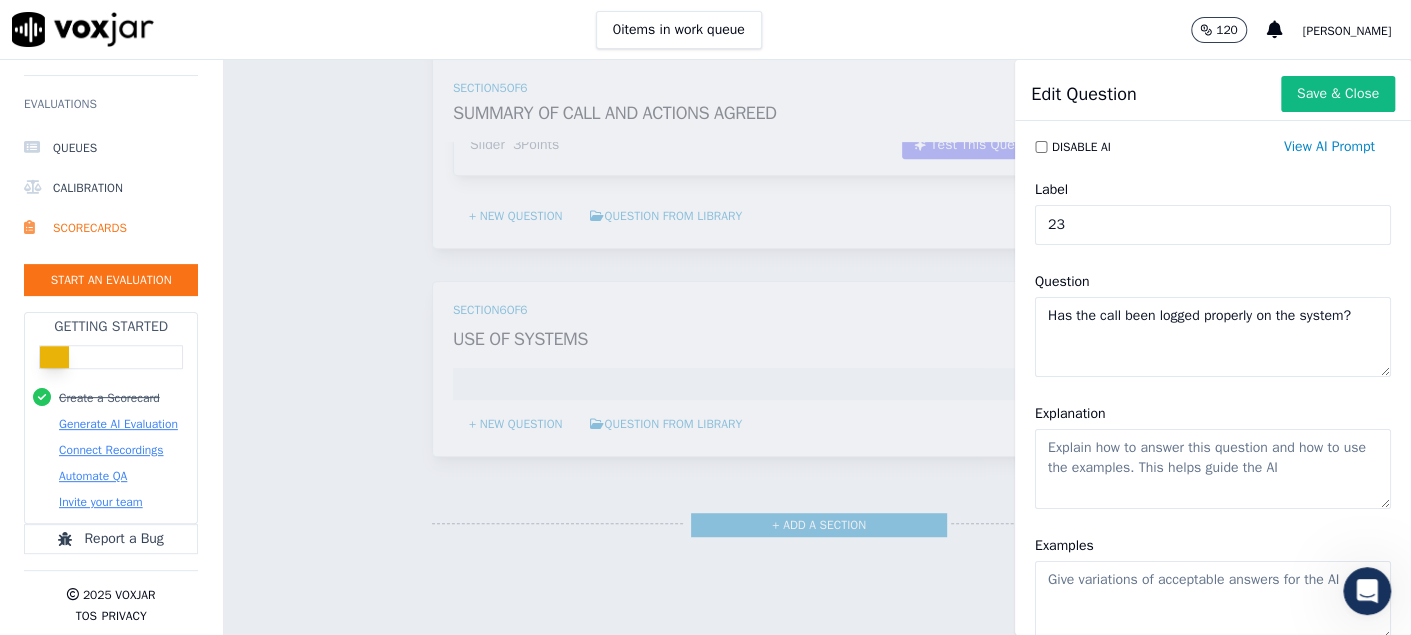 type on "Has the call been logged properly on the system?" 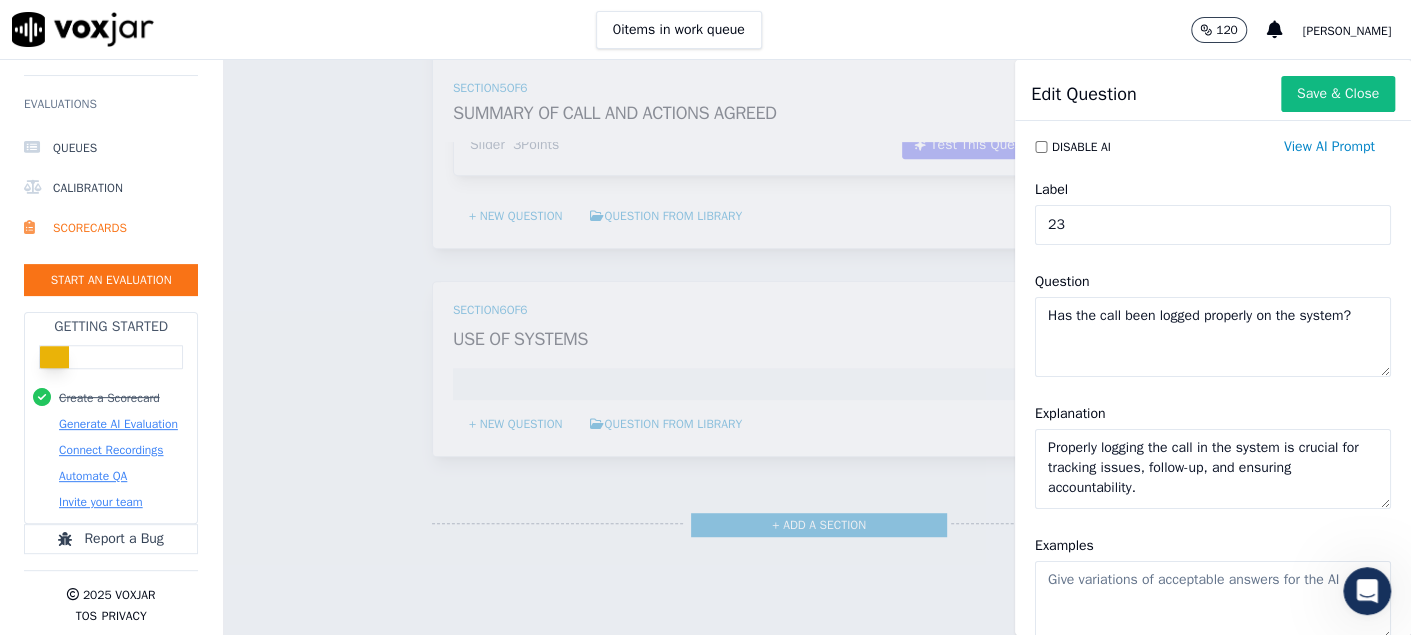 type on "Properly logging the call in the system is crucial for tracking issues, follow-up, and ensuring accountability." 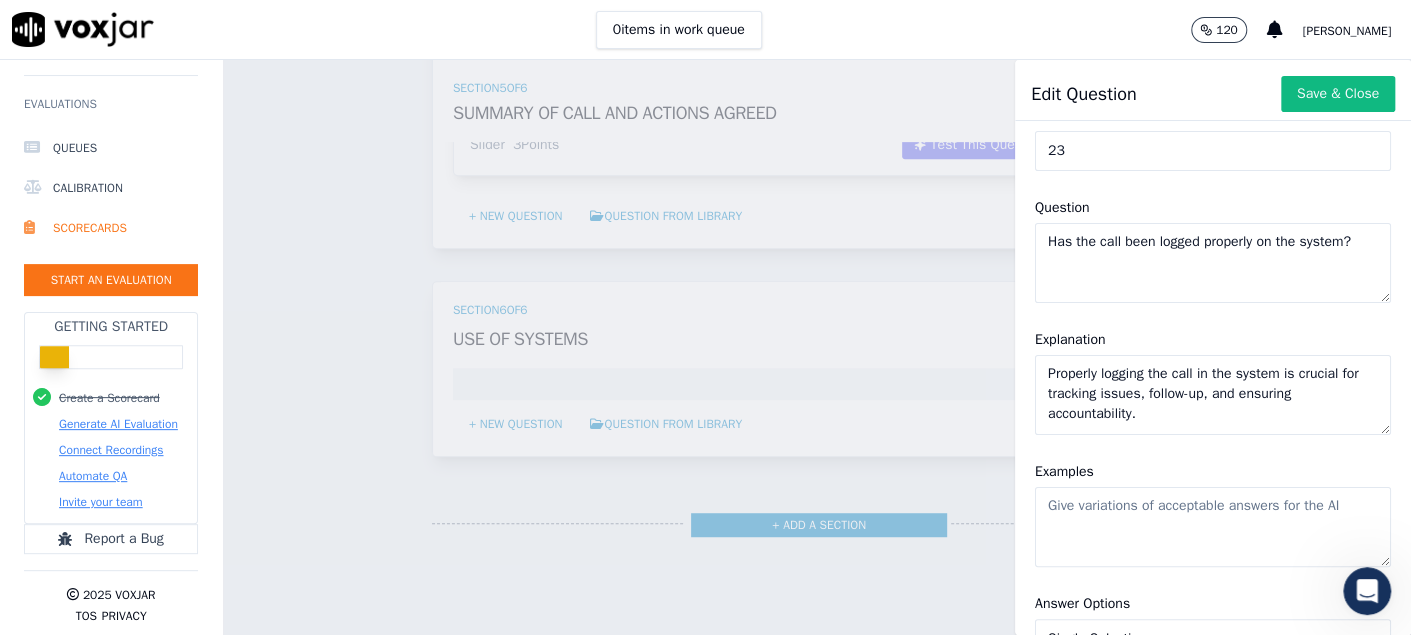 scroll, scrollTop: 200, scrollLeft: 0, axis: vertical 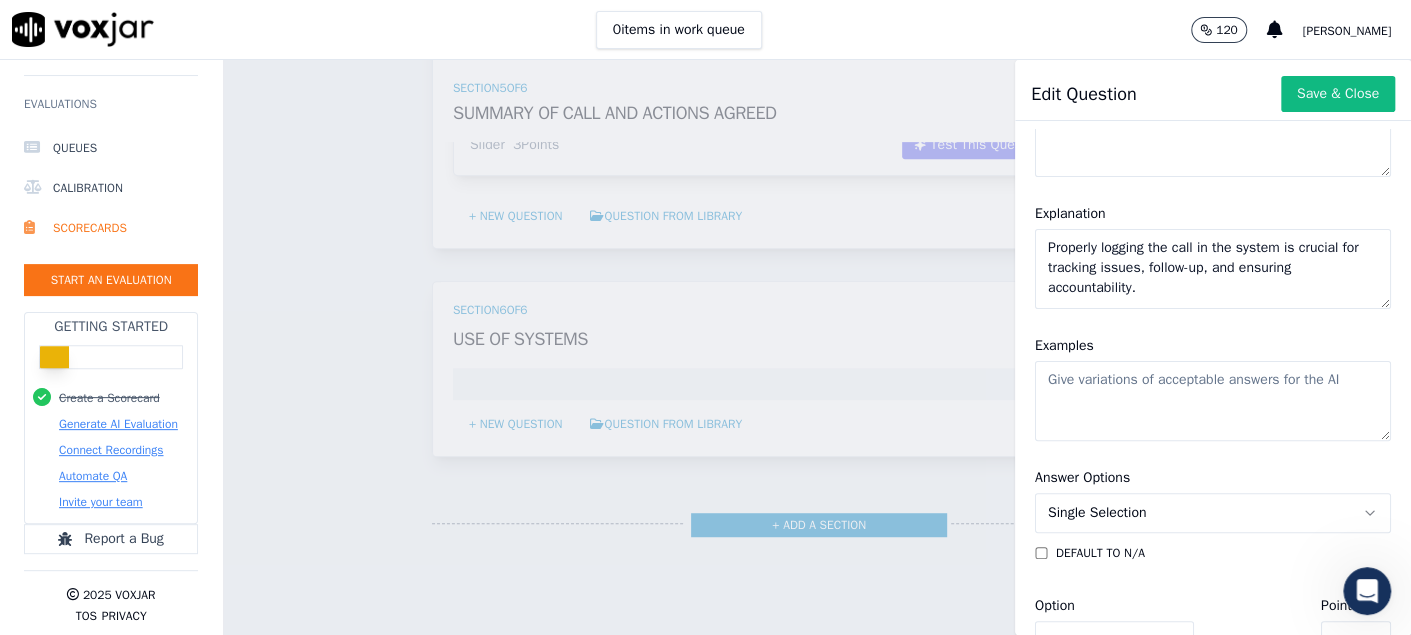 click on "Examples" 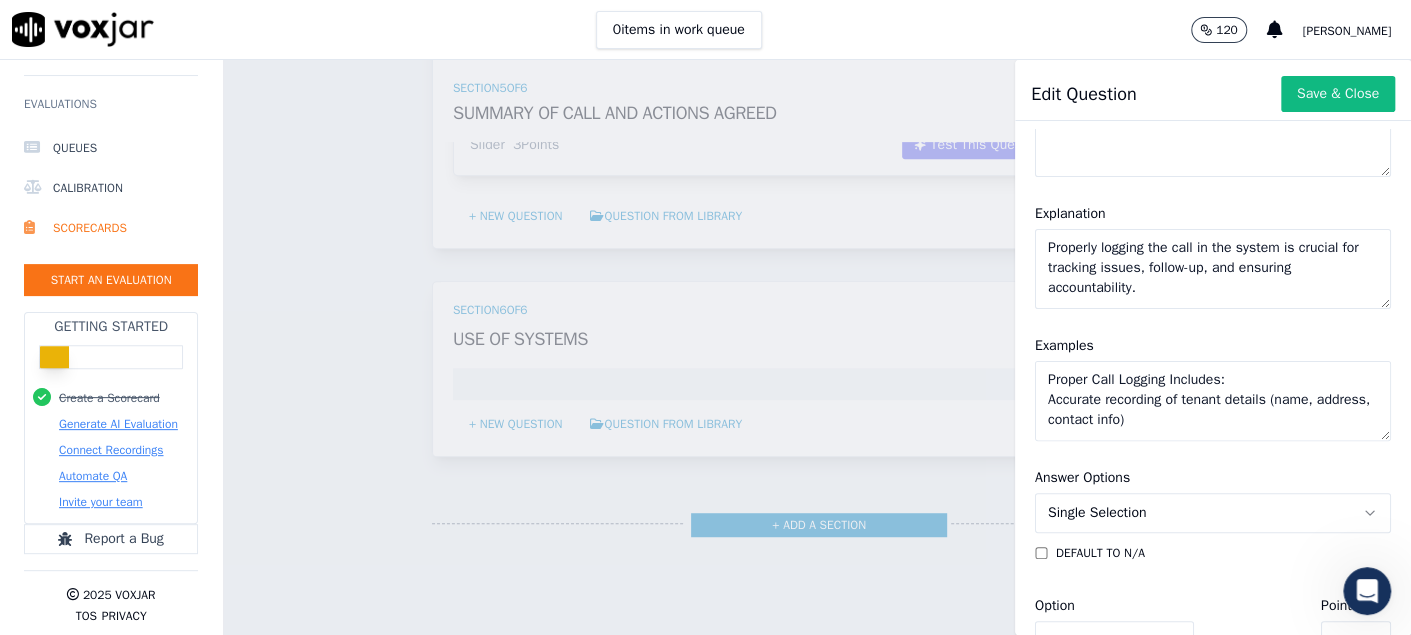scroll, scrollTop: 269, scrollLeft: 0, axis: vertical 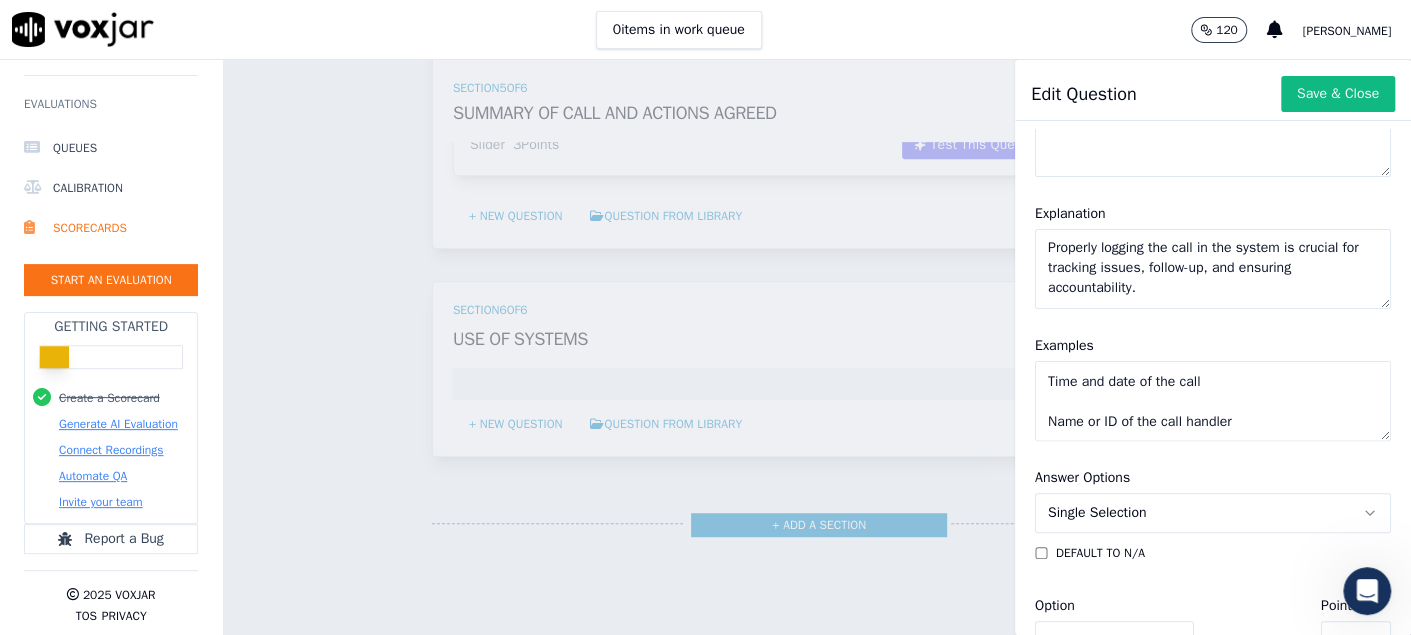 click on "Proper Call Logging Includes:
Accurate recording of tenant details (name, address, contact info)
Clear summary of the issue reported
Details of actions taken during the call (e.g., information given, contractor scheduled)
Any relevant notes about urgency or special instructions
Time and date of the call
Name or ID of the call handler" 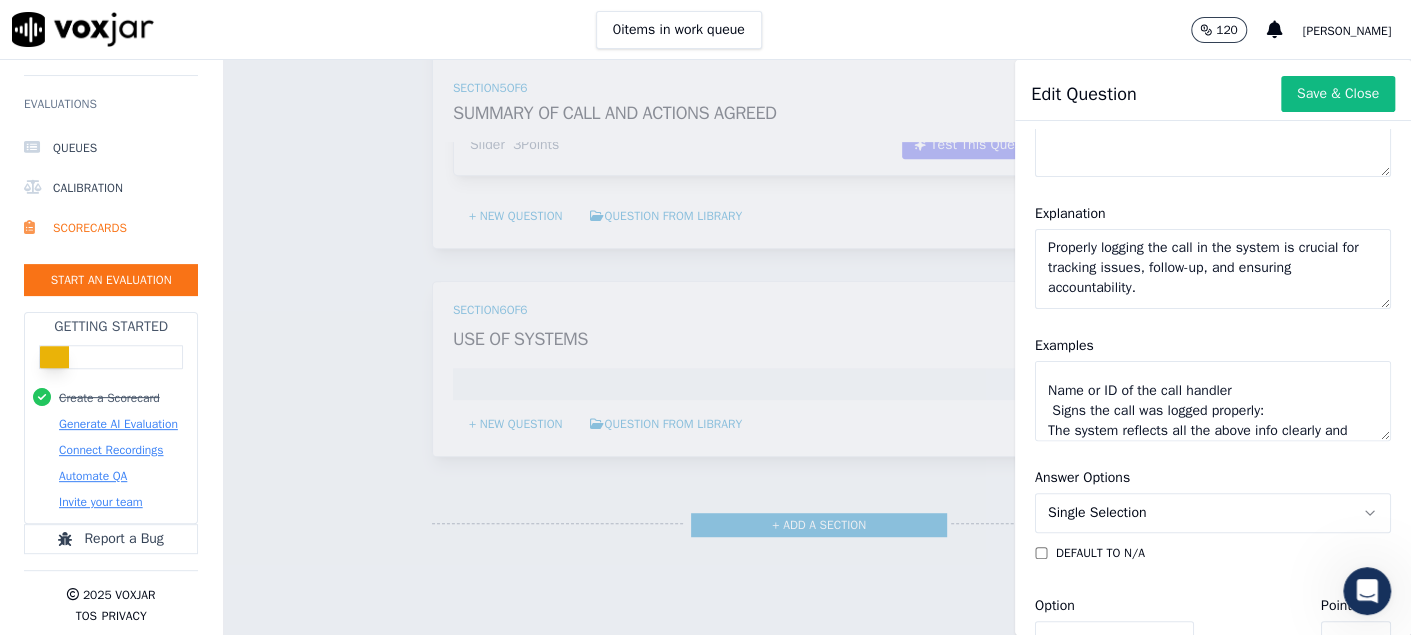 scroll, scrollTop: 449, scrollLeft: 0, axis: vertical 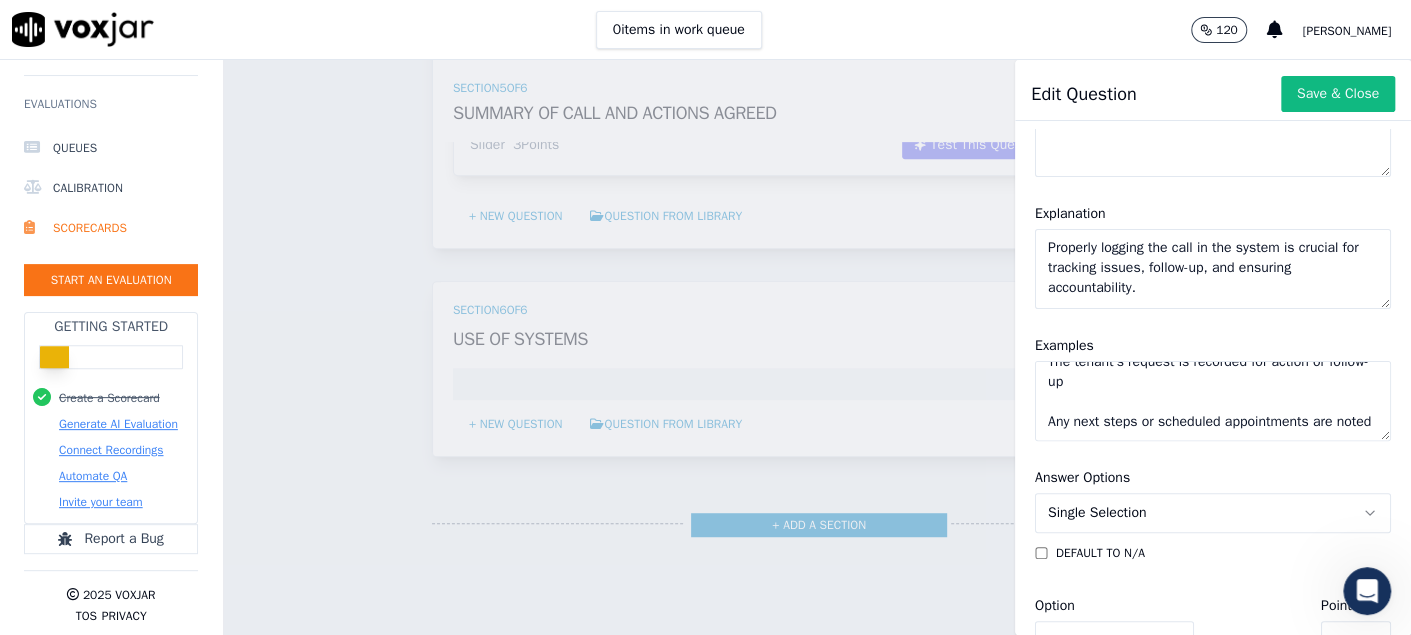 click on "Proper Call Logging Includes:
Accurate recording of tenant details (name, address, contact info)
Clear summary of the issue reported
Details of actions taken during the call (e.g., information given, contractor scheduled)
Any relevant notes about urgency or special instructions
Time and date of the call
Name or ID of the call handler
Signs the call was logged properly:
The system reflects all the above info clearly and completely
The tenant’s request is recorded for action or follow-up
Any next steps or scheduled appointments are noted" 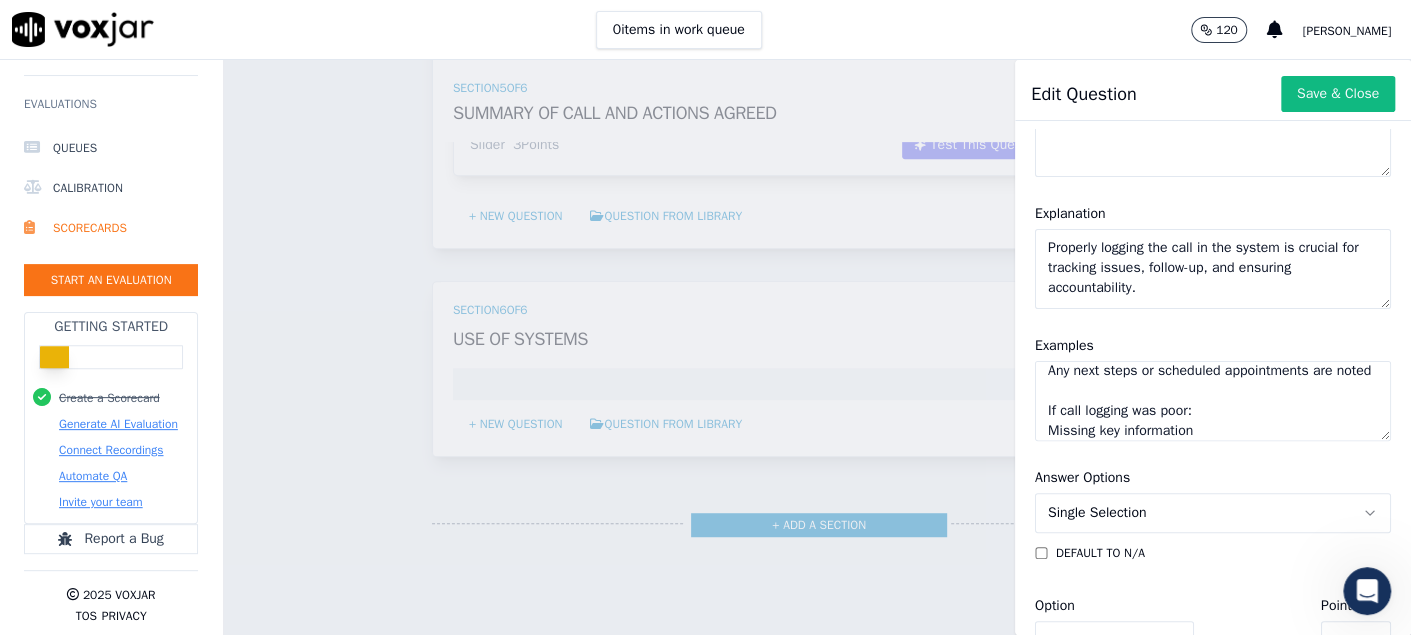 scroll, scrollTop: 649, scrollLeft: 0, axis: vertical 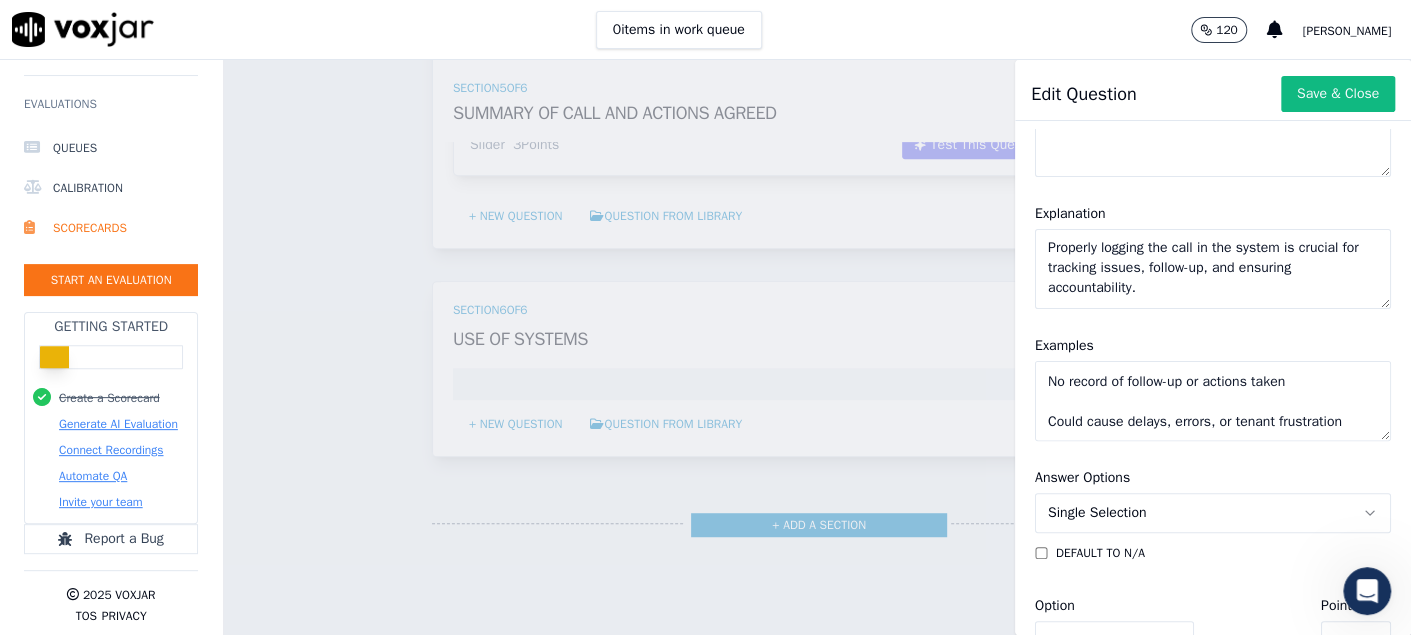 type on "Proper Call Logging Includes:
Accurate recording of tenant details (name, address, contact info)
Clear summary of the issue reported
Details of actions taken during the call (e.g., information given, contractor scheduled)
Any relevant notes about urgency or special instructions
Time and date of the call
Name or ID of the call handler
Signs the call was logged properly:
The system reflects all the above info clearly and completely
The tenant’s request is recorded for action or follow-up
Any next steps or scheduled appointments are noted
If call logging was poor:
Missing key information
Vague or incomplete notes
No record of follow-up or actions taken
Could cause delays, errors, or tenant frustration" 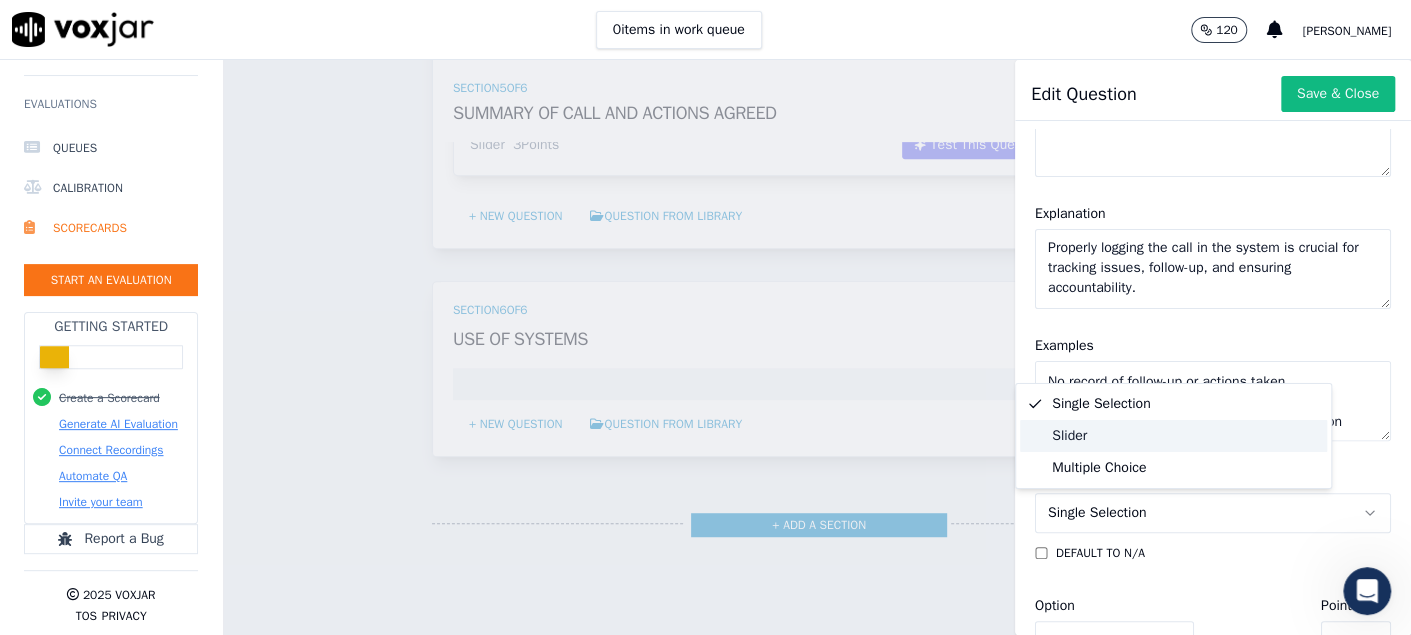 click on "Slider" 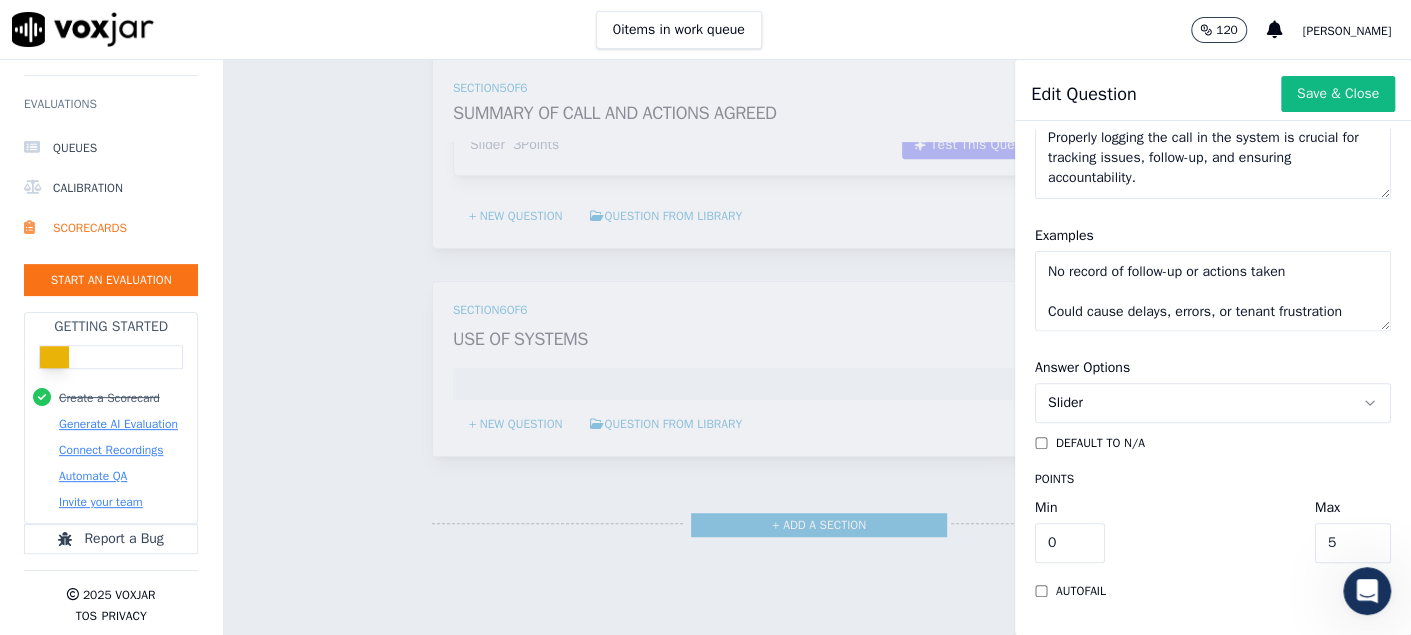 scroll, scrollTop: 367, scrollLeft: 0, axis: vertical 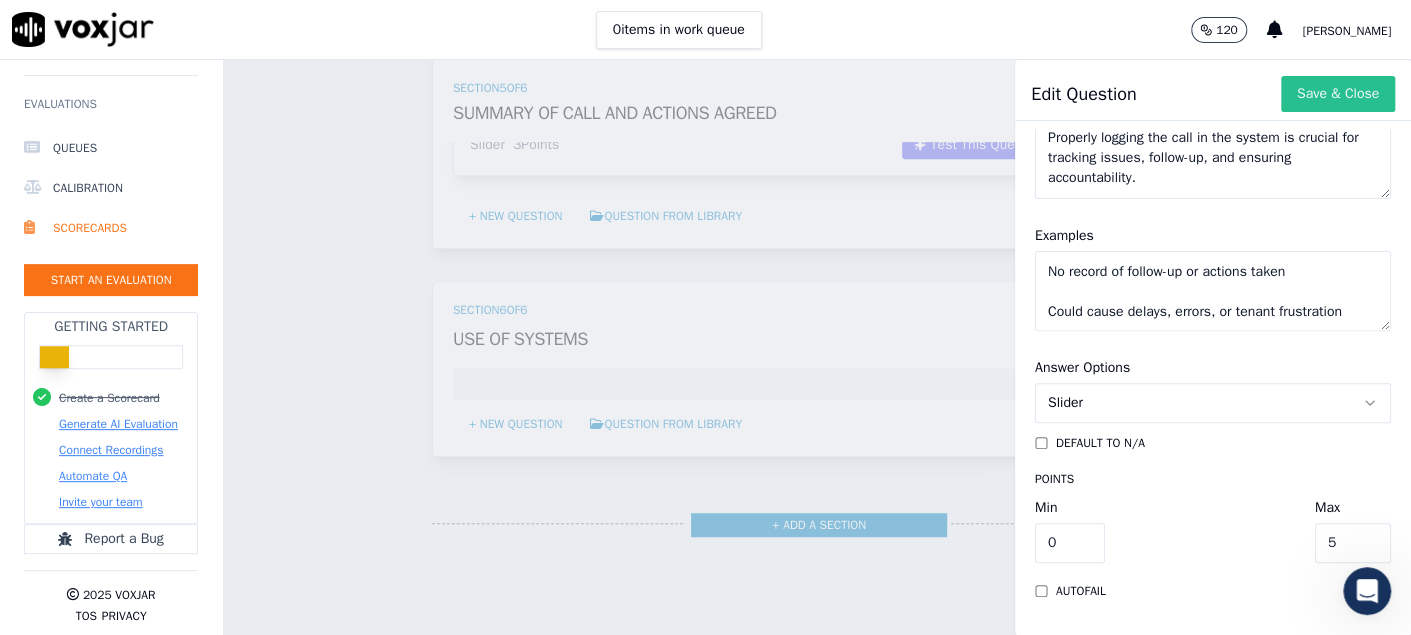 click on "Save & Close" at bounding box center (1338, 94) 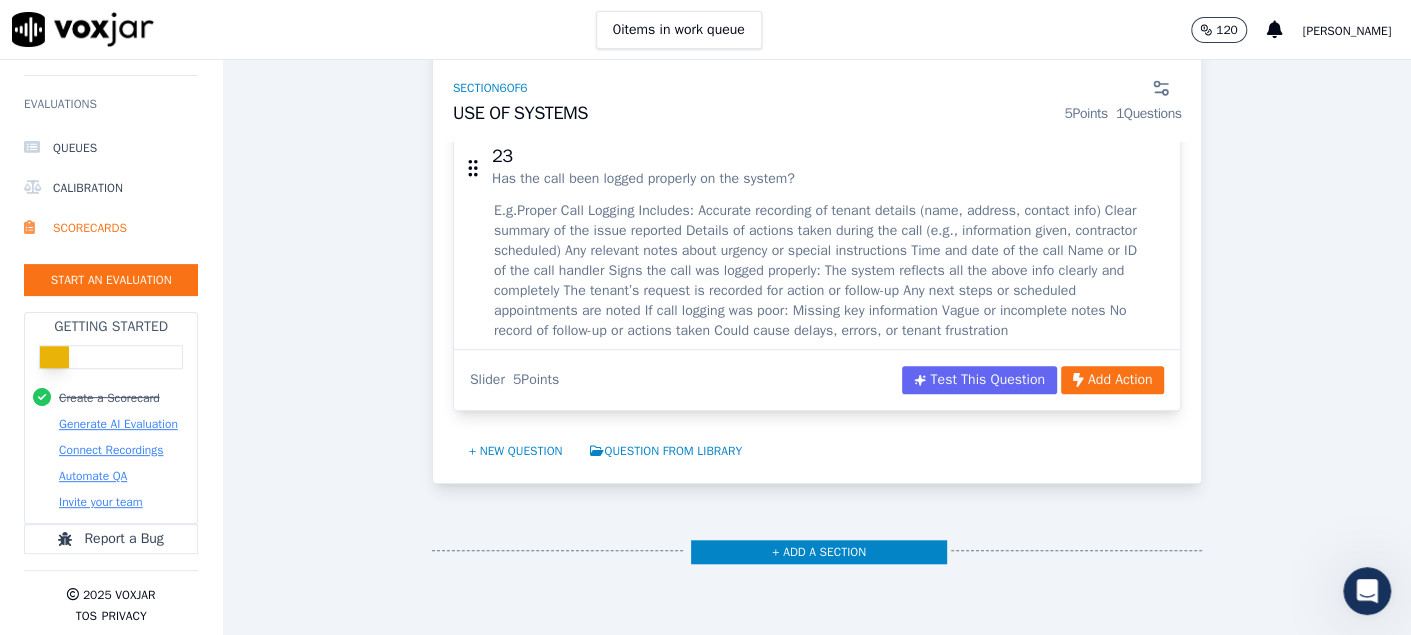 scroll, scrollTop: 8600, scrollLeft: 0, axis: vertical 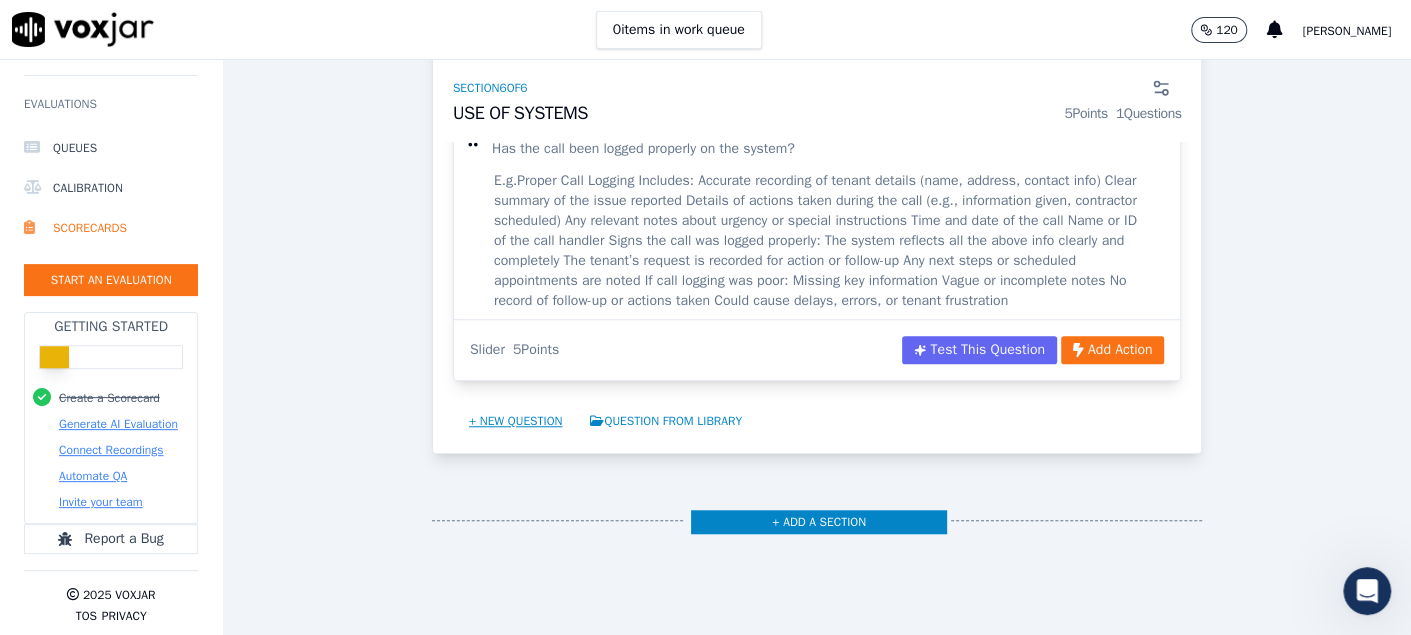 click on "+ New question" at bounding box center (516, 421) 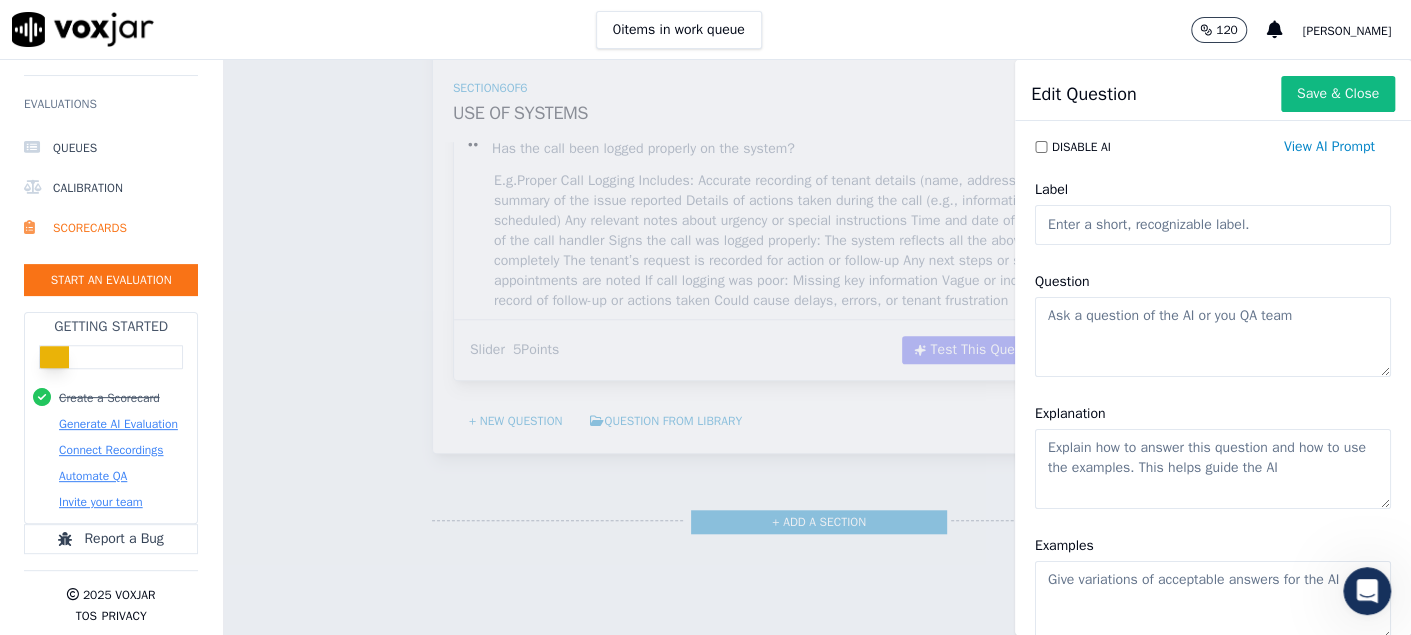 click on "Label" 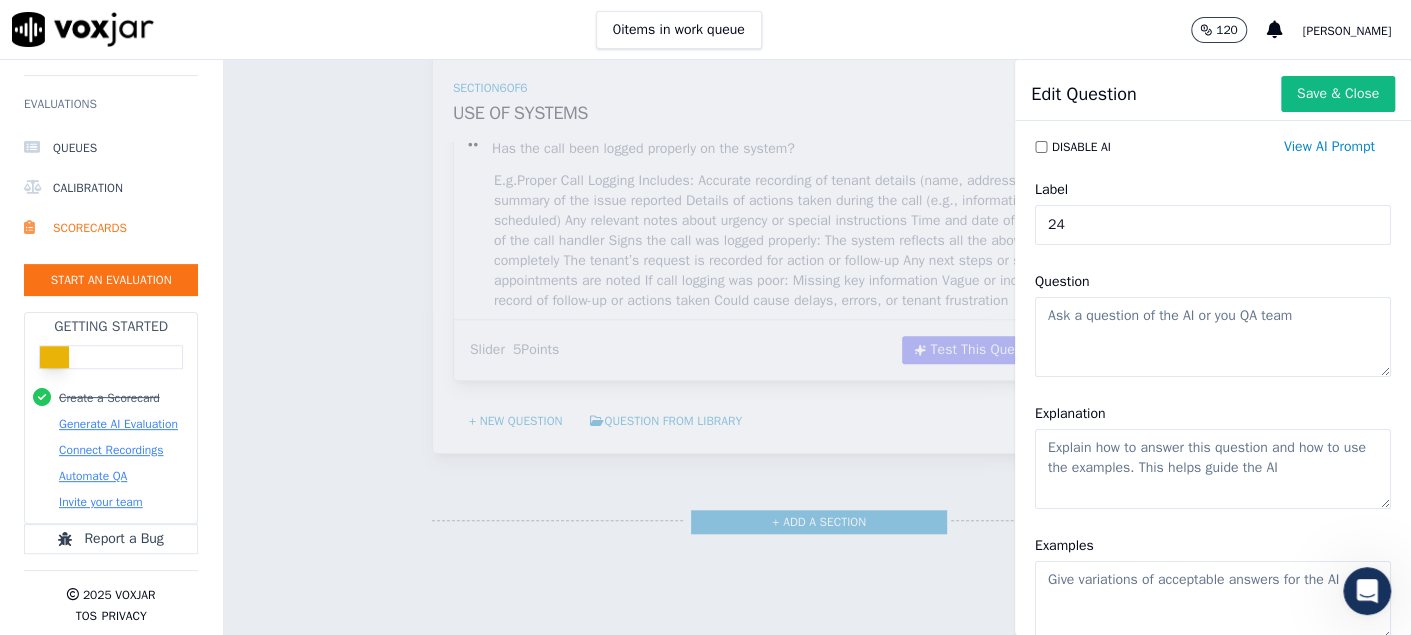type on "24" 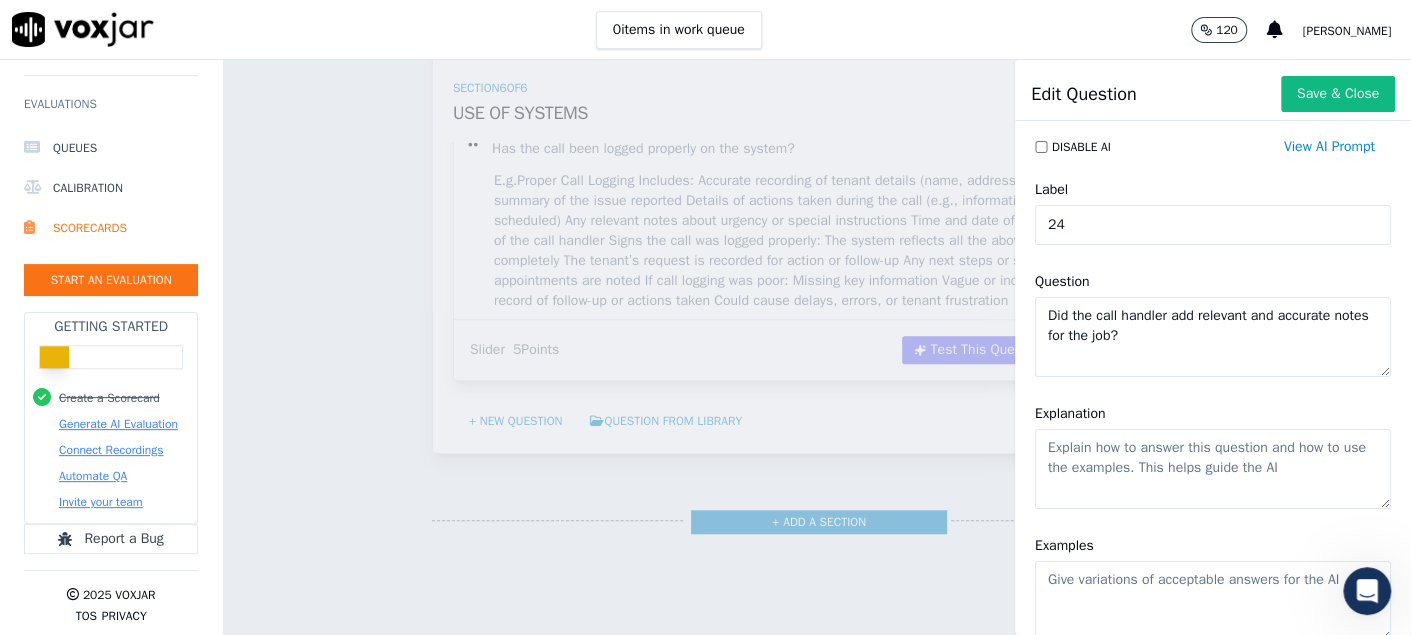 type on "Did the call handler add relevant and accurate notes for the job?" 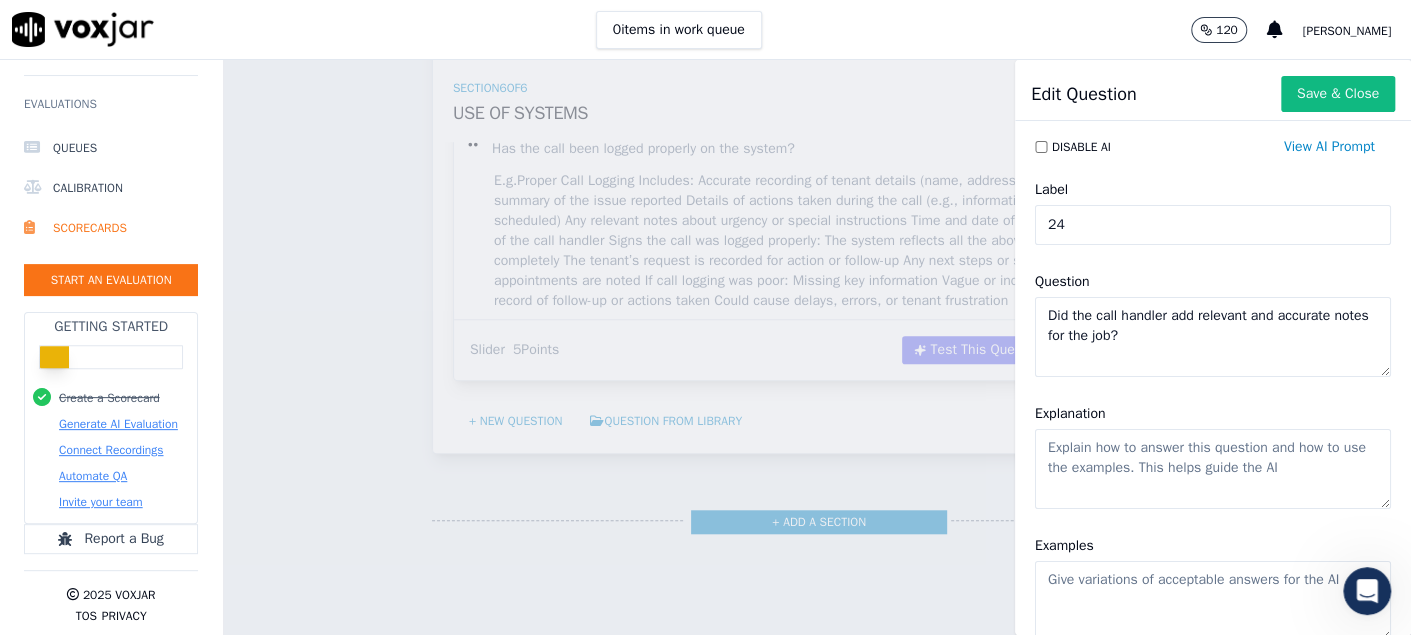click on "Explanation" 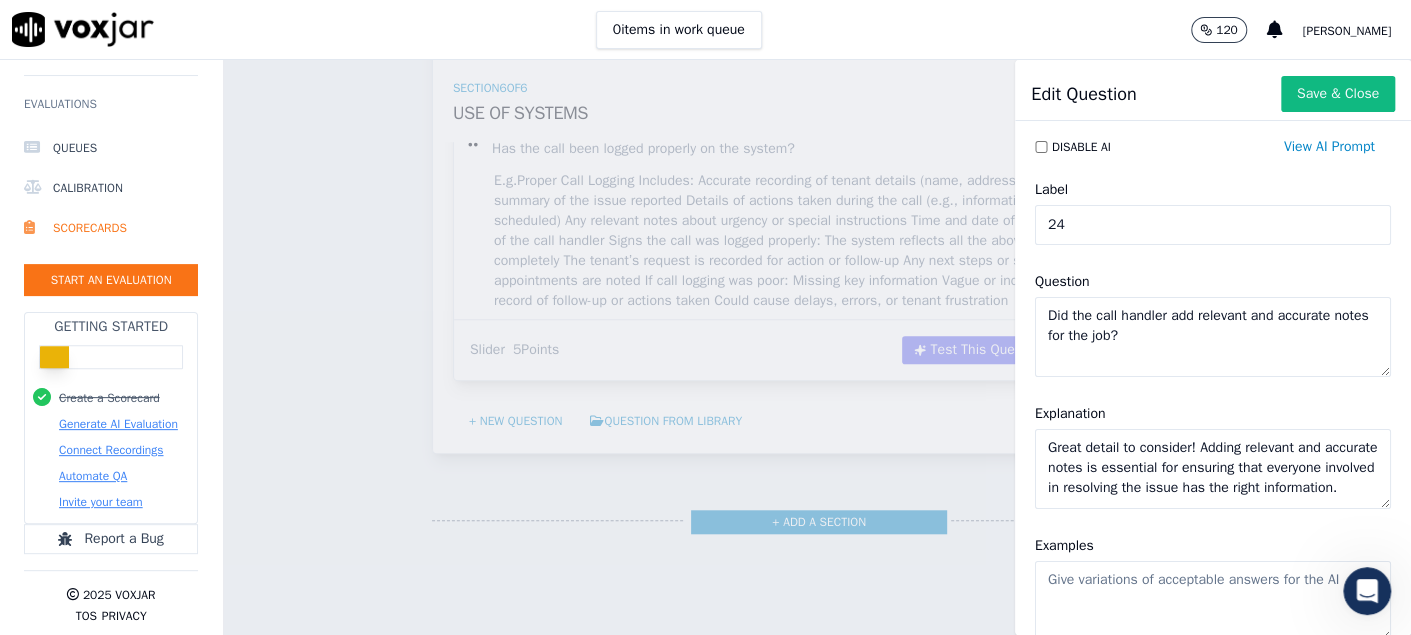 scroll, scrollTop: 8, scrollLeft: 0, axis: vertical 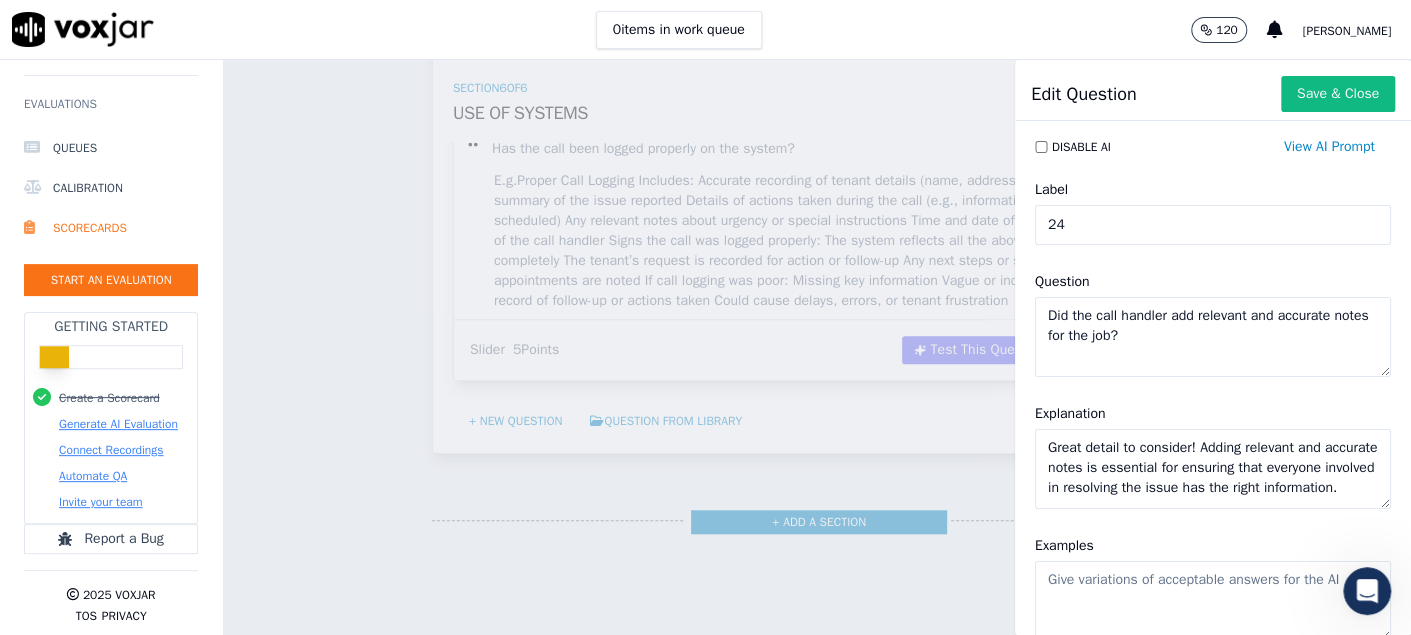 type on "Great detail to consider! Adding relevant and accurate notes is essential for ensuring that everyone involved in resolving the issue has the right information." 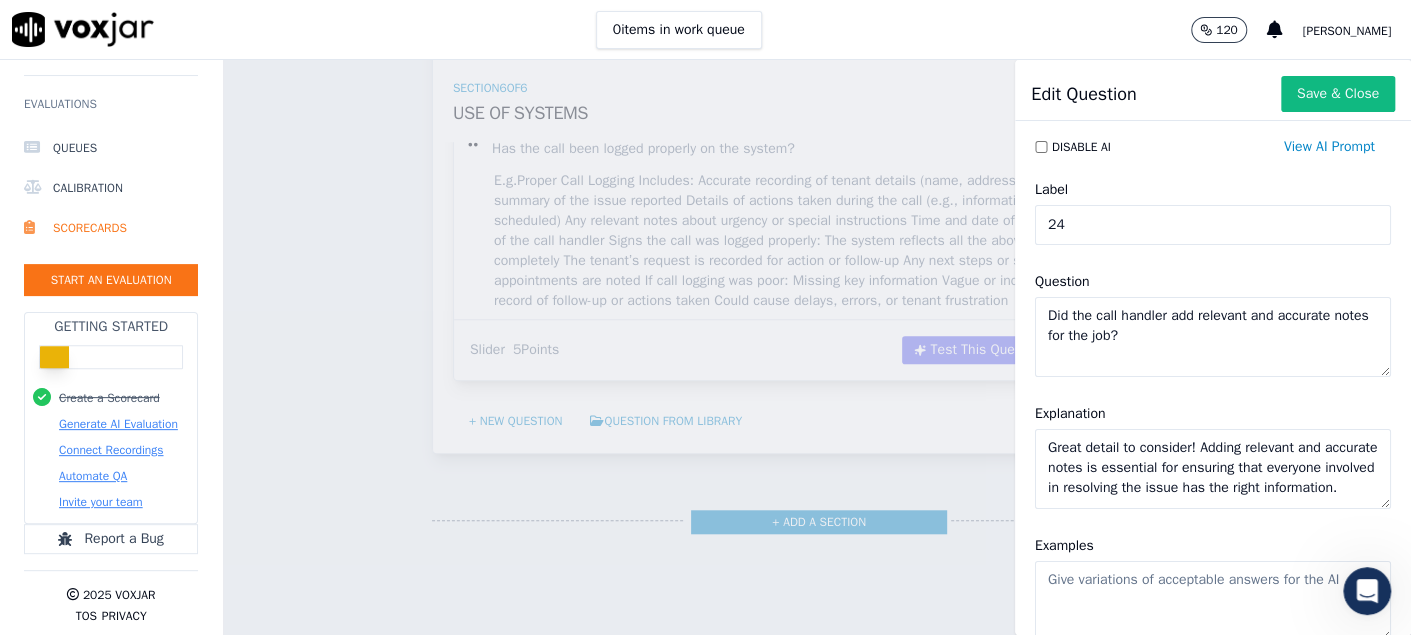 scroll, scrollTop: 300, scrollLeft: 0, axis: vertical 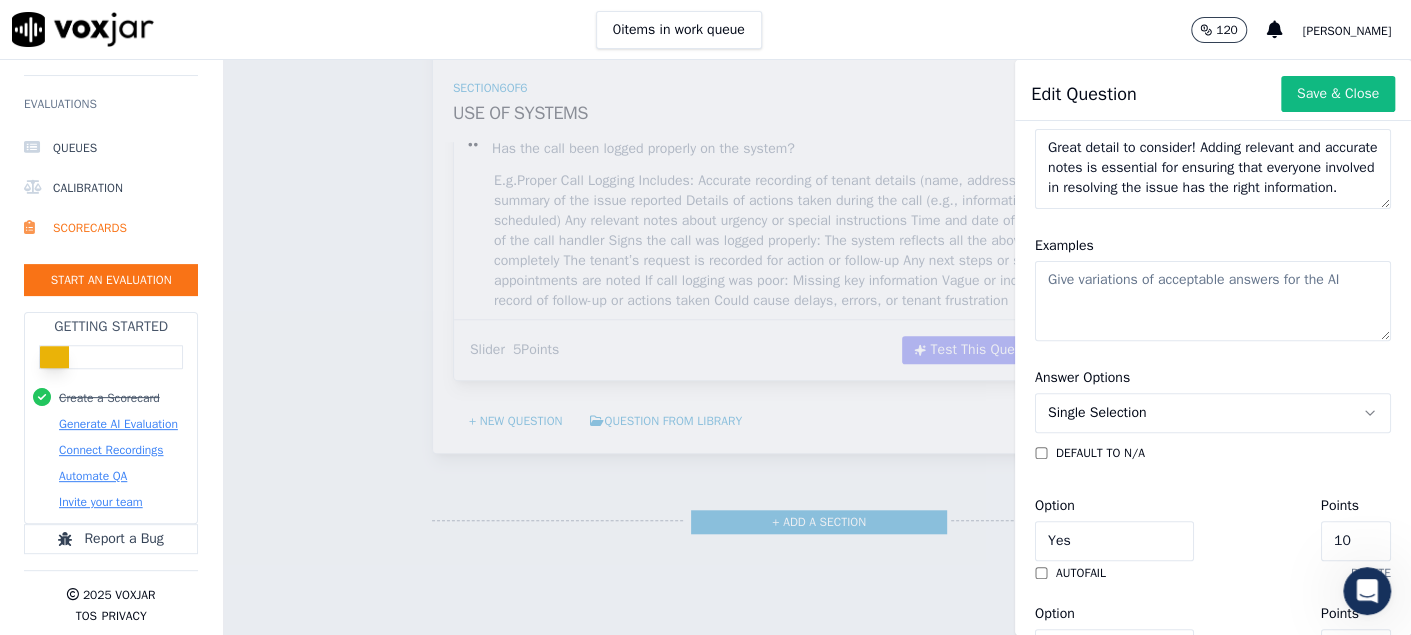click on "Examples" 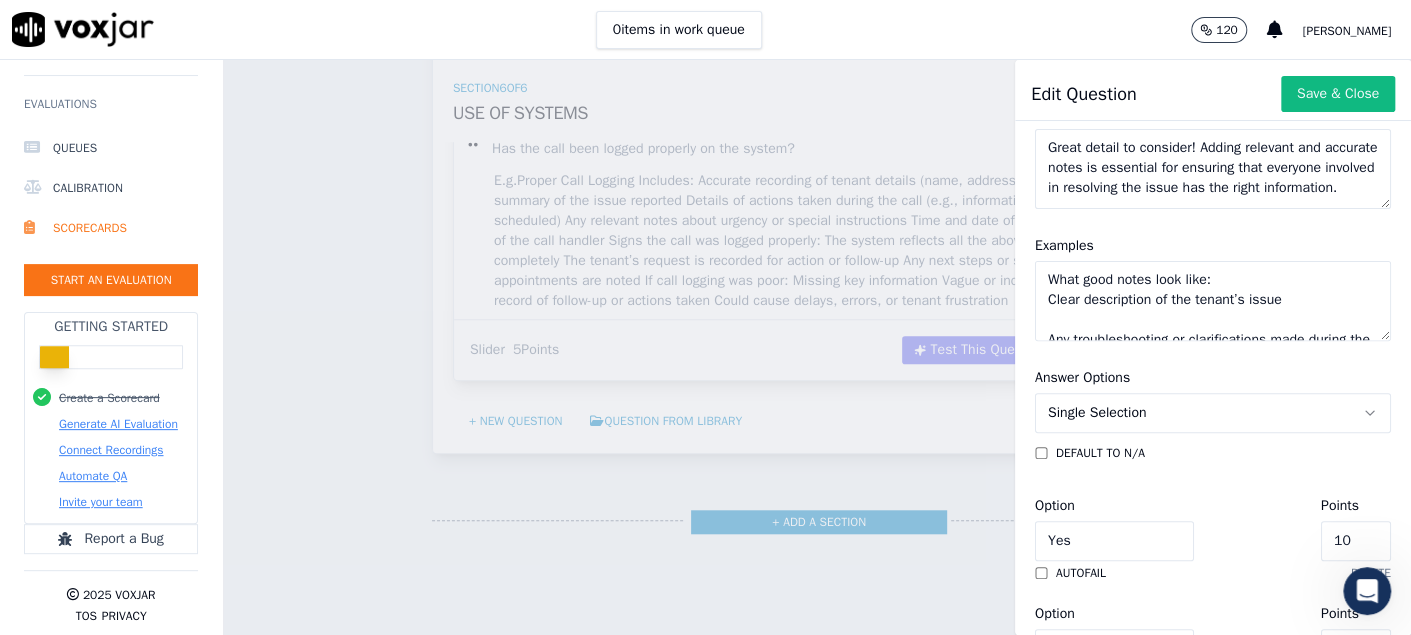 scroll, scrollTop: 249, scrollLeft: 0, axis: vertical 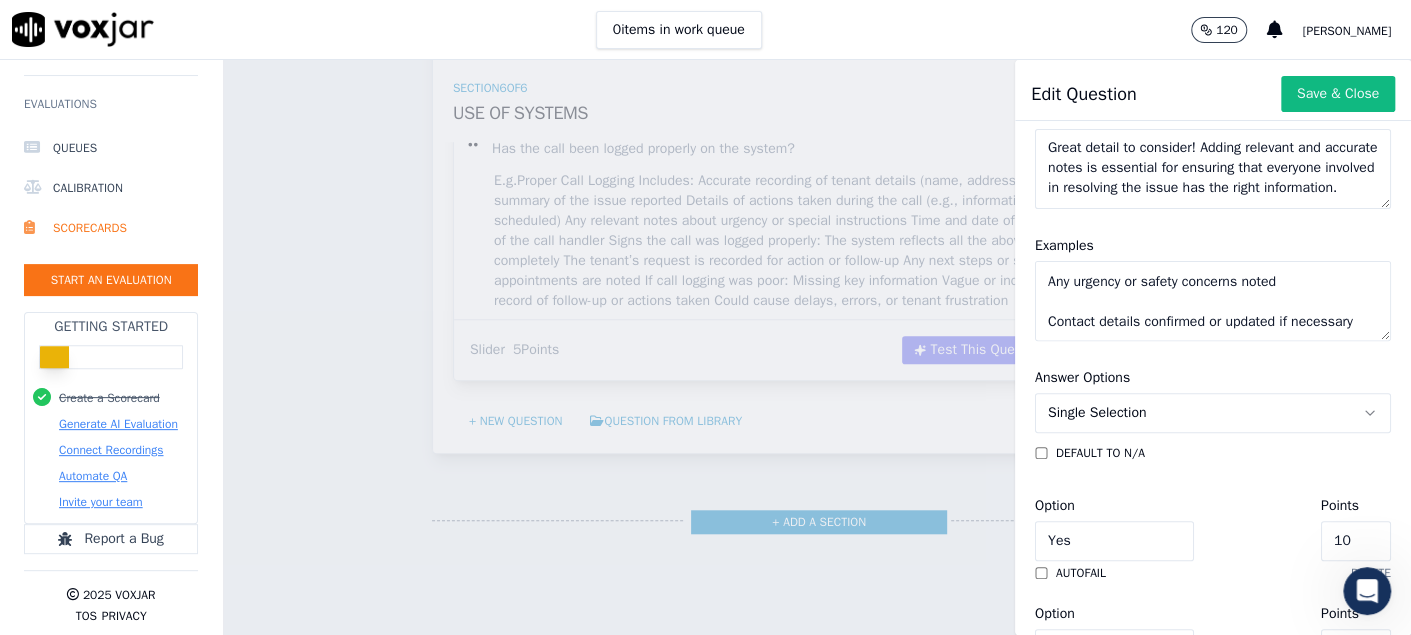 click on "What good notes look like:
Clear description of the tenant’s issue
Any troubleshooting or clarifications made during the call
Details of agreed actions (e.g., contractor scheduled, timeframes)
Tenant’s availability or any special instructions
Any urgency or safety concerns noted
Contact details confirmed or updated if necessary" 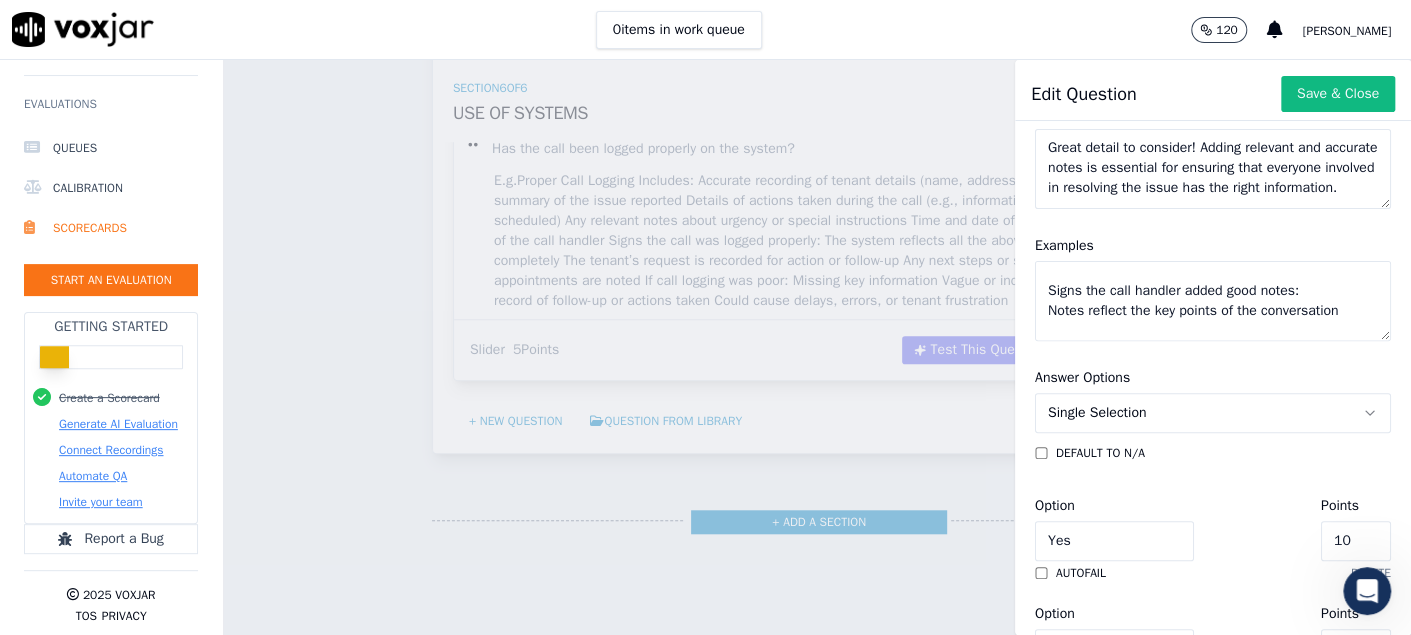scroll, scrollTop: 449, scrollLeft: 0, axis: vertical 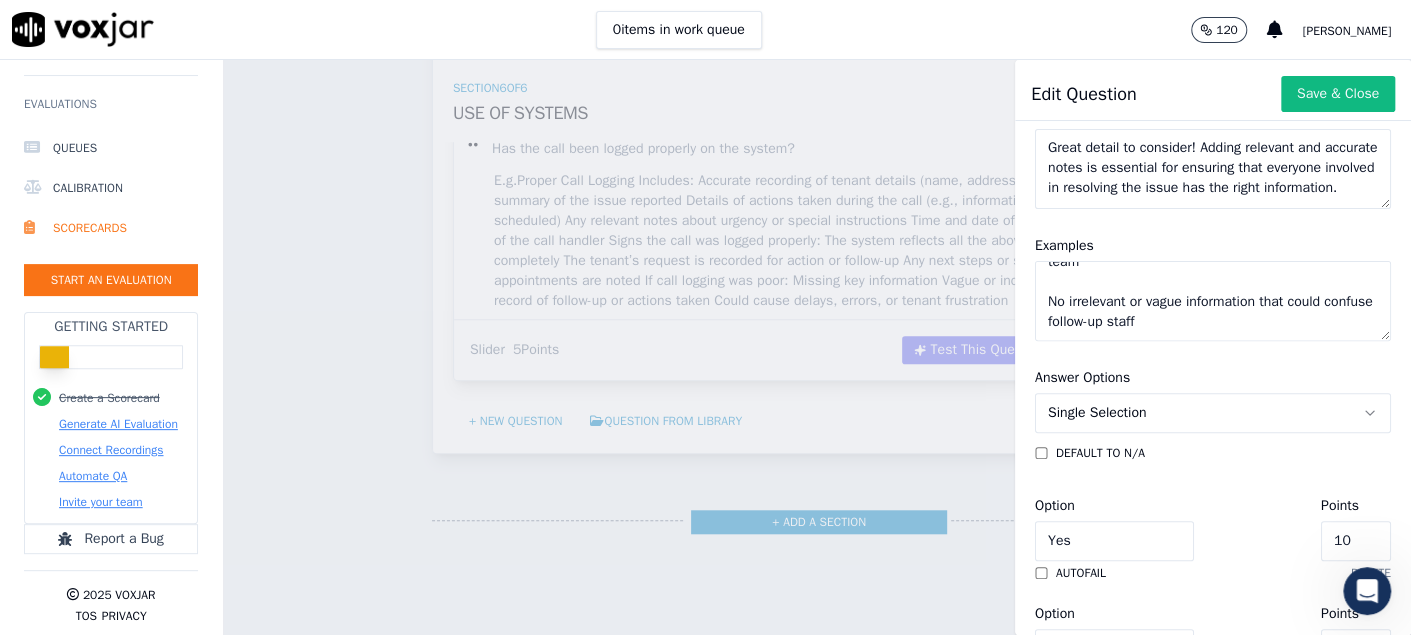 click on "What good notes look like:
Clear description of the tenant’s issue
Any troubleshooting or clarifications made during the call
Details of agreed actions (e.g., contractor scheduled, timeframes)
Tenant’s availability or any special instructions
Any urgency or safety concerns noted
Contact details confirmed or updated if necessary
Signs the call handler added good notes:
Notes reflect the key points of the conversation
They provide useful info for the contractor or next team
No irrelevant or vague information that could confuse follow-up staff" 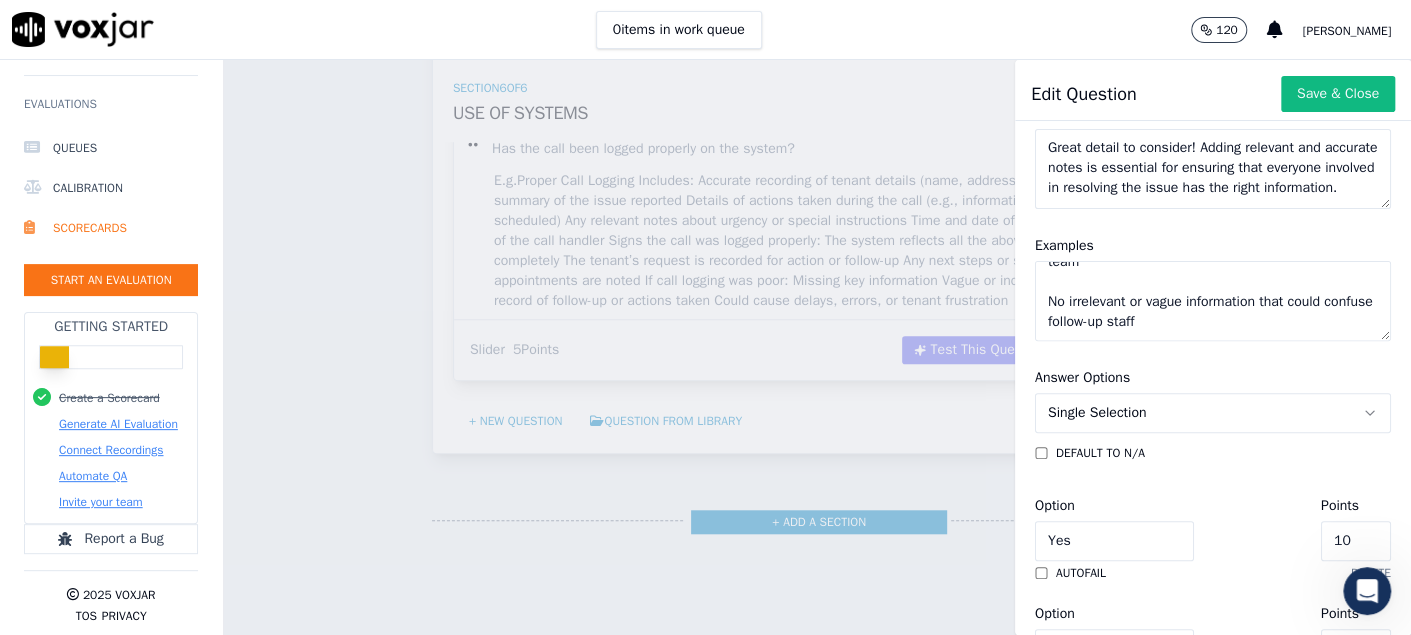 scroll, scrollTop: 489, scrollLeft: 0, axis: vertical 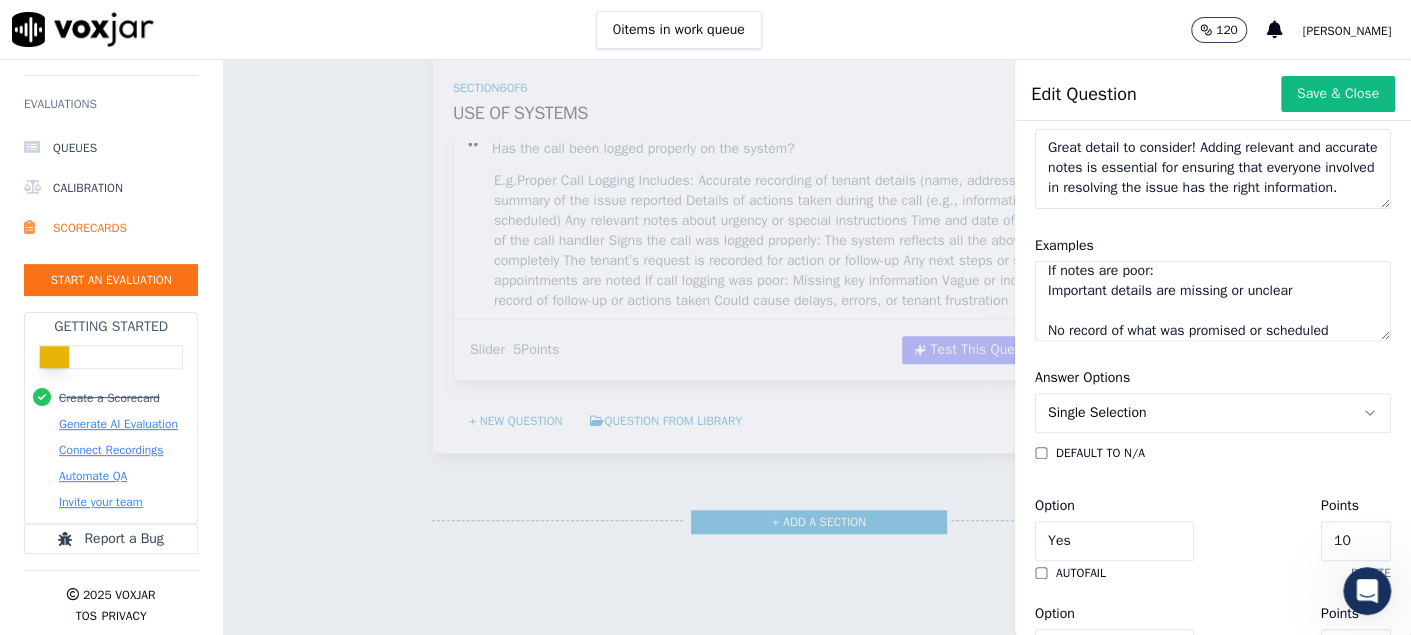 type on "What good notes look like:
Clear description of the tenant’s issue
Any troubleshooting or clarifications made during the call
Details of agreed actions (e.g., contractor scheduled, timeframes)
Tenant’s availability or any special instructions
Any urgency or safety concerns noted
Contact details confirmed or updated if necessary
Signs the call handler added good notes:
Notes reflect the key points of the conversation
They provide useful info for the contractor or next team
No irrelevant or vague information that could confuse follow-up staff
If notes are poor:
Important details are missing or unclear
No record of what was promised or scheduled
May cause delays, repeat calls, or mistakes in service delivery" 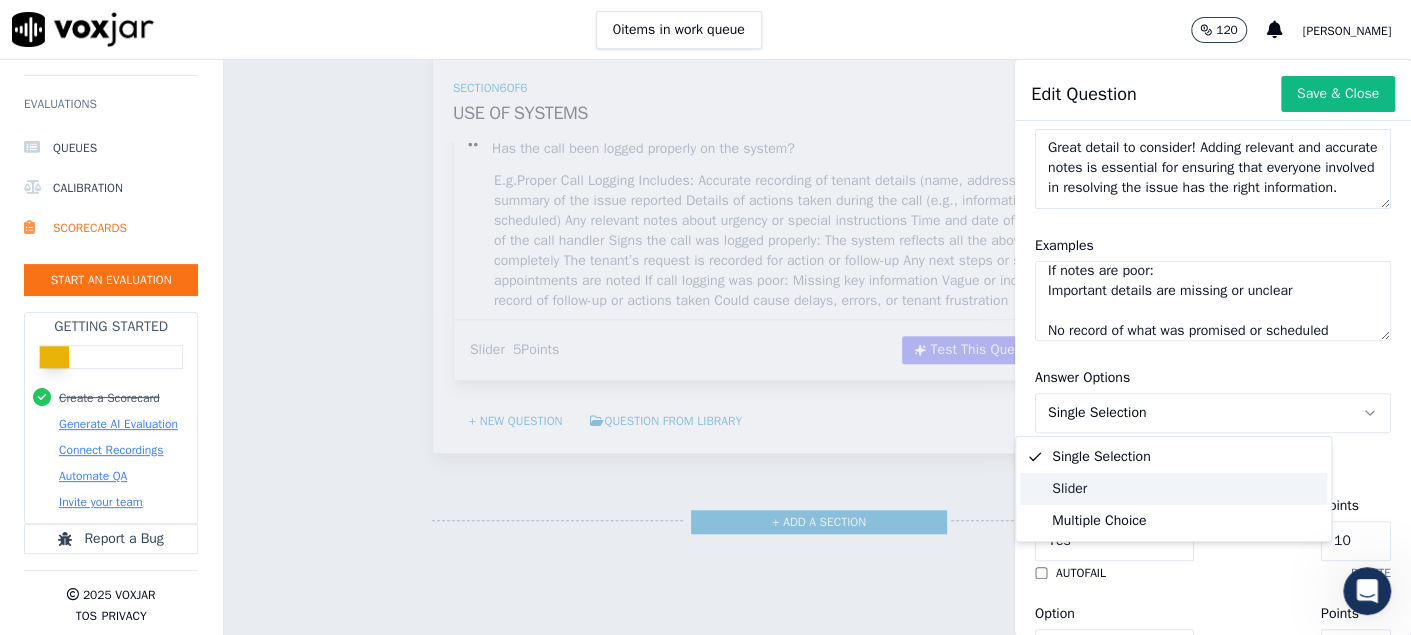 click on "Slider" 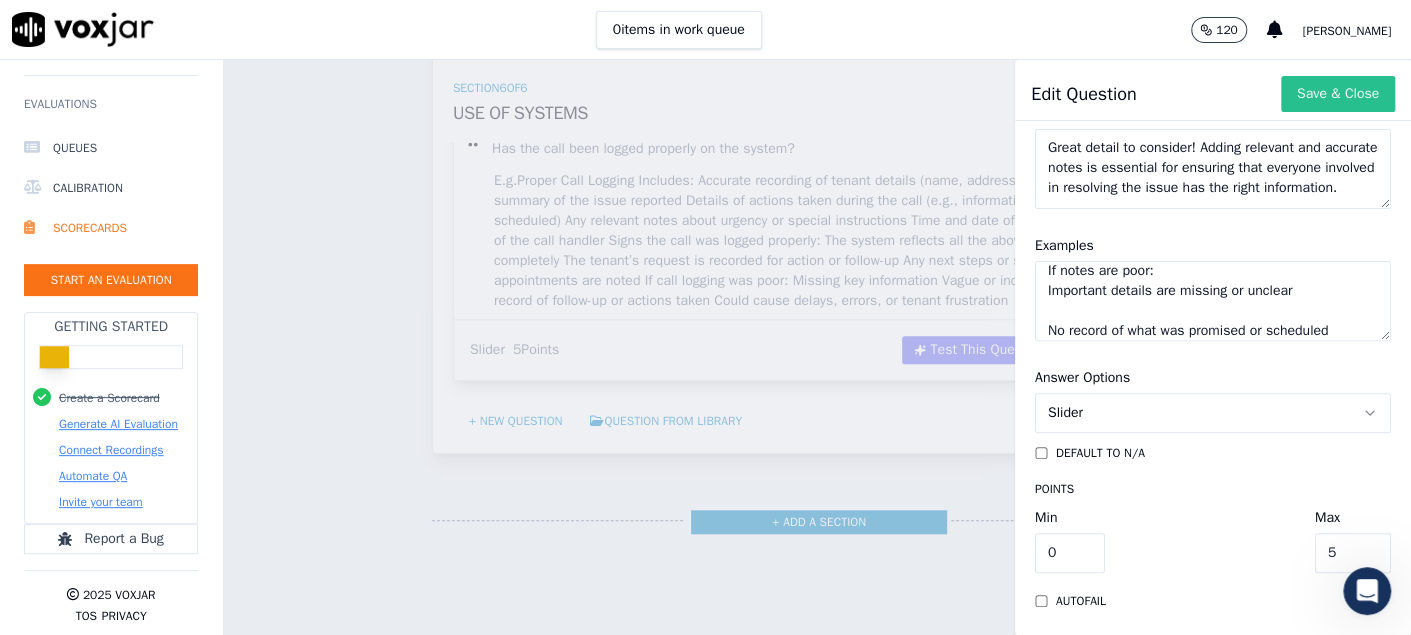 click on "Save & Close" at bounding box center [1338, 94] 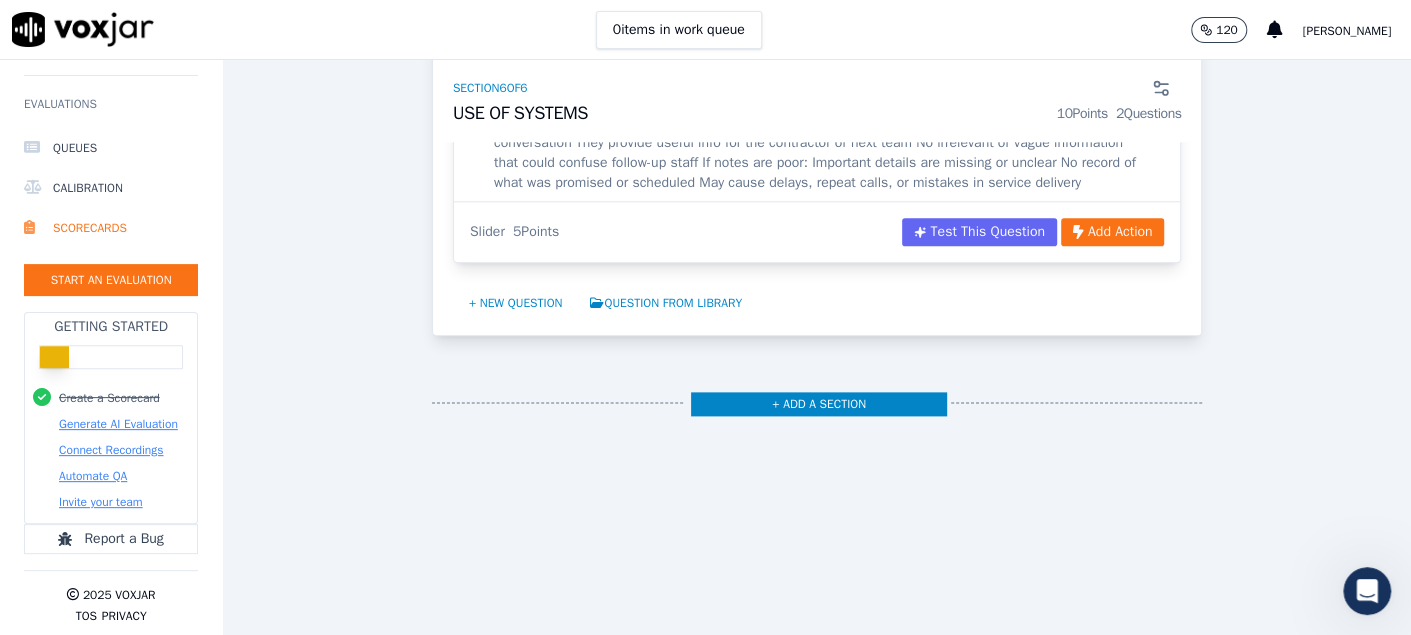 scroll, scrollTop: 8899, scrollLeft: 0, axis: vertical 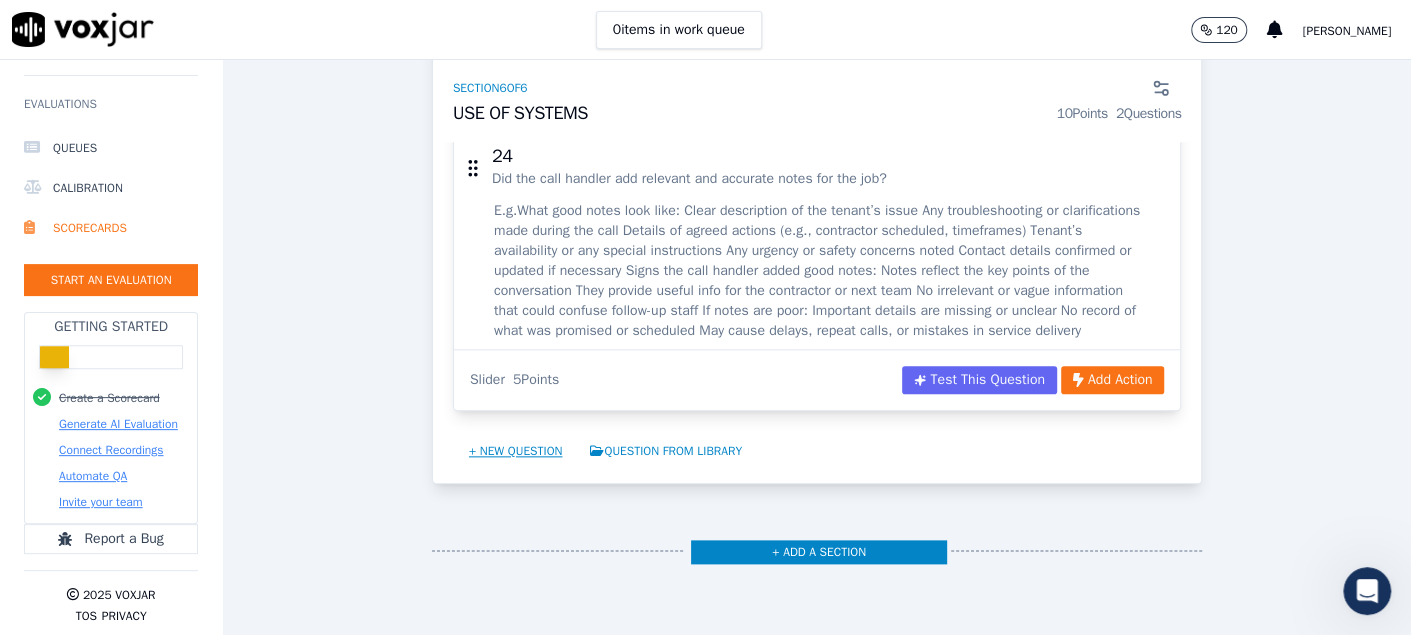 click on "+ New question" at bounding box center (516, 451) 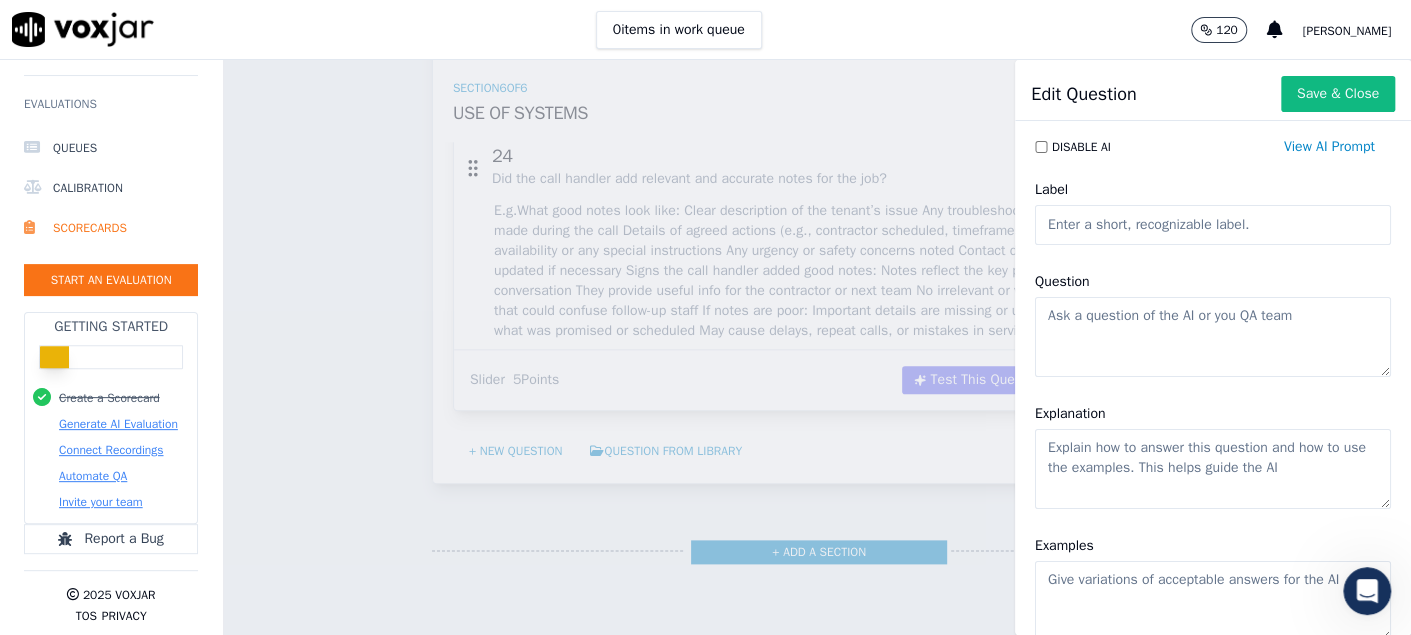 click on "Label" 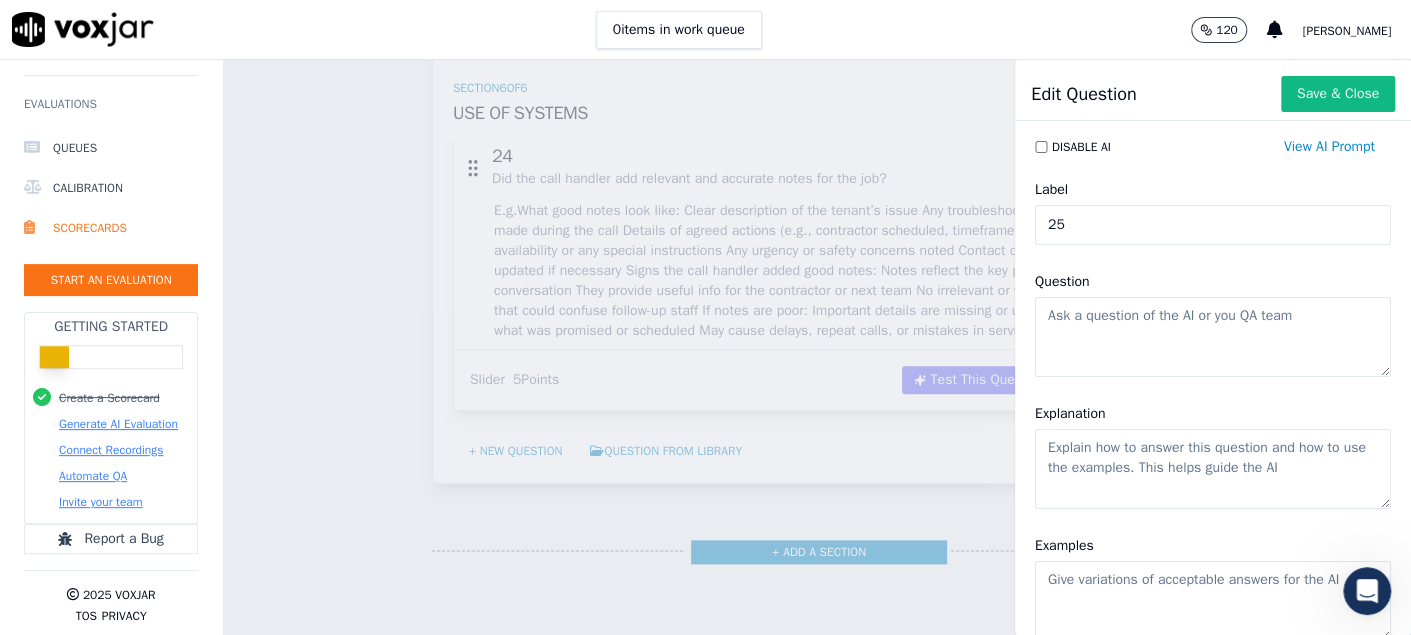 type on "25" 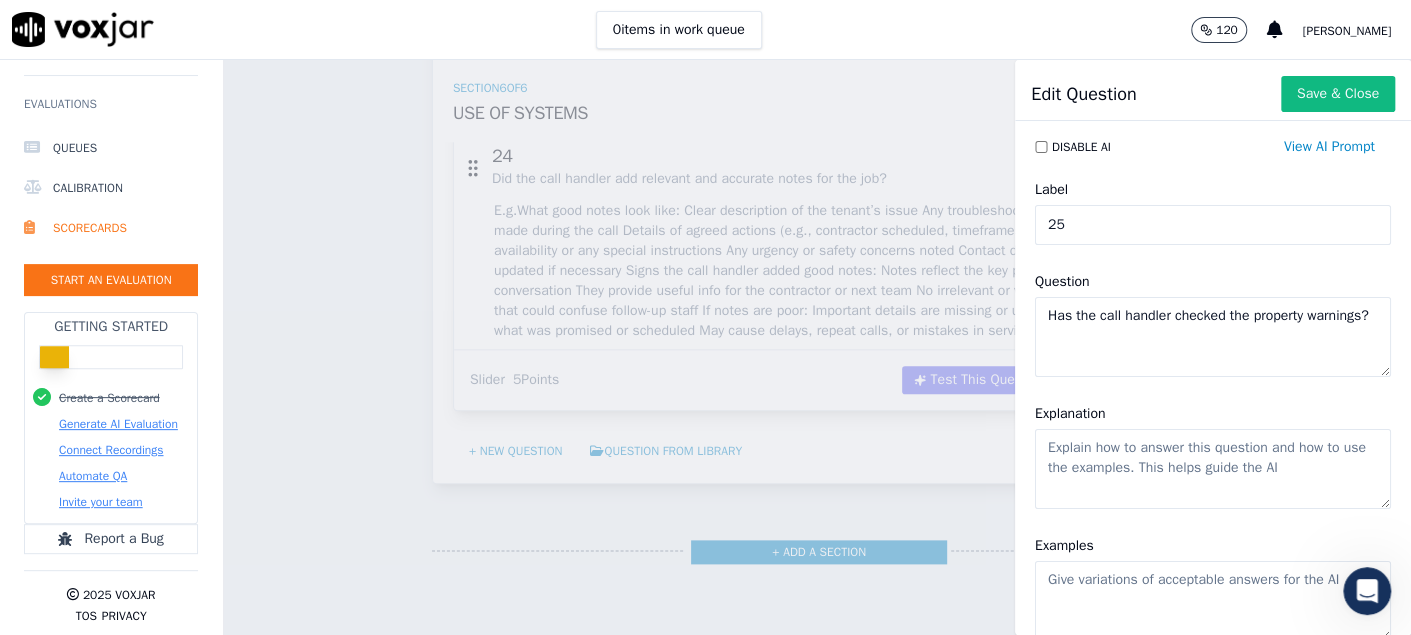 drag, startPoint x: 1141, startPoint y: 335, endPoint x: 935, endPoint y: 244, distance: 225.20435 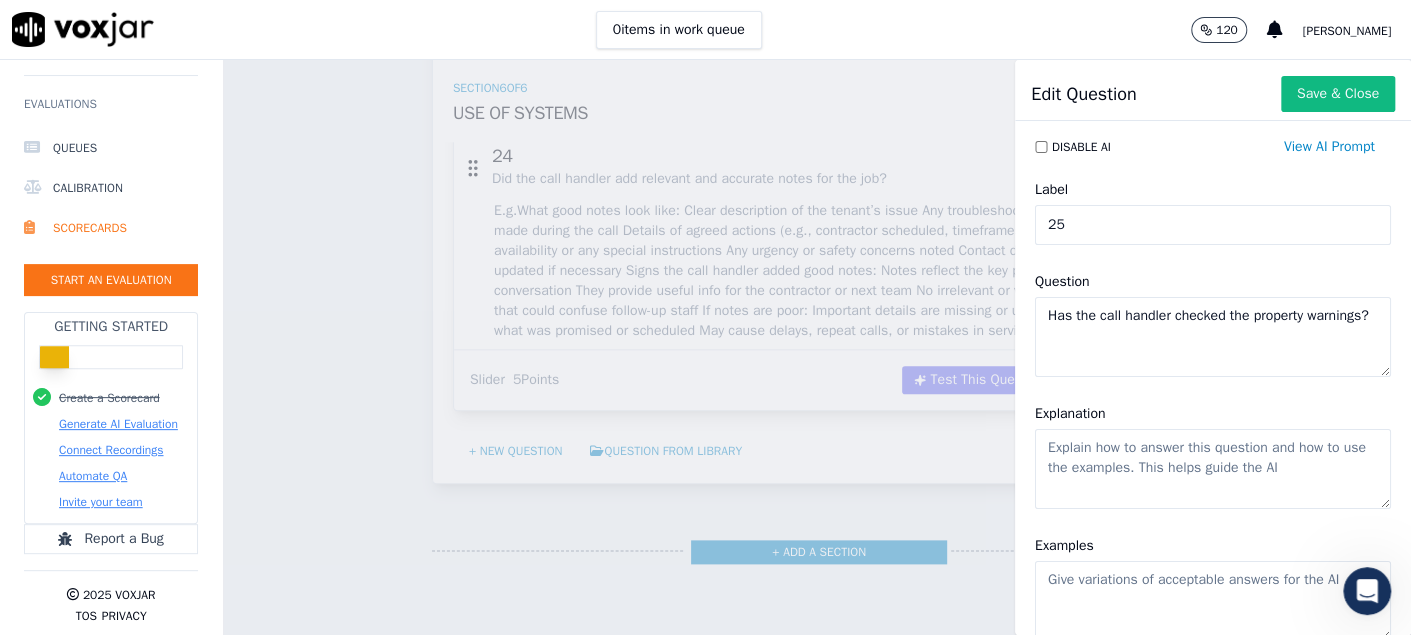 click on "Explanation" 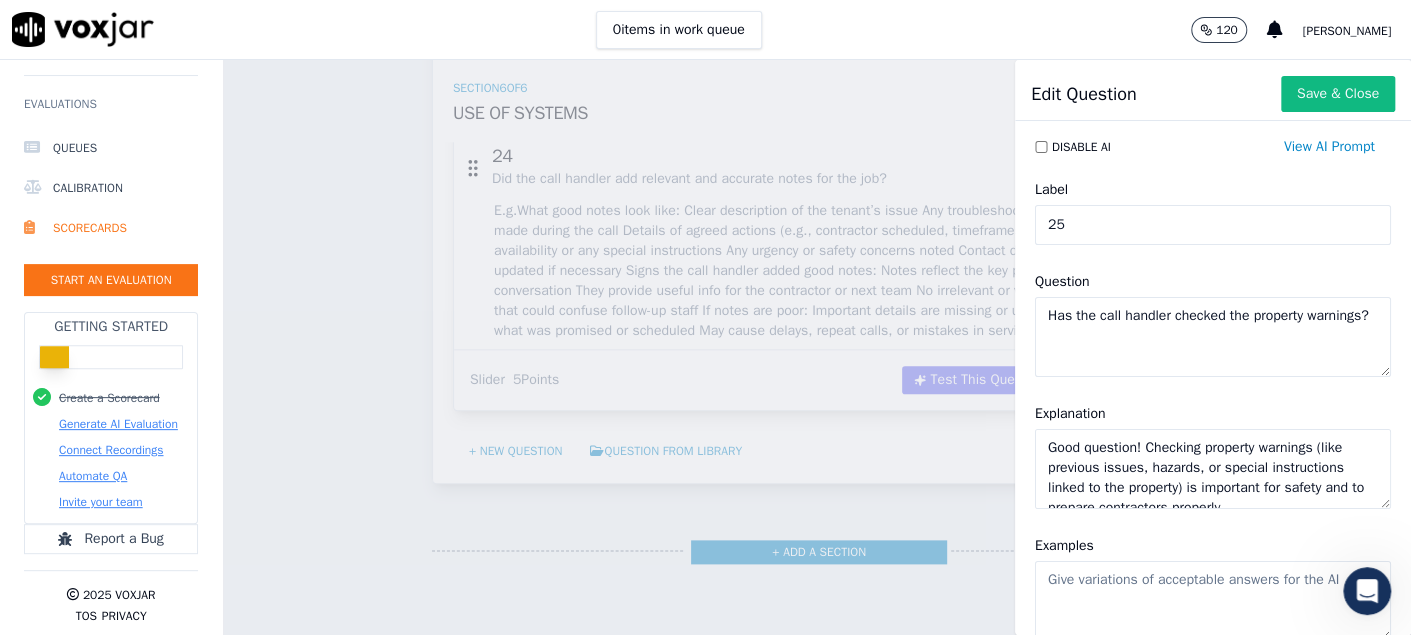 scroll, scrollTop: 28, scrollLeft: 0, axis: vertical 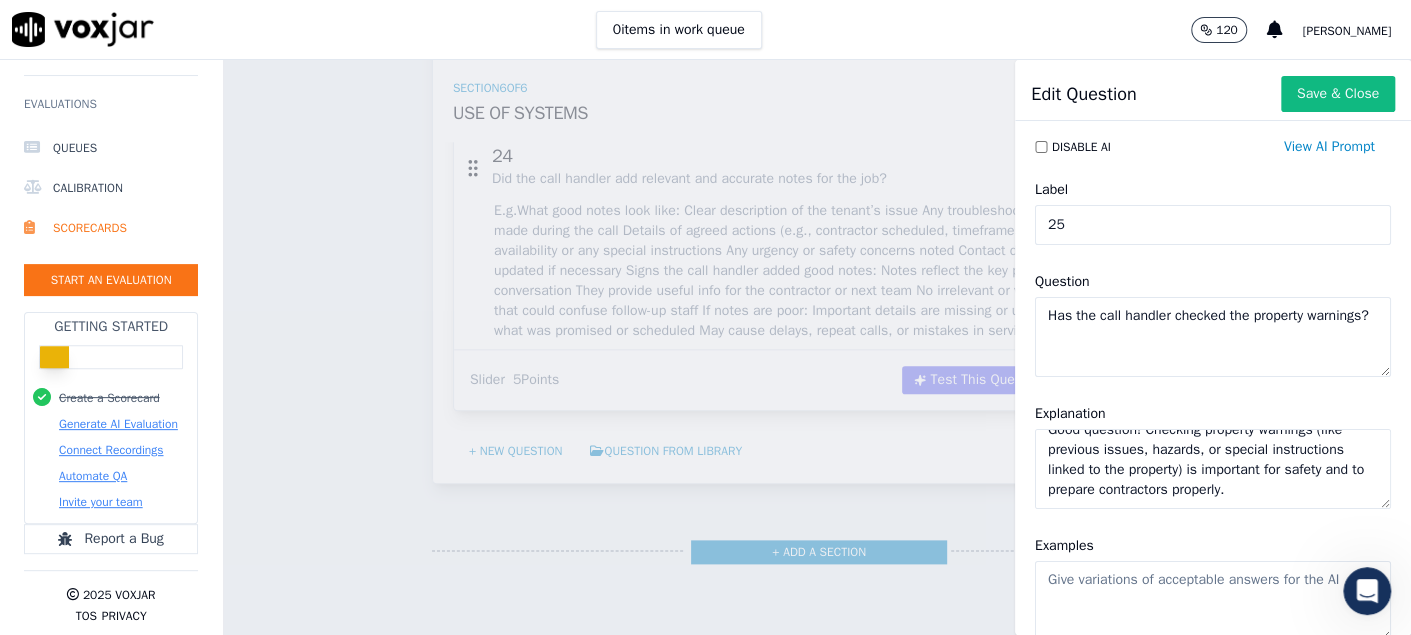 type on "Good question! Checking property warnings (like previous issues, hazards, or special instructions linked to the property) is important for safety and to prepare contractors properly." 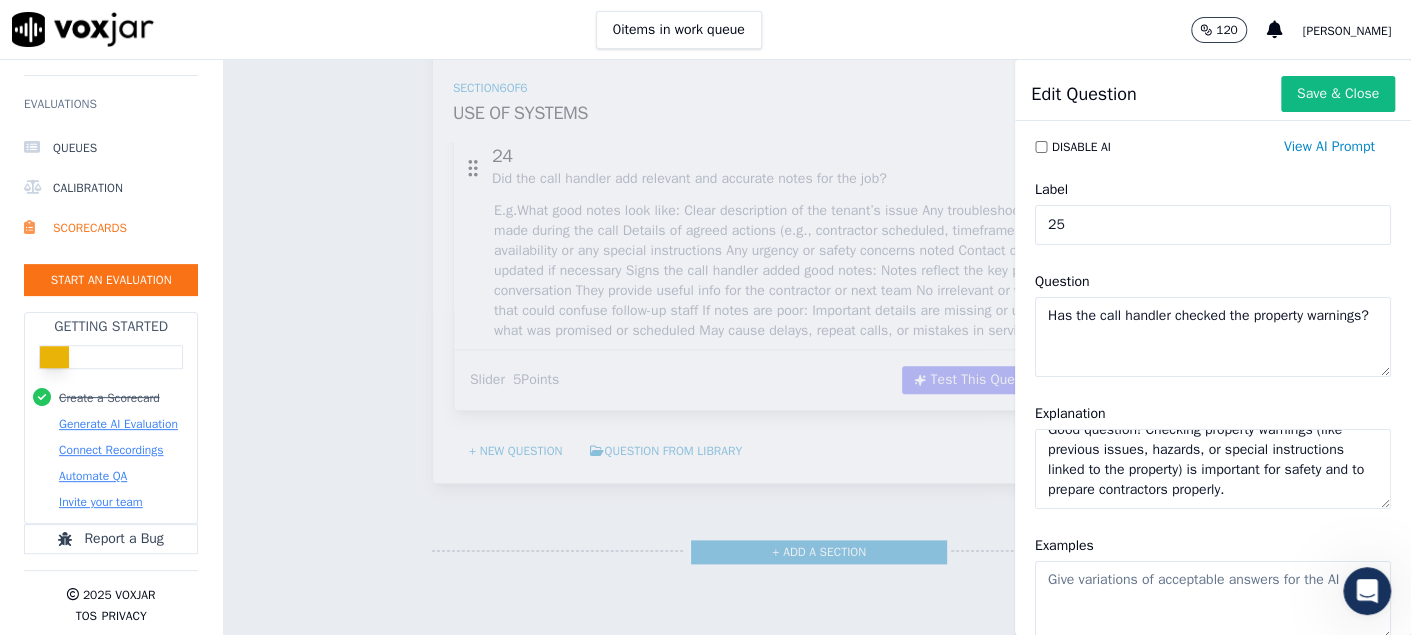 scroll, scrollTop: 300, scrollLeft: 0, axis: vertical 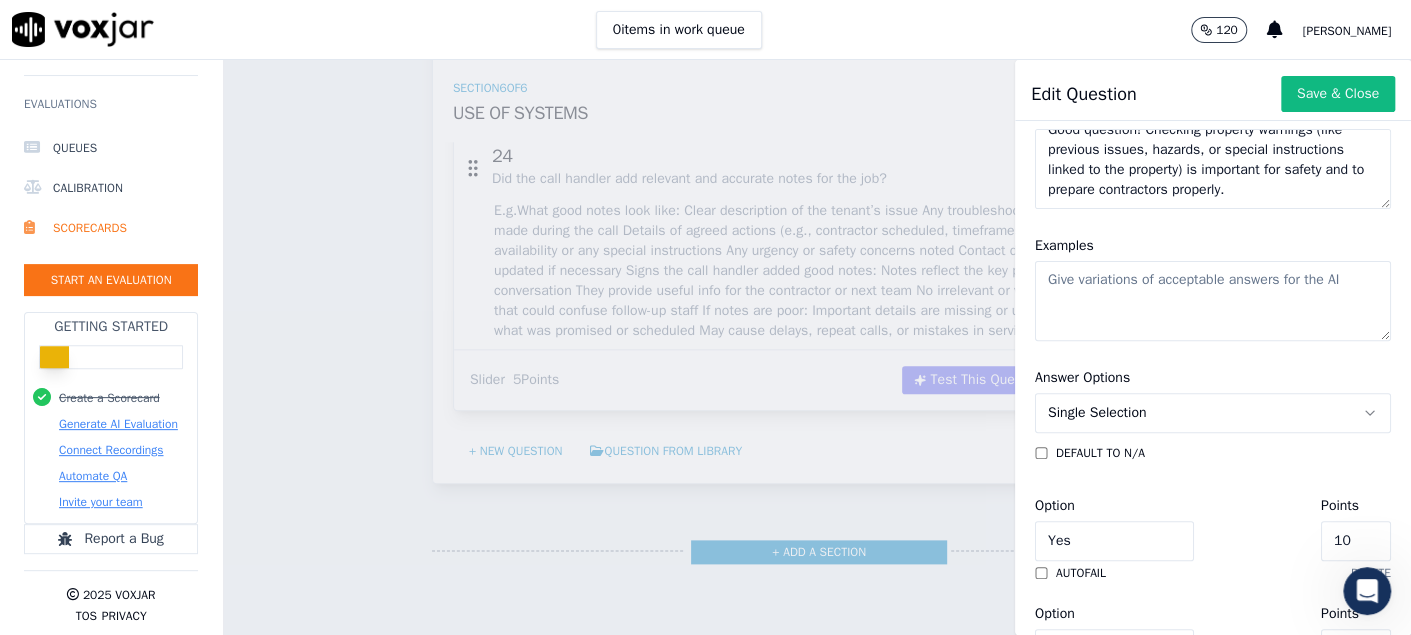 click on "Examples" 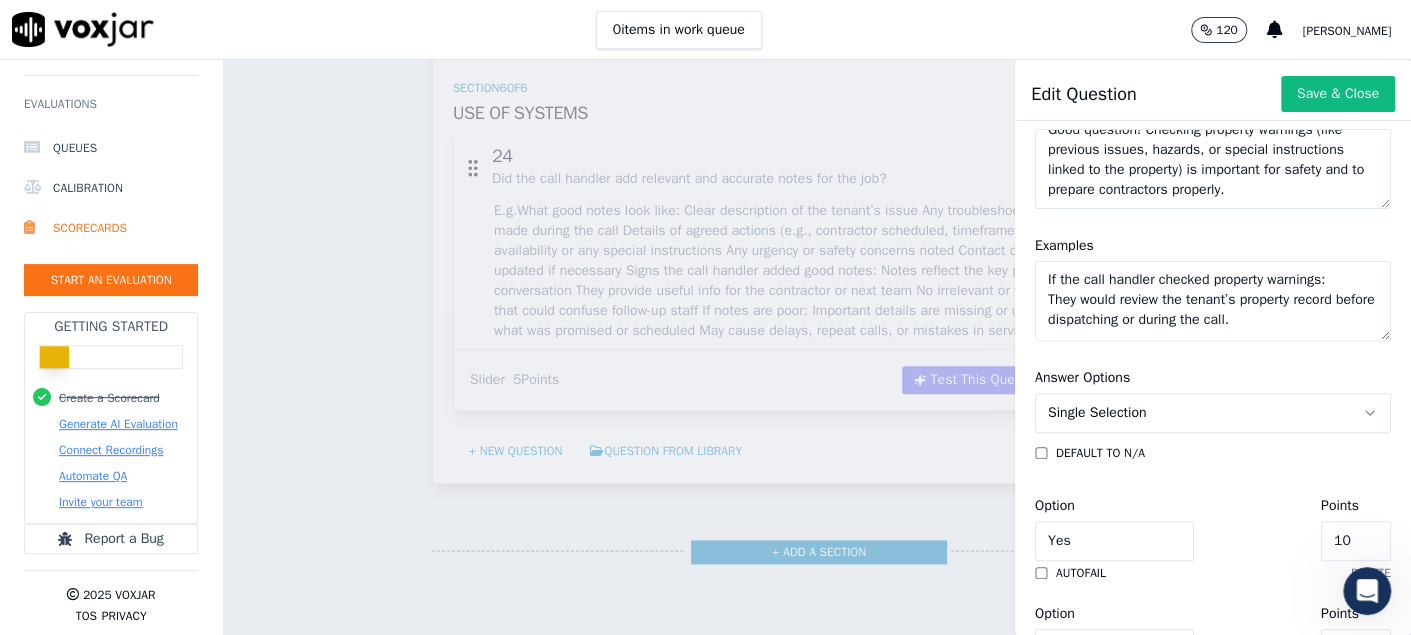 scroll, scrollTop: 249, scrollLeft: 0, axis: vertical 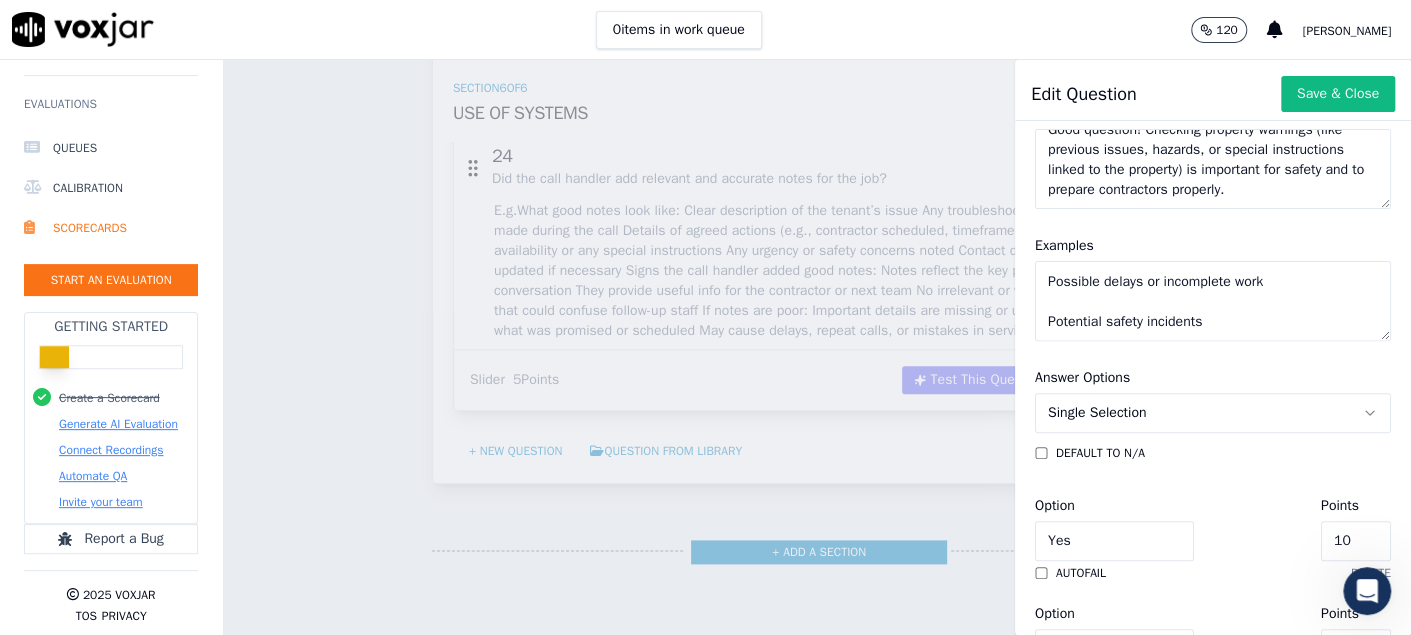type on "If the call handler checked property warnings:
They would review the tenant’s property record before dispatching or during the call.
Note any warnings such as:
Access issues (e.g., locked gates, dogs on site)
Safety hazards (e.g., asbestos, electrical risks)
Previous recurring problems
Communicate these warnings to the contractor and tenant as needed.
This ensures:
Contractor safety
Proper preparation for the job
Minimizes surprises or delays
If not checked:
Risk of contractor arriving unprepared or unsafe conditions
Possible delays or incomplete work
Potential safety incidents" 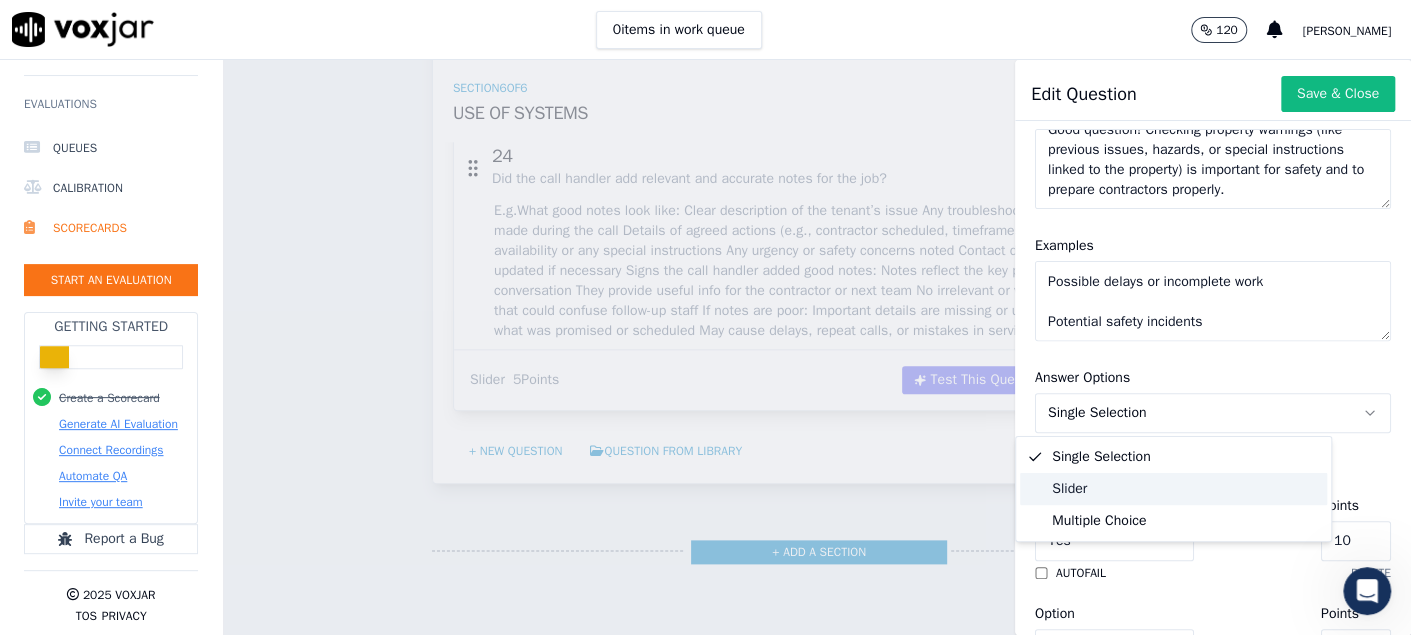 click on "Slider" 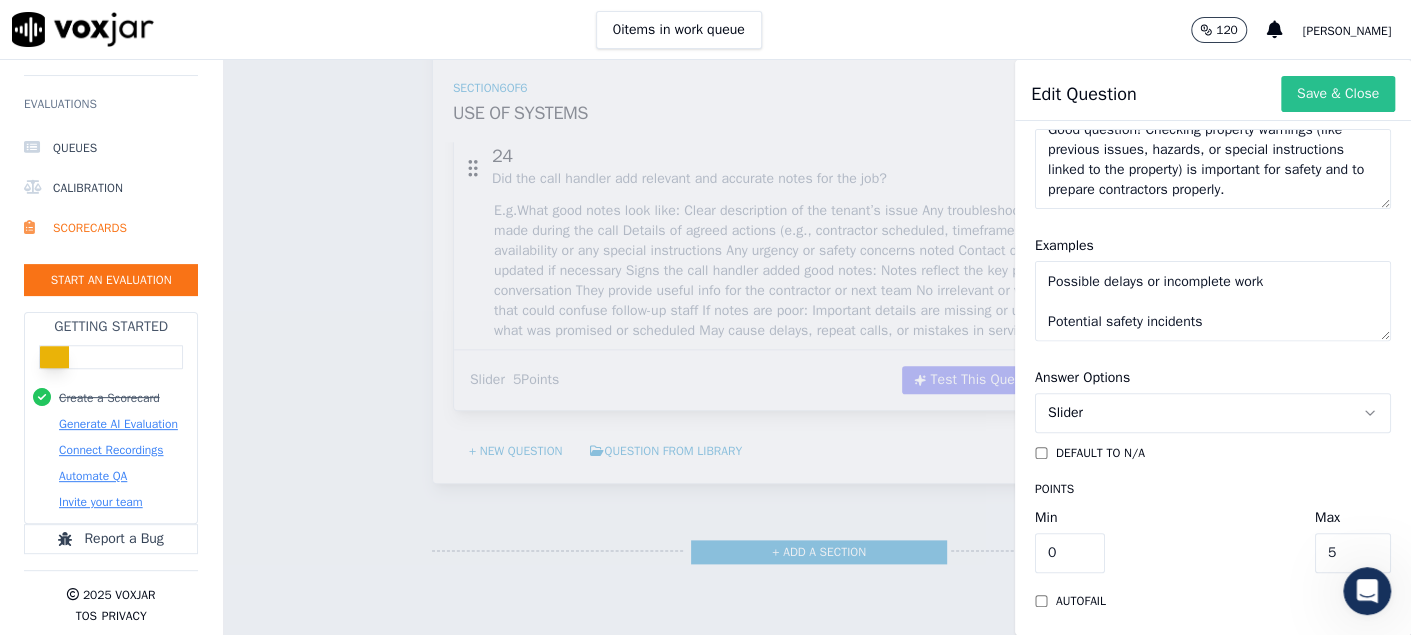 click on "Save & Close" at bounding box center (1338, 94) 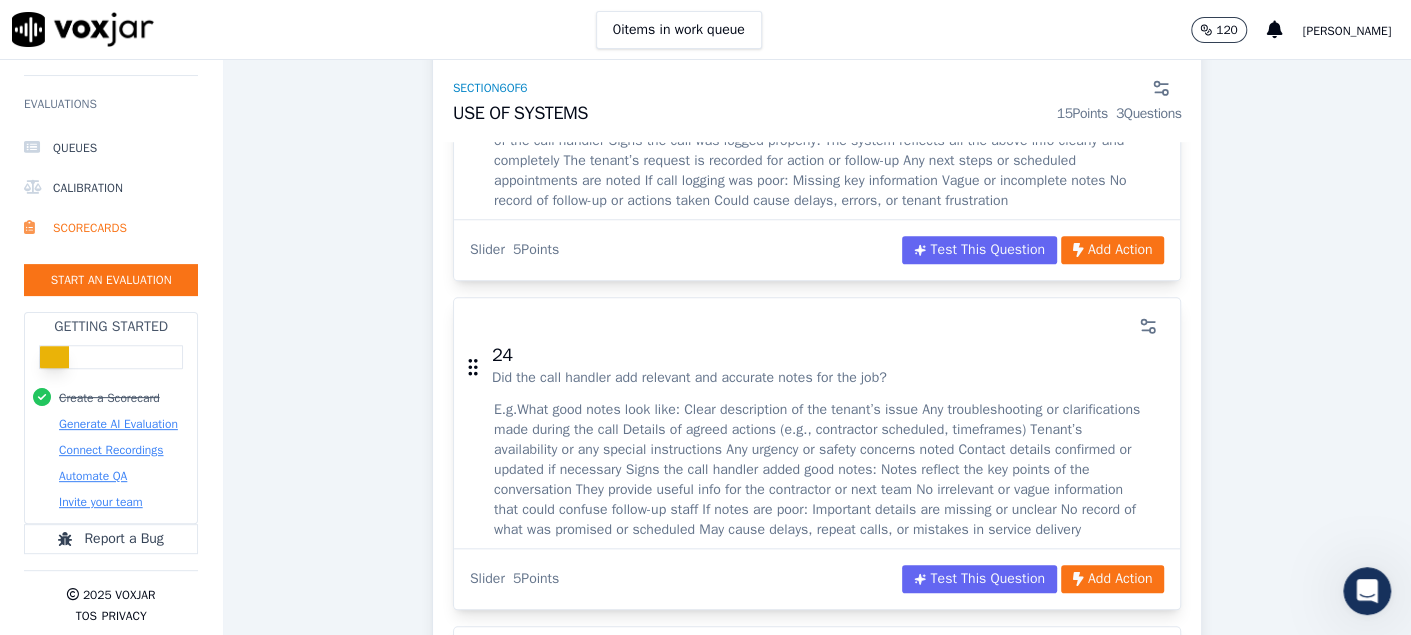 scroll, scrollTop: 8499, scrollLeft: 0, axis: vertical 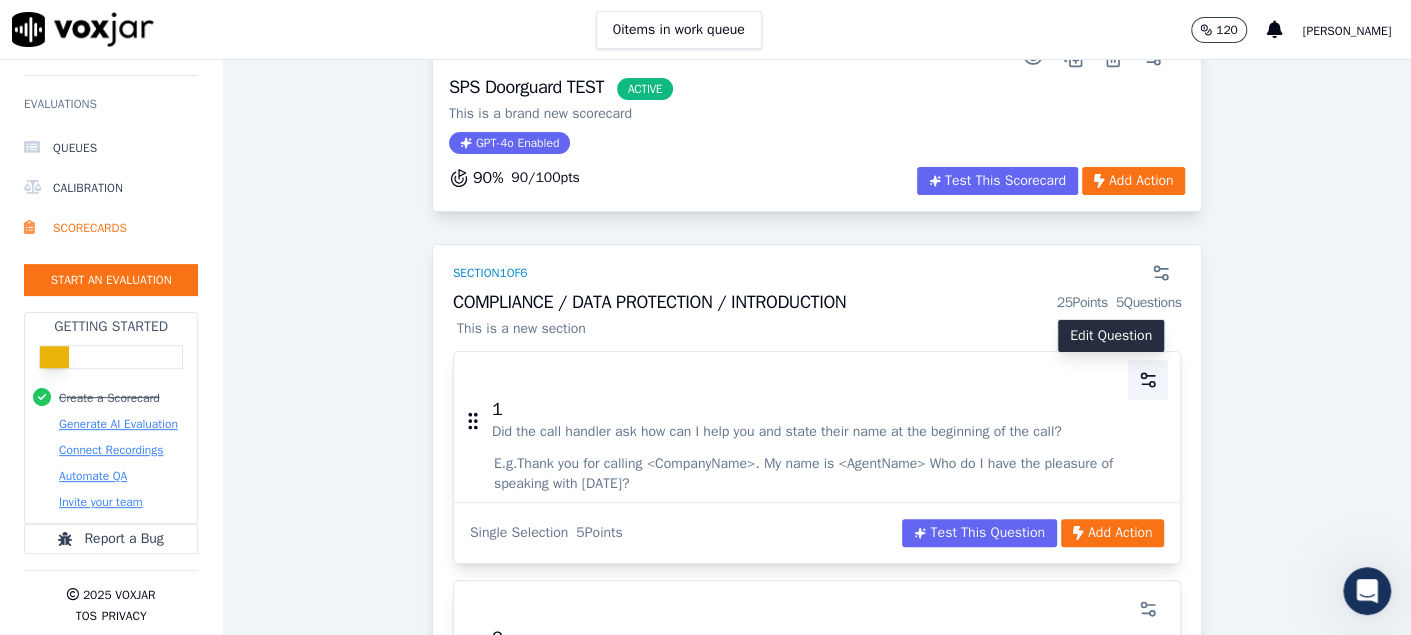 click at bounding box center (1148, 380) 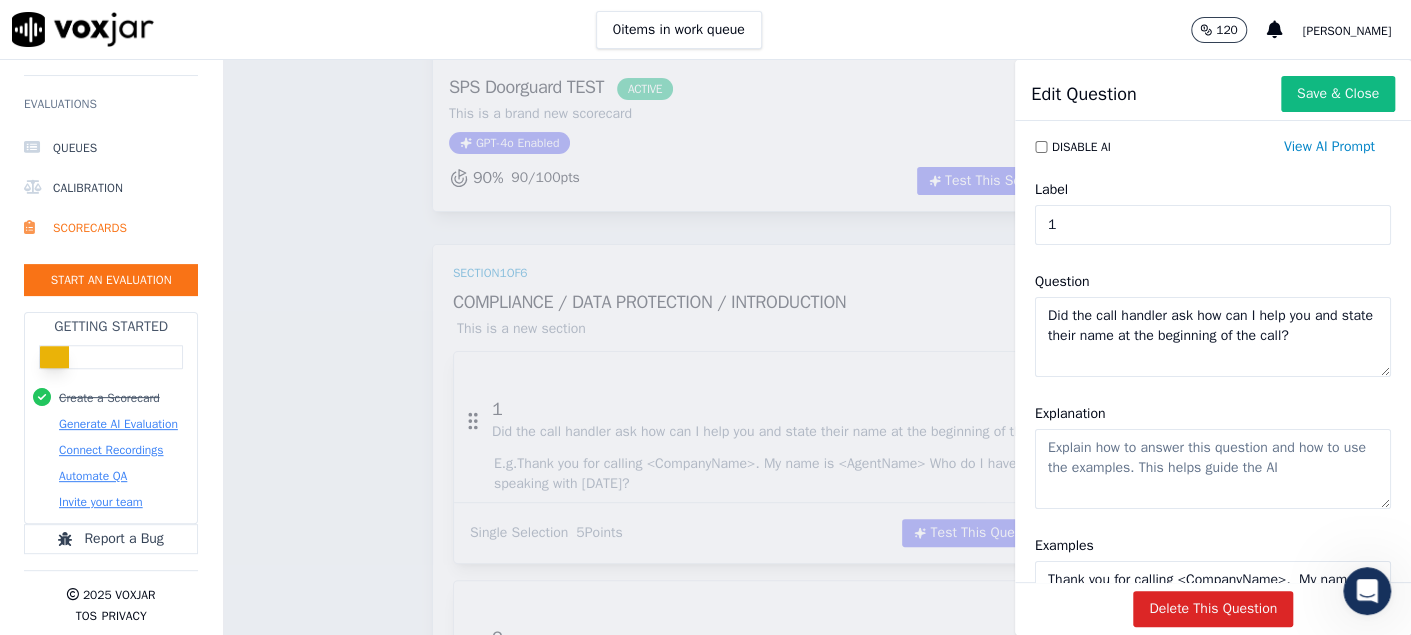 click on "Explanation" 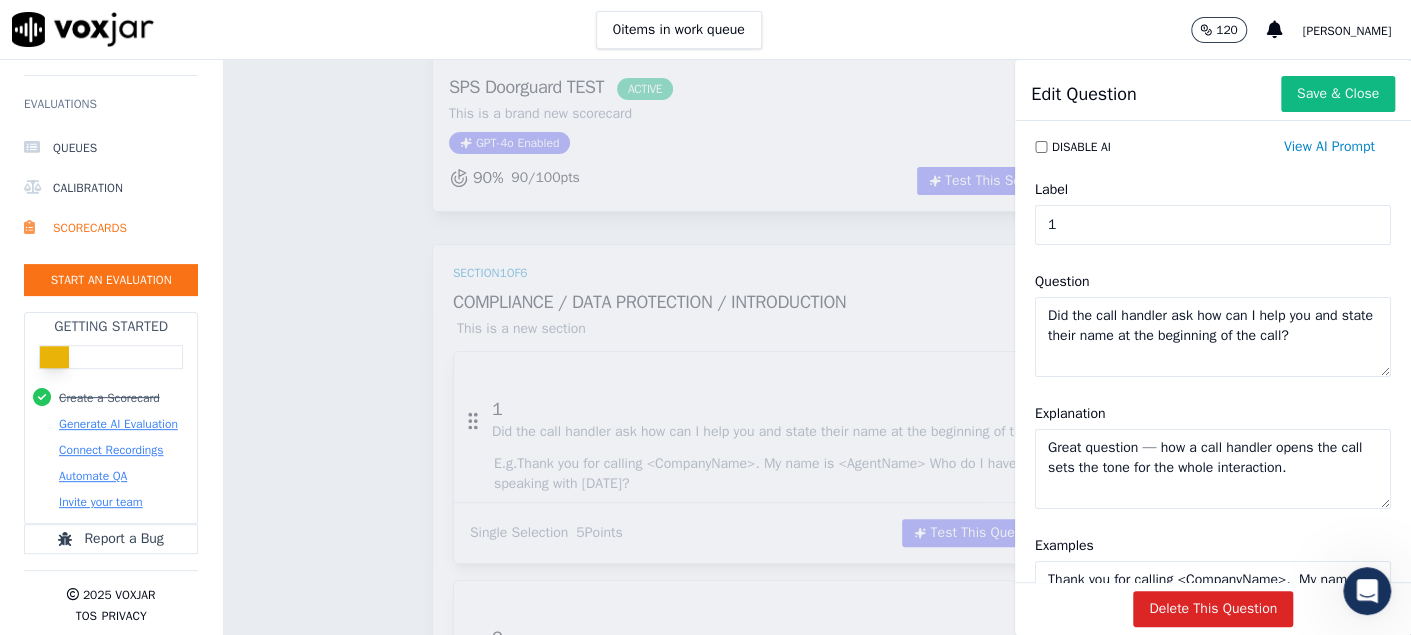 click on "Great question — how a call handler opens the call sets the tone for the whole interaction." 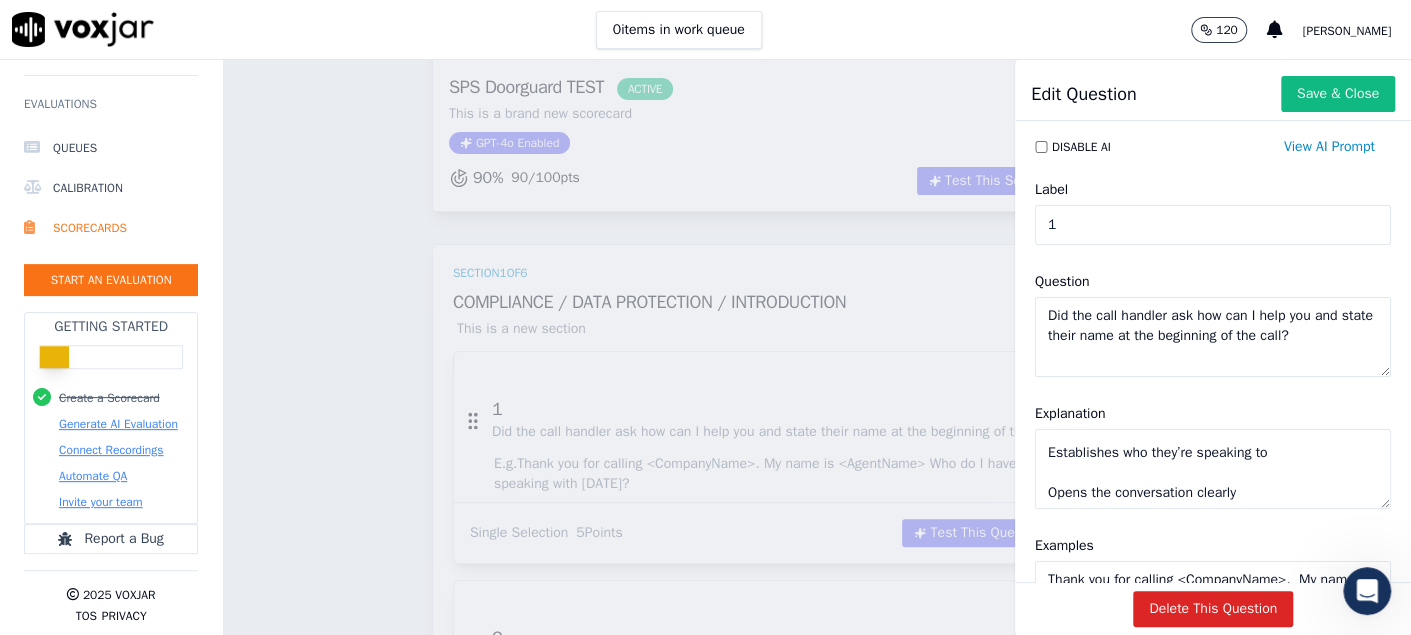 scroll, scrollTop: 217, scrollLeft: 0, axis: vertical 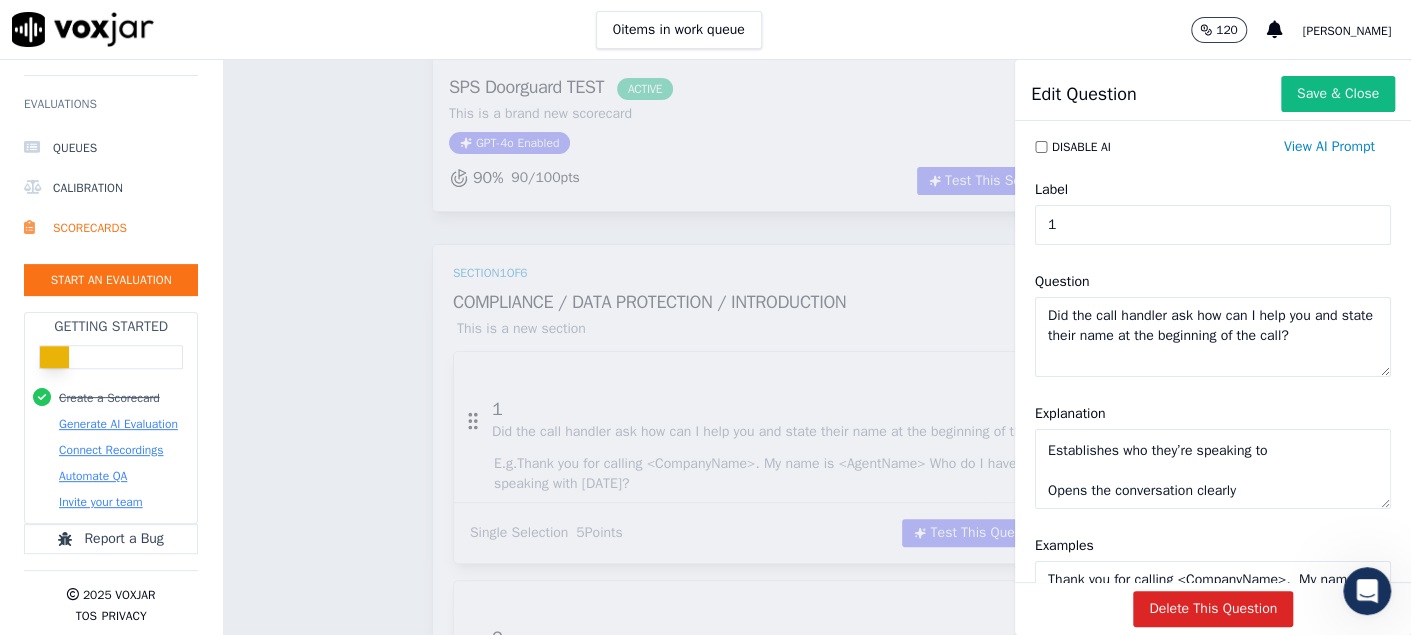 click on "Good practice:
The handler greets the caller politely
Introduces themselves:
“Hello, this is [Name] from [Company]. How can I help you today?”
This approach:
Makes the caller feel welcomed
Establishes who they’re speaking to
Opens the conversation clearly" 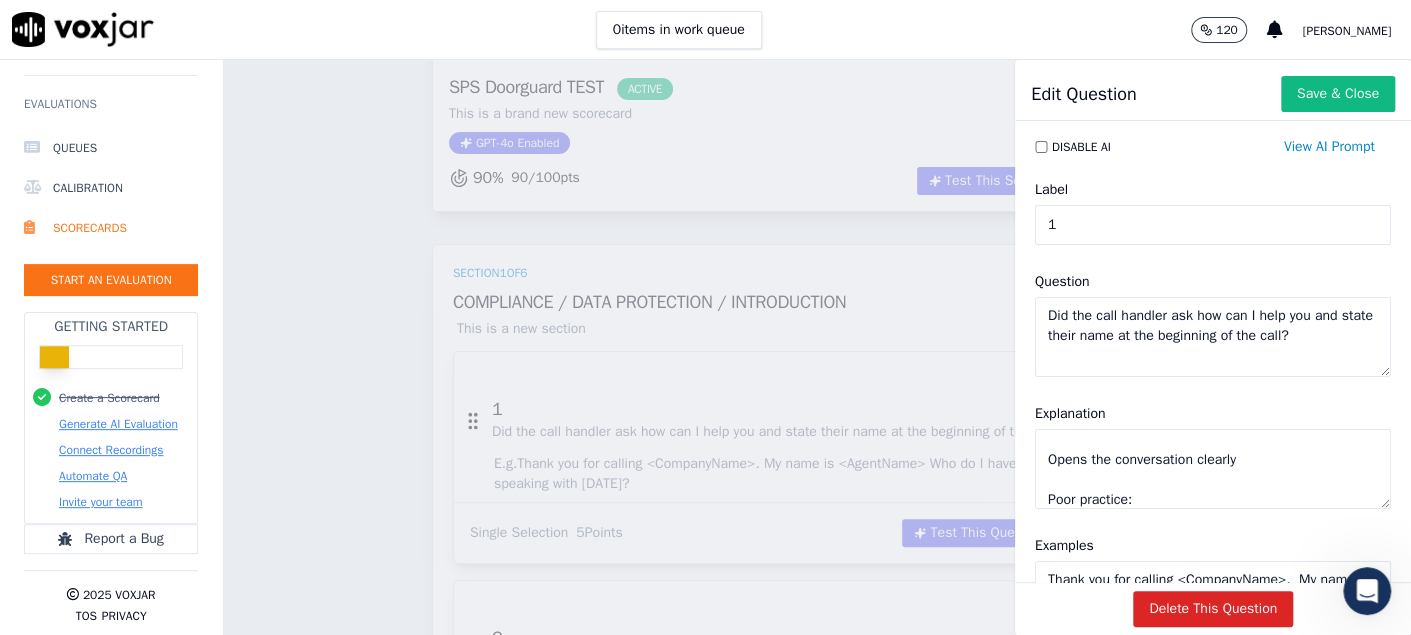 scroll, scrollTop: 388, scrollLeft: 0, axis: vertical 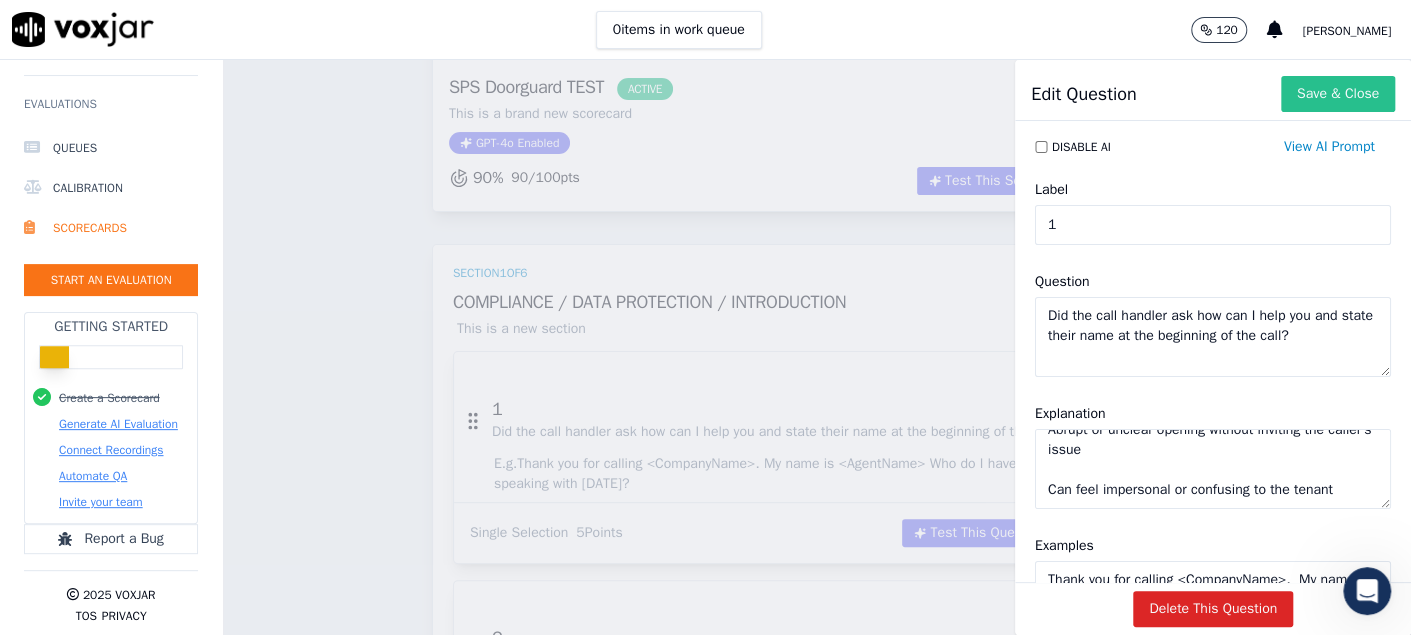 type on "Good practice:
The handler greets the caller politely
Introduces themselves:
“Hello, this is [Name] from [Company]. How can I help you today?”
This approach:
Makes the caller feel welcomed
Establishes who they’re speaking to
Opens the conversation clearly
Poor practice:
No introduction of the handler’s name
Abrupt or unclear opening without inviting the caller’s issue
Can feel impersonal or confusing to the tenant" 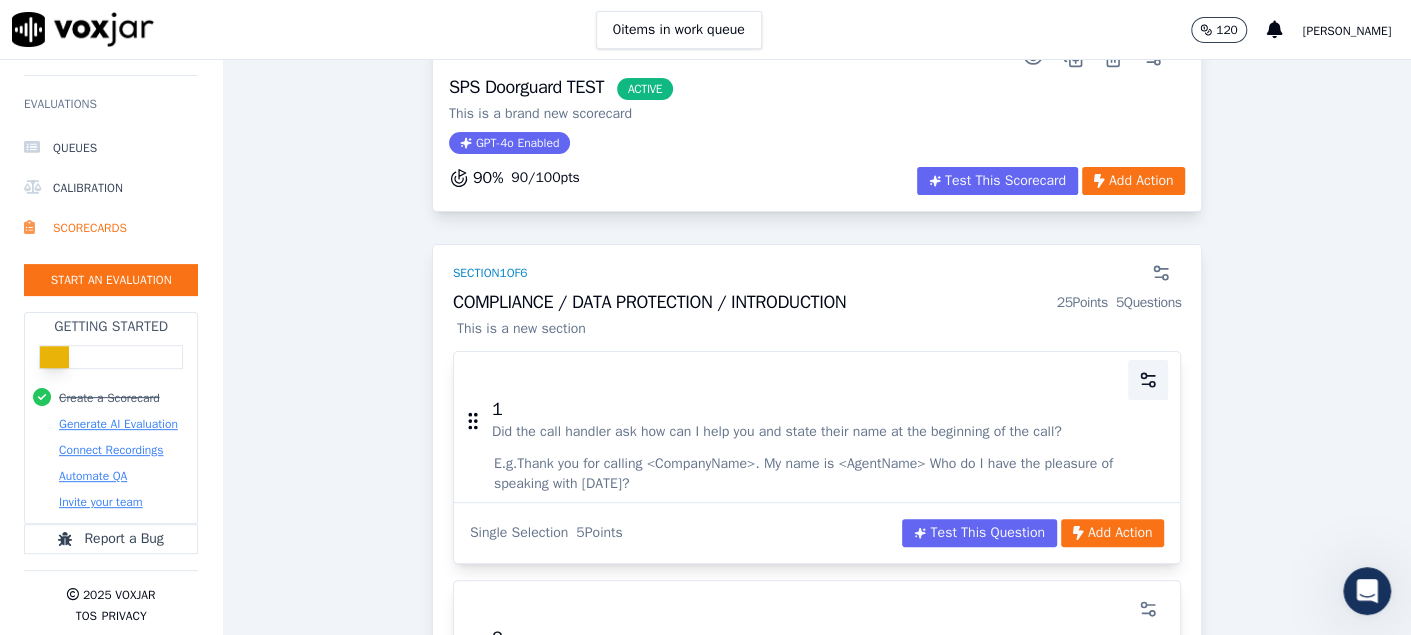click 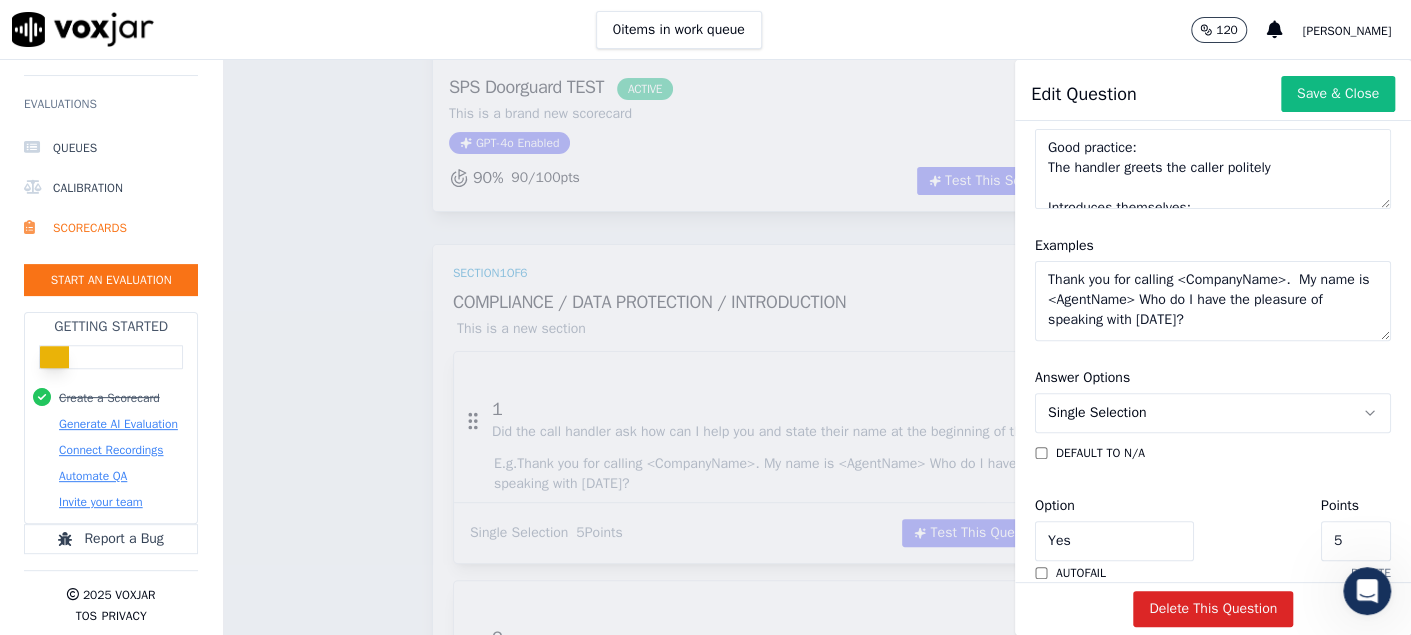 scroll, scrollTop: 99, scrollLeft: 0, axis: vertical 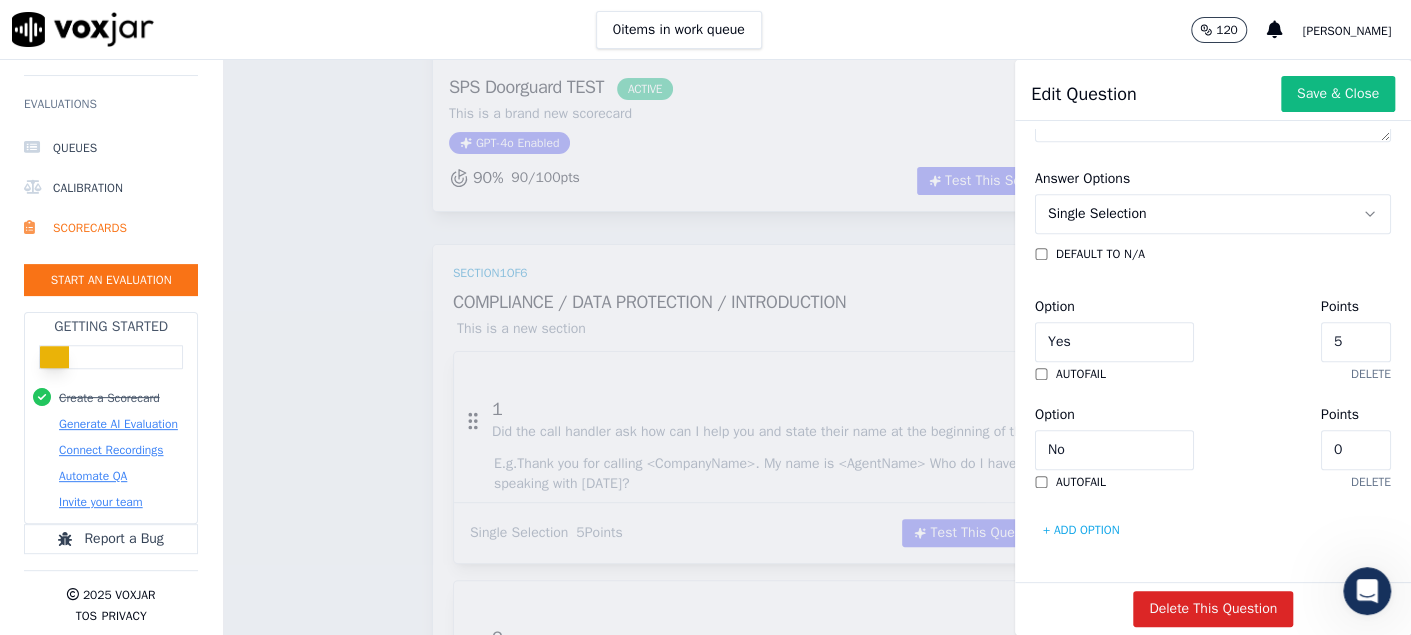 drag, startPoint x: 1030, startPoint y: 444, endPoint x: 1205, endPoint y: 438, distance: 175.10283 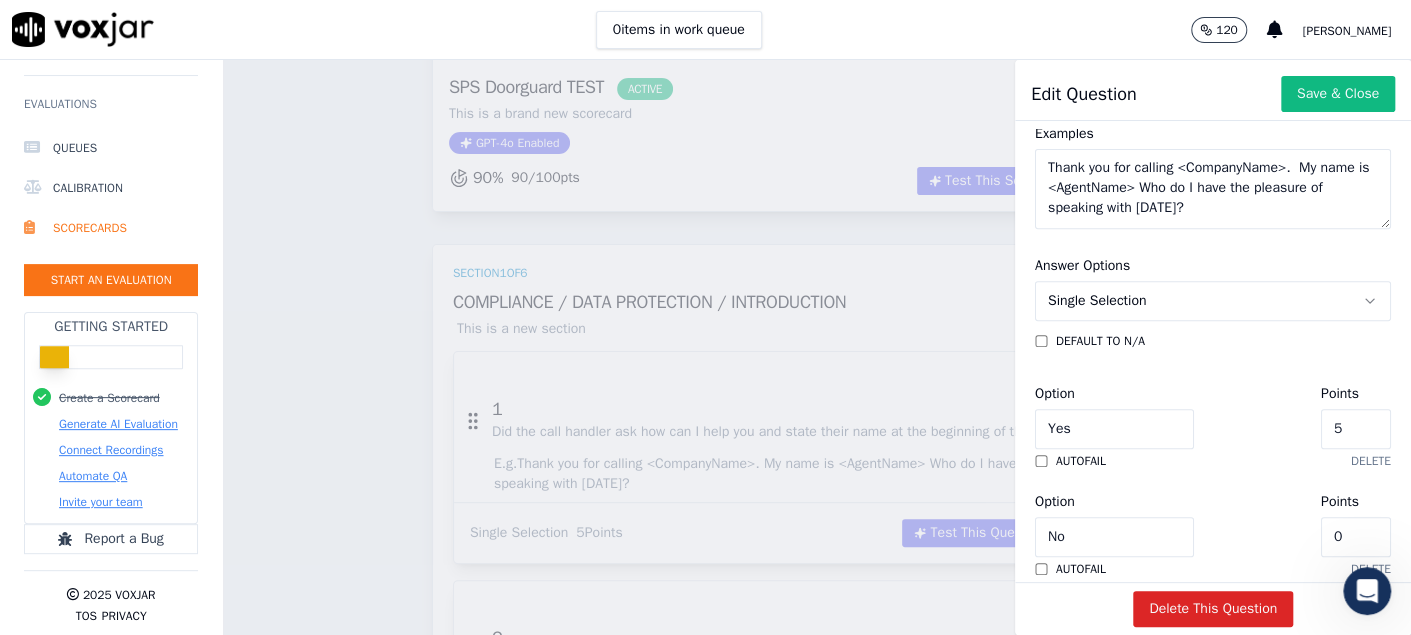scroll, scrollTop: 256, scrollLeft: 0, axis: vertical 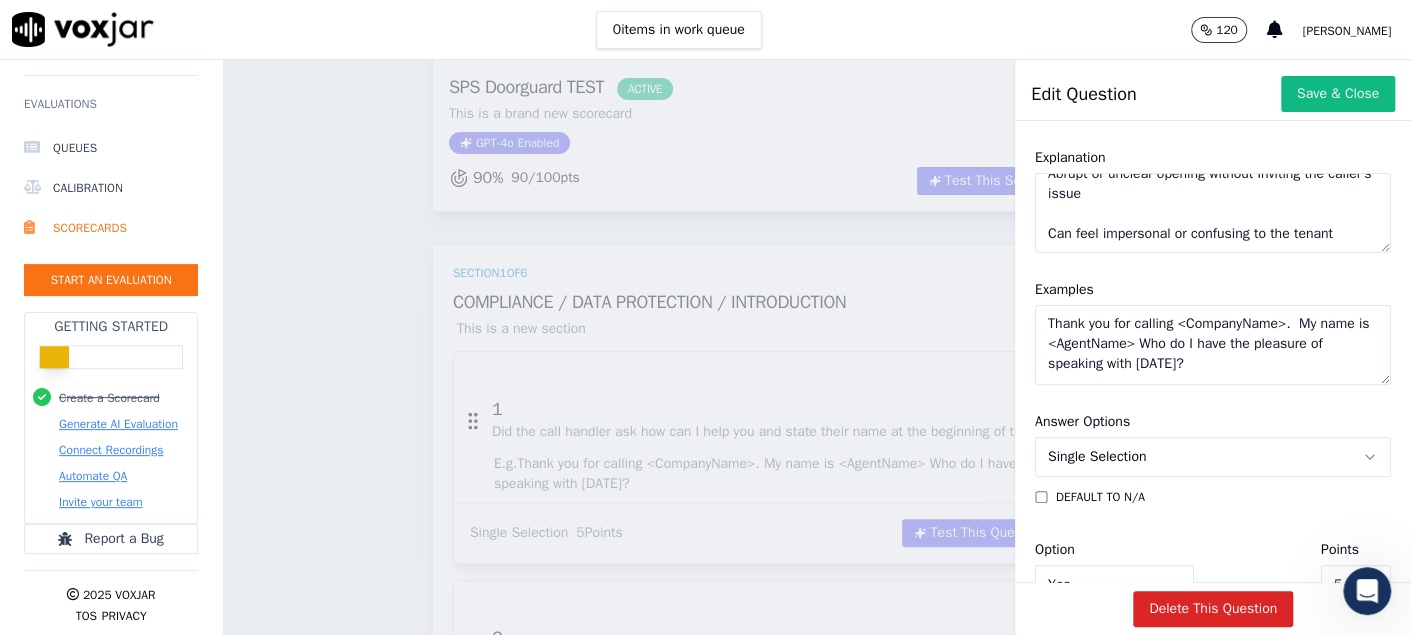 click on "Good practice:
The handler greets the caller politely
Introduces themselves:
“Hello, this is [Name] from [Company]. How can I help you today?”
This approach:
Makes the caller feel welcomed
Establishes who they’re speaking to
Opens the conversation clearly
Poor practice:
No introduction of the handler’s name
Abrupt or unclear opening without inviting the caller’s issue
Can feel impersonal or confusing to the tenant" 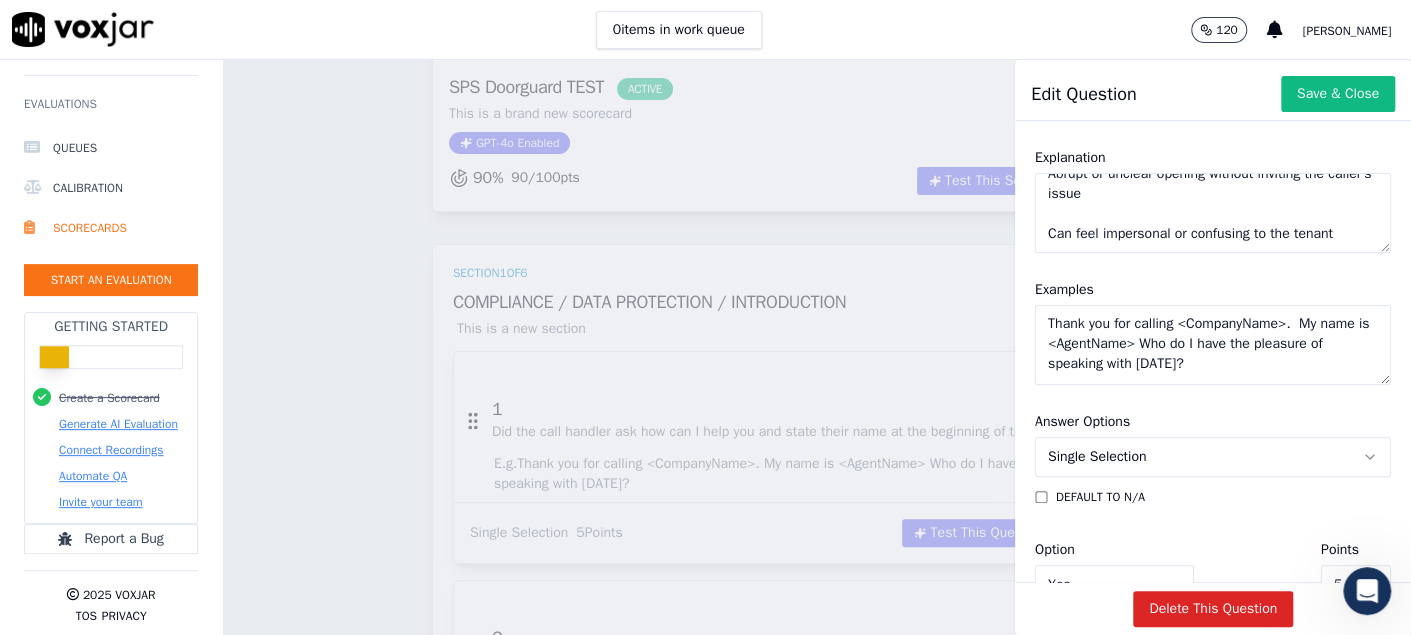 click on "Thank you for calling <CompanyName>.  My name is <AgentName> Who do I have the pleasure of speaking with today?" 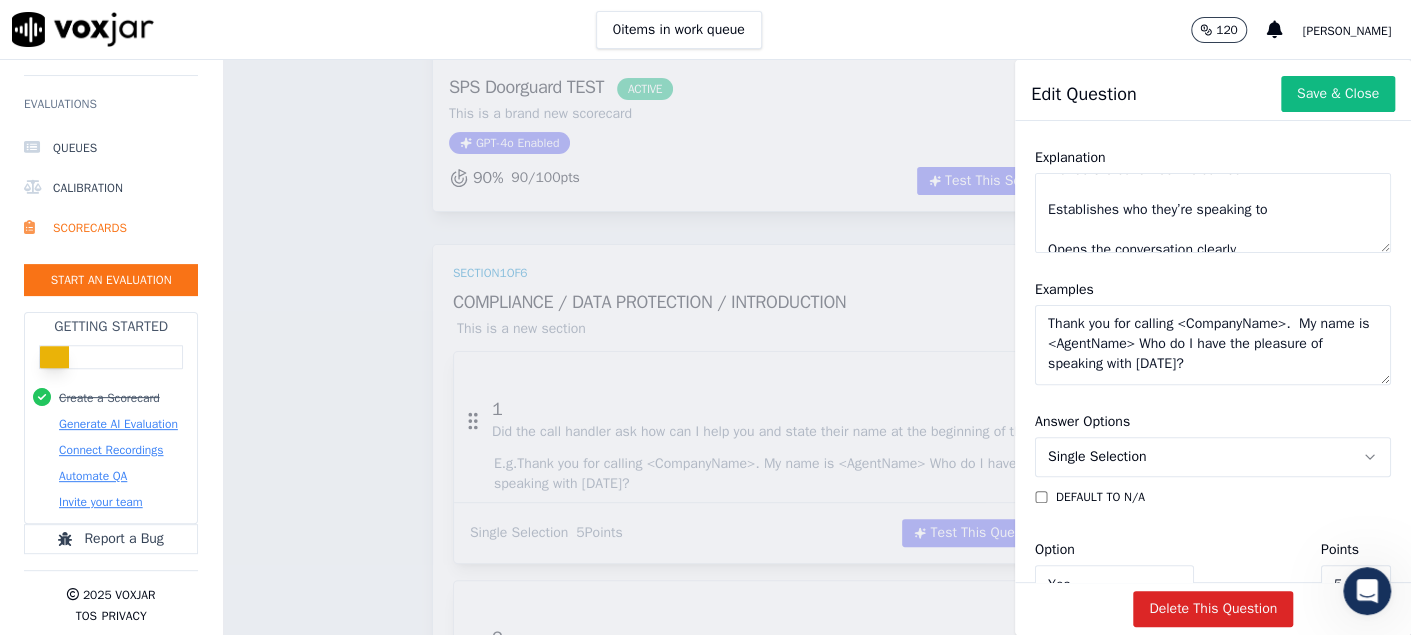 scroll, scrollTop: 0, scrollLeft: 0, axis: both 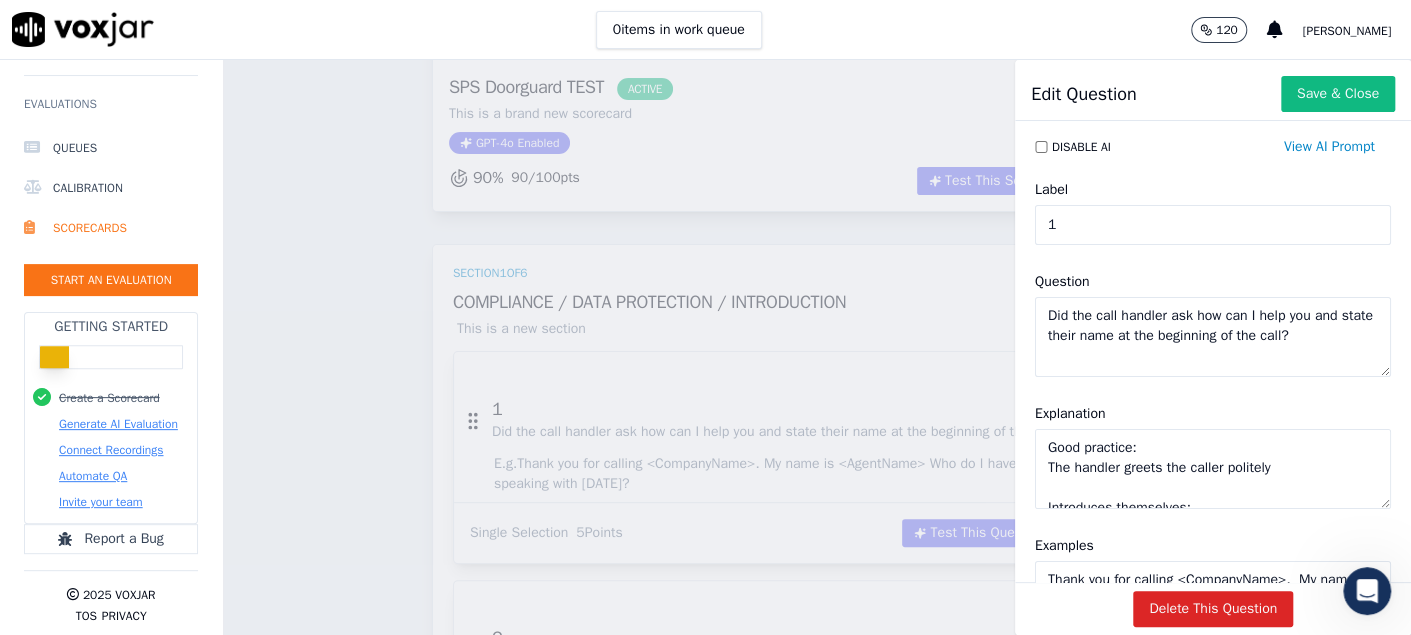 drag, startPoint x: 1108, startPoint y: 237, endPoint x: 943, endPoint y: 71, distance: 234.0534 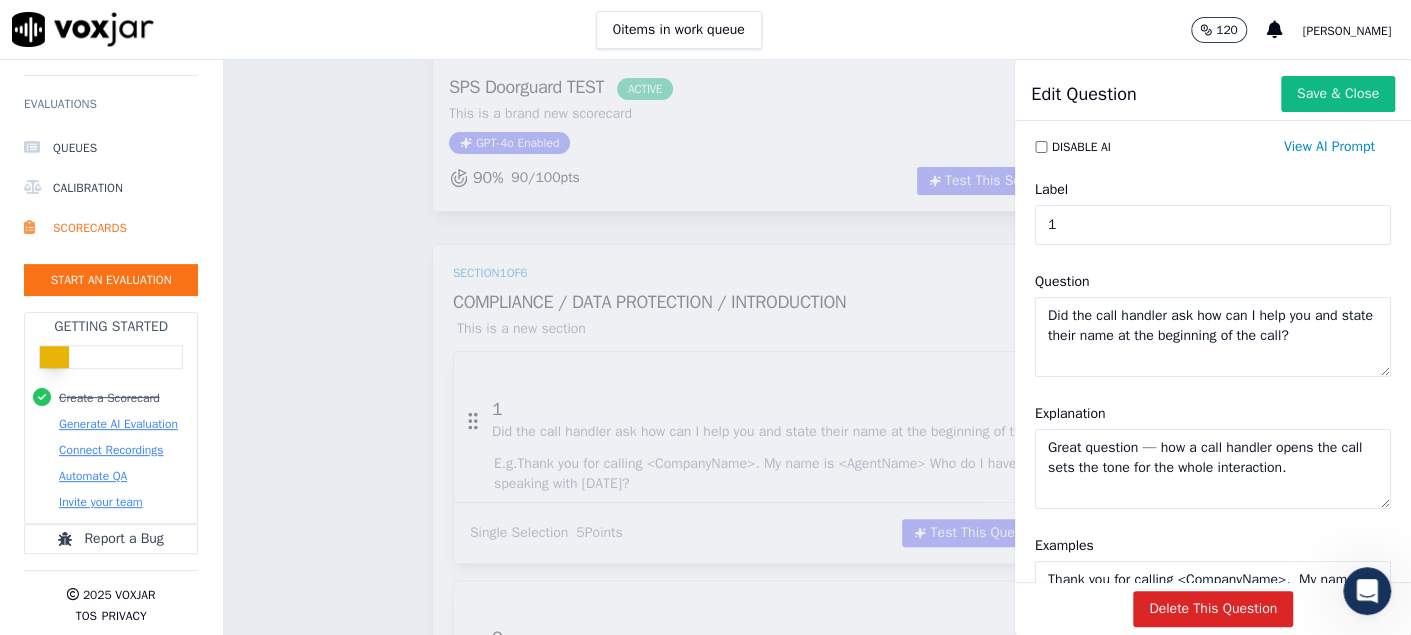 type on "Great question — how a call handler opens the call sets the tone for the whole interaction." 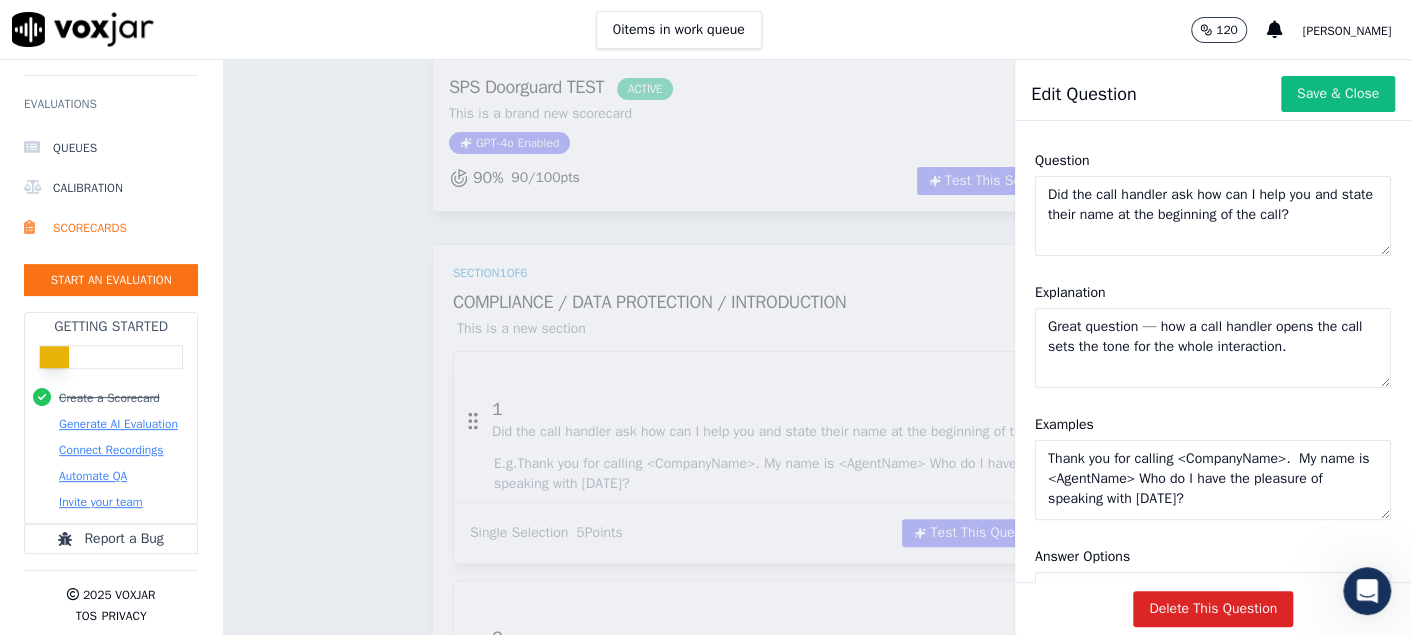scroll, scrollTop: 200, scrollLeft: 0, axis: vertical 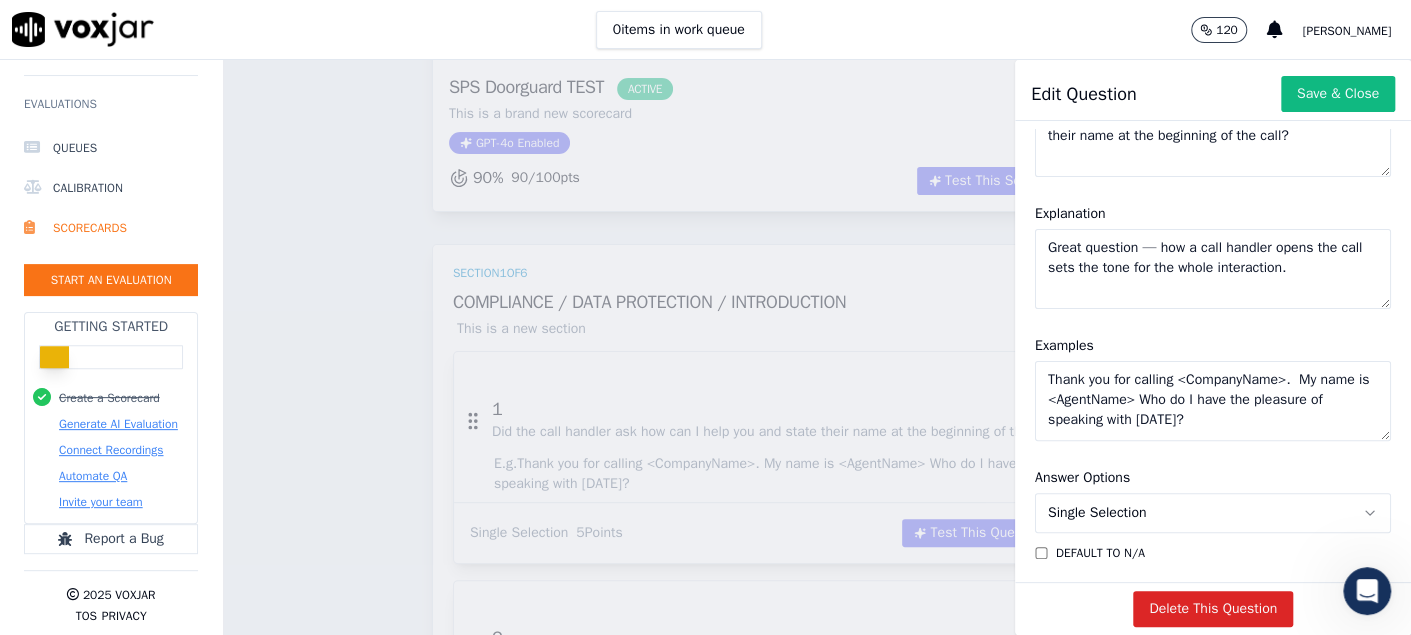 drag, startPoint x: 1031, startPoint y: 377, endPoint x: 1288, endPoint y: 490, distance: 280.74542 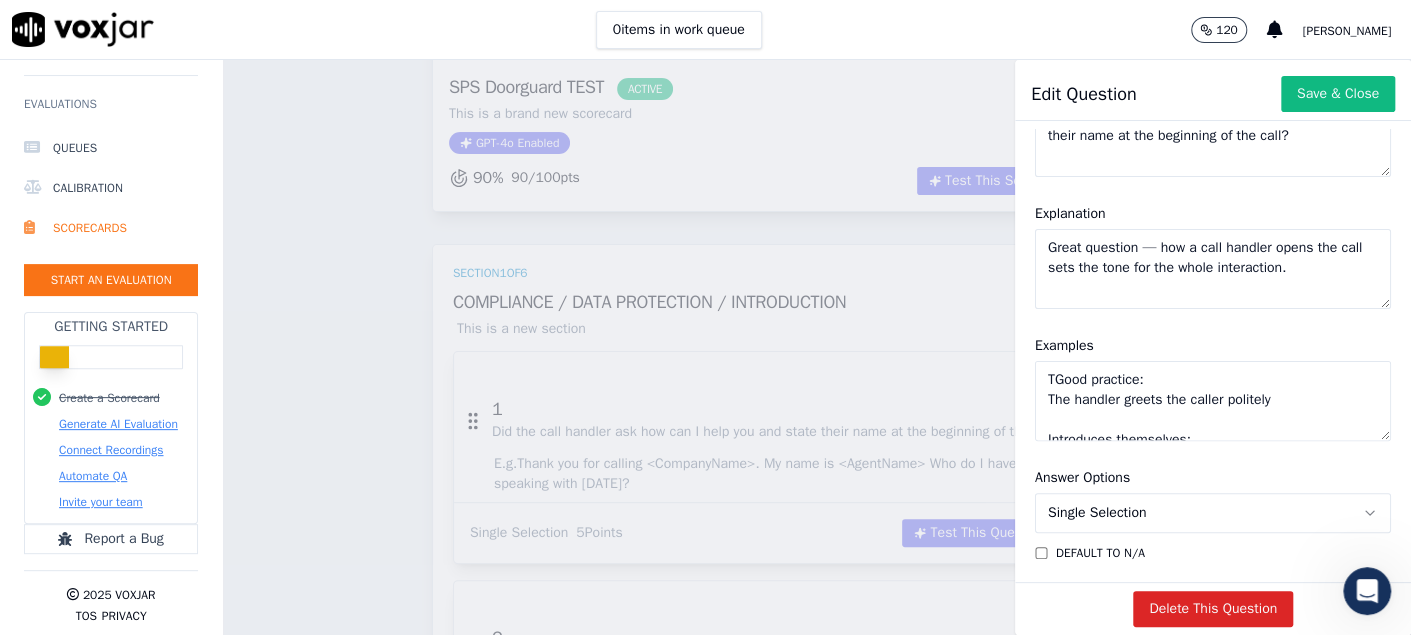scroll, scrollTop: 209, scrollLeft: 0, axis: vertical 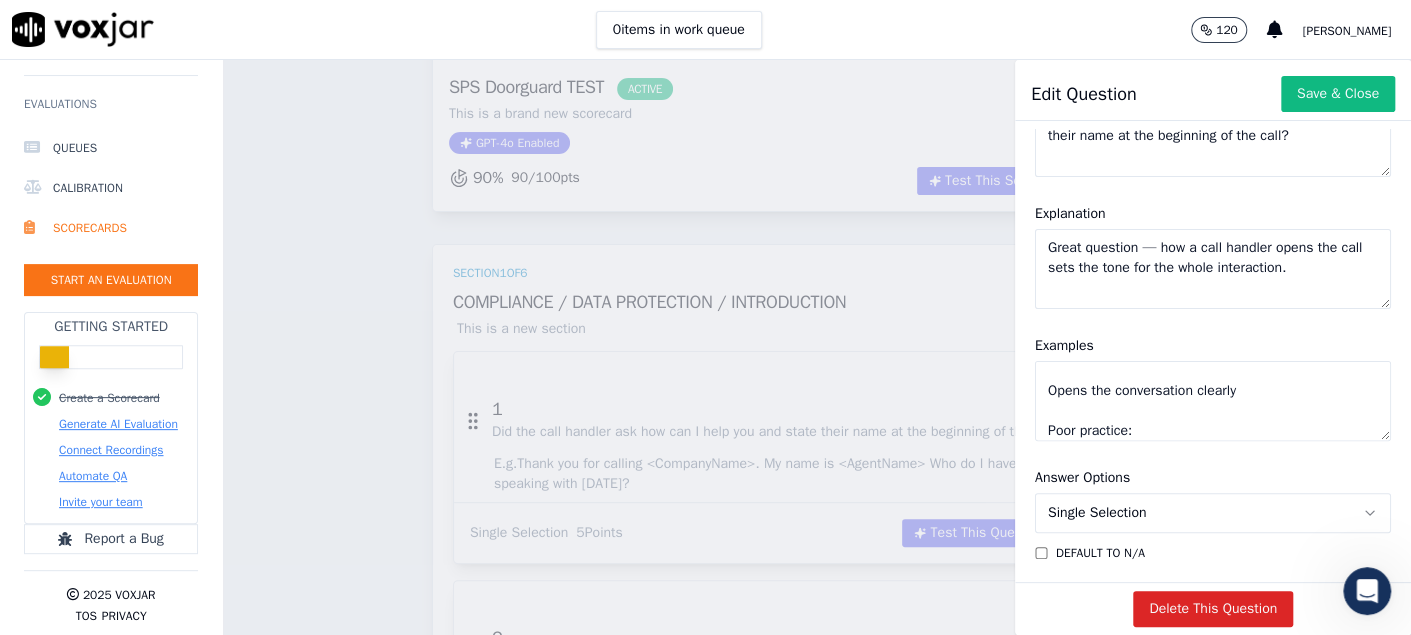 type on "TGood practice:
The handler greets the caller politely
Introduces themselves:
“Hello, this is [Name] from [Company]. How can I help you today?”
This approach:
Makes the caller feel welcomed
Establishes who they’re speaking to
Opens the conversation clearly
Poor practice:
No introduction of the handler’s name
Abrupt or unclear opening without inviting the caller’s issue
Can feel impersonal or confusing to the tenant" 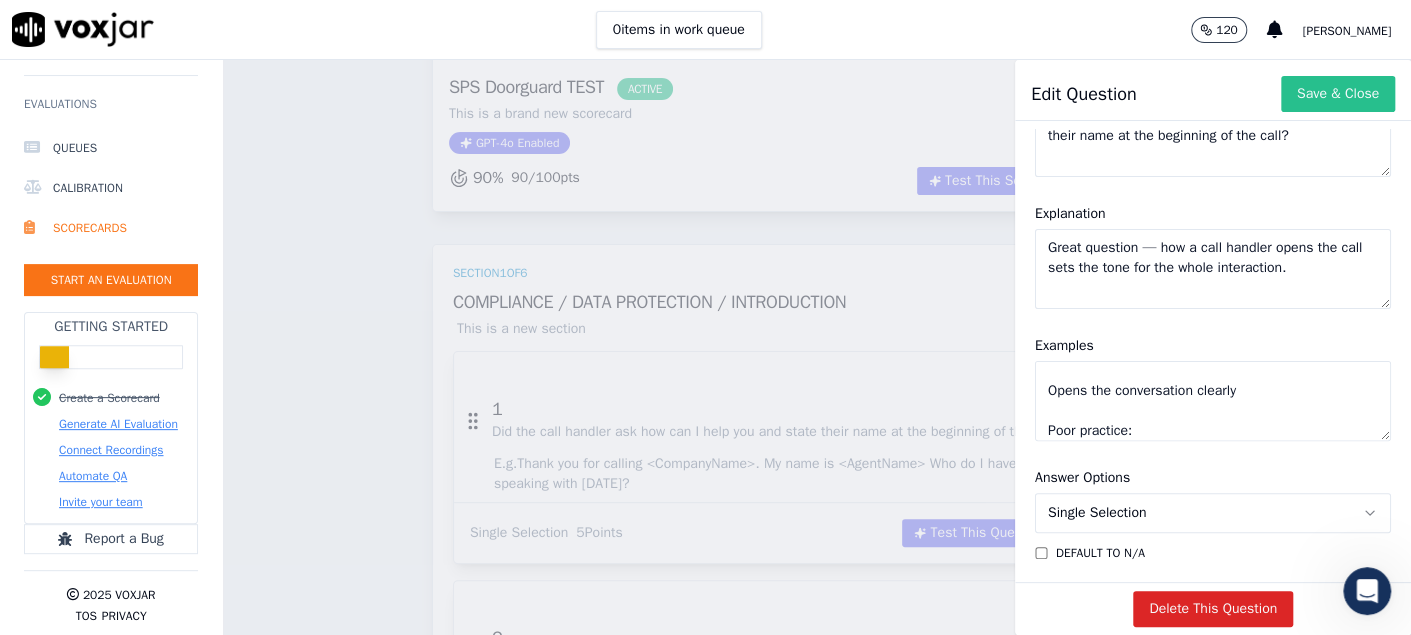click on "Save & Close" at bounding box center [1338, 94] 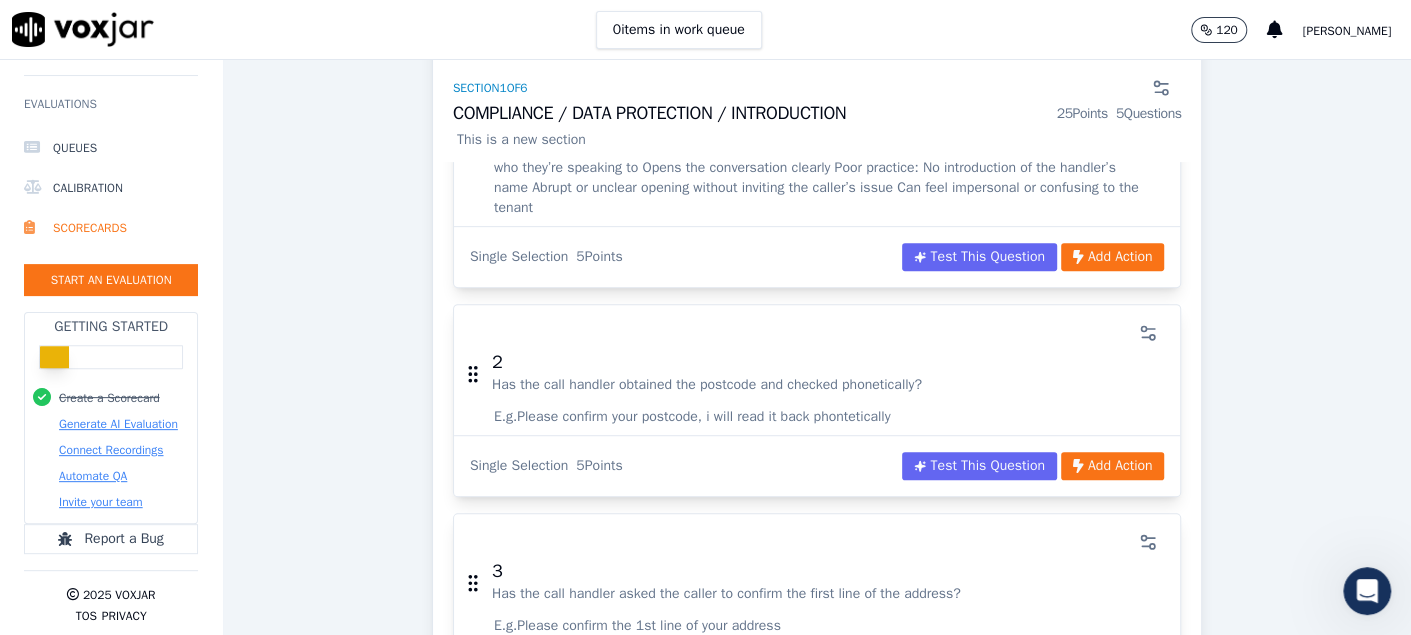 scroll, scrollTop: 499, scrollLeft: 0, axis: vertical 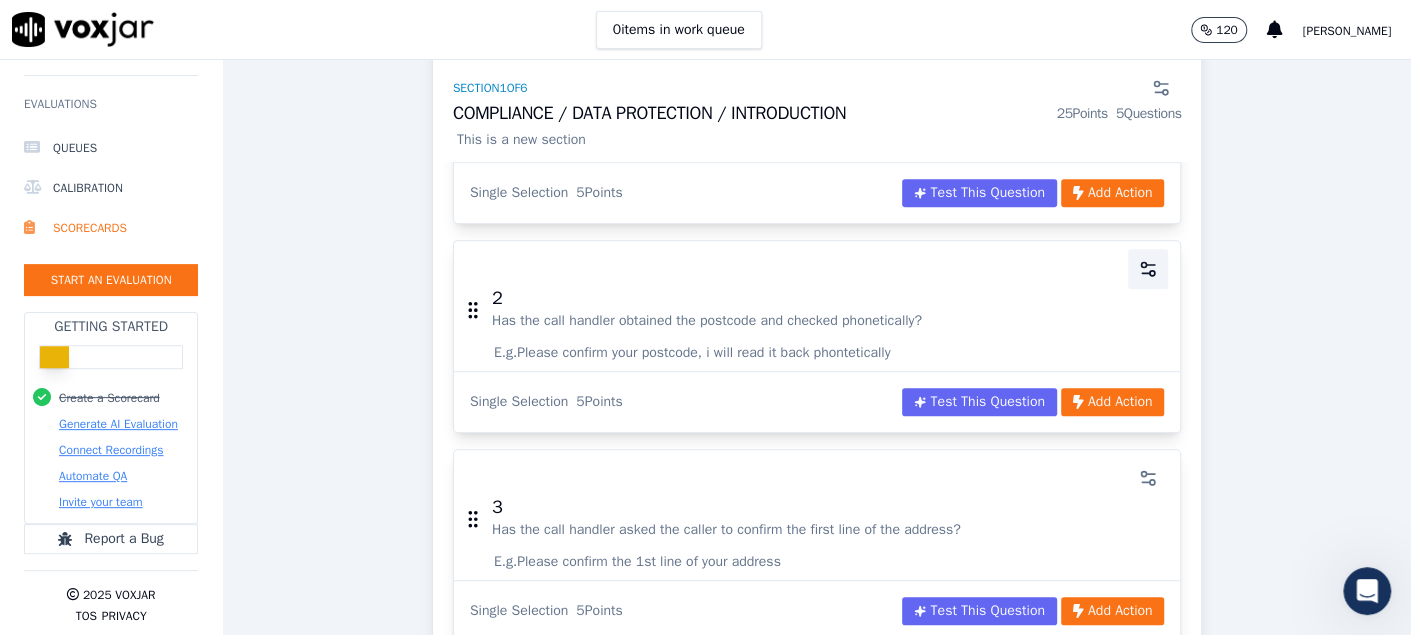click 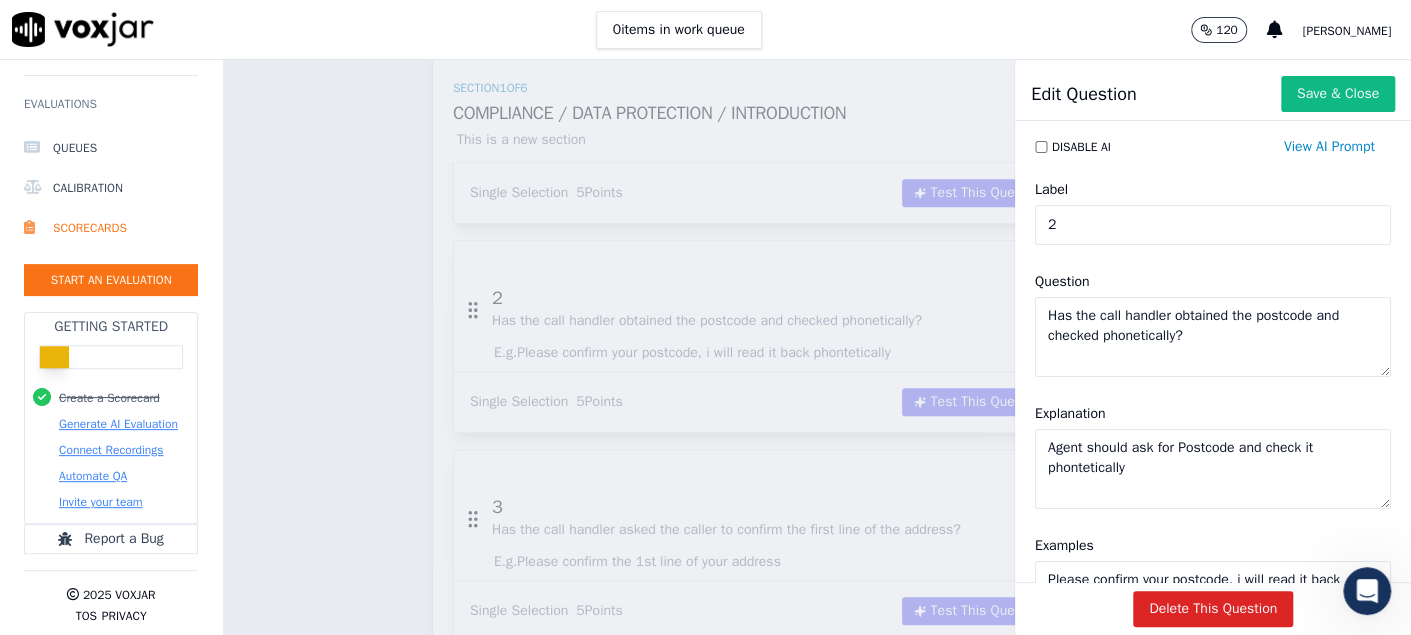 drag, startPoint x: 1214, startPoint y: 349, endPoint x: 843, endPoint y: 286, distance: 376.31104 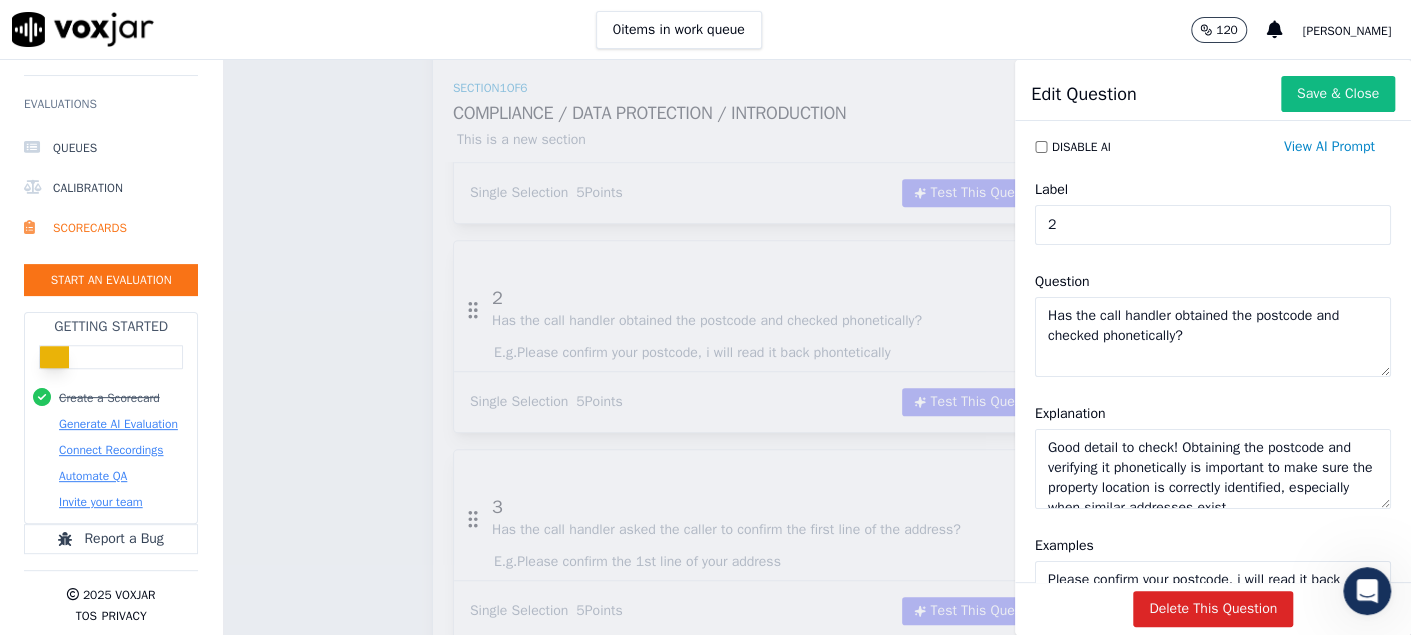 scroll, scrollTop: 28, scrollLeft: 0, axis: vertical 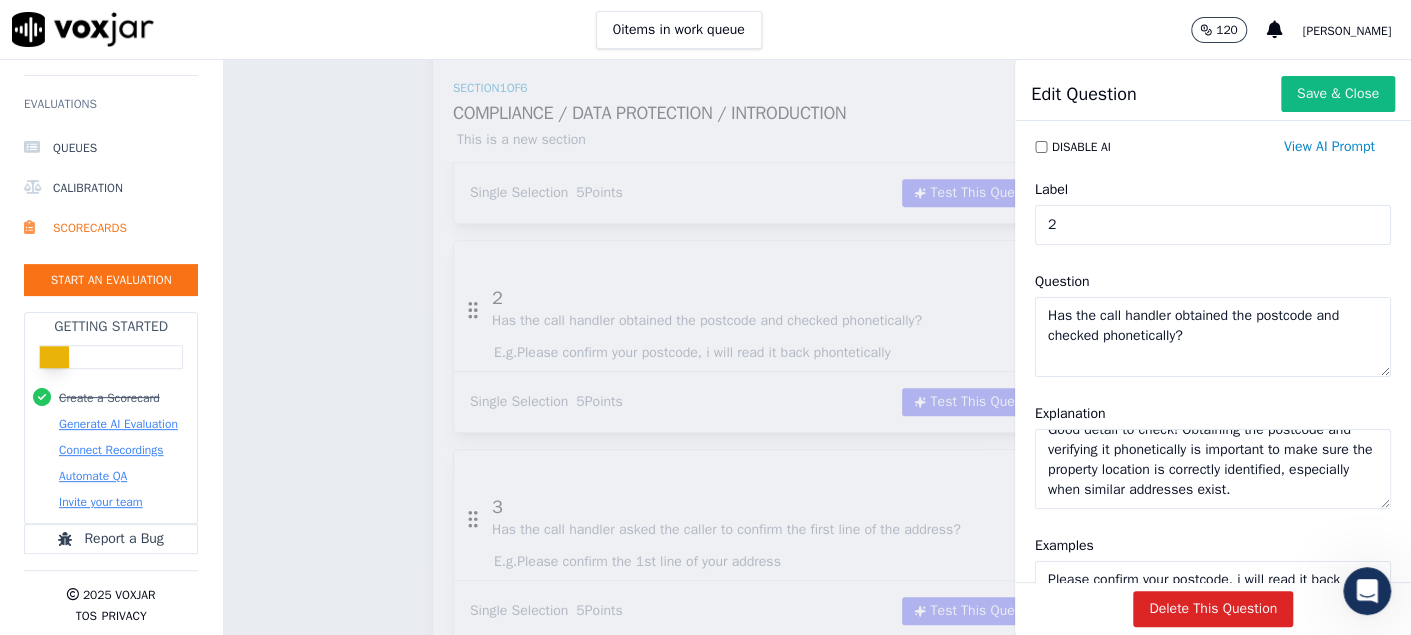 type on "Good detail to check! Obtaining the postcode and verifying it phonetically is important to make sure the property location is correctly identified, especially when similar addresses exist." 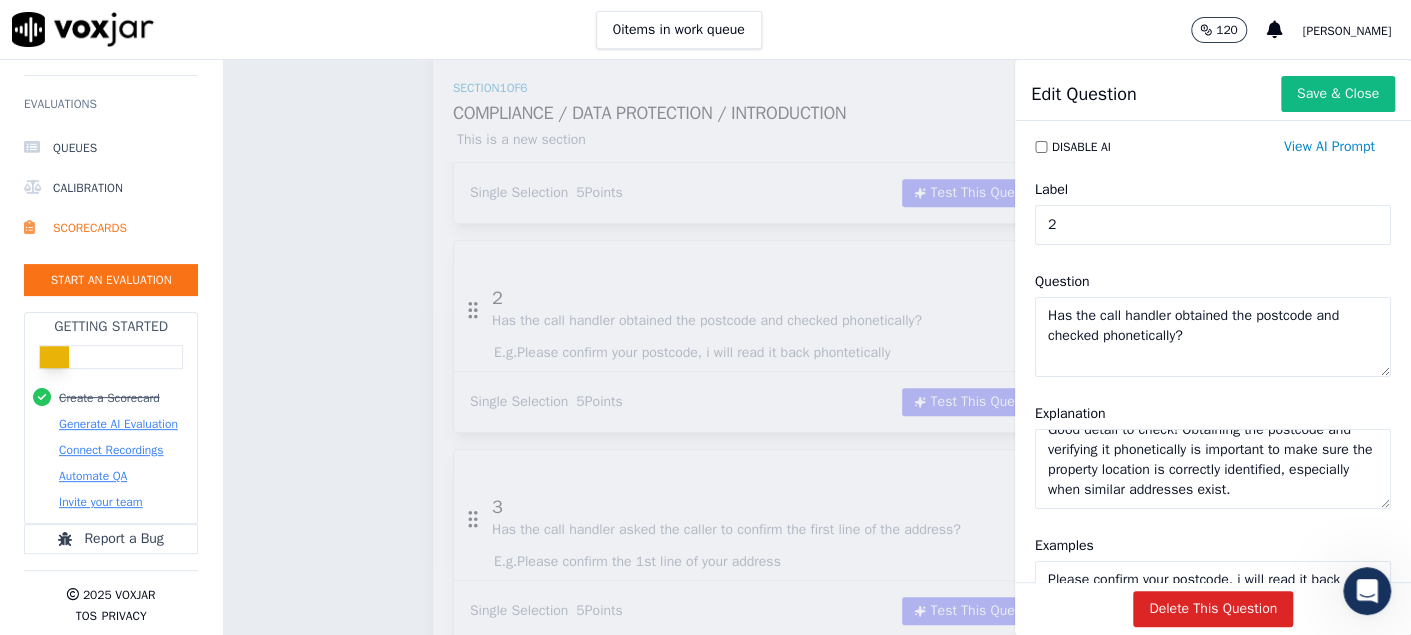 scroll, scrollTop: 37, scrollLeft: 0, axis: vertical 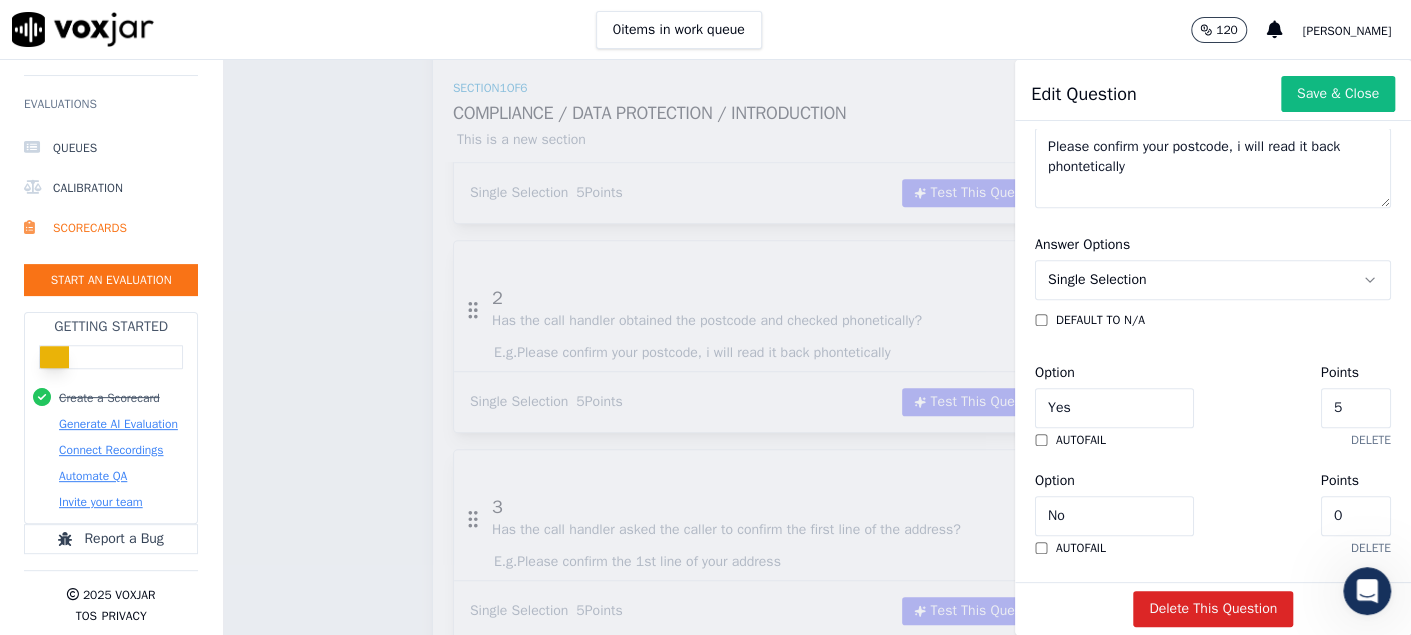 drag, startPoint x: 1026, startPoint y: 478, endPoint x: 1183, endPoint y: 537, distance: 167.72 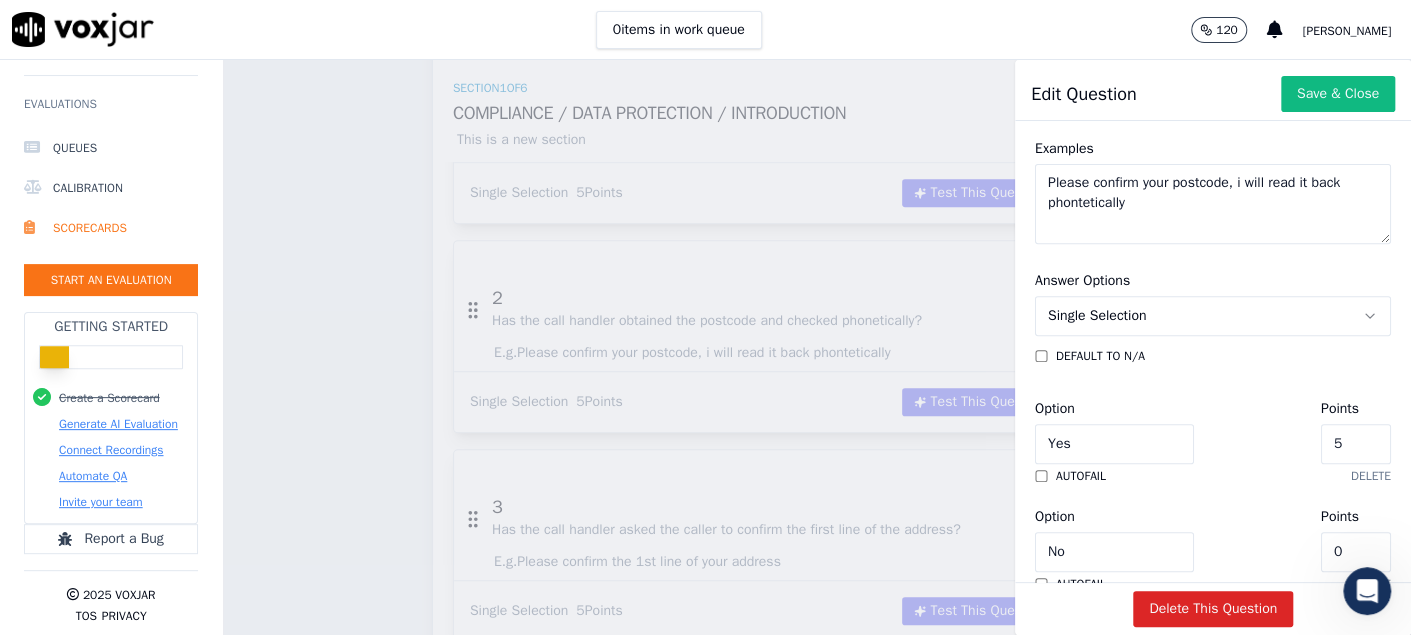 scroll, scrollTop: 356, scrollLeft: 0, axis: vertical 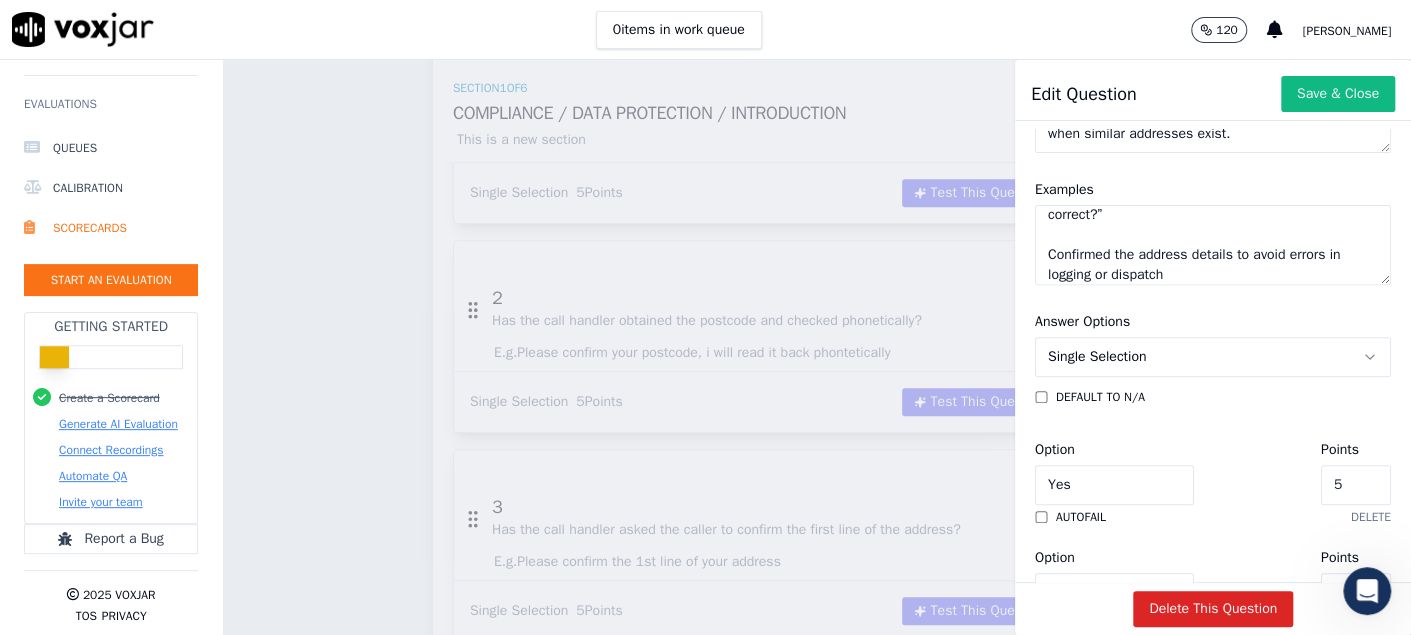click on "If the call handler did this:
Asked for the postcode: “Could you please confirm your postcode?”
Checked phonetics if needed: “That’s K-A-T-3 1B-D, correct?”
Confirmed the address details to avoid errors in logging or dispatch" 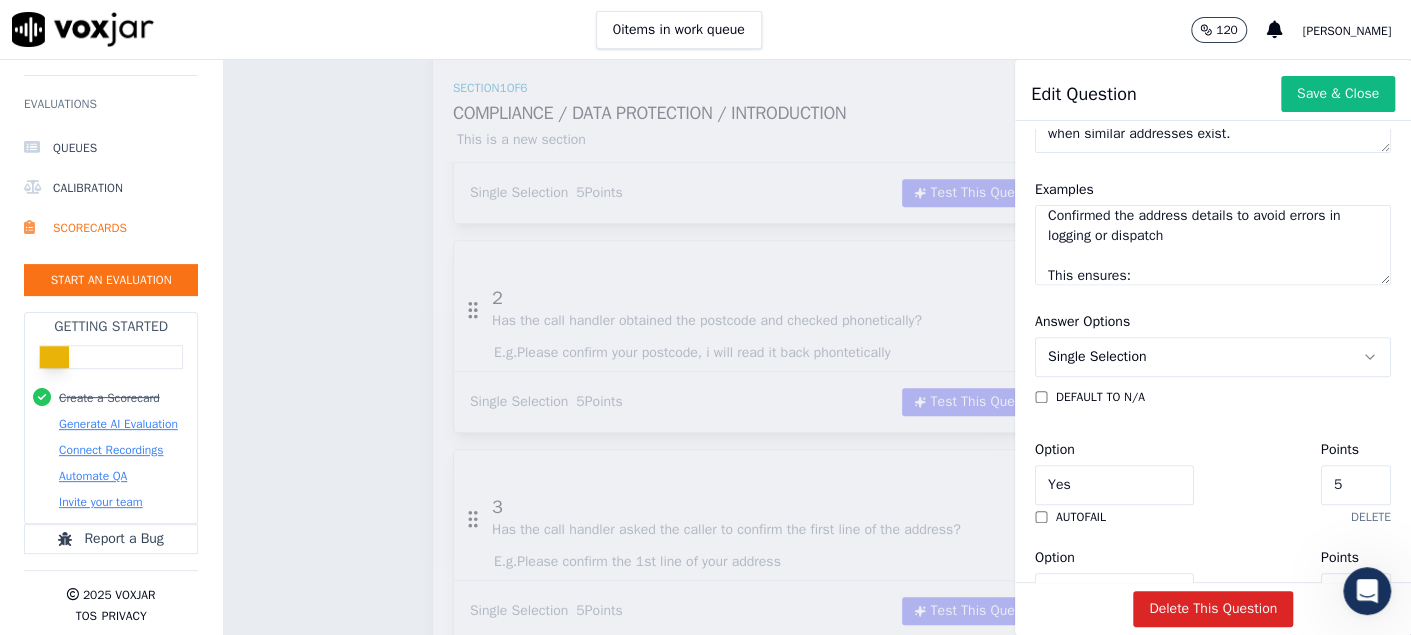 scroll, scrollTop: 289, scrollLeft: 0, axis: vertical 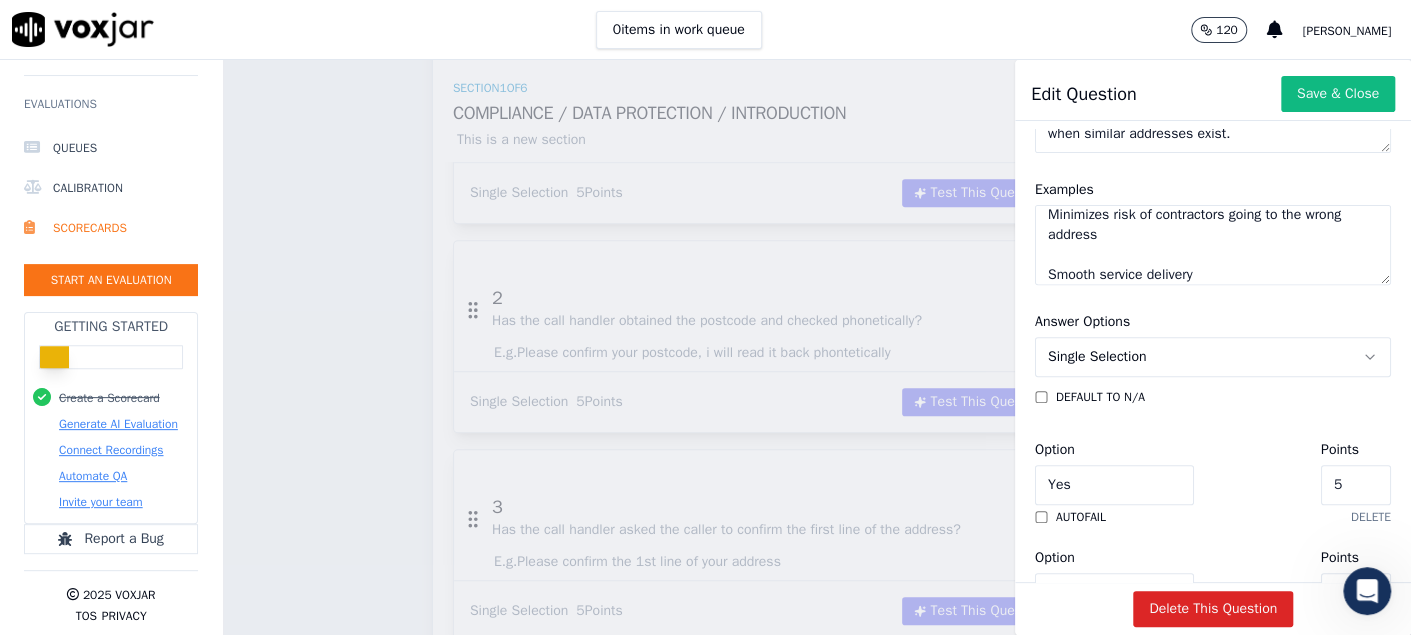 click on "If the call handler did this:
Asked for the postcode: “Could you please confirm your postcode?”
Checked phonetics if needed: “That’s K-A-T-3 1B-D, correct?”
Confirmed the address details to avoid errors in logging or dispatch
This ensures:
Accurate job allocation
Minimizes risk of contractors going to the wrong address
Smooth service delivery" 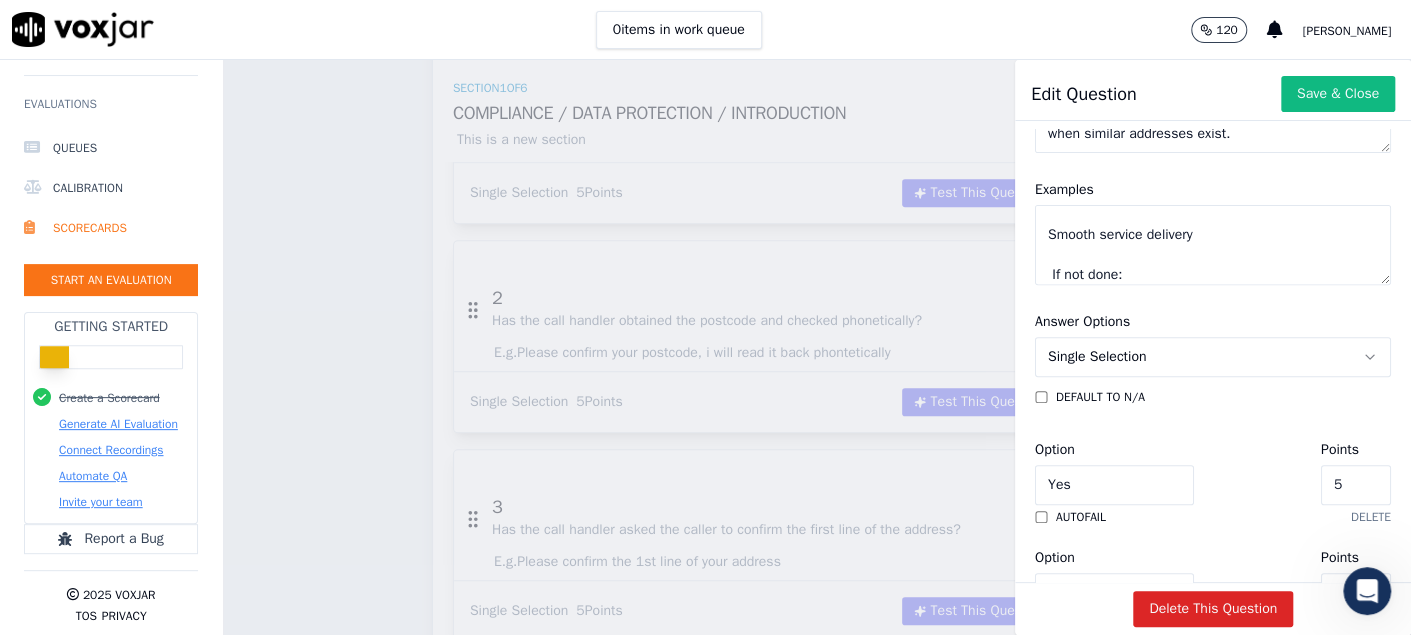 scroll, scrollTop: 429, scrollLeft: 0, axis: vertical 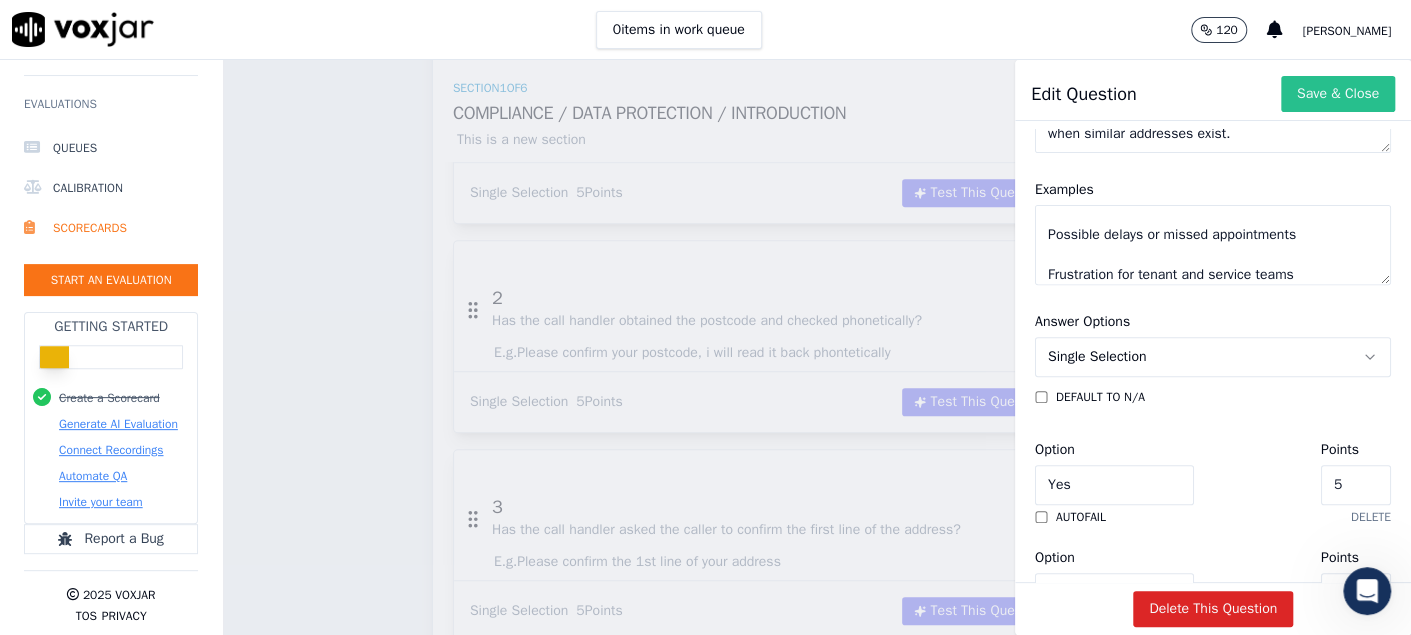 type on "If the call handler did this:
Asked for the postcode: “Could you please confirm your postcode?”
Checked phonetics if needed: “That’s K-A-T-3 1B-D, correct?”
Confirmed the address details to avoid errors in logging or dispatch
This ensures:
Accurate job allocation
Minimizes risk of contractors going to the wrong address
Smooth service delivery
If not done:
Increased risk of errors with location
Possible delays or missed appointments
Frustration for tenant and service teams" 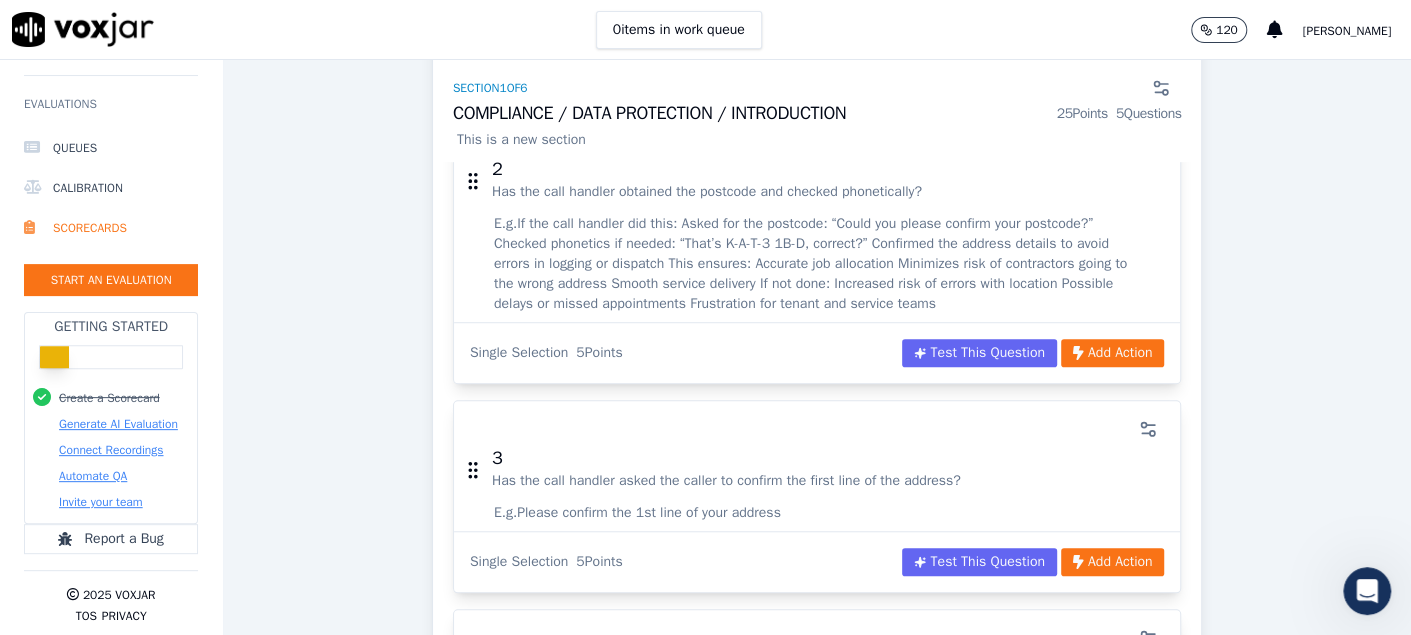 scroll, scrollTop: 700, scrollLeft: 0, axis: vertical 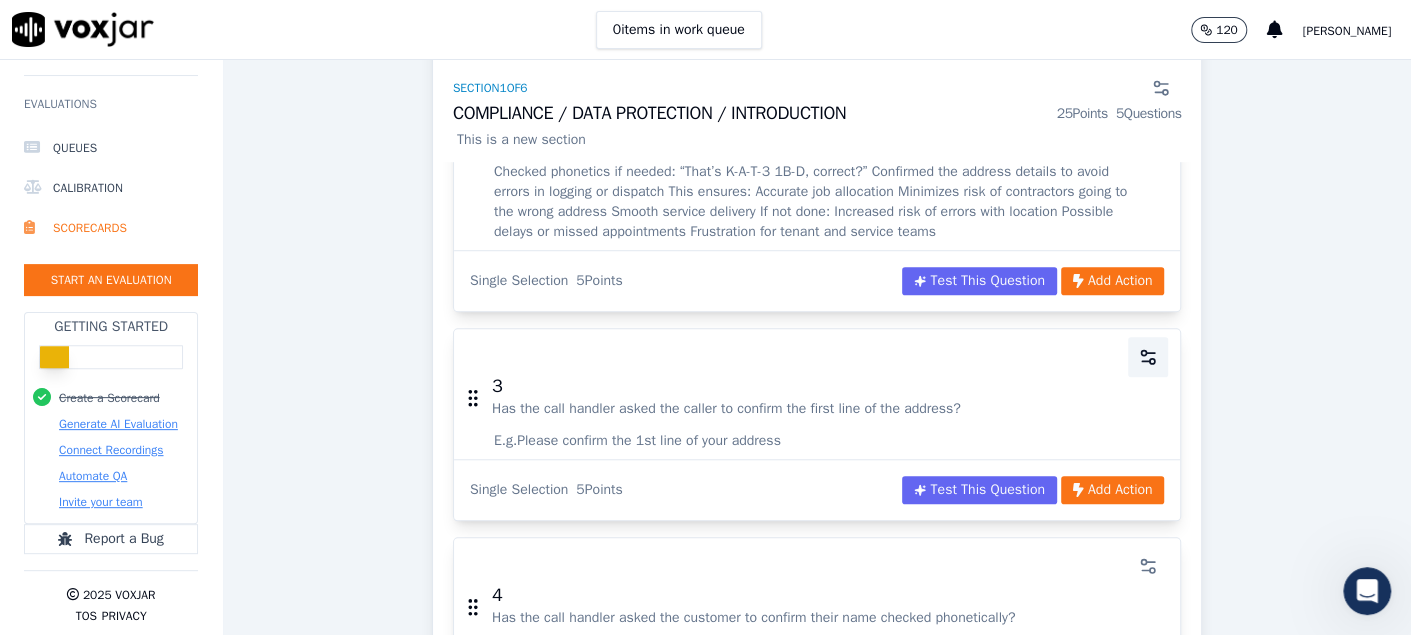 click 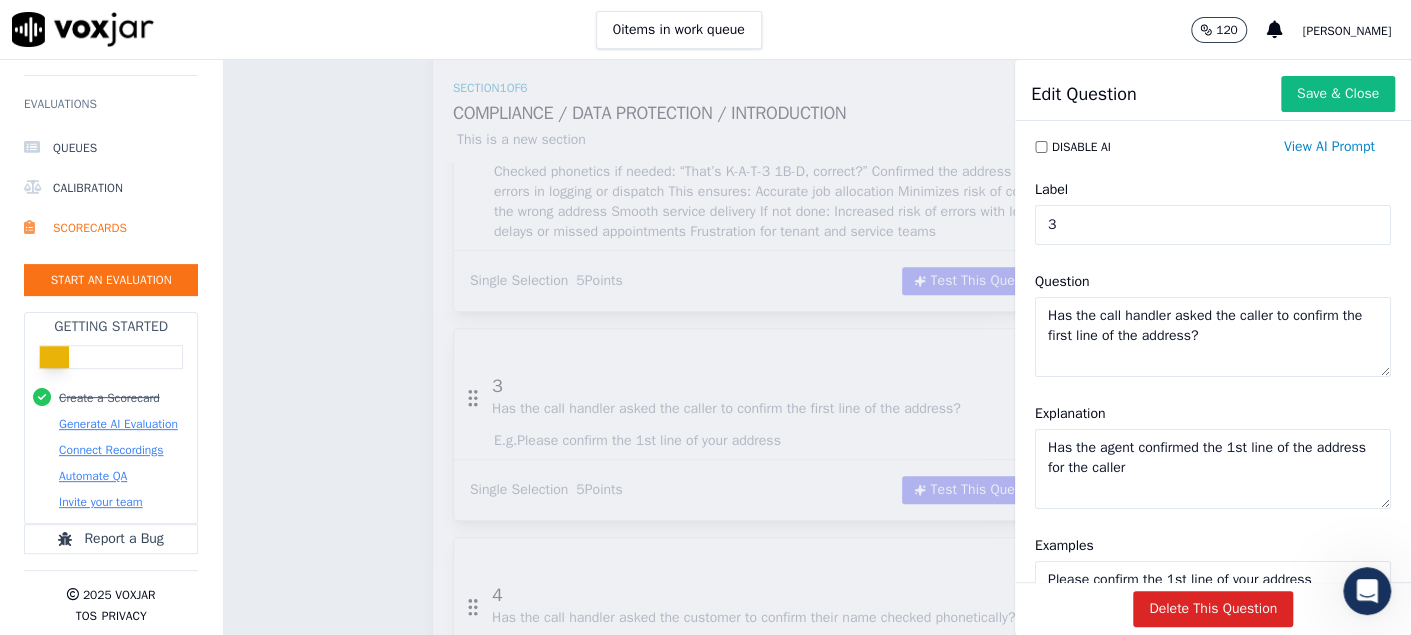 drag, startPoint x: 1260, startPoint y: 344, endPoint x: 867, endPoint y: 306, distance: 394.8329 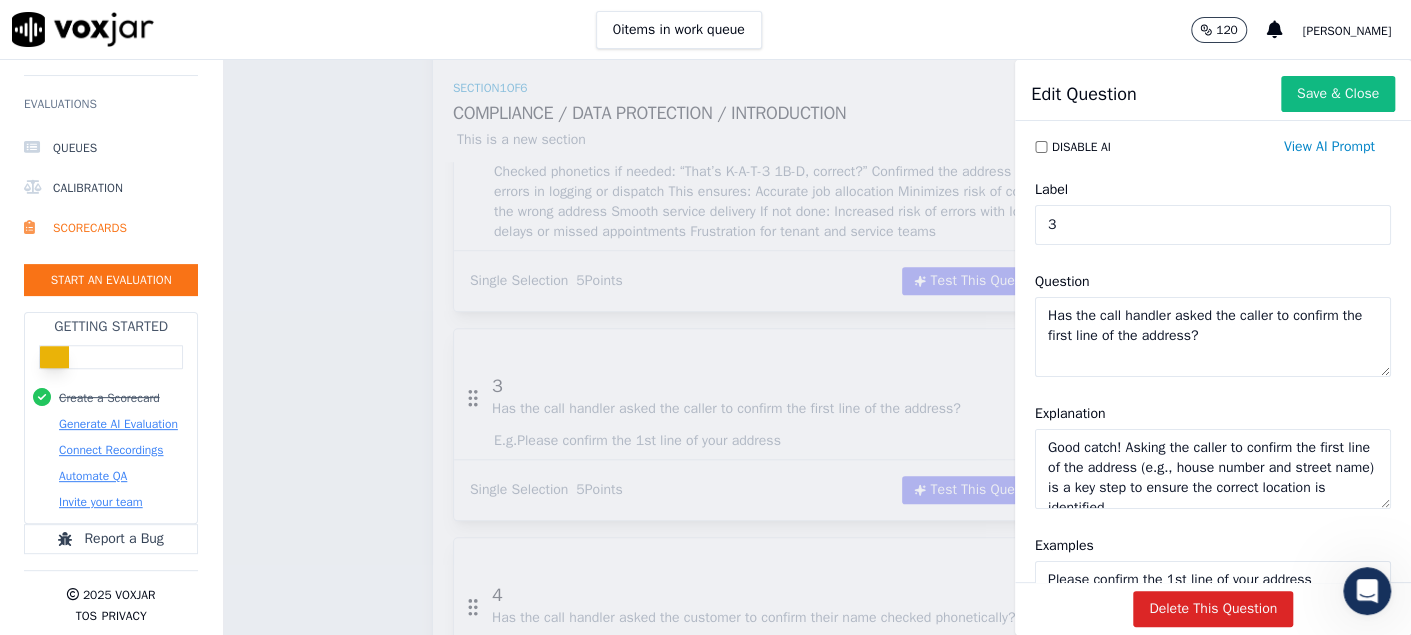 scroll, scrollTop: 48, scrollLeft: 0, axis: vertical 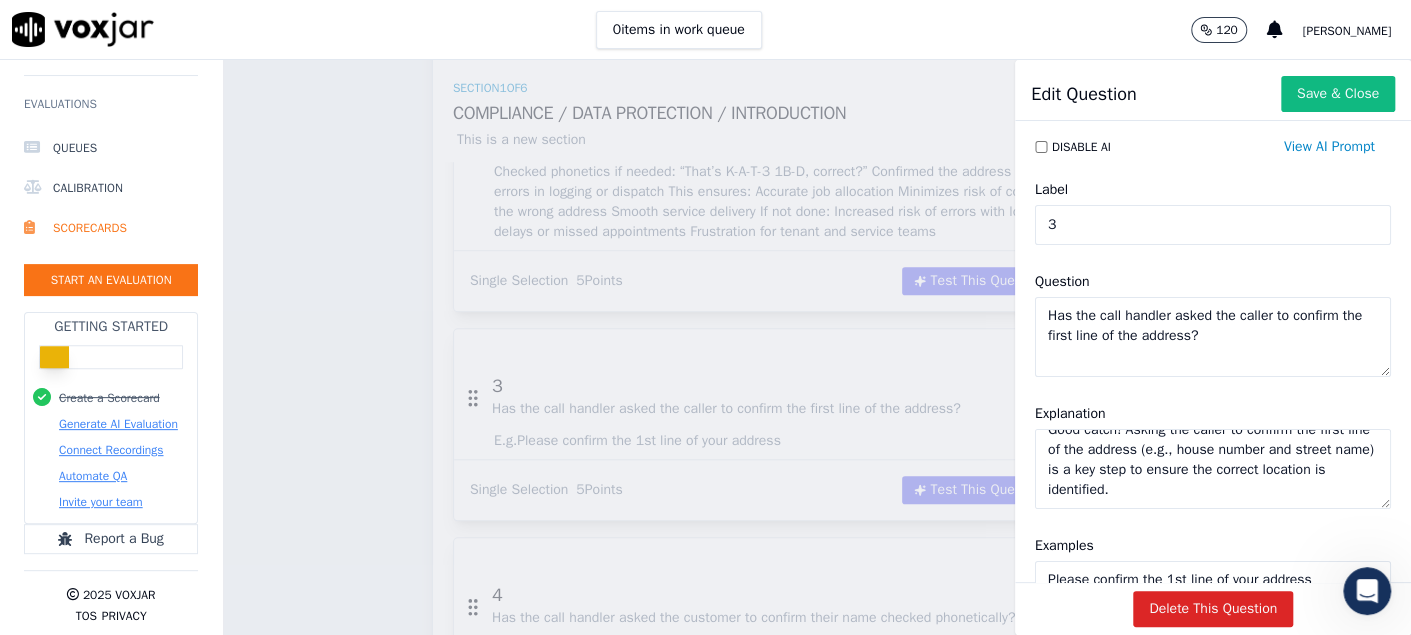 type on "Good catch! Asking the caller to confirm the first line of the address (e.g., house number and street name) is a key step to ensure the correct location is identified." 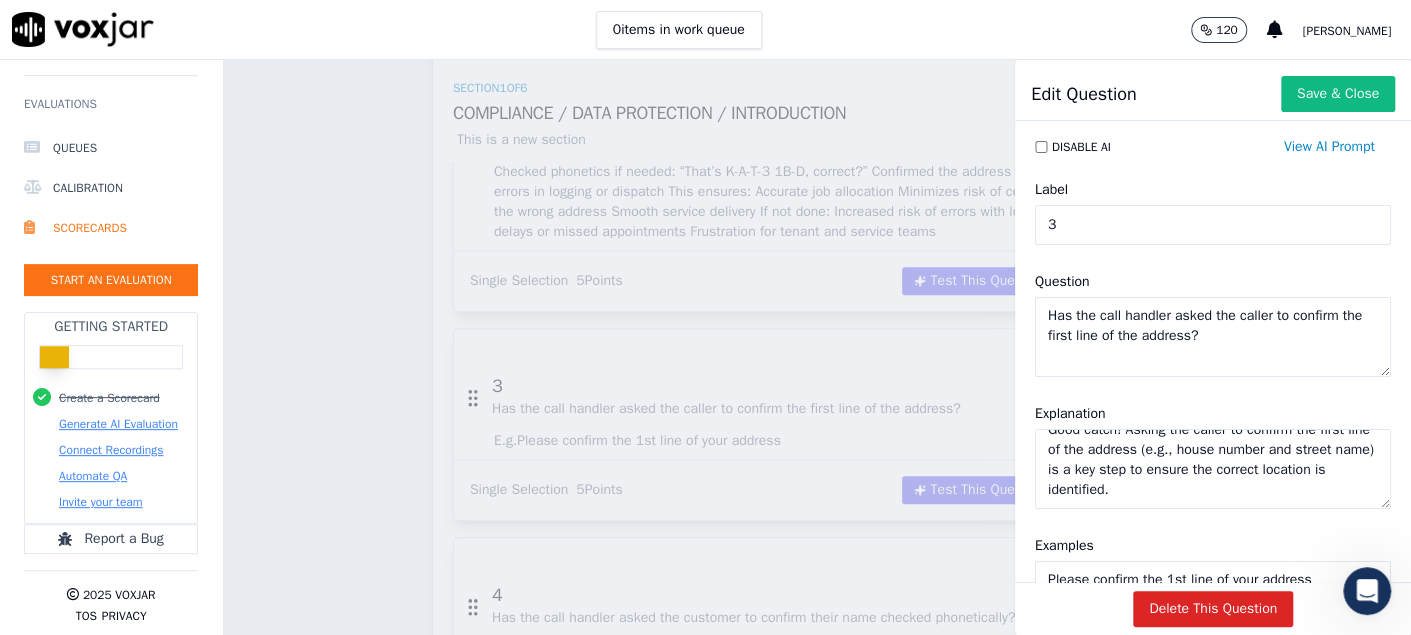 scroll, scrollTop: 57, scrollLeft: 0, axis: vertical 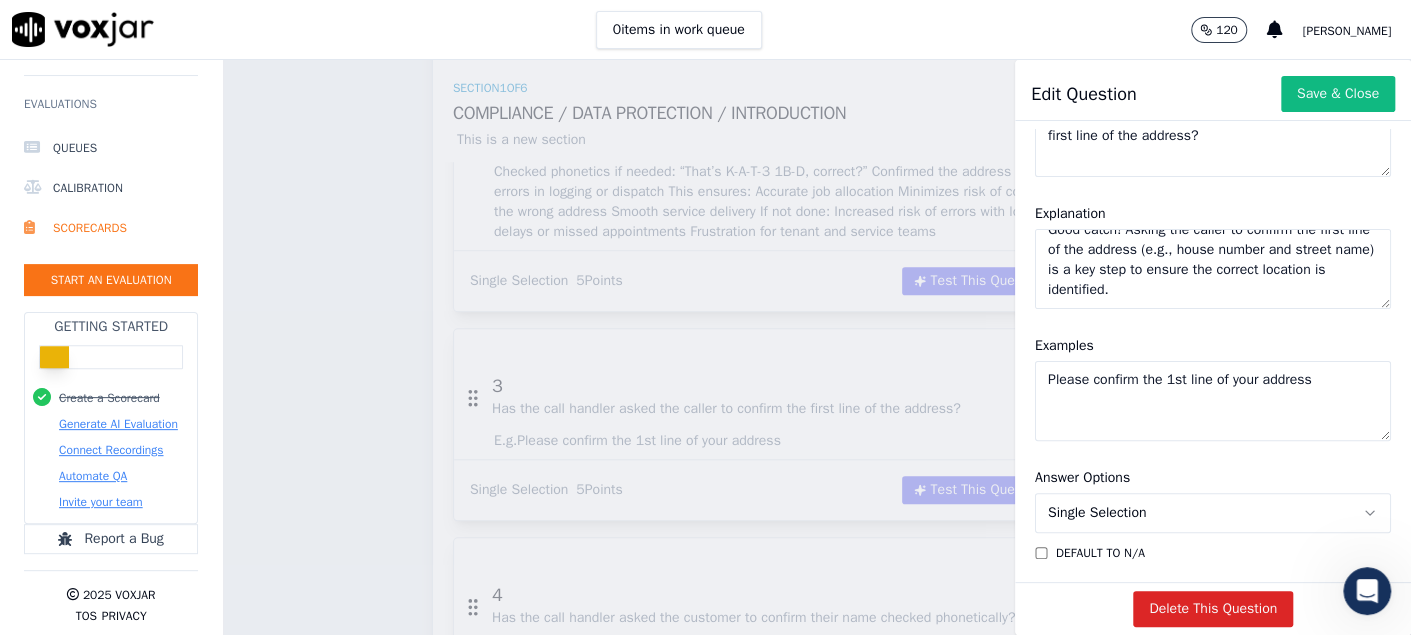 drag, startPoint x: 1029, startPoint y: 375, endPoint x: 1517, endPoint y: 376, distance: 488.00104 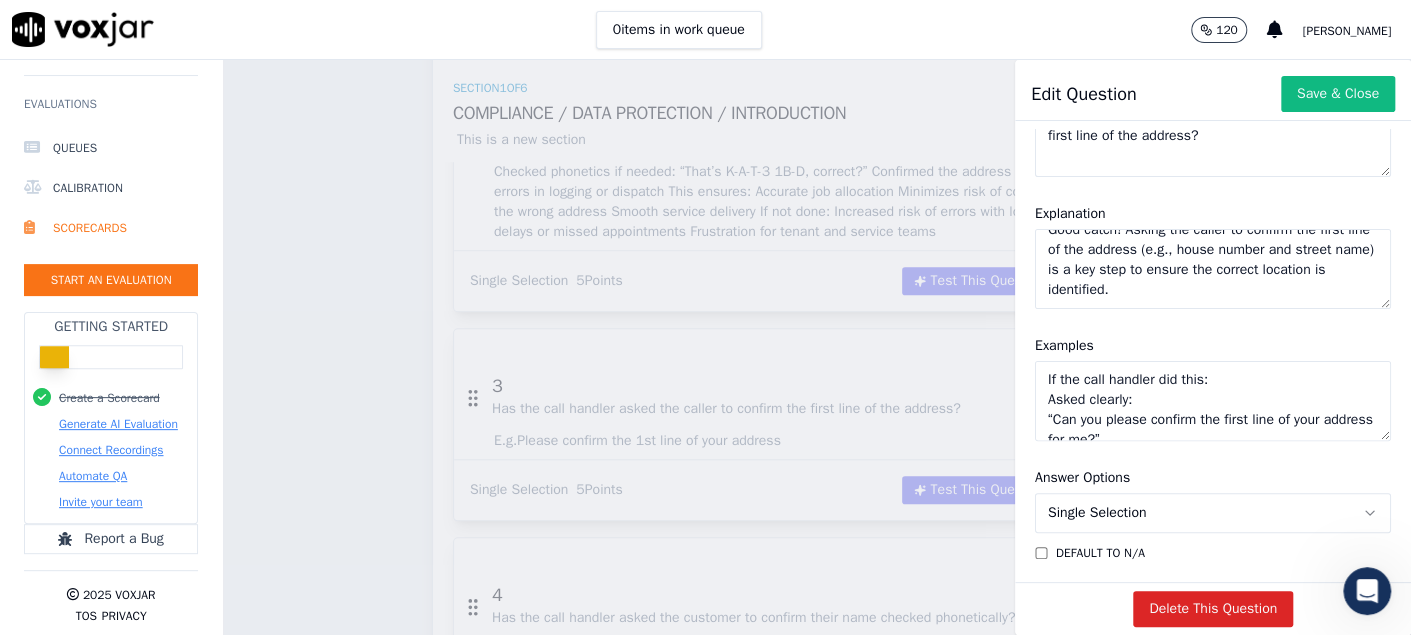 scroll, scrollTop: 129, scrollLeft: 0, axis: vertical 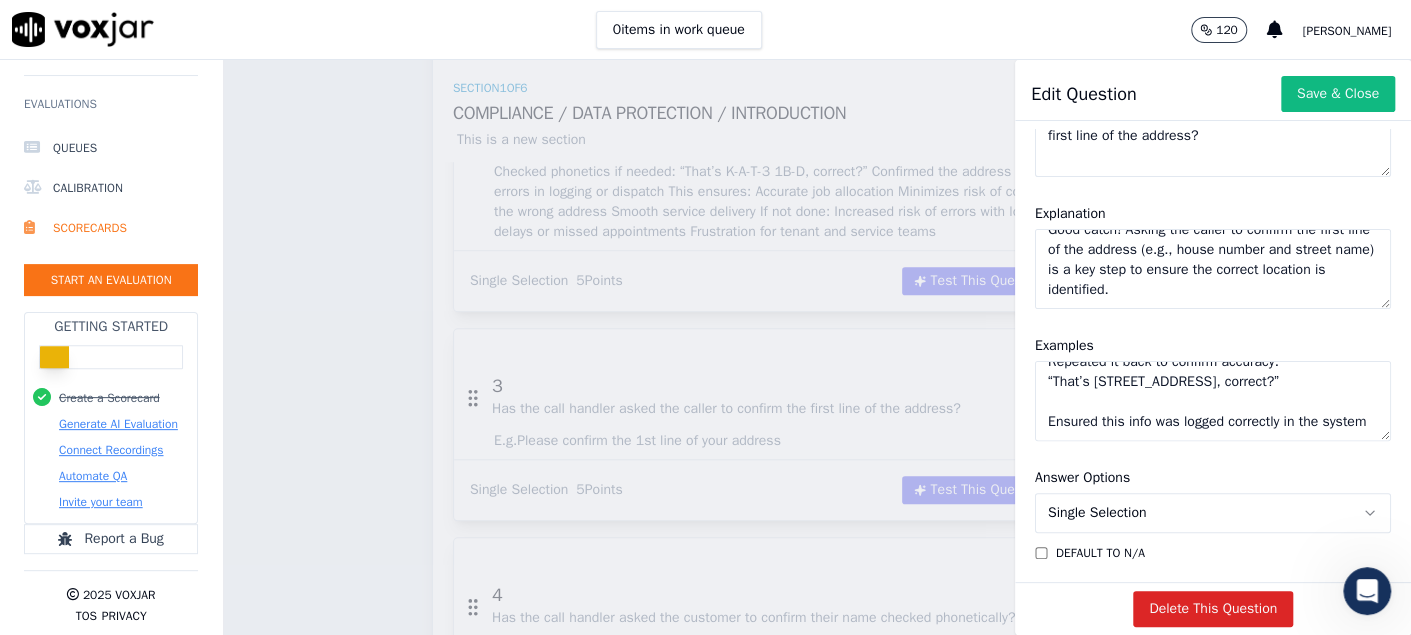 click on "Examples   If the call handler did this:
Asked clearly:
“Can you please confirm the first line of your address for me?”
Repeated it back to confirm accuracy:
“That’s 12 Maple Street, correct?”
Ensured this info was logged correctly in the system" at bounding box center [1213, 387] 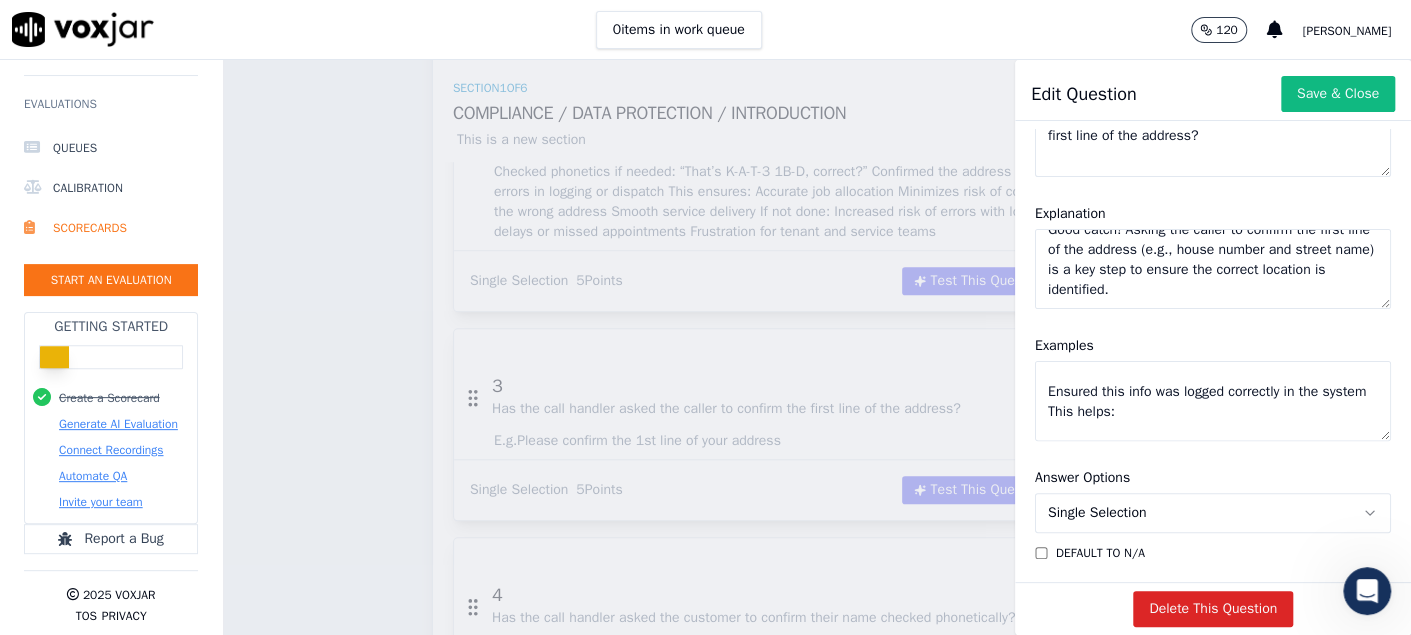 scroll, scrollTop: 308, scrollLeft: 0, axis: vertical 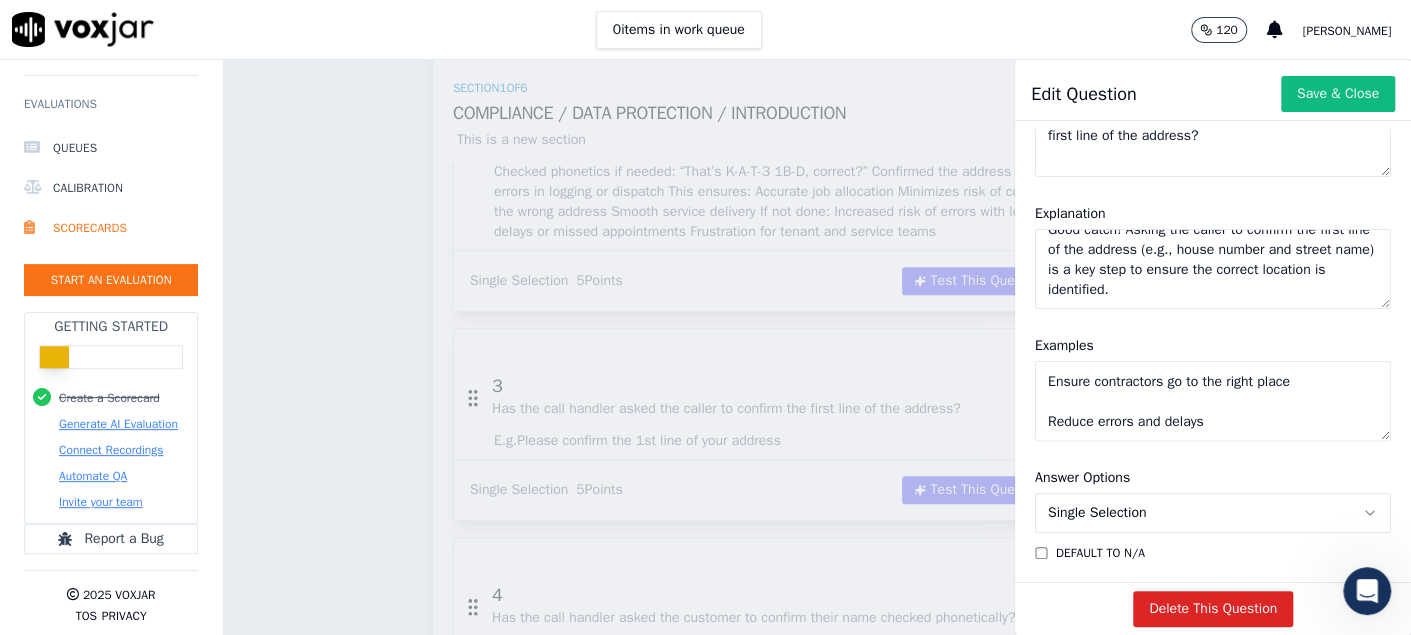 click on "If the call handler did this:
Asked clearly:
“Can you please confirm the first line of your address for me?”
Repeated it back to confirm accuracy:
“That’s 12 Maple Street, correct?”
Ensured this info was logged correctly in the system
This helps:
Avoid confusion with similar addresses
Ensure contractors go to the right place
Reduce errors and delays" 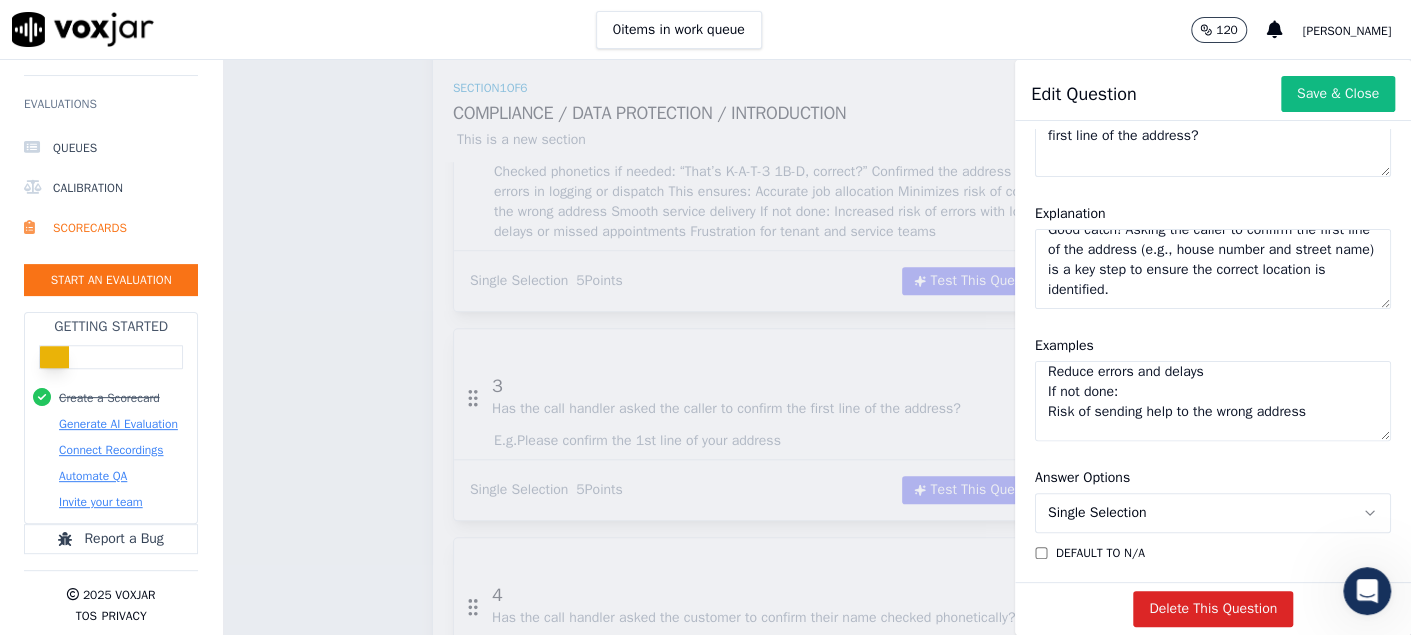 scroll, scrollTop: 388, scrollLeft: 0, axis: vertical 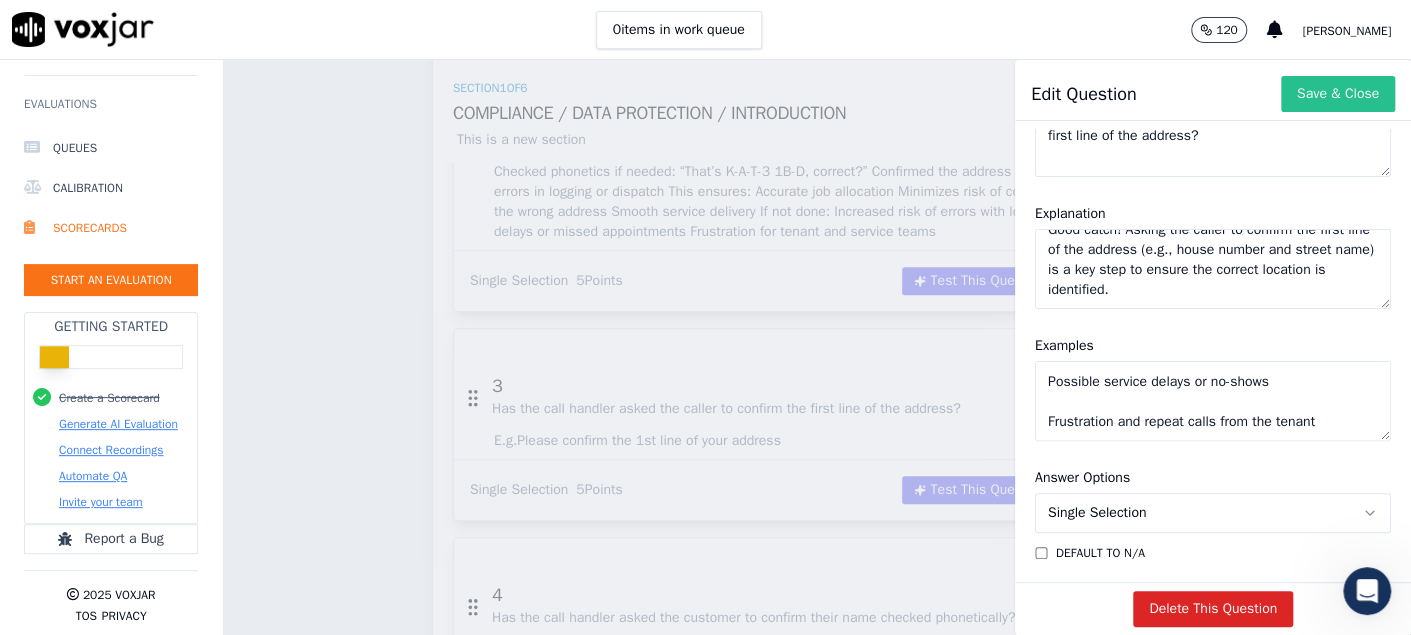 type on "If the call handler did this:
Asked clearly:
“Can you please confirm the first line of your address for me?”
Repeated it back to confirm accuracy:
“That’s 12 Maple Street, correct?”
Ensured this info was logged correctly in the system
This helps:
Avoid confusion with similar addresses
Ensure contractors go to the right place
Reduce errors and delays
If not done:
Risk of sending help to the wrong address
Possible service delays or no-shows
Frustration and repeat calls from the tenant" 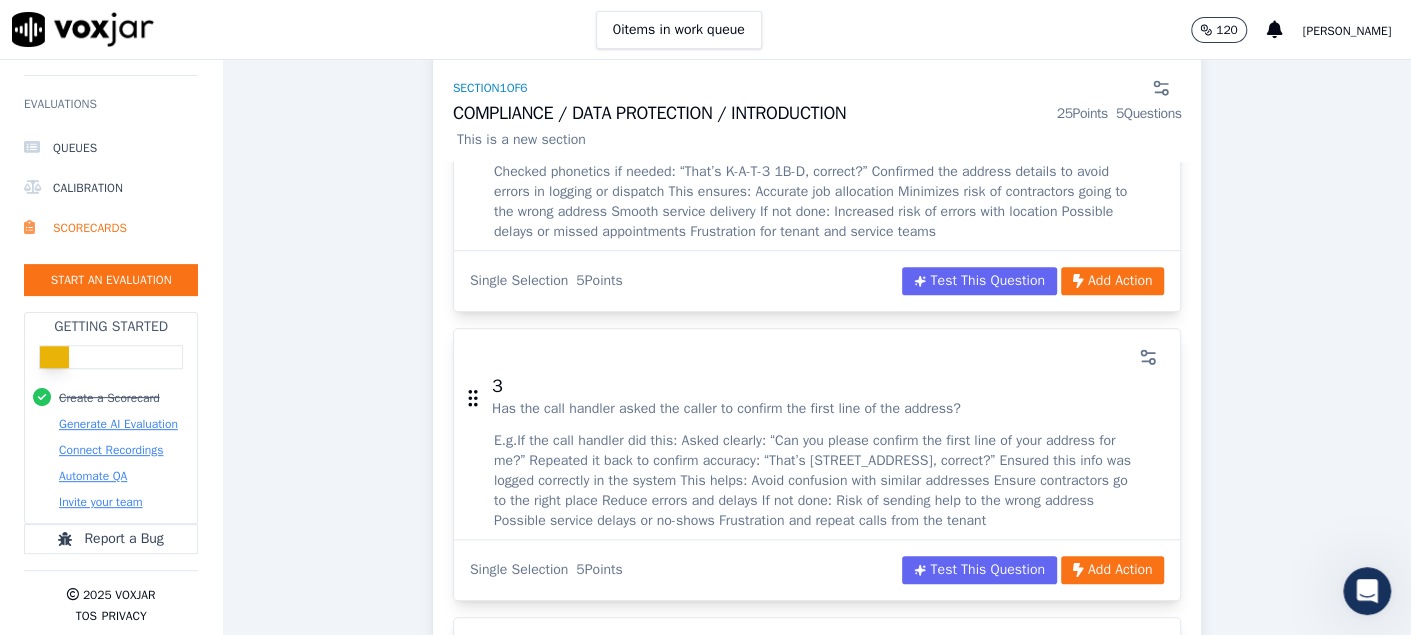 scroll, scrollTop: 1000, scrollLeft: 0, axis: vertical 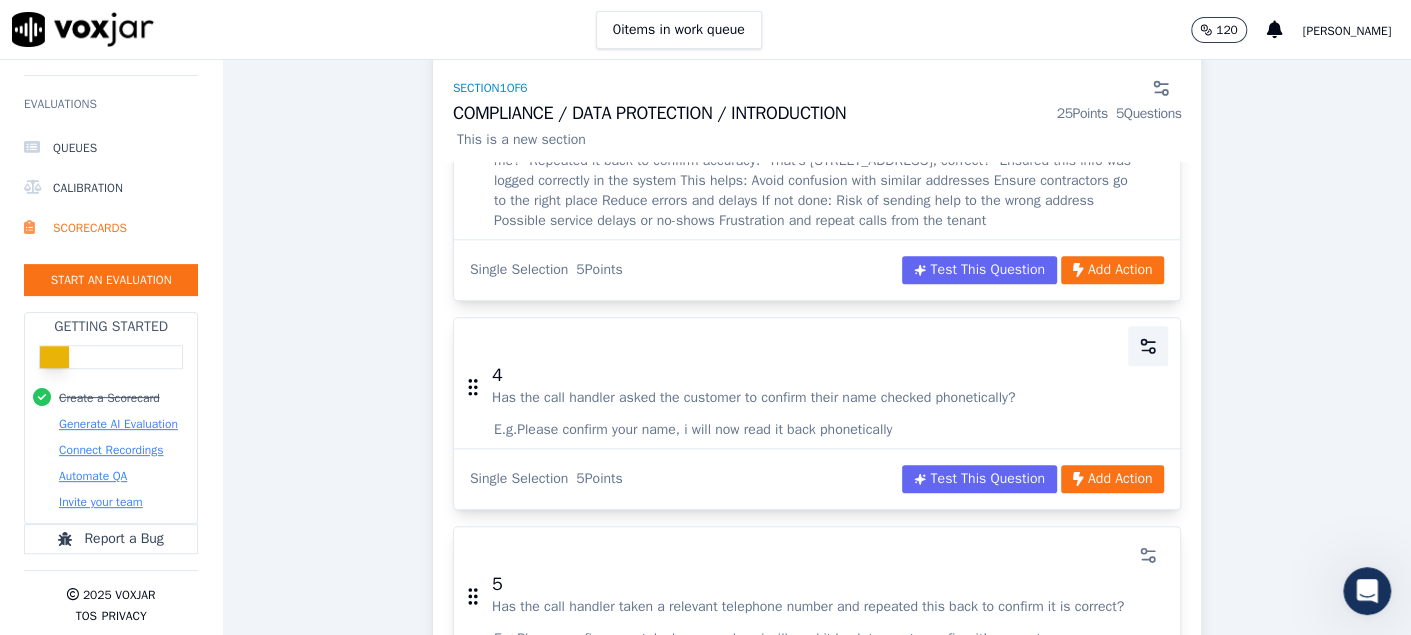 click 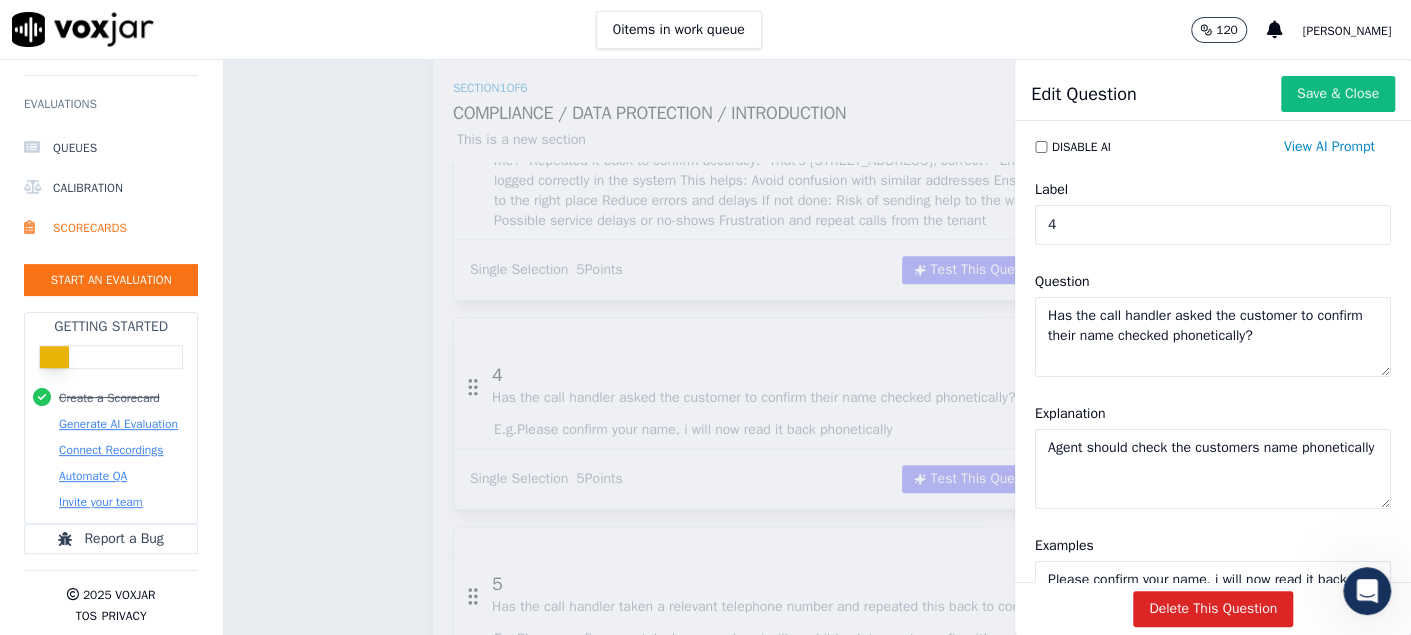 drag, startPoint x: 1302, startPoint y: 336, endPoint x: 778, endPoint y: 232, distance: 534.22095 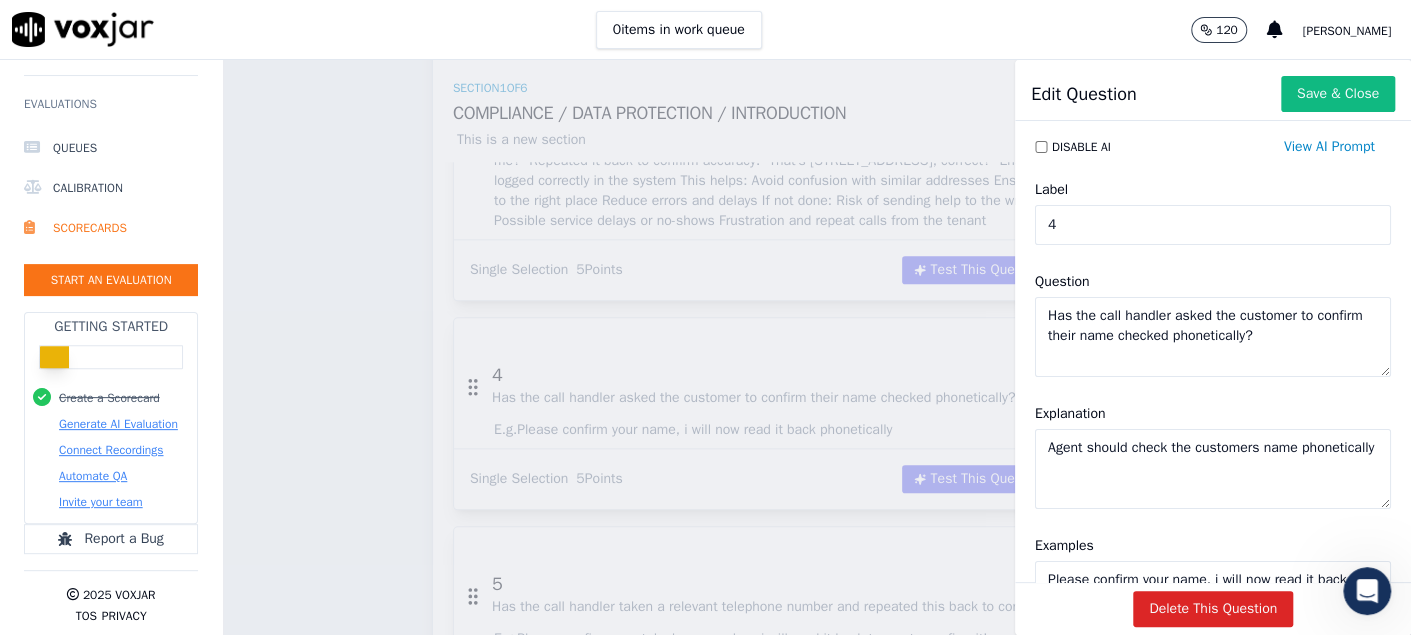 click on "Has the call handler asked the customer to confirm their name checked phonetically?" 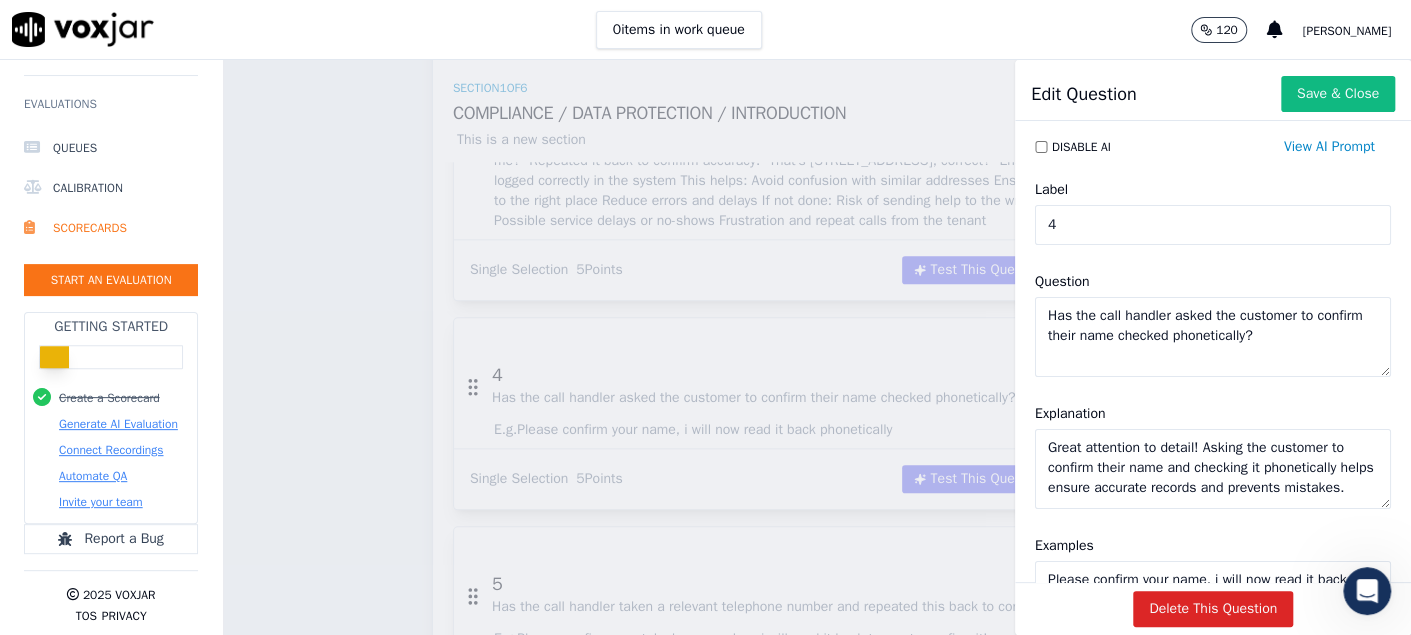 scroll, scrollTop: 8, scrollLeft: 0, axis: vertical 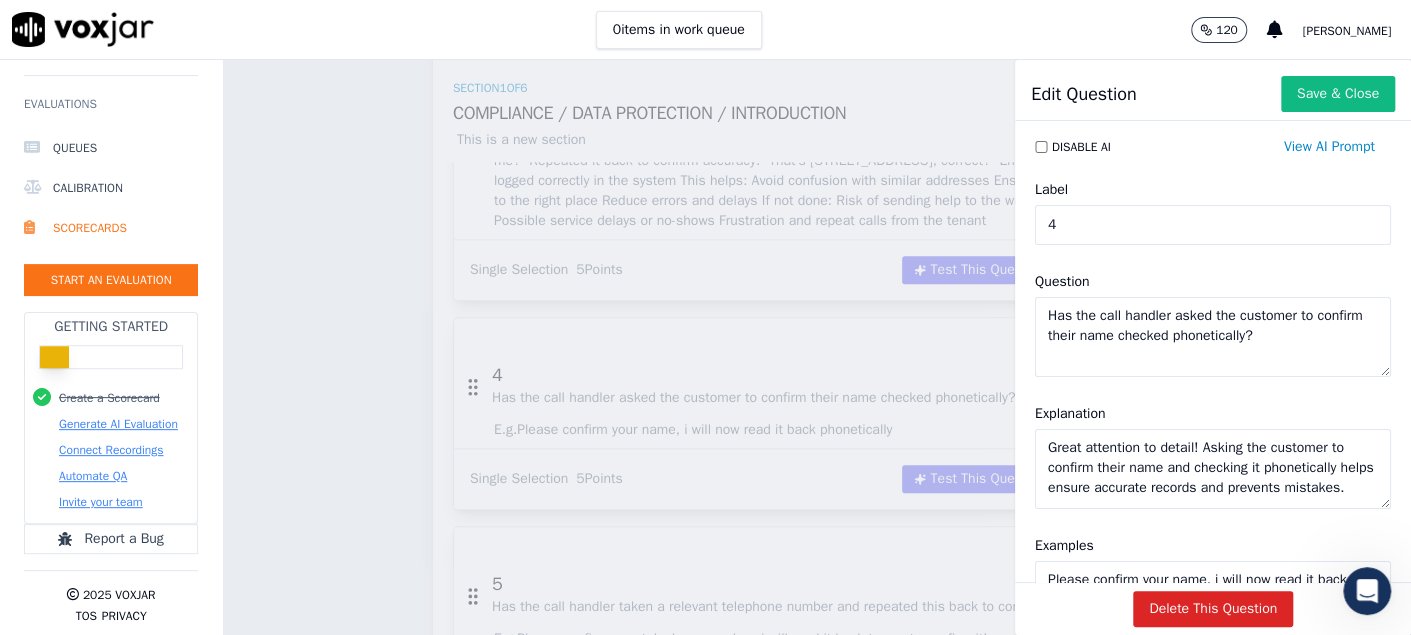 type on "Great attention to detail! Asking the customer to confirm their name and checking it phonetically helps ensure accurate records and prevents mistakes." 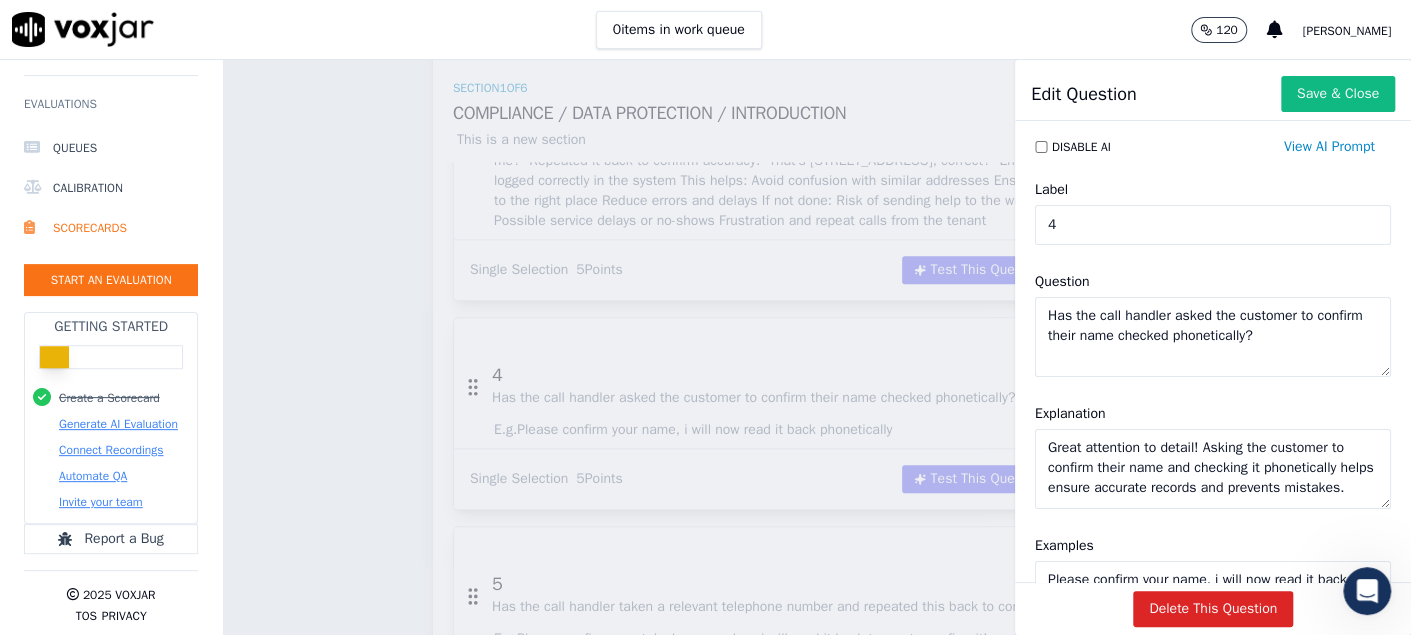 scroll, scrollTop: 16, scrollLeft: 0, axis: vertical 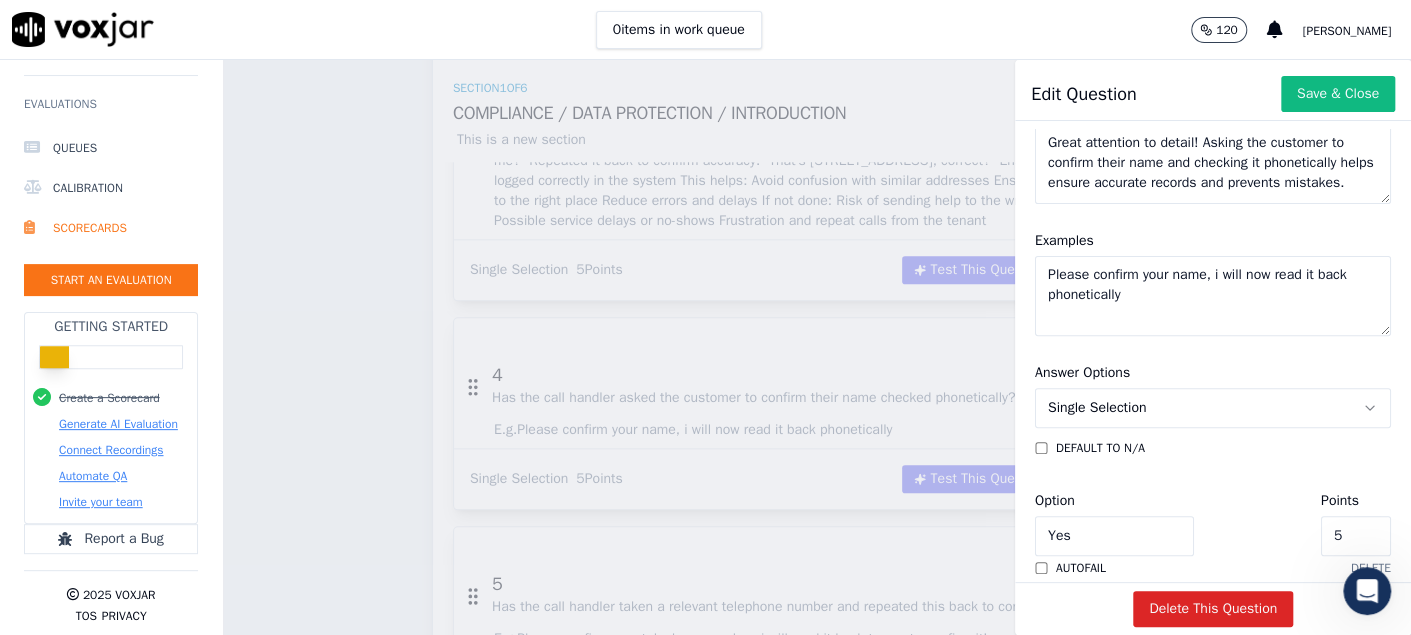 drag, startPoint x: 1024, startPoint y: 273, endPoint x: 1264, endPoint y: 351, distance: 252.35689 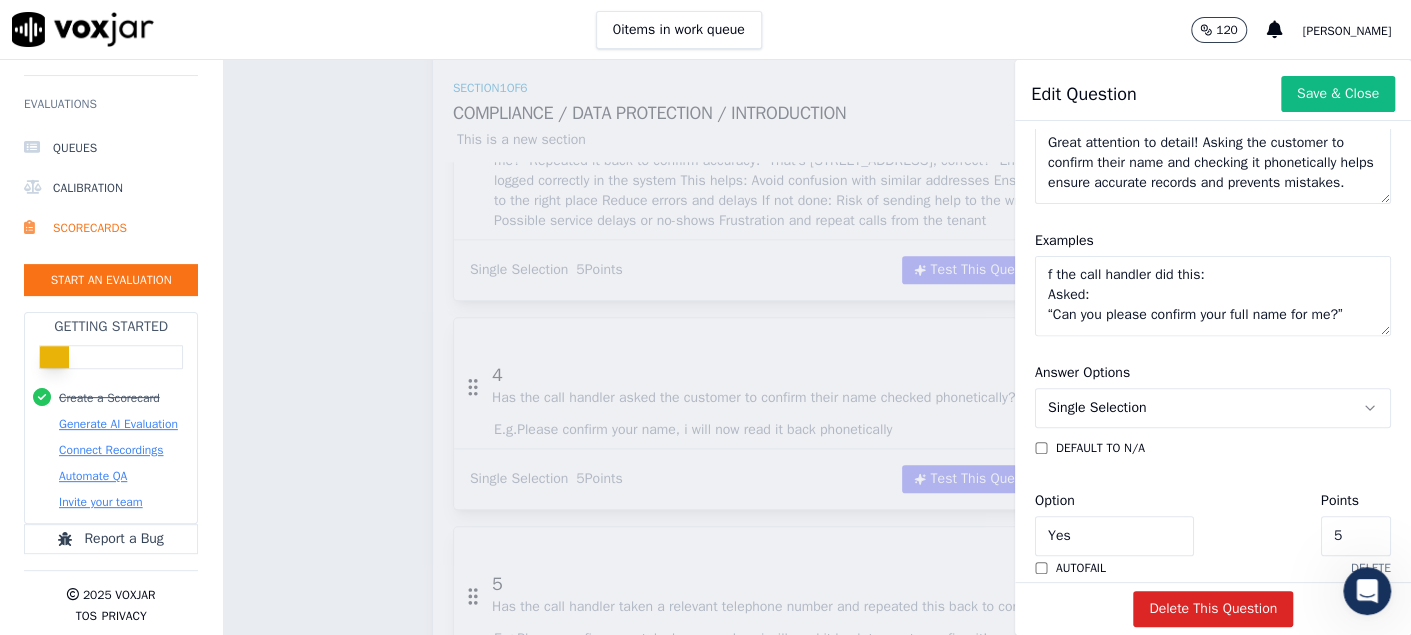 scroll, scrollTop: 148, scrollLeft: 0, axis: vertical 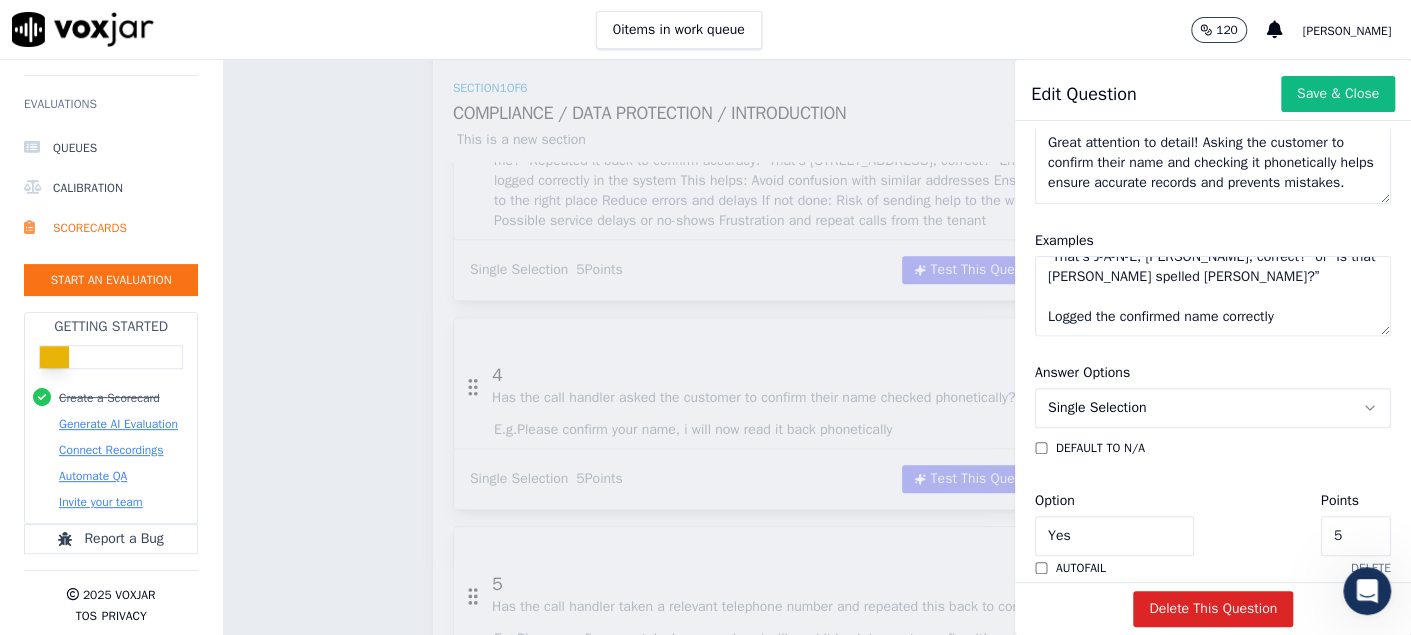 click on "f the call handler did this:
Asked:
“Can you please confirm your full name for me?”
Confirmed spelling or pronunciation phonetically:
“That’s J-A-N-E, Jane, correct?” or “Is that Smith spelled S-M-I-T-H?”
Logged the confirmed name correctly" 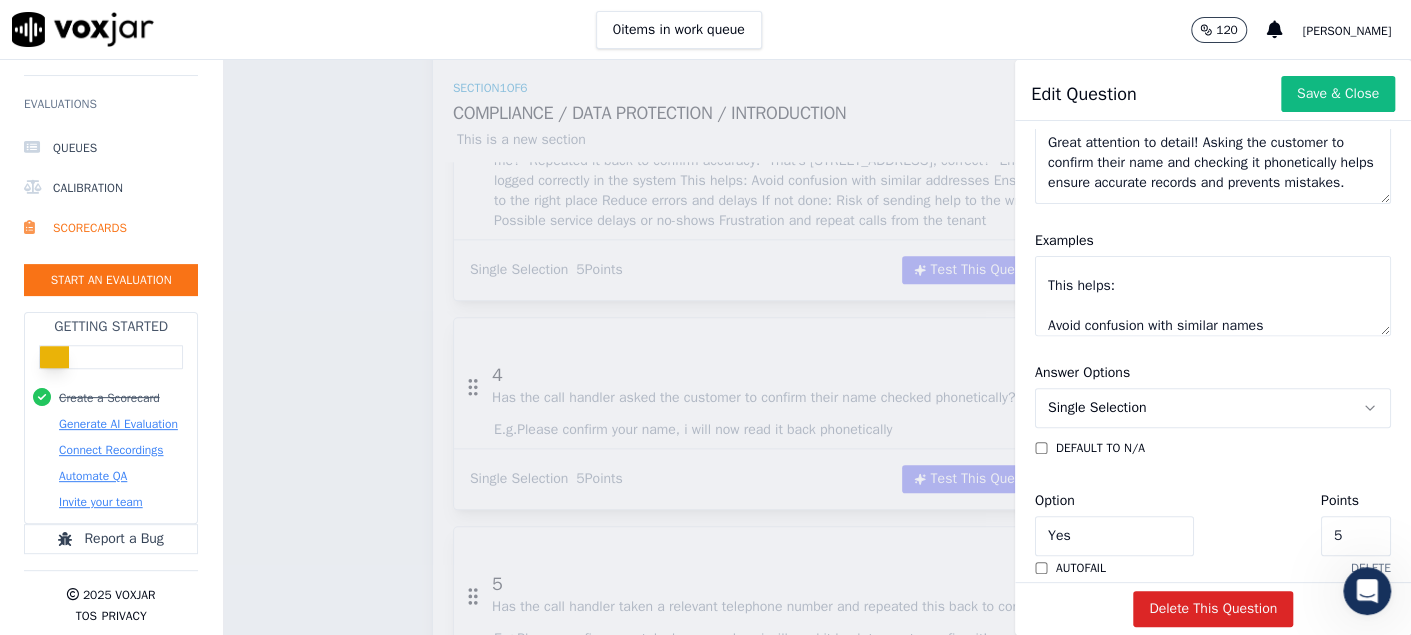 scroll, scrollTop: 329, scrollLeft: 0, axis: vertical 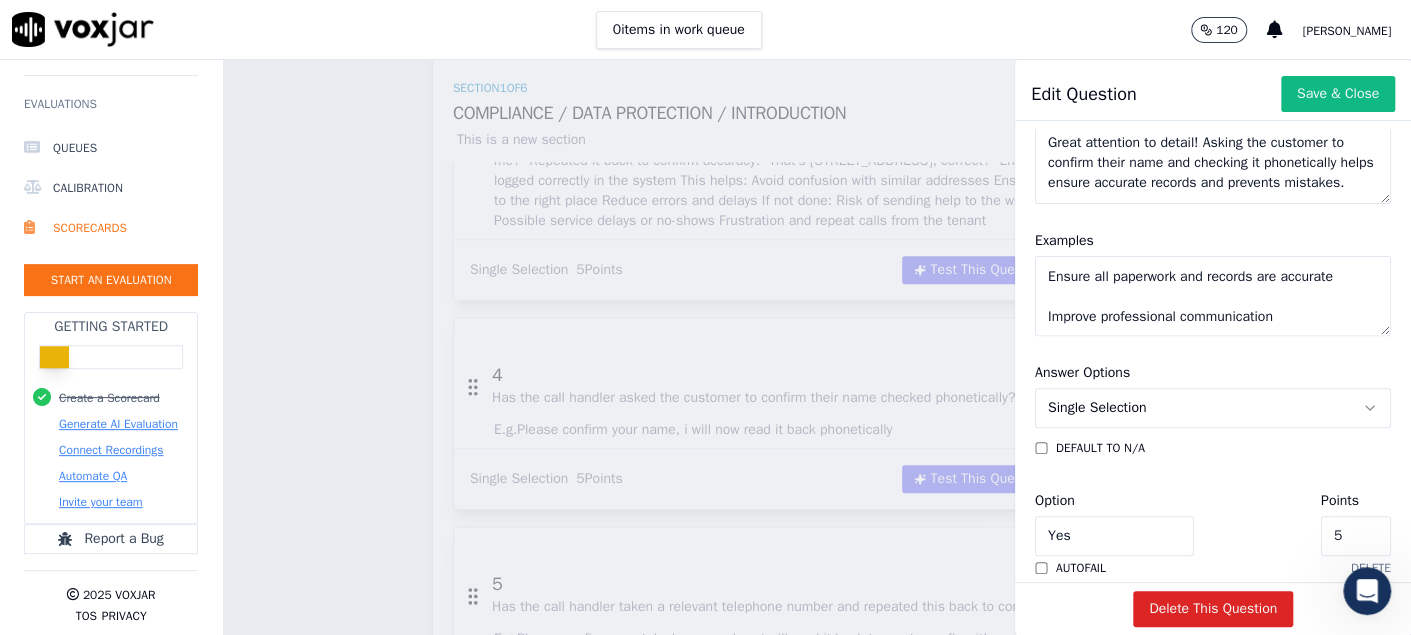 click on "f the call handler did this:
Asked:
“Can you please confirm your full name for me?”
Confirmed spelling or pronunciation phonetically:
“That’s J-A-N-E, Jane, correct?” or “Is that Smith spelled S-M-I-T-H?”
Logged the confirmed name correctly
This helps:
Avoid confusion with similar names
Ensure all paperwork and records are accurate
Improve professional communication" 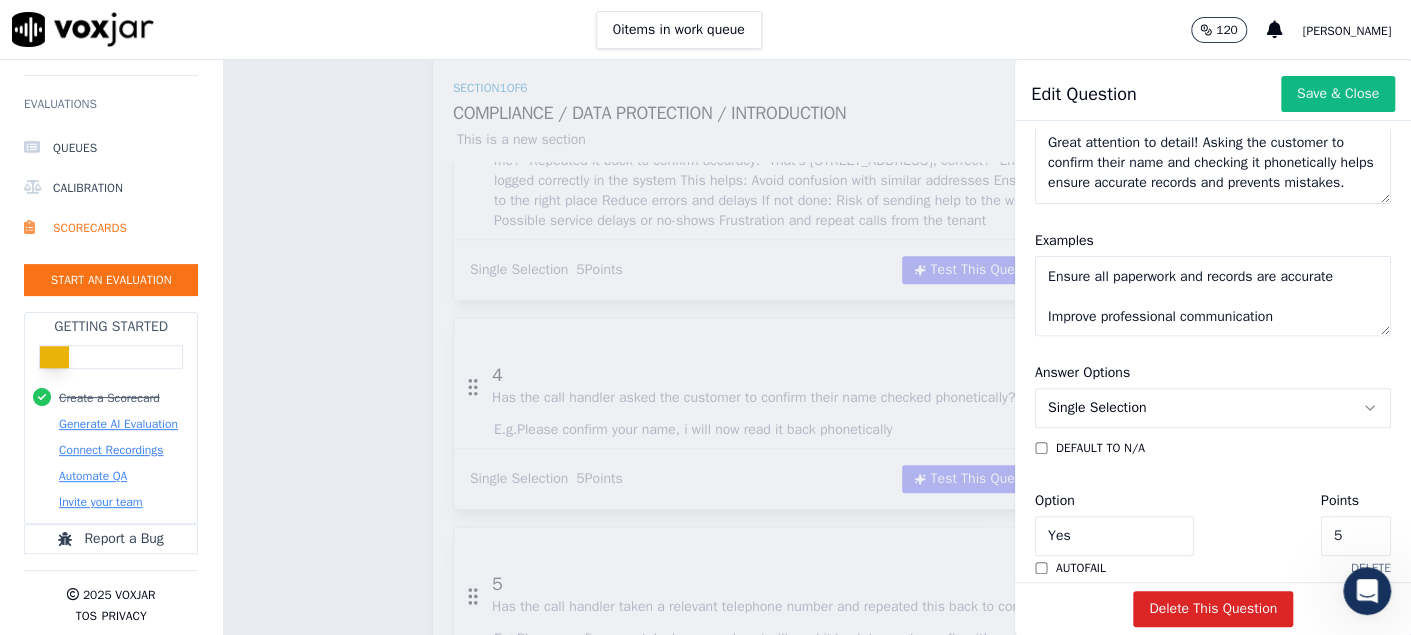 scroll, scrollTop: 369, scrollLeft: 0, axis: vertical 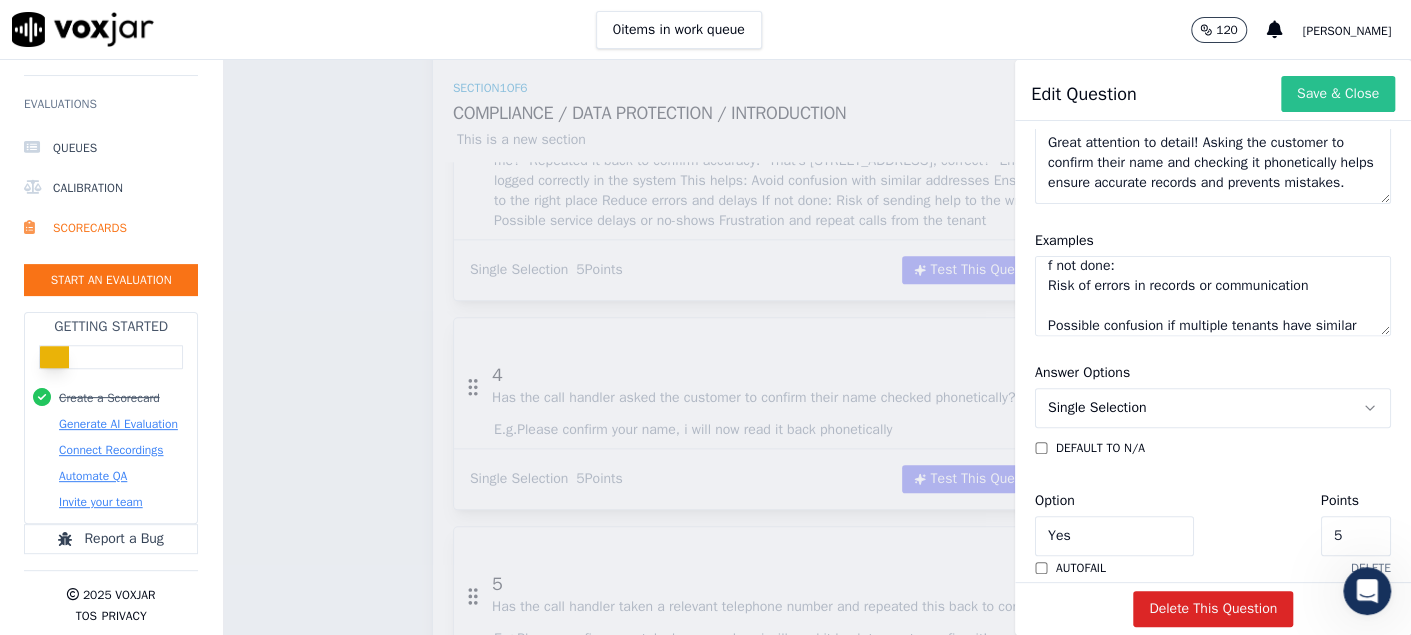 type on "f the call handler did this:
Asked:
“Can you please confirm your full name for me?”
Confirmed spelling or pronunciation phonetically:
“That’s J-A-N-E, Jane, correct?” or “Is that Smith spelled S-M-I-T-H?”
Logged the confirmed name correctly
This helps:
Avoid confusion with similar names
Ensure all paperwork and records are accurate
Improve professional communication
f not done:
Risk of errors in records or communication
Possible confusion if multiple tenants have similar names
Issues with follow-up or identity verification
Would you like a sample script or checklist for confirming customer details like name and spelling during calls?
Ask ChatGPT" 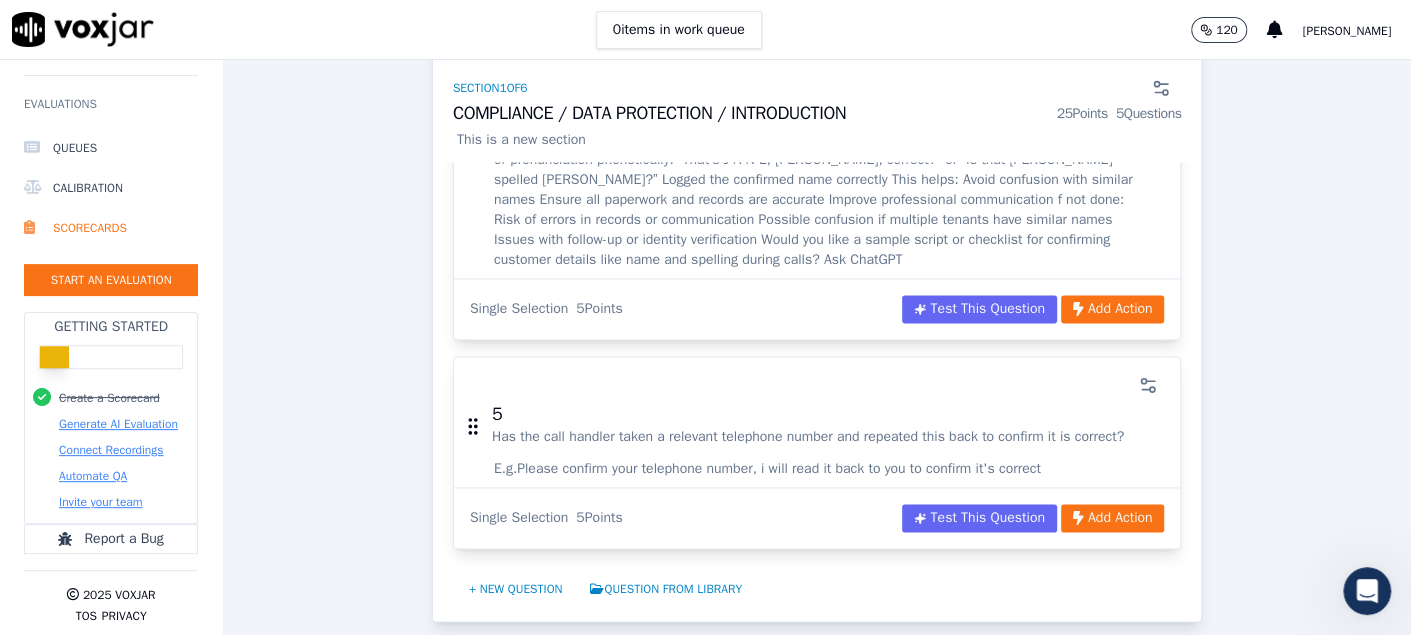 scroll, scrollTop: 1299, scrollLeft: 0, axis: vertical 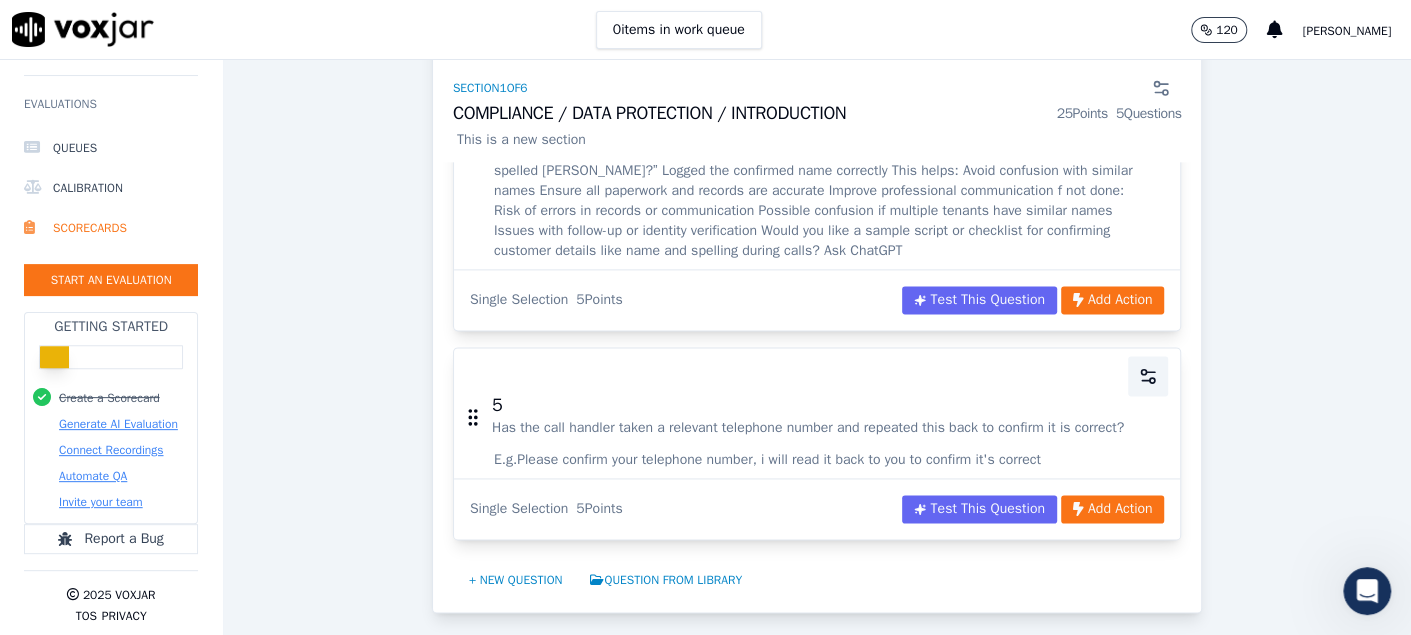 click 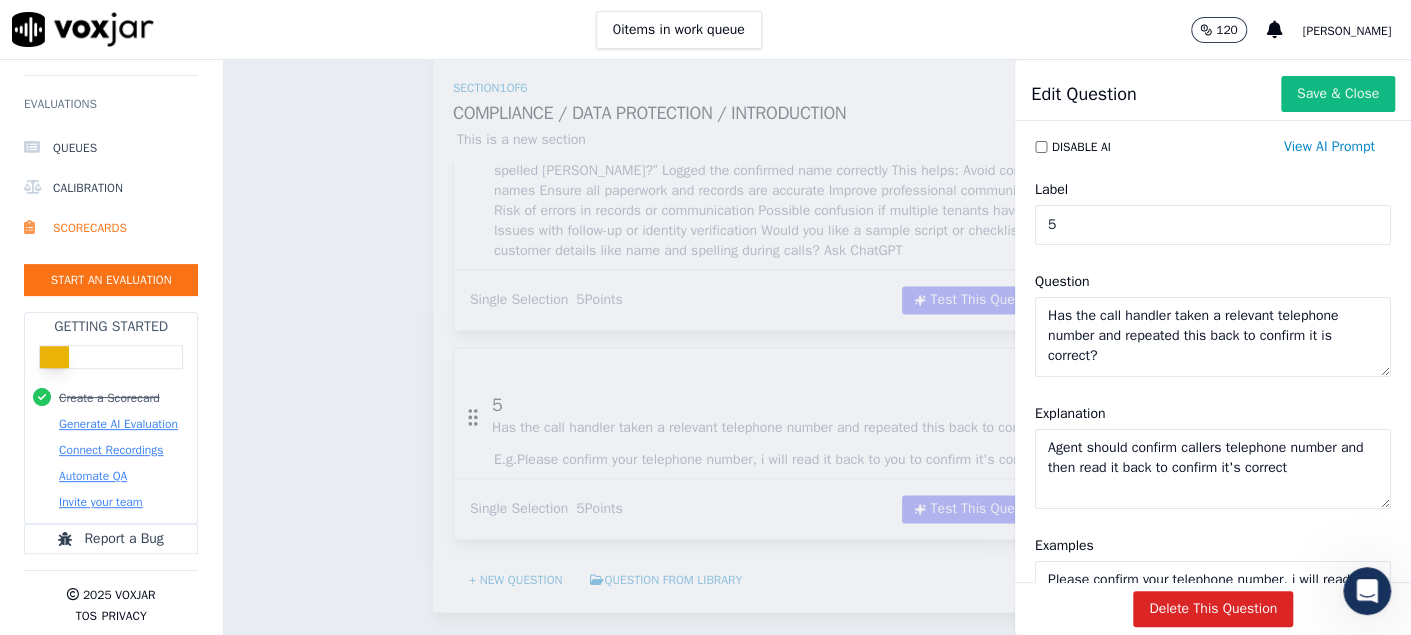 drag, startPoint x: 1107, startPoint y: 364, endPoint x: 918, endPoint y: 253, distance: 219.18486 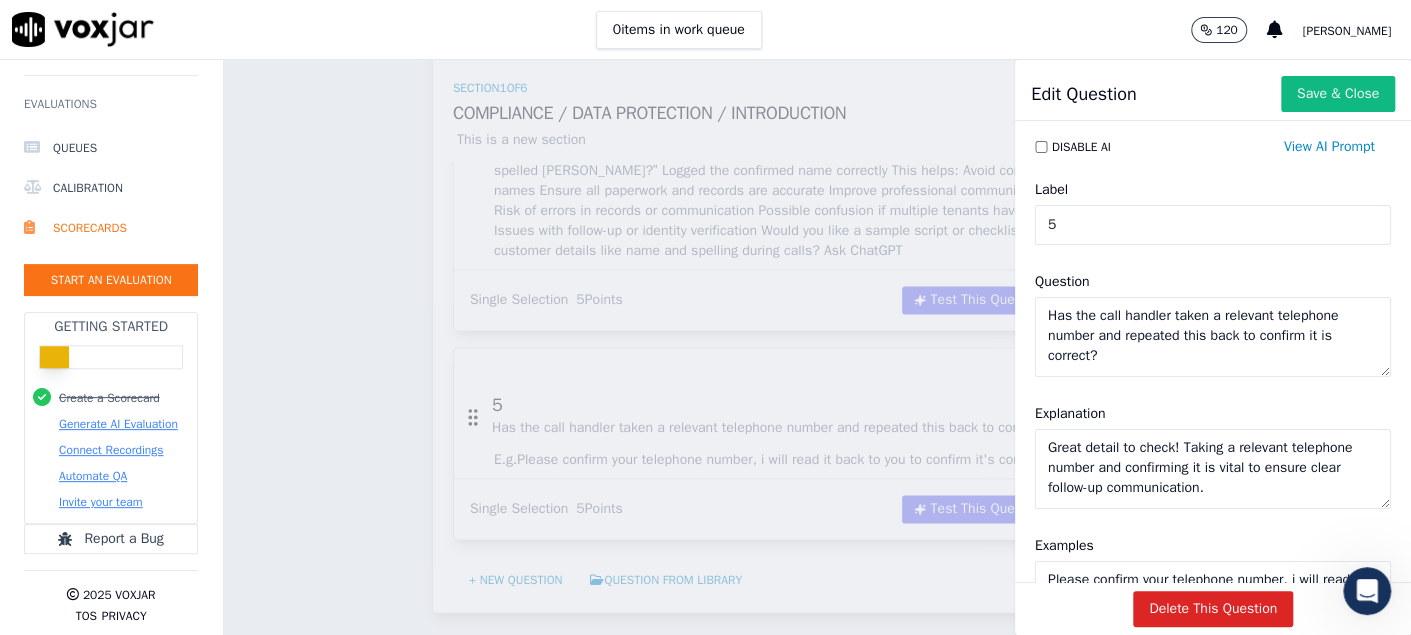 type on "Great detail to check! Taking a relevant telephone number and confirming it is vital to ensure clear follow-up communication." 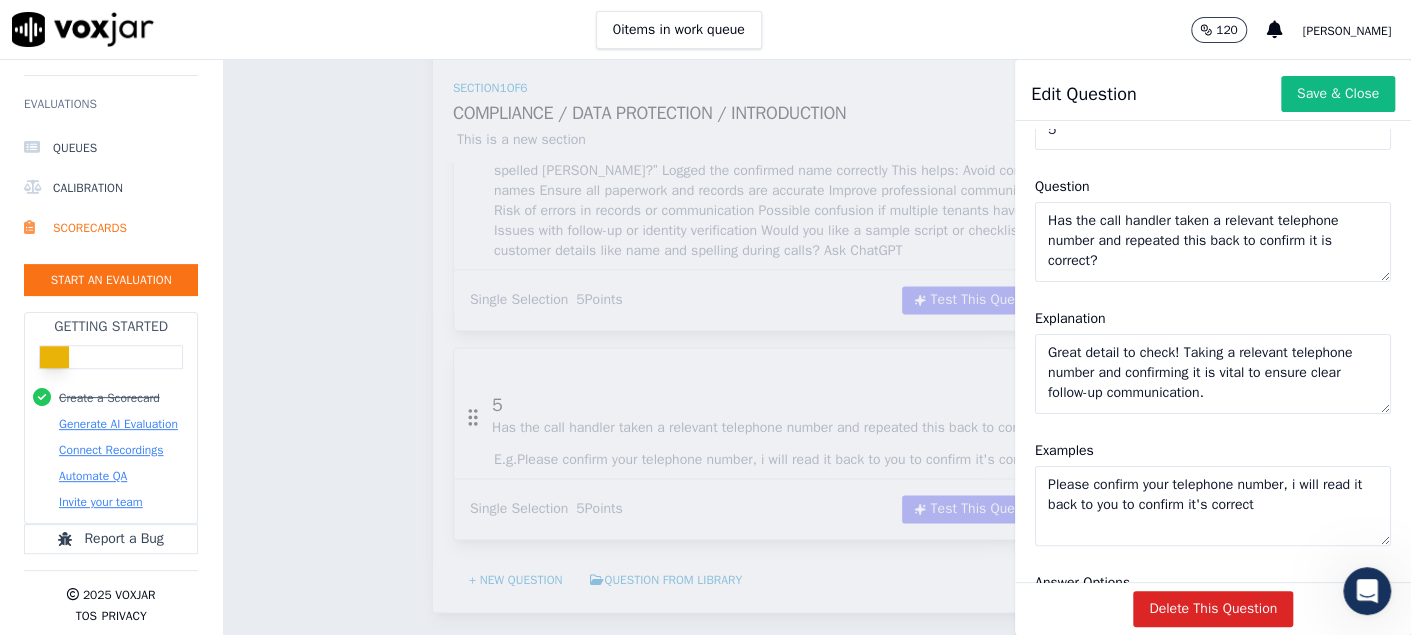 scroll, scrollTop: 200, scrollLeft: 0, axis: vertical 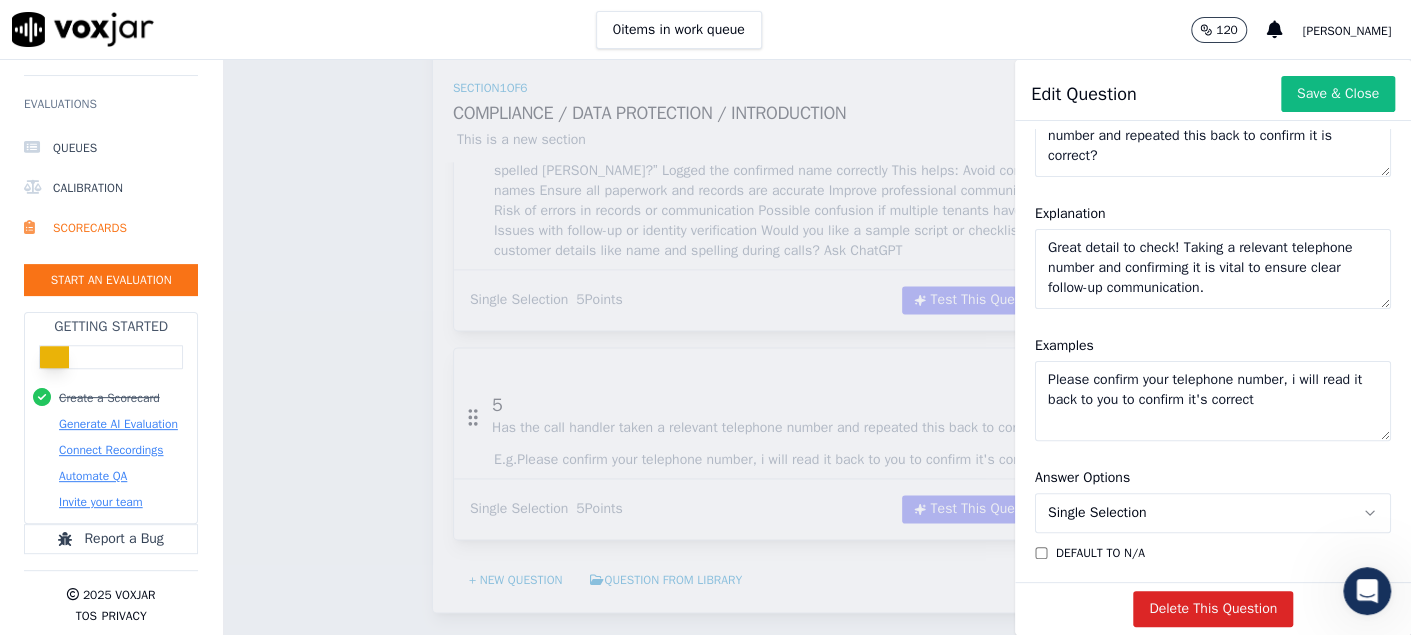 drag, startPoint x: 1020, startPoint y: 375, endPoint x: 1451, endPoint y: 481, distance: 443.84344 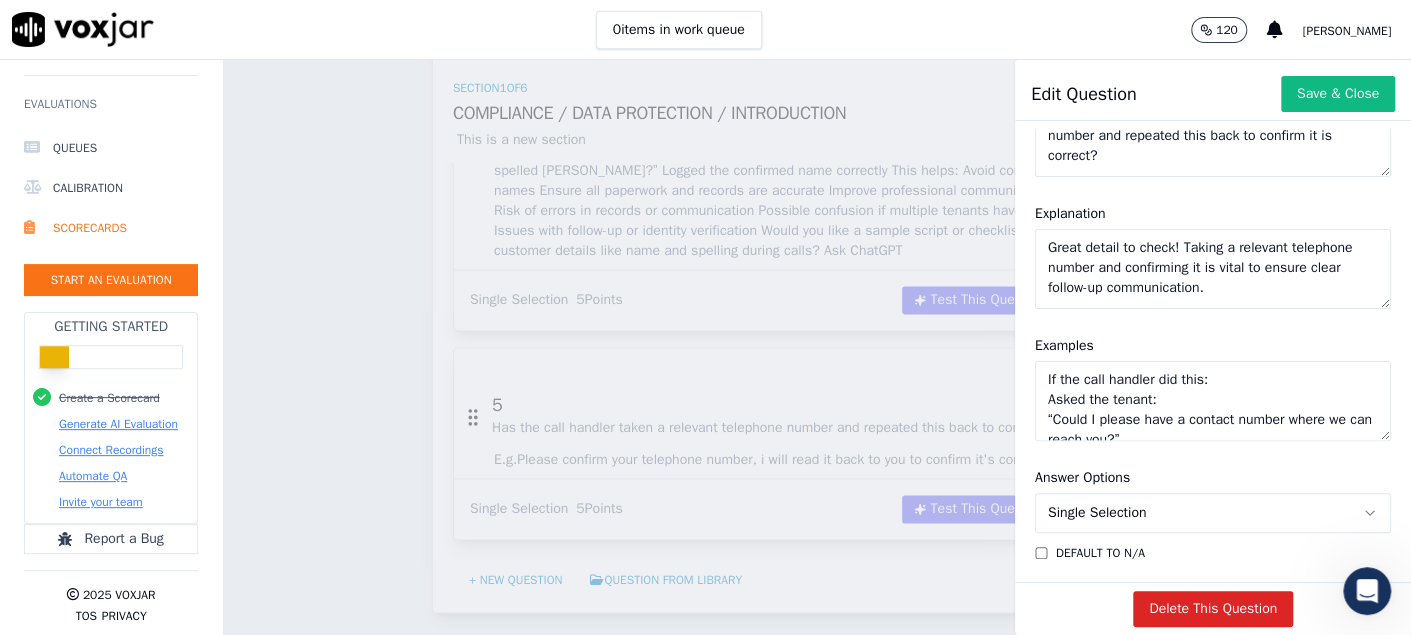 scroll, scrollTop: 129, scrollLeft: 0, axis: vertical 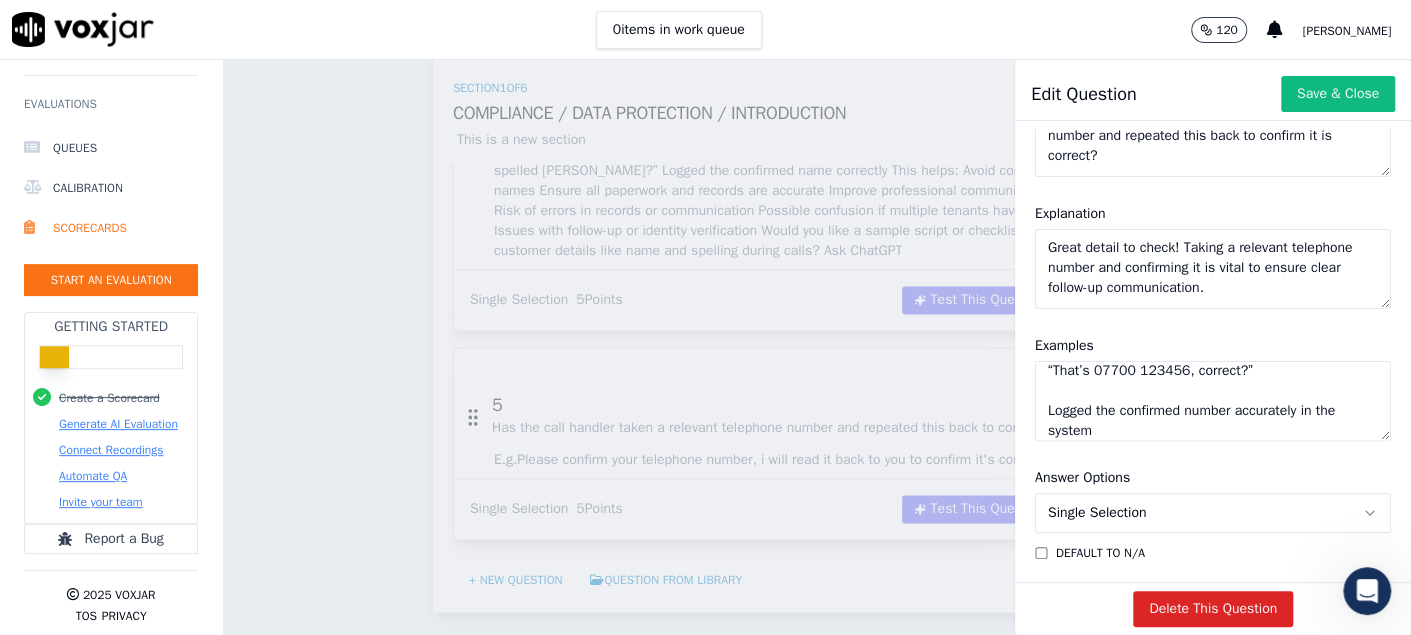 click on "If the call handler did this:
Asked the tenant:
“Could I please have a contact number where we can reach you?”
Repeated it back for confirmation:
“That’s 07700 123456, correct?”
Logged the confirmed number accurately in the system" 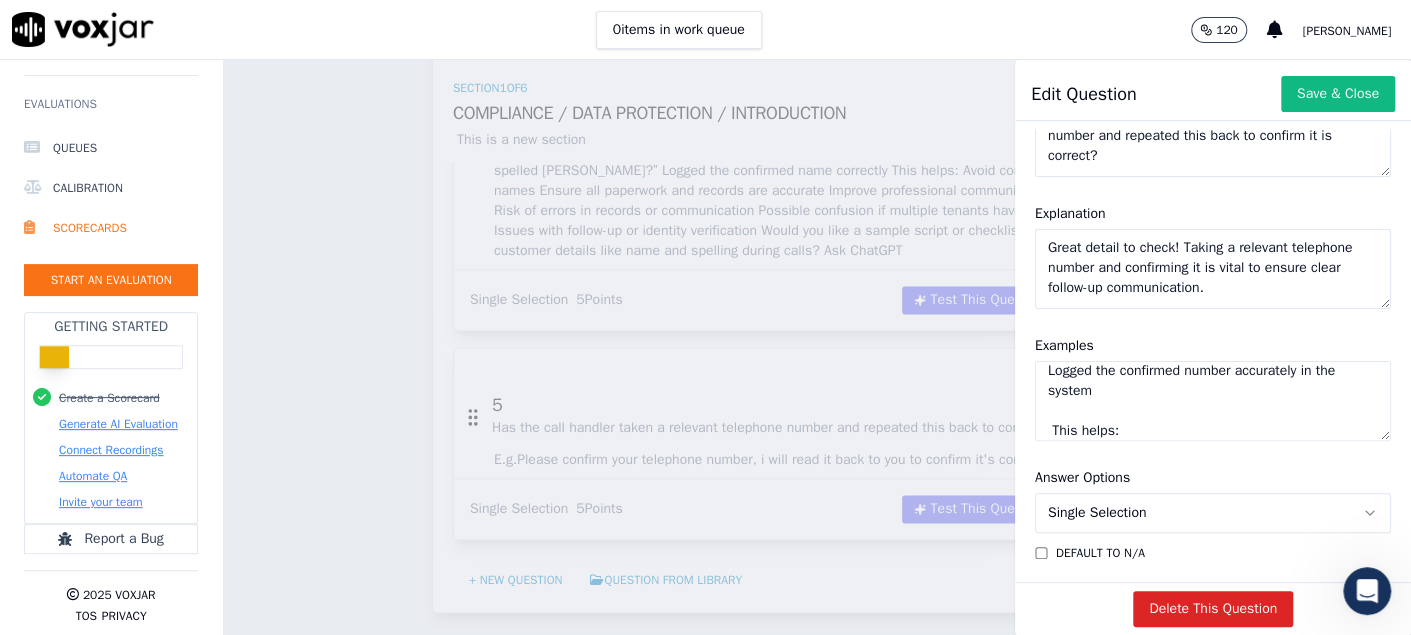 scroll, scrollTop: 329, scrollLeft: 0, axis: vertical 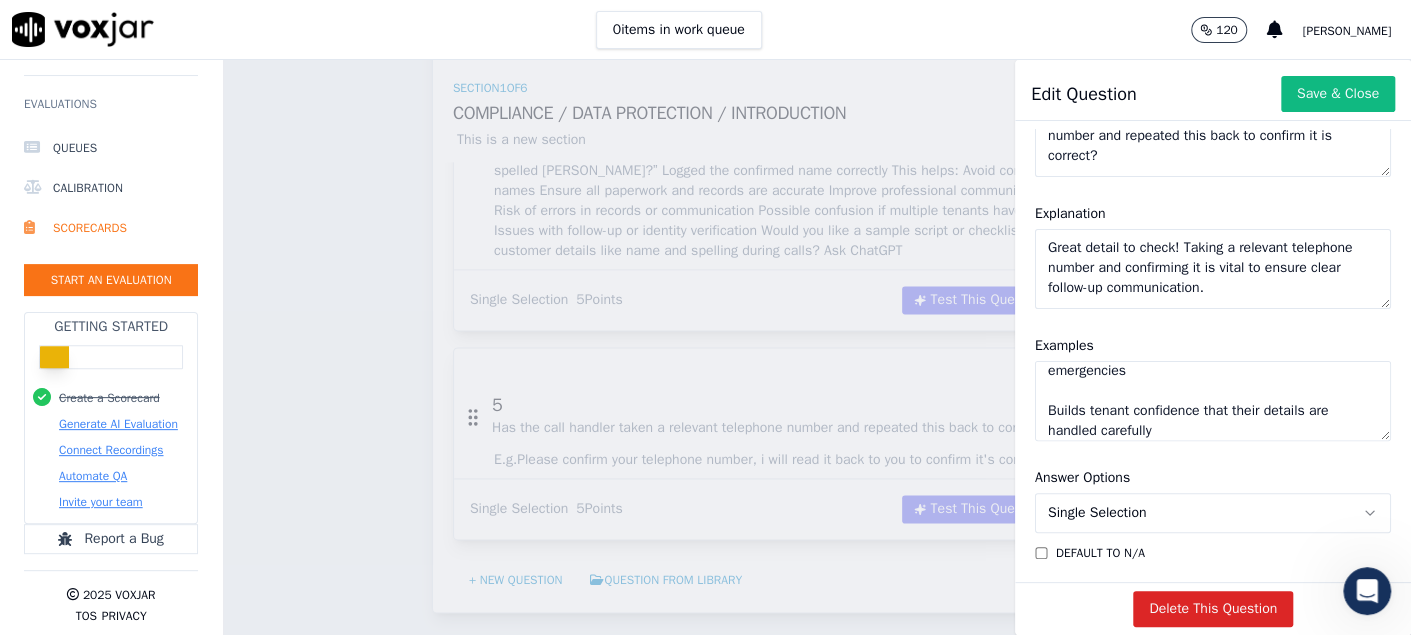 click on "If the call handler did this:
Asked the tenant:
“Could I please have a contact number where we can reach you?”
Repeated it back for confirmation:
“That’s 07700 123456, correct?”
Logged the confirmed number accurately in the system
This helps:
Prevents errors or typos in phone numbers
Ensures smooth communication for updates or emergencies
Builds tenant confidence that their details are handled carefully" 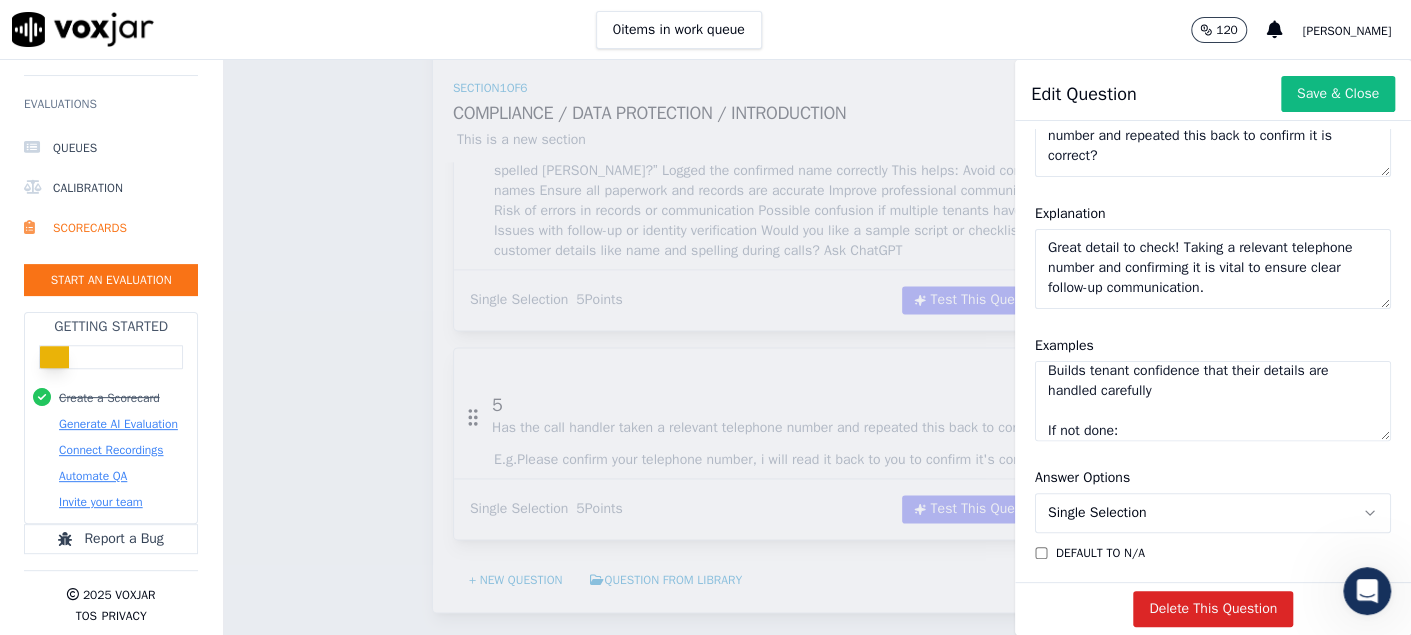 scroll, scrollTop: 489, scrollLeft: 0, axis: vertical 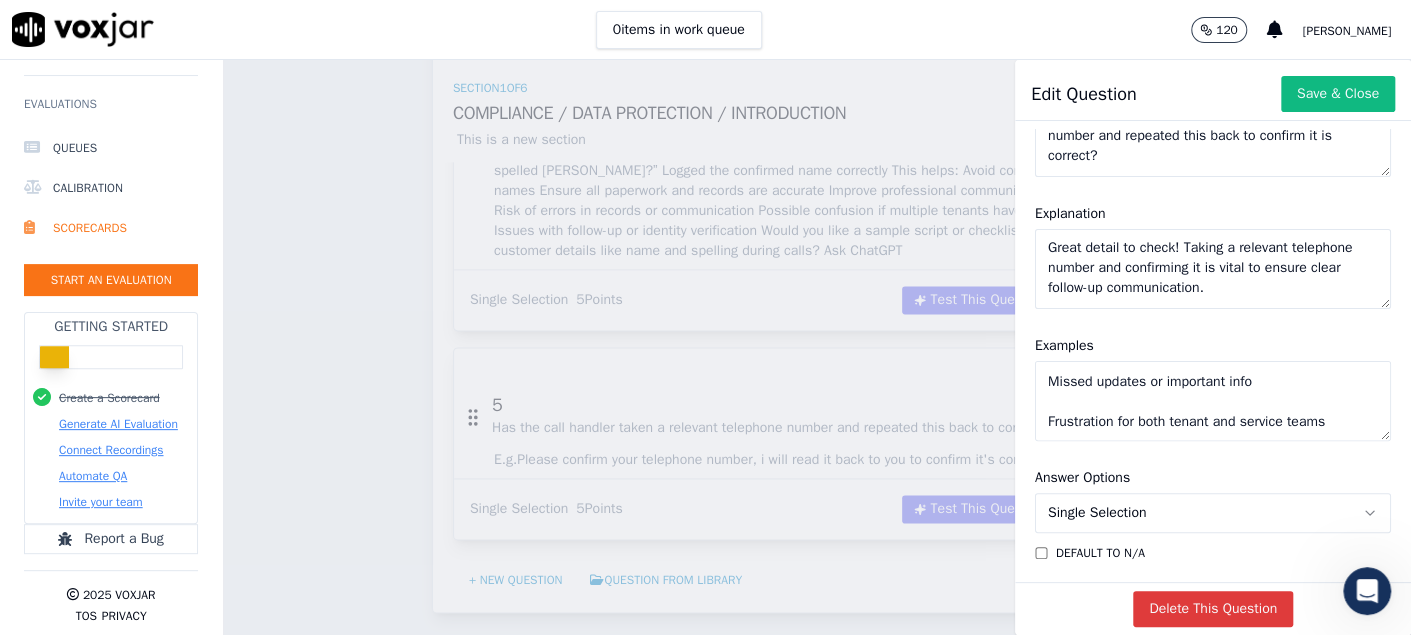 type on "If the call handler did this:
Asked the tenant:
“Could I please have a contact number where we can reach you?”
Repeated it back for confirmation:
“That’s 07700 123456, correct?”
Logged the confirmed number accurately in the system
This helps:
Prevents errors or typos in phone numbers
Ensures smooth communication for updates or emergencies
Builds tenant confidence that their details are handled carefully
If not done:
Risk of calling the wrong number
Missed updates or important info
Frustration for both tenant and service teams" 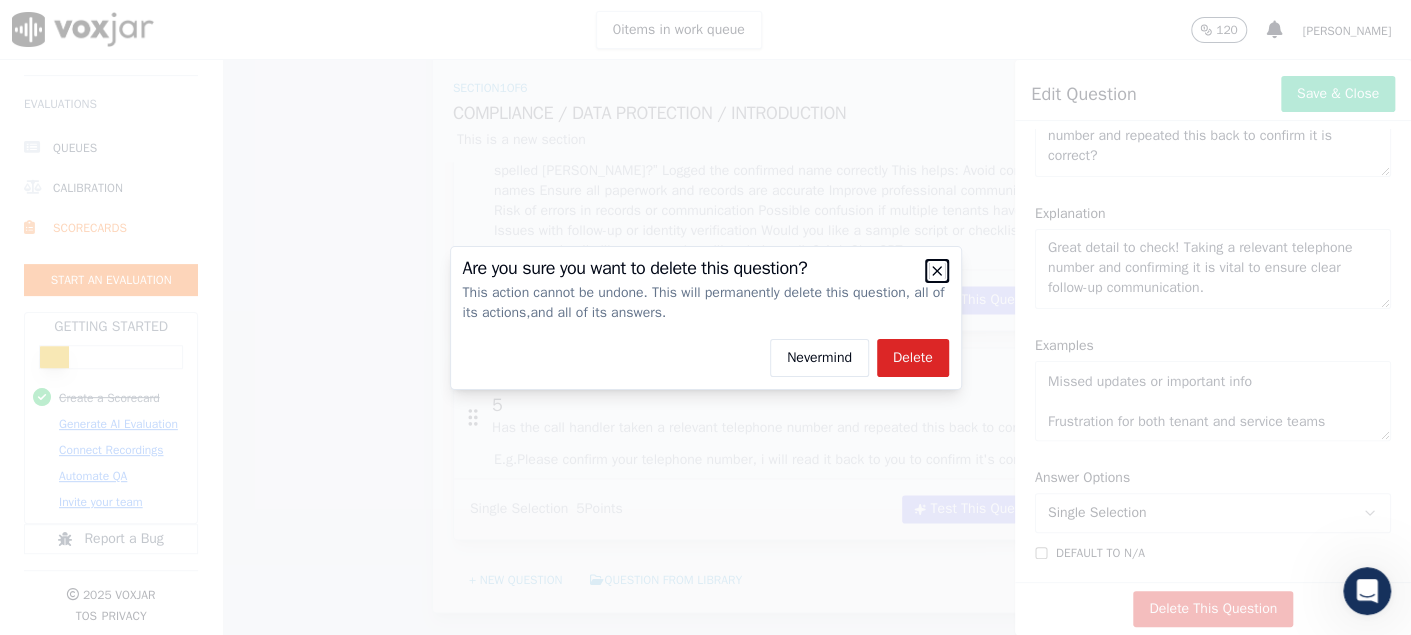 click 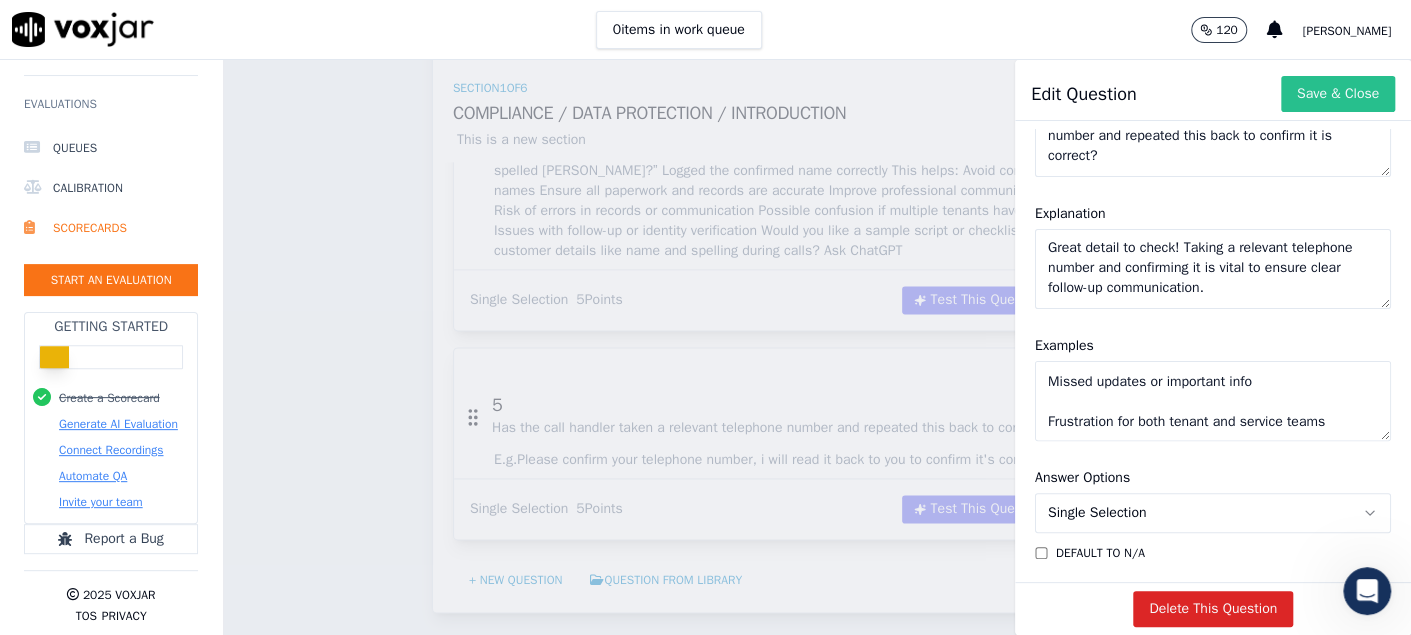 click on "Save & Close" at bounding box center [1338, 94] 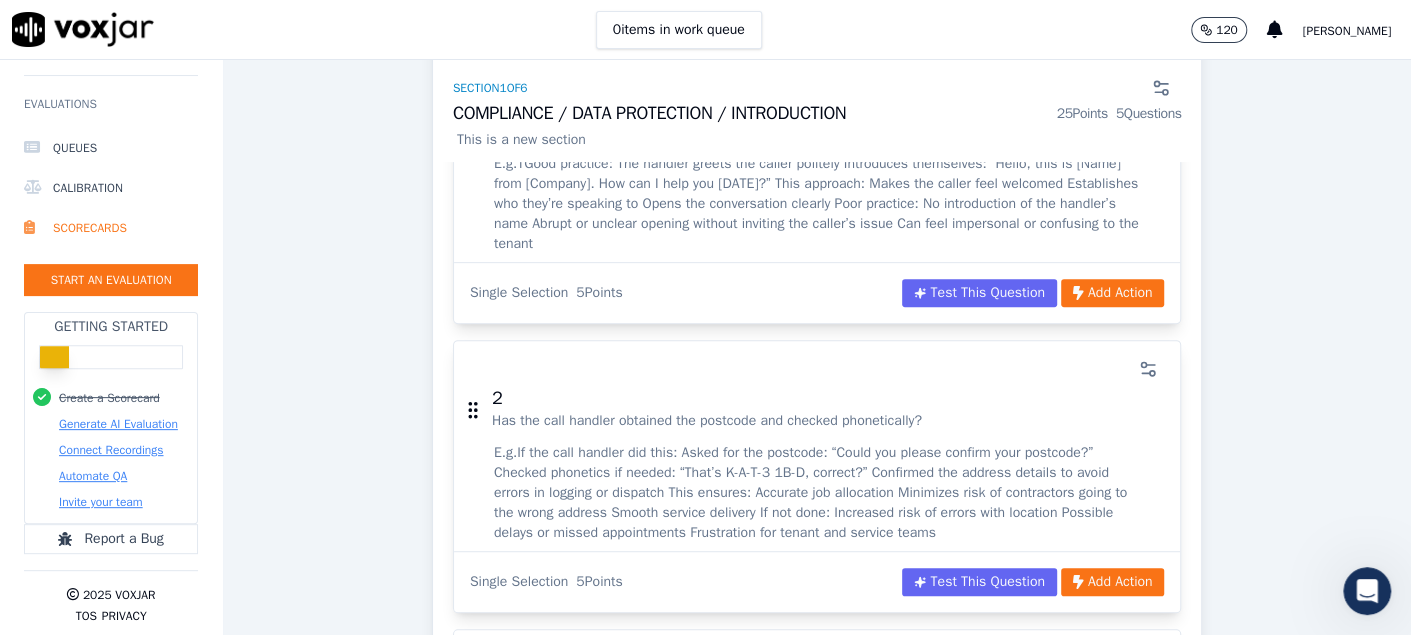 scroll, scrollTop: 0, scrollLeft: 0, axis: both 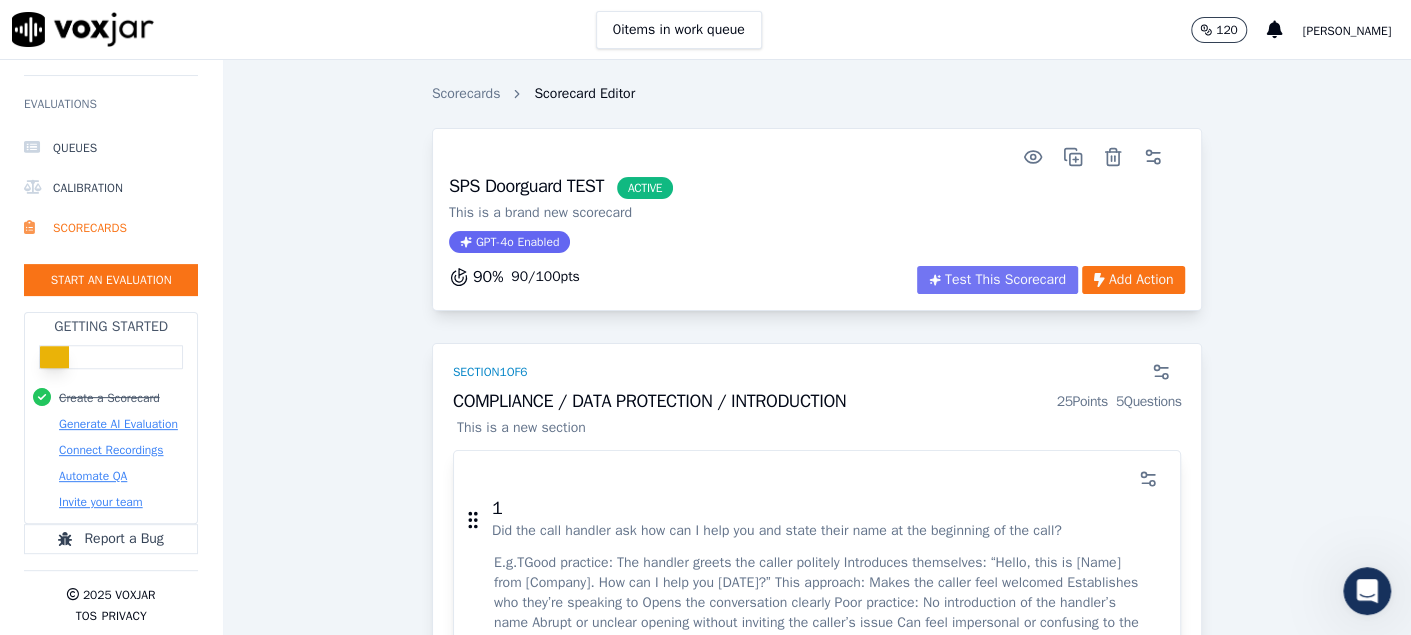 click on "Test This Scorecard" at bounding box center [997, 280] 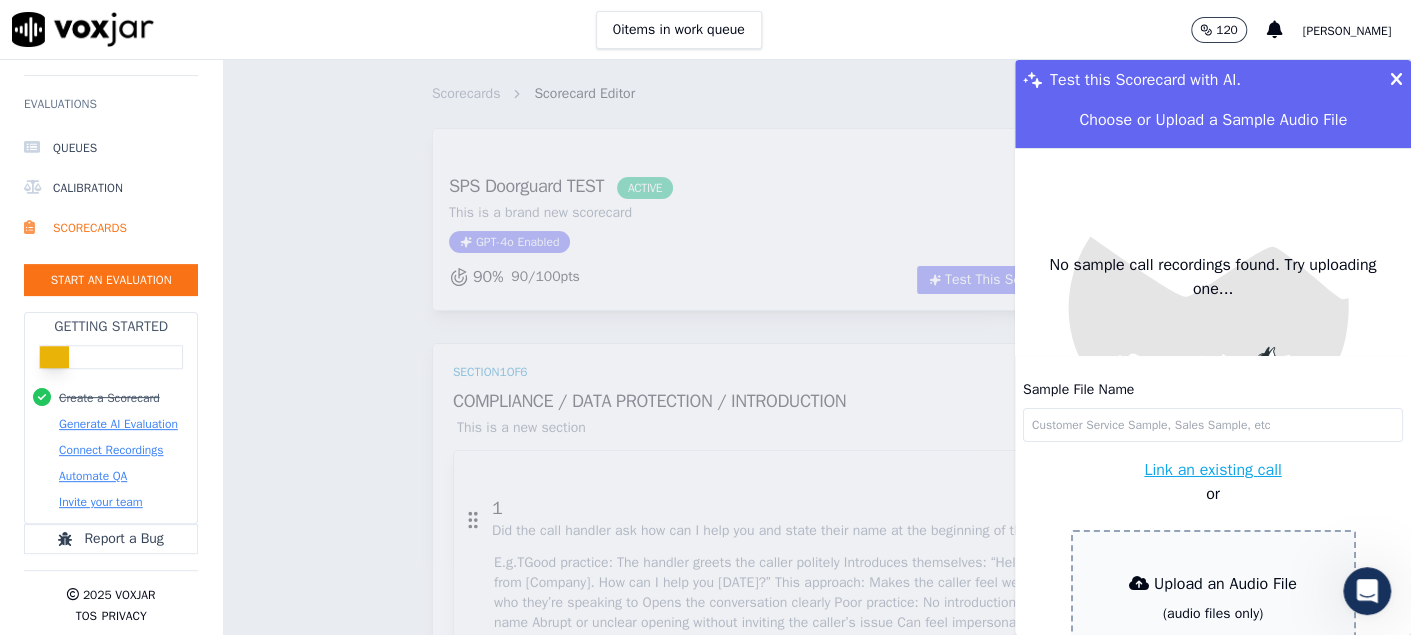 scroll, scrollTop: 99, scrollLeft: 0, axis: vertical 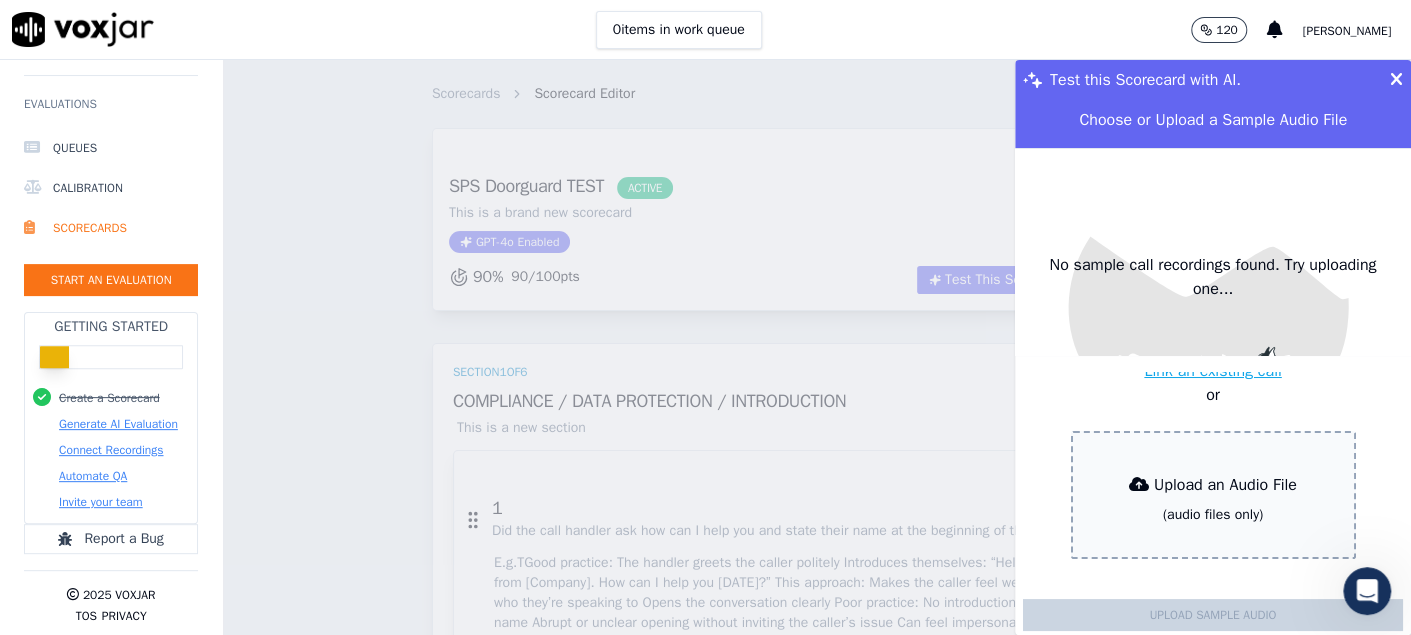 type on "cq.spsdoorguard.com_Callid_3061330.wav" 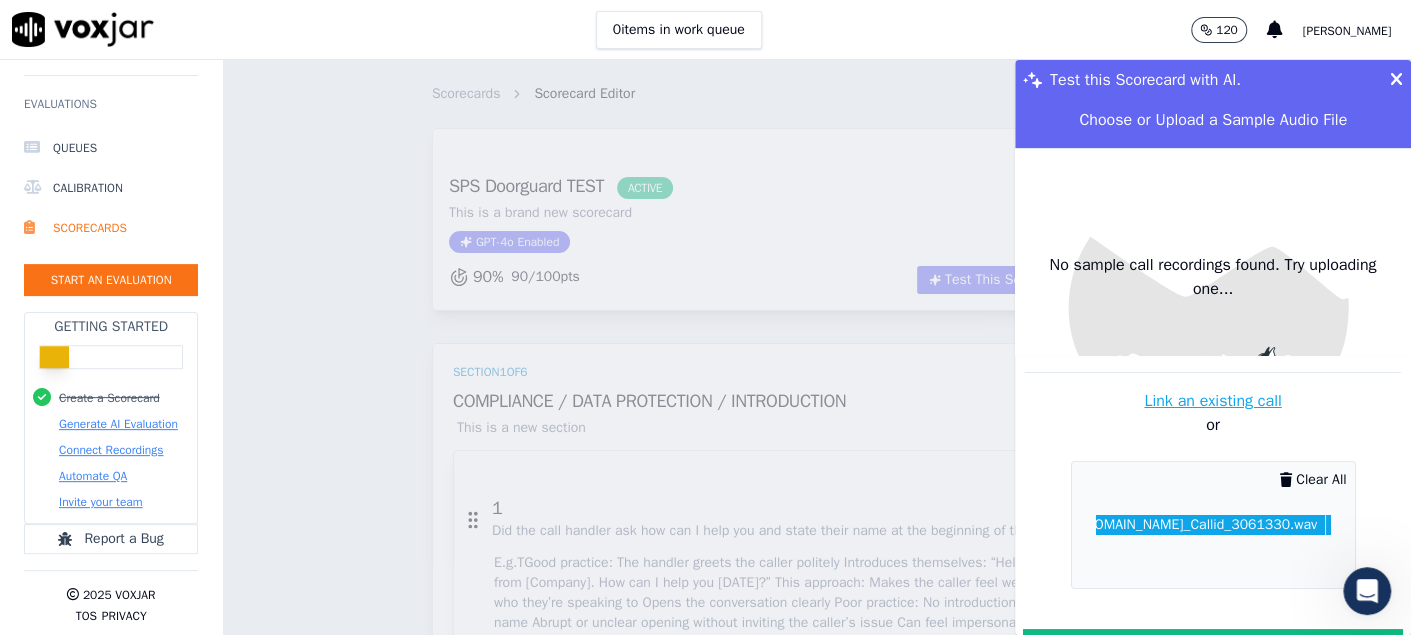 scroll, scrollTop: 129, scrollLeft: 0, axis: vertical 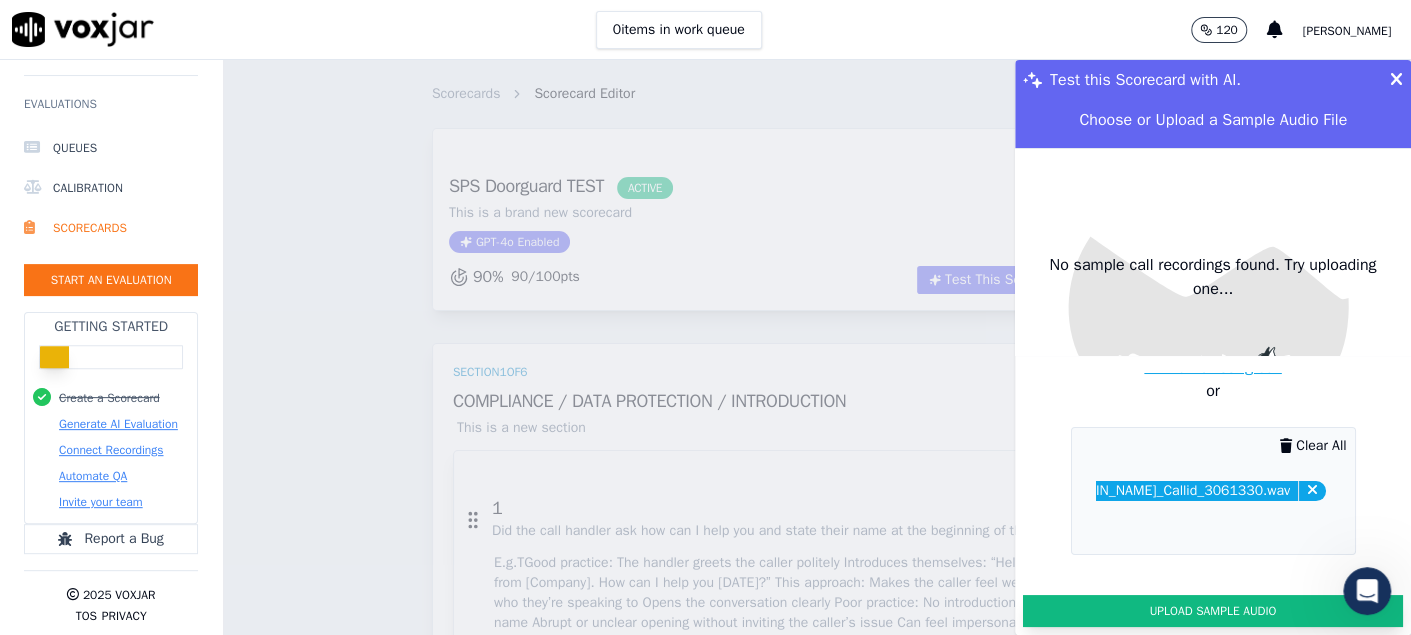 click on "Upload Sample Audio" at bounding box center [1213, 611] 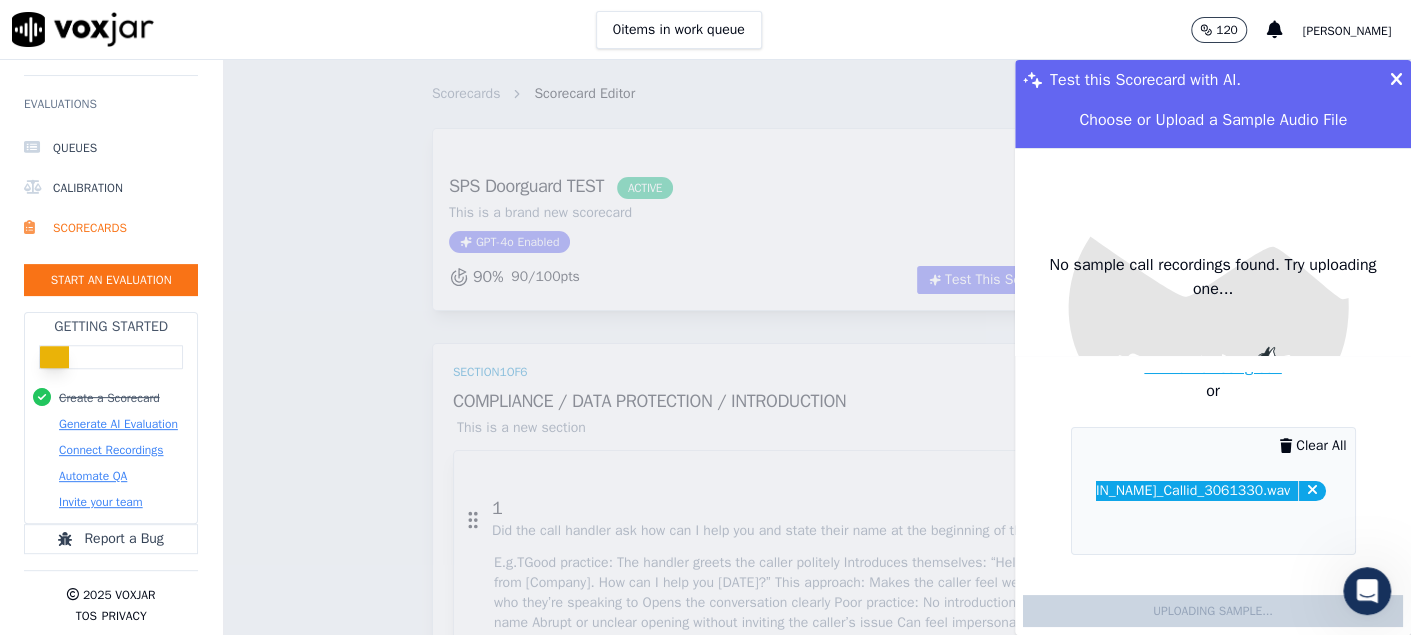 type 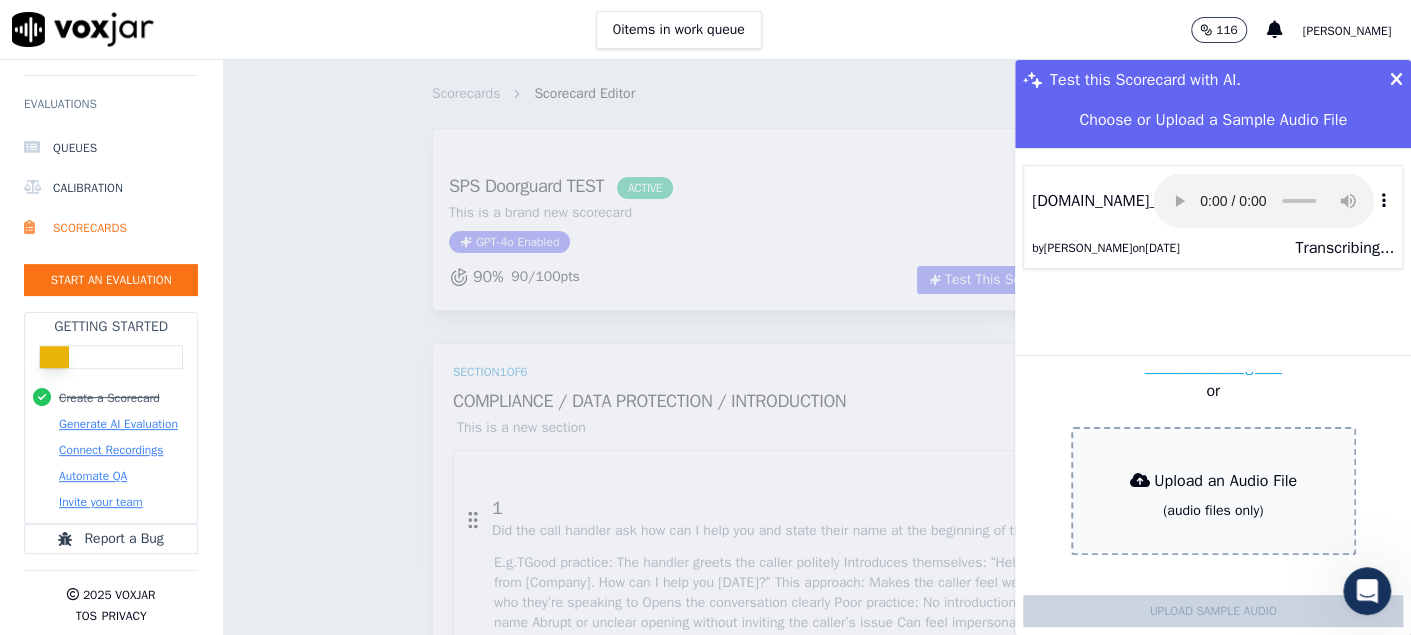 click at bounding box center [1384, 200] 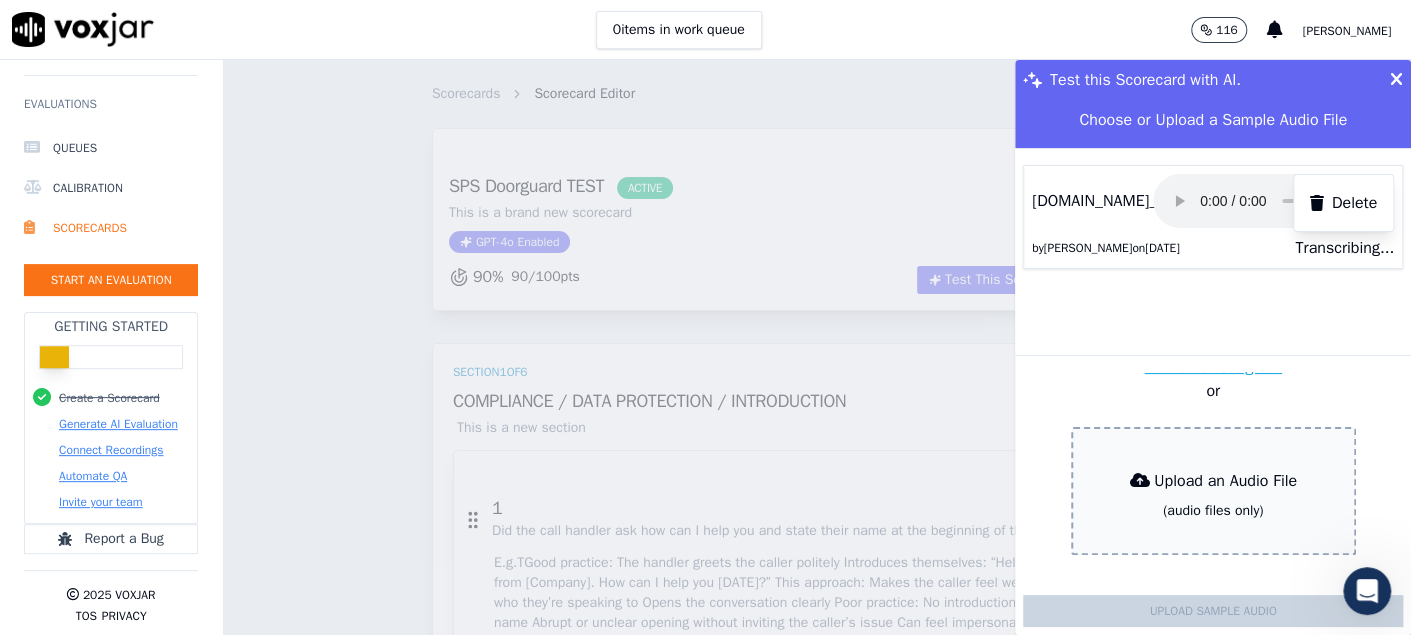 click on "cq.spsdoorguard.com_Callid_3061330.wav
Delete   by  Graham Smith  on  02/07/2025   Transcribing..." at bounding box center (1213, 252) 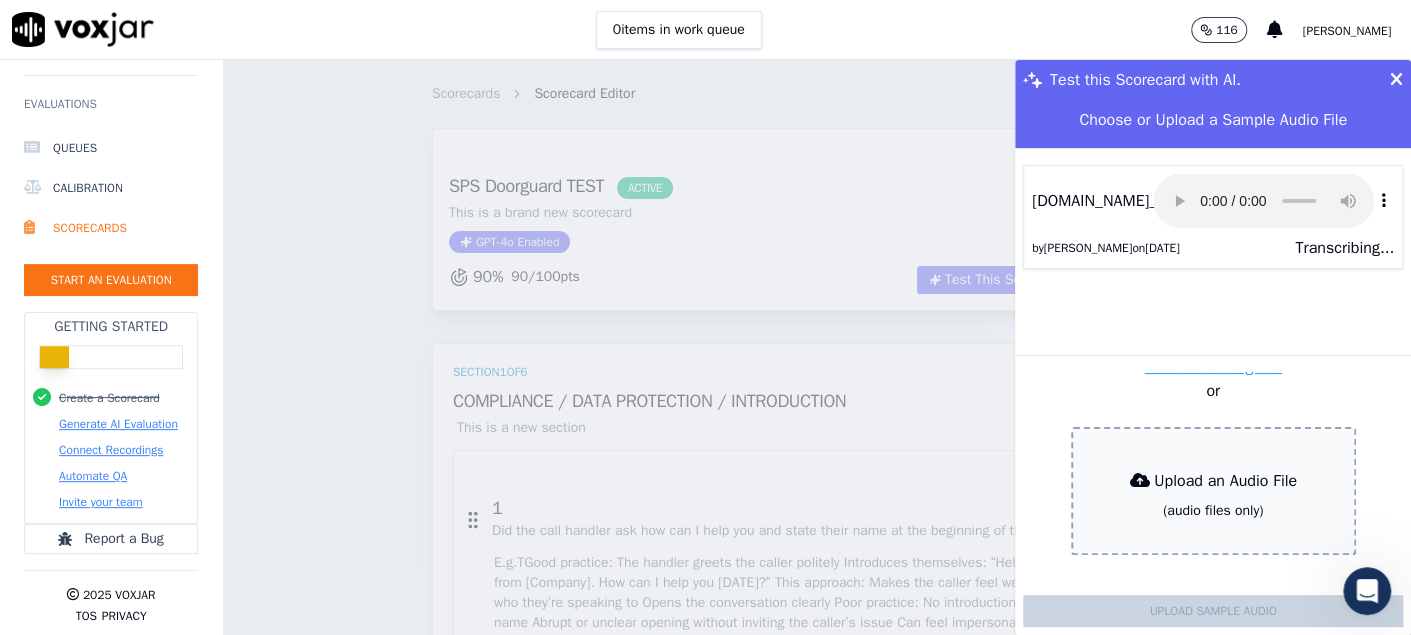 click at bounding box center [1396, 80] 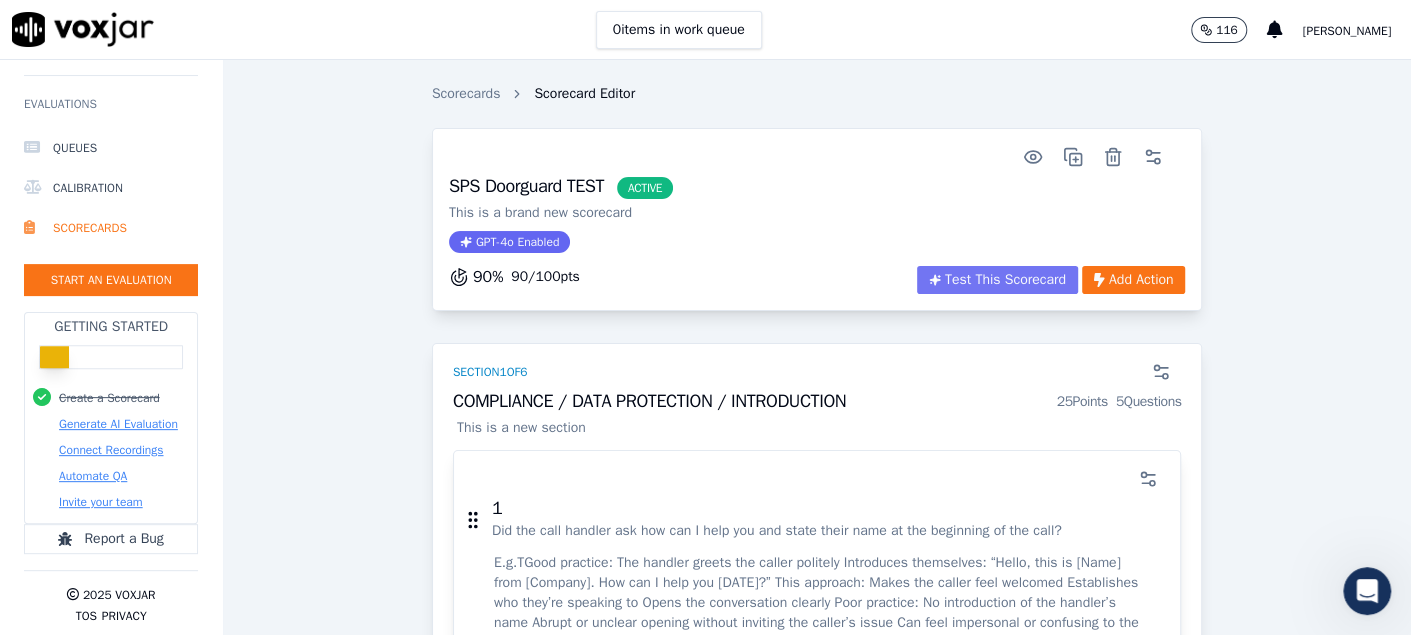 click on "Test This Scorecard" at bounding box center (997, 280) 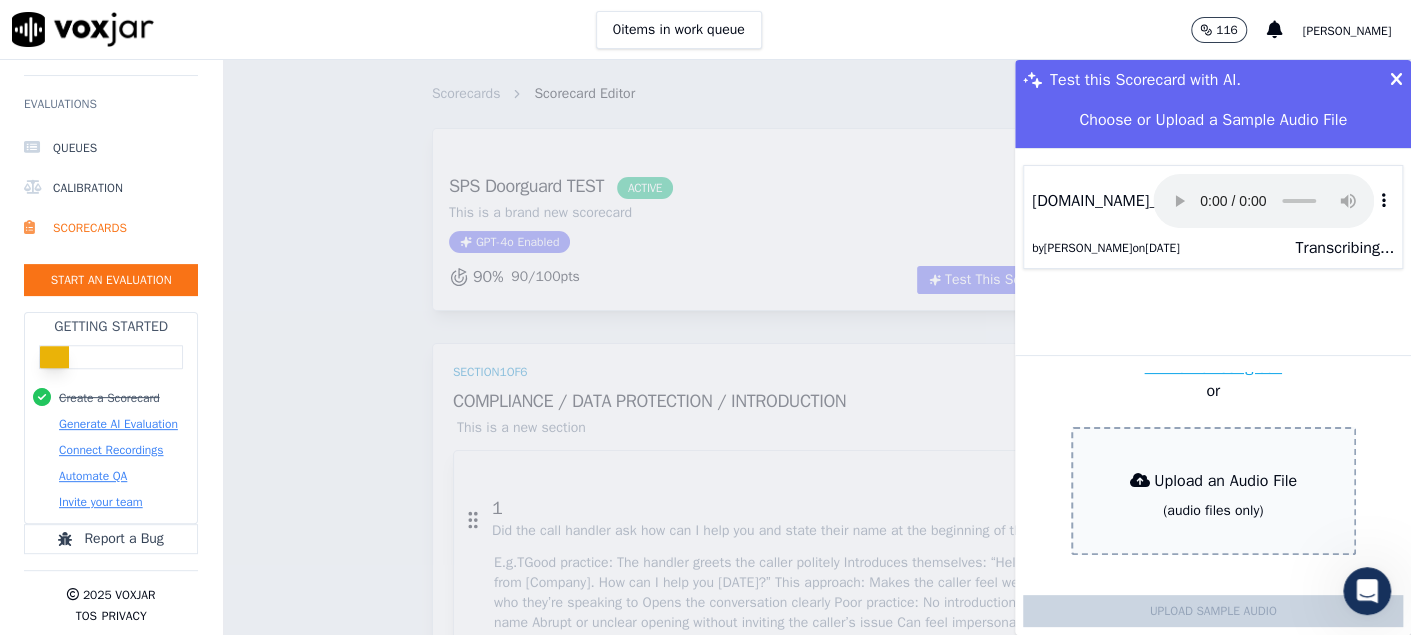 scroll, scrollTop: 0, scrollLeft: 0, axis: both 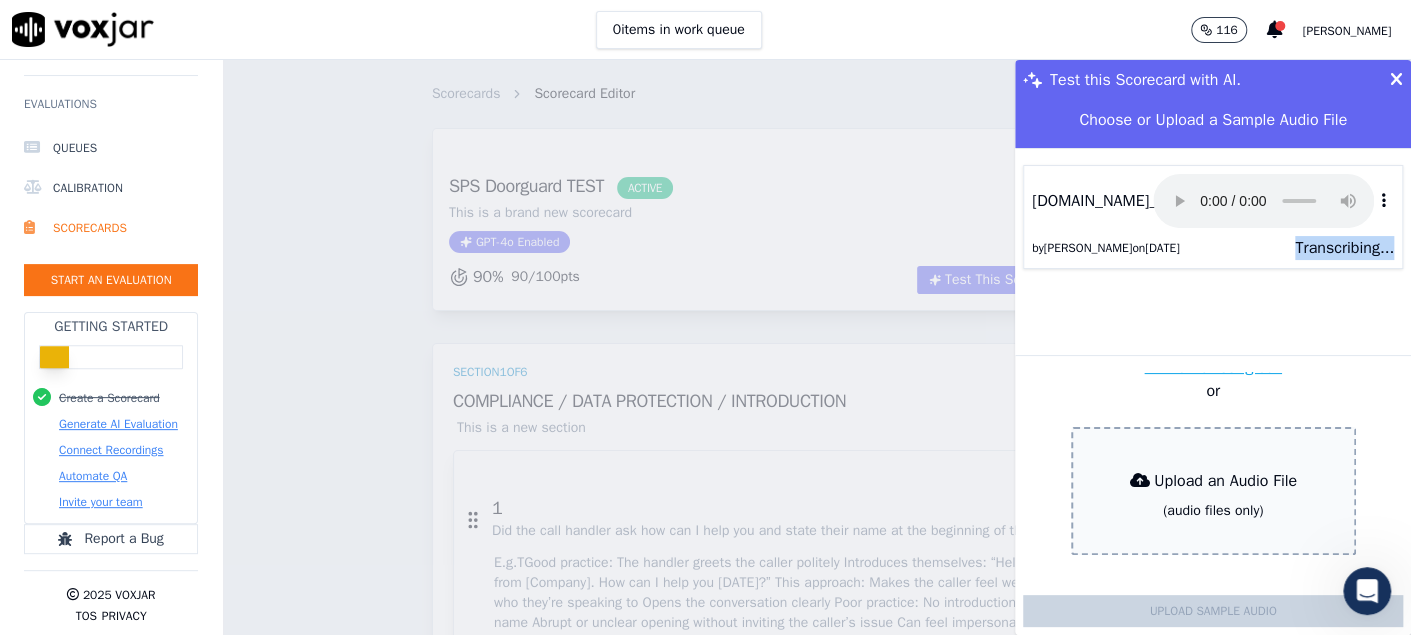drag, startPoint x: 1233, startPoint y: 243, endPoint x: 1355, endPoint y: 240, distance: 122.03688 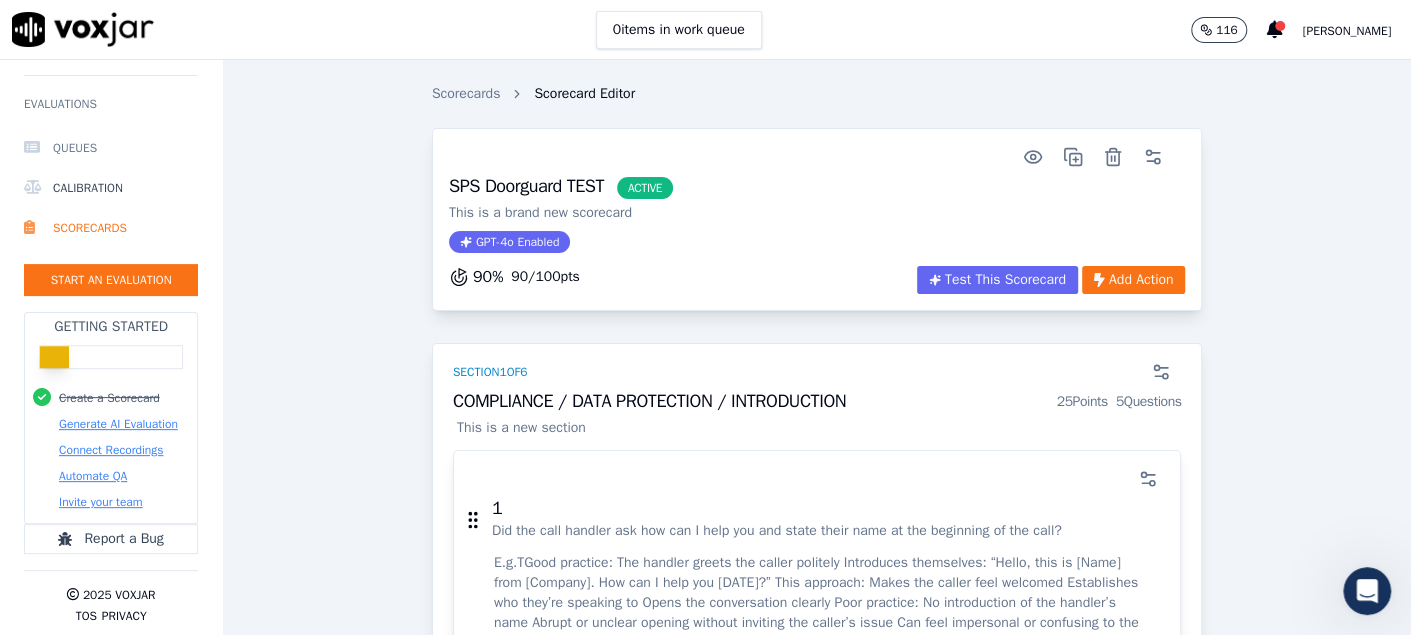 click at bounding box center [34, 148] 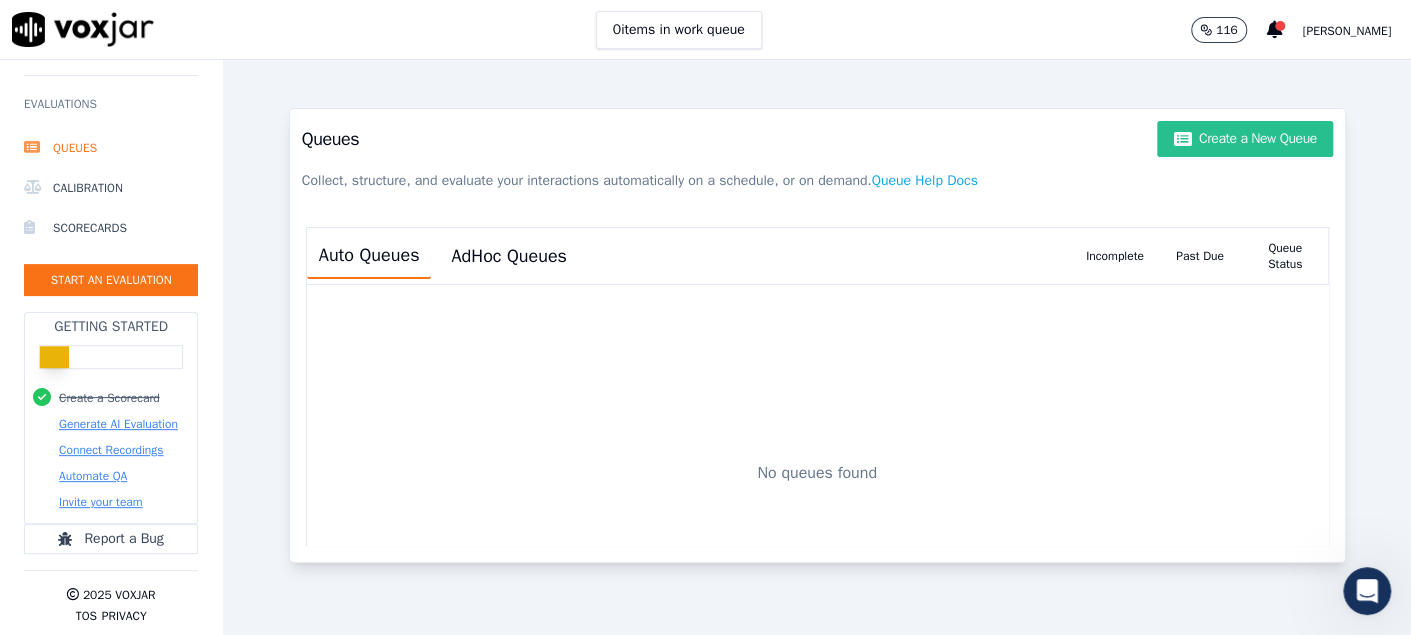 click on "Create a New Queue" at bounding box center [1244, 139] 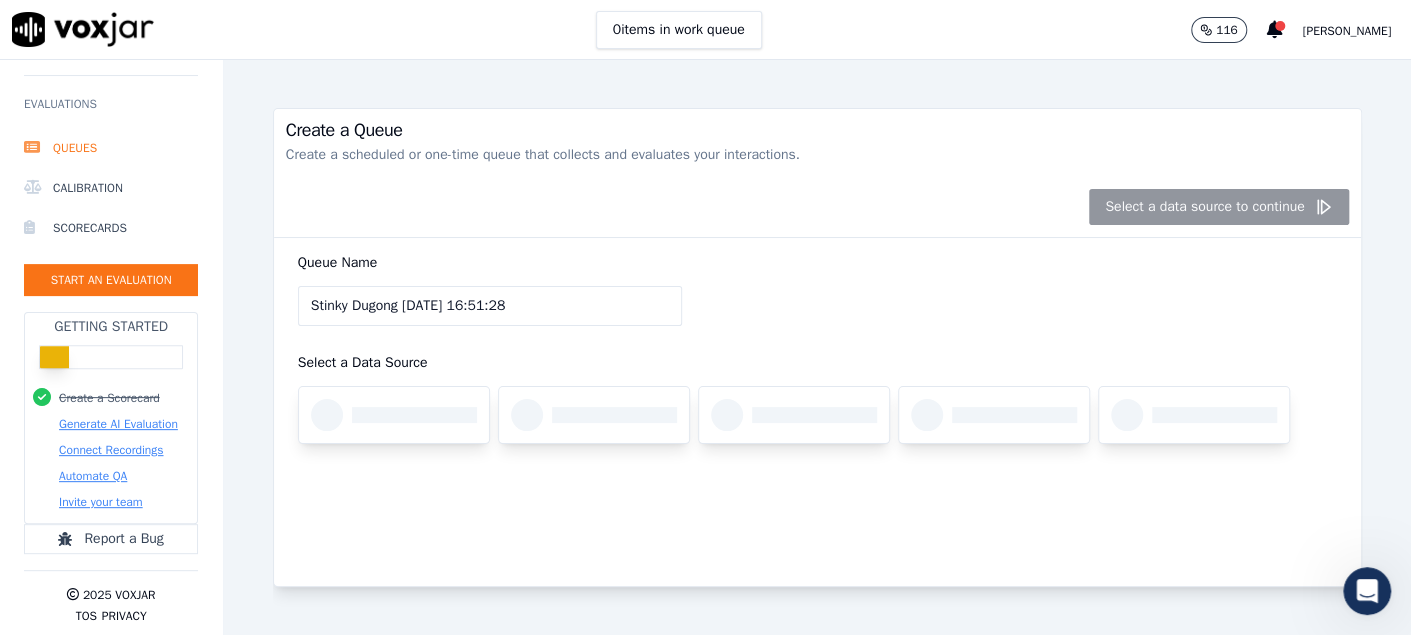 drag, startPoint x: 563, startPoint y: 313, endPoint x: 0, endPoint y: 273, distance: 564.4192 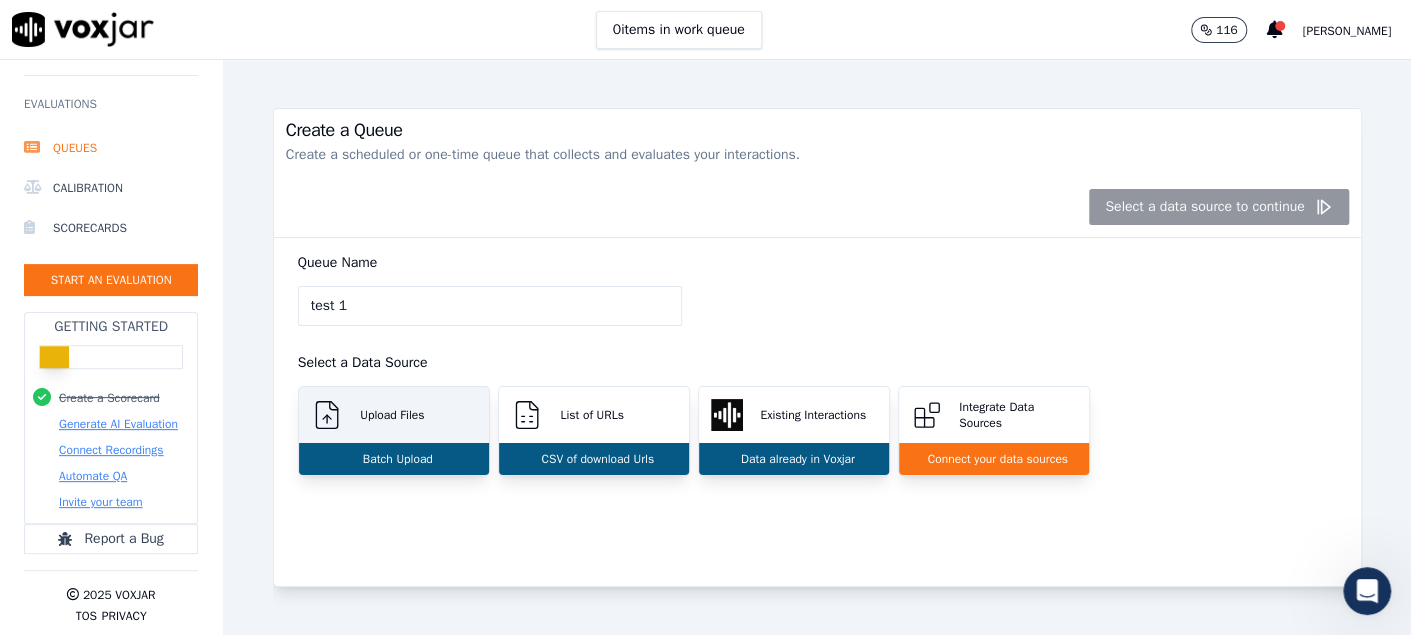 type on "test 1" 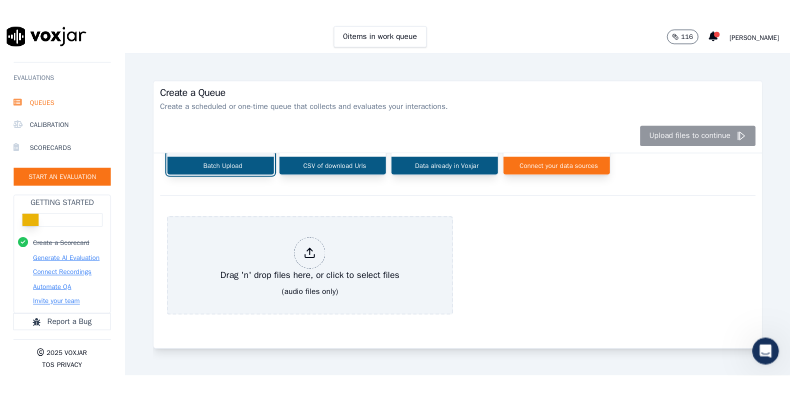 scroll, scrollTop: 239, scrollLeft: 0, axis: vertical 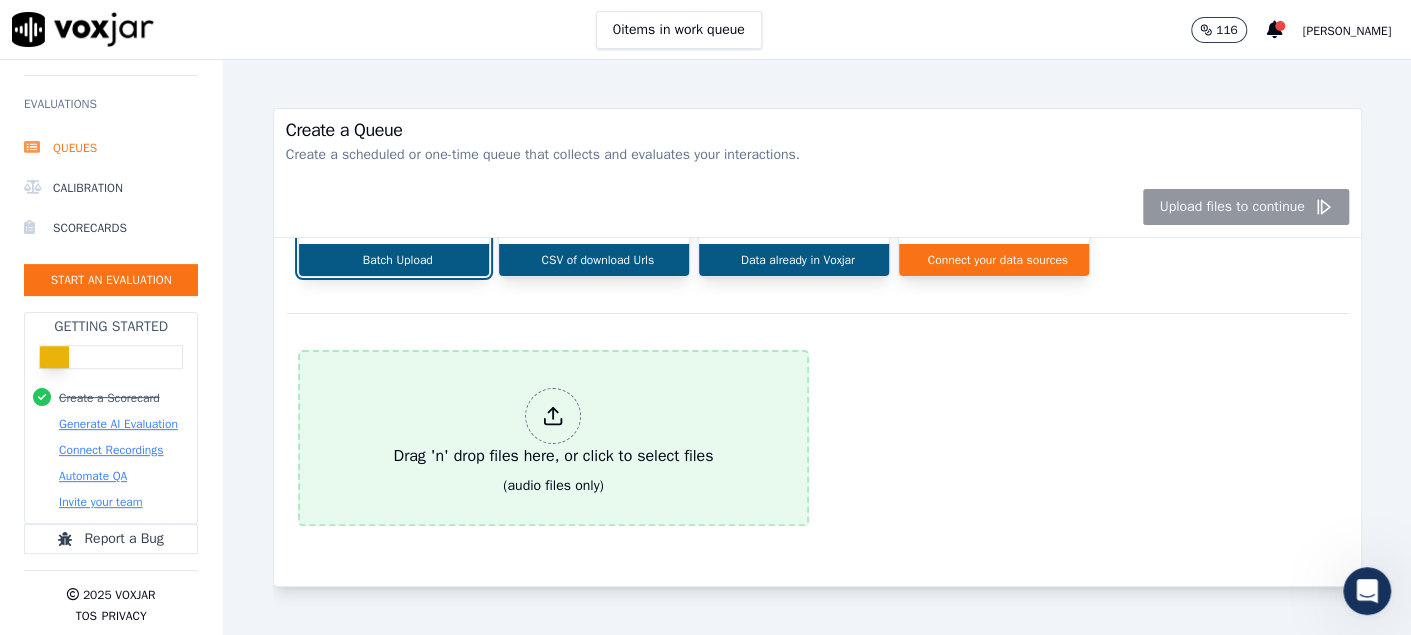 click 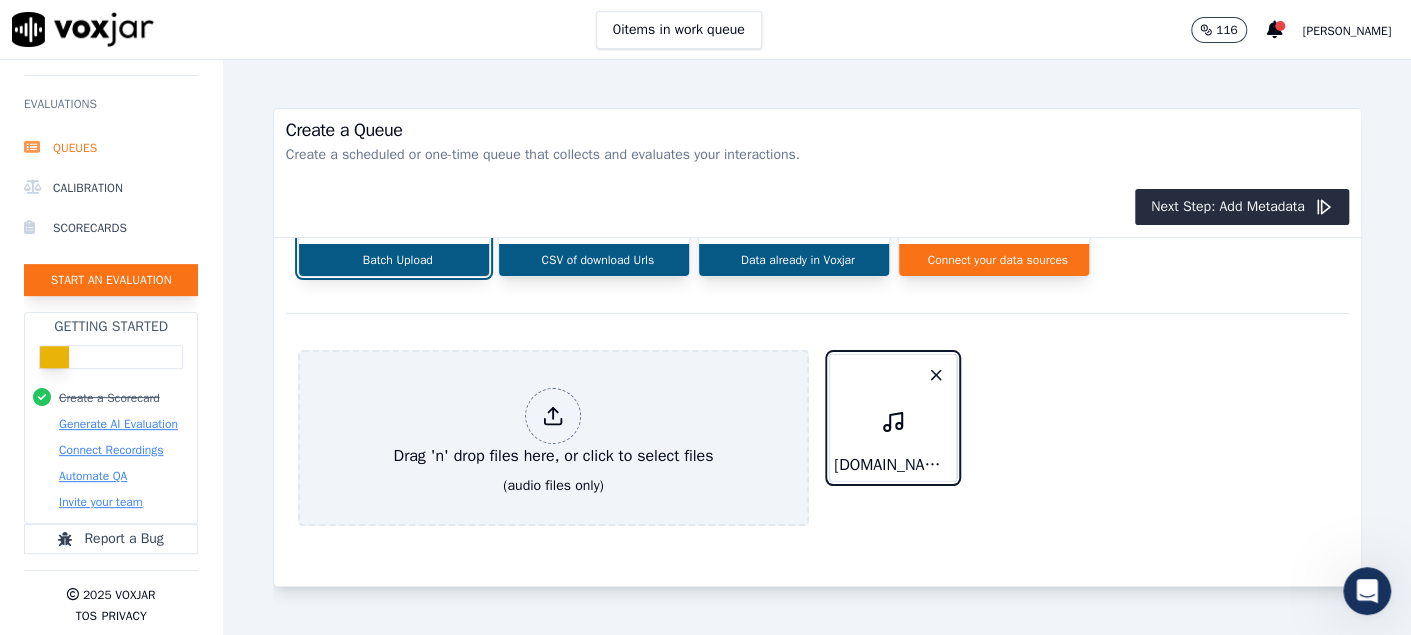 click on "Start an Evaluation" 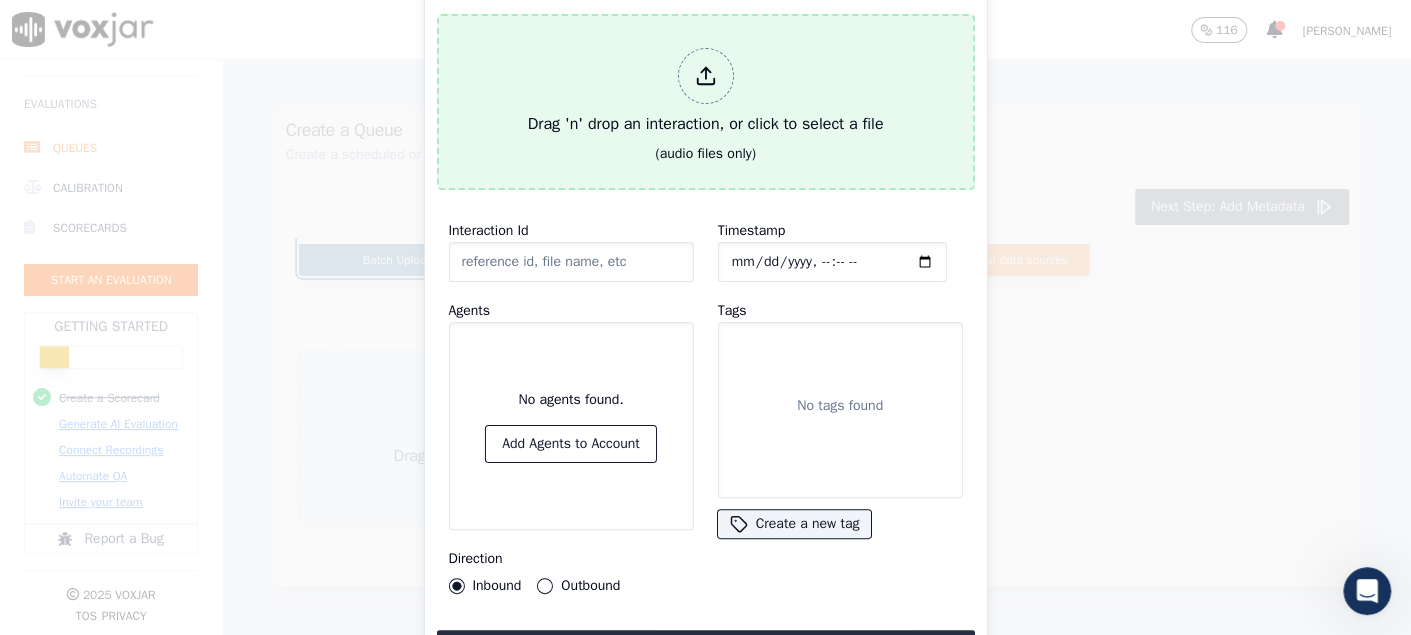click 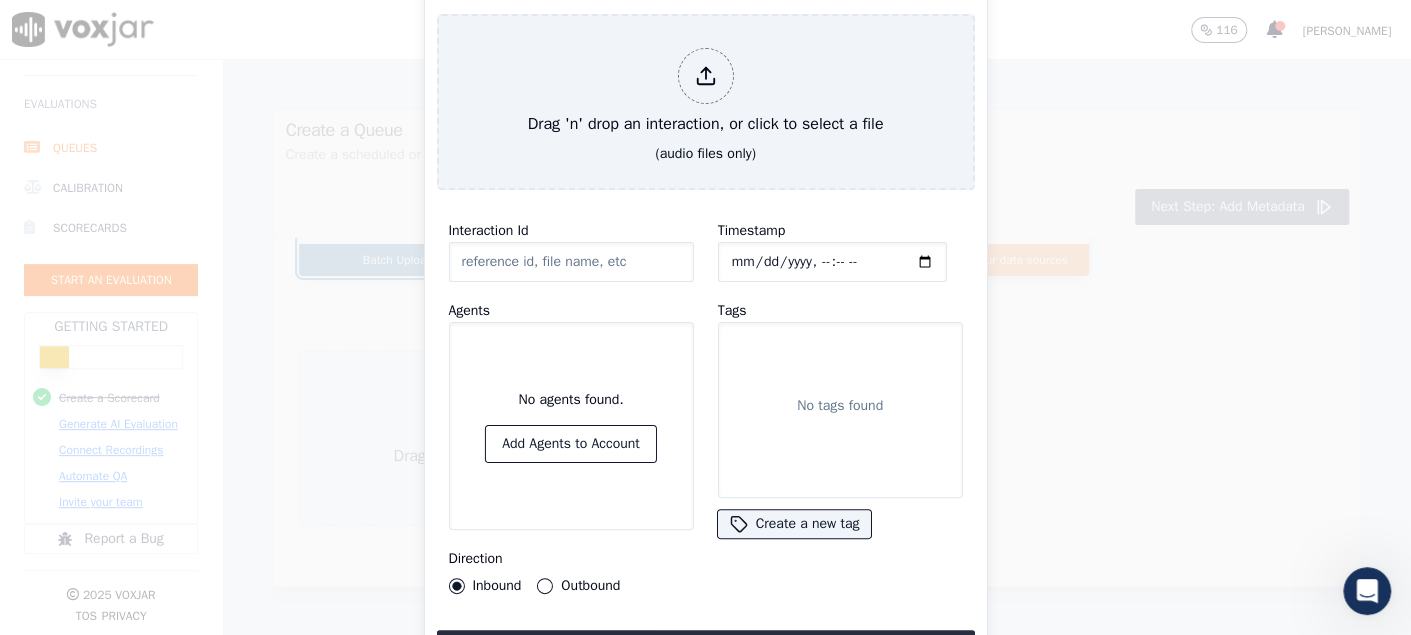 type on "cq.spsdoorguard.com_Callid_3061330.wav" 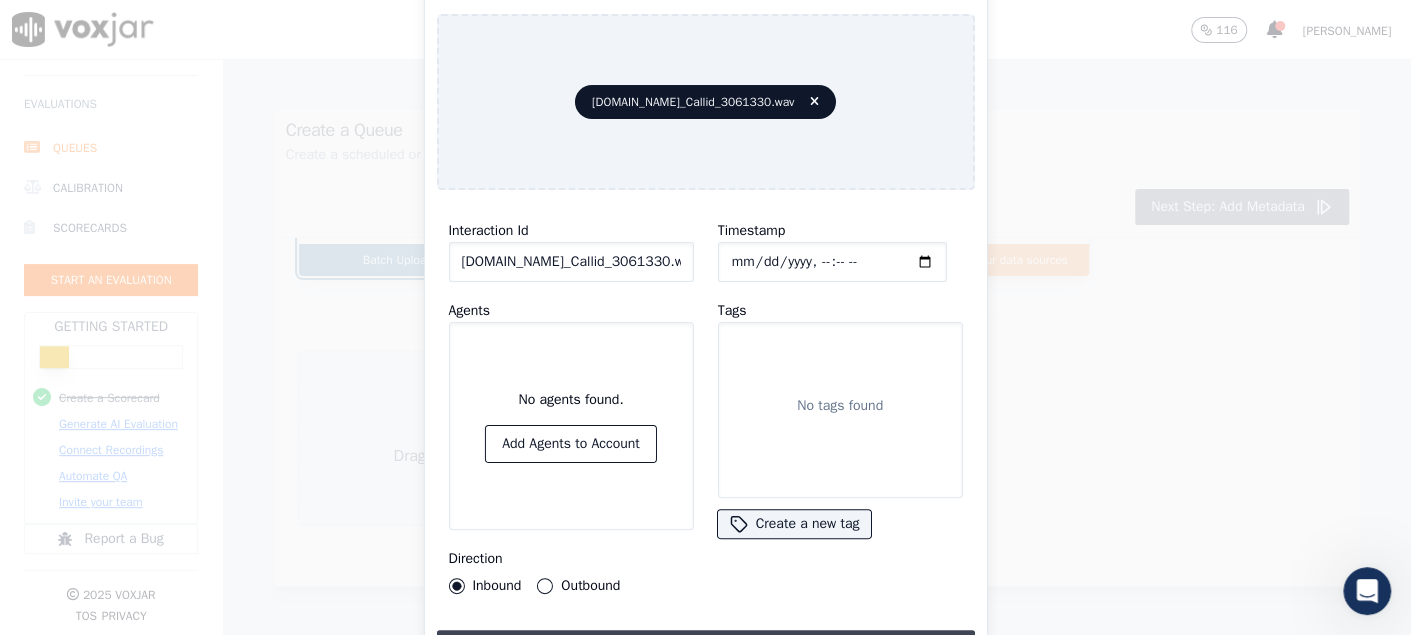 click on "Upload interaction to start evaluation" at bounding box center [705, 648] 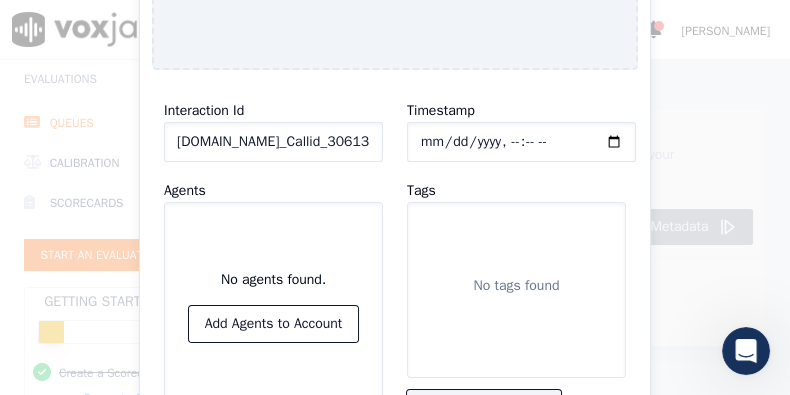 scroll, scrollTop: 243, scrollLeft: 0, axis: vertical 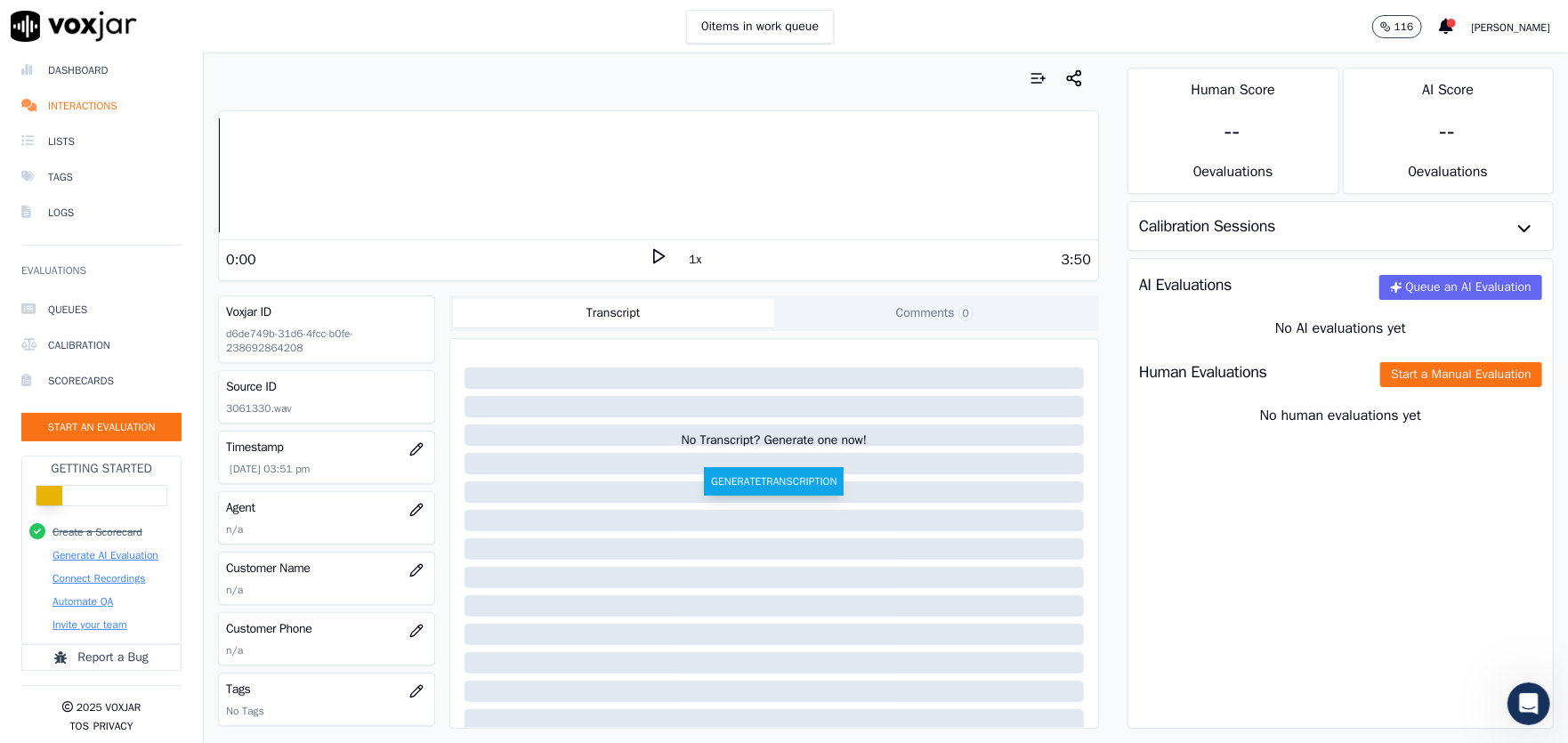 click on "Generate  Transcription" at bounding box center [773, 481] 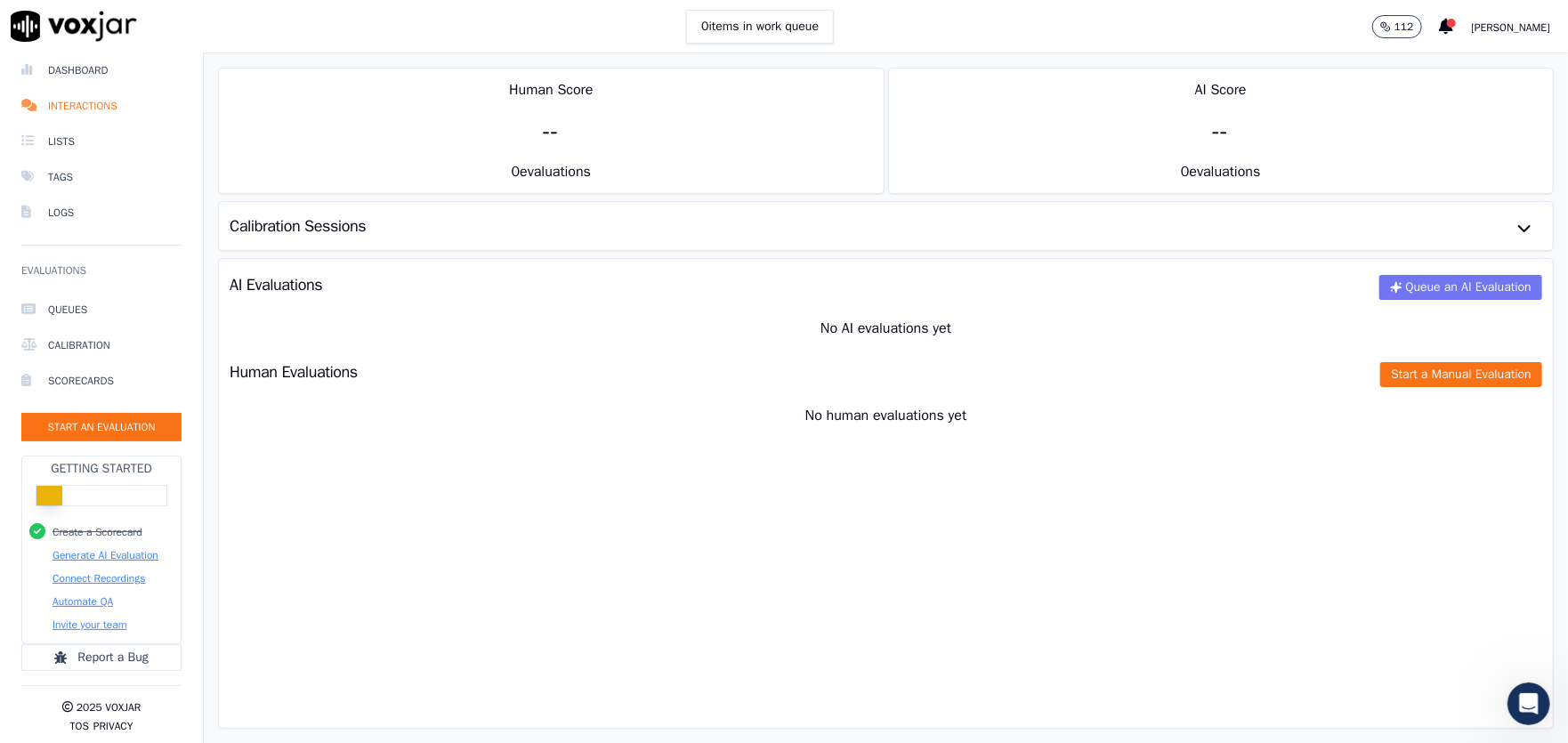 click on "Queue an AI Evaluation" 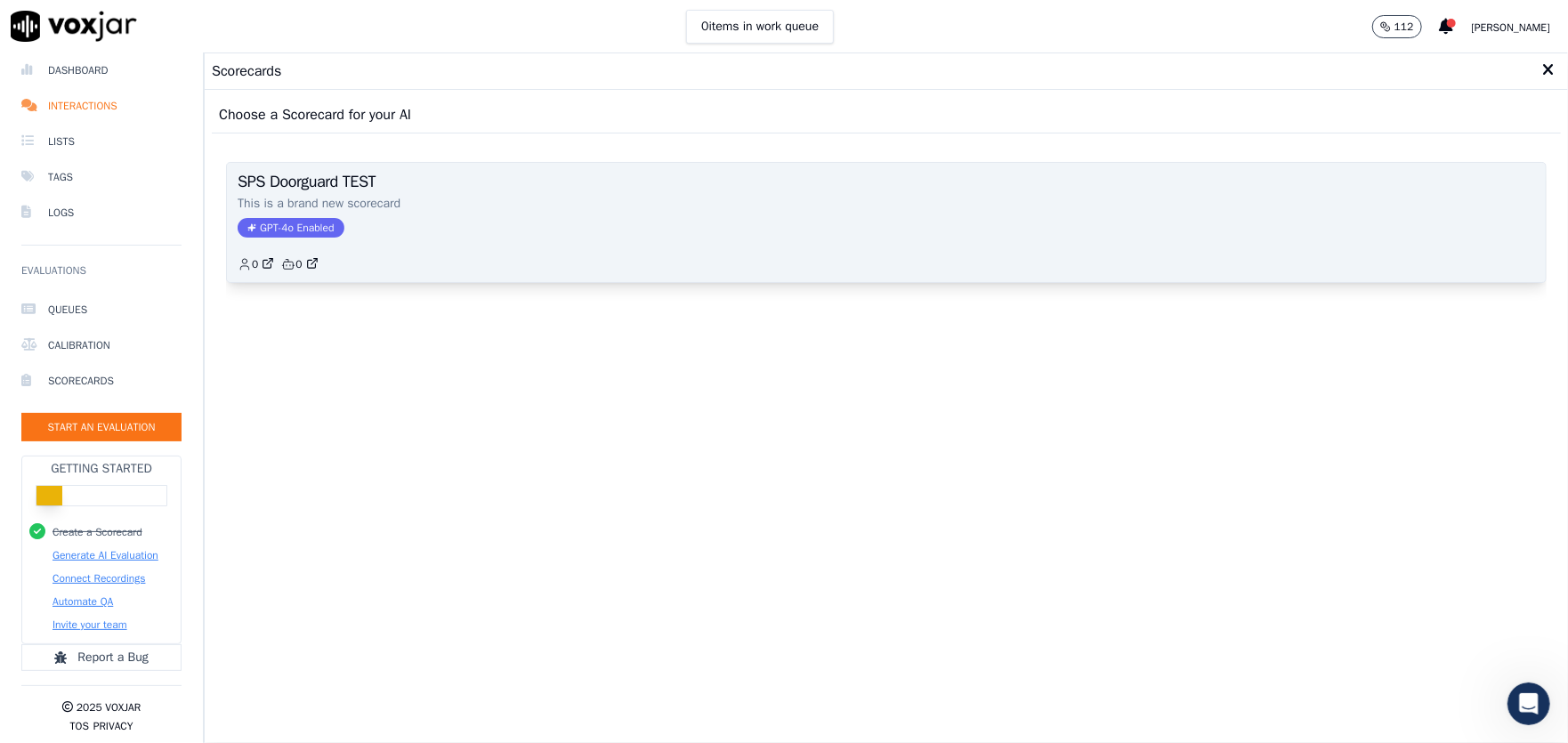 click on "GPT-4o Enabled" 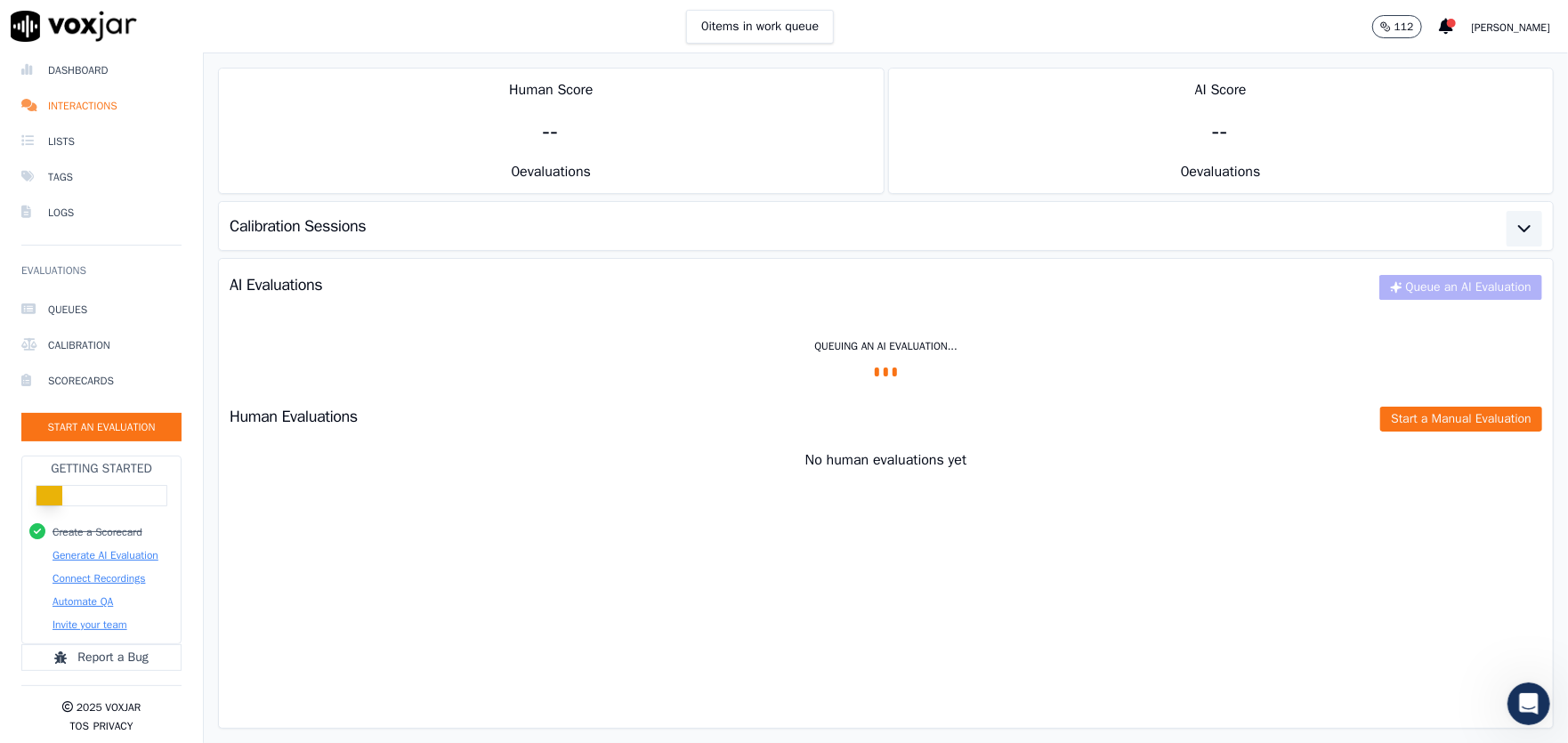 click 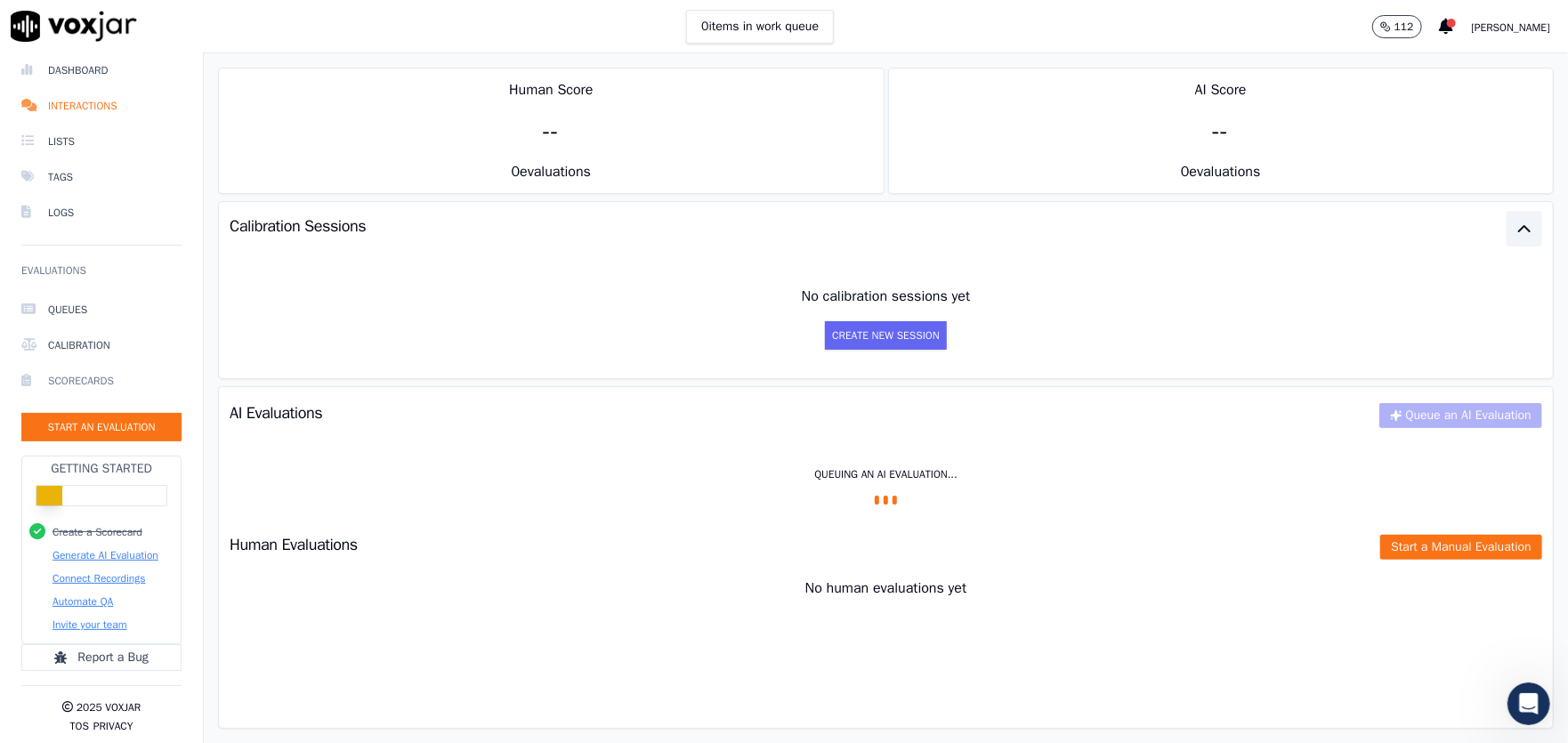 click on "Scorecards" at bounding box center [101, 381] 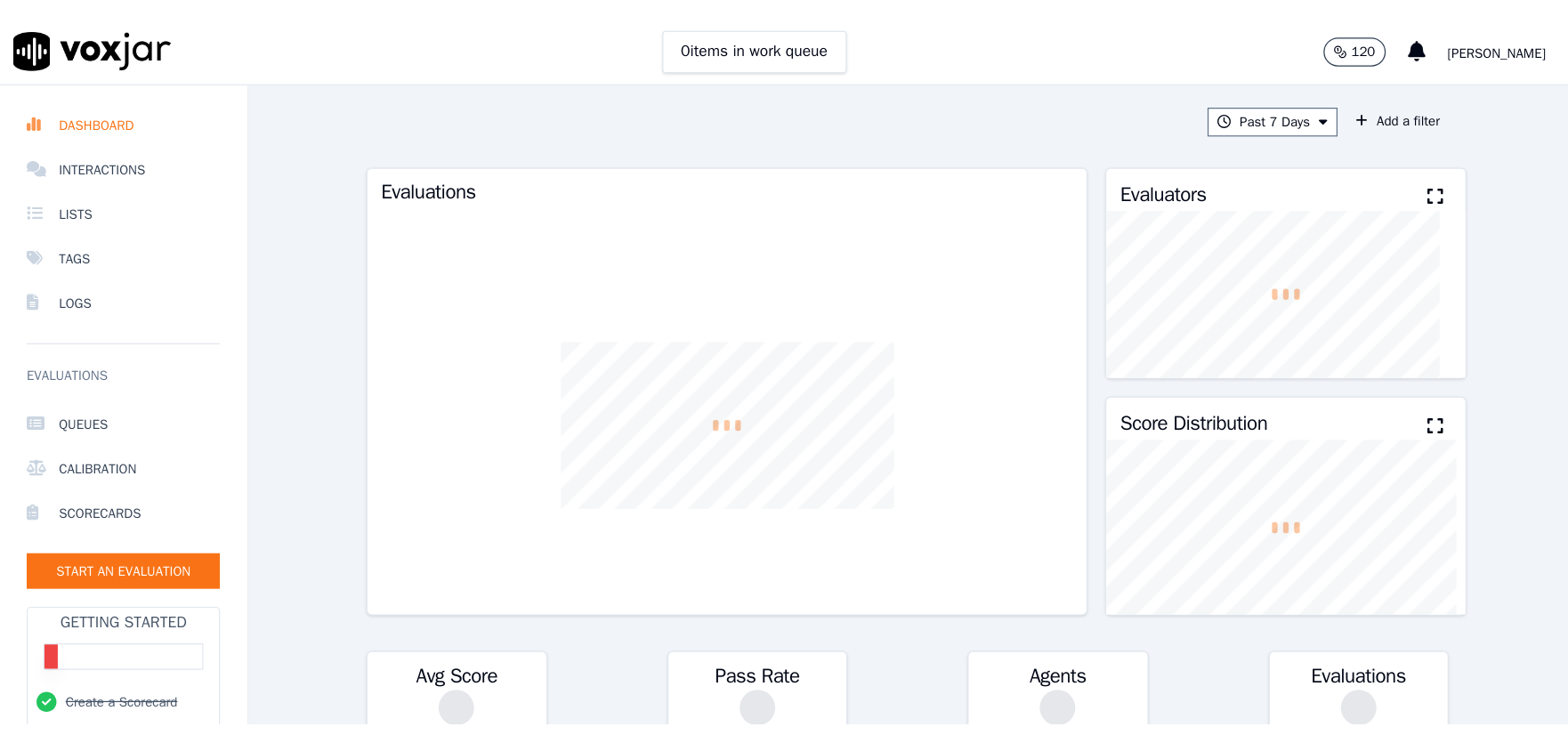 scroll, scrollTop: 0, scrollLeft: 0, axis: both 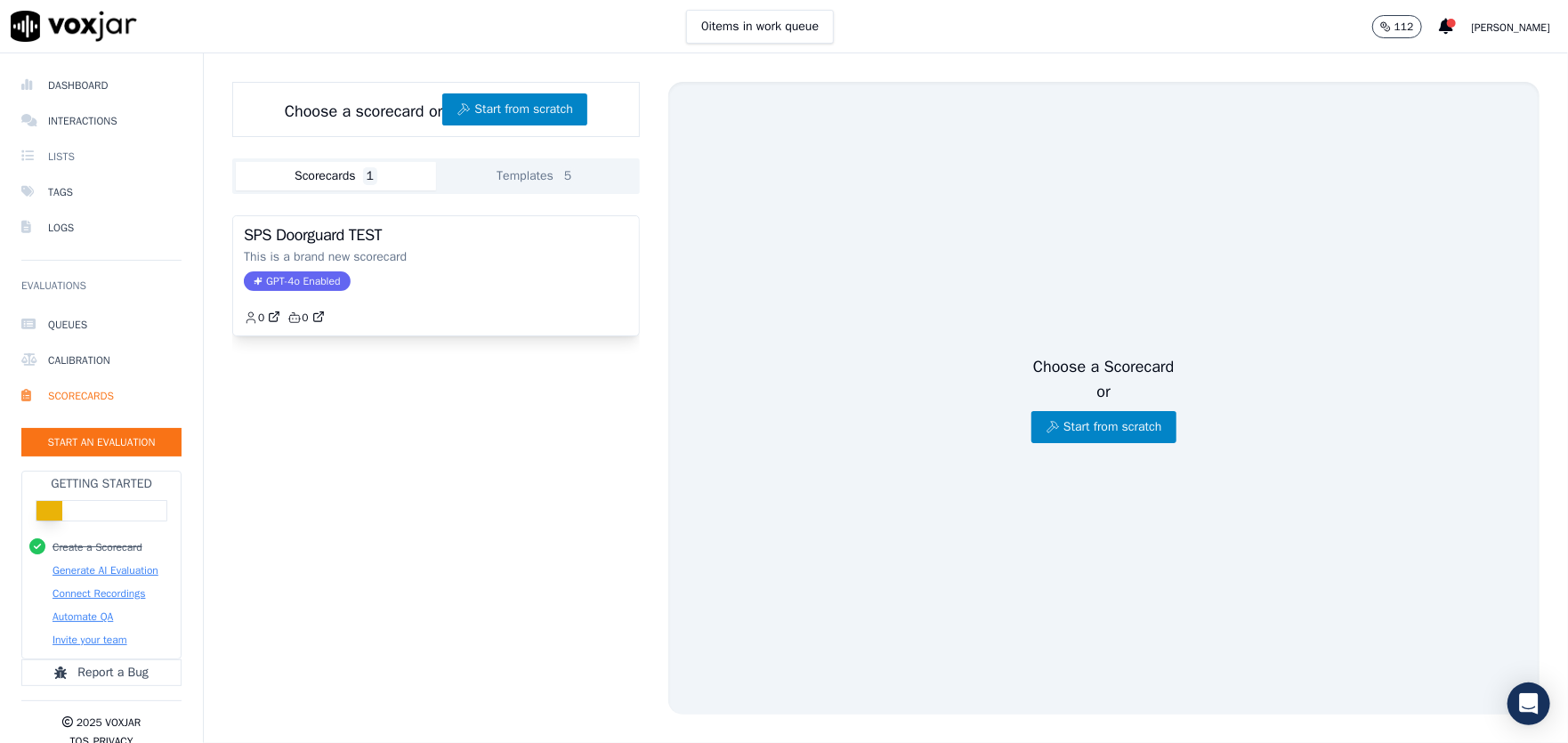 click on "Lists" at bounding box center (101, 157) 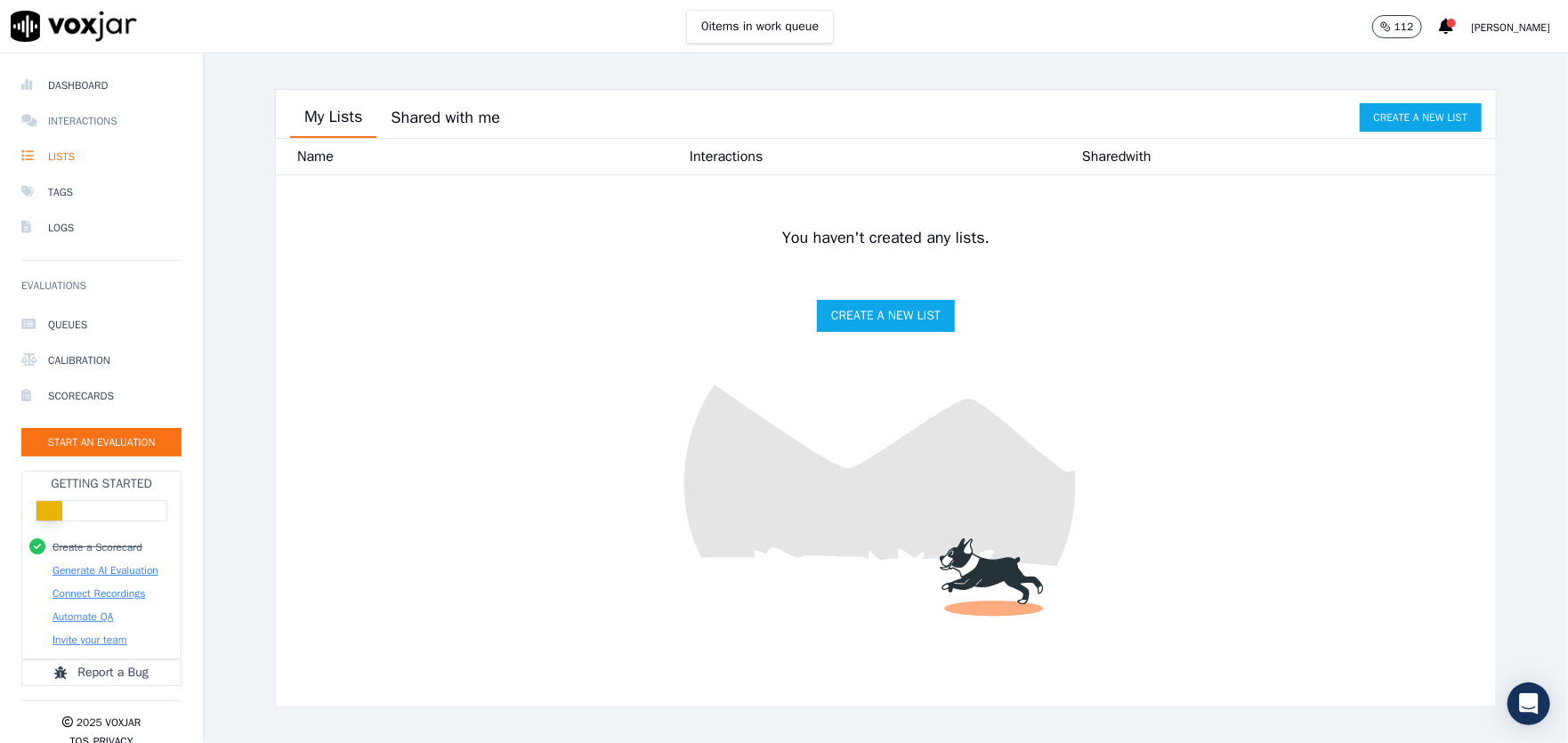 click on "Interactions" at bounding box center (101, 121) 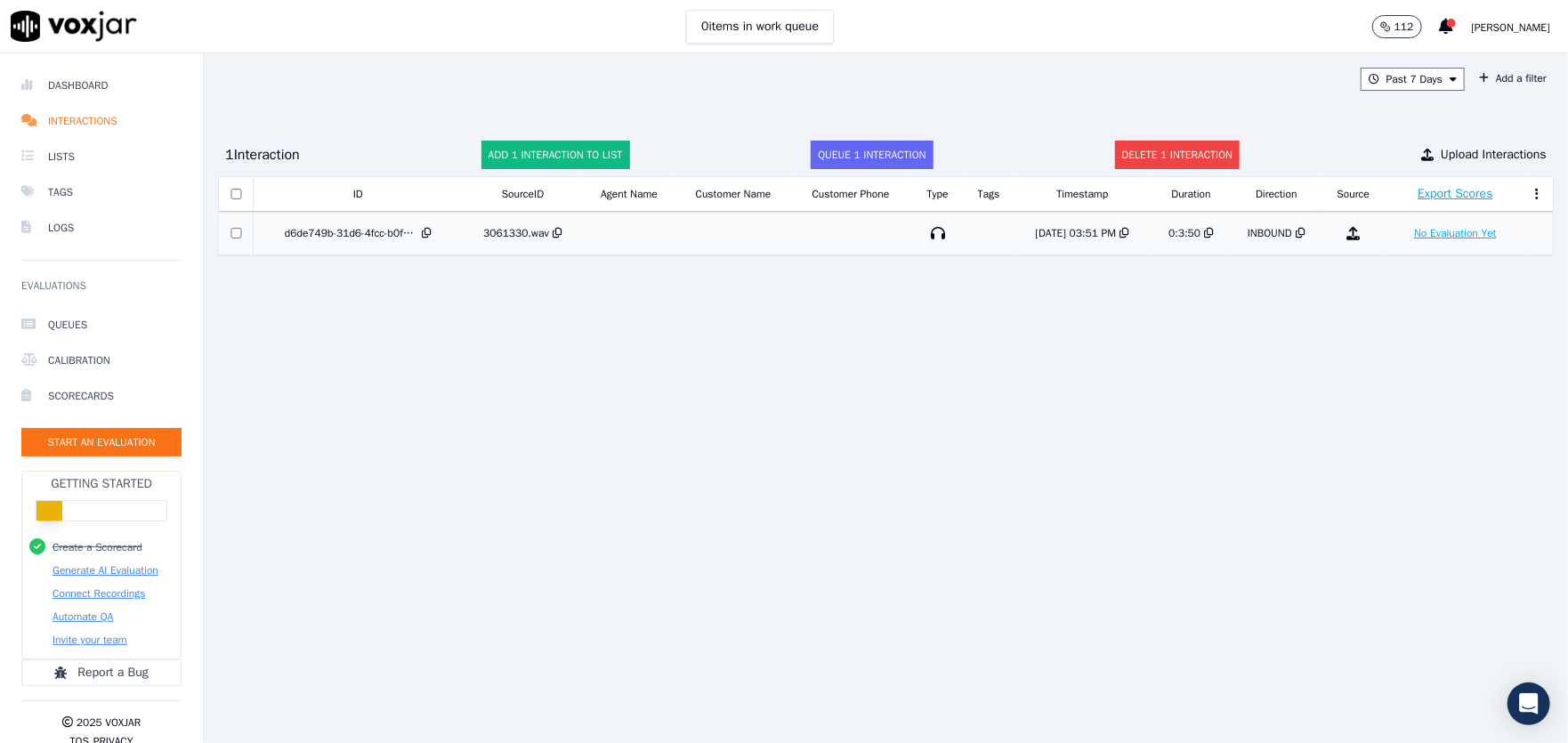 click on "No Evaluation Yet" at bounding box center [1455, 233] 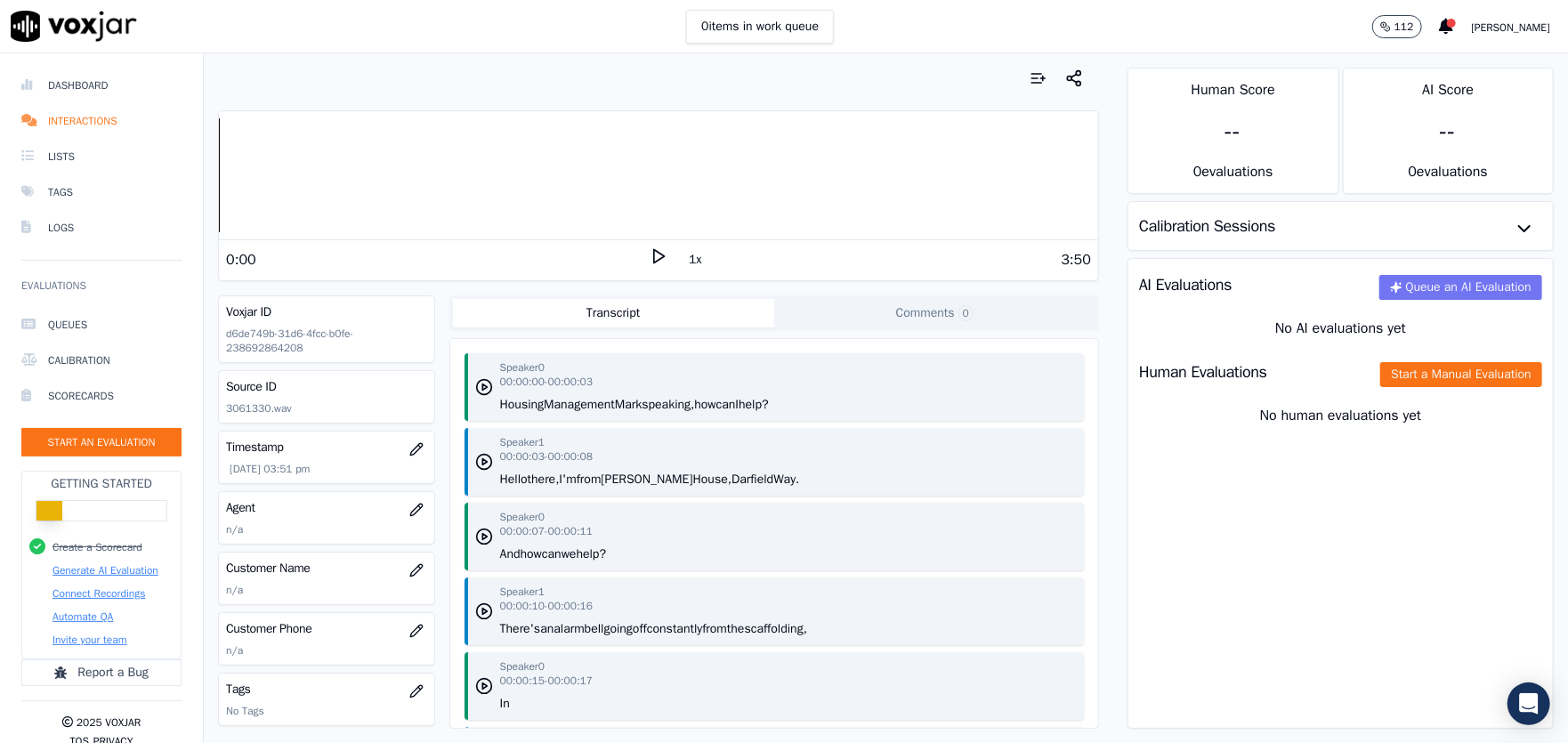click on "Queue an AI Evaluation" 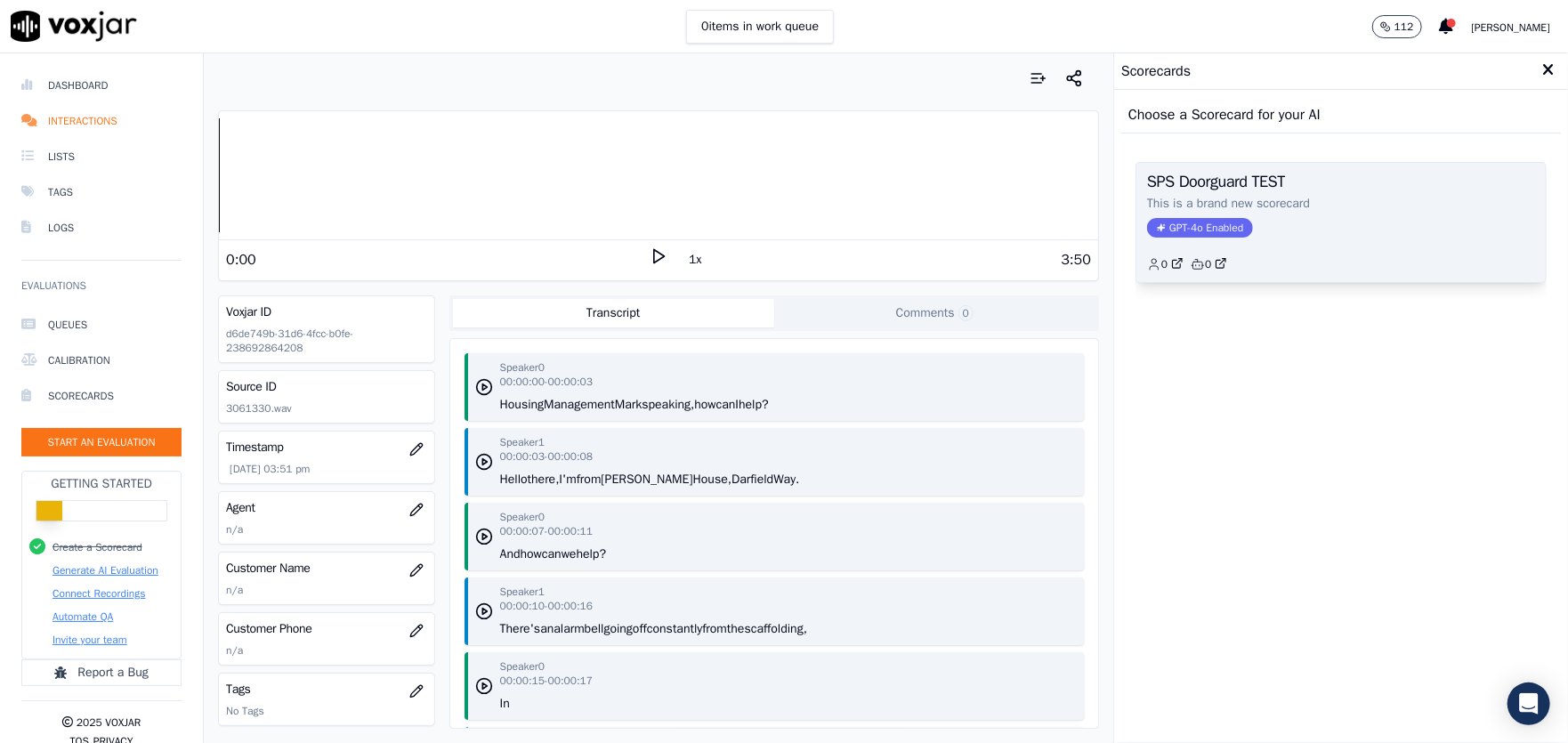 click on "This is a brand new scorecard" 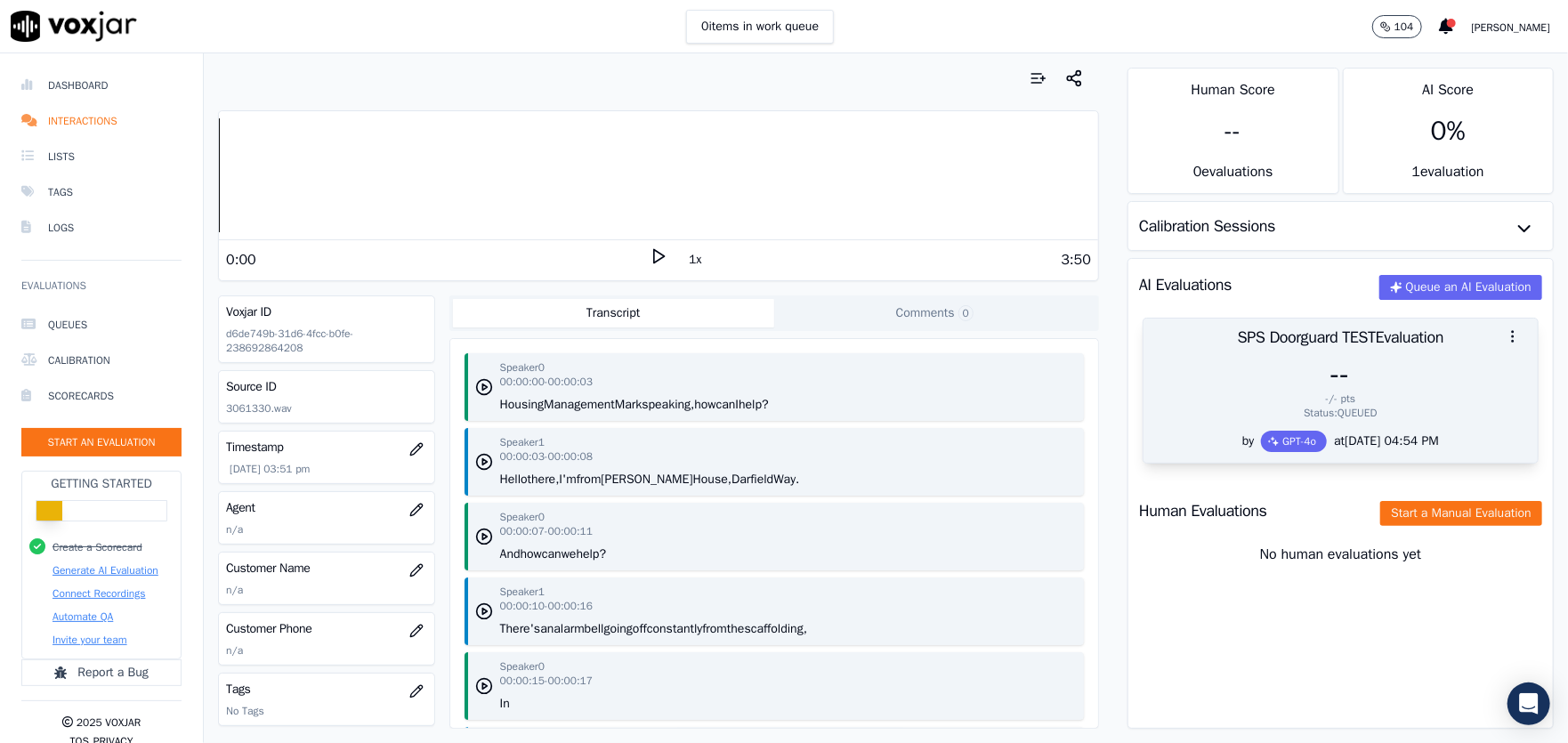 click at bounding box center [1513, 336] 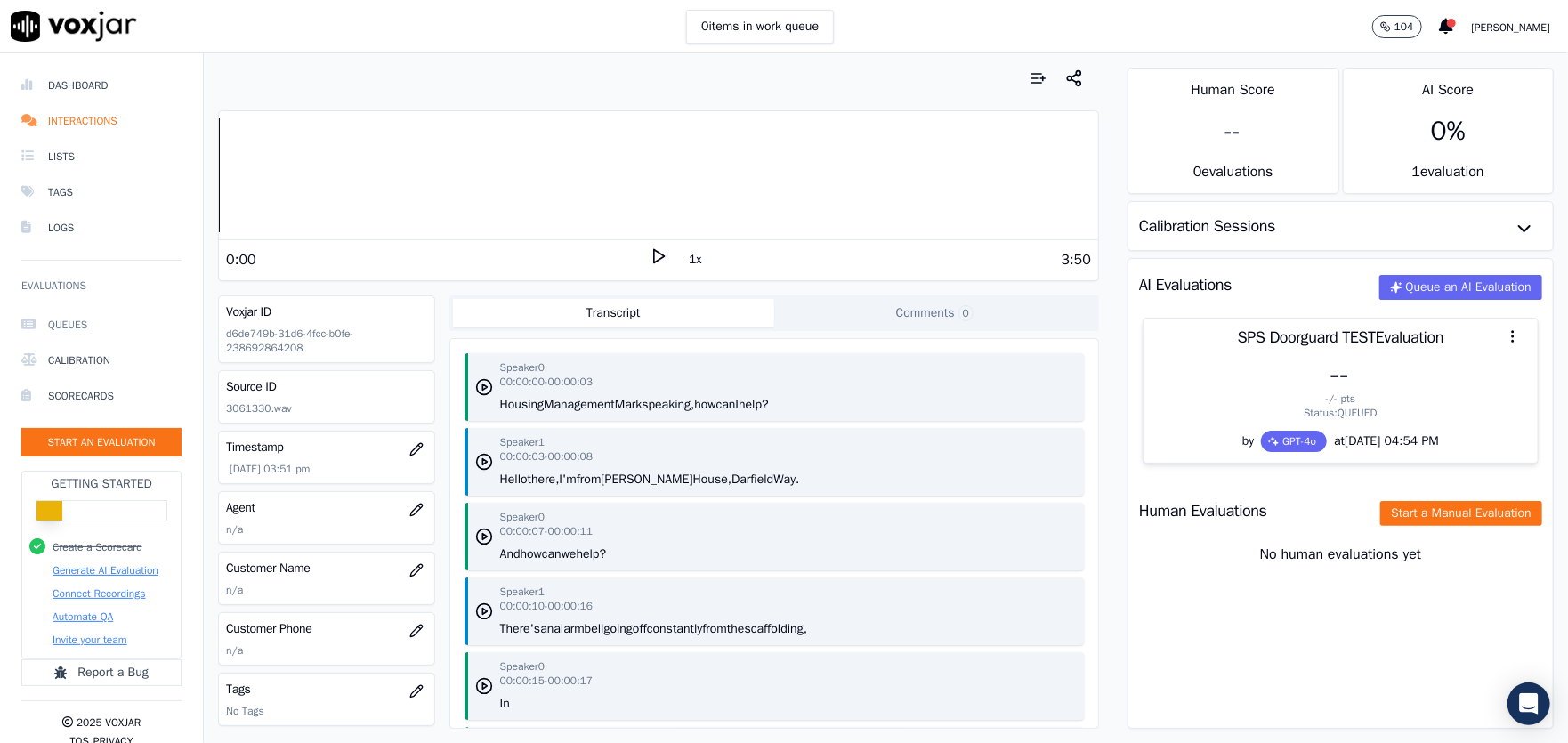 click on "Queues" at bounding box center [101, 325] 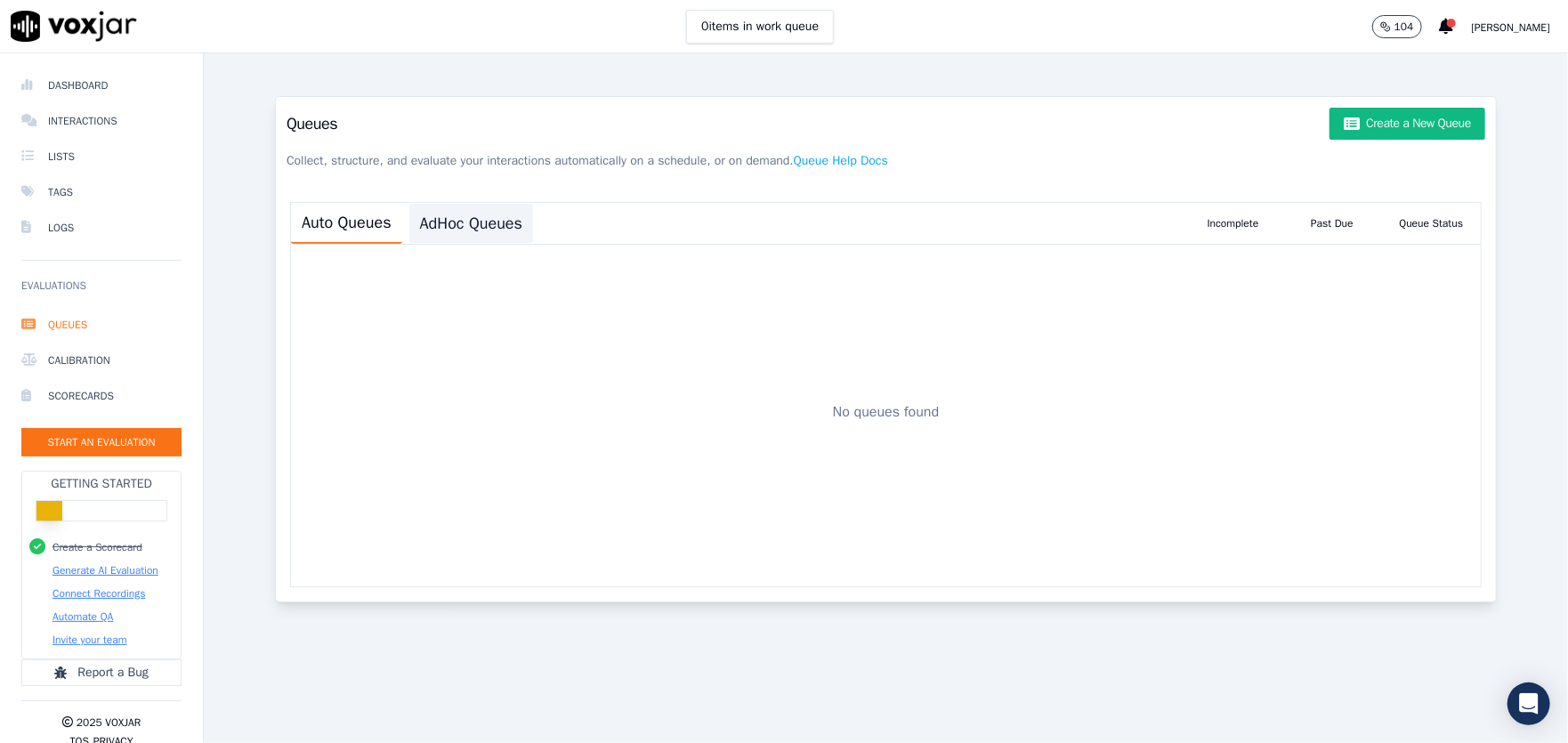 click on "AdHoc Queues" 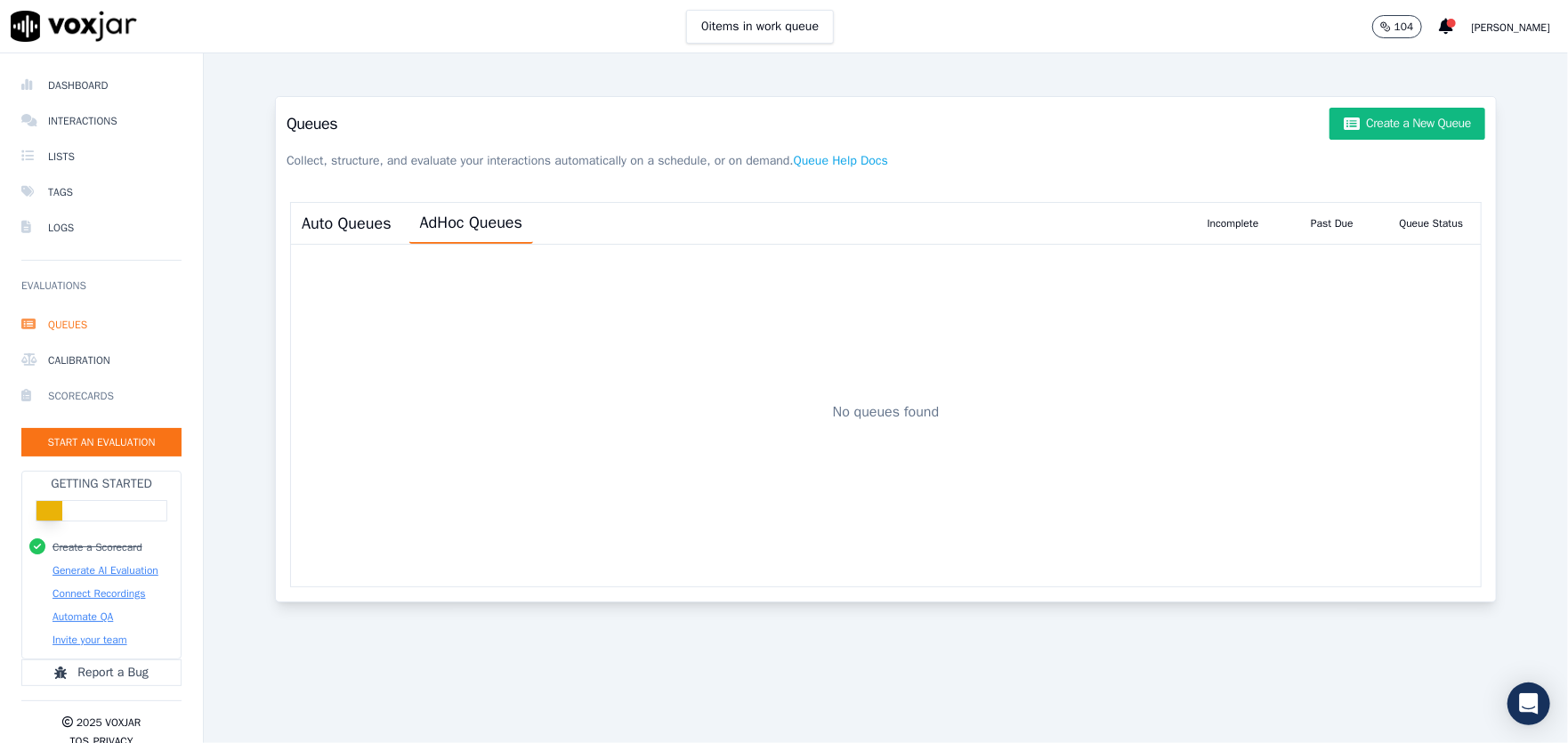 click on "Scorecards" at bounding box center (101, 396) 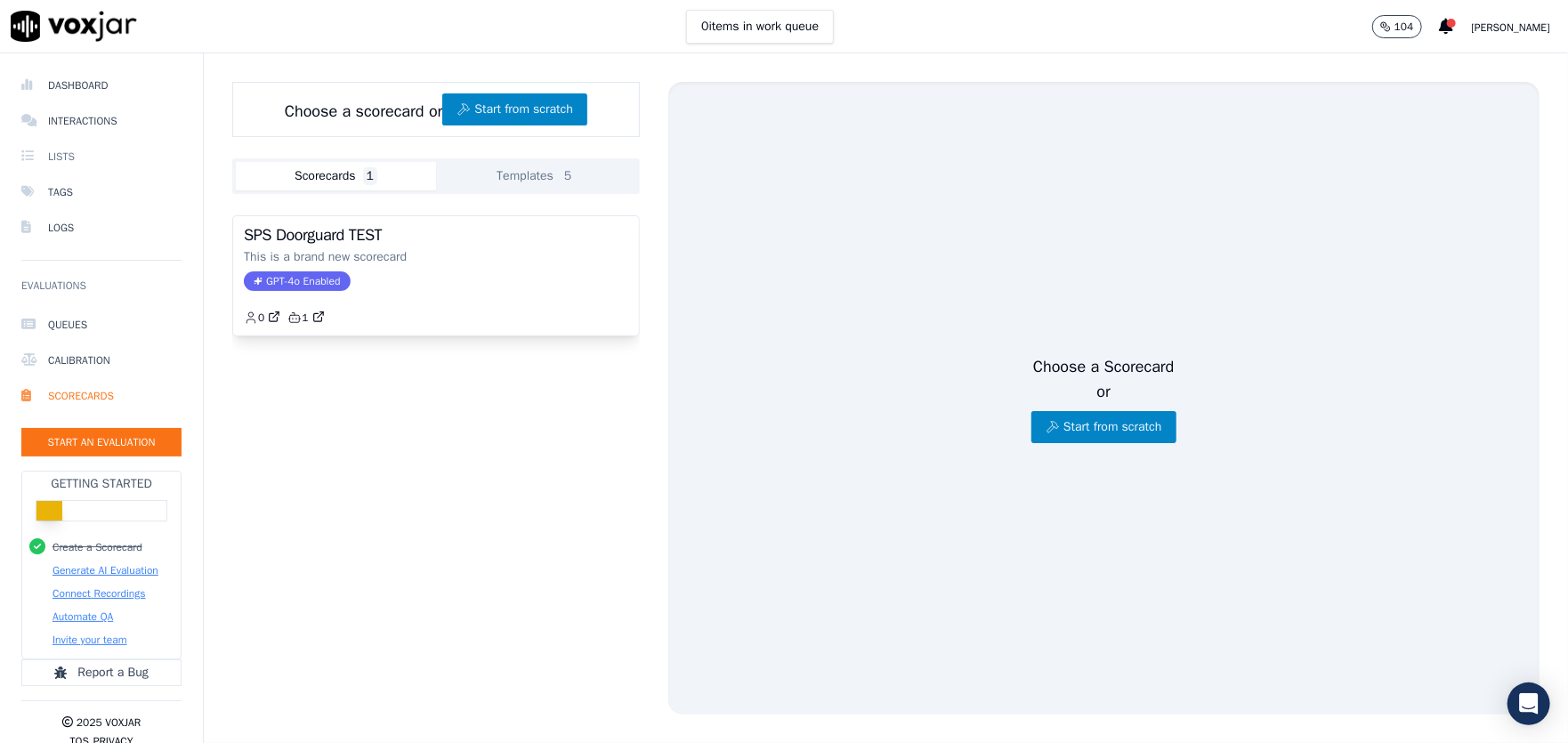 click on "Lists" at bounding box center (101, 157) 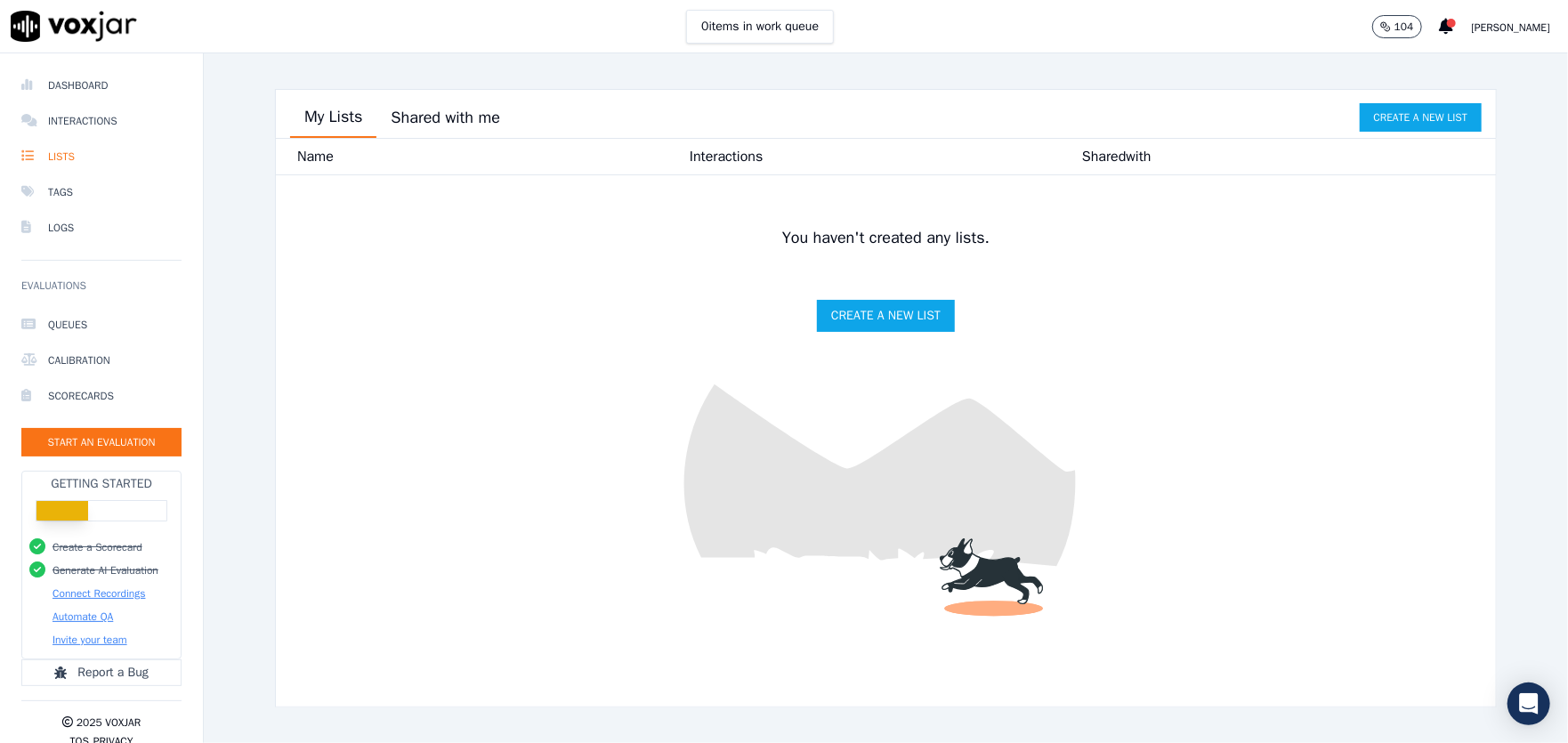 click on "Shared with me" at bounding box center [445, 117] 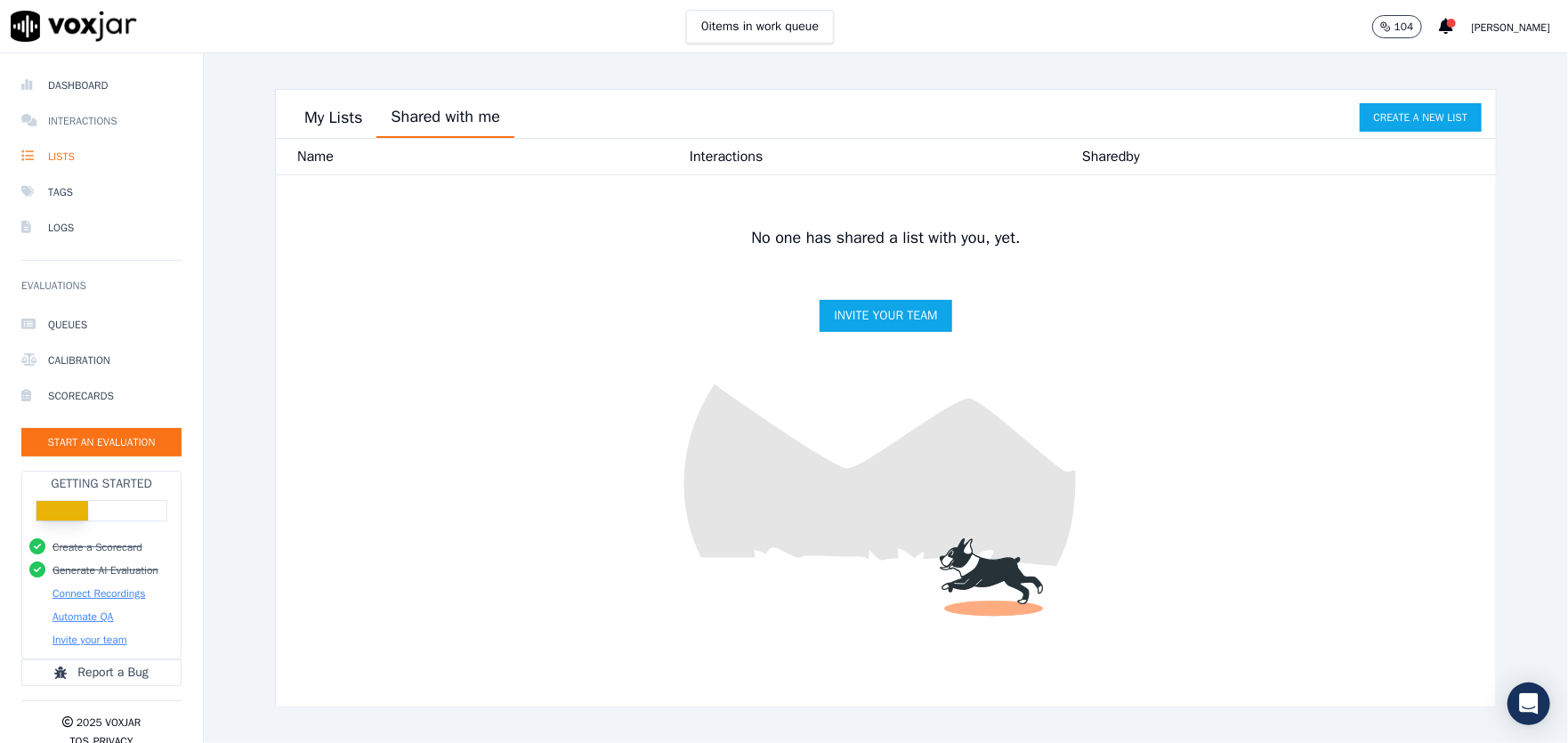 click on "Interactions" at bounding box center [101, 121] 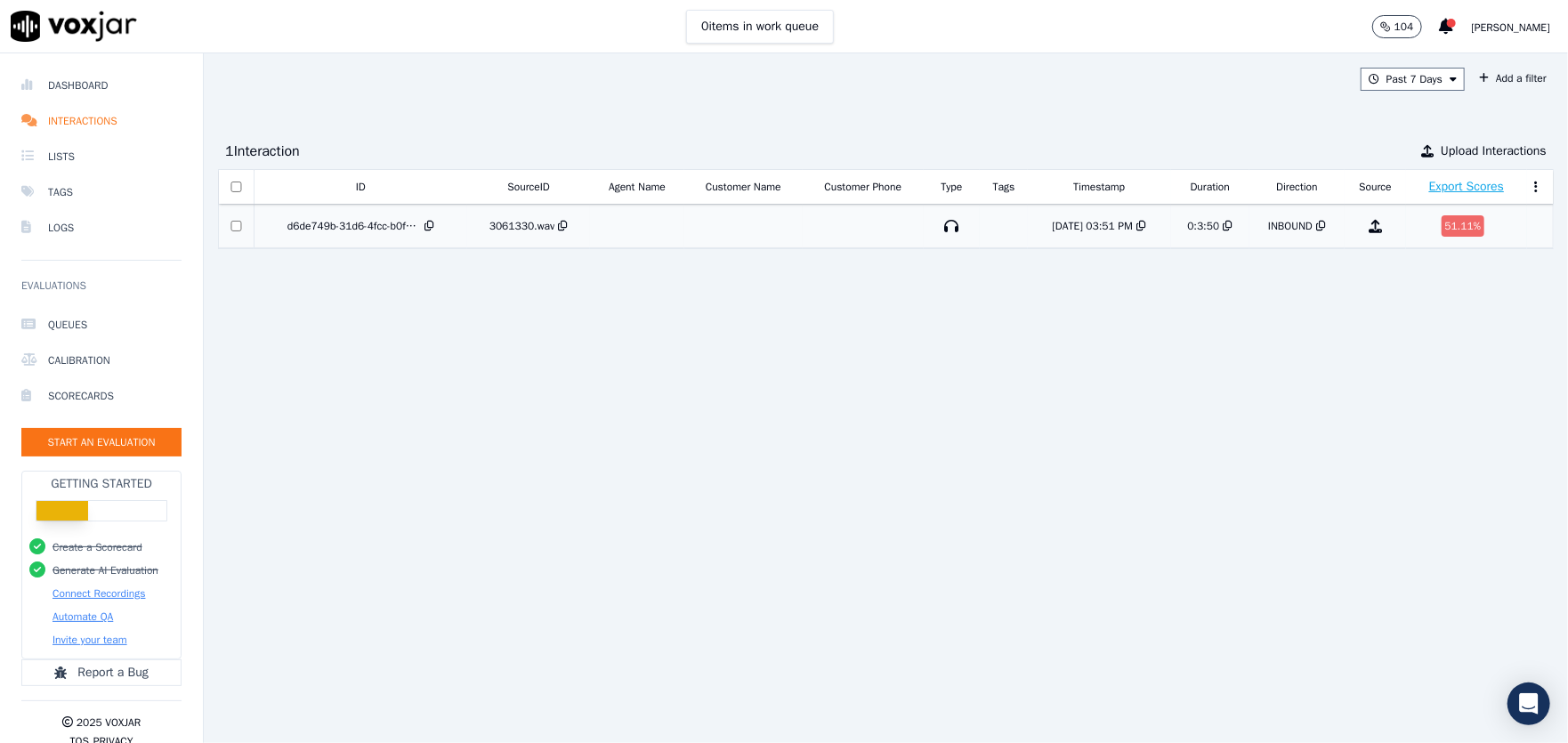 click on "d6de749b-31d6-4fcc-b0fe-238692864208" at bounding box center [354, 226] 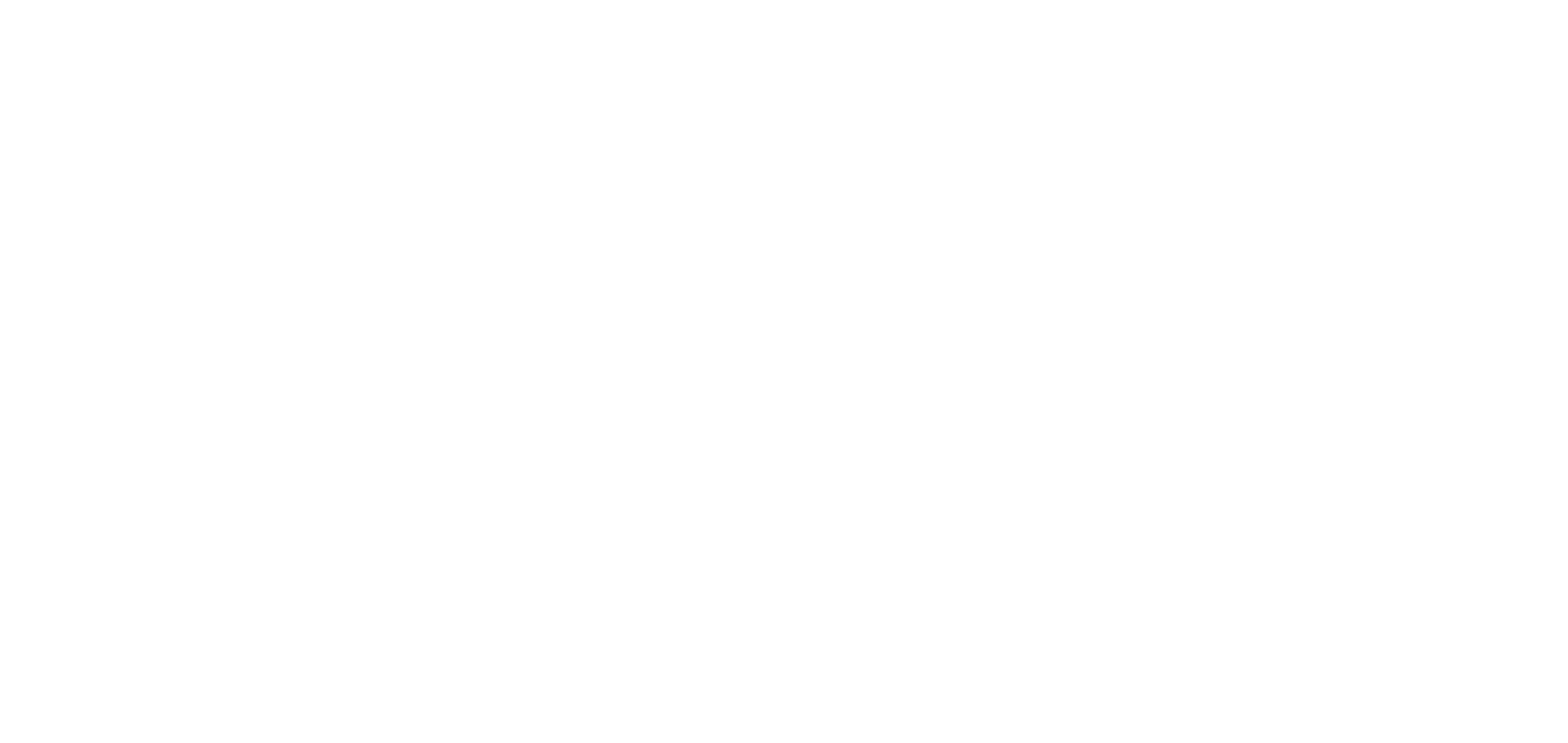 scroll, scrollTop: 0, scrollLeft: 0, axis: both 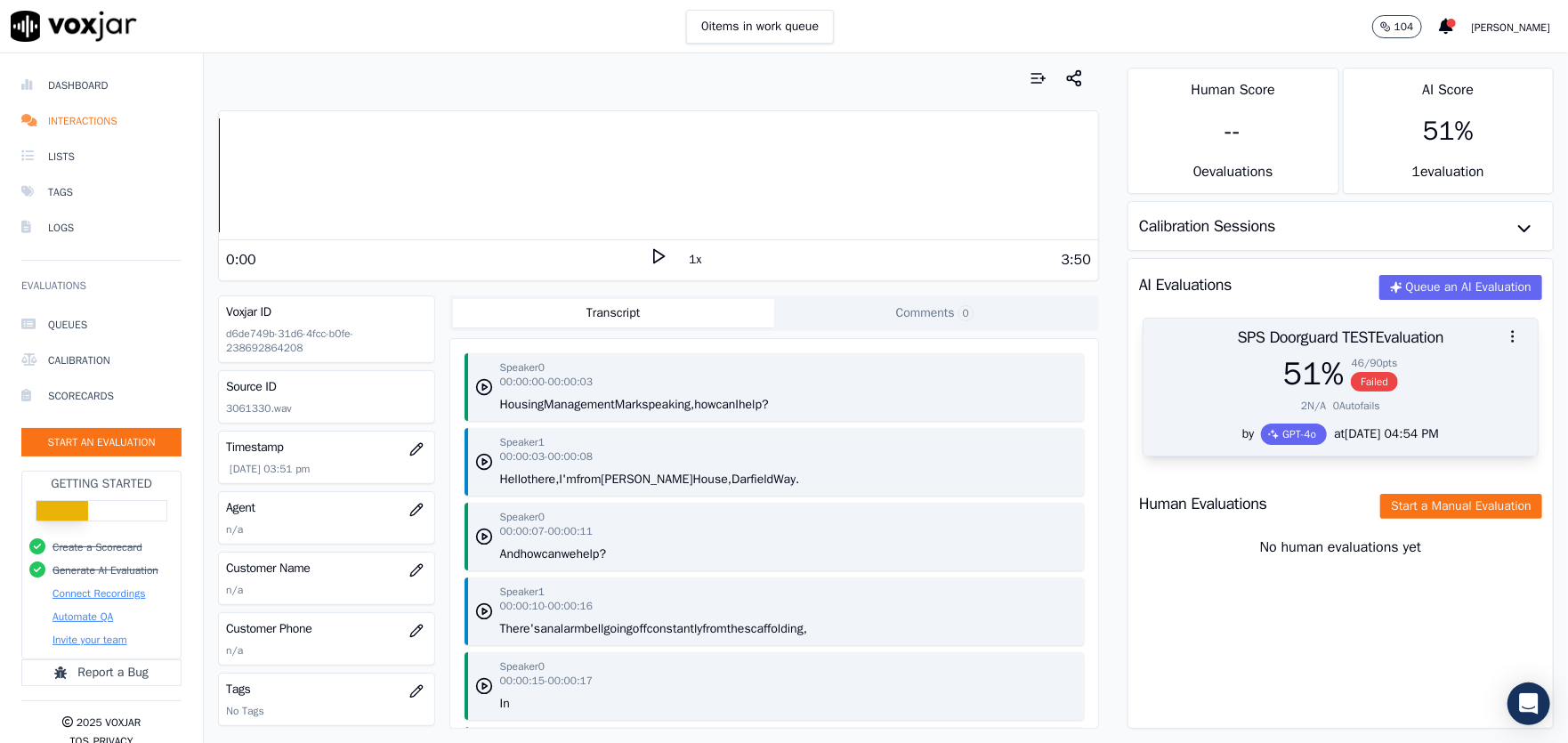click 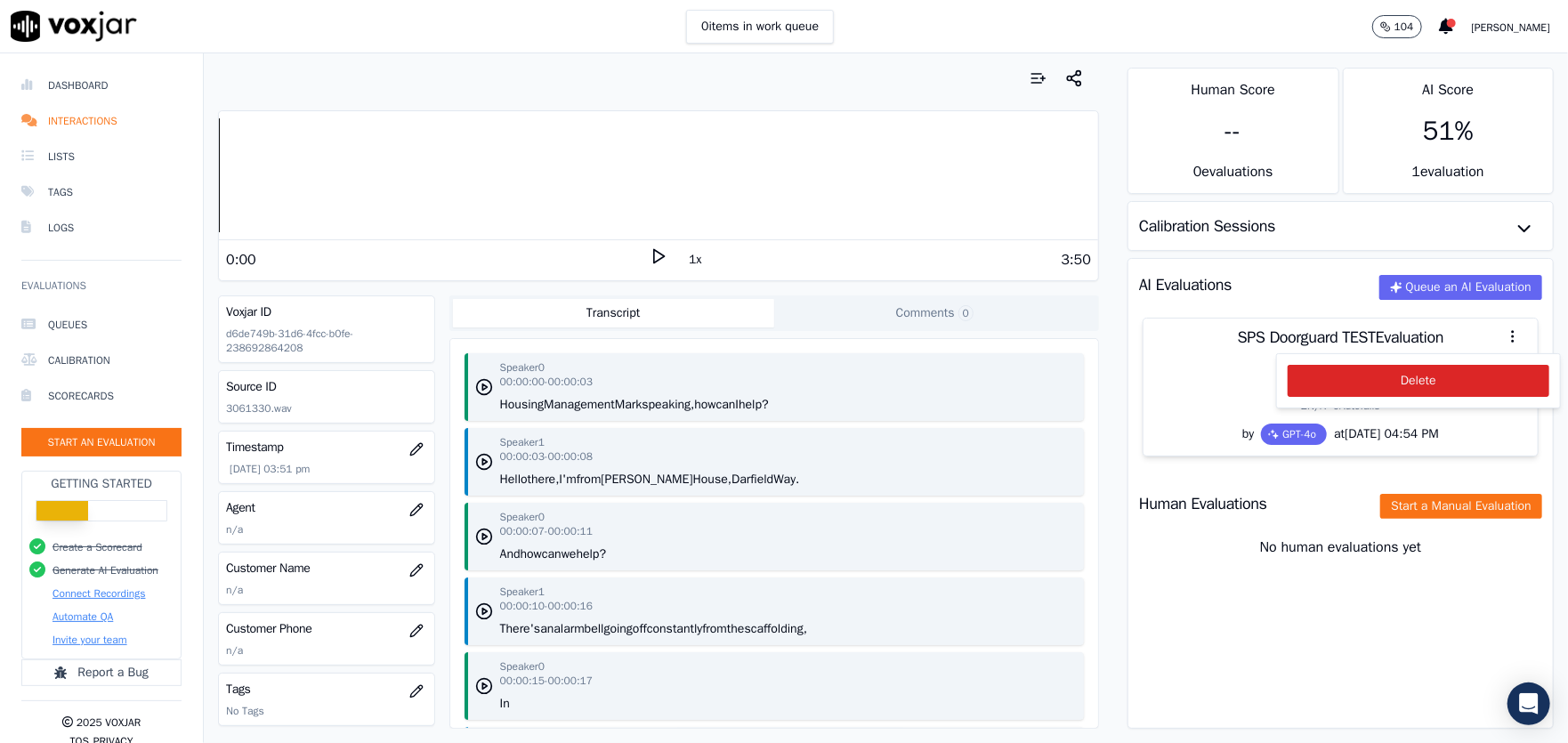click on "No human evaluations yet" at bounding box center (1340, 569) 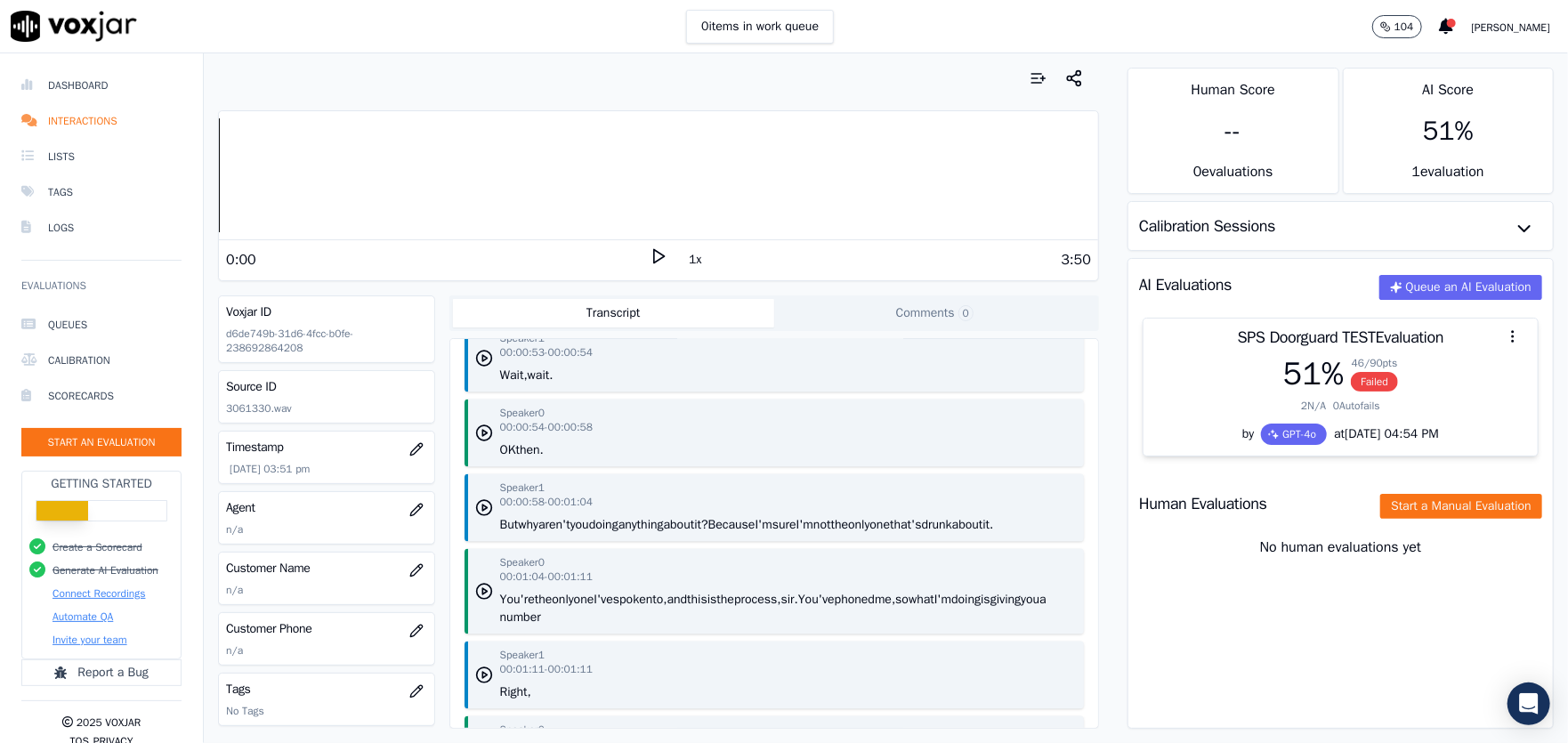 scroll, scrollTop: 2491, scrollLeft: 0, axis: vertical 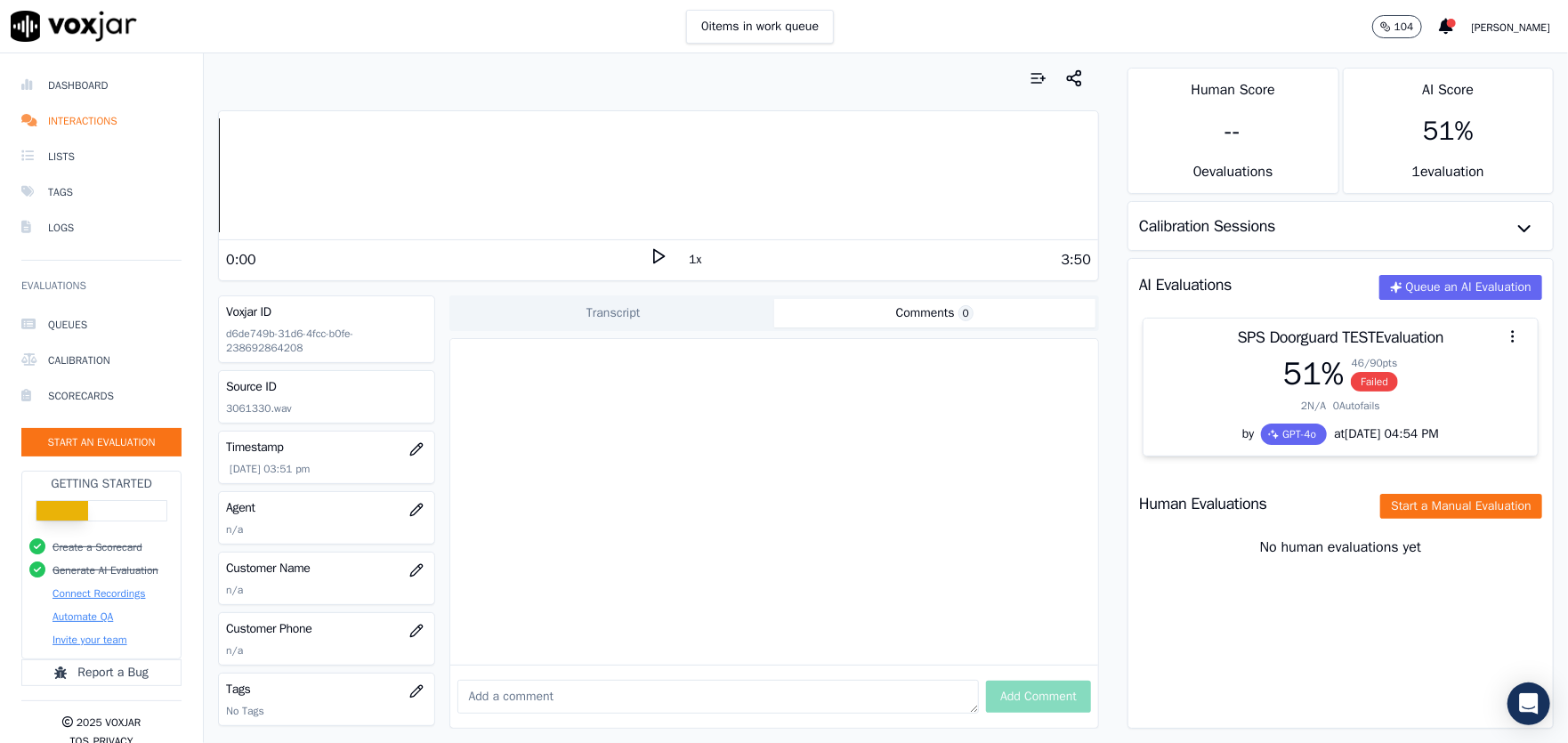 click on "Comments  0" 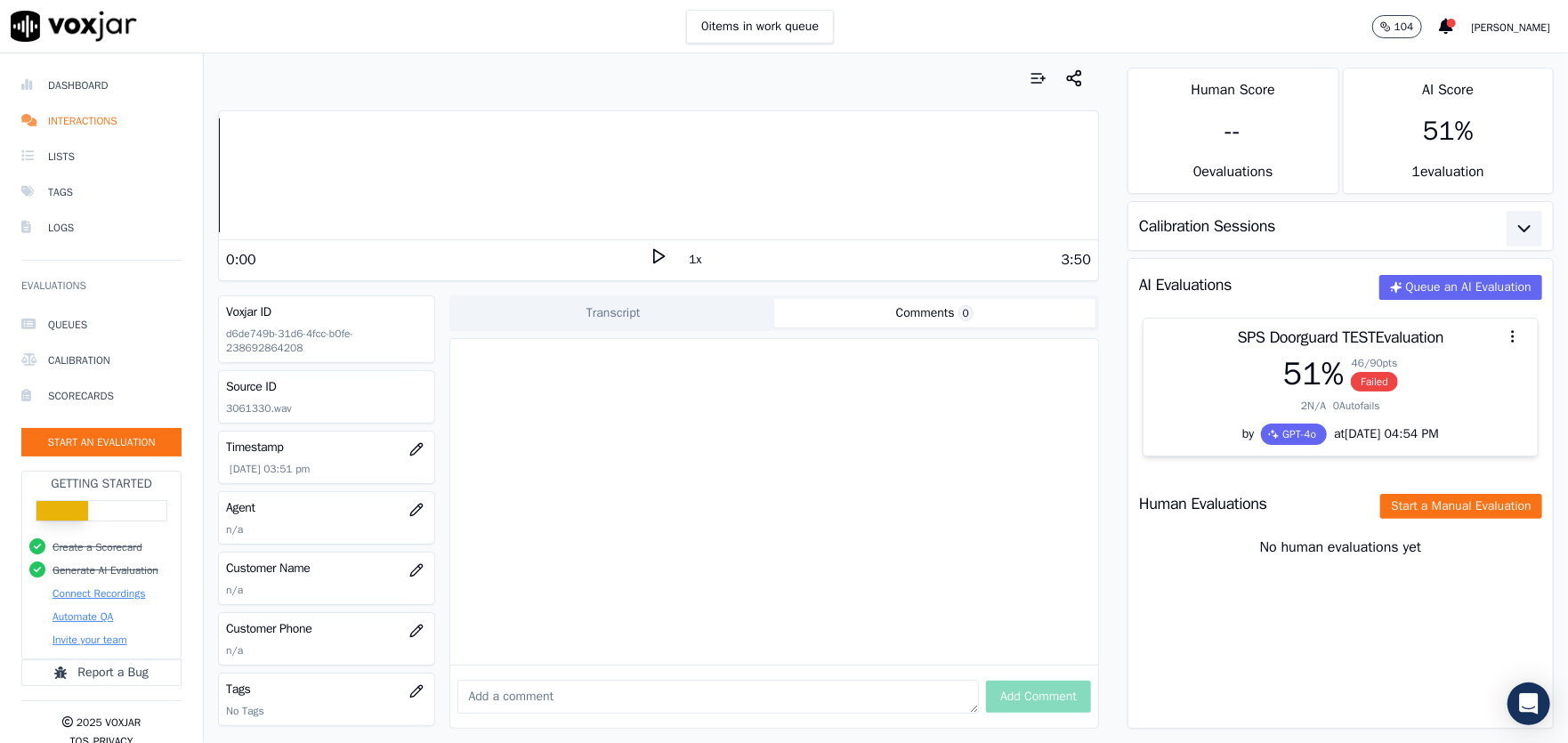 click 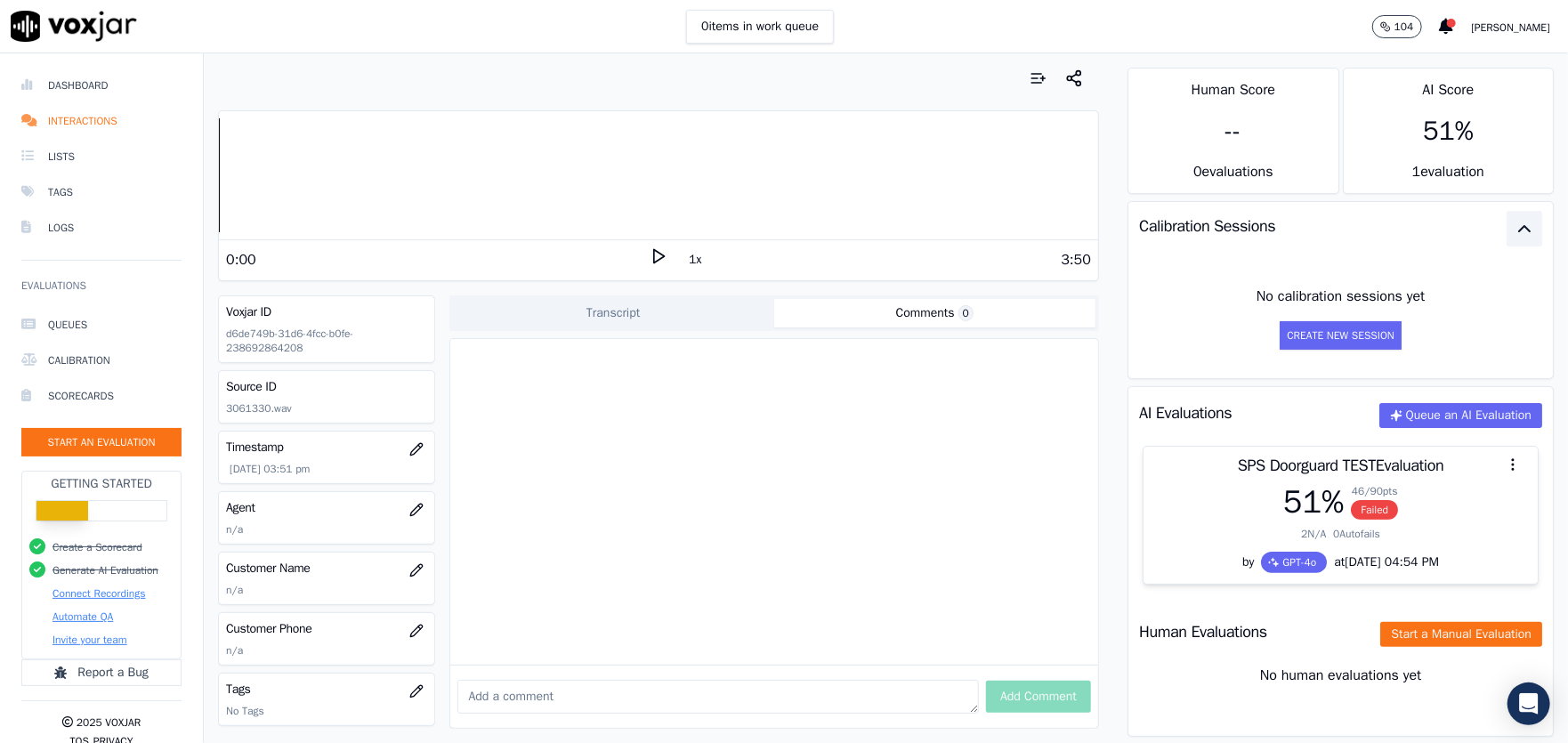 click on "1  evaluation" at bounding box center (1448, 177) 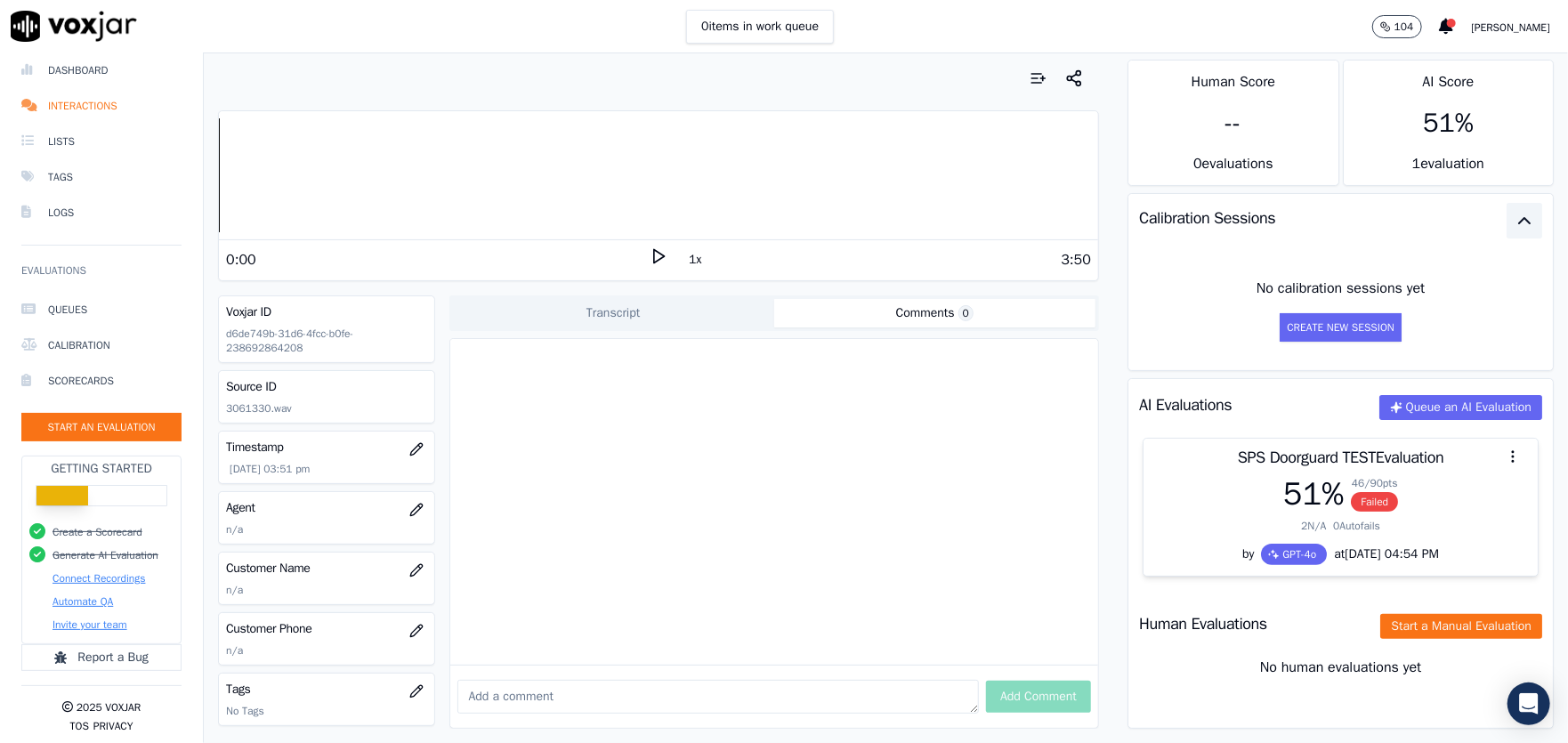 scroll, scrollTop: 28, scrollLeft: 0, axis: vertical 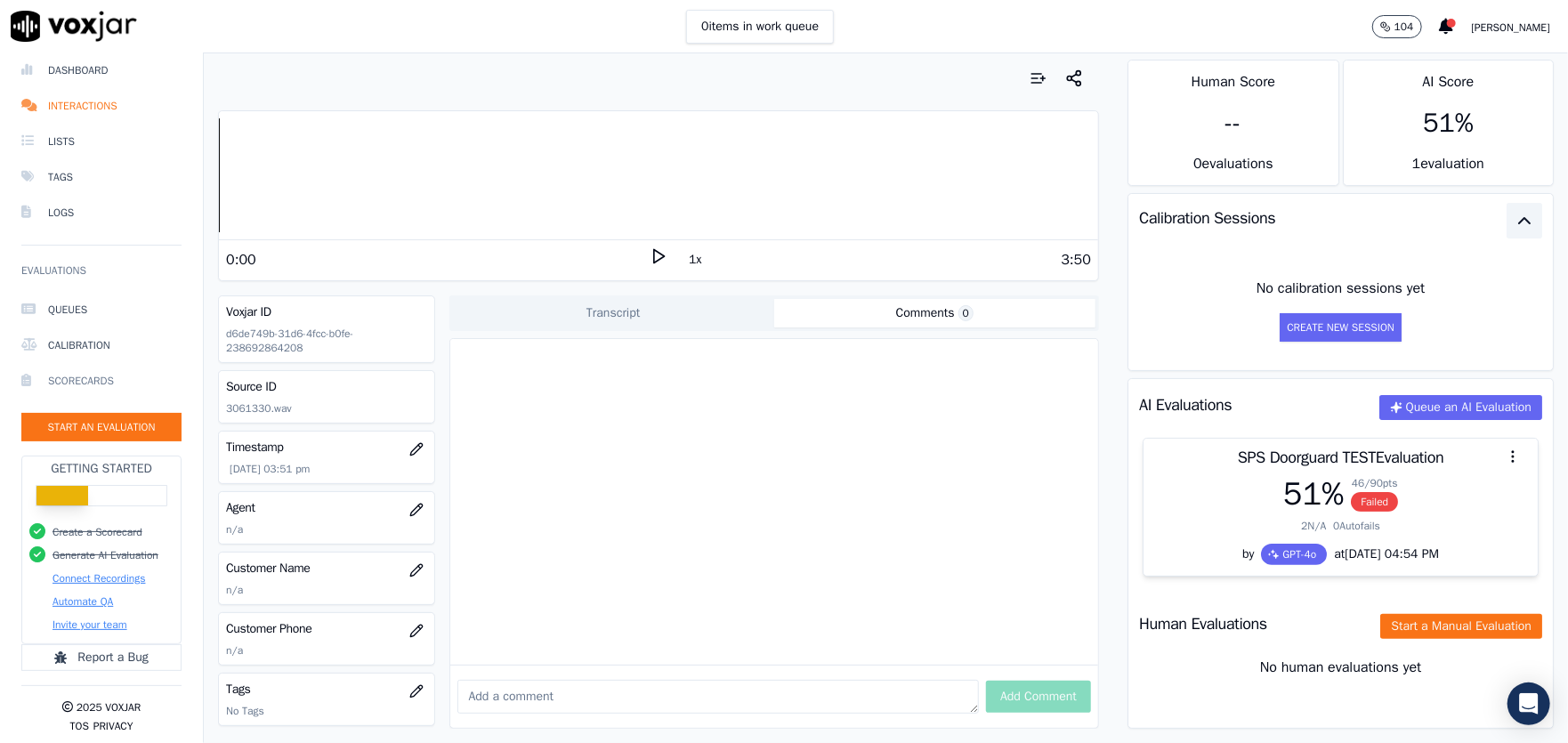 click on "Scorecards" at bounding box center (101, 381) 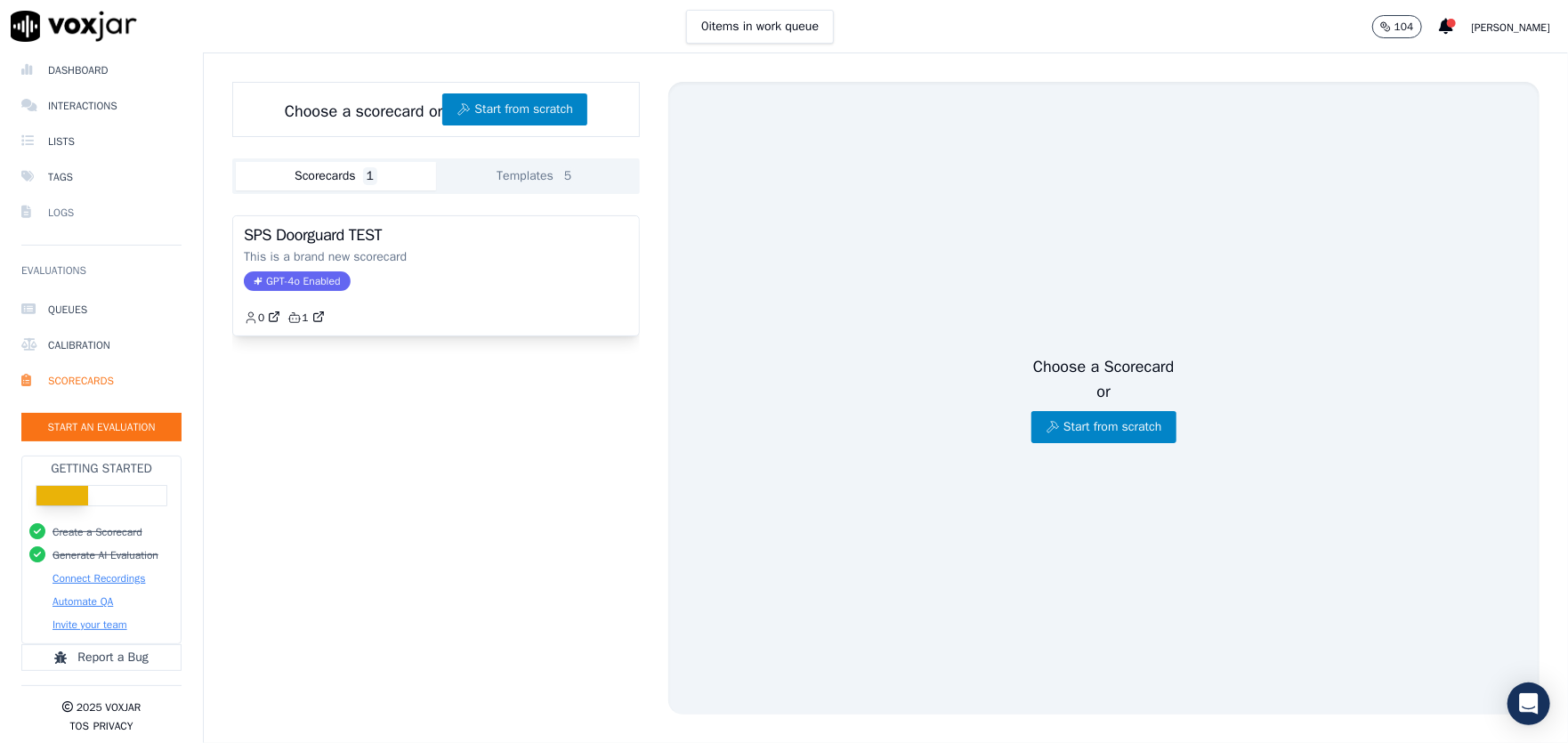 click on "Logs" at bounding box center (101, 213) 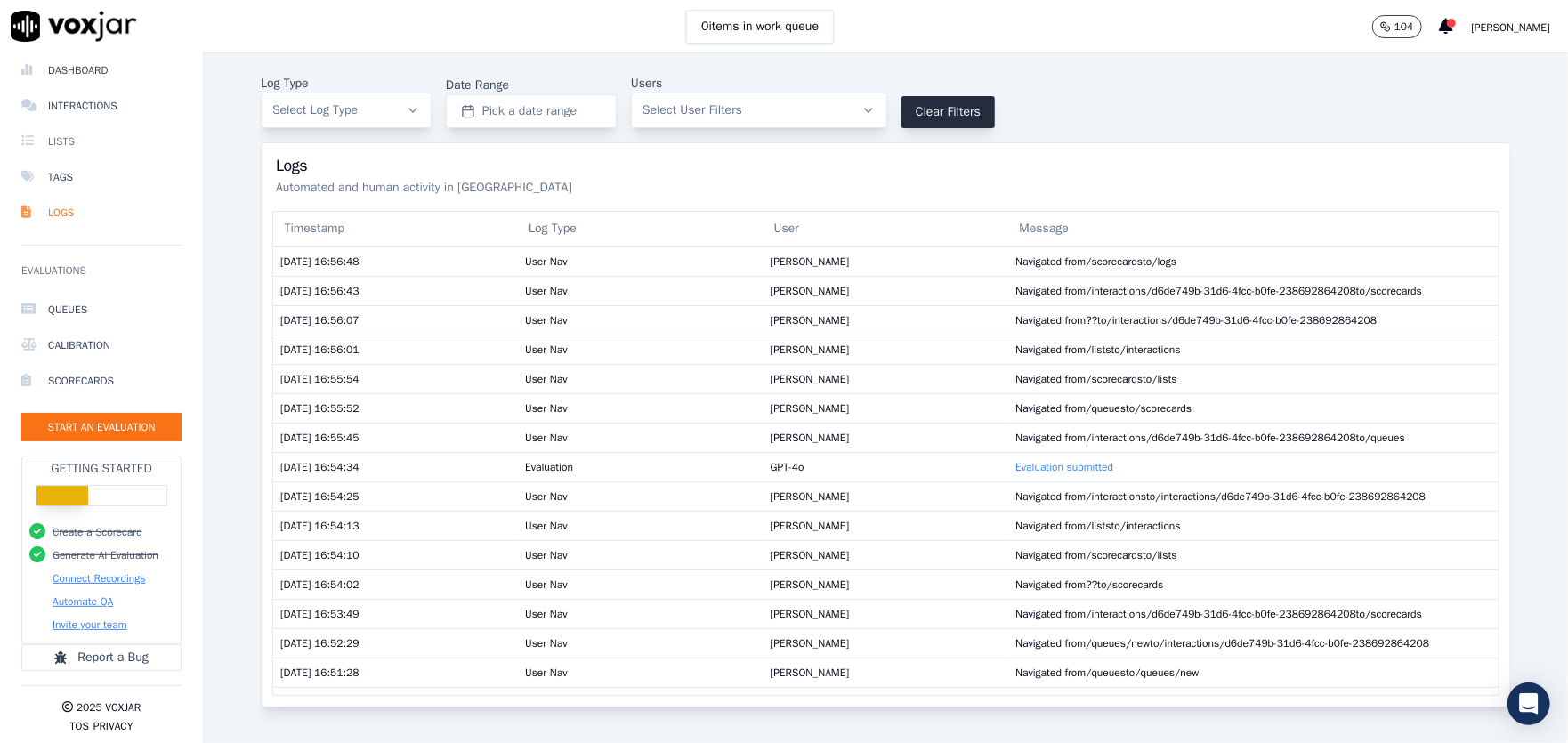 click on "Lists" at bounding box center (101, 141) 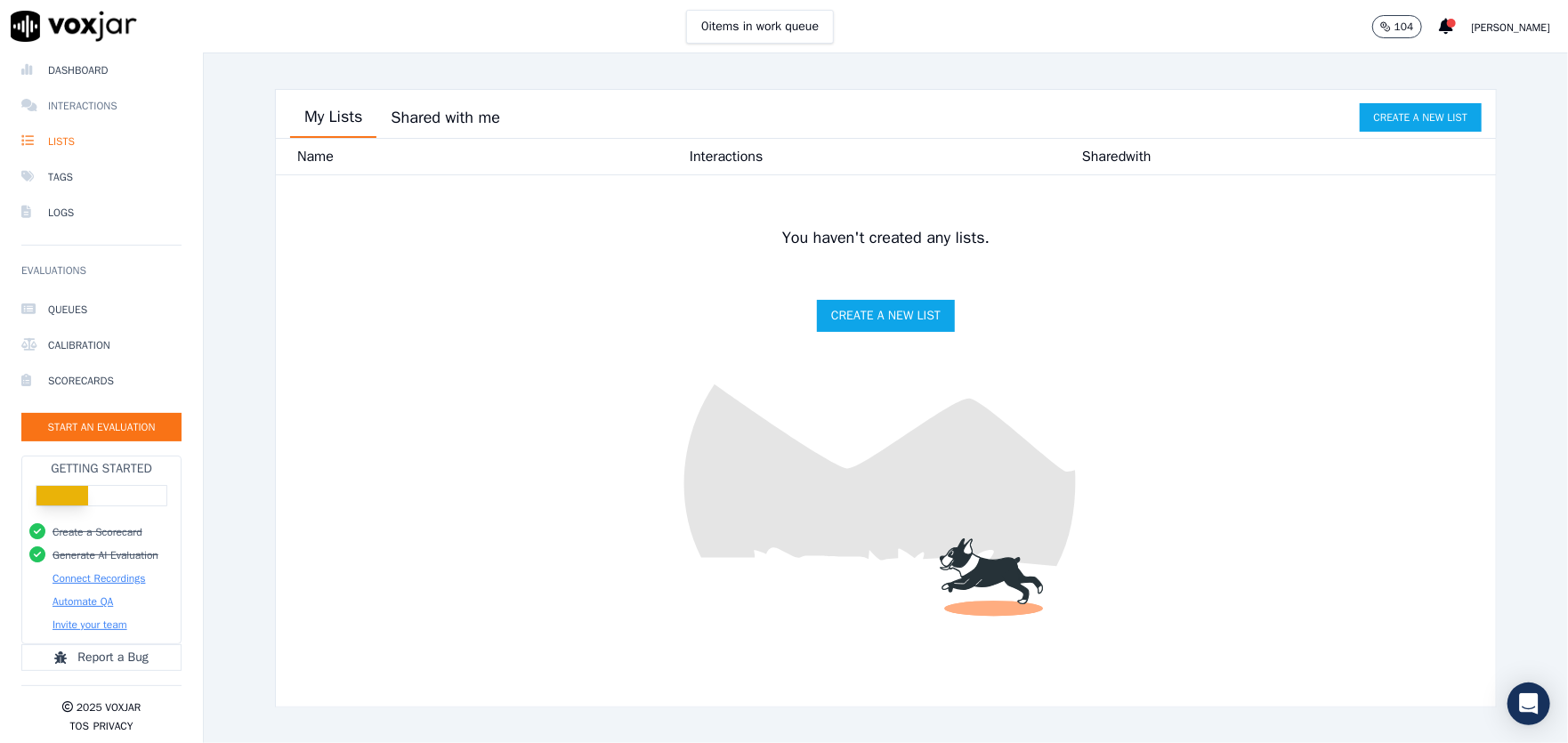 click on "Interactions" at bounding box center [101, 106] 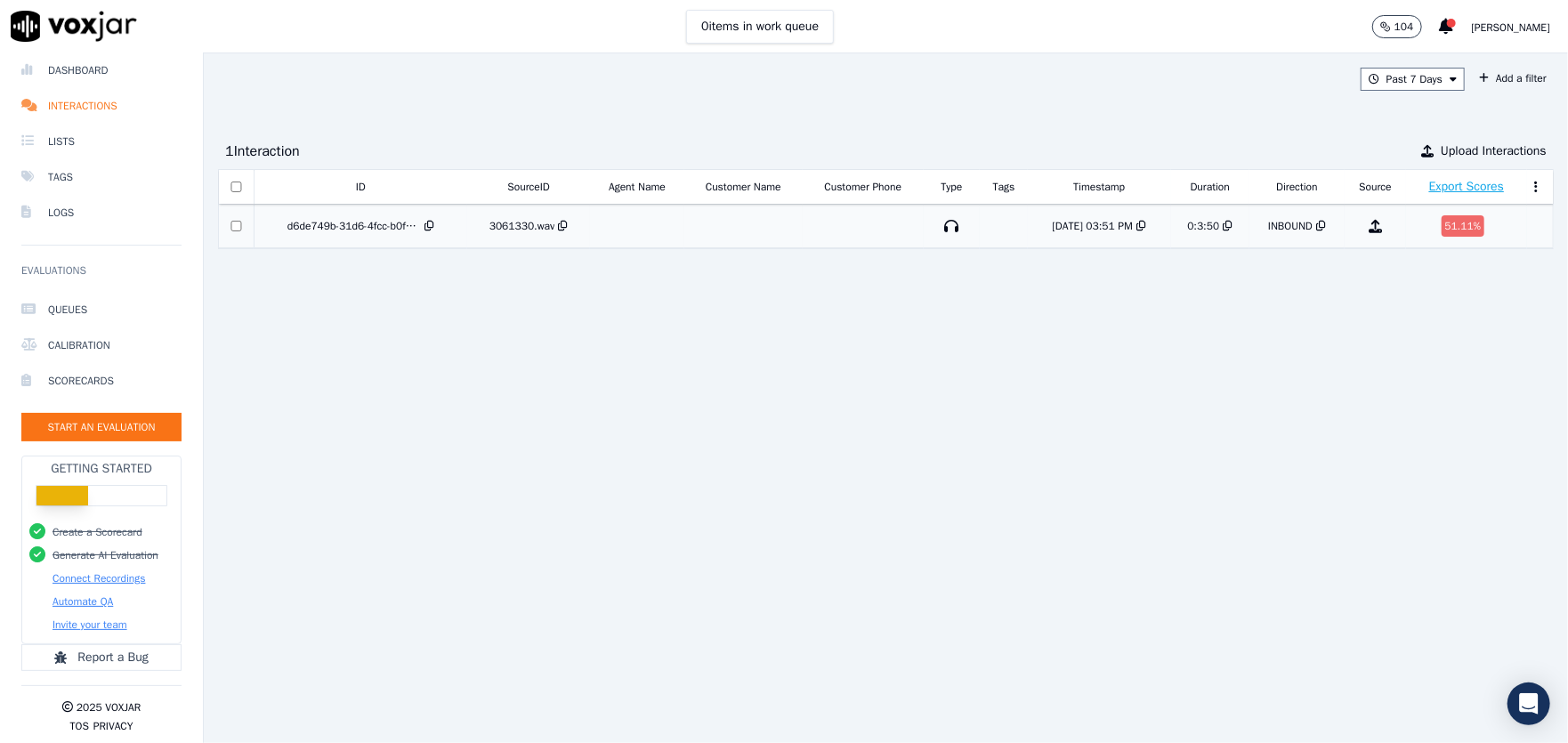 click on "d6de749b-31d6-4fcc-b0fe-238692864208" at bounding box center [354, 226] 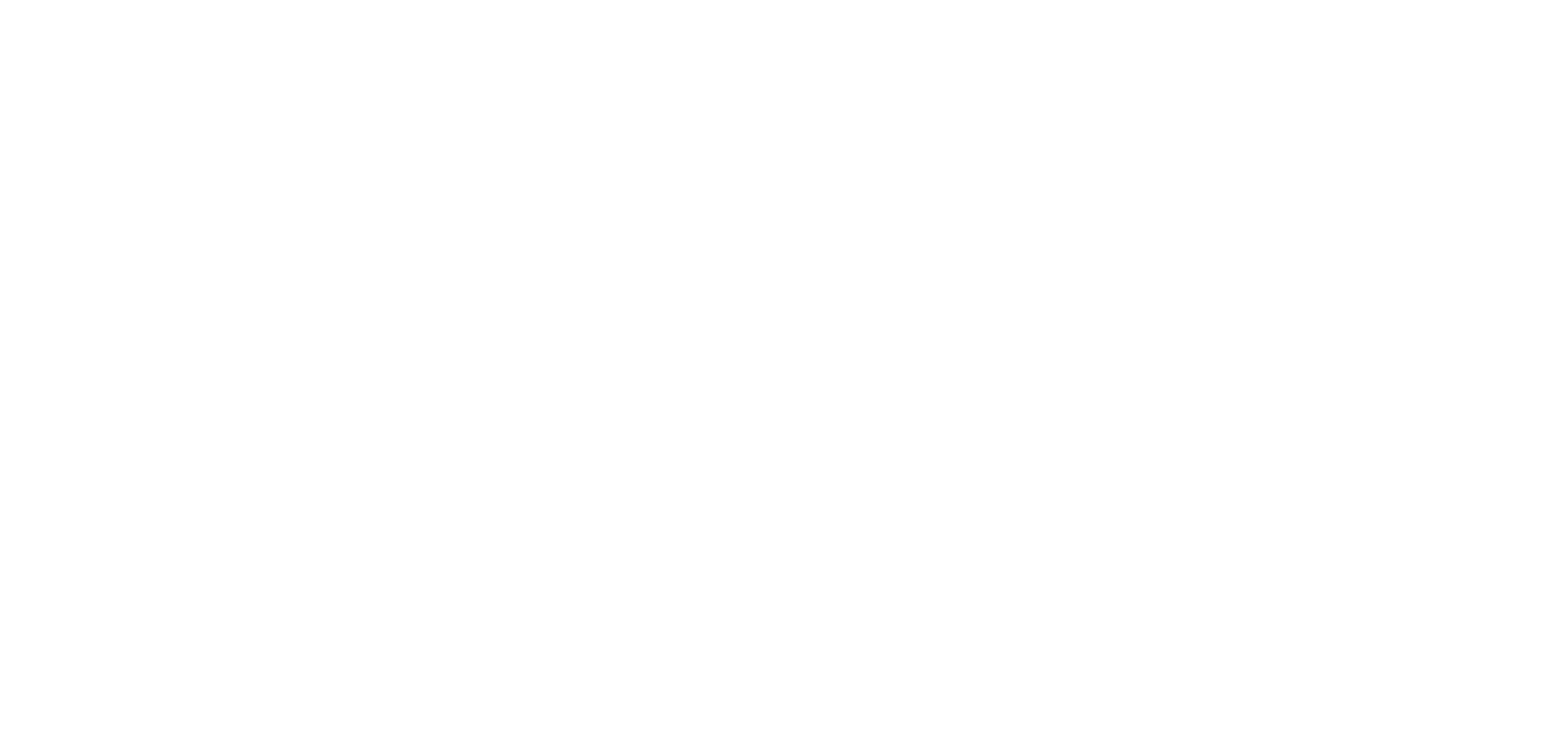 scroll, scrollTop: 0, scrollLeft: 0, axis: both 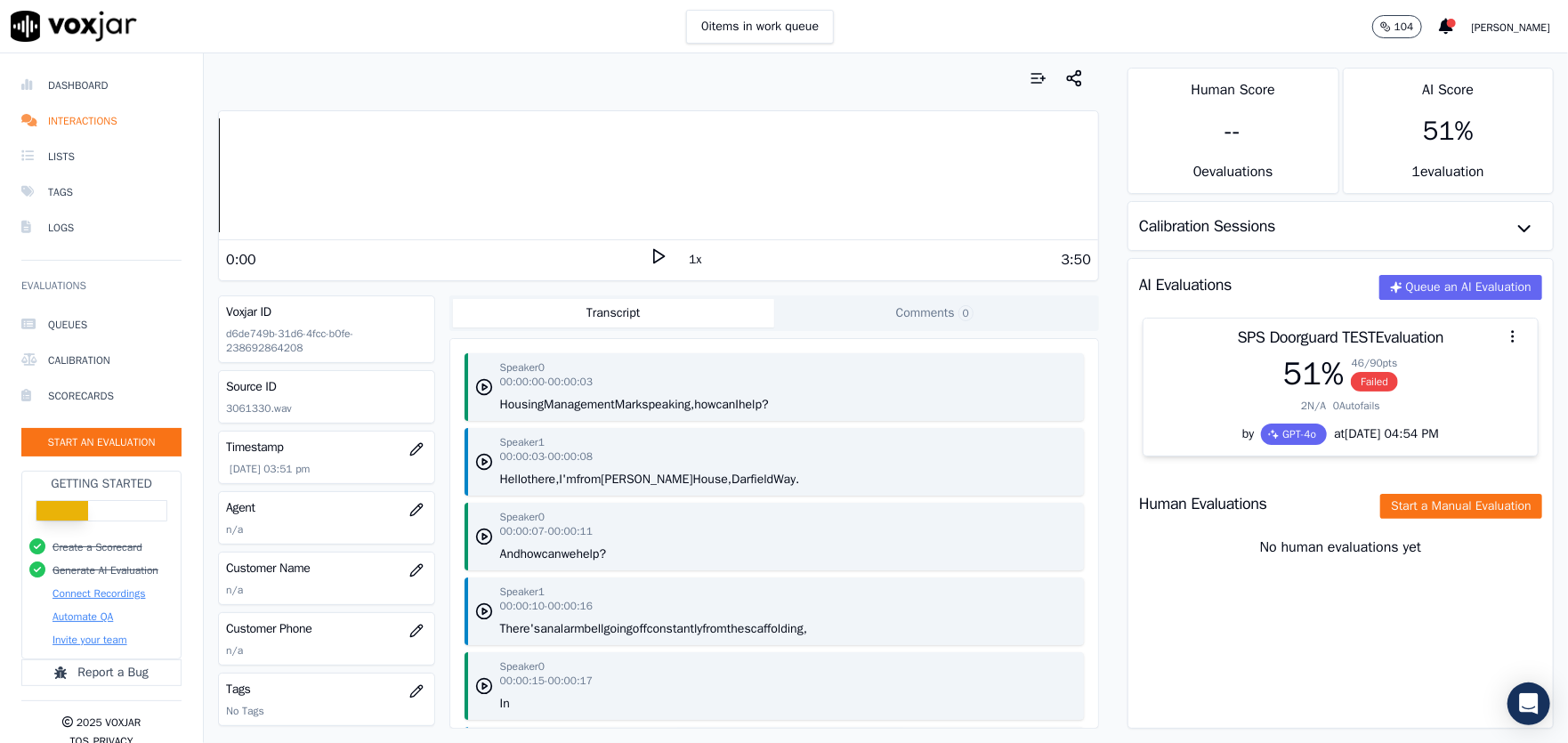 click on "1  evaluation" at bounding box center (1448, 177) 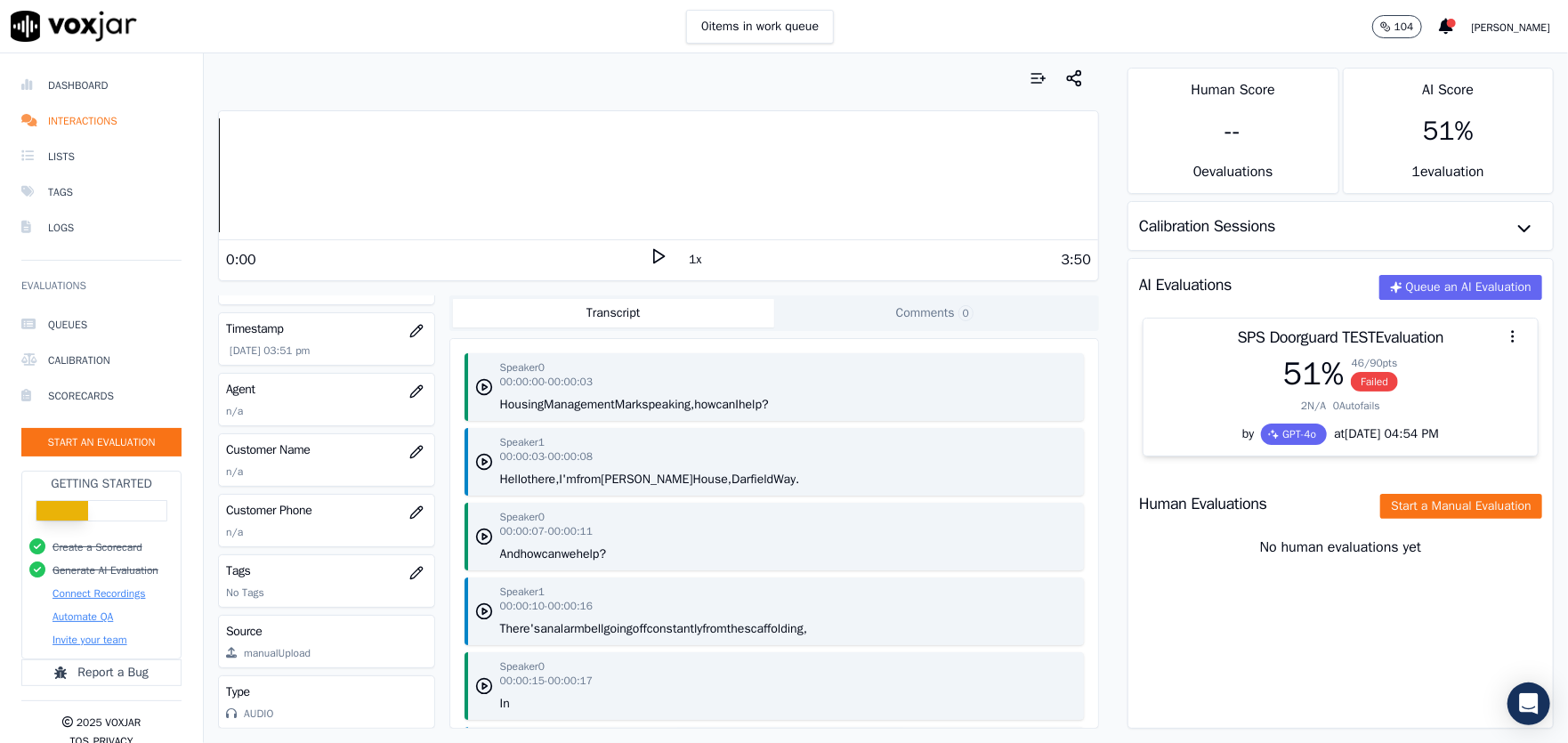 scroll, scrollTop: 156, scrollLeft: 0, axis: vertical 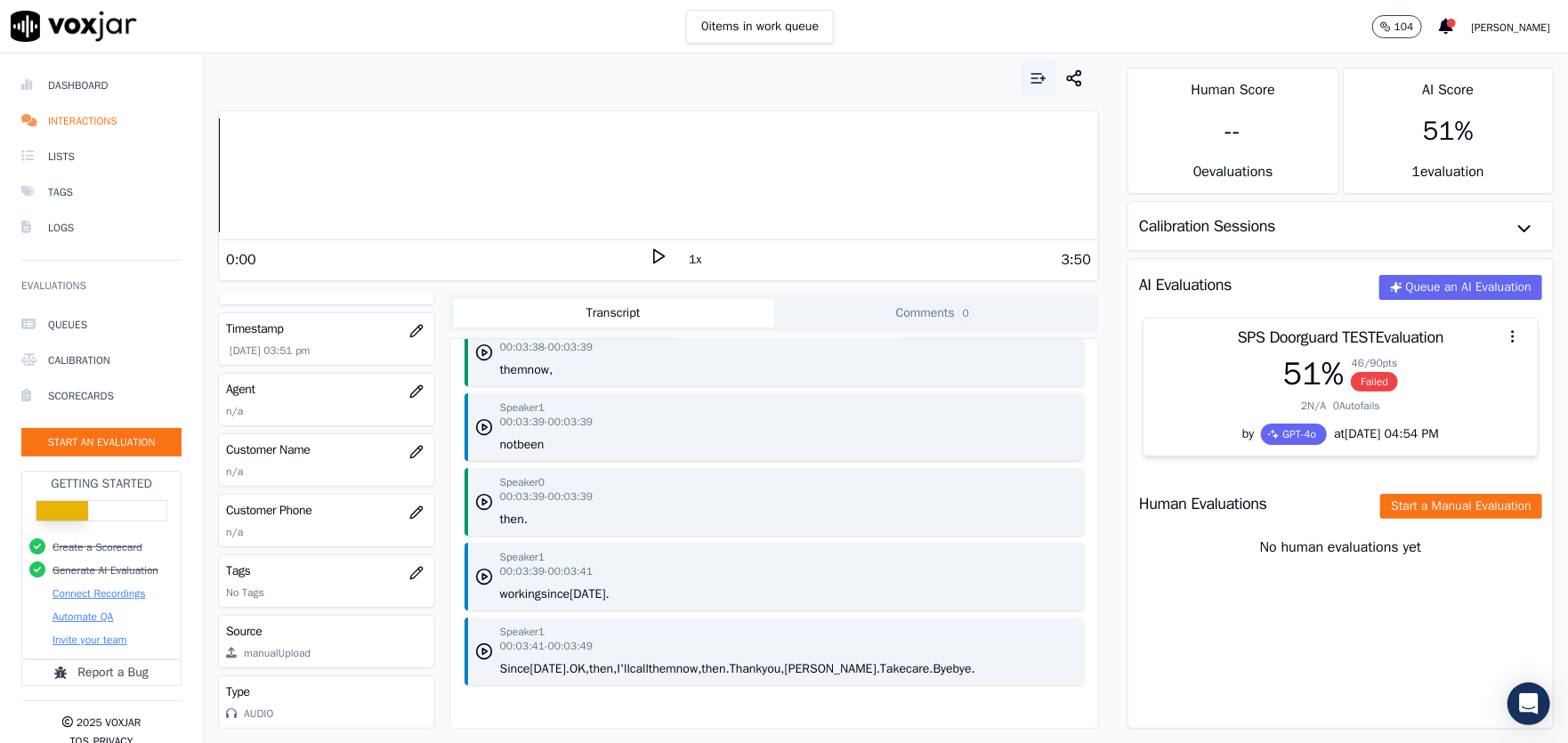 click 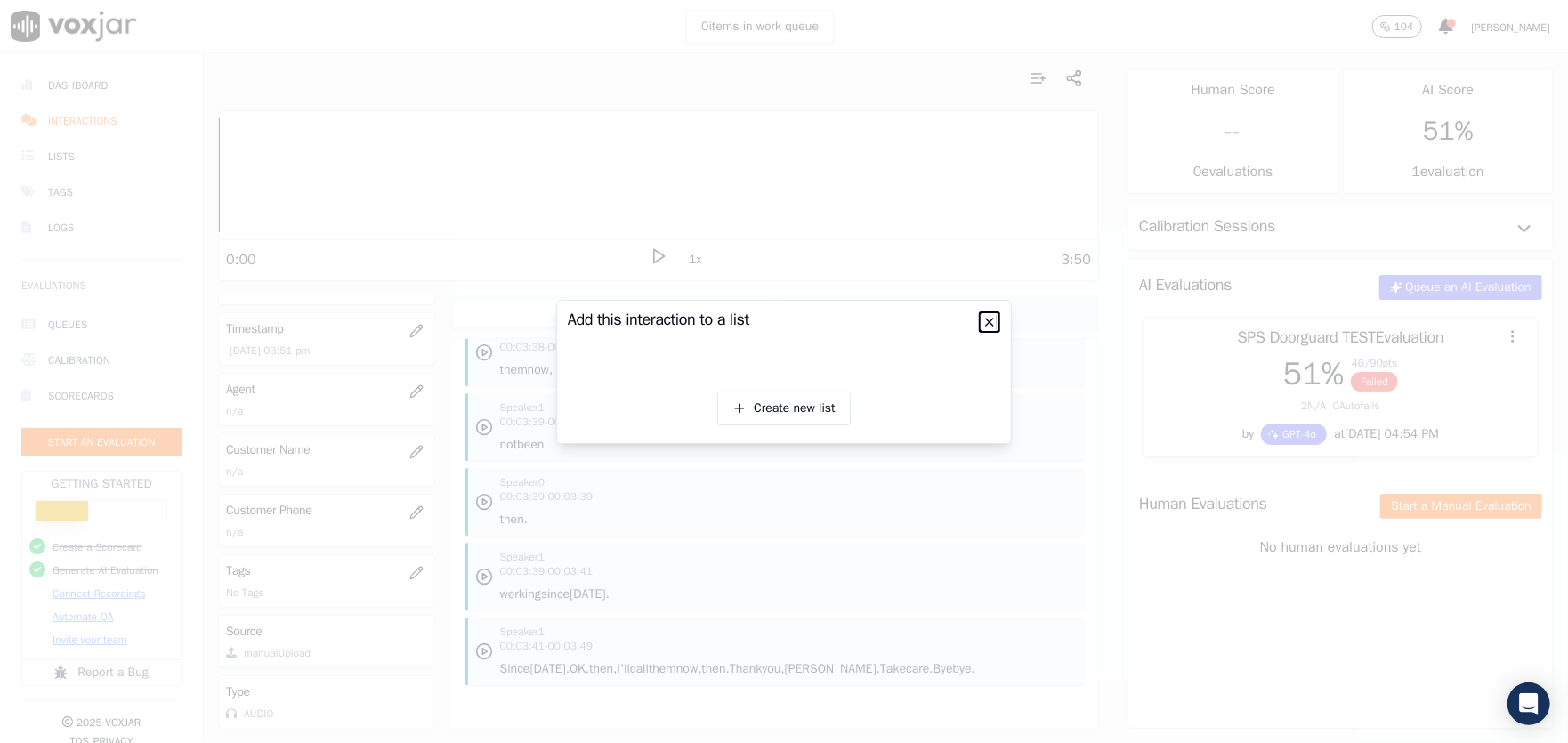 click 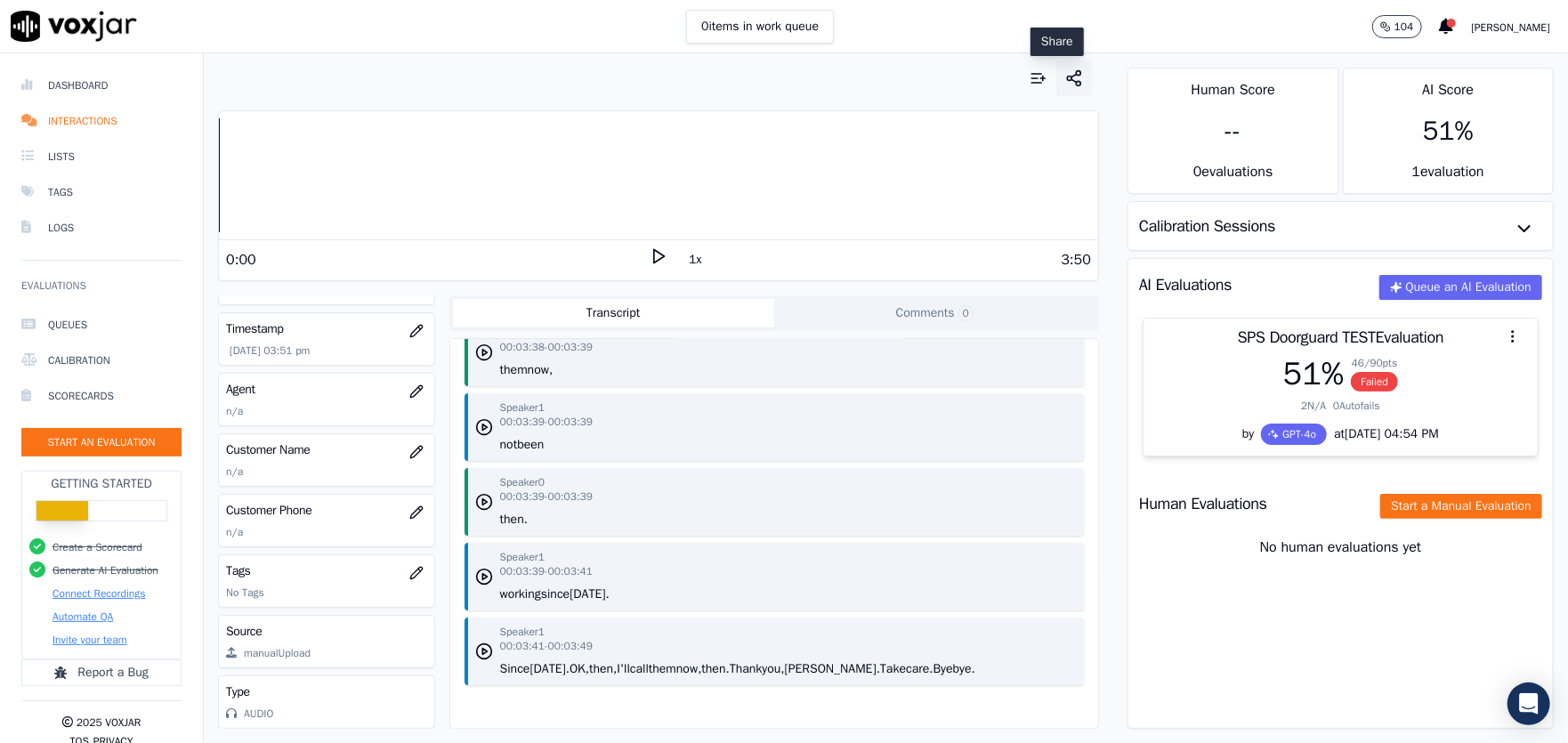 click 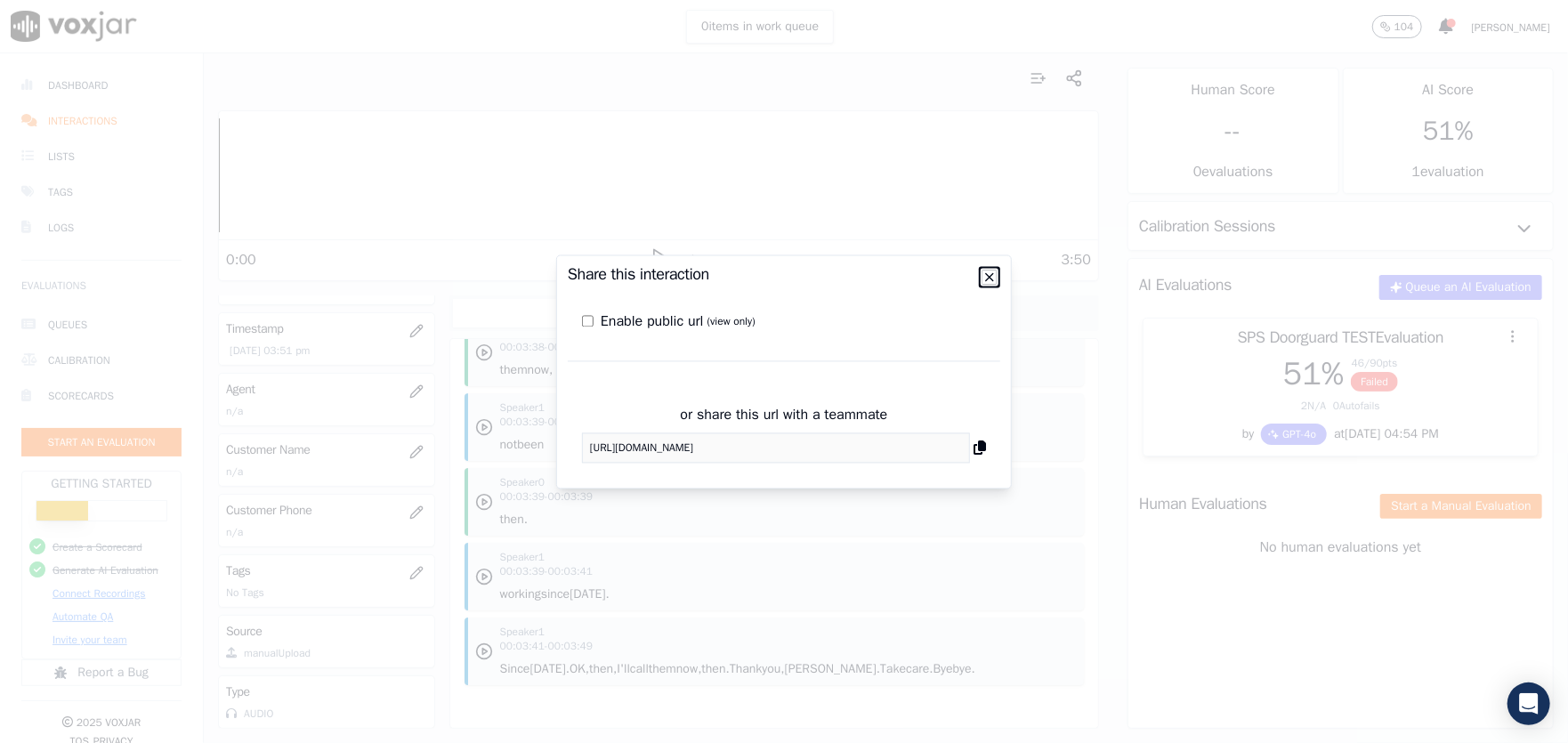 click 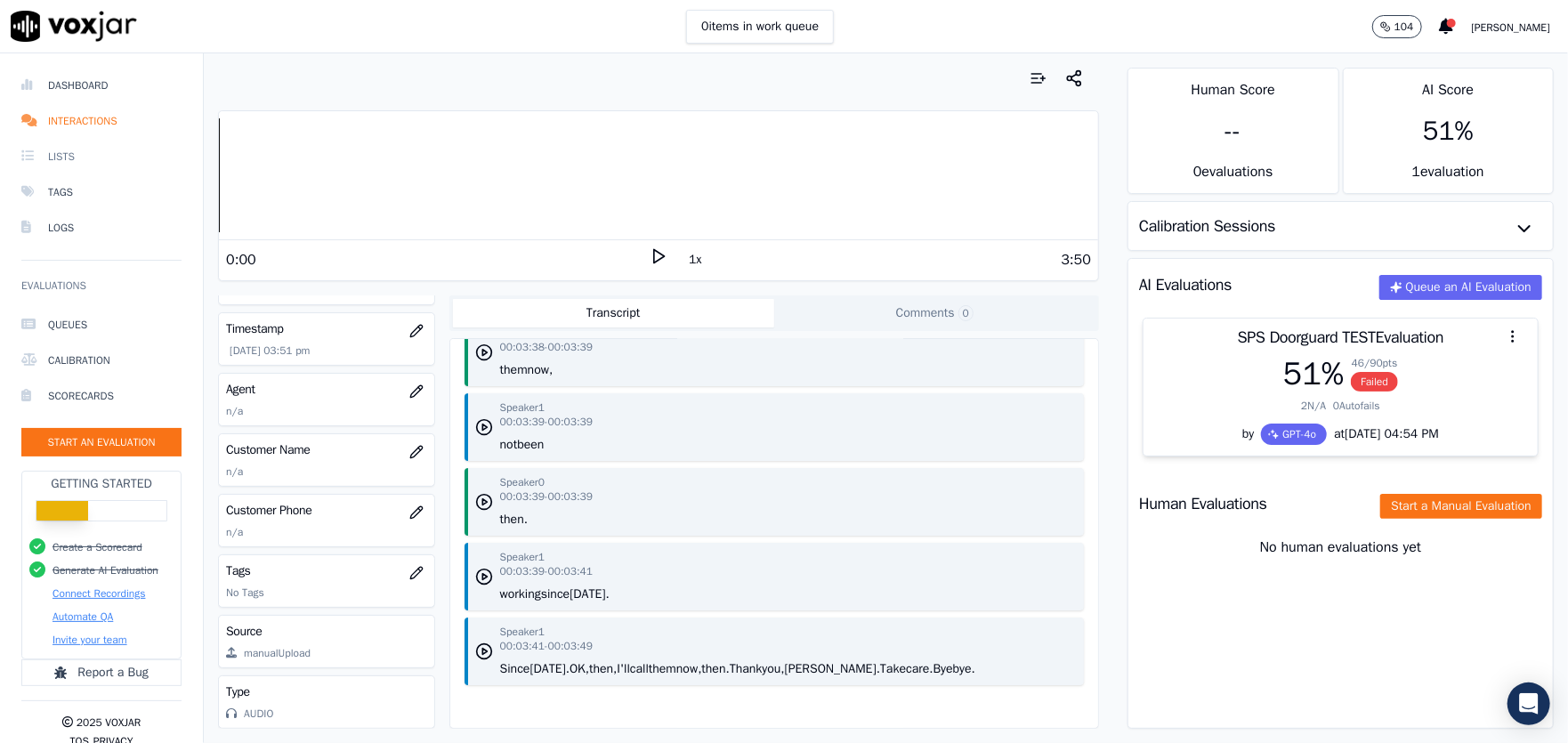 click on "Lists" at bounding box center [101, 157] 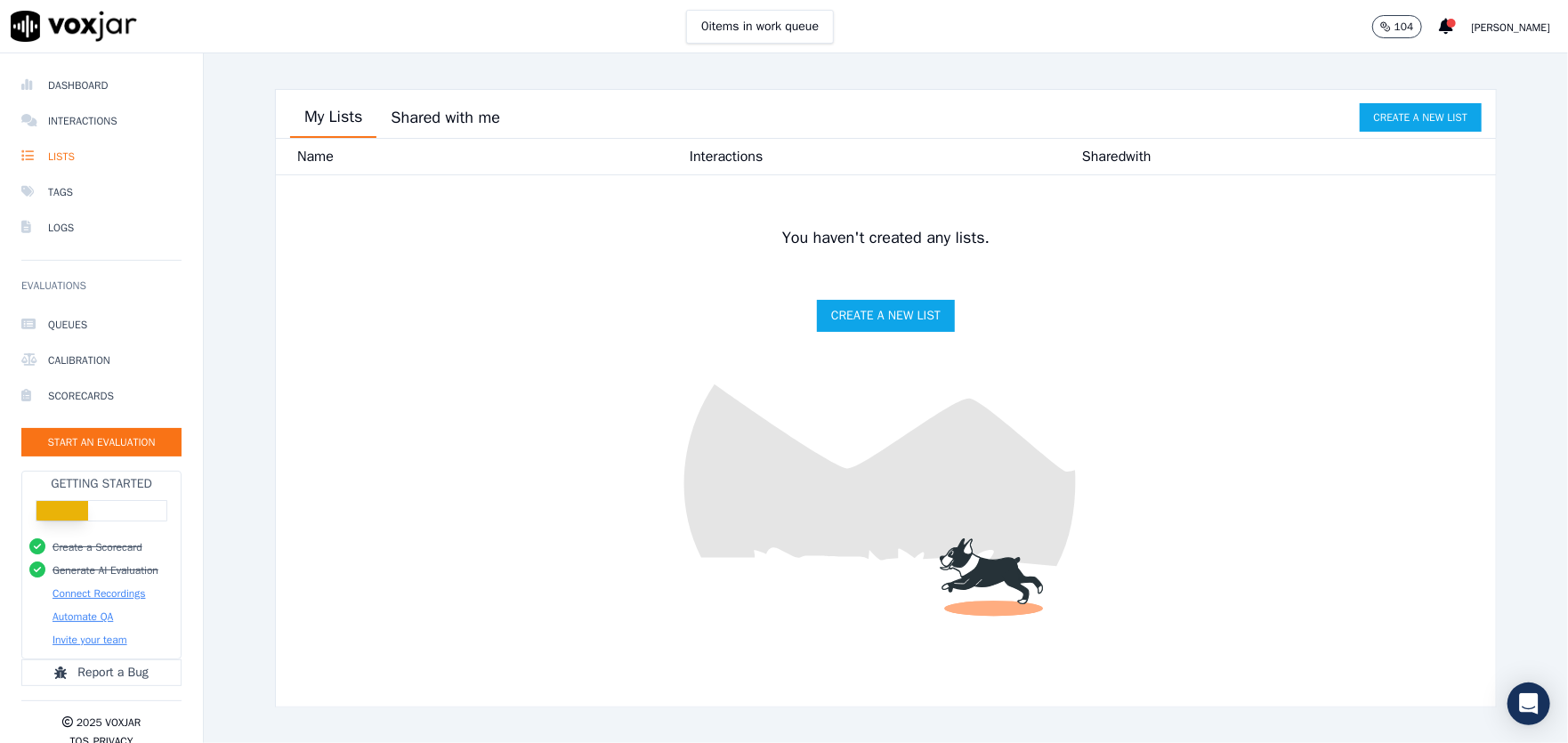 click on "Shared with me" at bounding box center (445, 117) 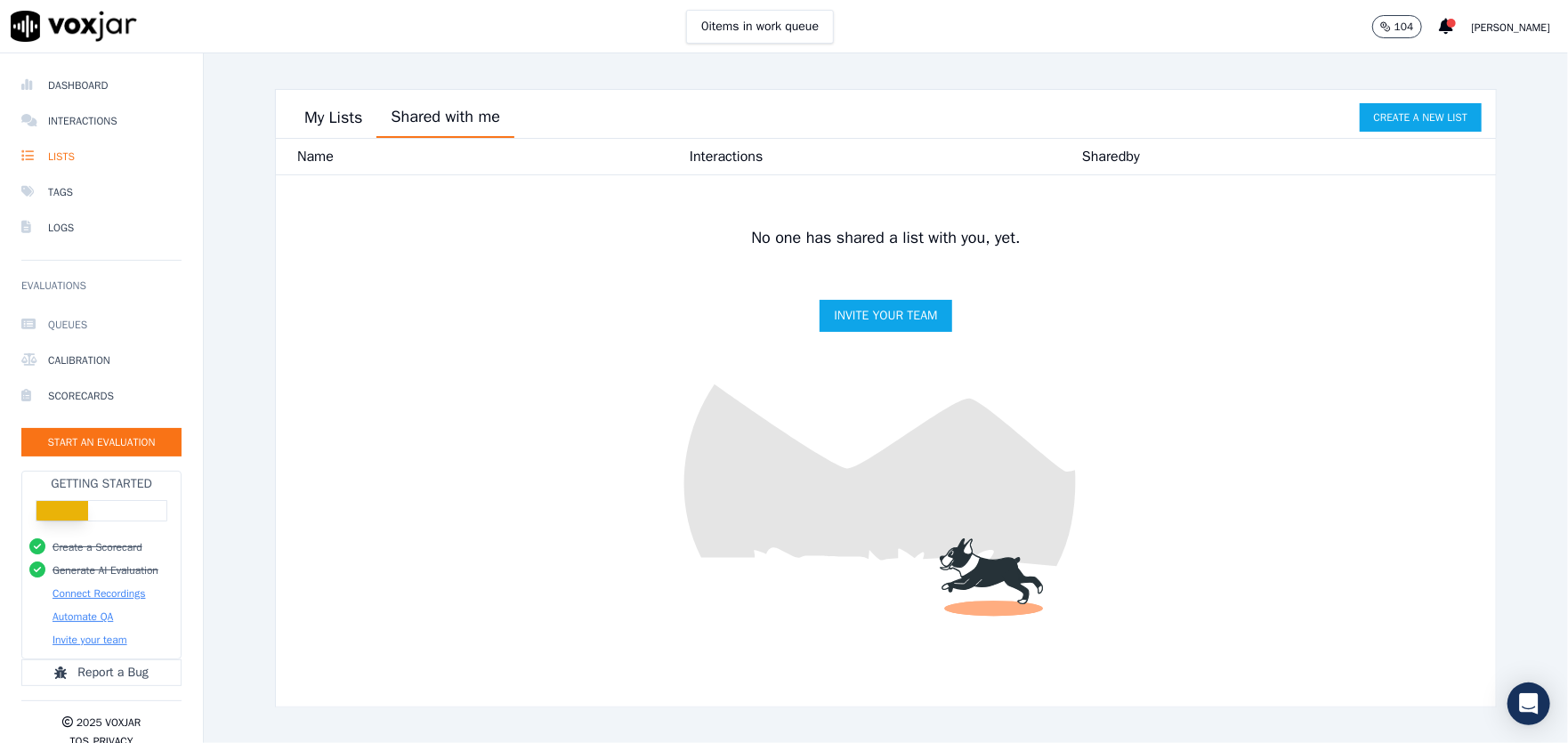 click on "Queues" at bounding box center [101, 325] 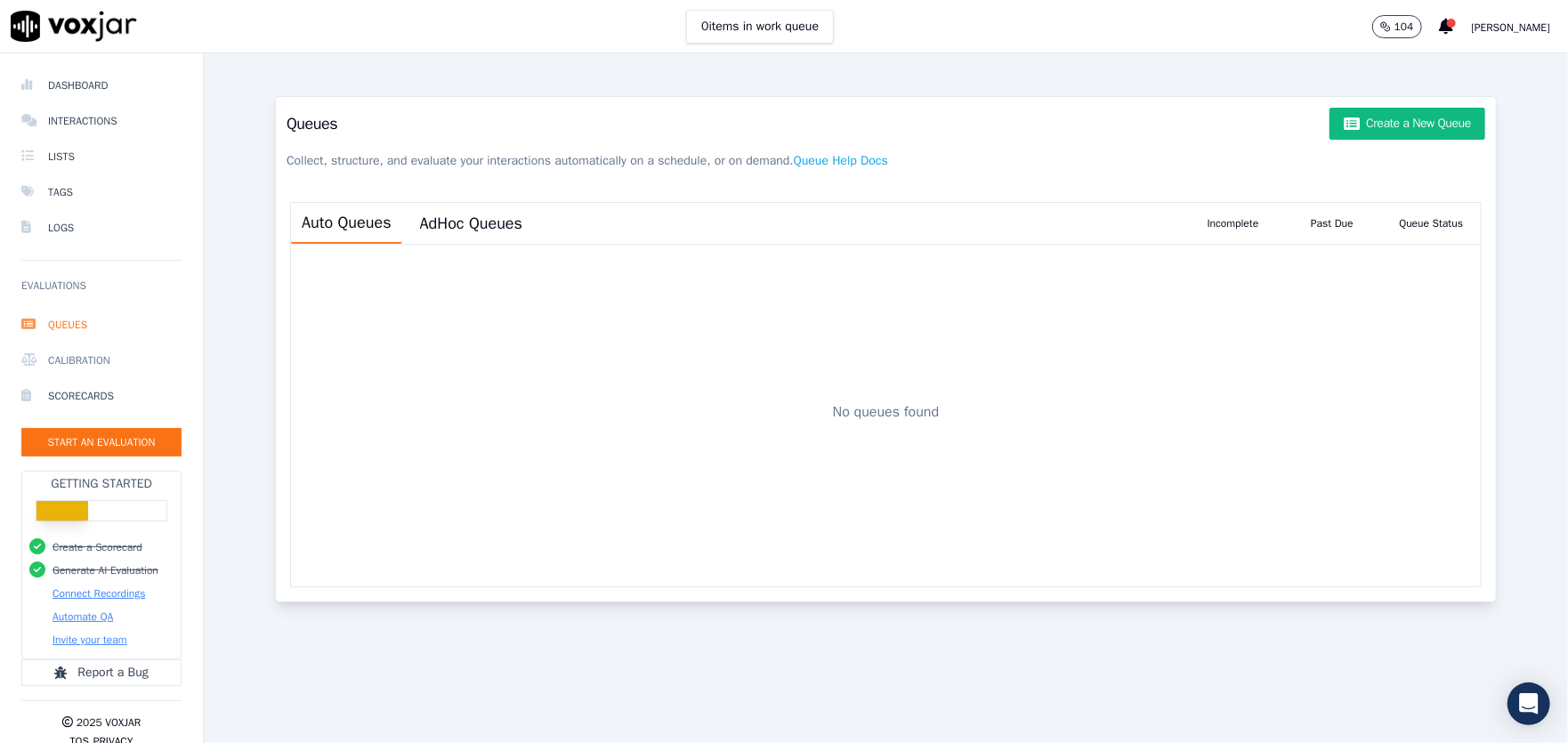 click on "Calibration" at bounding box center (101, 360) 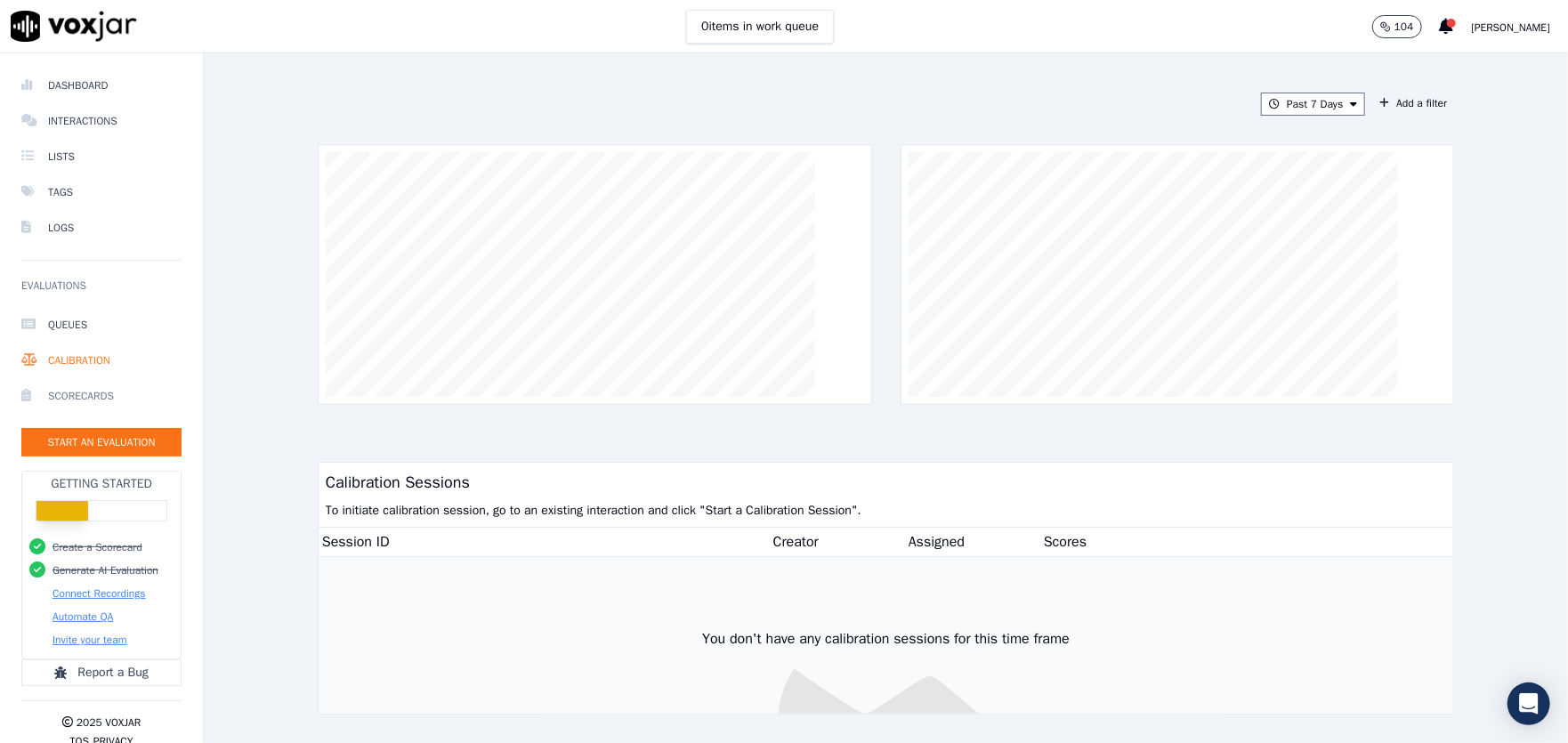 click on "Scorecards" at bounding box center (101, 396) 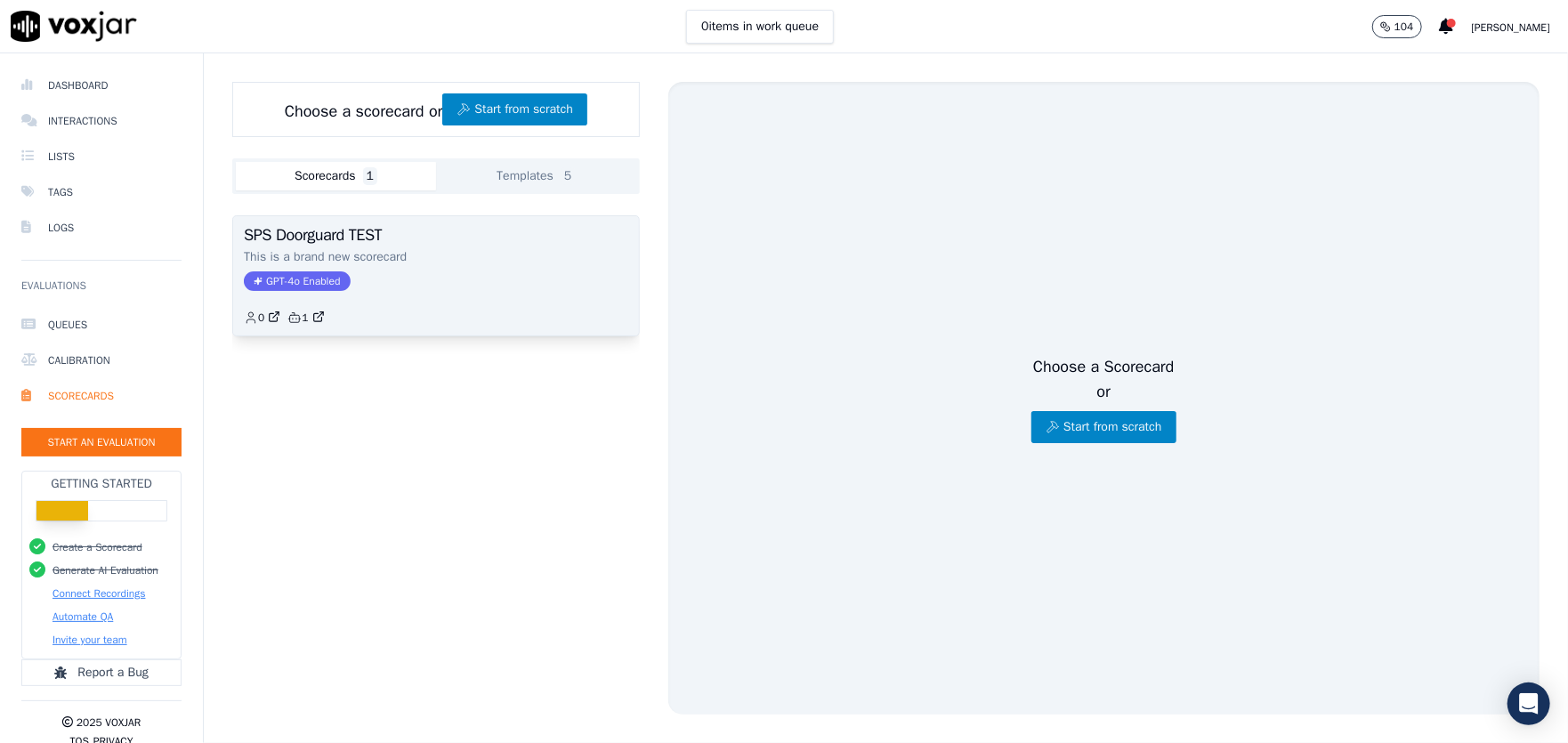 click on "SPS Doorguard TEST" at bounding box center (436, 235) 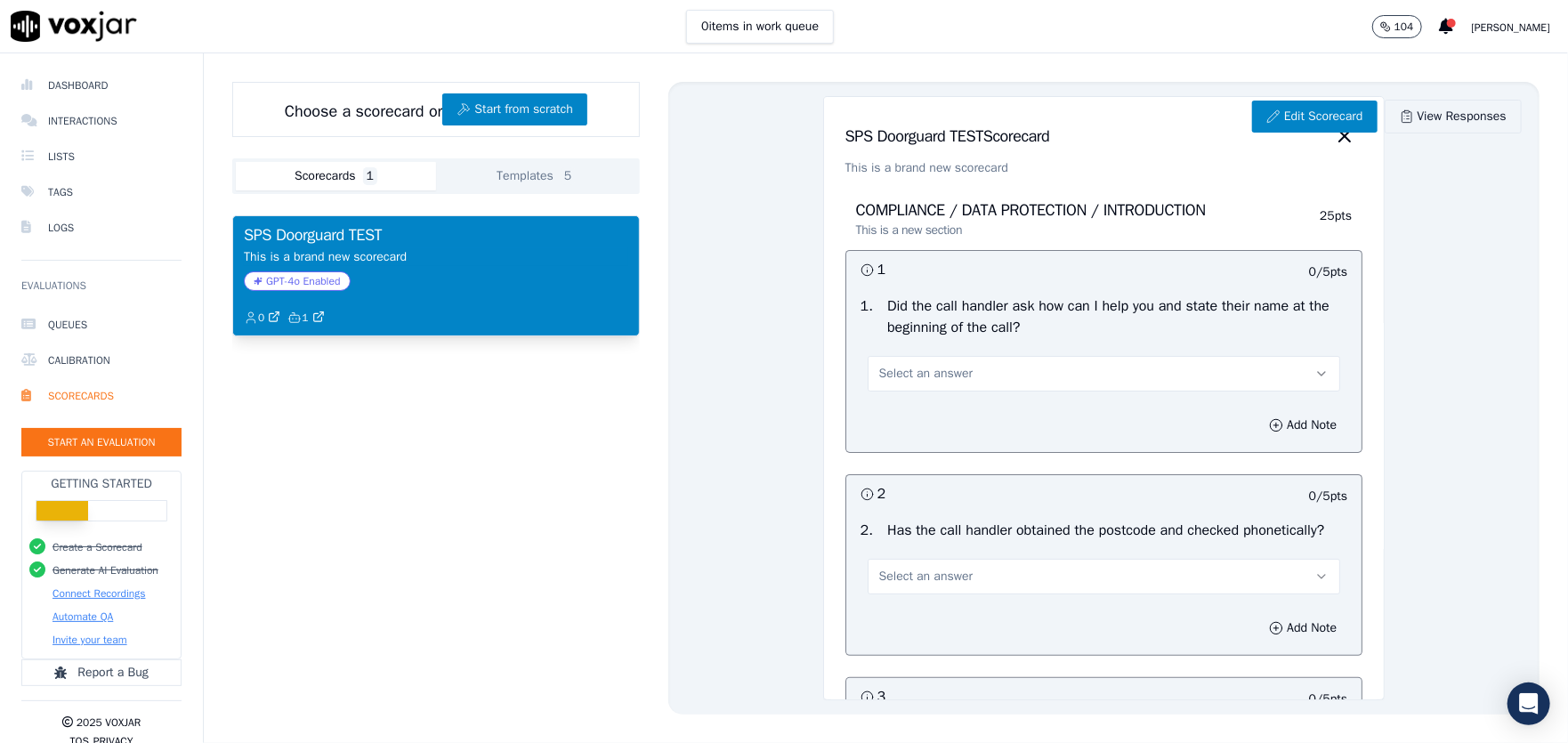 click on "View Responses" at bounding box center [1453, 117] 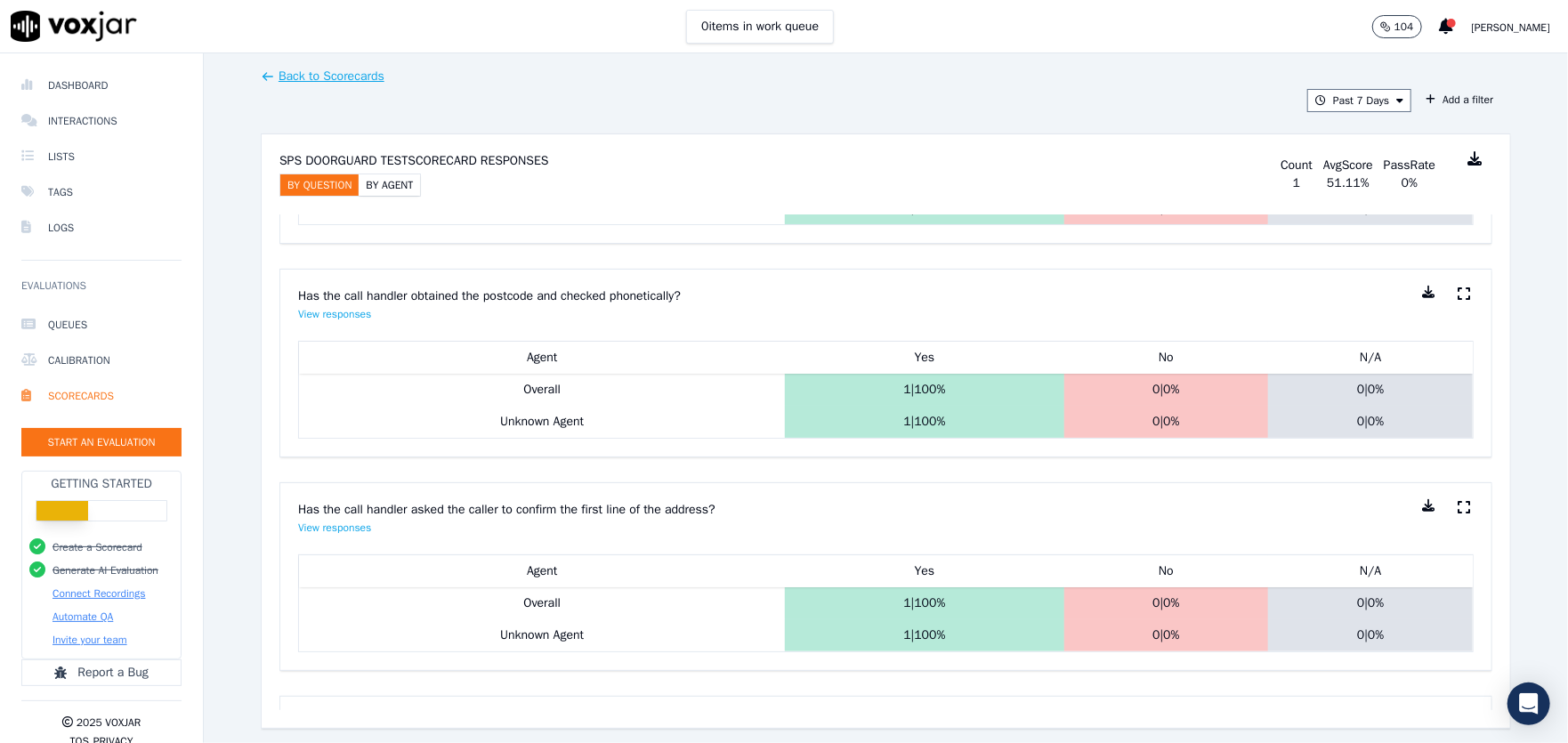 scroll, scrollTop: 178, scrollLeft: 0, axis: vertical 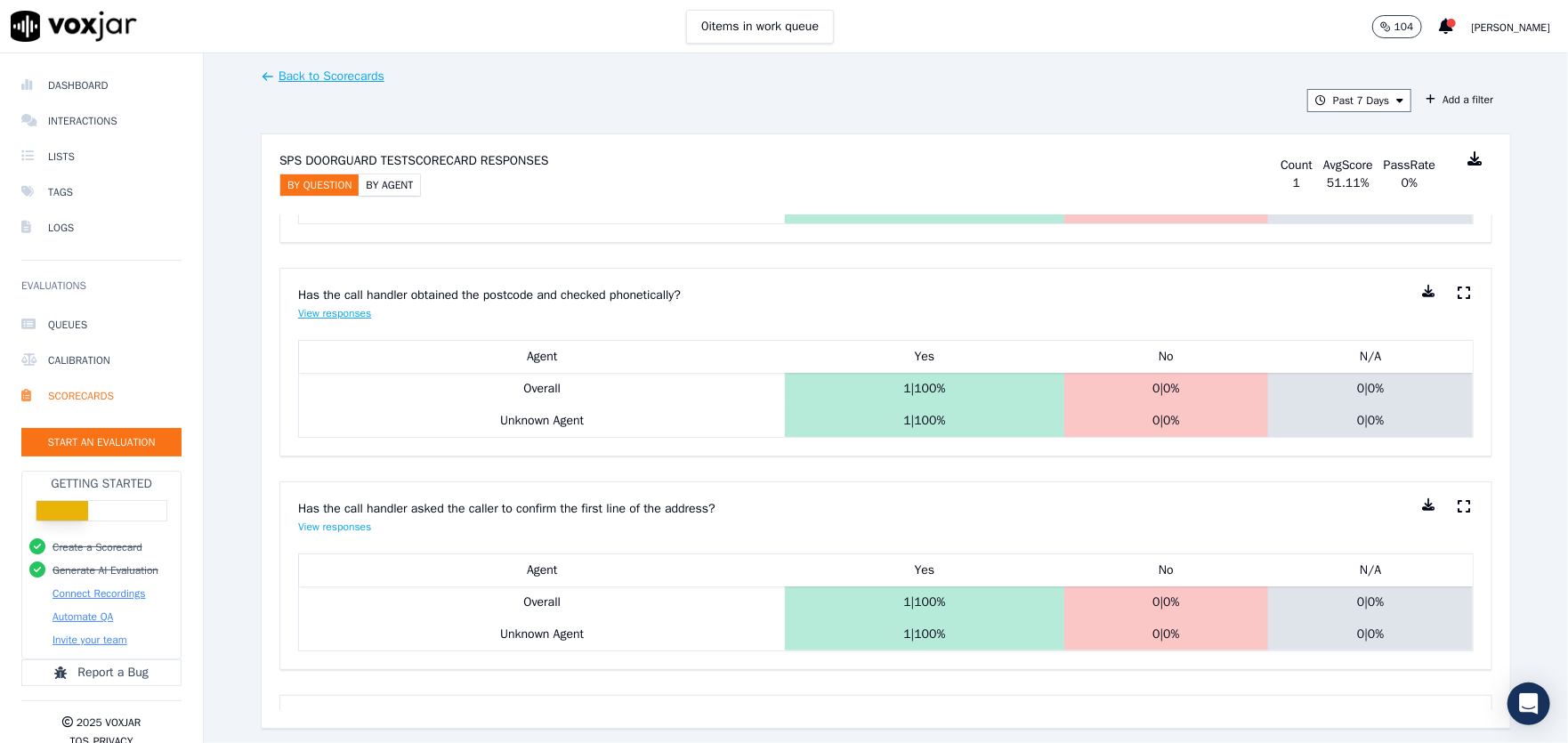 click on "View responses" at bounding box center [335, 313] 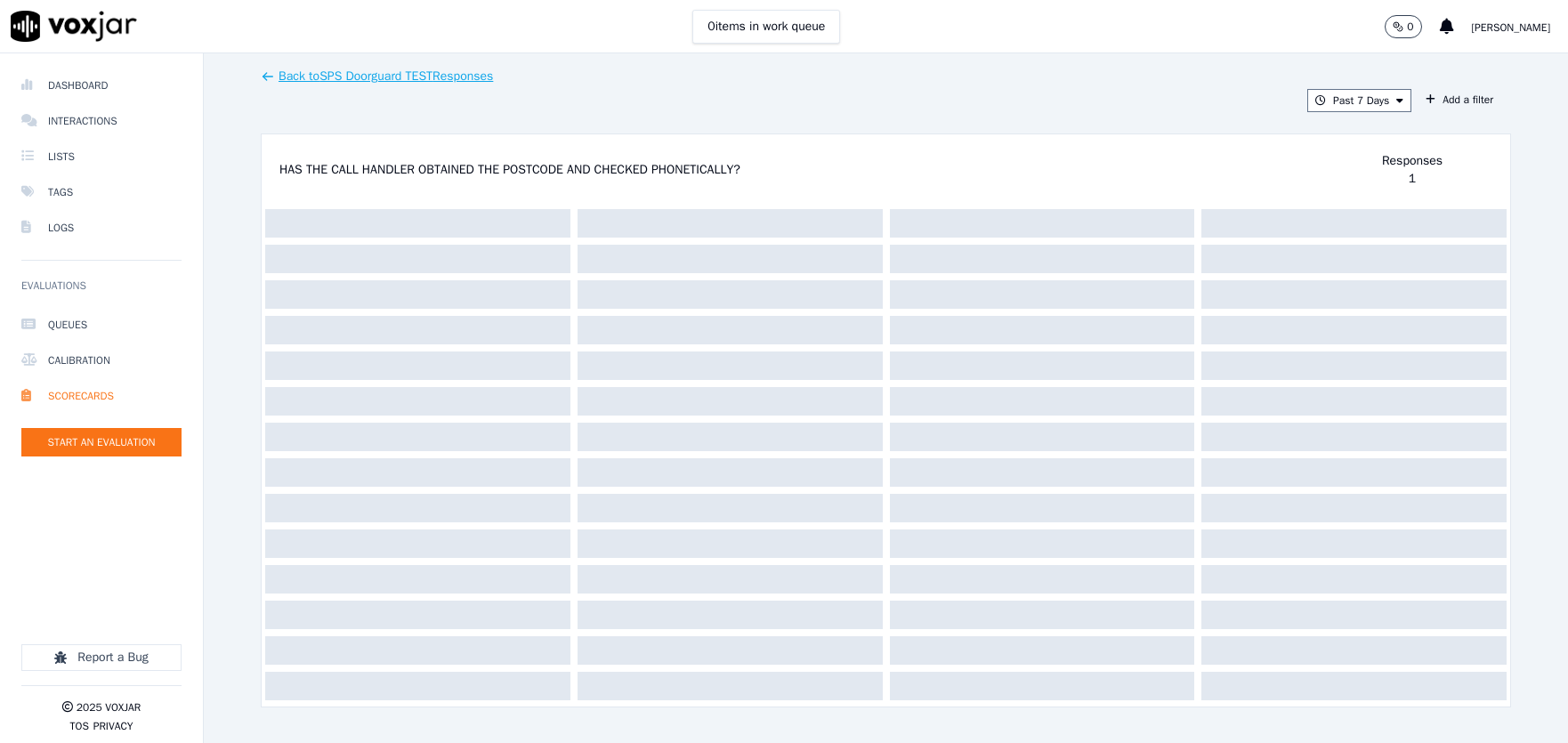 scroll, scrollTop: 0, scrollLeft: 0, axis: both 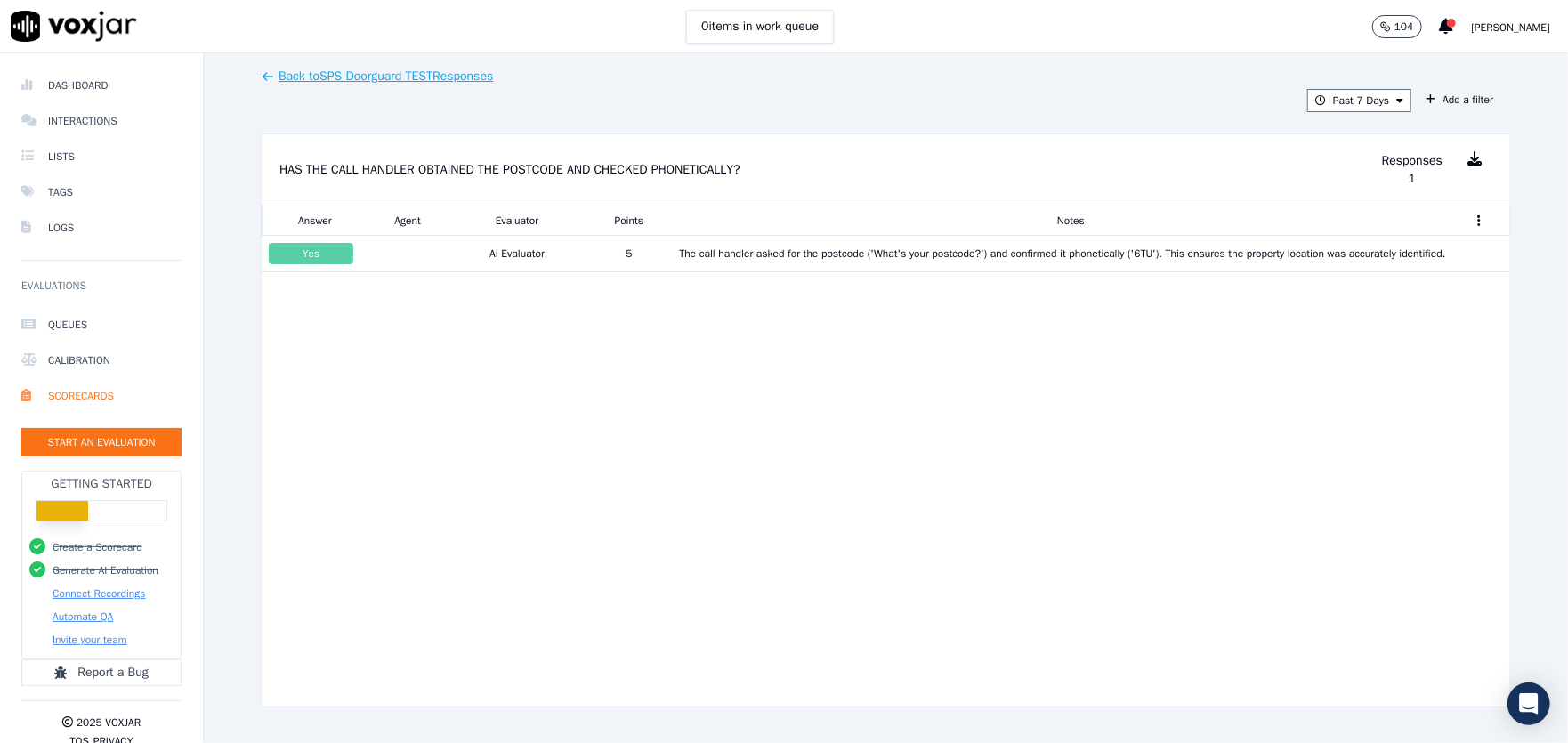 click at bounding box center [1475, 158] 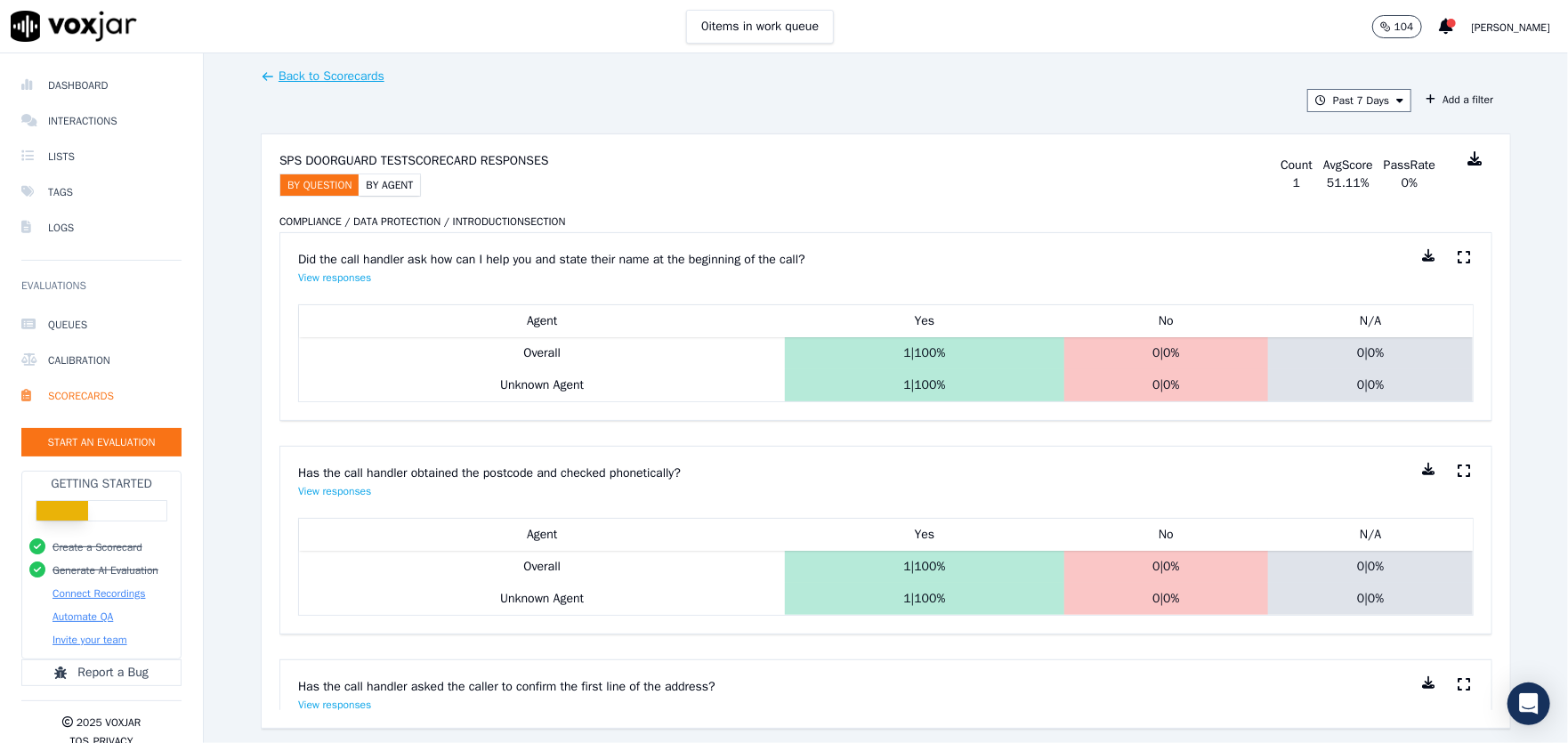 click at bounding box center [1475, 158] 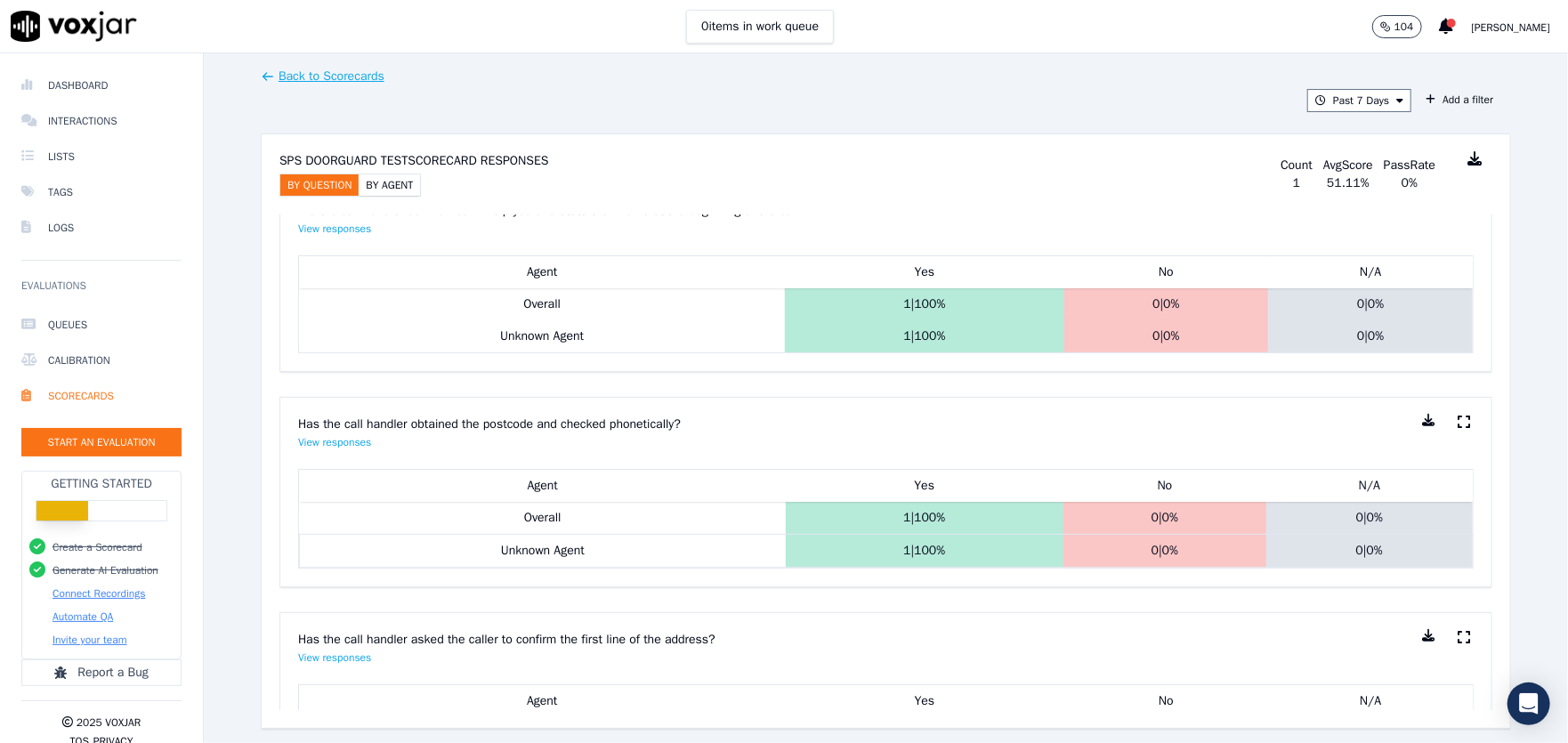 scroll, scrollTop: 0, scrollLeft: 0, axis: both 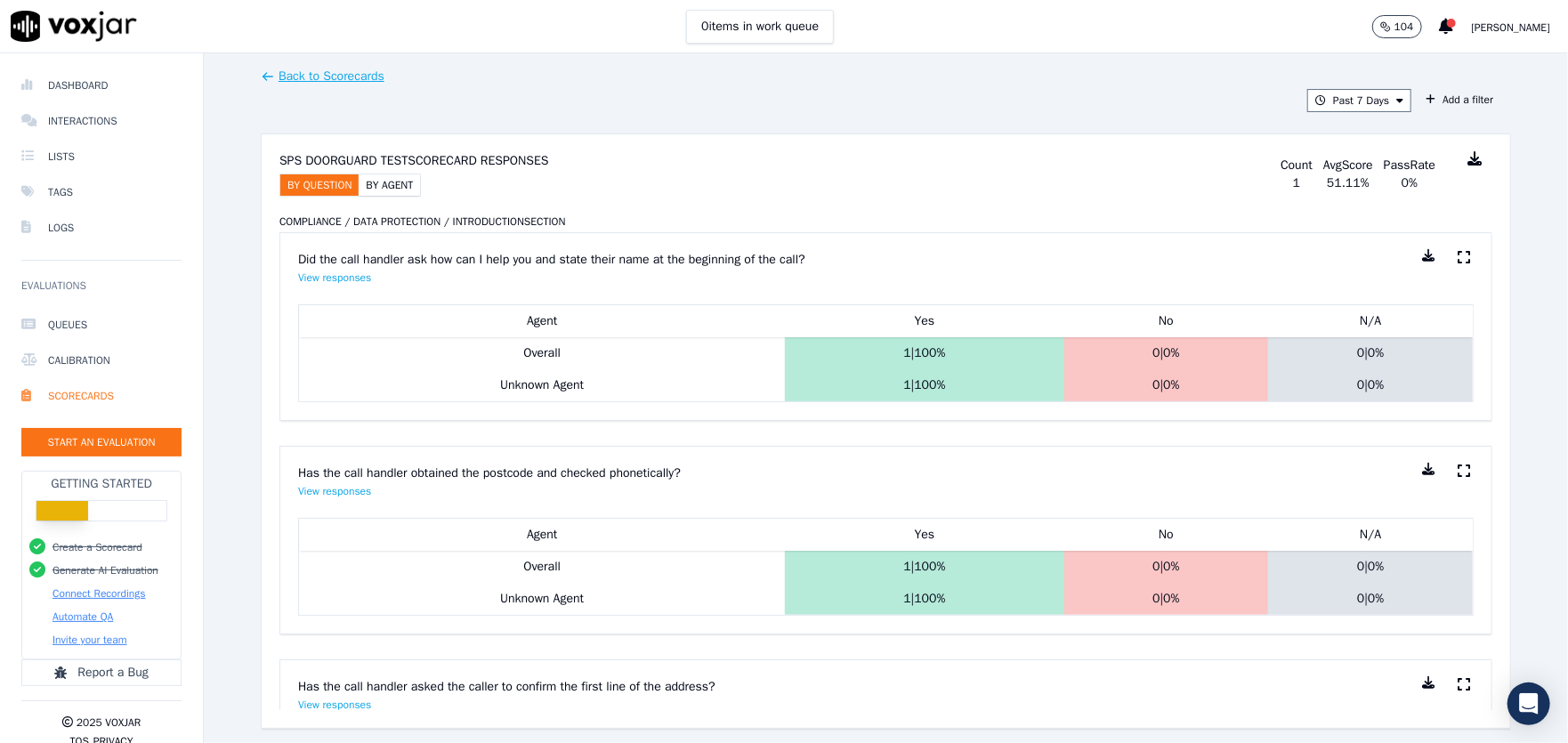 click on "Back to Scorecards" at bounding box center (322, 77) 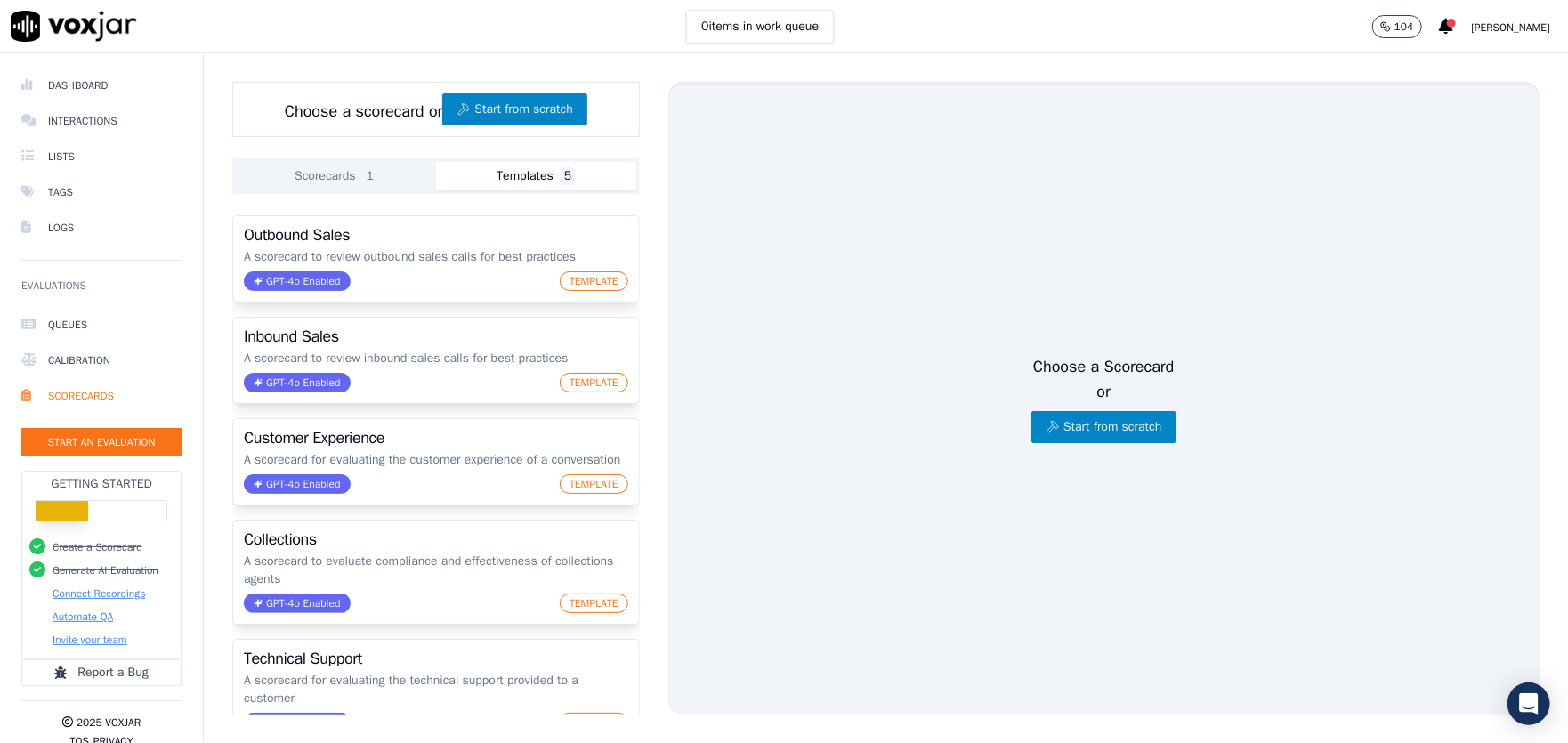 click on "Templates  5" 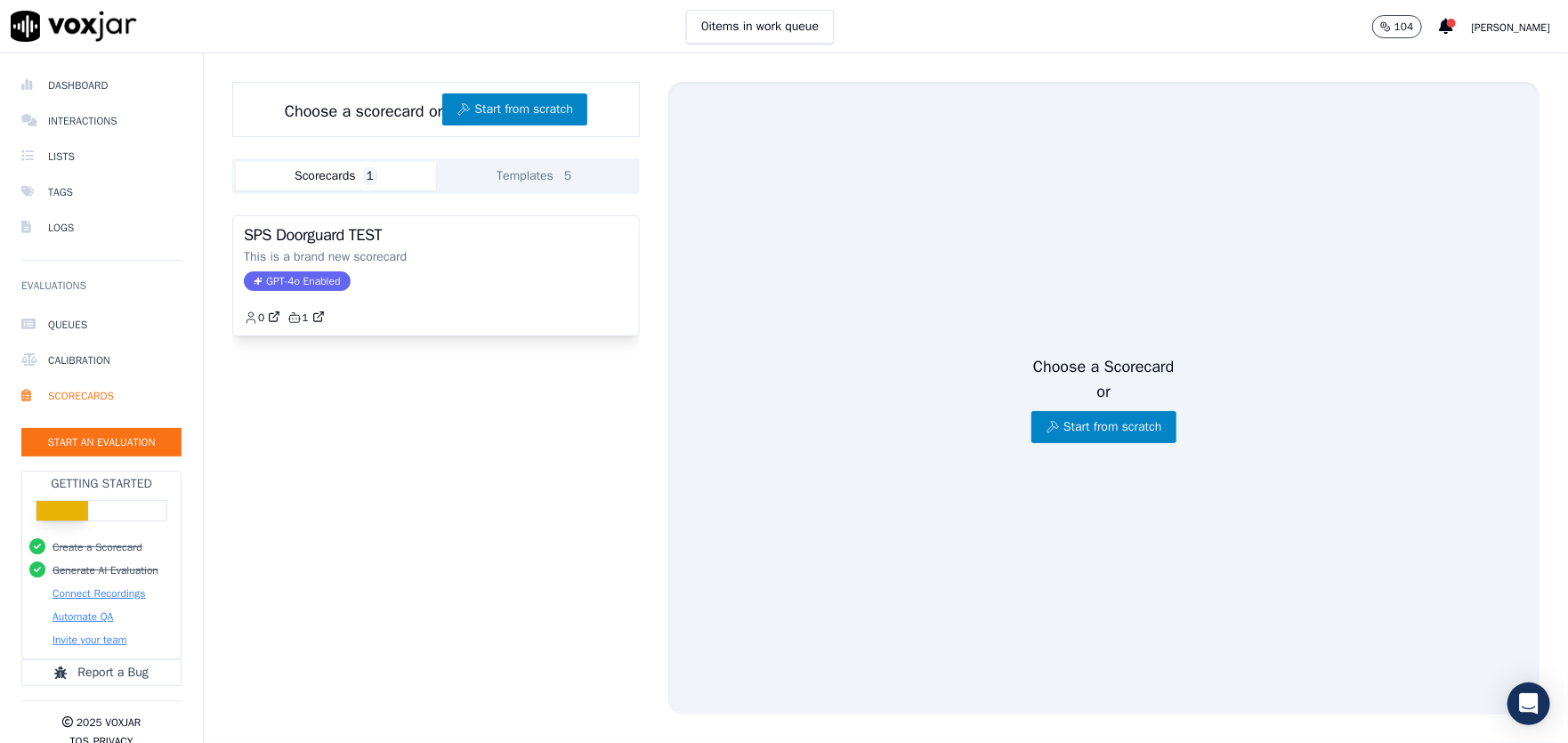 click on "Scorecards  1" at bounding box center (335, 176) 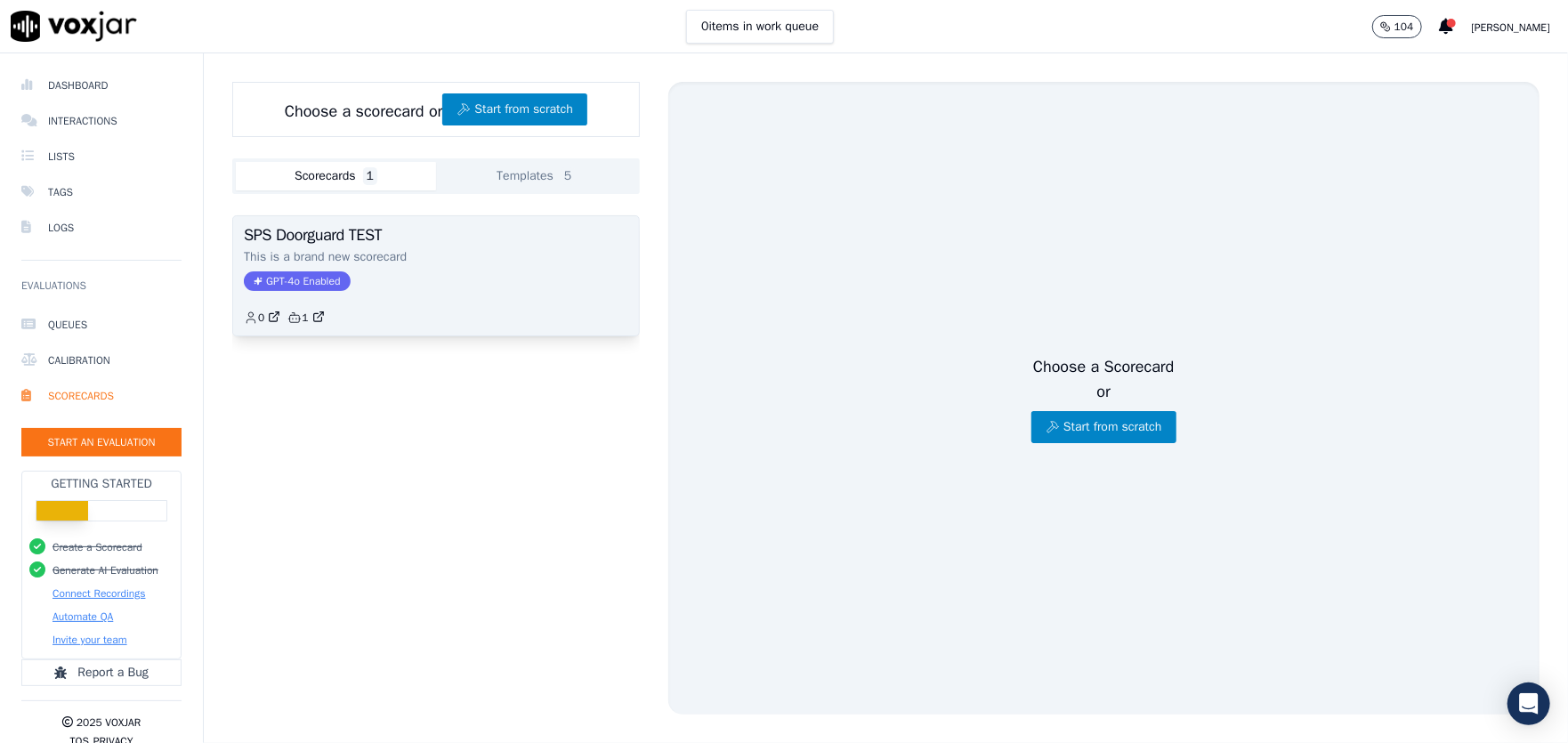 click on "SPS Doorguard TEST" at bounding box center (436, 235) 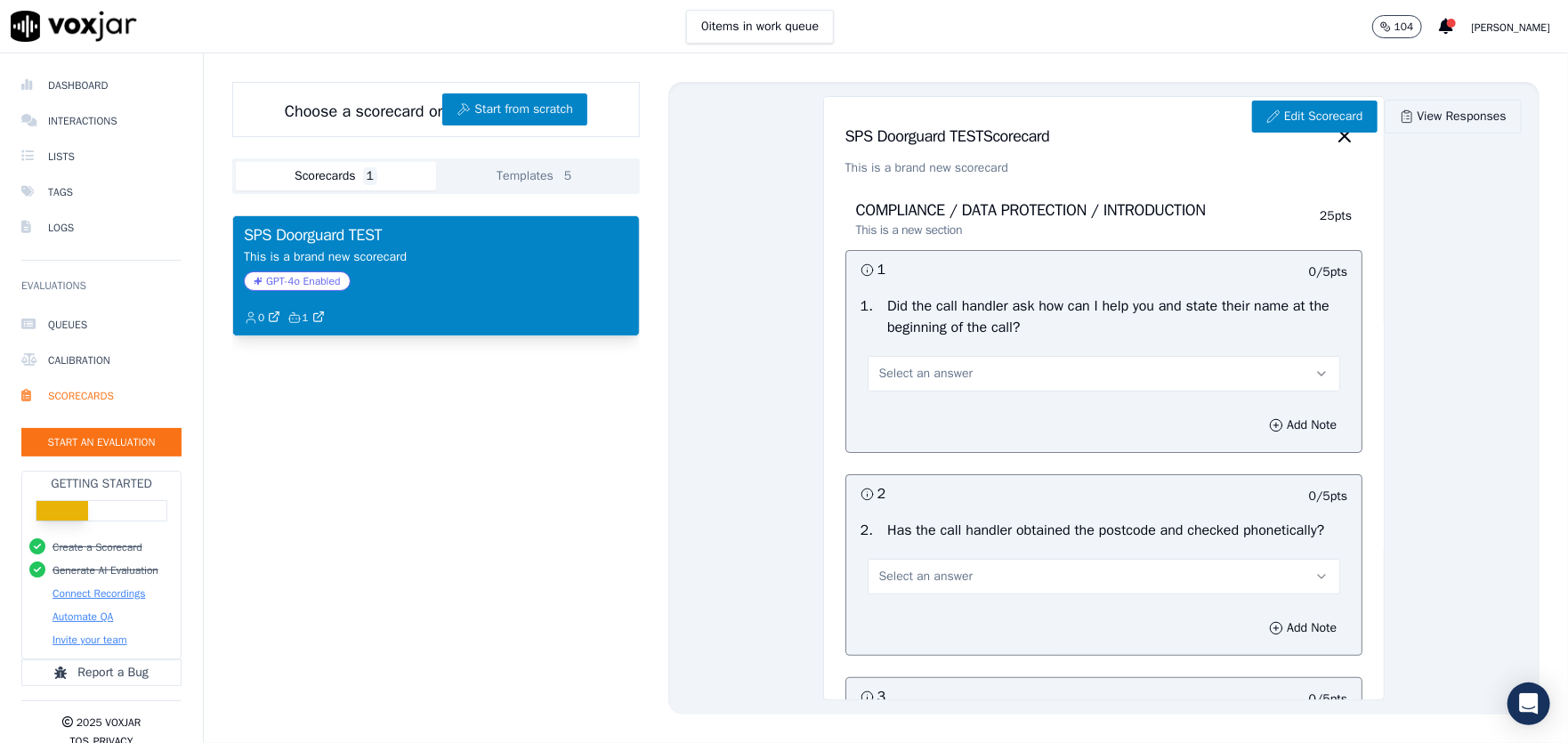 click on "View Responses" at bounding box center [1453, 117] 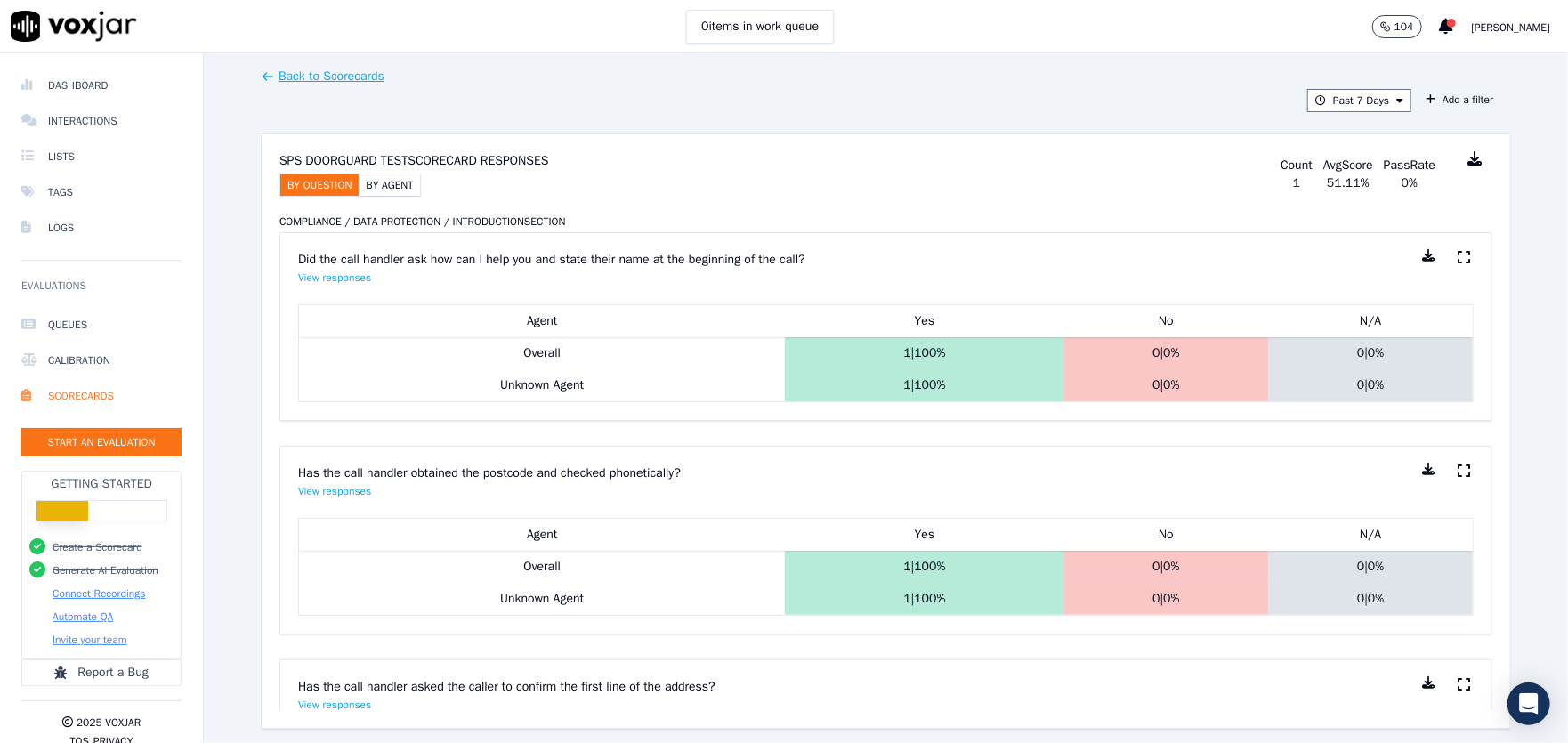 click on "SPS Doorguard TEST  Scorecard Responses   By Question   By Agent   Count   1   Avg  Score   51.11 %   Pass  Rate   0 %" at bounding box center [885, 174] 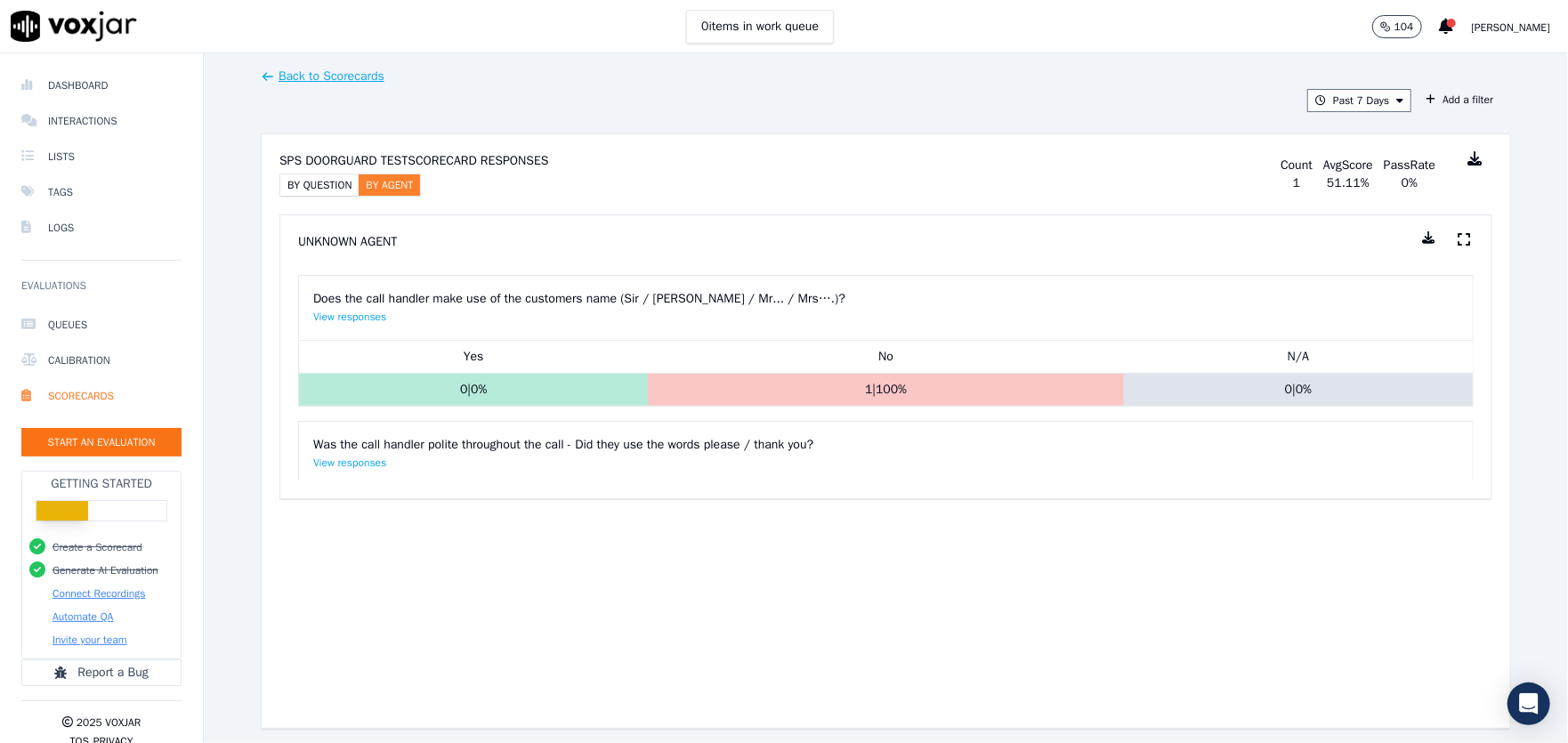 scroll, scrollTop: 889, scrollLeft: 0, axis: vertical 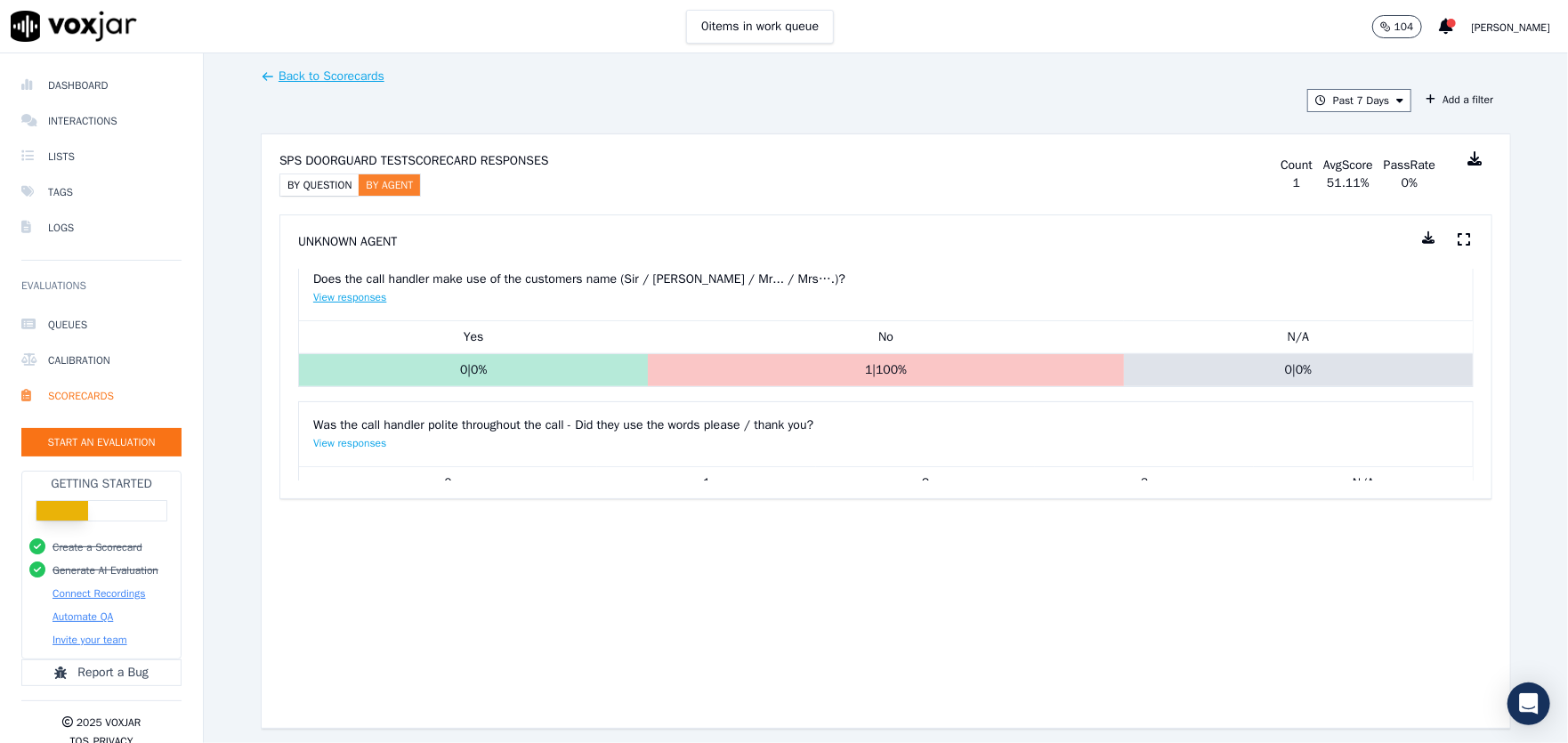click on "View responses" at bounding box center (350, 297) 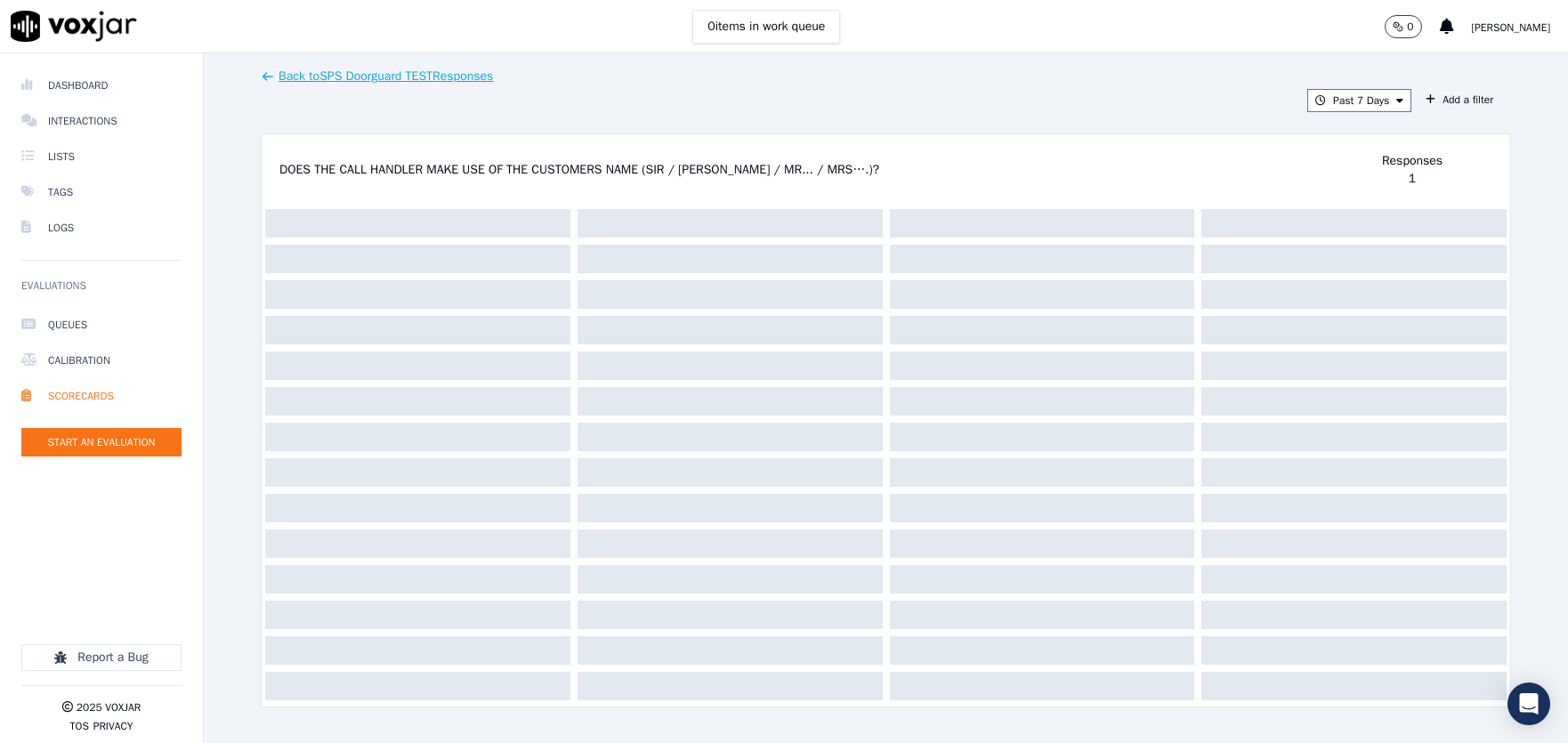 scroll, scrollTop: 0, scrollLeft: 0, axis: both 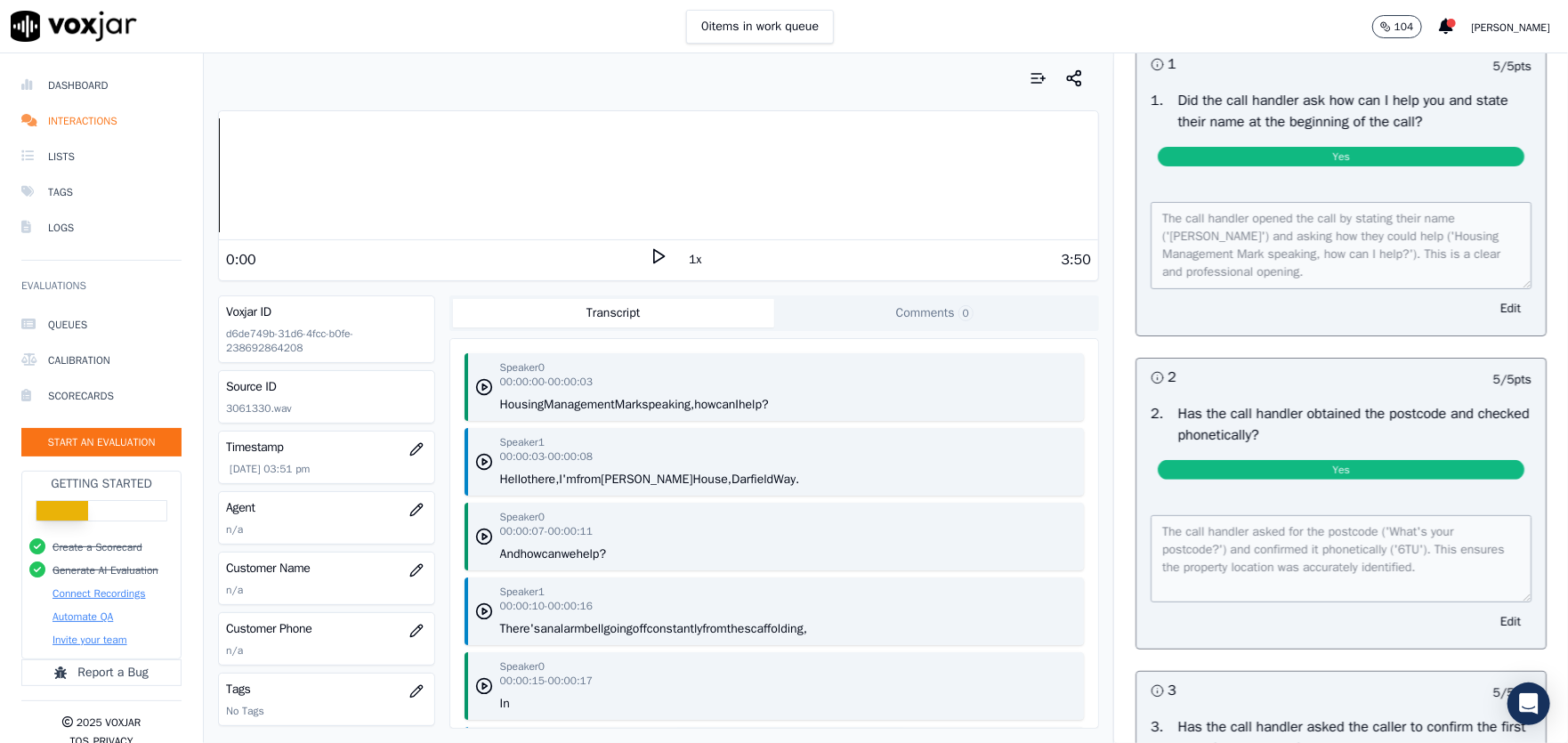 click on "Comments  0" 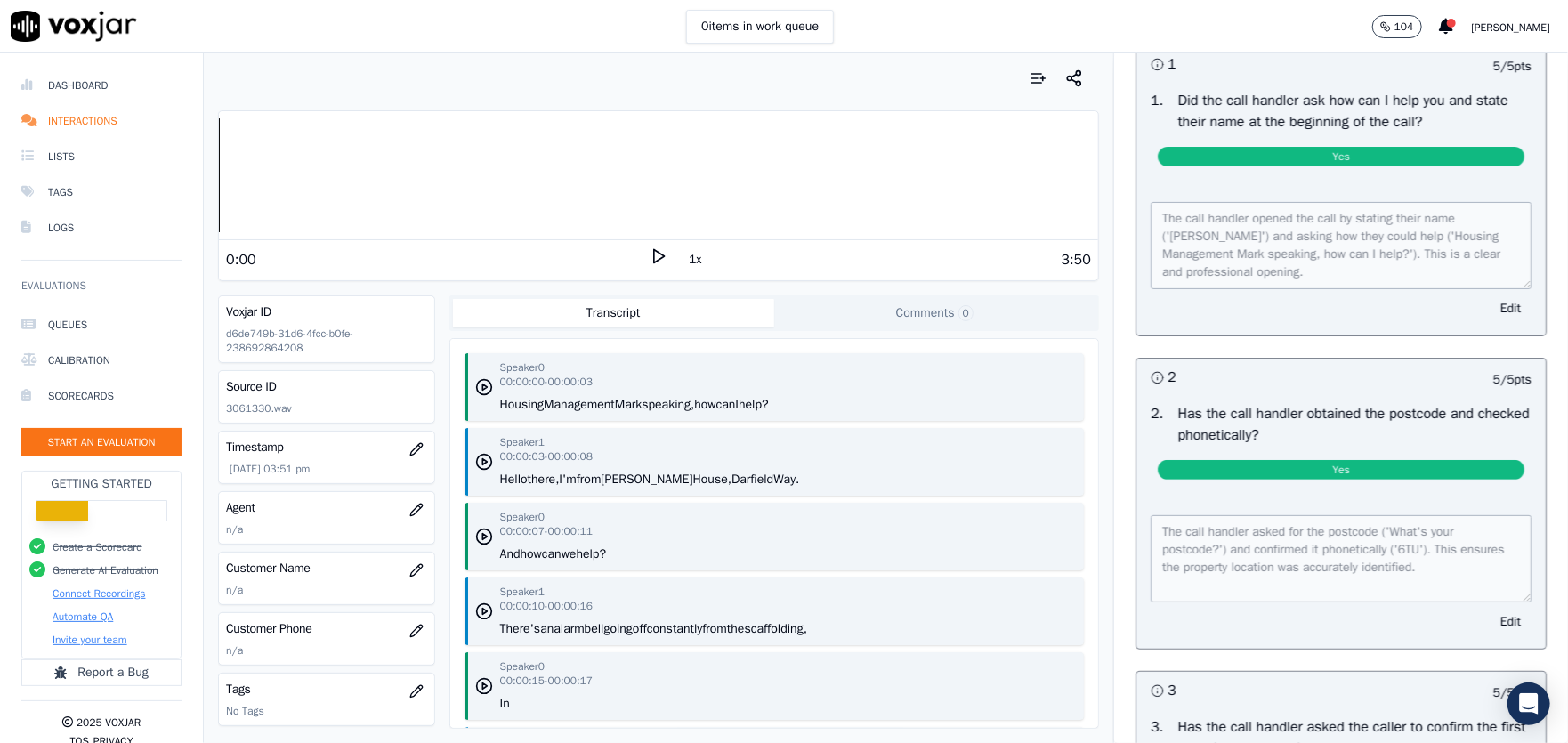 click on "Transcript" at bounding box center [613, 313] 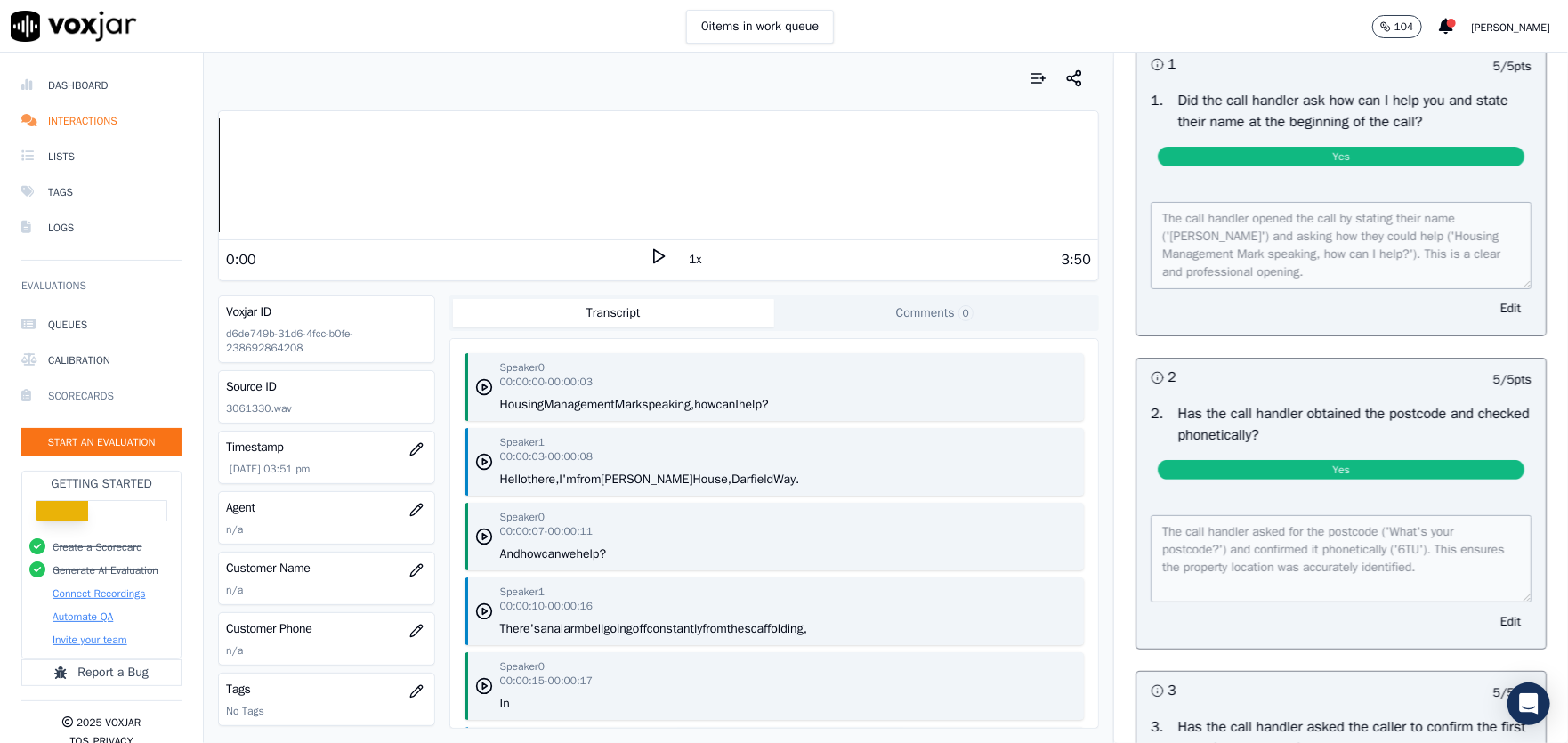 click on "Scorecards" at bounding box center [101, 396] 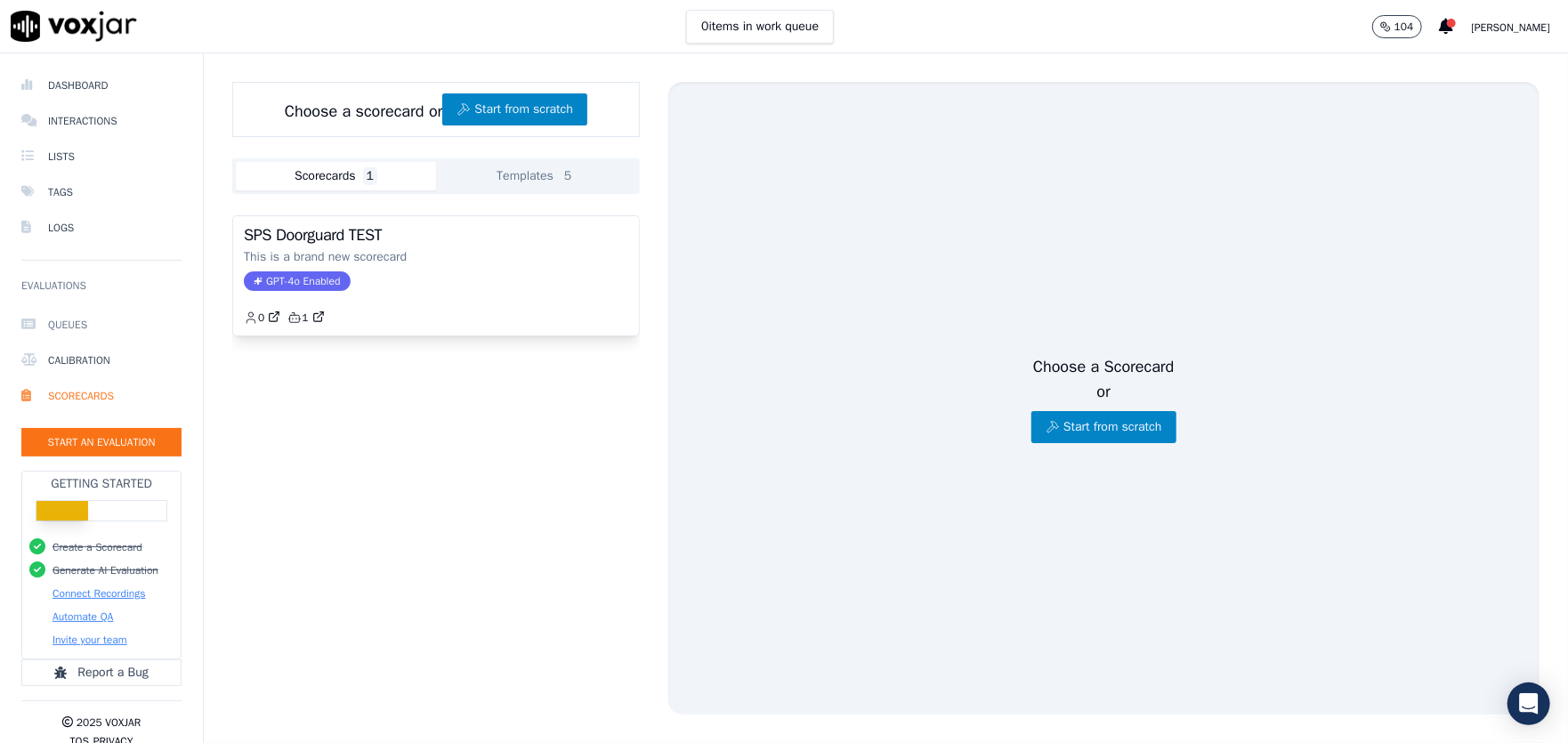 click on "Queues" at bounding box center (101, 325) 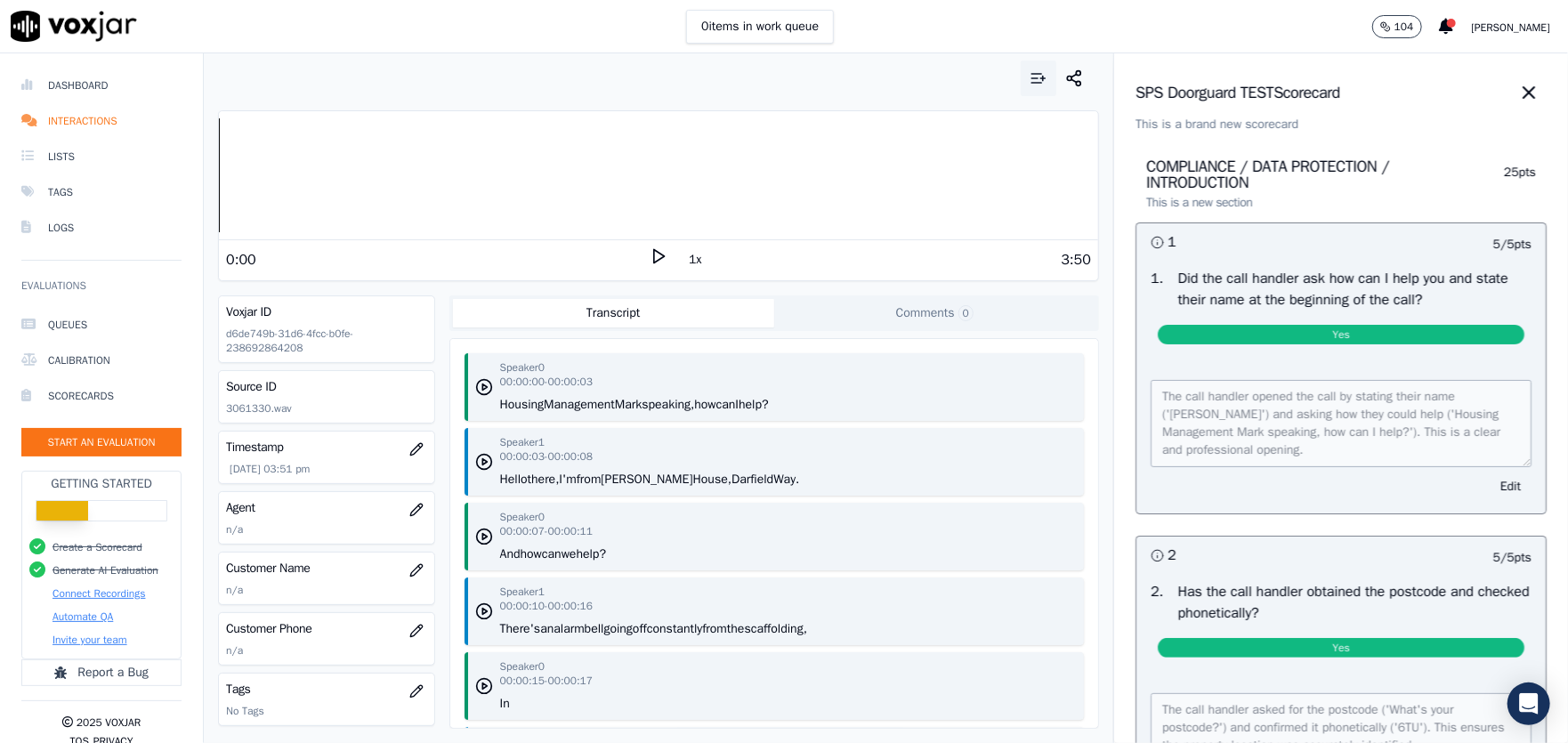 click 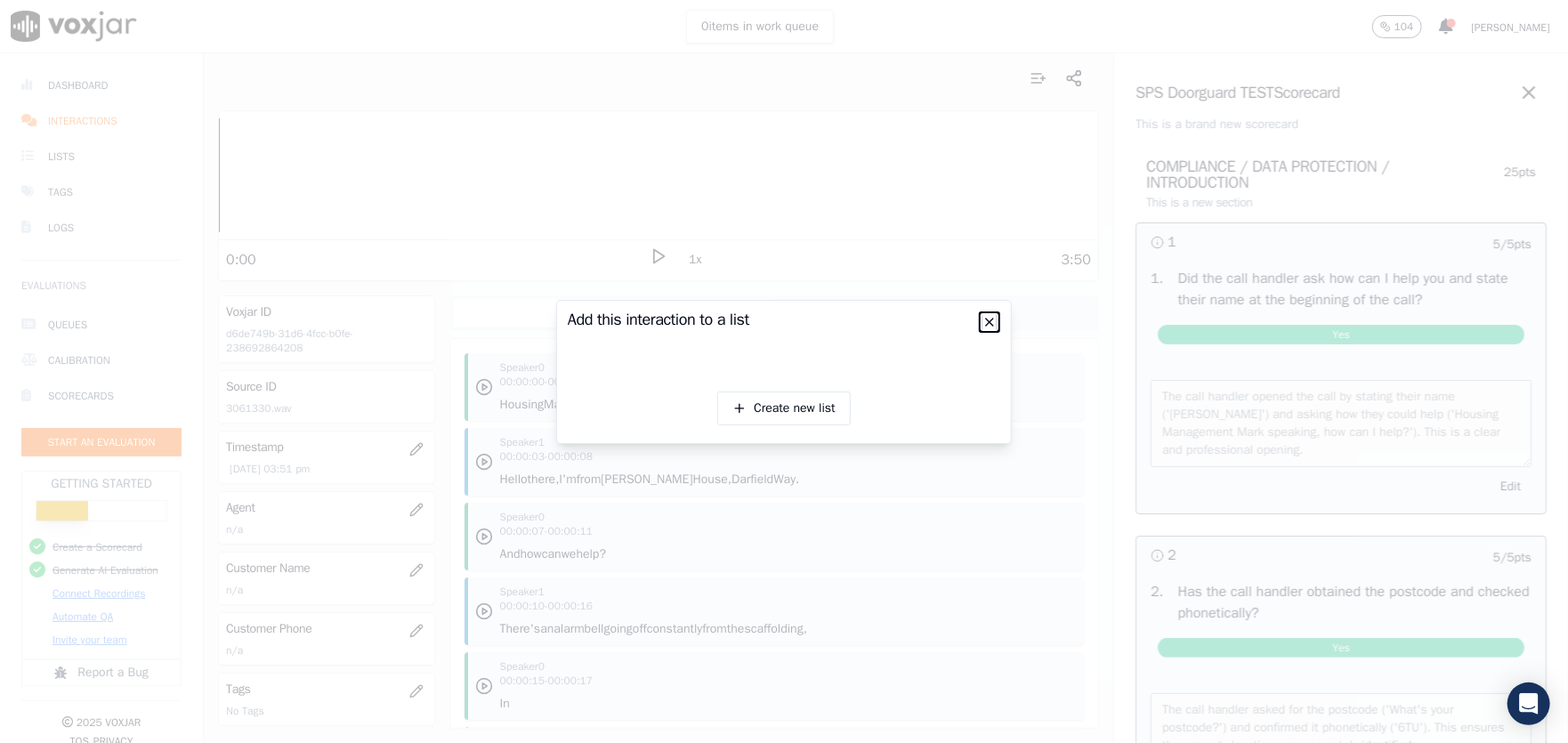 click 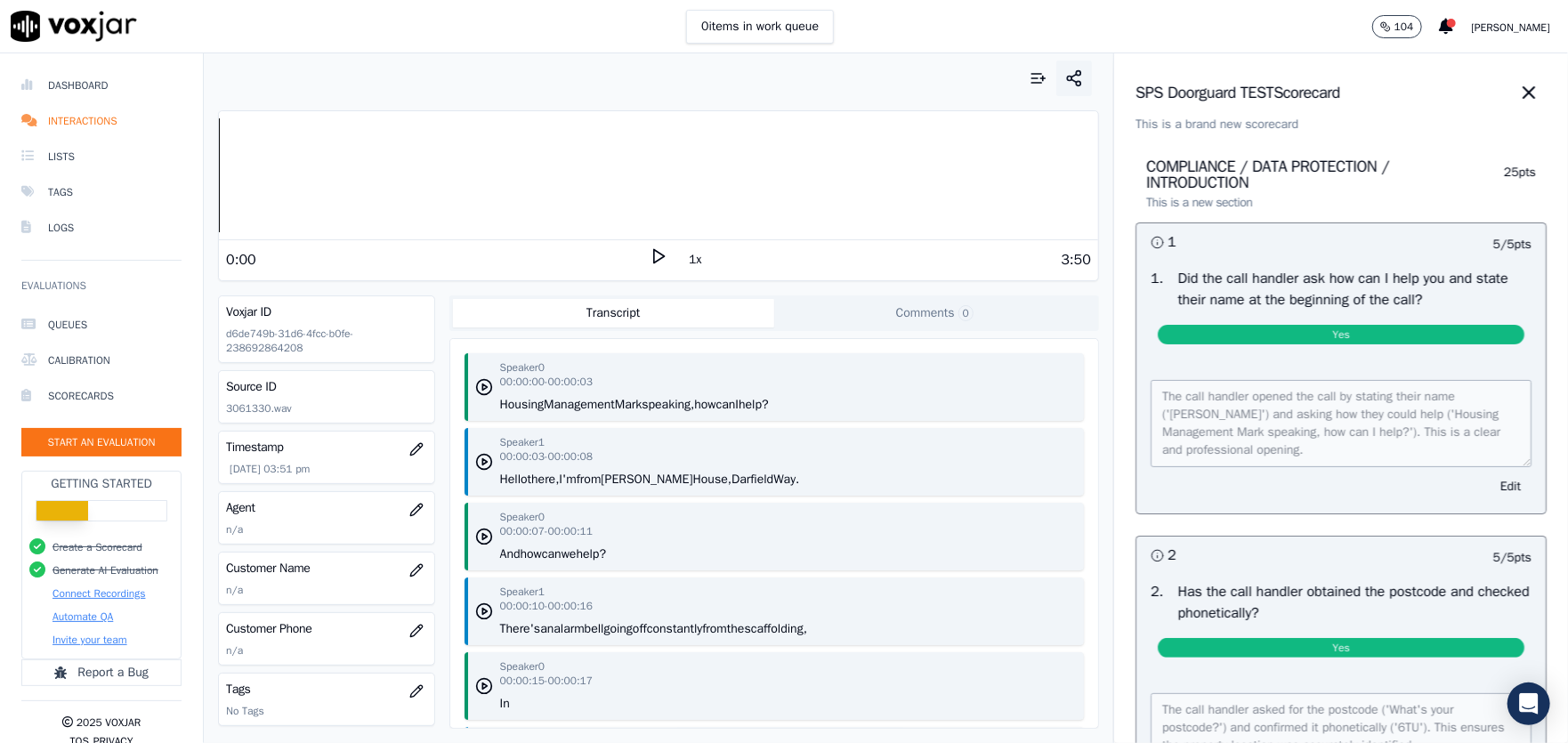 click 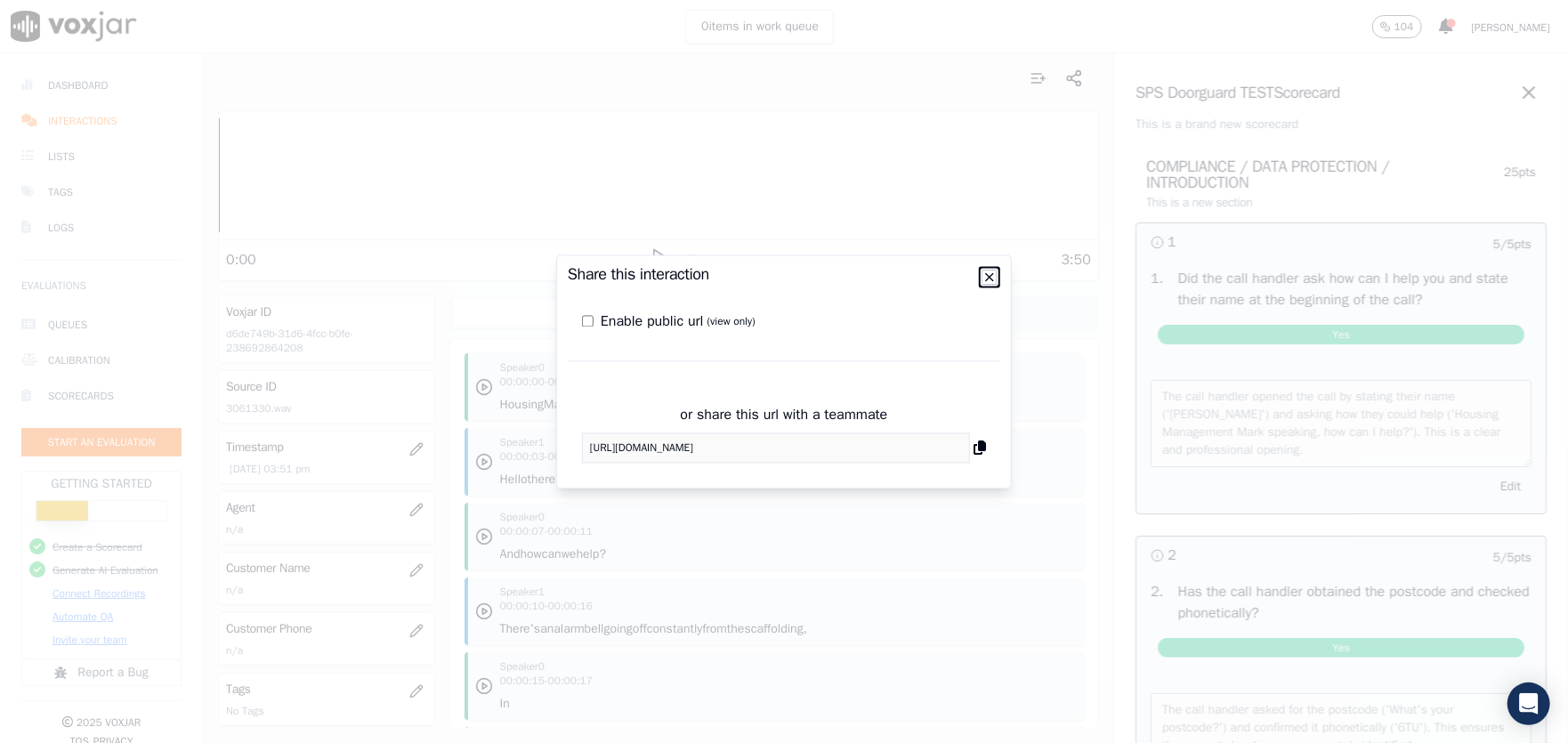 click 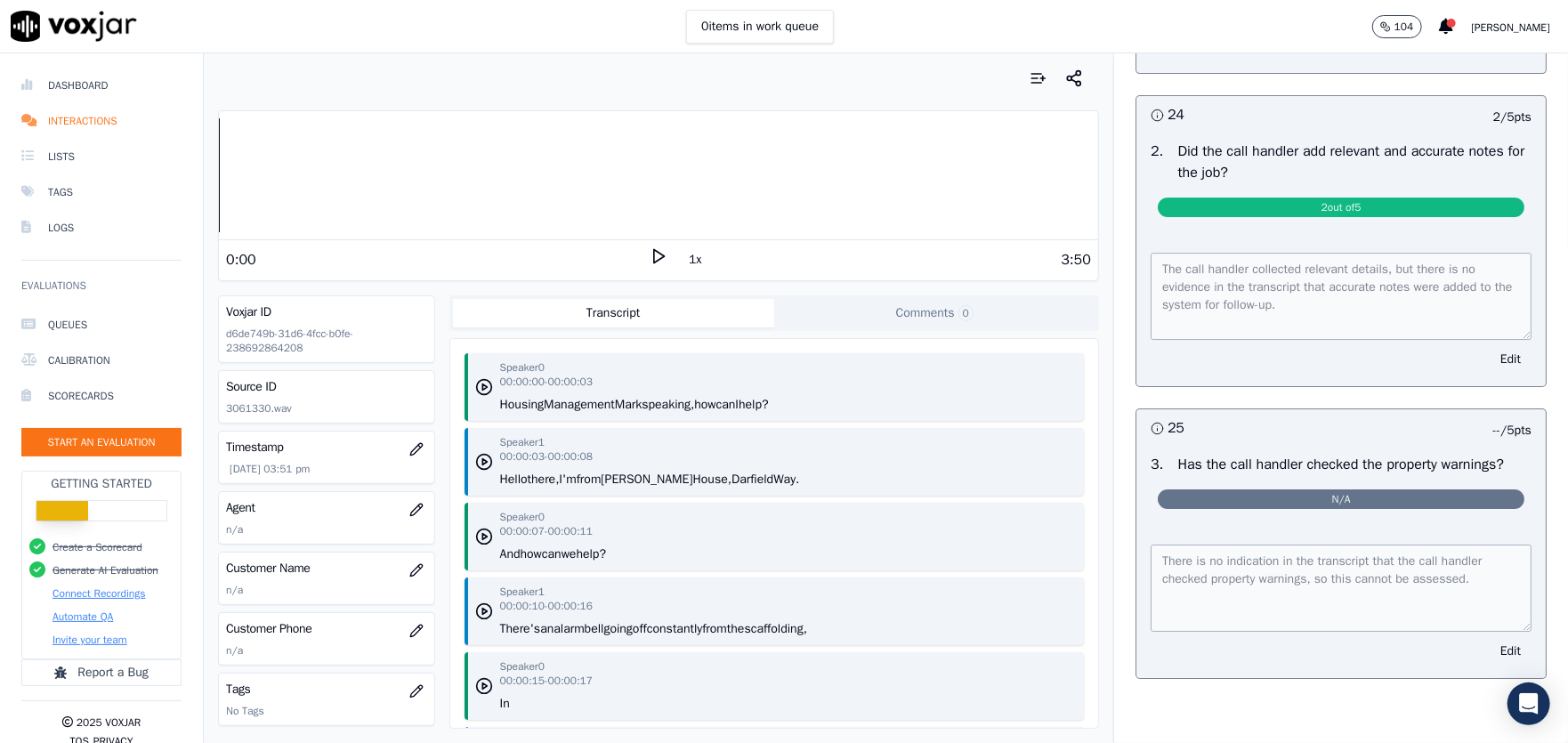 scroll, scrollTop: 7786, scrollLeft: 0, axis: vertical 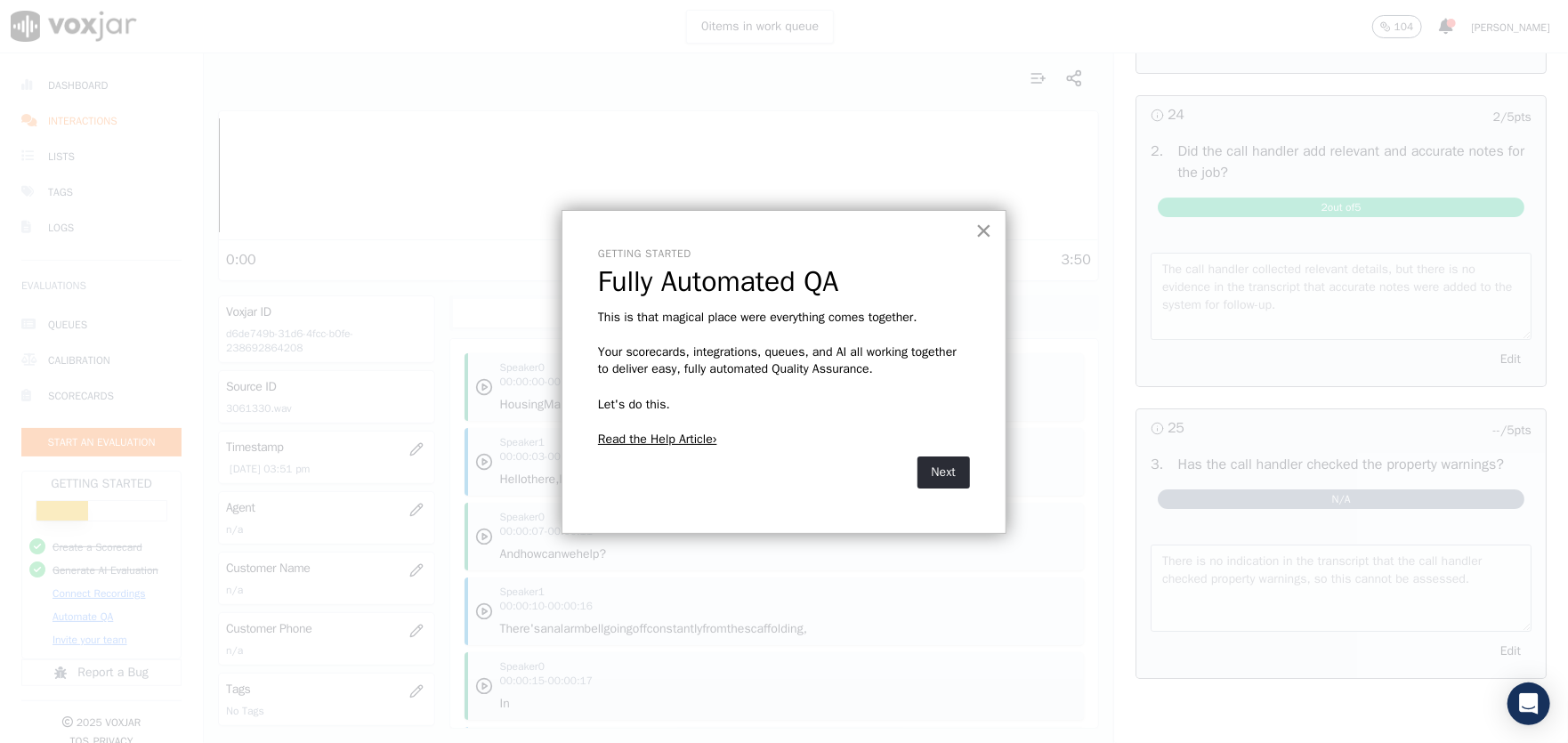 click on "×" at bounding box center [983, 230] 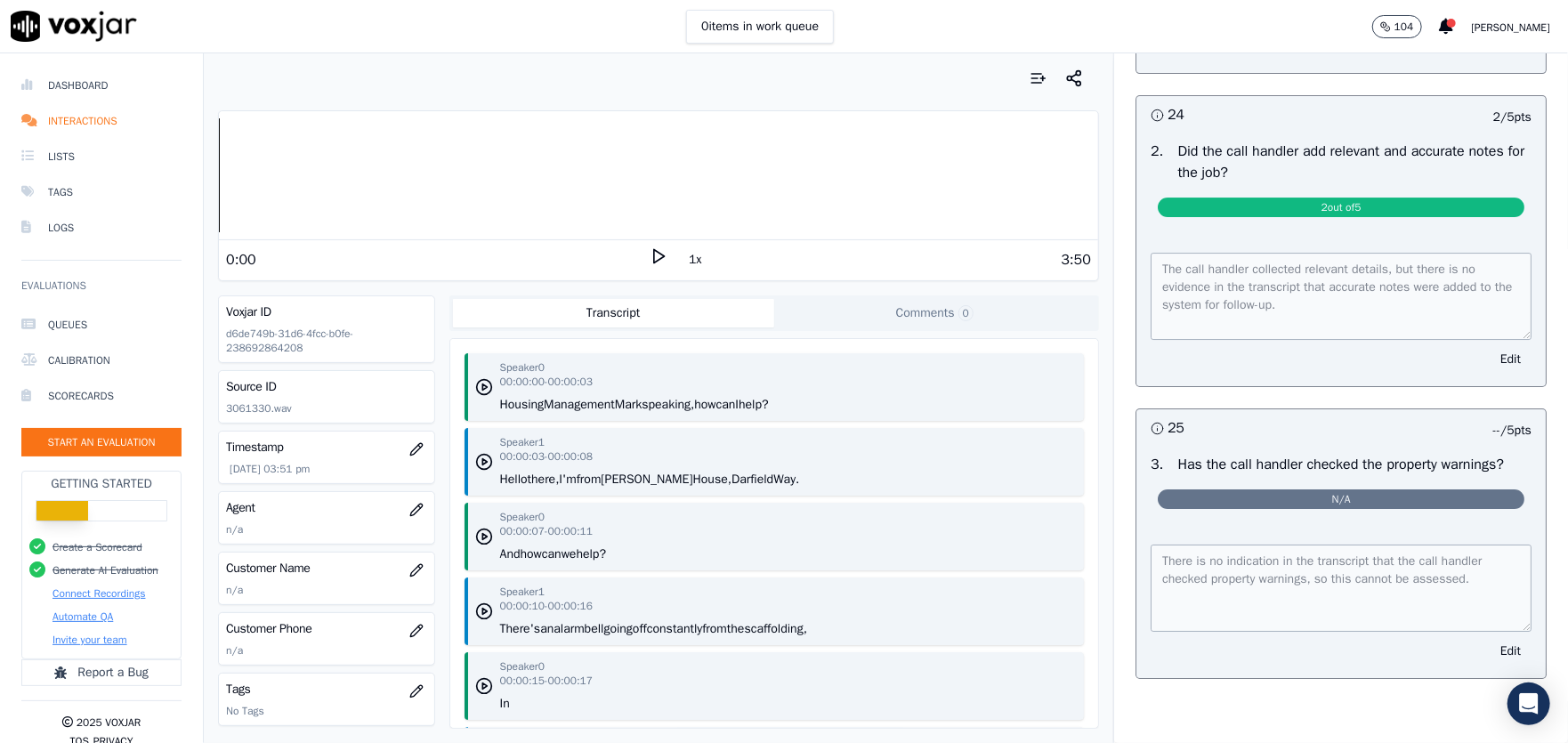 click on "Generate AI Evaluation" at bounding box center [105, 570] 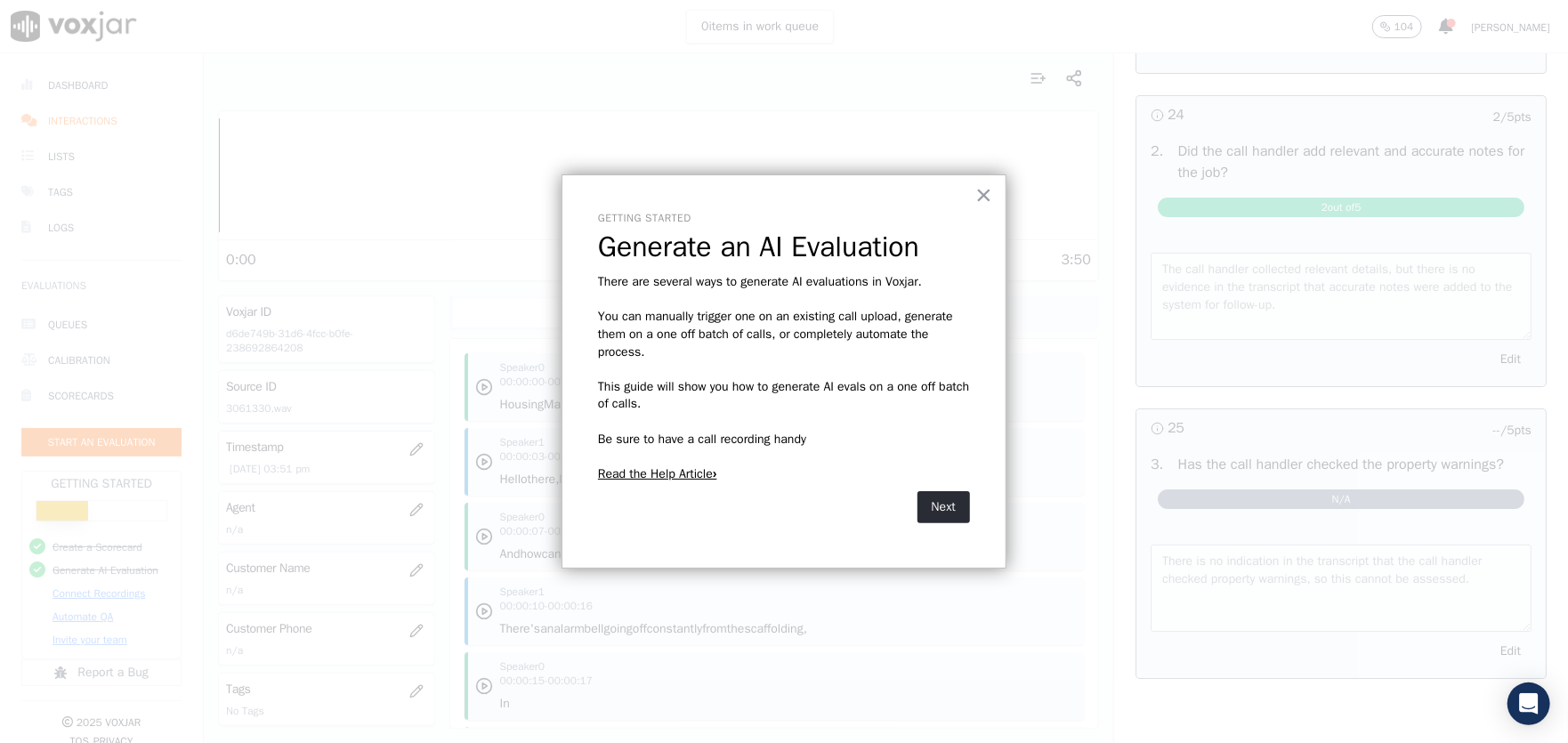 click on "Read the Help Article›" at bounding box center (658, 473) 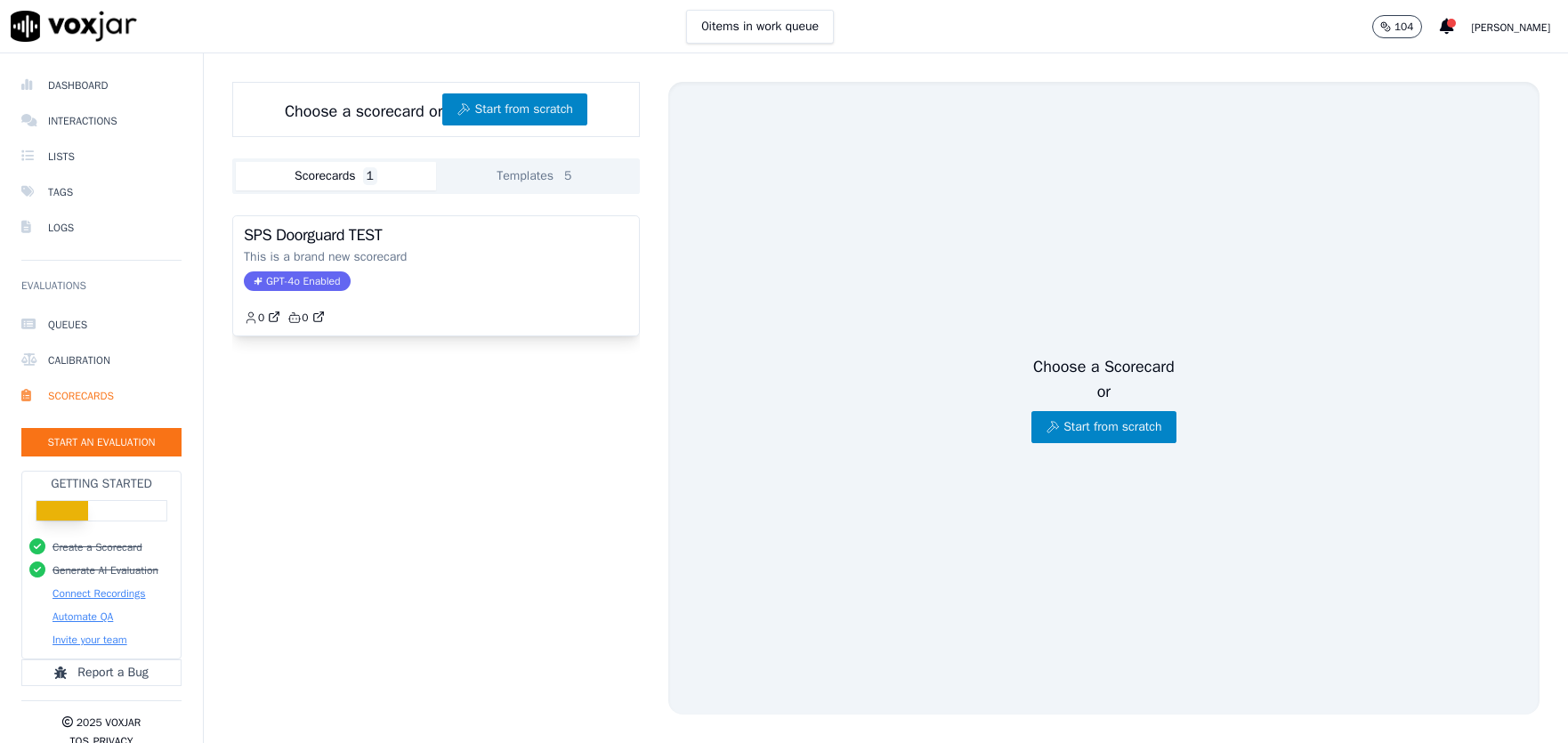 scroll, scrollTop: 0, scrollLeft: 0, axis: both 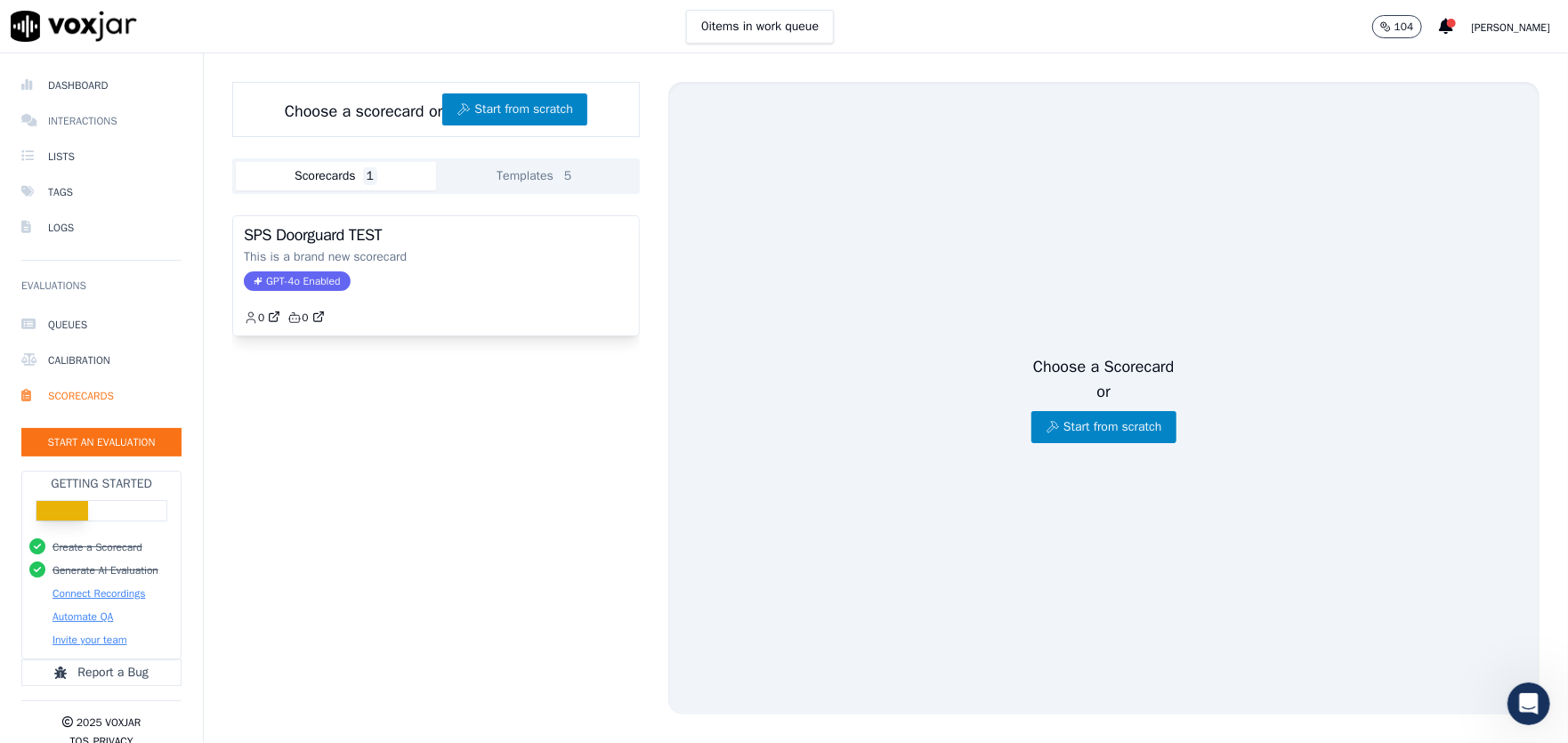 click on "Interactions" at bounding box center [101, 121] 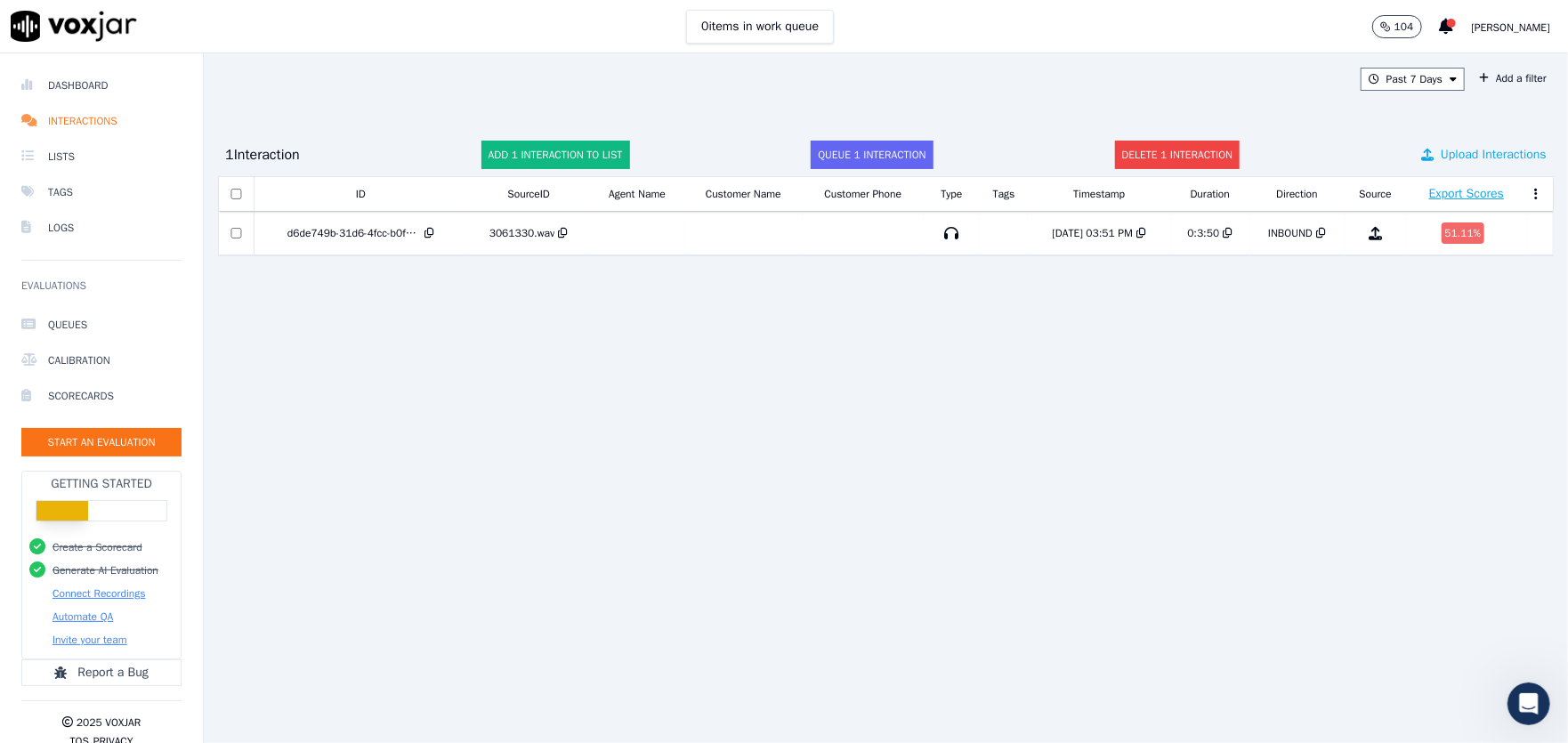 click on "Upload Interactions" at bounding box center [1493, 155] 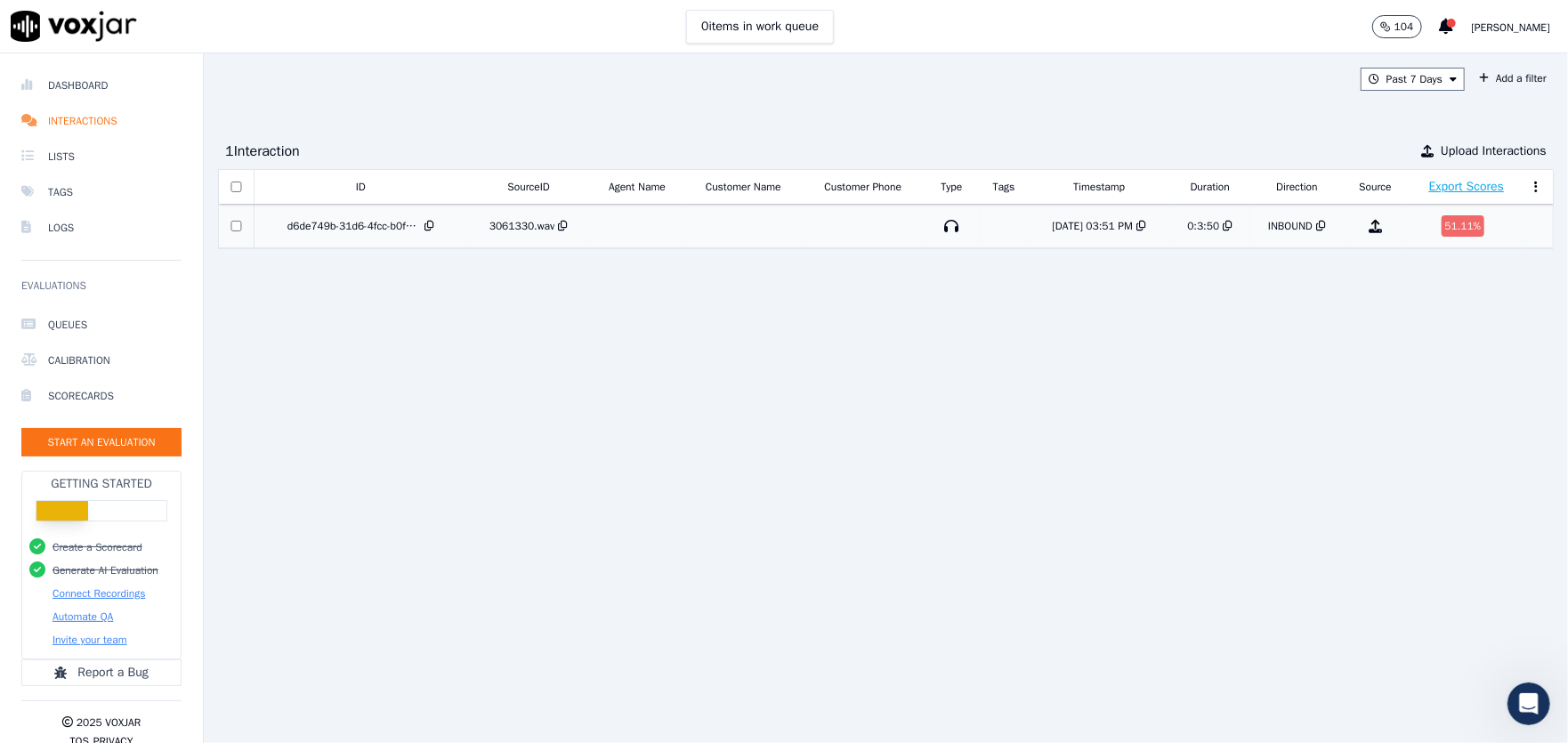click on "d6de749b-31d6-4fcc-b0fe-238692864208" at bounding box center [354, 226] 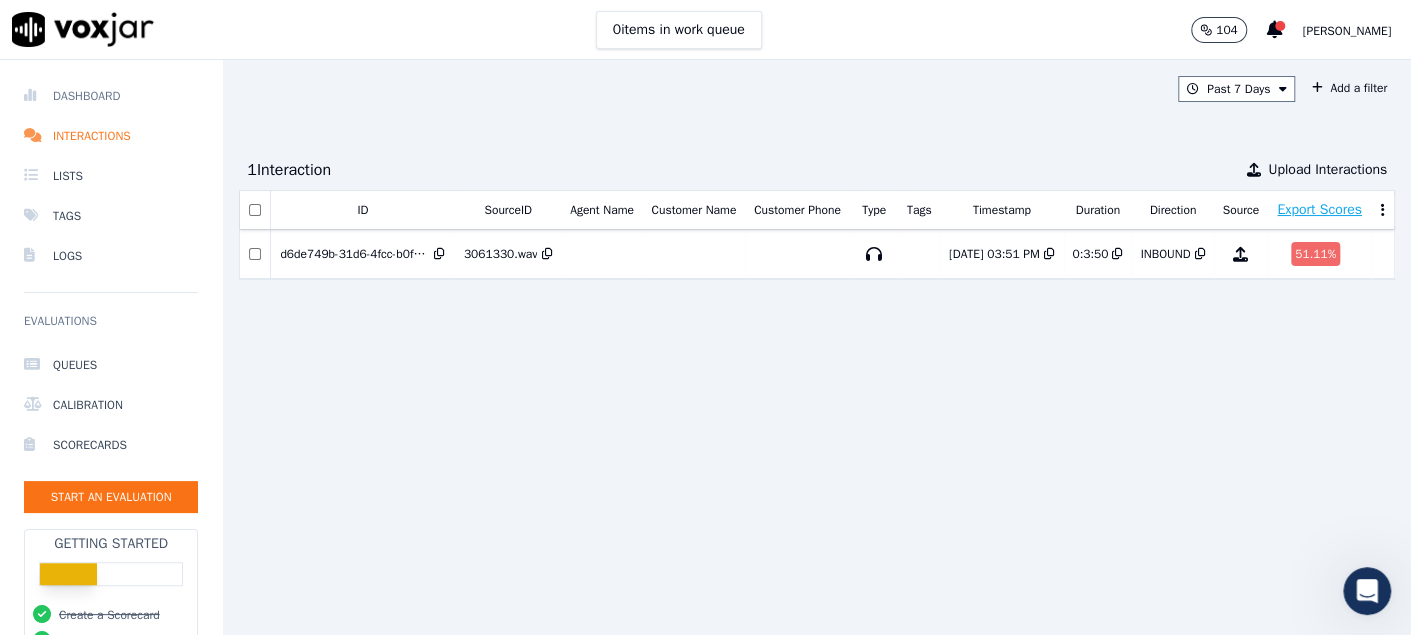 click on "Dashboard" at bounding box center (111, 96) 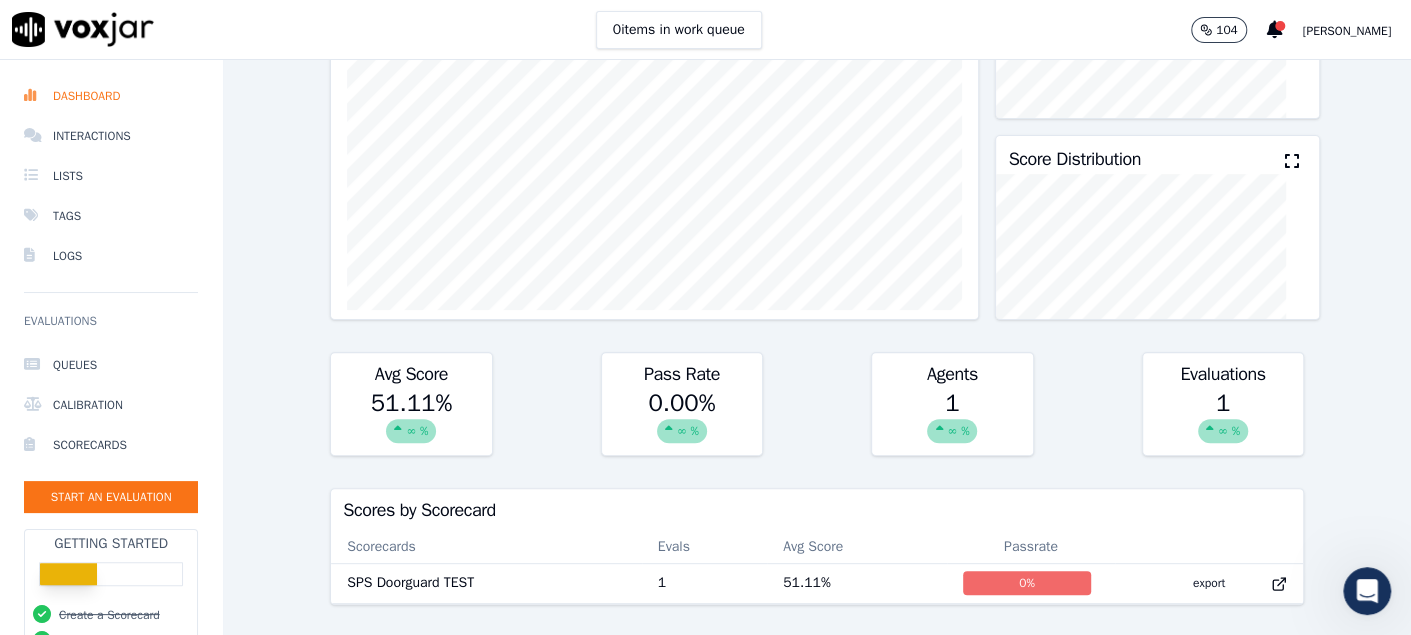 scroll, scrollTop: 399, scrollLeft: 0, axis: vertical 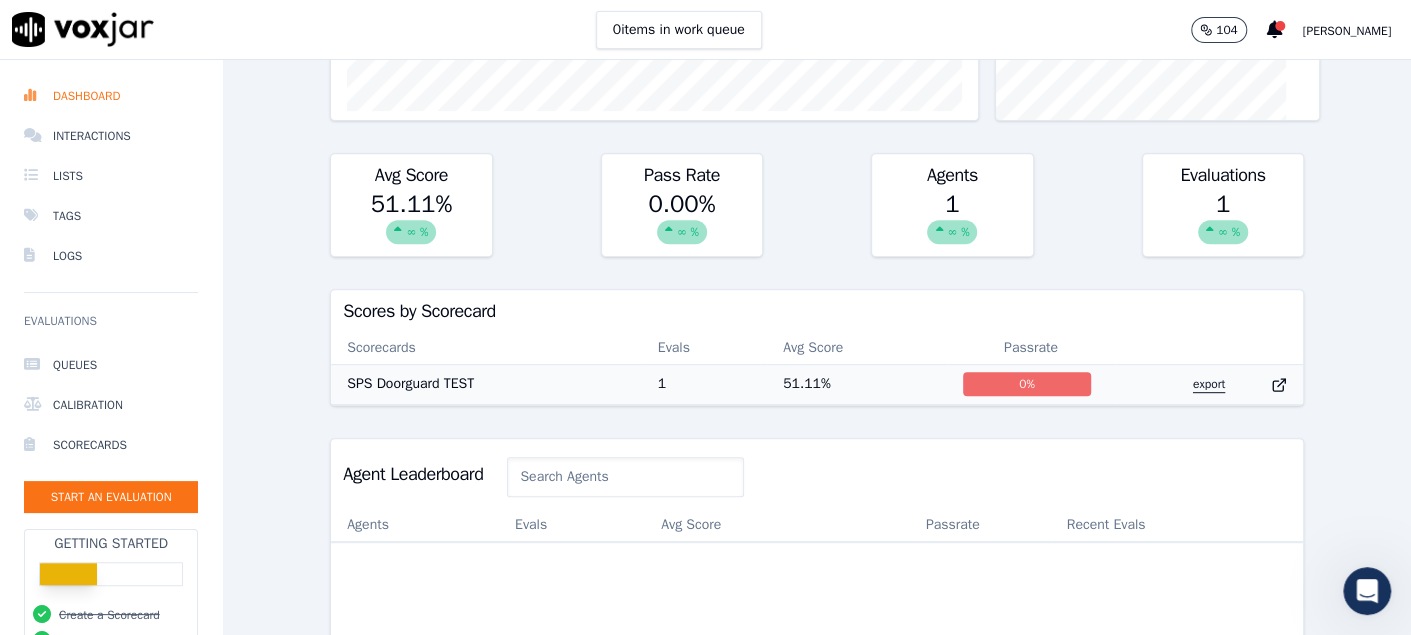 click on "export" at bounding box center (1209, 384) 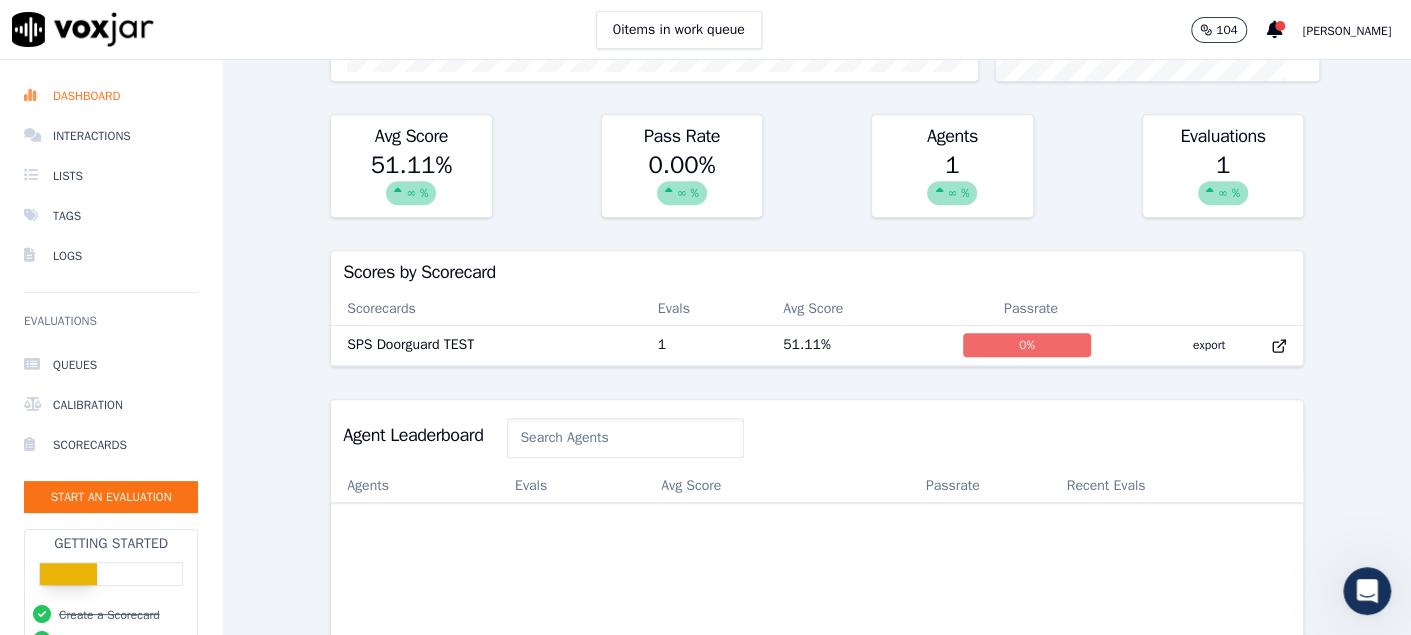 scroll, scrollTop: 292, scrollLeft: 0, axis: vertical 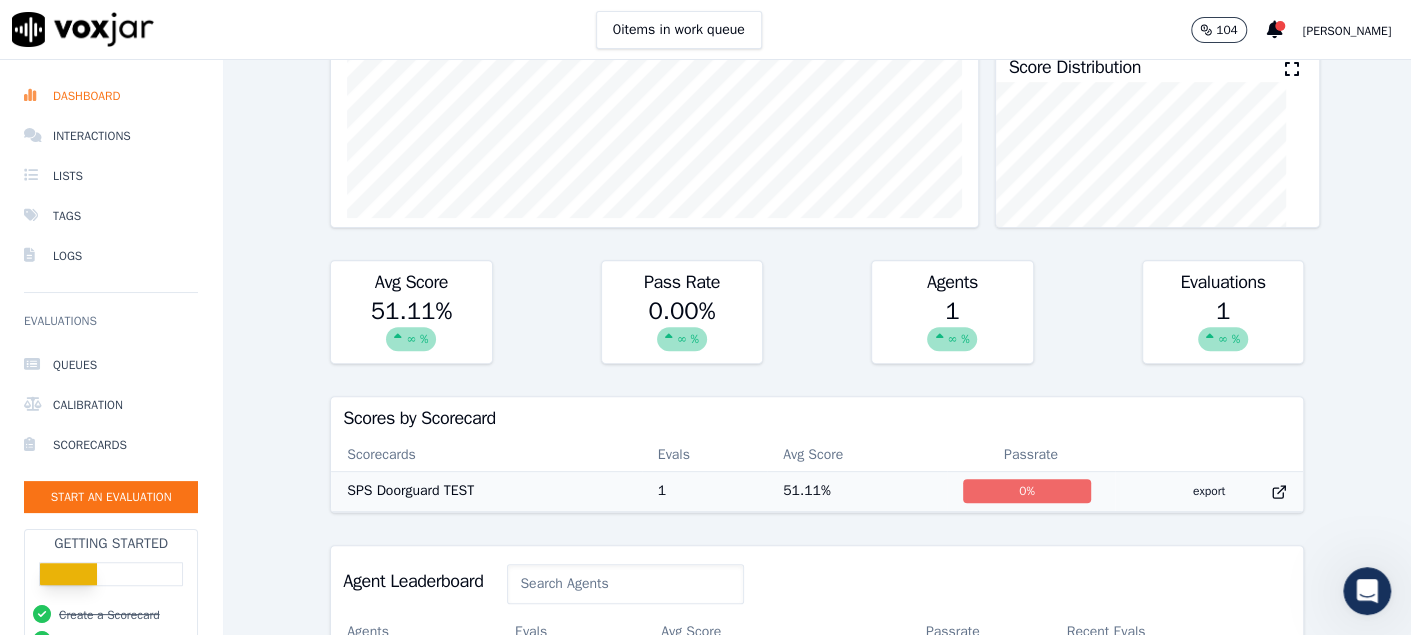 click on "SPS Doorguard TEST" at bounding box center (486, 491) 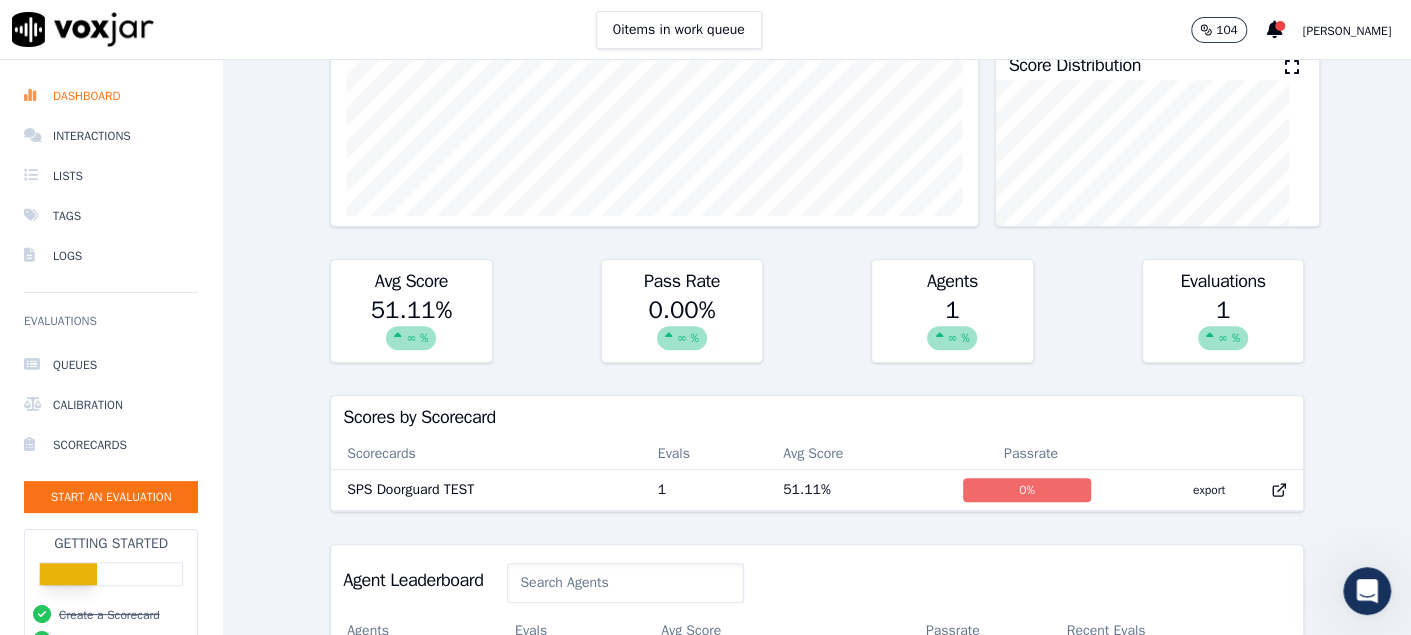 scroll, scrollTop: 293, scrollLeft: 0, axis: vertical 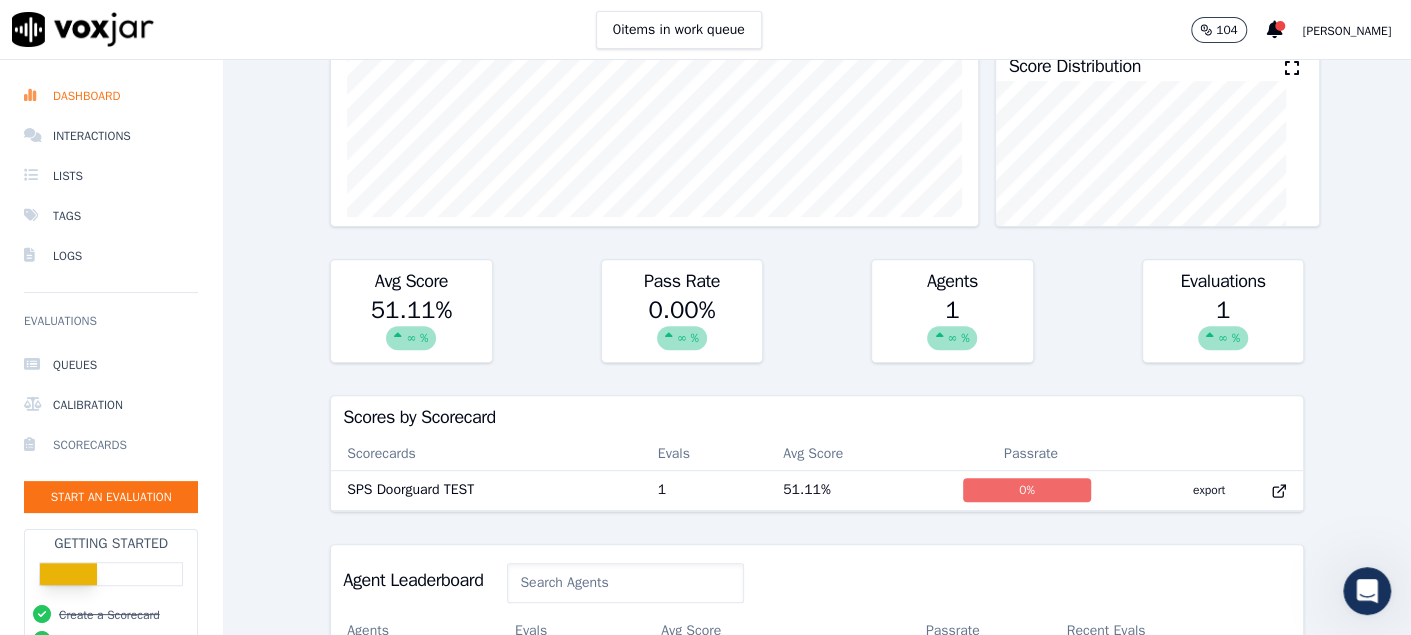 click on "Scorecards" at bounding box center [111, 445] 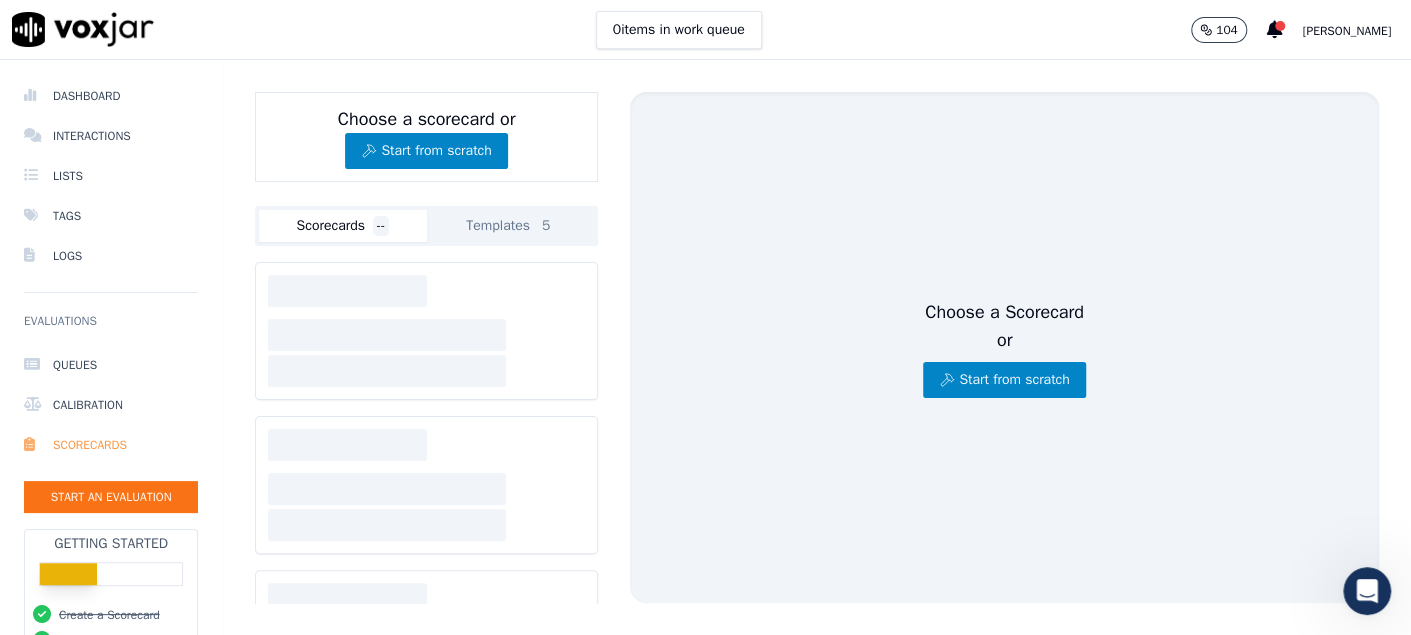 scroll, scrollTop: 0, scrollLeft: 0, axis: both 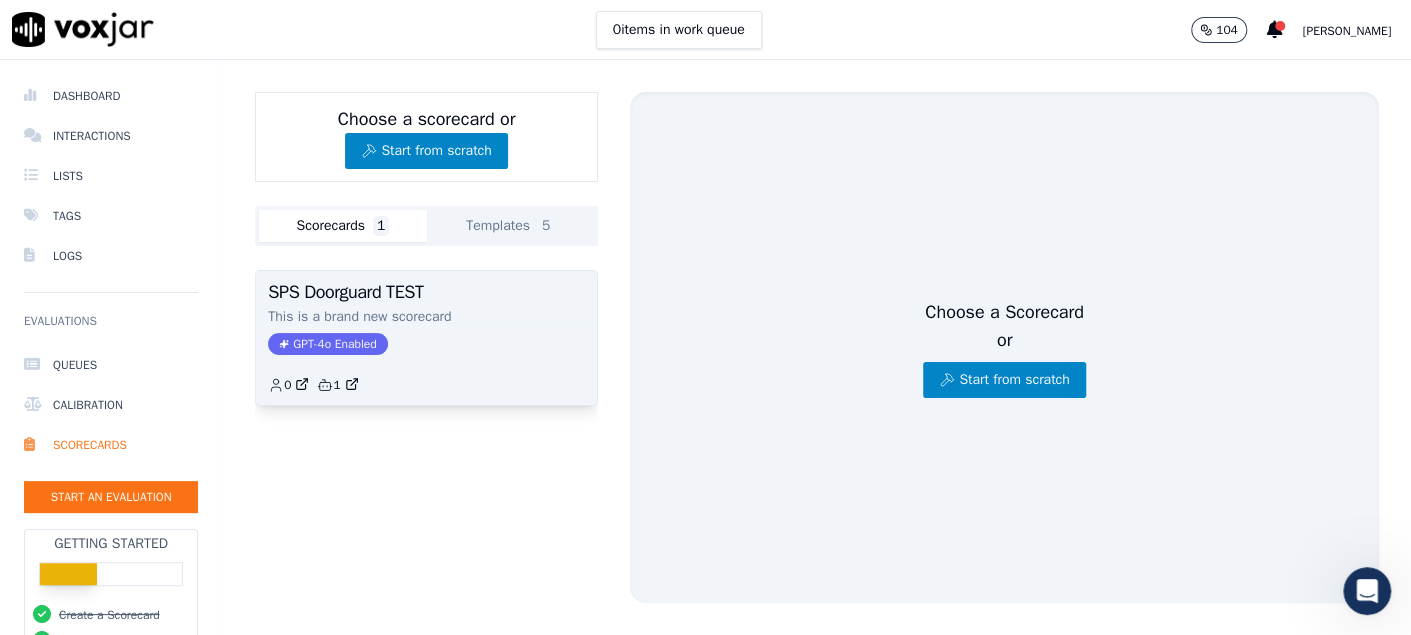 click on "This is a brand new scorecard" 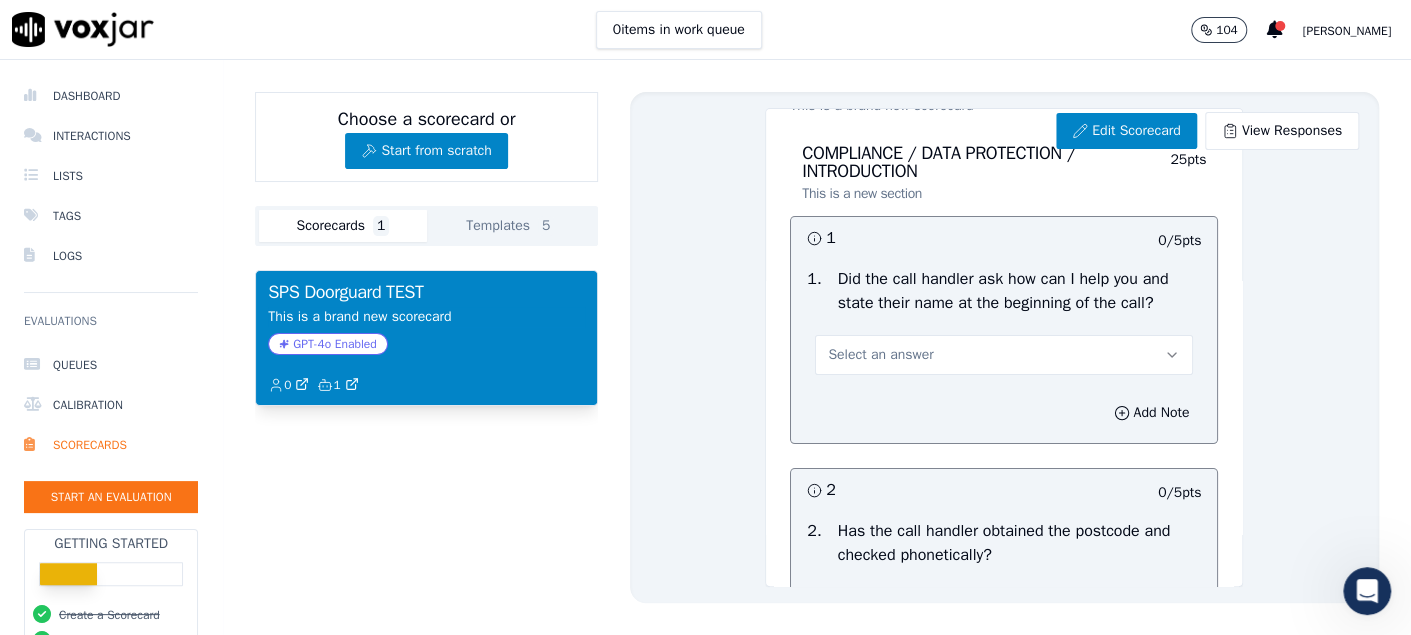 scroll, scrollTop: 99, scrollLeft: 0, axis: vertical 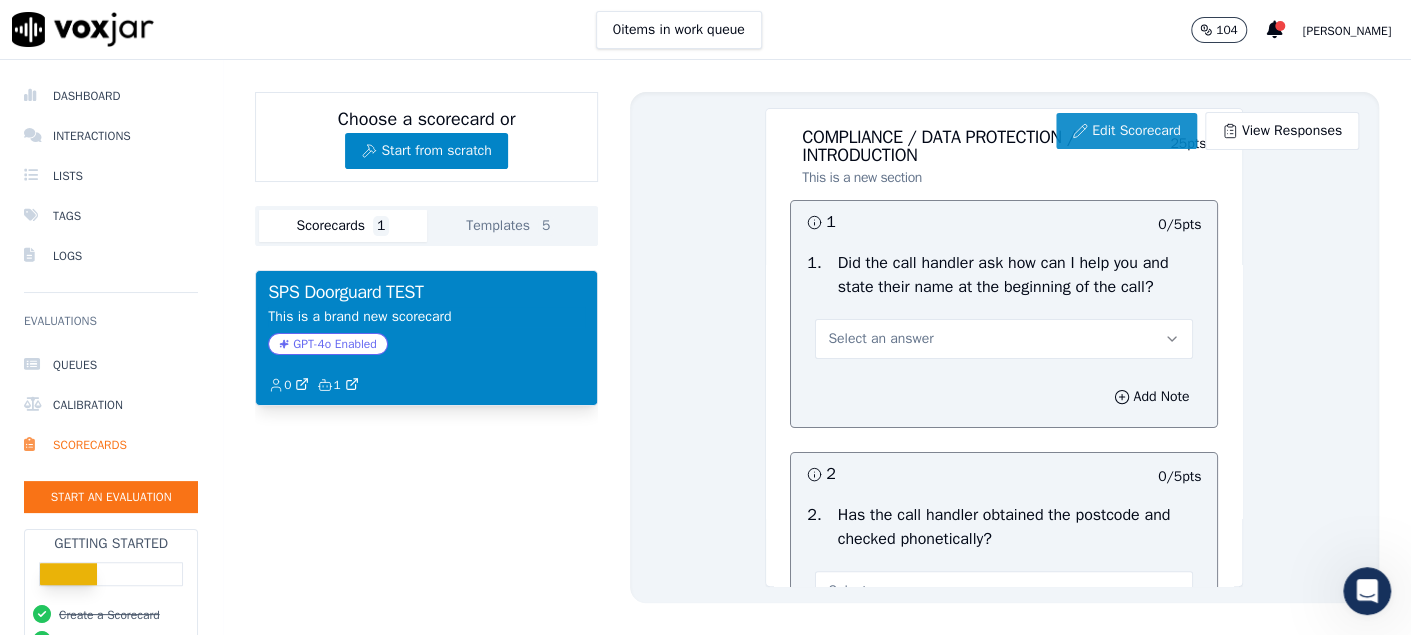 click on "Edit Scorecard" at bounding box center (1126, 131) 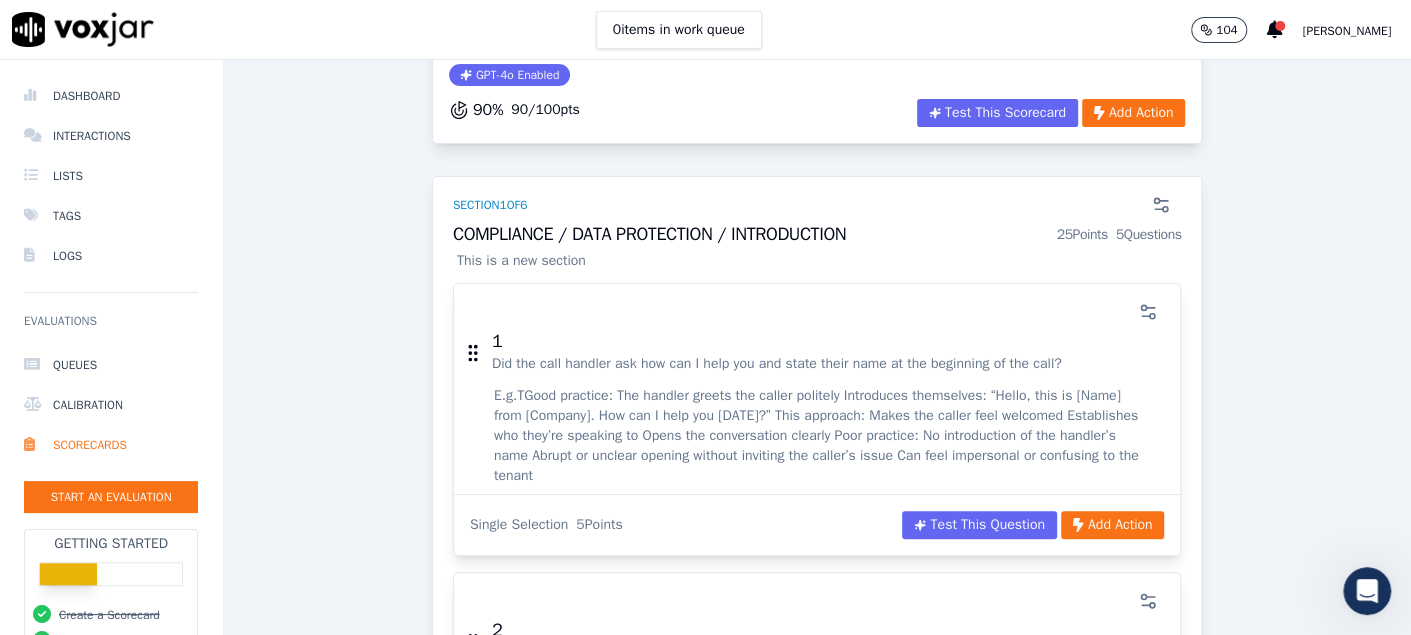 scroll, scrollTop: 200, scrollLeft: 0, axis: vertical 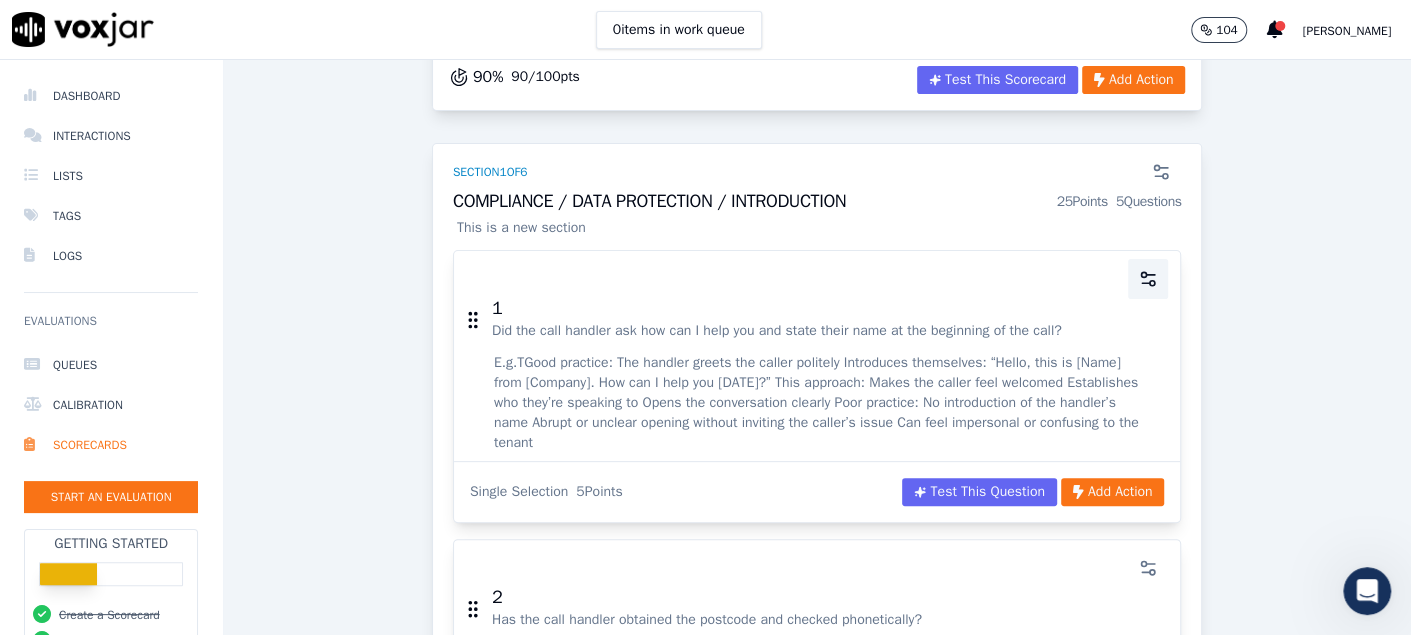 click 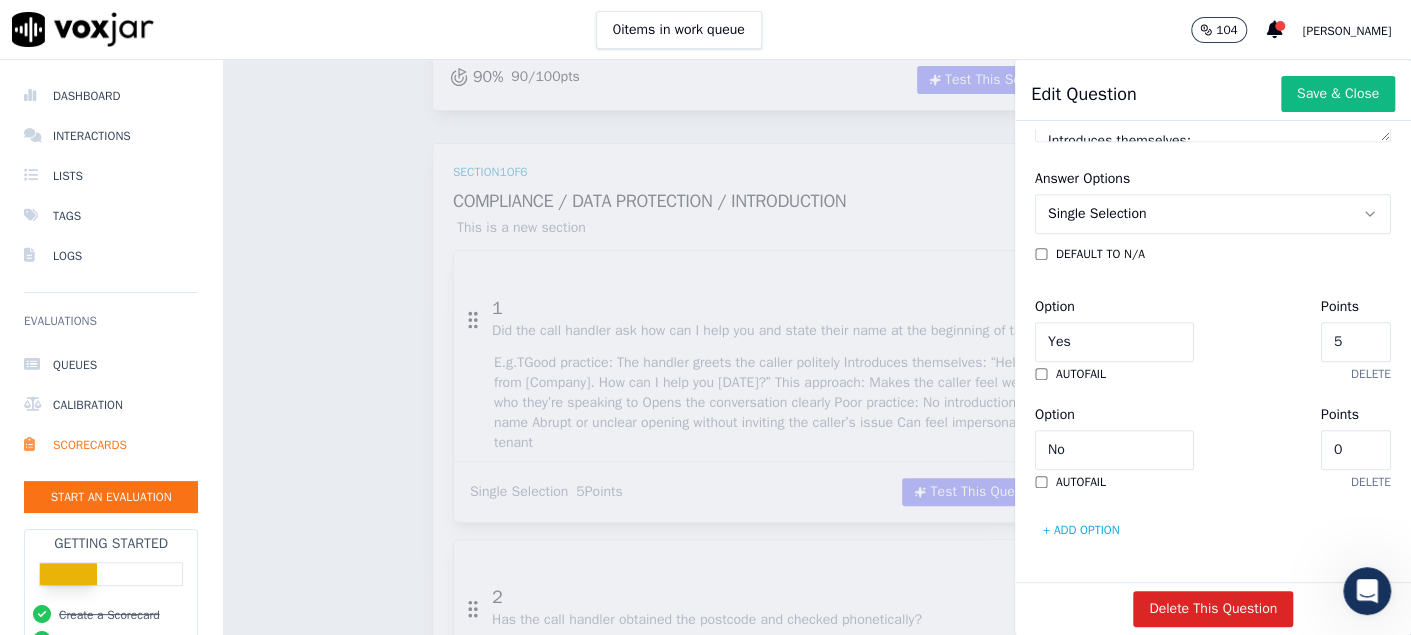 scroll, scrollTop: 556, scrollLeft: 0, axis: vertical 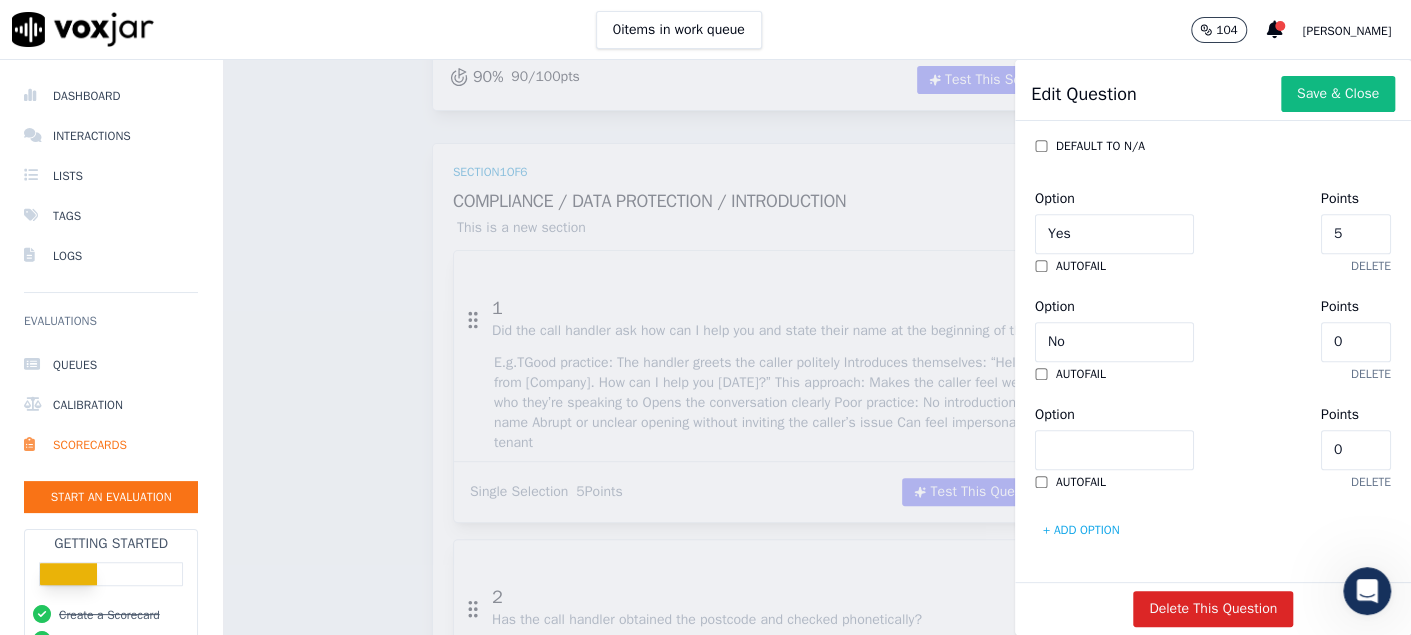 click on "Option" 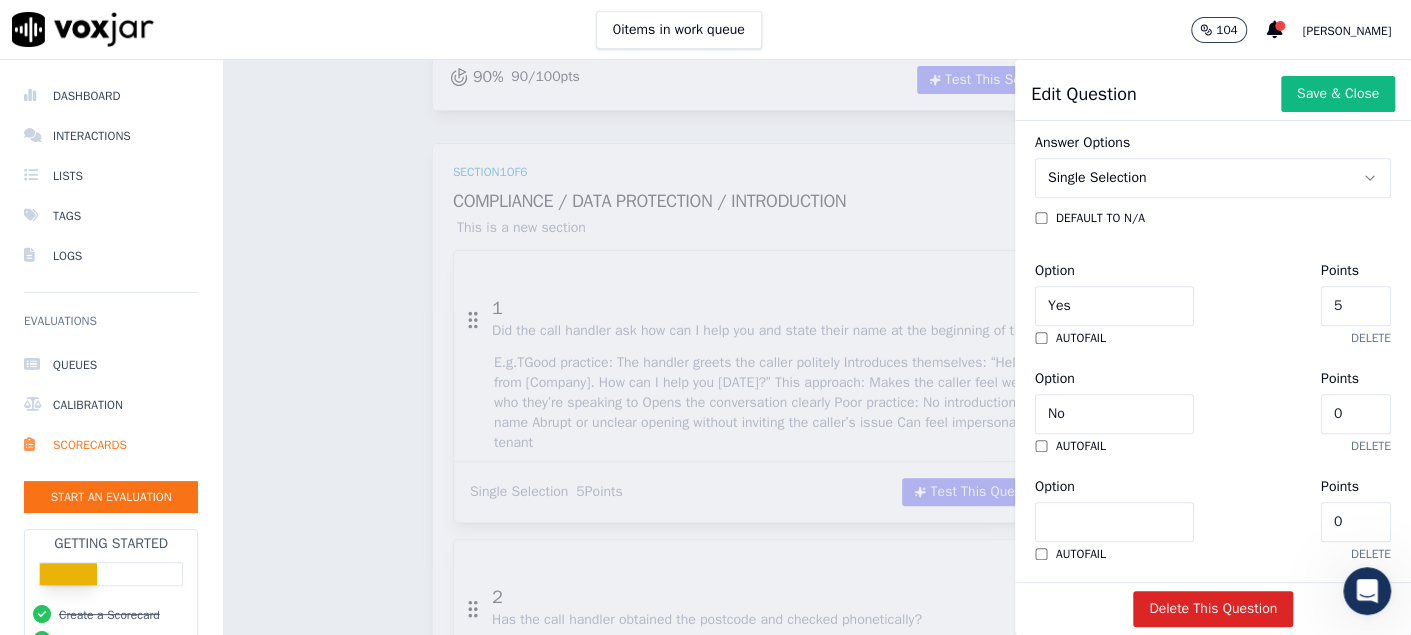 scroll, scrollTop: 464, scrollLeft: 0, axis: vertical 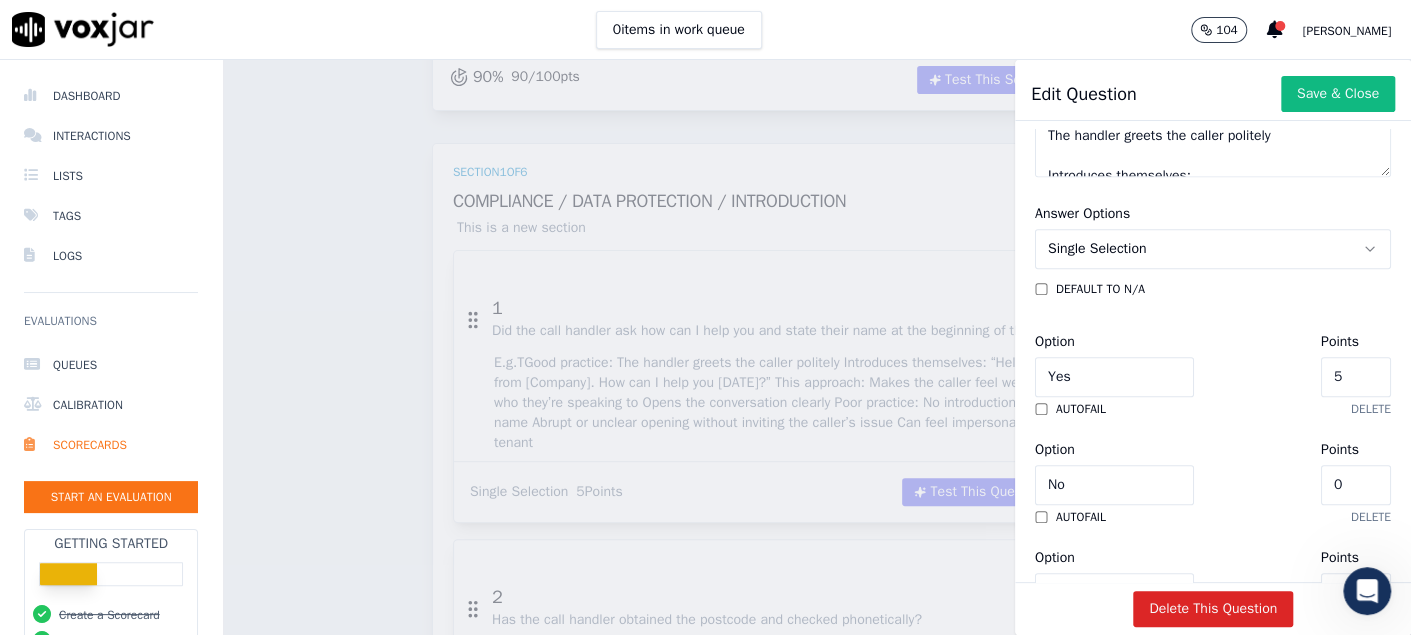 click on "Single Selection" 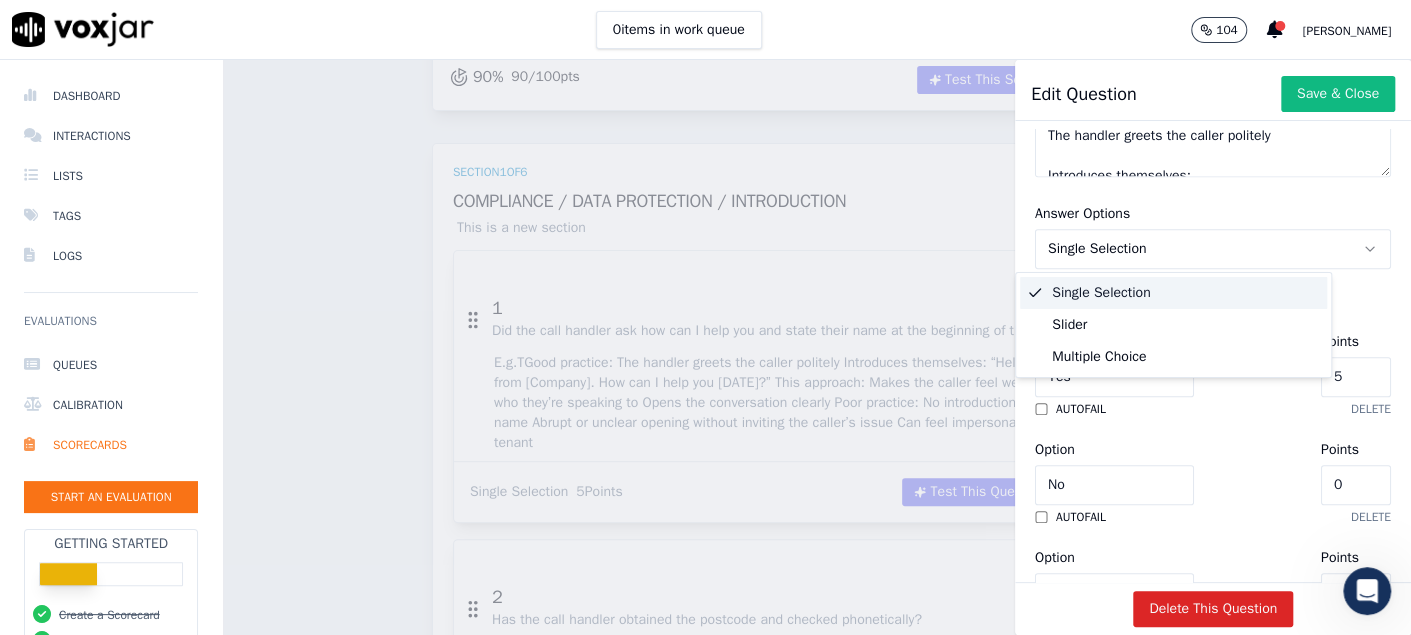 click on "Single Selection" 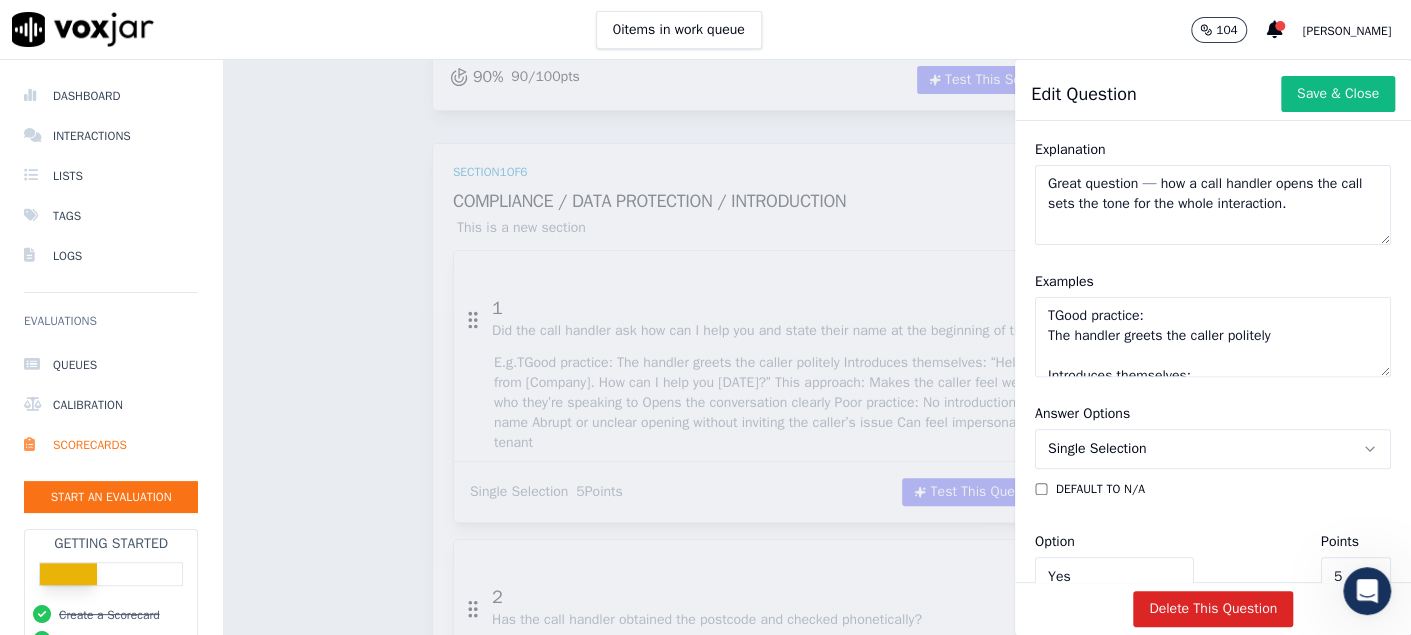 scroll, scrollTop: 0, scrollLeft: 0, axis: both 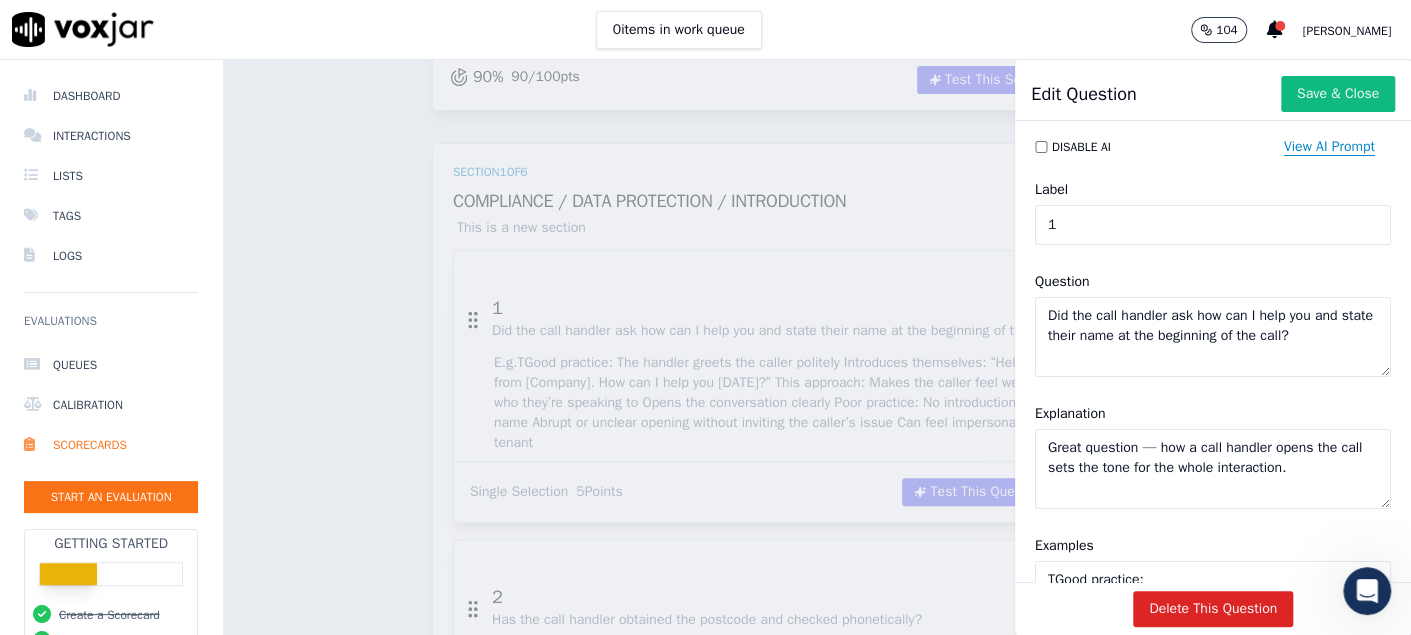 click on "View AI Prompt" 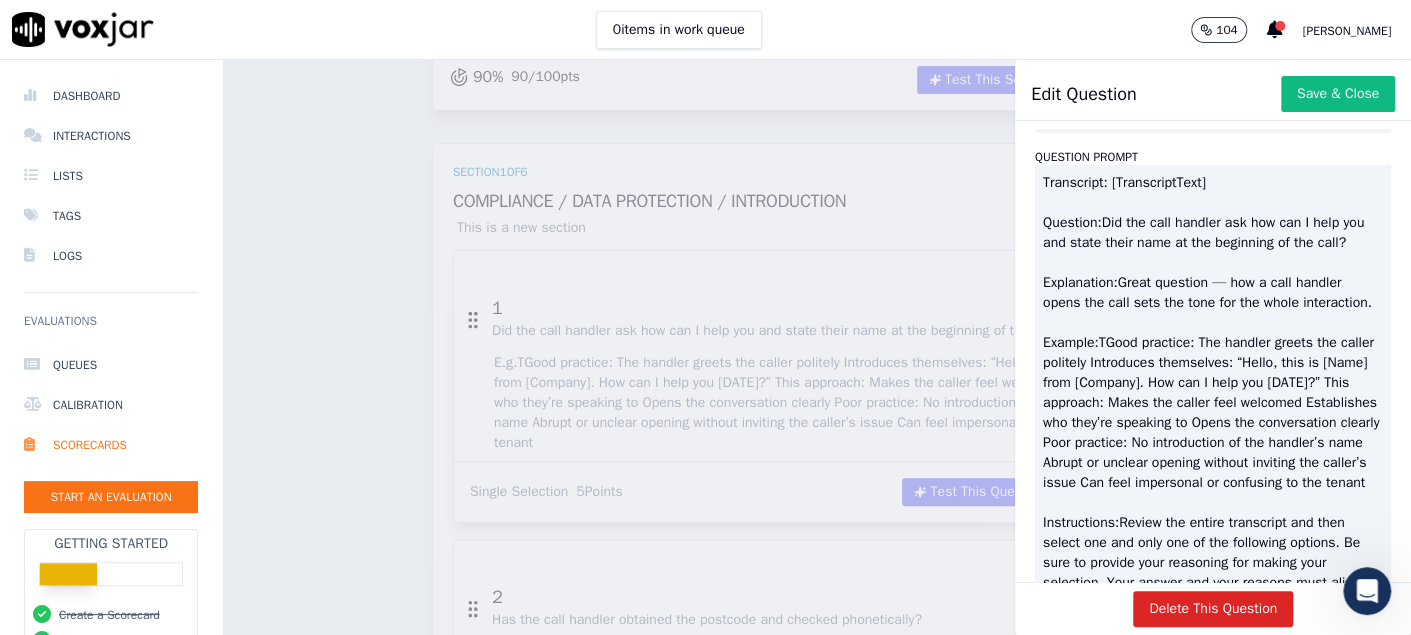 scroll, scrollTop: 0, scrollLeft: 0, axis: both 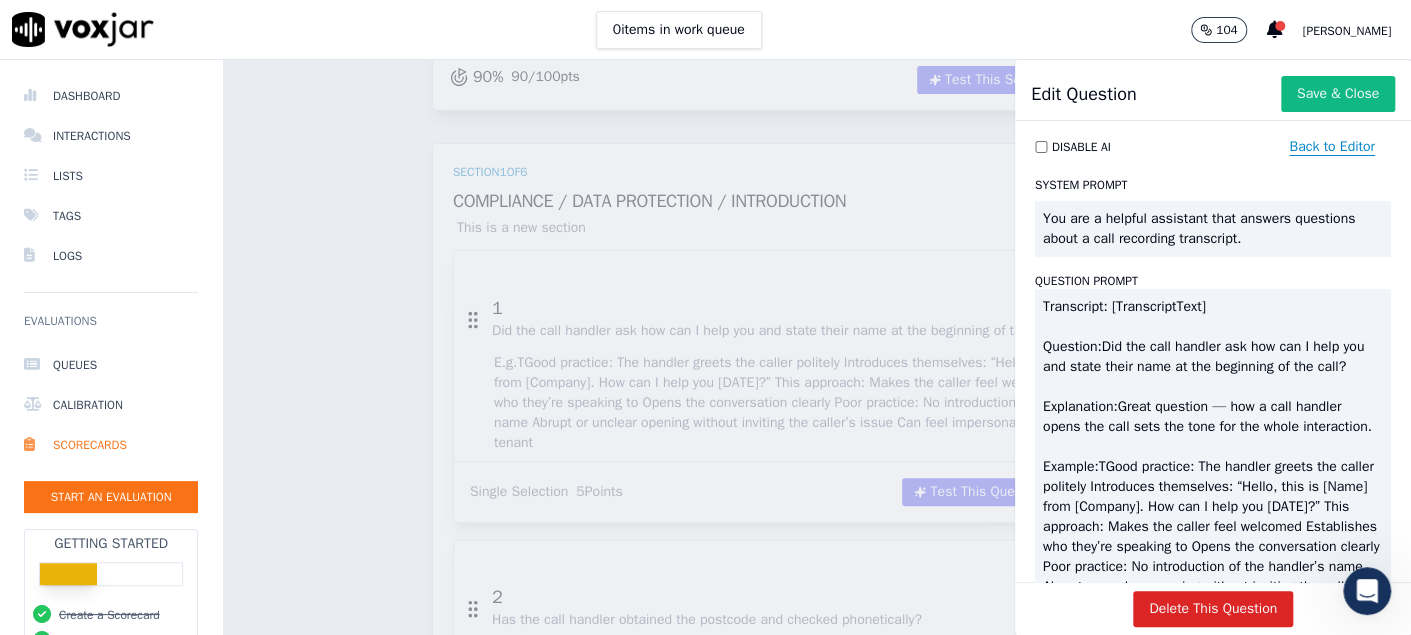 click on "Back to Editor" 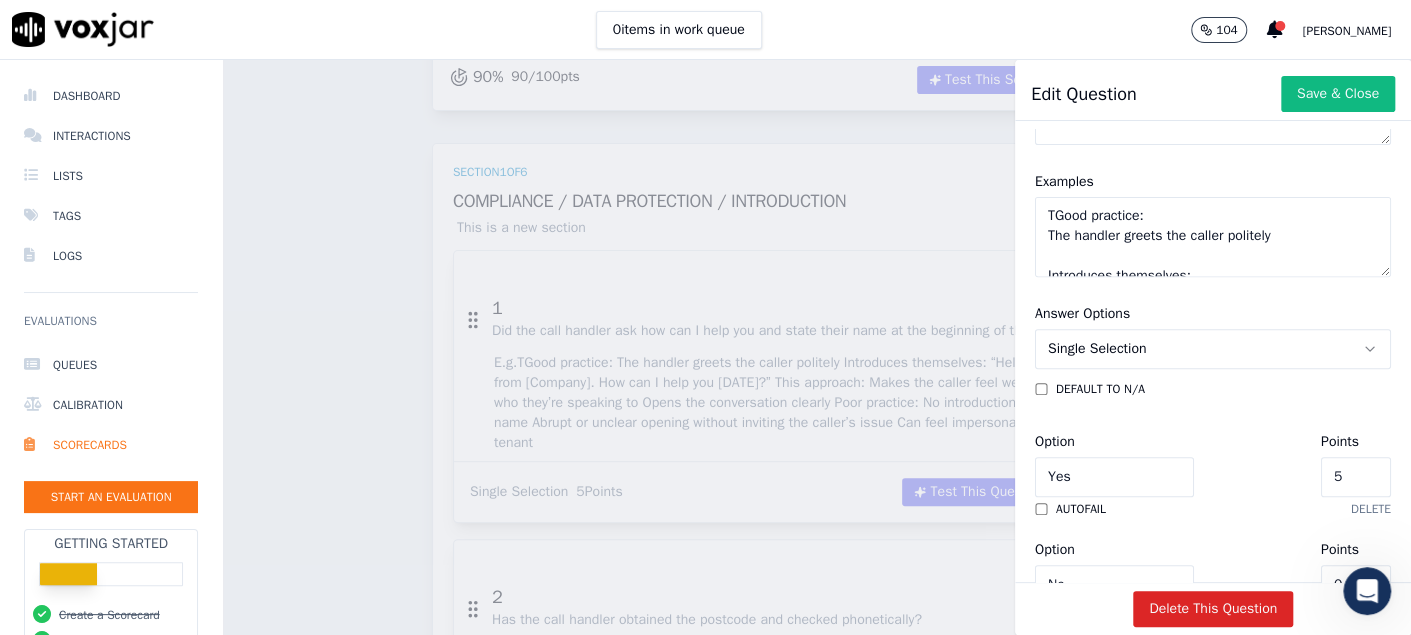 scroll, scrollTop: 364, scrollLeft: 0, axis: vertical 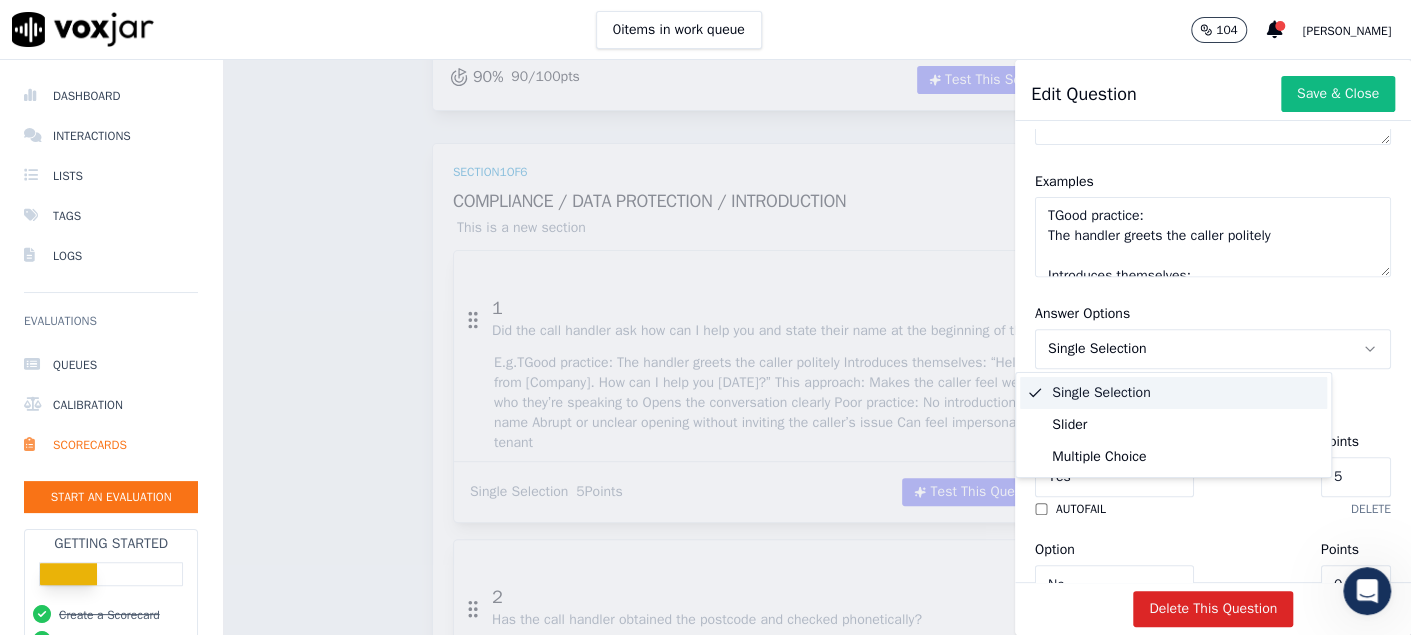 click on "Single Selection" 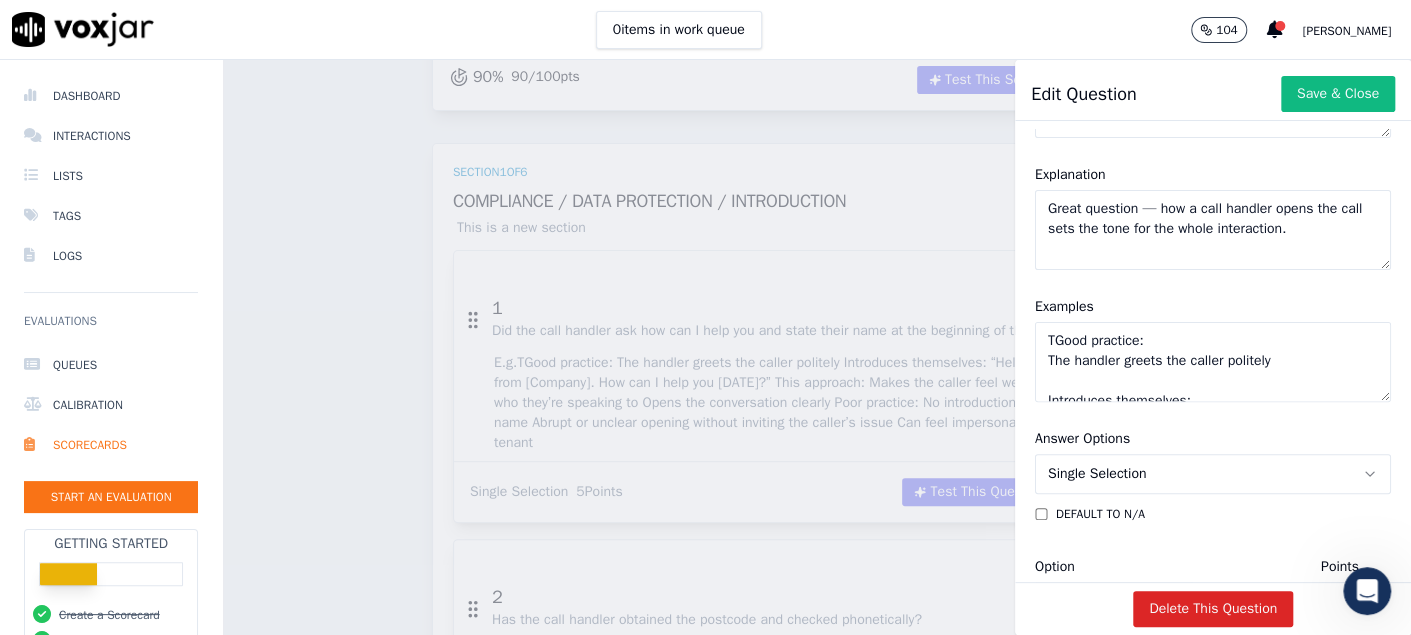 scroll, scrollTop: 364, scrollLeft: 0, axis: vertical 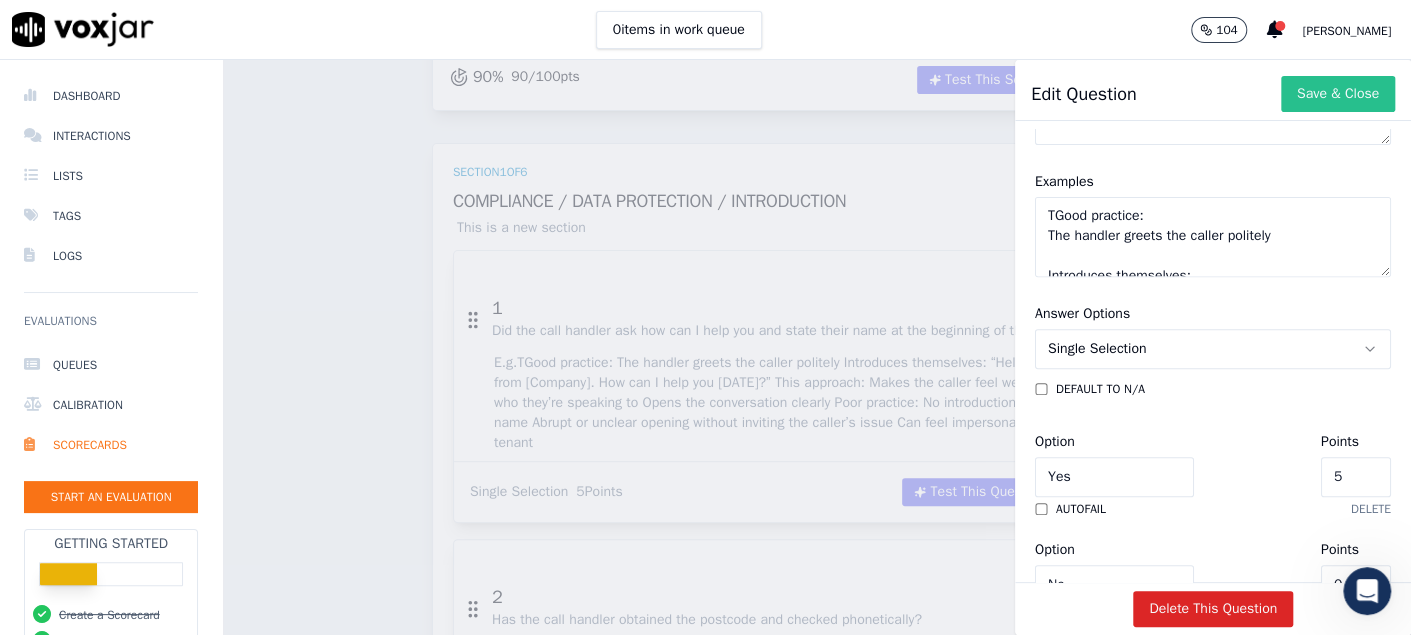 click on "Save & Close" at bounding box center (1338, 94) 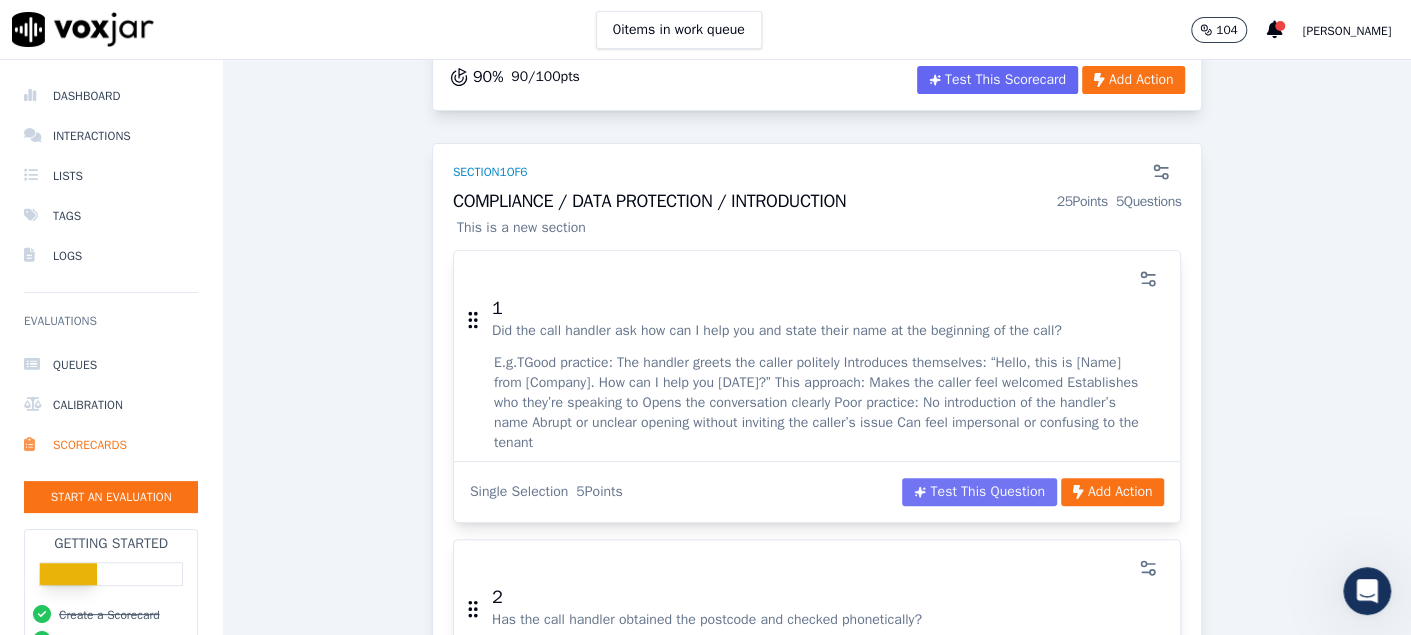 click on "Test This Question" at bounding box center [979, 492] 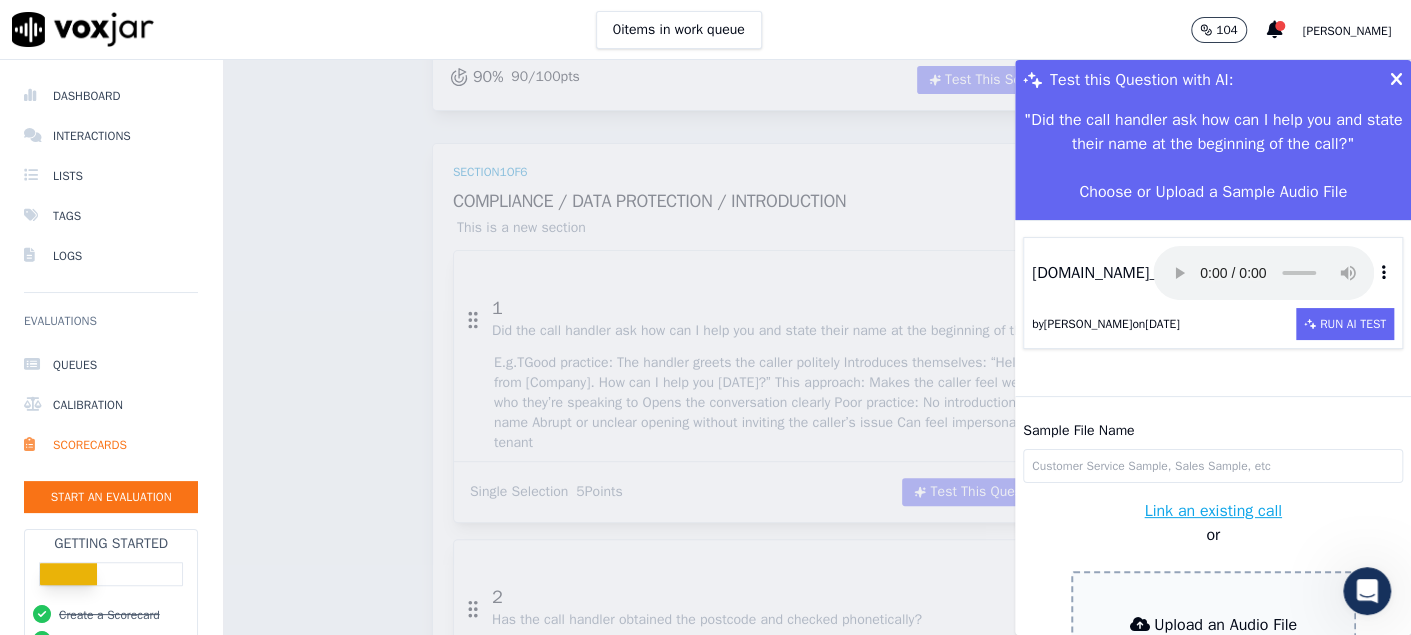 click at bounding box center (1396, 80) 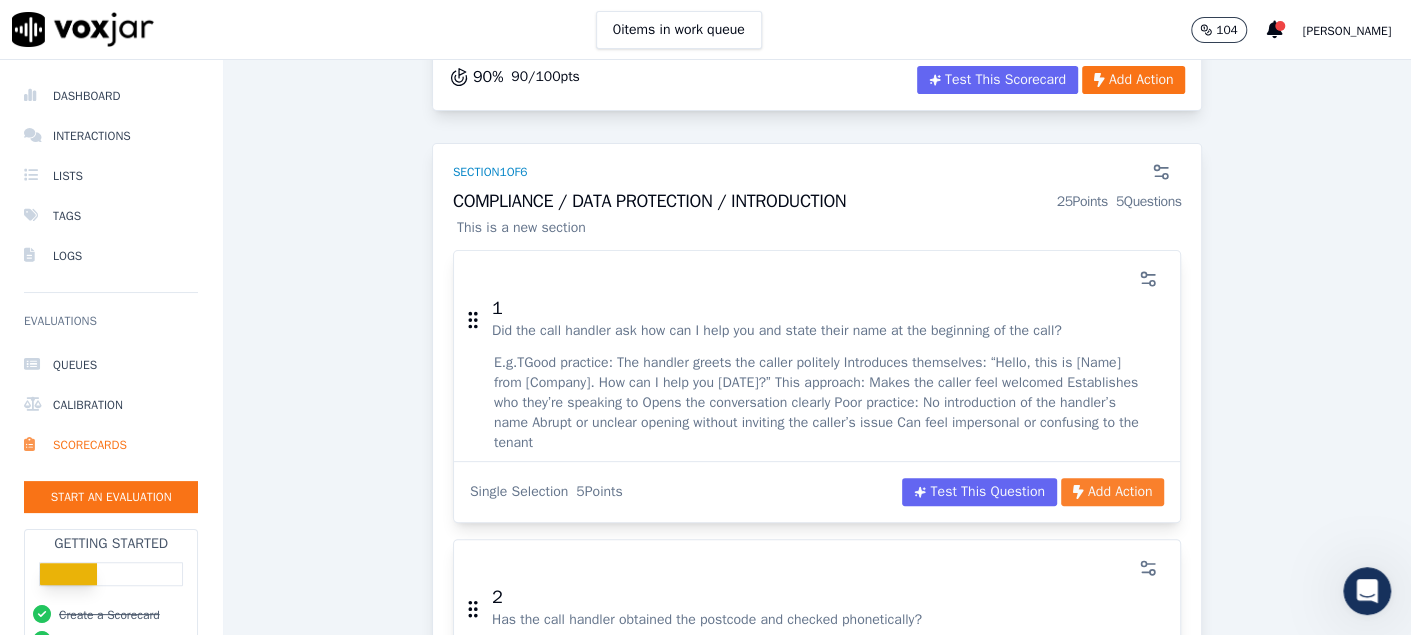 click on "Add Action" 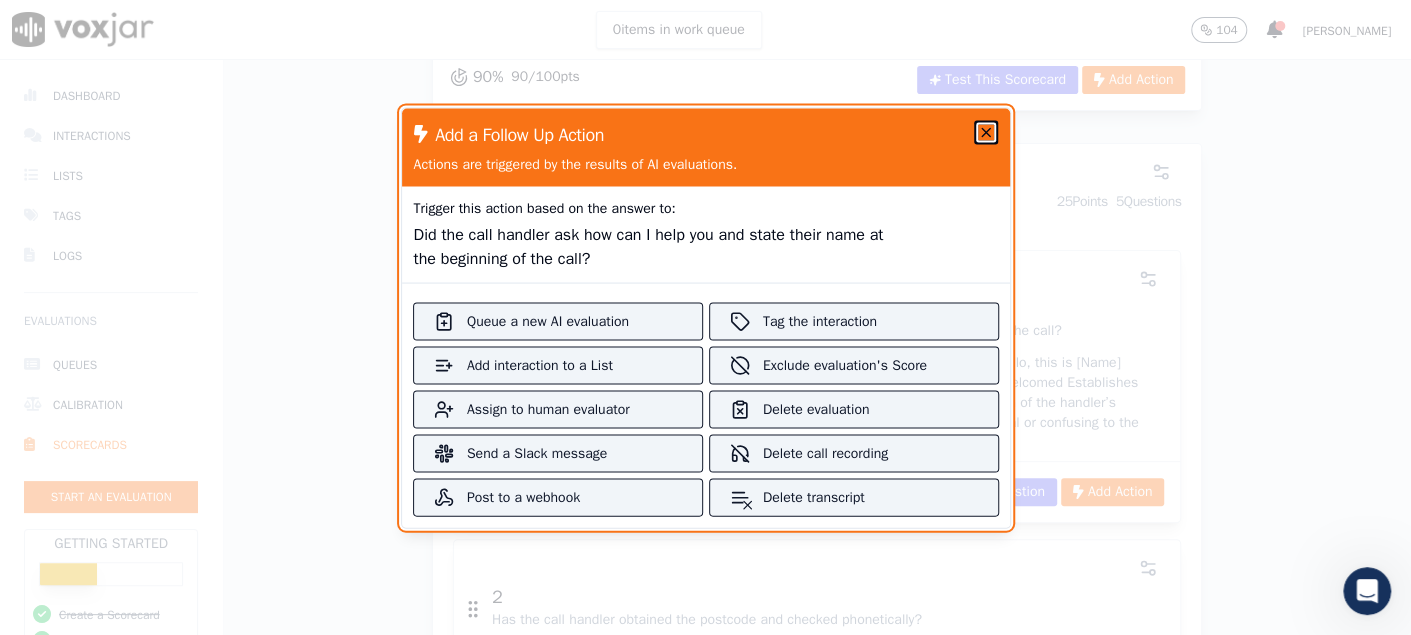 click 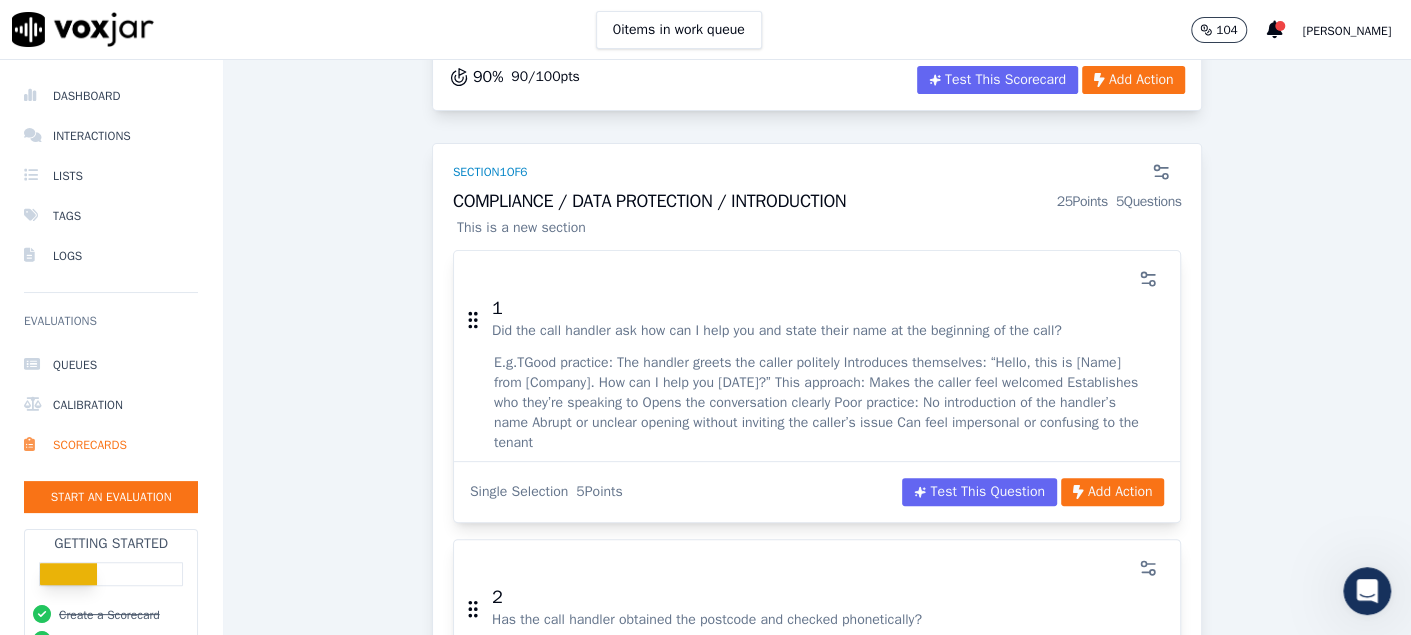 click on "E.g.  TGood practice:
The handler greets the caller politely
Introduces themselves:
“Hello, this is [Name] from [Company]. How can I help you today?”
This approach:
Makes the caller feel welcomed
Establishes who they’re speaking to
Opens the conversation clearly
Poor practice:
No introduction of the handler’s name
Abrupt or unclear opening without inviting the caller’s issue
Can feel impersonal or confusing to the tenant" at bounding box center (817, 403) 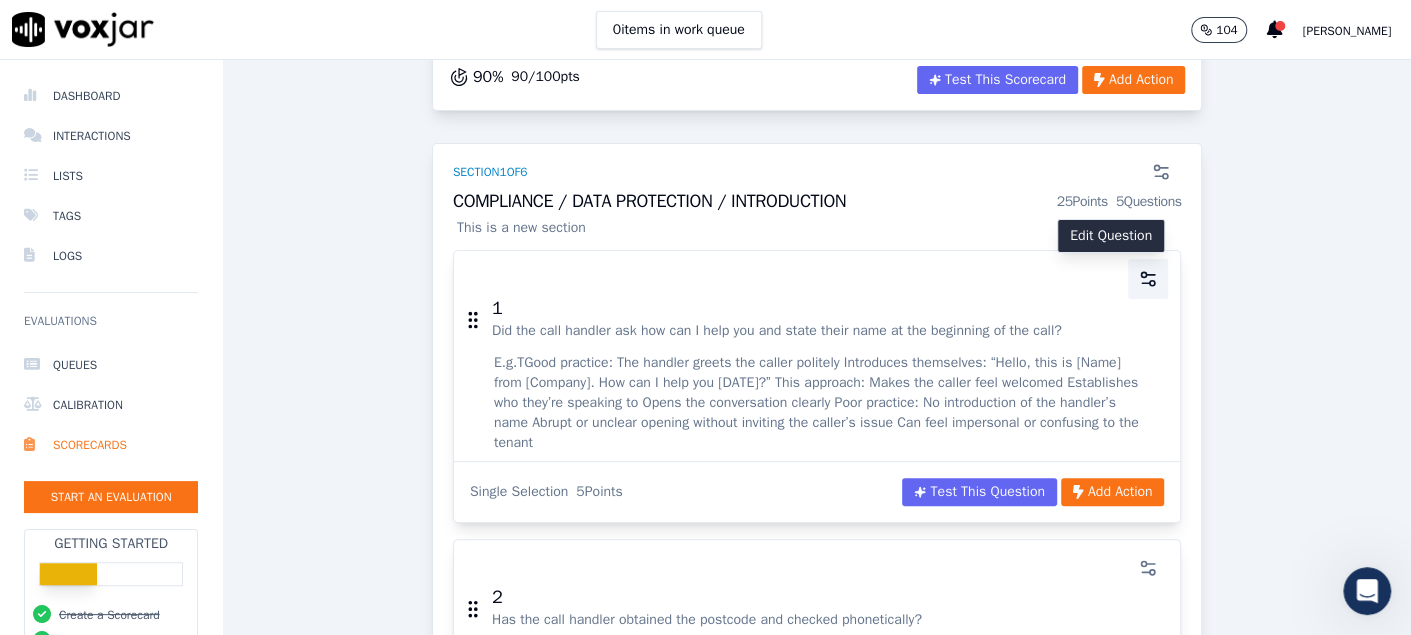 click at bounding box center (1148, 279) 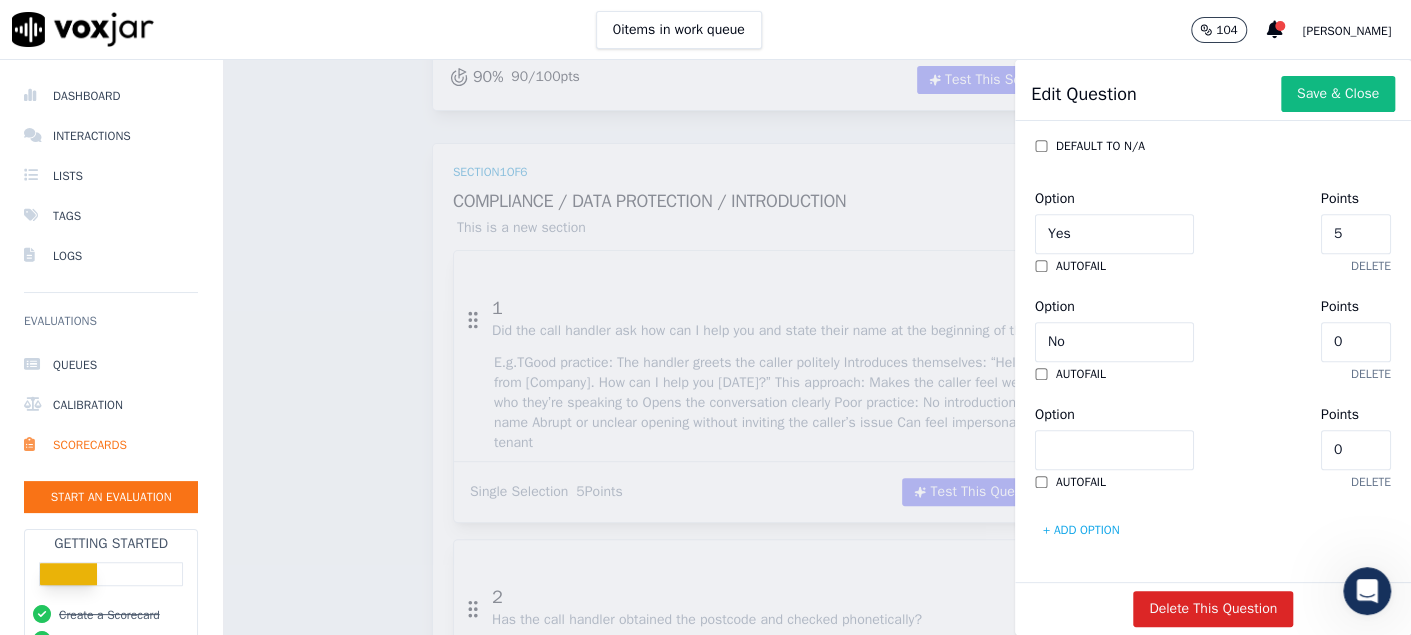 scroll, scrollTop: 664, scrollLeft: 0, axis: vertical 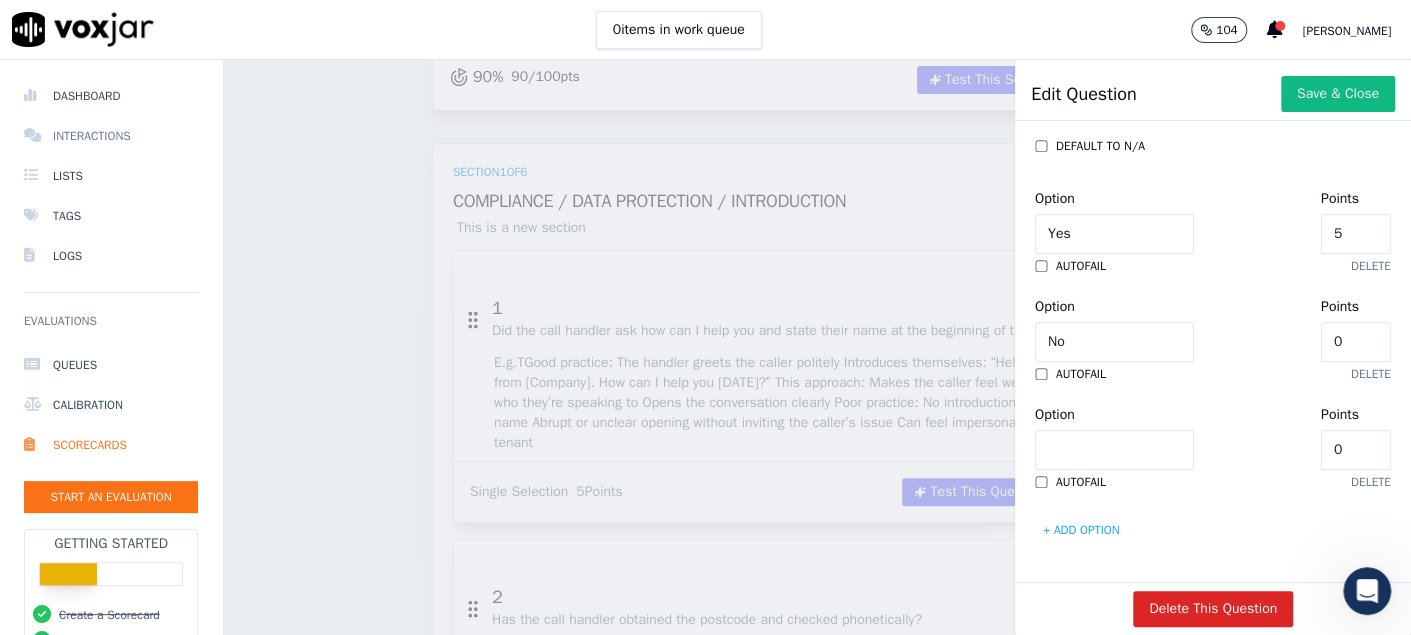 click on "Interactions" at bounding box center [111, 136] 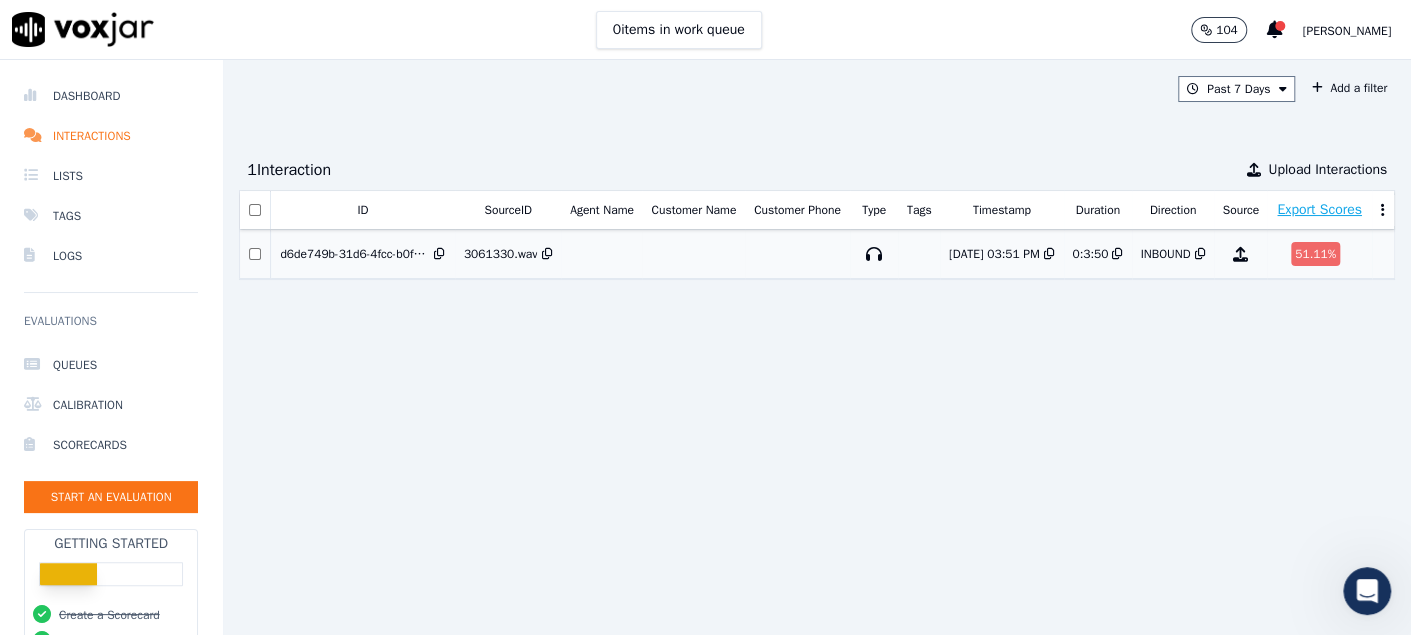 click on "d6de749b-31d6-4fcc-b0fe-238692864208" at bounding box center [355, 254] 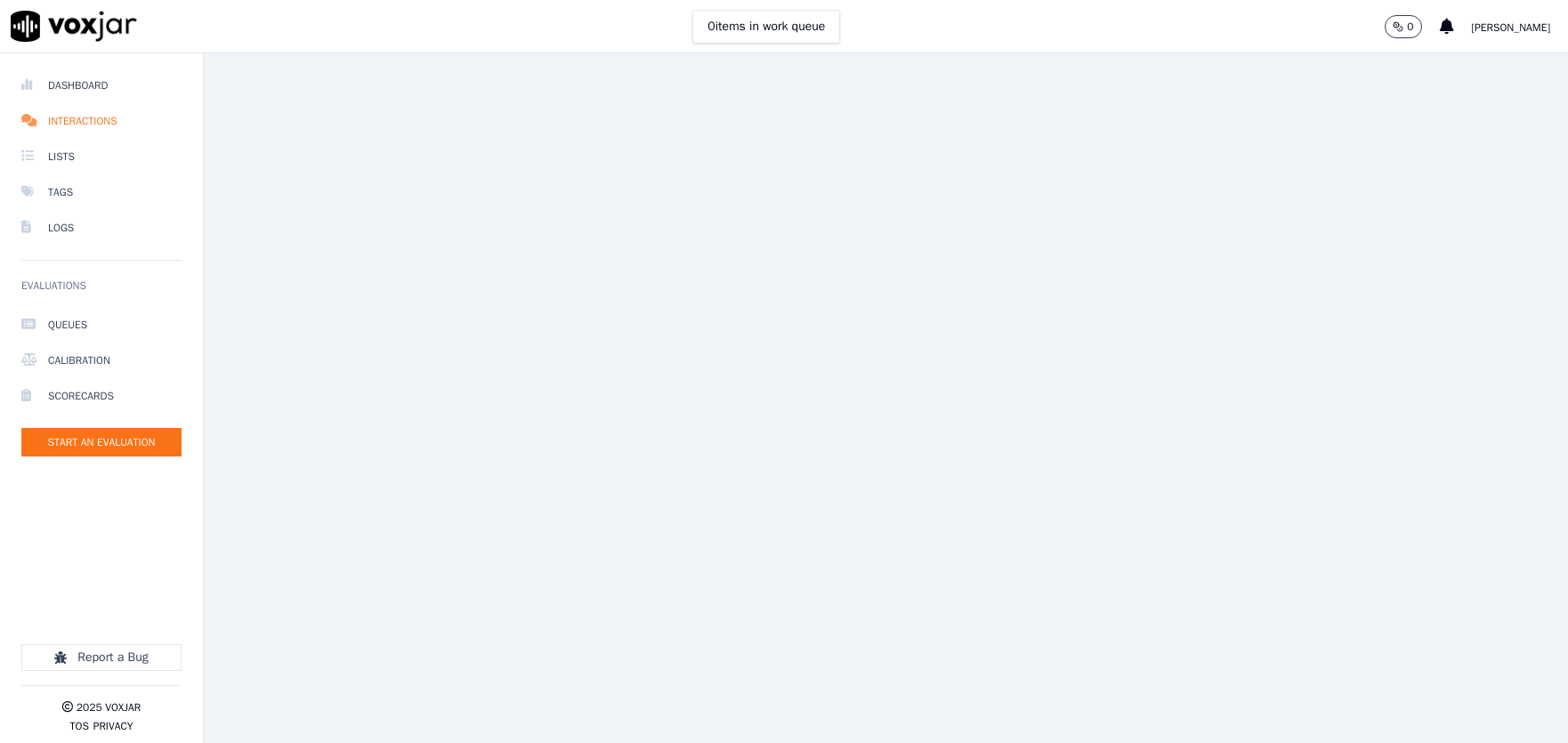 scroll, scrollTop: 0, scrollLeft: 0, axis: both 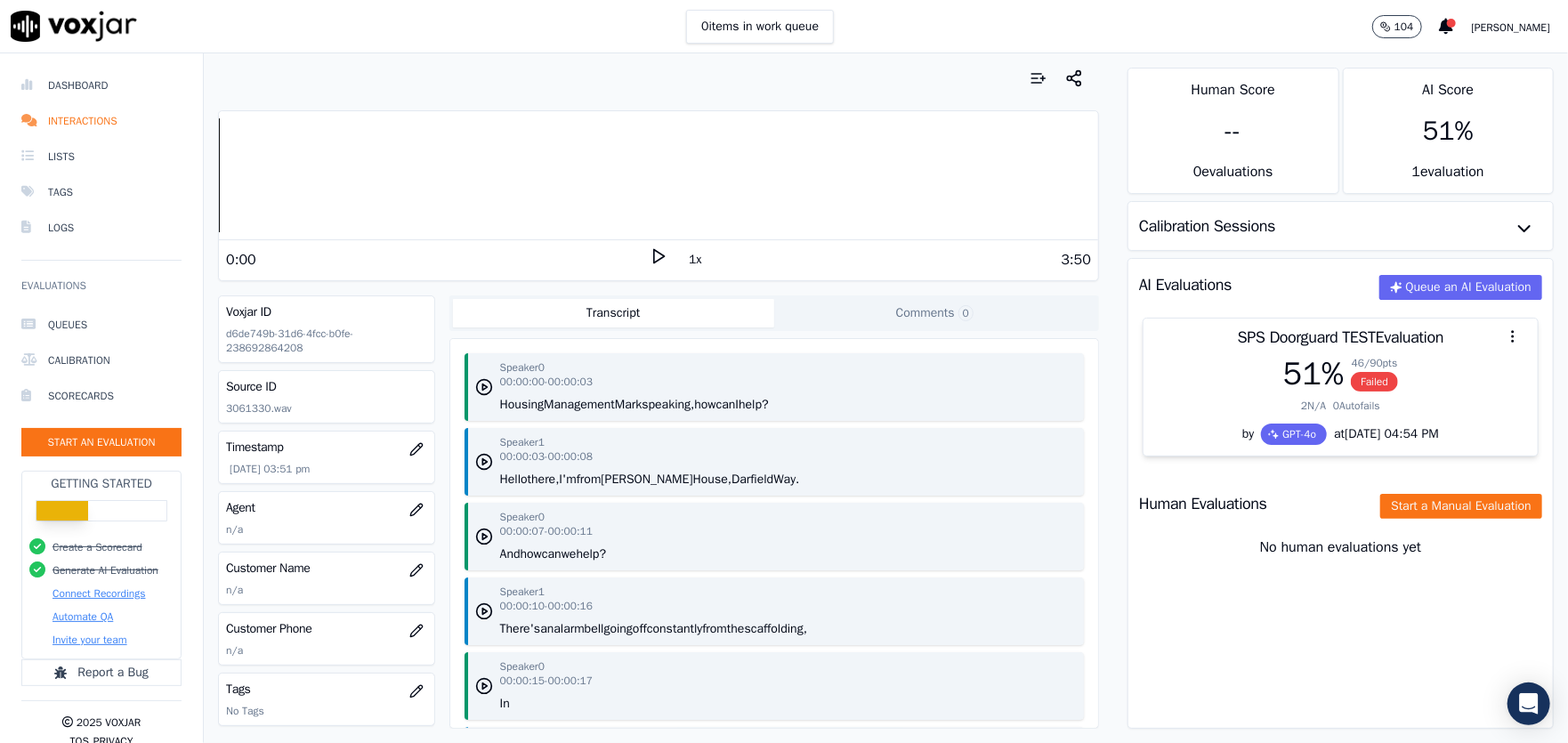click on "51 %" at bounding box center (1448, 131) 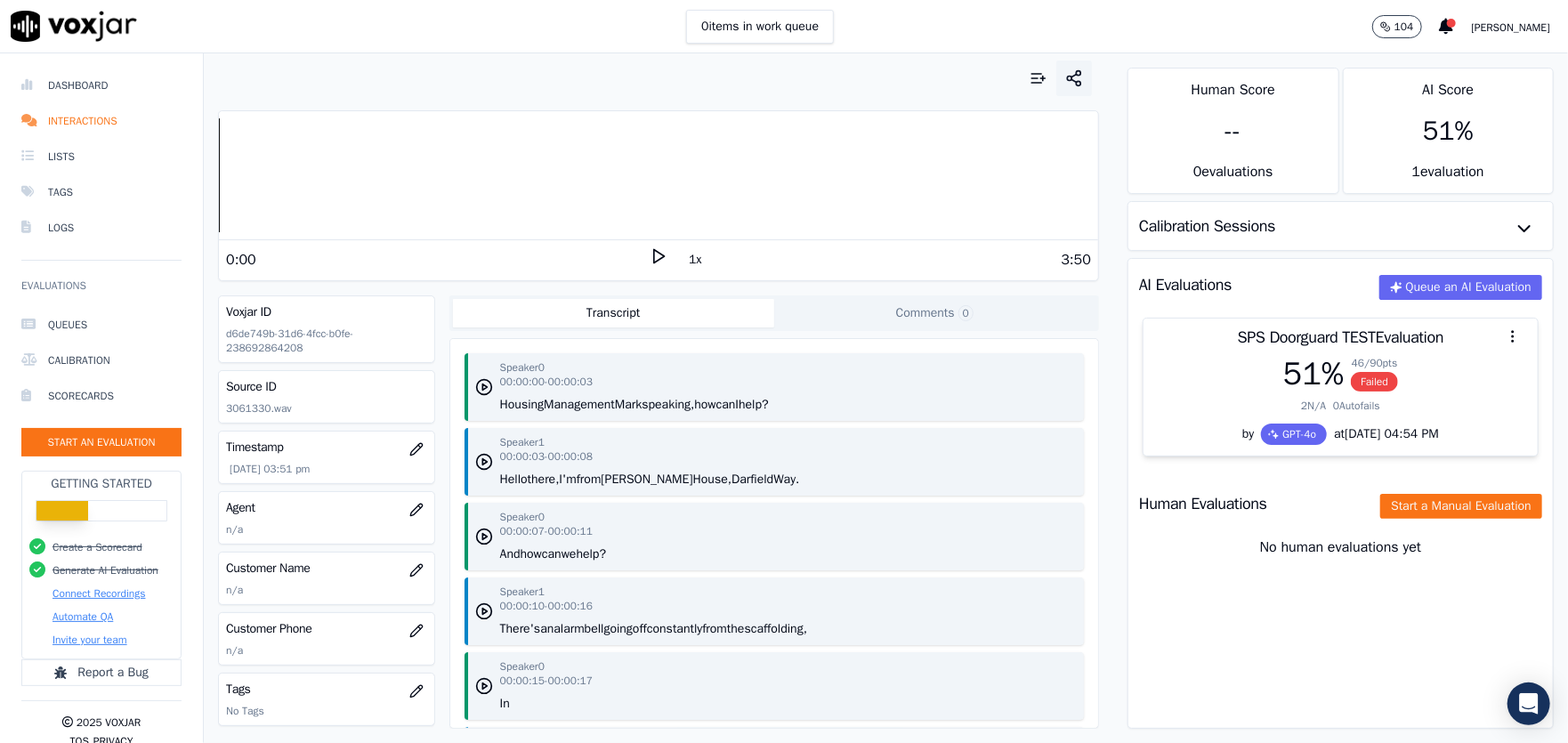 click 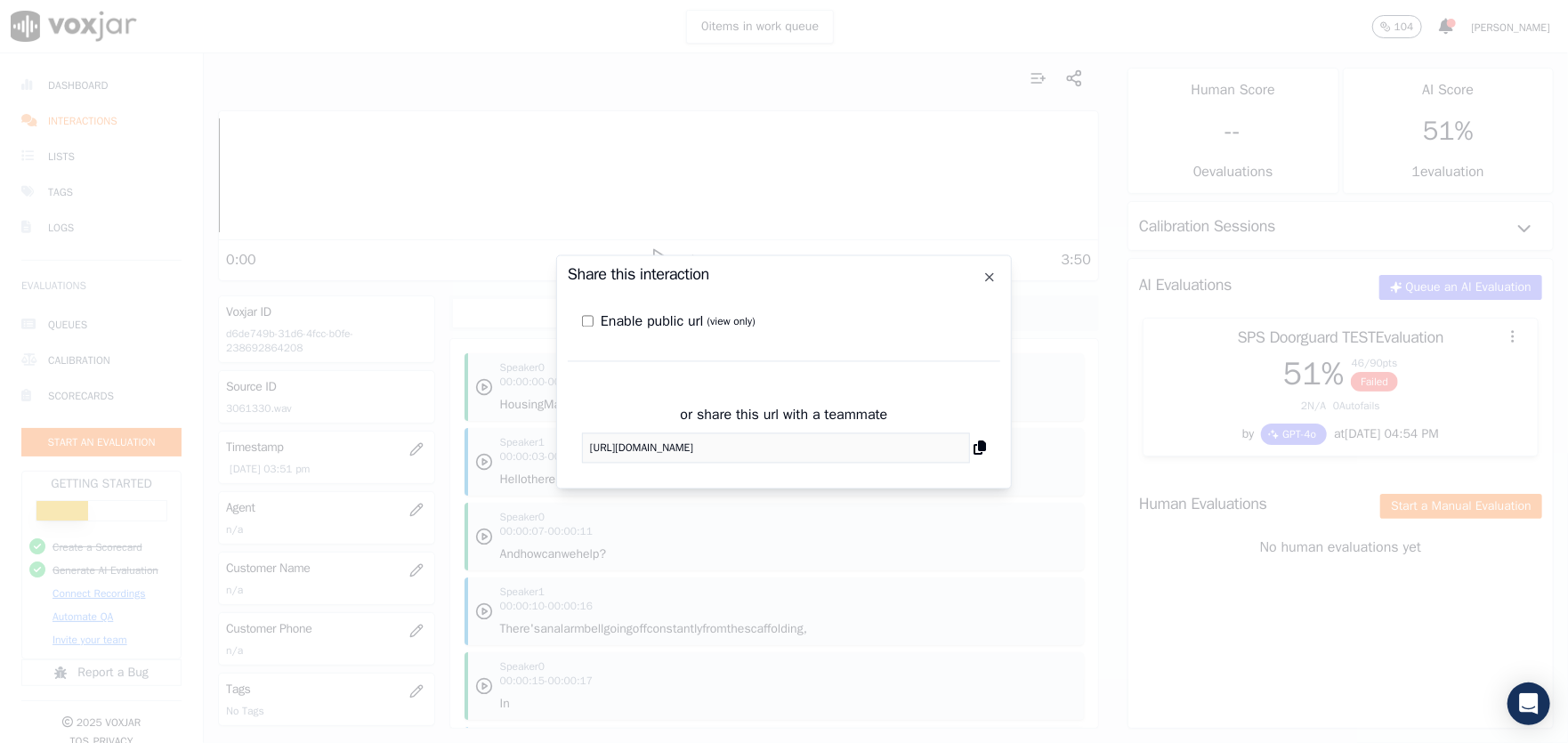 click on "Share this interaction" at bounding box center [784, 274] 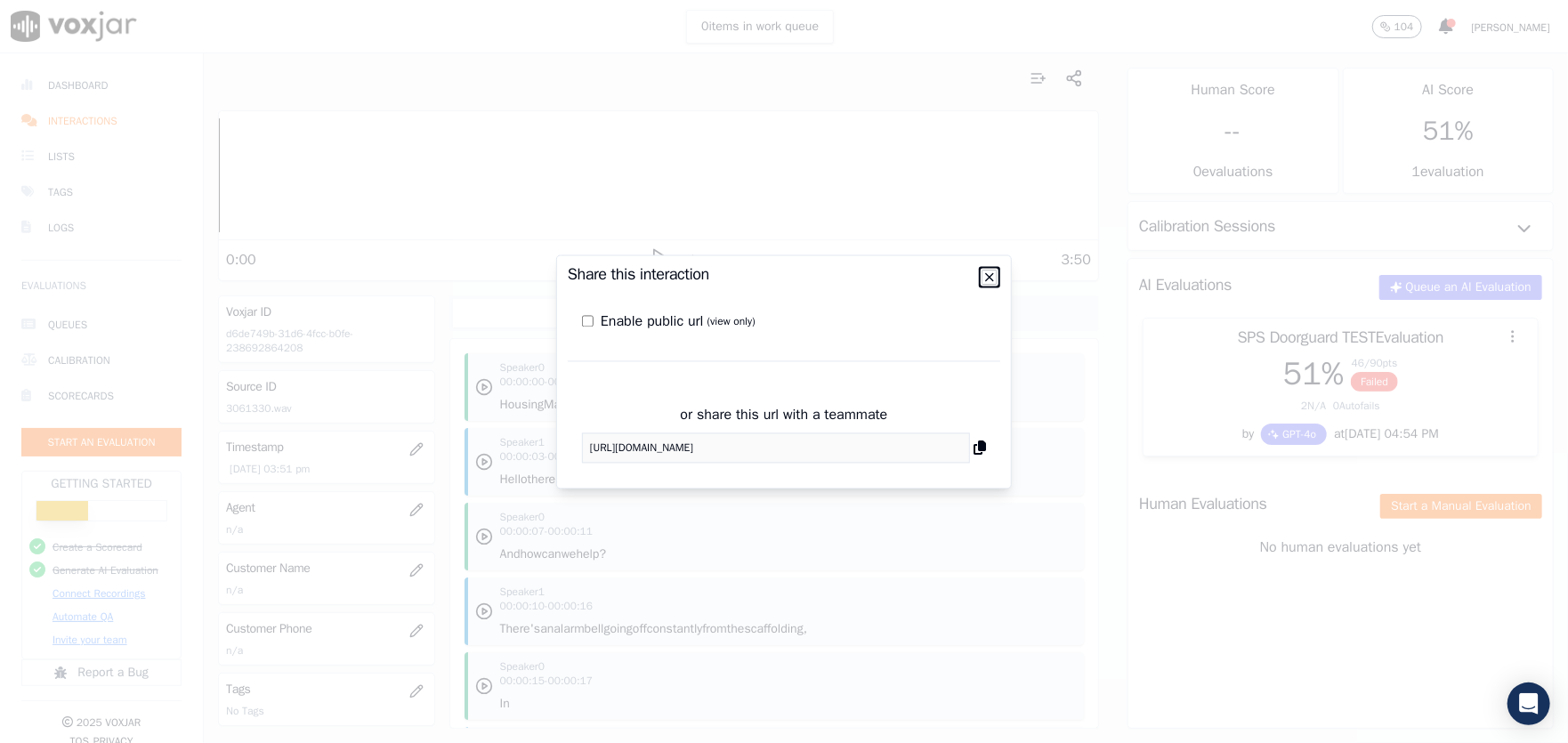 click 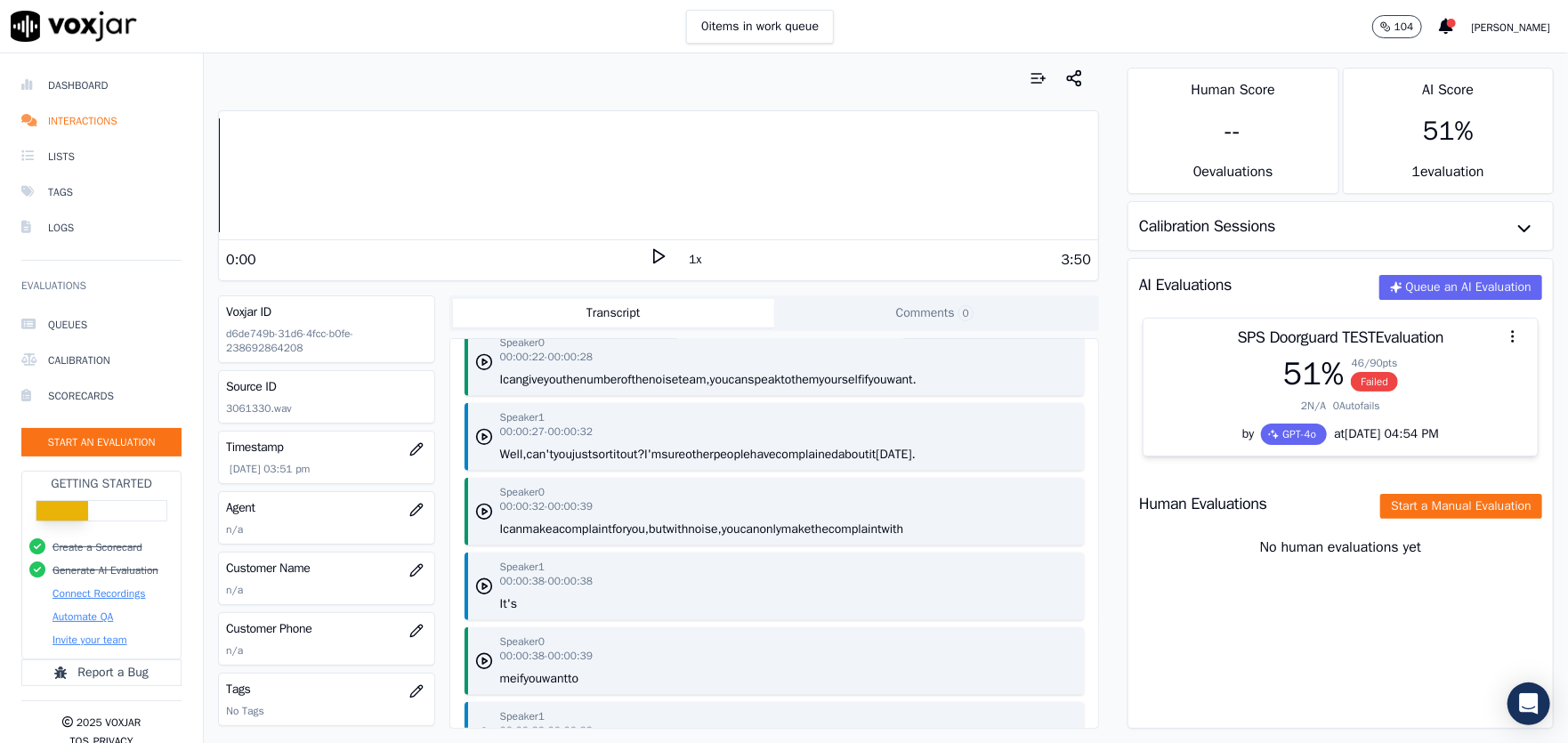 scroll, scrollTop: 1246, scrollLeft: 0, axis: vertical 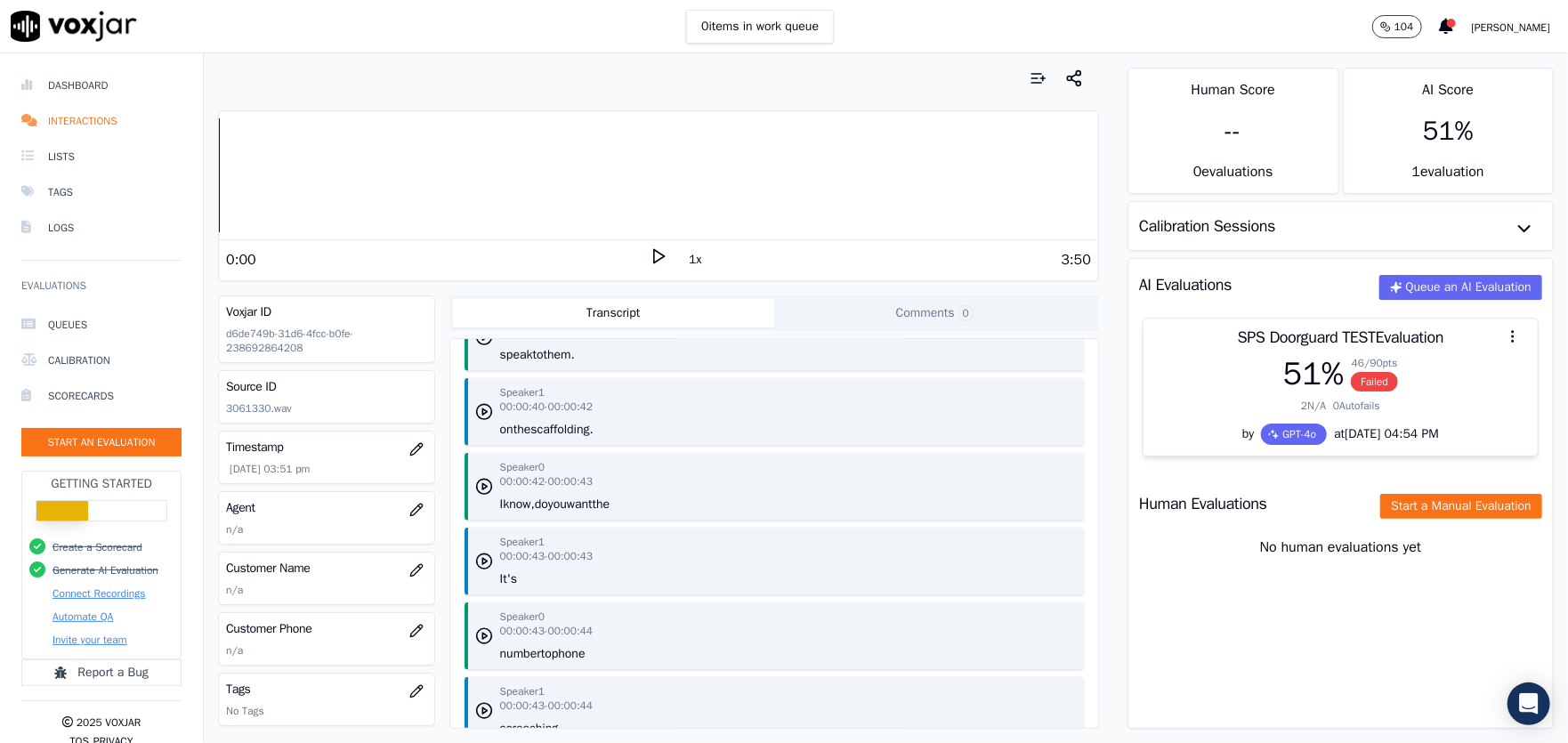 click on "1  evaluation" at bounding box center [1448, 177] 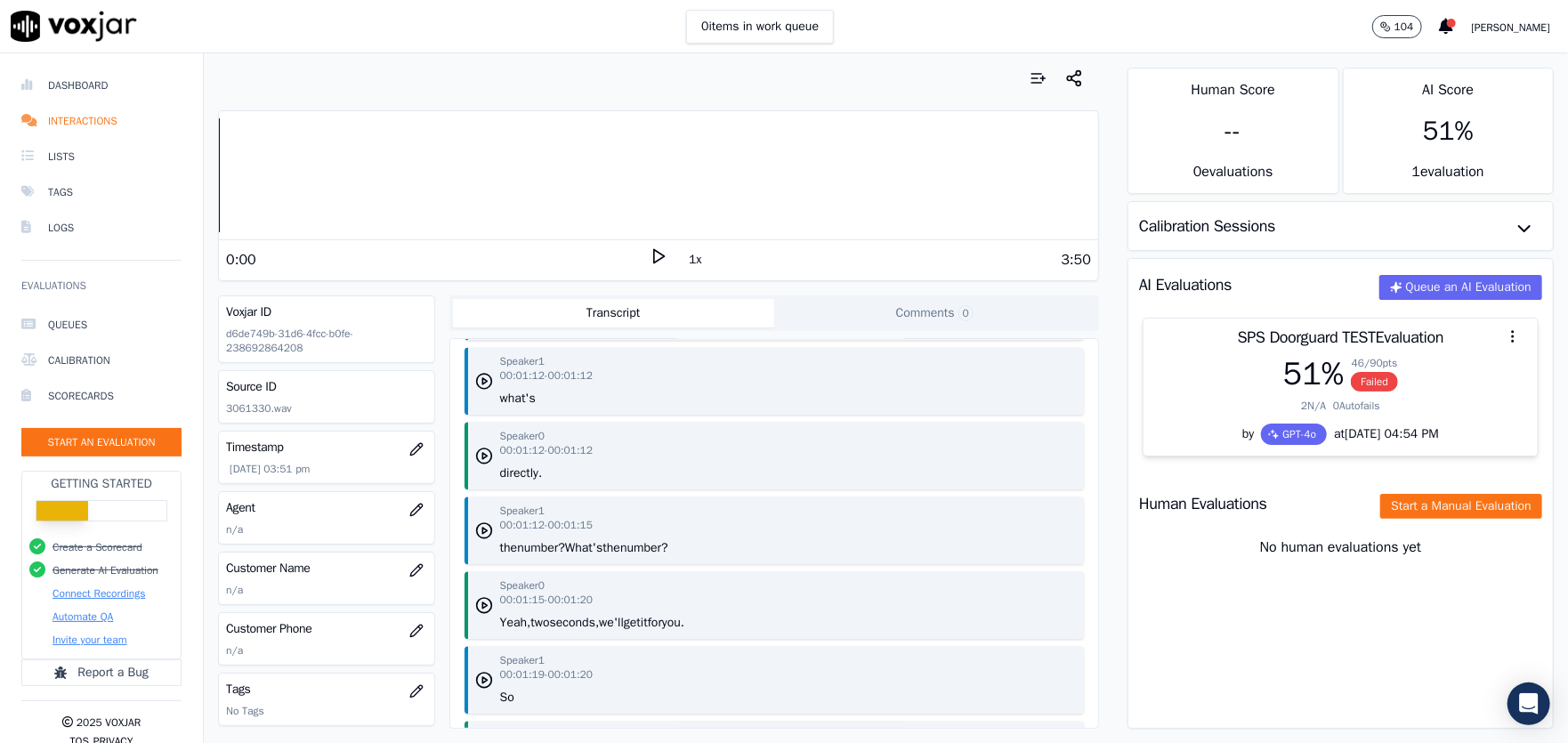 scroll, scrollTop: 2491, scrollLeft: 0, axis: vertical 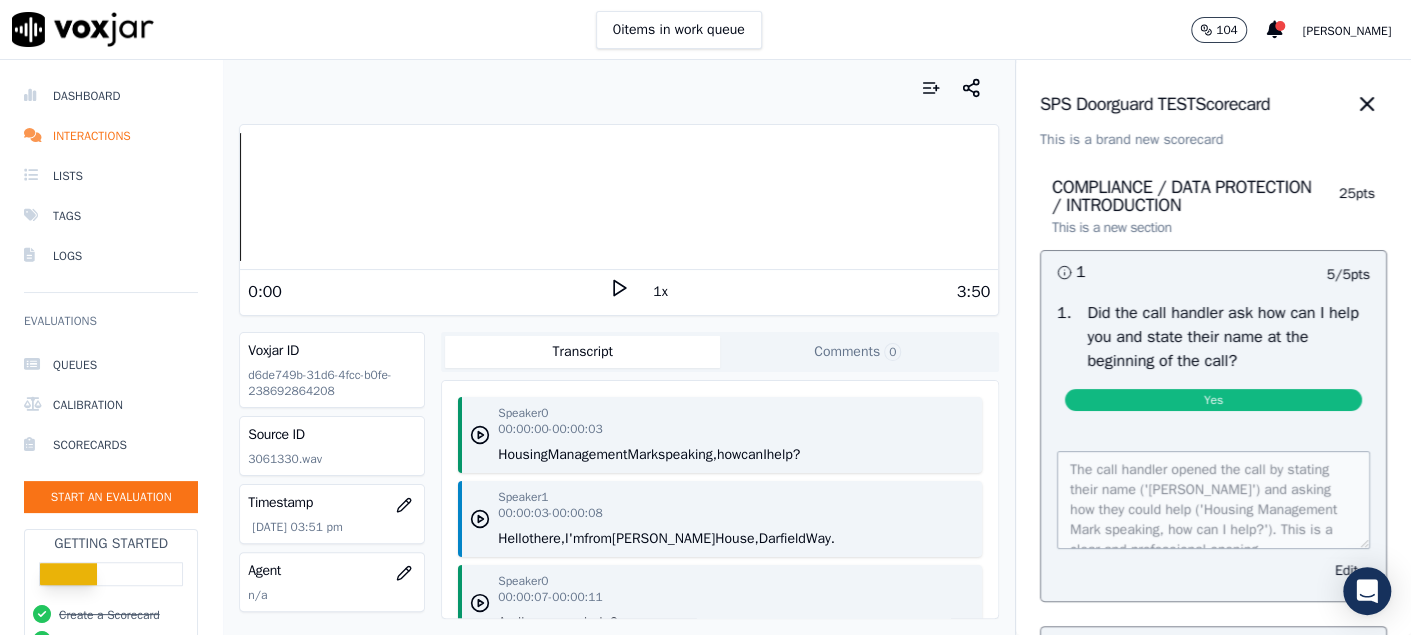 click on "Edit" at bounding box center (1346, 571) 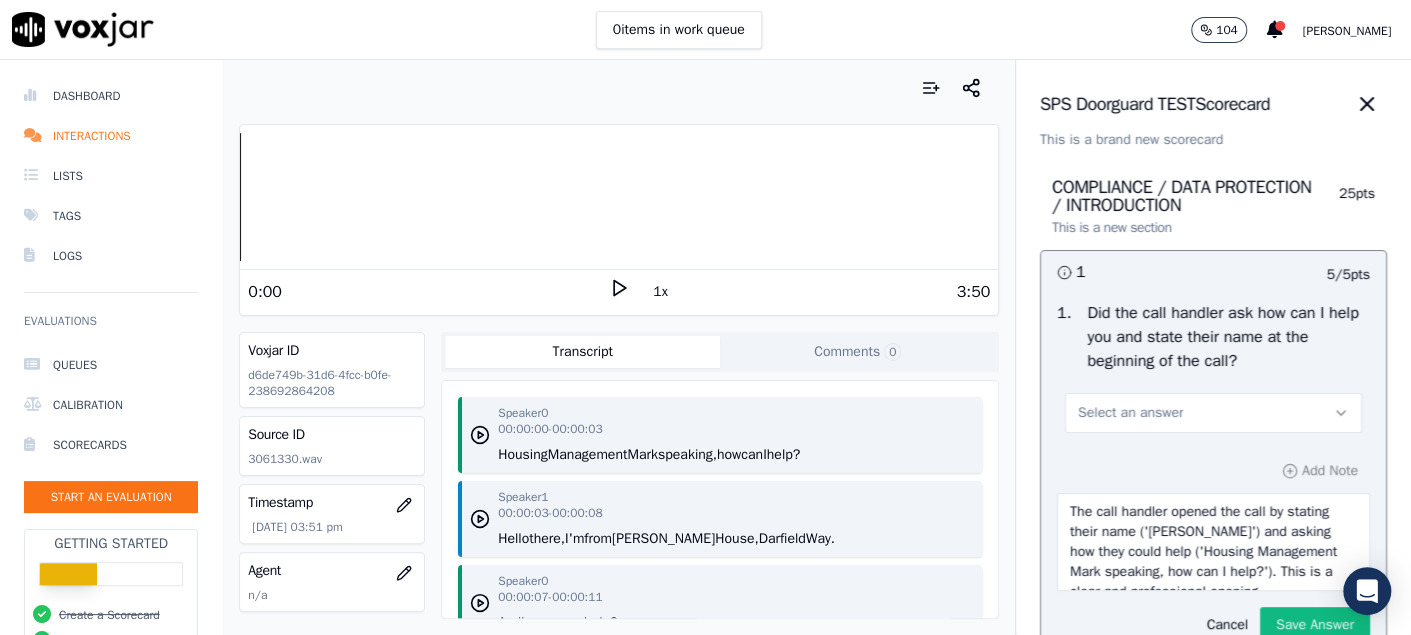 scroll, scrollTop: 465, scrollLeft: 0, axis: vertical 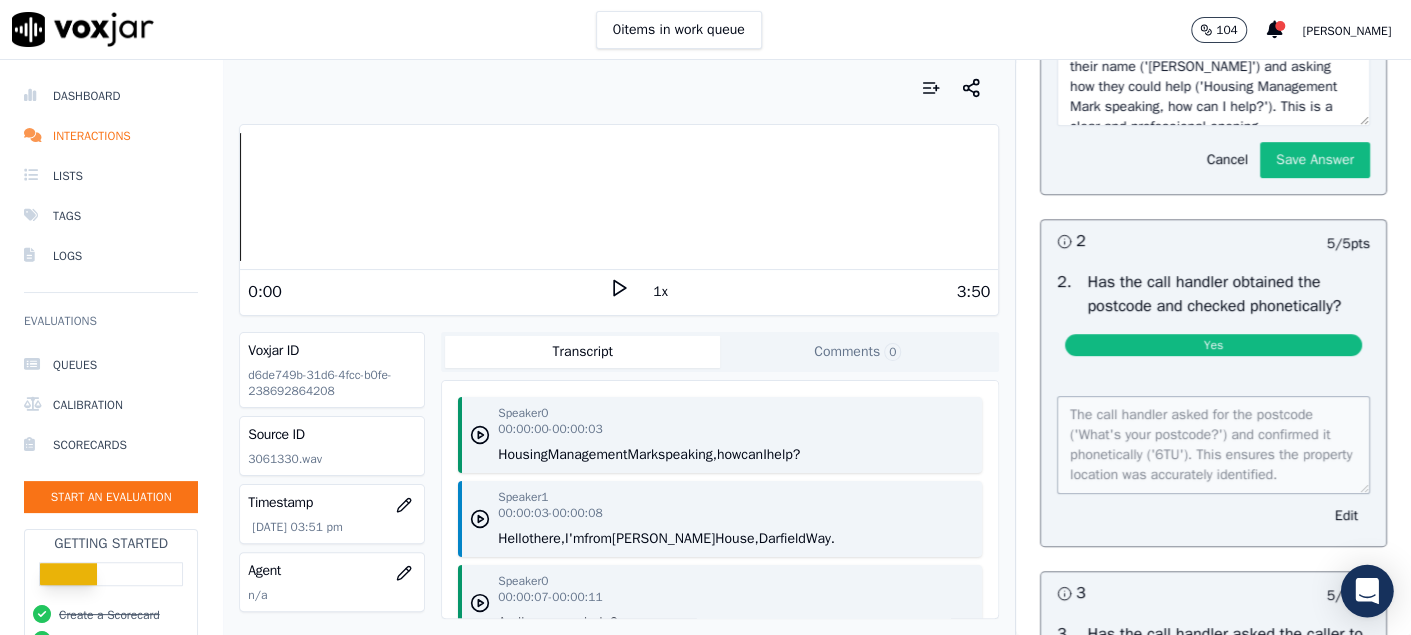 click 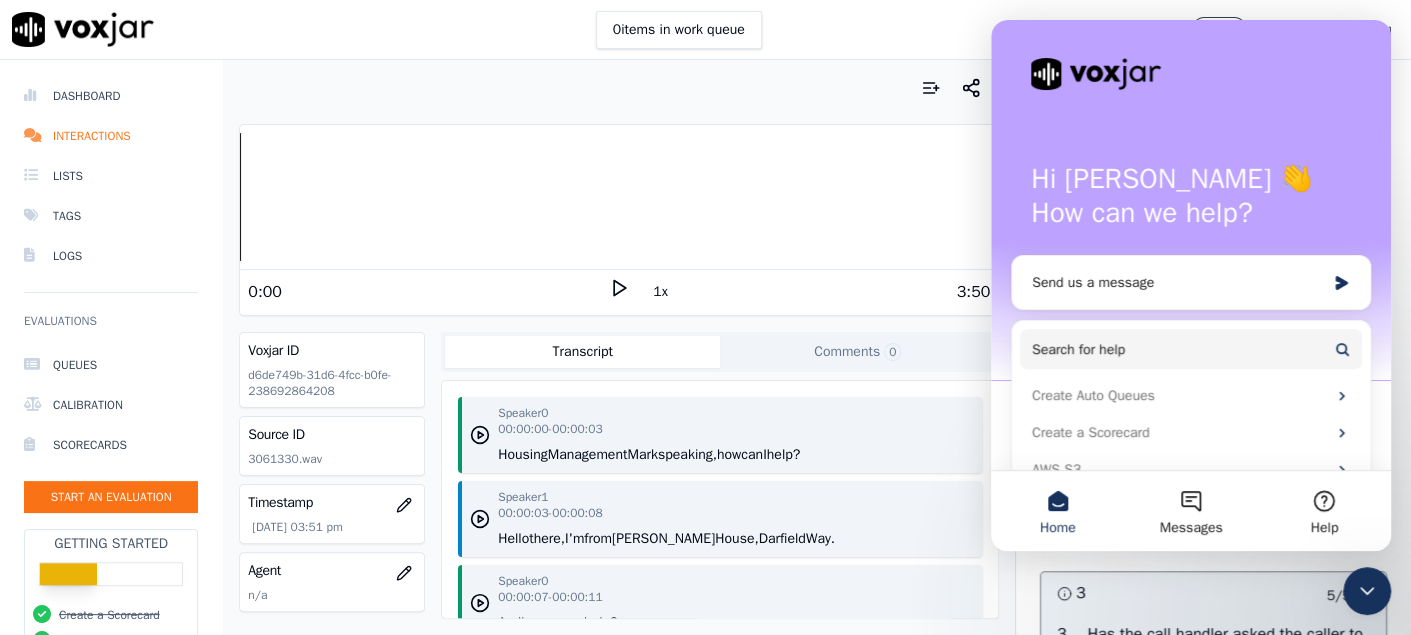 scroll, scrollTop: 0, scrollLeft: 0, axis: both 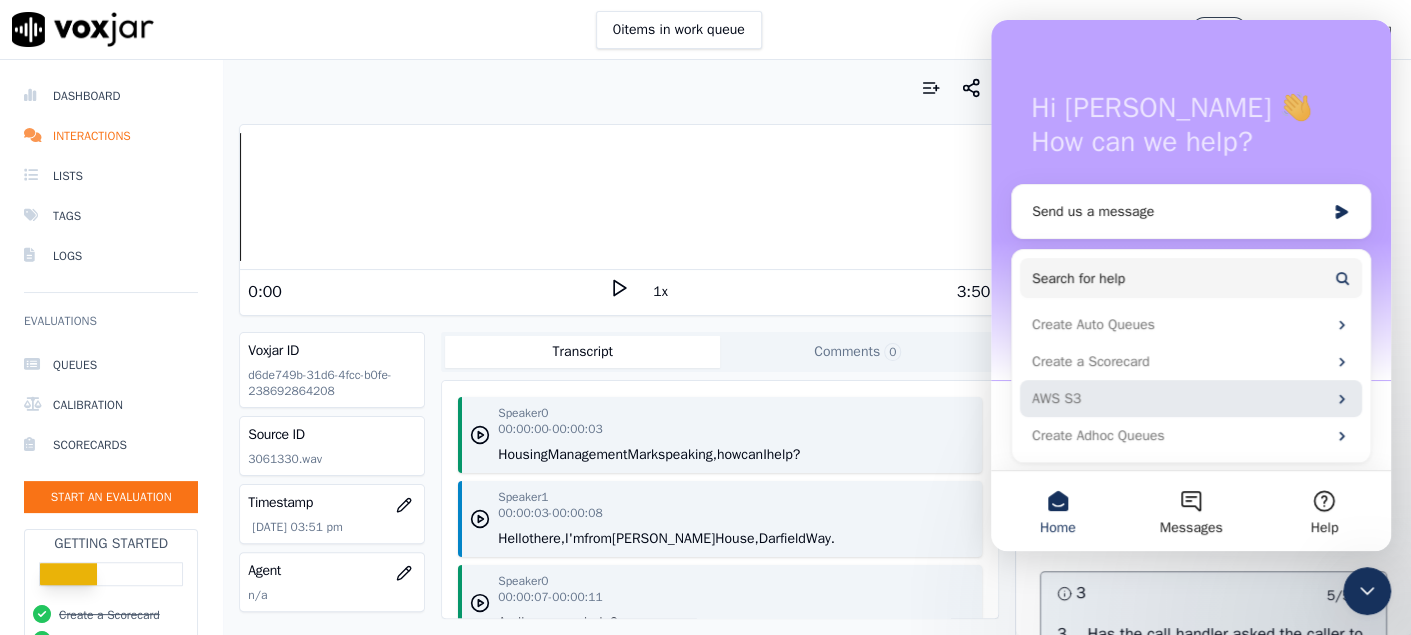 click on "AWS S3" at bounding box center [1179, 398] 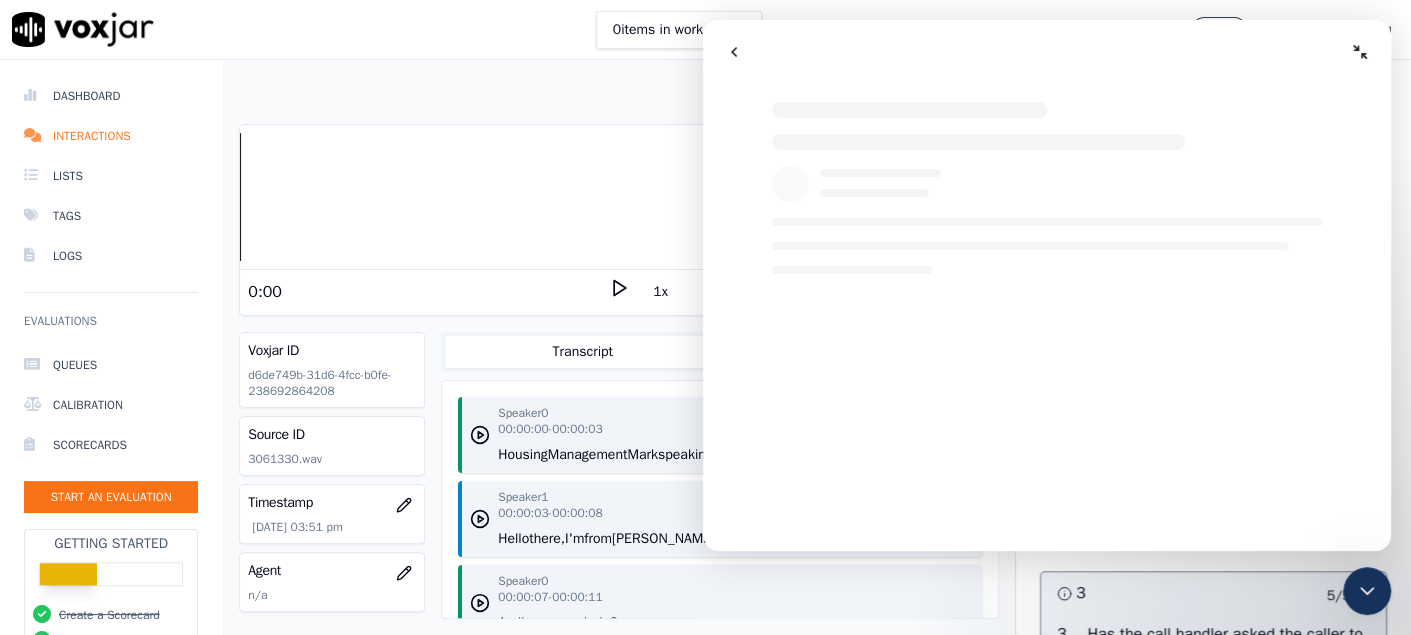 scroll, scrollTop: 0, scrollLeft: 0, axis: both 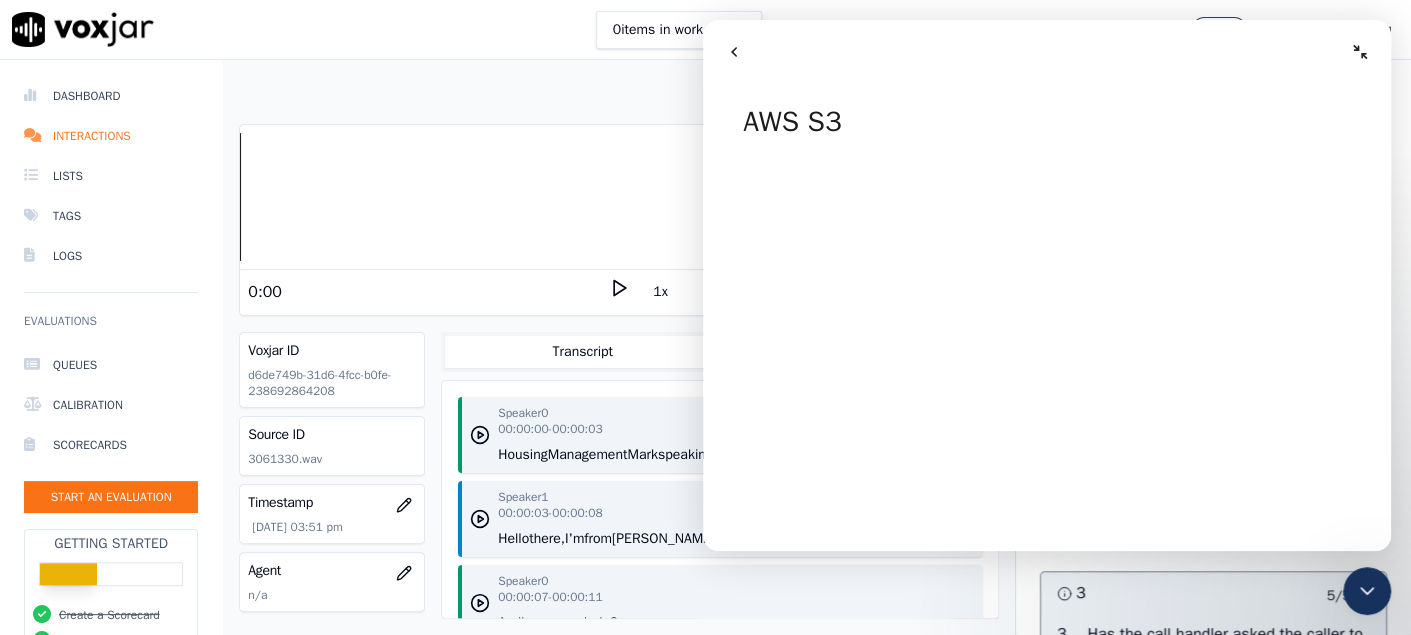 click 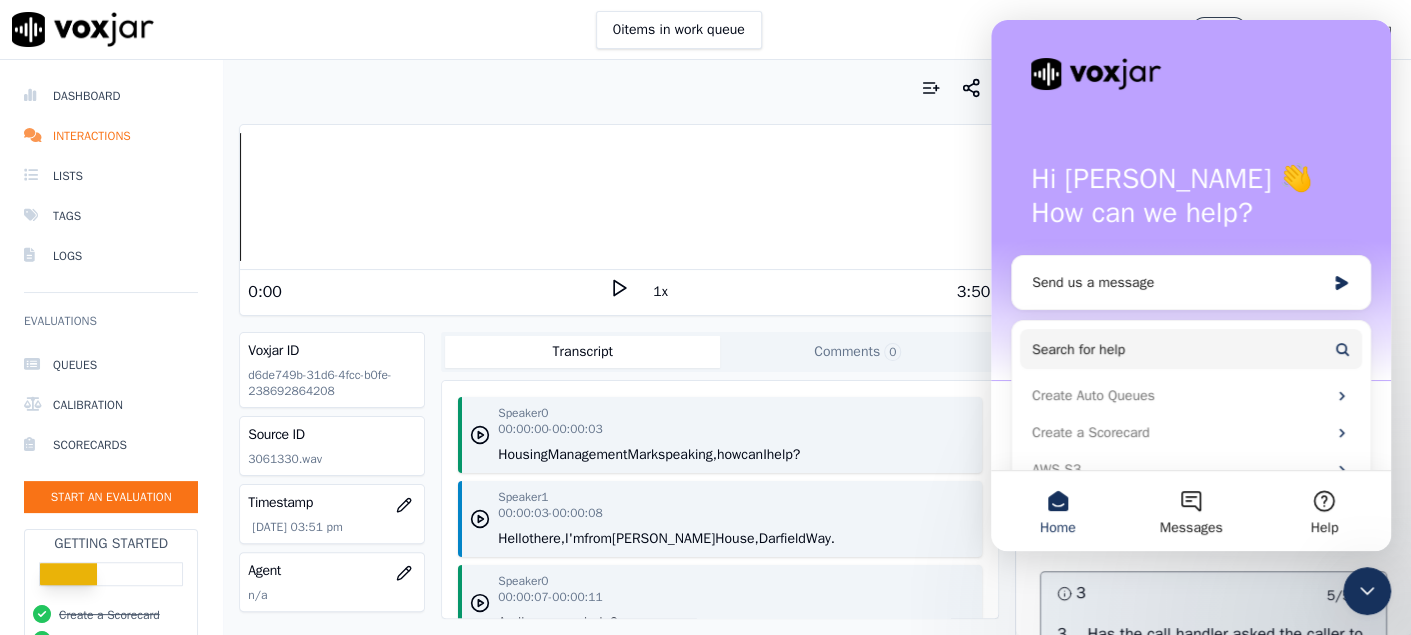 click 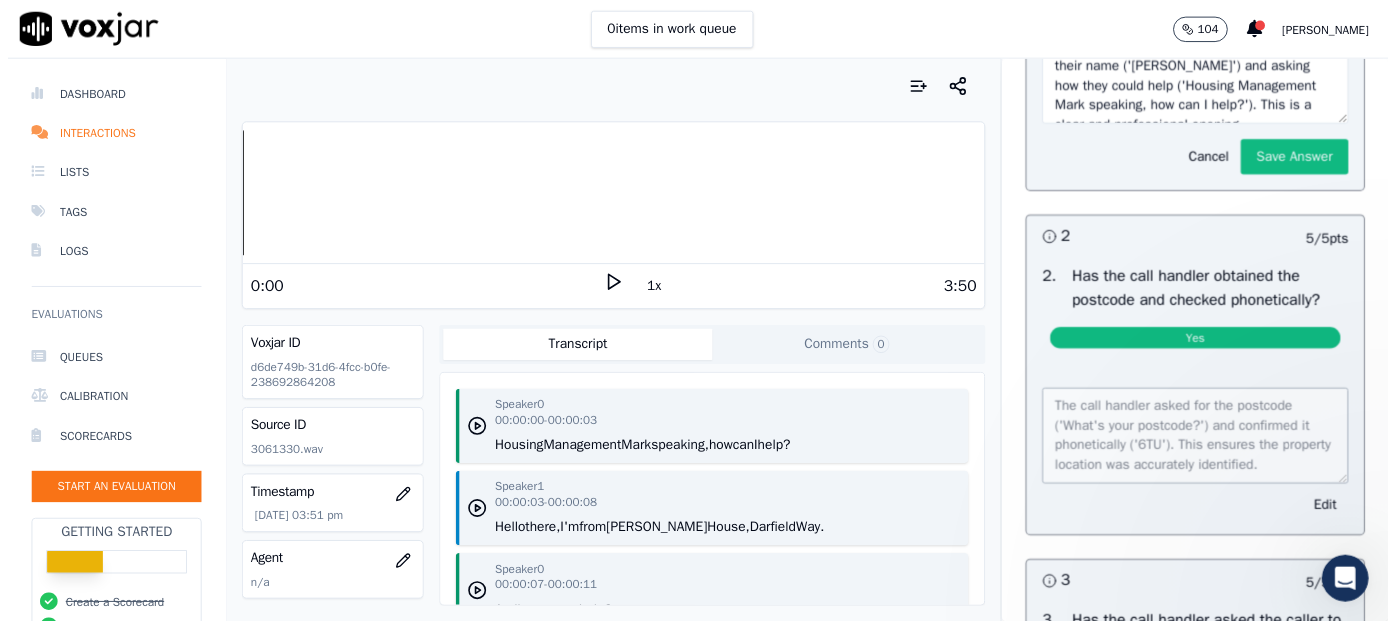 scroll, scrollTop: 0, scrollLeft: 0, axis: both 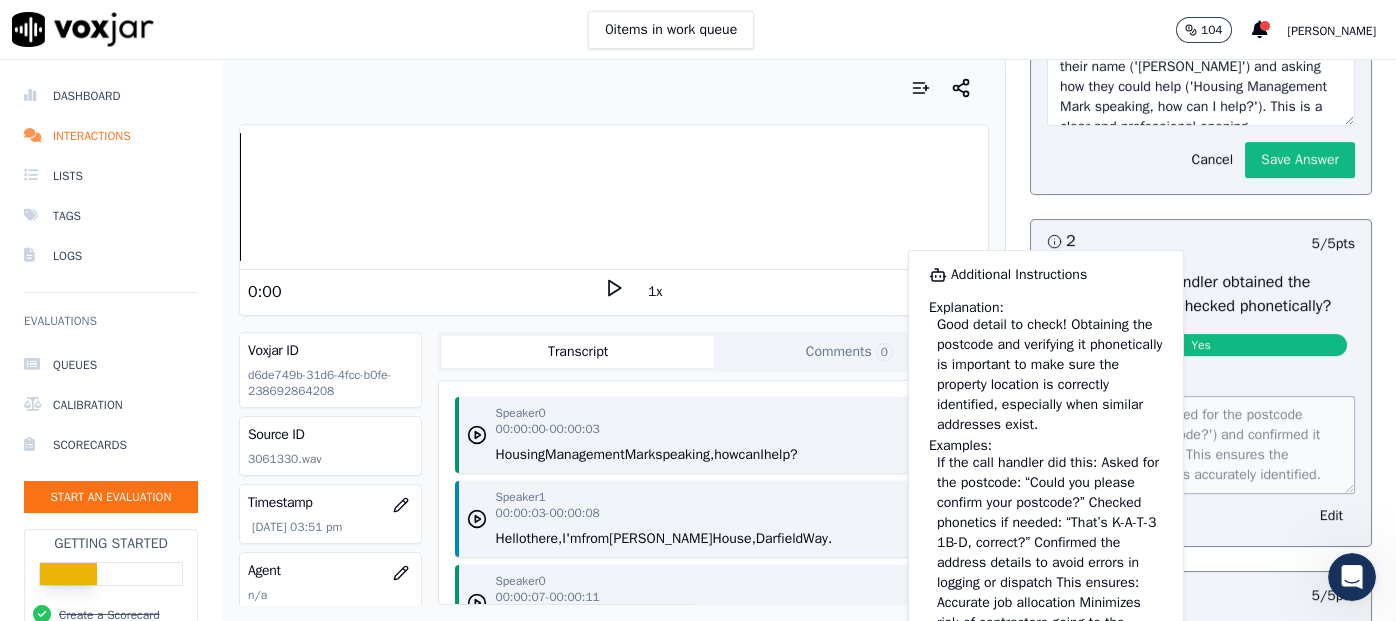 click 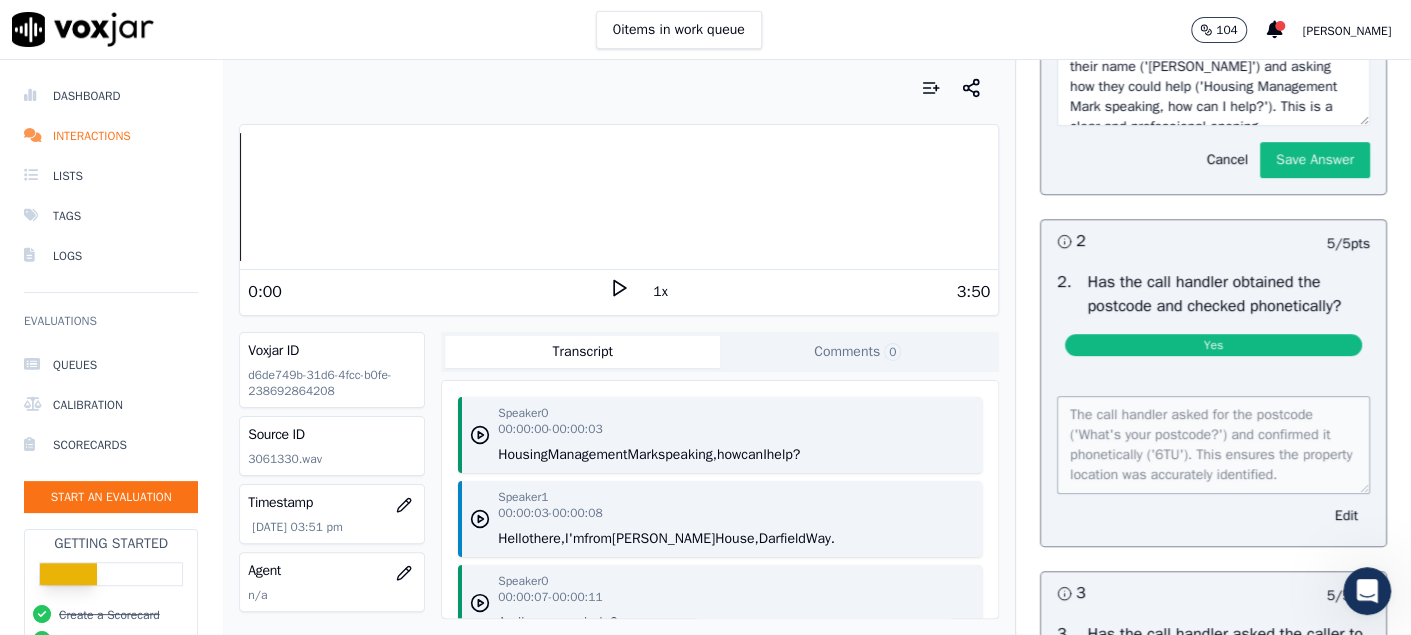 click 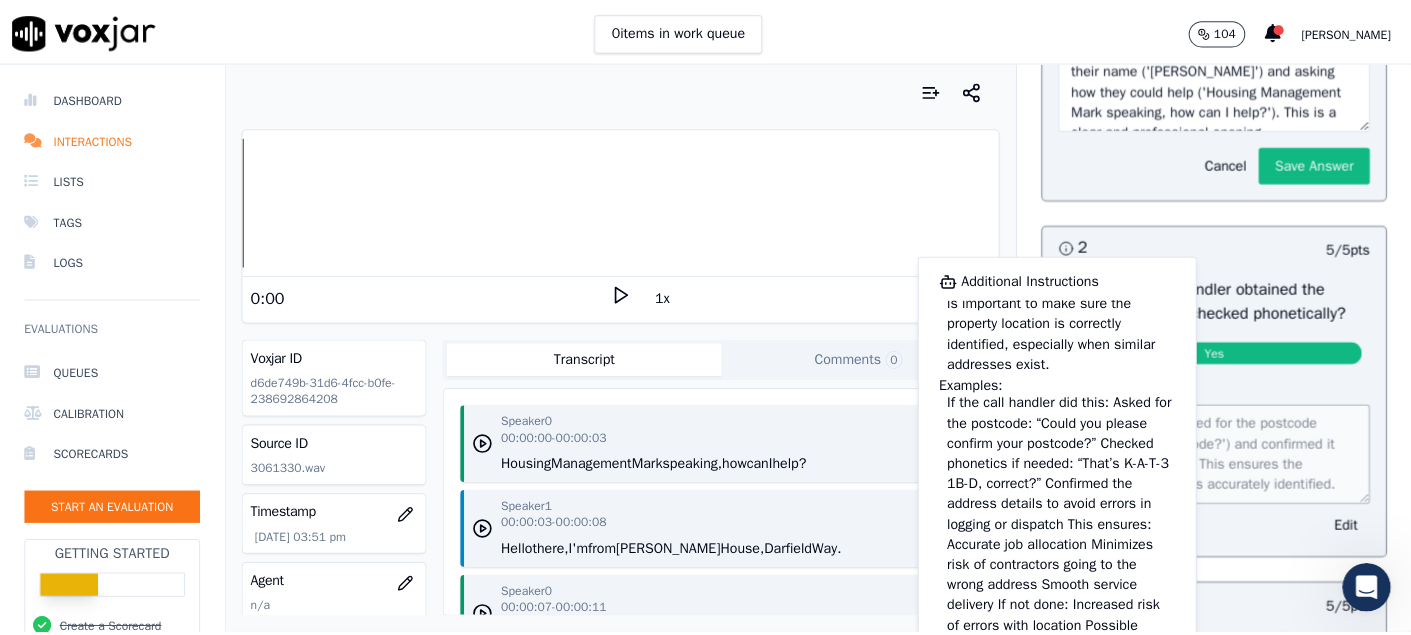 scroll, scrollTop: 0, scrollLeft: 0, axis: both 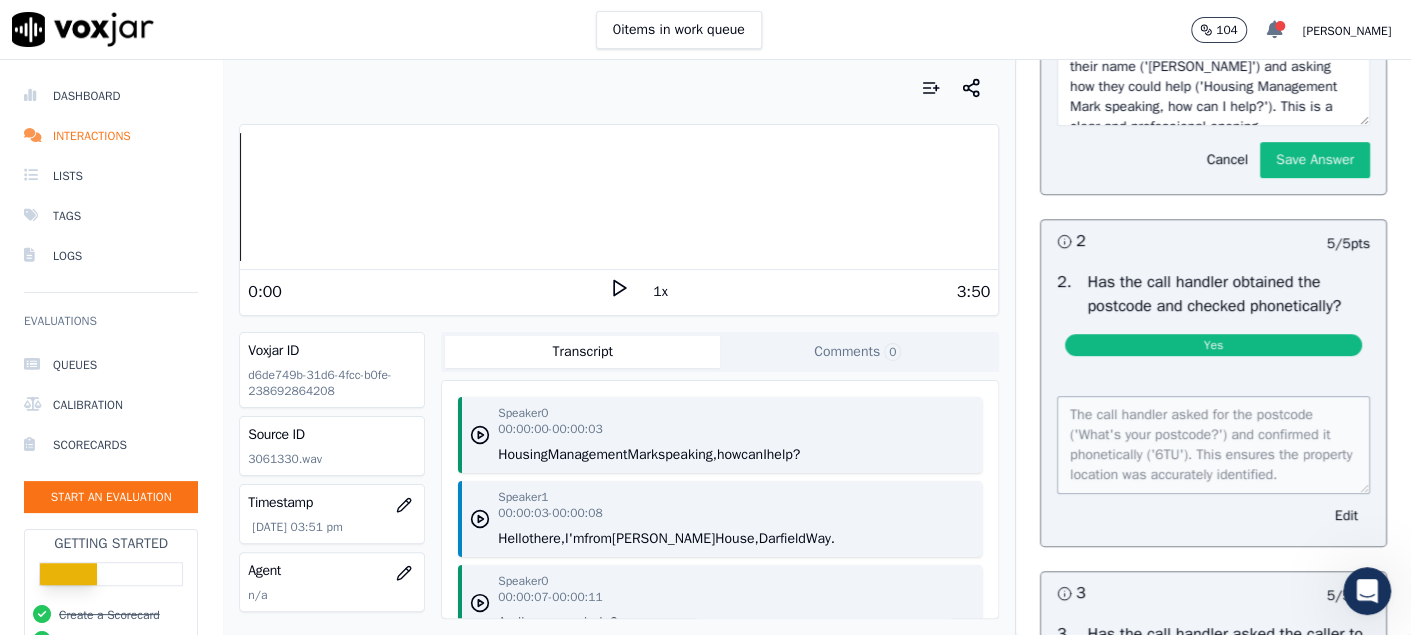 click at bounding box center (1280, 26) 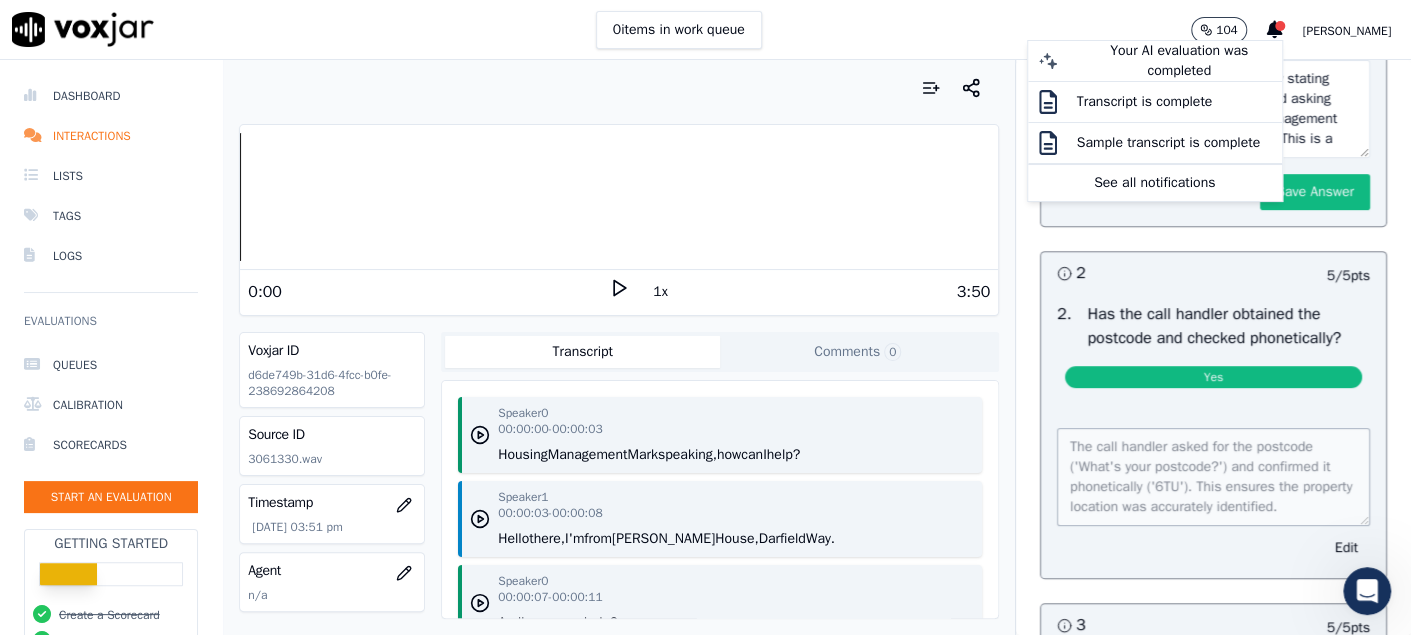 scroll, scrollTop: 0, scrollLeft: 0, axis: both 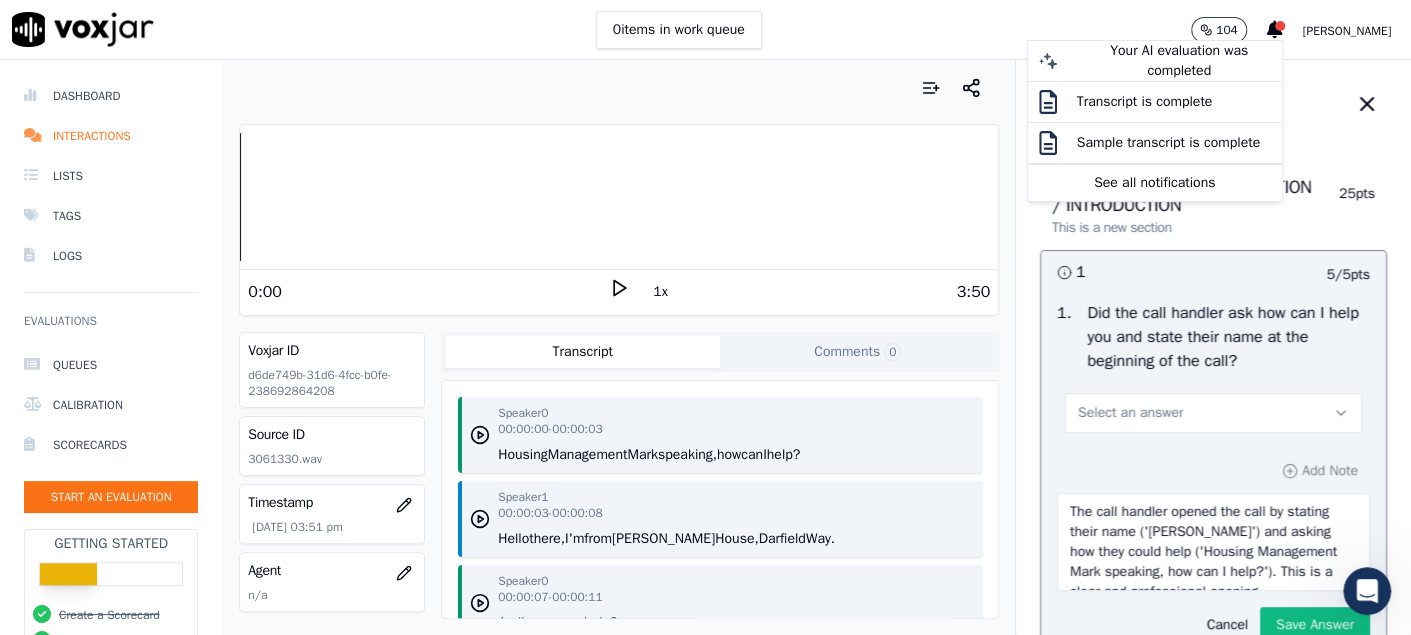 type 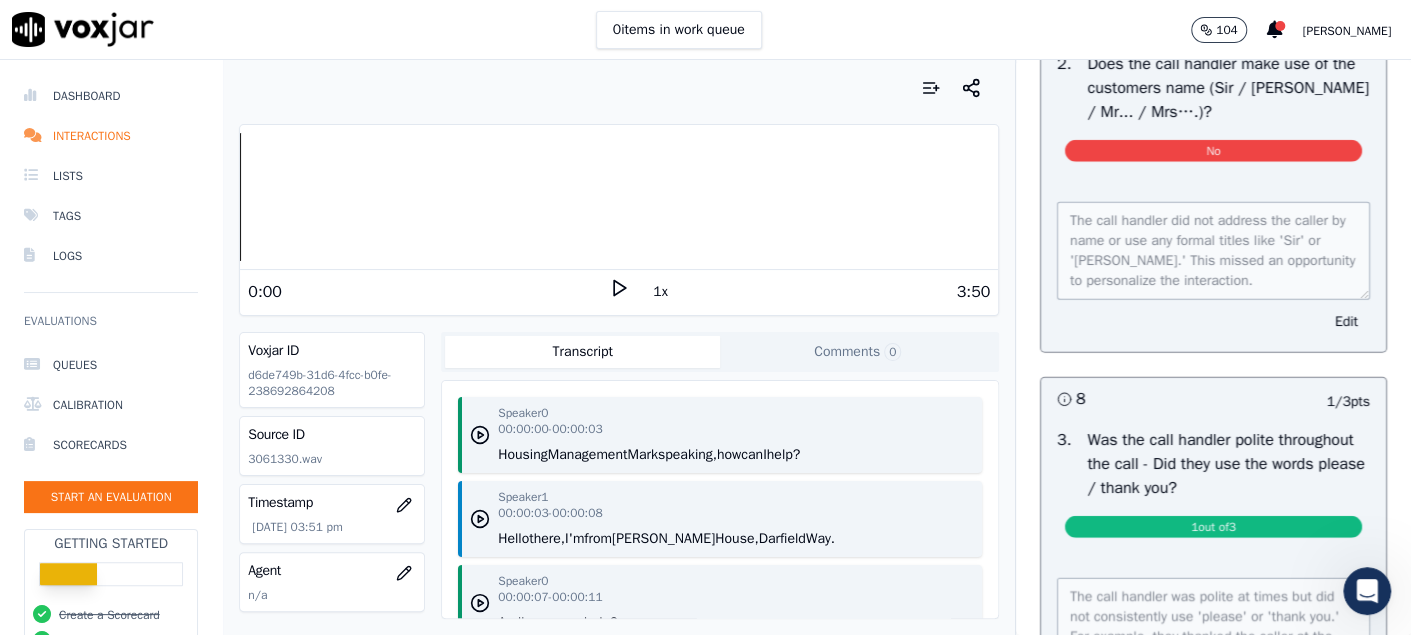 scroll, scrollTop: 2700, scrollLeft: 0, axis: vertical 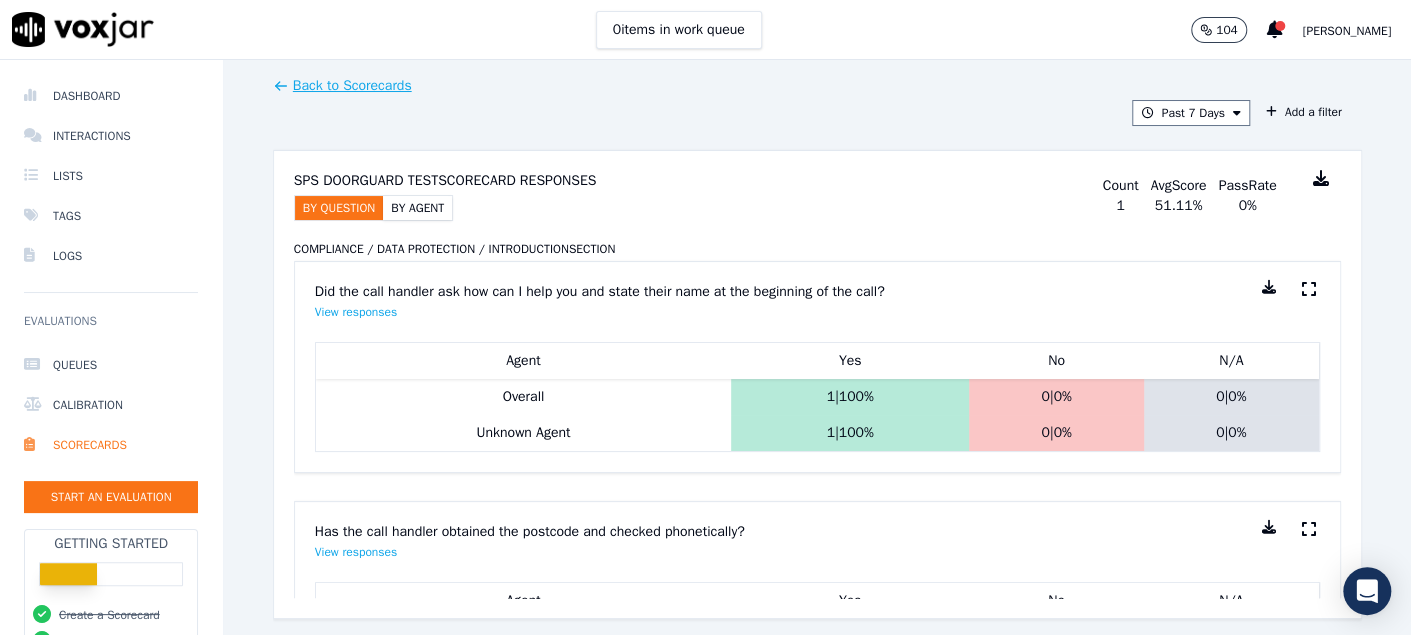 click at bounding box center [1321, 178] 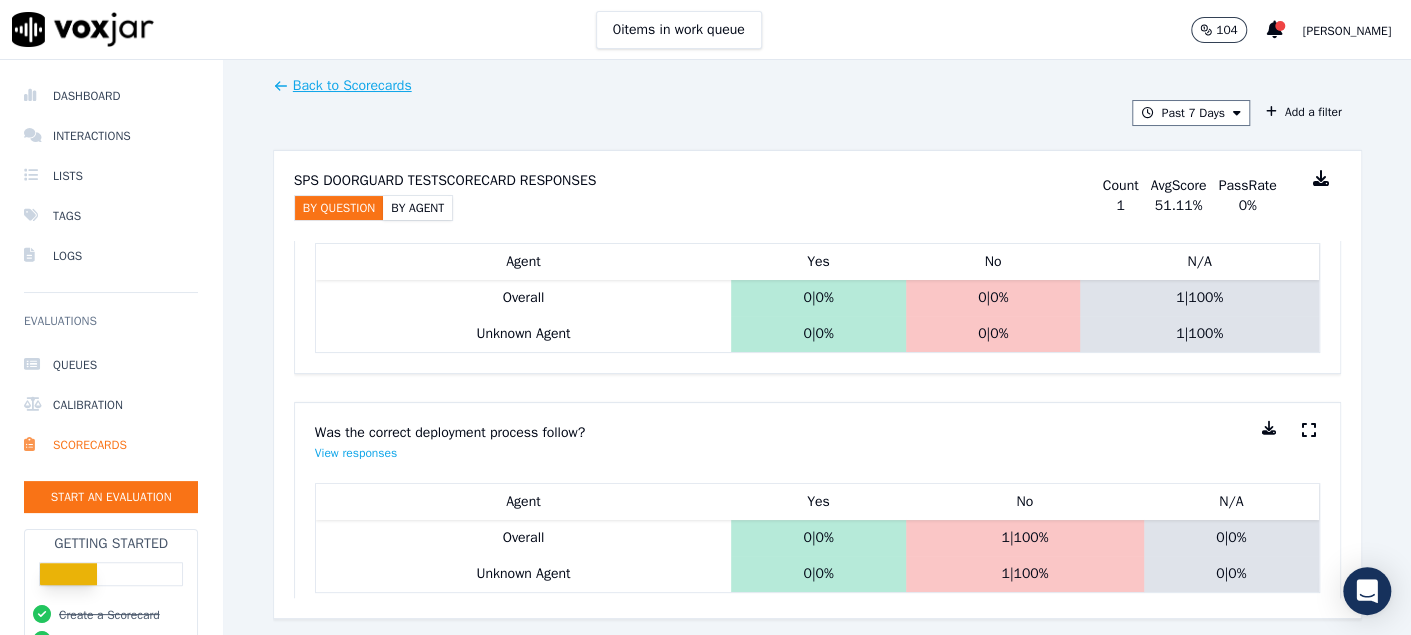 scroll, scrollTop: 3900, scrollLeft: 0, axis: vertical 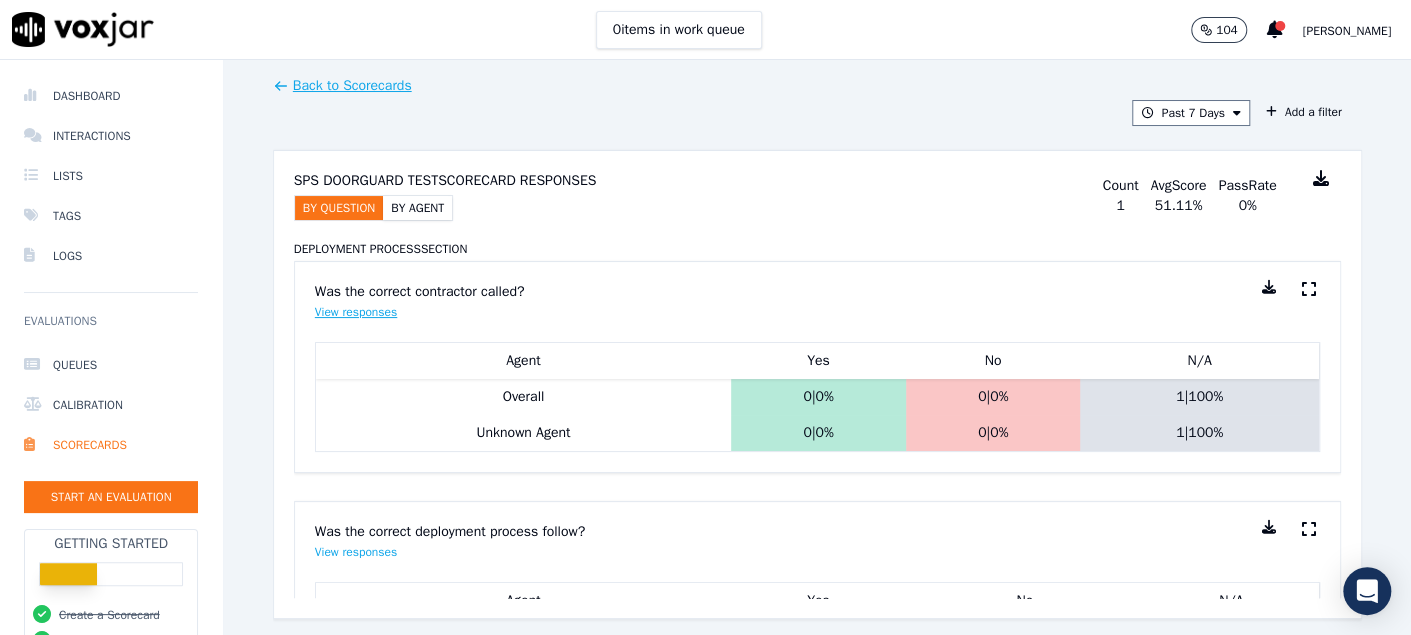 click on "View responses" at bounding box center (356, 312) 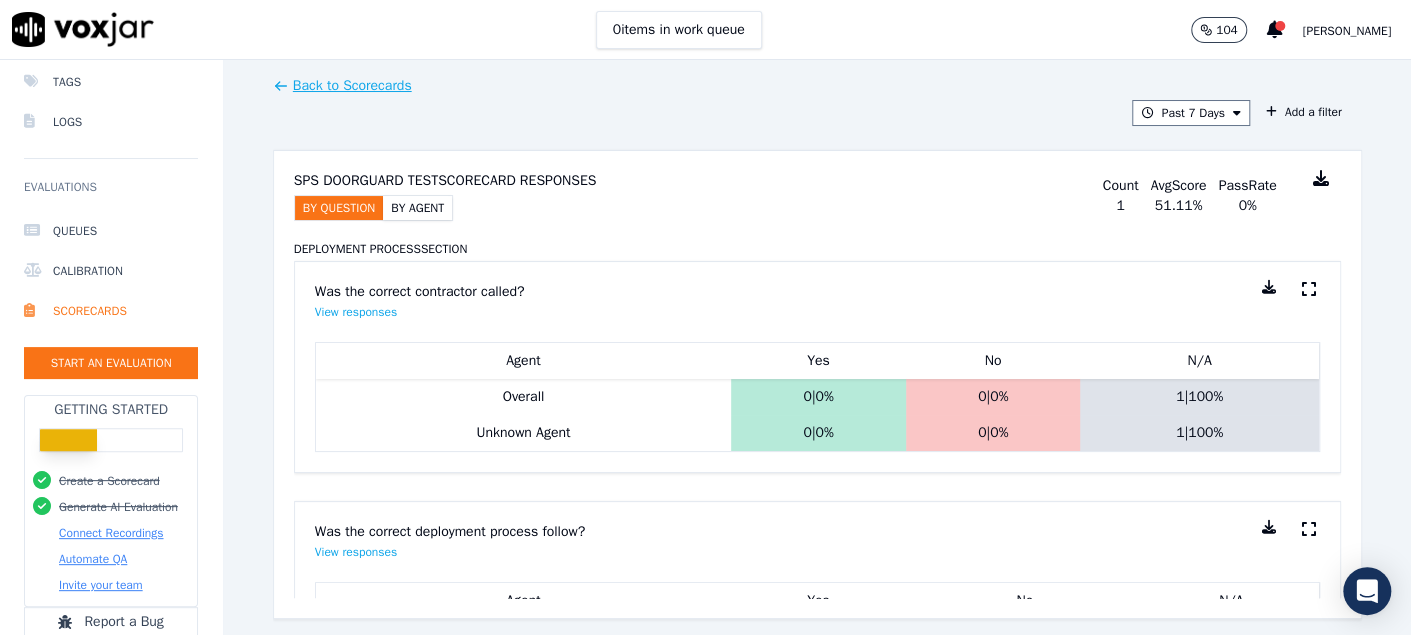scroll, scrollTop: 242, scrollLeft: 0, axis: vertical 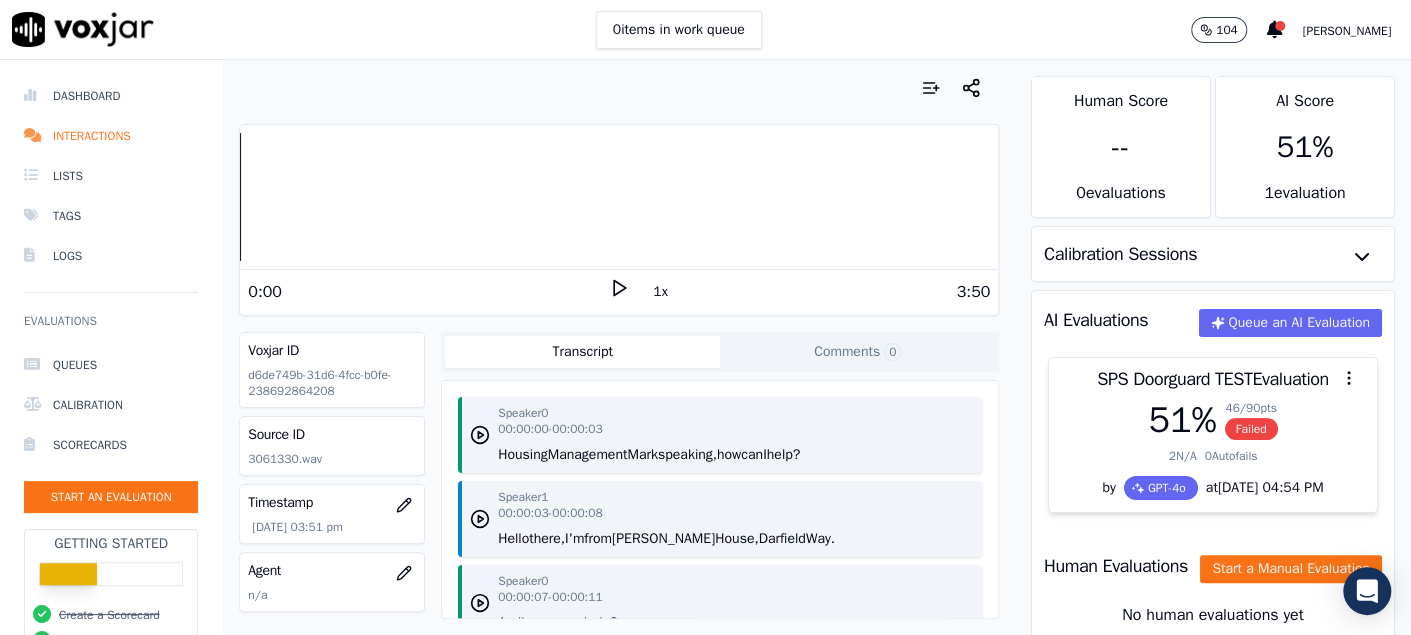 click on "51 %" at bounding box center (1305, 147) 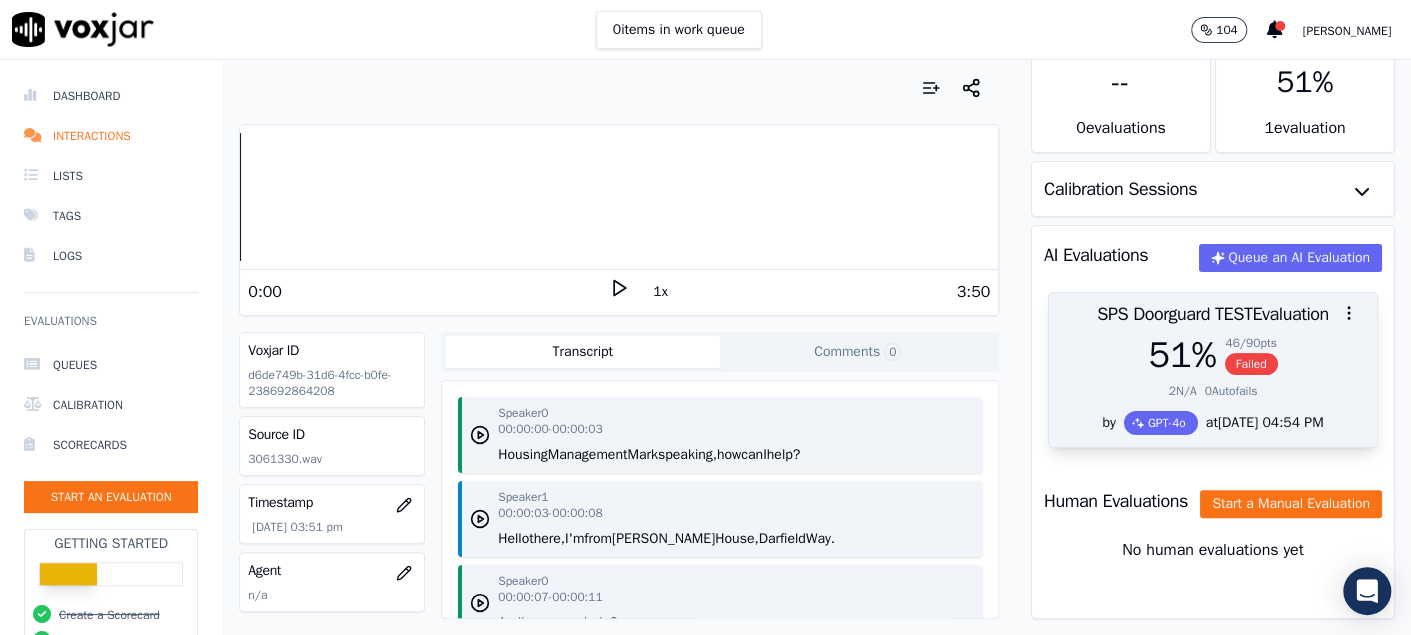 scroll, scrollTop: 124, scrollLeft: 0, axis: vertical 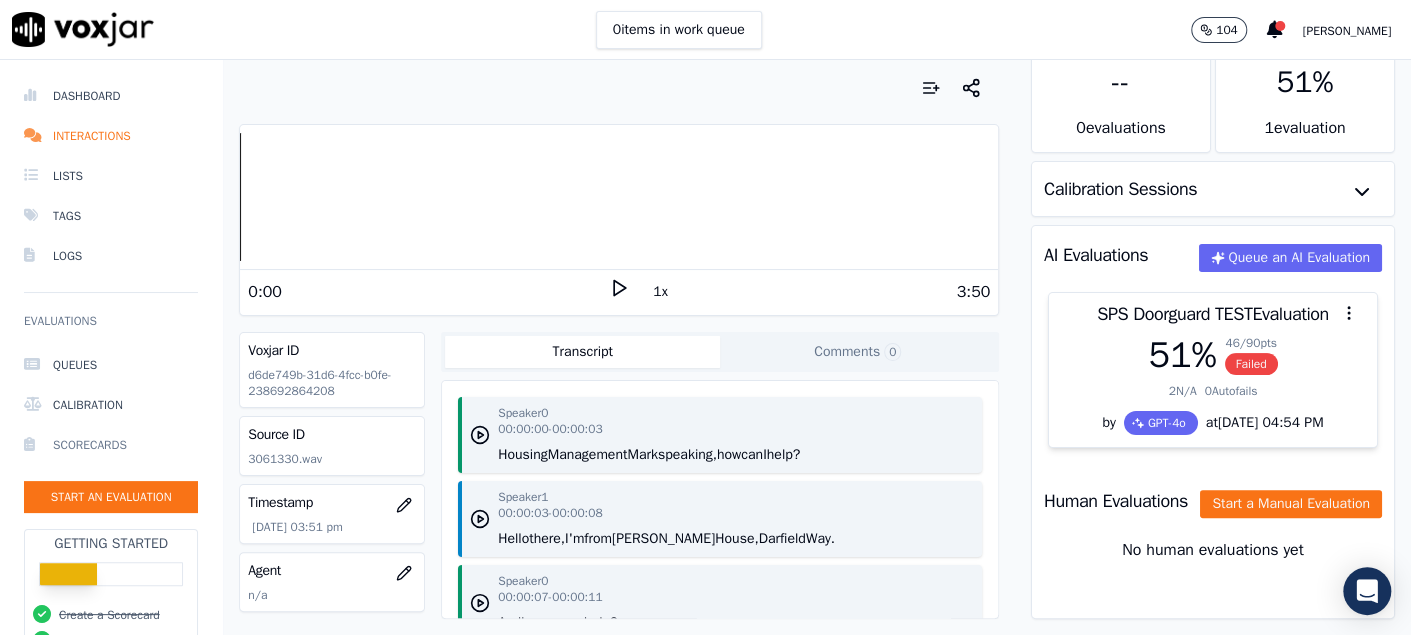 click on "Scorecards" at bounding box center (111, 445) 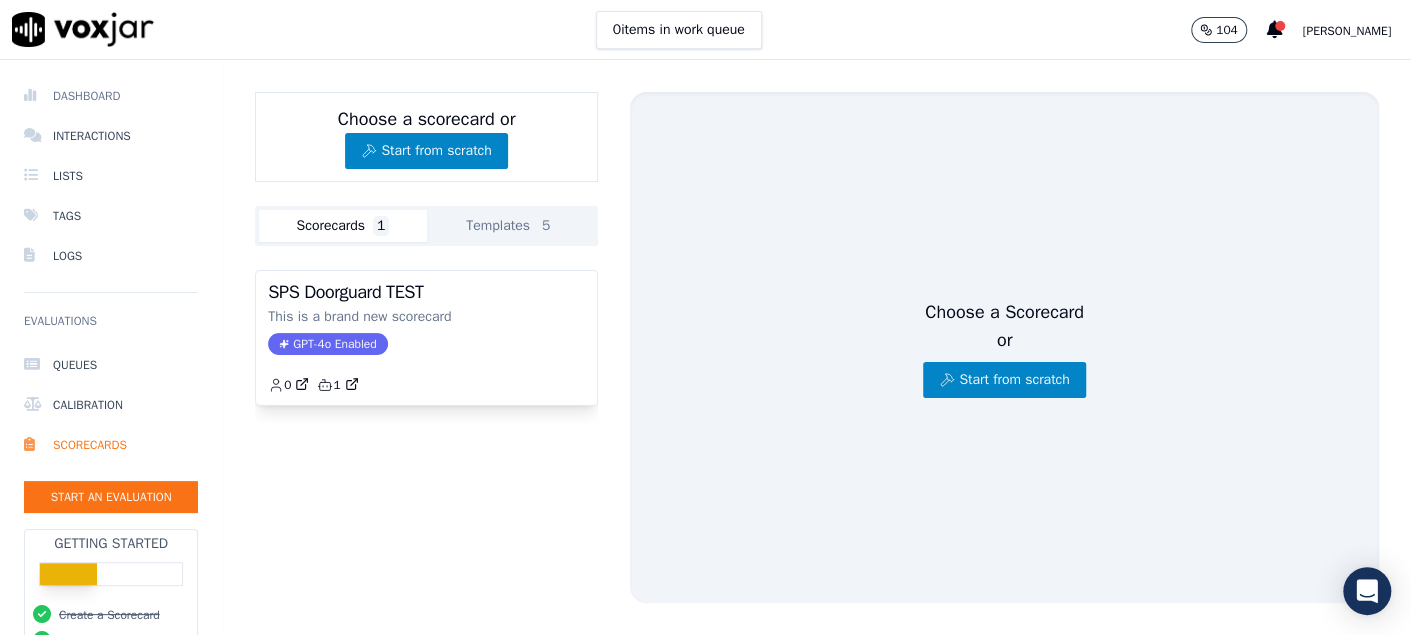 click on "Dashboard" at bounding box center [111, 96] 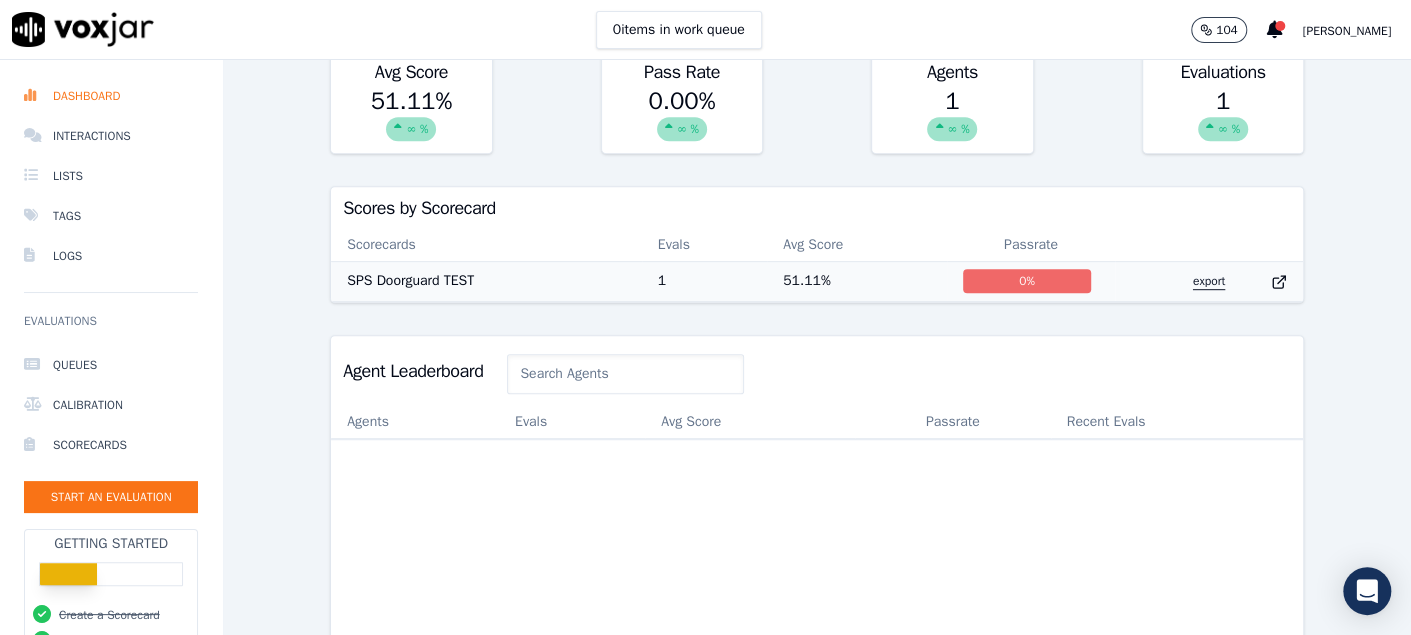 scroll, scrollTop: 499, scrollLeft: 0, axis: vertical 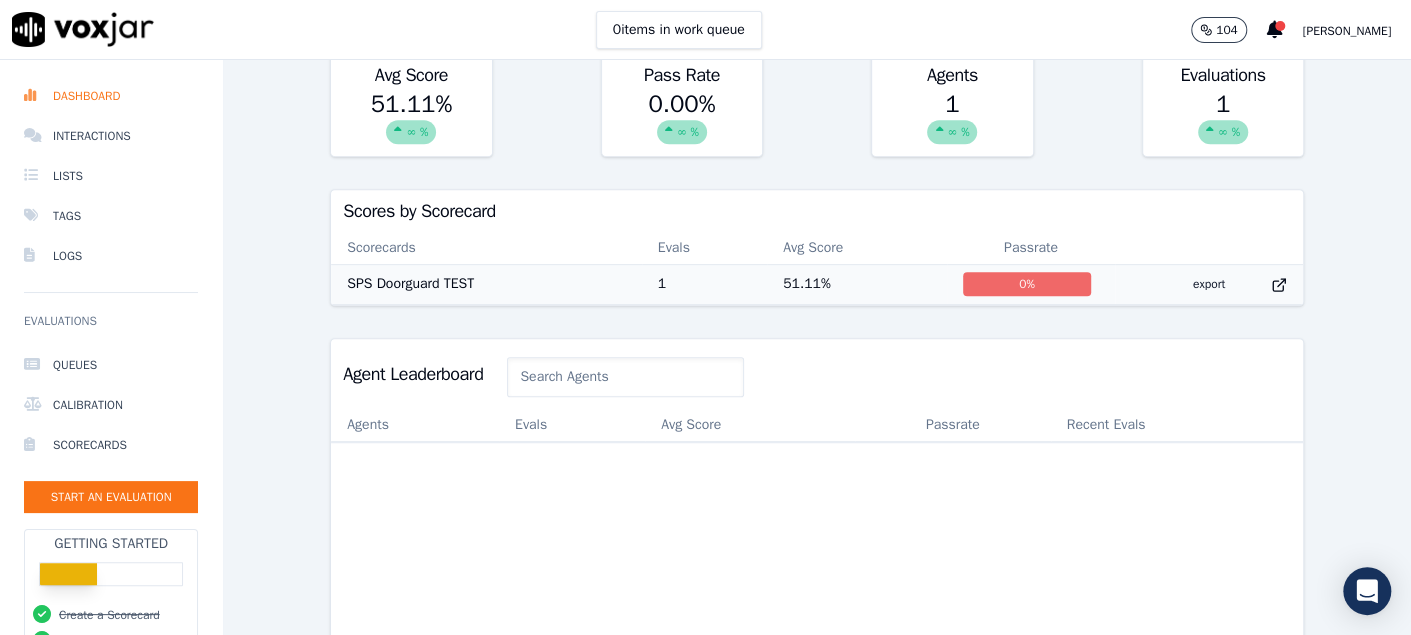 click on "SPS Doorguard TEST" at bounding box center [486, 284] 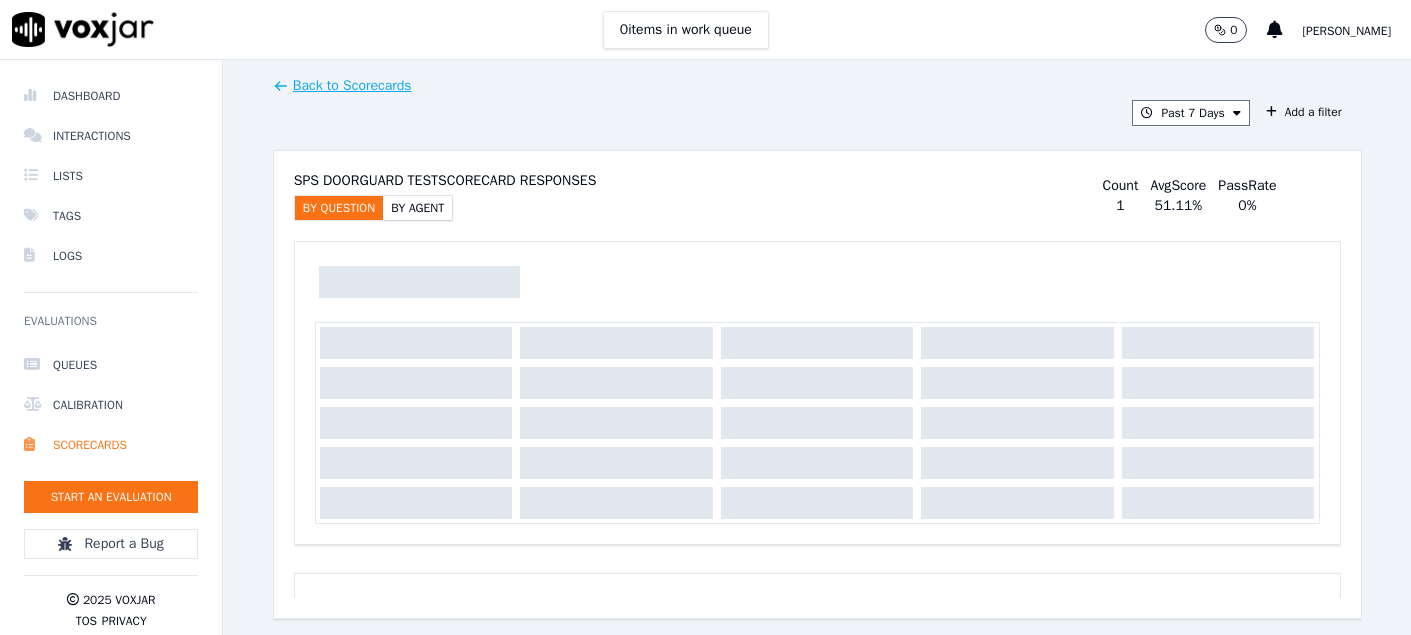 scroll, scrollTop: 0, scrollLeft: 0, axis: both 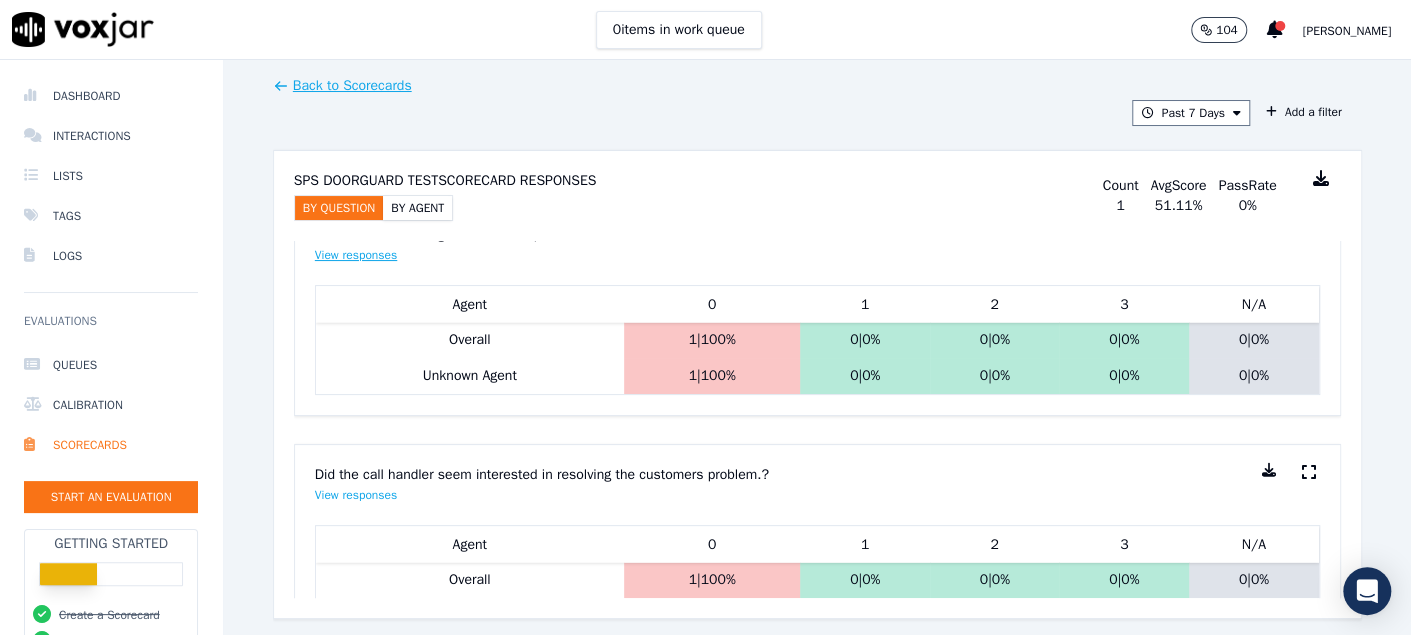 click on "View responses" at bounding box center [356, 255] 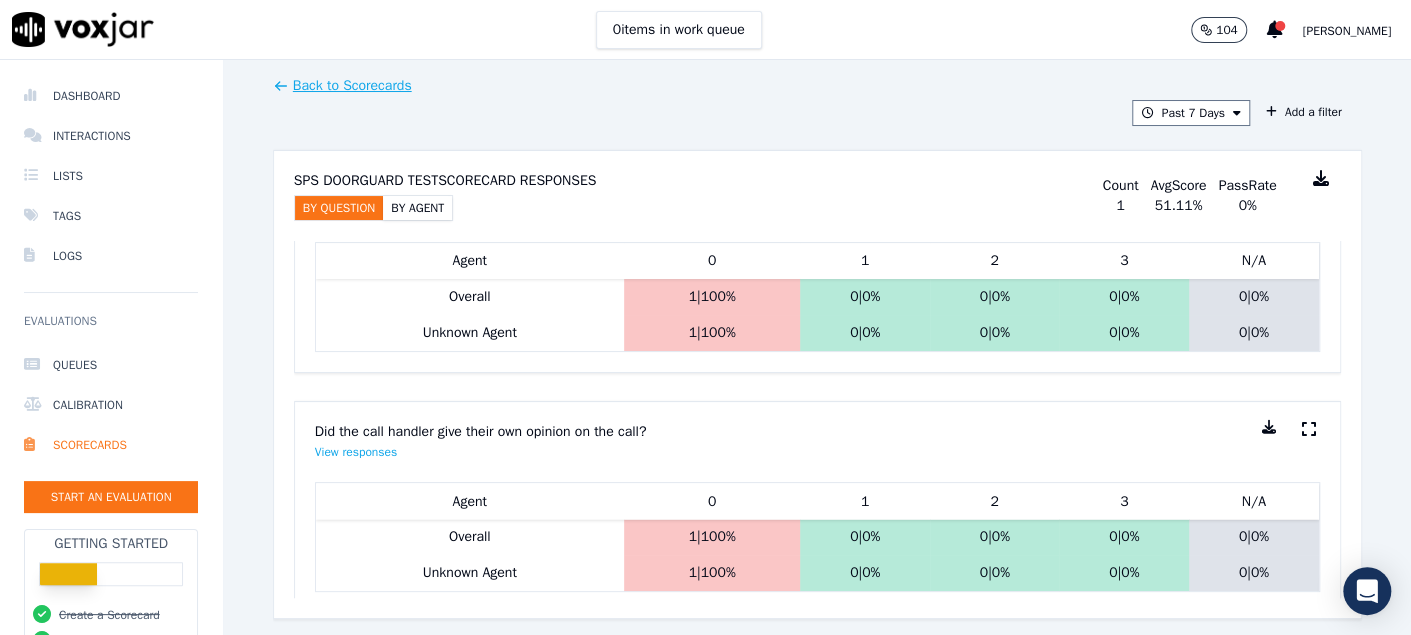 scroll, scrollTop: 1797, scrollLeft: 0, axis: vertical 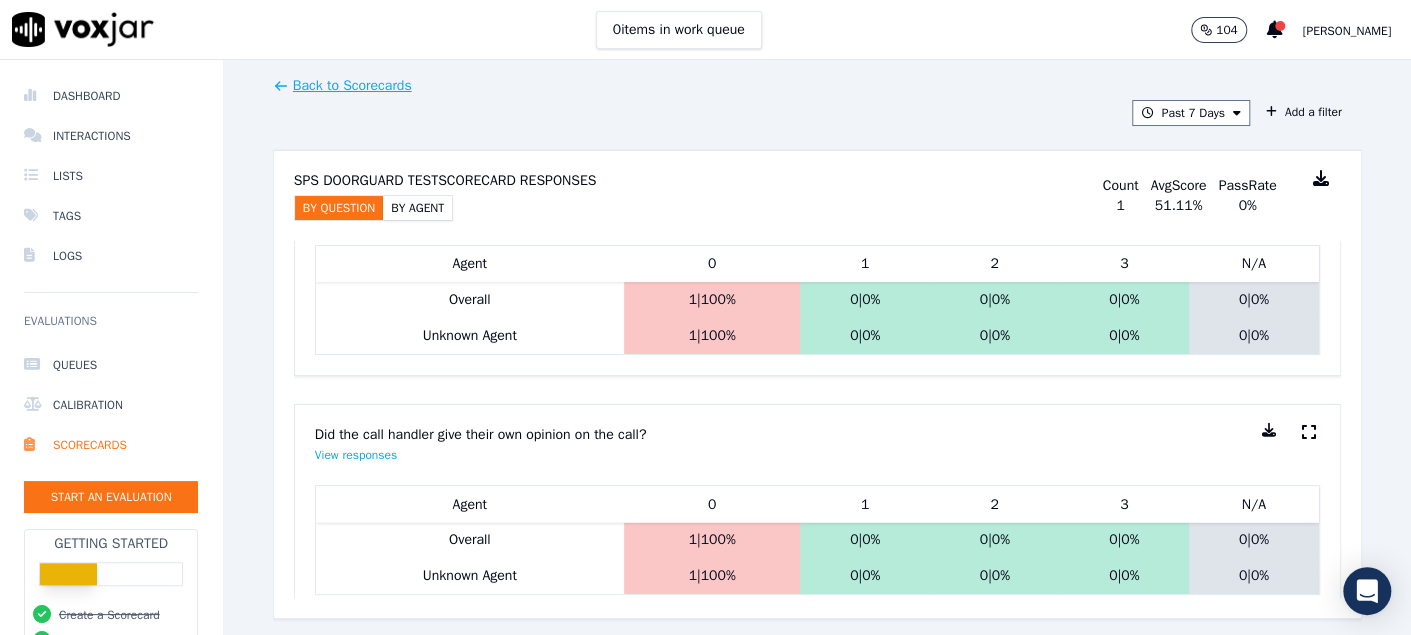 click on "View responses" at bounding box center (356, 215) 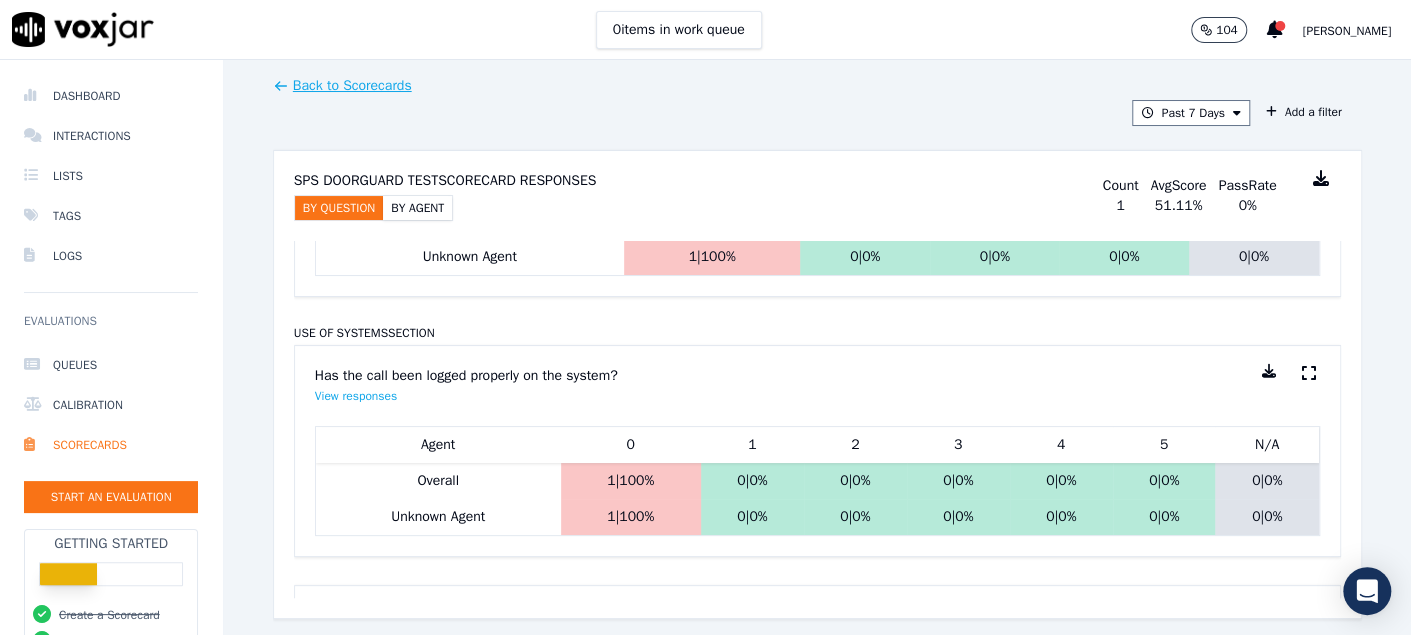 scroll, scrollTop: 5597, scrollLeft: 0, axis: vertical 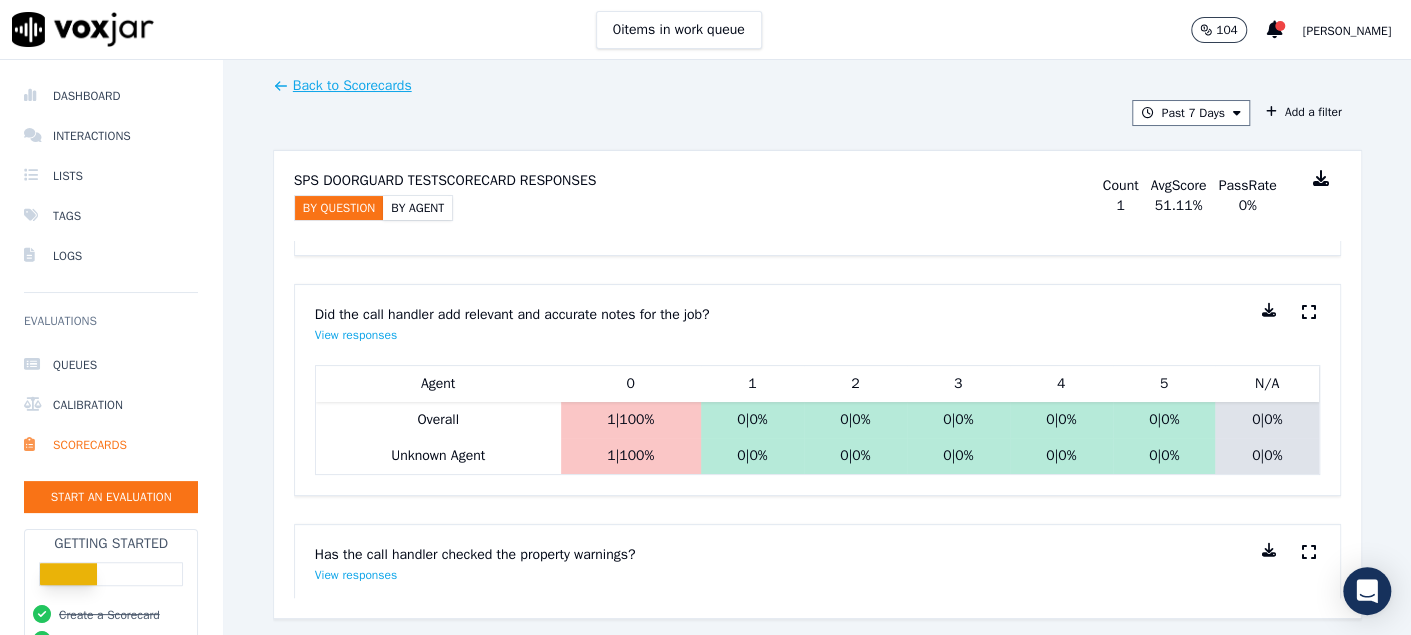 click on "View responses" at bounding box center [356, 95] 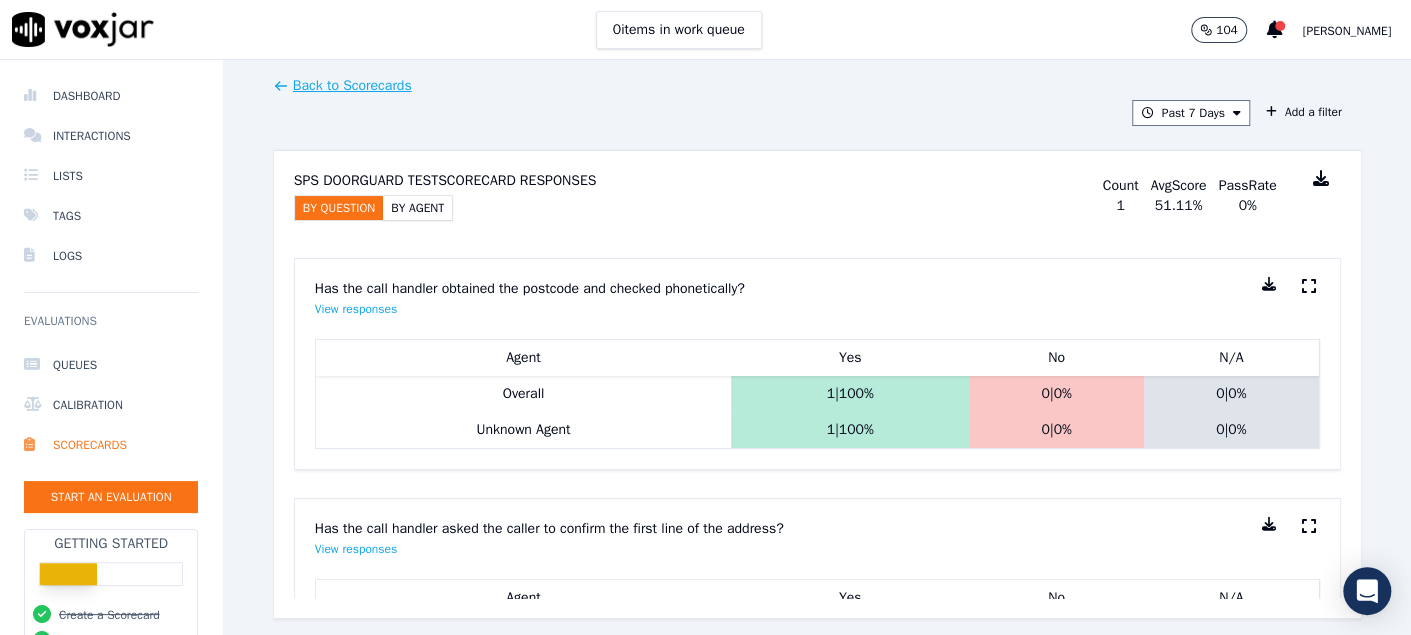 scroll, scrollTop: 0, scrollLeft: 0, axis: both 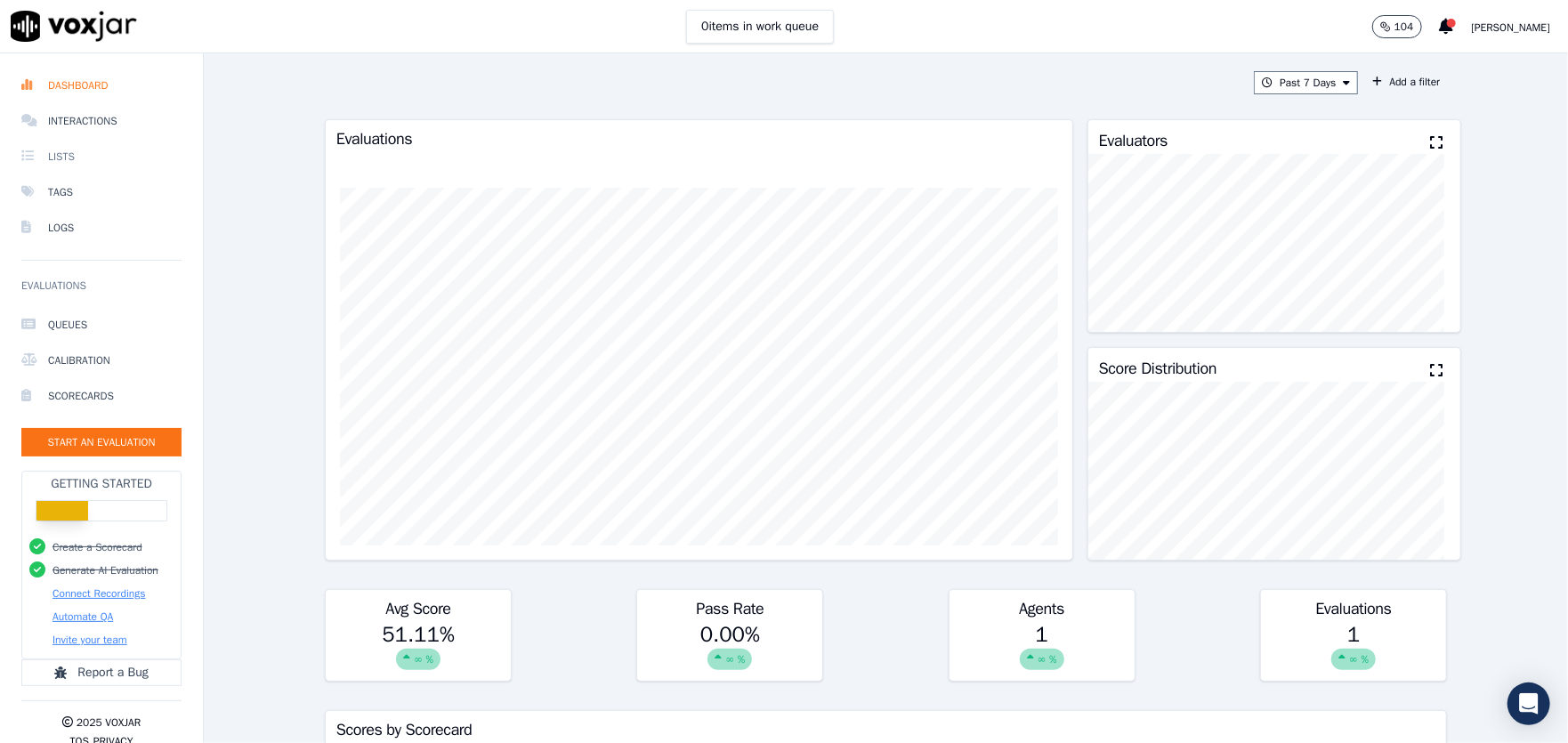click on "Lists" at bounding box center [101, 157] 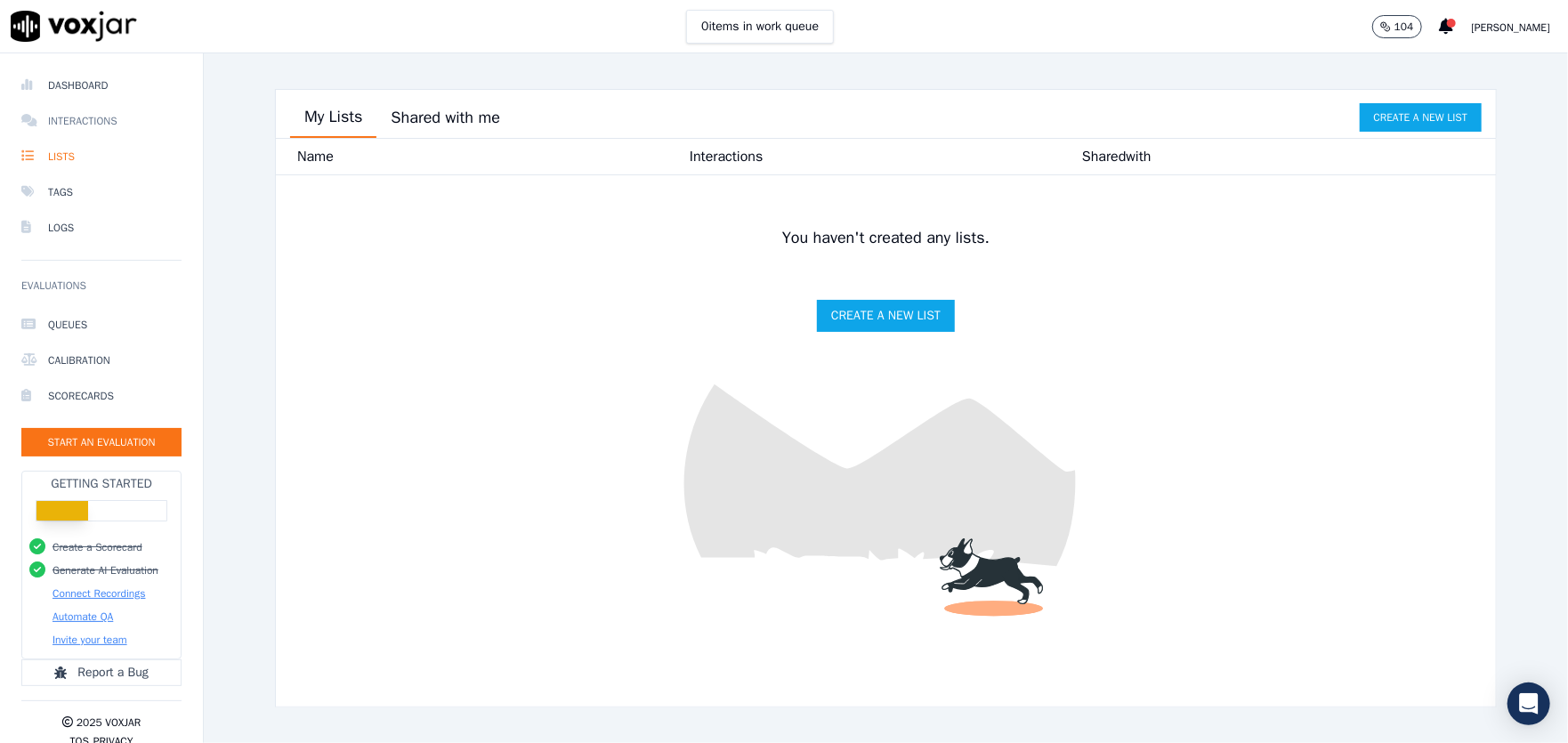 click on "Interactions" at bounding box center [101, 121] 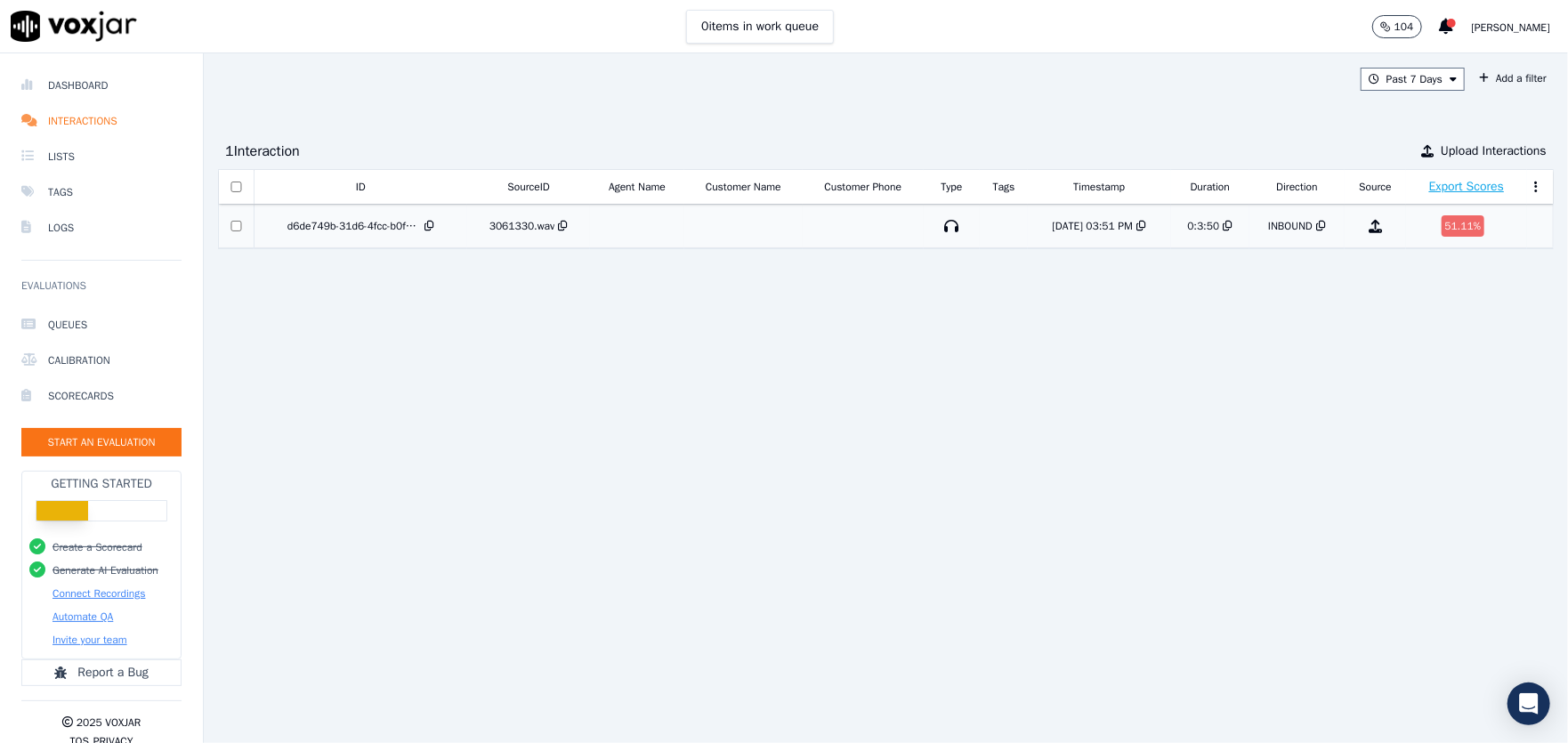 click on "d6de749b-31d6-4fcc-b0fe-238692864208" at bounding box center (354, 226) 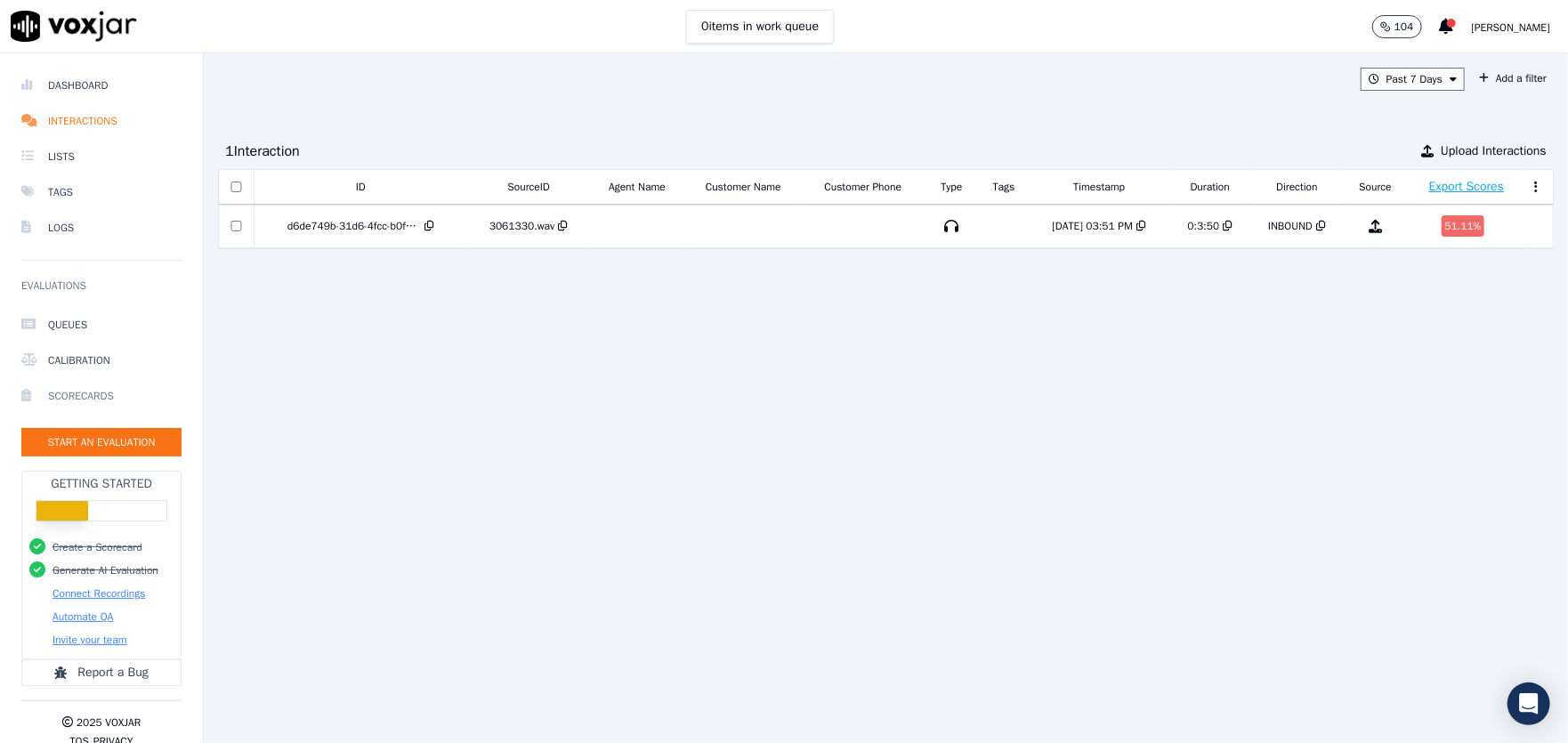 click on "Scorecards" at bounding box center (101, 396) 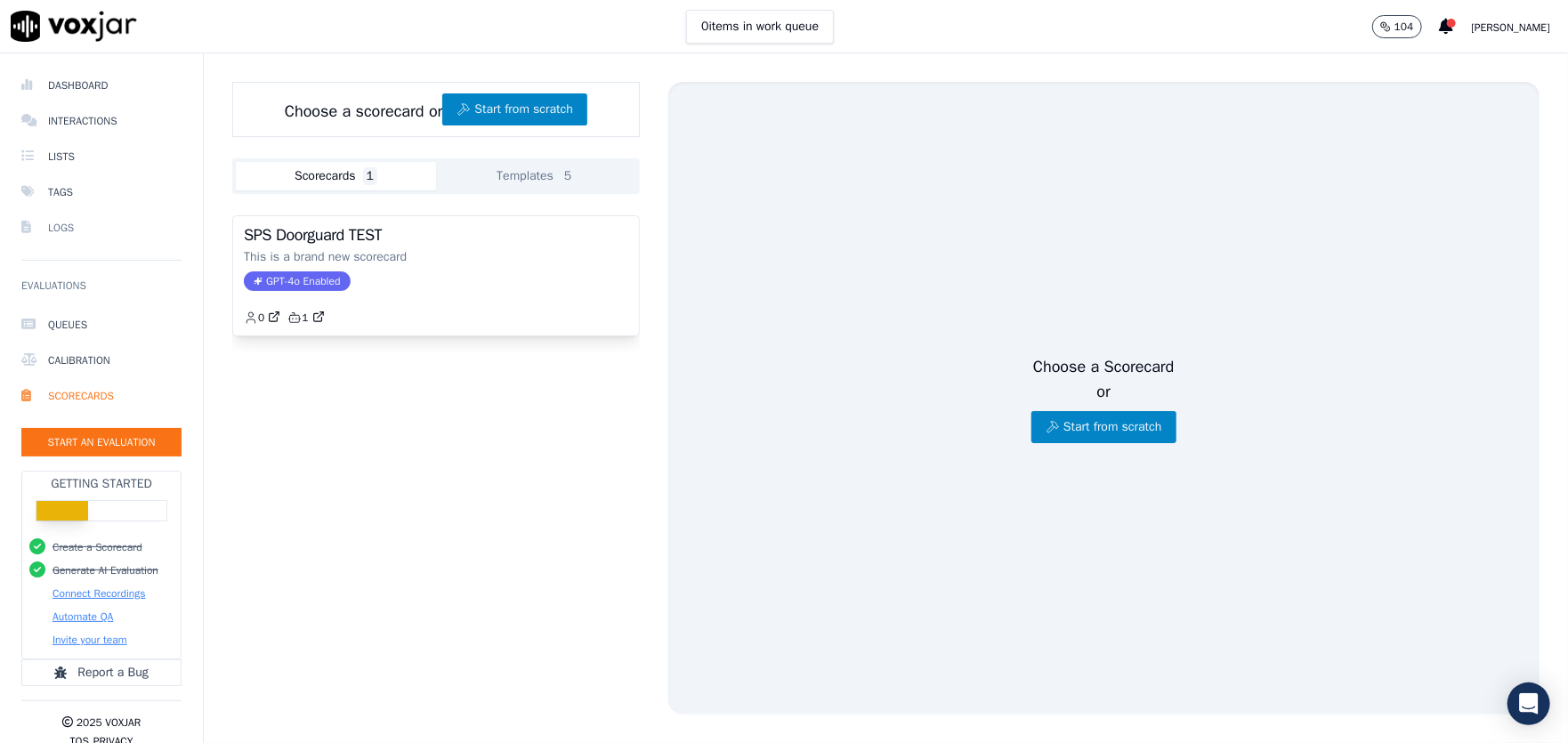 click on "Logs" at bounding box center [101, 228] 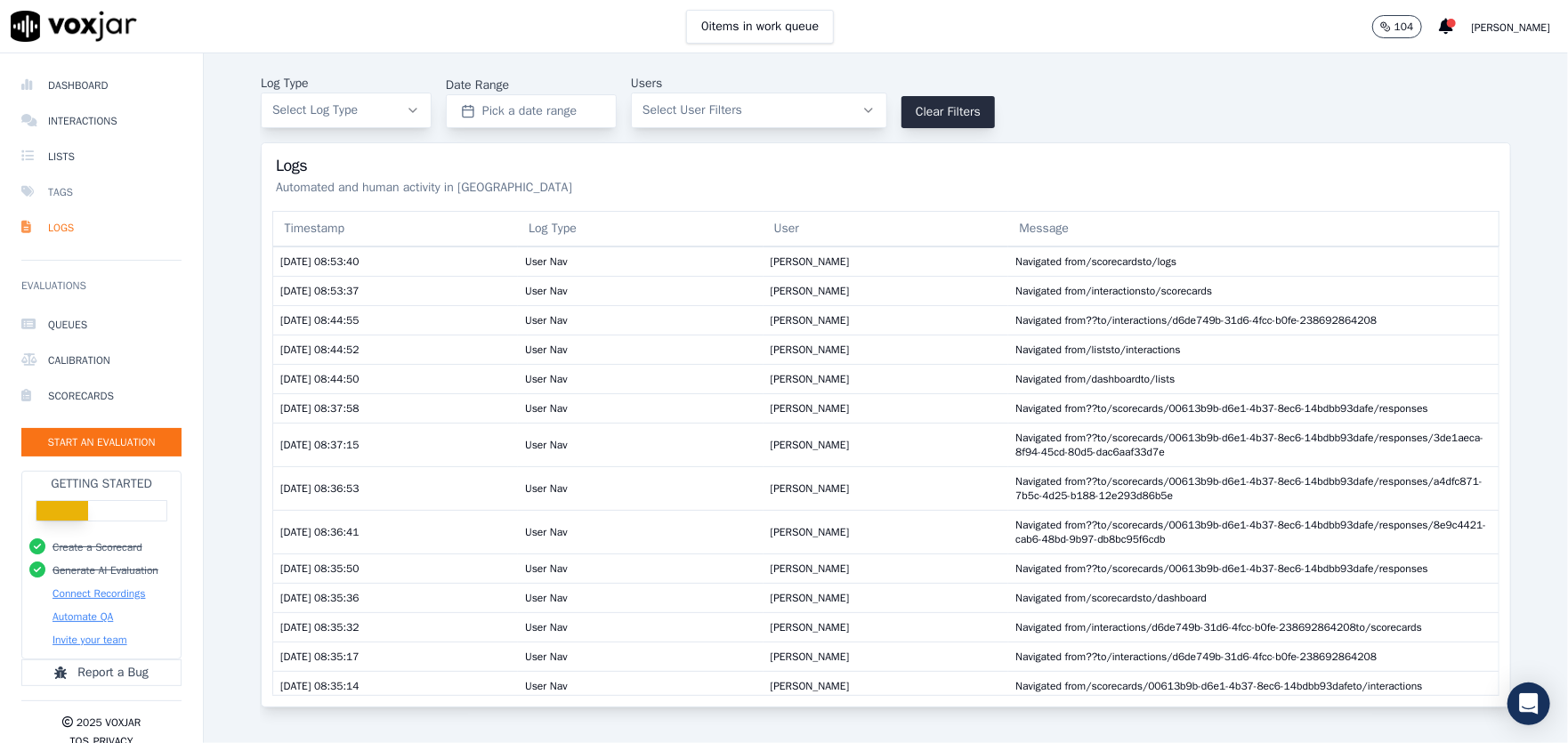click on "Tags" at bounding box center [101, 192] 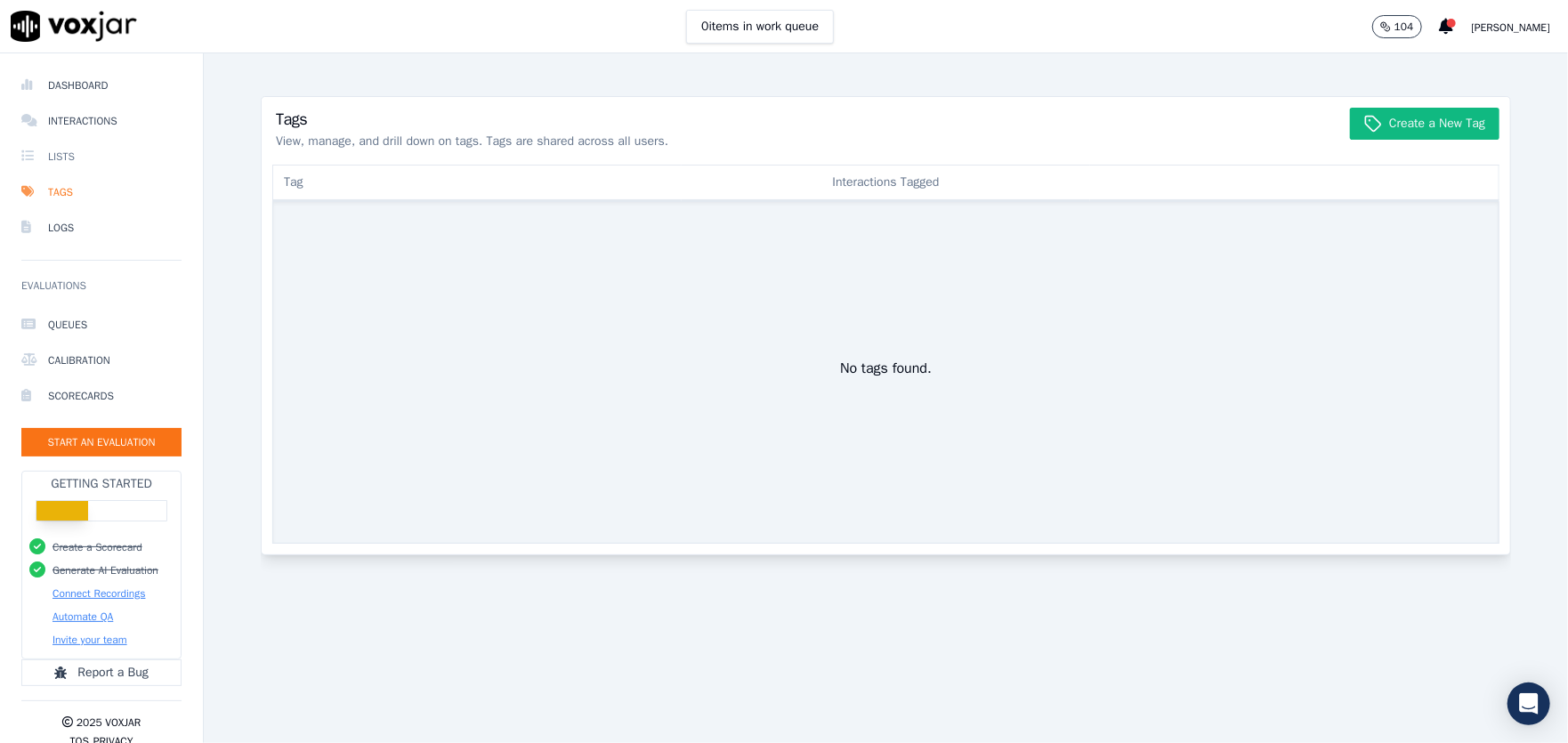 click on "Lists" at bounding box center (101, 157) 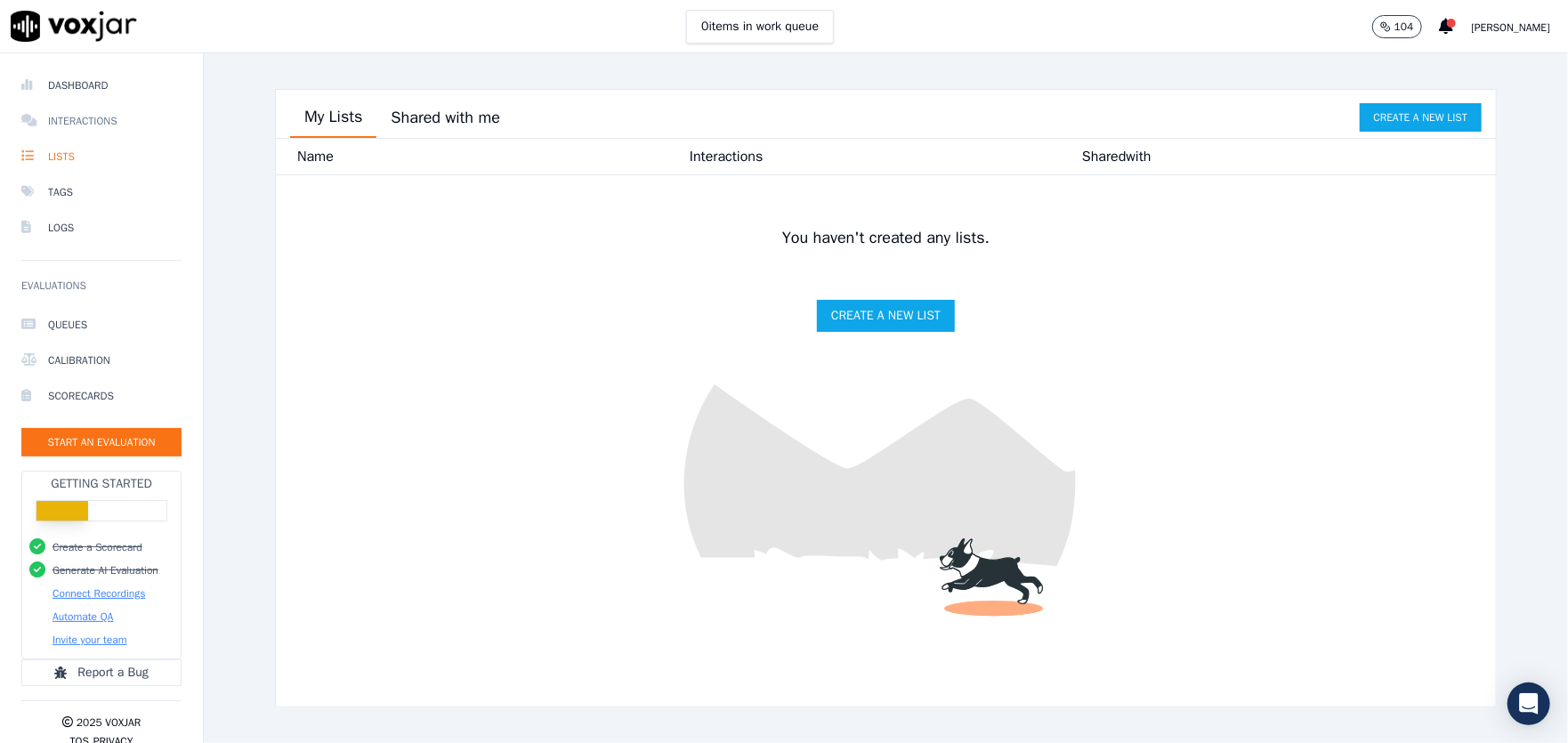 click on "Interactions" at bounding box center [101, 121] 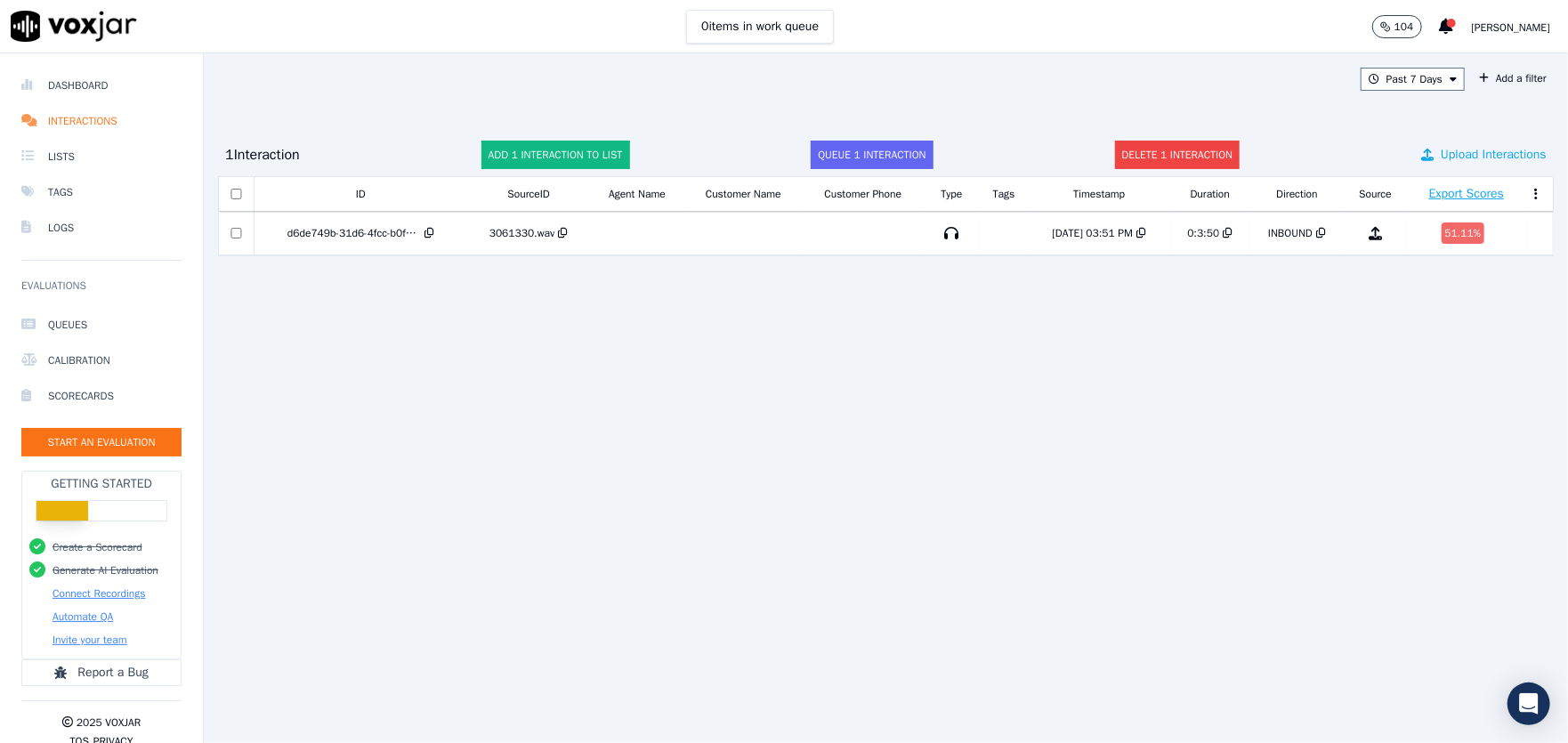 click on "Upload Interactions" at bounding box center [1493, 155] 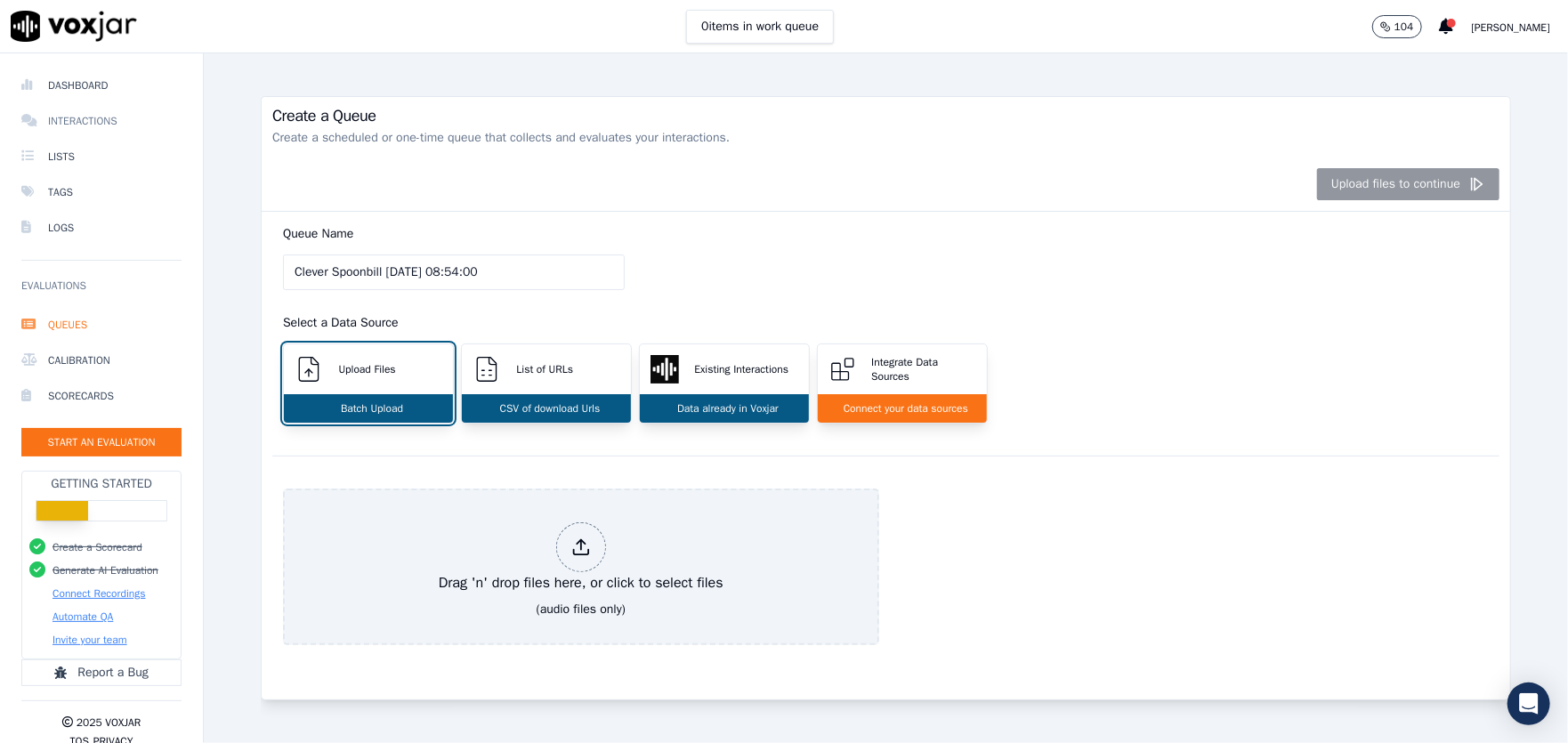 click on "Interactions" at bounding box center [101, 121] 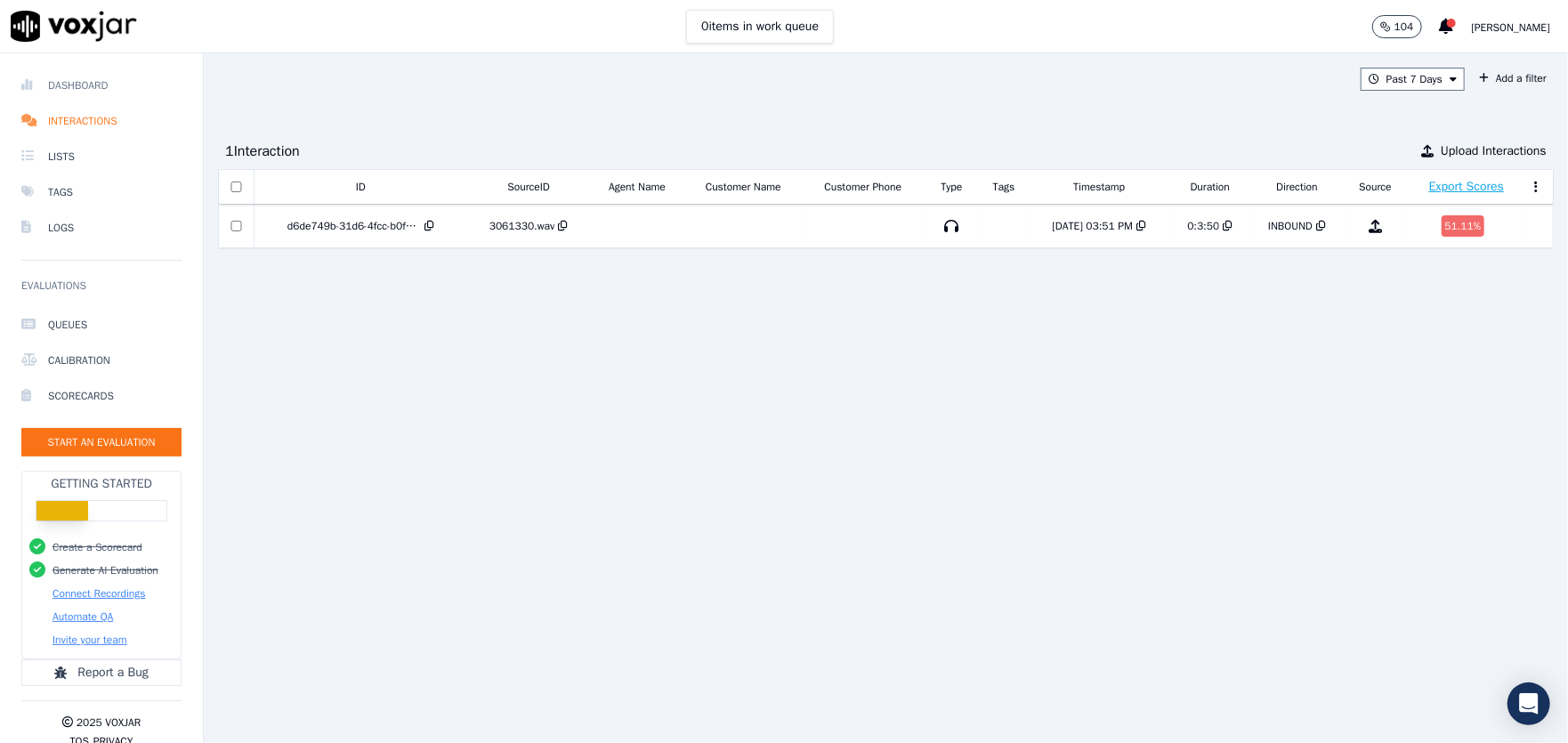 click on "Dashboard" at bounding box center [101, 85] 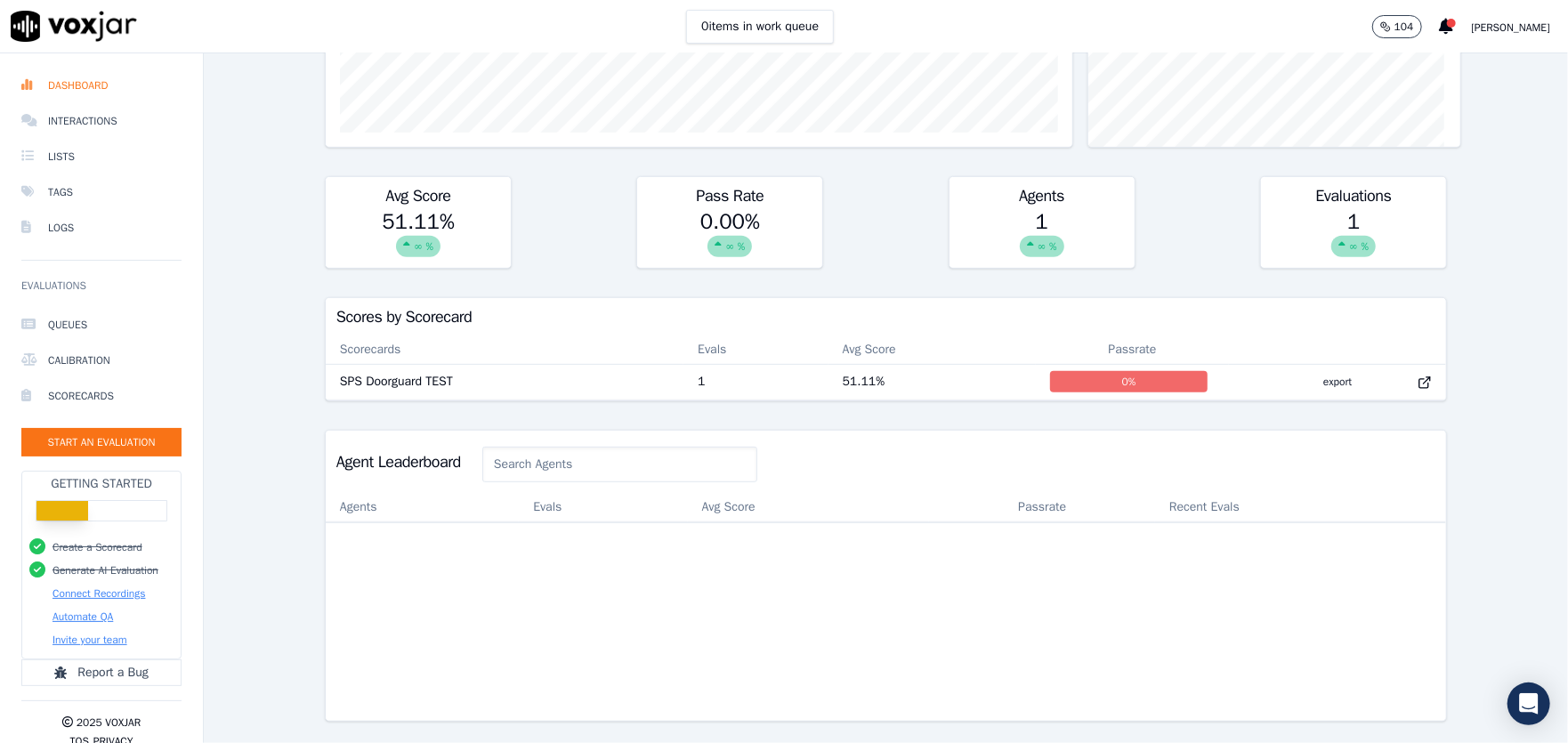 scroll, scrollTop: 450, scrollLeft: 0, axis: vertical 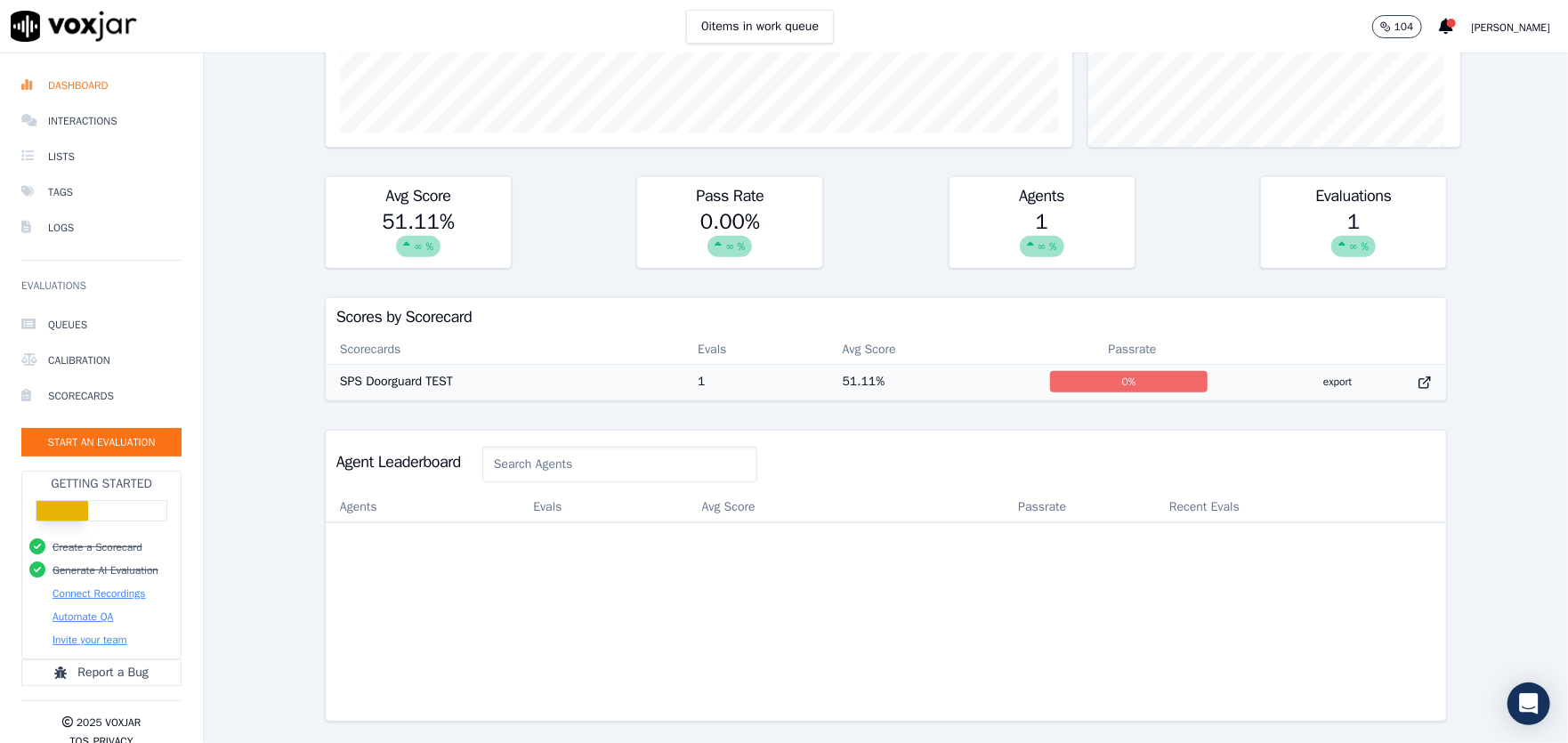 click on "SPS Doorguard TEST" at bounding box center [505, 382] 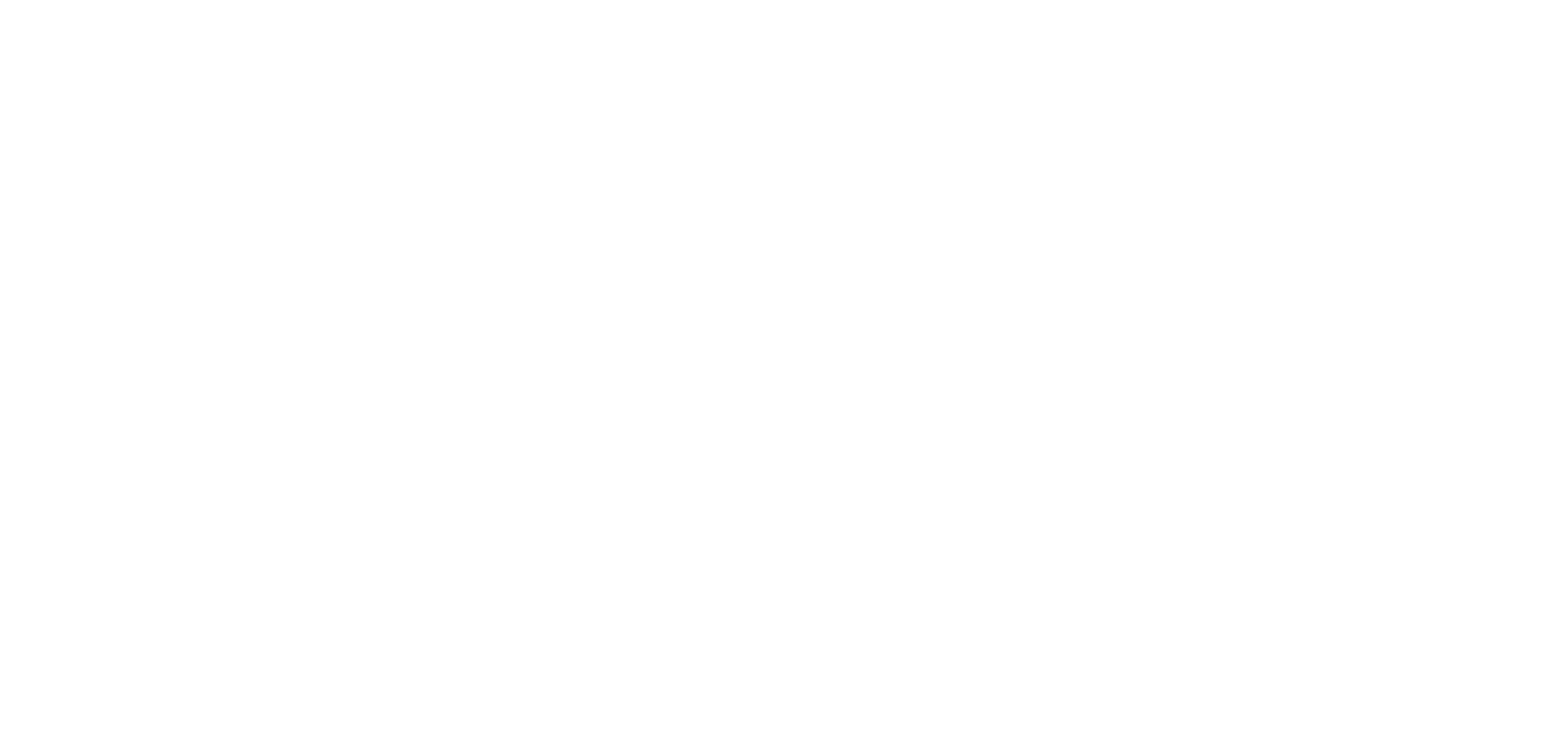 scroll, scrollTop: 0, scrollLeft: 0, axis: both 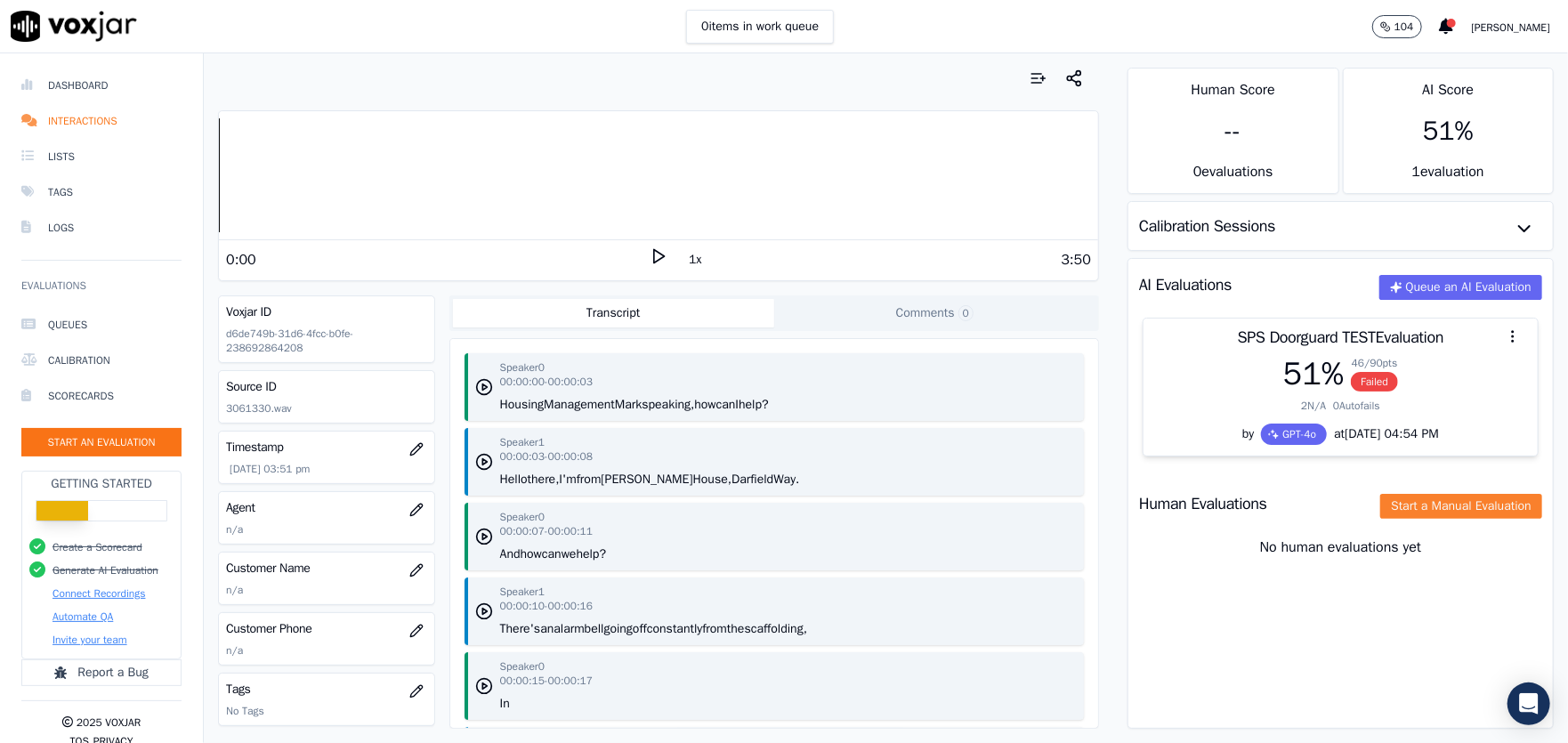 click on "Start a Manual Evaluation" 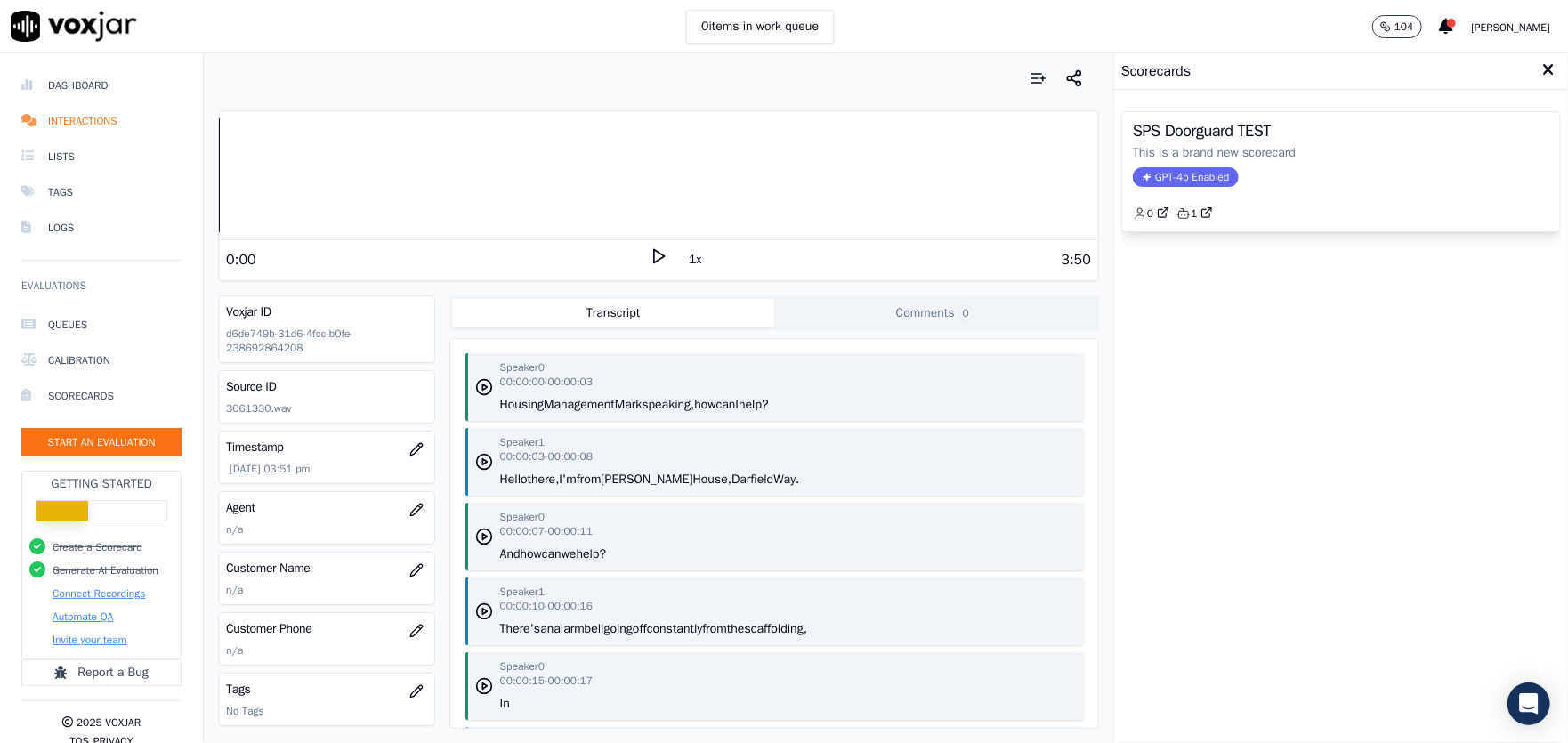 click at bounding box center (1548, 70) 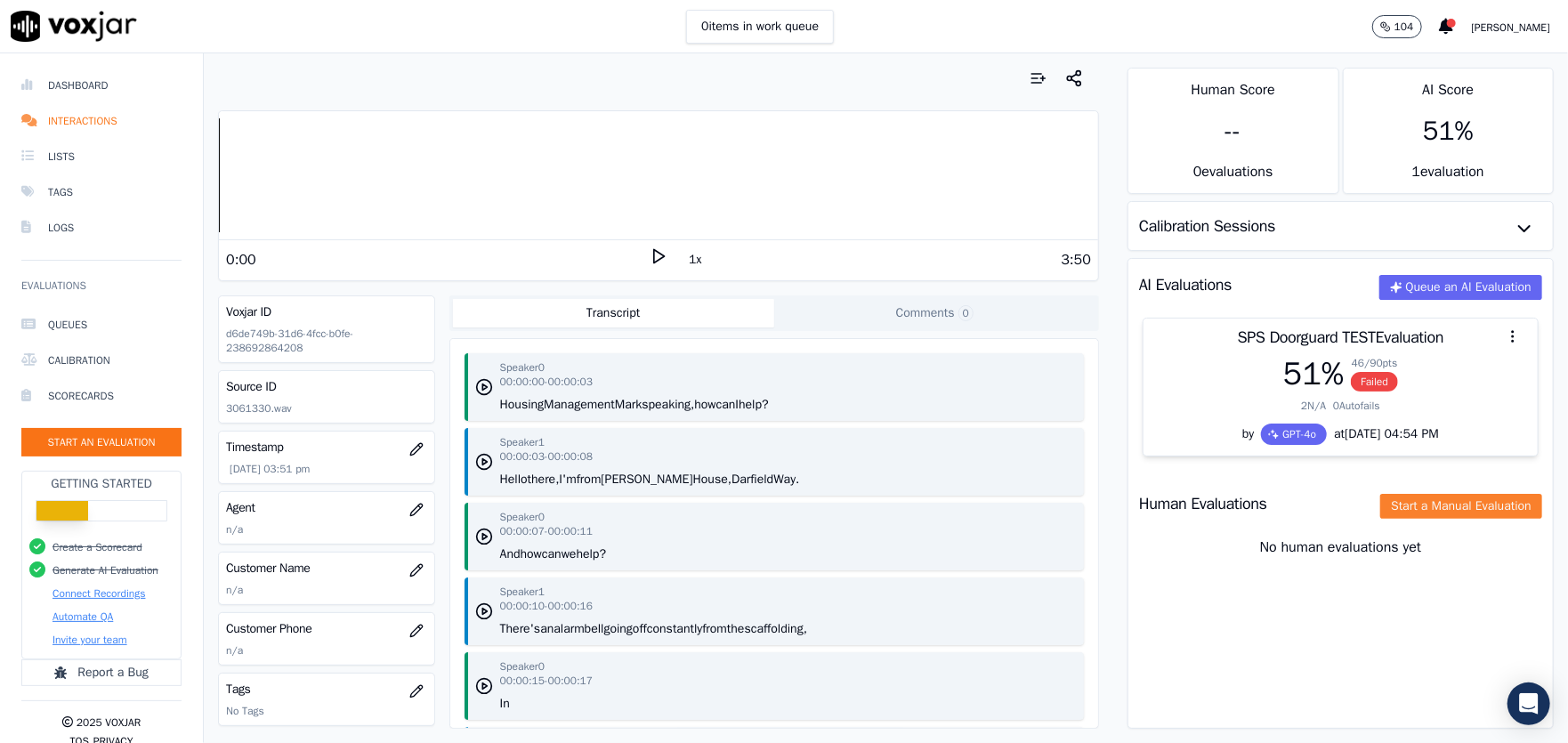 click on "Start a Manual Evaluation" 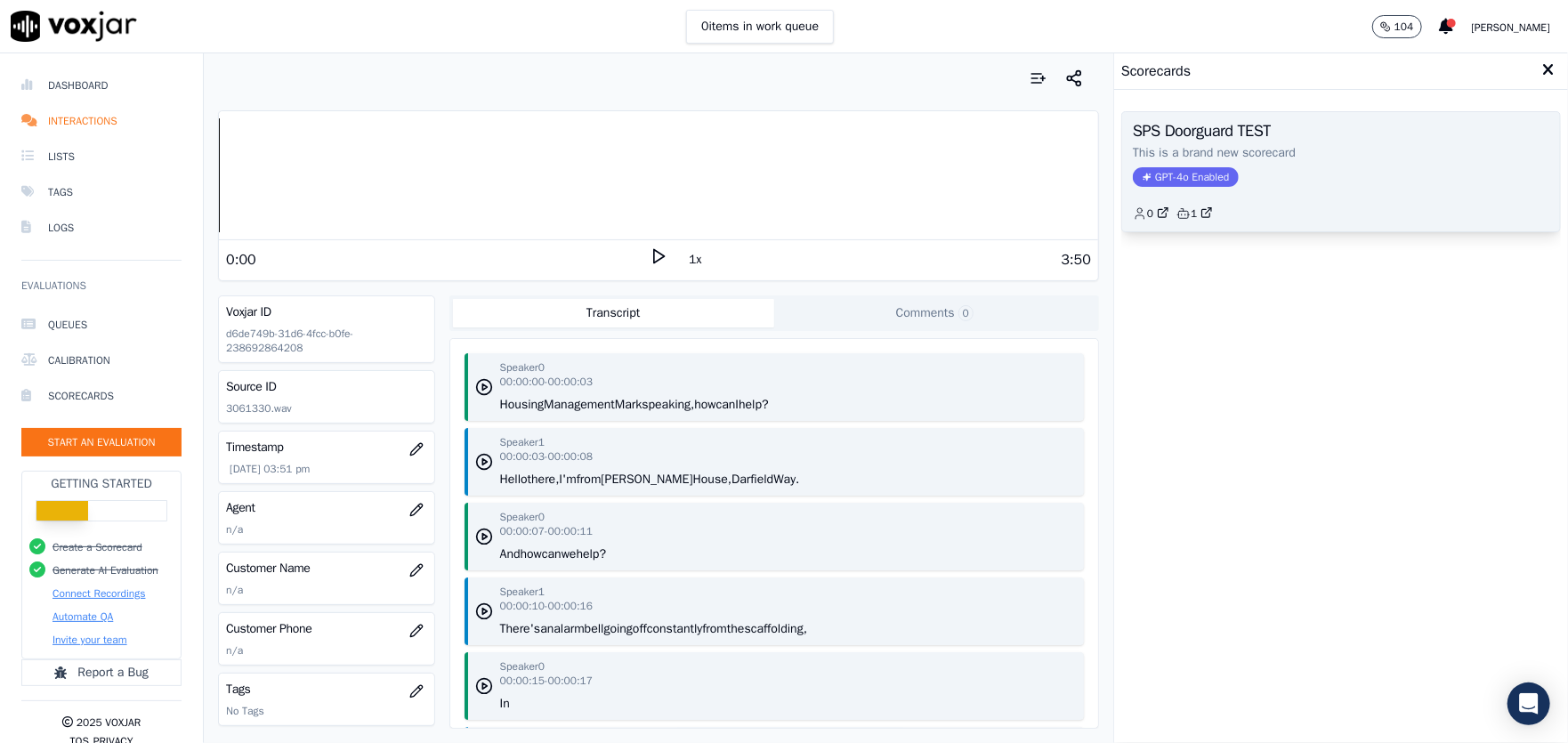 click on "SPS Doorguard TEST" at bounding box center [1341, 131] 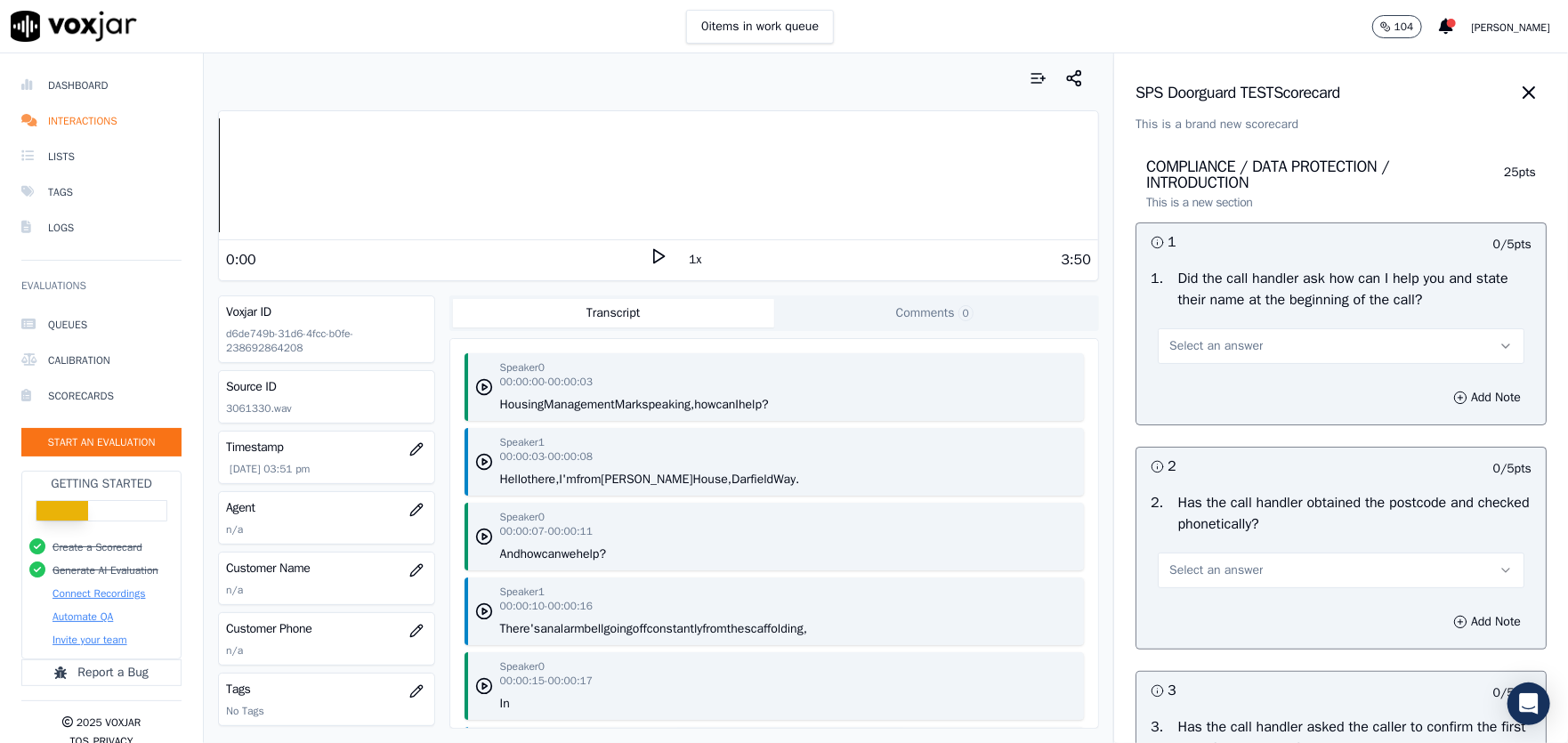 click on "Select an answer" at bounding box center [1216, 346] 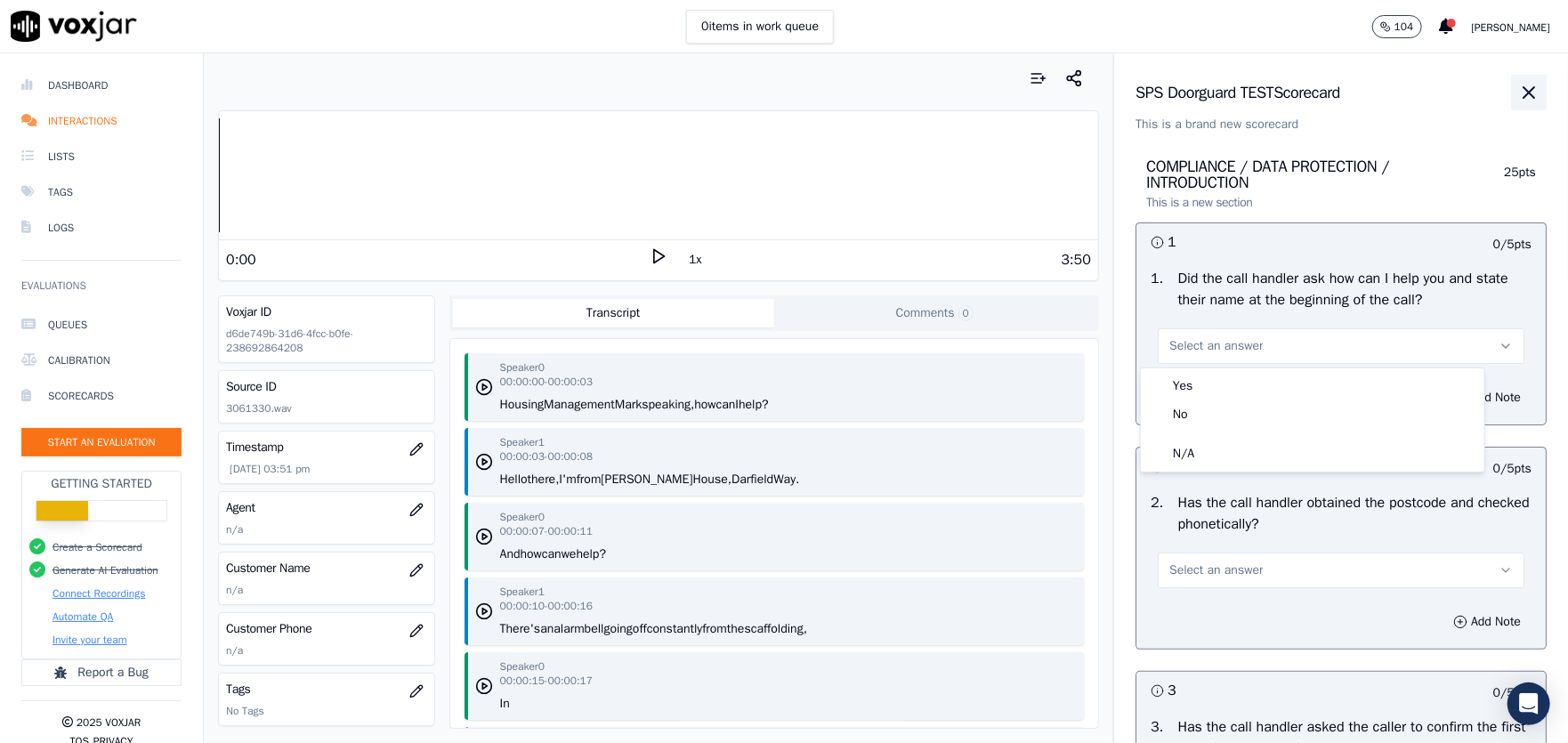 click 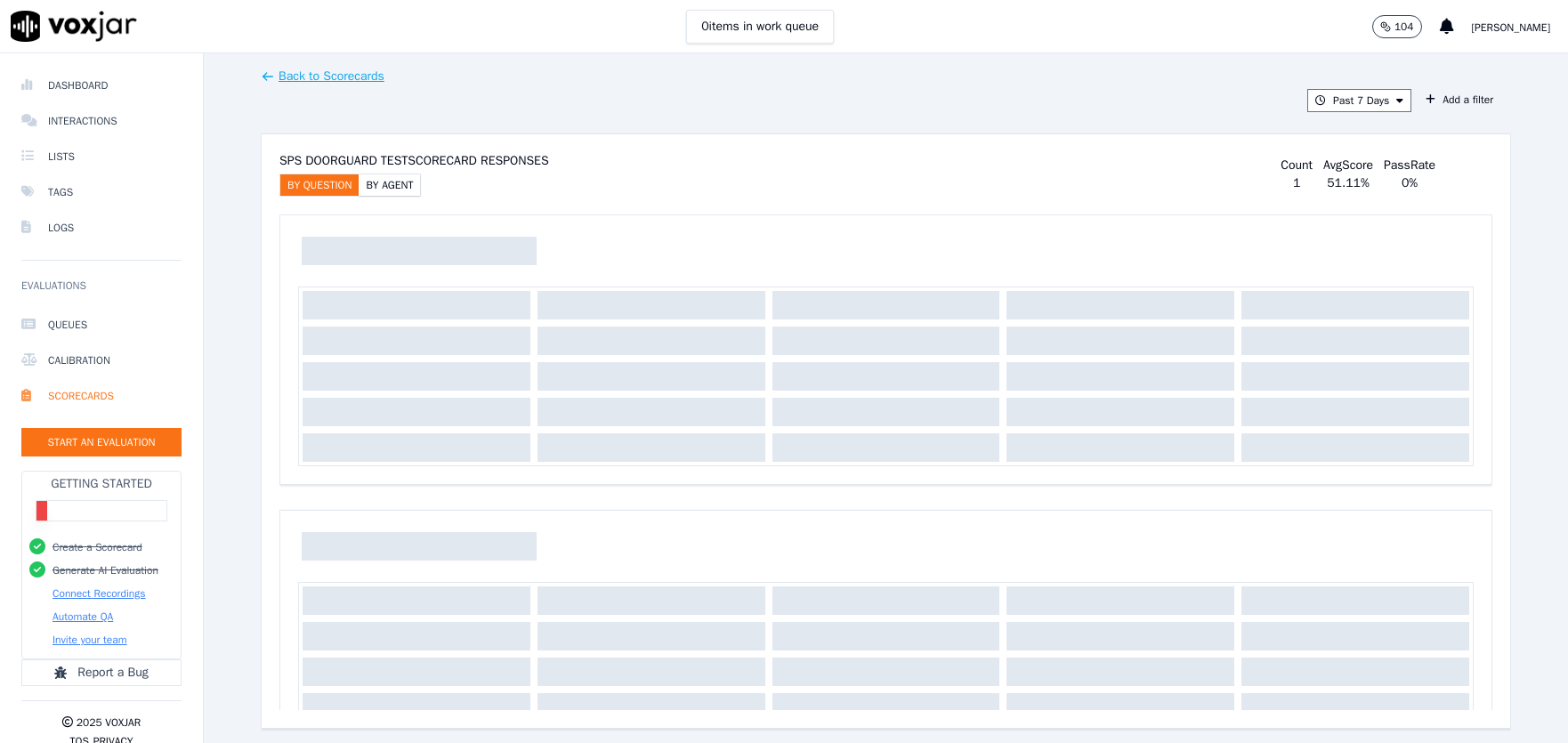 scroll, scrollTop: 0, scrollLeft: 0, axis: both 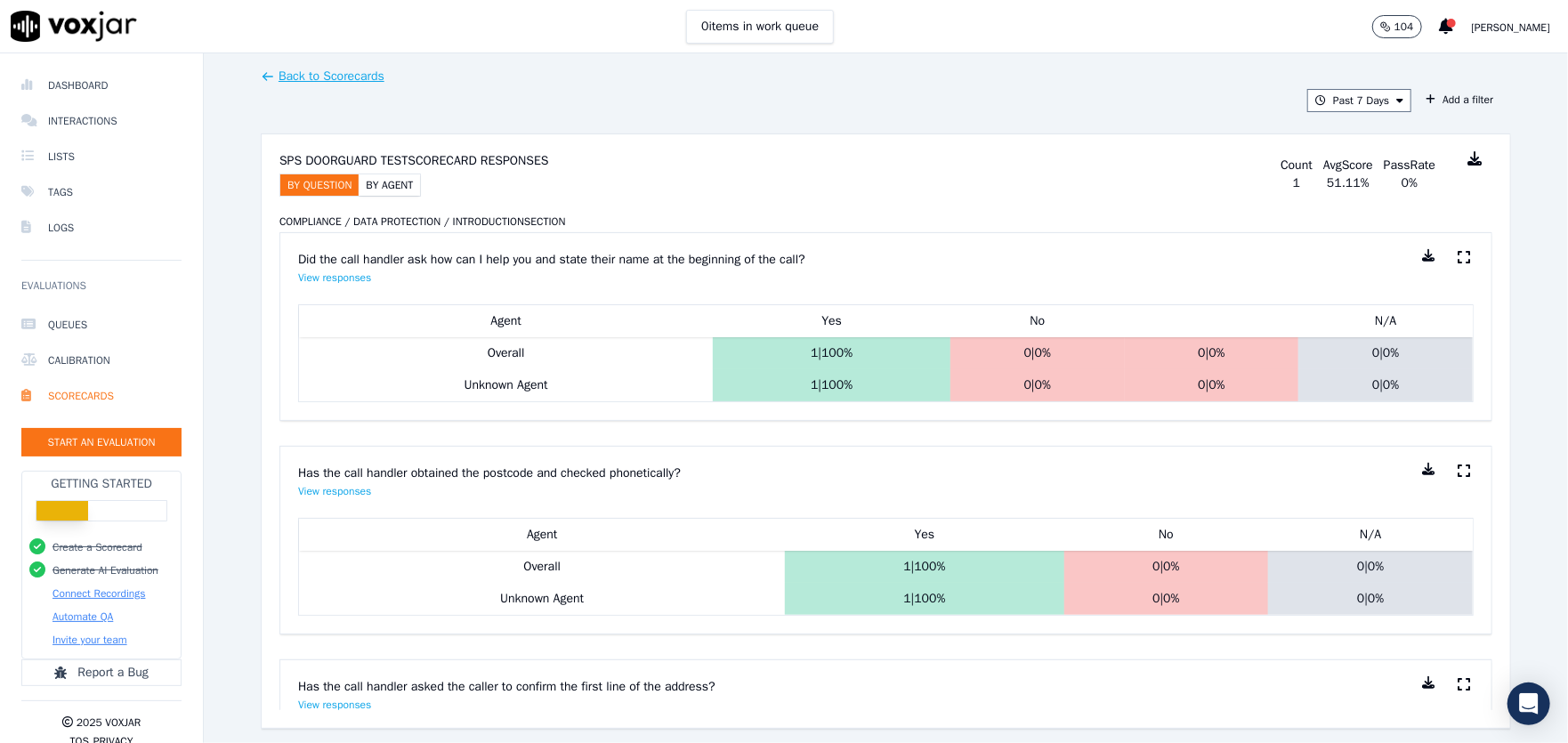 click on "SPS Doorguard TEST  Scorecard Responses   By Question   By Agent   Count   1   Avg  Score   51.11 %   Pass  Rate   0 %" at bounding box center [885, 174] 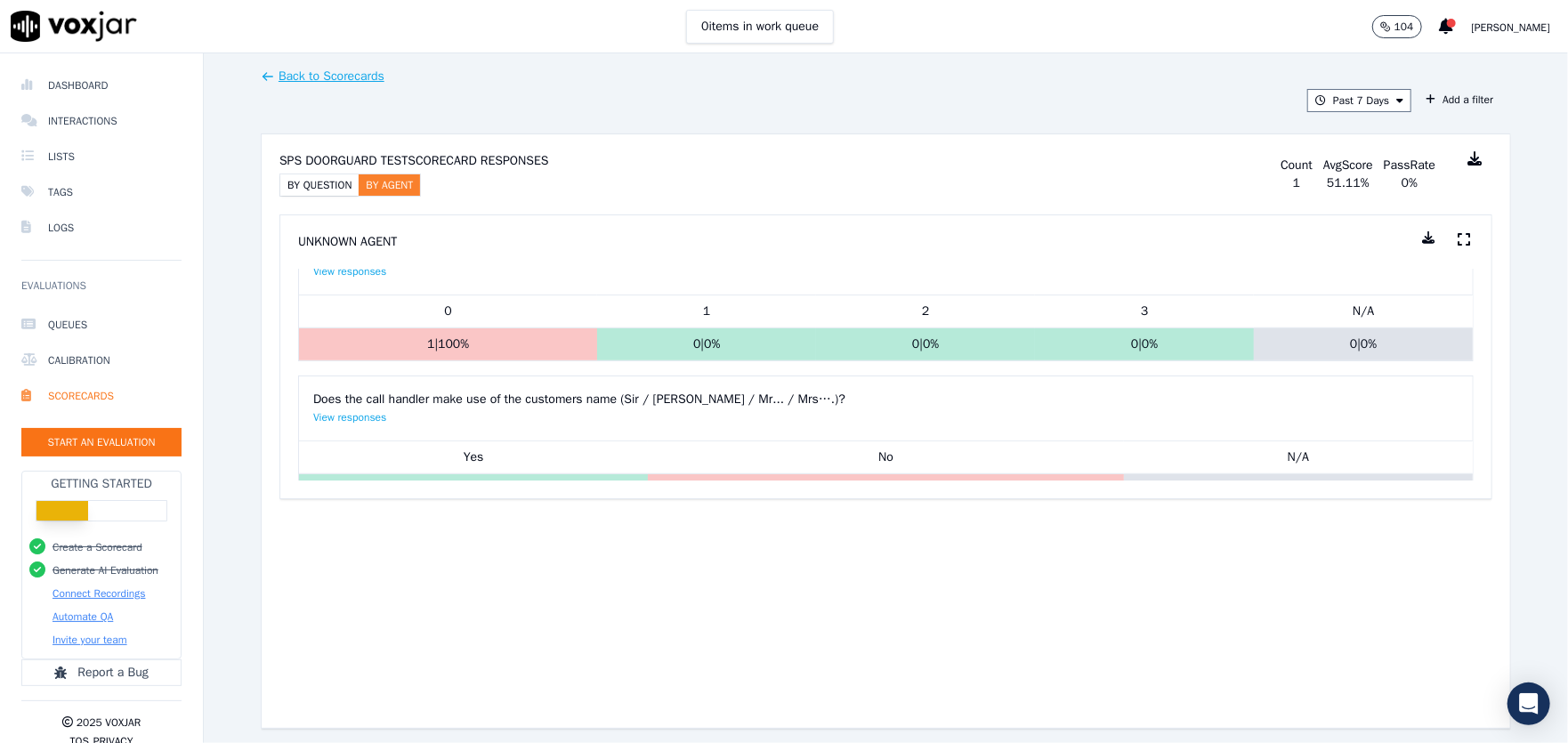 scroll, scrollTop: 801, scrollLeft: 0, axis: vertical 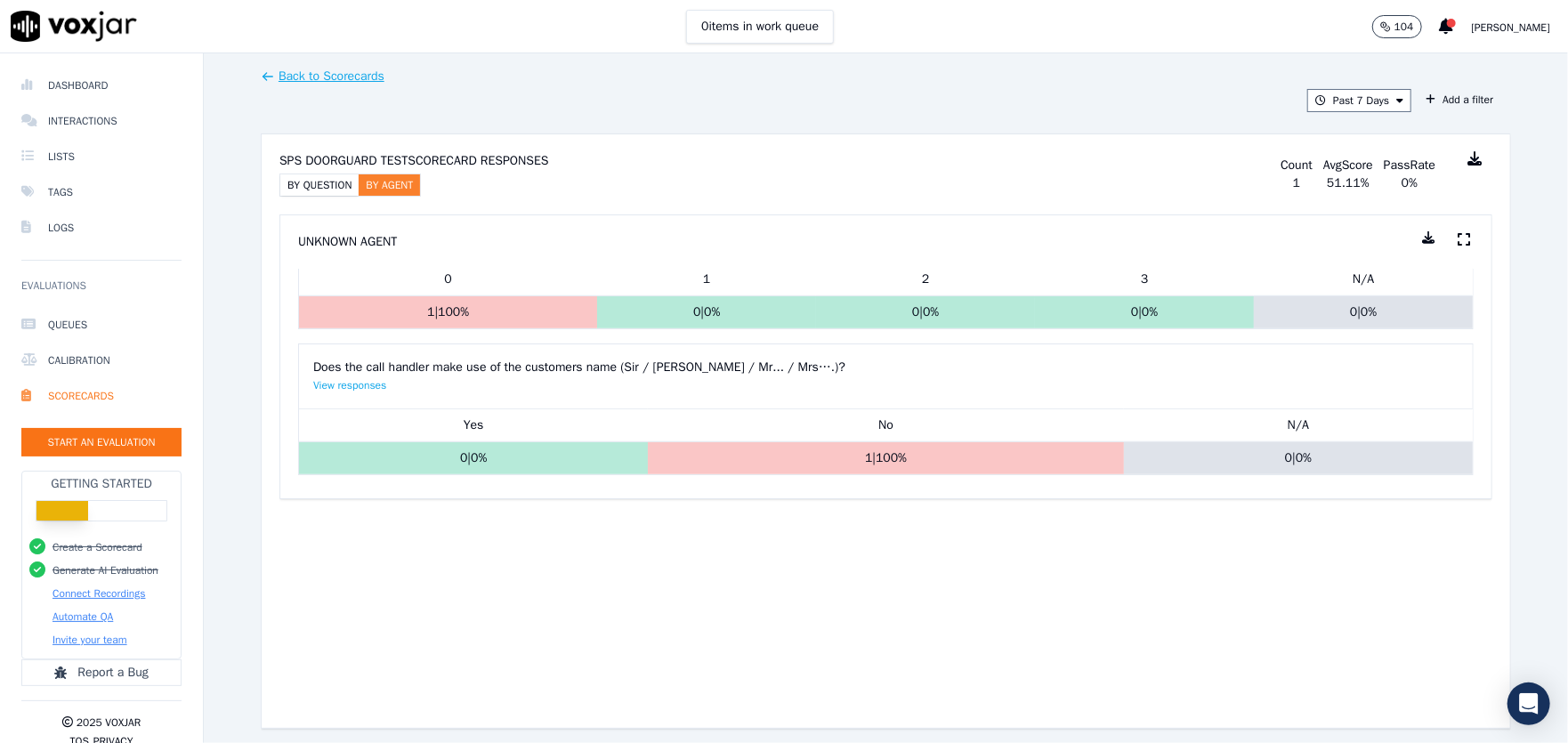 click at bounding box center (1475, 158) 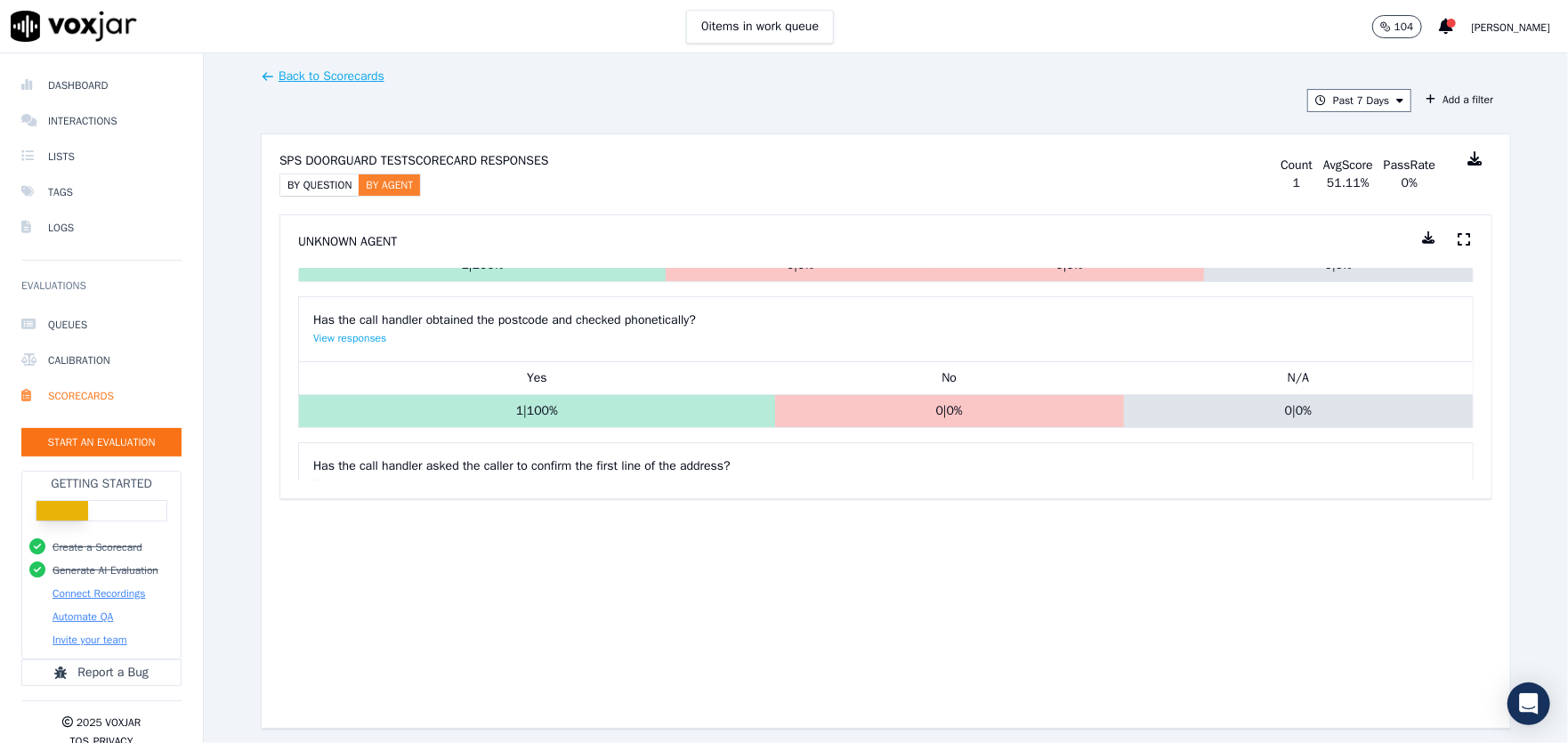 scroll, scrollTop: 0, scrollLeft: 0, axis: both 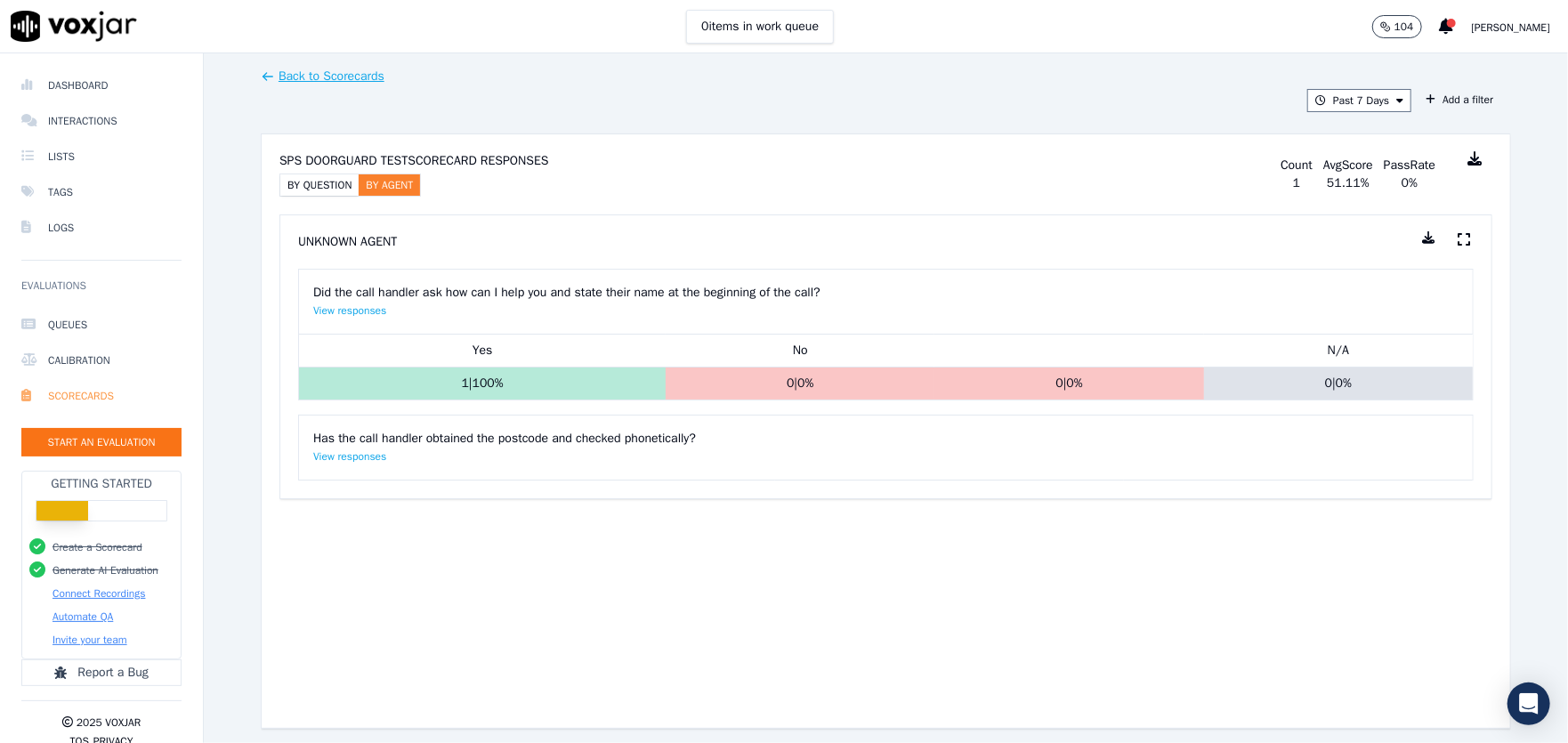 click on "Scorecards" at bounding box center [101, 396] 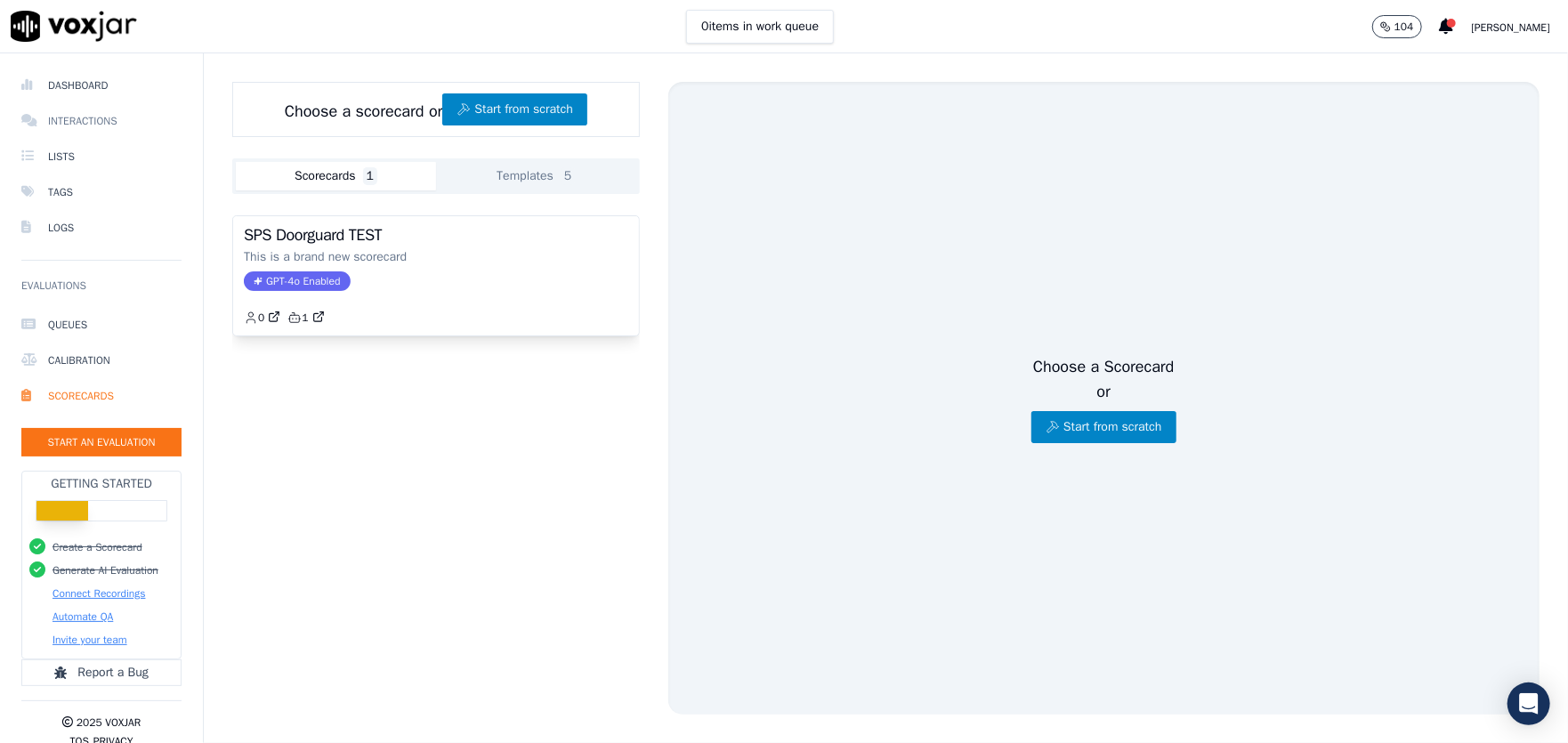 click on "Interactions" at bounding box center [101, 121] 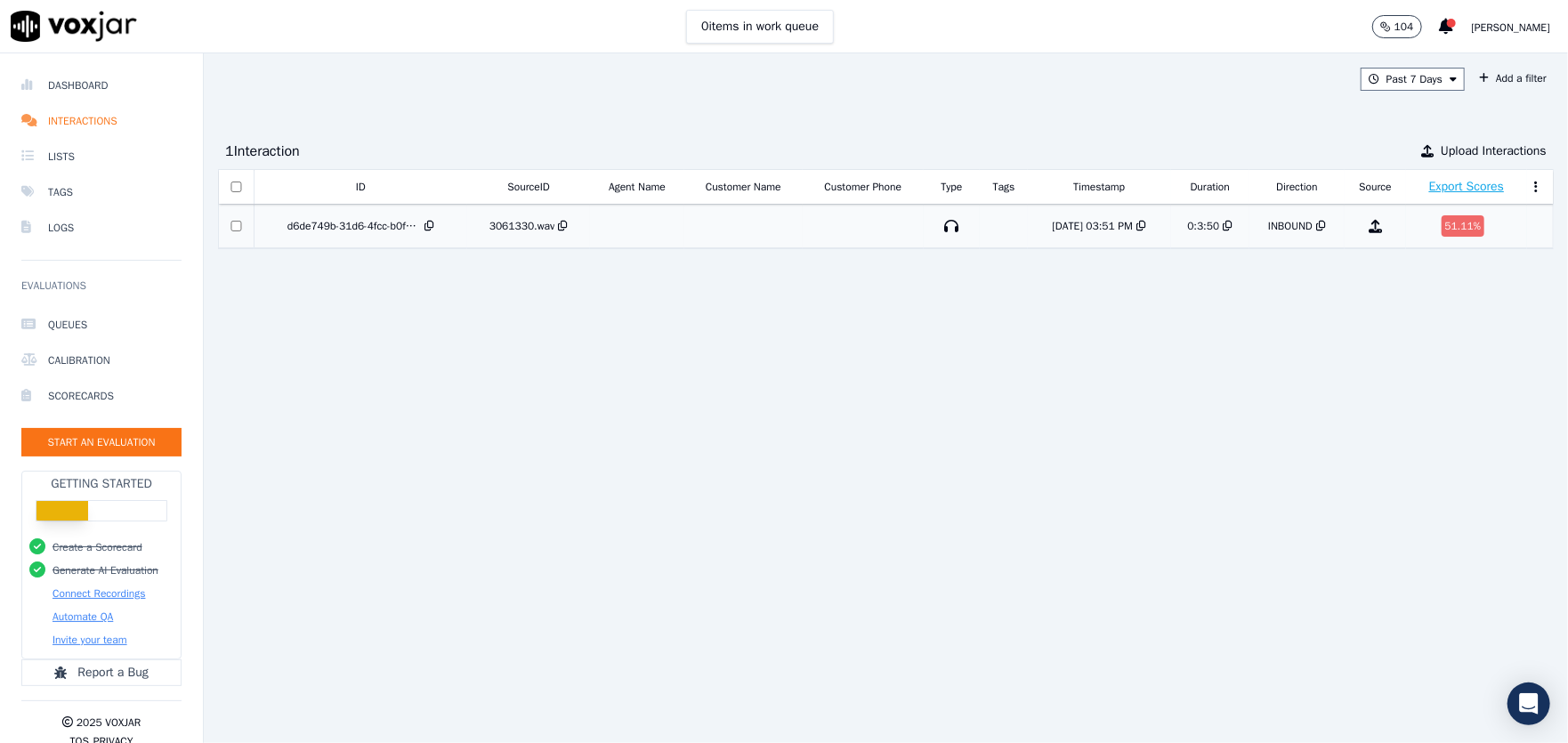 click on "d6de749b-31d6-4fcc-b0fe-238692864208" at bounding box center [354, 226] 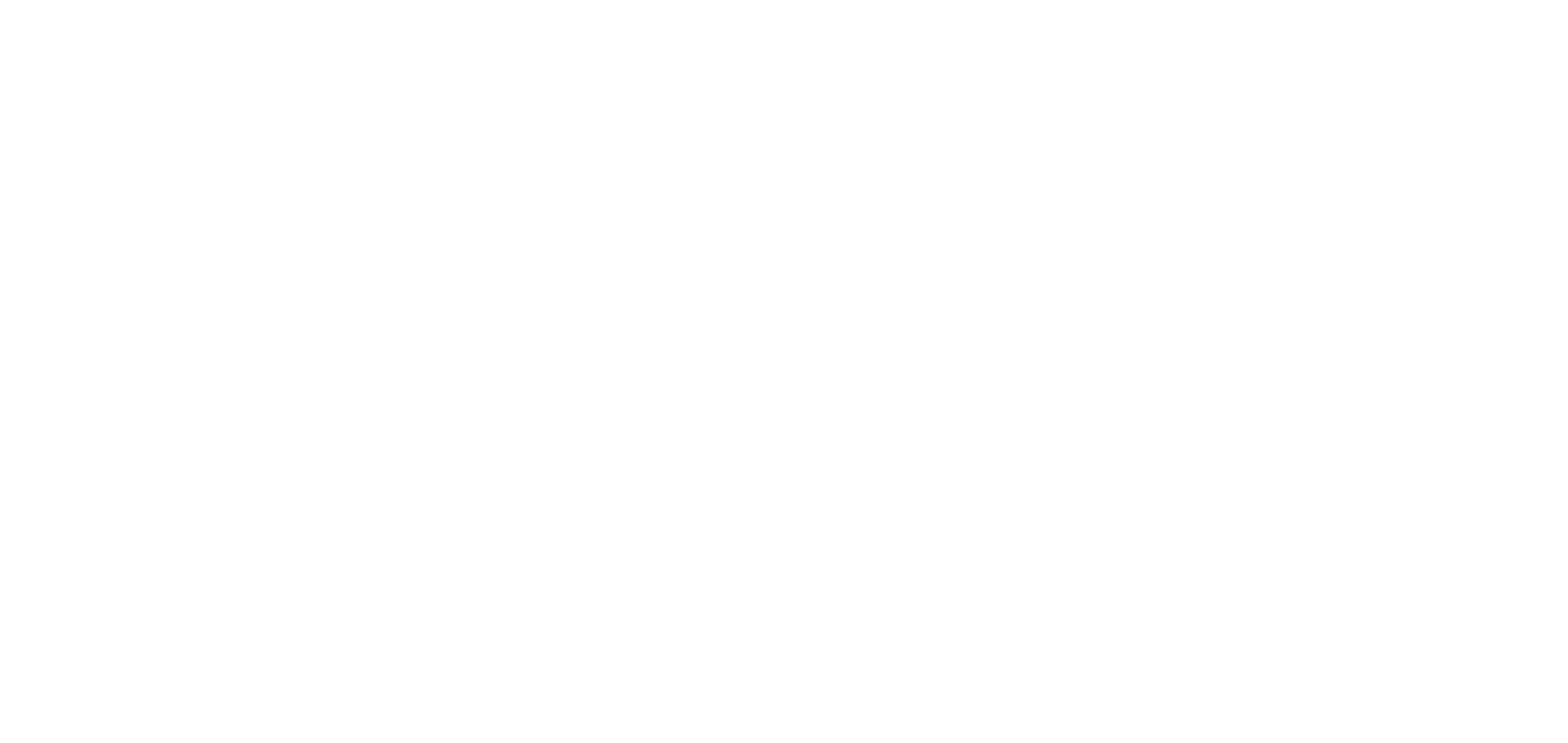 scroll, scrollTop: 0, scrollLeft: 0, axis: both 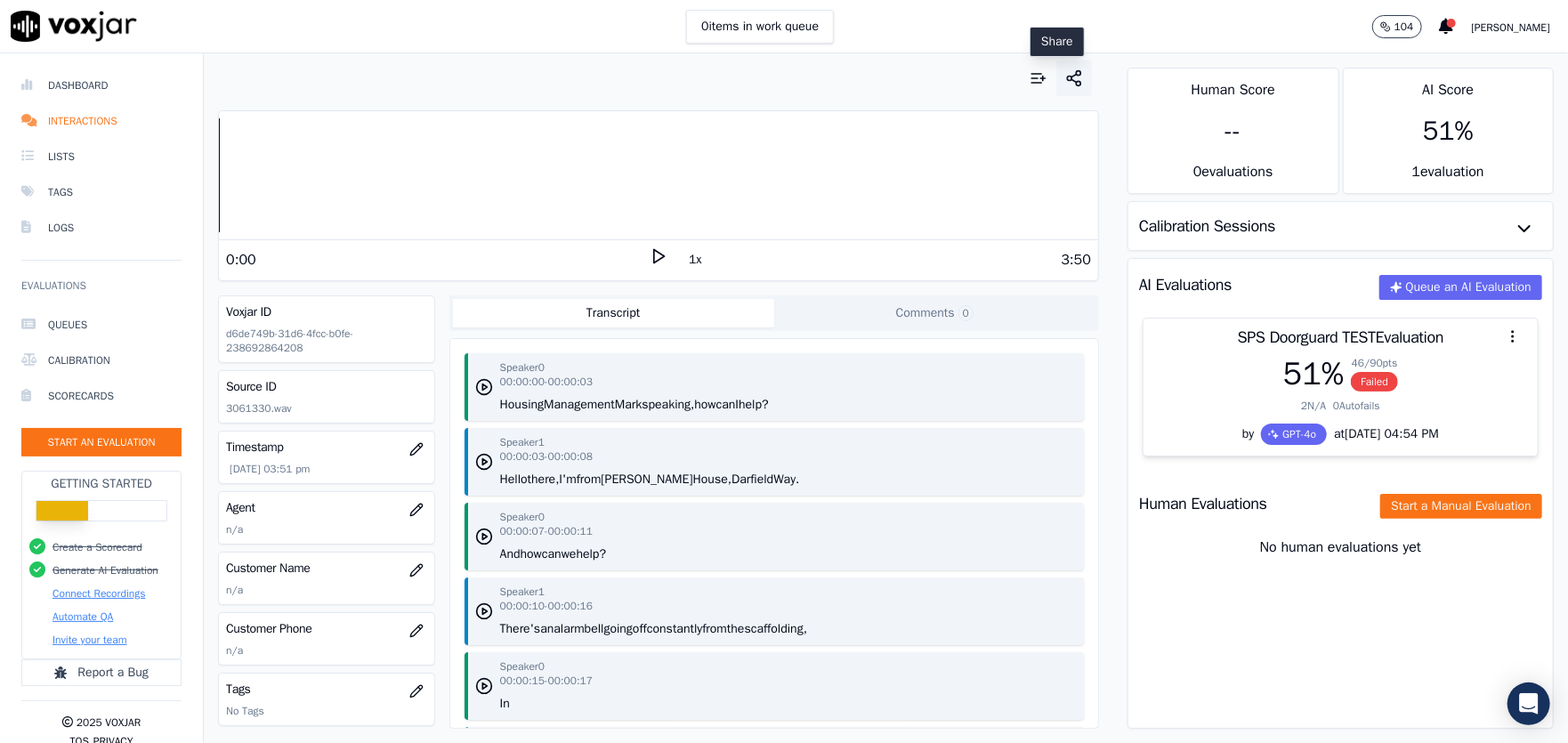click 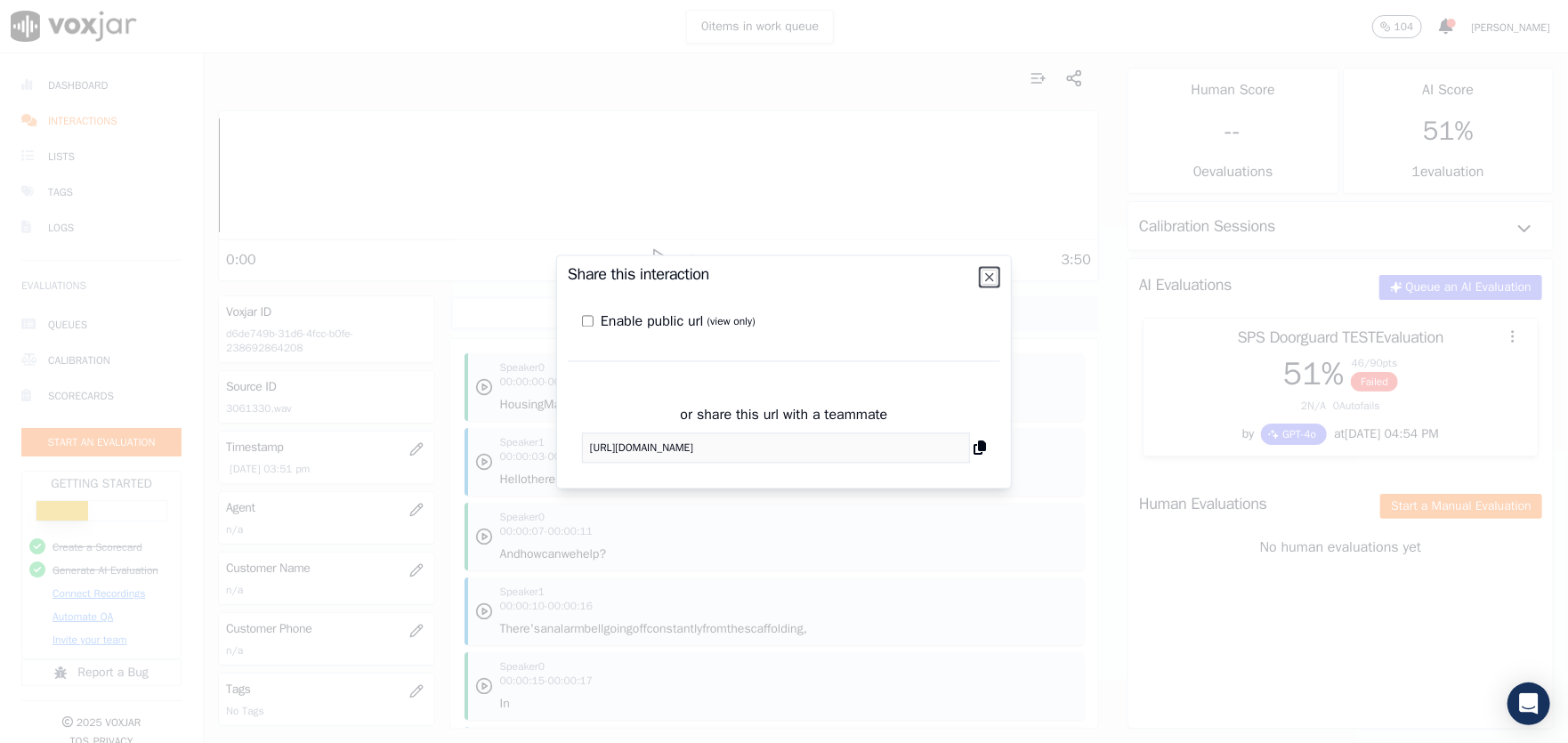 click 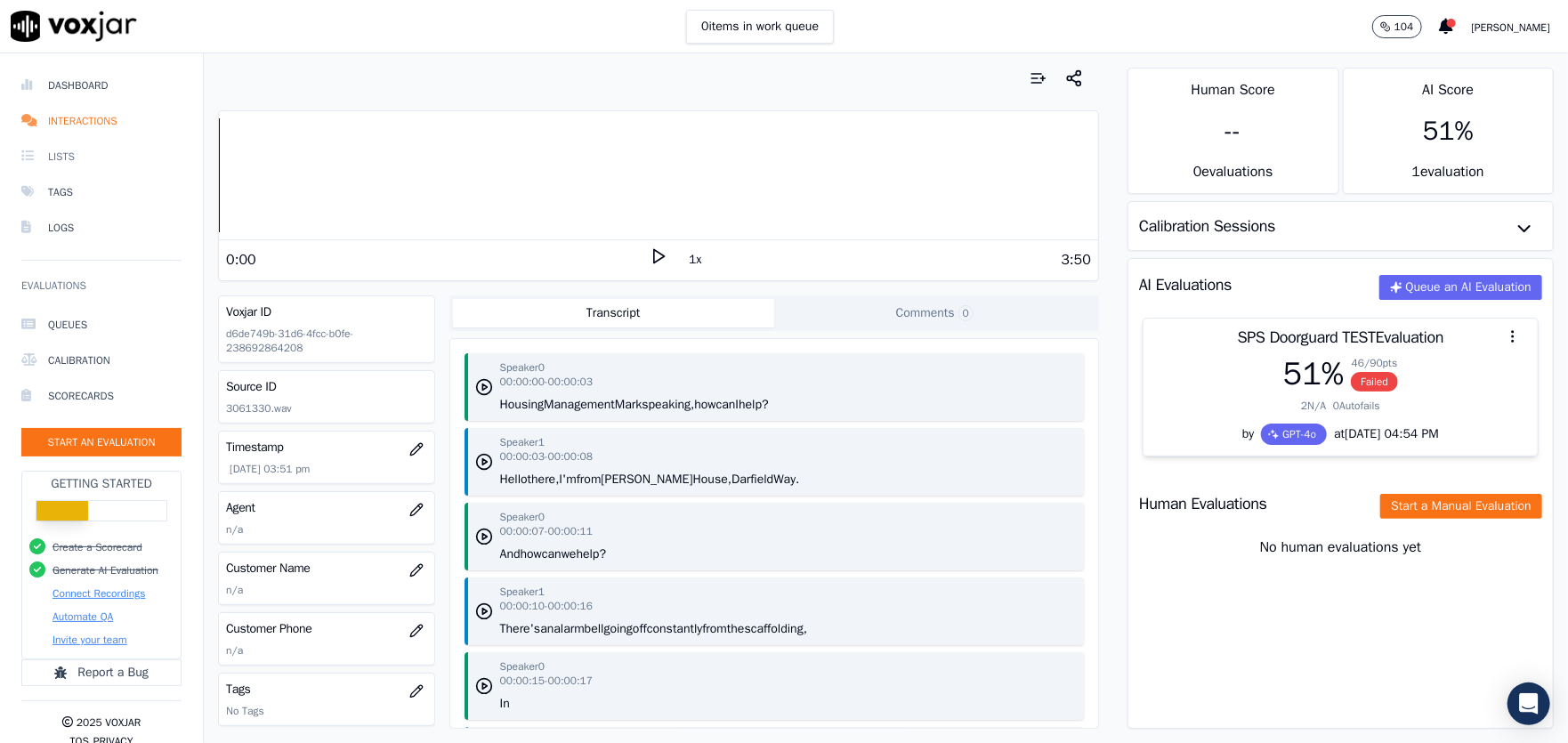 click on "Lists" at bounding box center (101, 157) 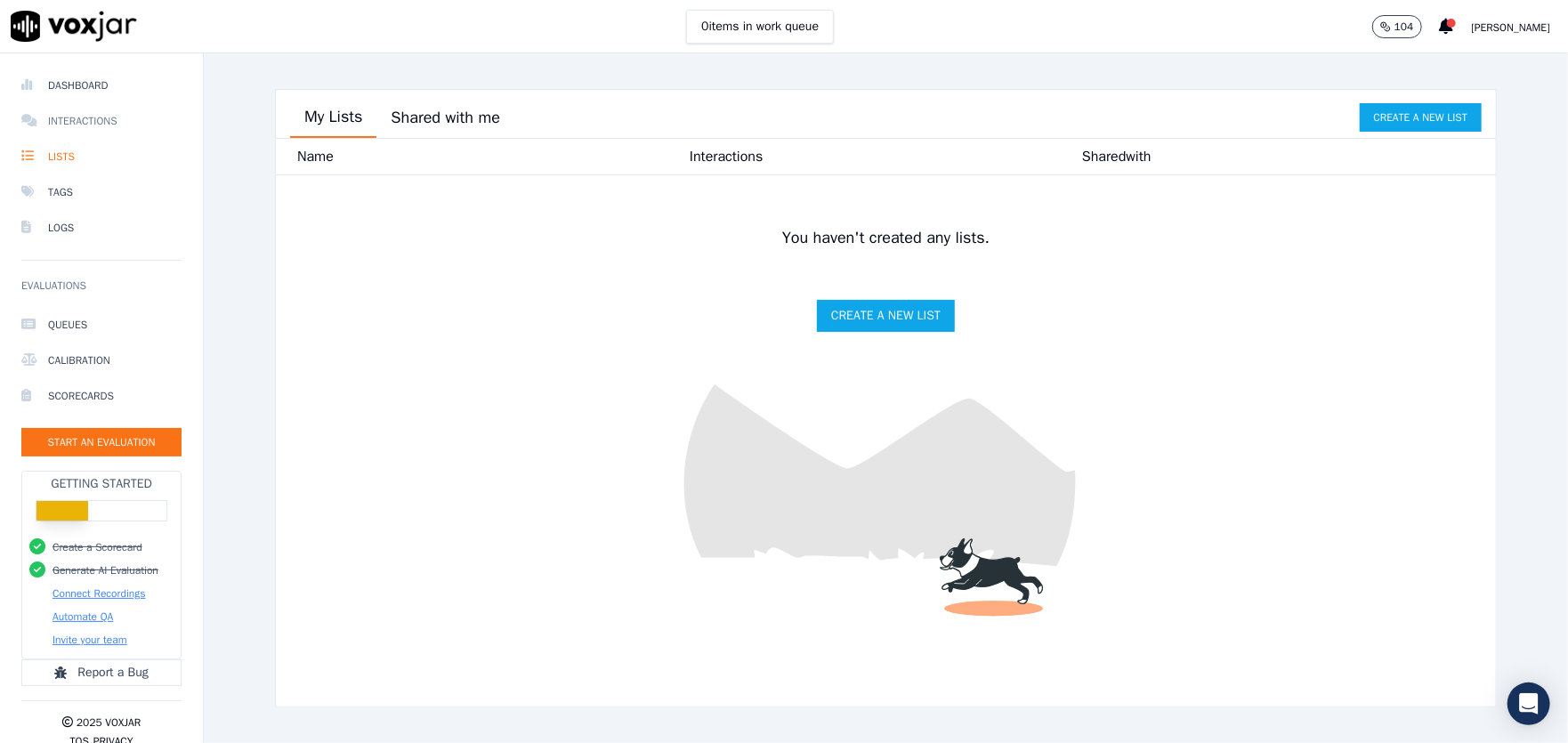click on "Interactions" at bounding box center [101, 121] 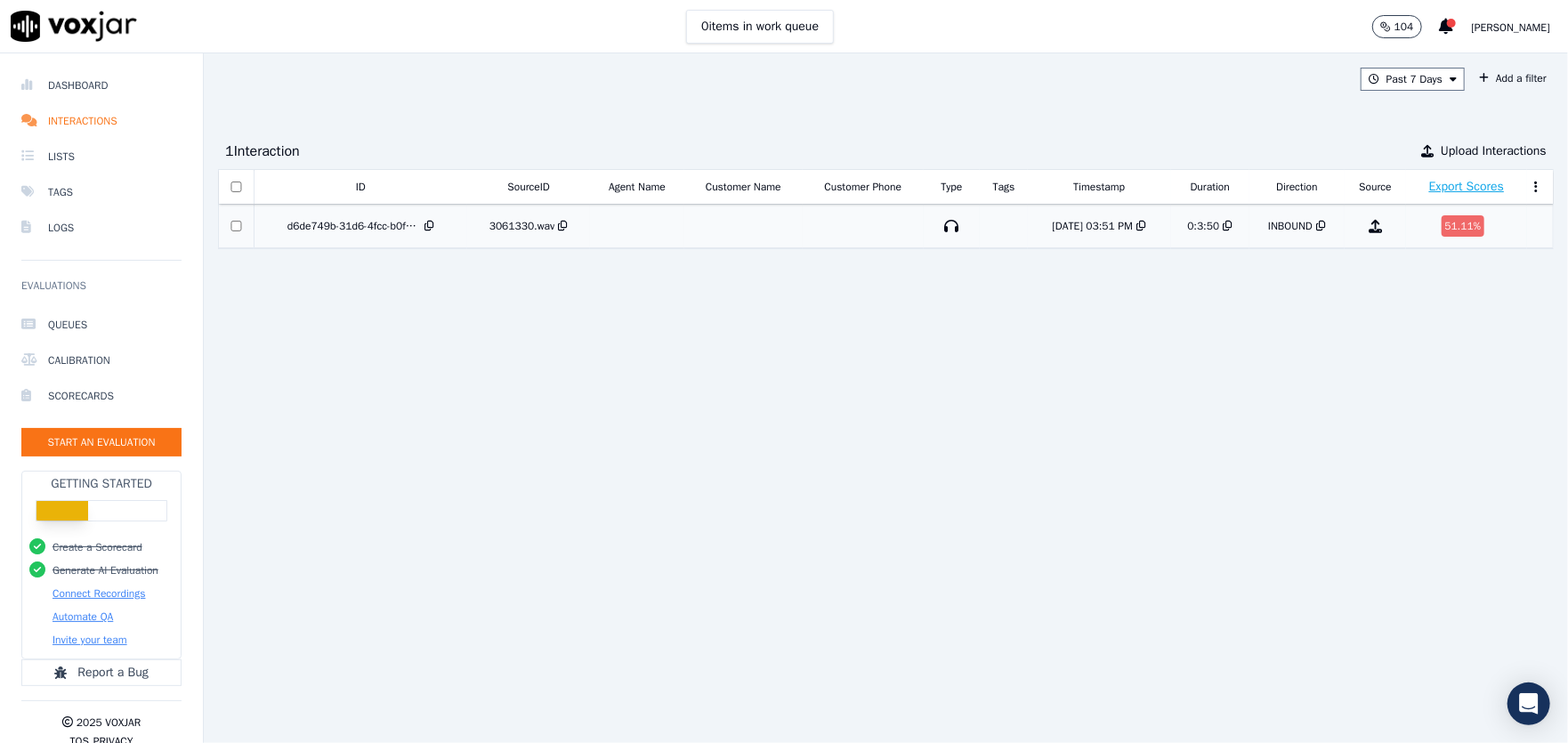 click on "d6de749b-31d6-4fcc-b0fe-238692864208" at bounding box center [354, 226] 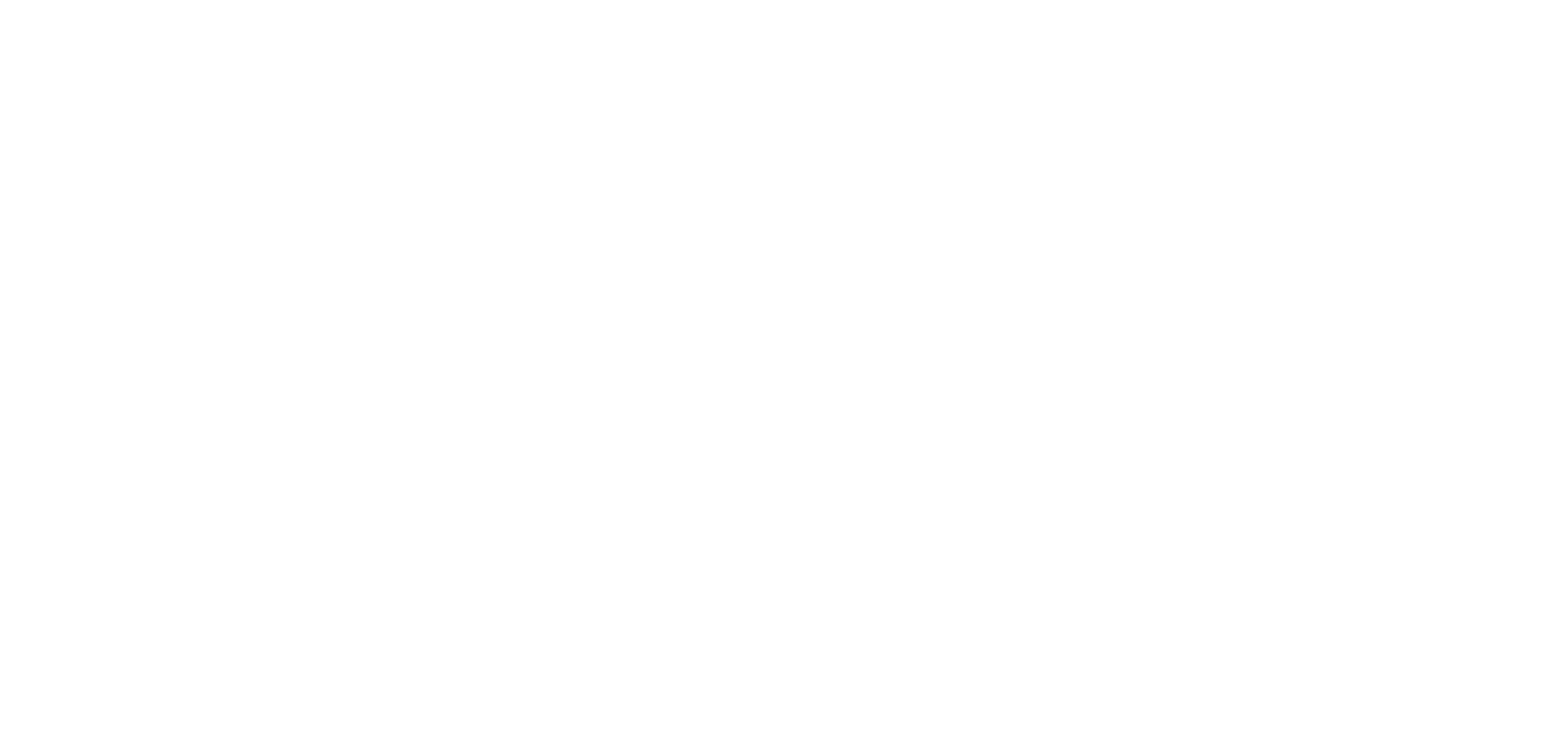 scroll, scrollTop: 0, scrollLeft: 0, axis: both 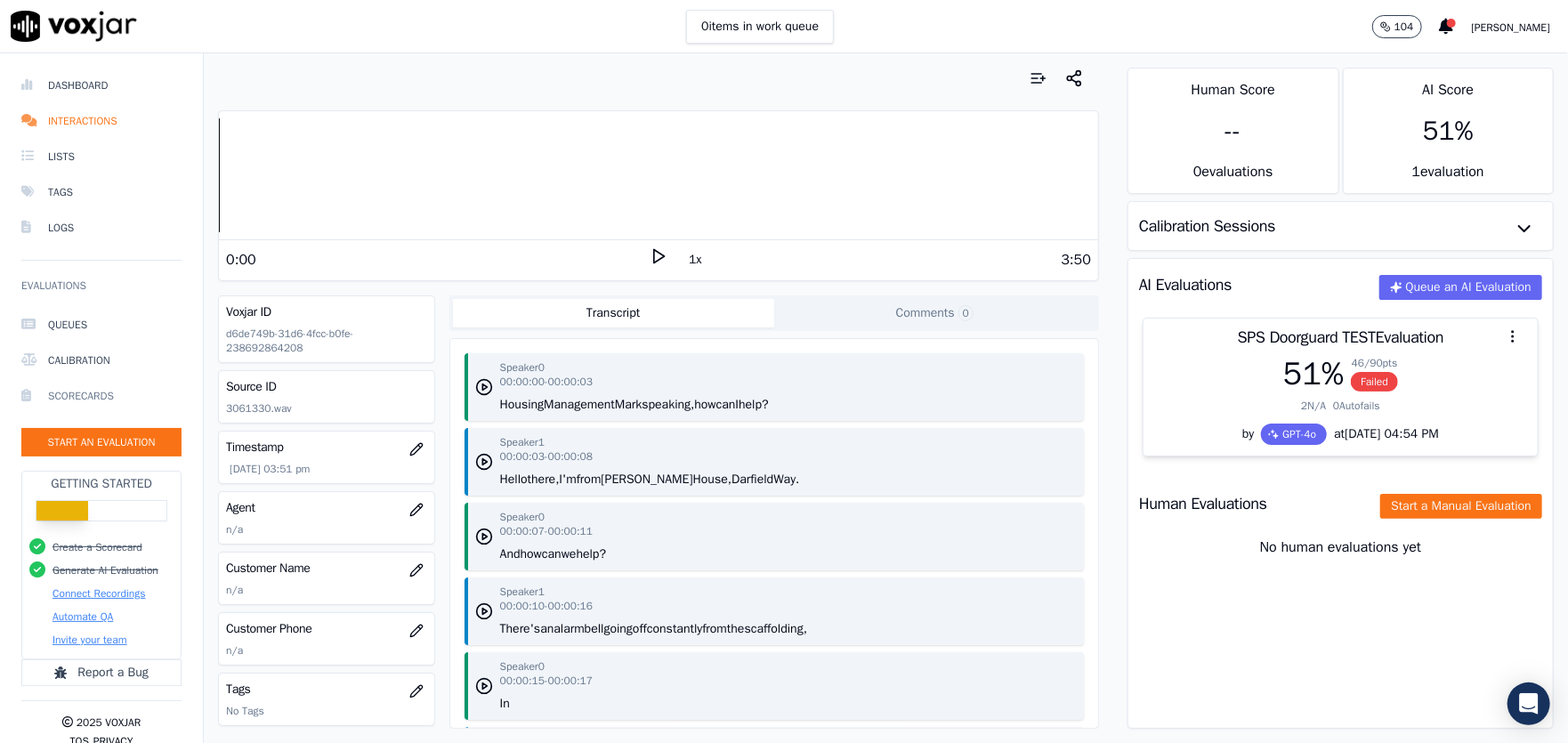 click on "Scorecards" at bounding box center (101, 396) 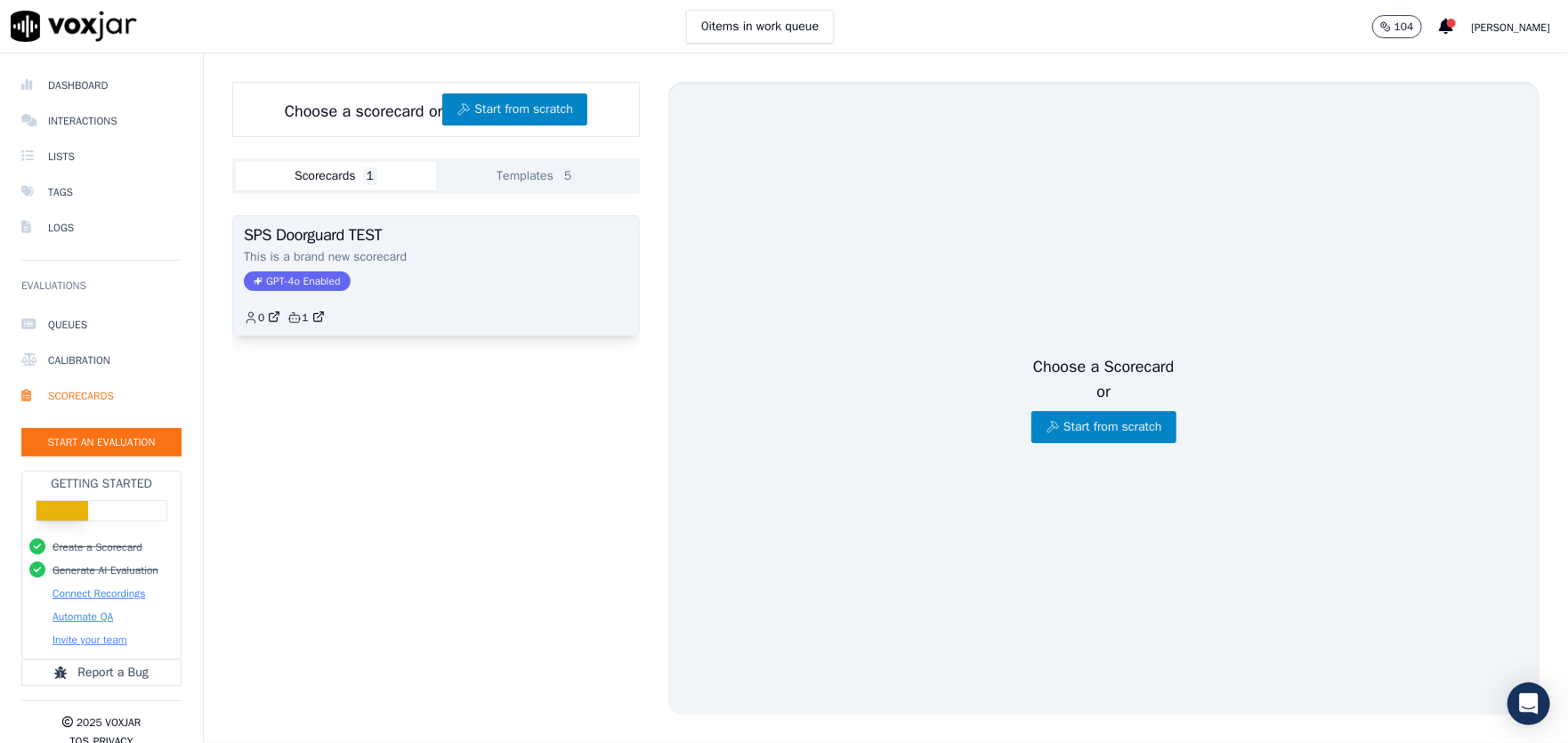 click on "GPT-4o Enabled" 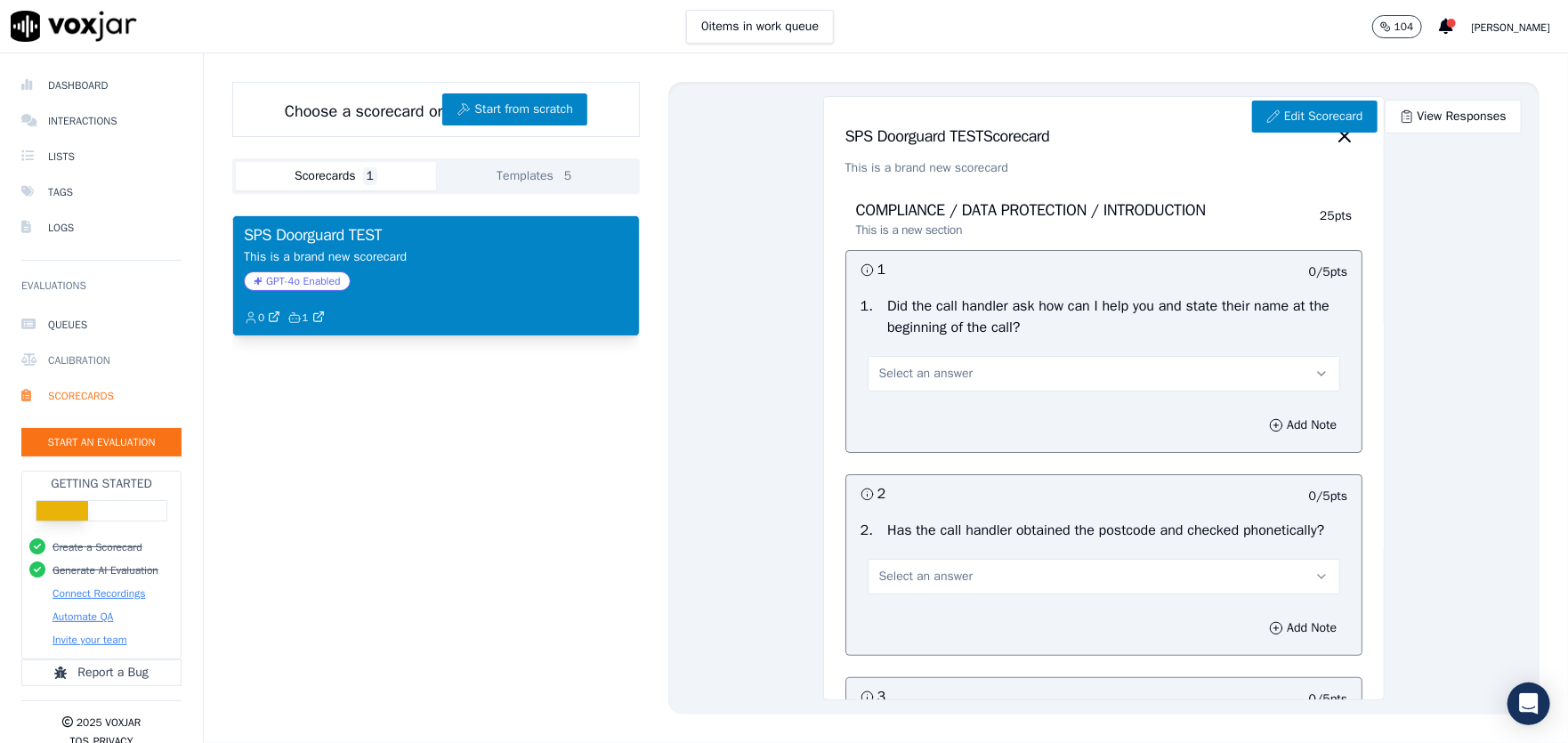 click on "Calibration" at bounding box center (101, 360) 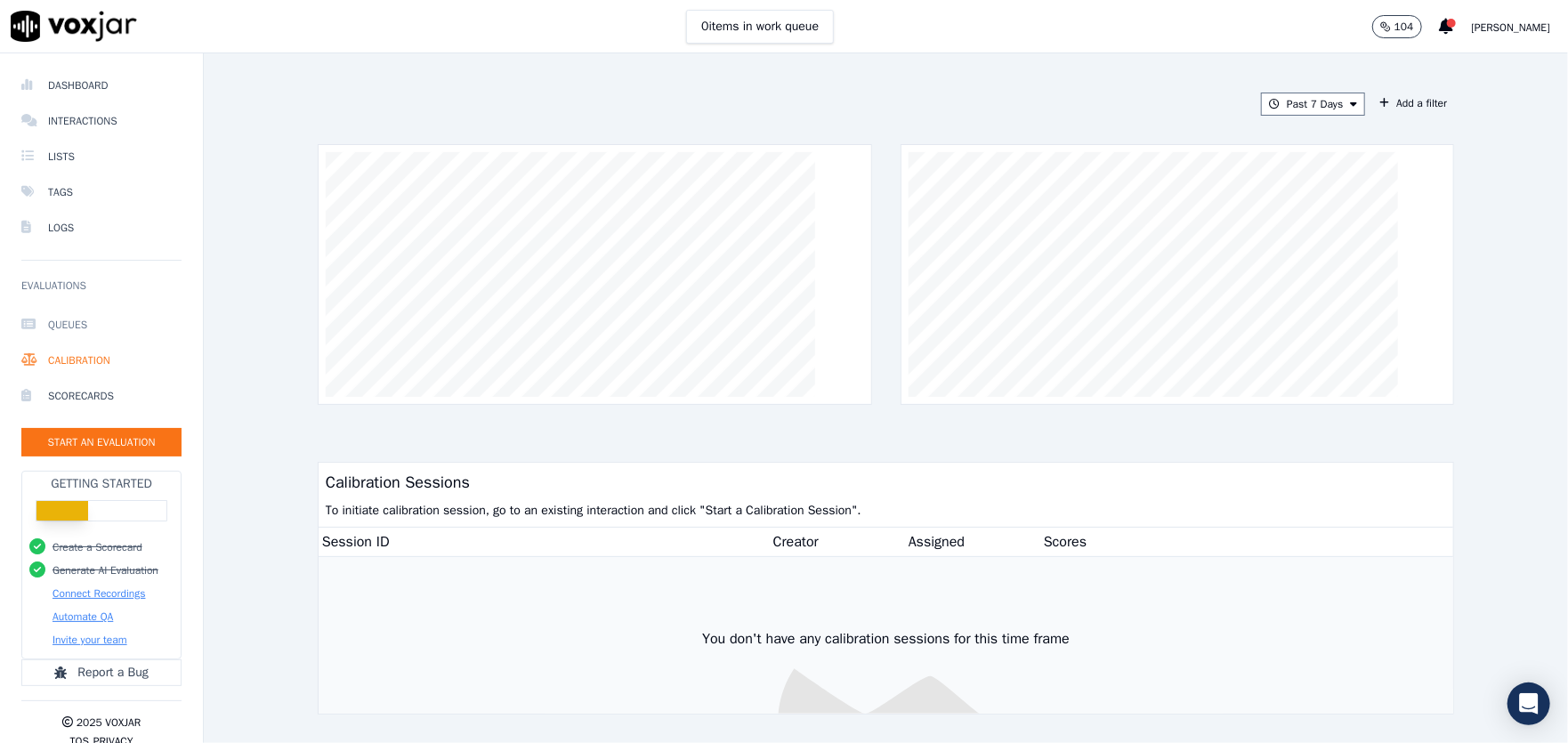 click on "Queues" at bounding box center (101, 325) 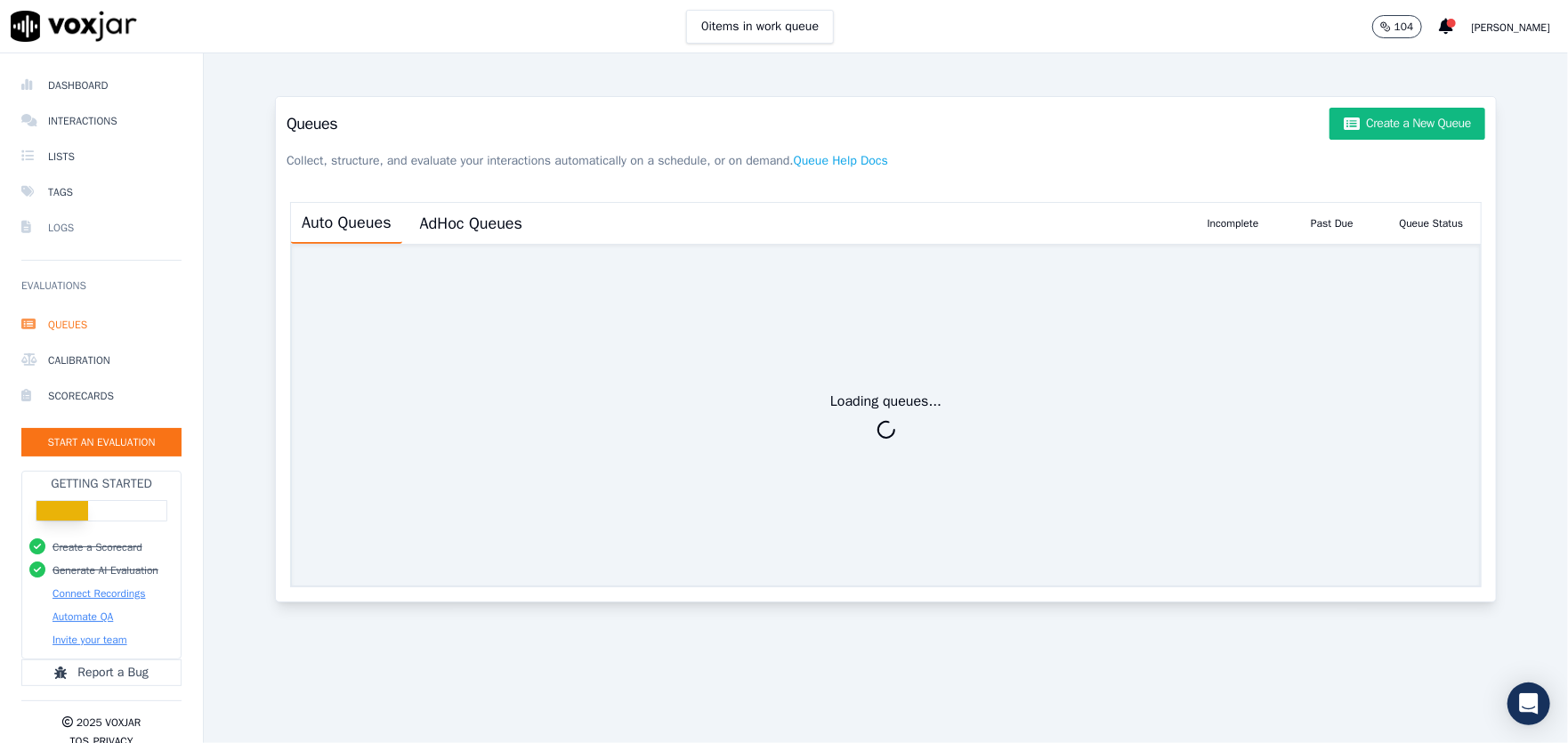 click on "Logs" at bounding box center [101, 228] 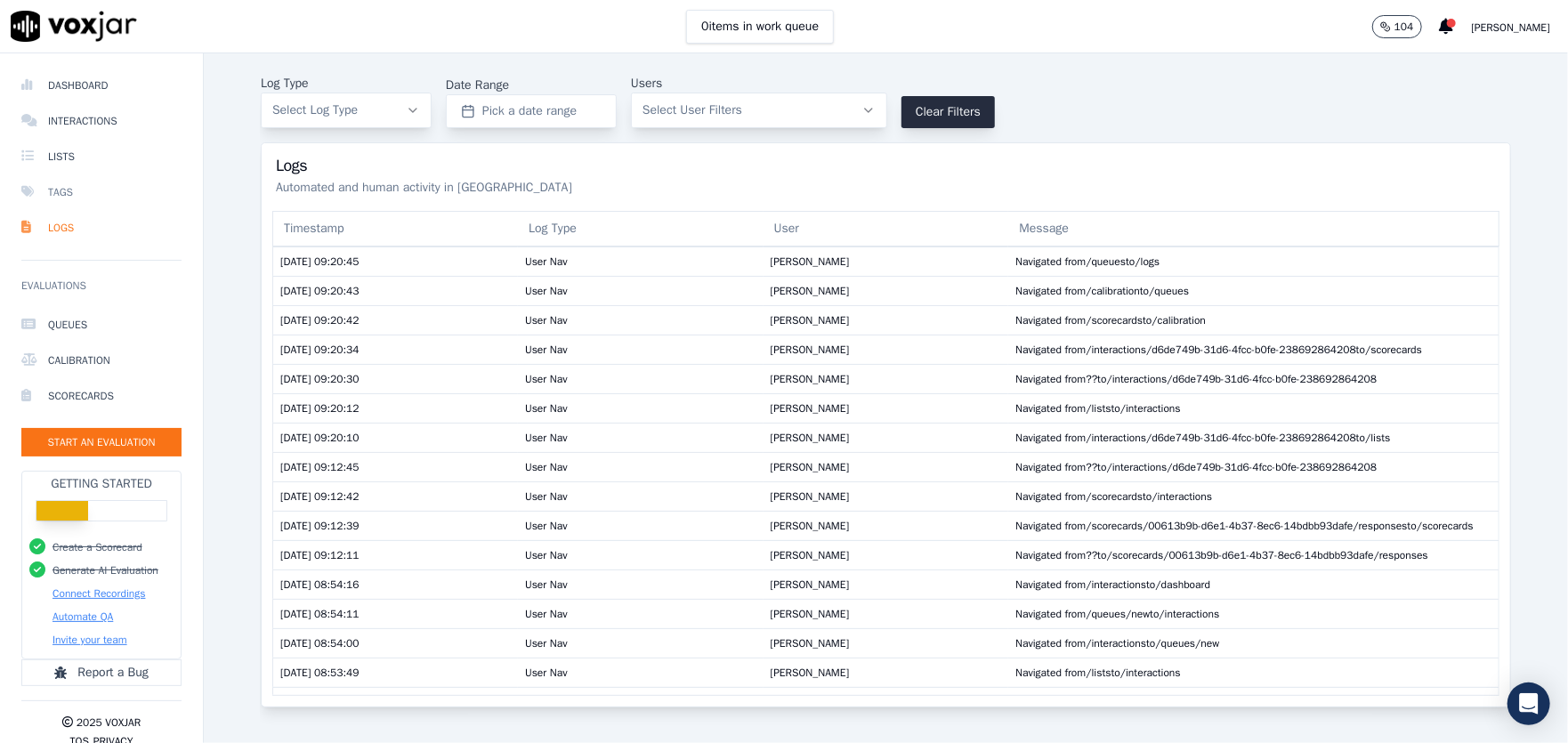 click on "Tags" at bounding box center (101, 192) 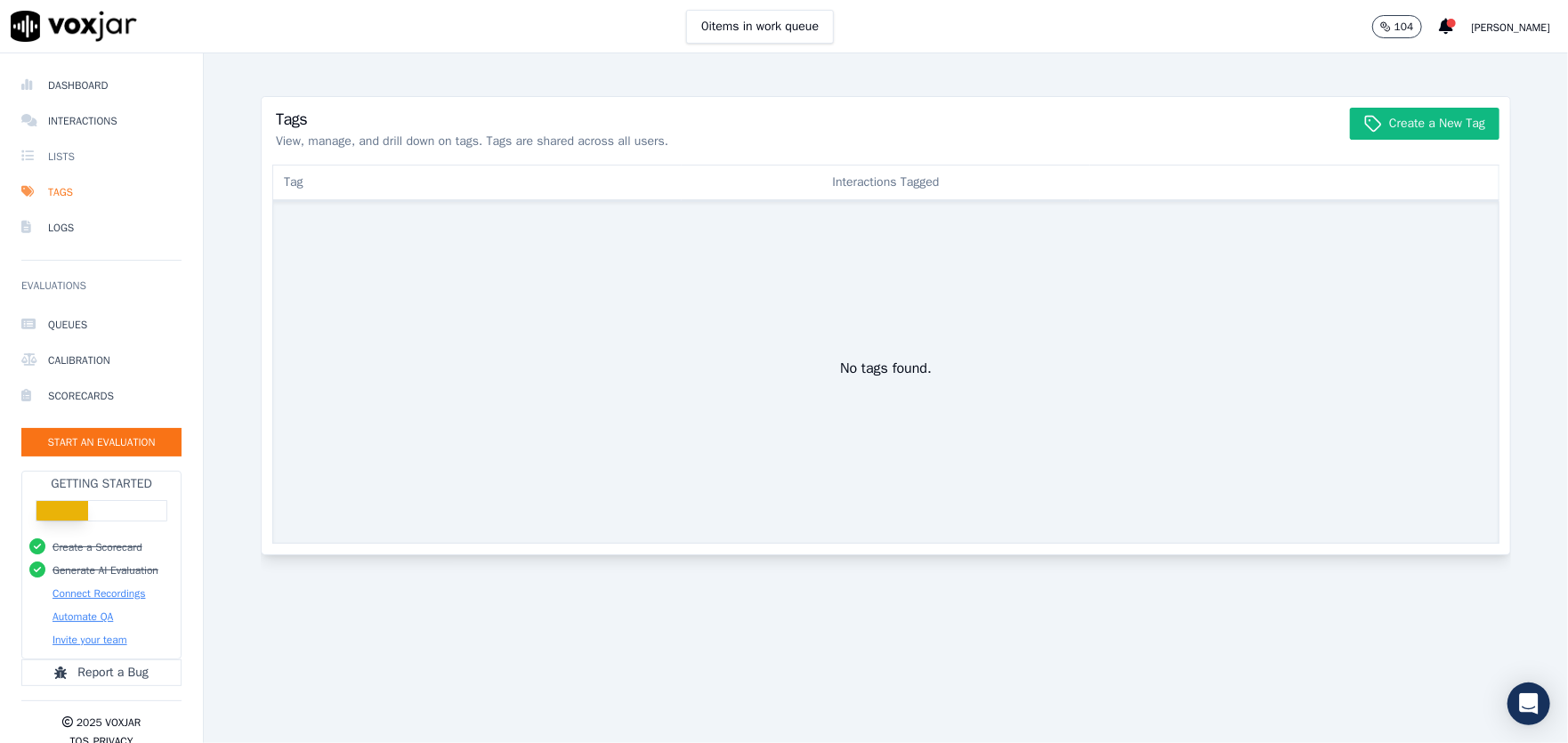 click on "Lists" at bounding box center [101, 157] 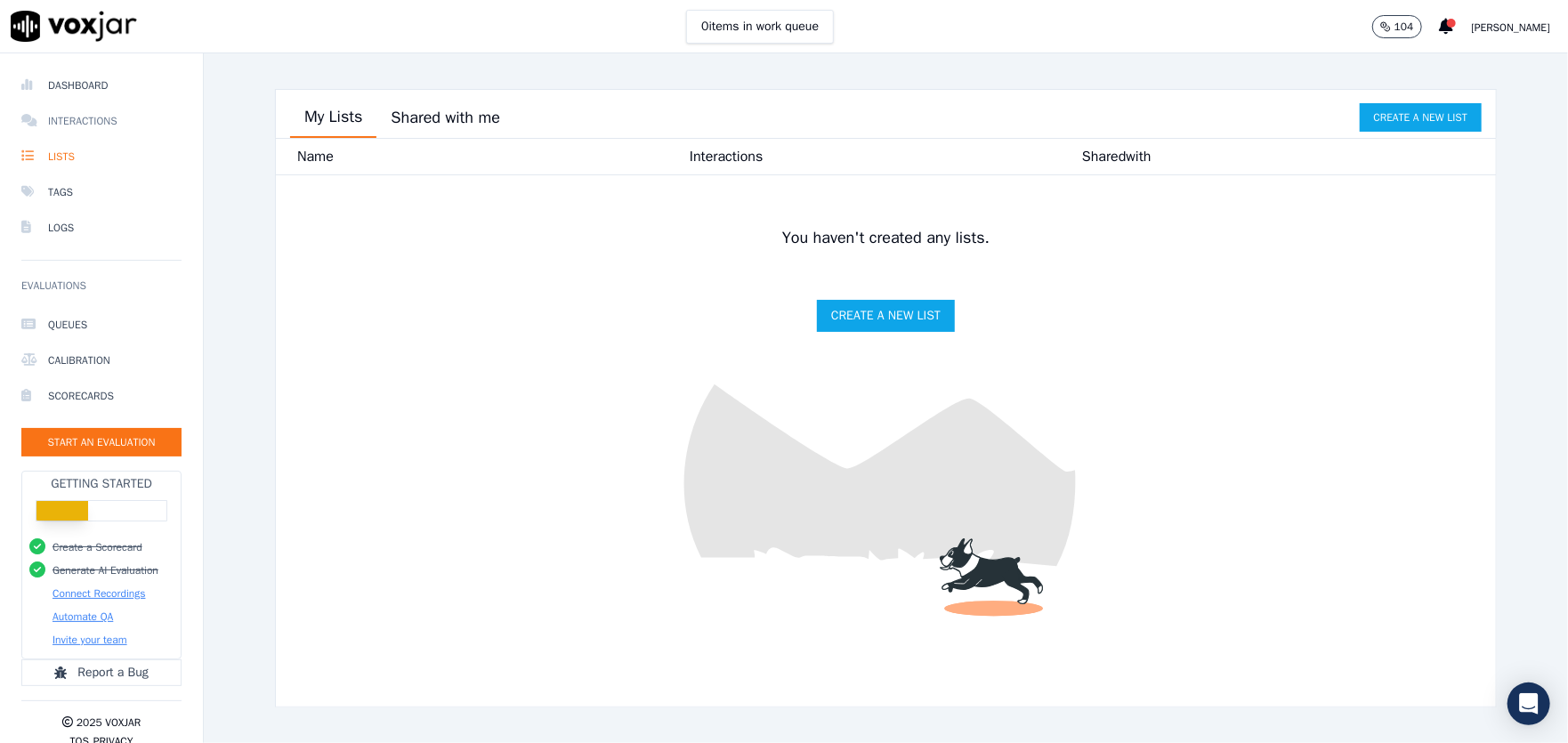 click on "Interactions" at bounding box center [101, 121] 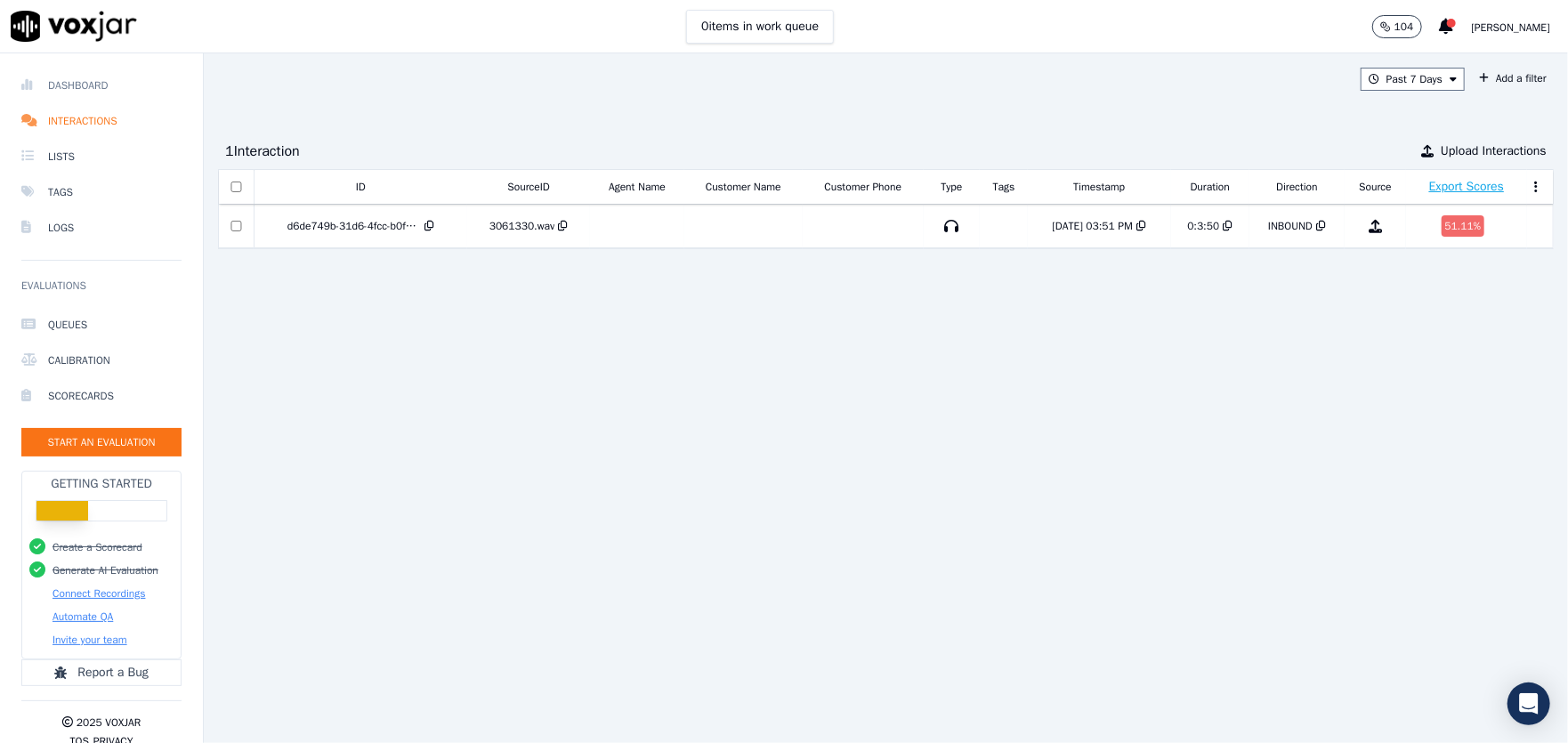 click on "Dashboard" at bounding box center [101, 85] 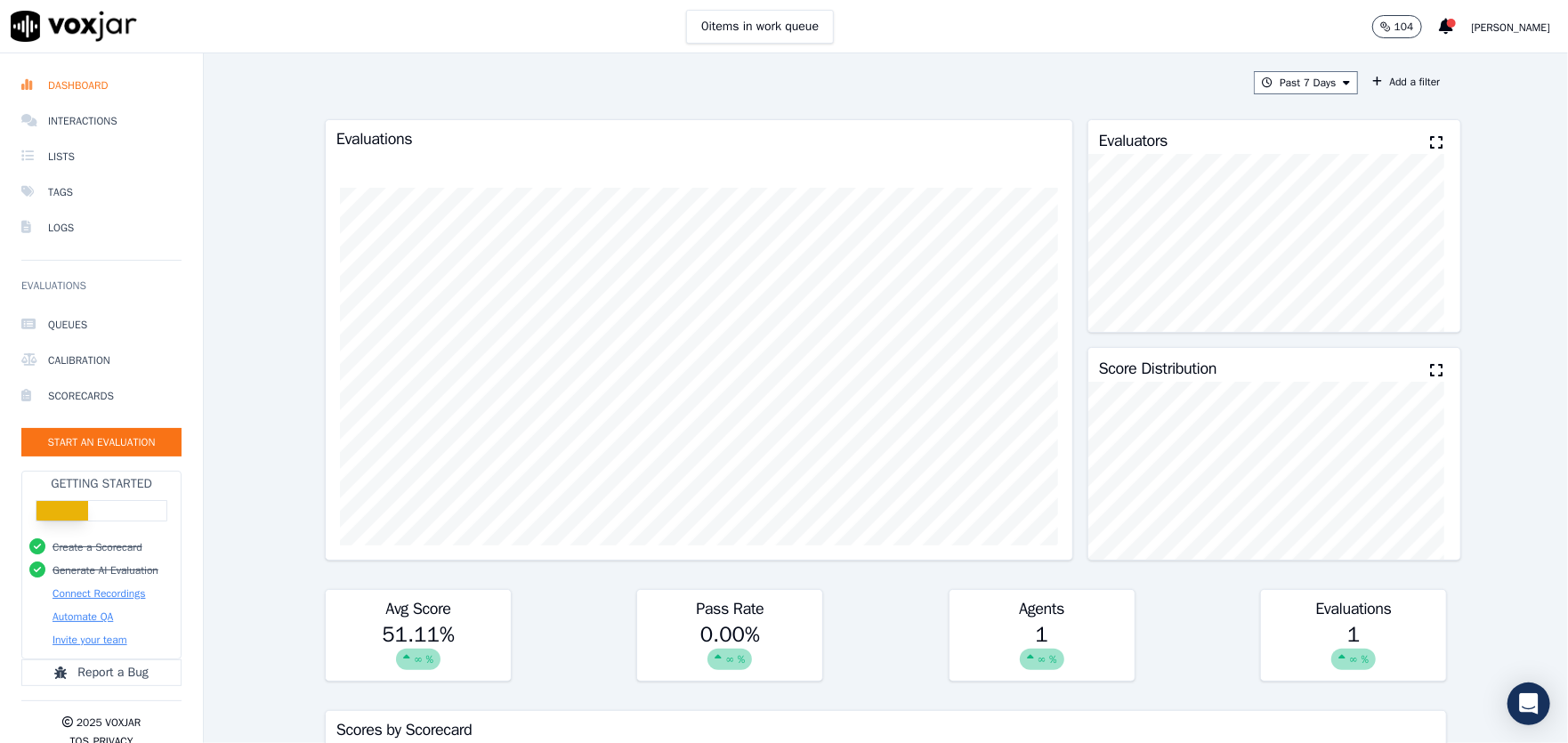 click on "[PERSON_NAME]" at bounding box center (1511, 28) 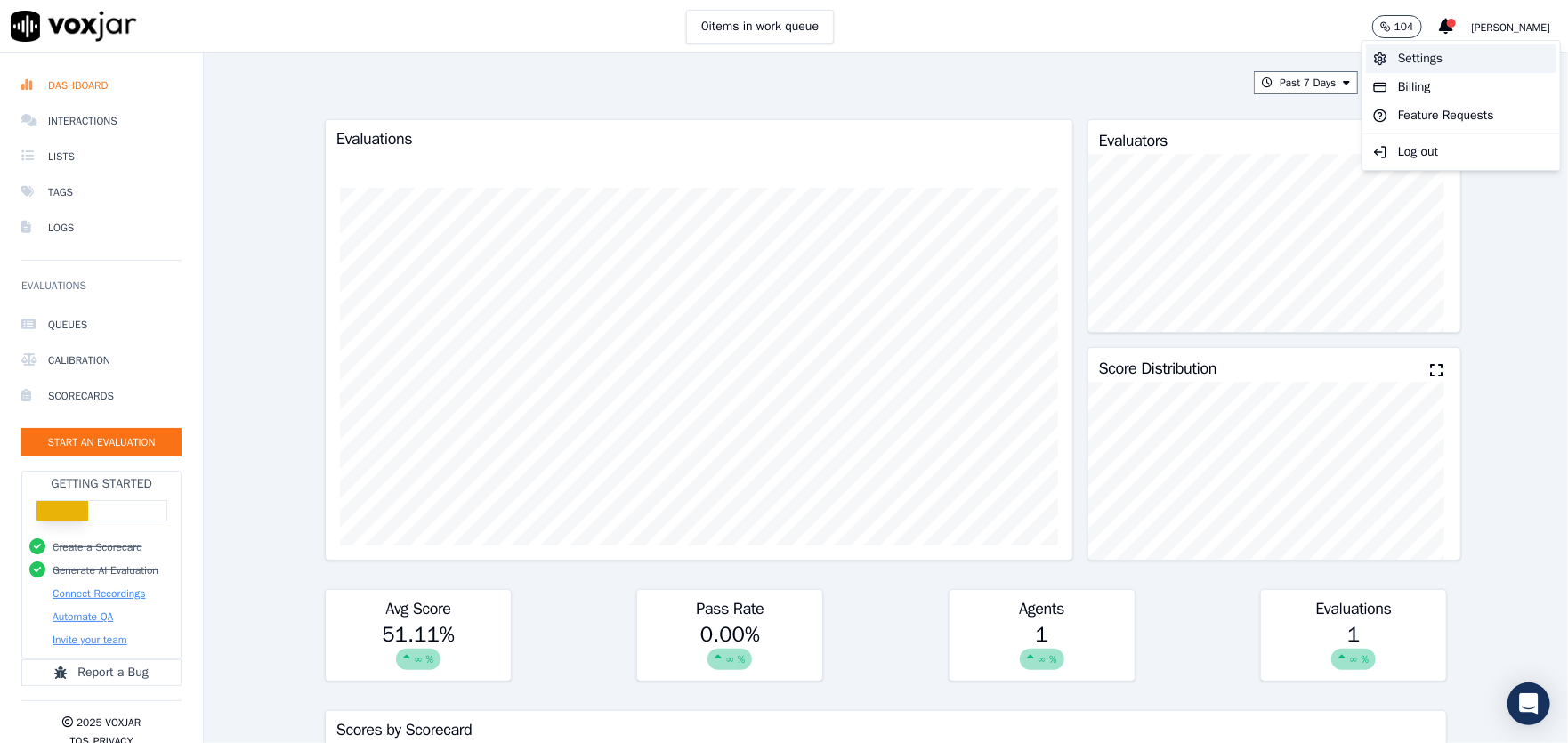 click on "Settings" at bounding box center (1461, 59) 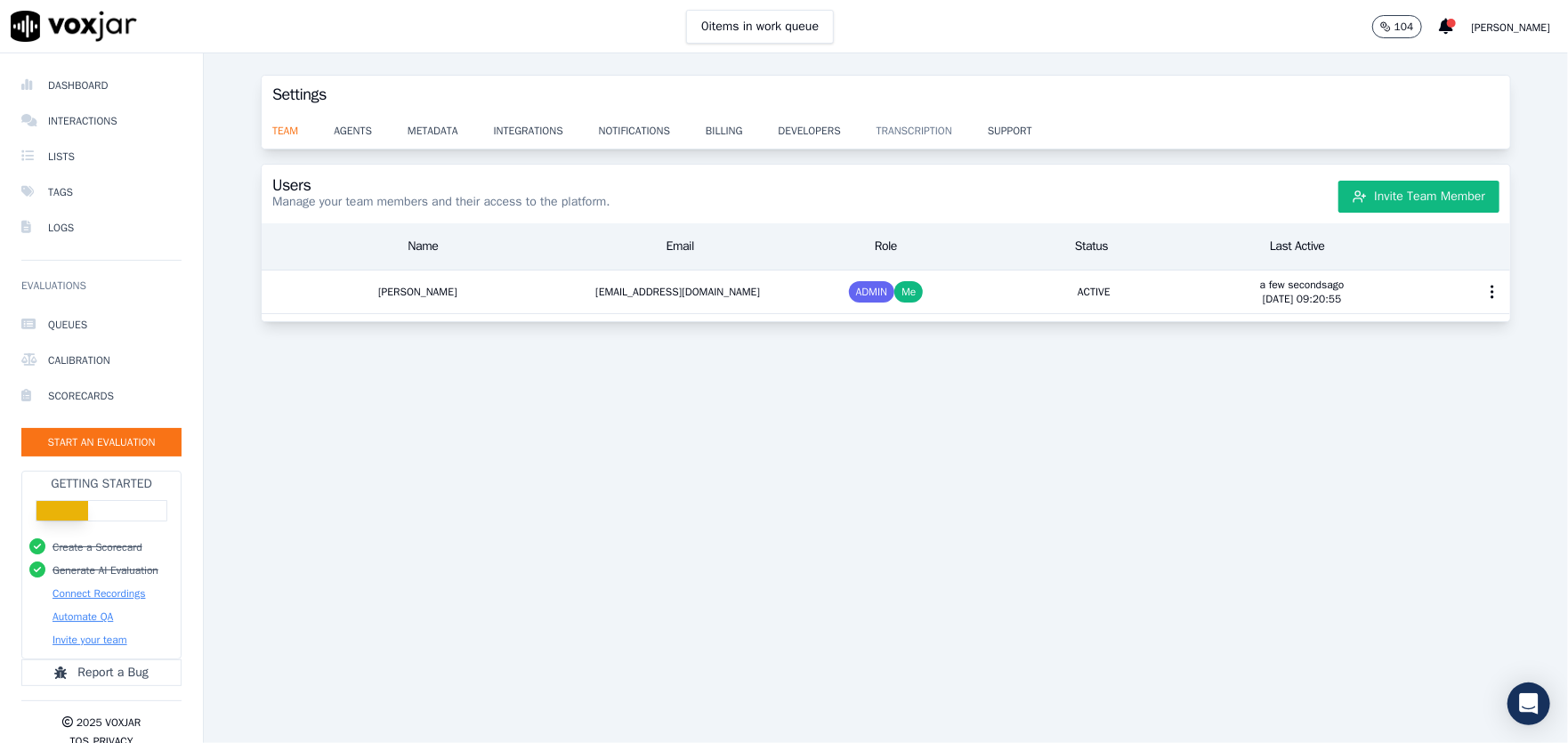 click on "transcription" at bounding box center [932, 125] 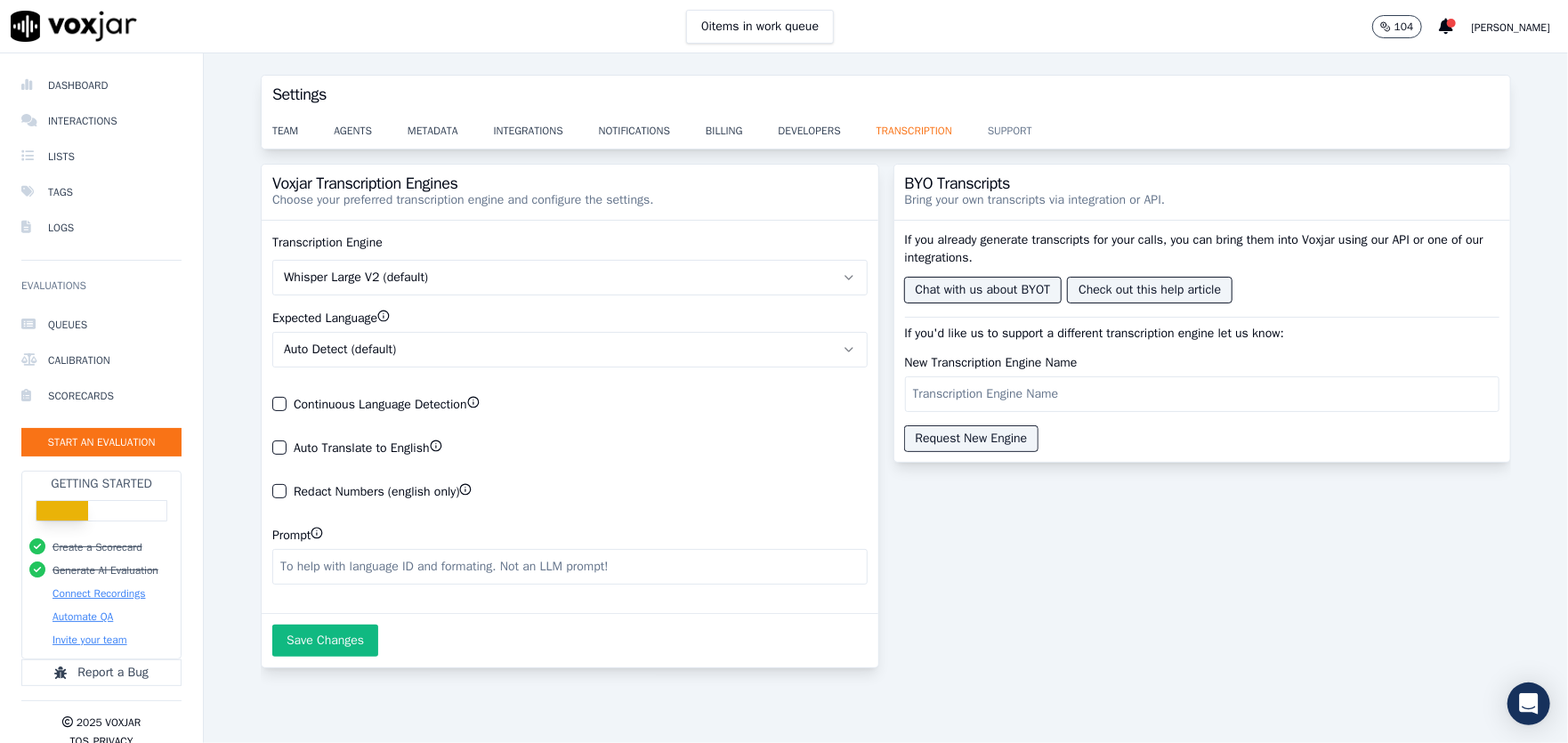 click on "support" at bounding box center [1028, 125] 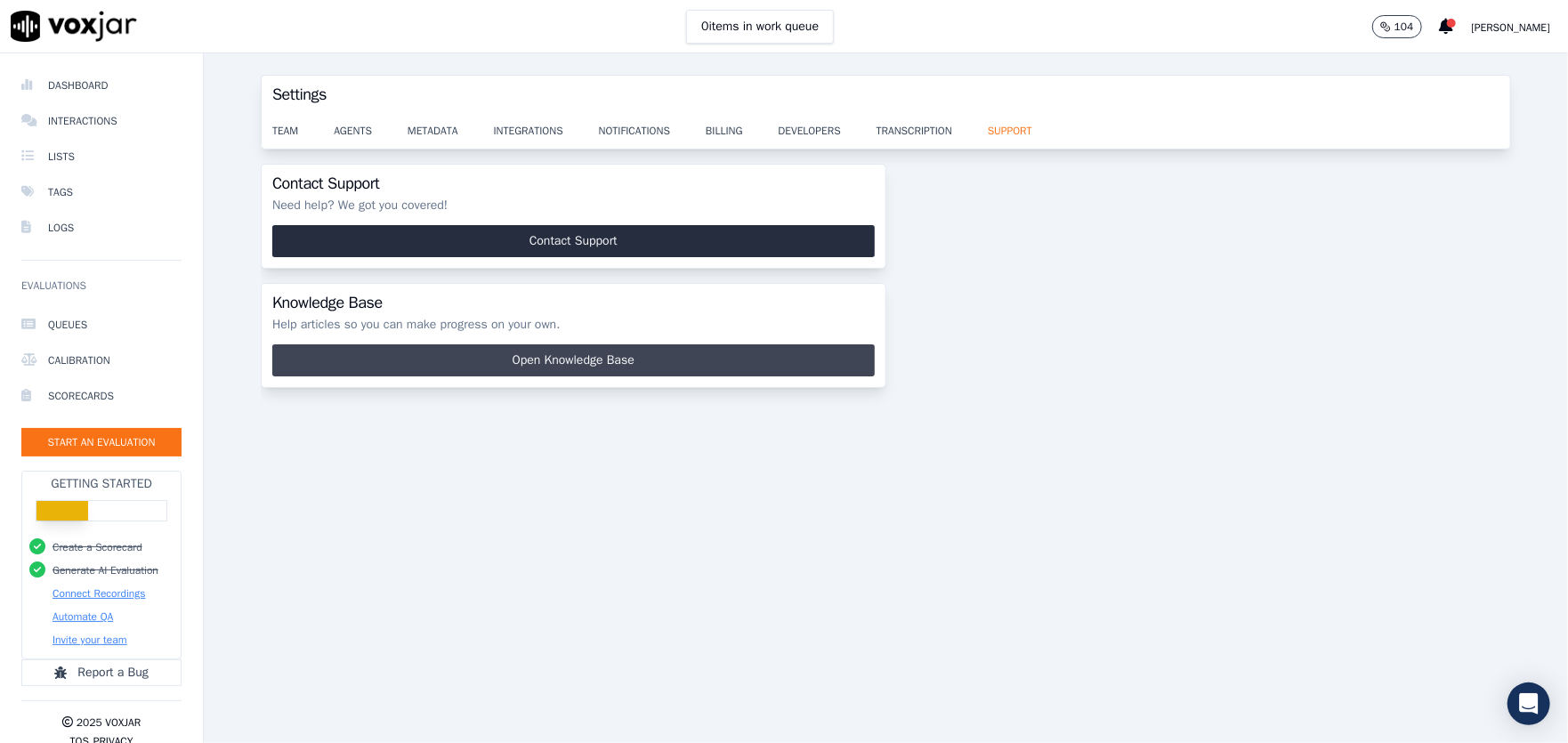 click on "Open Knowledge Base" at bounding box center [573, 360] 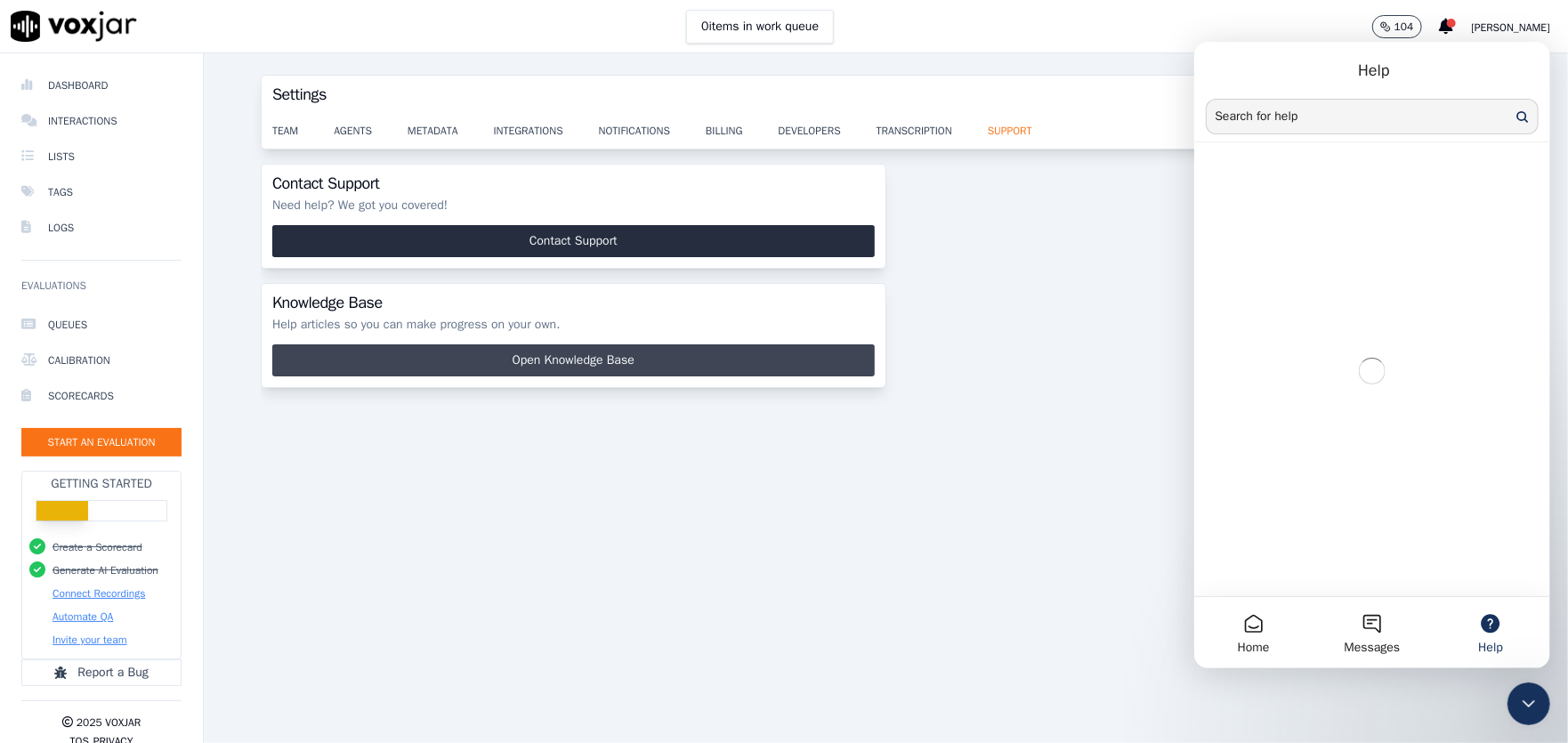 scroll, scrollTop: 0, scrollLeft: 0, axis: both 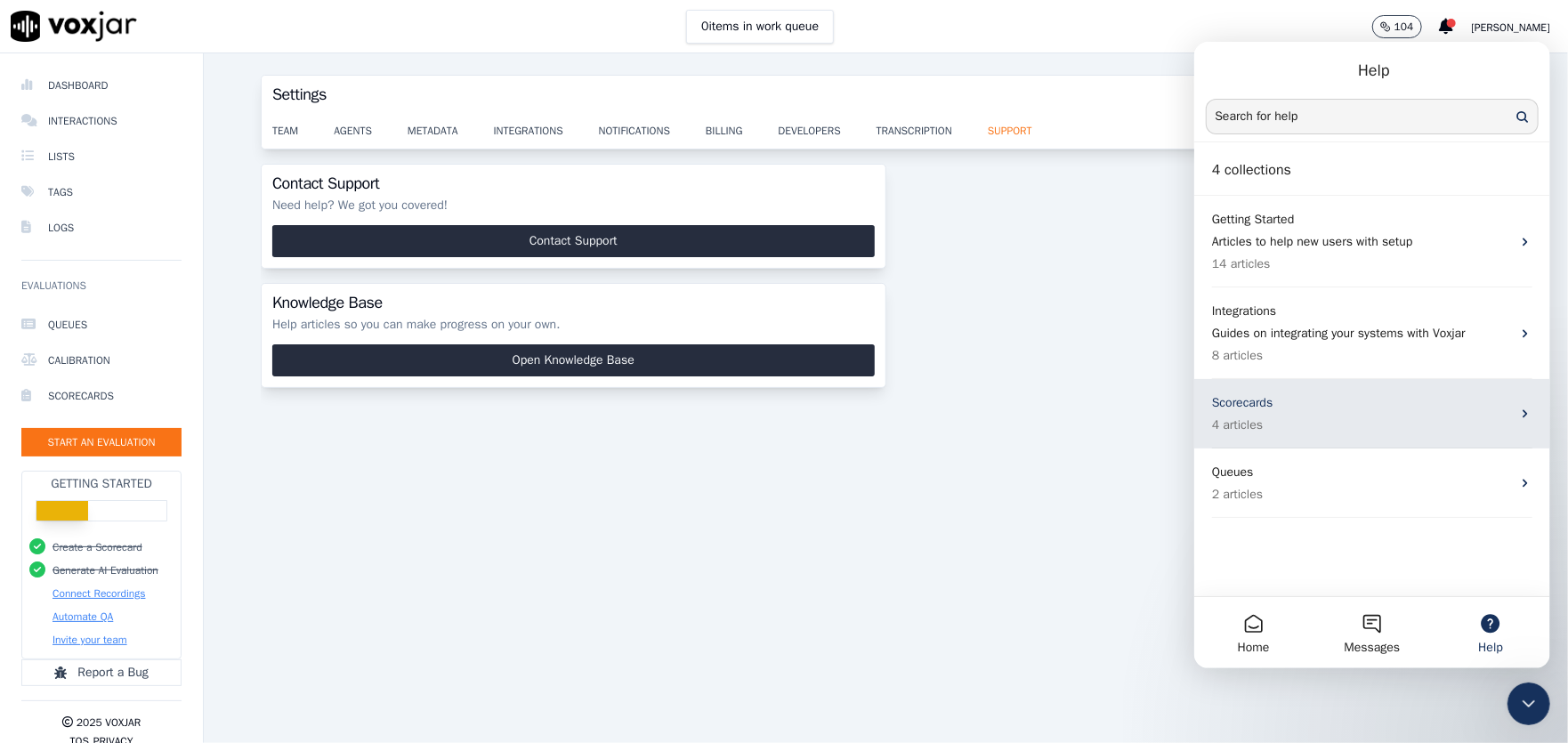 click on "4 articles" at bounding box center (1361, 424) 